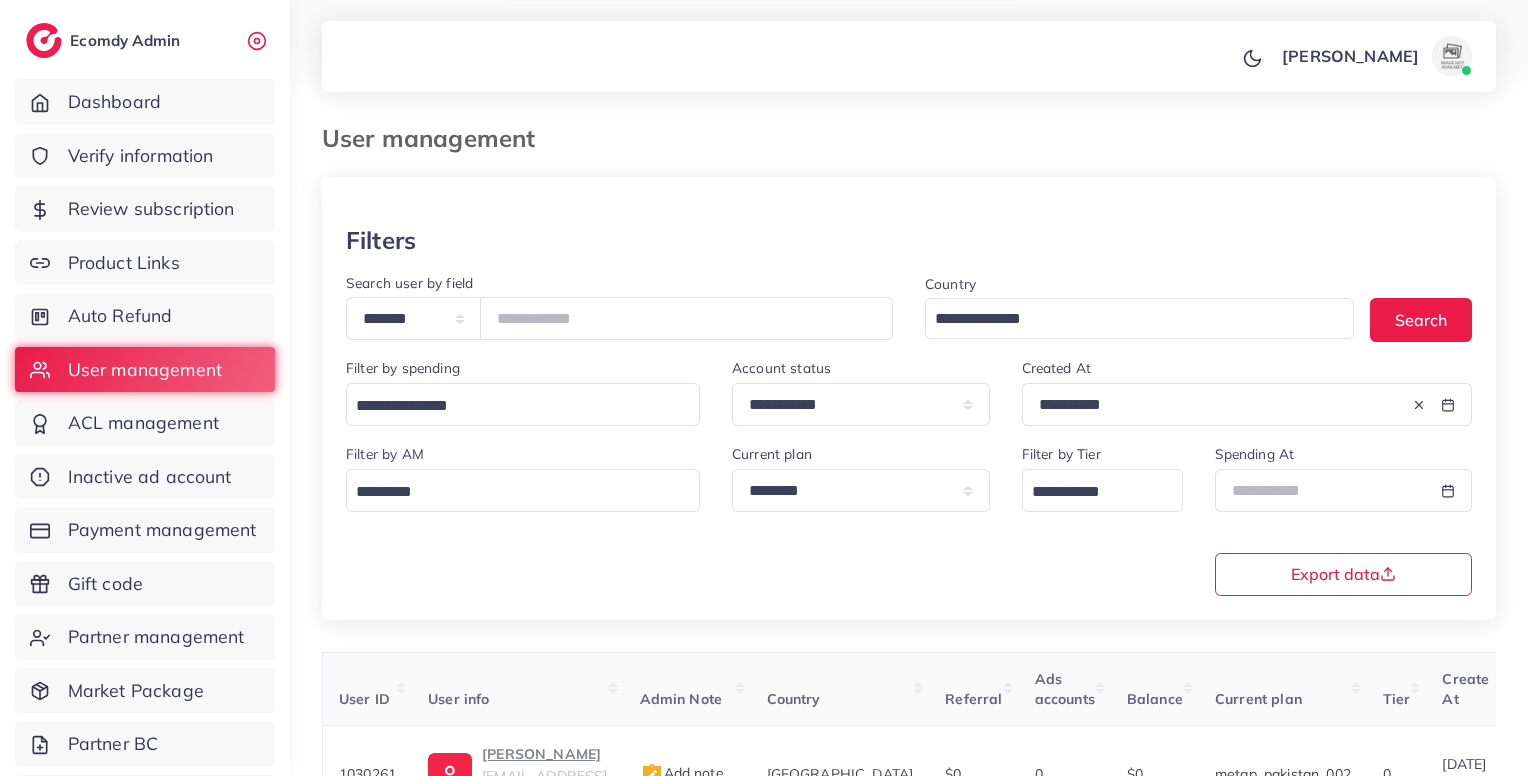 select on "*******" 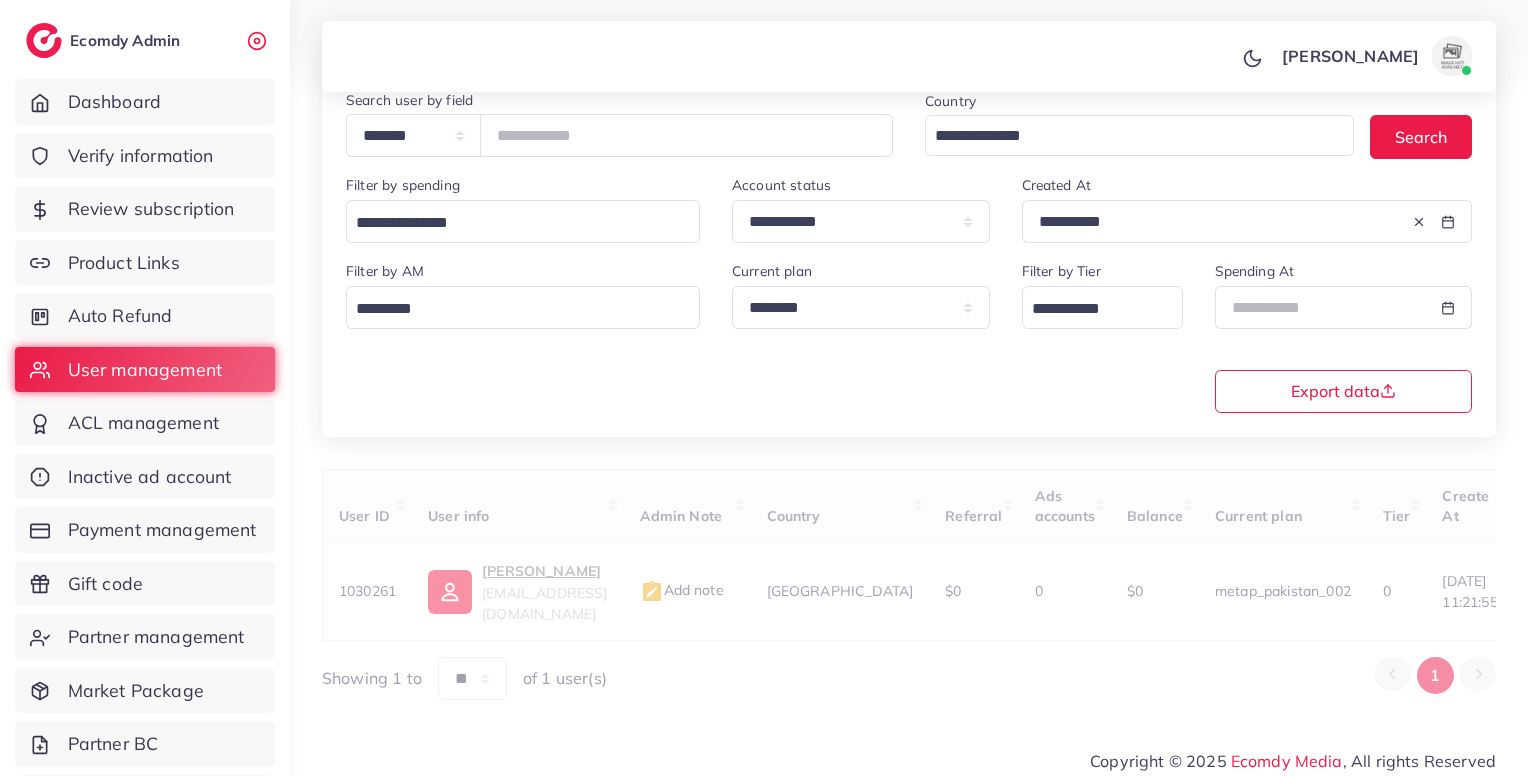 scroll, scrollTop: 80, scrollLeft: 0, axis: vertical 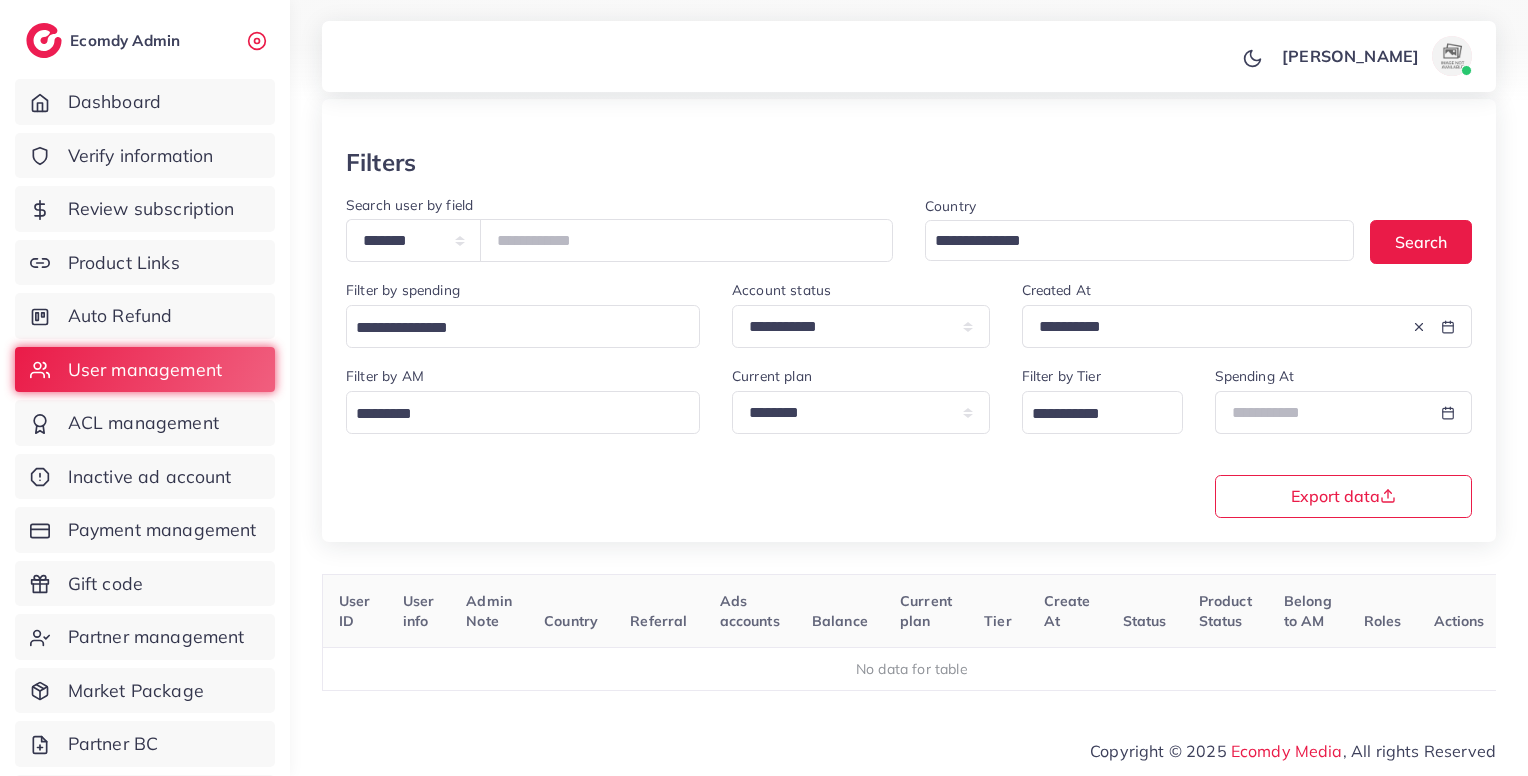 type on "*******" 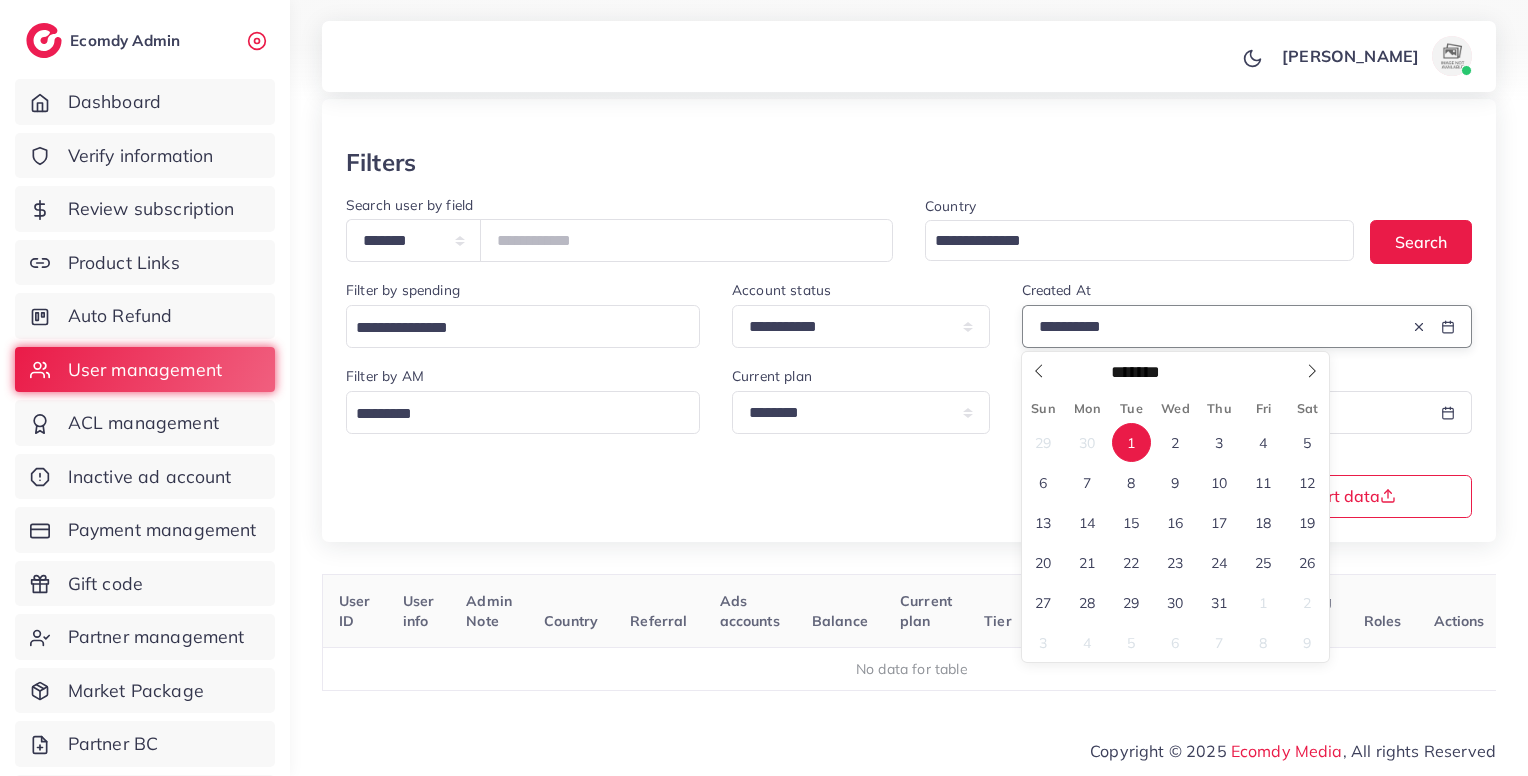 click on "**********" at bounding box center (1218, 326) 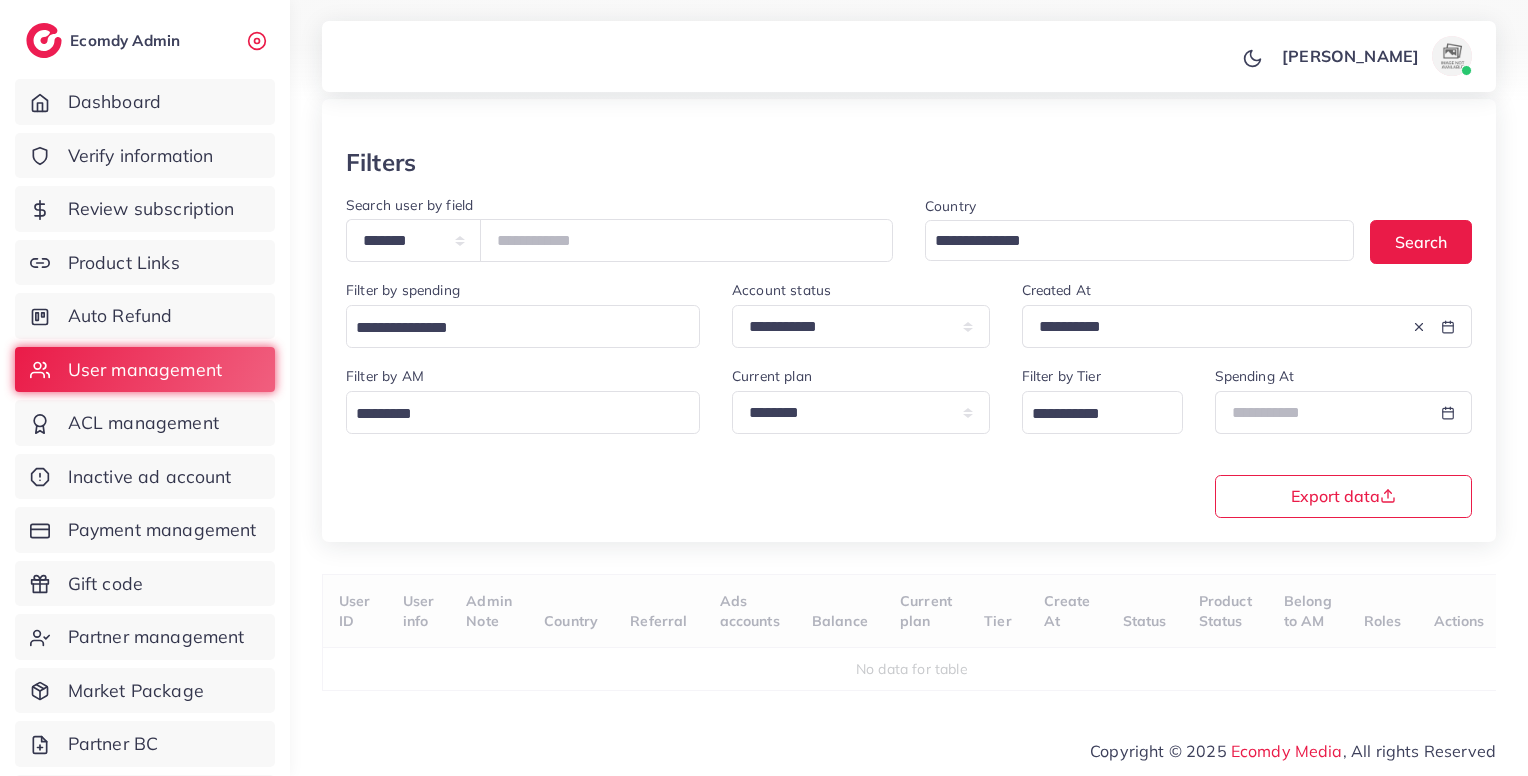 click 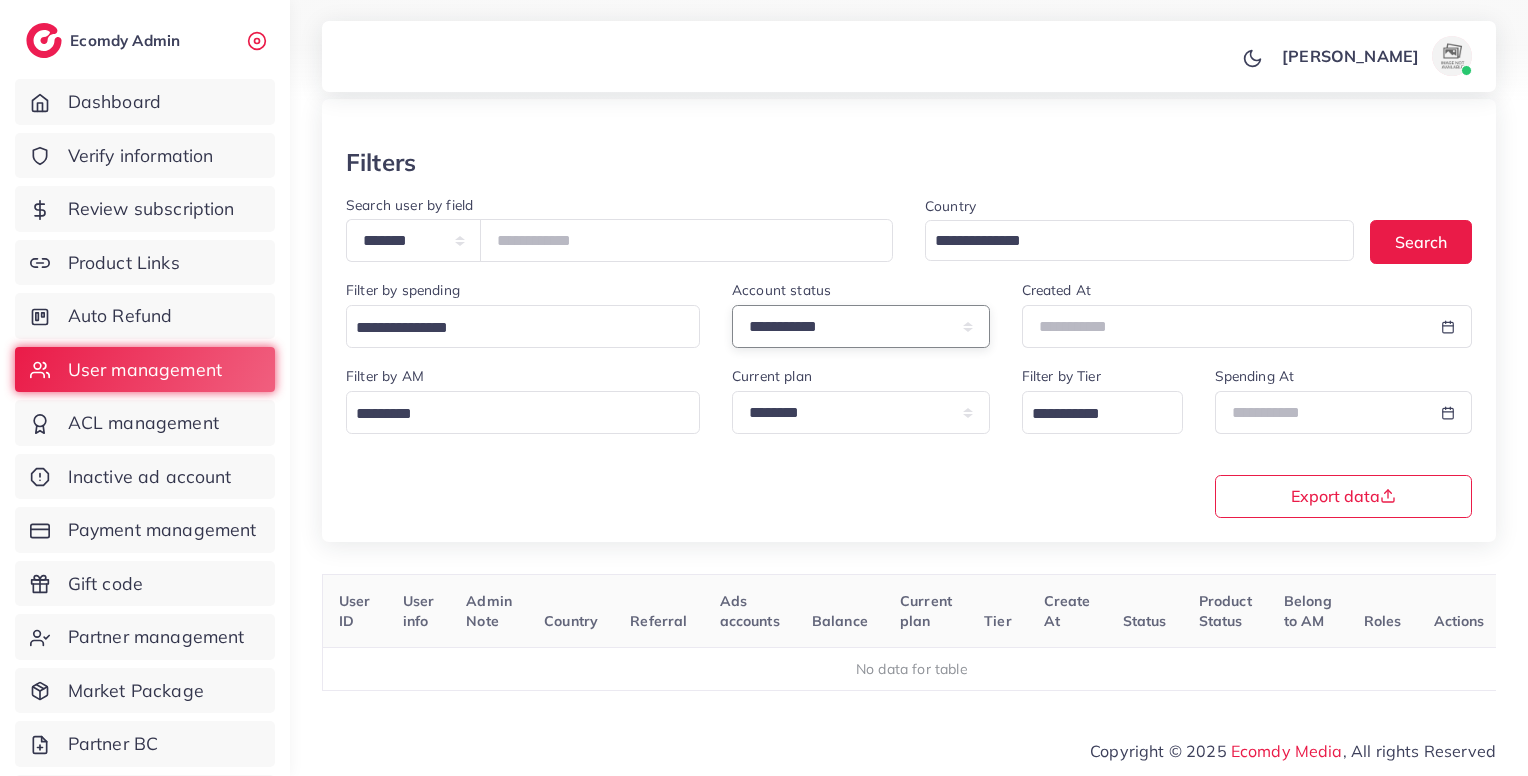 click on "**********" at bounding box center (861, 326) 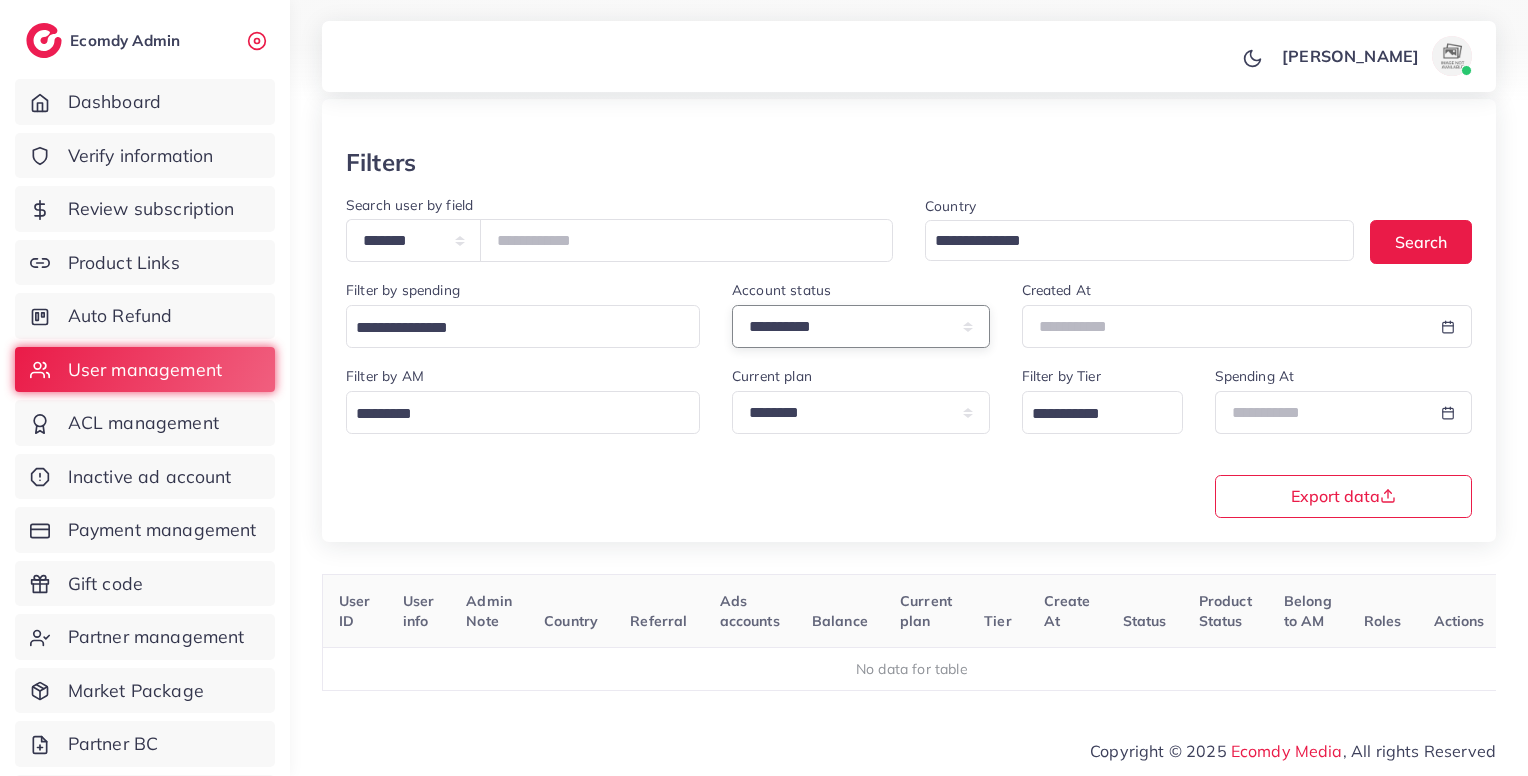 click on "**********" at bounding box center [861, 326] 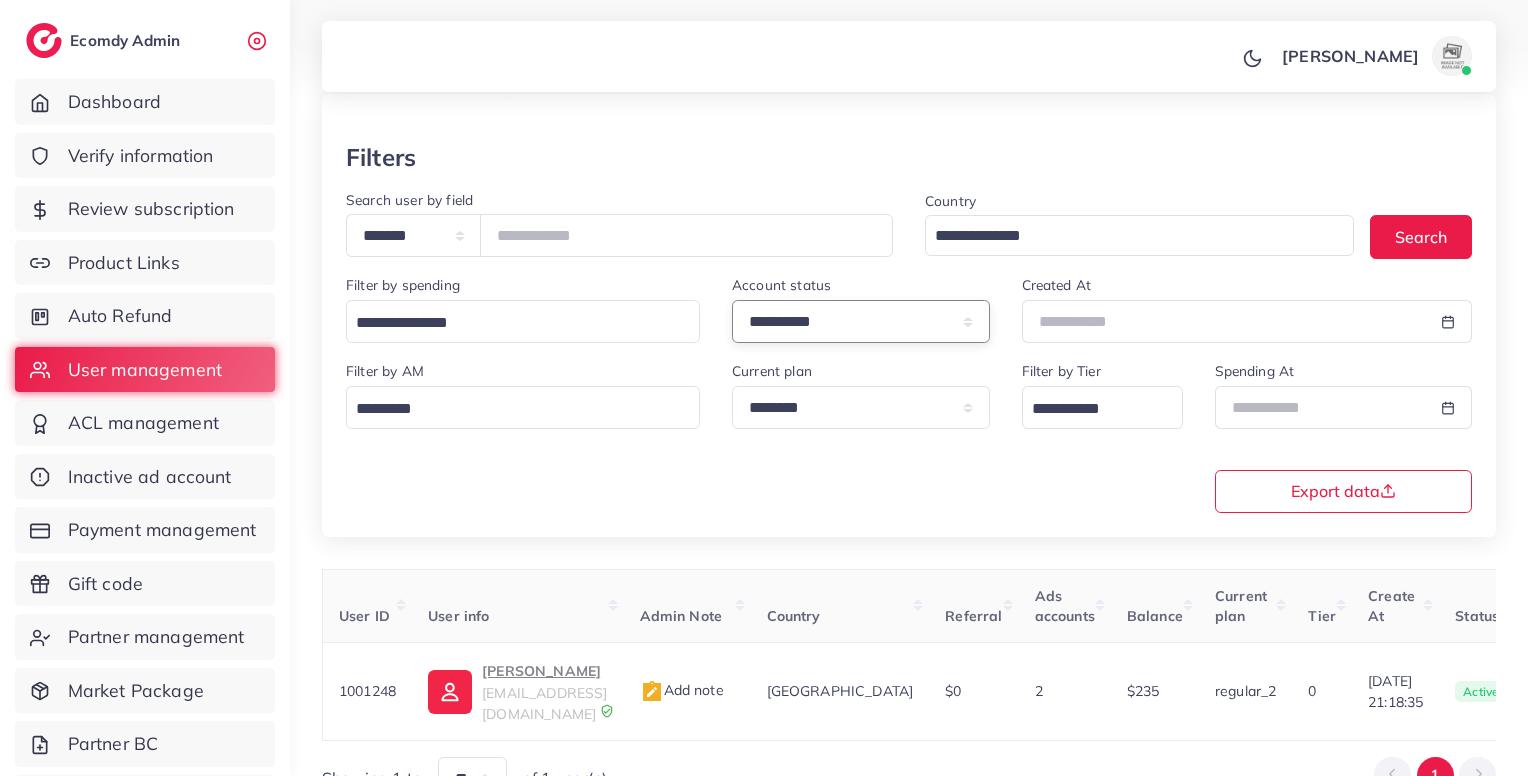 scroll, scrollTop: 183, scrollLeft: 0, axis: vertical 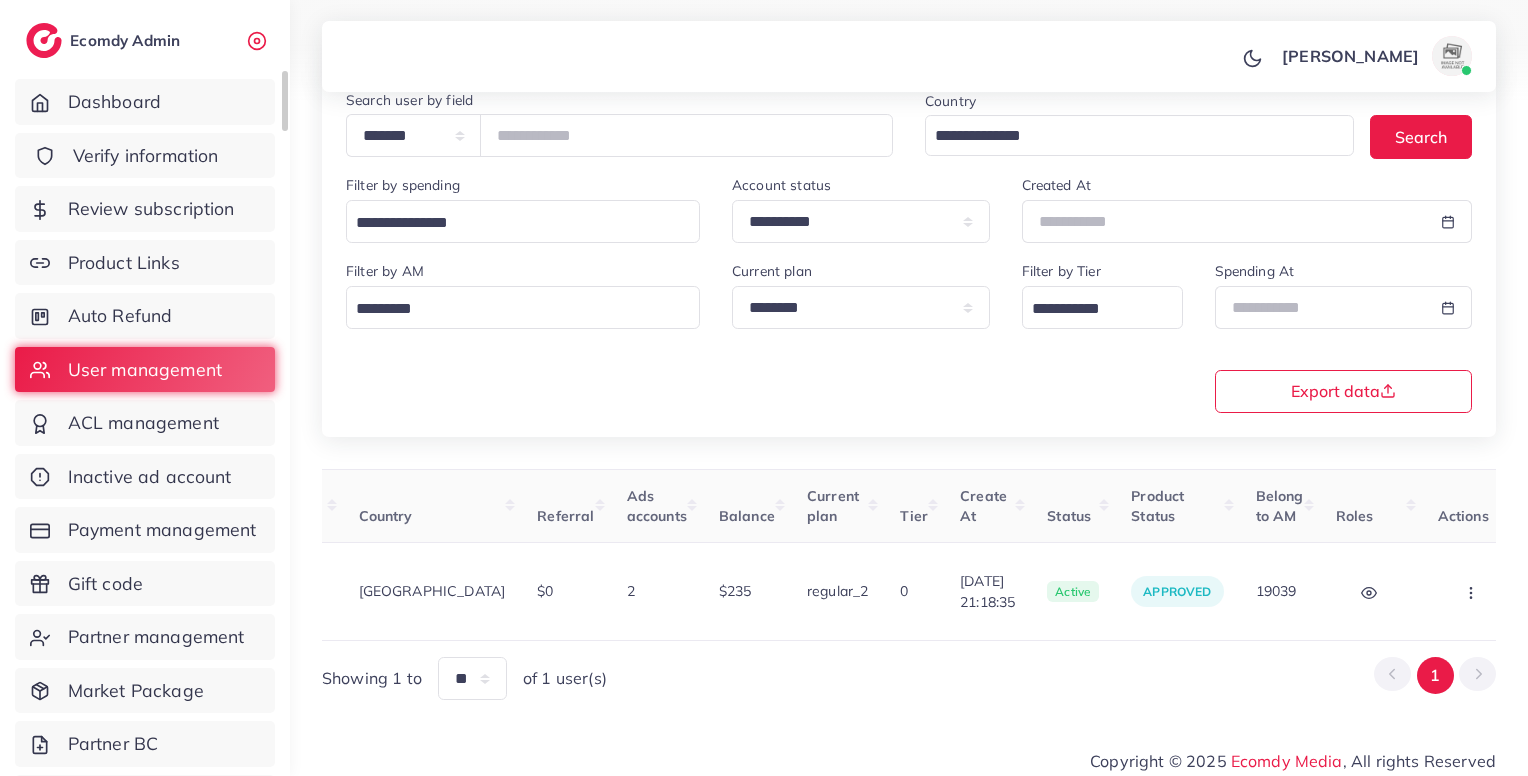 click on "Verify information" at bounding box center [145, 156] 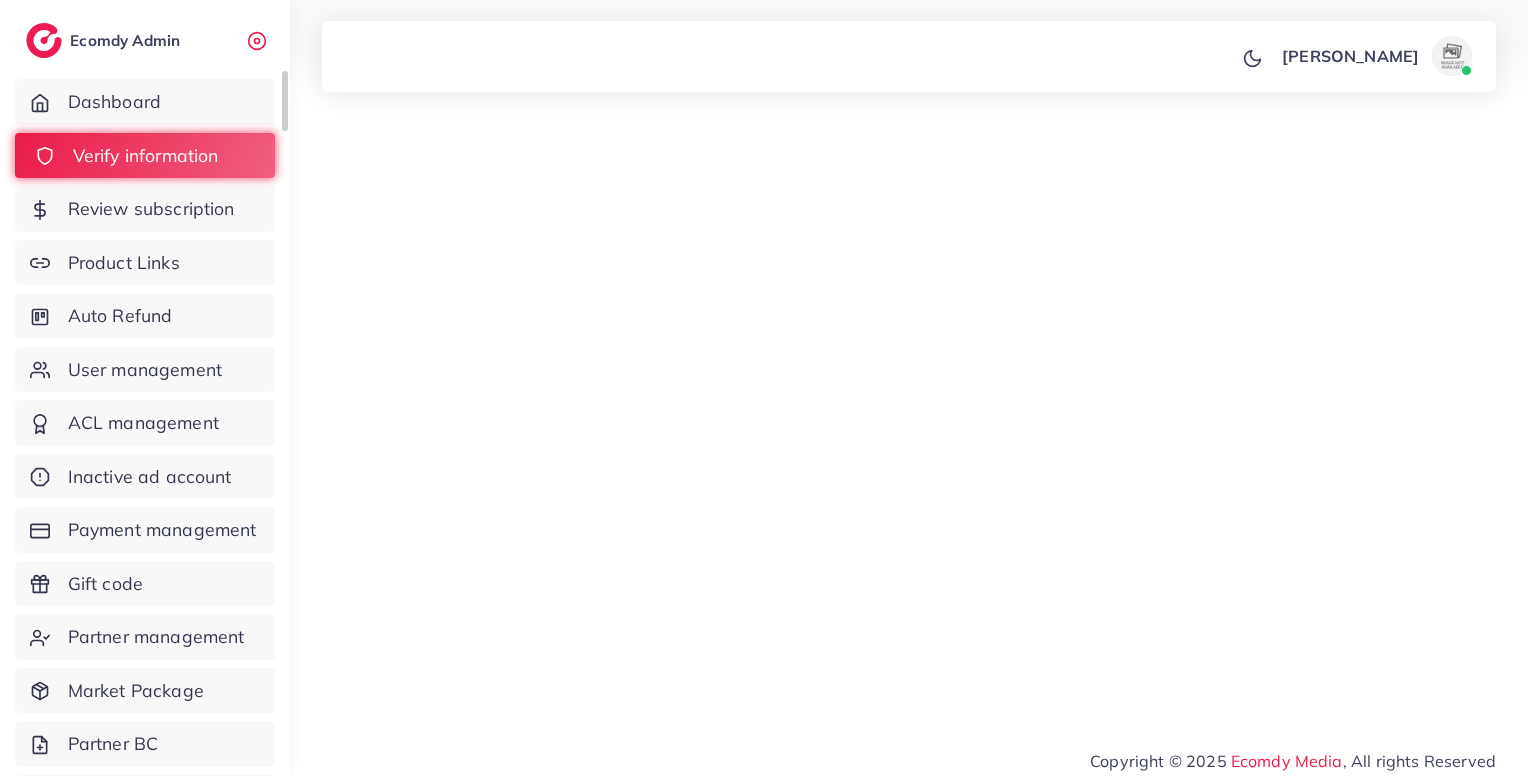 scroll, scrollTop: 0, scrollLeft: 0, axis: both 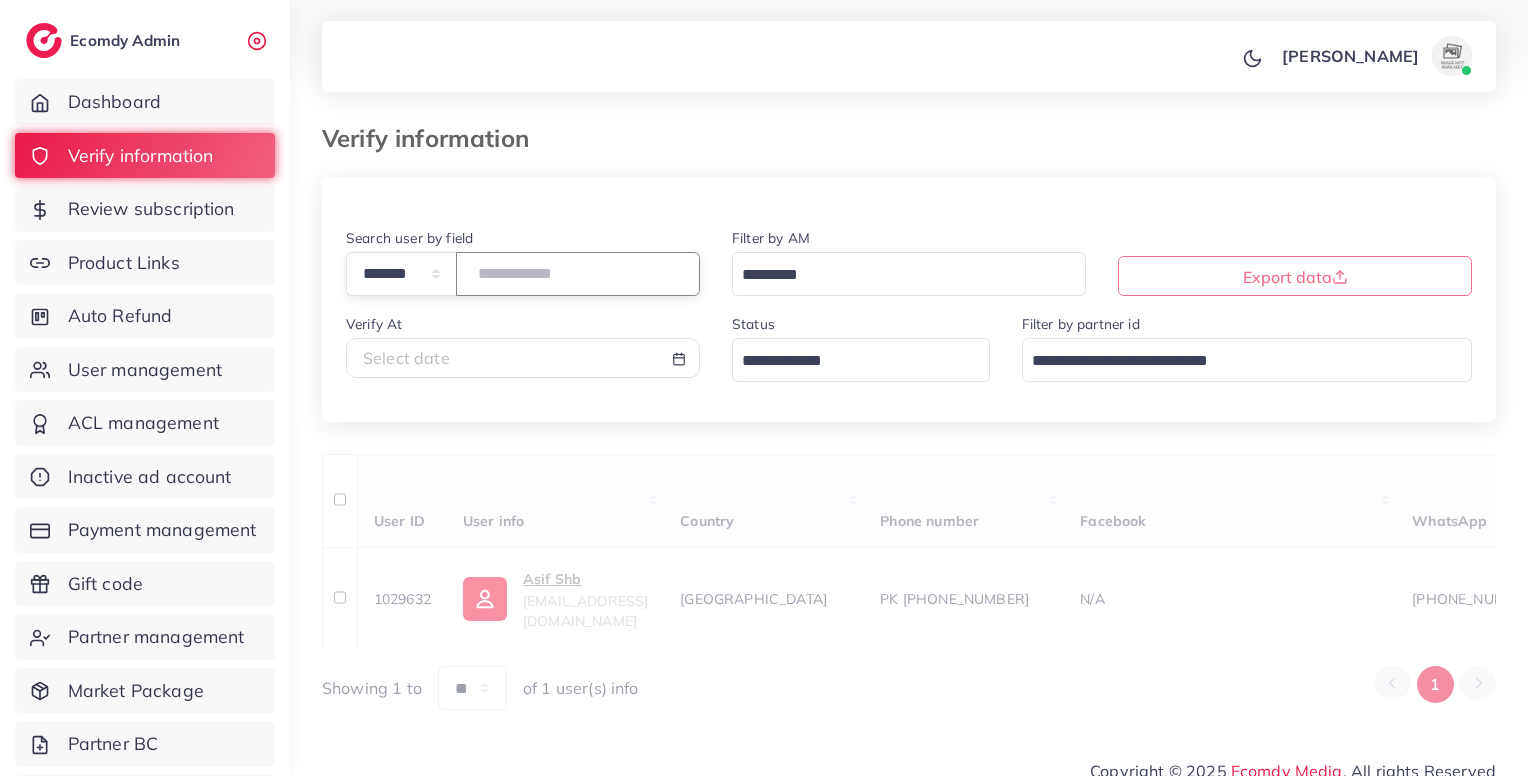 click at bounding box center [578, 273] 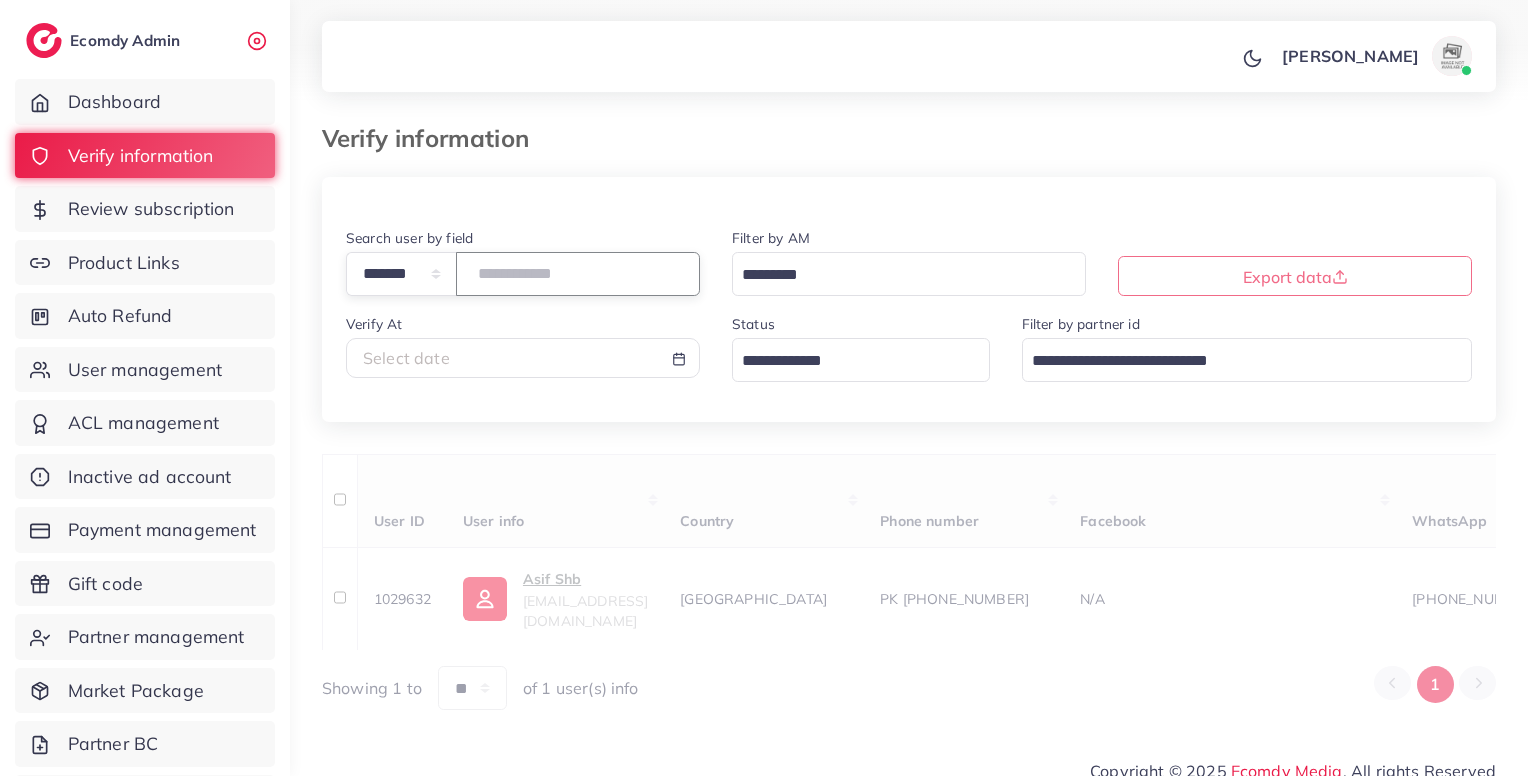 paste on "*******" 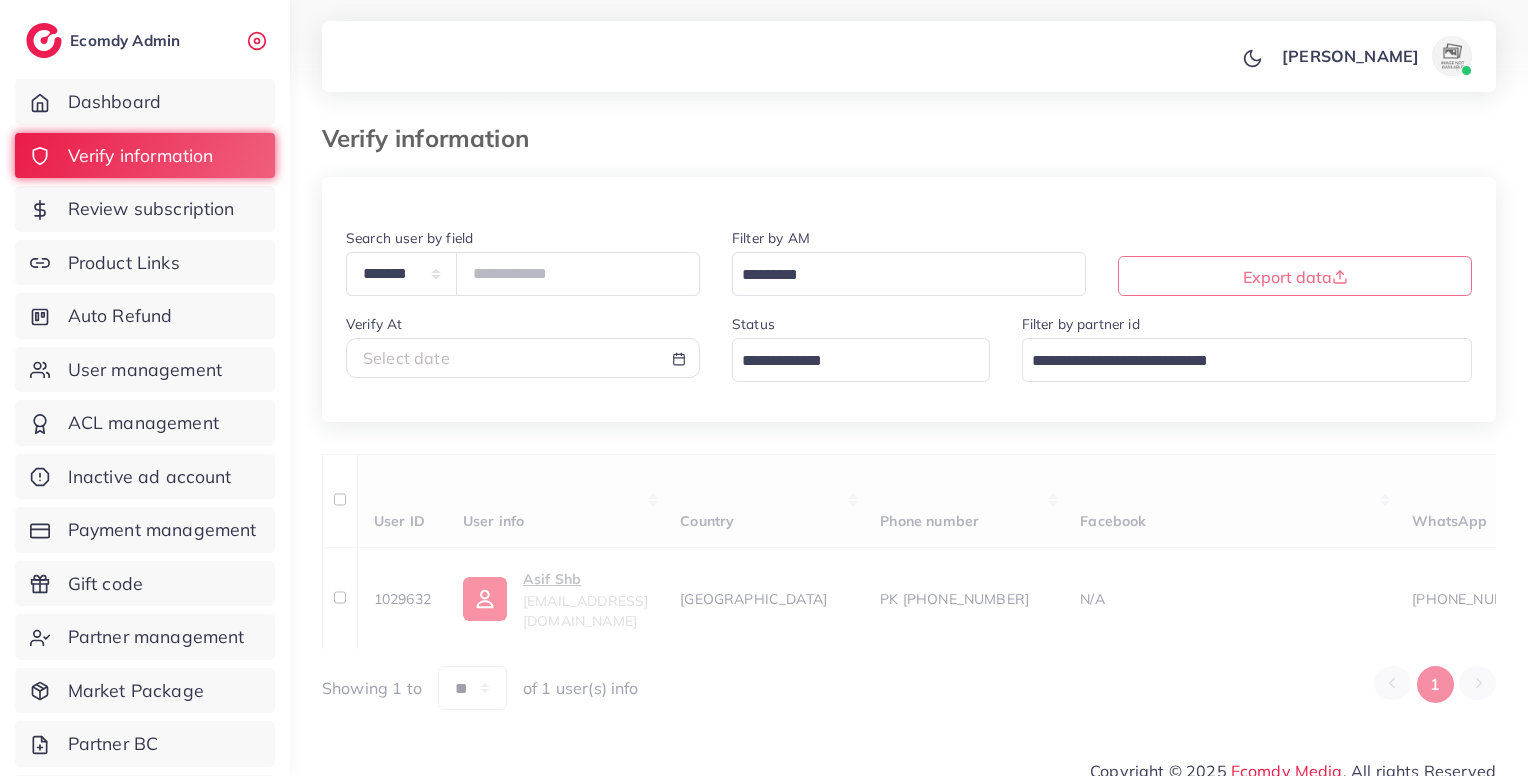 scroll, scrollTop: 28, scrollLeft: 0, axis: vertical 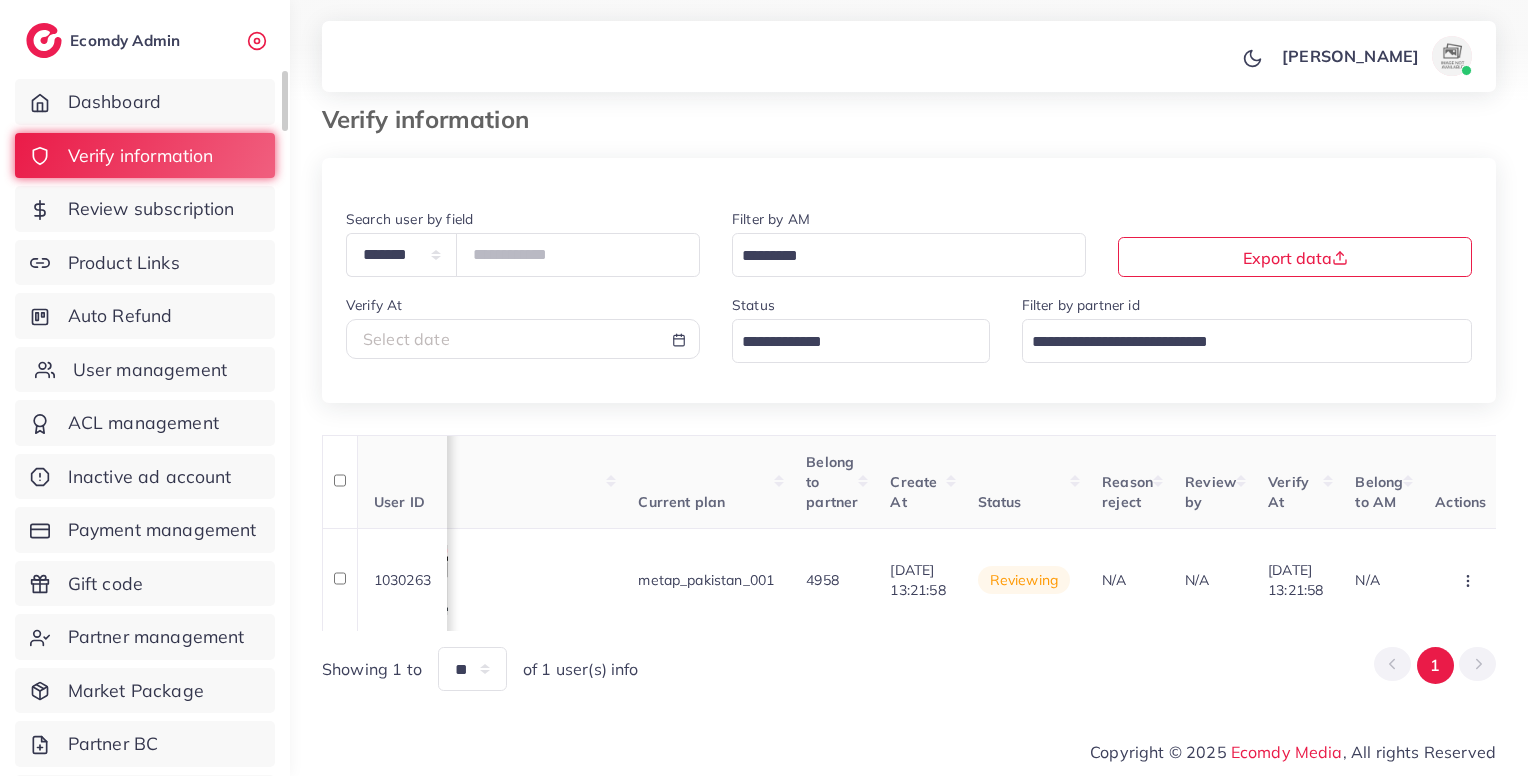 click on "User management" at bounding box center [150, 370] 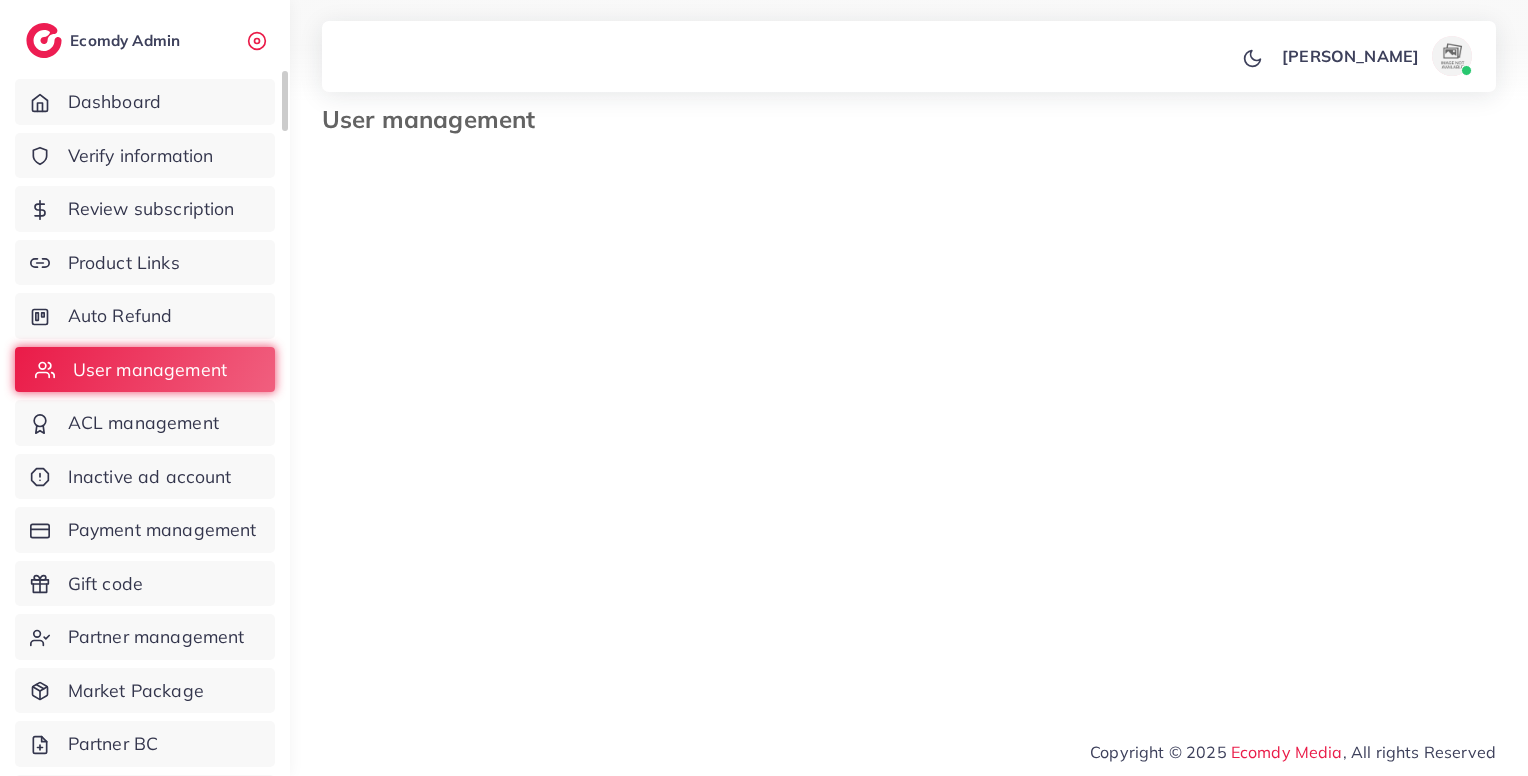 scroll, scrollTop: 0, scrollLeft: 0, axis: both 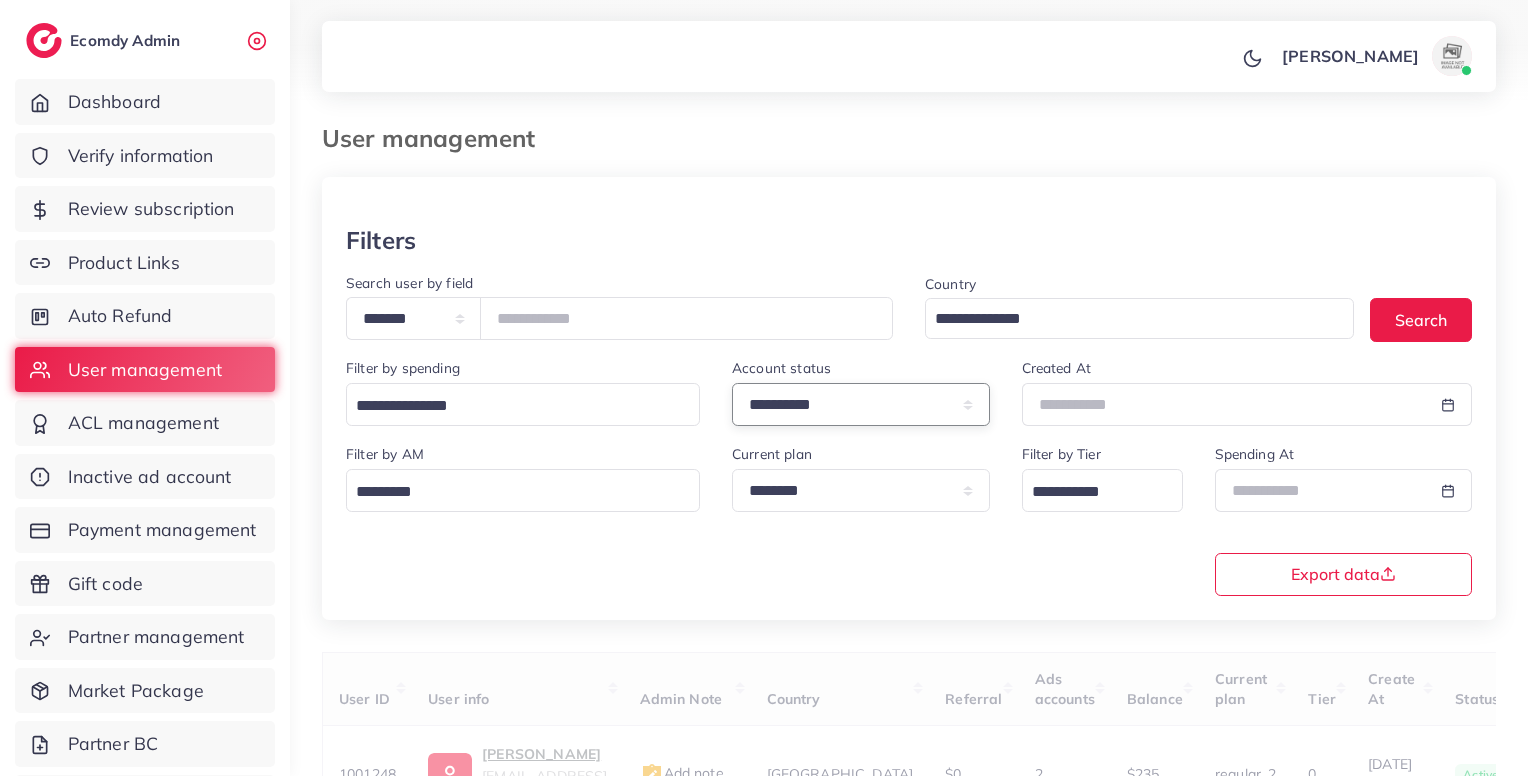 click on "**********" at bounding box center (861, 404) 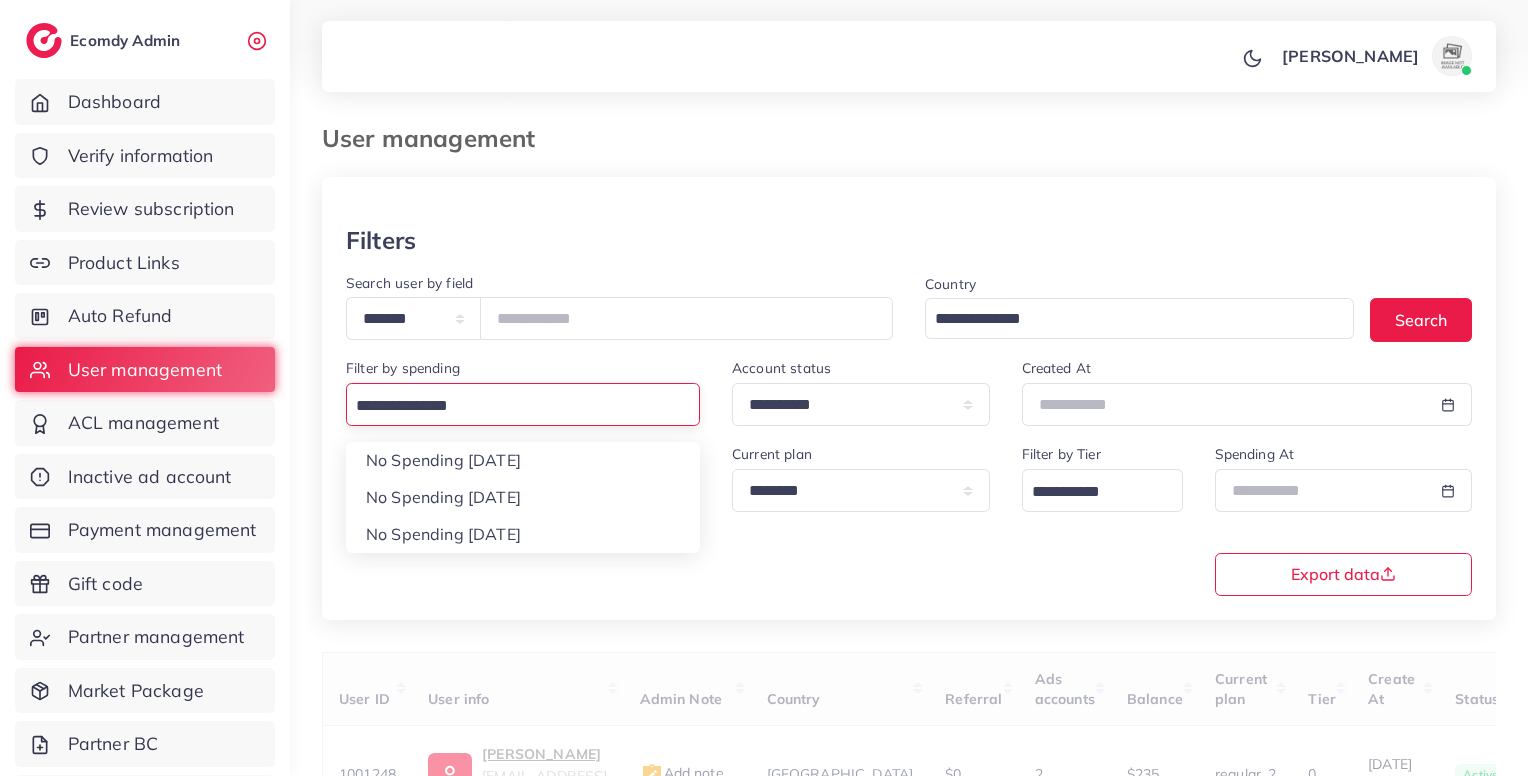 click at bounding box center (511, 406) 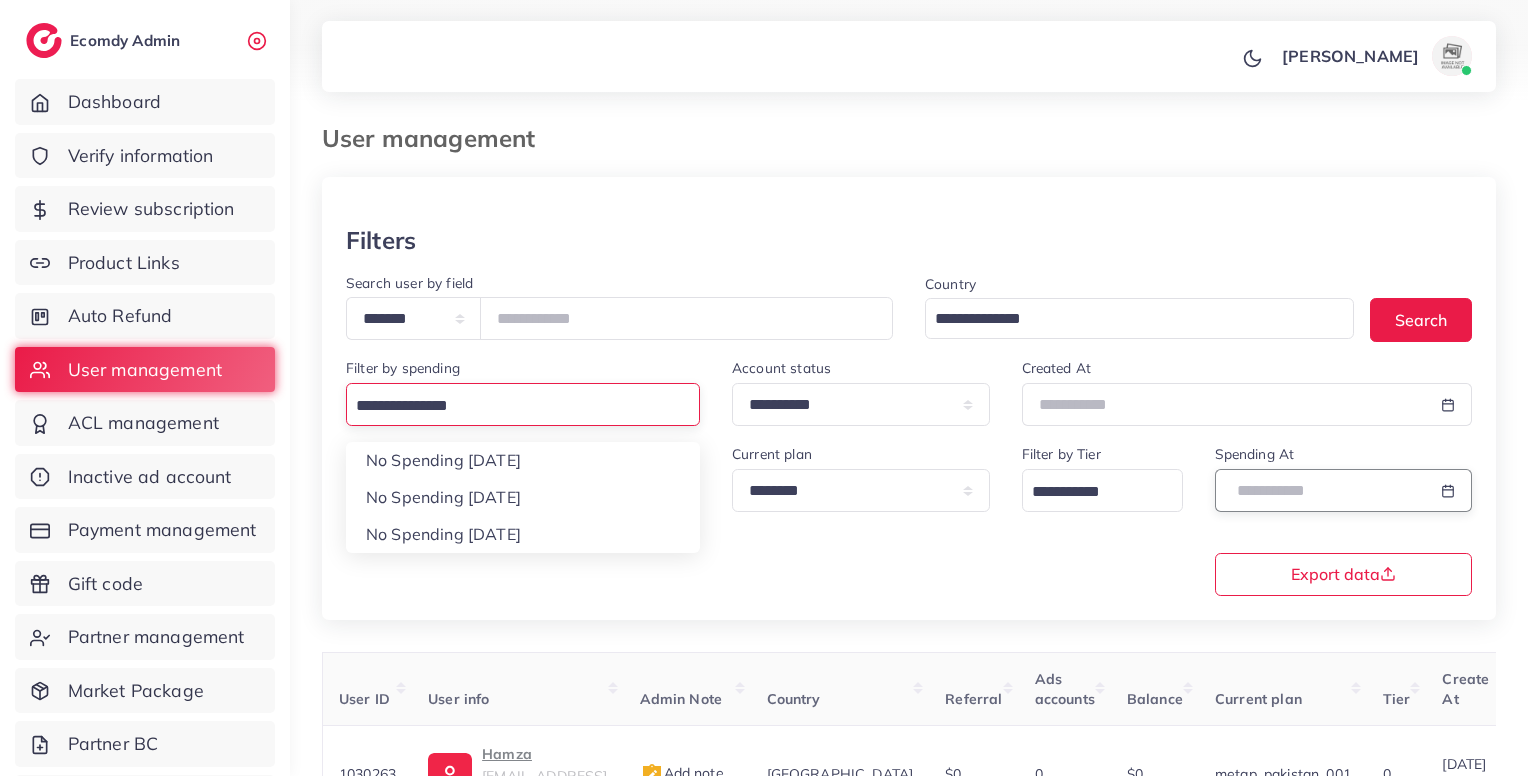 click at bounding box center (1321, 490) 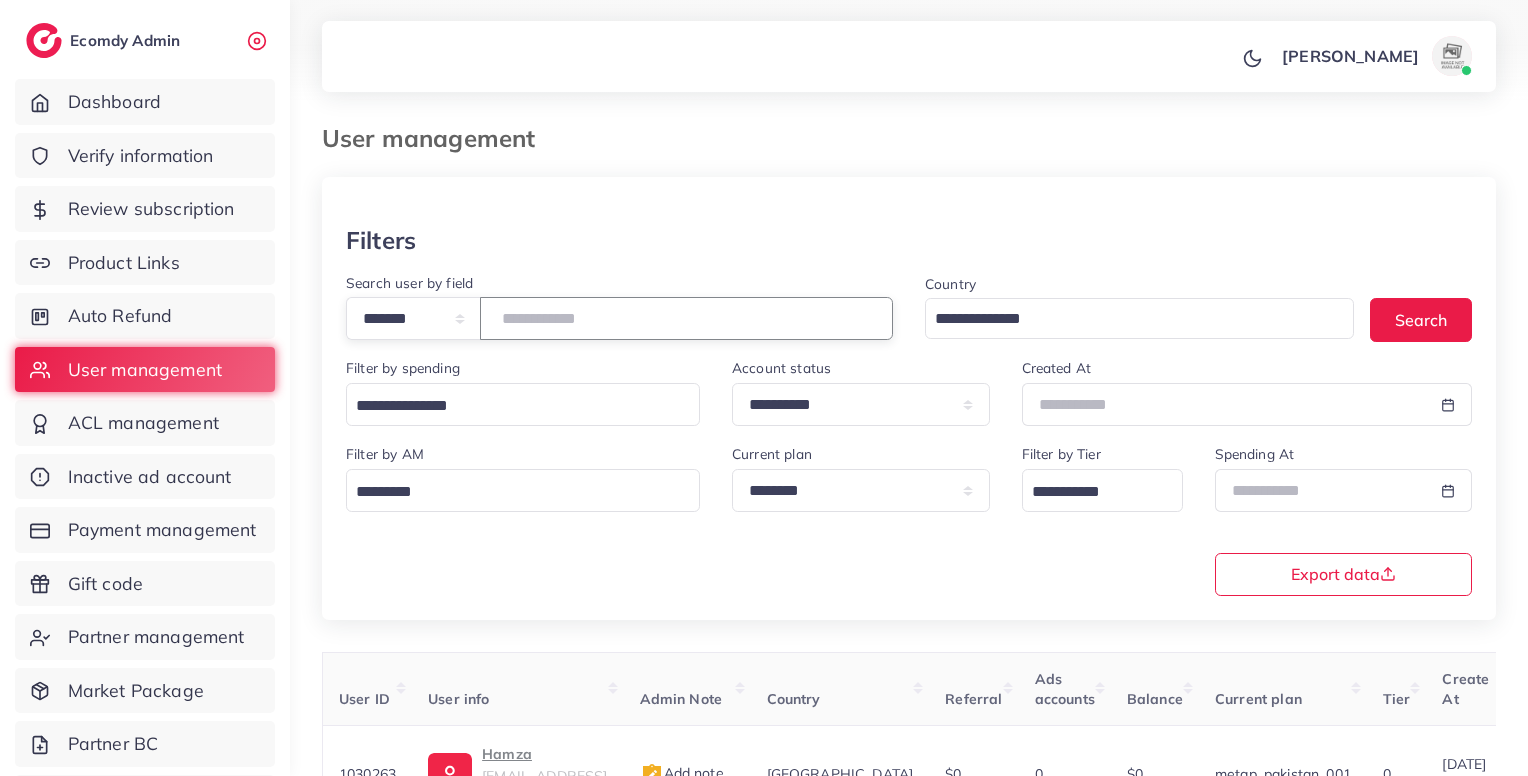 click at bounding box center (686, 318) 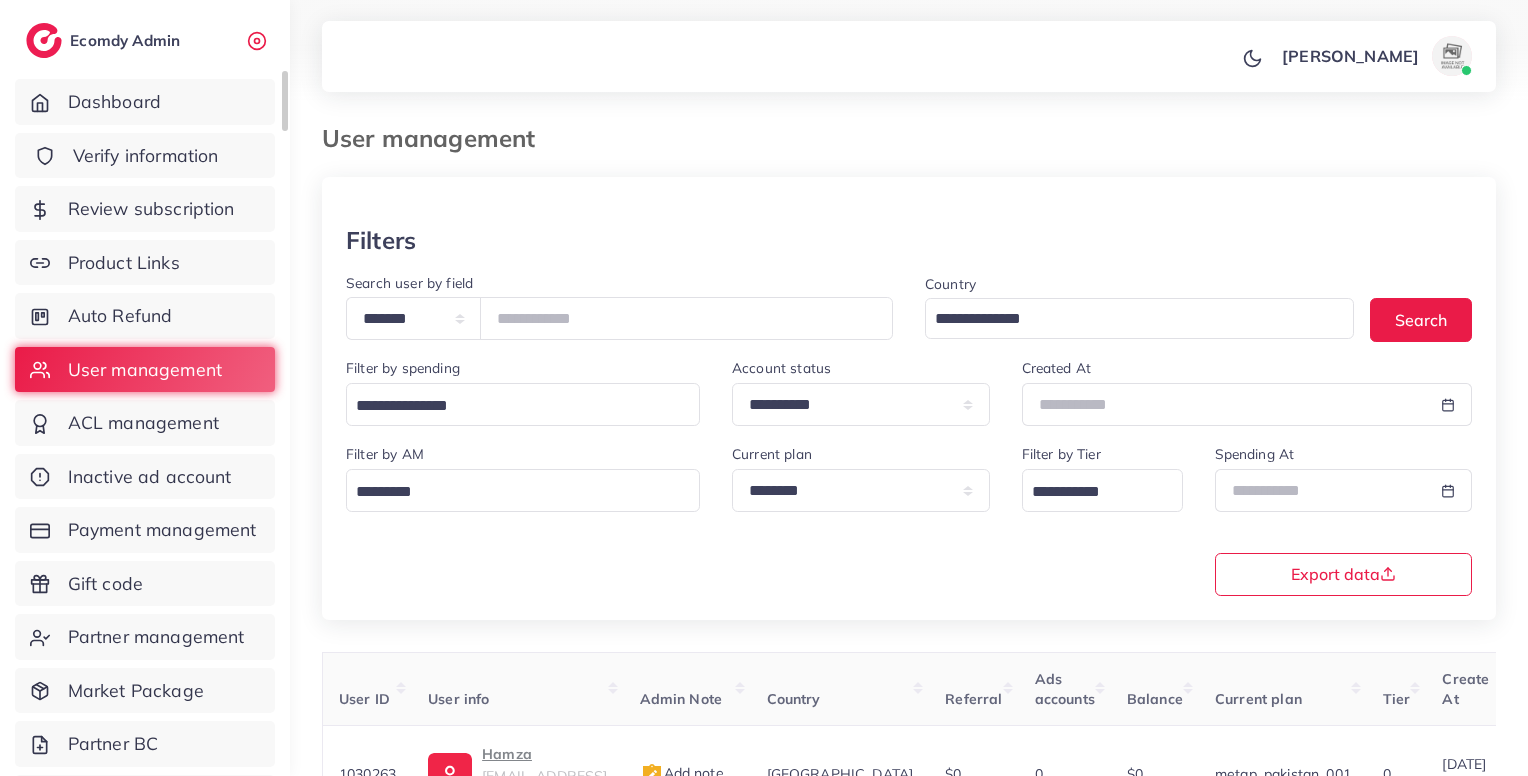 click on "Verify information" at bounding box center (146, 156) 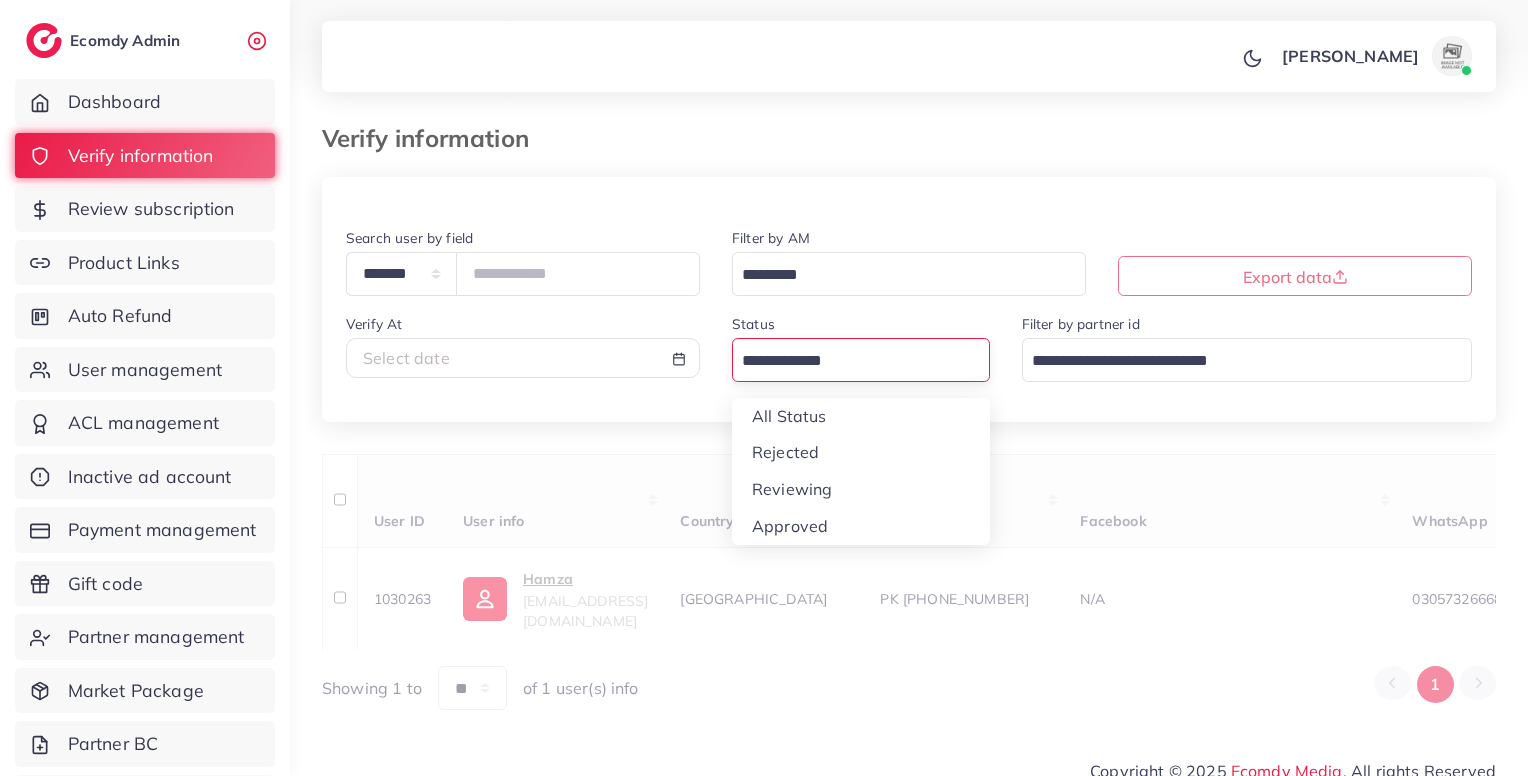 click on "Loading..." at bounding box center (861, 359) 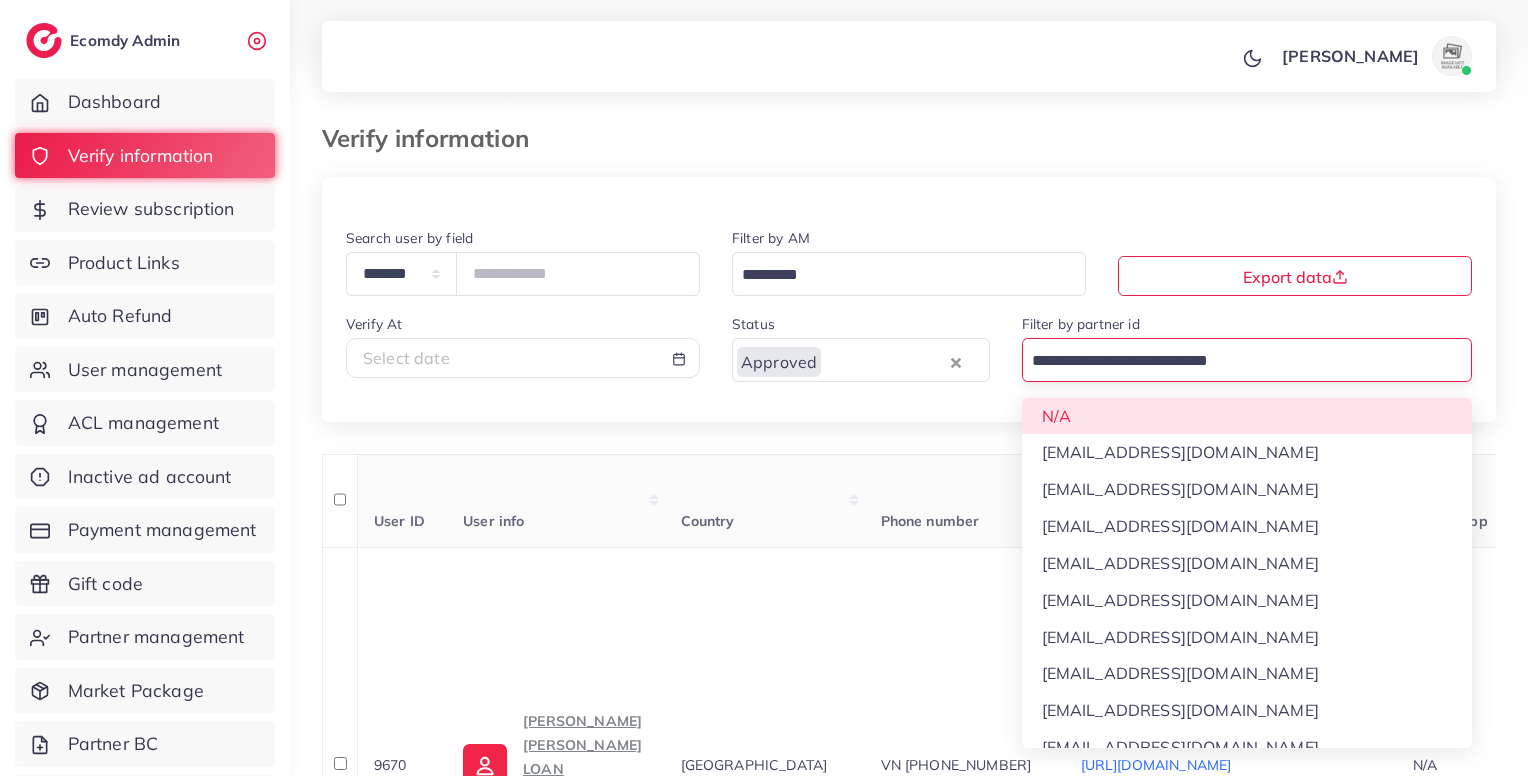 click at bounding box center [1236, 361] 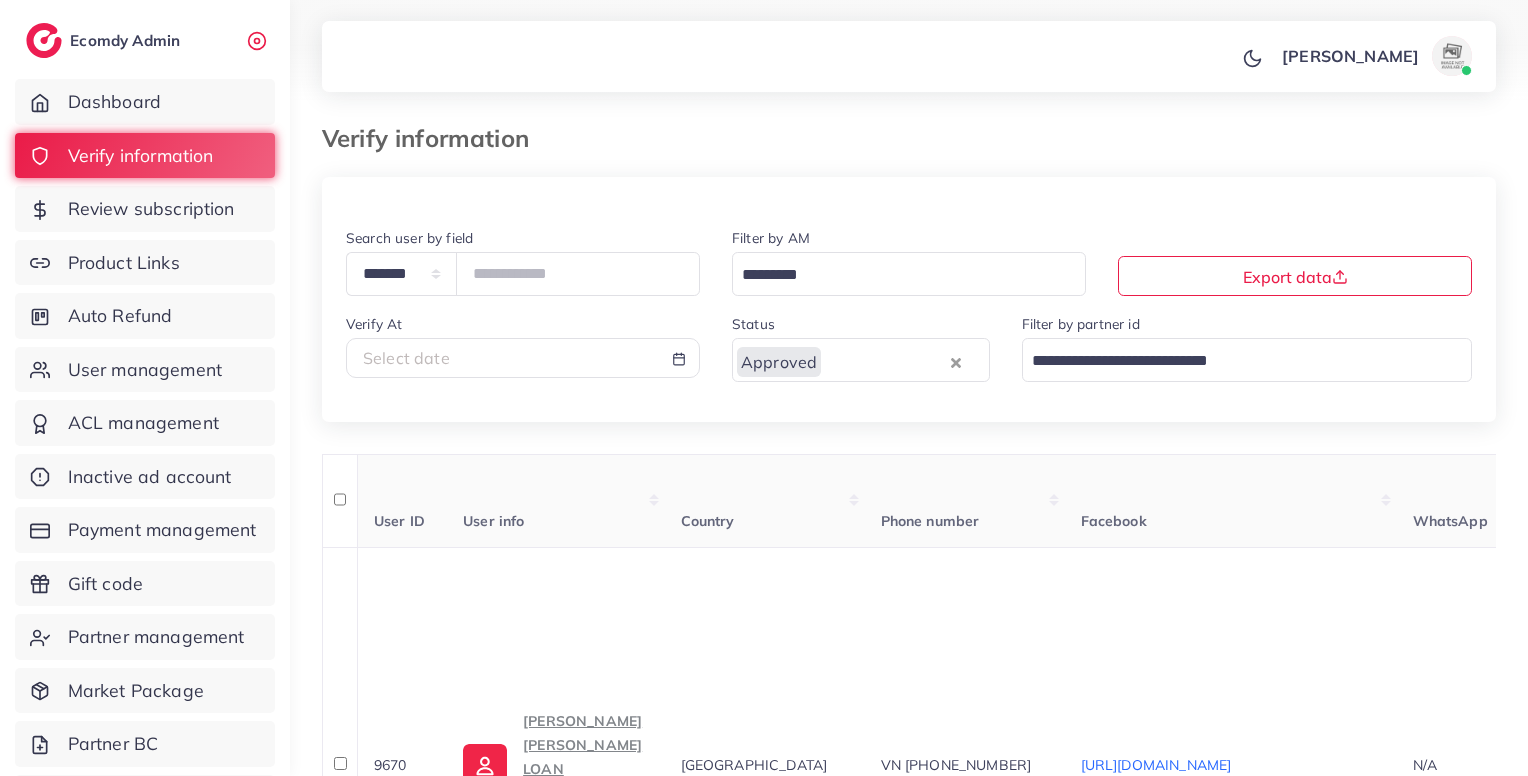 click on "Select date" at bounding box center (523, 358) 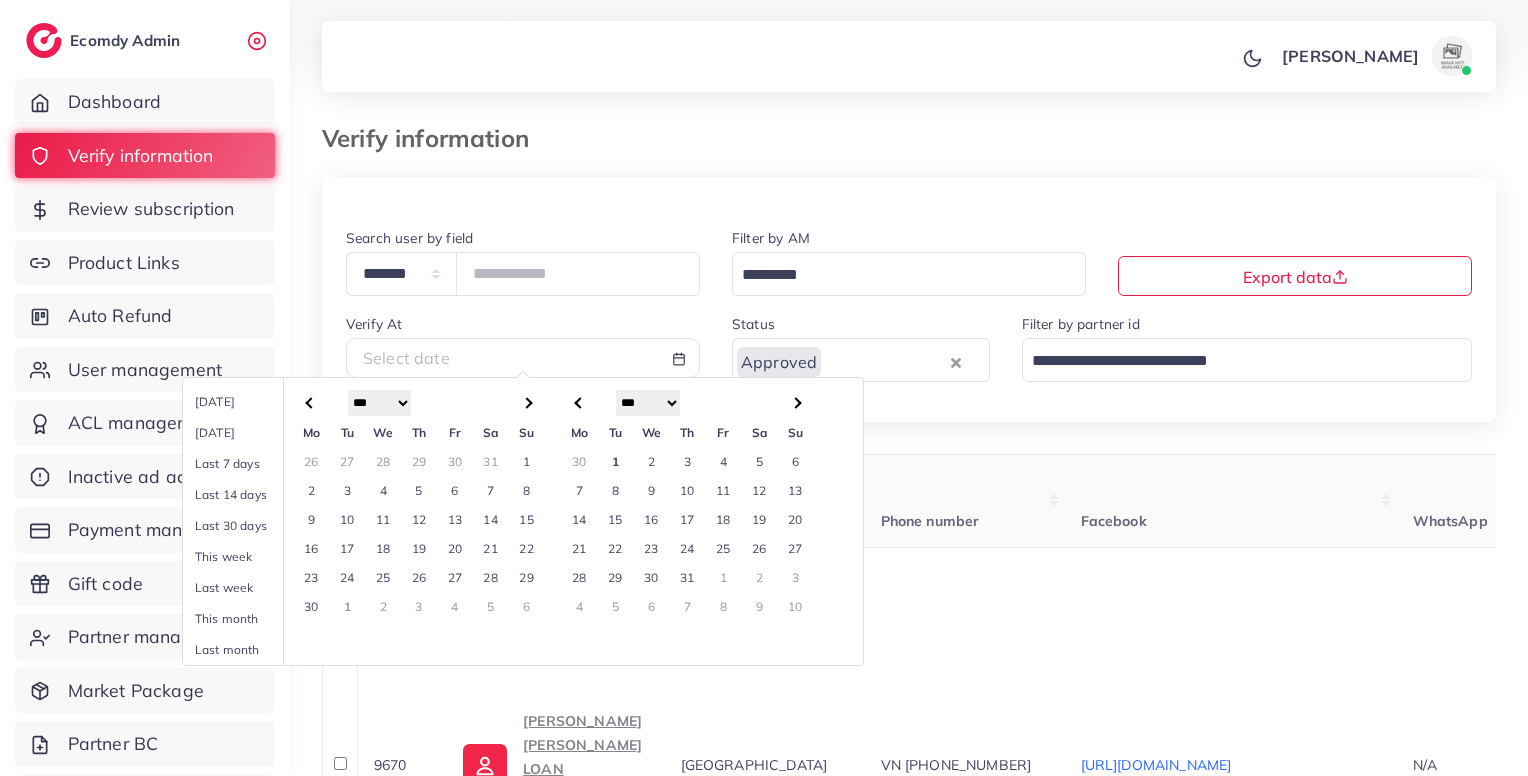 click at bounding box center (311, 402) 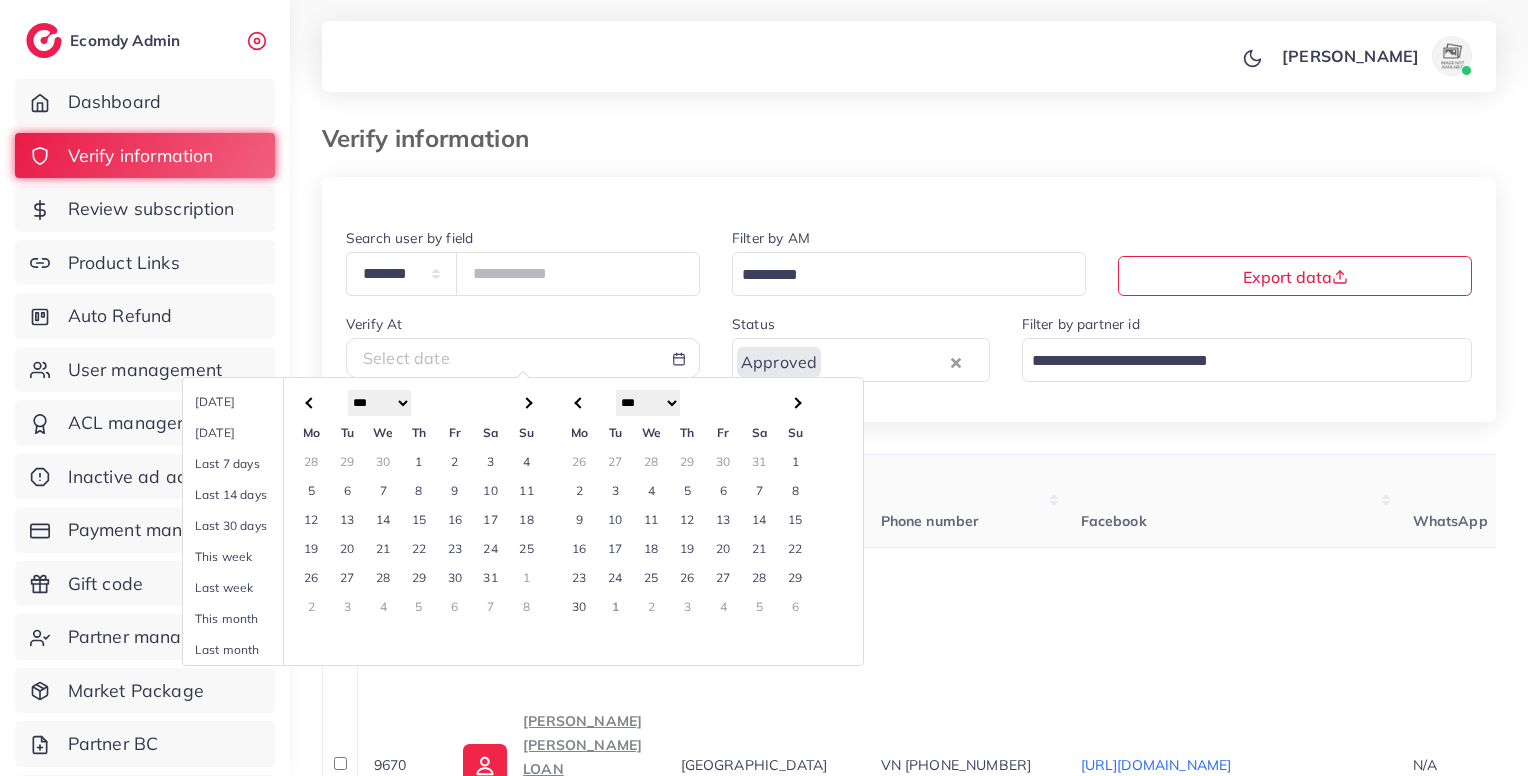 click at bounding box center [312, 402] 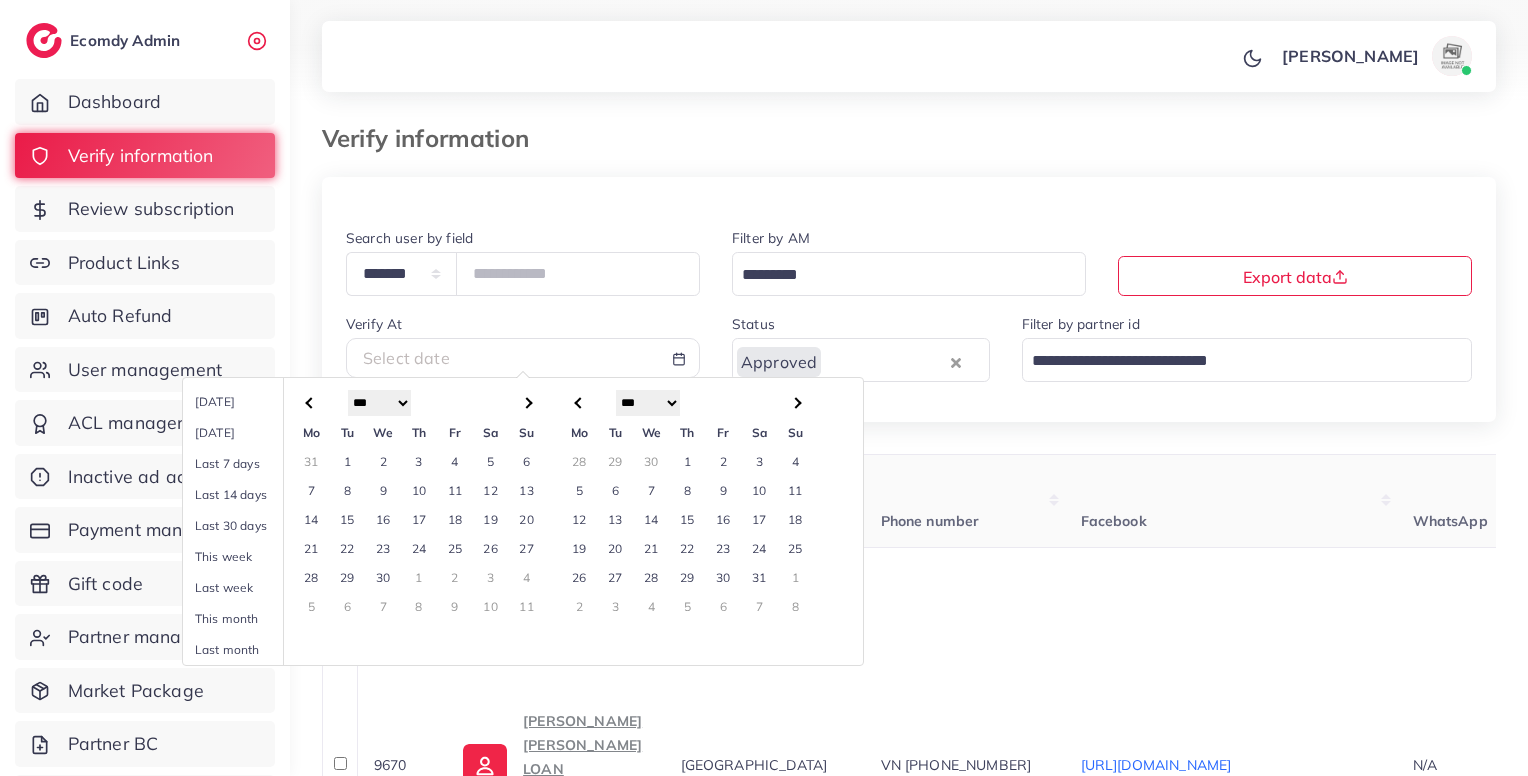 click on "1" at bounding box center [347, 461] 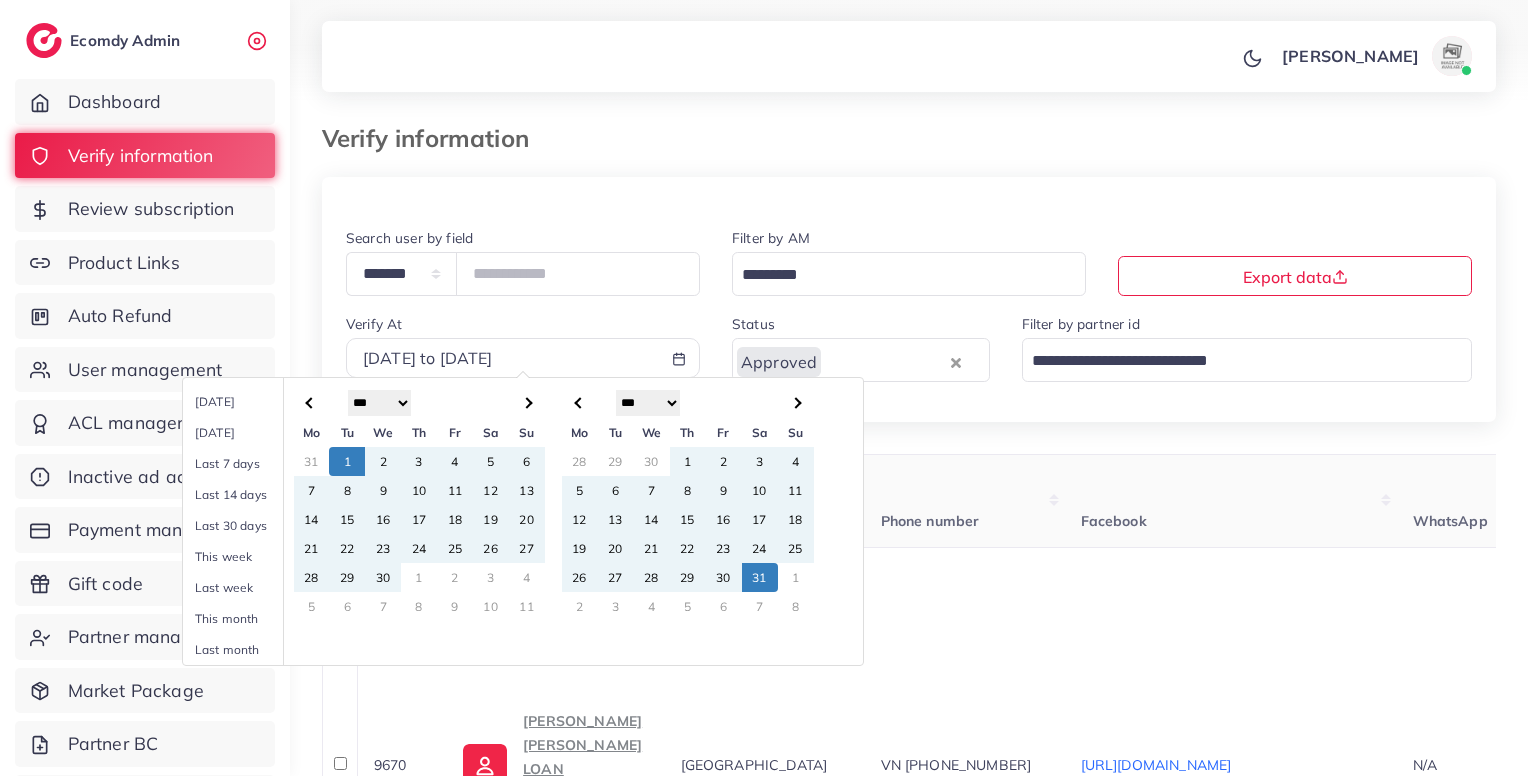 click on "31" at bounding box center [760, 577] 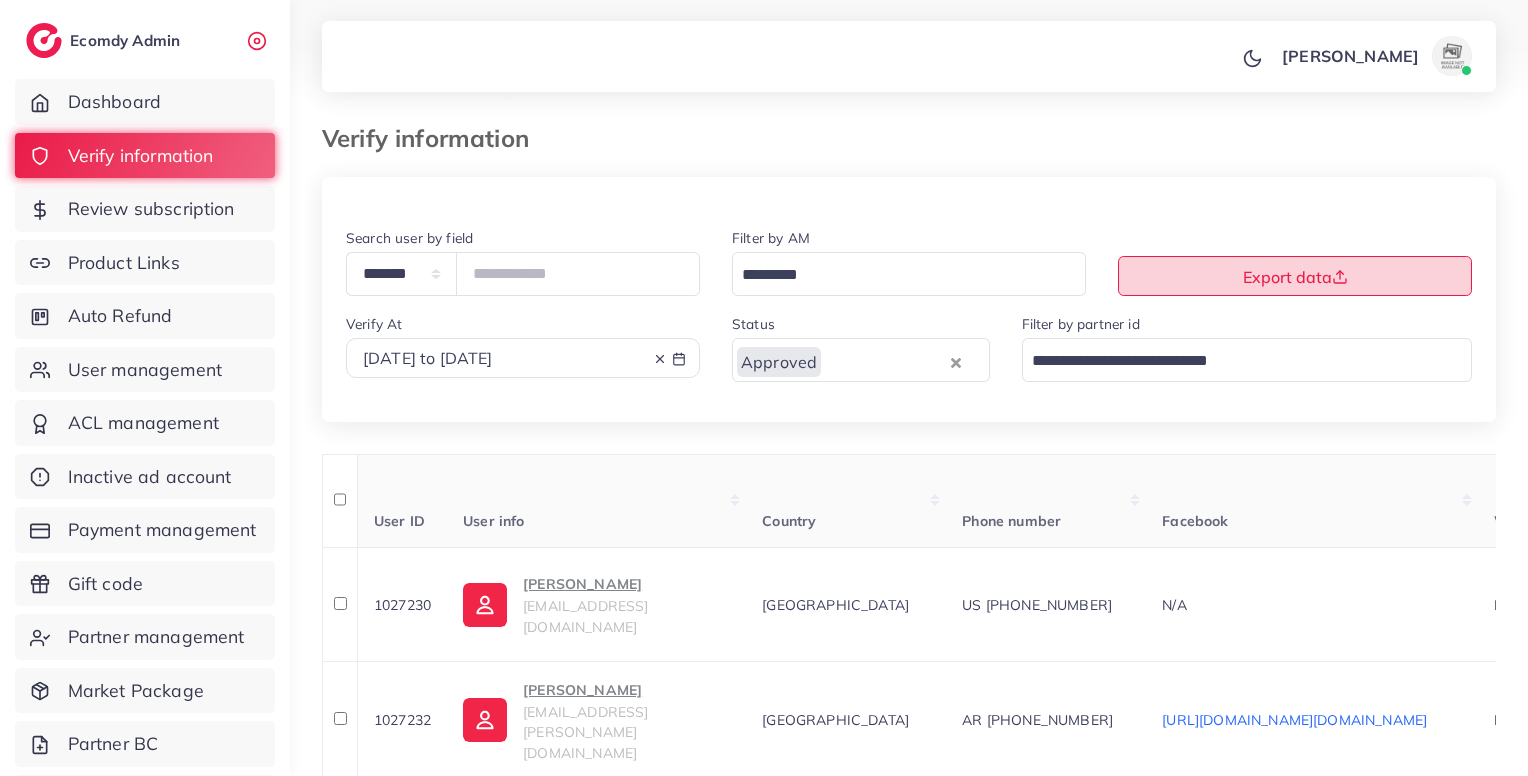 click on "Export data" at bounding box center (1295, 276) 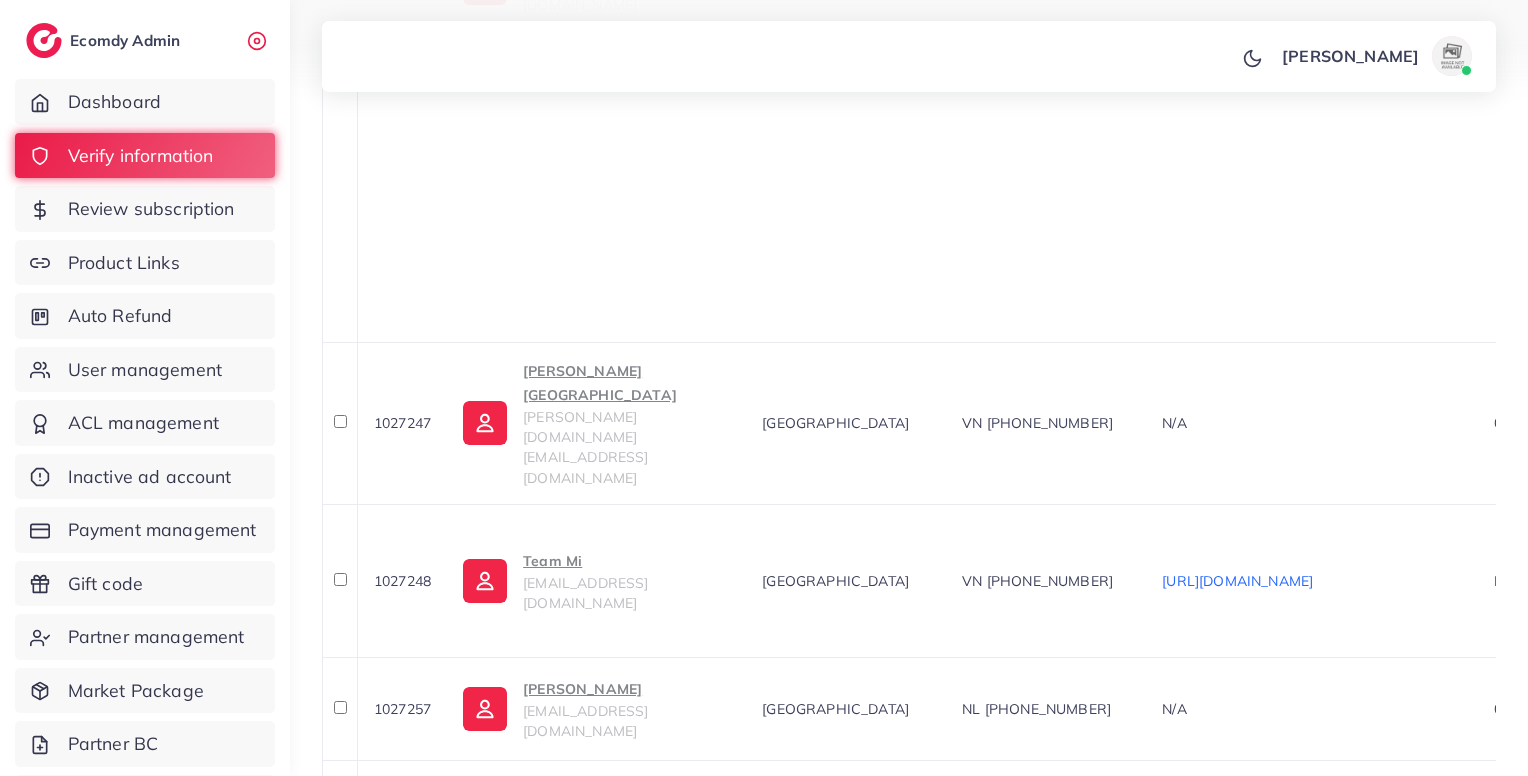 scroll, scrollTop: 1448, scrollLeft: 0, axis: vertical 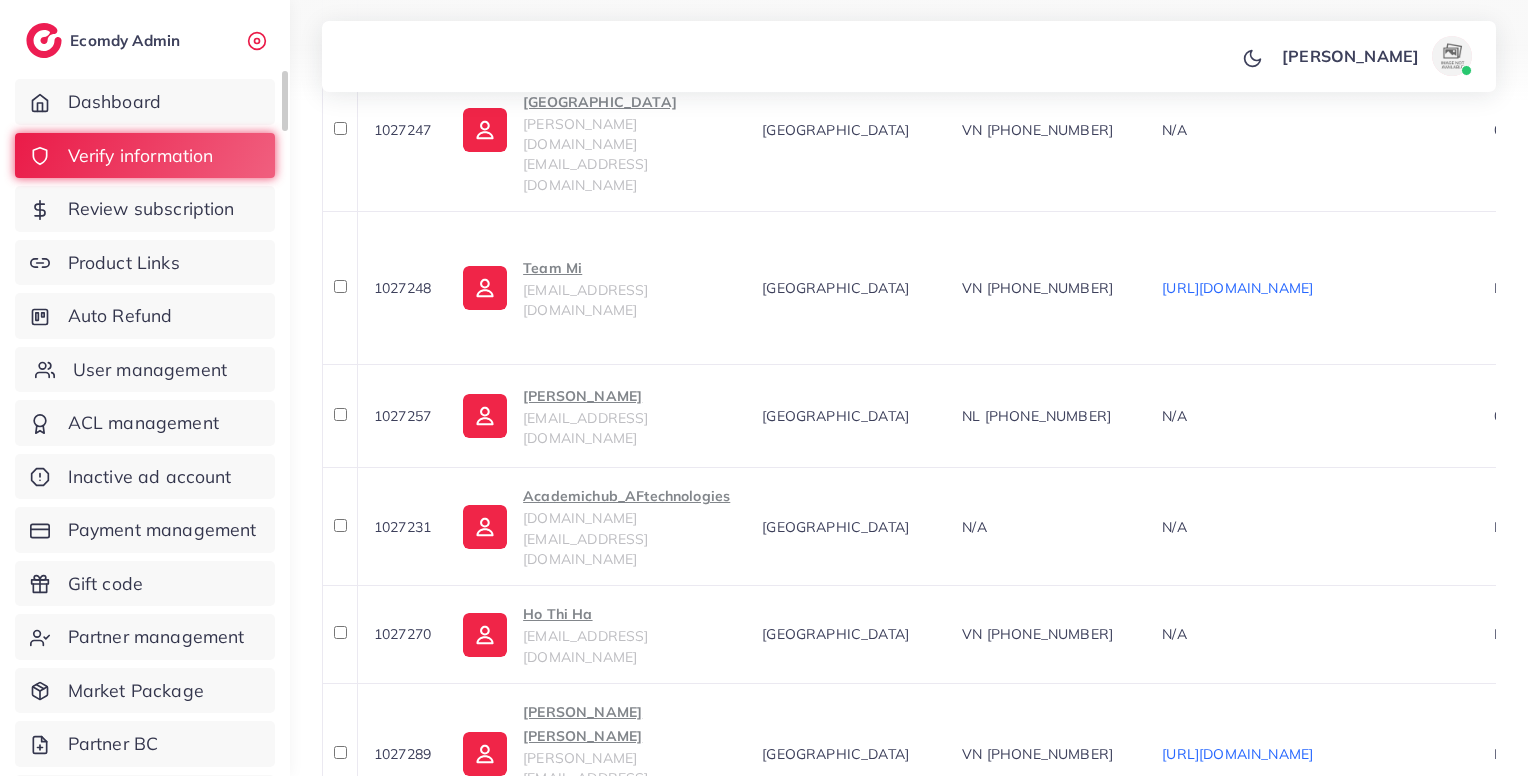 click on "User management" at bounding box center (150, 370) 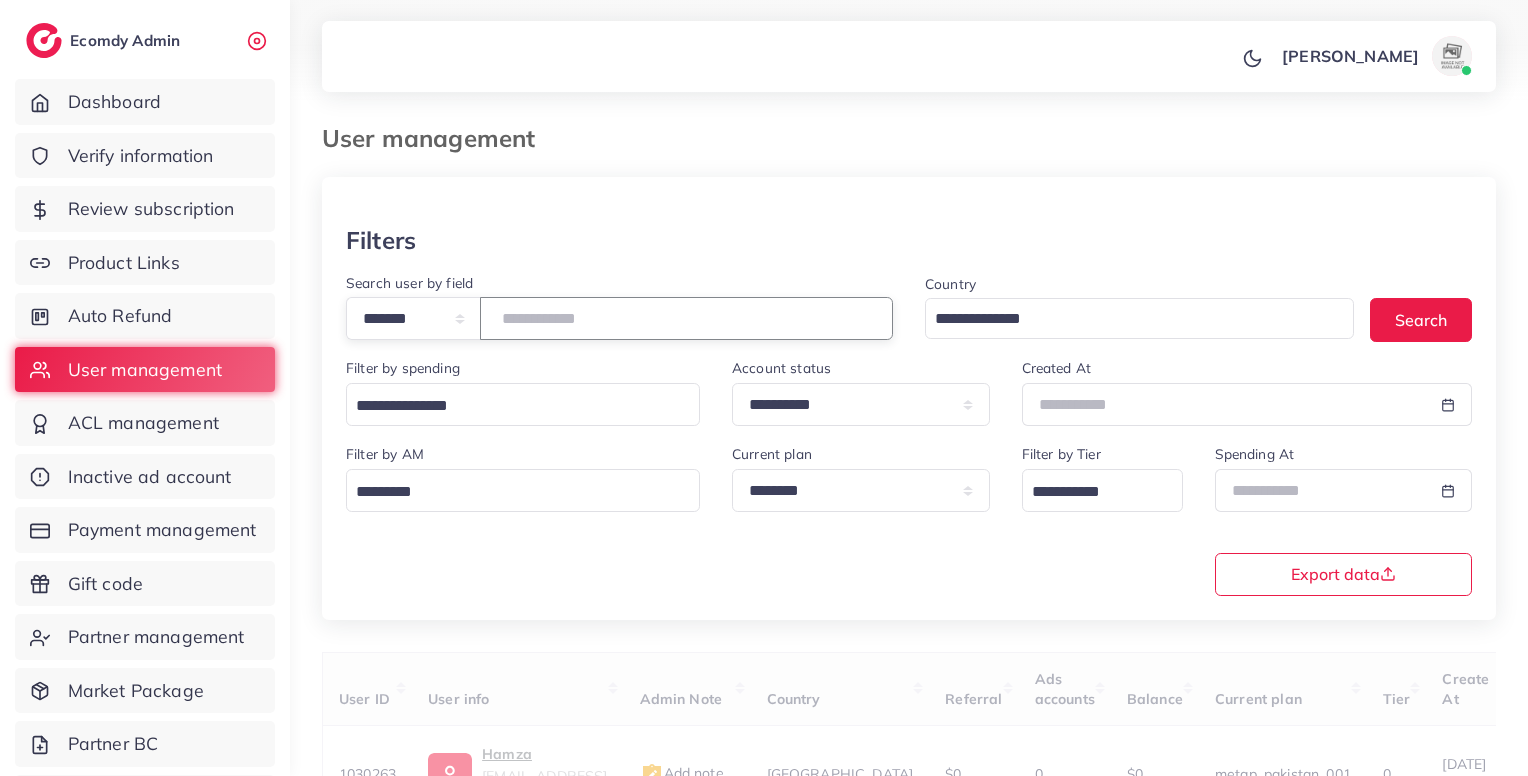 click at bounding box center [686, 318] 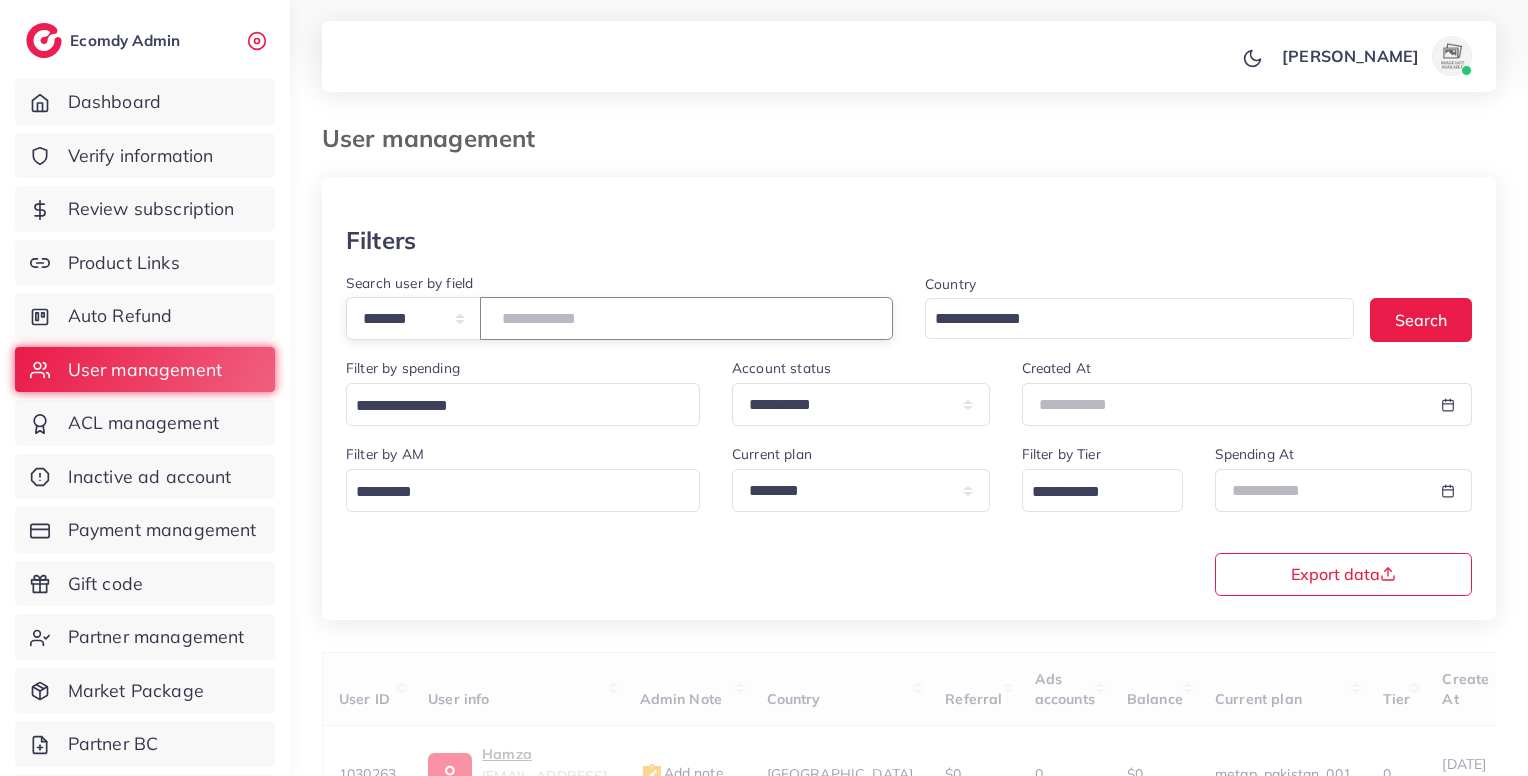 paste on "*******" 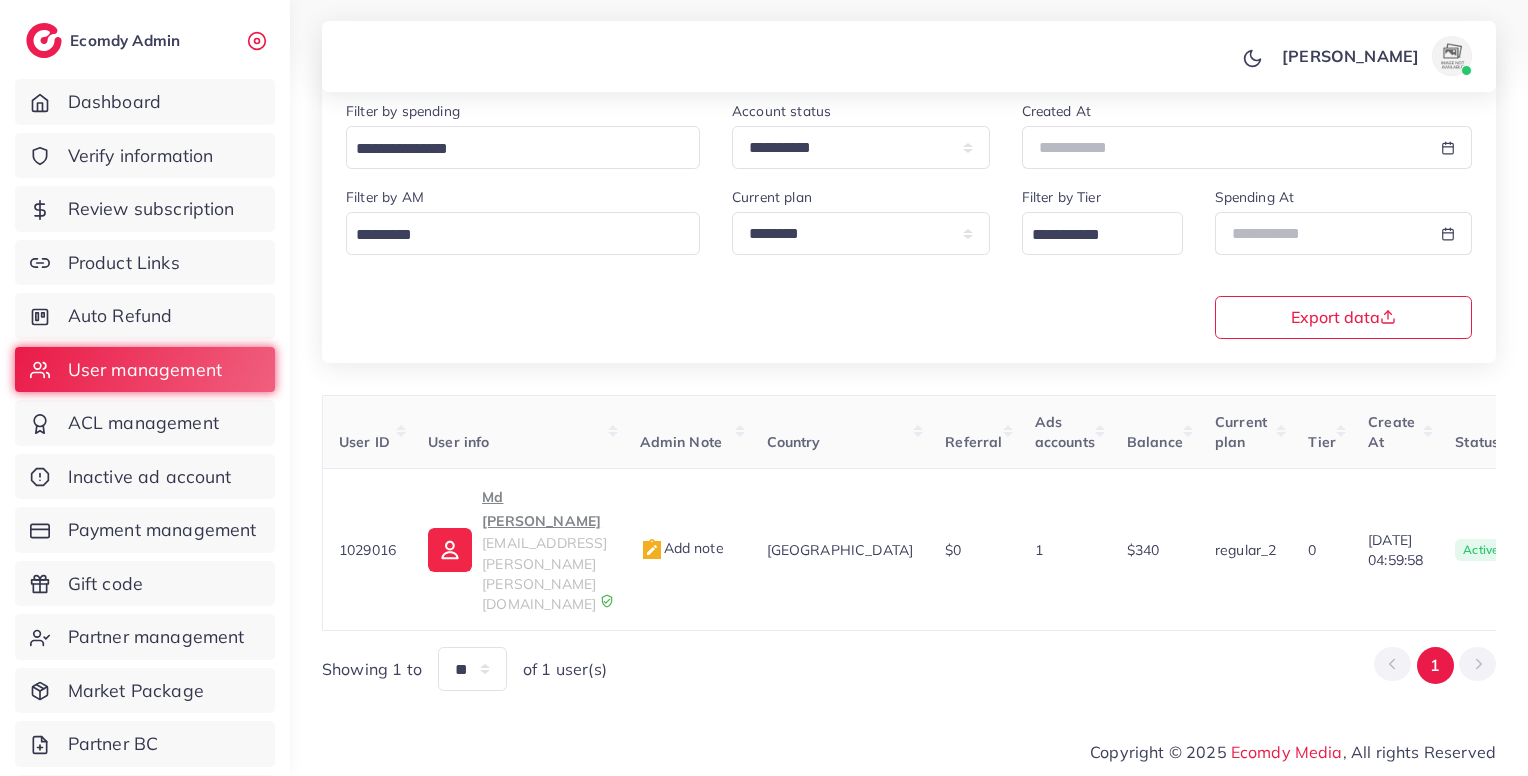 scroll, scrollTop: 183, scrollLeft: 0, axis: vertical 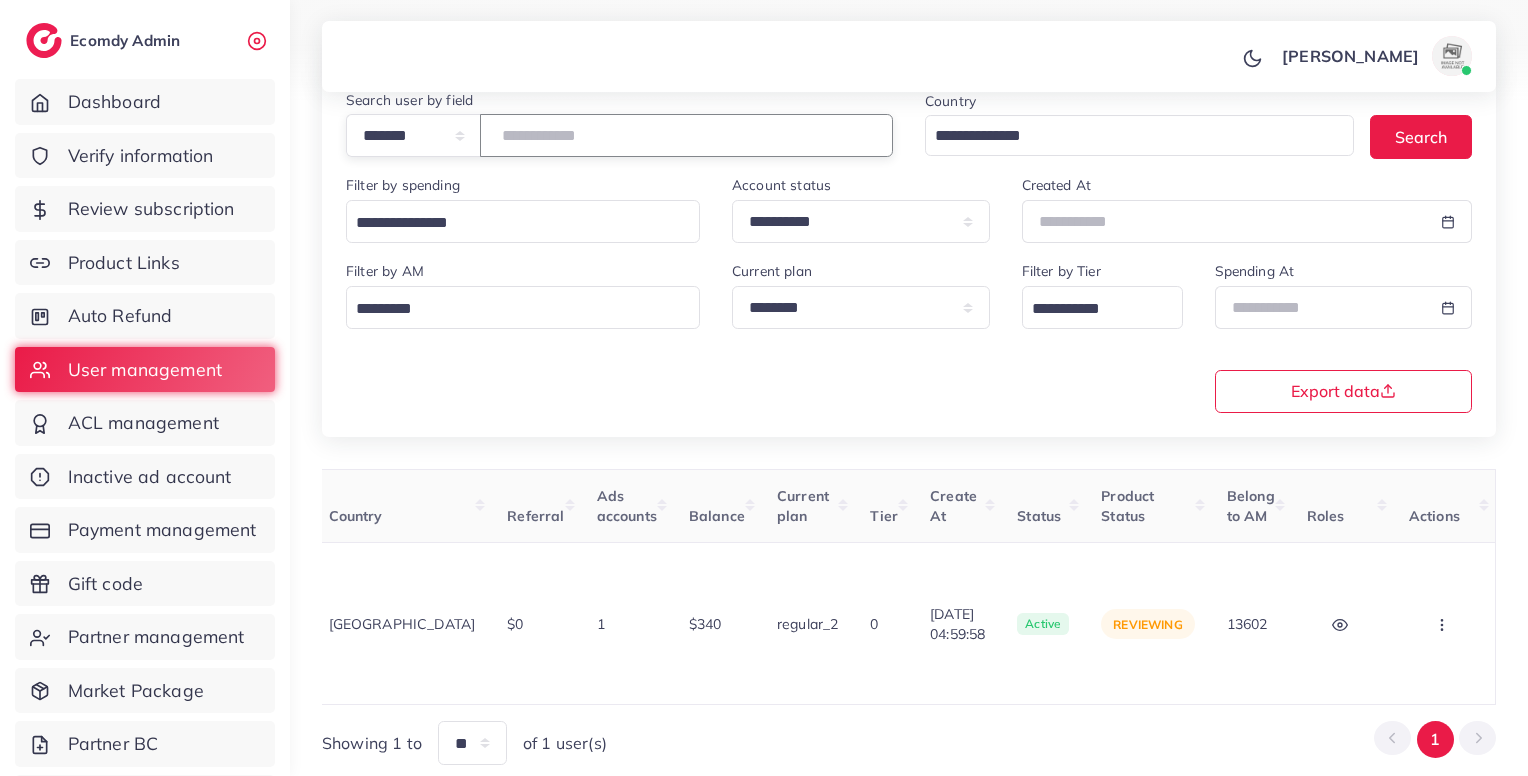 click on "*******" at bounding box center (686, 135) 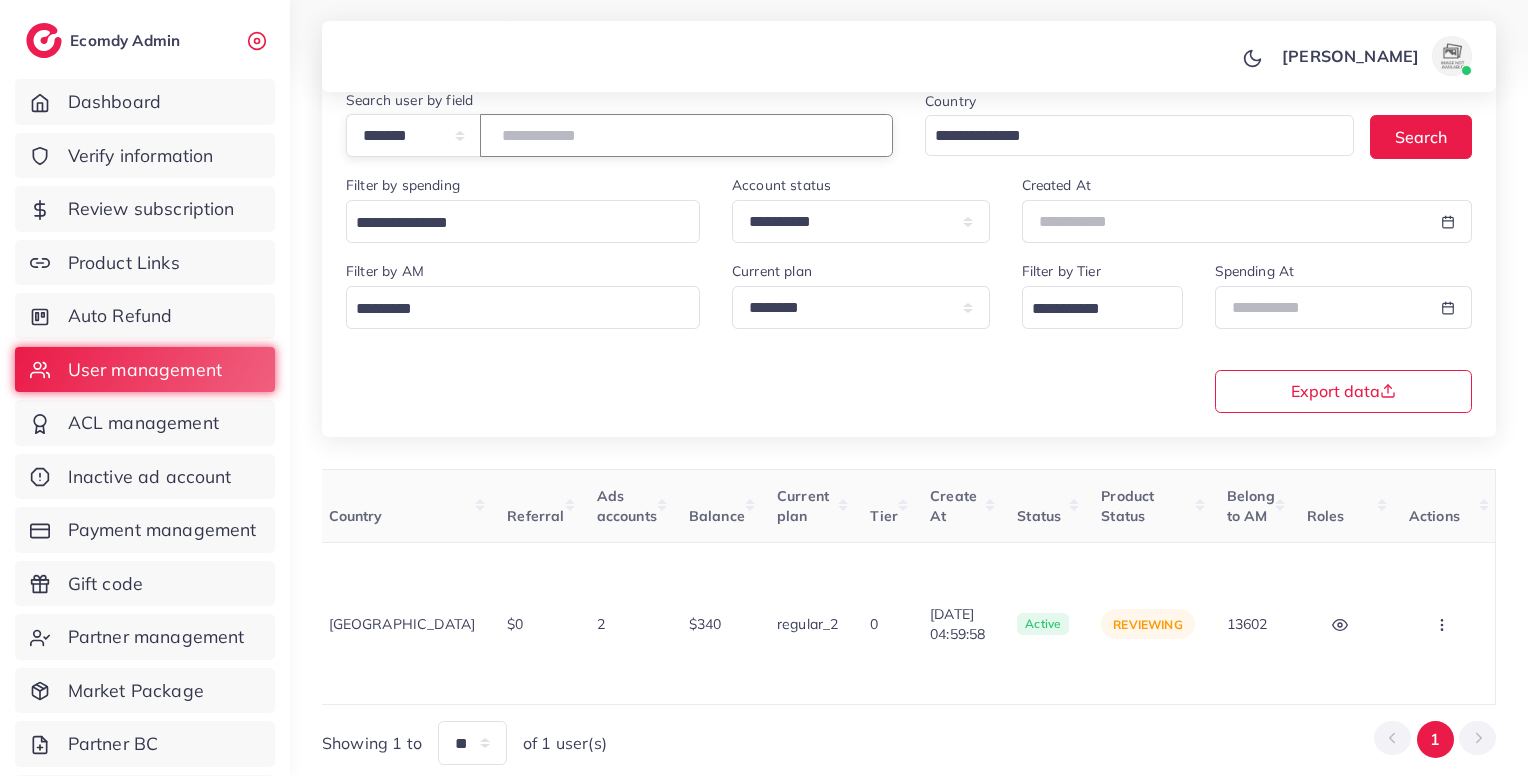 click on "*******" at bounding box center [686, 135] 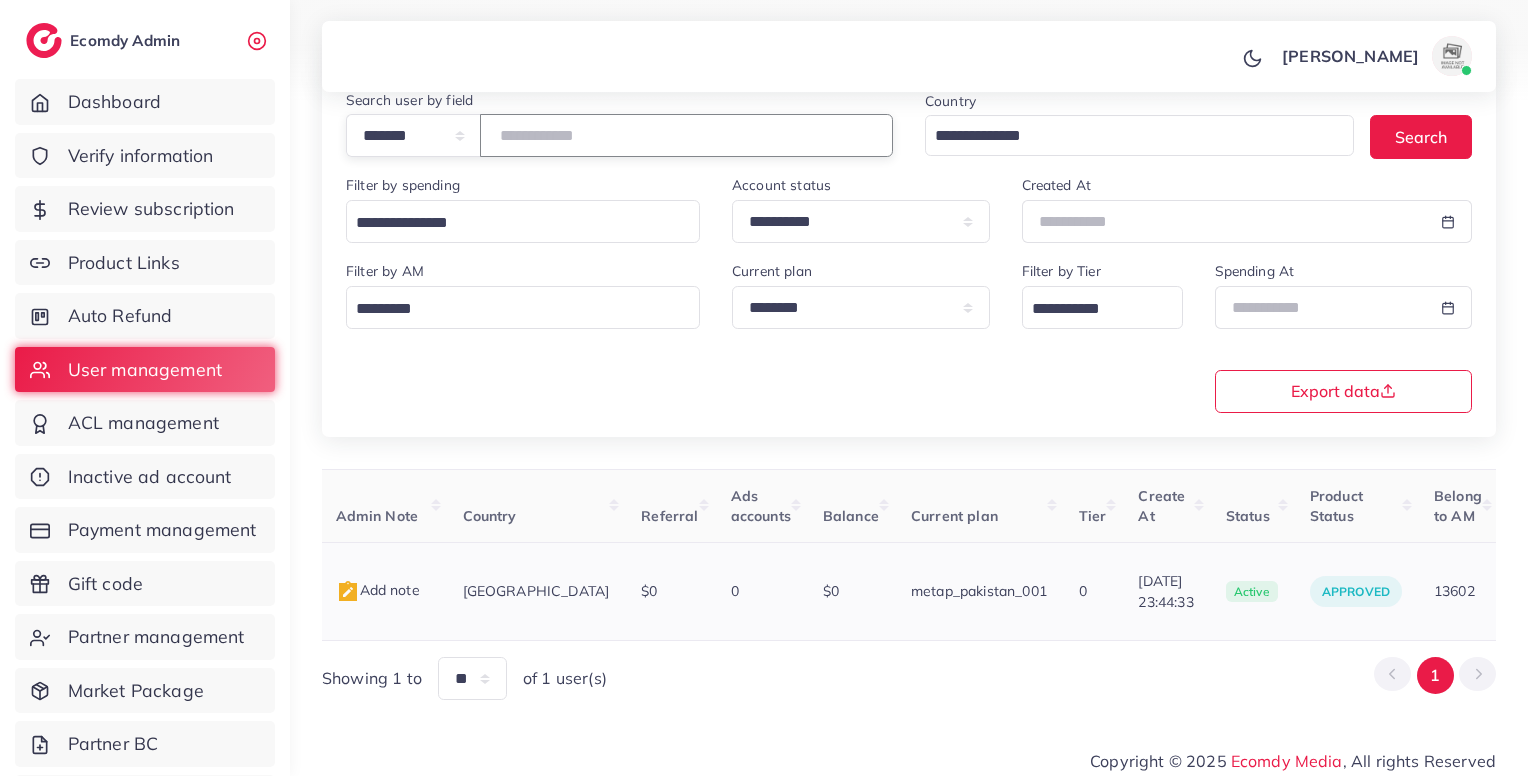 scroll, scrollTop: 0, scrollLeft: 516, axis: horizontal 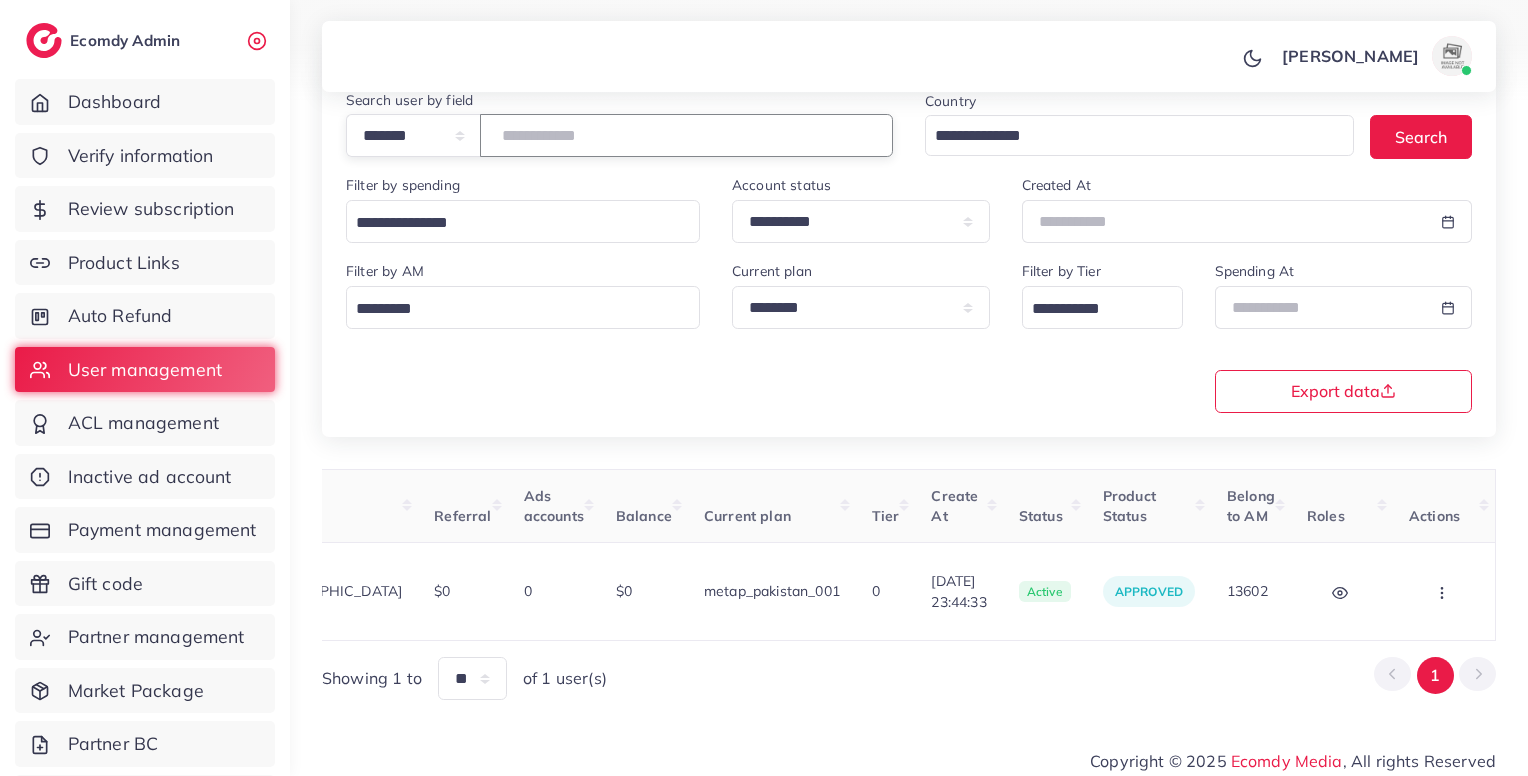 click on "*******" at bounding box center (686, 135) 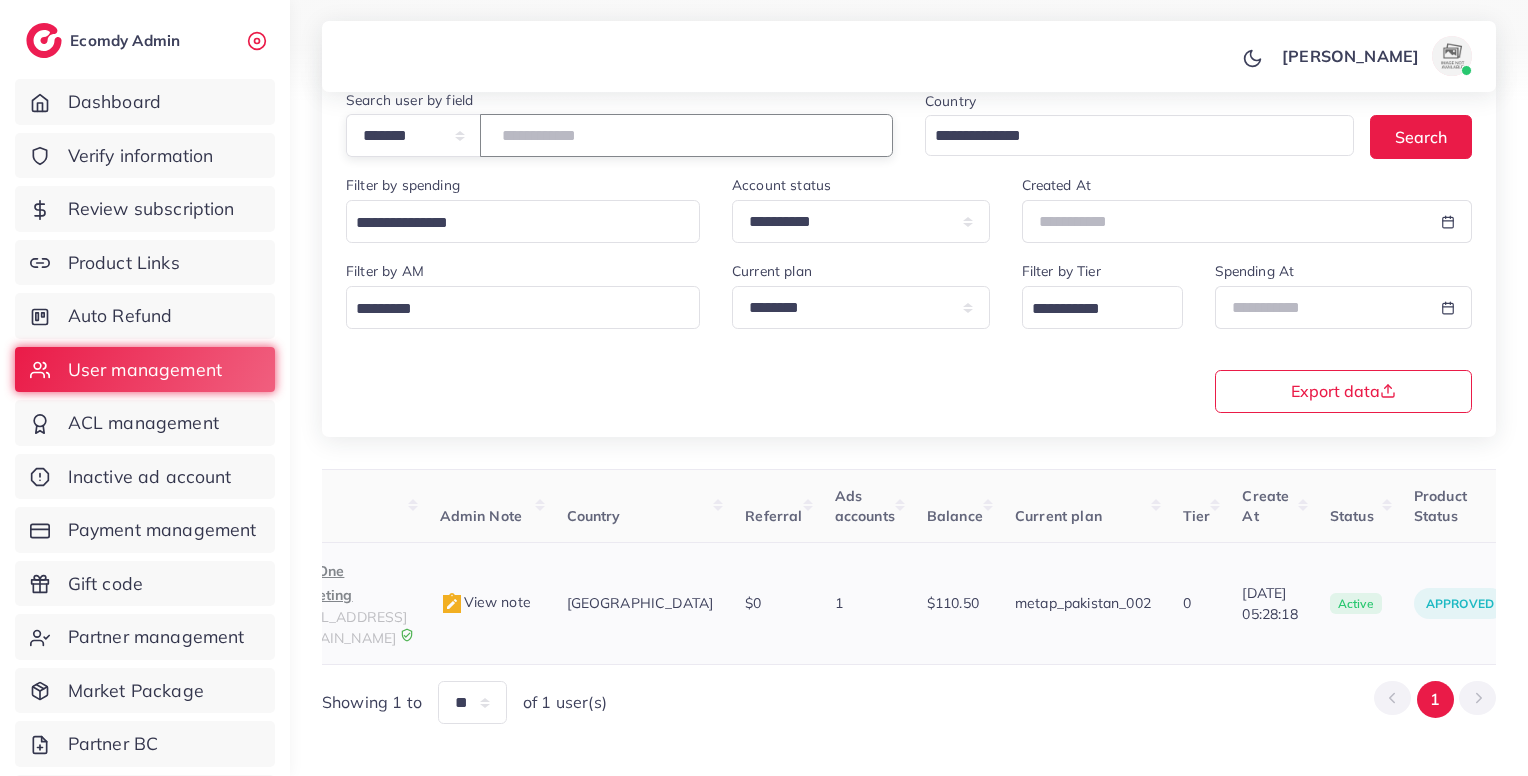 scroll, scrollTop: 0, scrollLeft: 0, axis: both 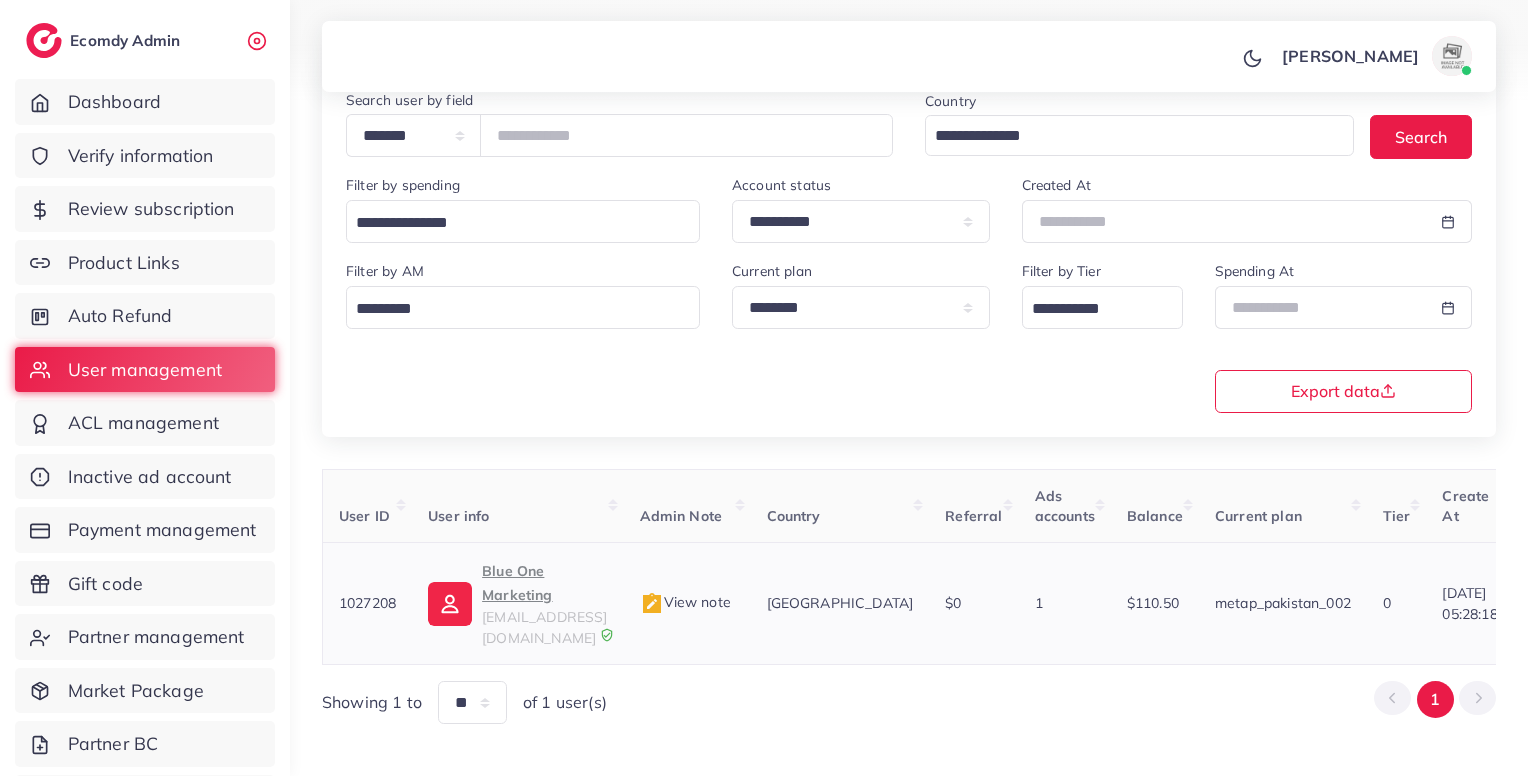 click on "Blue One Marketing" at bounding box center [544, 583] 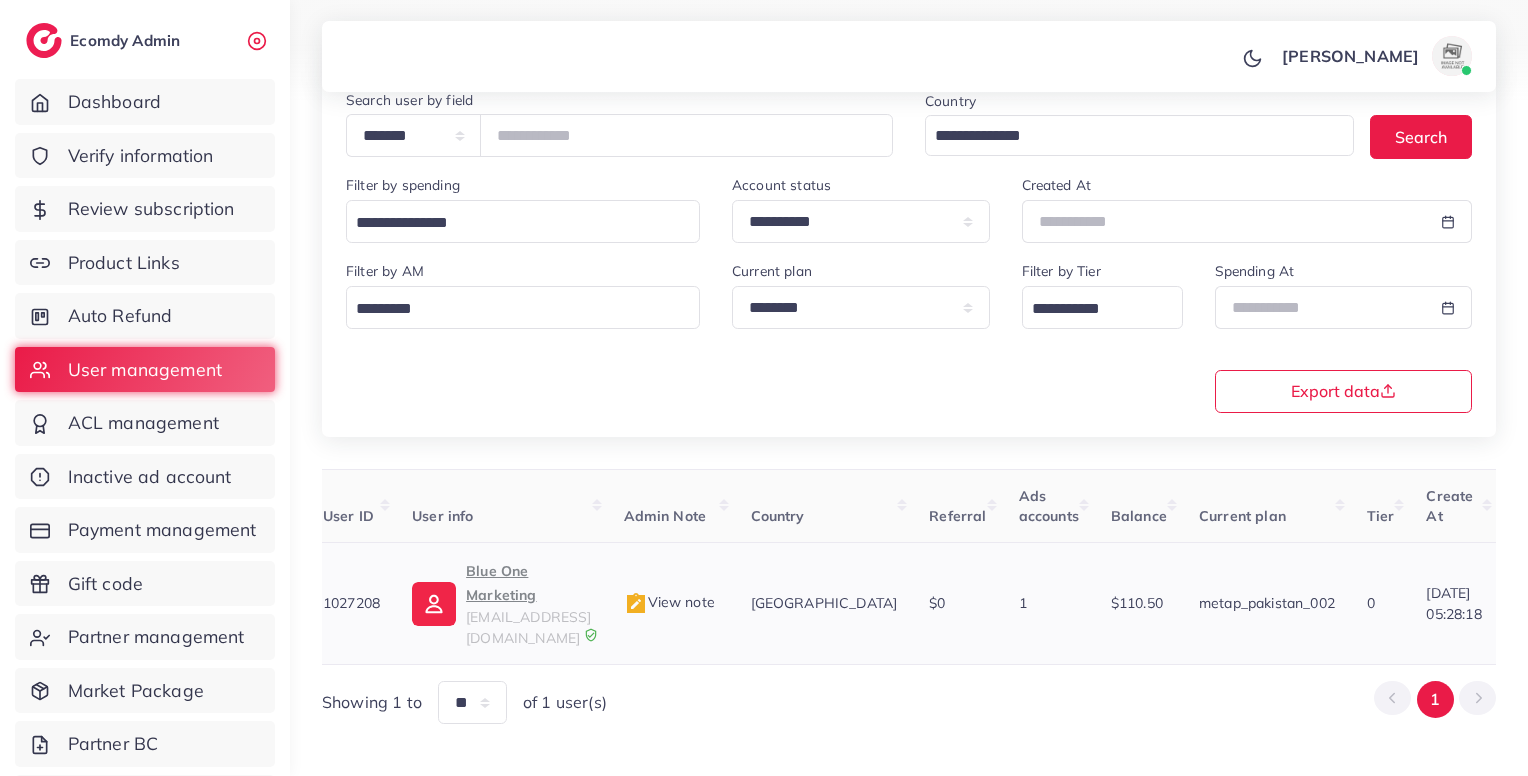 scroll, scrollTop: 0, scrollLeft: 4, axis: horizontal 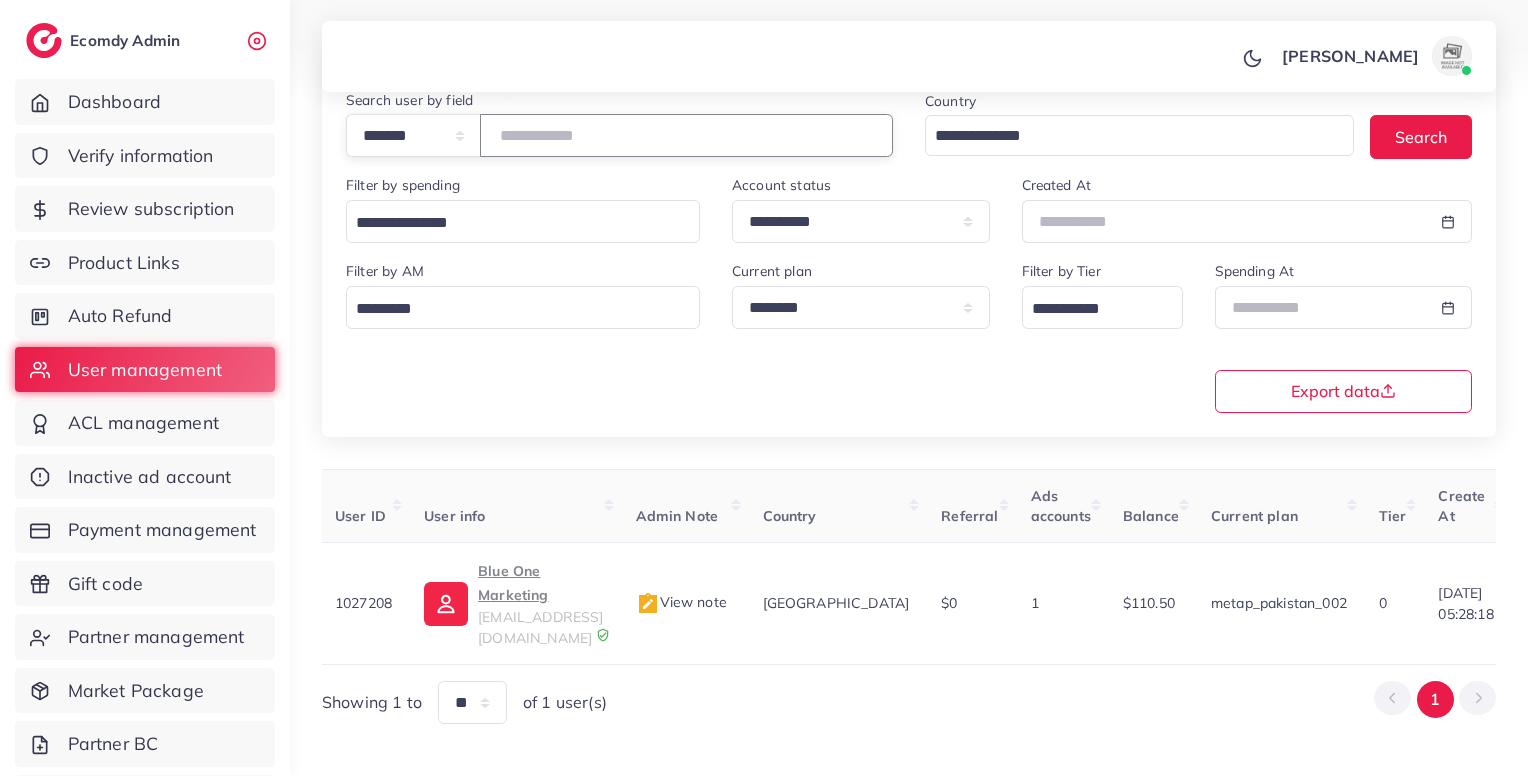 drag, startPoint x: 566, startPoint y: 161, endPoint x: 553, endPoint y: 144, distance: 21.400934 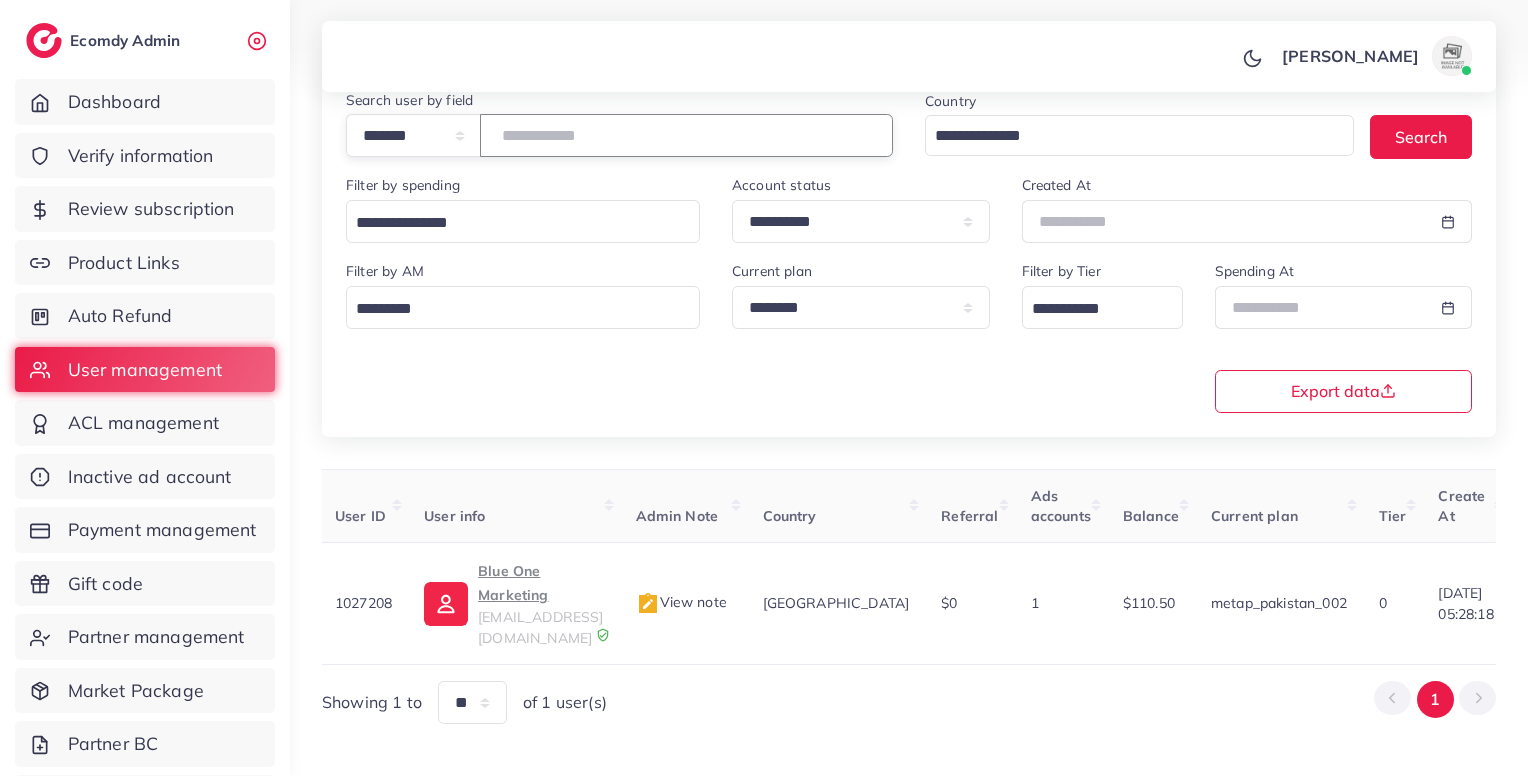 click on "**********" at bounding box center [619, 131] 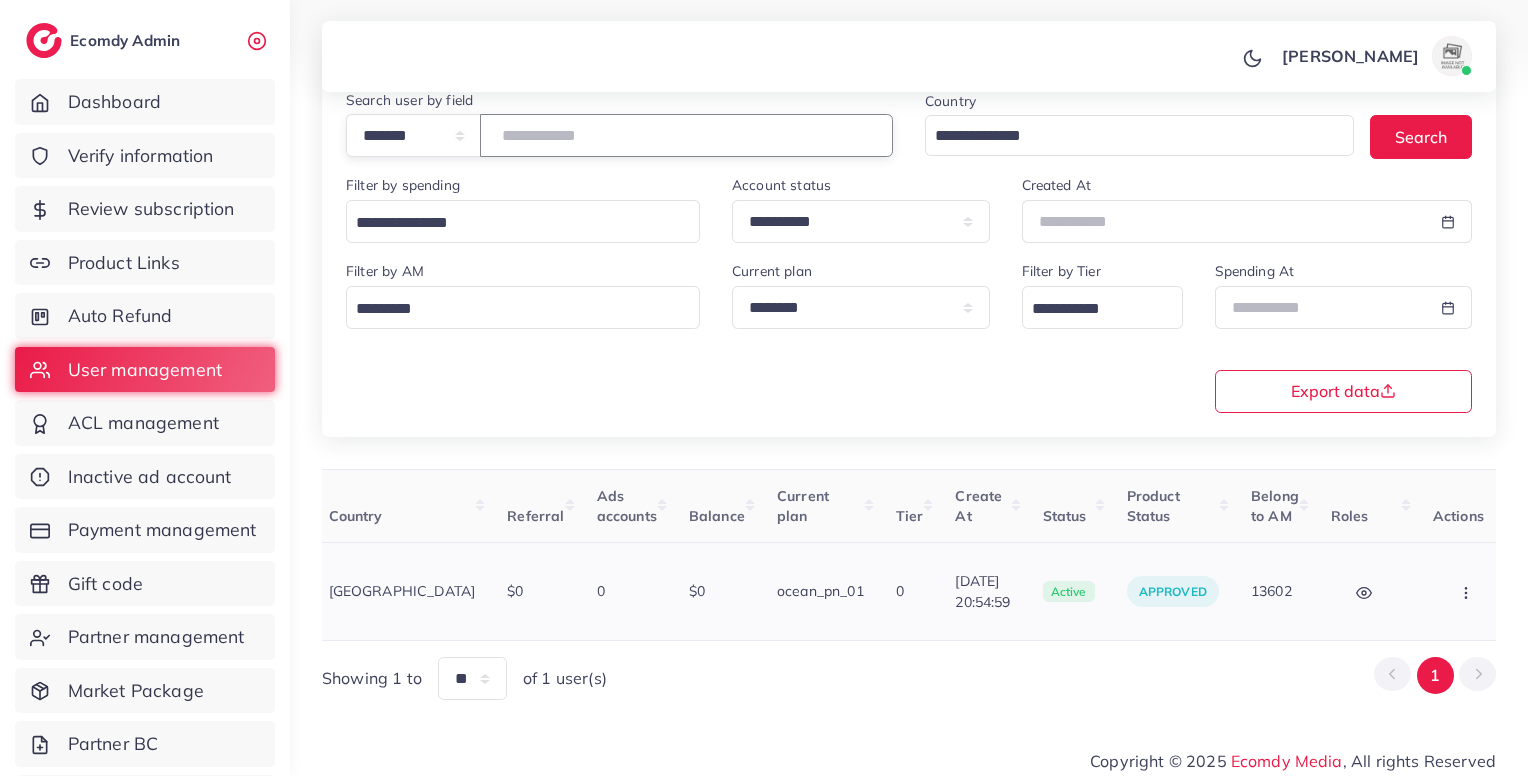 scroll, scrollTop: 0, scrollLeft: 0, axis: both 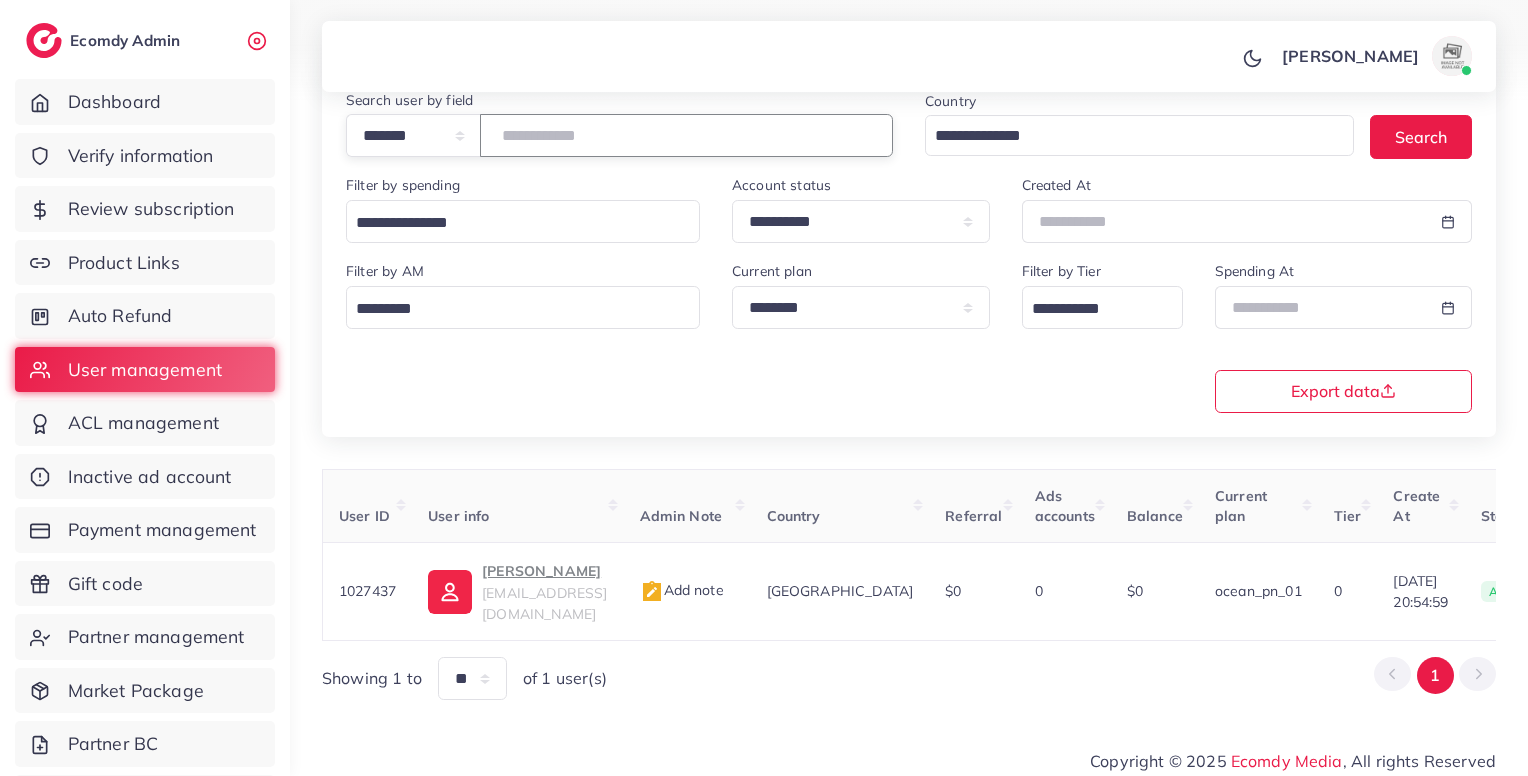 click on "*******" at bounding box center [686, 135] 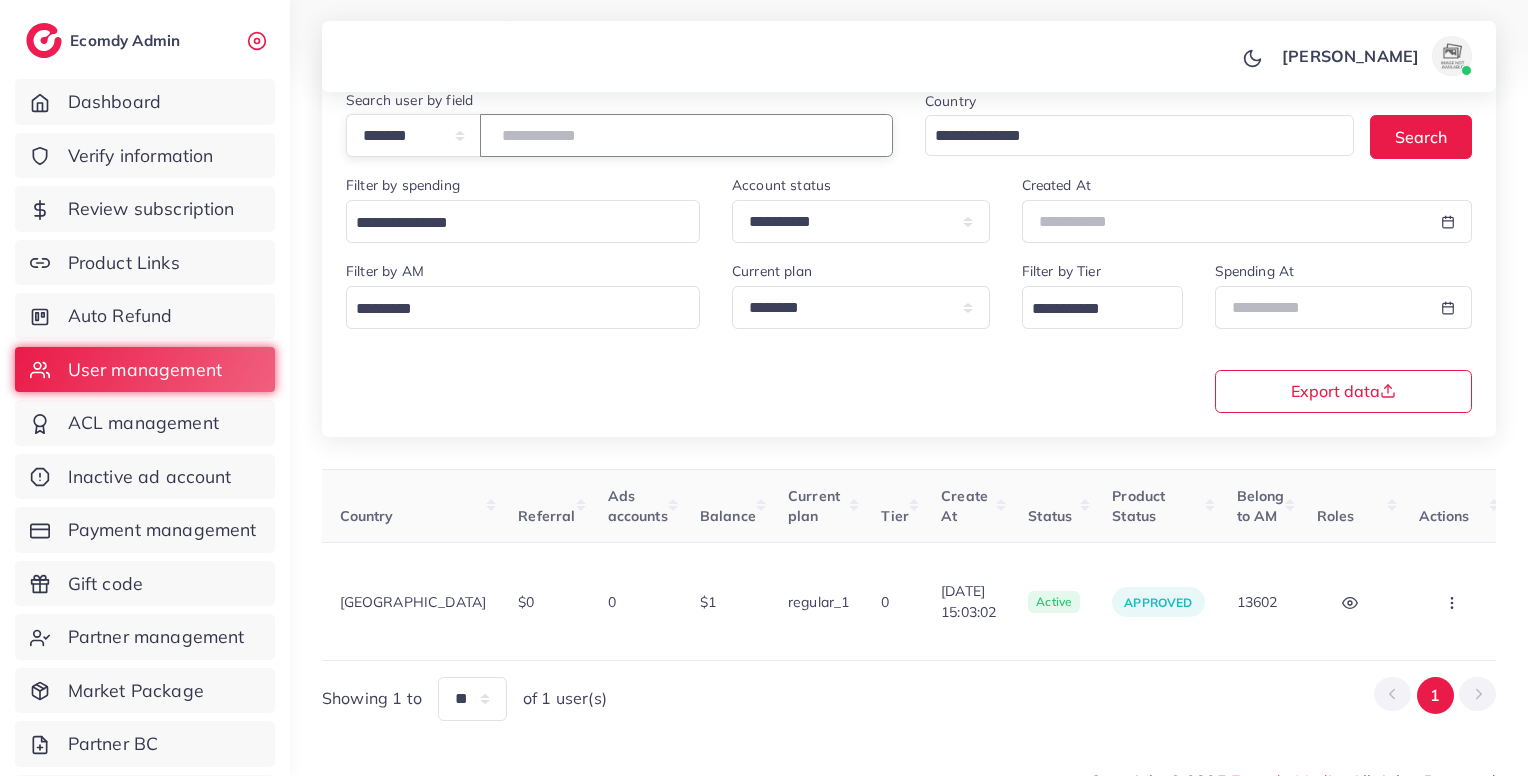 scroll, scrollTop: 0, scrollLeft: 435, axis: horizontal 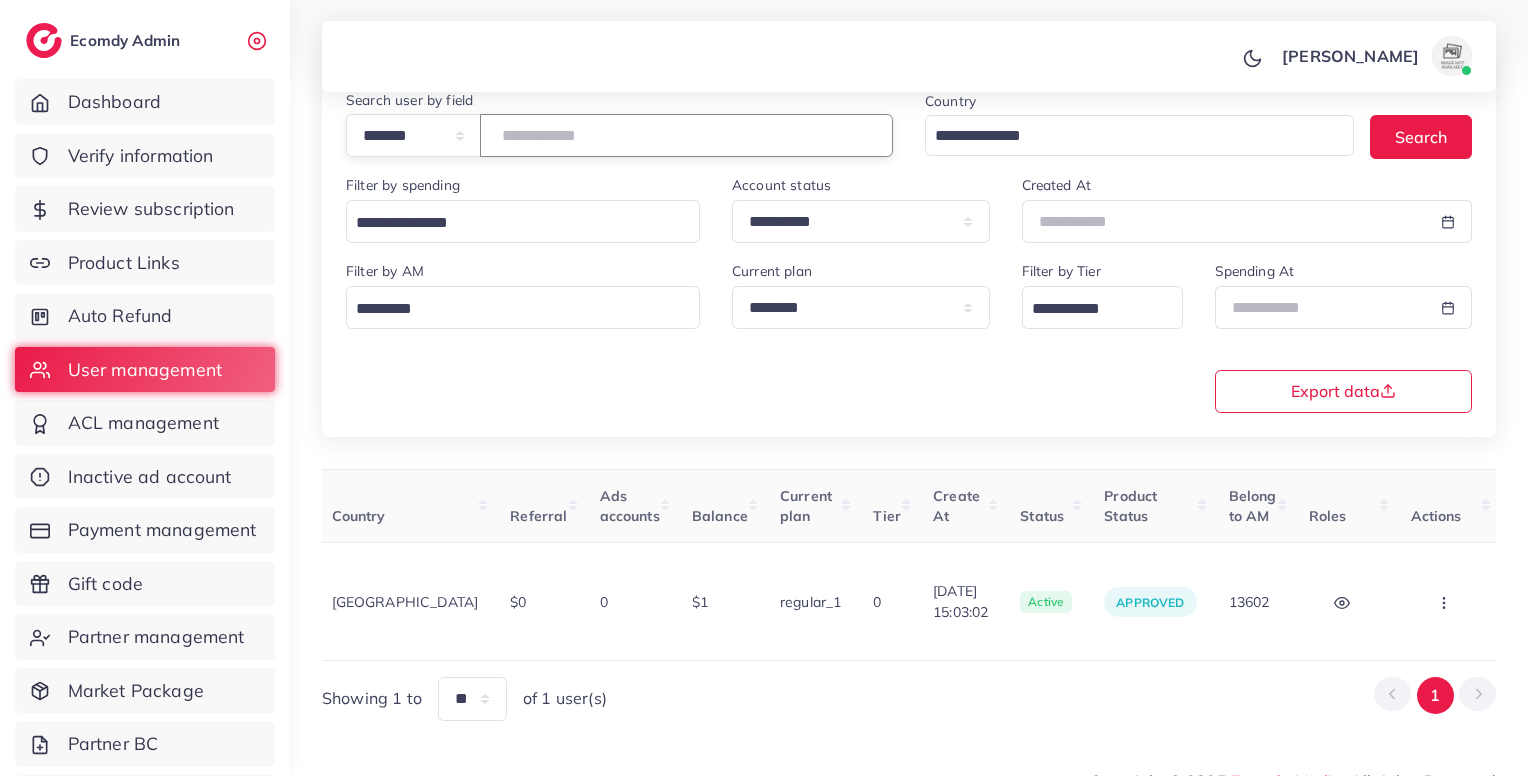 click on "*******" at bounding box center [686, 135] 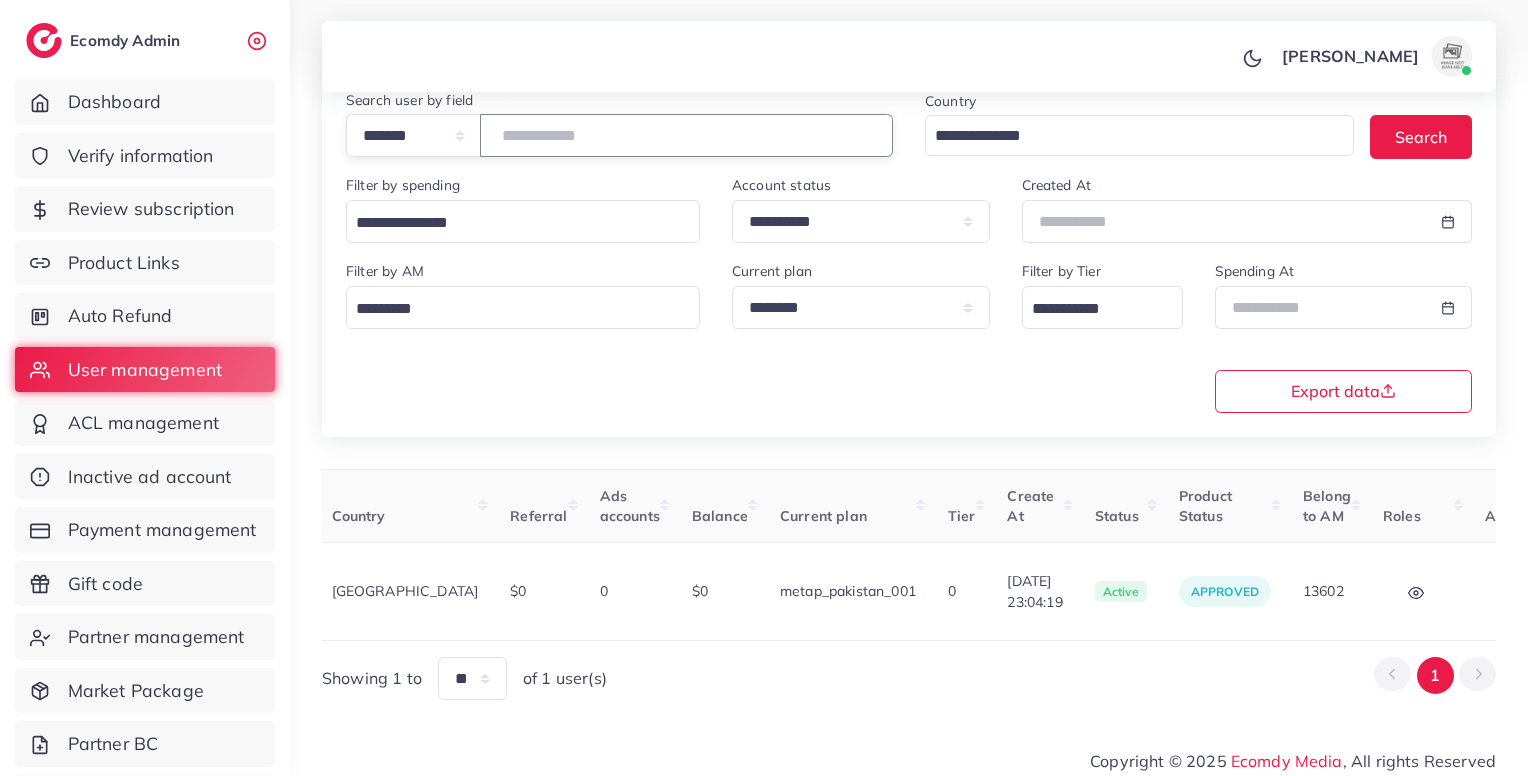 click on "*******" at bounding box center (686, 135) 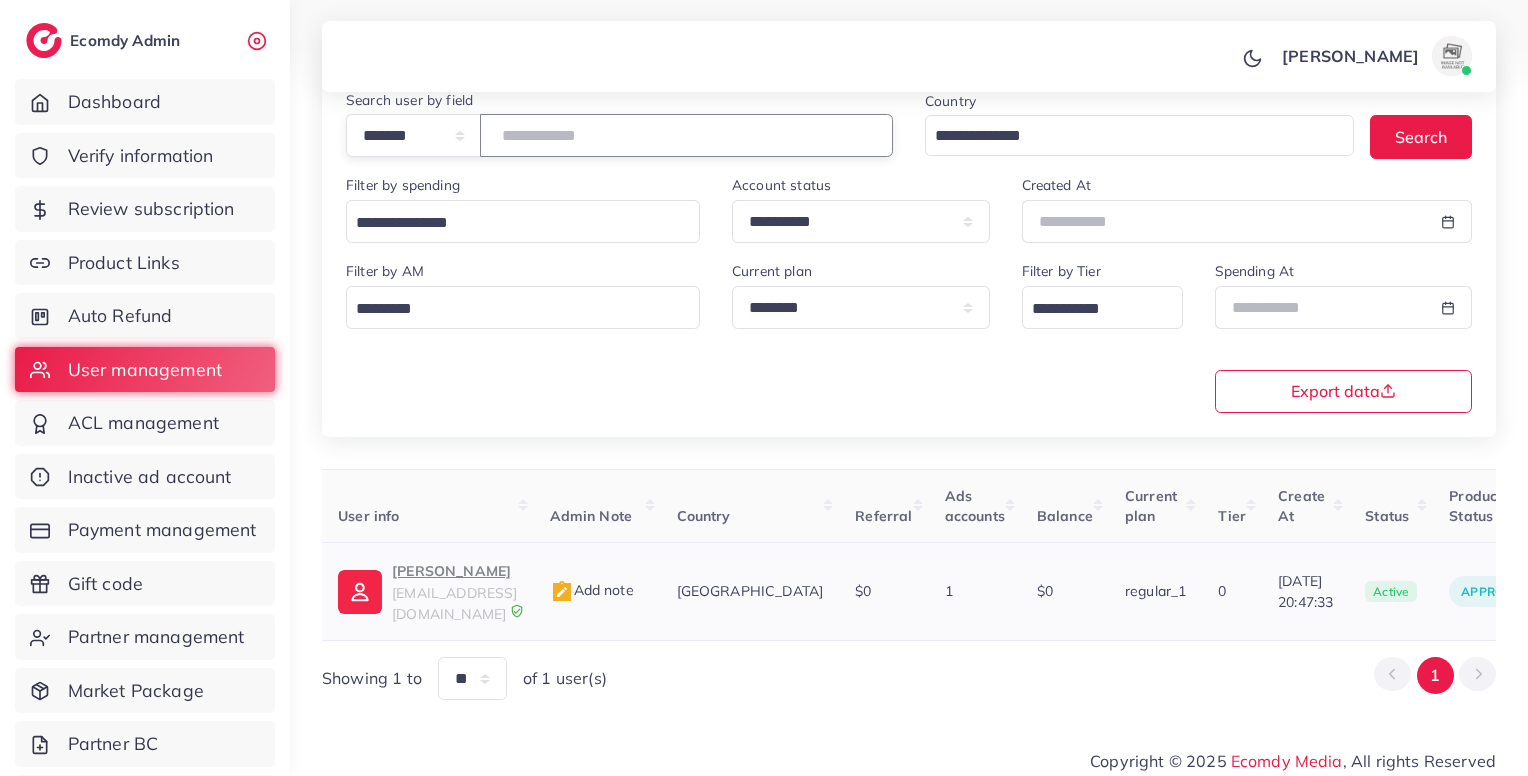 scroll, scrollTop: 0, scrollLeft: 0, axis: both 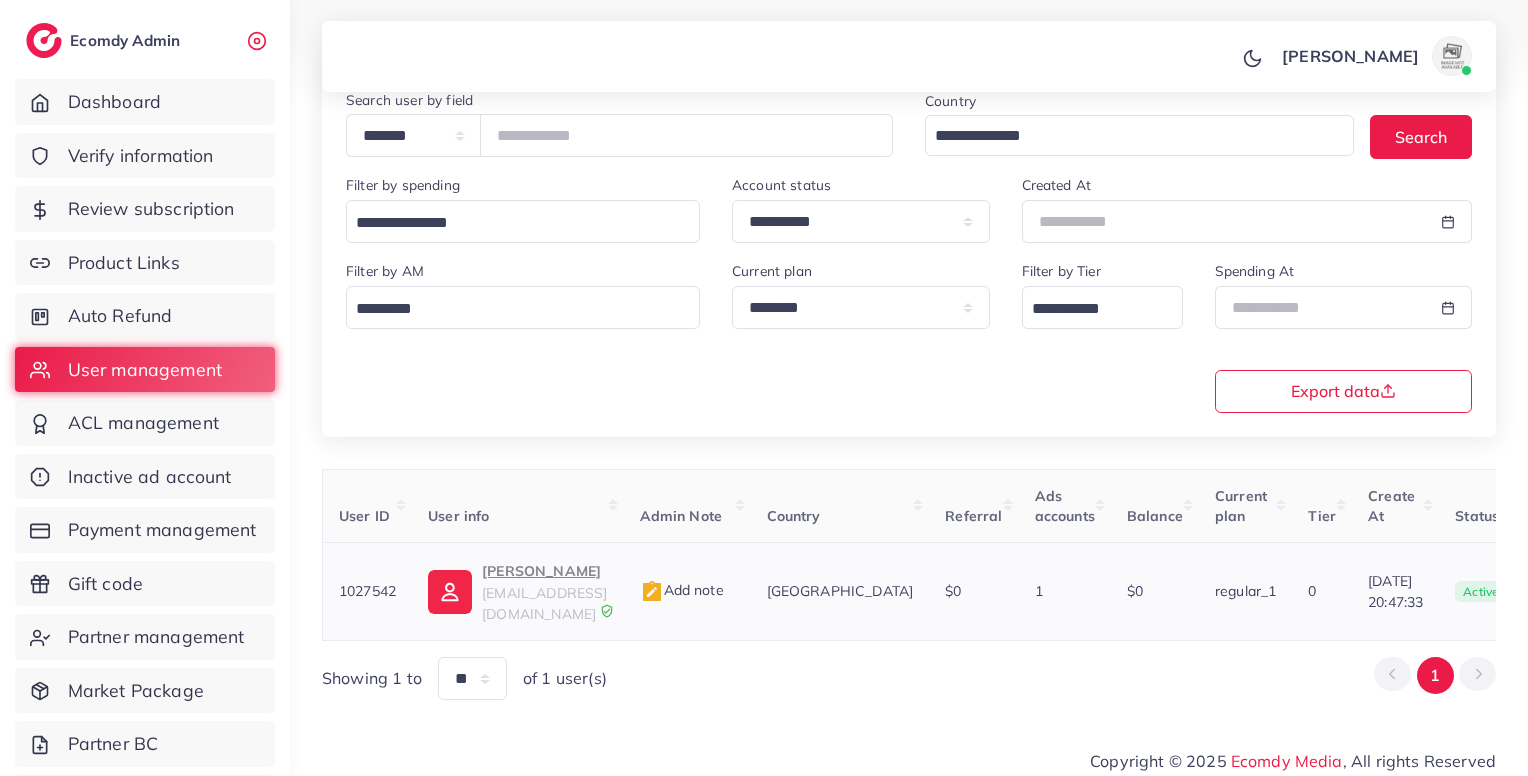 click on "orphellc10@gmail.com" at bounding box center (544, 603) 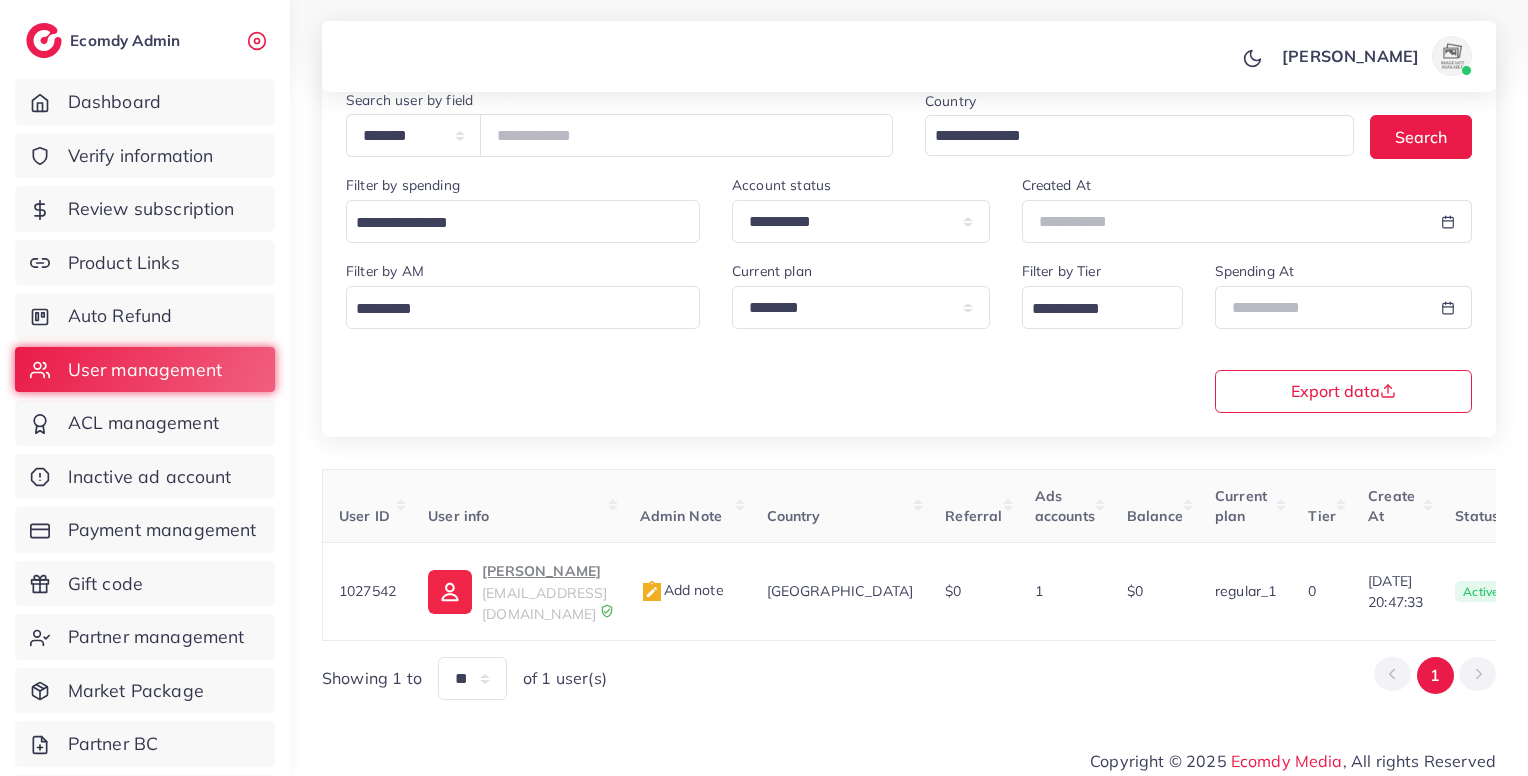 scroll, scrollTop: 0, scrollLeft: 391, axis: horizontal 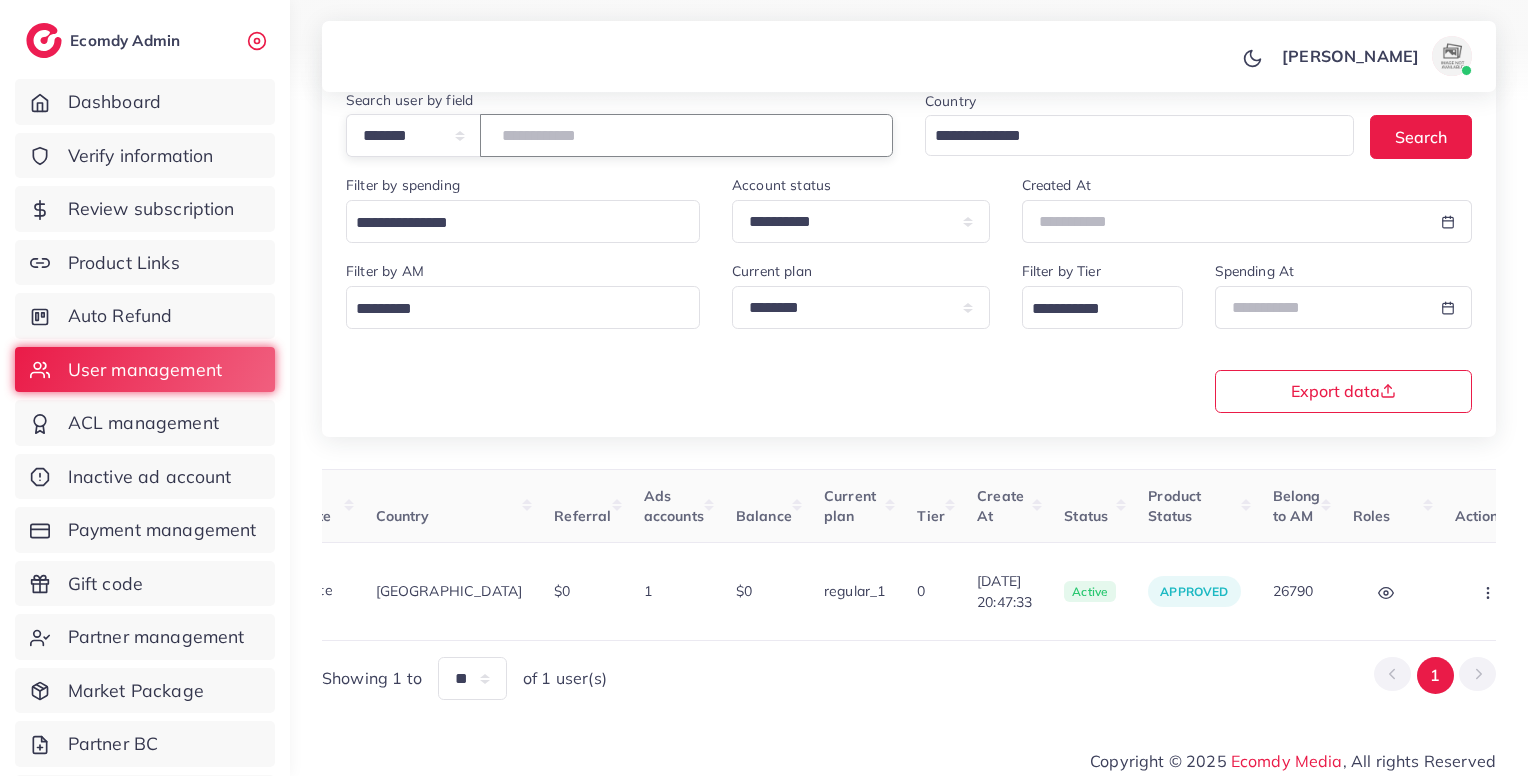 click on "*******" at bounding box center (686, 135) 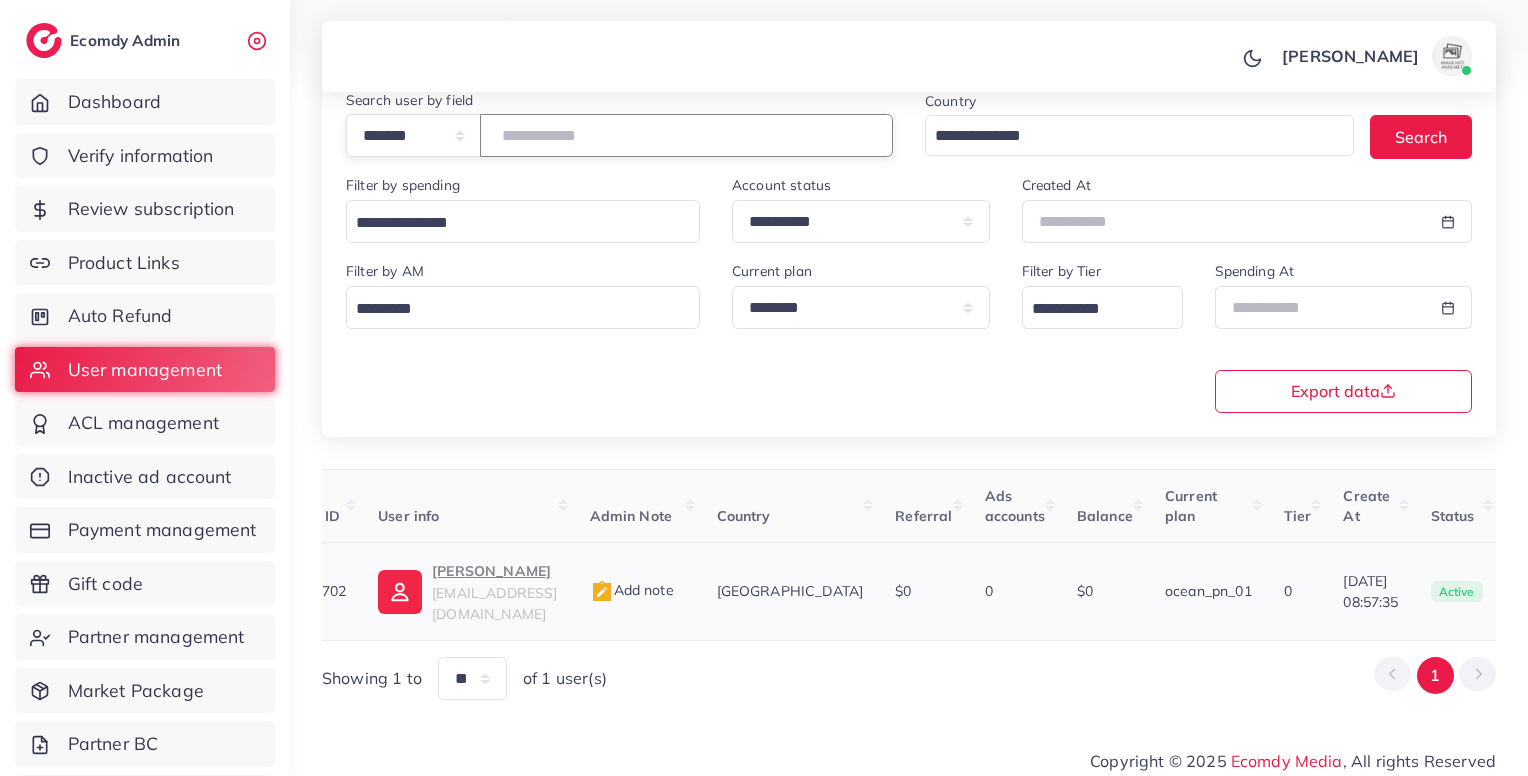scroll, scrollTop: 0, scrollLeft: 0, axis: both 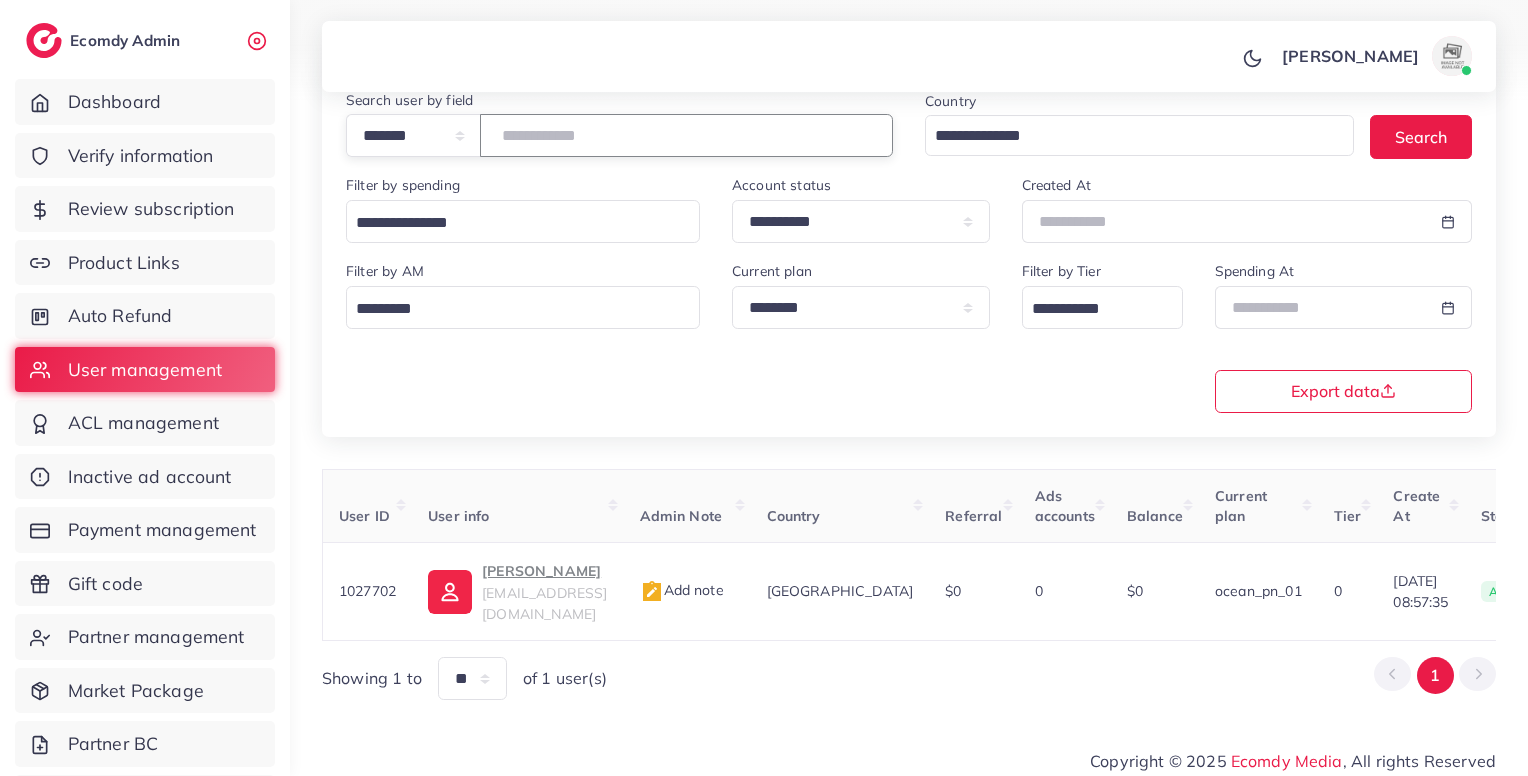 click on "*******" at bounding box center (686, 135) 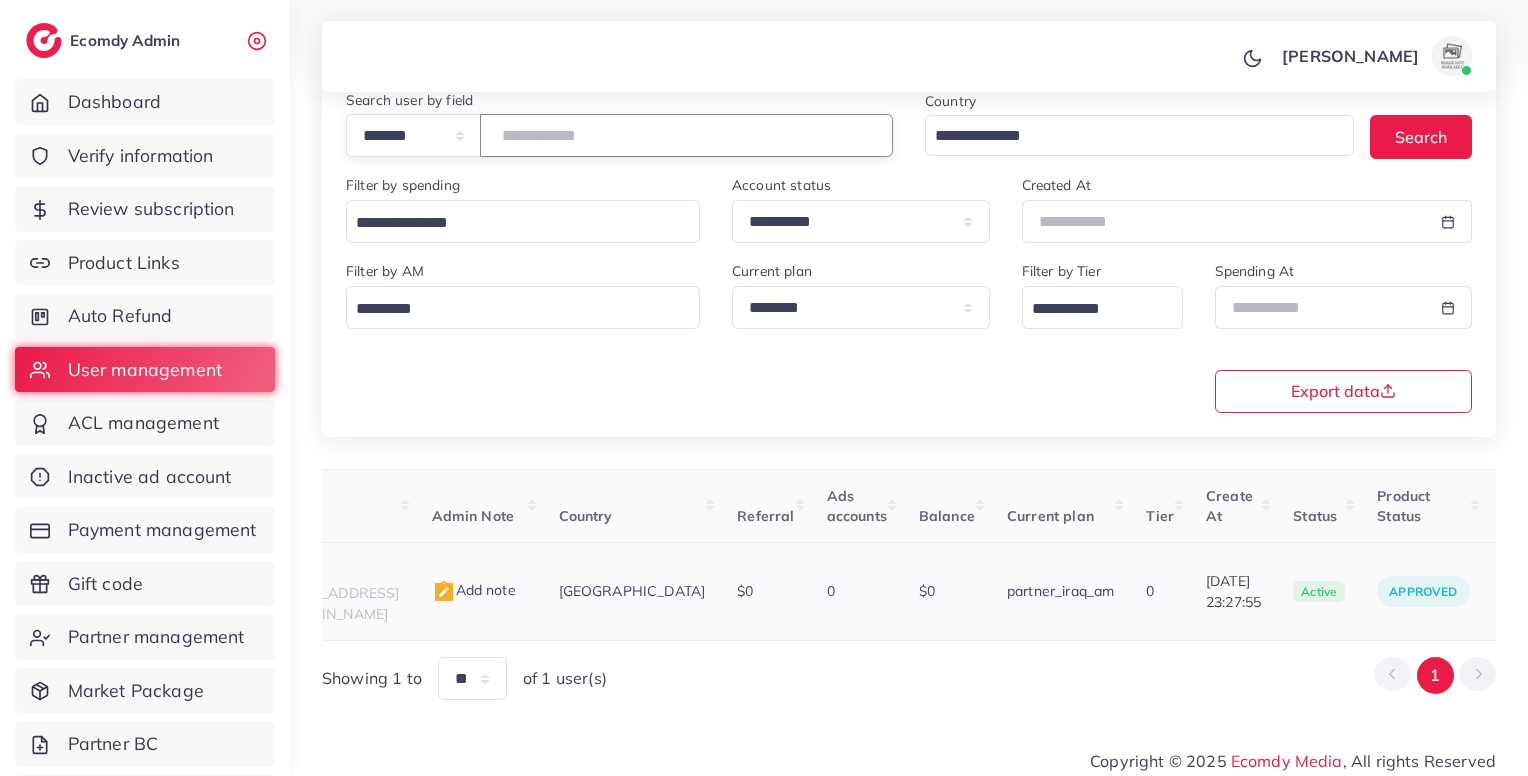 scroll, scrollTop: 0, scrollLeft: 64, axis: horizontal 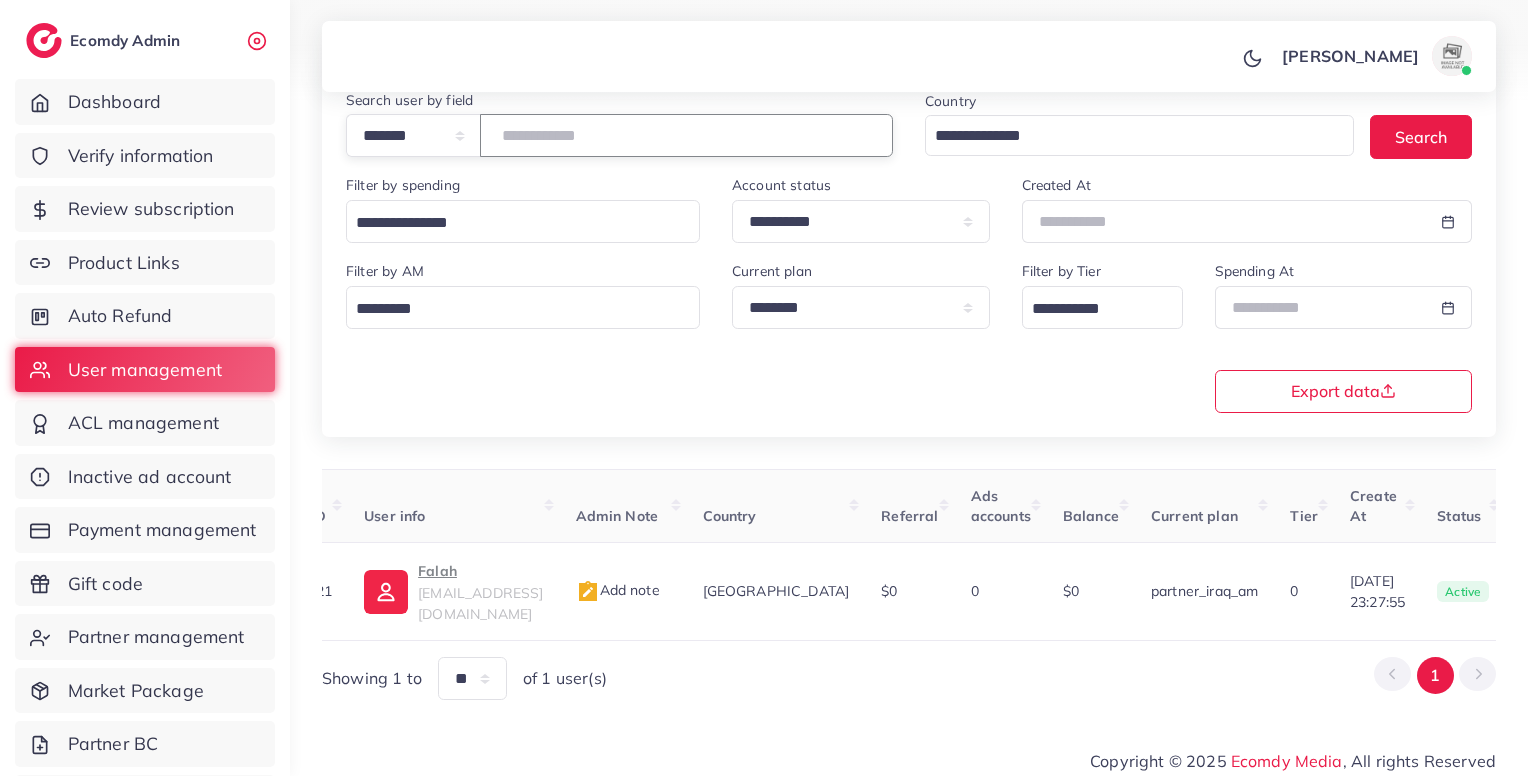 click on "*******" at bounding box center (686, 135) 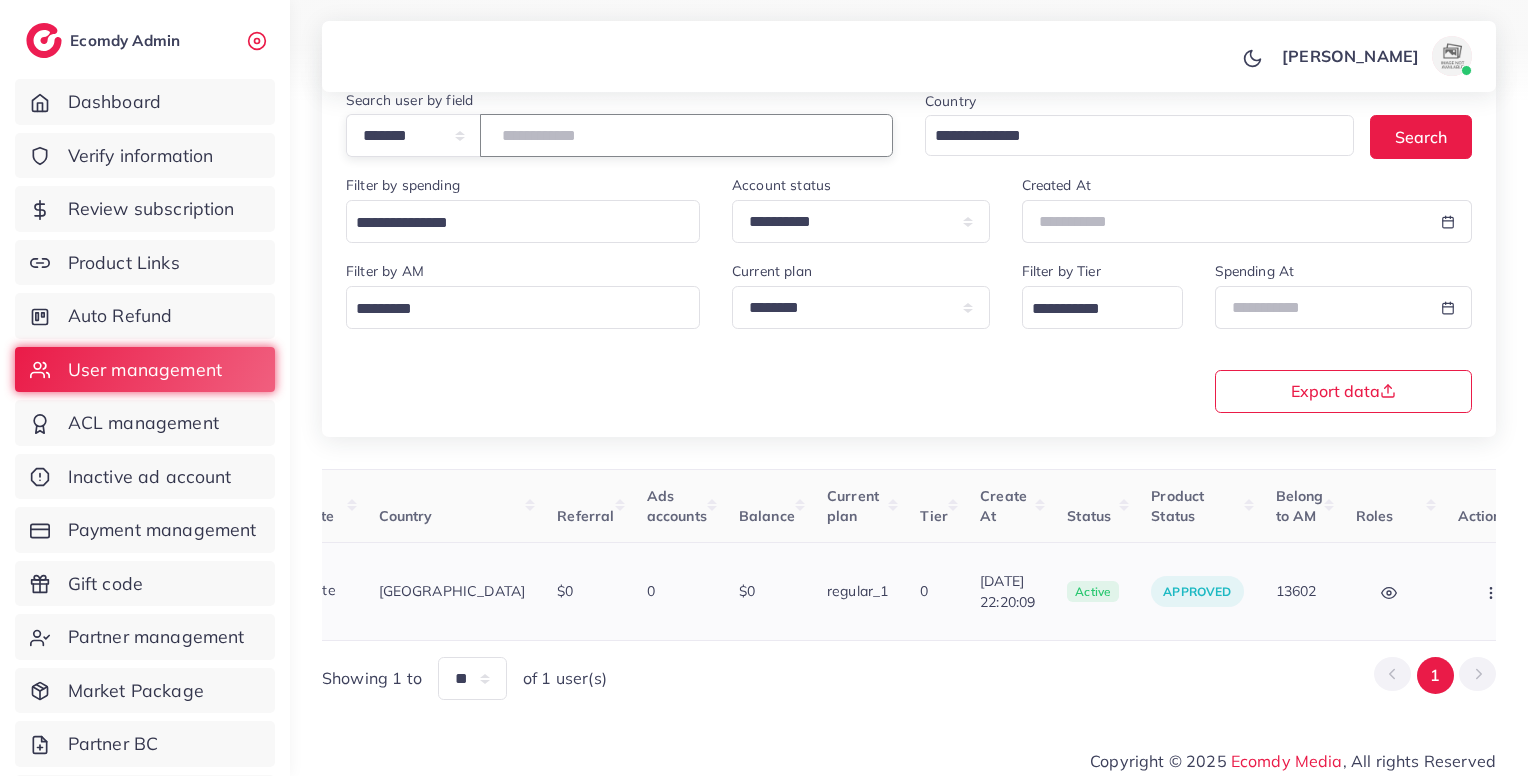 scroll, scrollTop: 0, scrollLeft: 388, axis: horizontal 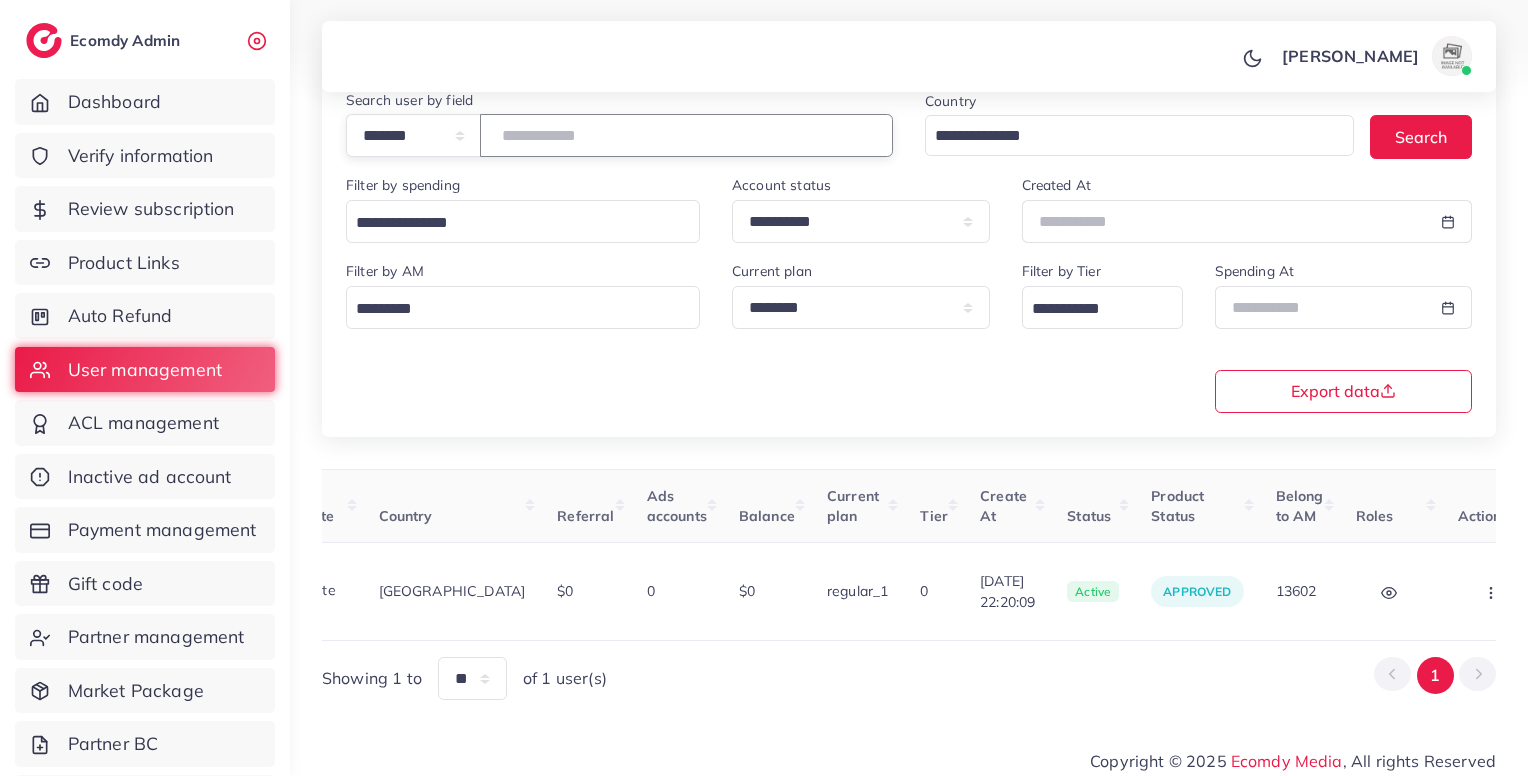 click on "*******" at bounding box center (686, 135) 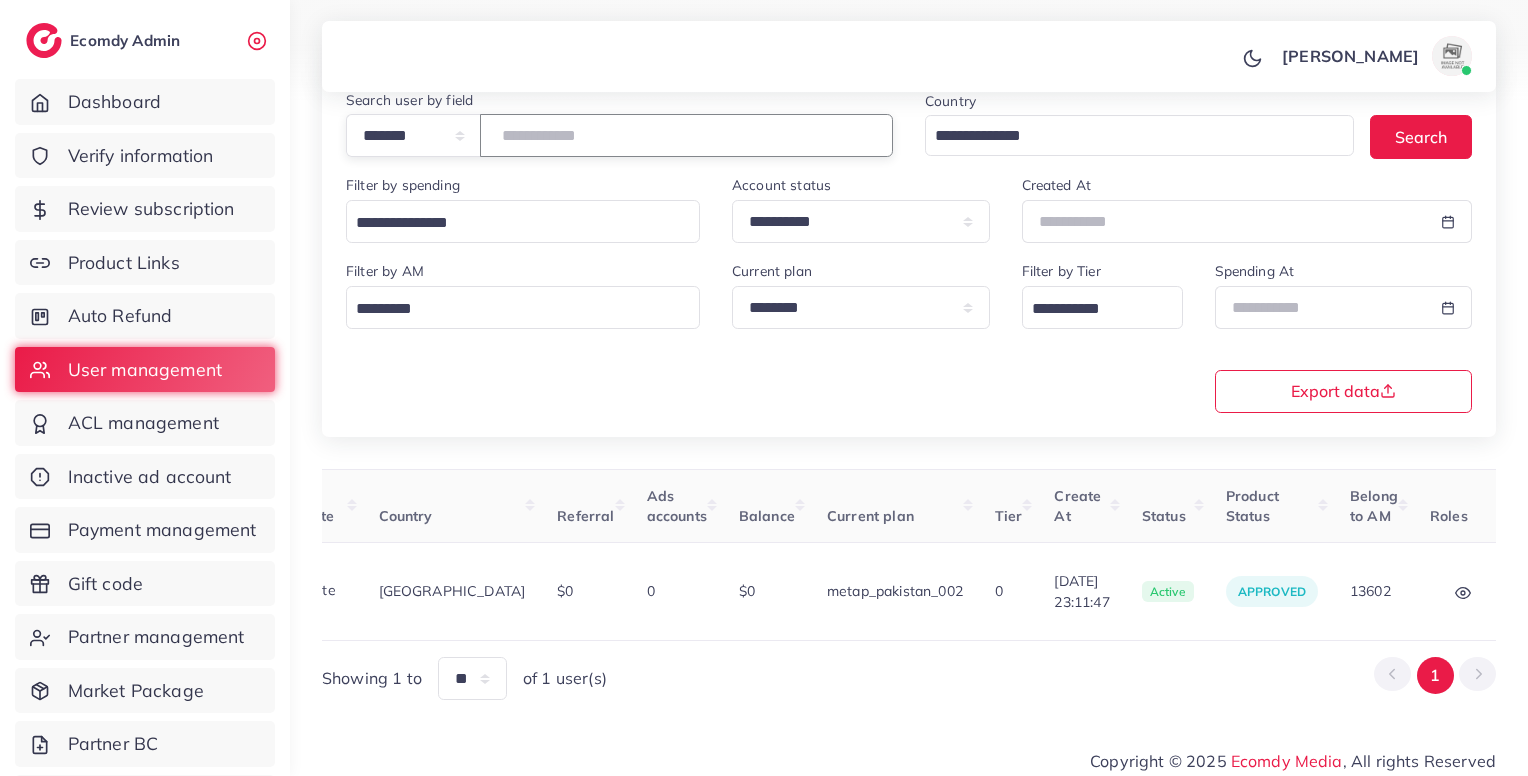 click on "*******" at bounding box center (686, 135) 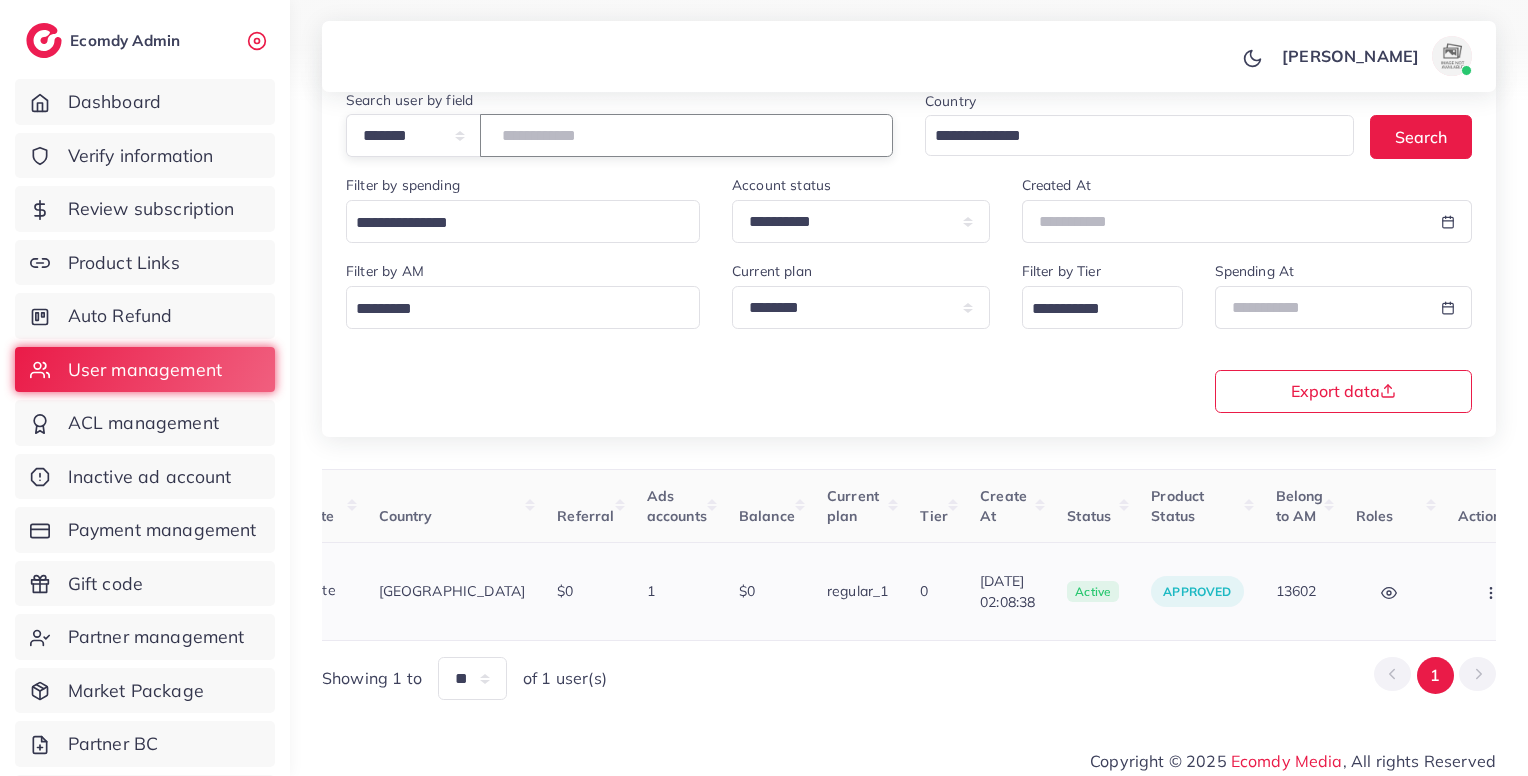 scroll, scrollTop: 0, scrollLeft: 0, axis: both 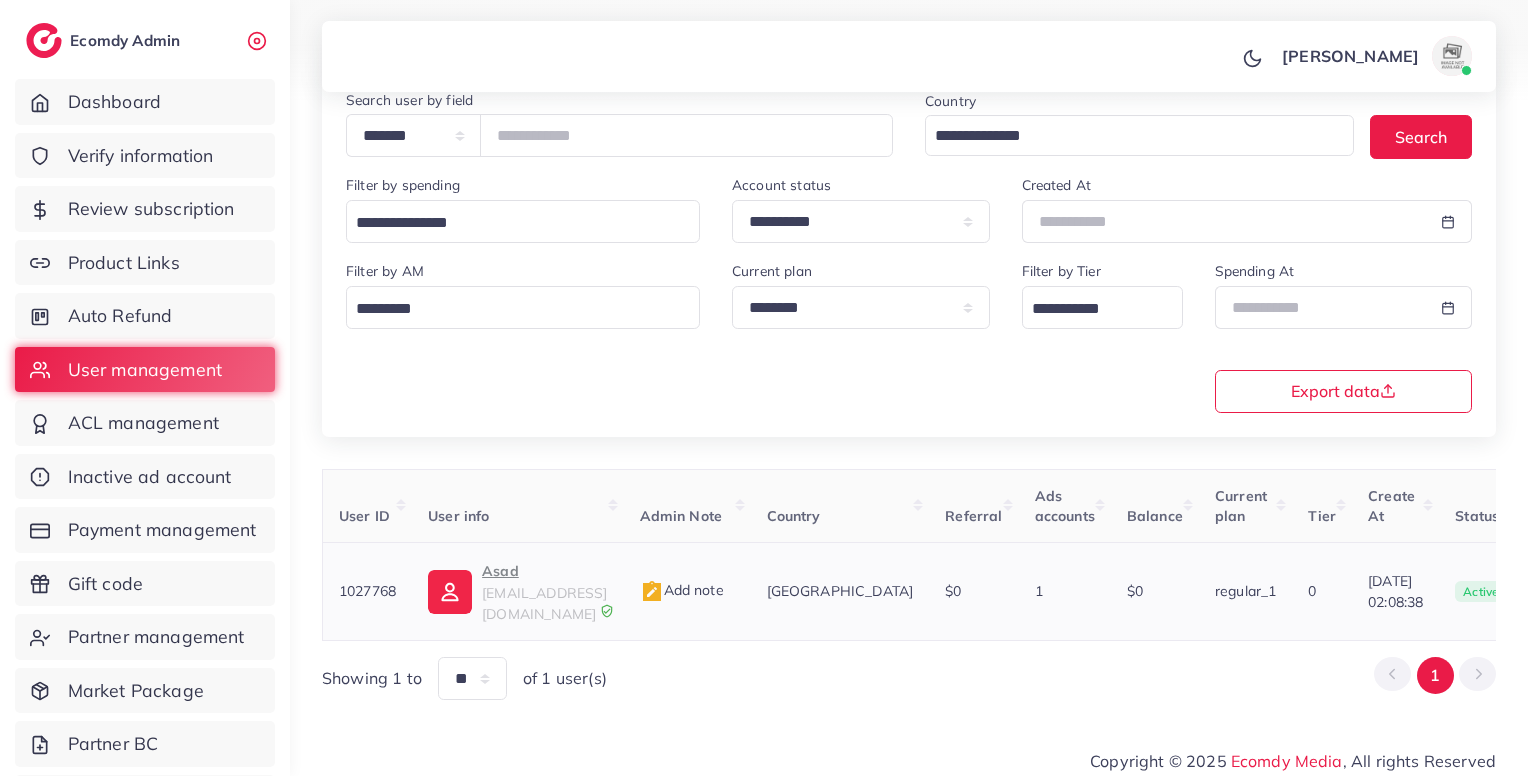 click on "loospace0@gmail.com" at bounding box center (544, 603) 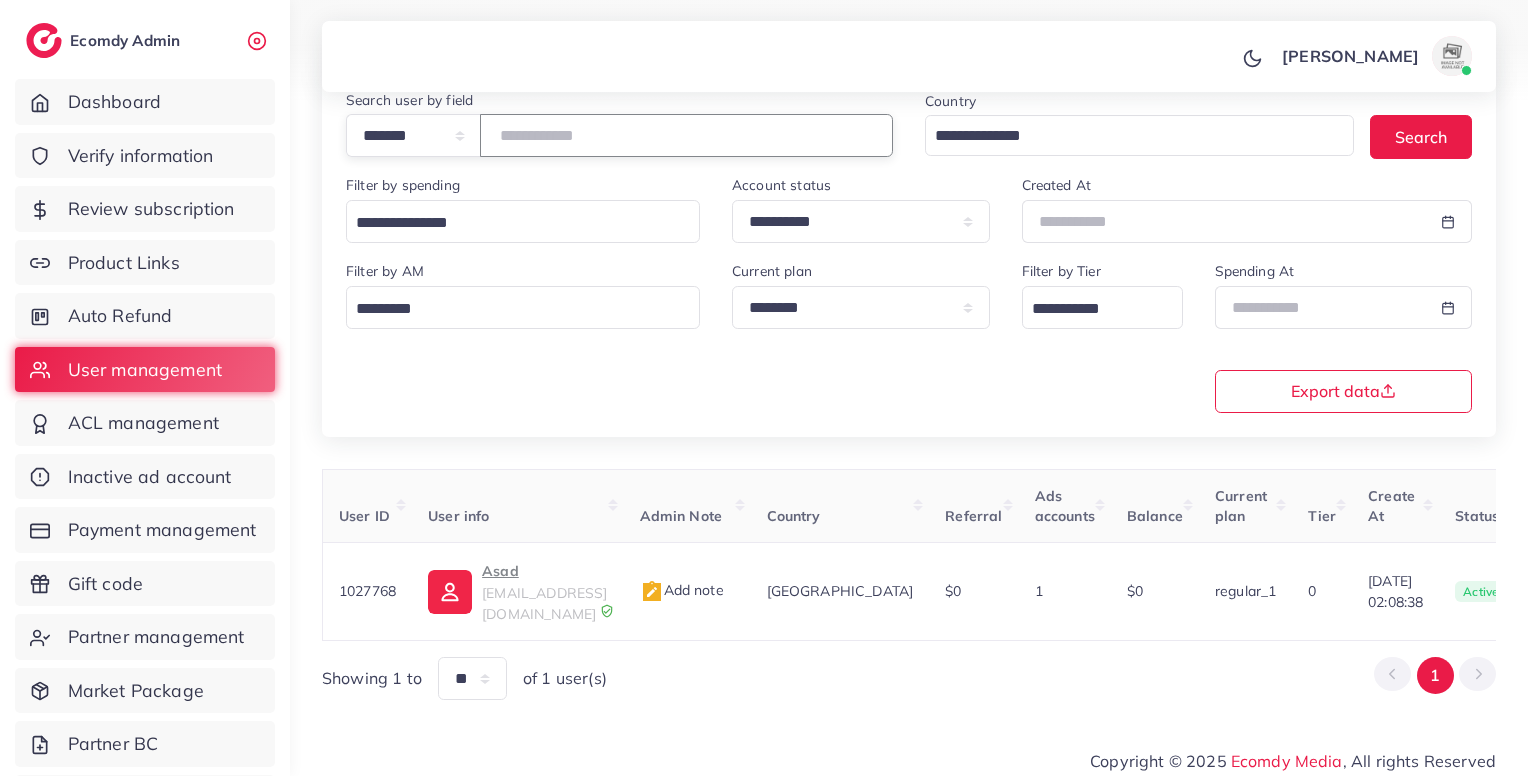 click on "*******" at bounding box center [686, 135] 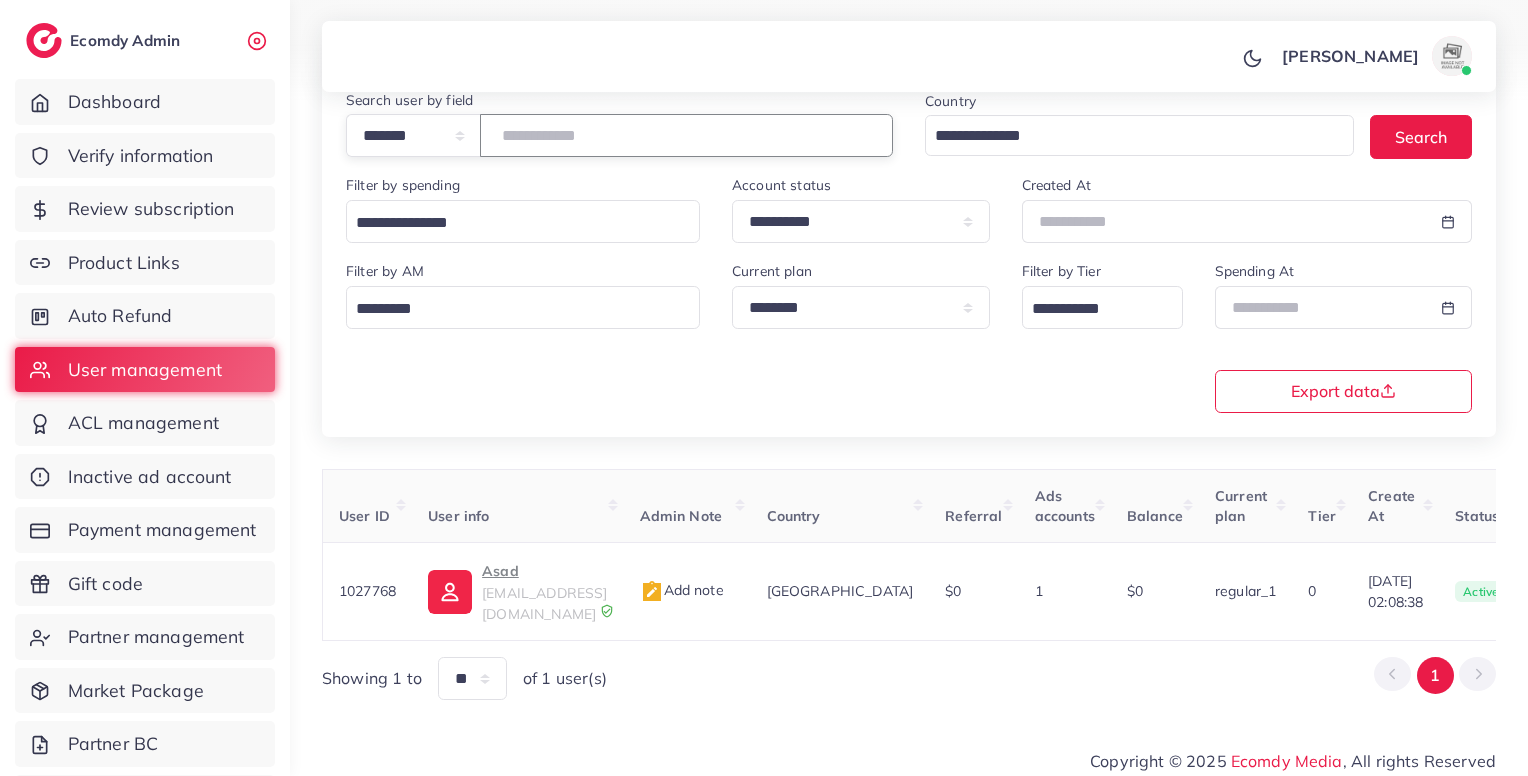 click on "*******" at bounding box center (686, 135) 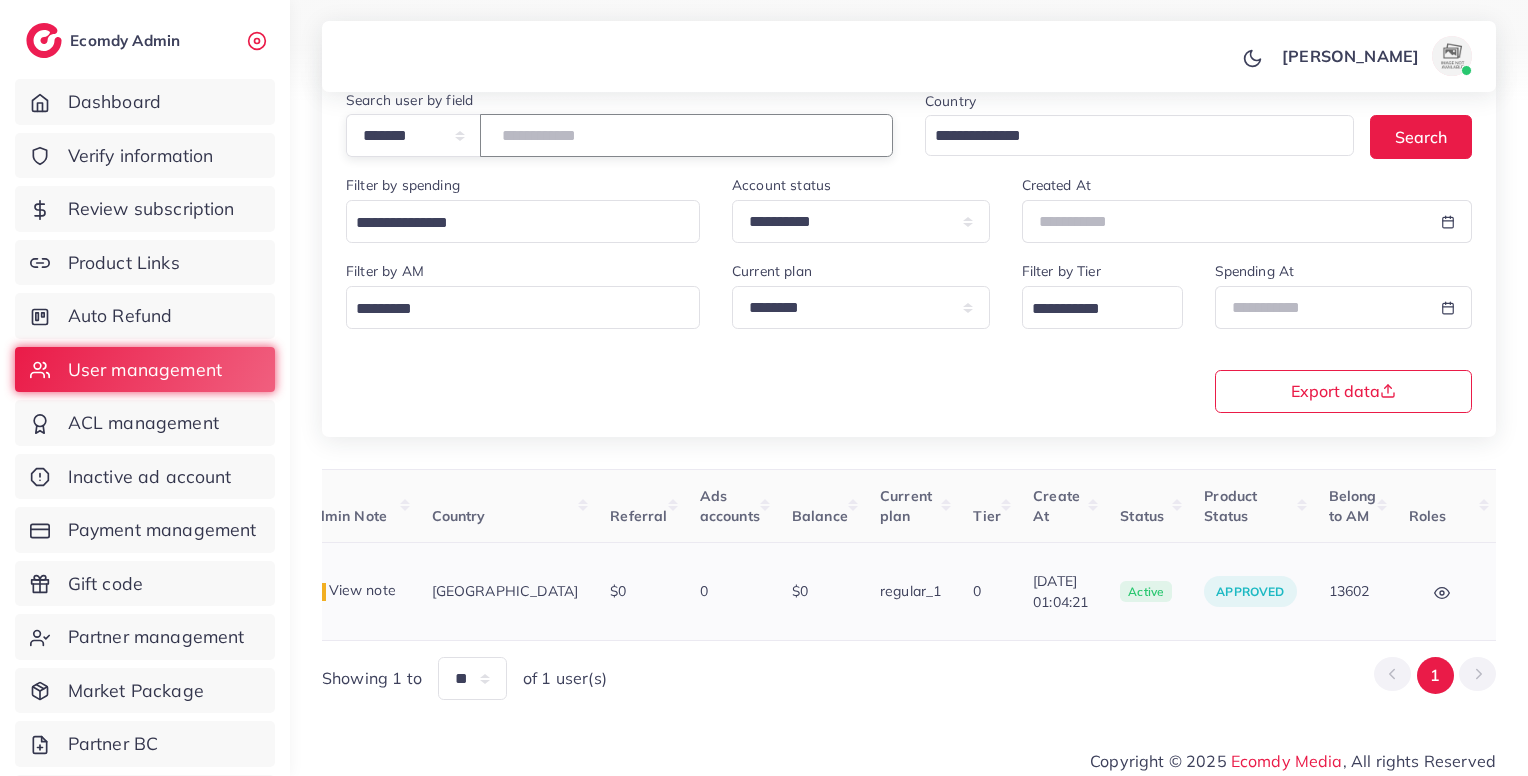 scroll, scrollTop: 0, scrollLeft: 339, axis: horizontal 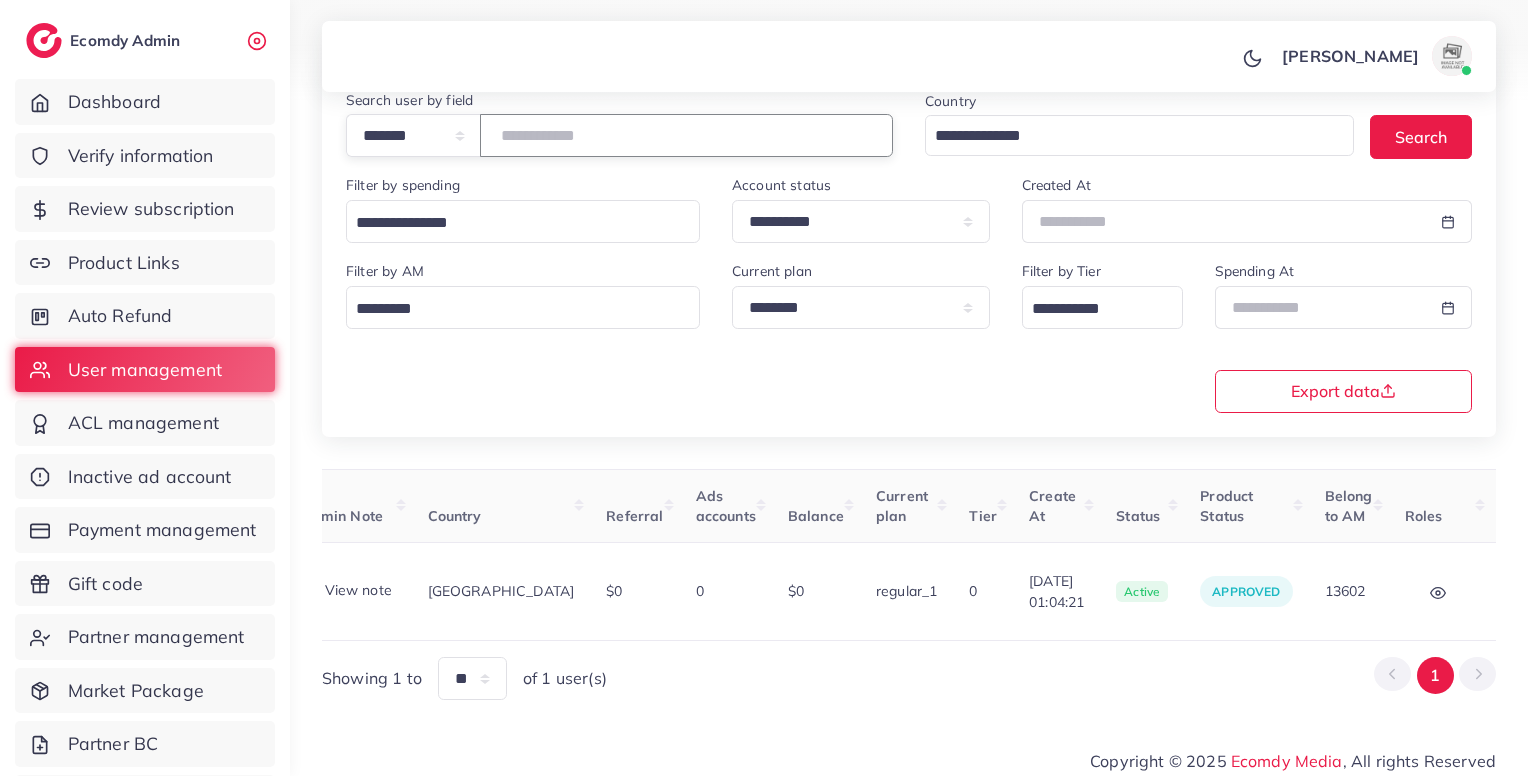 paste 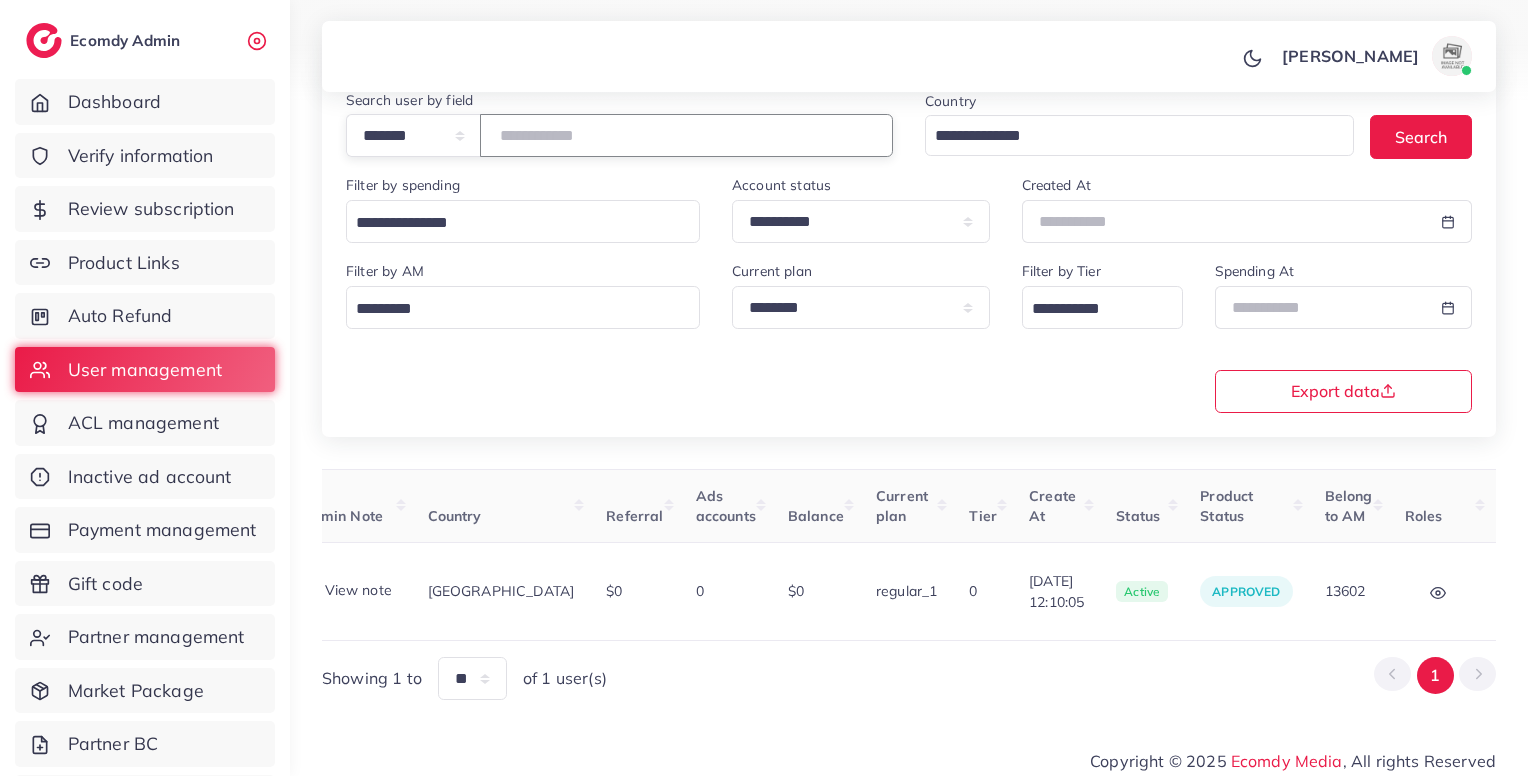 click on "*******" at bounding box center [686, 135] 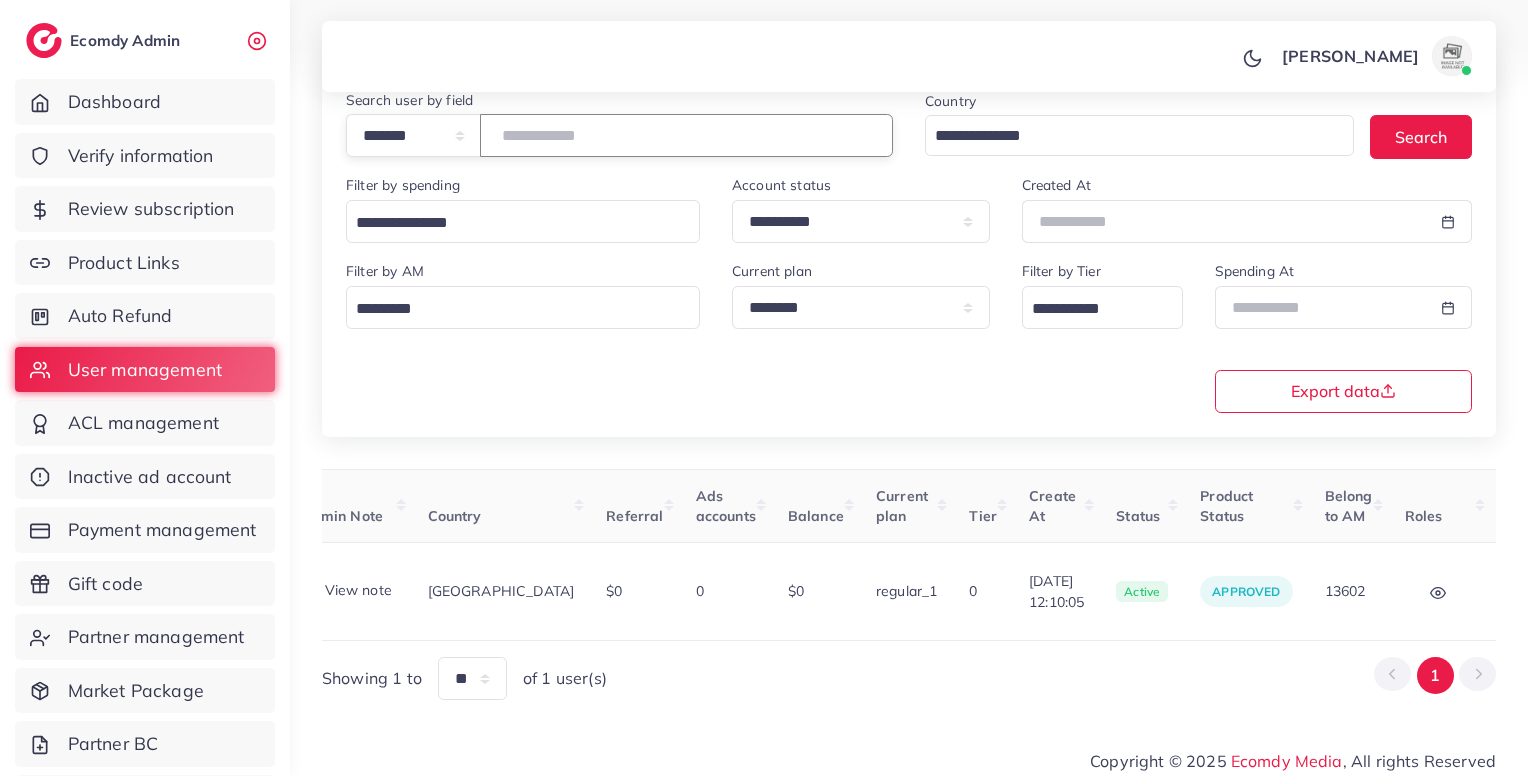 click on "*******" at bounding box center [686, 135] 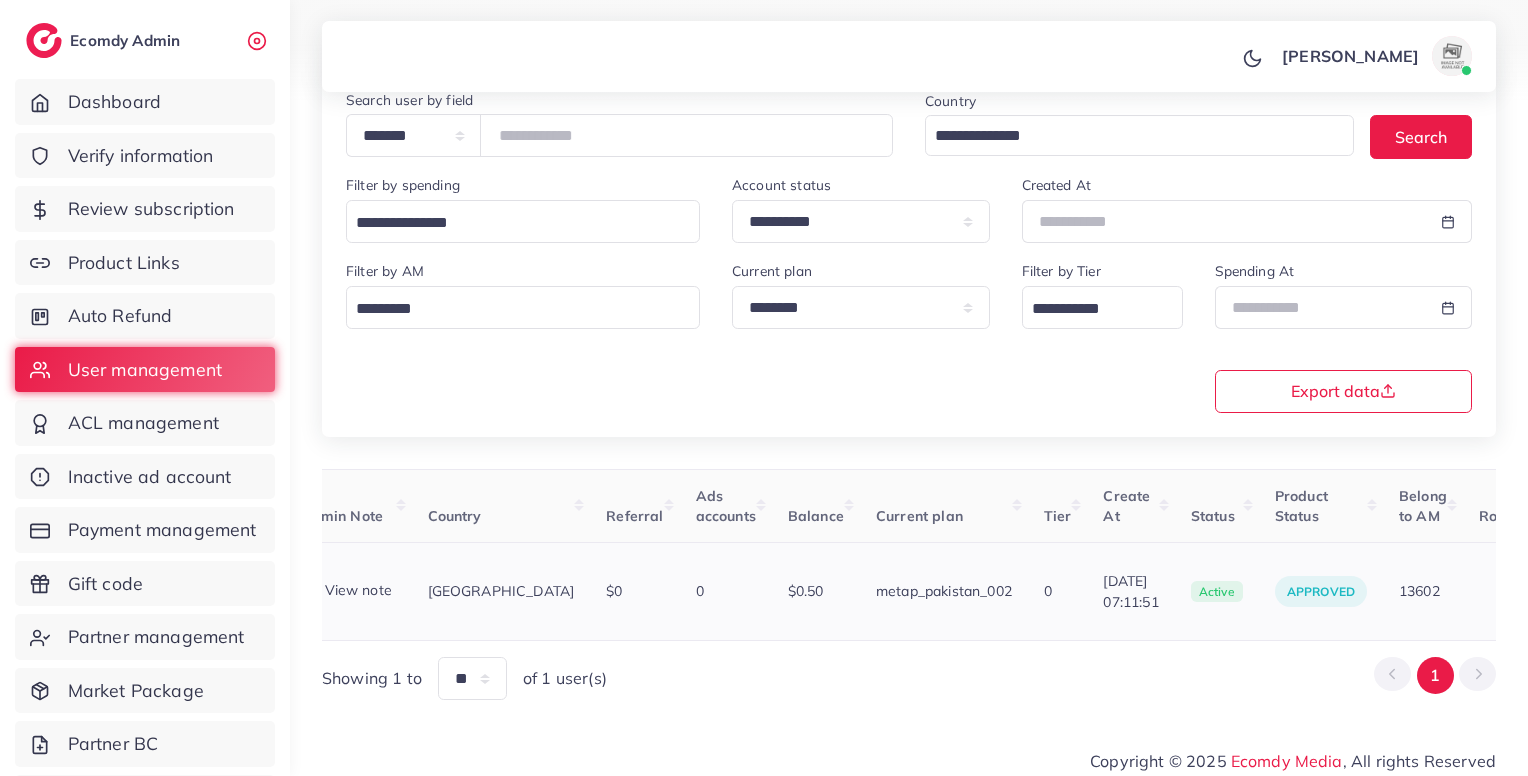 click on "View note" at bounding box center (346, 590) 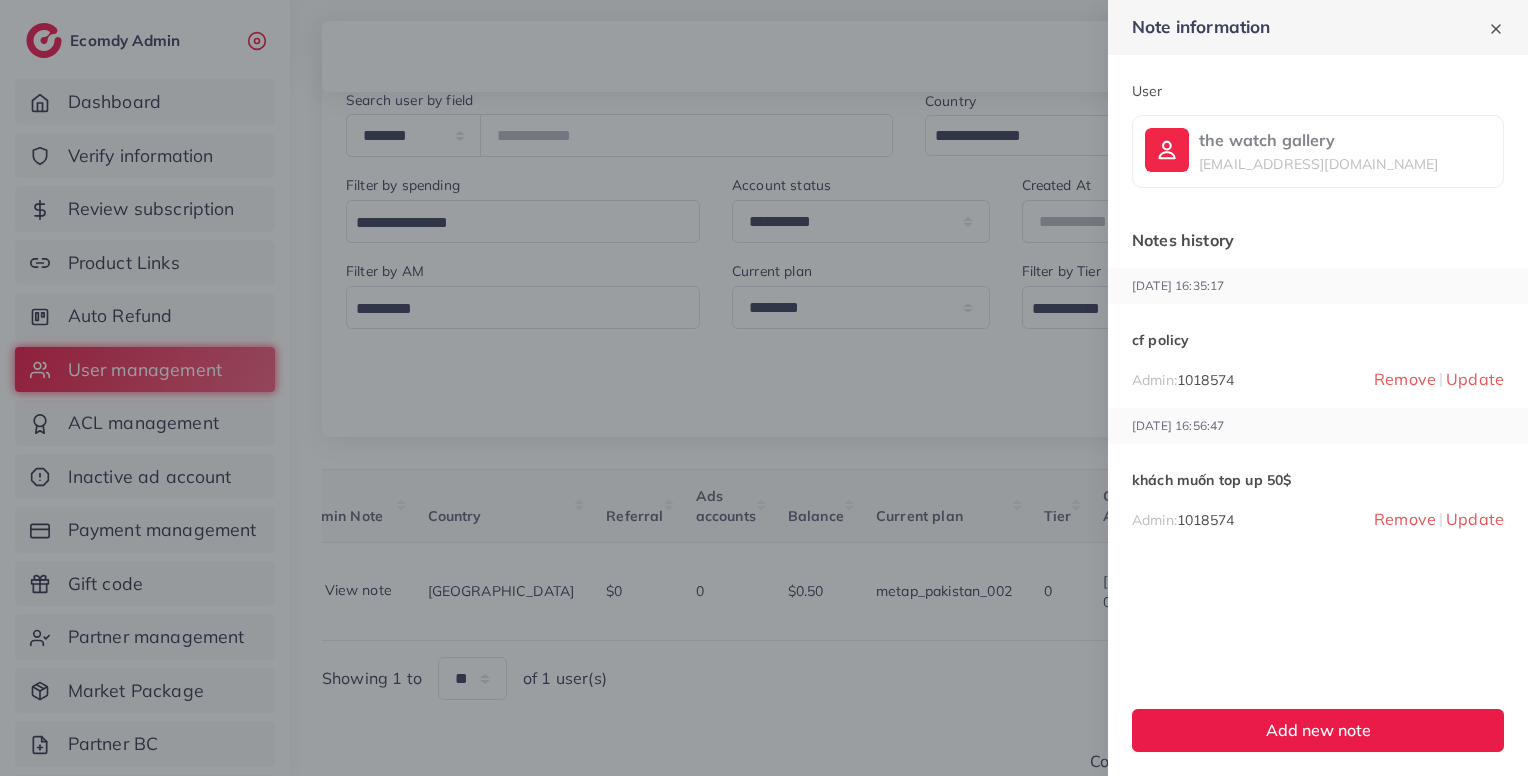click at bounding box center [764, 388] 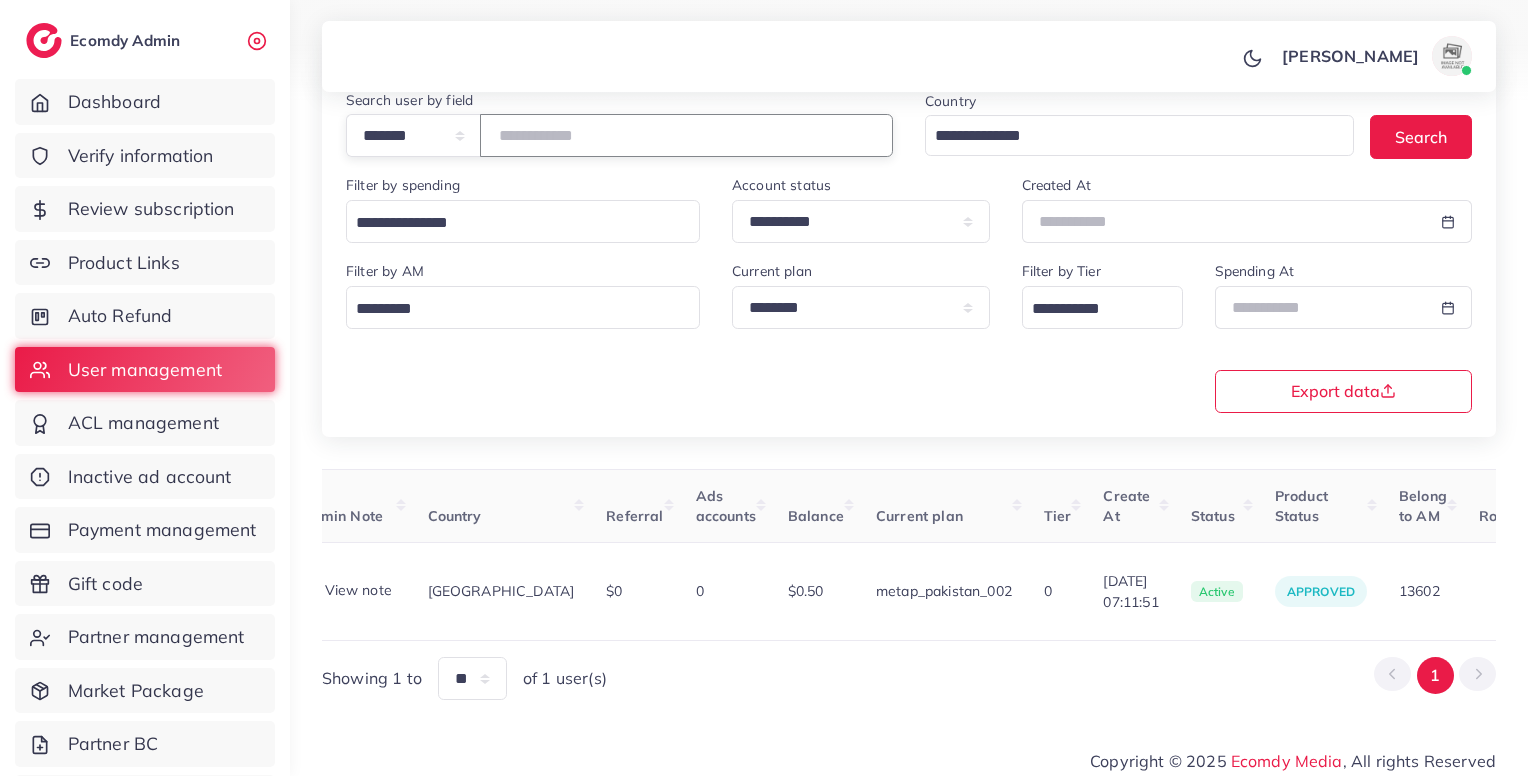 click on "*******" at bounding box center (686, 135) 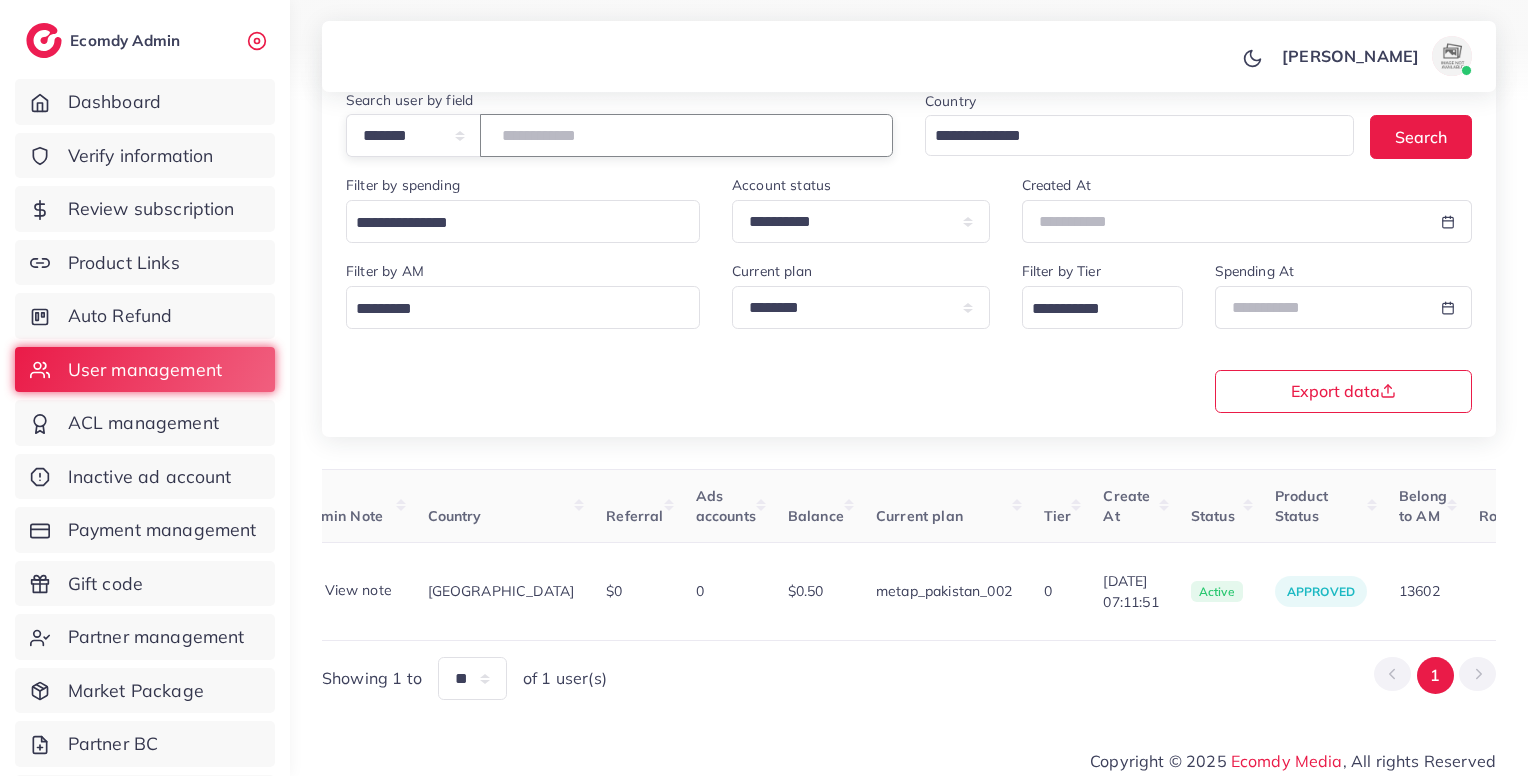 click on "*******" at bounding box center (686, 135) 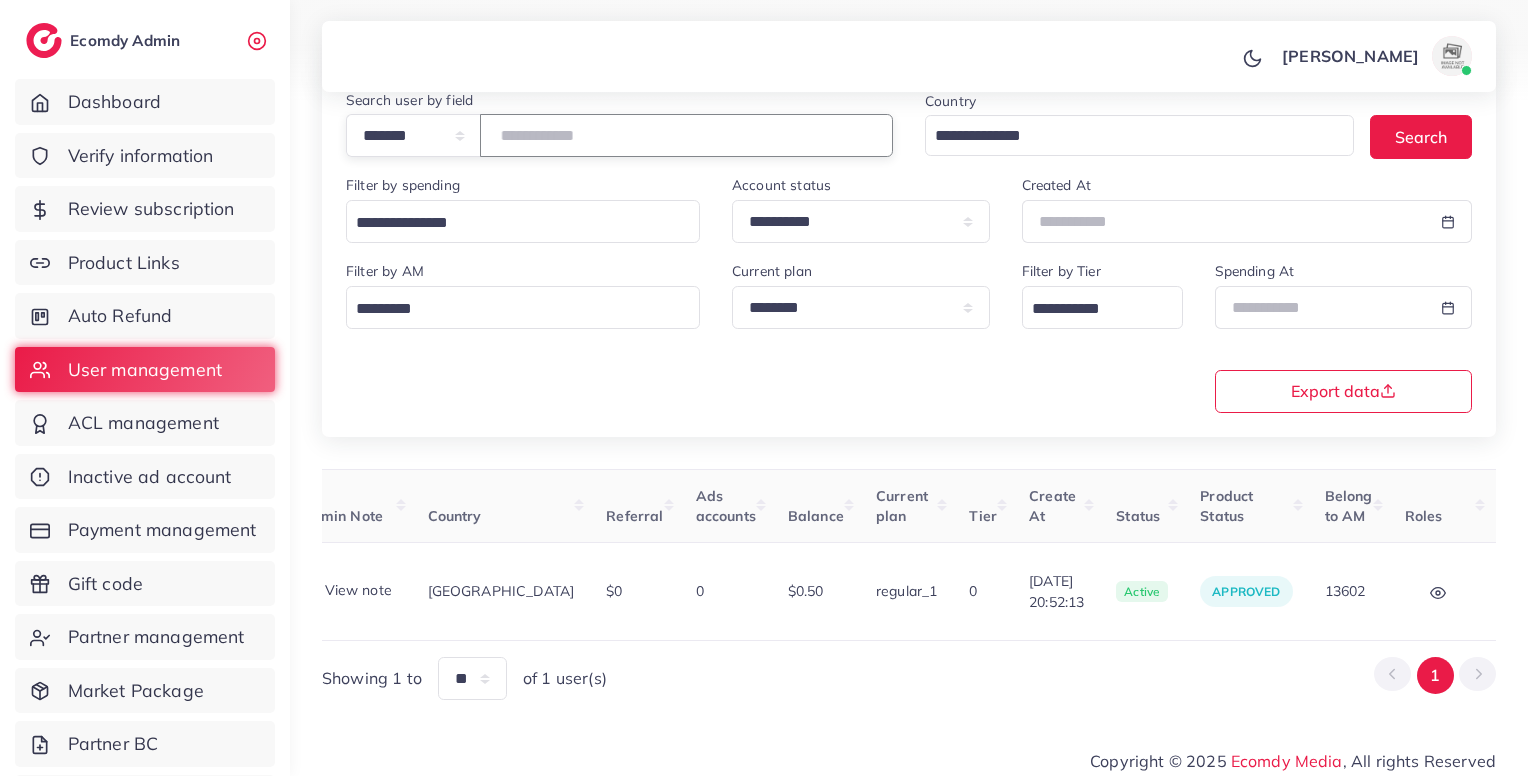 paste 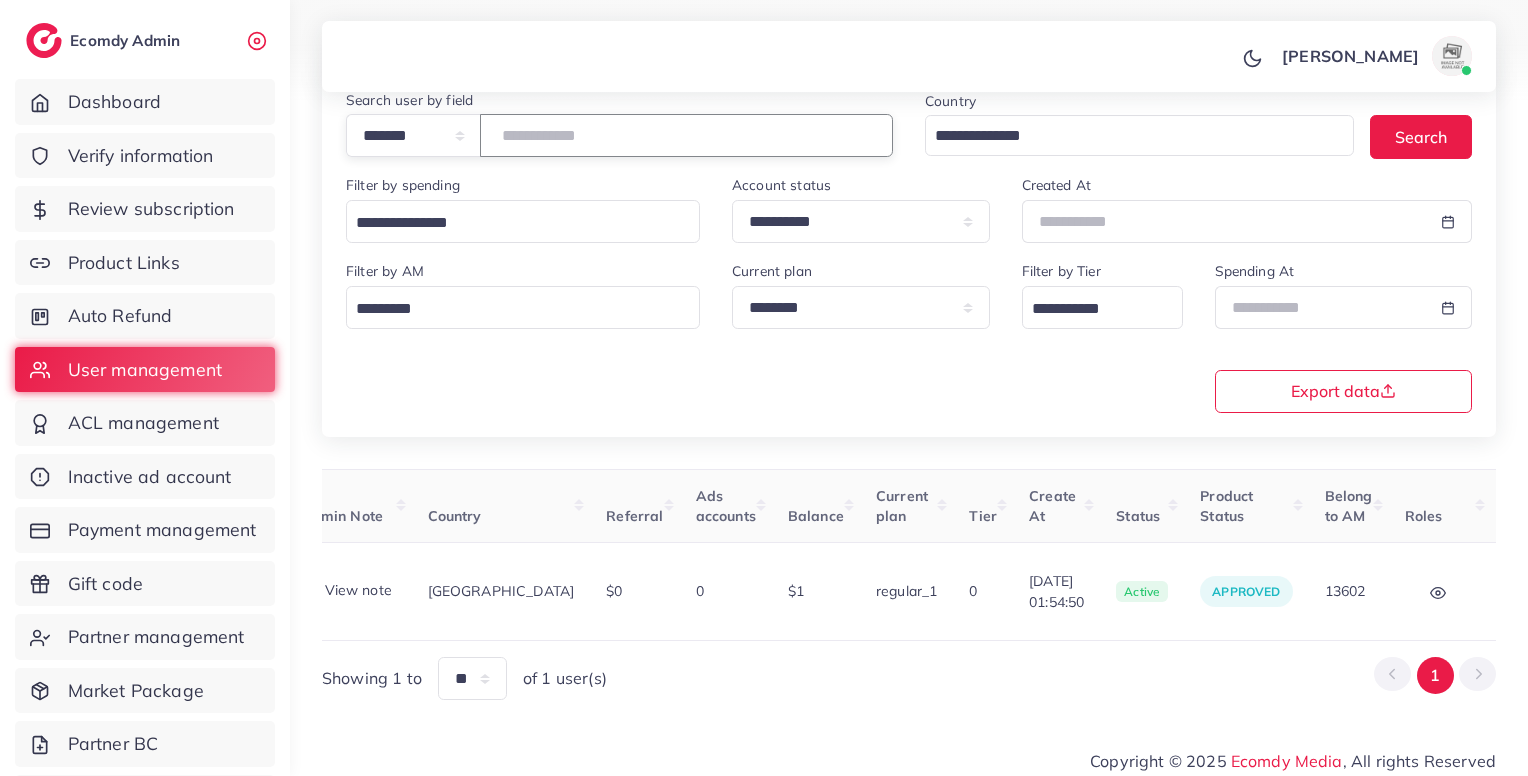 click on "*******" at bounding box center (686, 135) 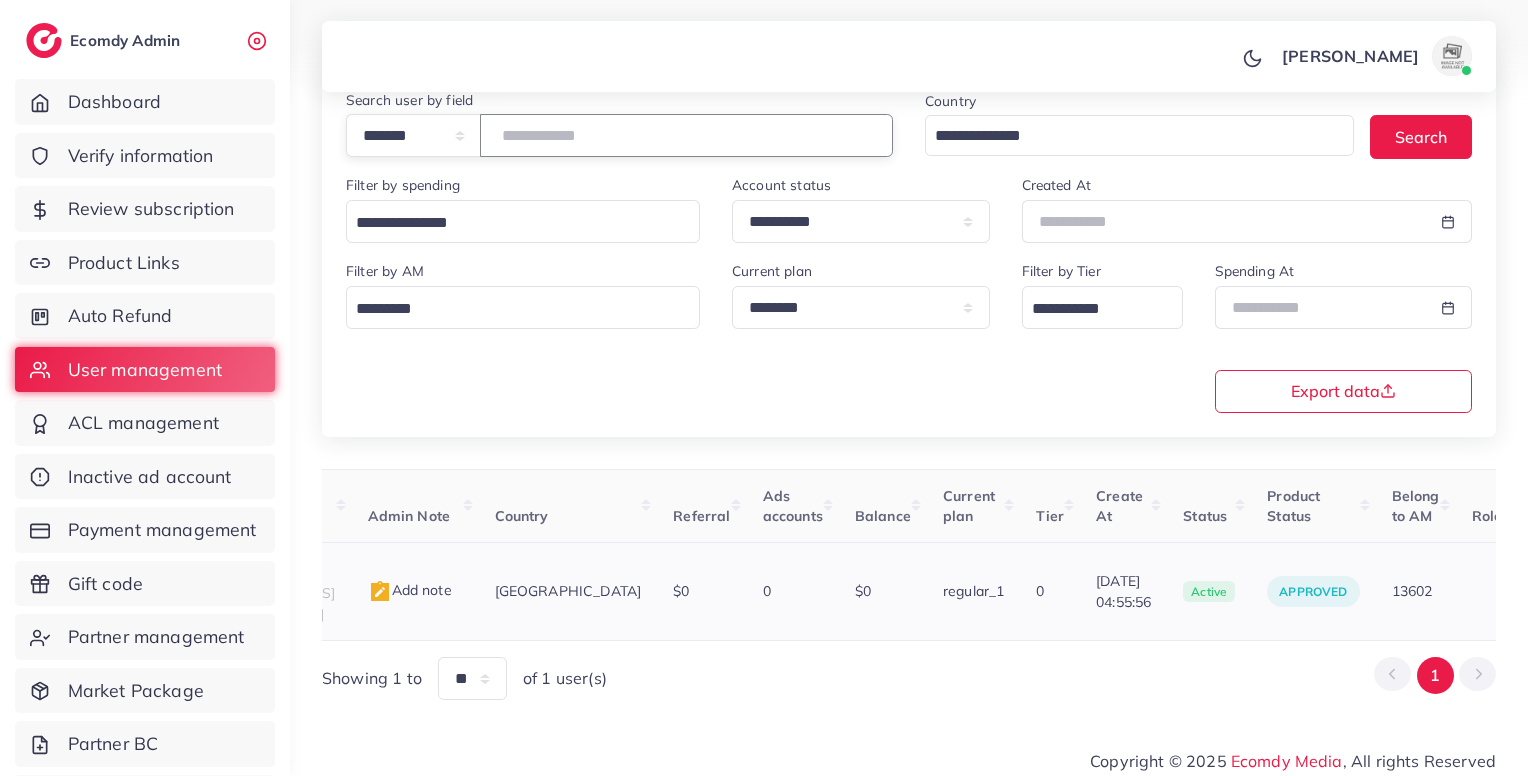 scroll, scrollTop: 0, scrollLeft: 270, axis: horizontal 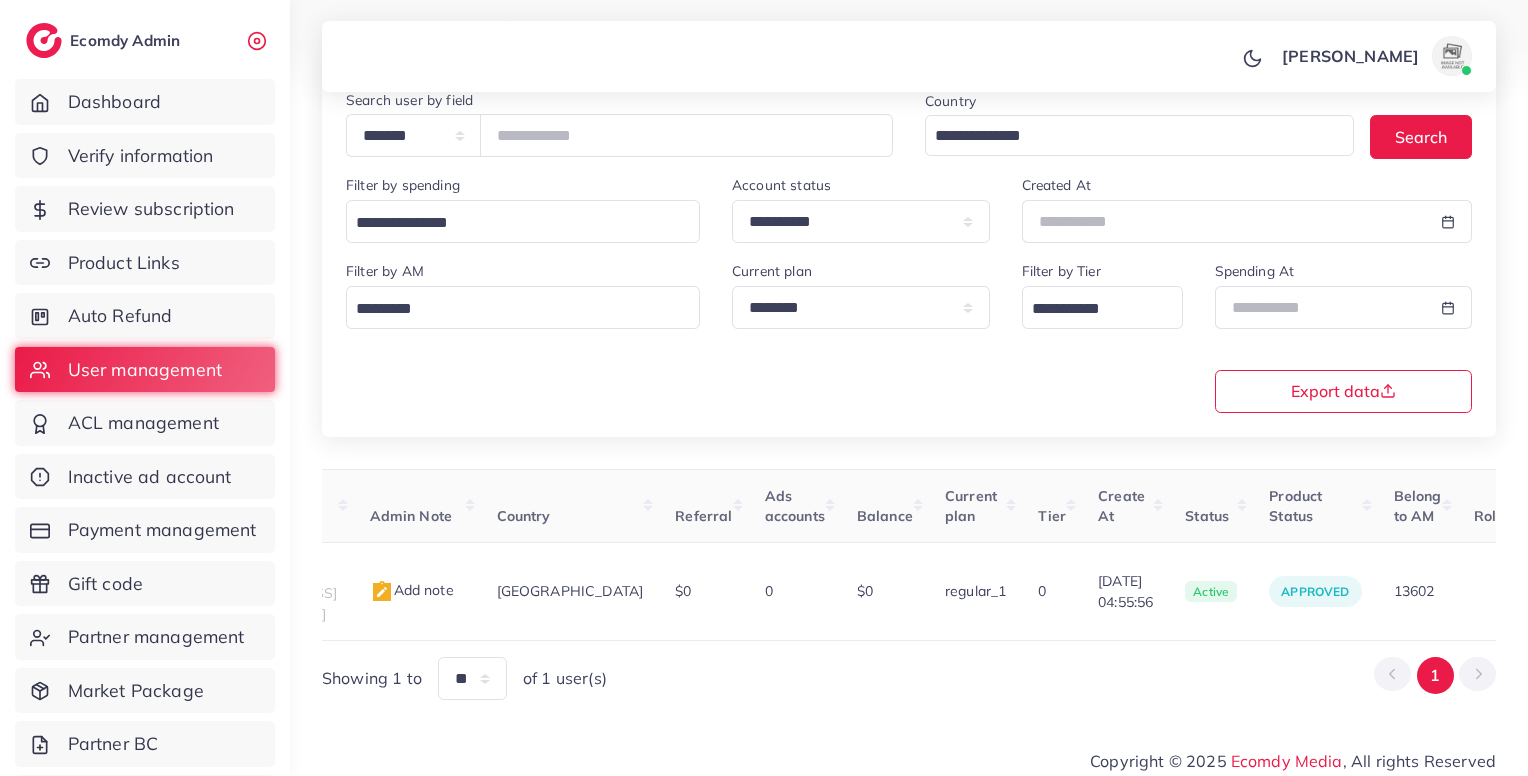click on "**********" at bounding box center [619, 123] 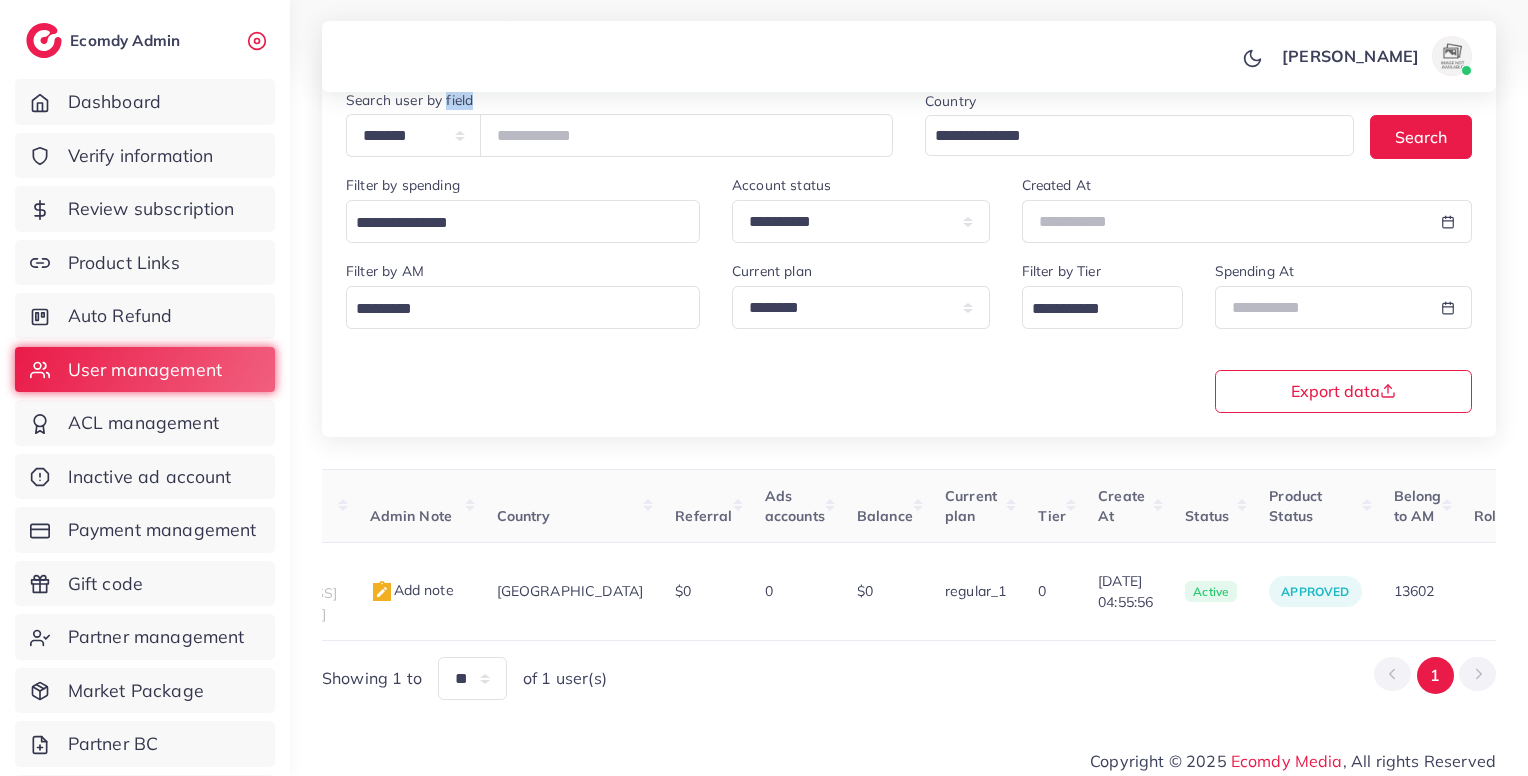 click on "**********" at bounding box center (619, 123) 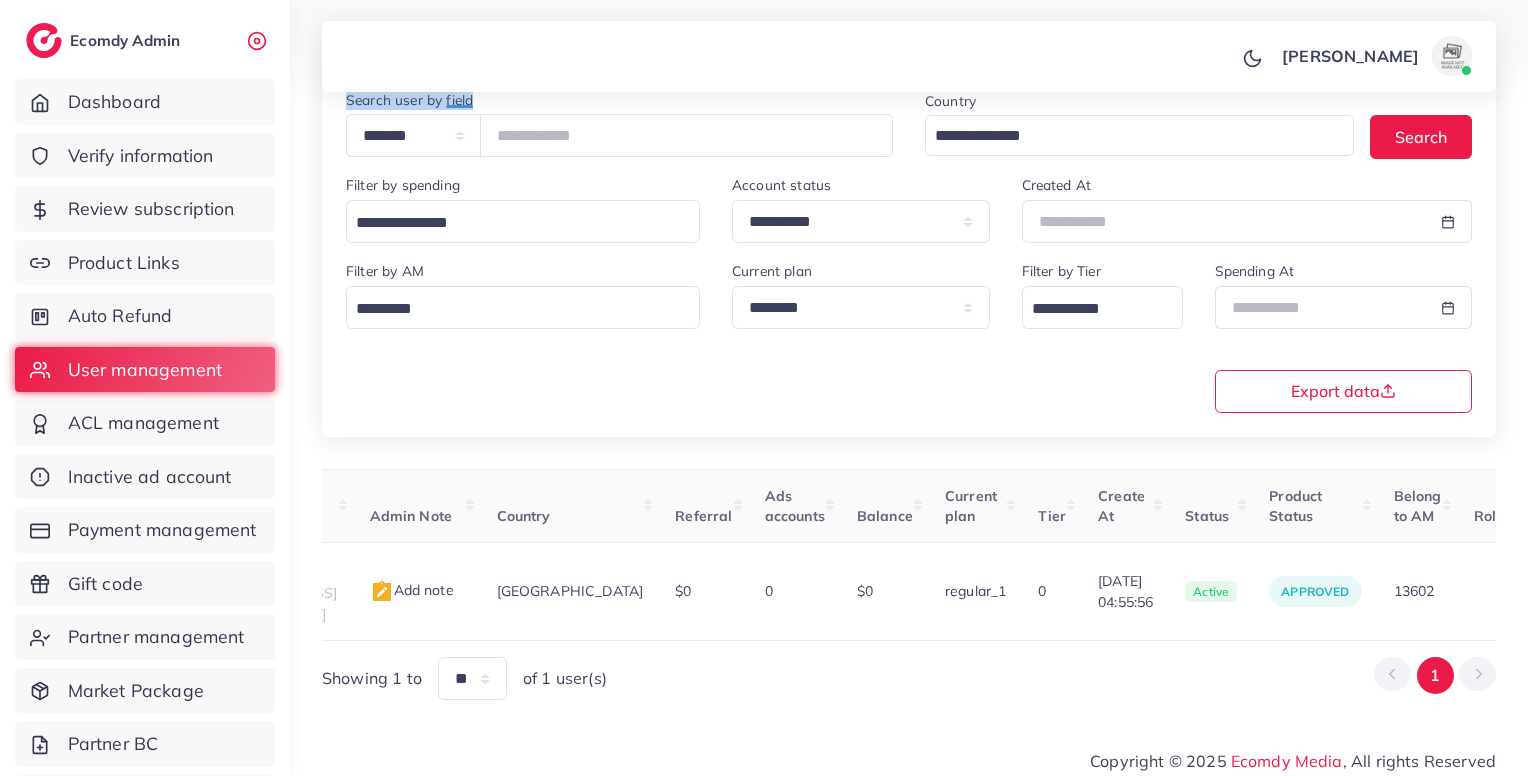 drag, startPoint x: 554, startPoint y: 113, endPoint x: 582, endPoint y: 154, distance: 49.648766 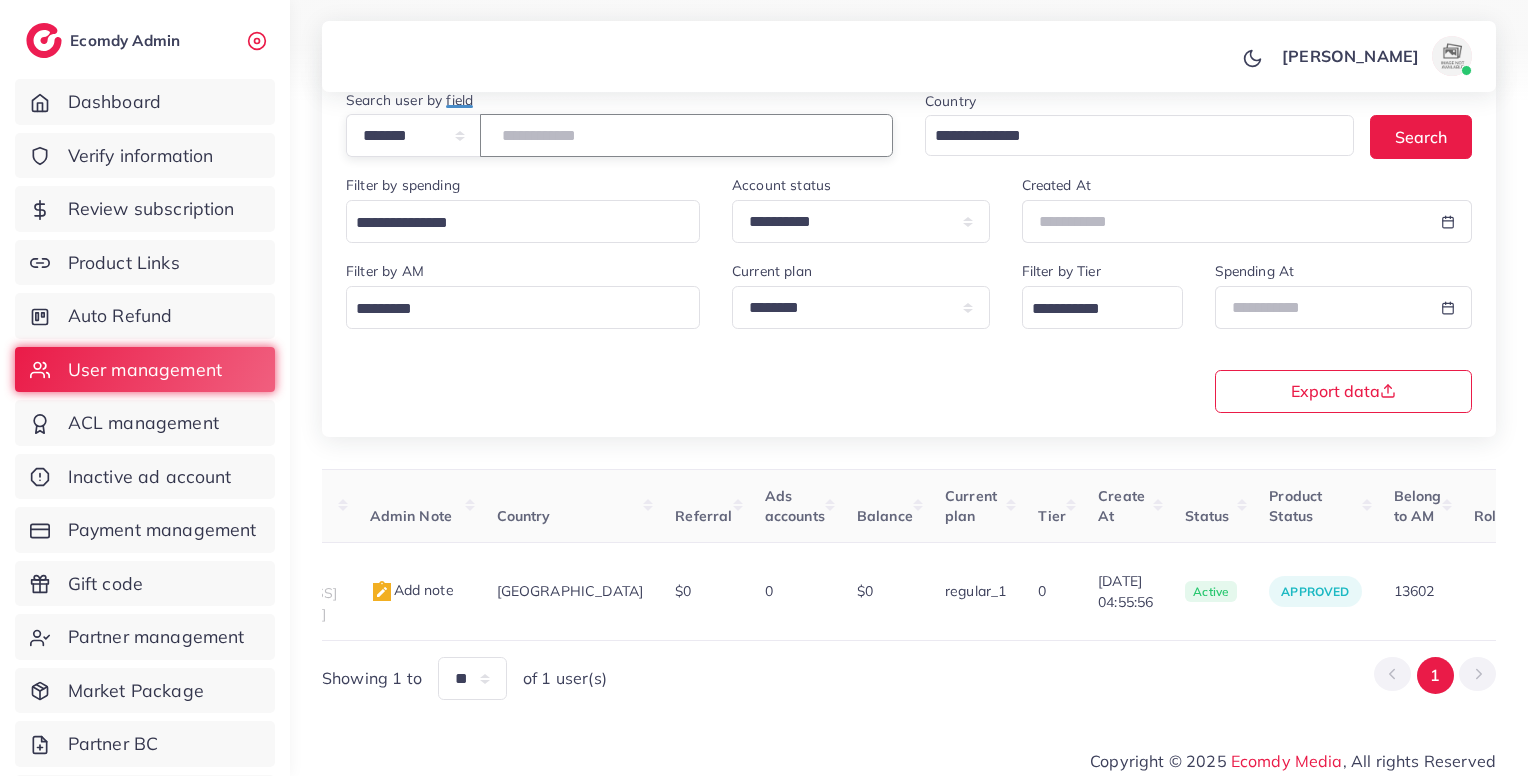click on "*******" at bounding box center (686, 135) 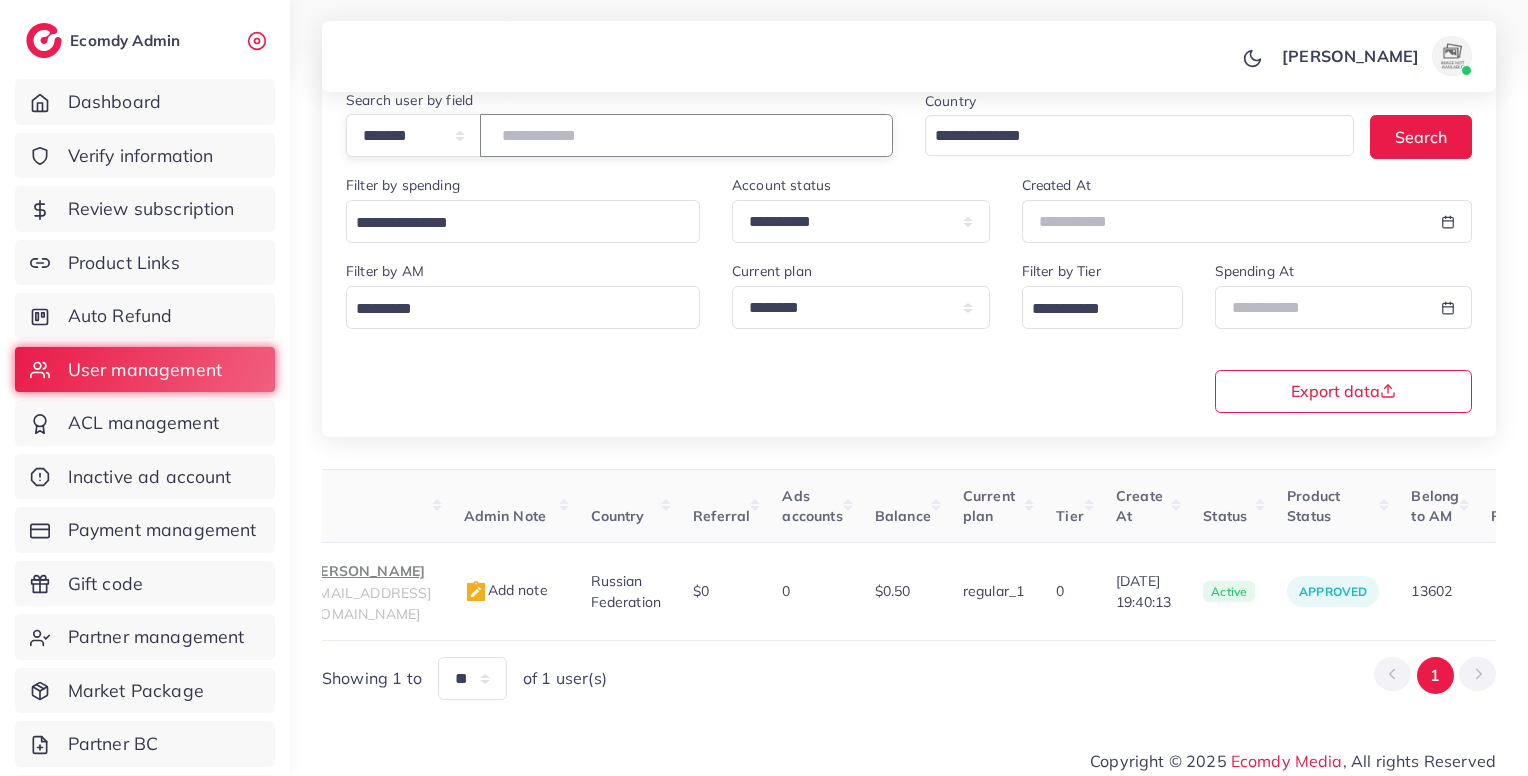 scroll, scrollTop: 0, scrollLeft: 175, axis: horizontal 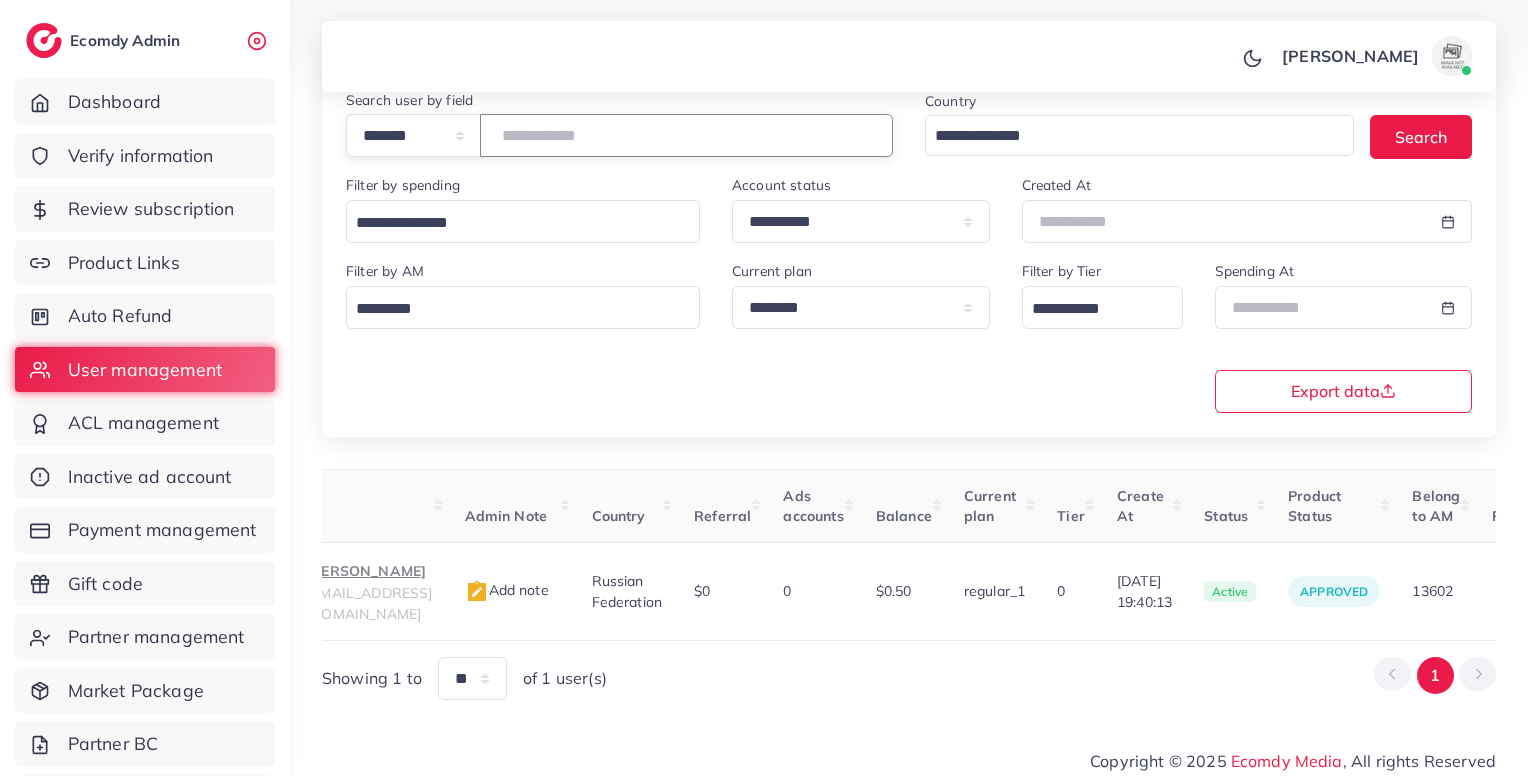 click on "*******" at bounding box center [686, 135] 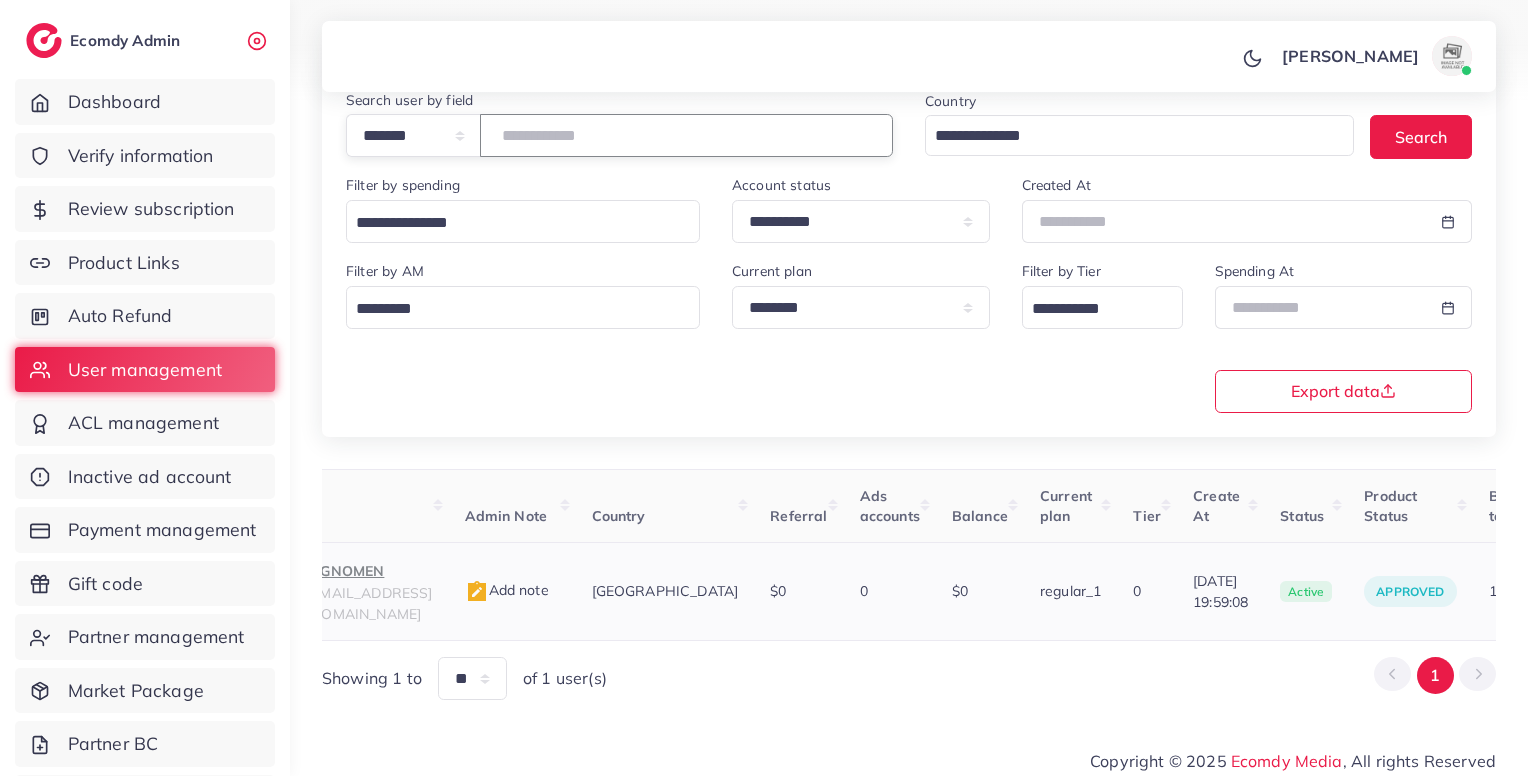 scroll, scrollTop: 0, scrollLeft: 446, axis: horizontal 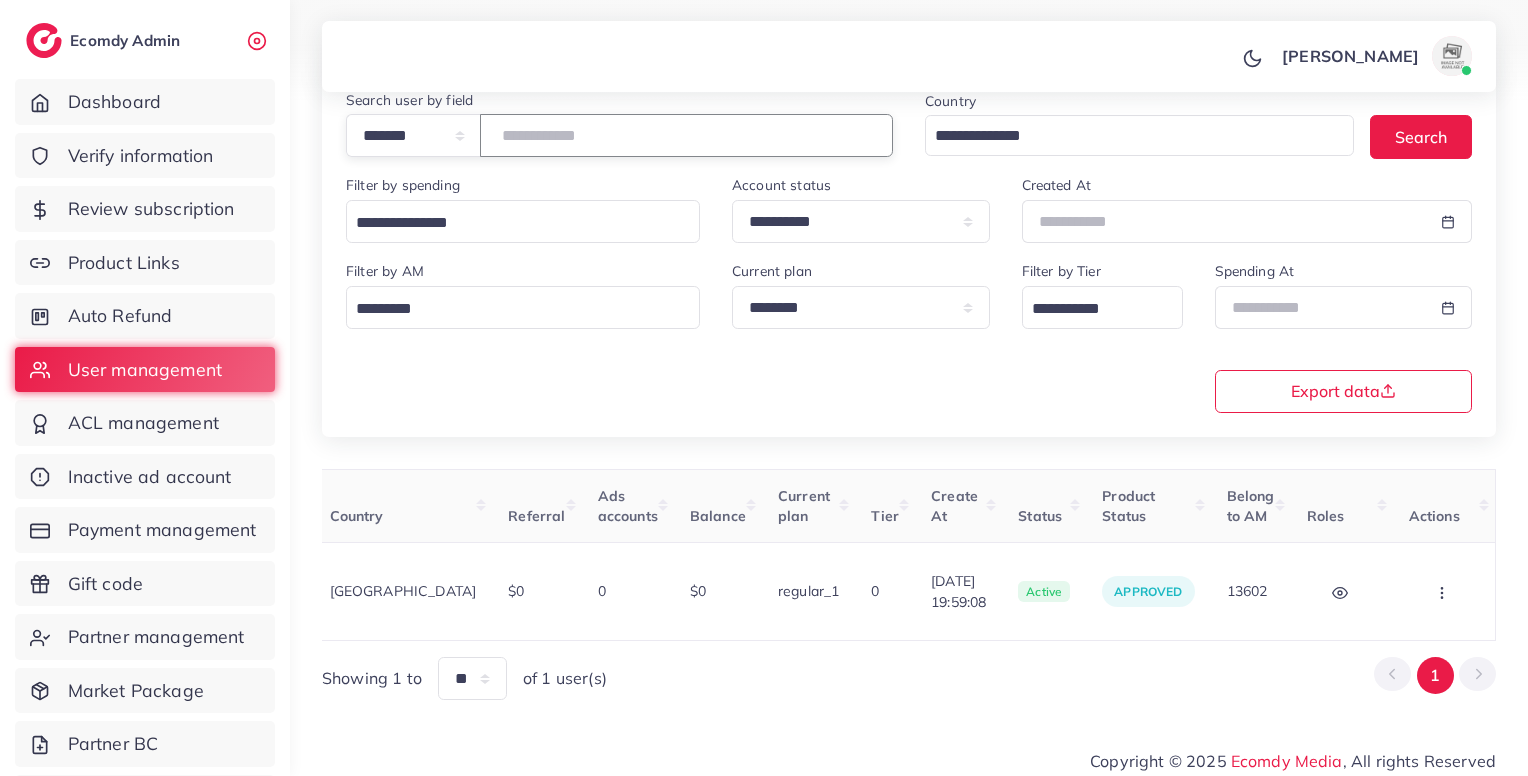 click on "*******" at bounding box center (686, 135) 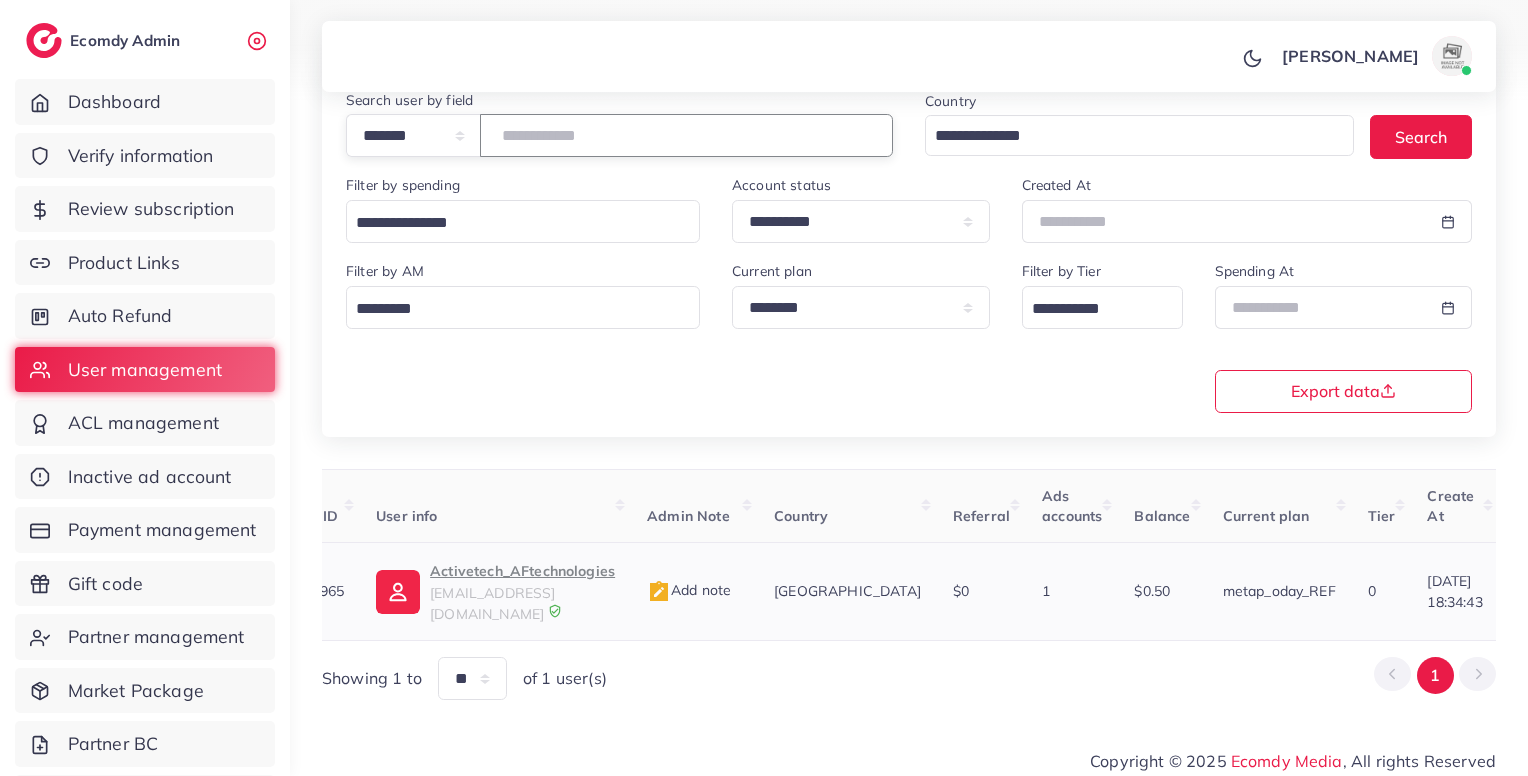 scroll, scrollTop: 0, scrollLeft: 0, axis: both 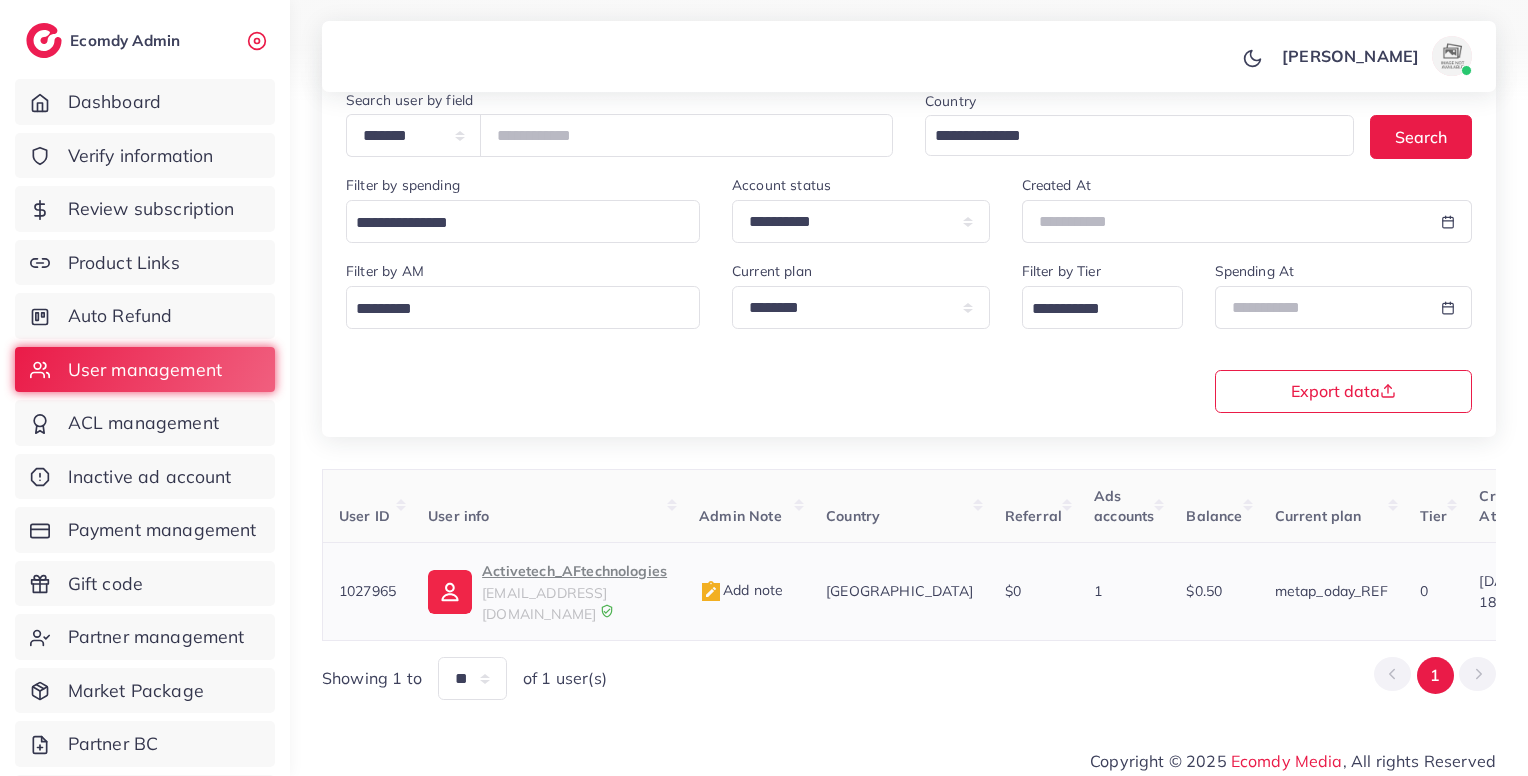 click on "alighais@gmail.com" at bounding box center [544, 603] 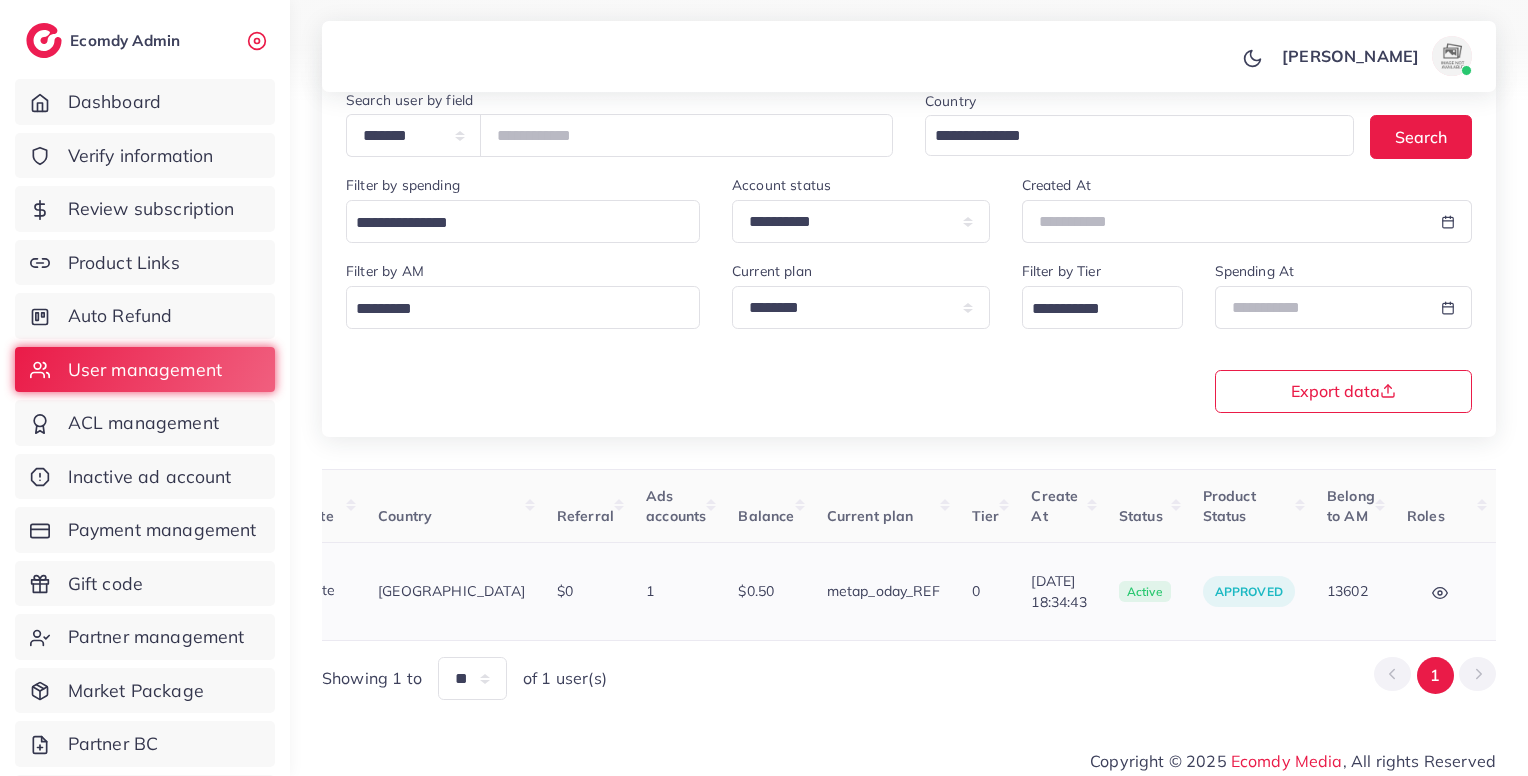 scroll, scrollTop: 0, scrollLeft: 480, axis: horizontal 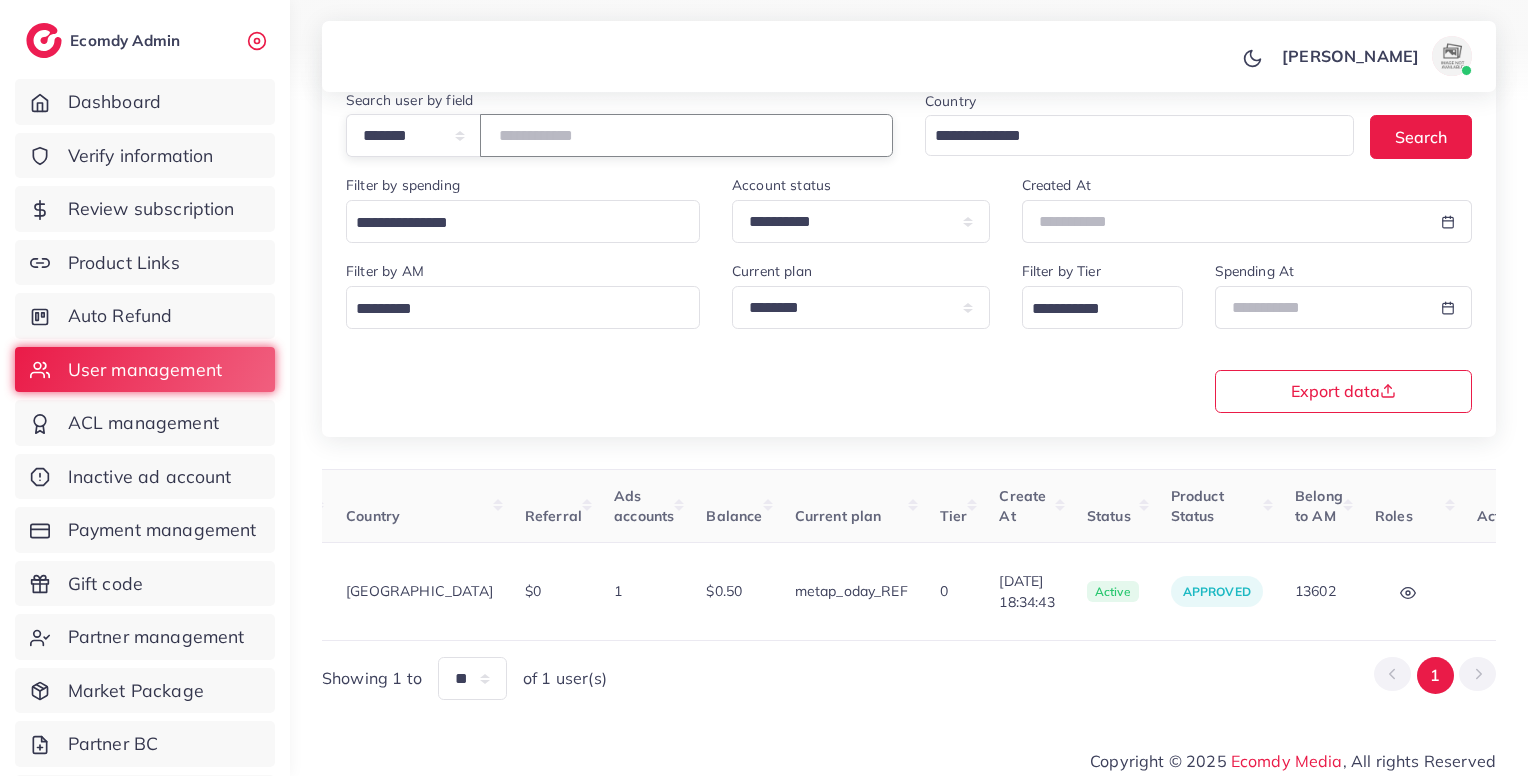 click on "*******" at bounding box center [686, 135] 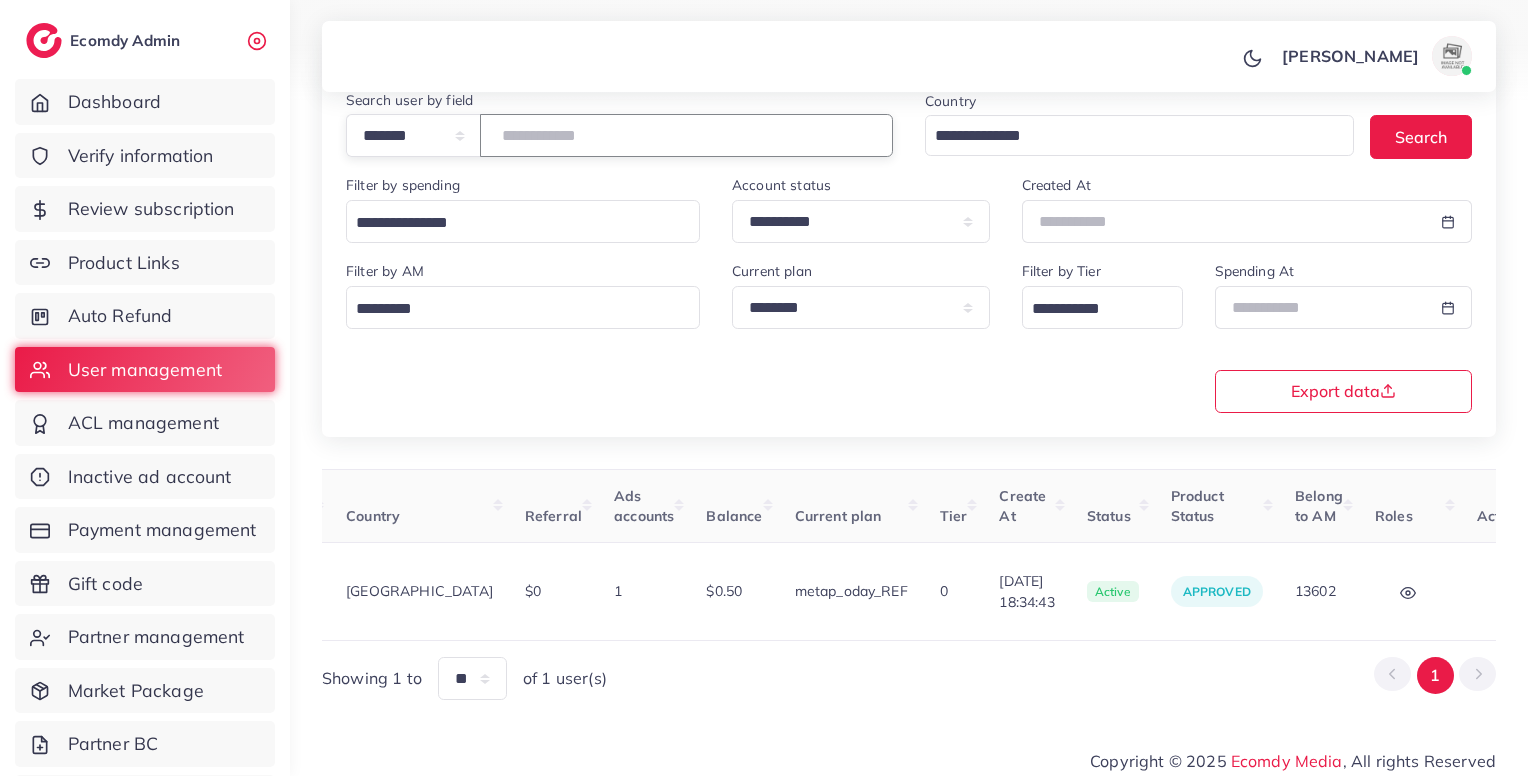 click on "*******" at bounding box center (686, 135) 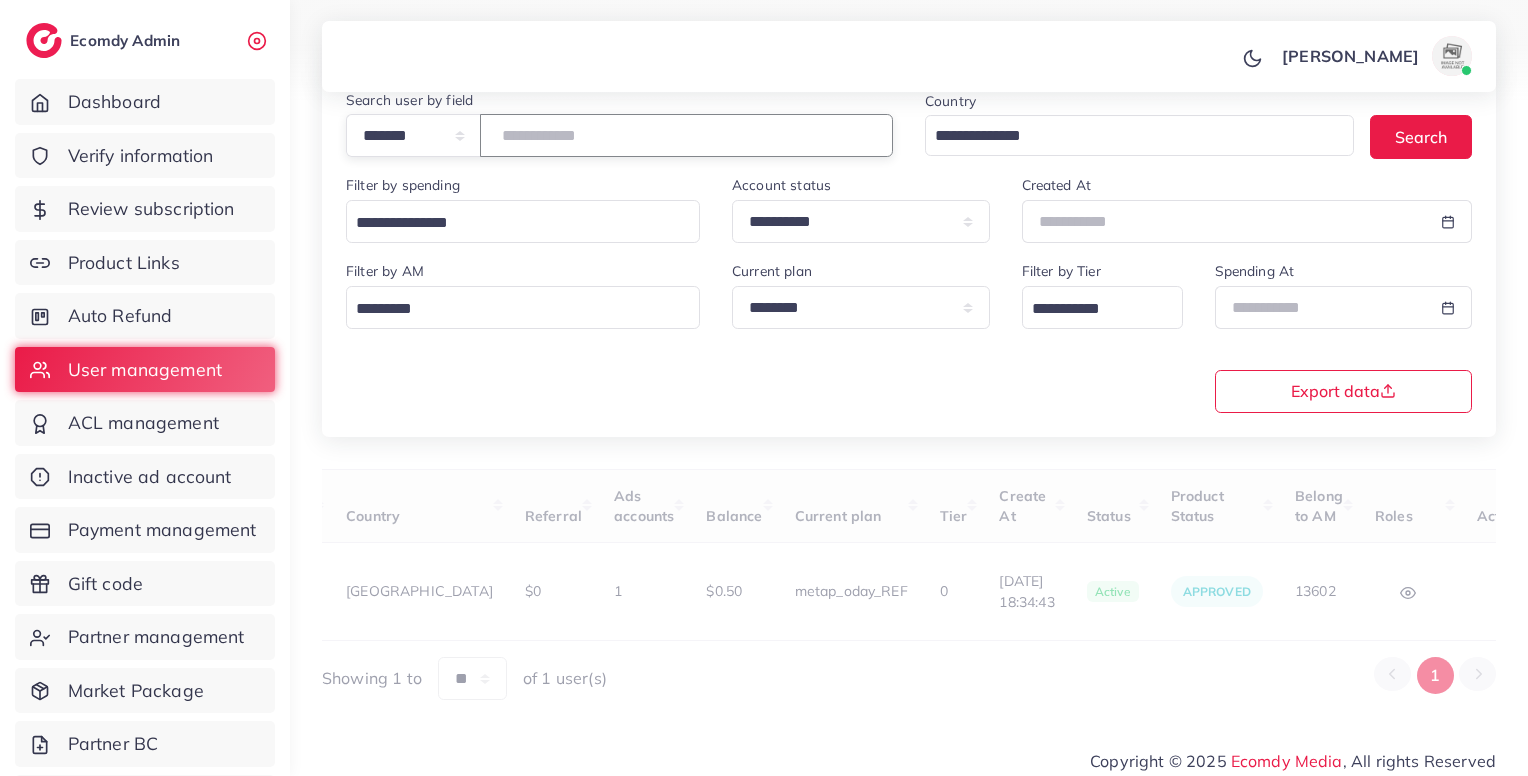 scroll, scrollTop: 0, scrollLeft: 404, axis: horizontal 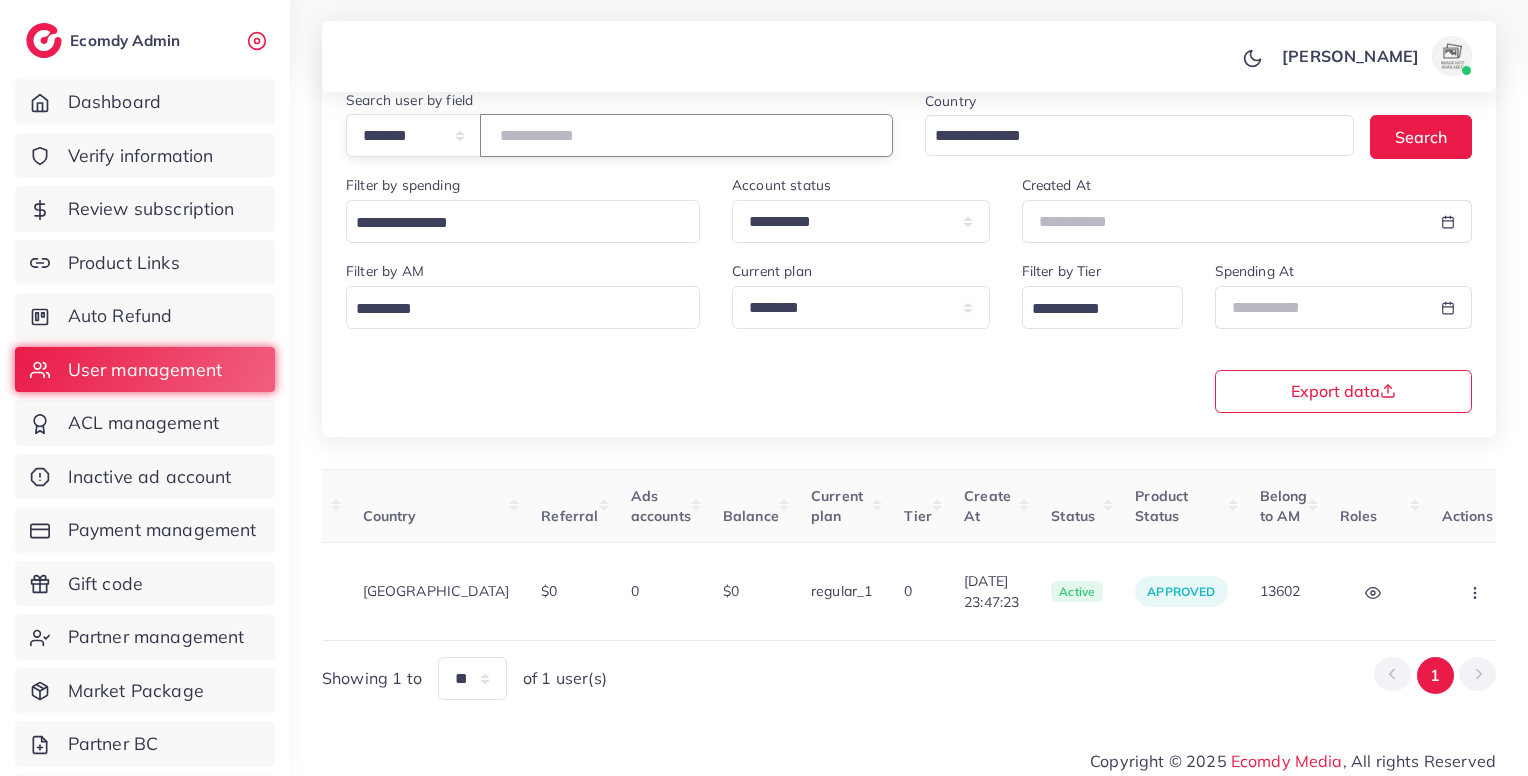 click on "*******" at bounding box center [686, 135] 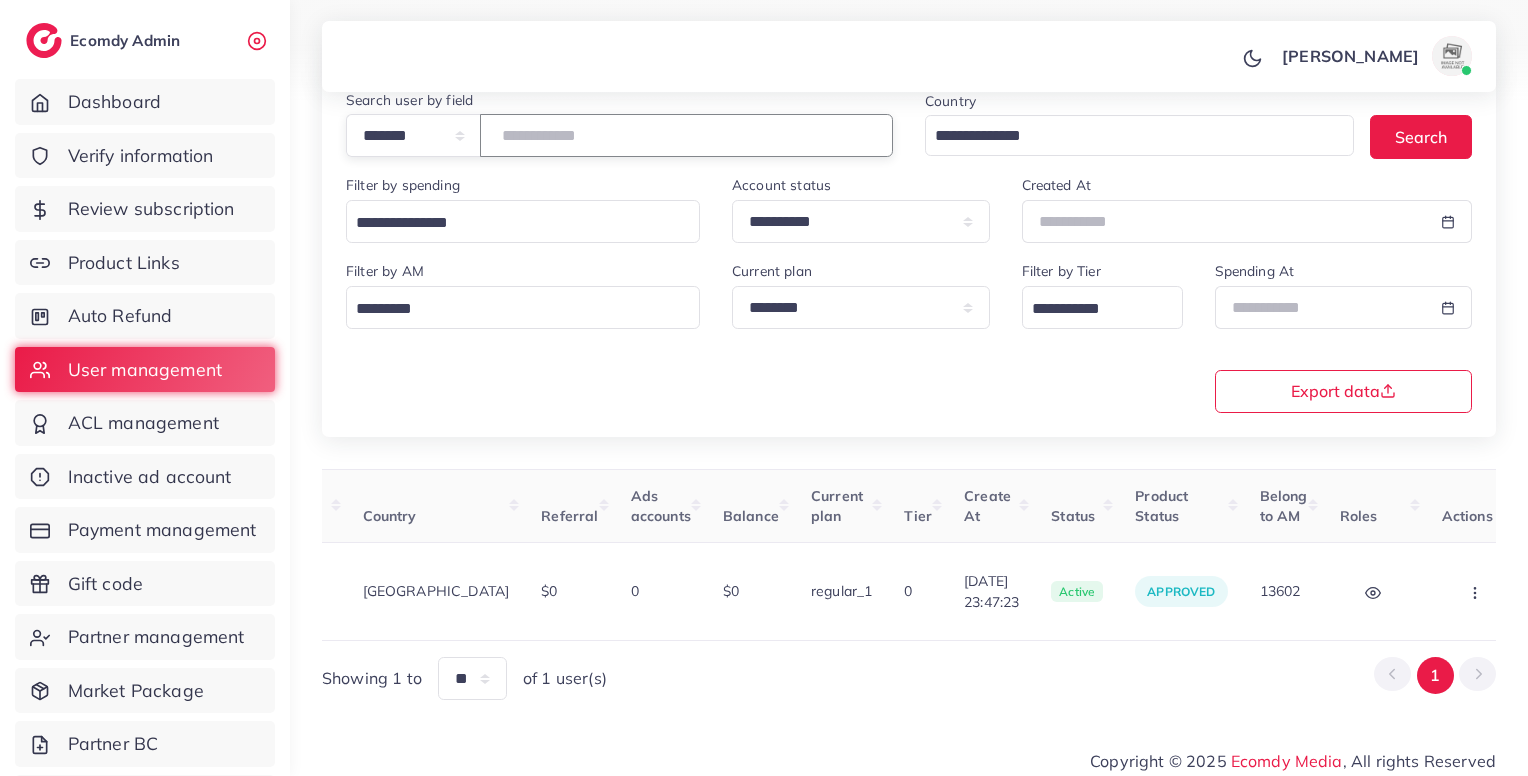 click on "*******" at bounding box center (686, 135) 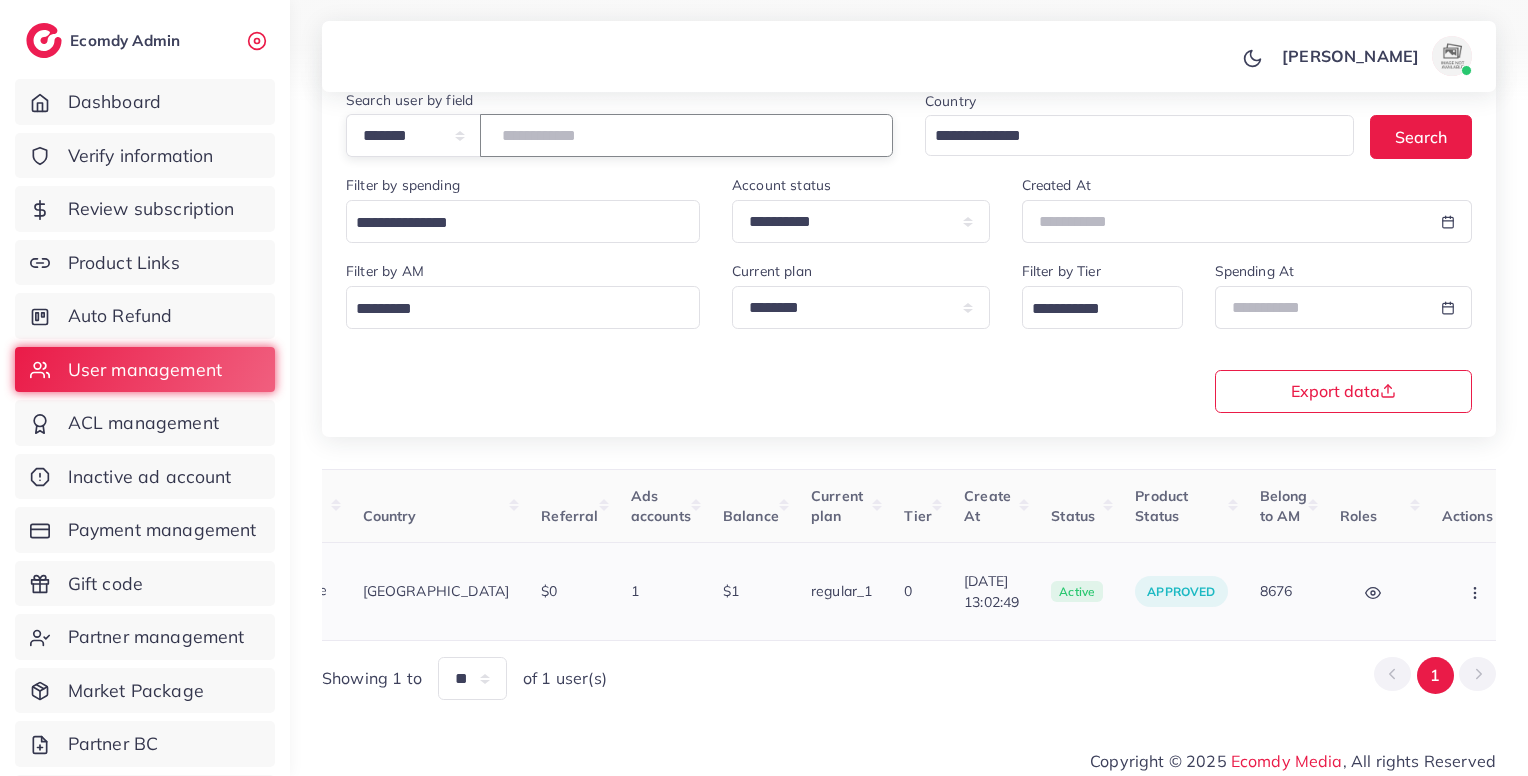 scroll, scrollTop: 0, scrollLeft: 0, axis: both 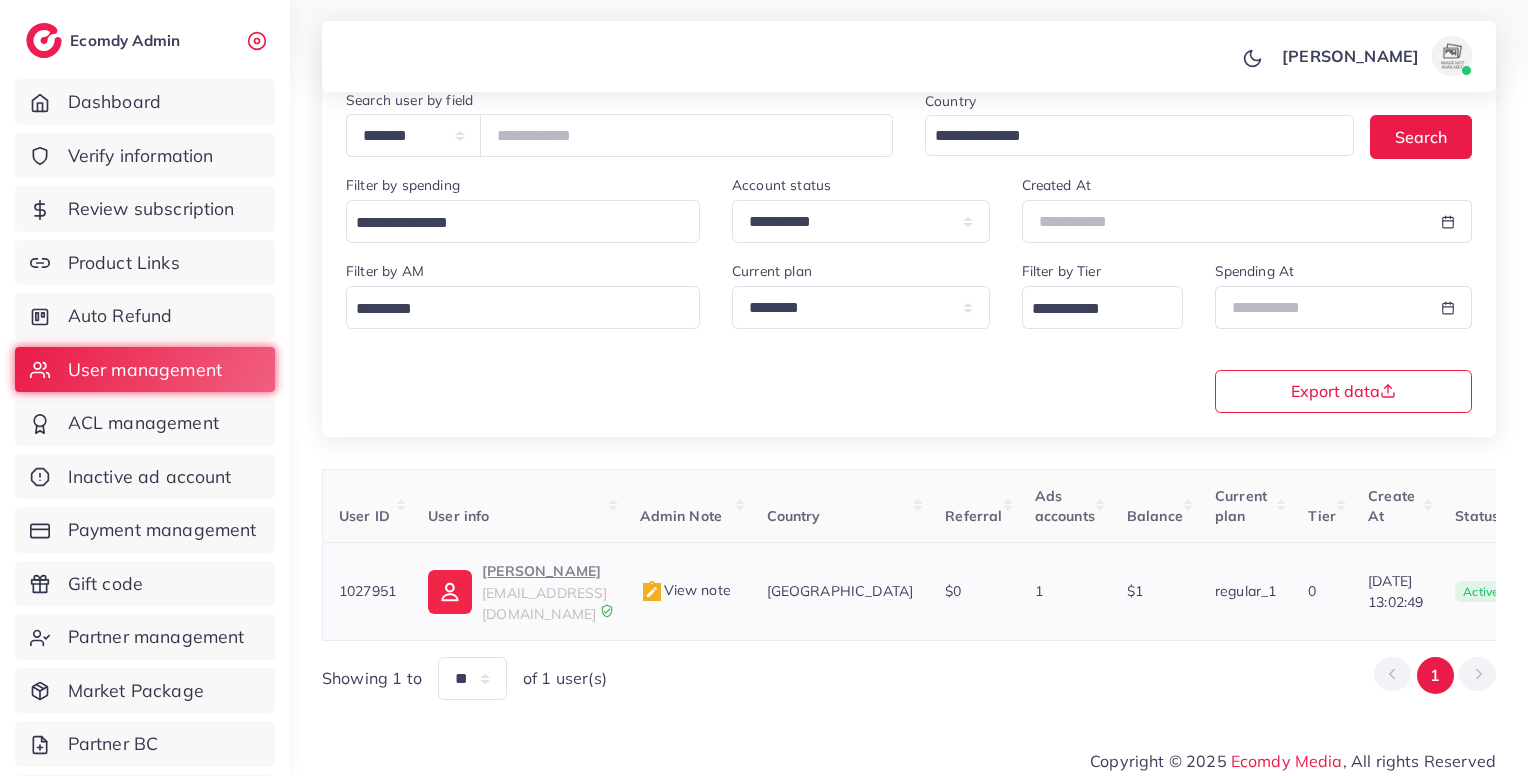 click on "khyberadtech@gmail.com" at bounding box center [544, 603] 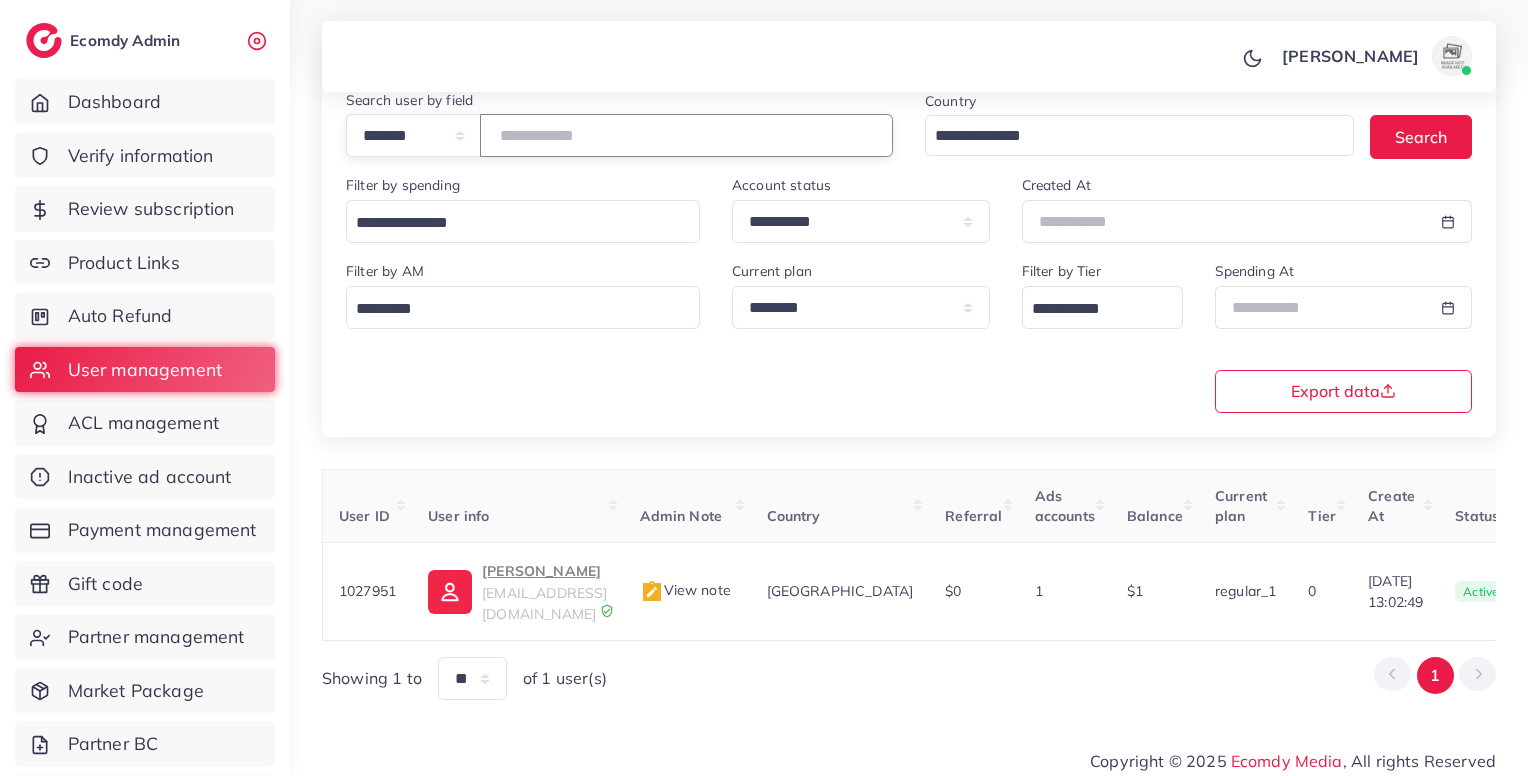 click on "*******" at bounding box center [686, 135] 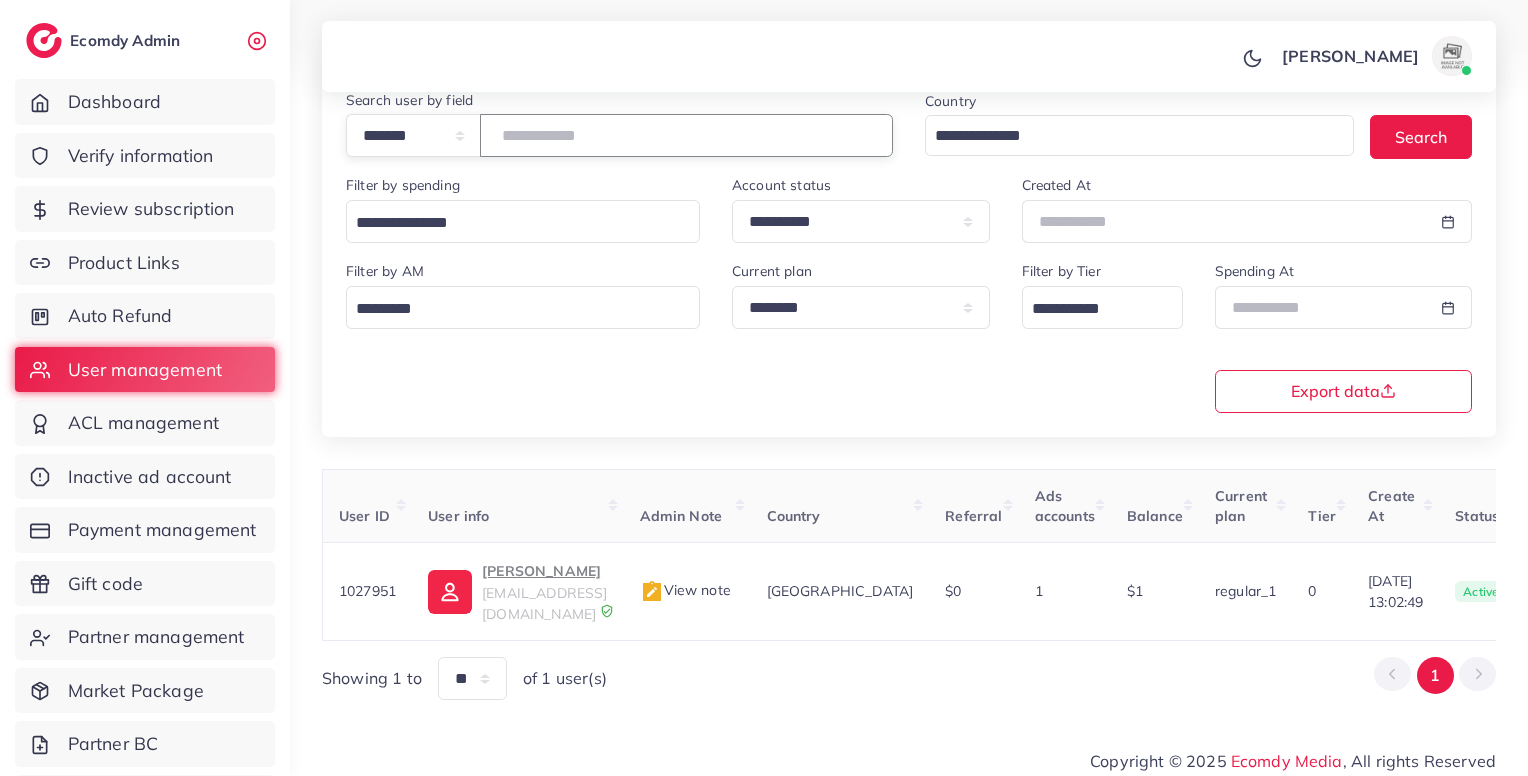 click on "*******" at bounding box center [686, 135] 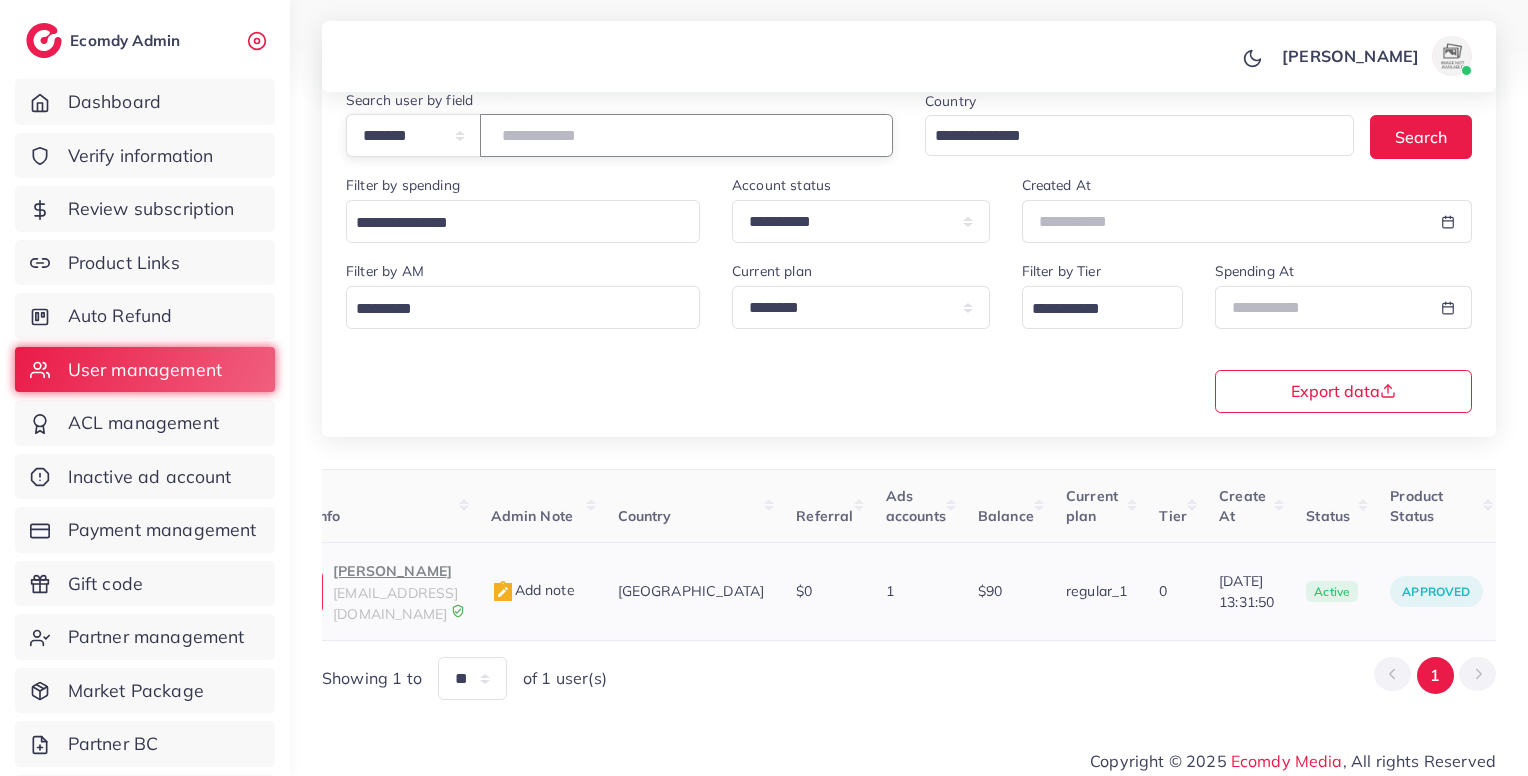 scroll, scrollTop: 0, scrollLeft: 0, axis: both 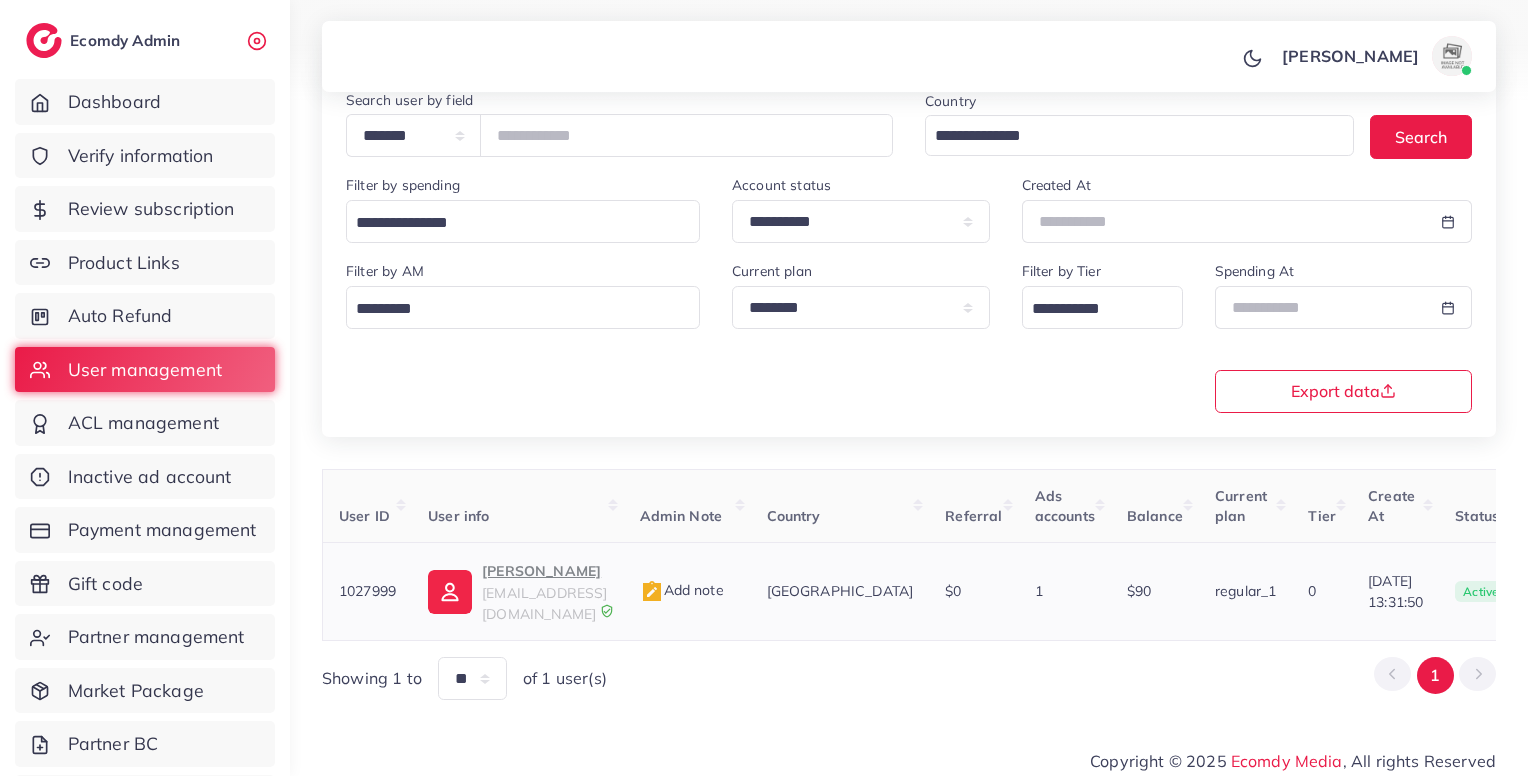 click on "abdussattarroghani@gmail.com" at bounding box center [544, 603] 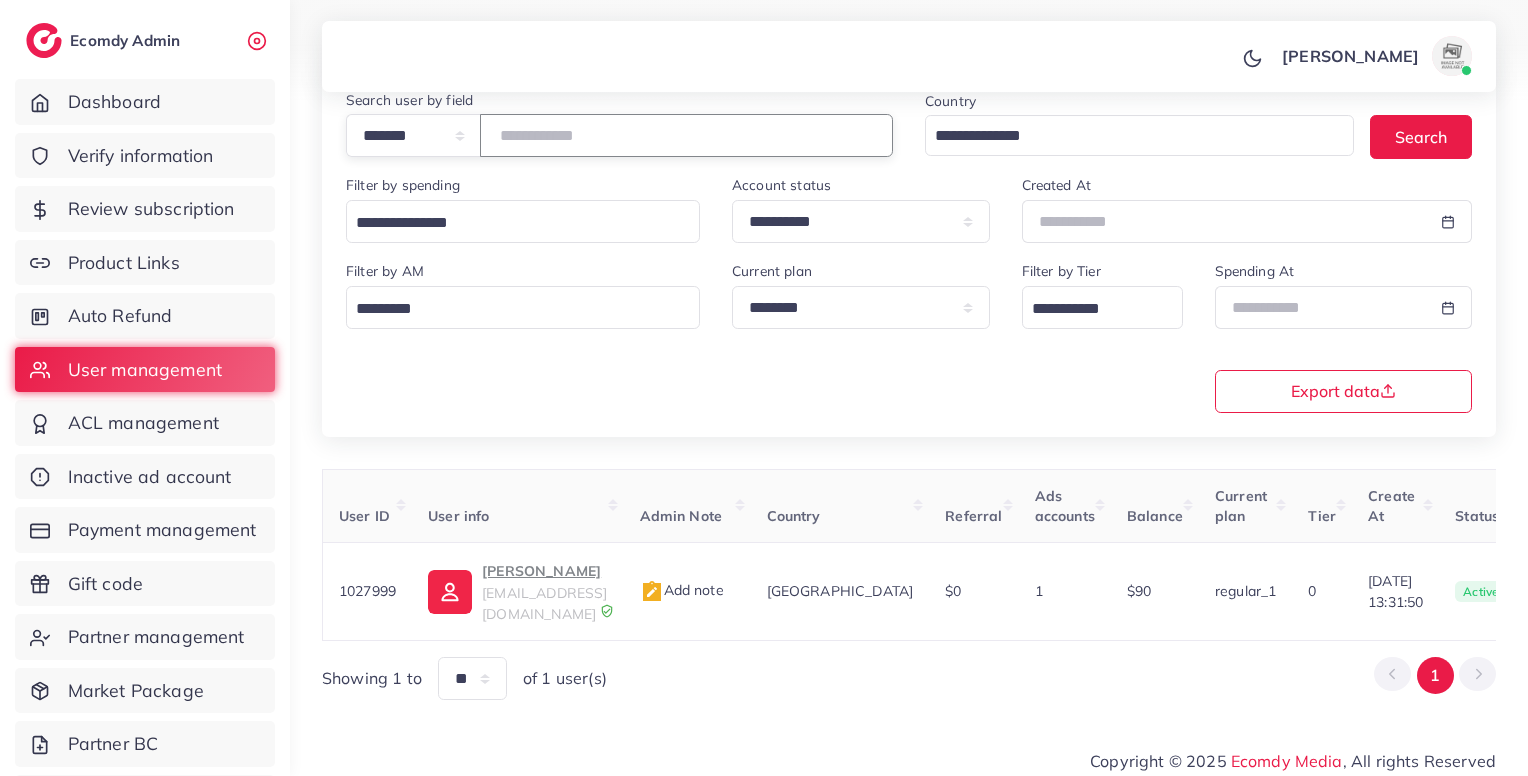 click on "*******" at bounding box center [686, 135] 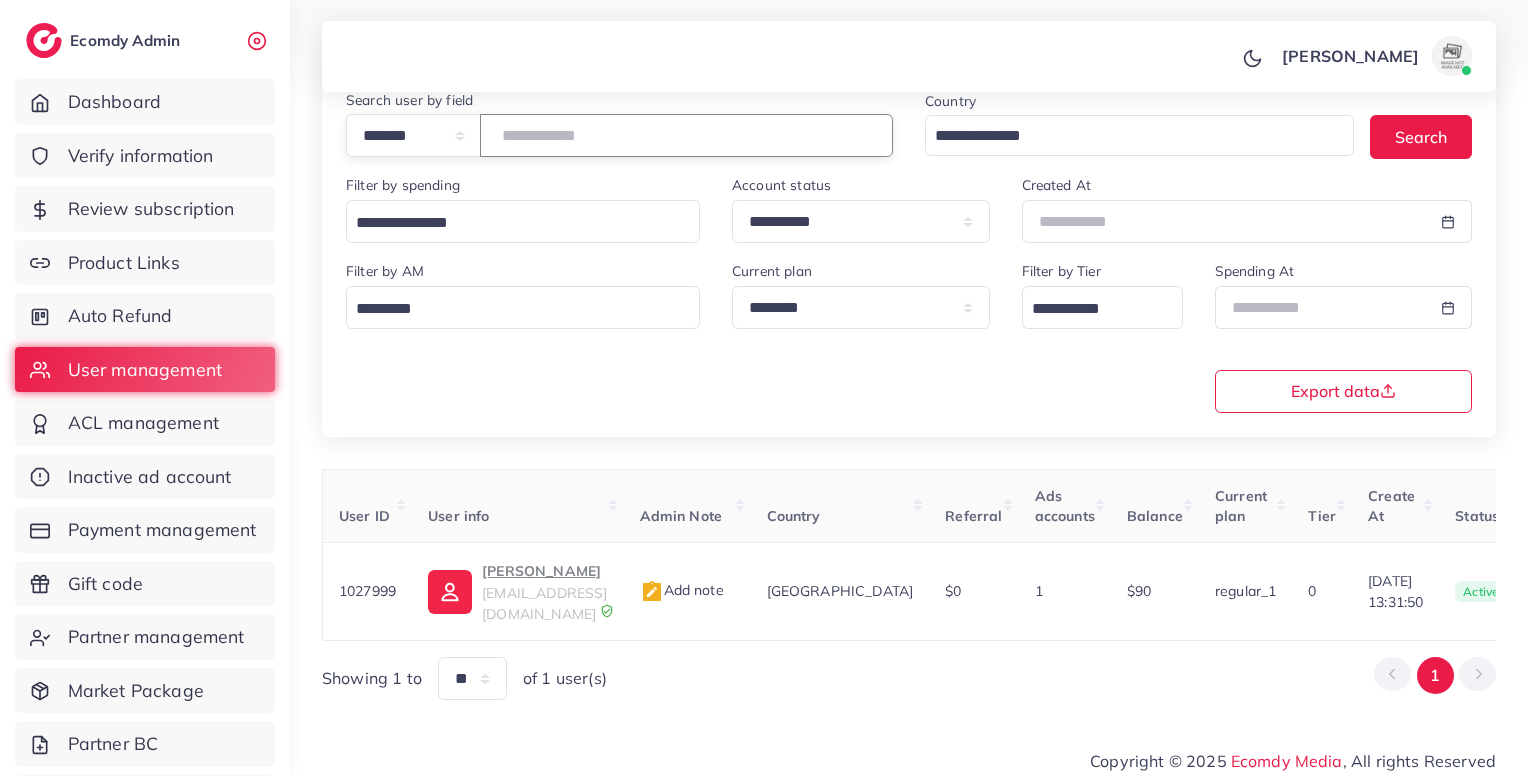 click on "*******" at bounding box center [686, 135] 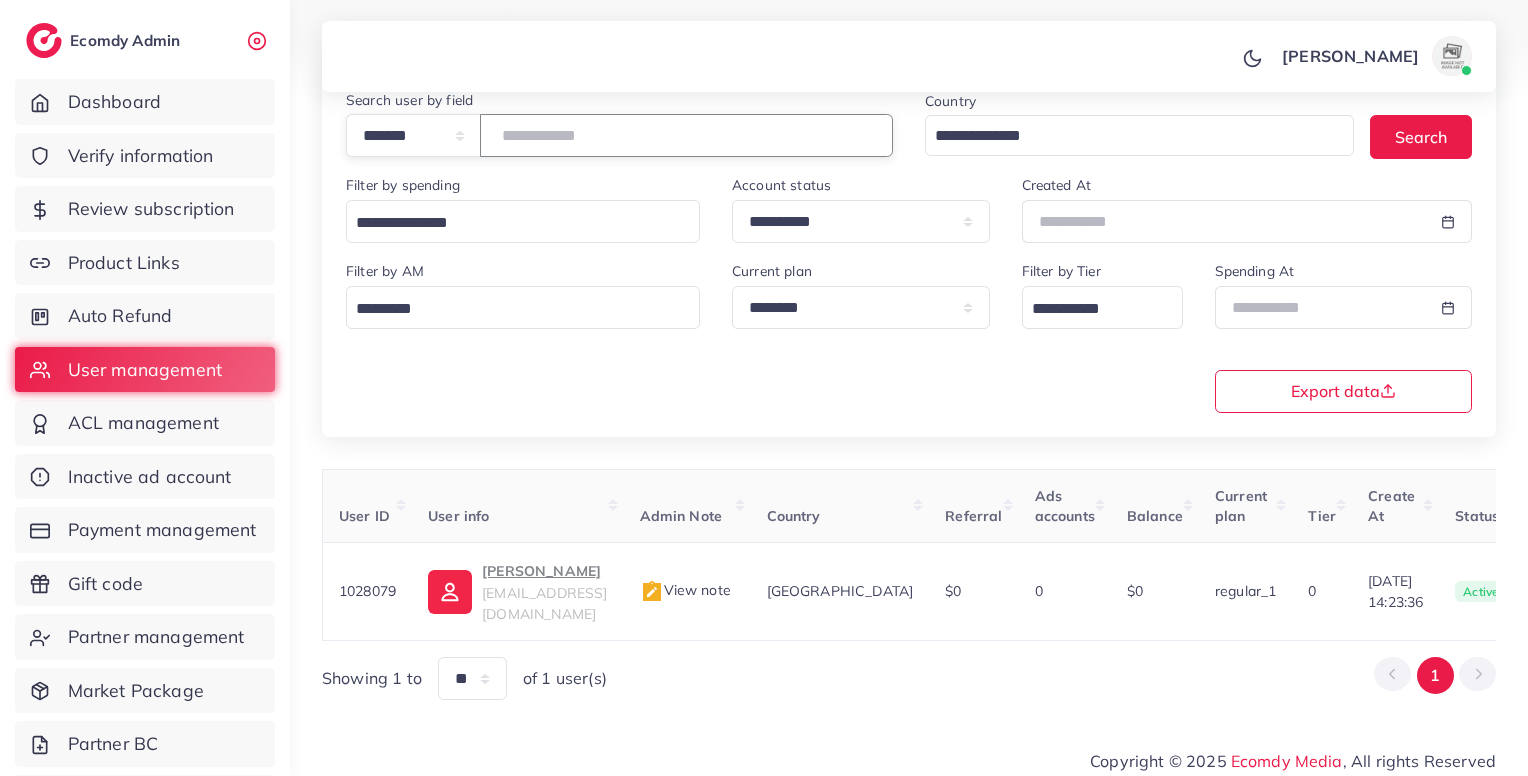 click on "*******" at bounding box center [686, 135] 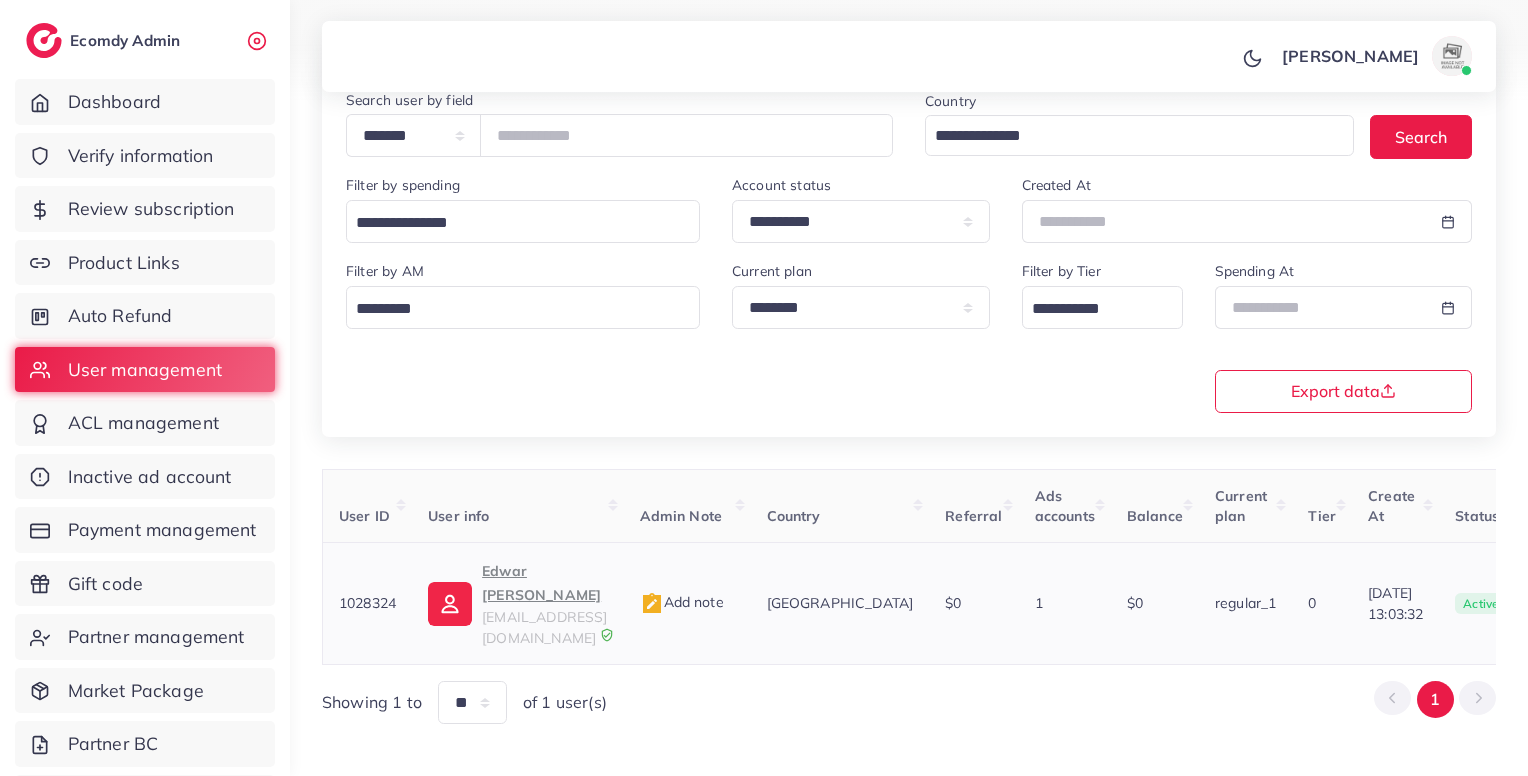 click on "Edwar Edwin Poma Galindo" at bounding box center (544, 583) 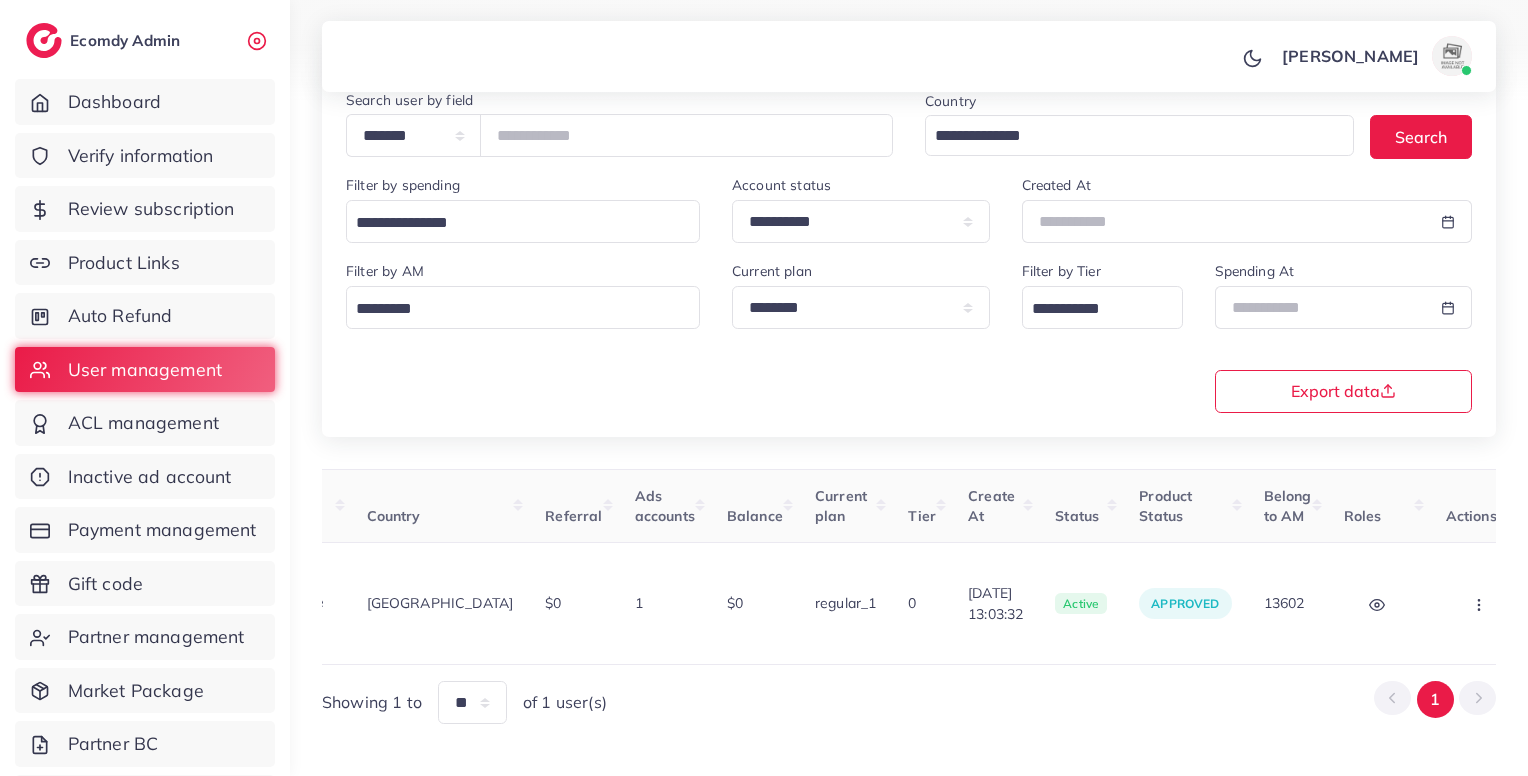 scroll, scrollTop: 0, scrollLeft: 400, axis: horizontal 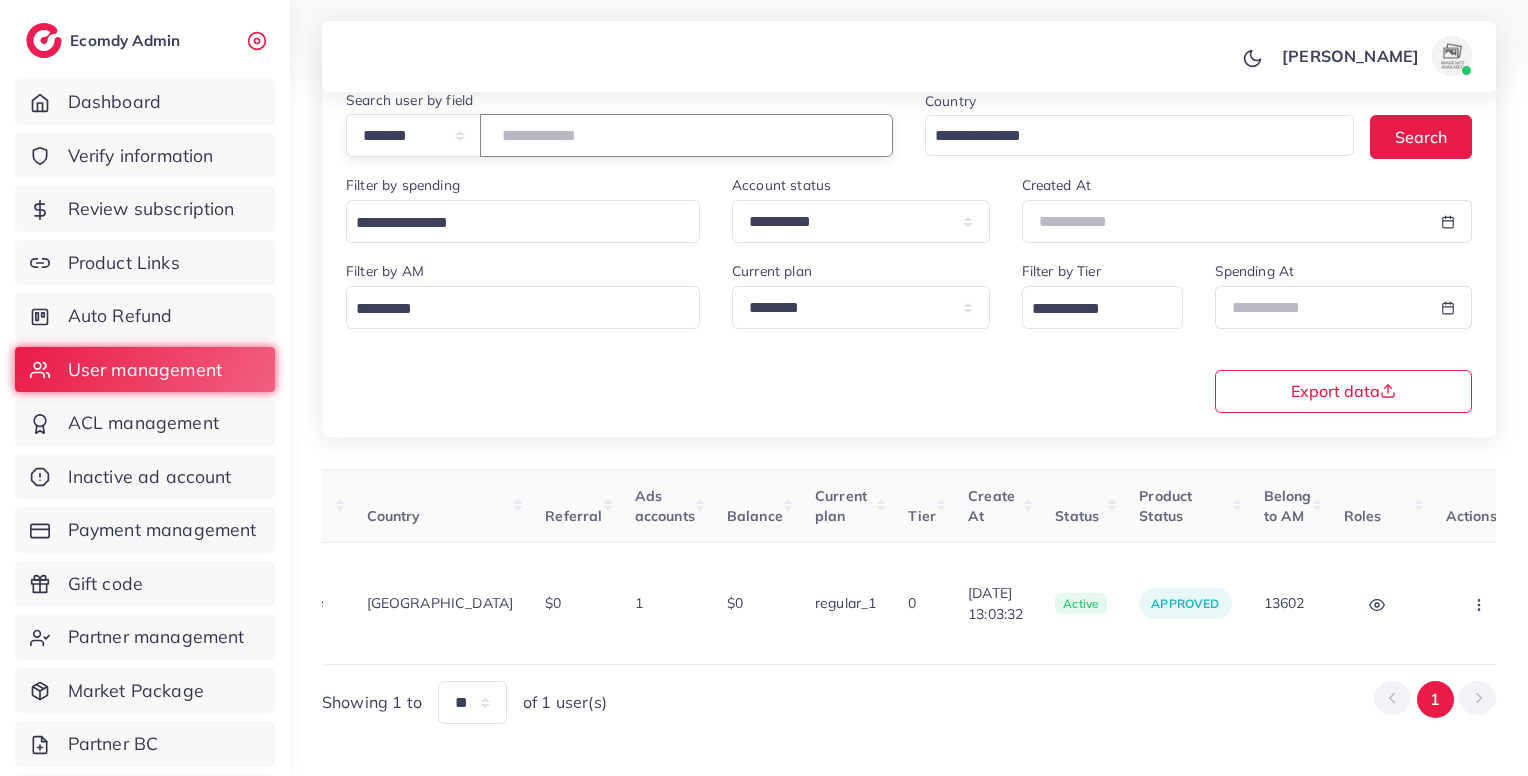 click on "*******" at bounding box center [686, 135] 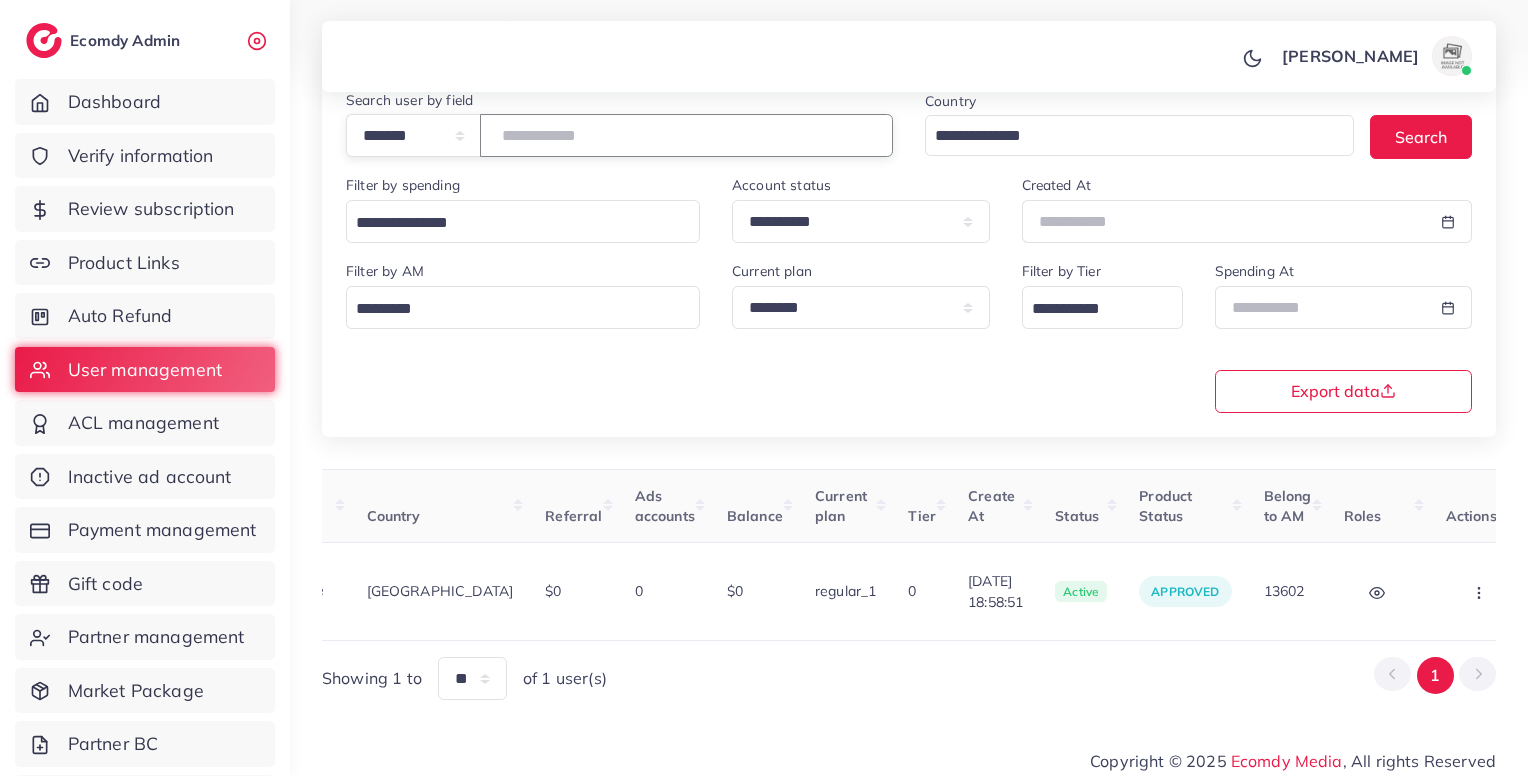 click on "*******" at bounding box center (686, 135) 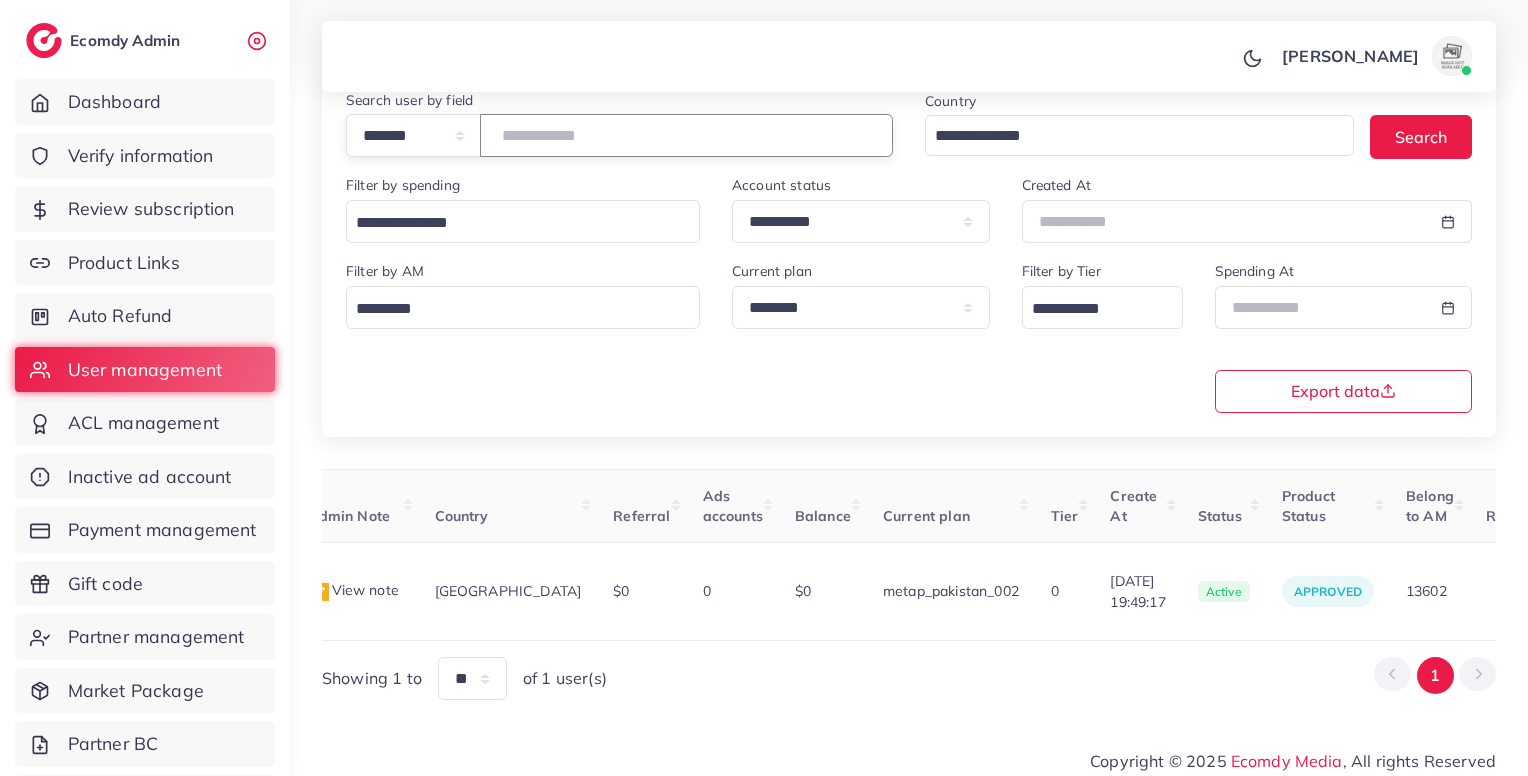 scroll, scrollTop: 0, scrollLeft: 310, axis: horizontal 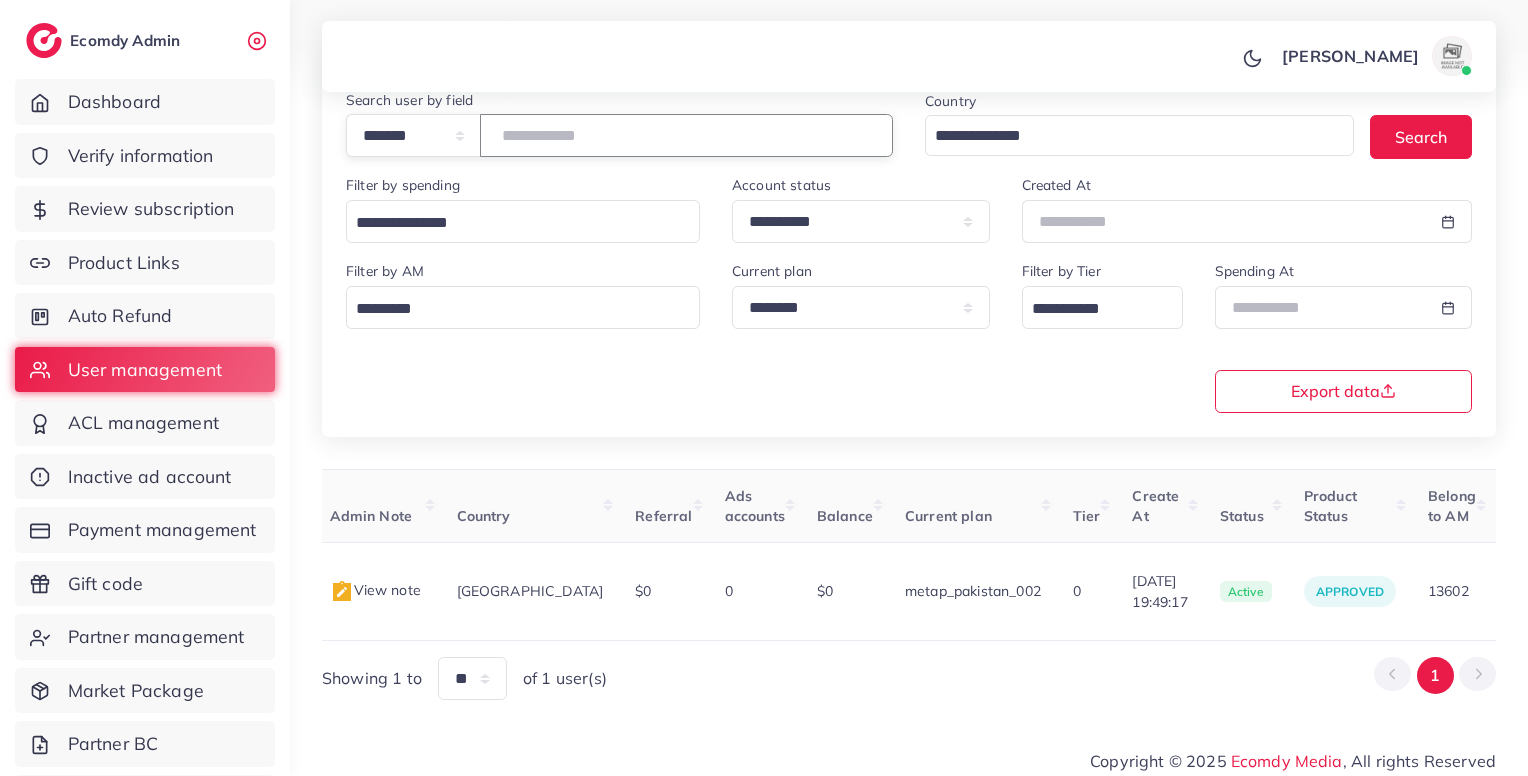 click on "*******" at bounding box center (686, 135) 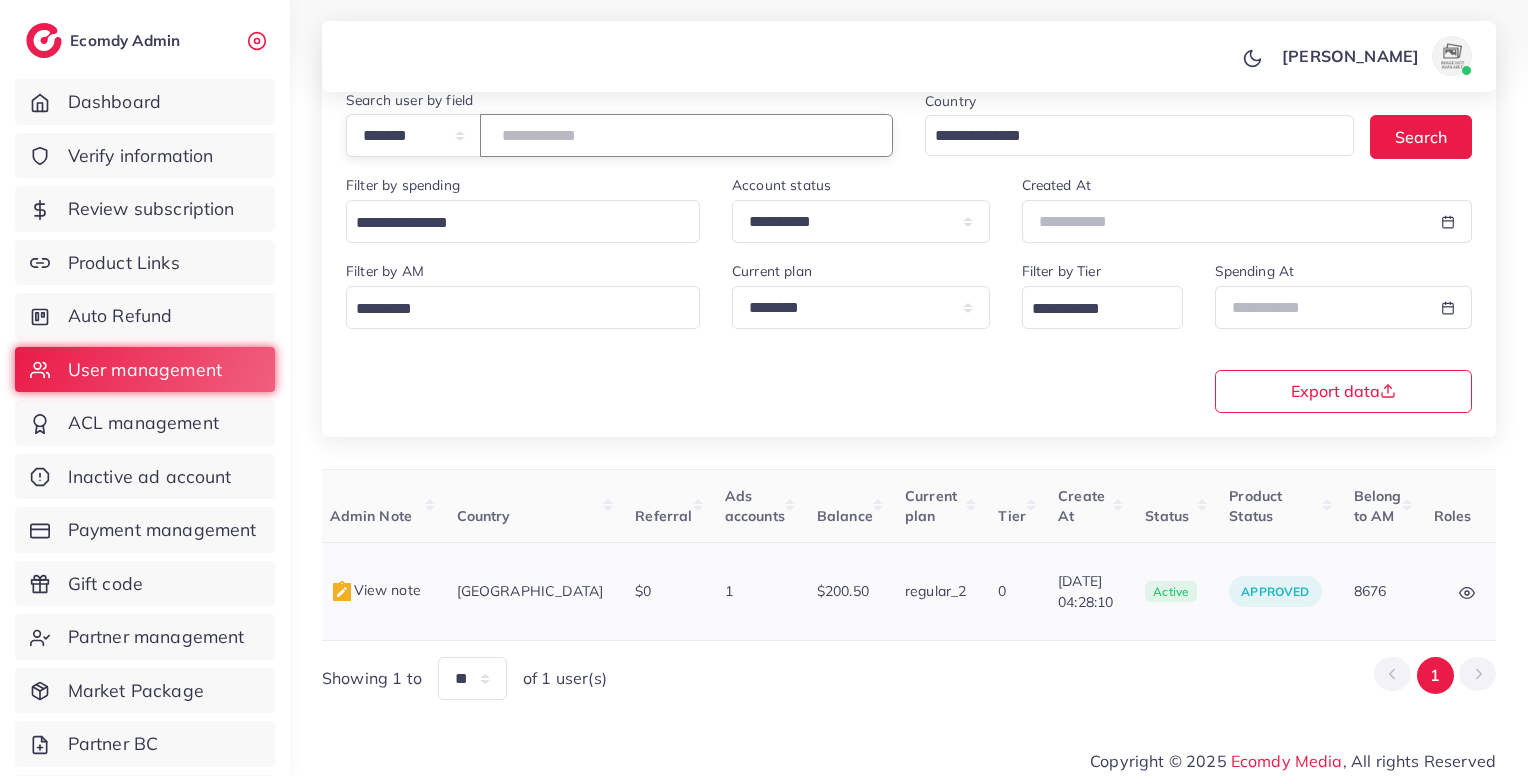 scroll, scrollTop: 0, scrollLeft: 0, axis: both 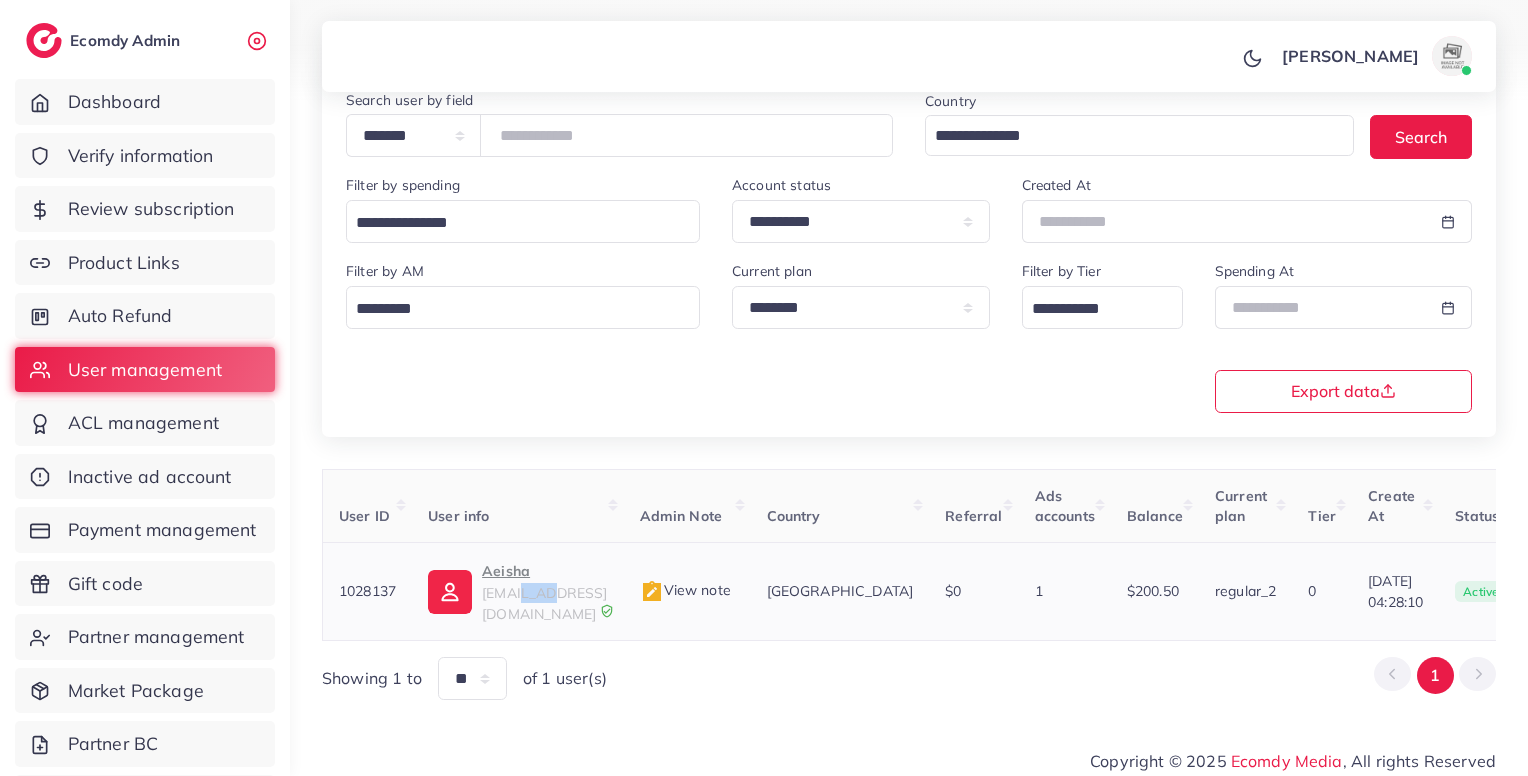 drag, startPoint x: 558, startPoint y: 612, endPoint x: 523, endPoint y: 593, distance: 39.824615 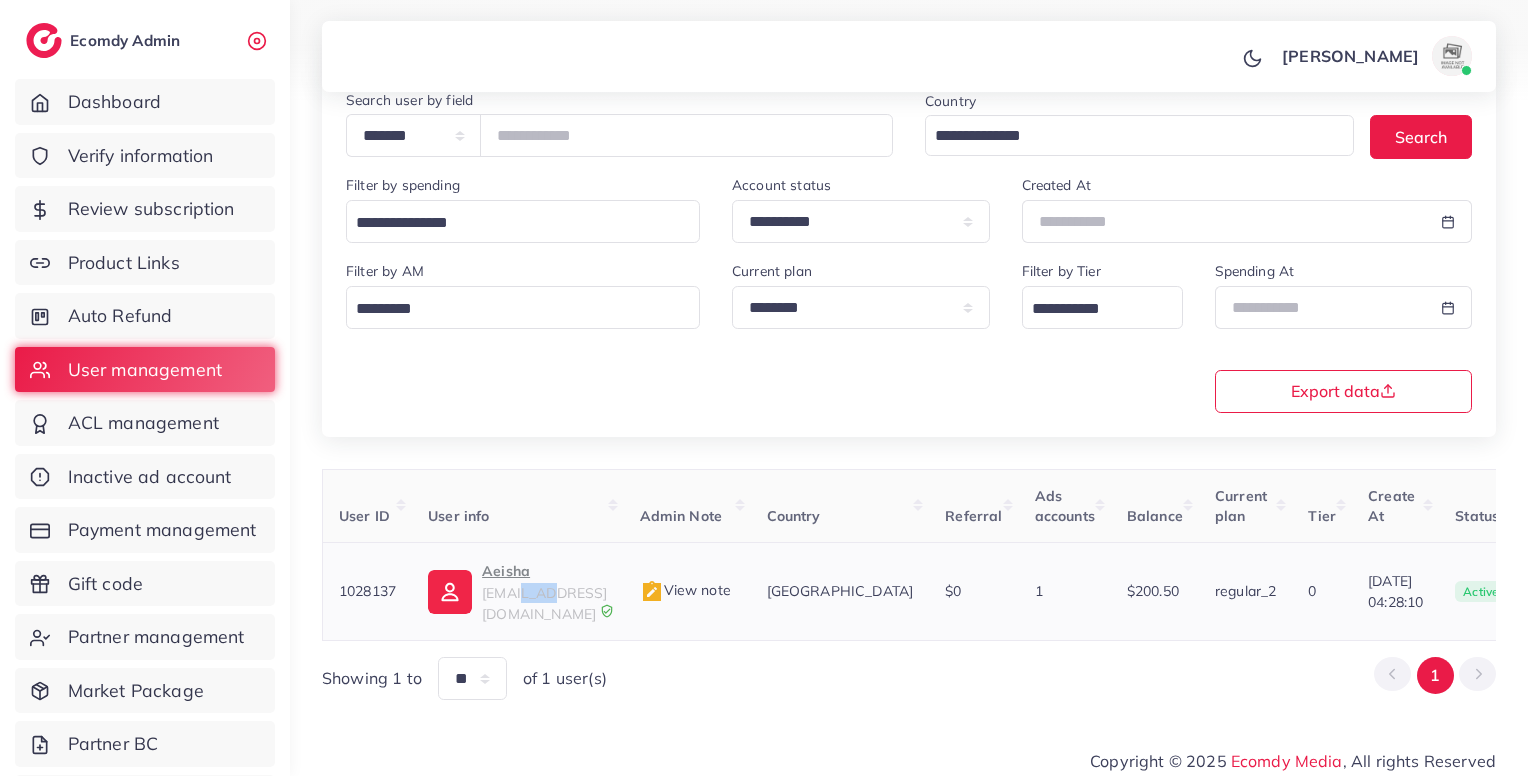 click on "Aeisha  aisha@dot2top.com" at bounding box center (517, 592) 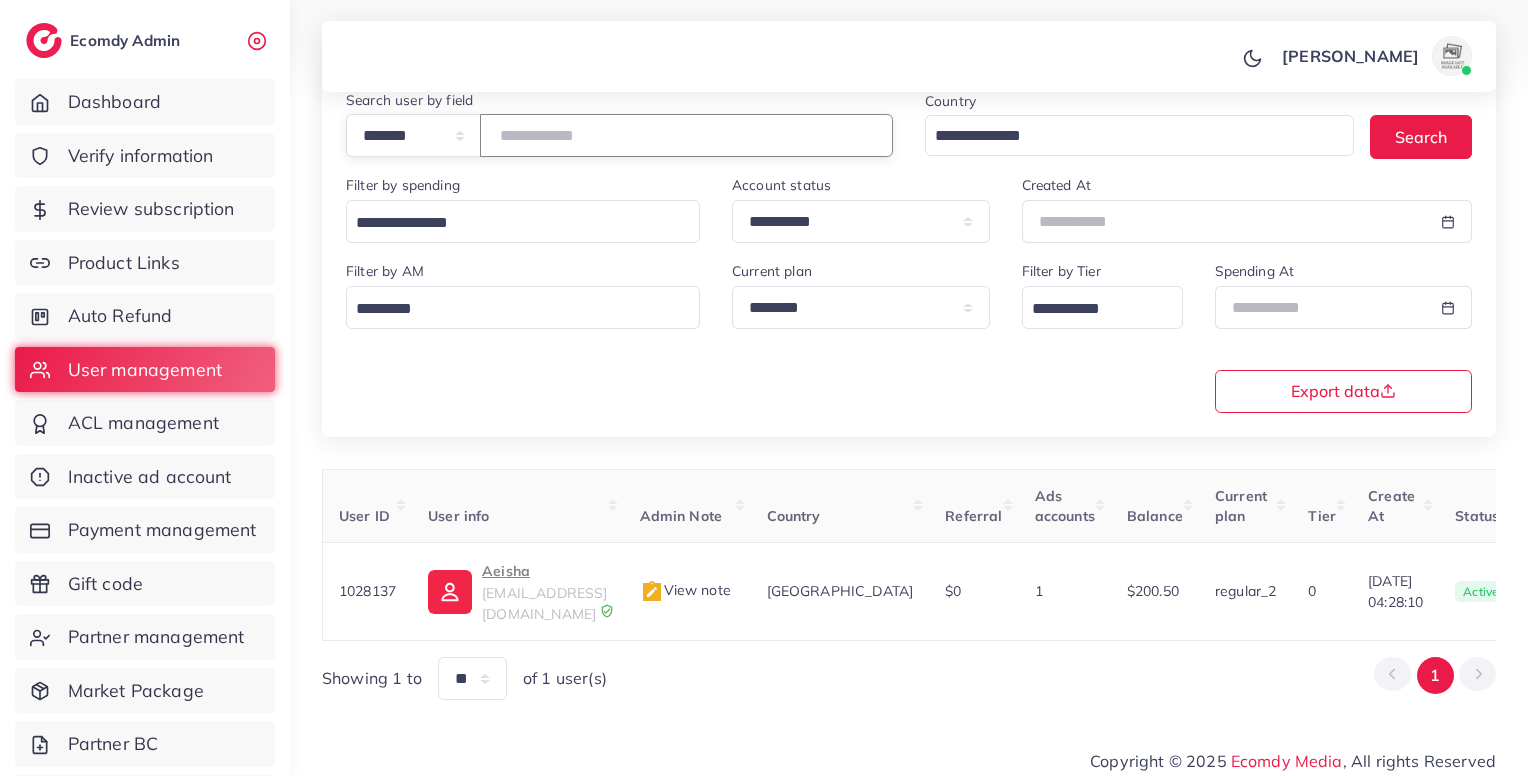 click on "*******" at bounding box center [686, 135] 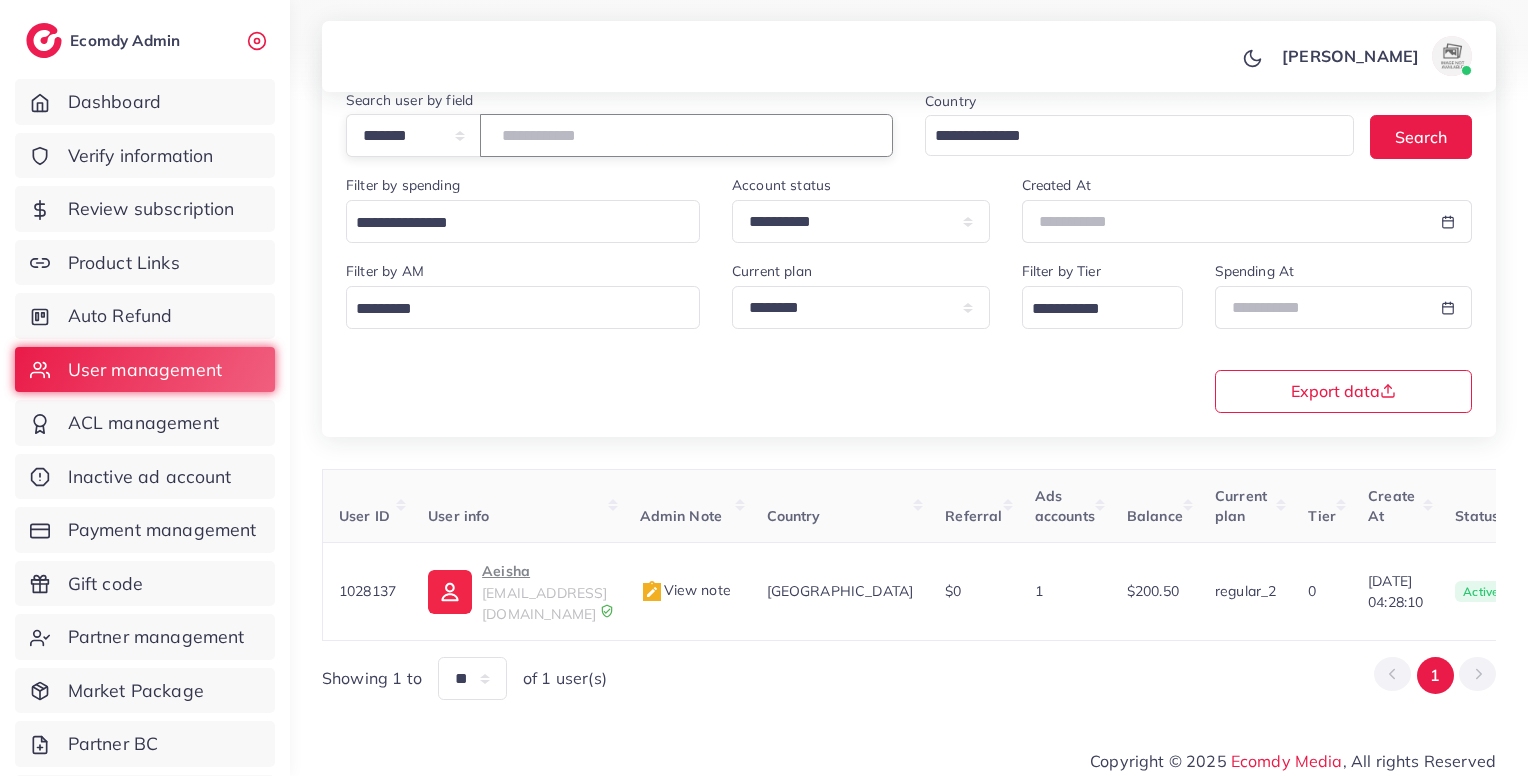 click on "*******" at bounding box center [686, 135] 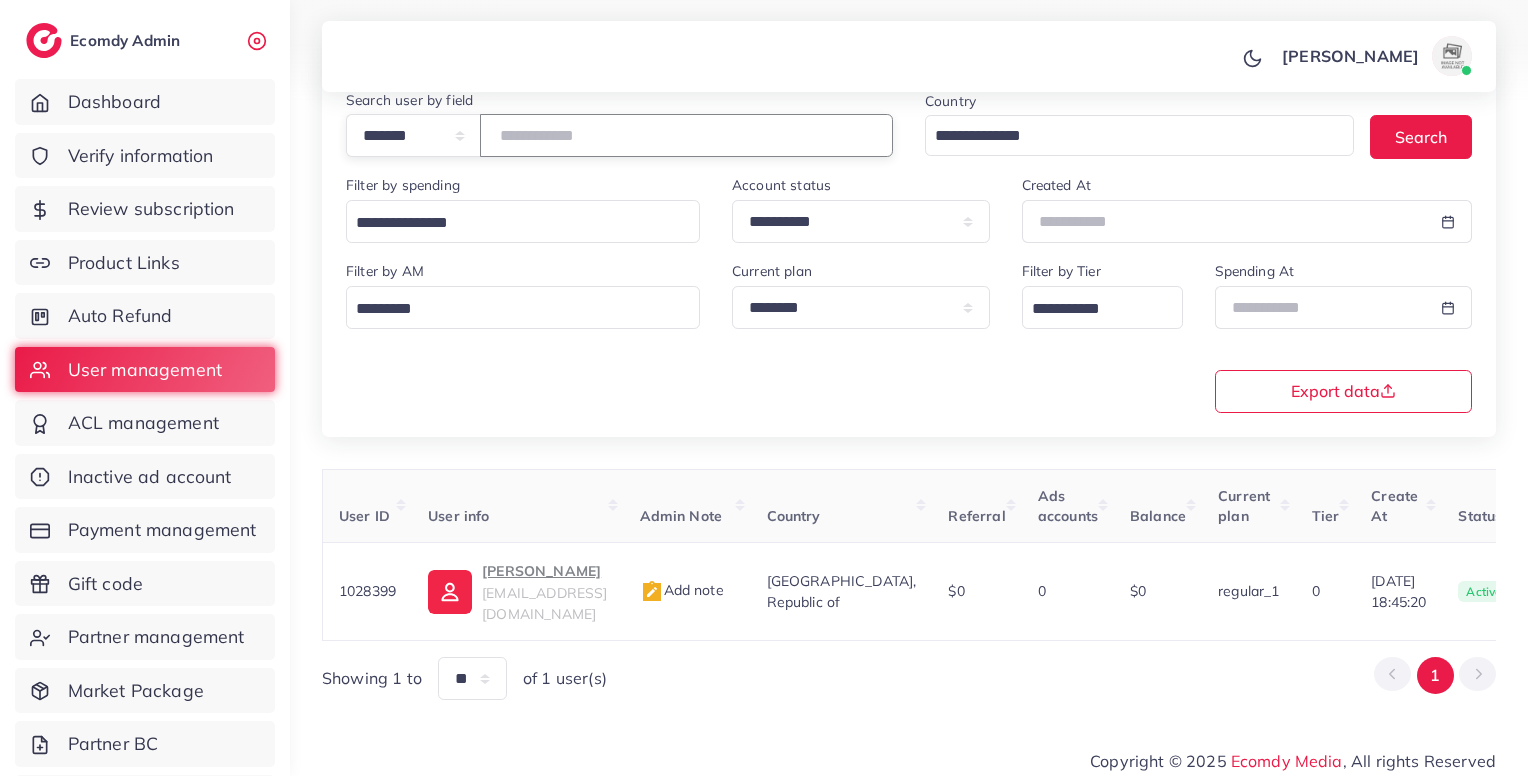 click on "*******" at bounding box center (686, 135) 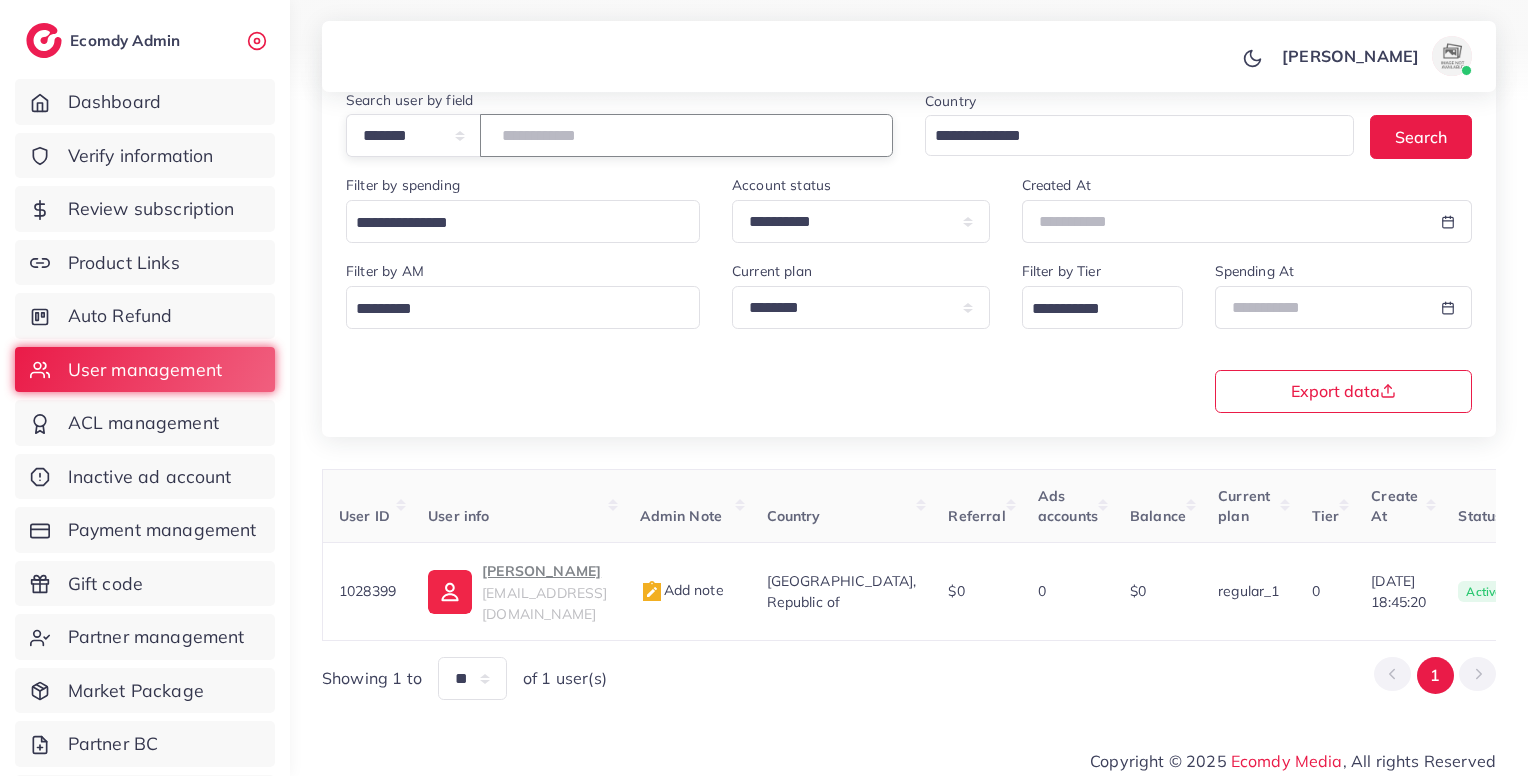 paste 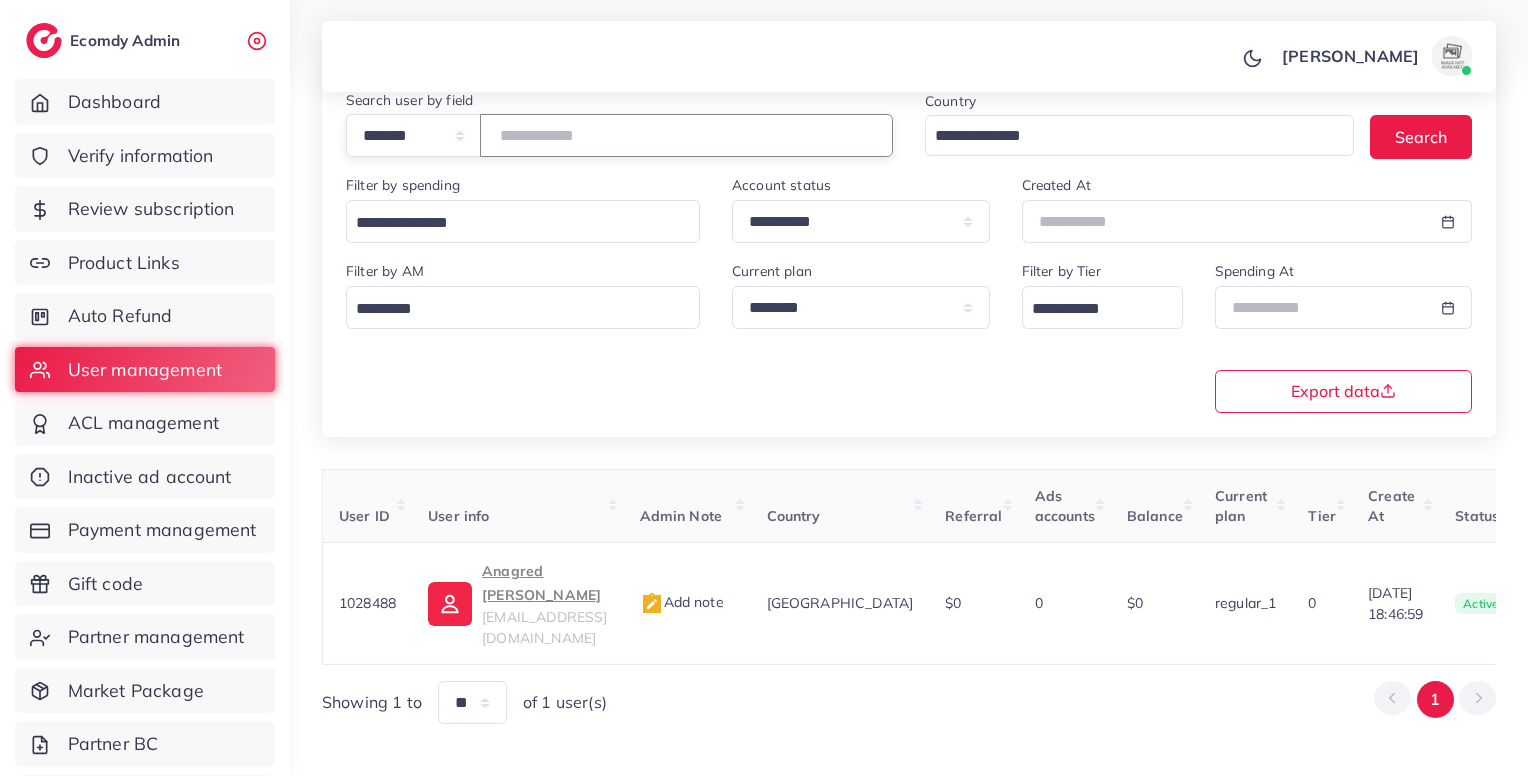 click on "*******" at bounding box center [686, 135] 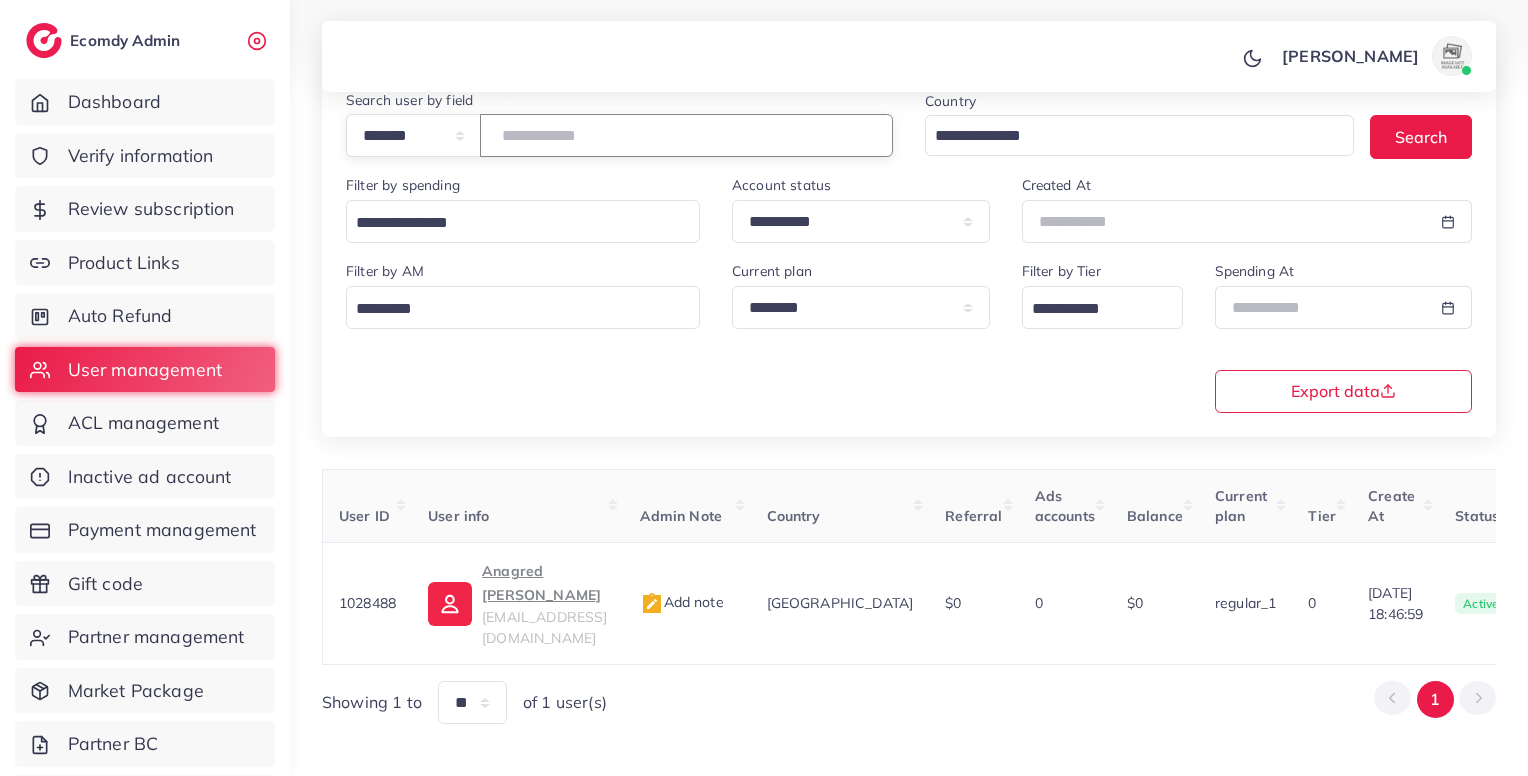 click on "*******" at bounding box center [686, 135] 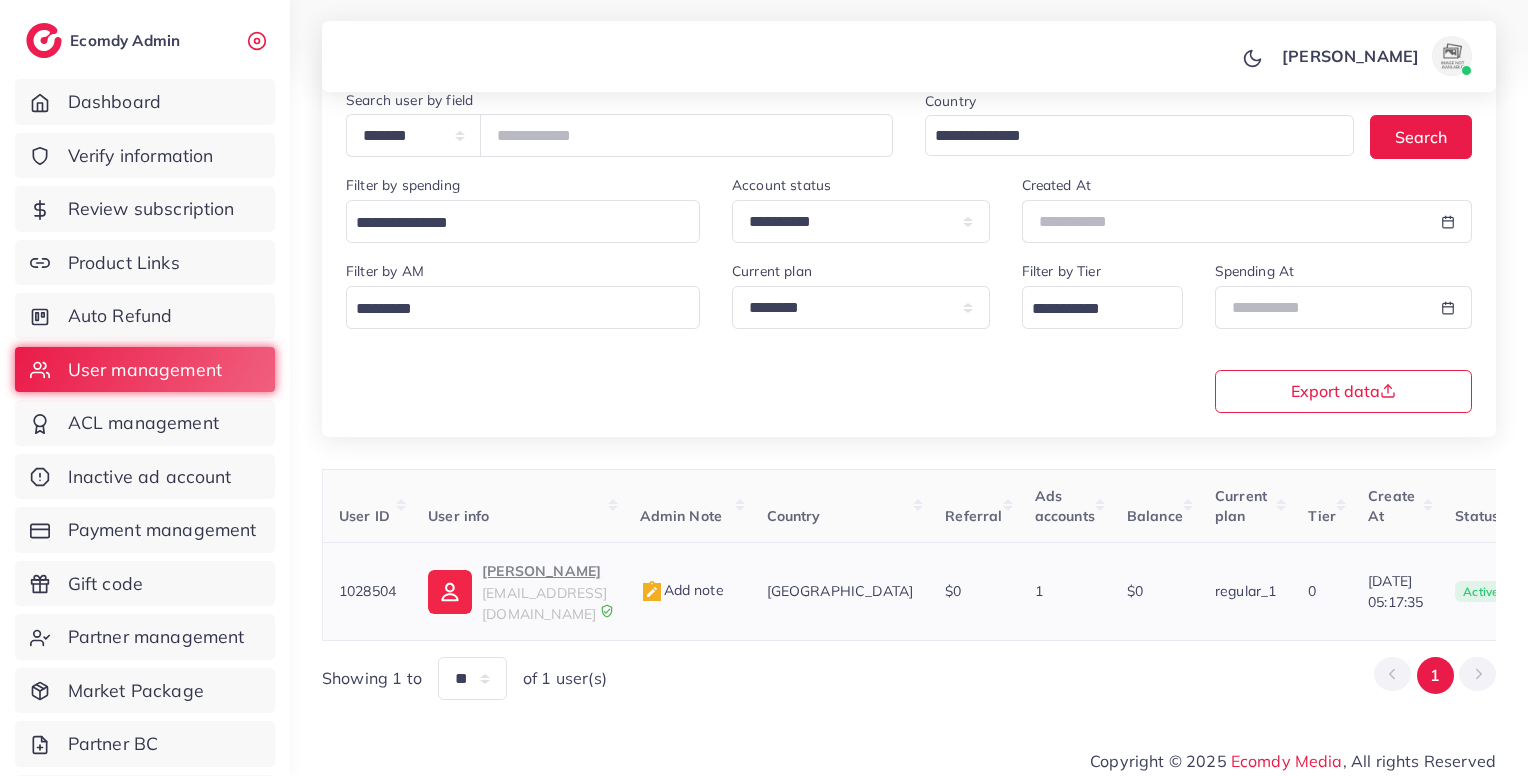 click on "Luca Da Silva" at bounding box center [544, 571] 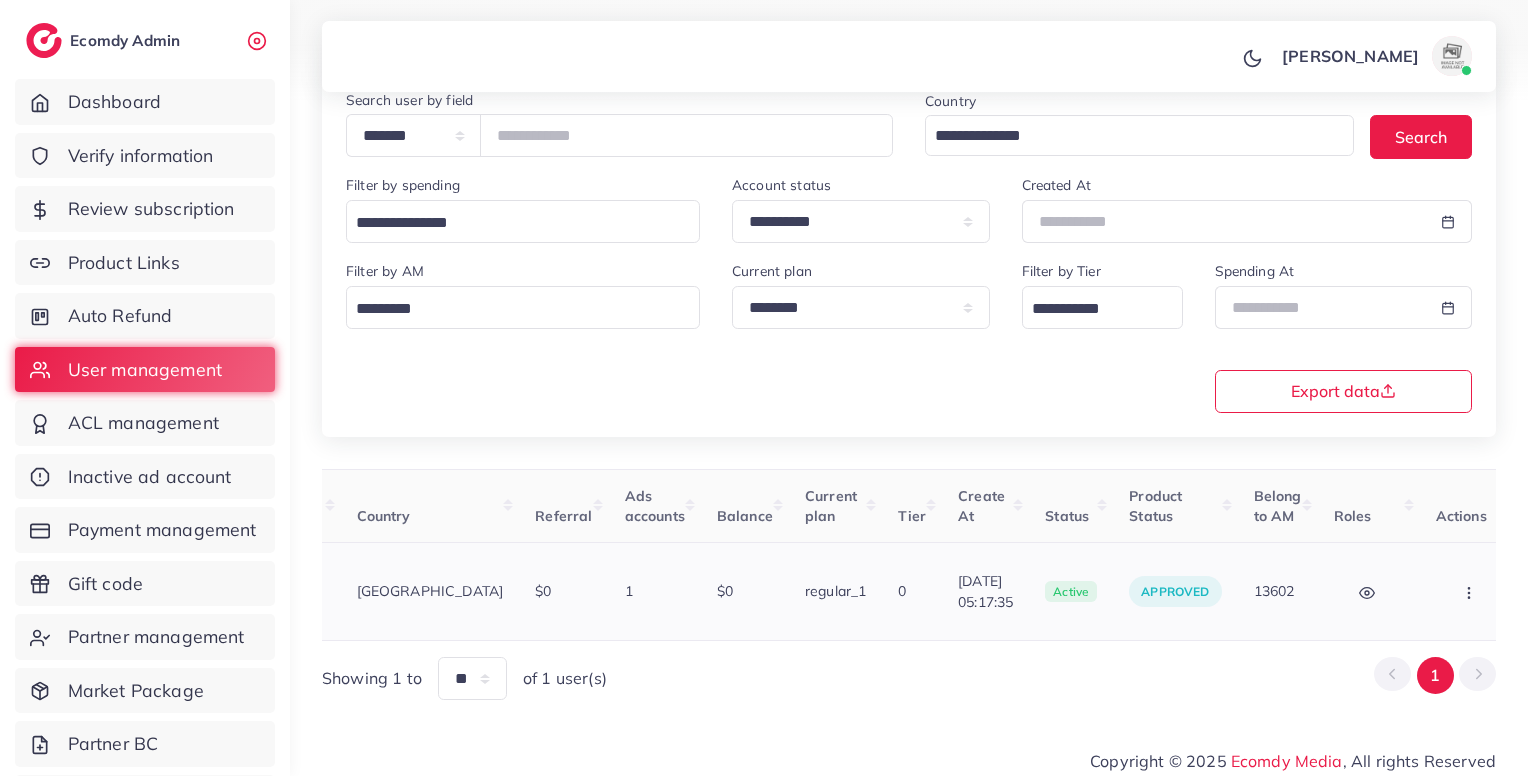 scroll, scrollTop: 0, scrollLeft: 421, axis: horizontal 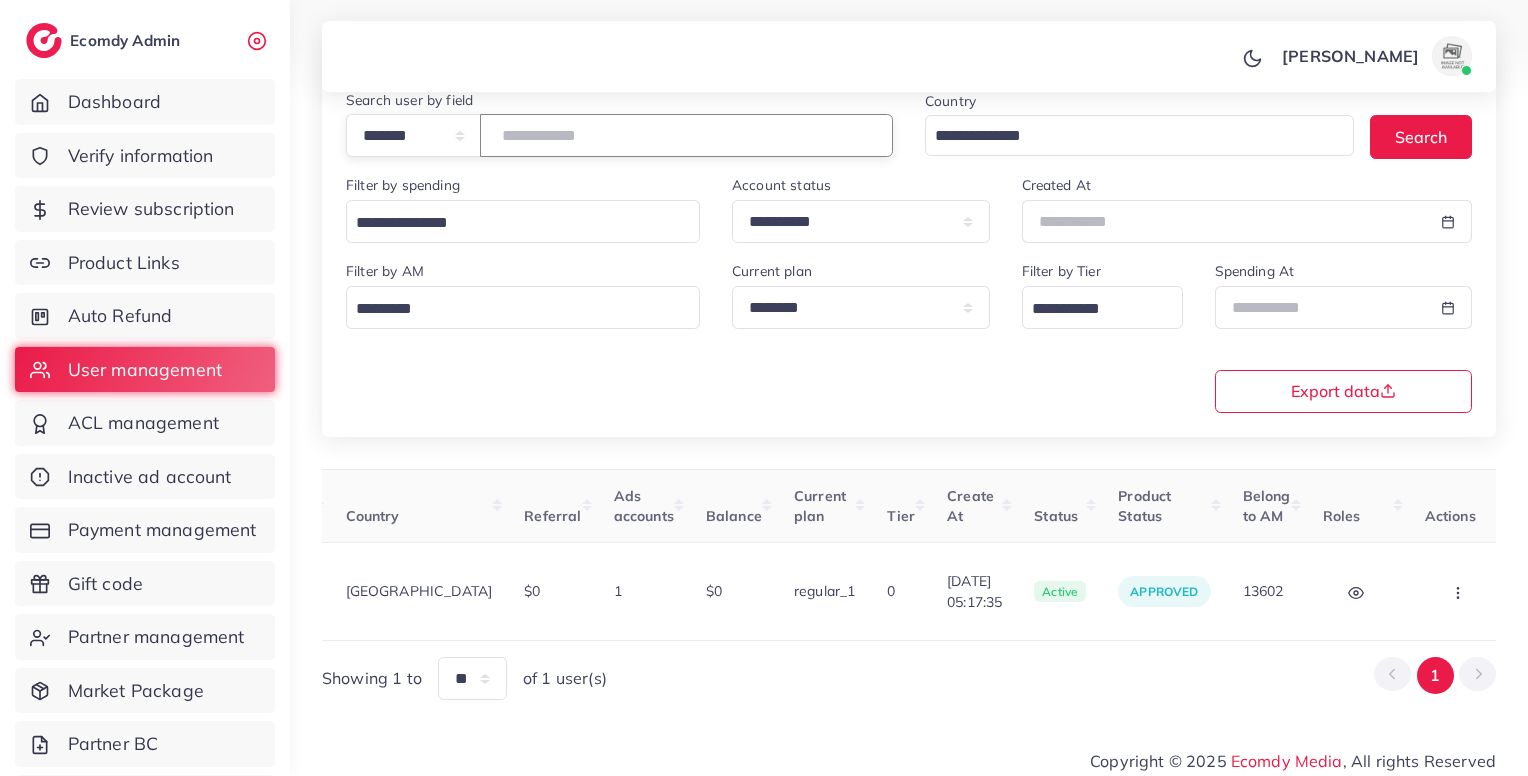 click on "*******" at bounding box center (686, 135) 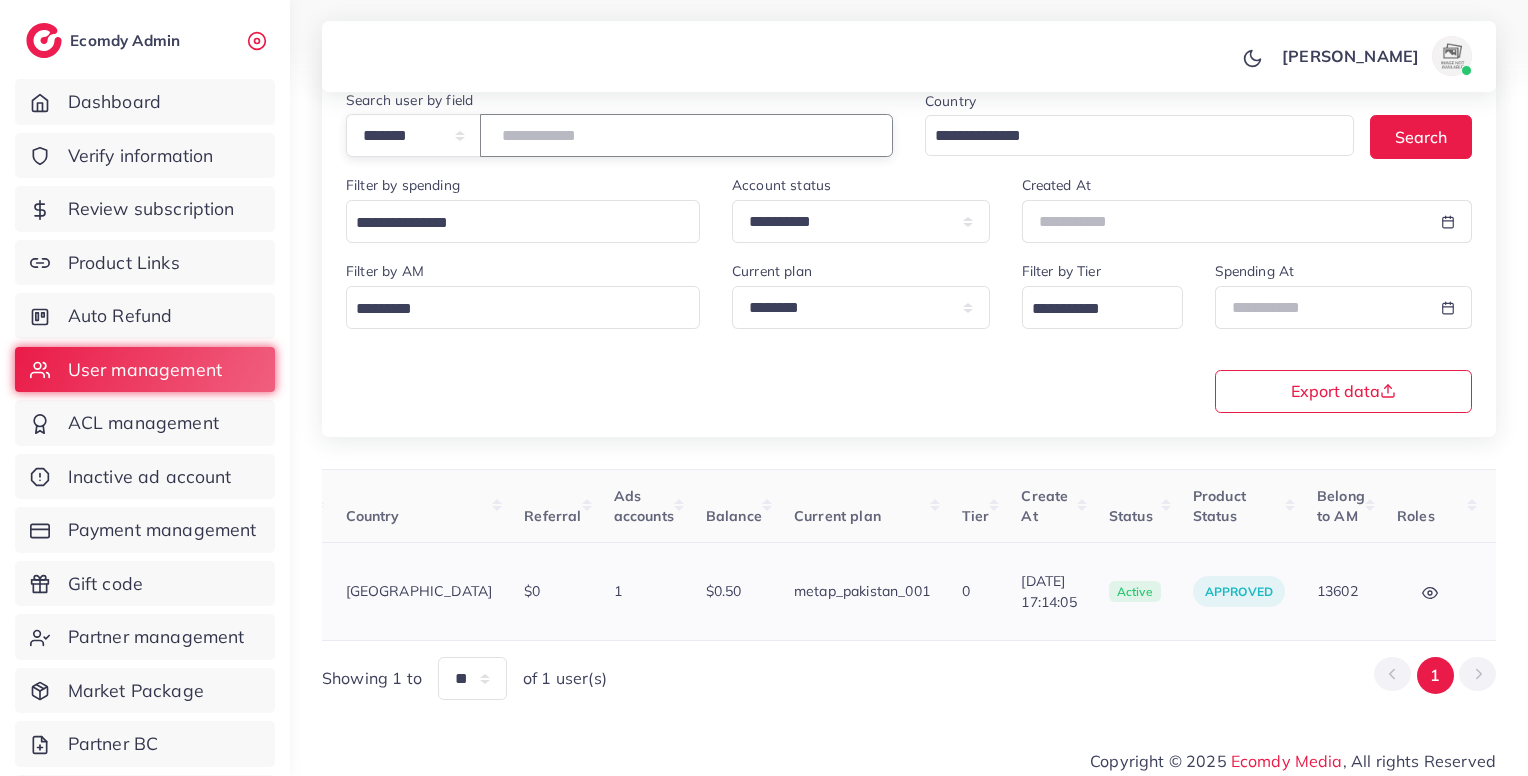 scroll, scrollTop: 0, scrollLeft: 0, axis: both 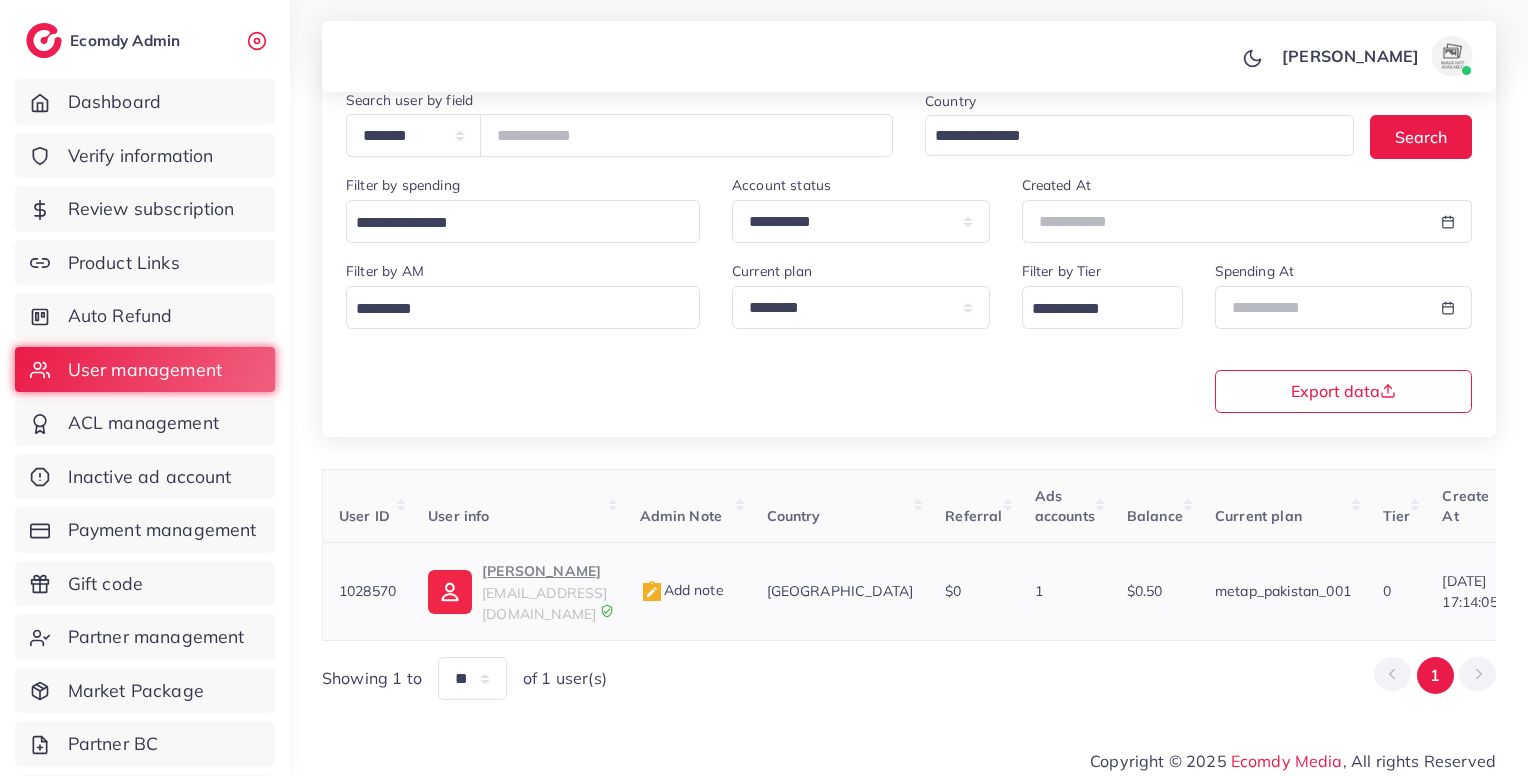 click on "Melissa  mademebuyshopify@gmail.com" at bounding box center [517, 592] 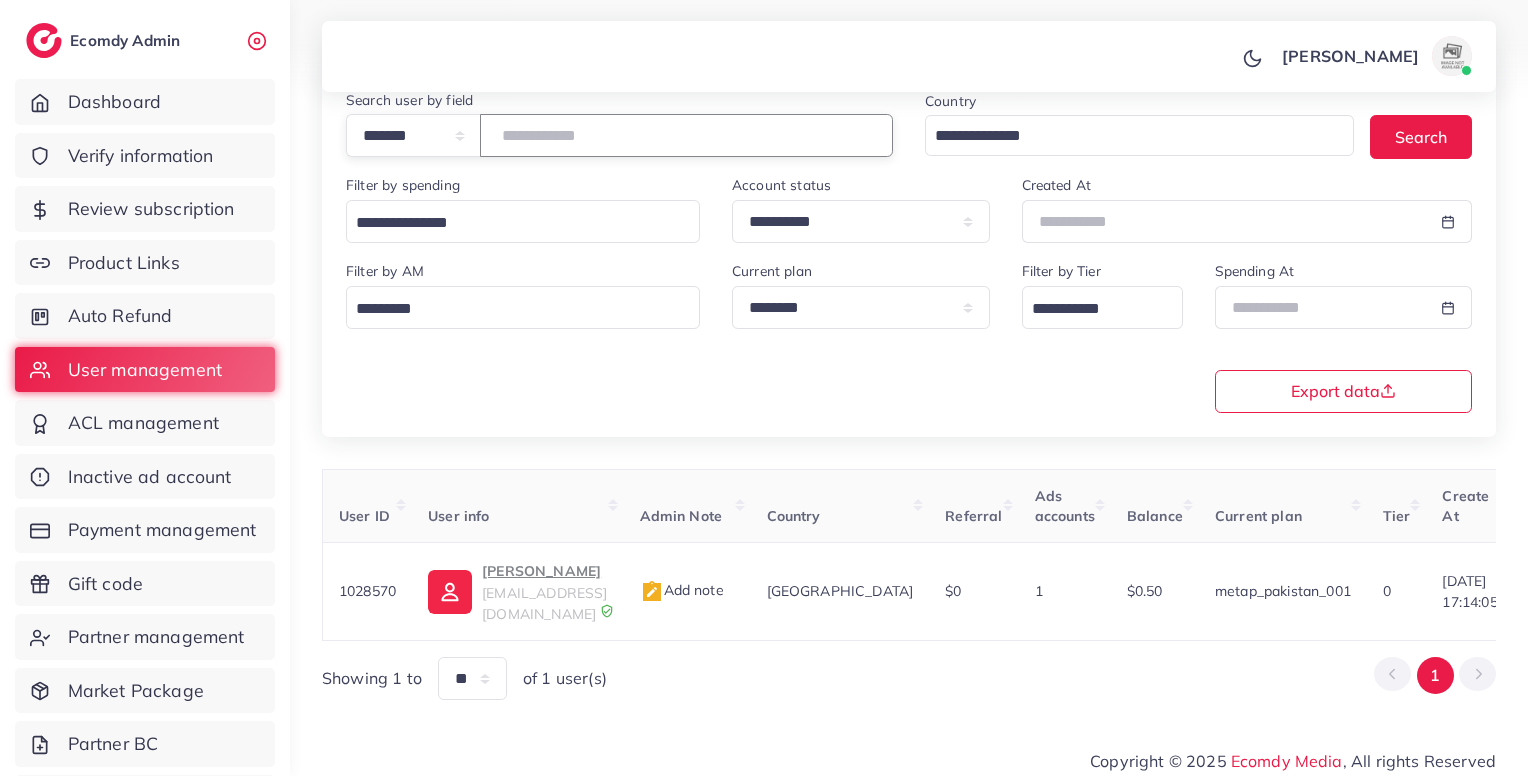 click on "*******" at bounding box center (686, 135) 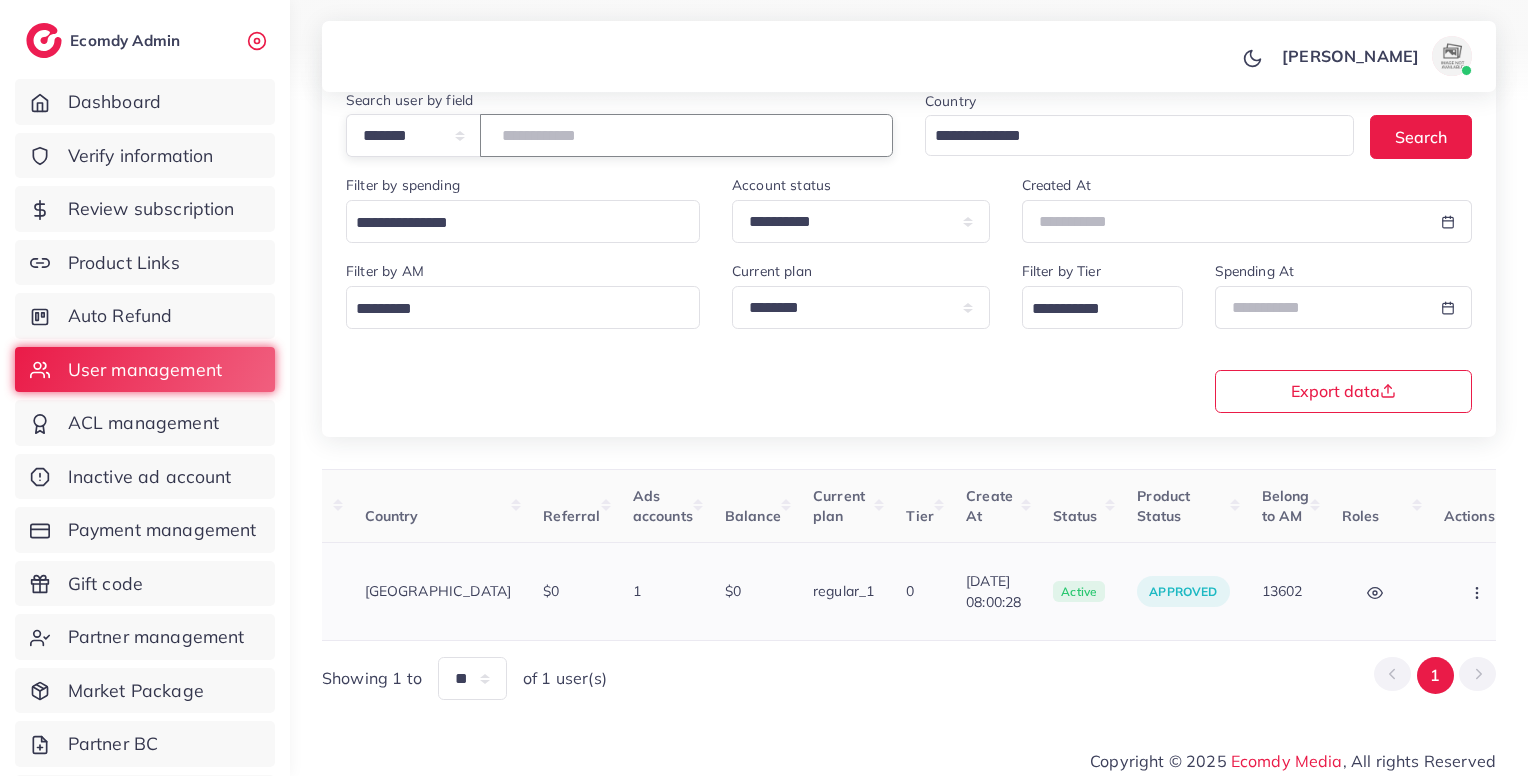 scroll, scrollTop: 0, scrollLeft: 0, axis: both 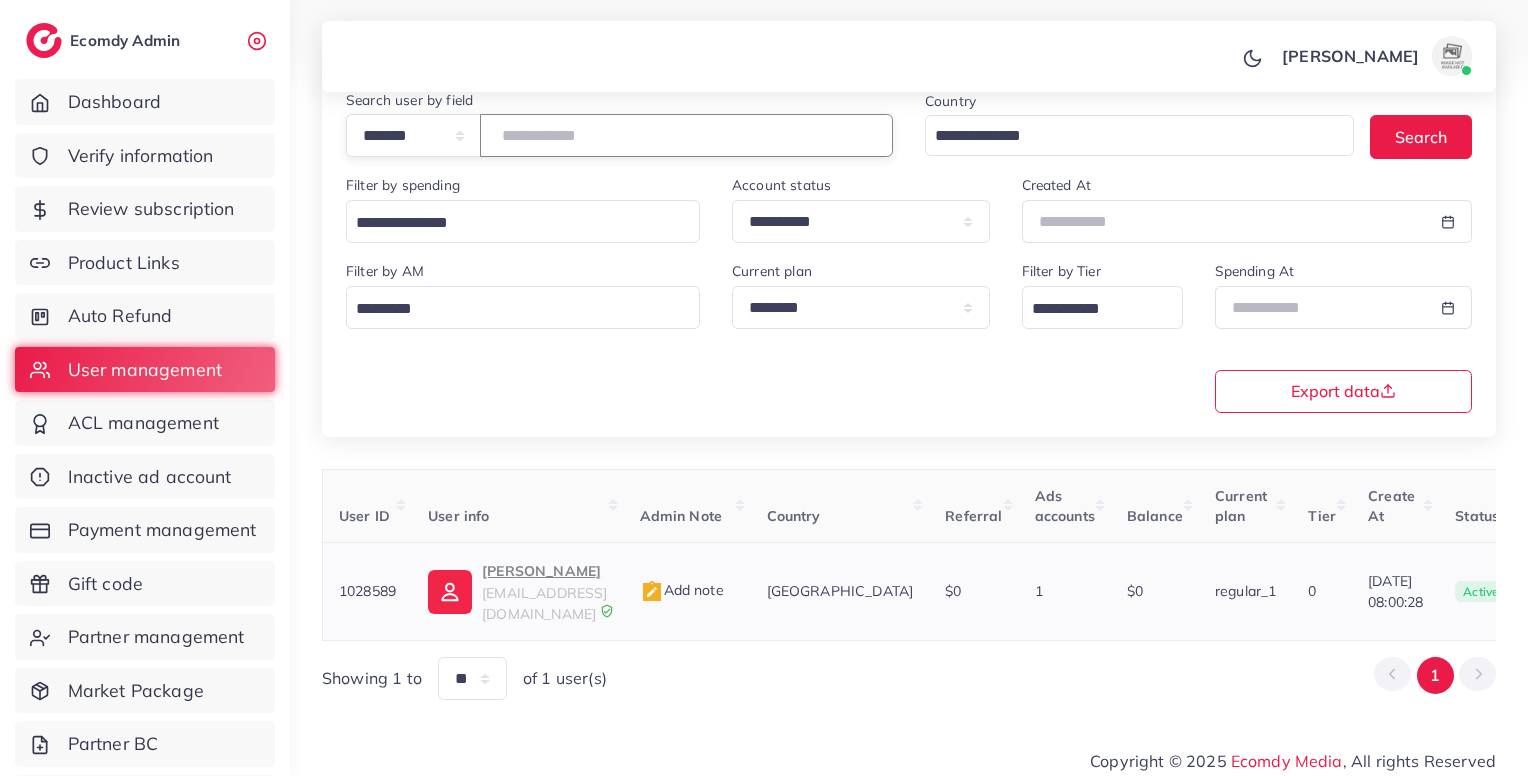 type on "*******" 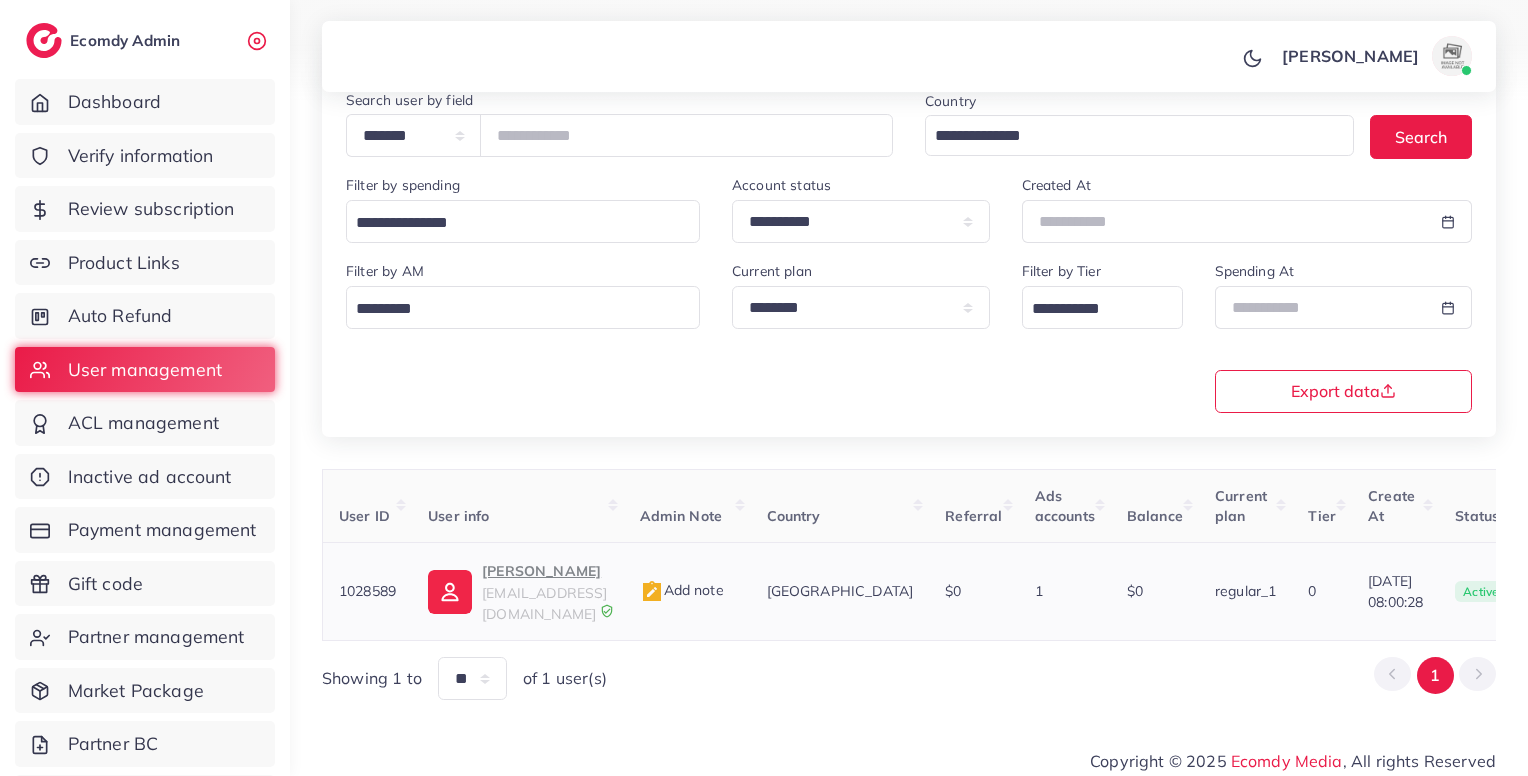 click on "carlosecommerce11@gmail.com" at bounding box center (544, 603) 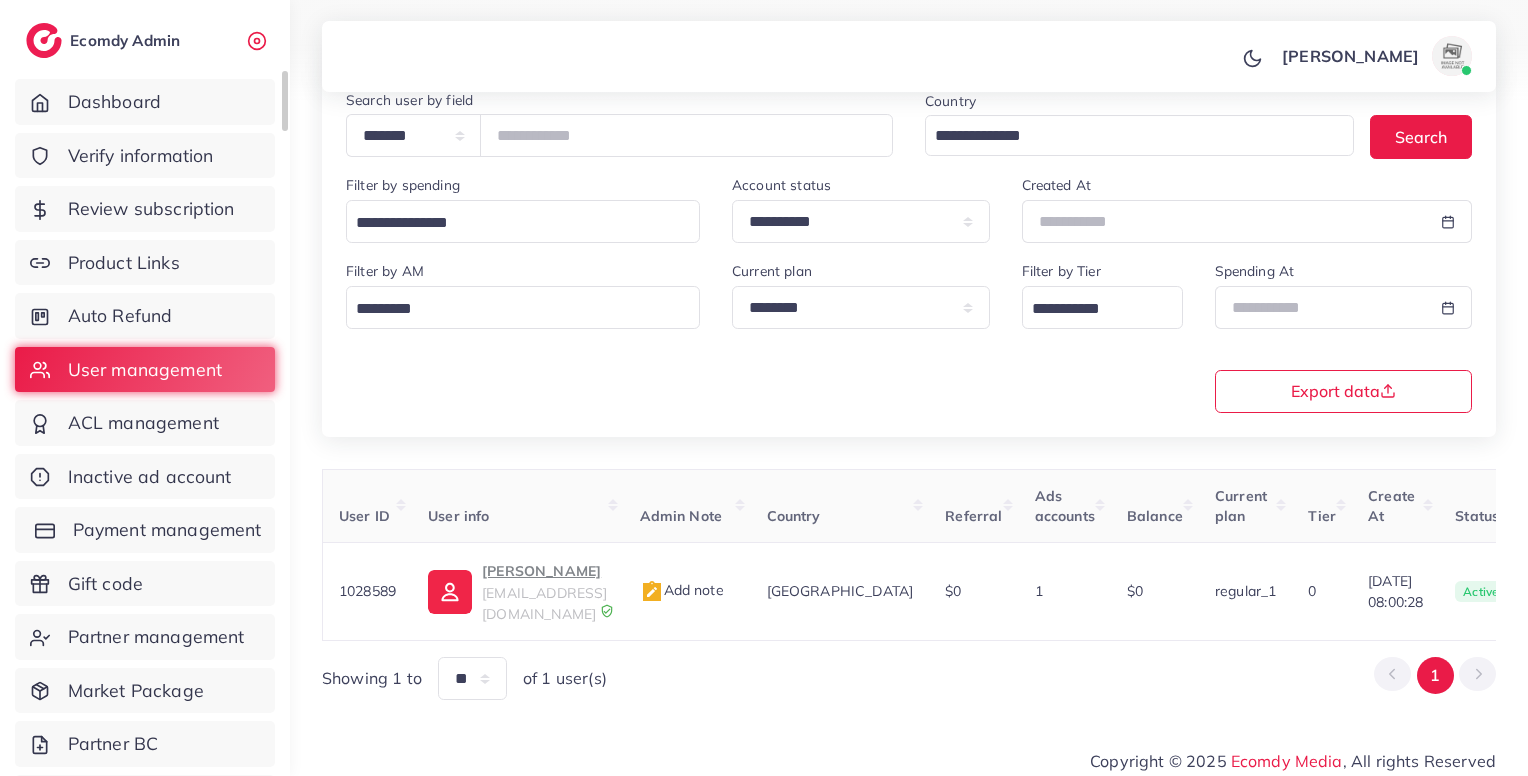 click on "Payment management" at bounding box center [167, 530] 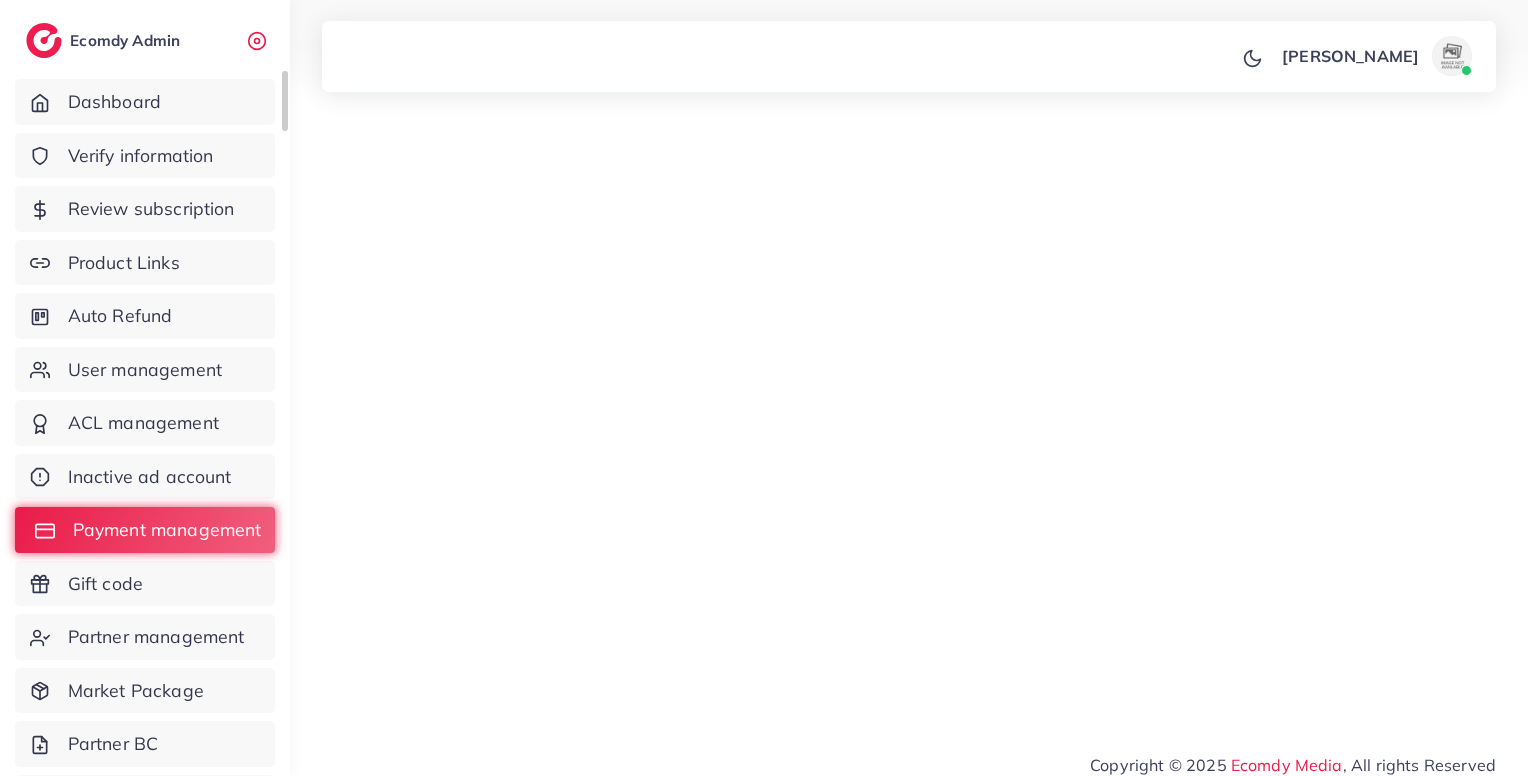 scroll, scrollTop: 0, scrollLeft: 0, axis: both 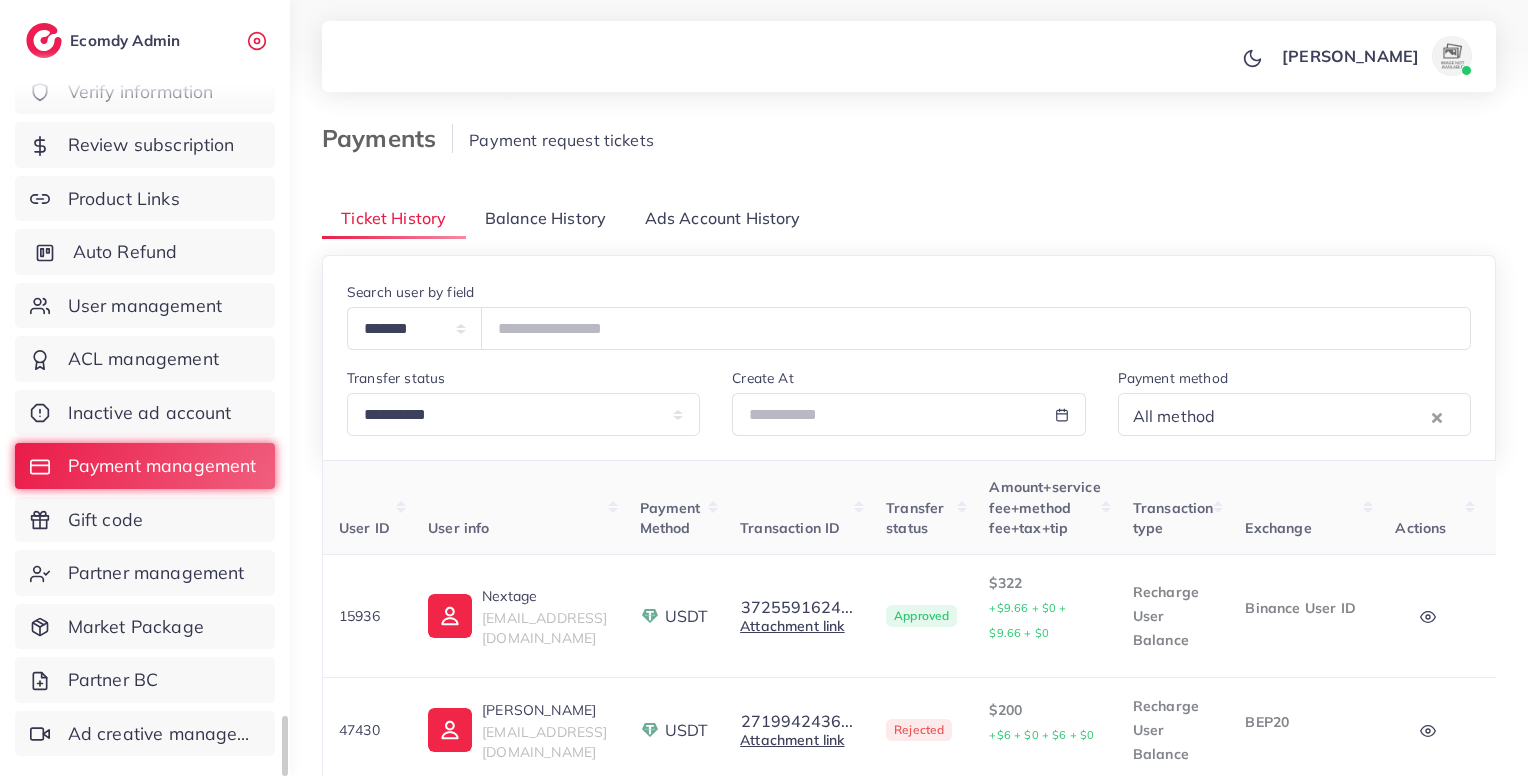 click on "Auto Refund" at bounding box center (145, 252) 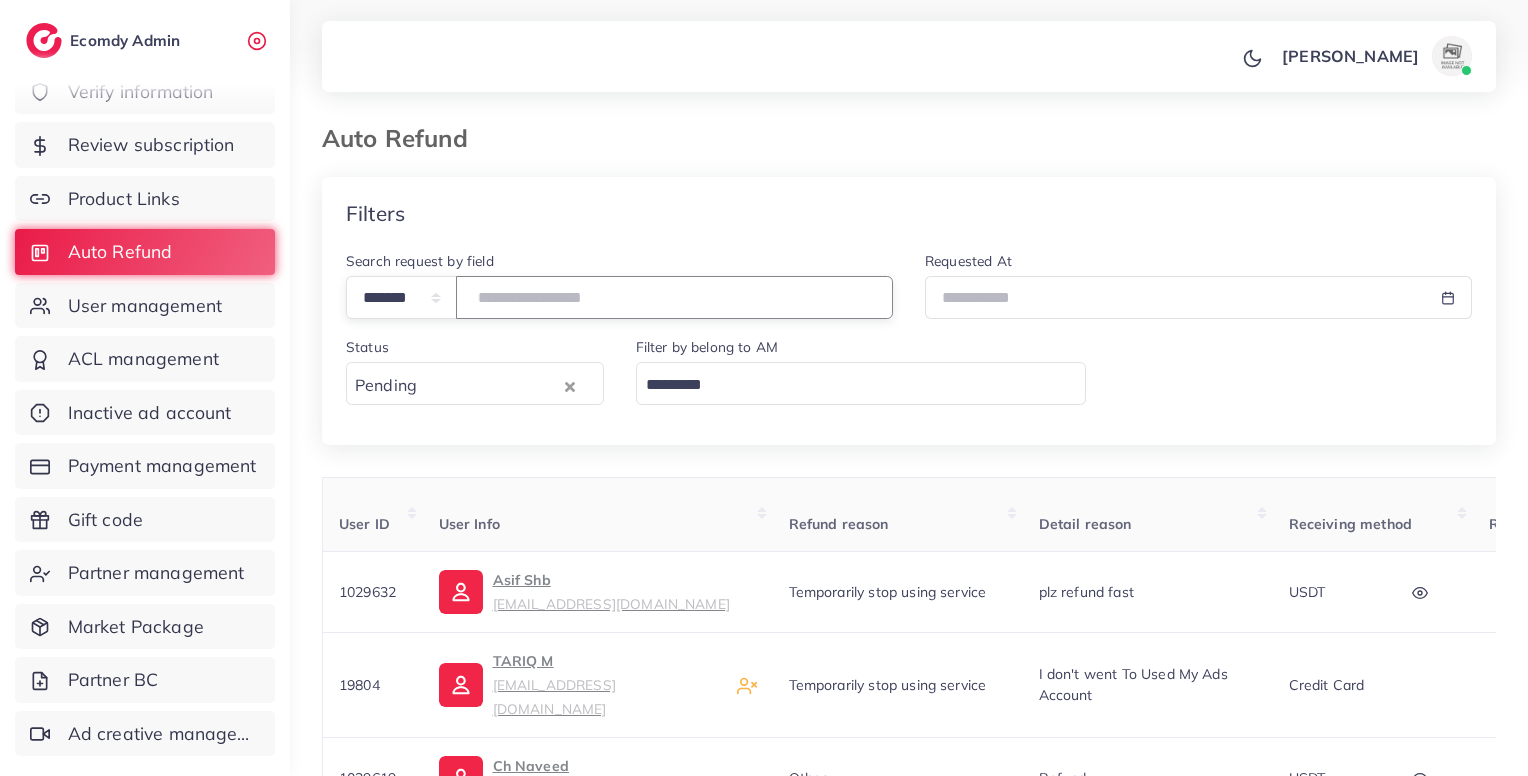 paste on "*******" 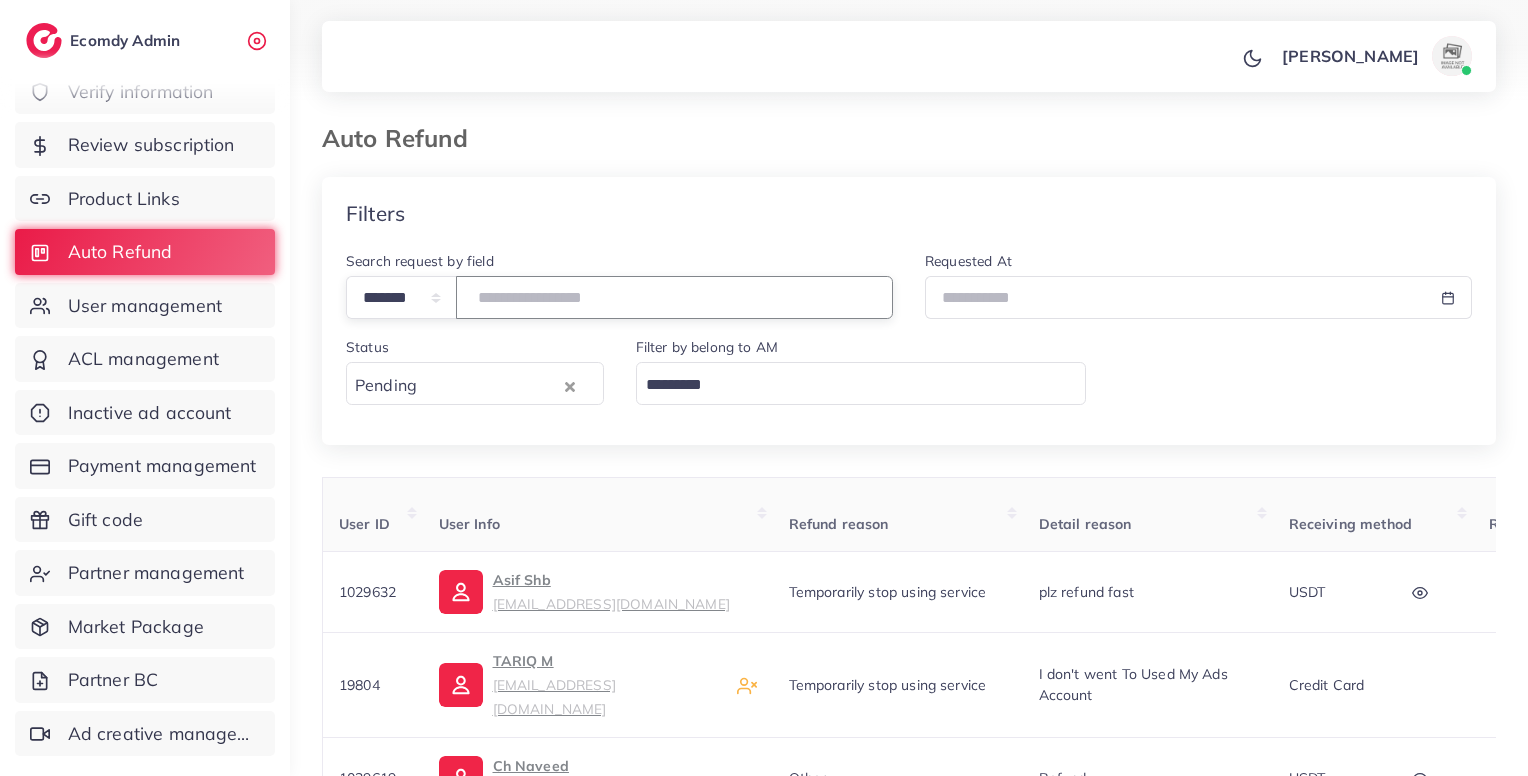 click on "*******" at bounding box center [674, 297] 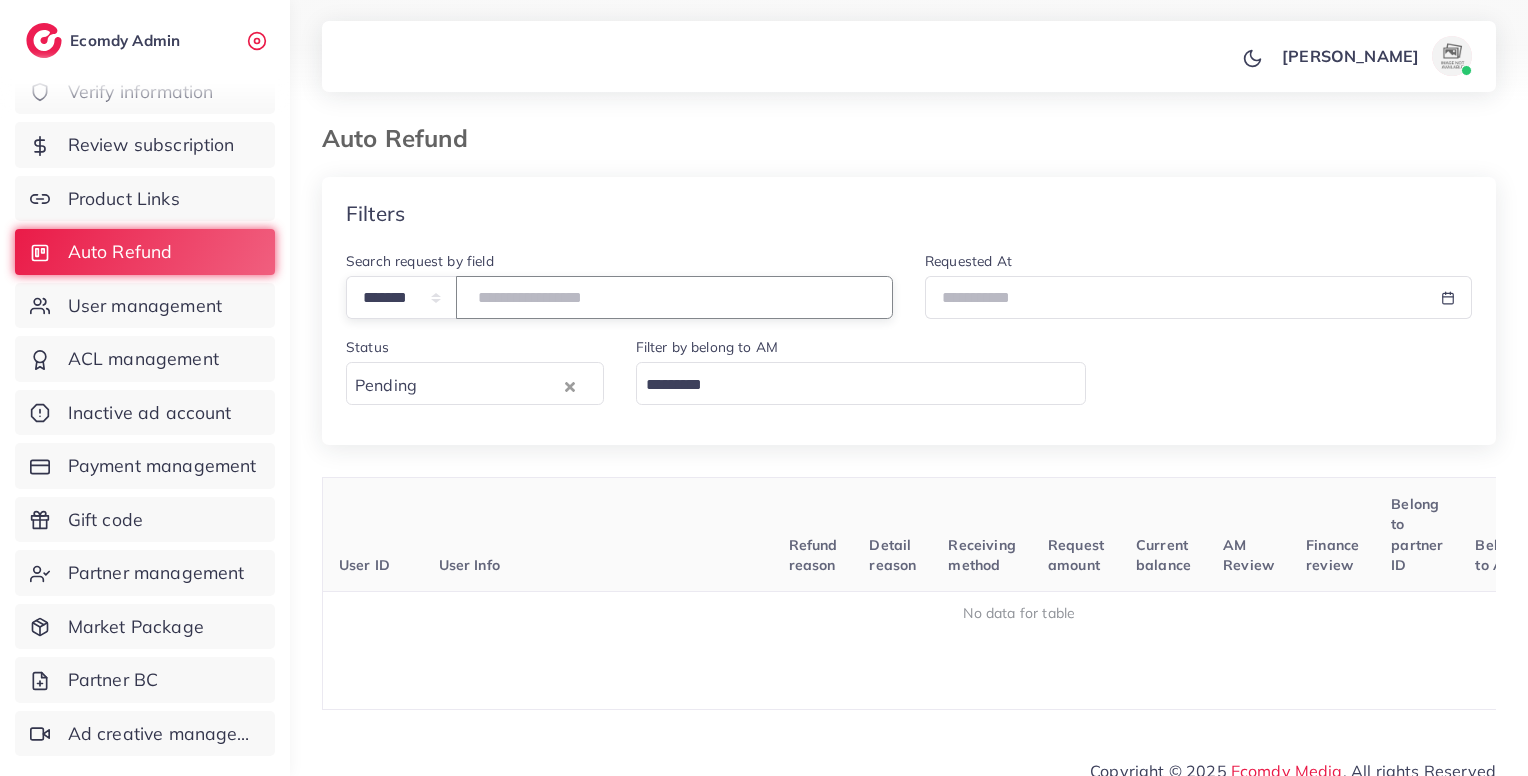type on "*******" 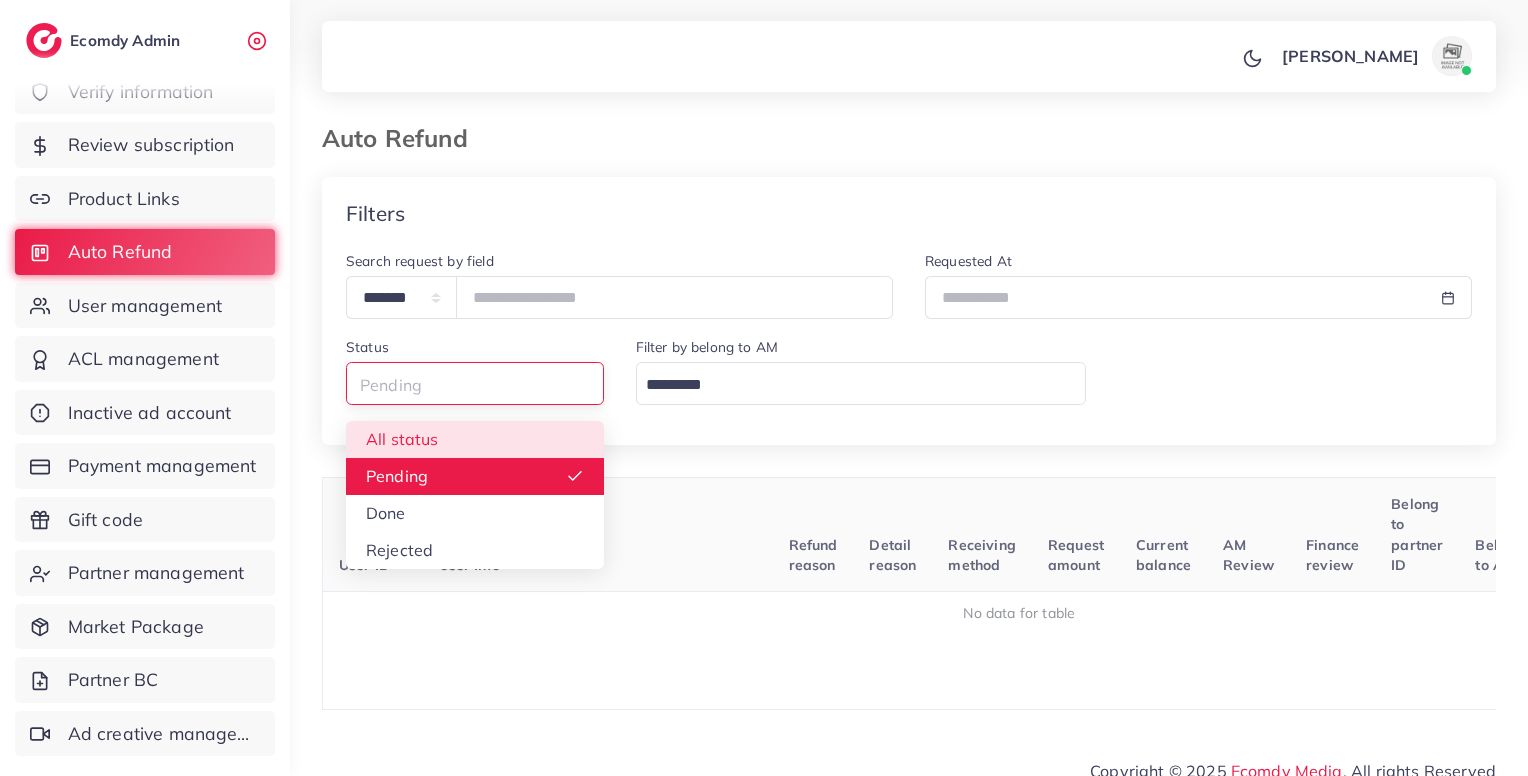 drag, startPoint x: 476, startPoint y: 393, endPoint x: 461, endPoint y: 436, distance: 45.54119 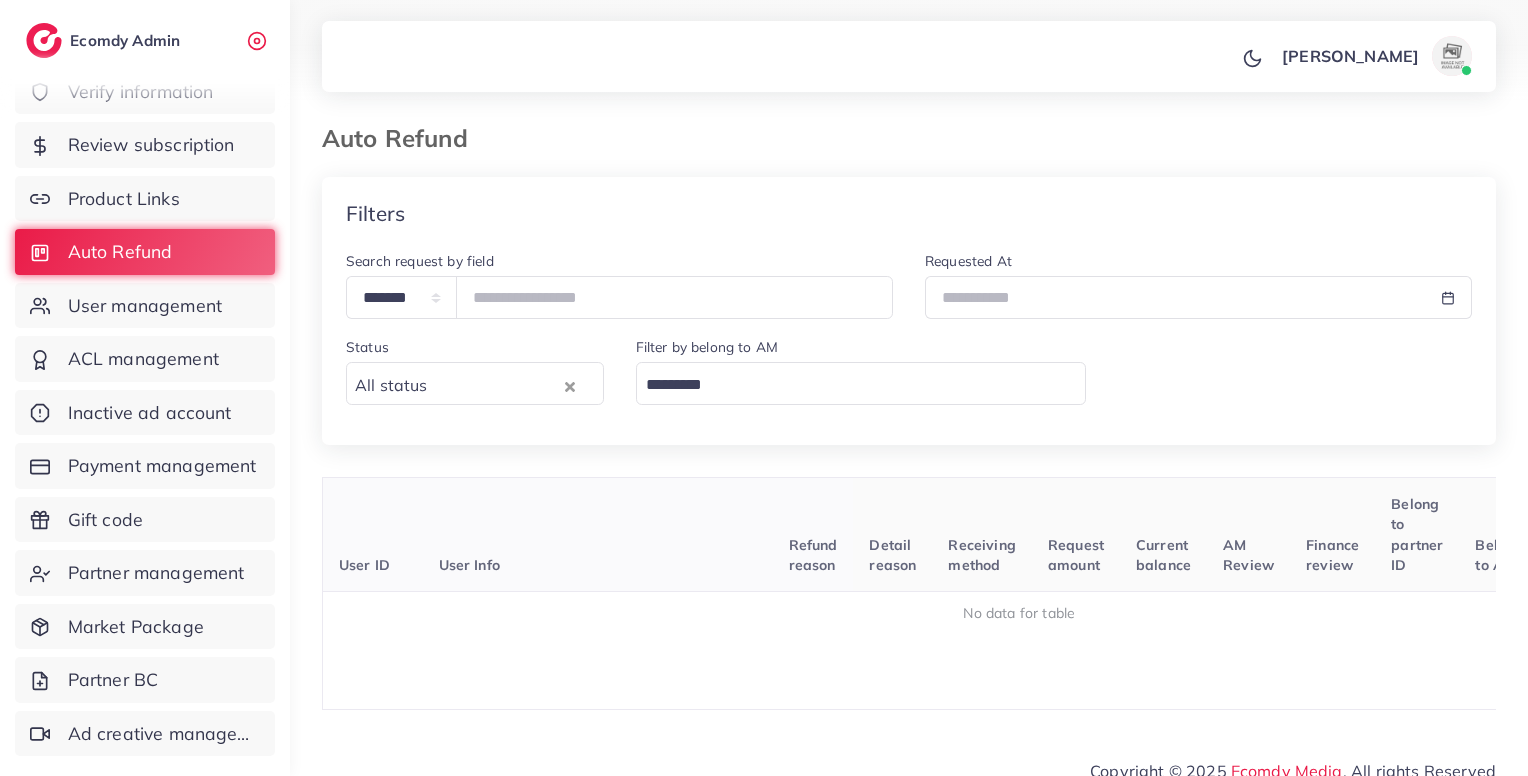 scroll, scrollTop: 28, scrollLeft: 0, axis: vertical 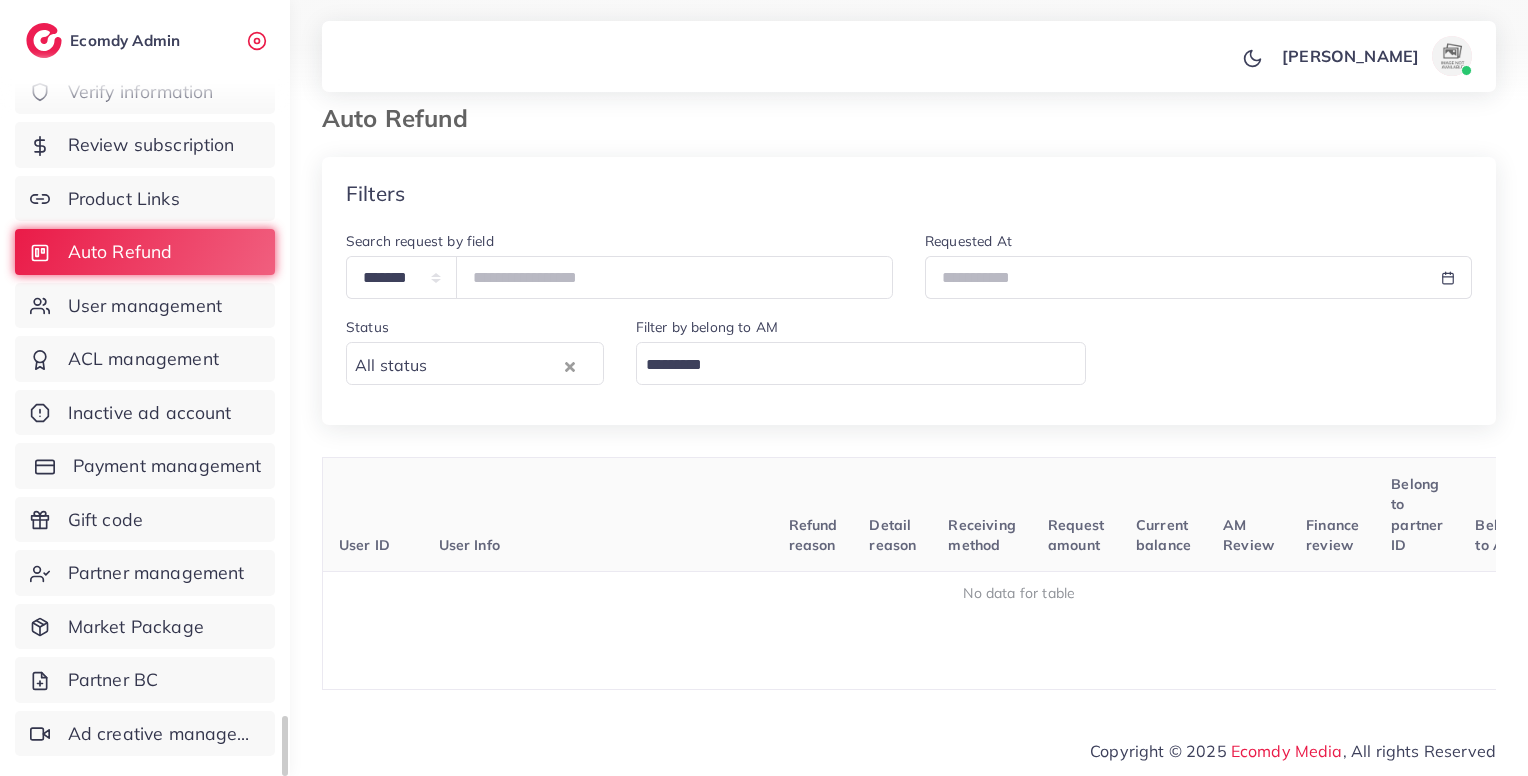 click on "Payment management" at bounding box center (167, 466) 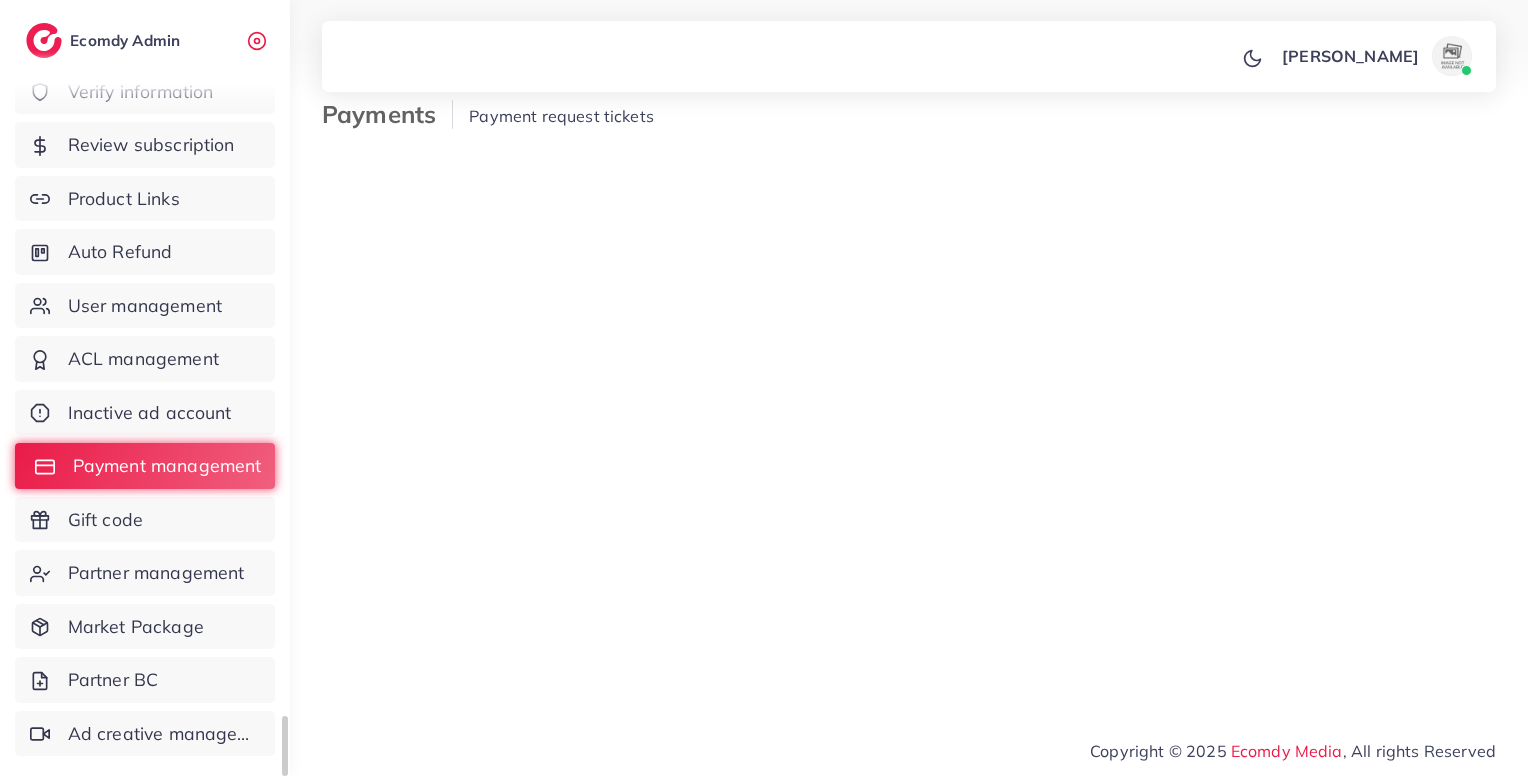scroll, scrollTop: 0, scrollLeft: 0, axis: both 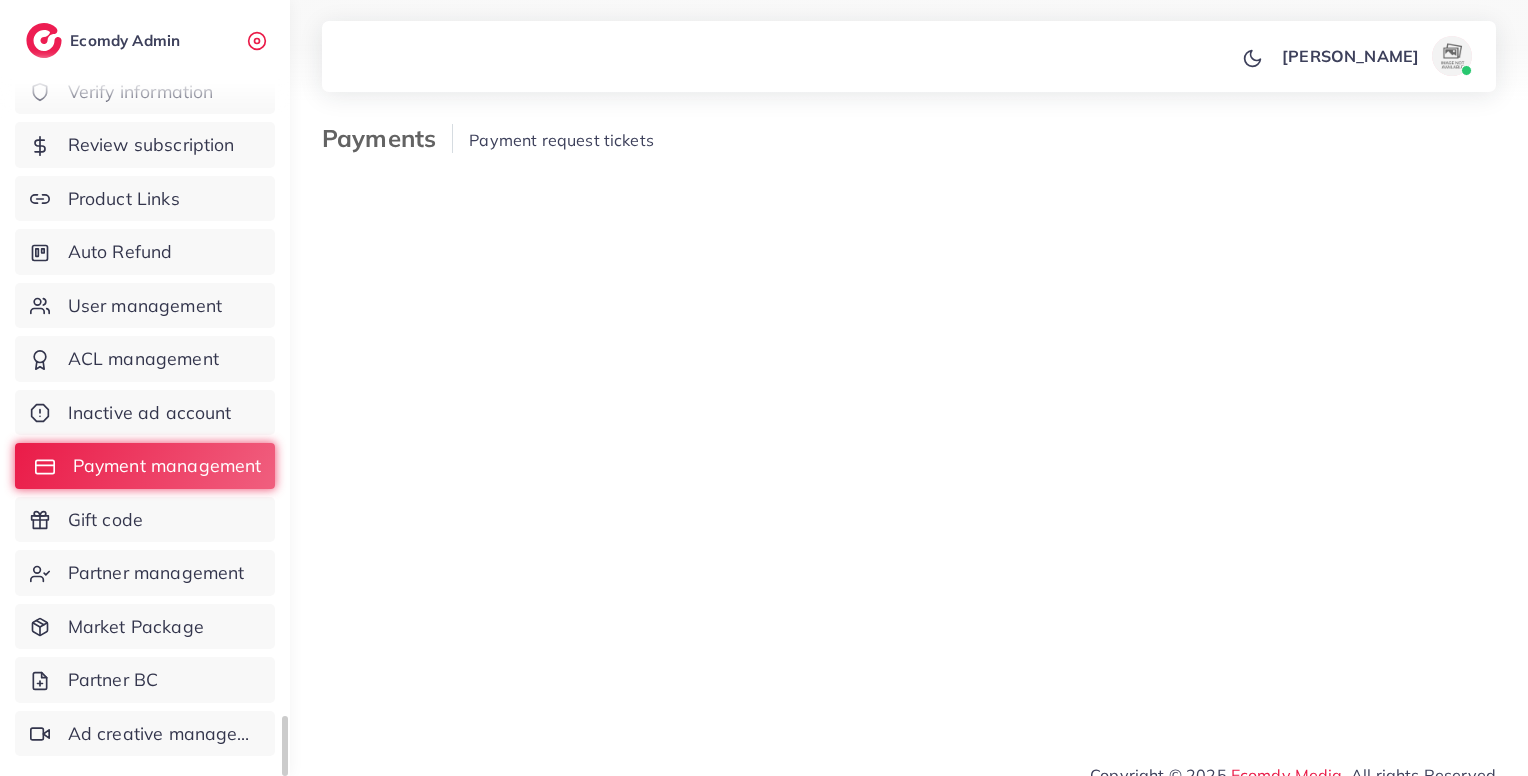 select on "**********" 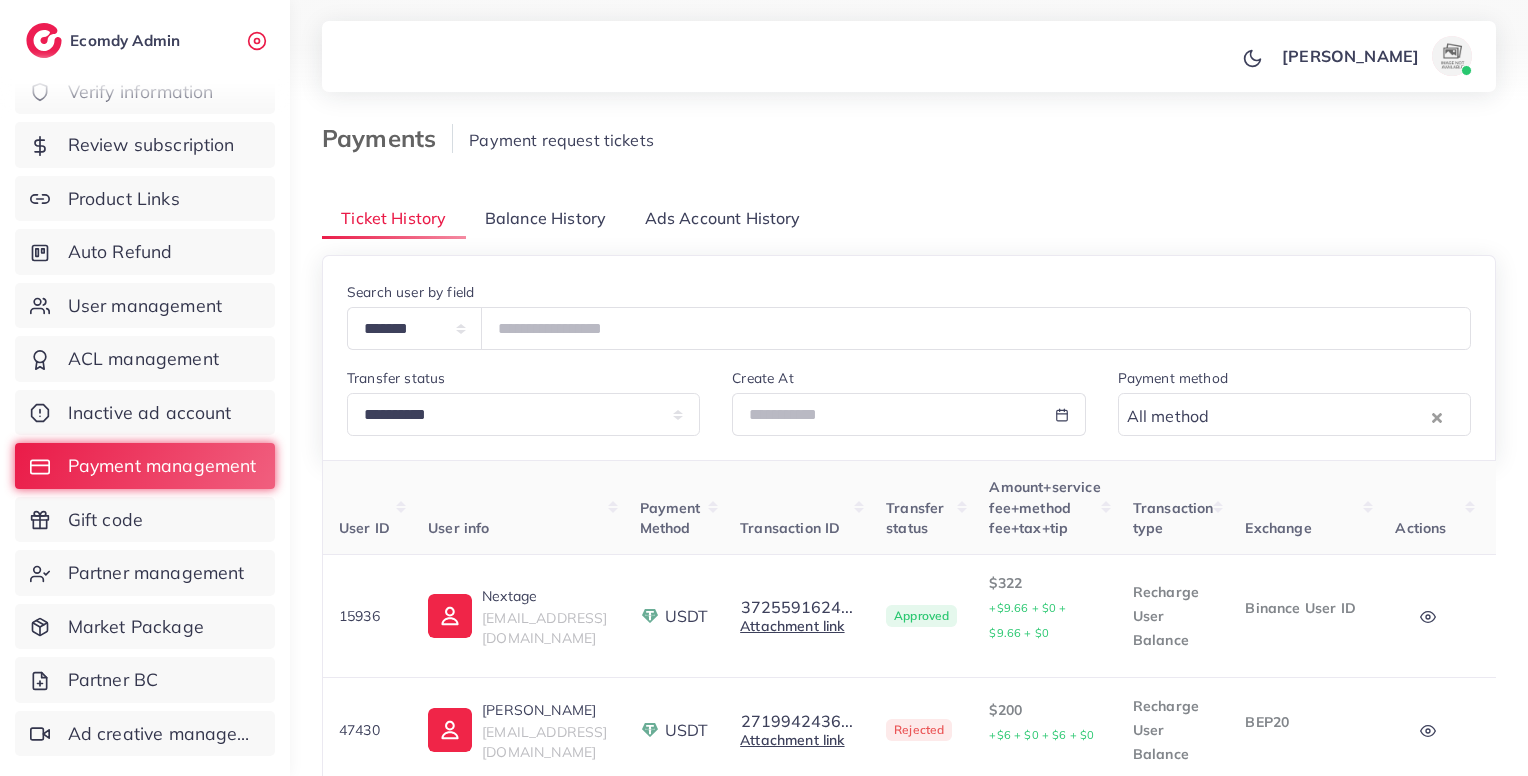 click on "Ads Account History" at bounding box center [723, 218] 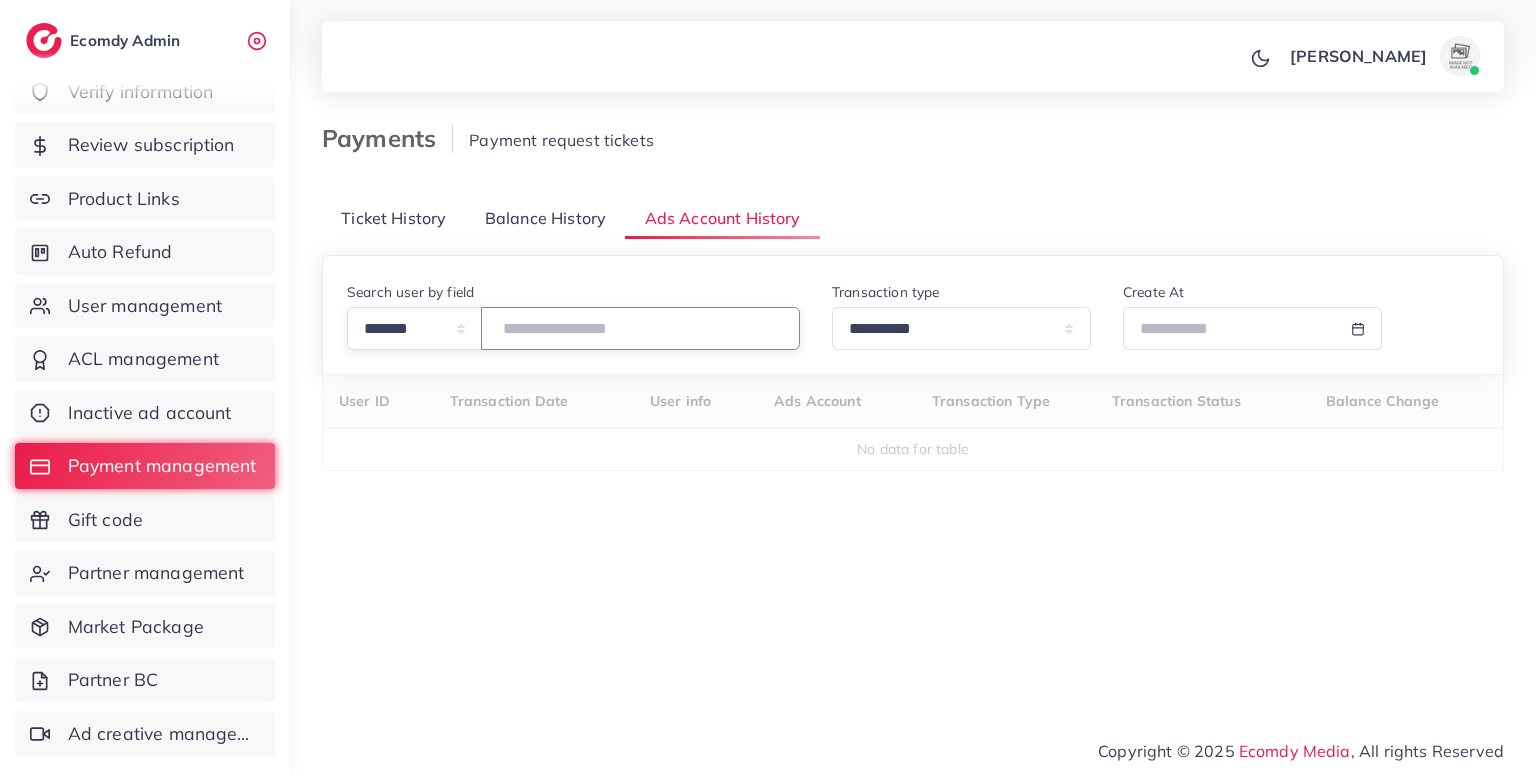 paste on "*******" 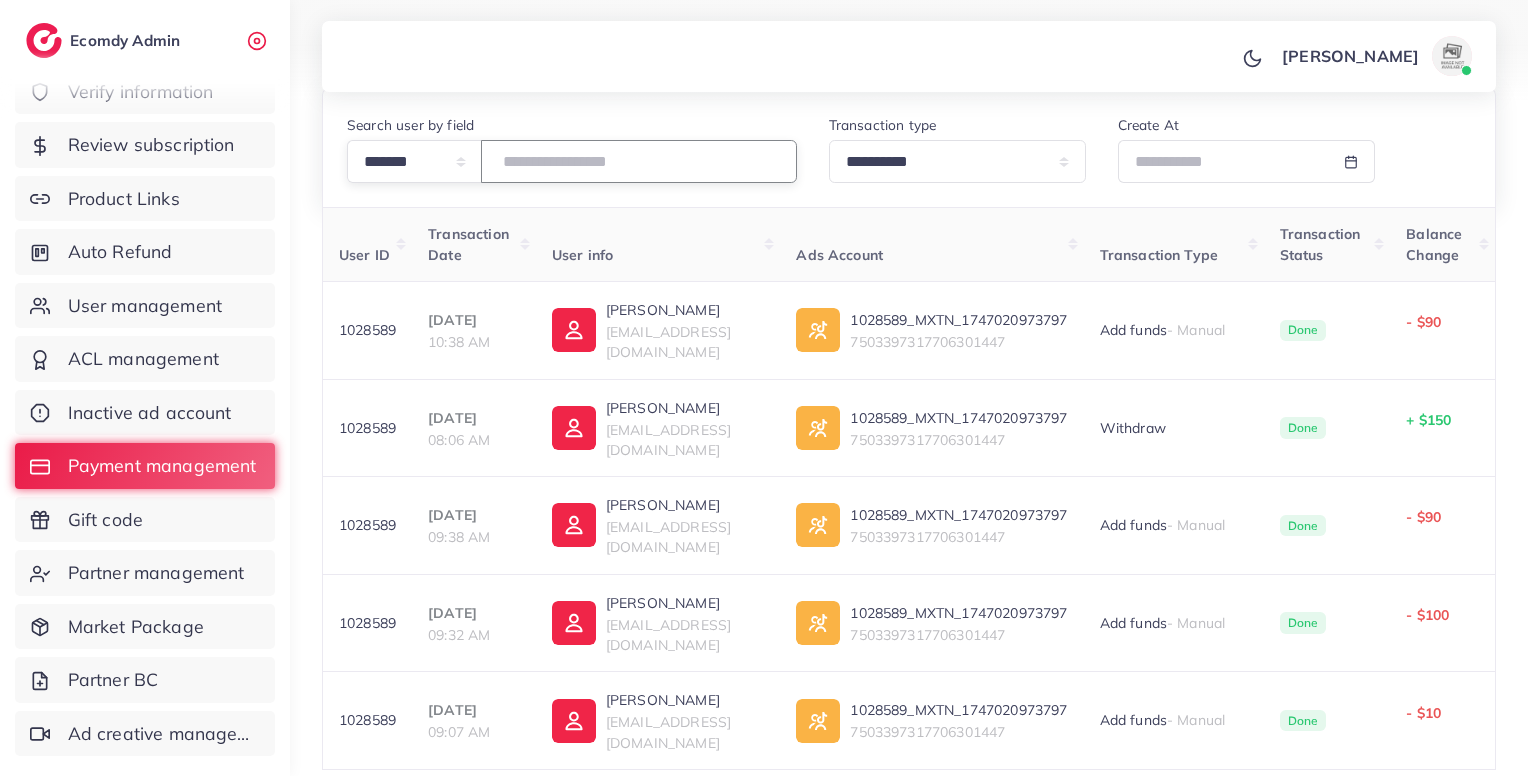 scroll, scrollTop: 168, scrollLeft: 0, axis: vertical 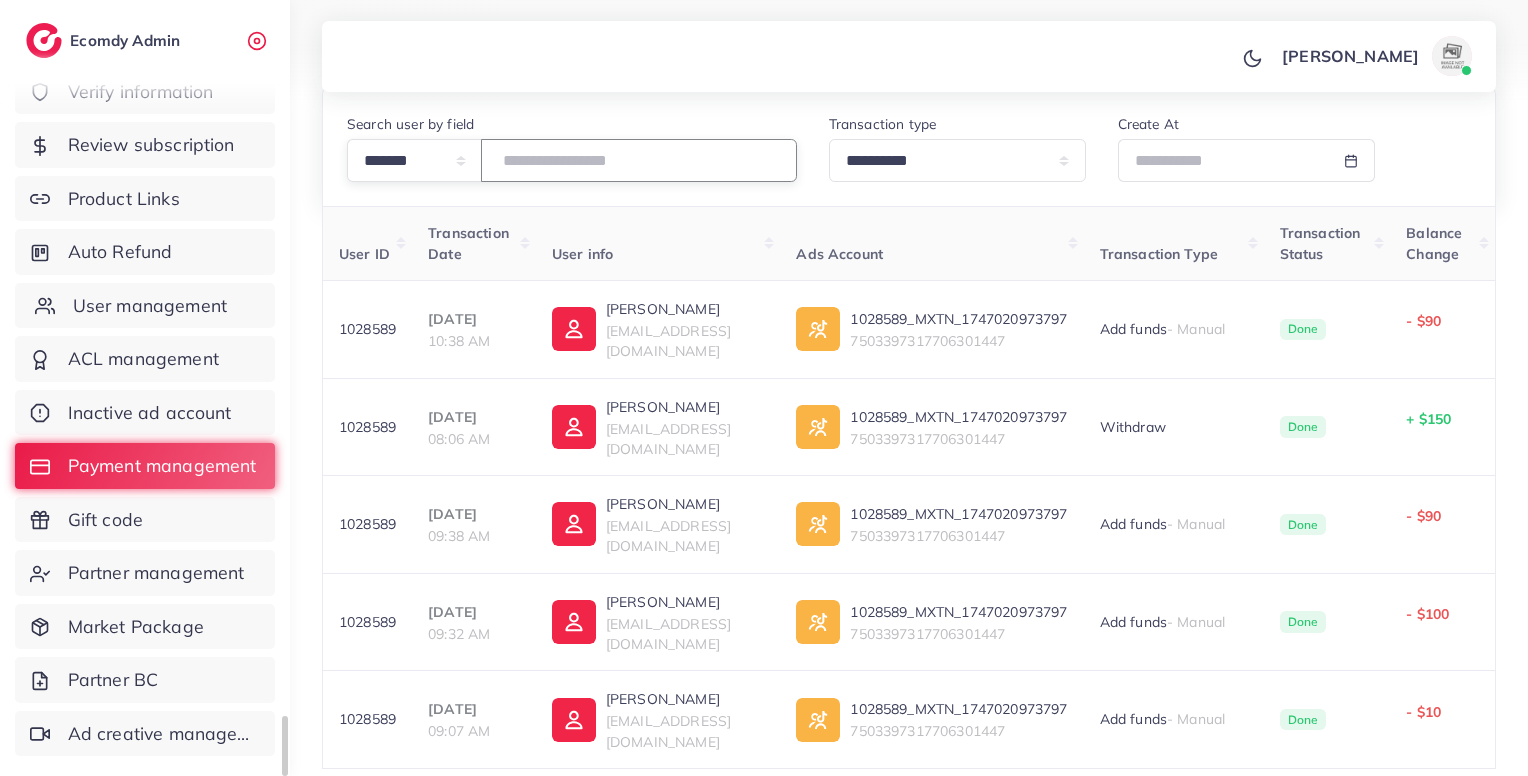 type on "*******" 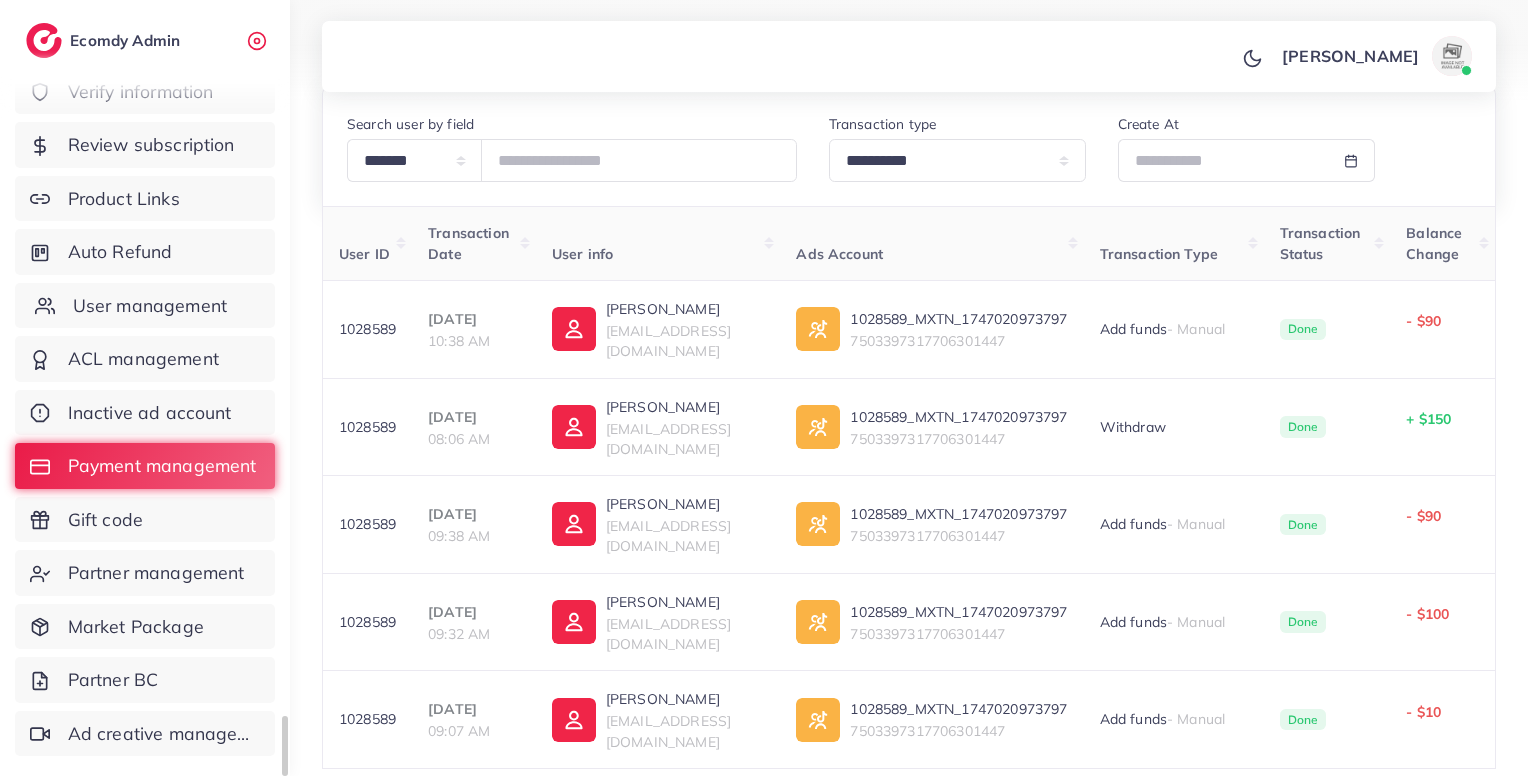 click on "User management" at bounding box center [150, 306] 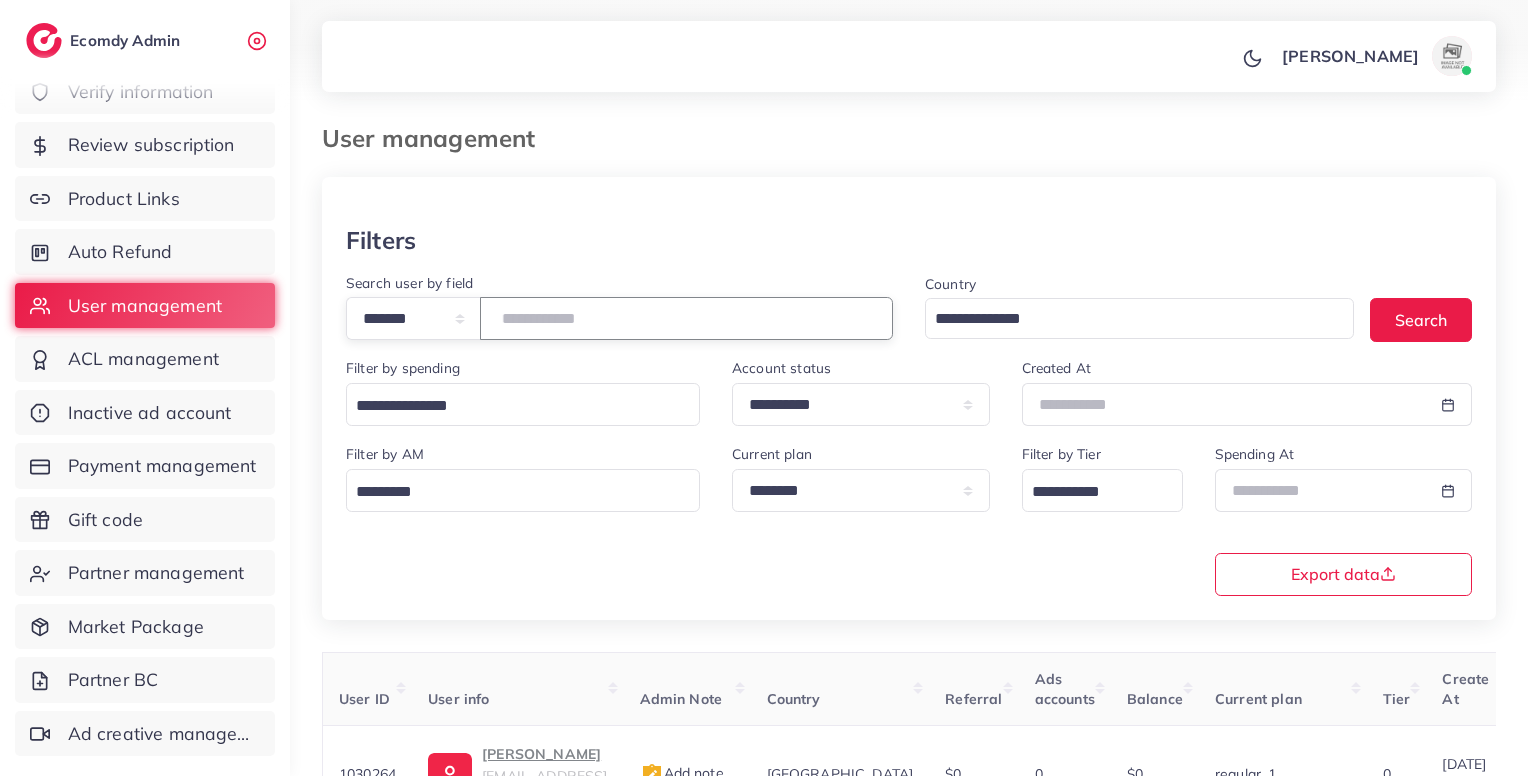 paste on "*******" 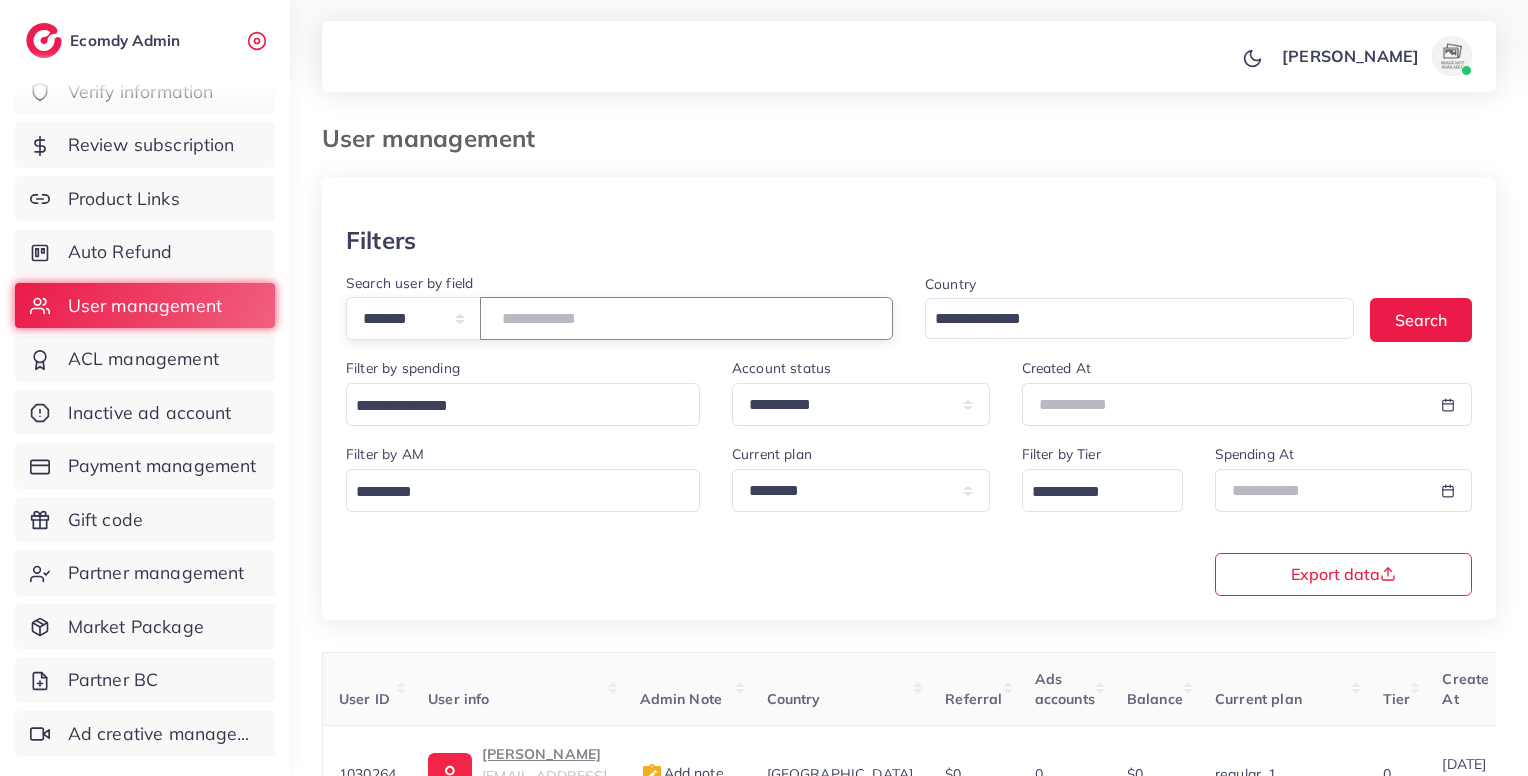 click on "*******" at bounding box center (686, 318) 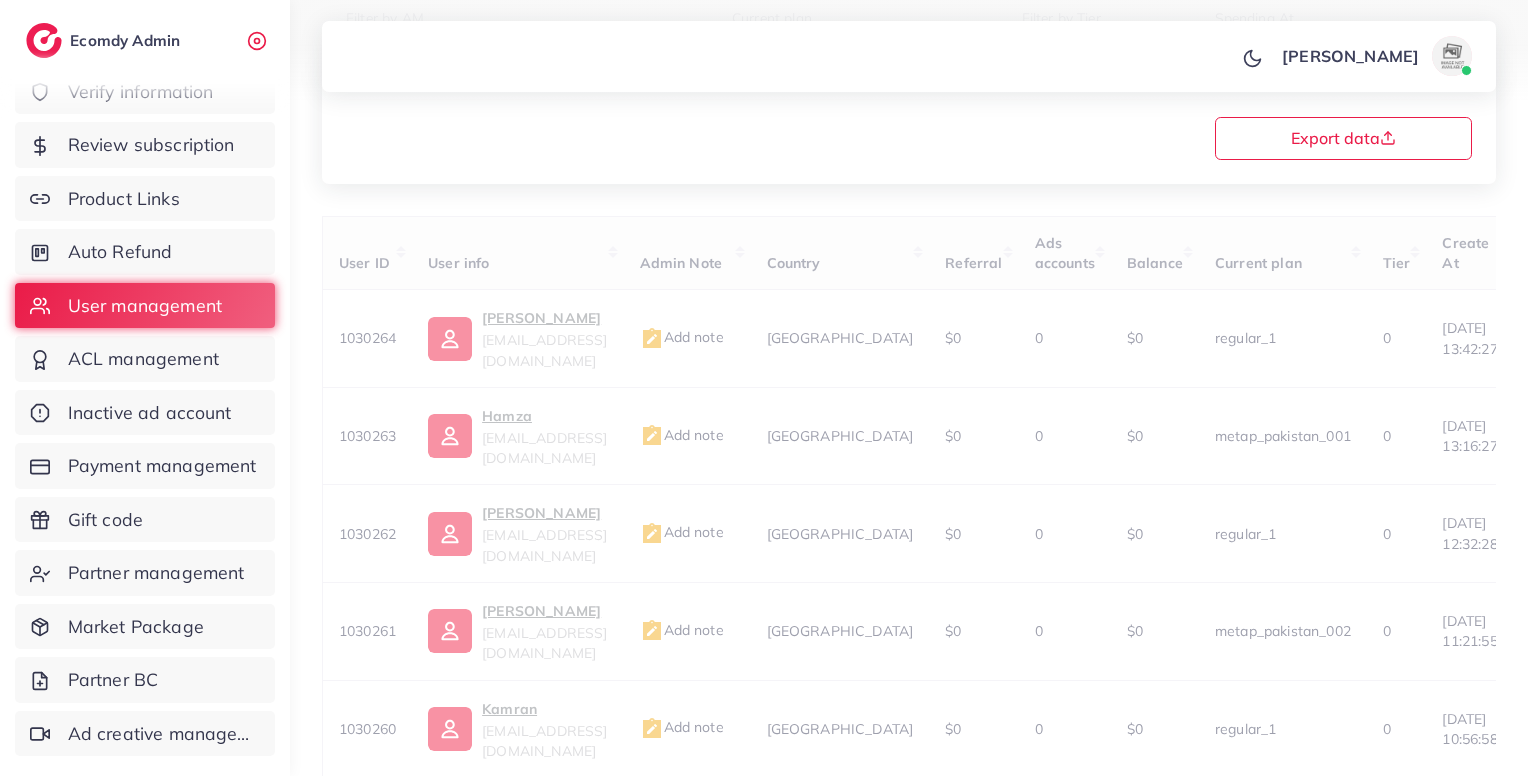 scroll, scrollTop: 183, scrollLeft: 0, axis: vertical 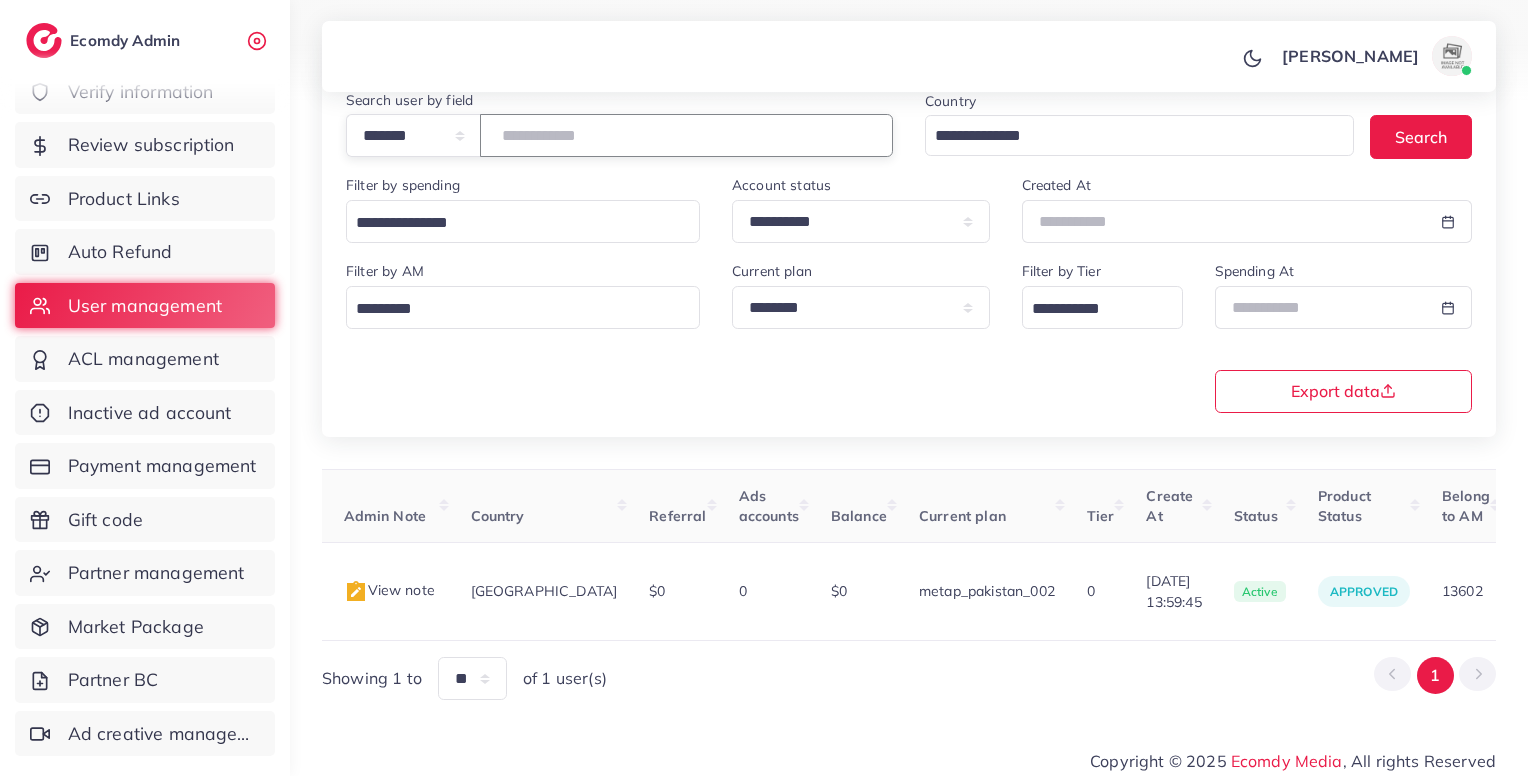 click on "*******" at bounding box center [686, 135] 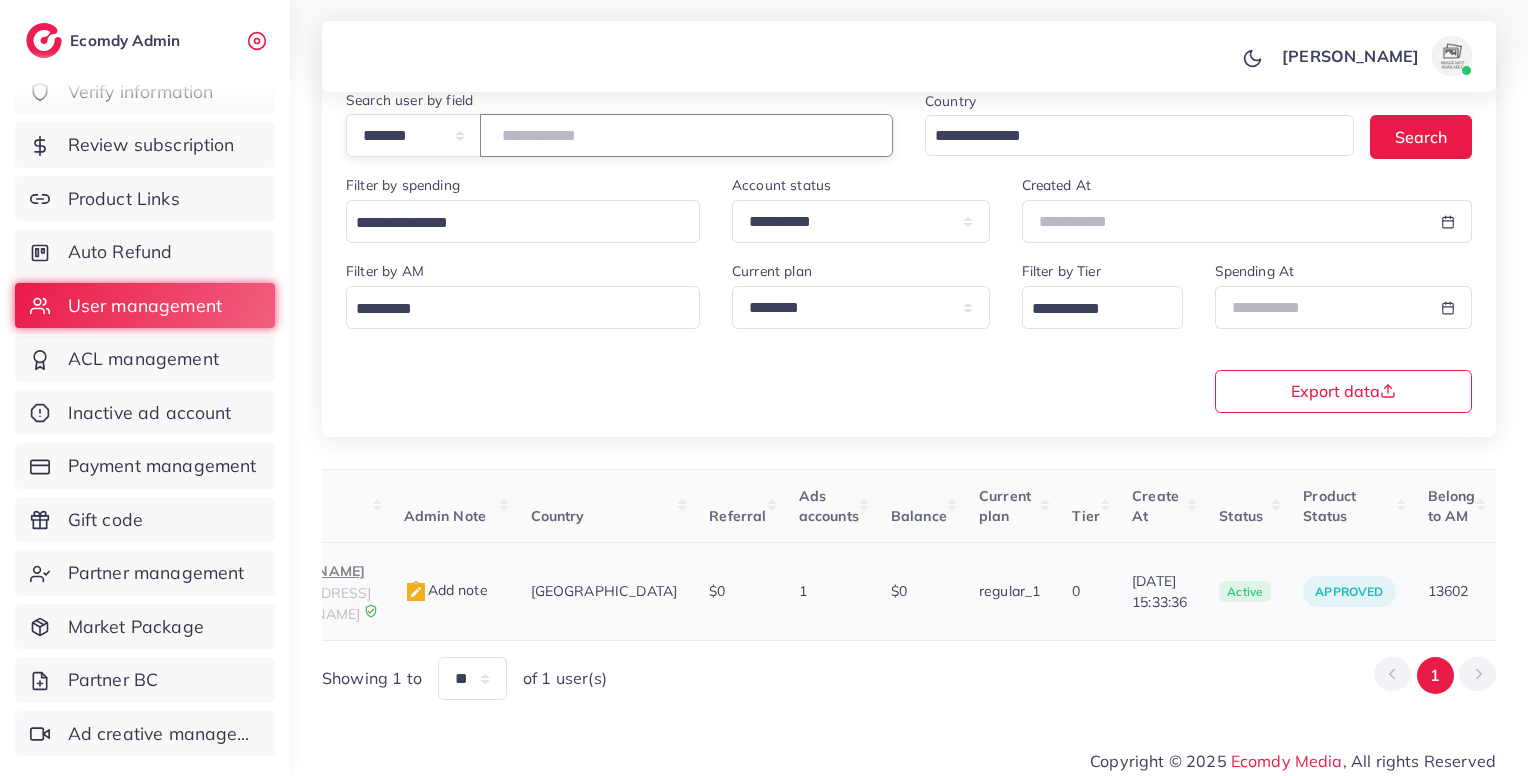 scroll, scrollTop: 0, scrollLeft: 0, axis: both 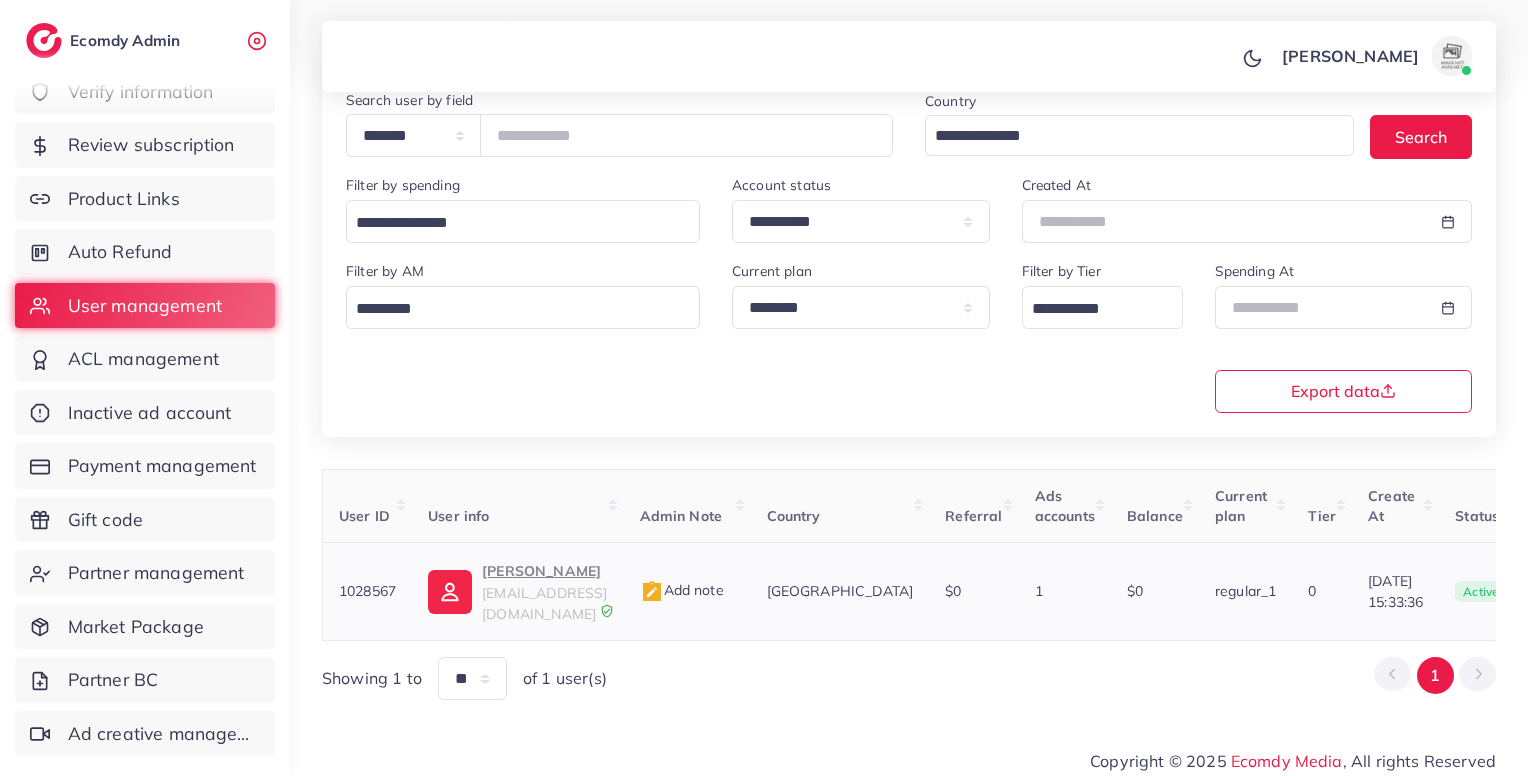 click on "lucas kang" at bounding box center [544, 571] 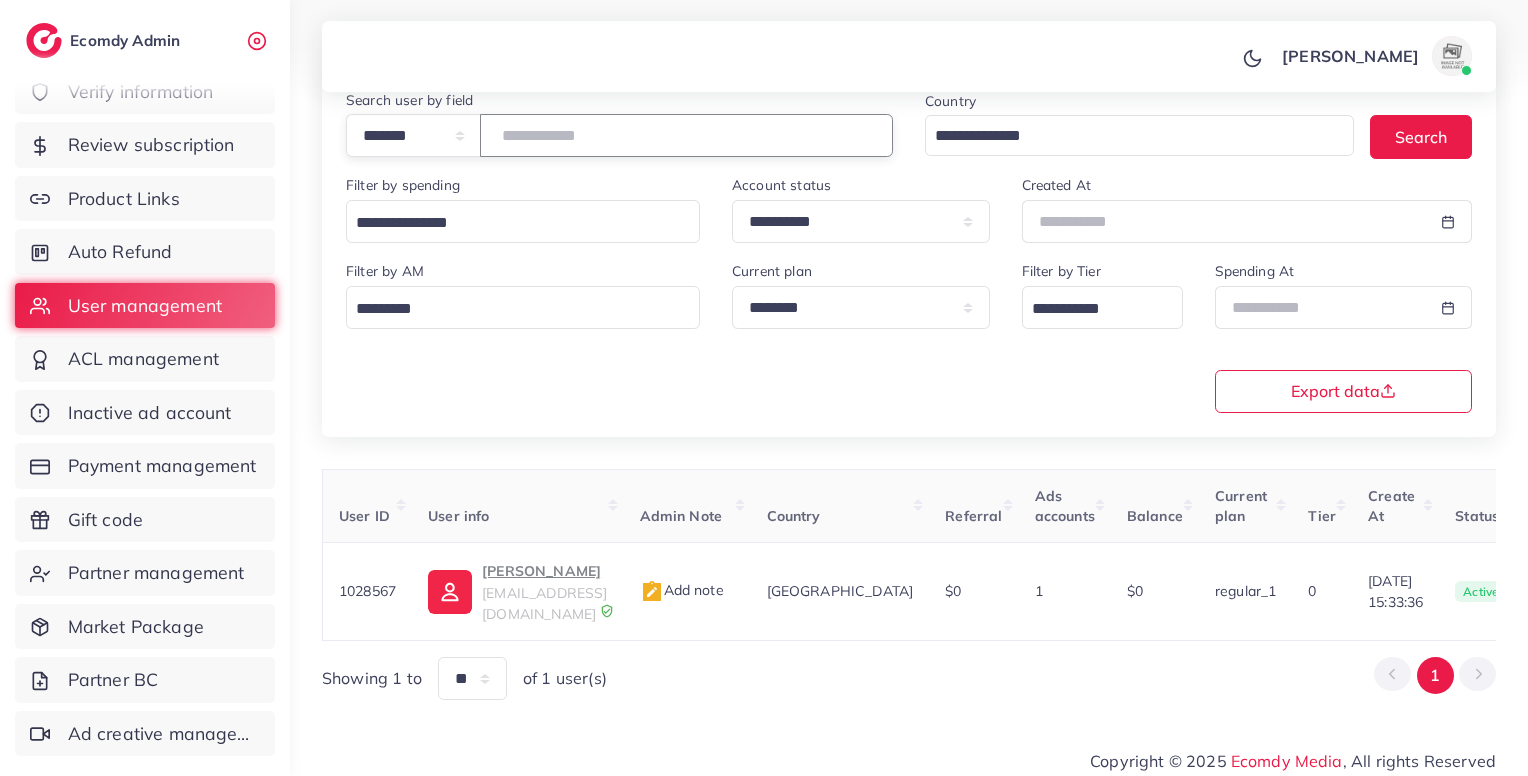 click on "*******" at bounding box center [686, 135] 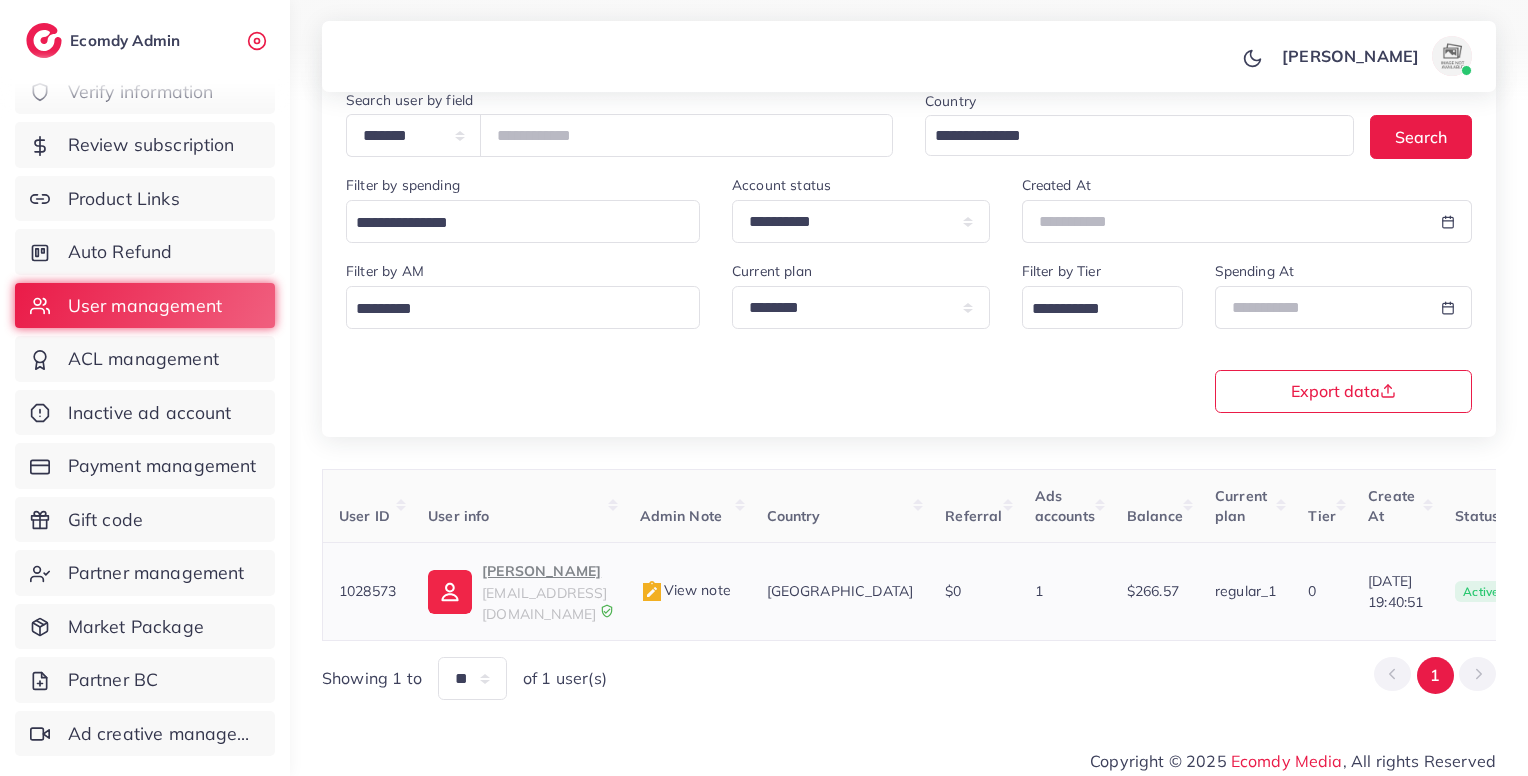 click at bounding box center (450, 592) 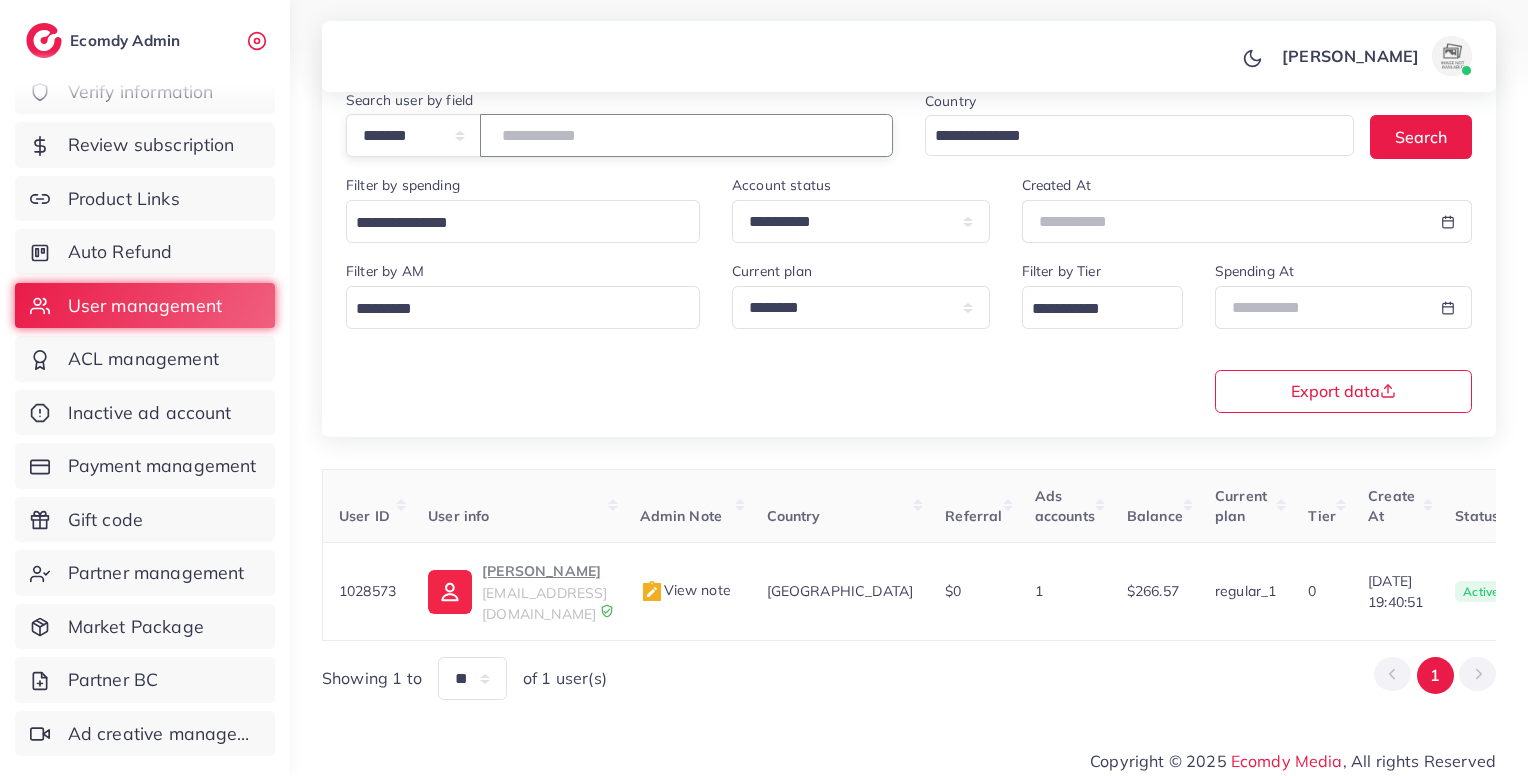 click on "*******" at bounding box center [686, 135] 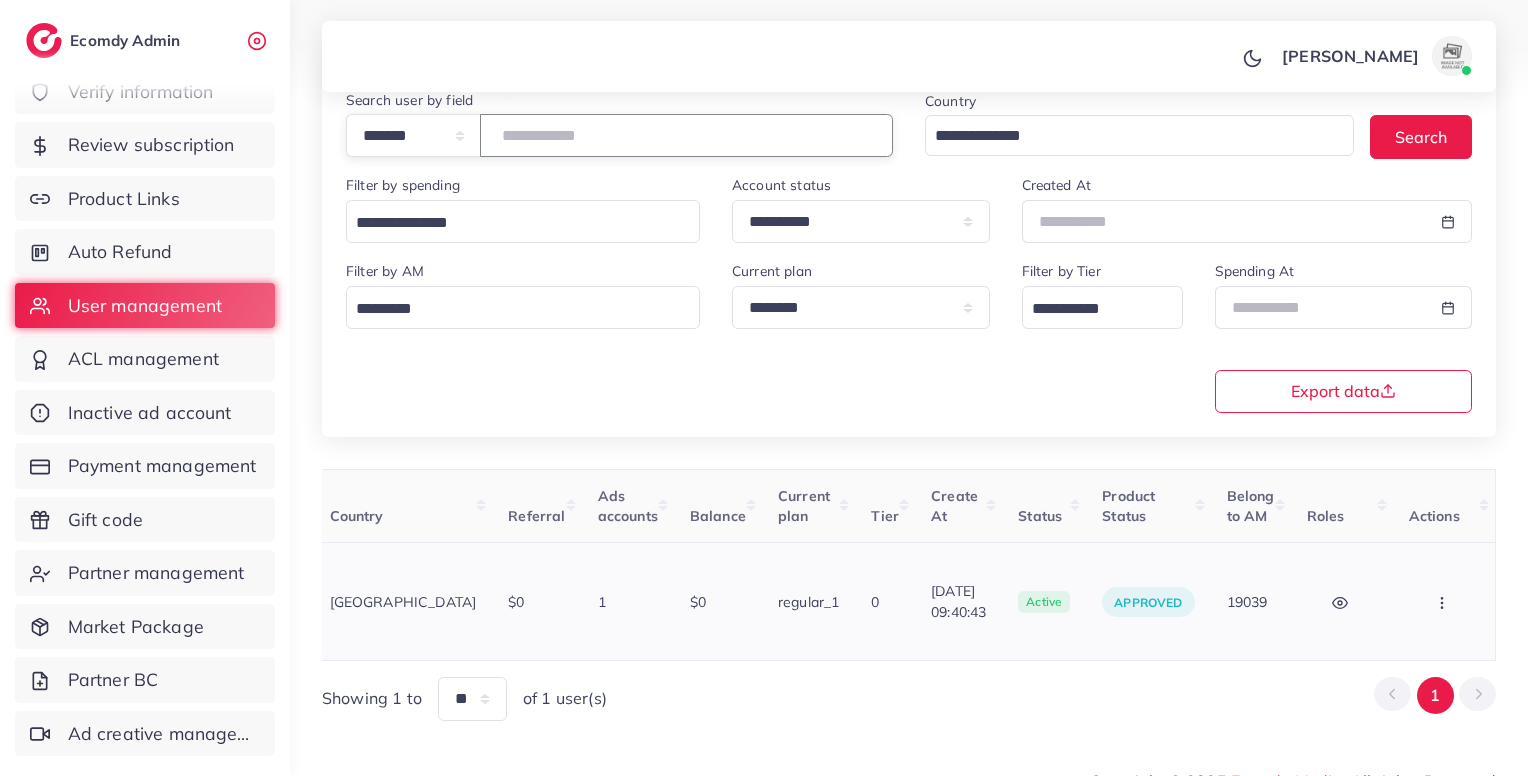 scroll, scrollTop: 0, scrollLeft: 0, axis: both 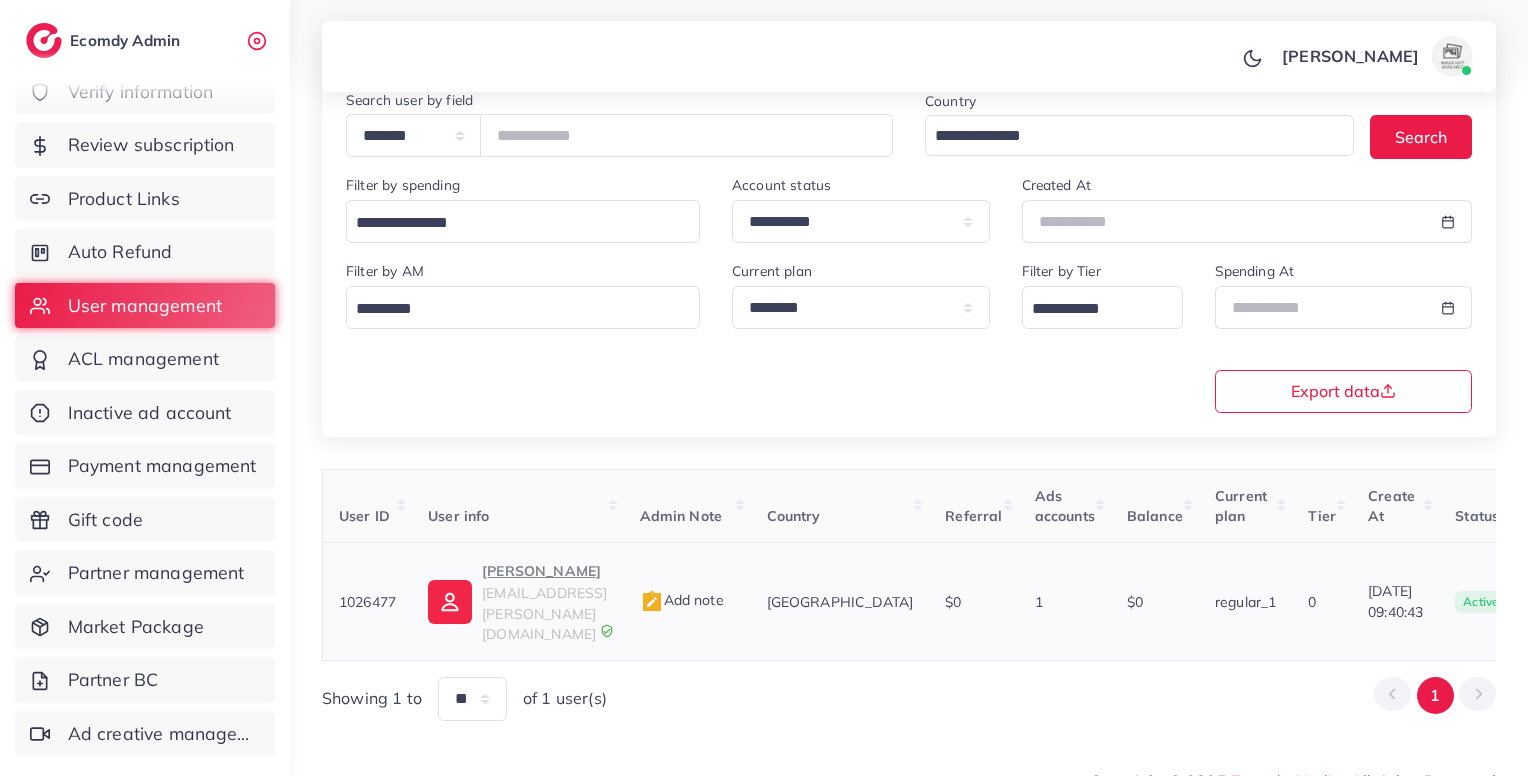 click on "Matias Gonzalez" at bounding box center [544, 571] 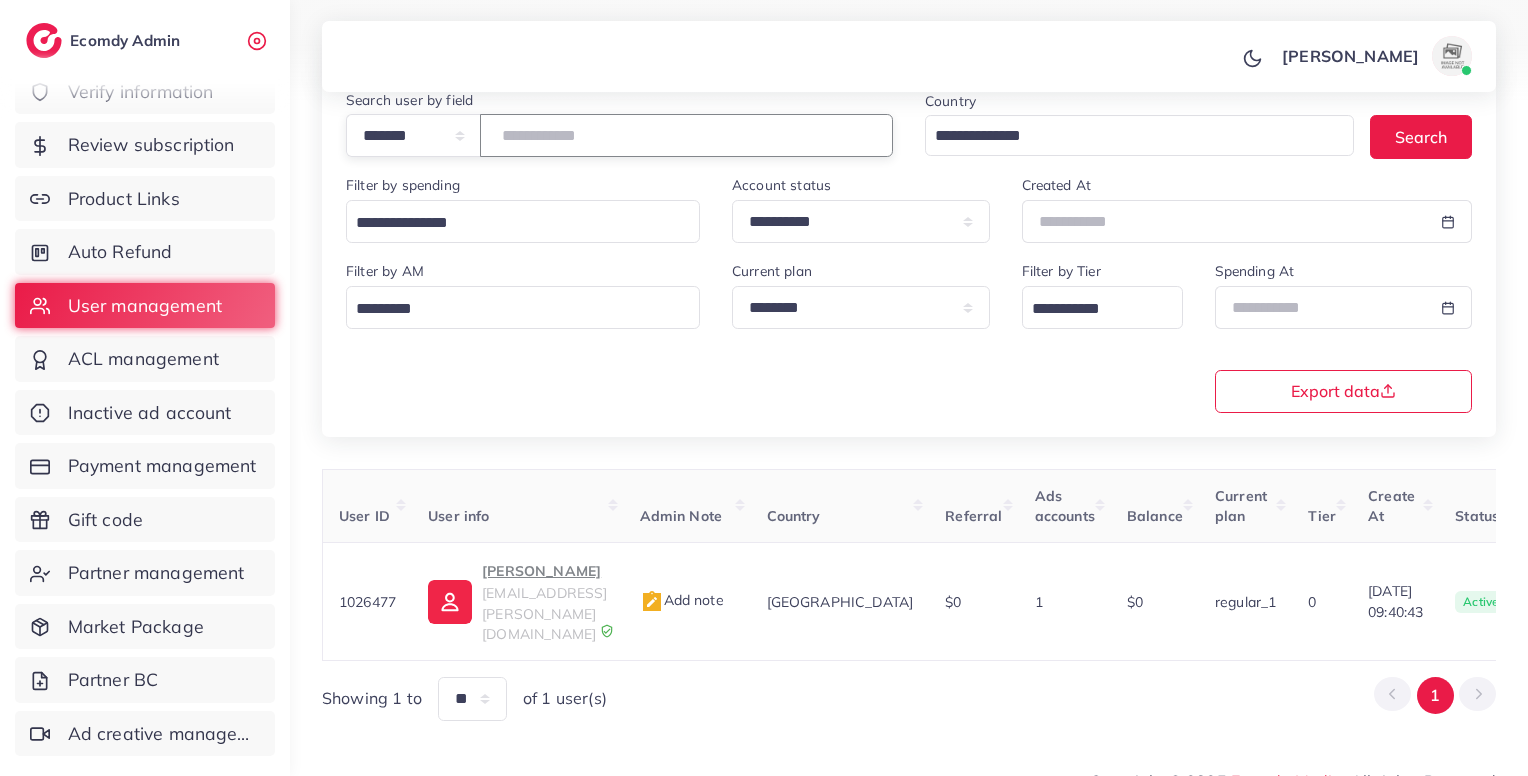 click on "*******" at bounding box center [686, 135] 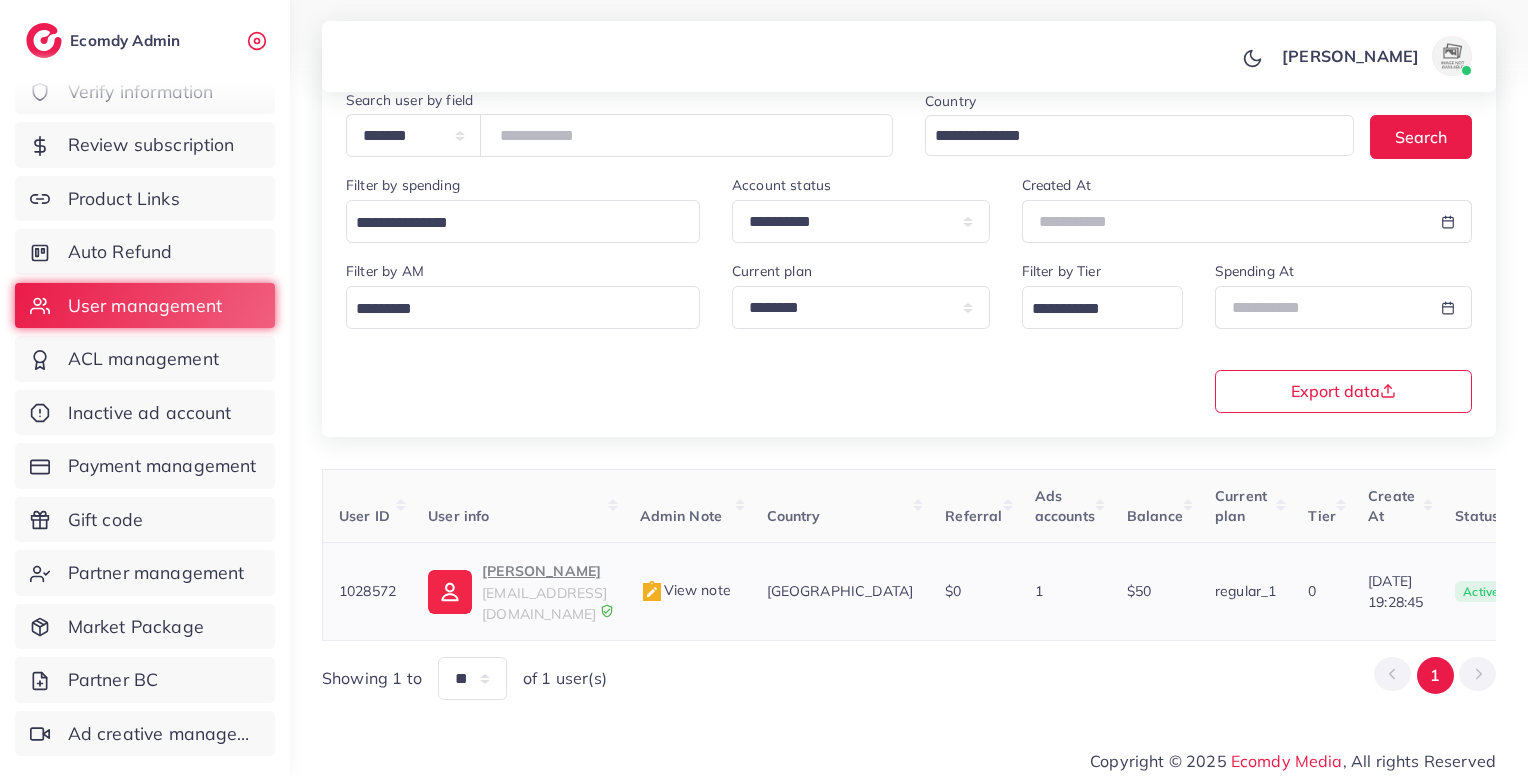 click on "$0" at bounding box center (973, 592) 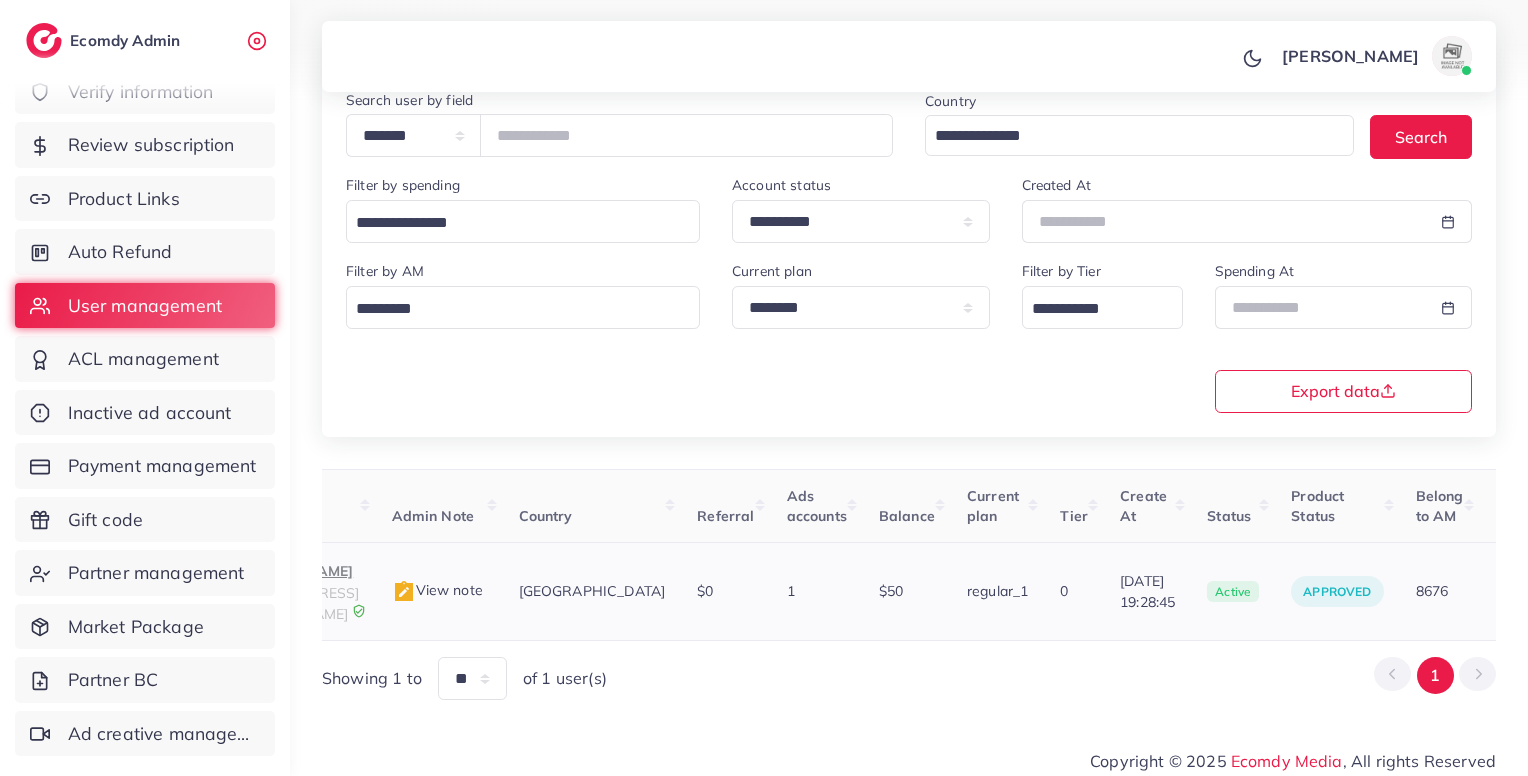 scroll, scrollTop: 0, scrollLeft: 0, axis: both 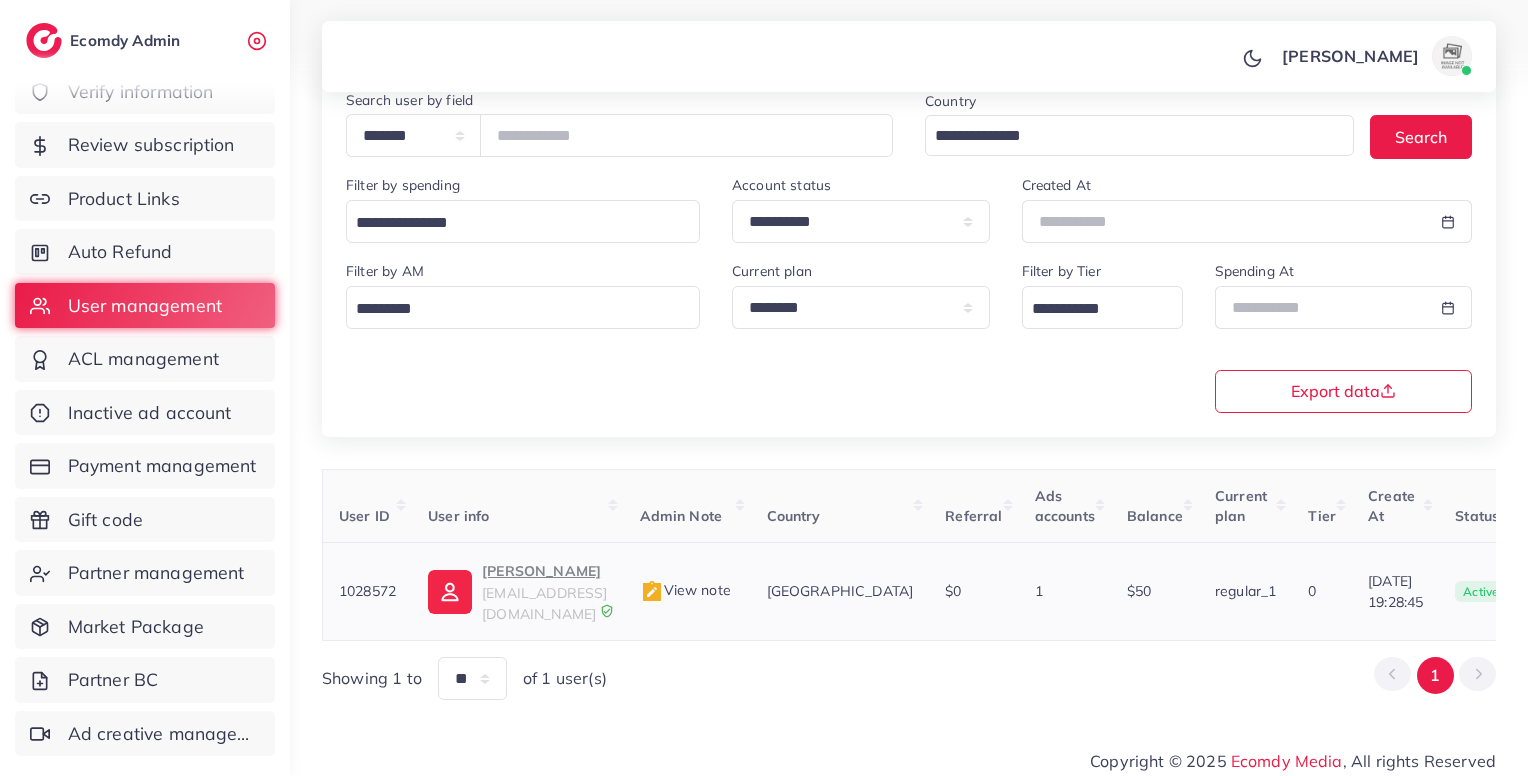 click on "Adnan" at bounding box center [544, 571] 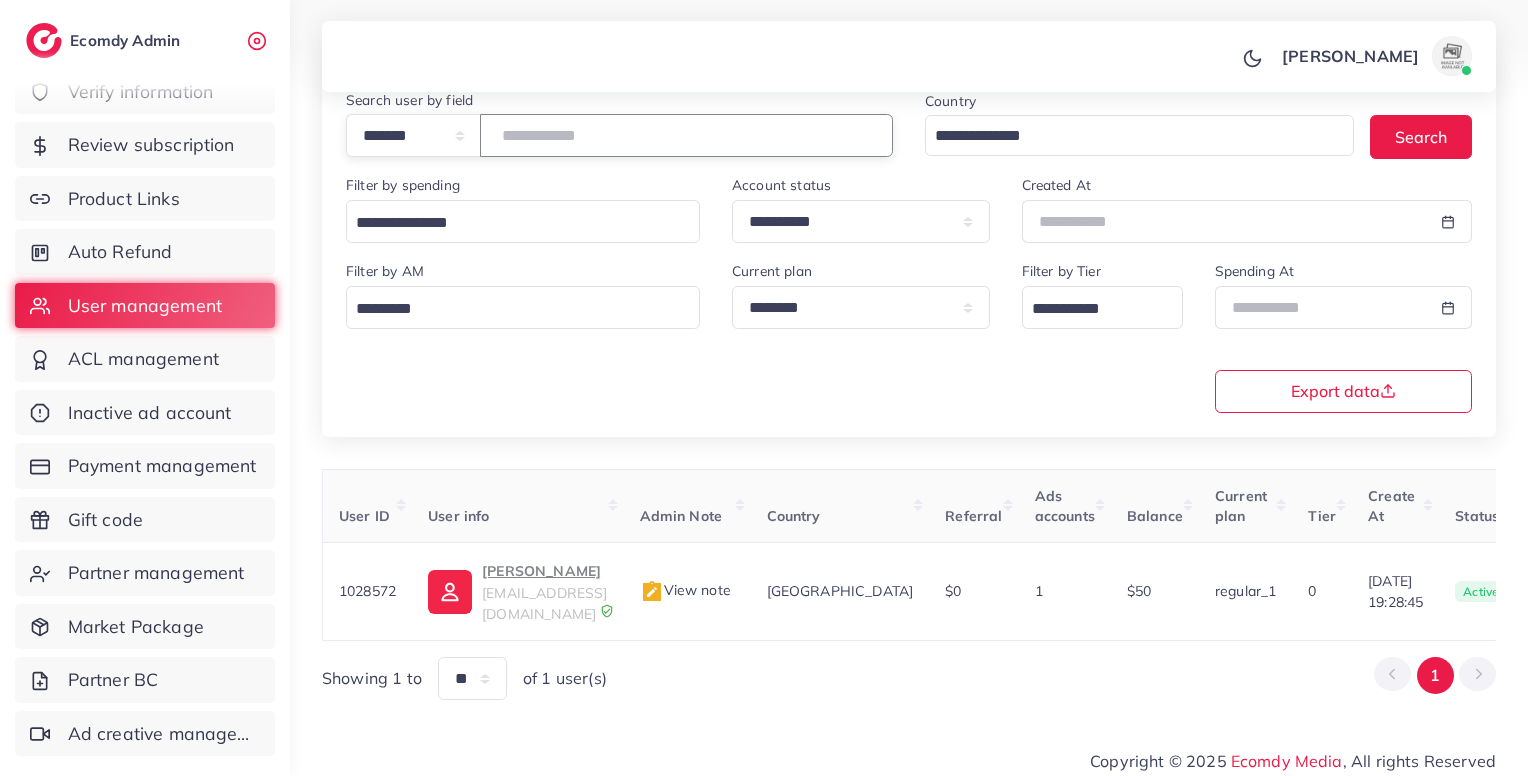 click on "*******" at bounding box center [686, 135] 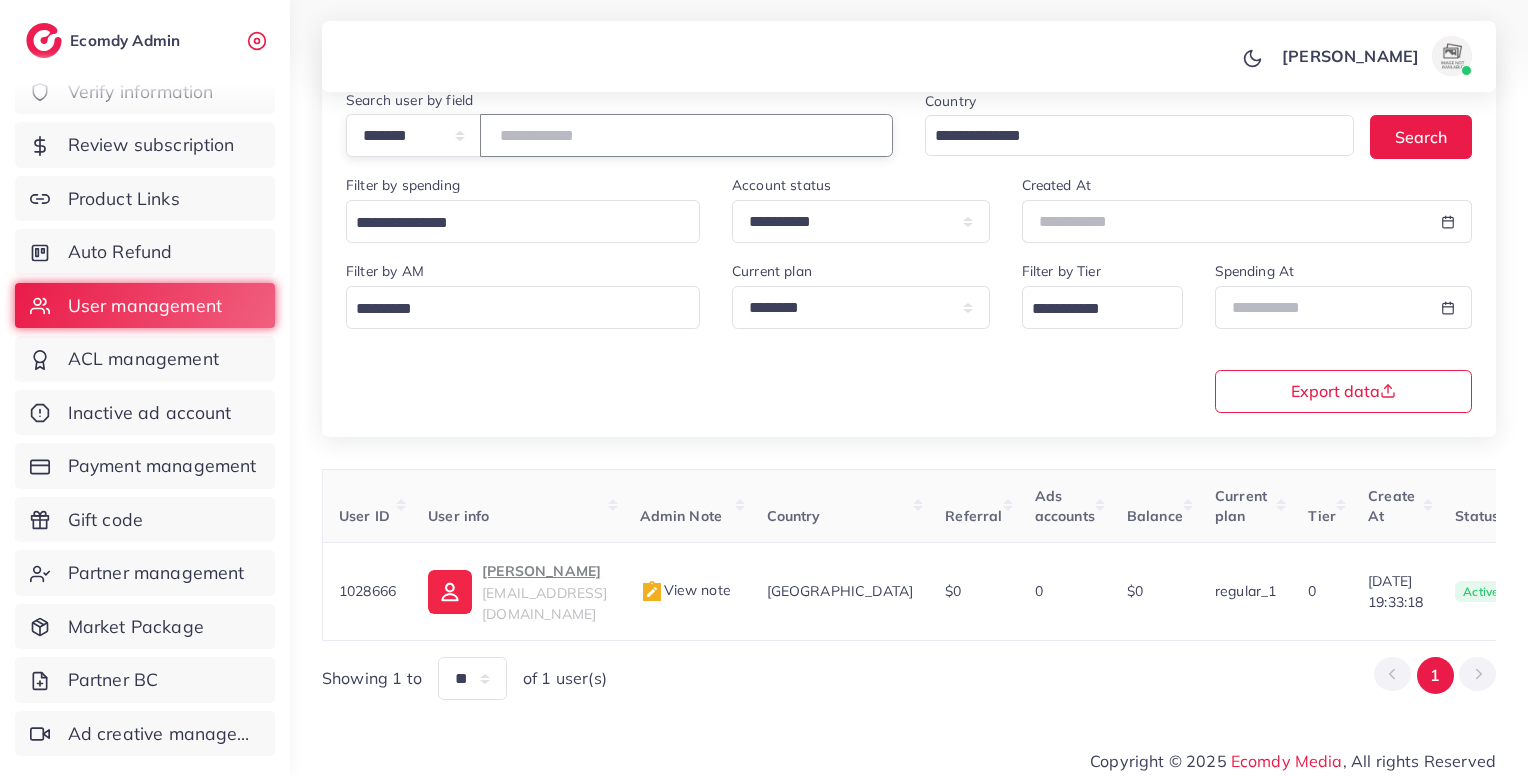 click on "*******" at bounding box center [686, 135] 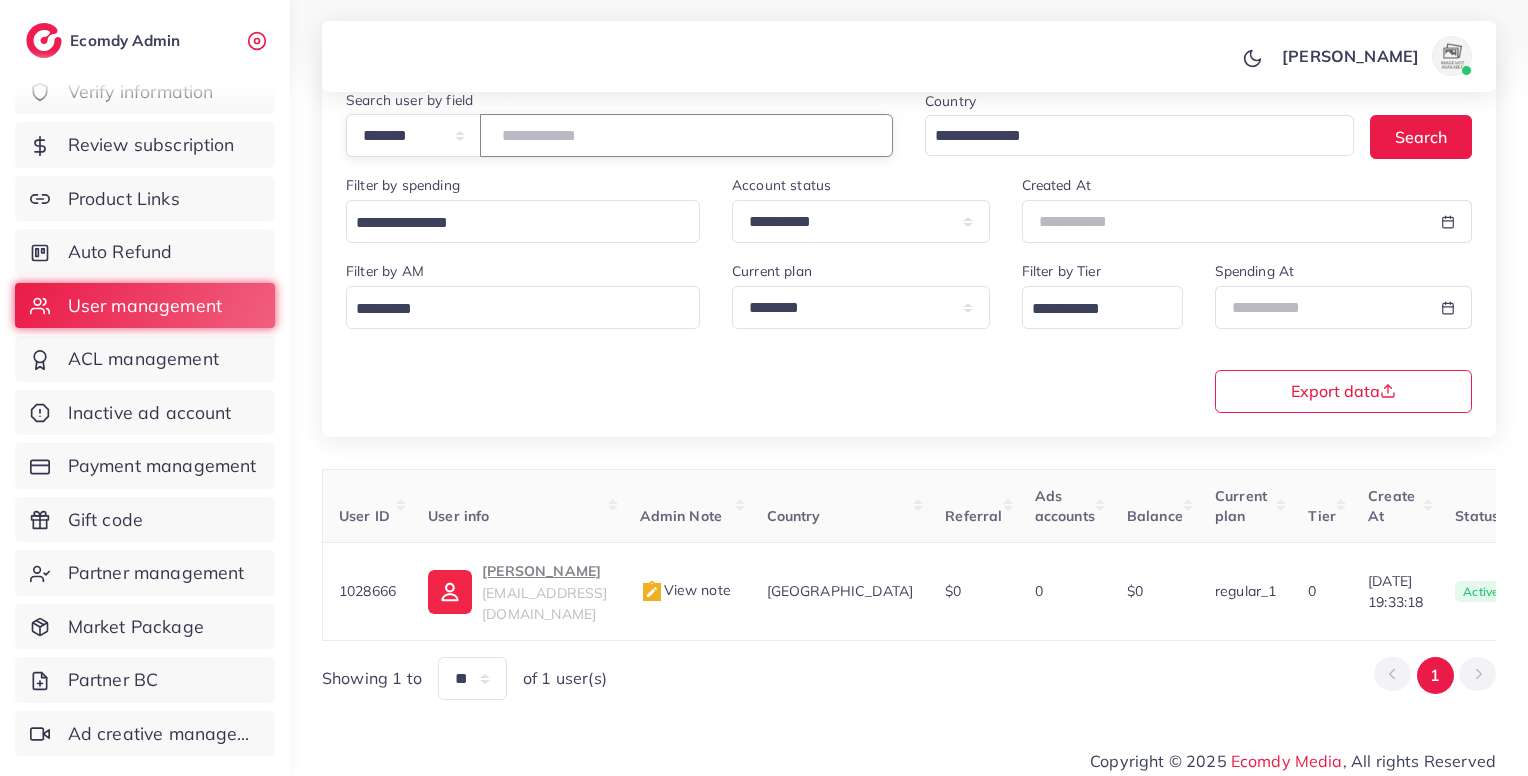 click on "*******" at bounding box center (686, 135) 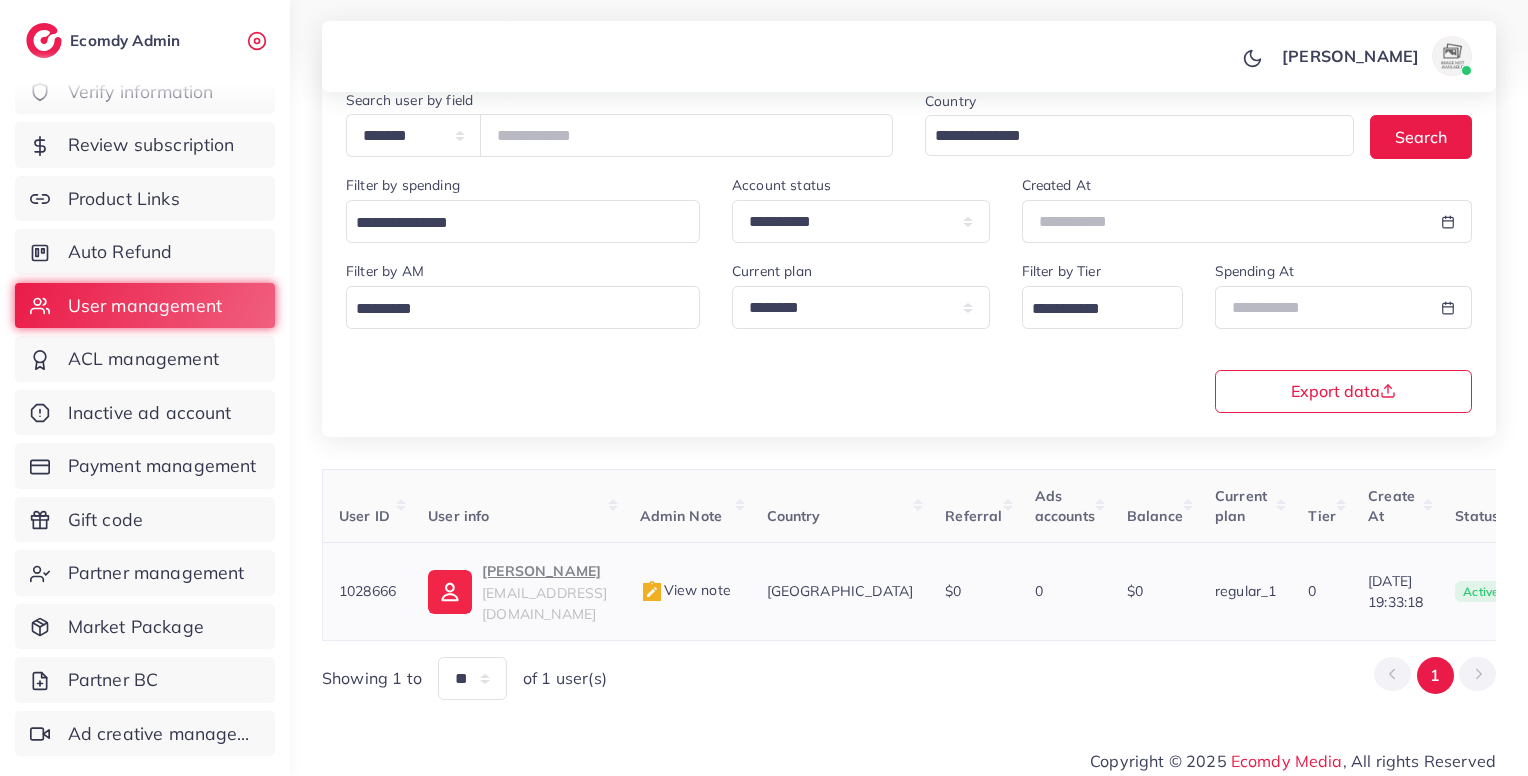 click on "0" at bounding box center [1065, 592] 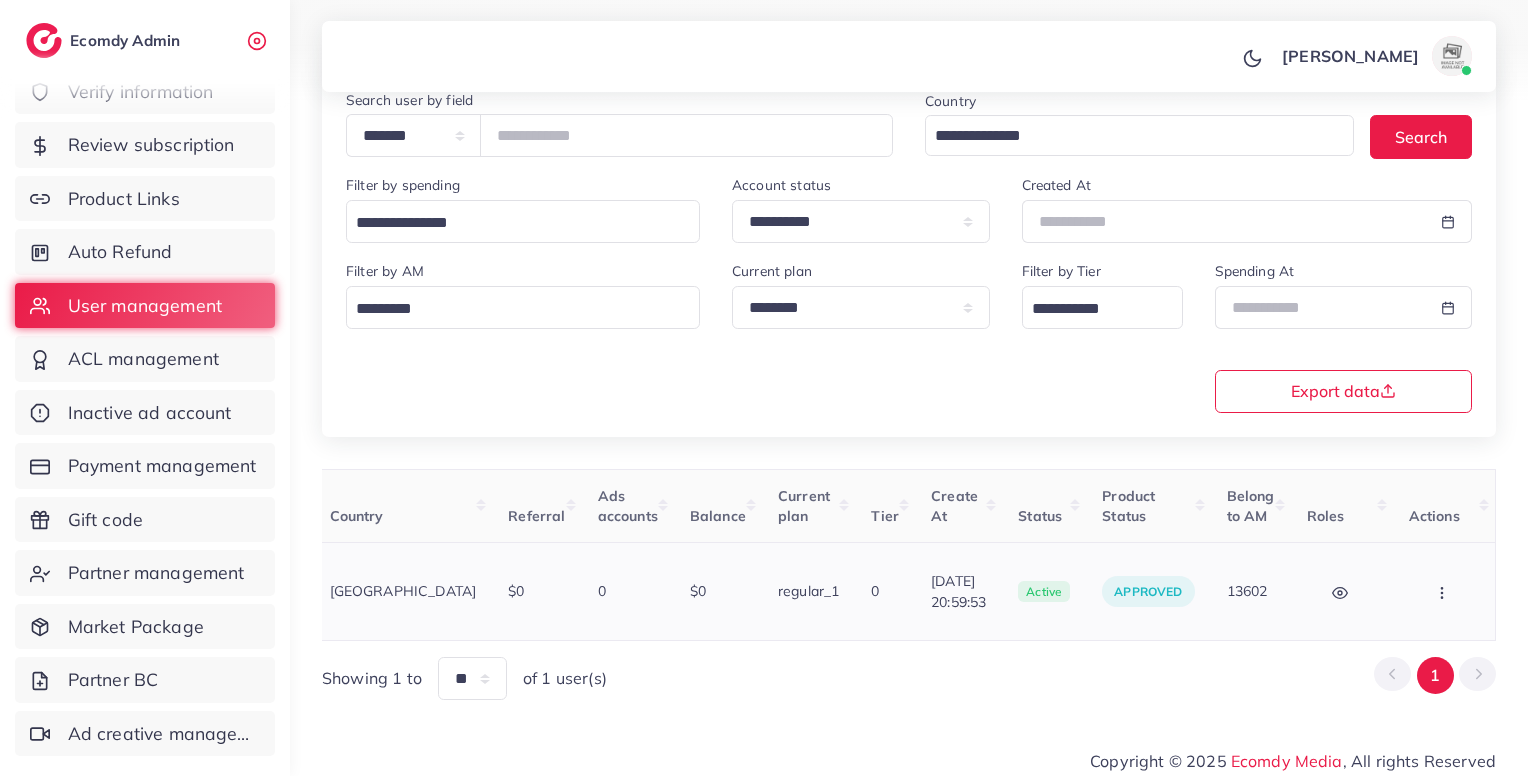 scroll, scrollTop: 0, scrollLeft: 0, axis: both 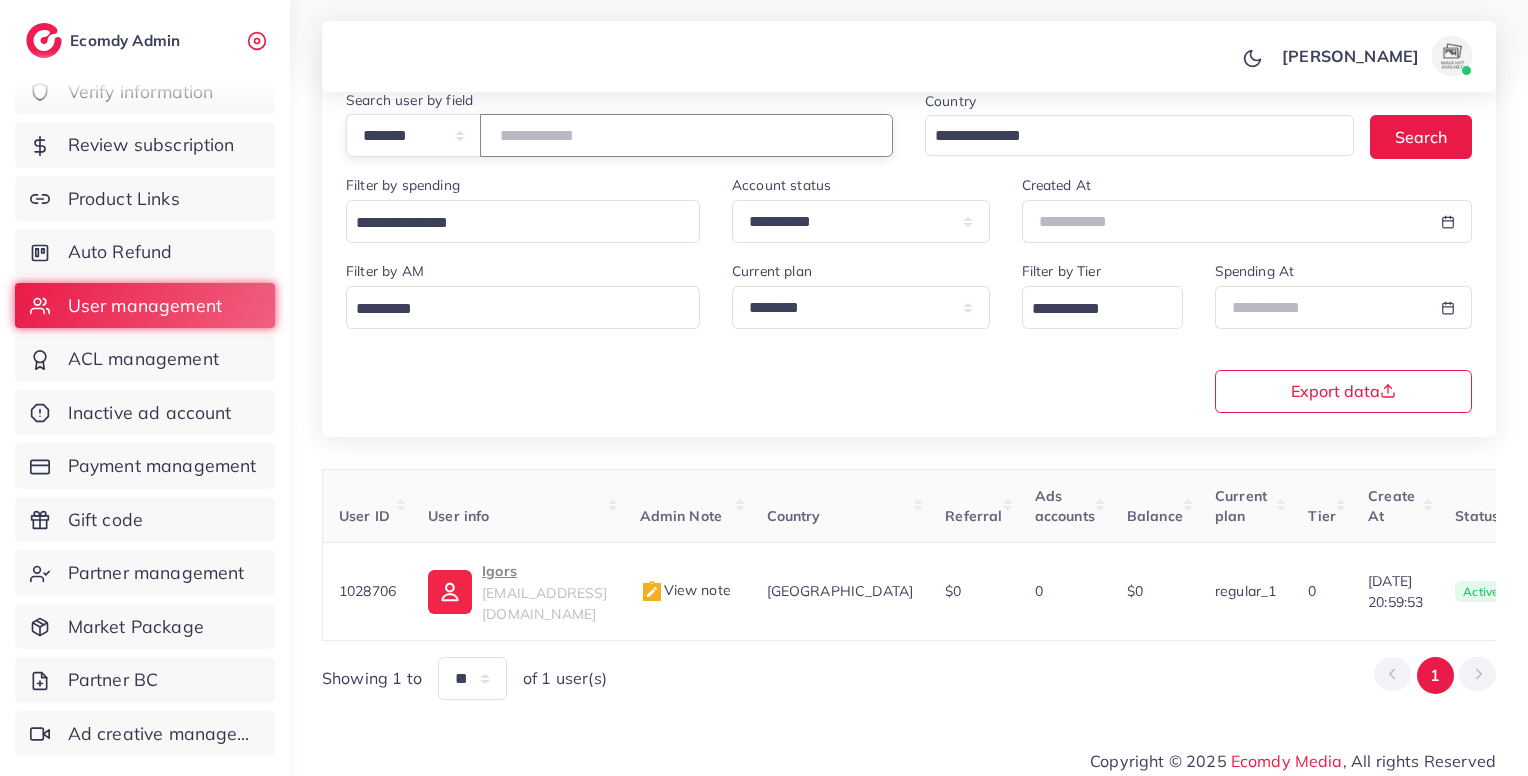 click on "*******" at bounding box center (686, 135) 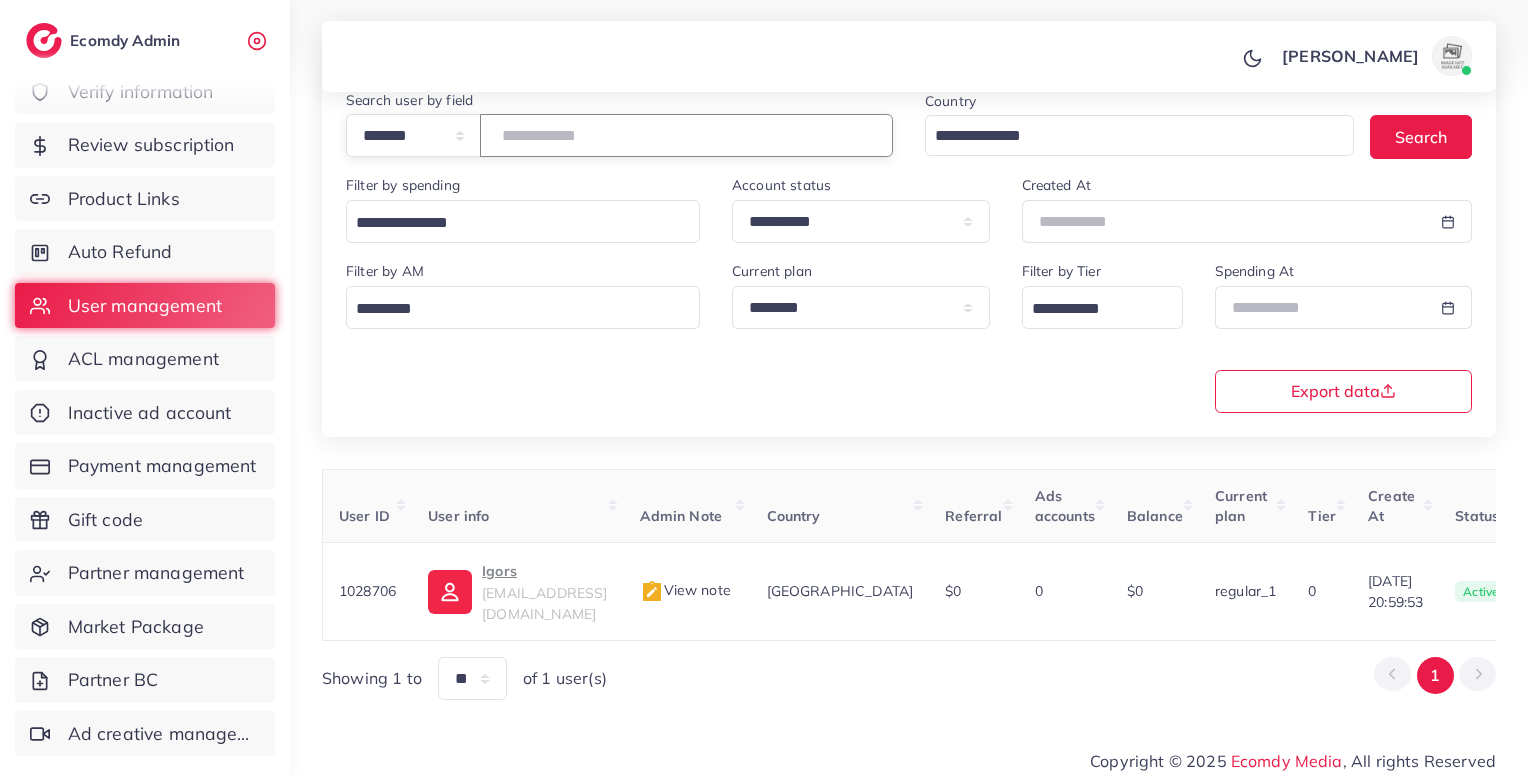 click on "*******" at bounding box center (686, 135) 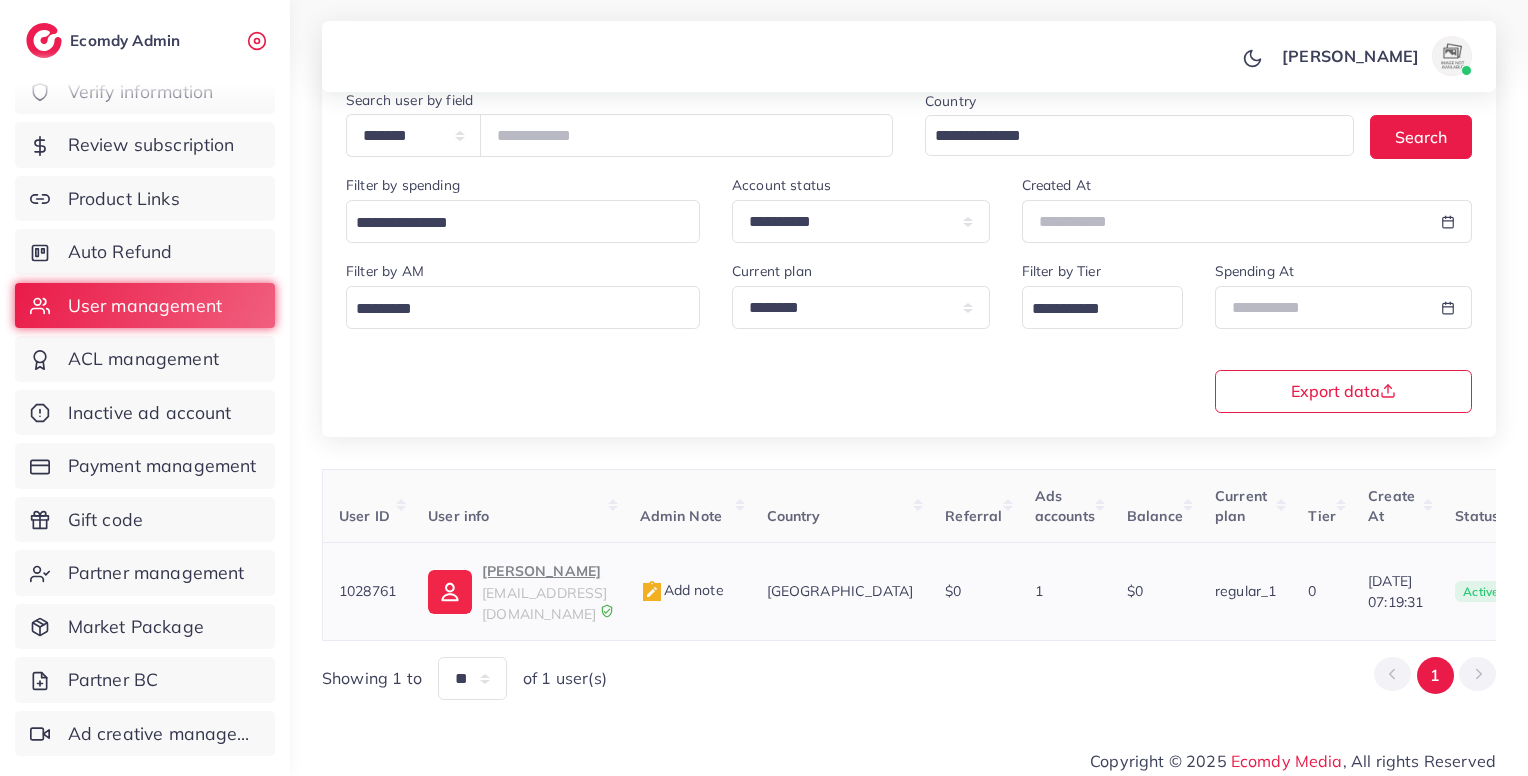 click on "abdellatifelkaissouni1@gmail.com" at bounding box center (544, 603) 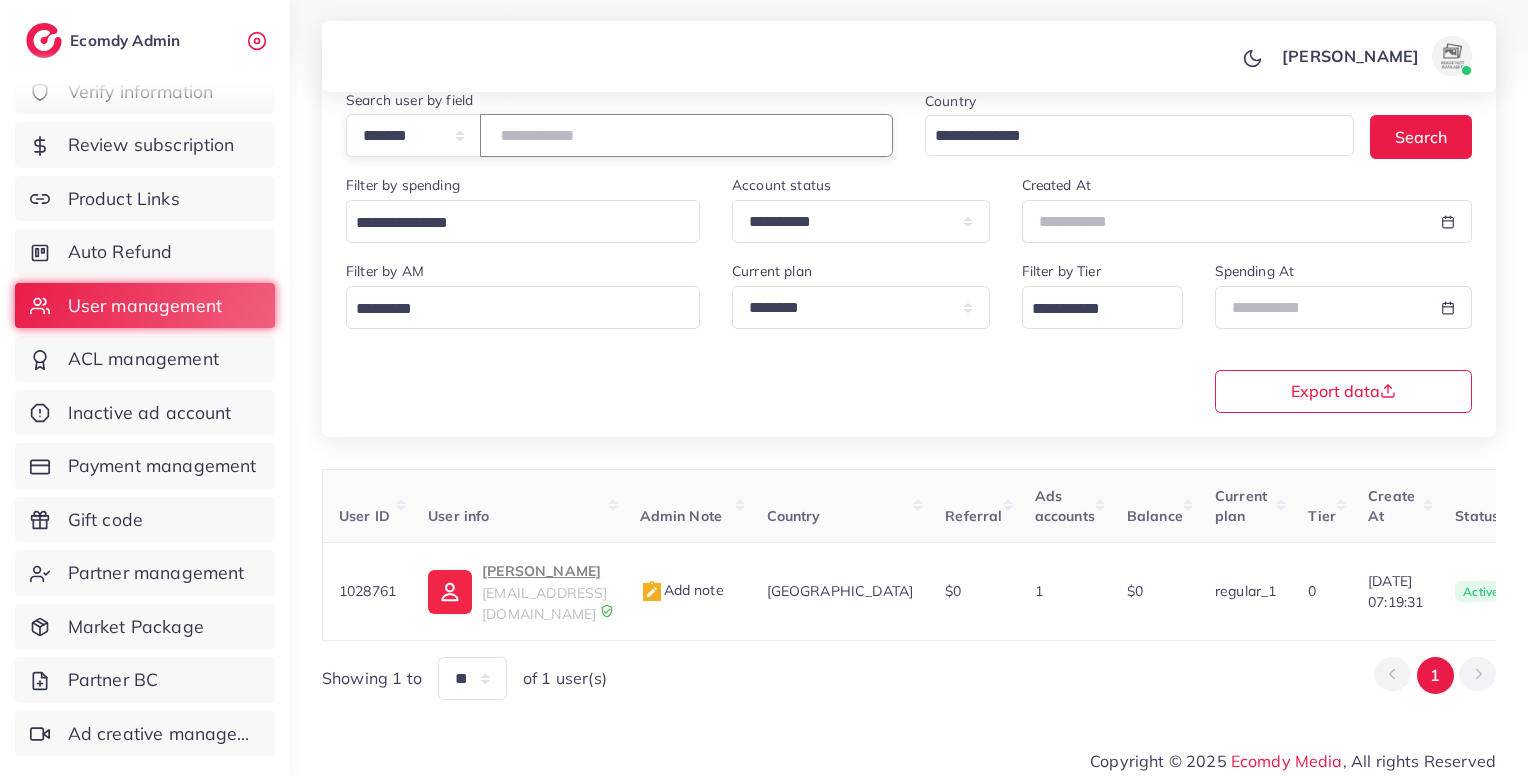 click on "*******" at bounding box center (686, 135) 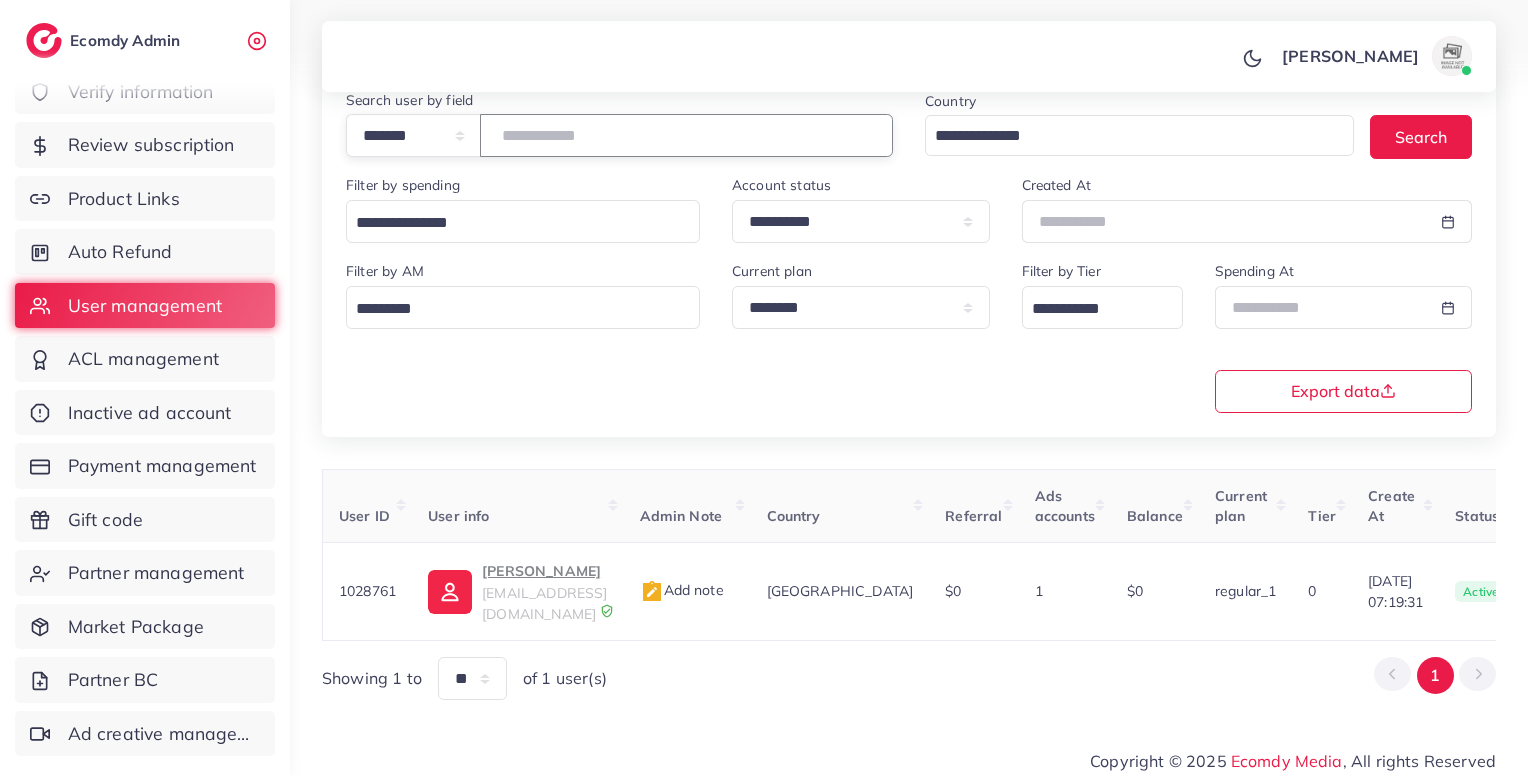 click on "*******" at bounding box center [686, 135] 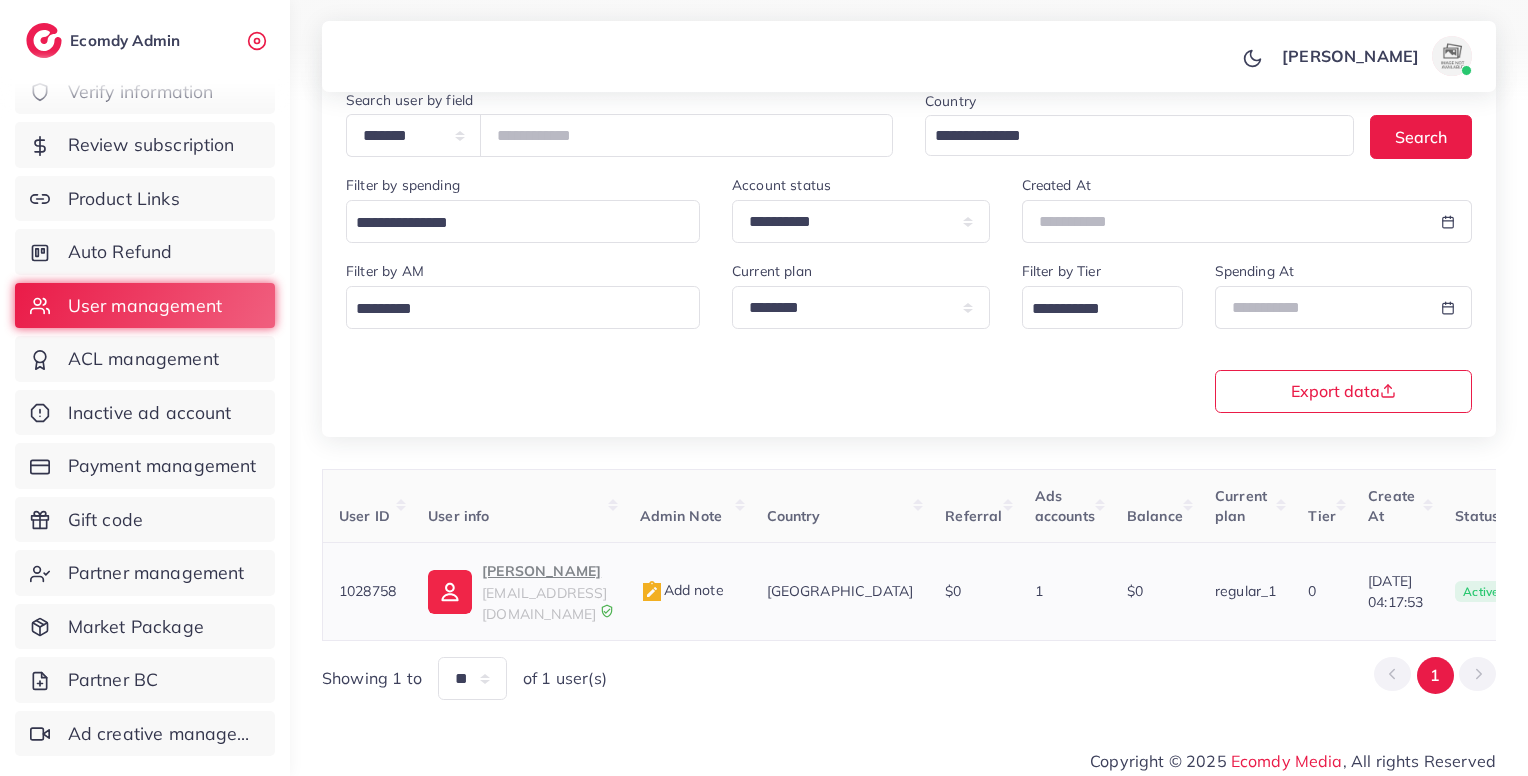 click on "chelosports.ventas@gmail.com" at bounding box center (544, 603) 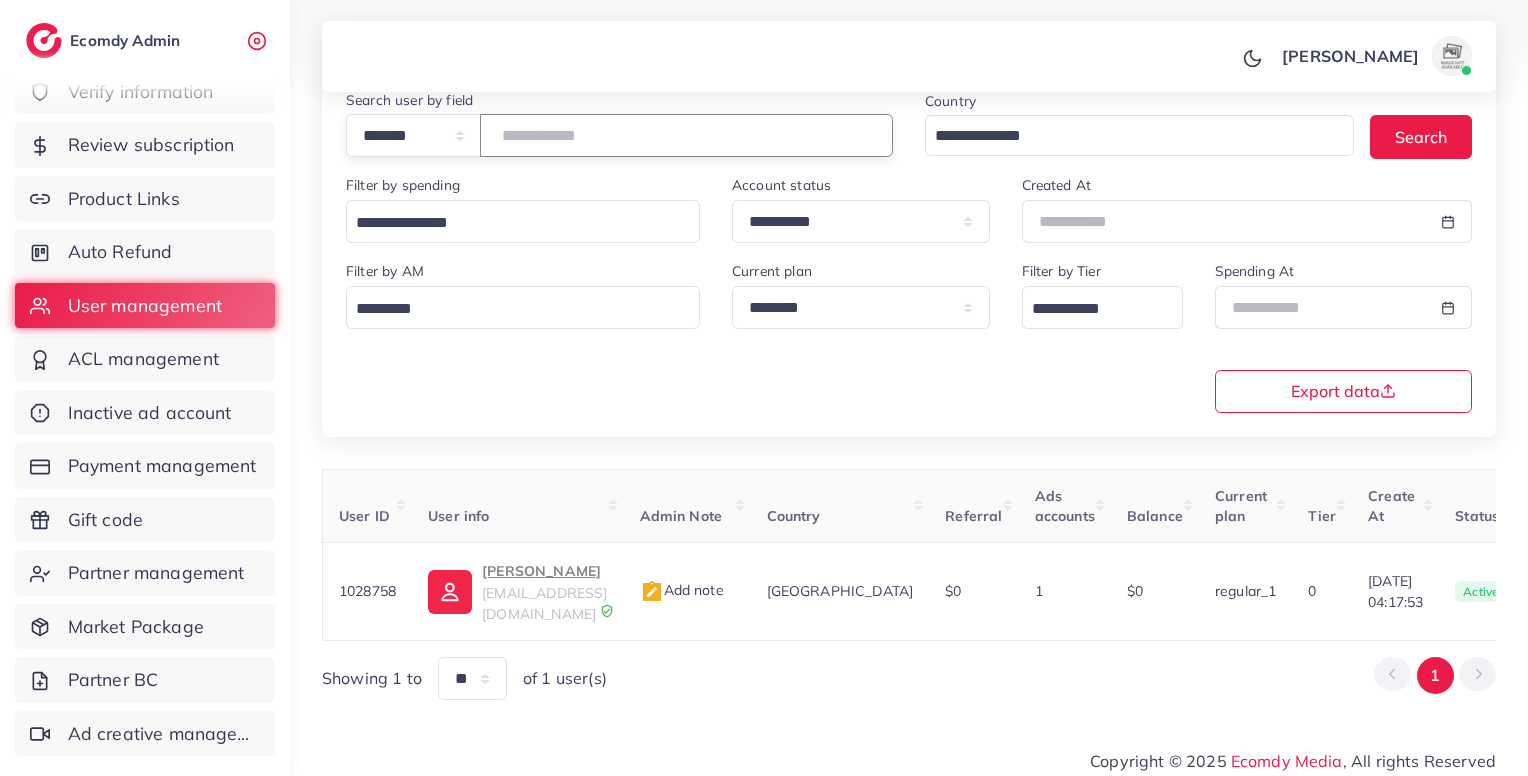 click on "*******" at bounding box center [686, 135] 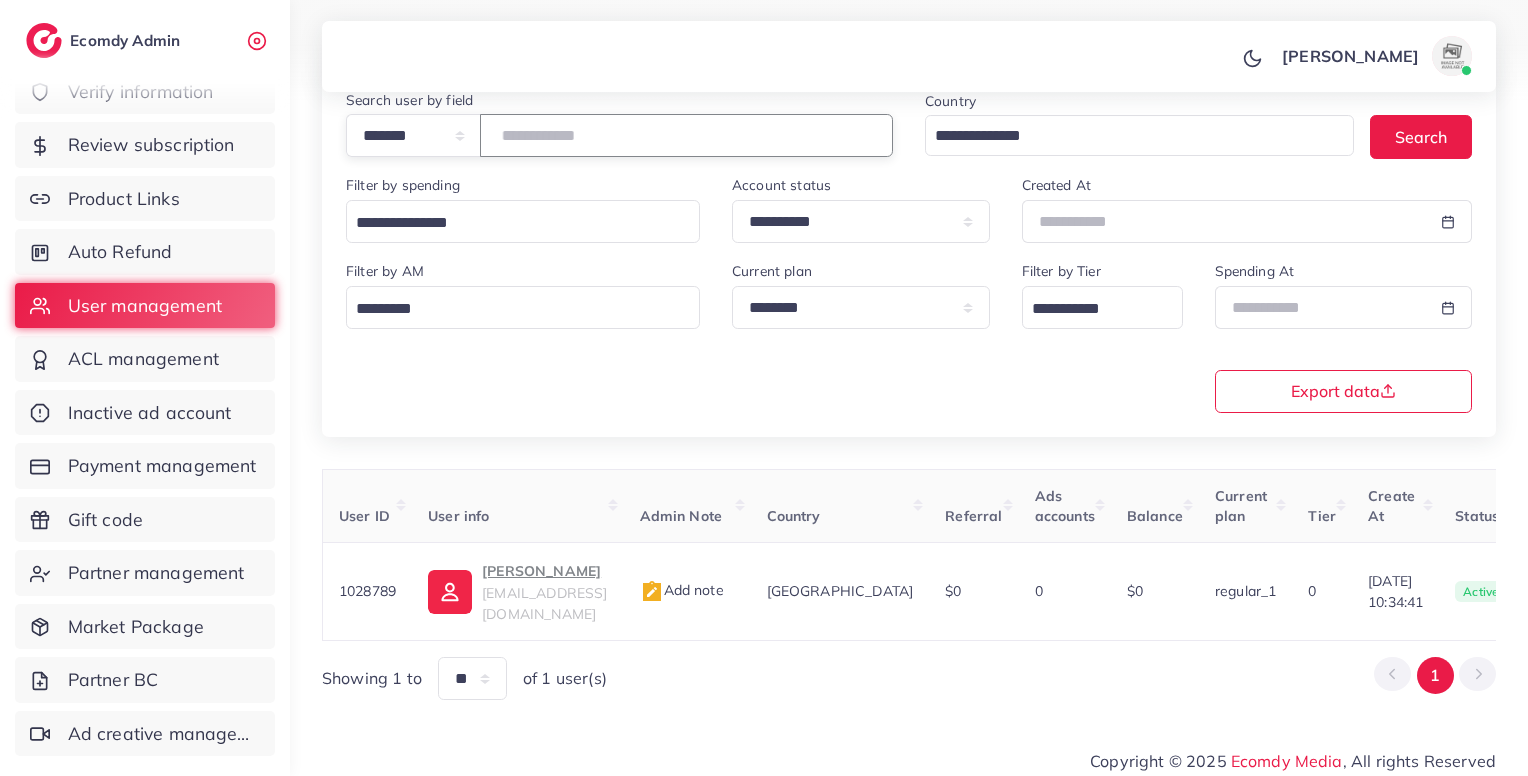 drag, startPoint x: 554, startPoint y: 159, endPoint x: 541, endPoint y: 142, distance: 21.400934 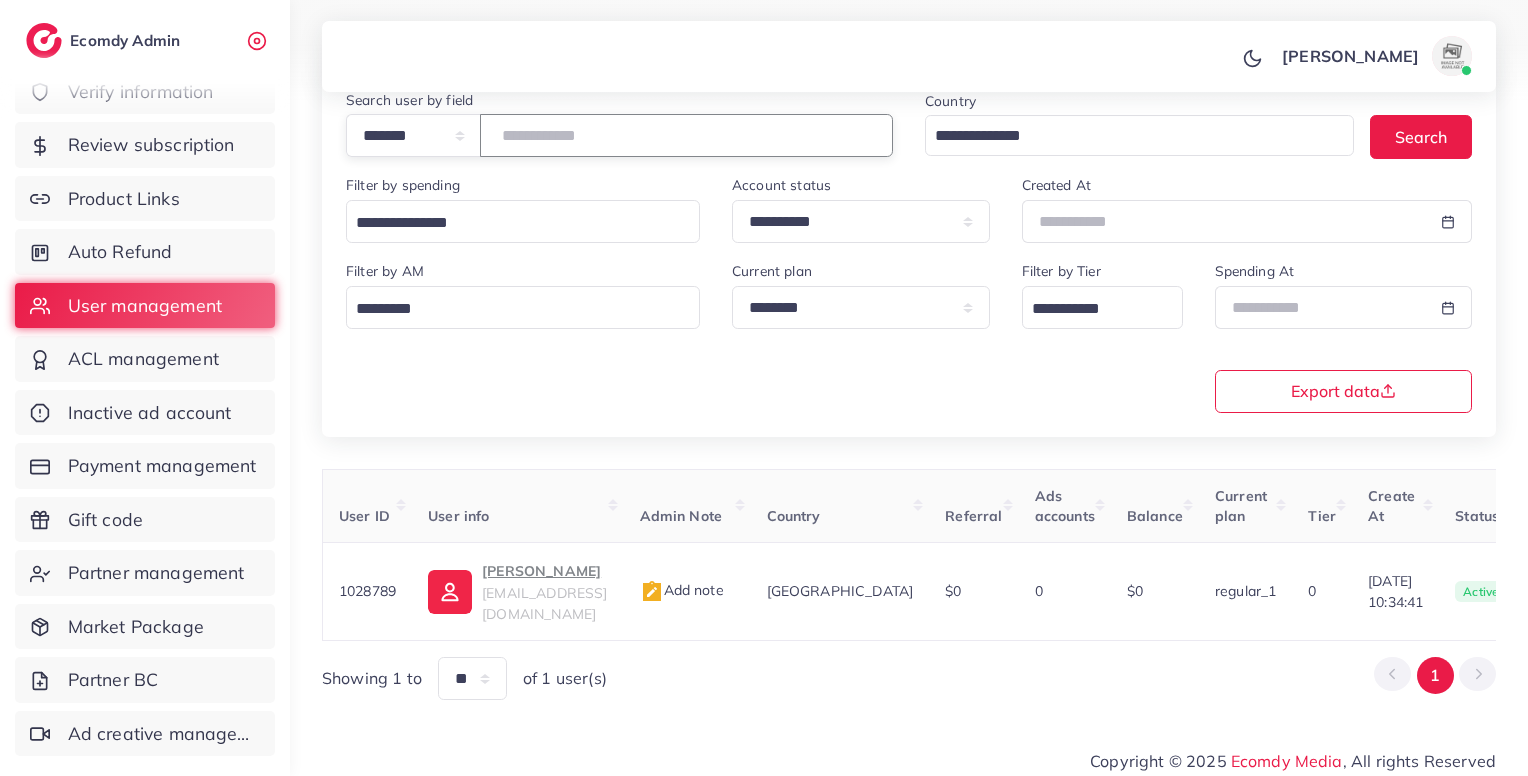 click on "**********" at bounding box center [619, 131] 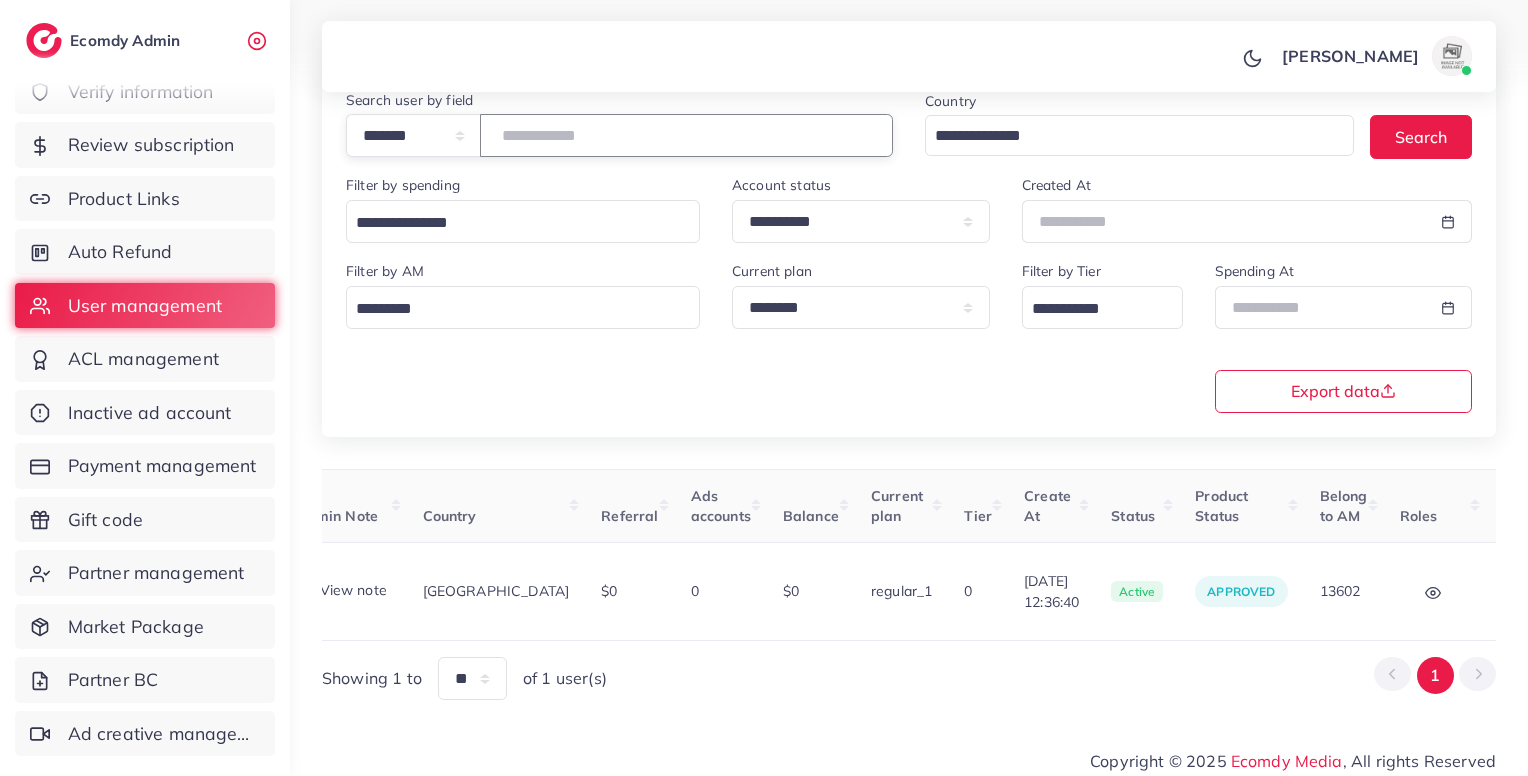 scroll, scrollTop: 0, scrollLeft: 347, axis: horizontal 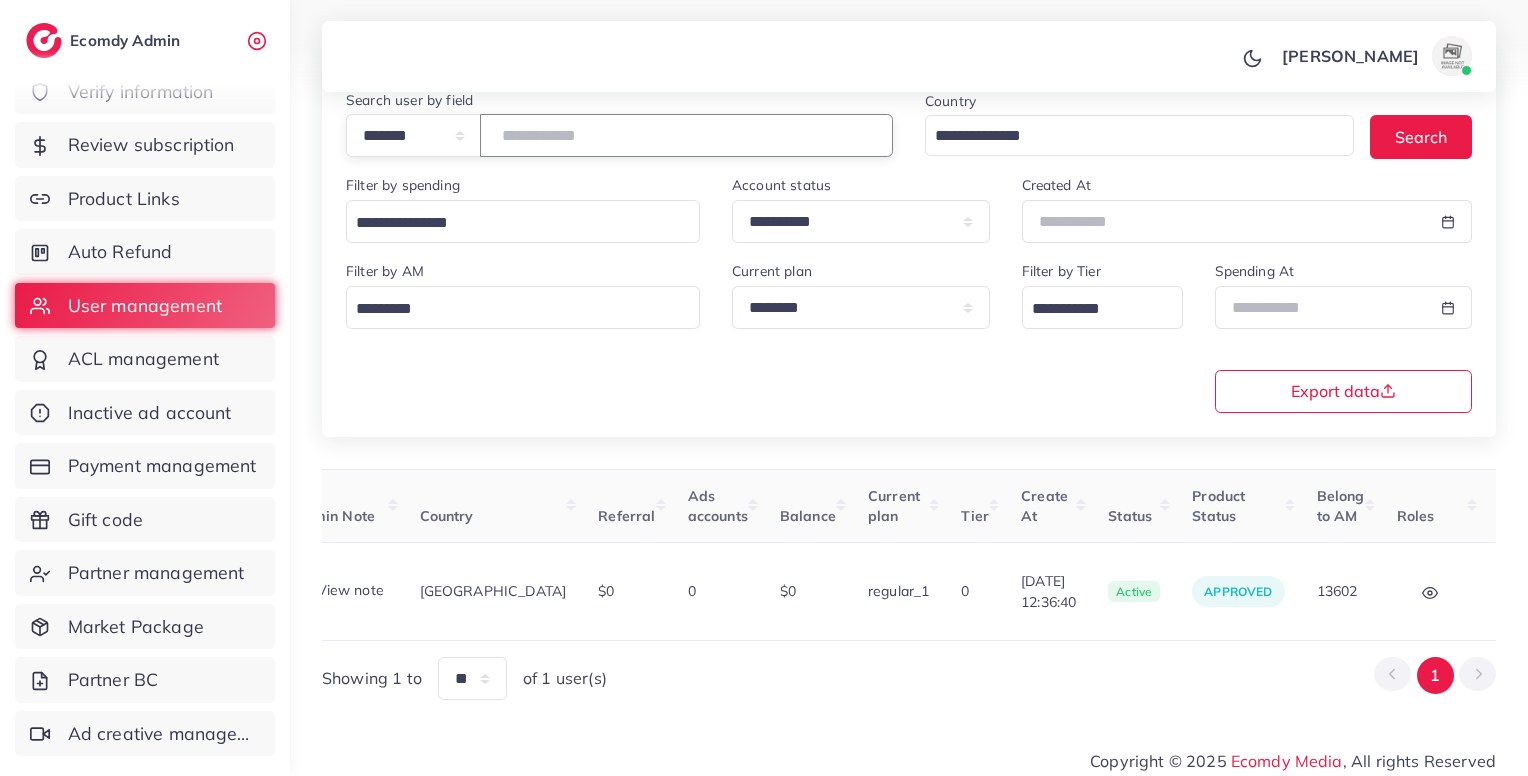 click on "*******" at bounding box center [686, 135] 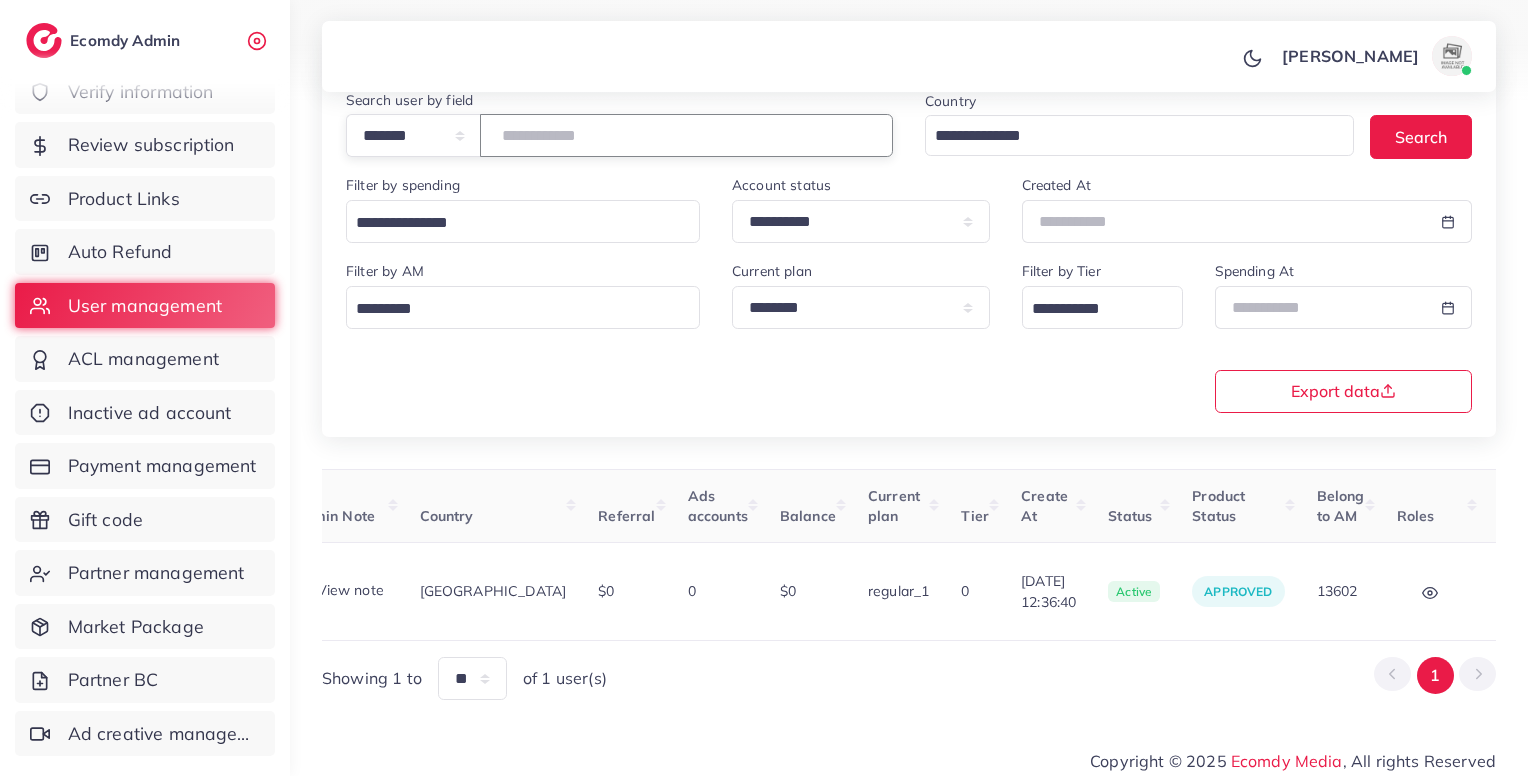 click on "*******" at bounding box center (686, 135) 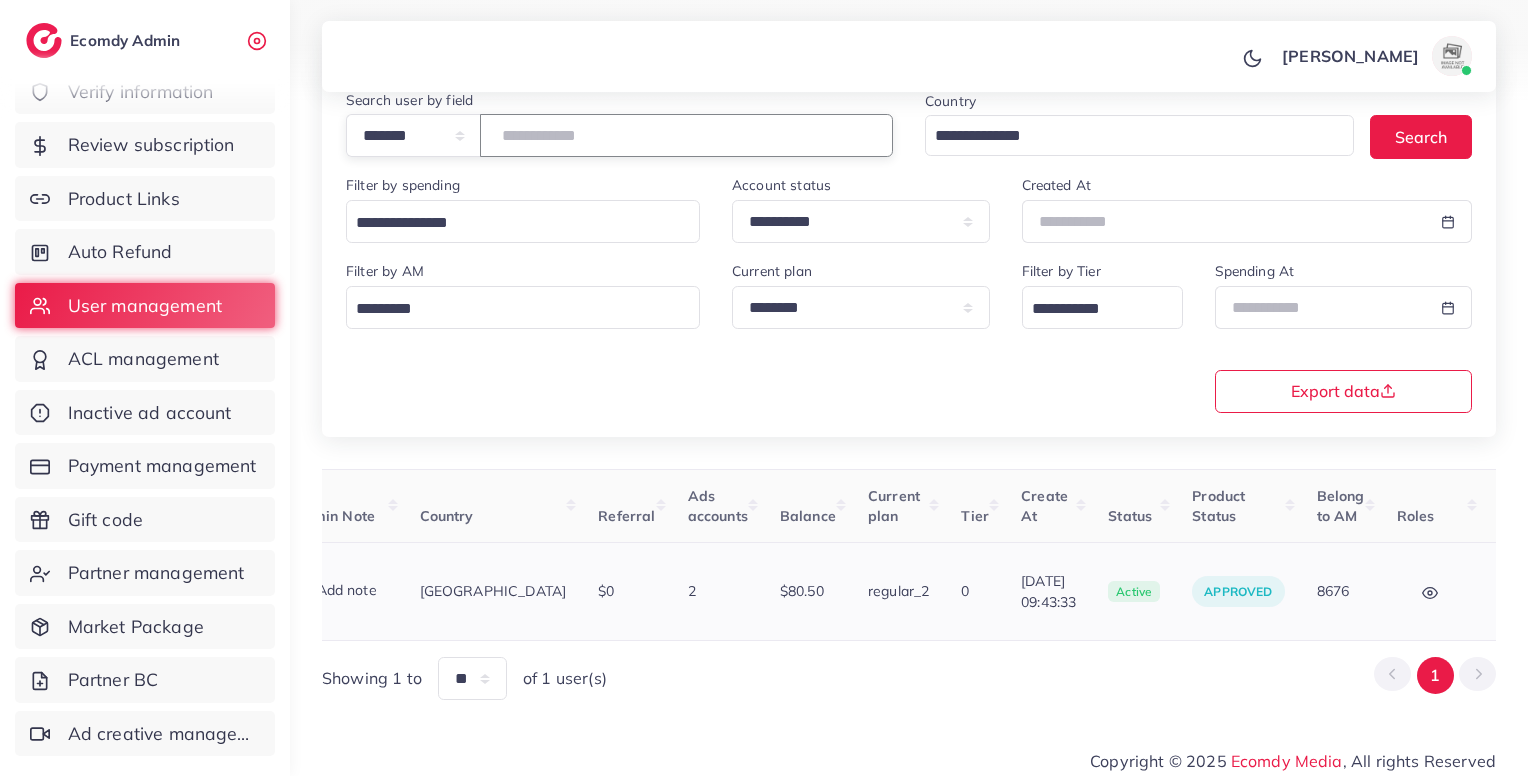 scroll, scrollTop: 0, scrollLeft: 0, axis: both 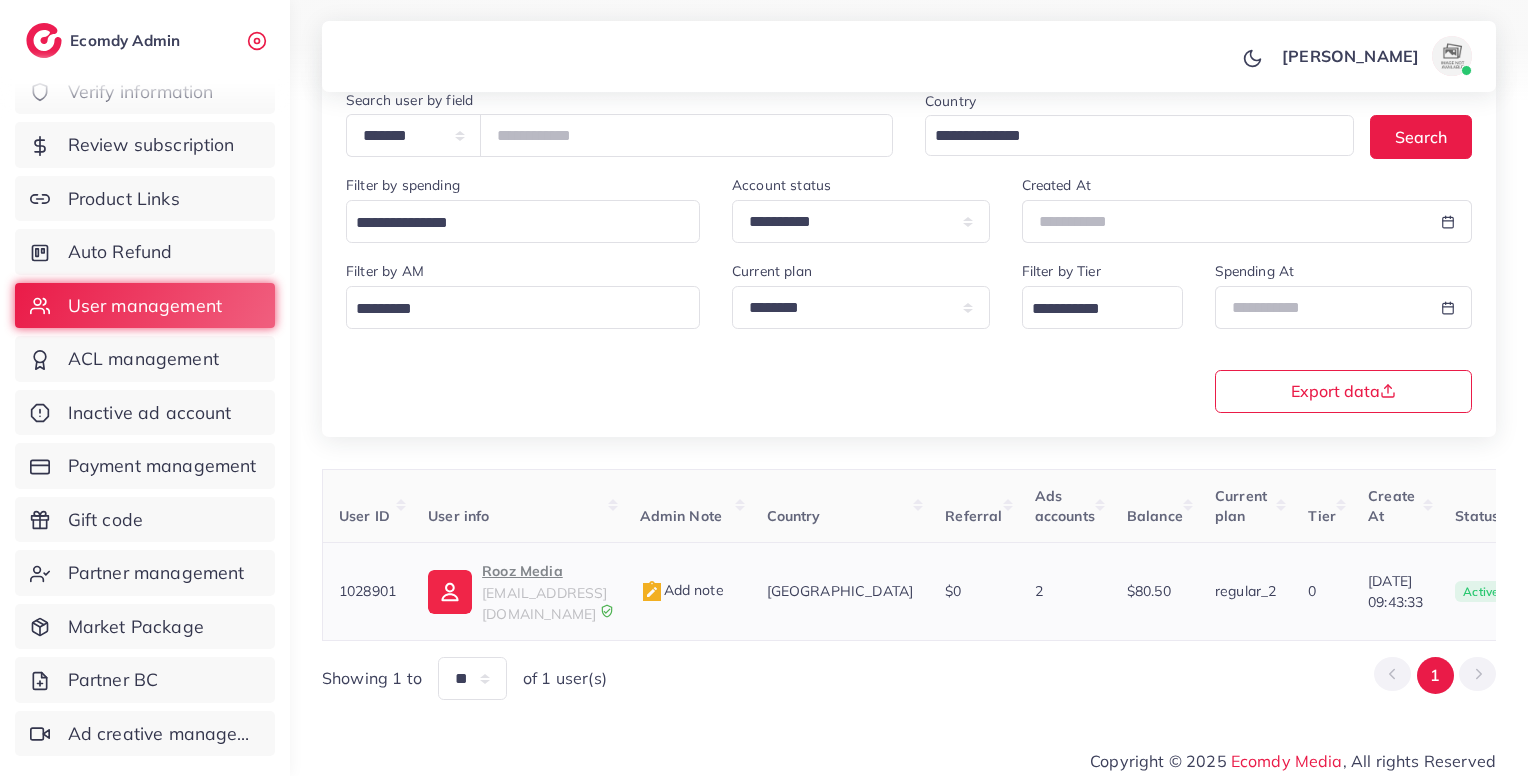 click on "Rooz Media" at bounding box center (544, 571) 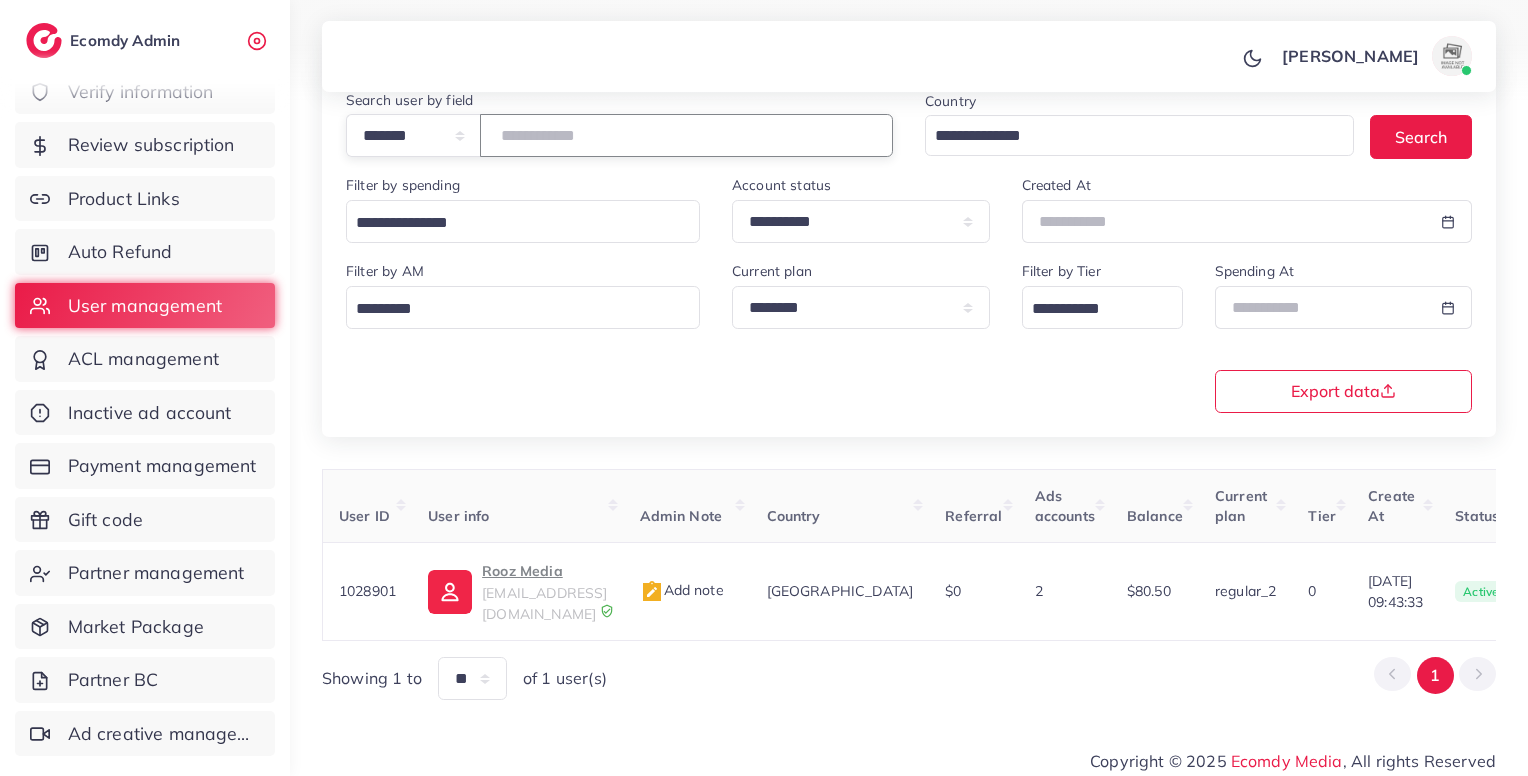click on "*******" at bounding box center (686, 135) 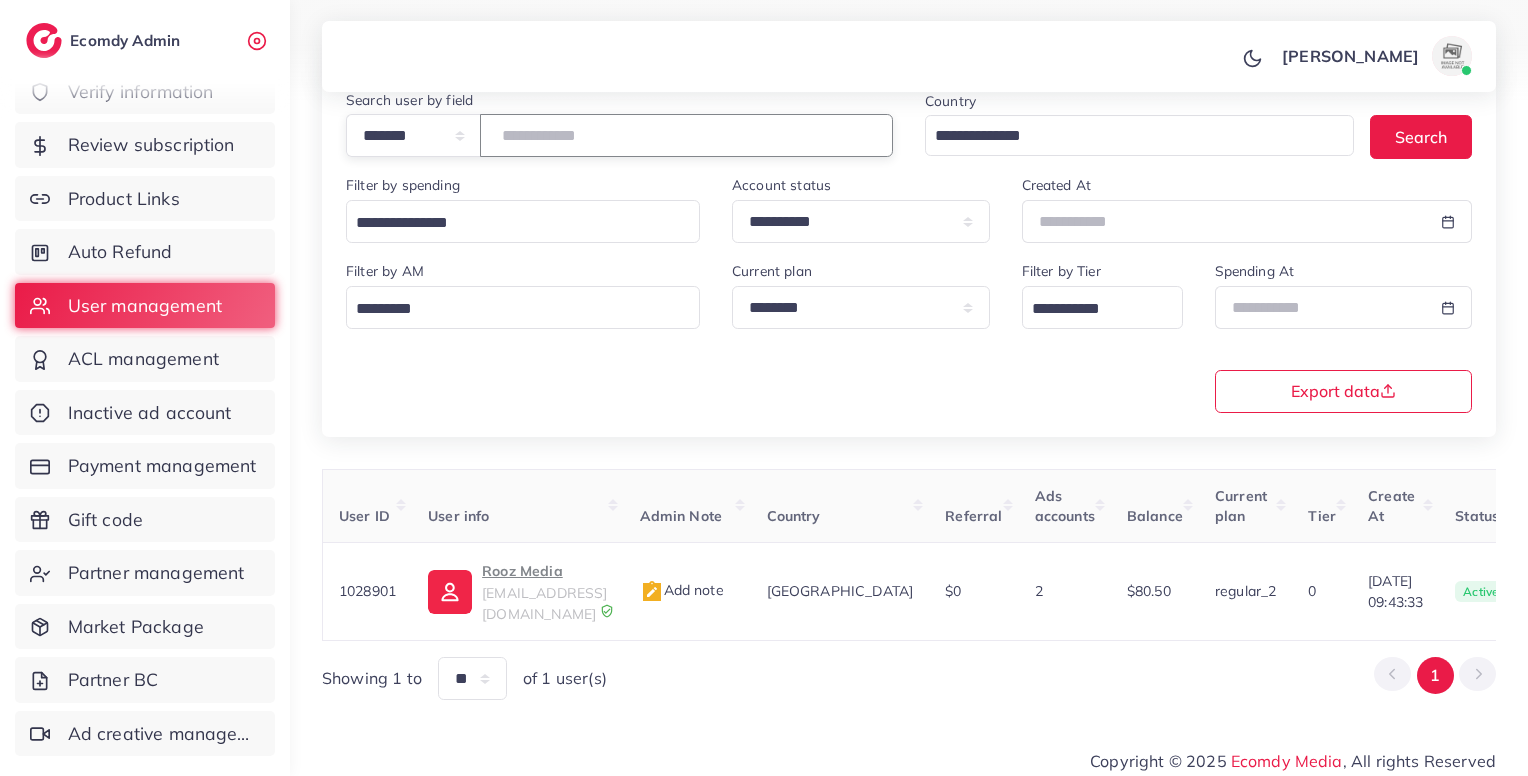 click on "*******" at bounding box center (686, 135) 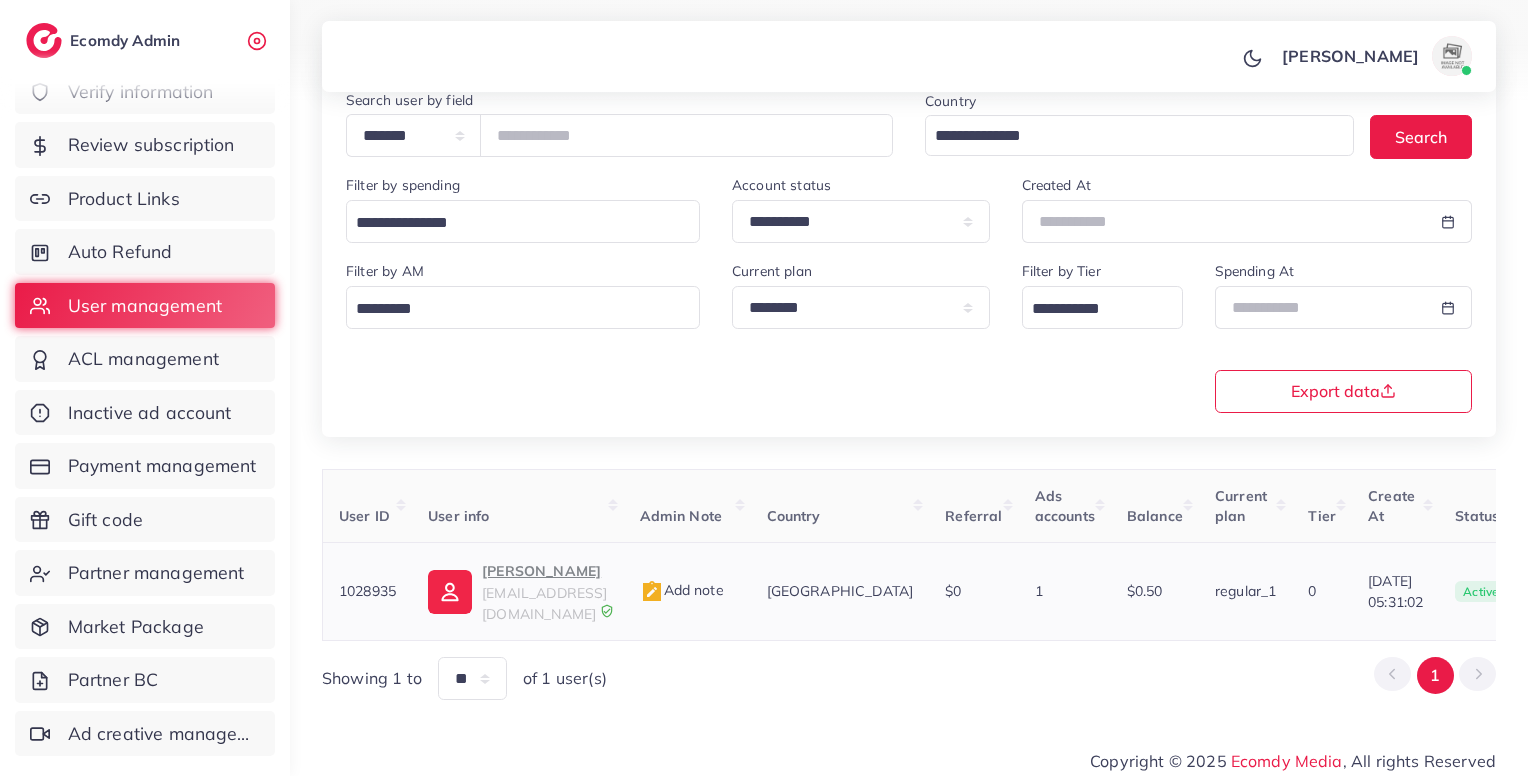 click on "wzeballos.a@gmail.com" at bounding box center (544, 603) 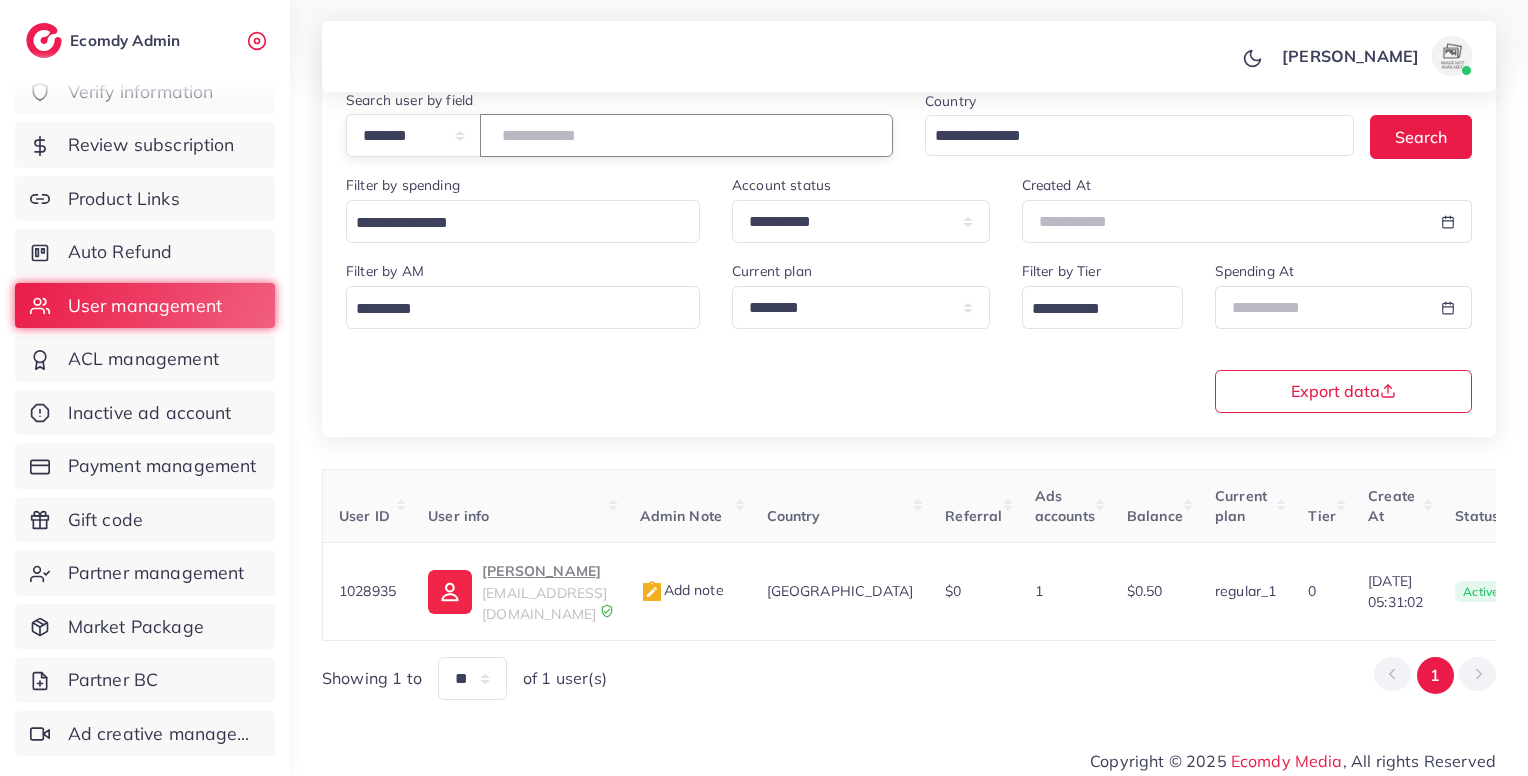 click on "*******" at bounding box center (686, 135) 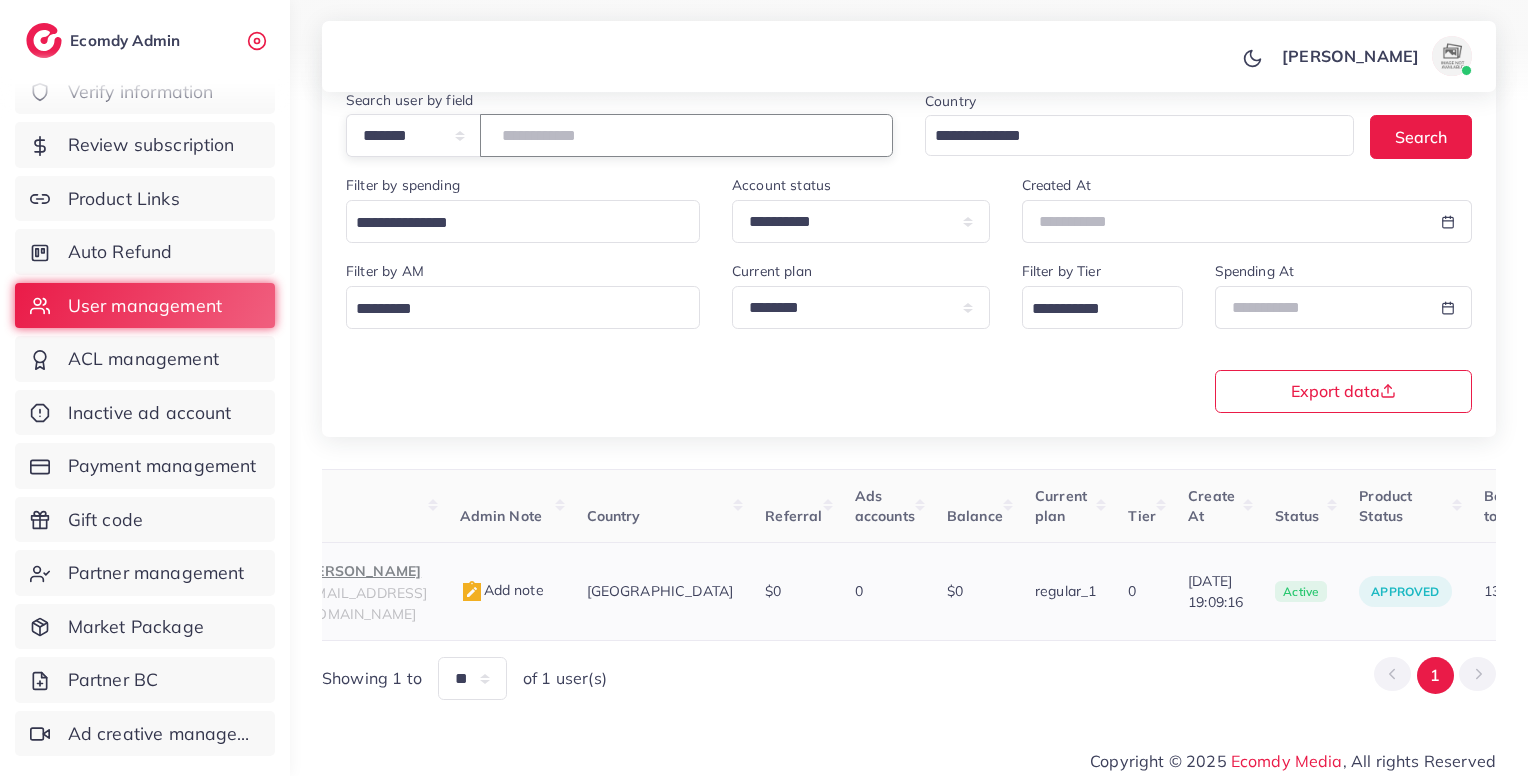 scroll, scrollTop: 0, scrollLeft: 184, axis: horizontal 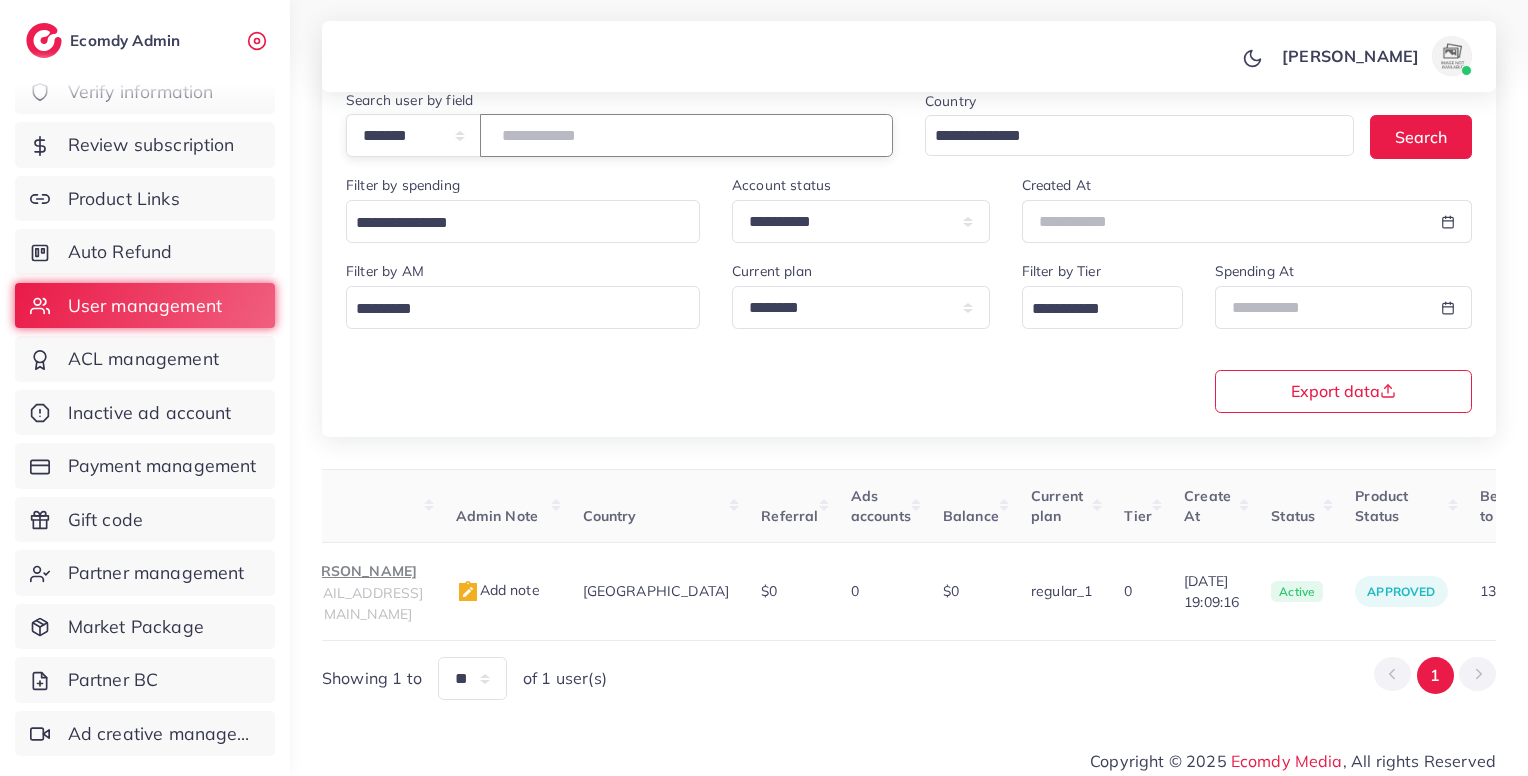 click on "*******" at bounding box center [686, 135] 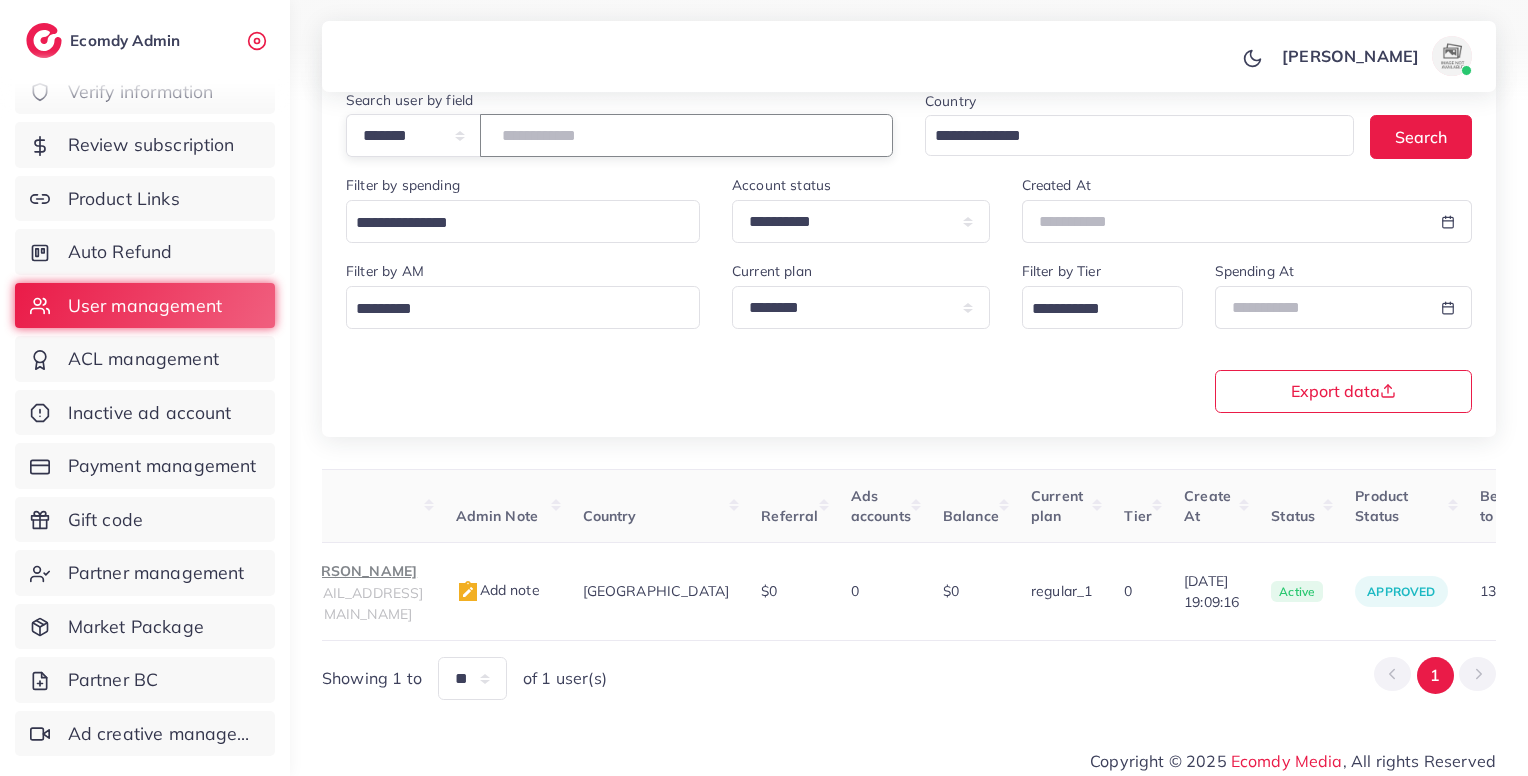 click on "*******" at bounding box center (686, 135) 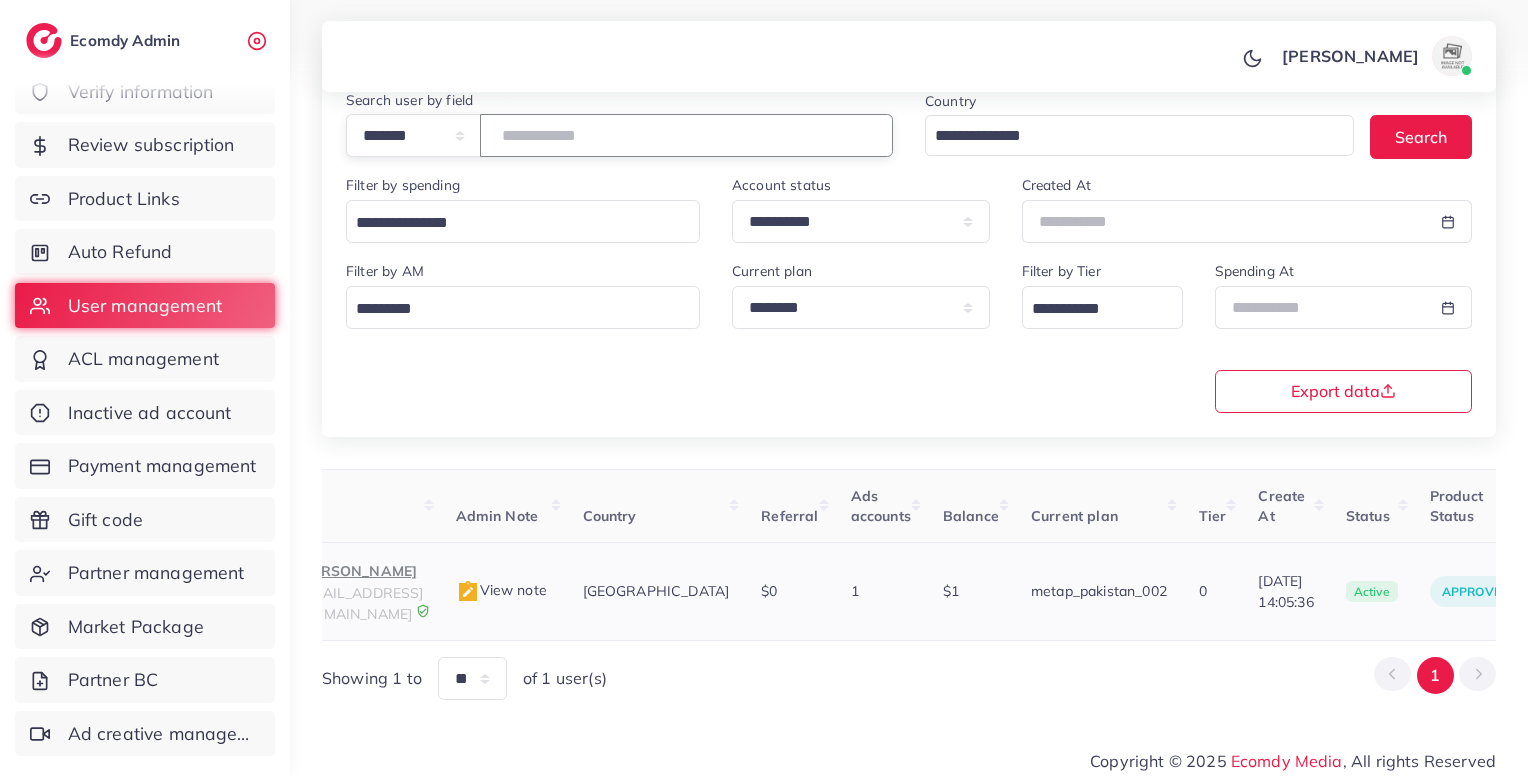 scroll, scrollTop: 0, scrollLeft: 0, axis: both 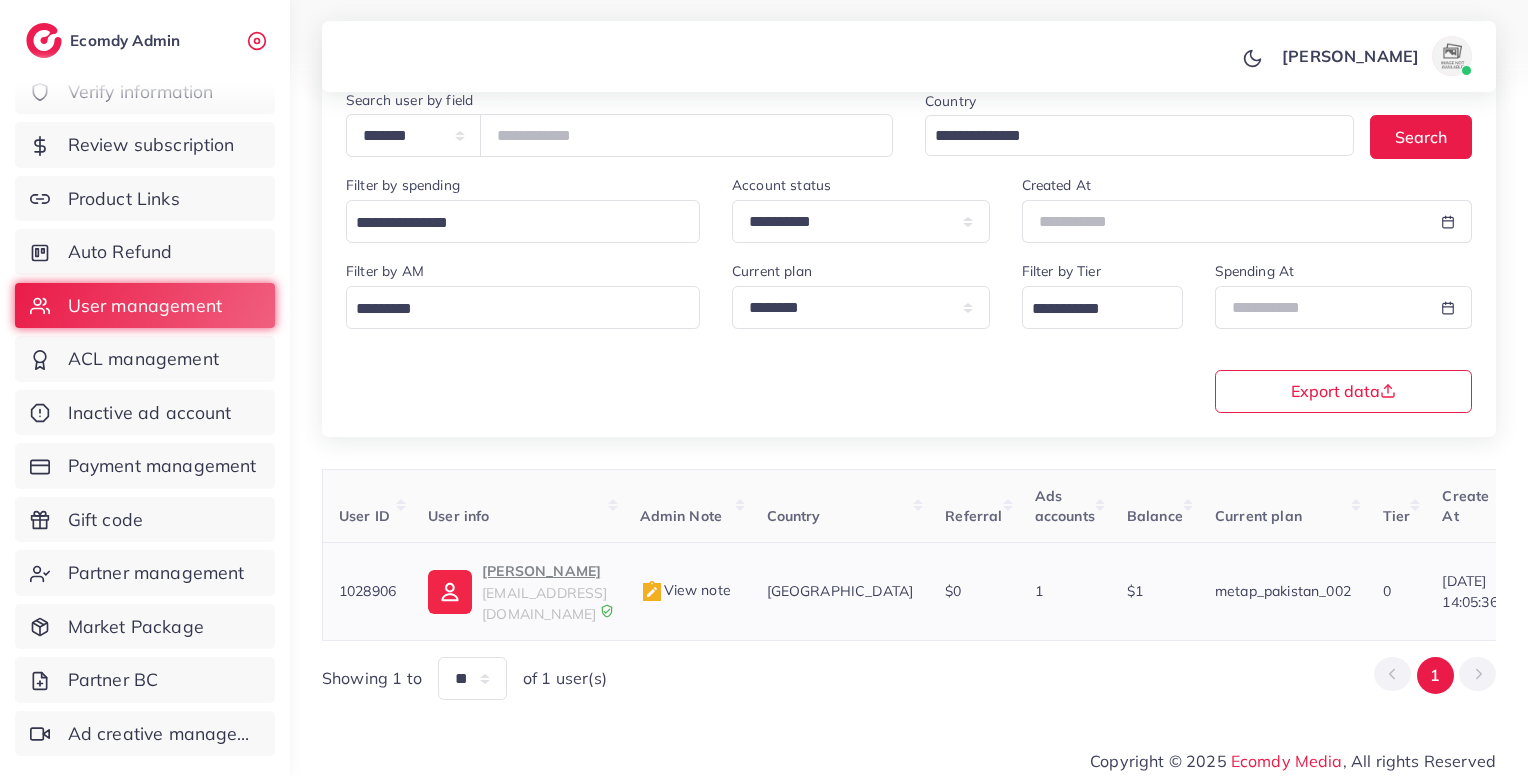 click on "mttalha03240049000@gmail.com" at bounding box center [544, 603] 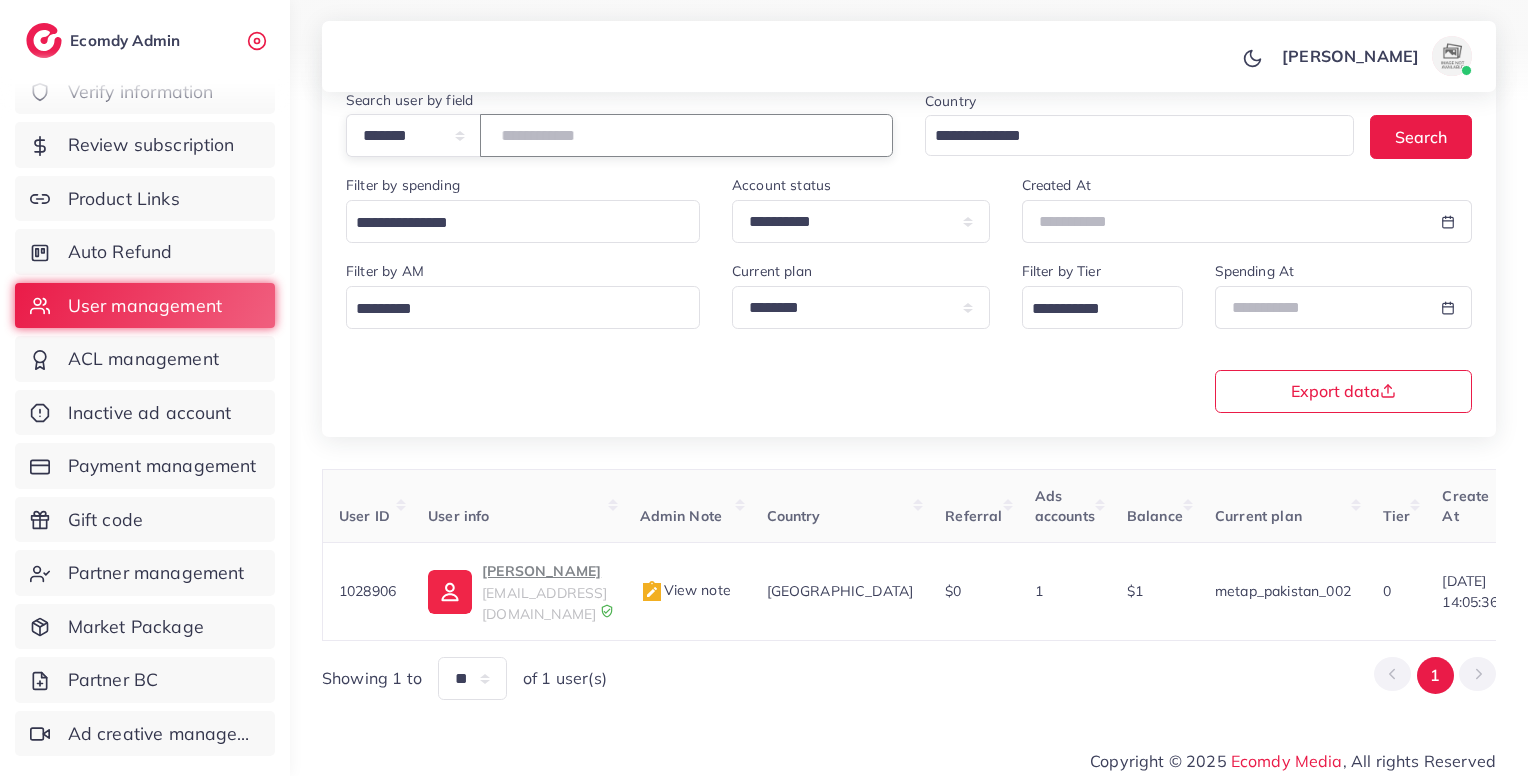 click on "*******" at bounding box center (686, 135) 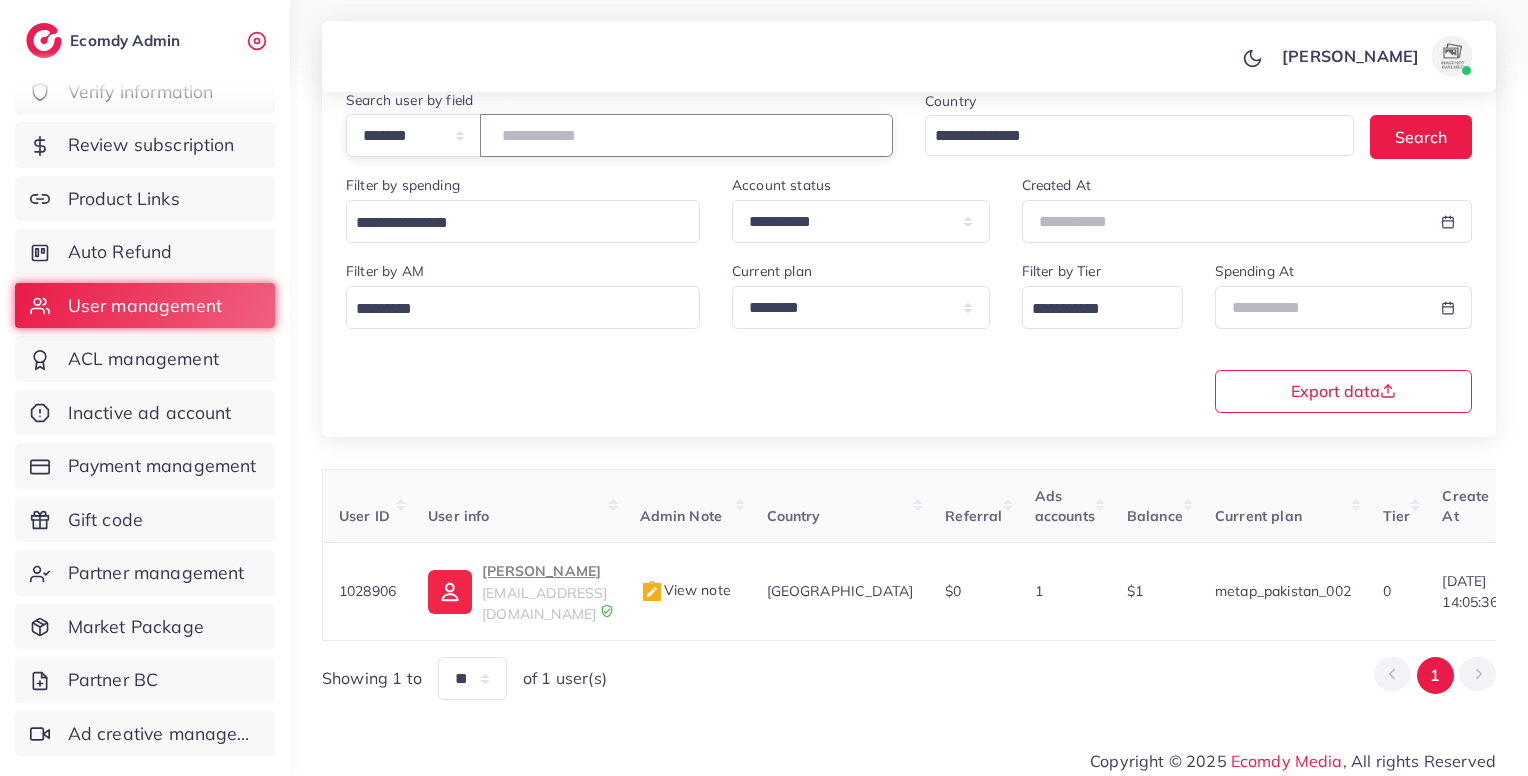 click on "*******" at bounding box center [686, 135] 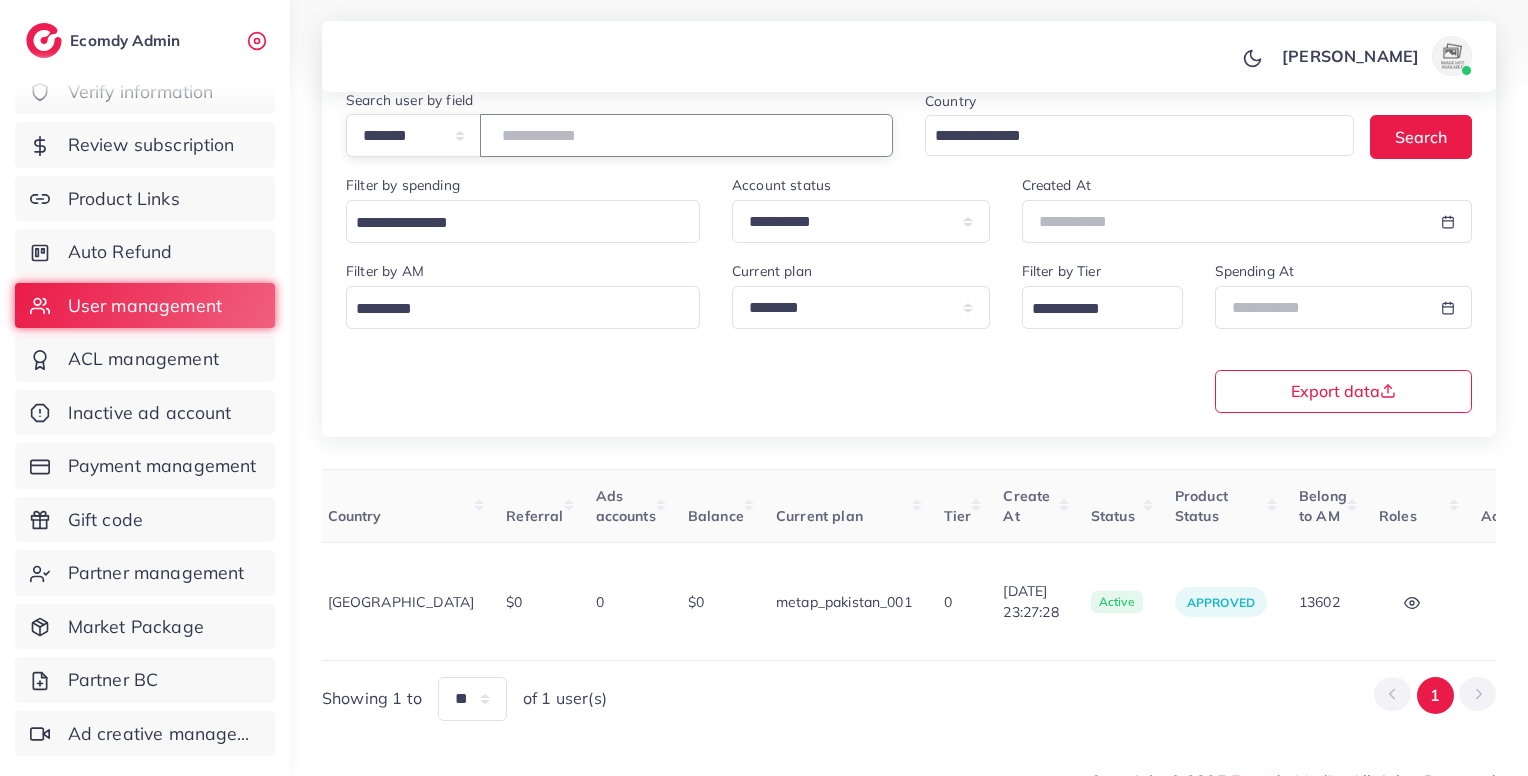 scroll, scrollTop: 0, scrollLeft: 440, axis: horizontal 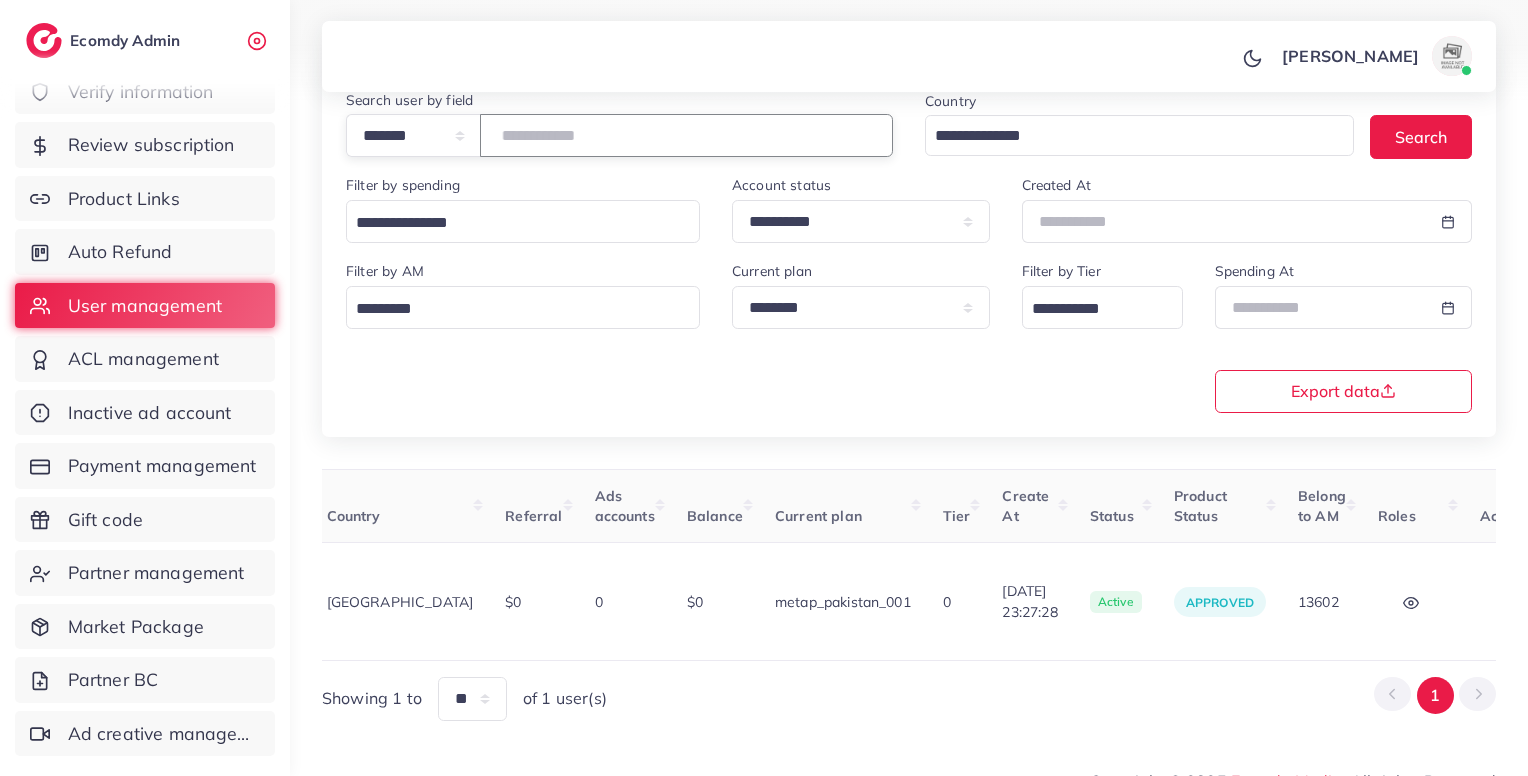 click on "*******" at bounding box center (686, 135) 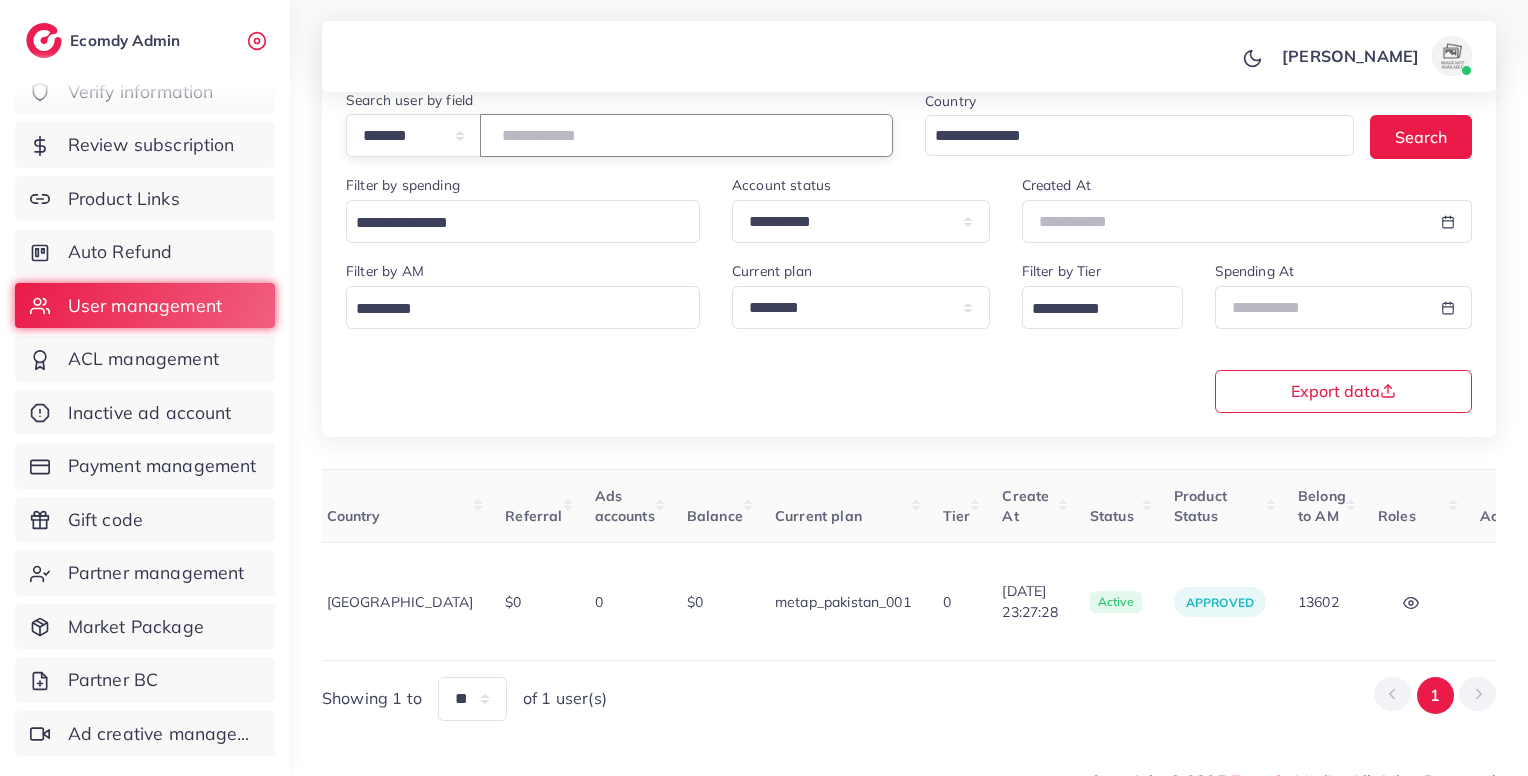 click on "*******" at bounding box center [686, 135] 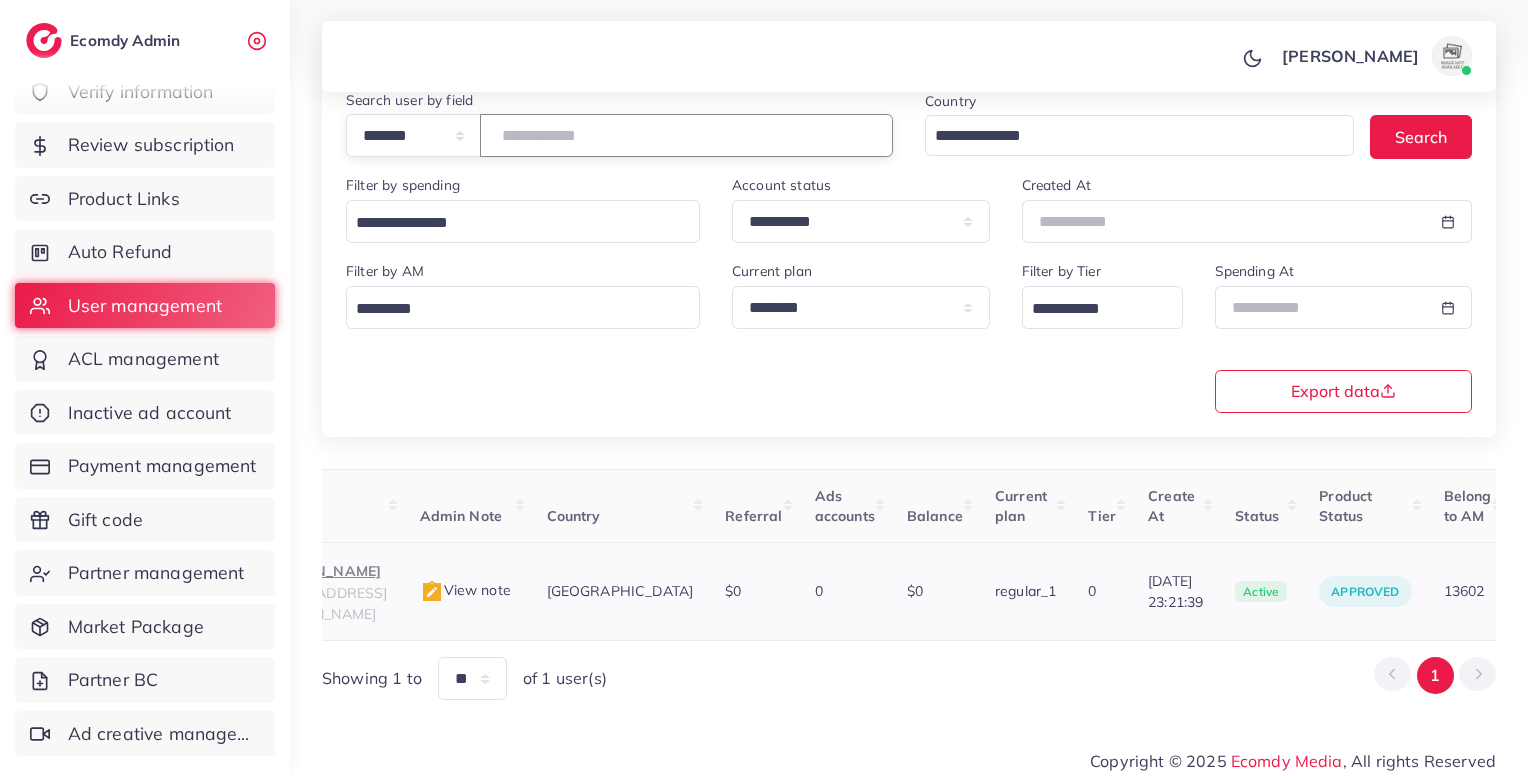 scroll, scrollTop: 0, scrollLeft: 216, axis: horizontal 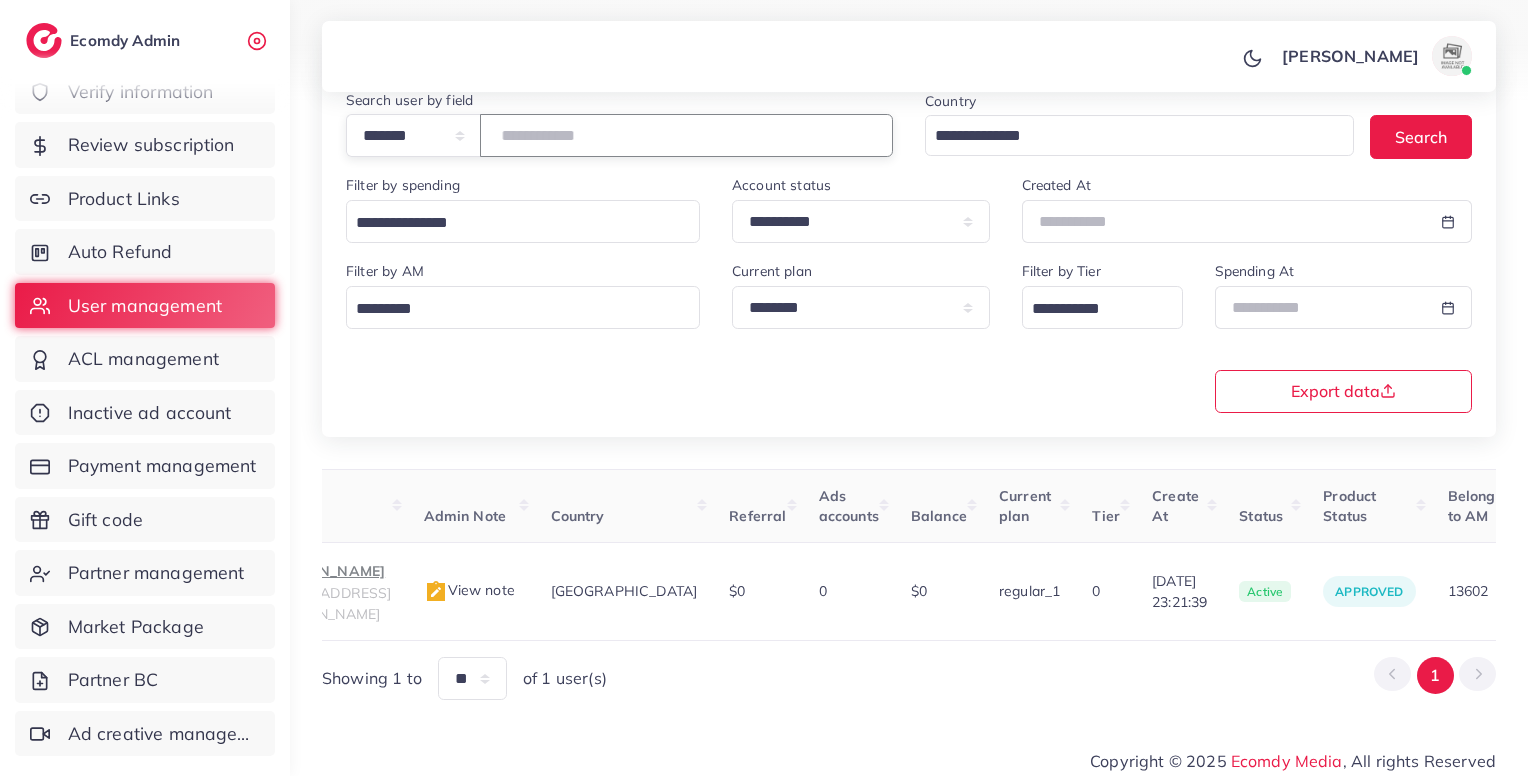 click on "*******" at bounding box center (686, 135) 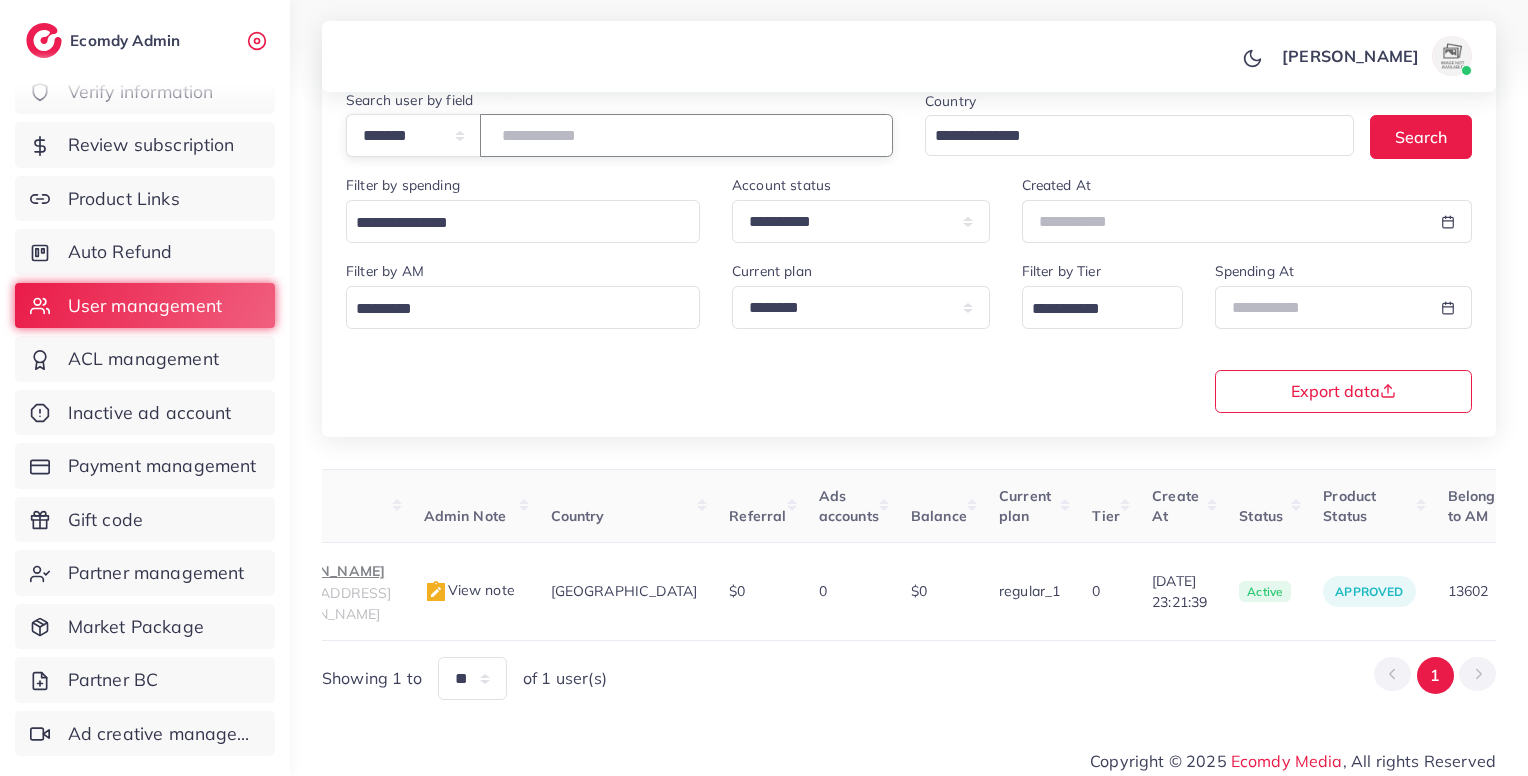 click on "*******" at bounding box center [686, 135] 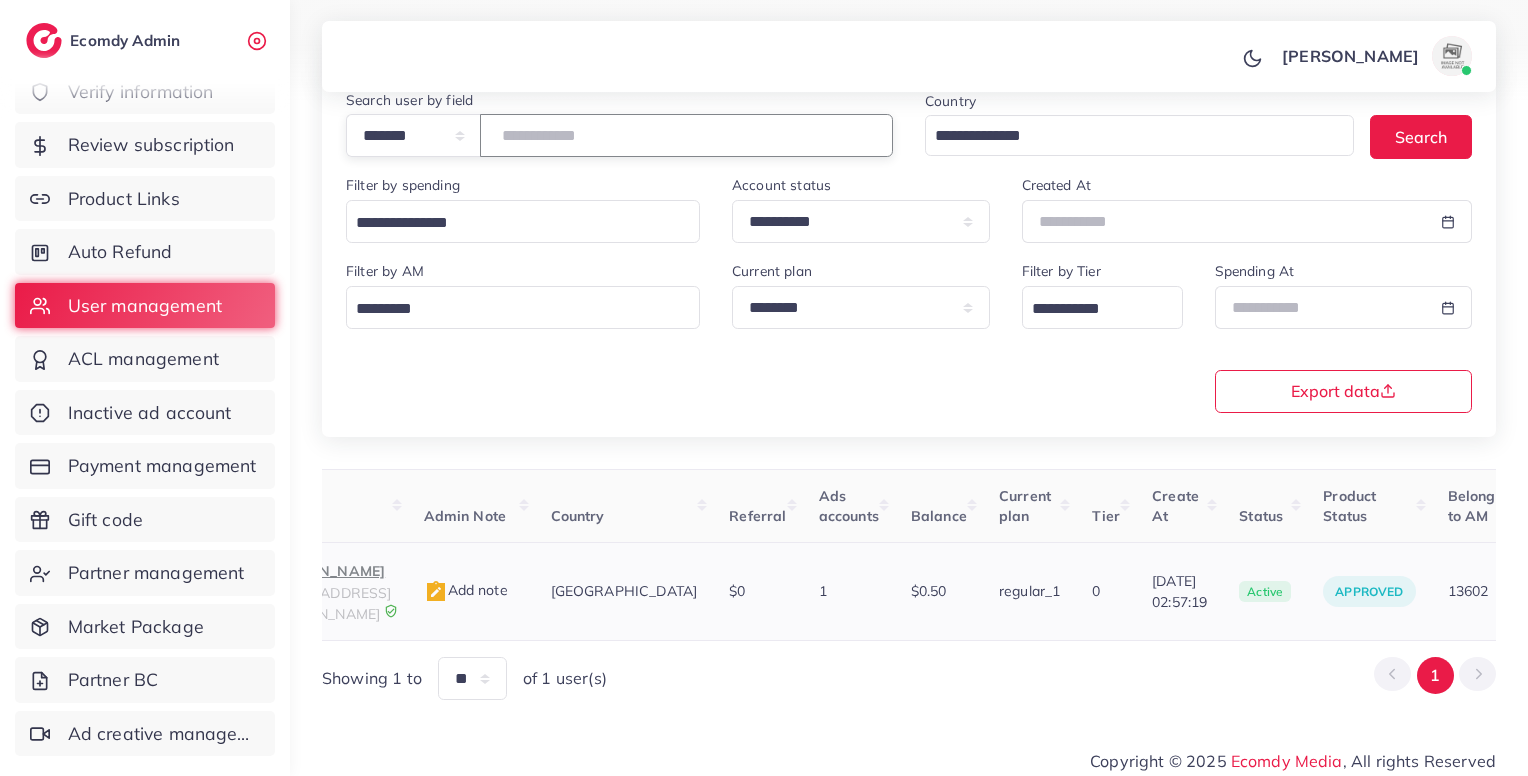 scroll, scrollTop: 0, scrollLeft: 0, axis: both 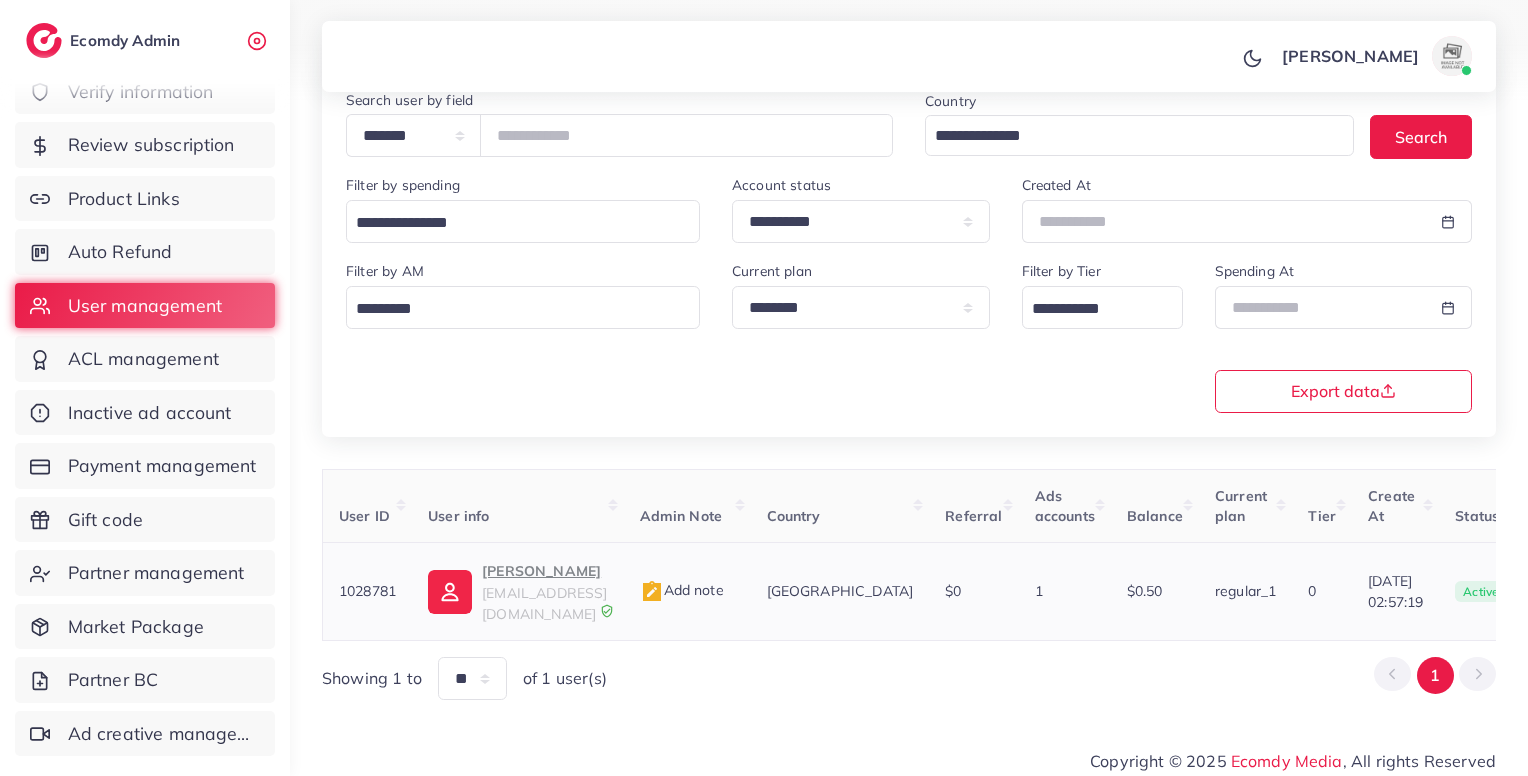 click on "akjewelsofficial@gmail.com" at bounding box center (544, 603) 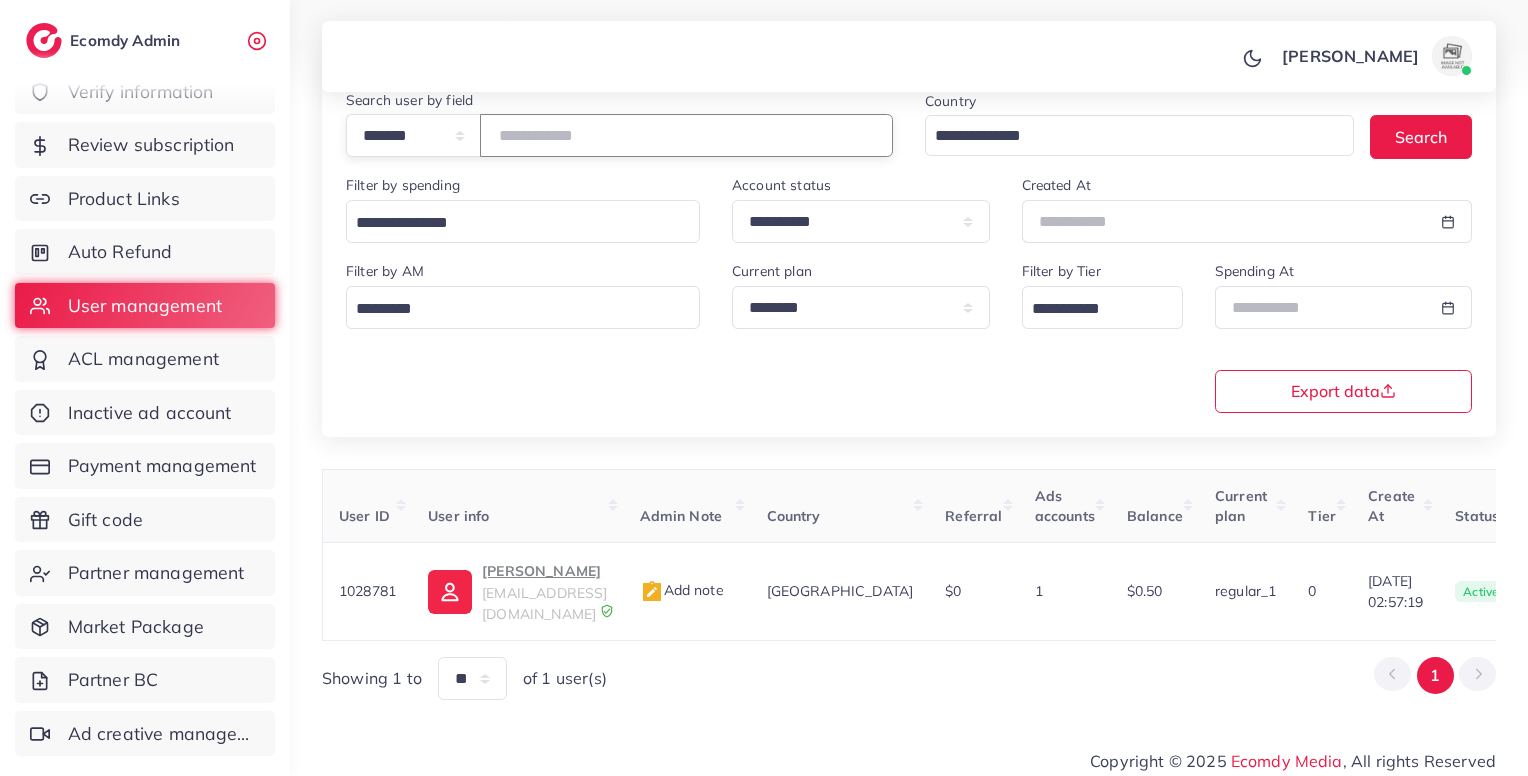 click on "*******" at bounding box center (686, 135) 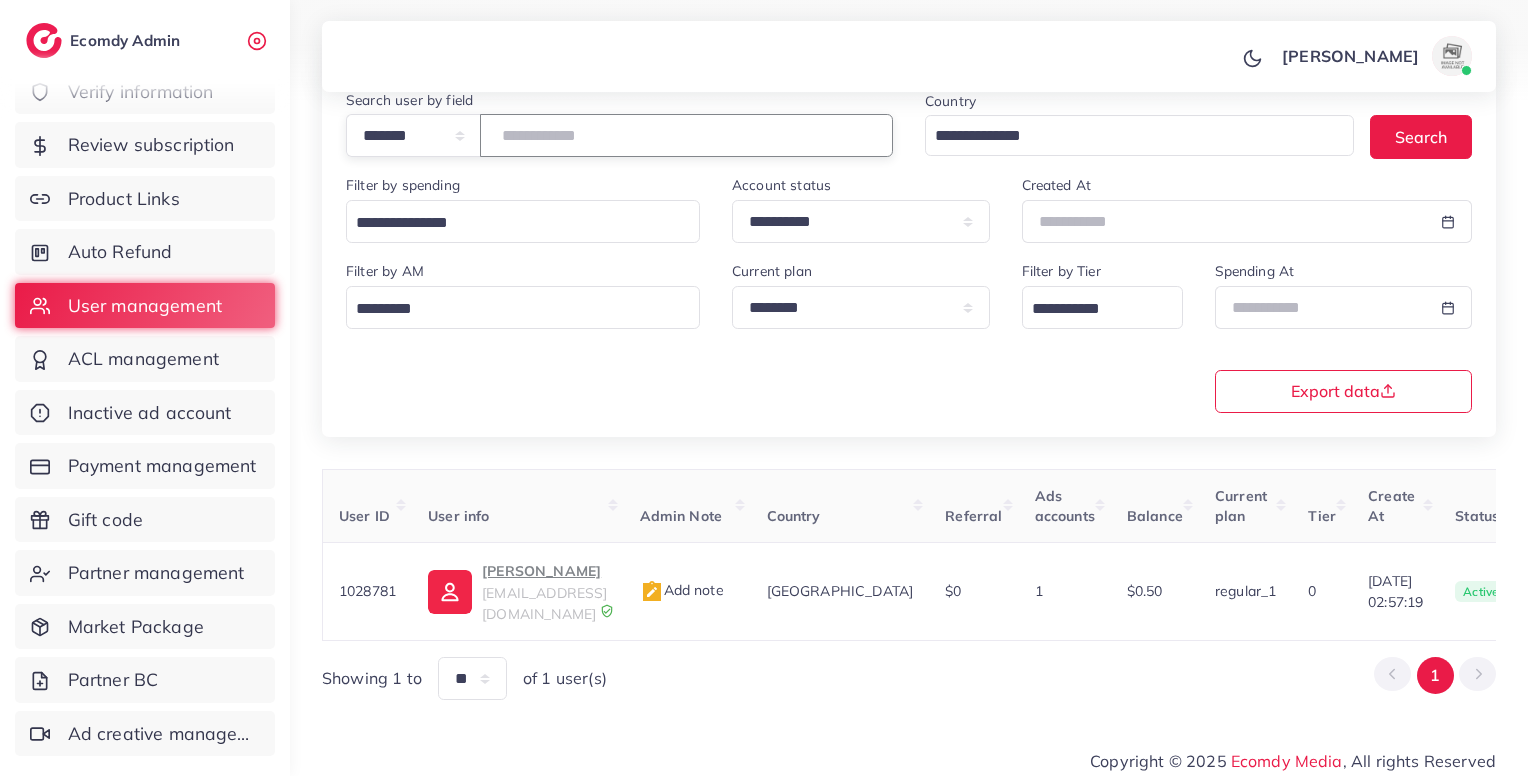 click on "*******" at bounding box center [686, 135] 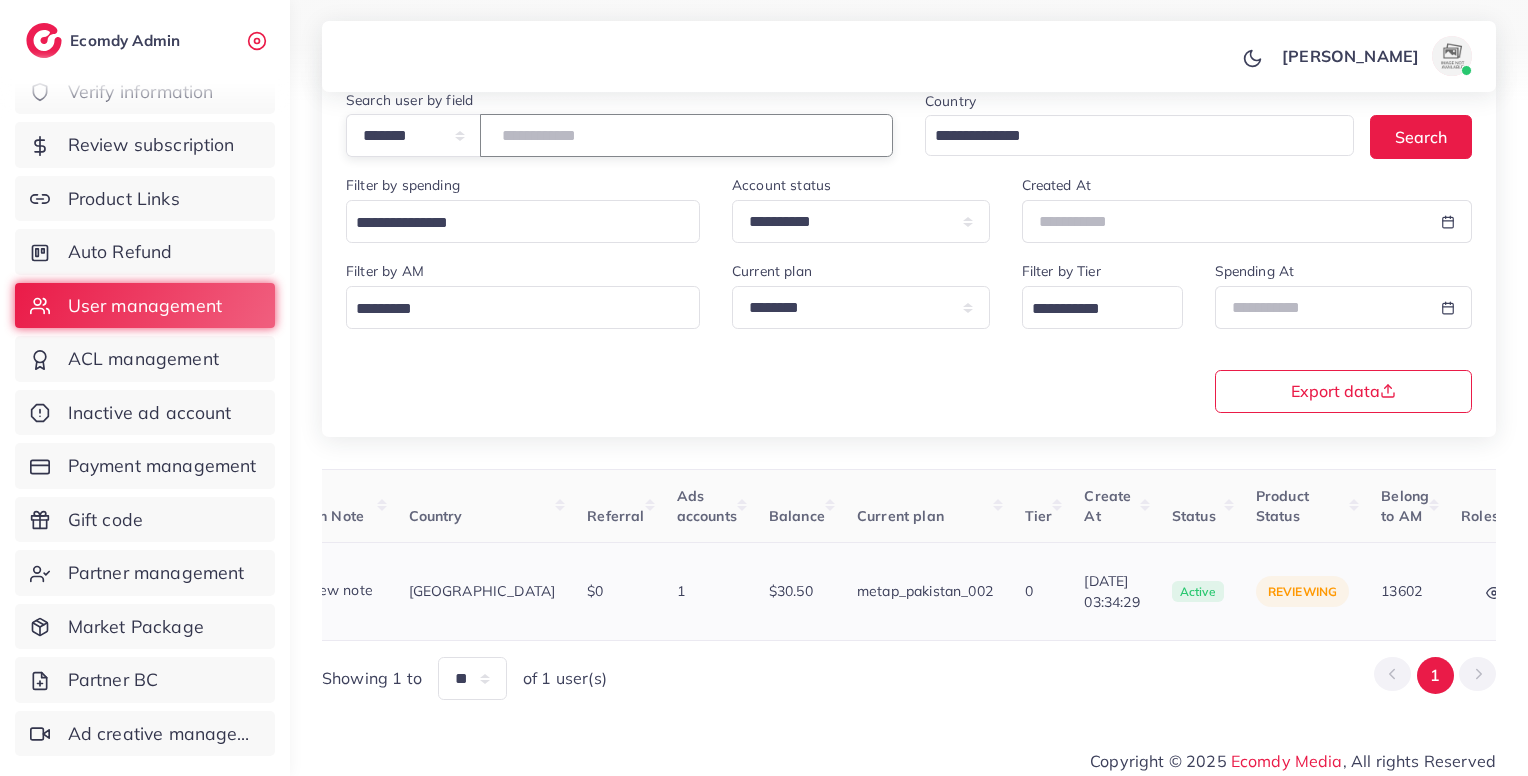 scroll, scrollTop: 0, scrollLeft: 420, axis: horizontal 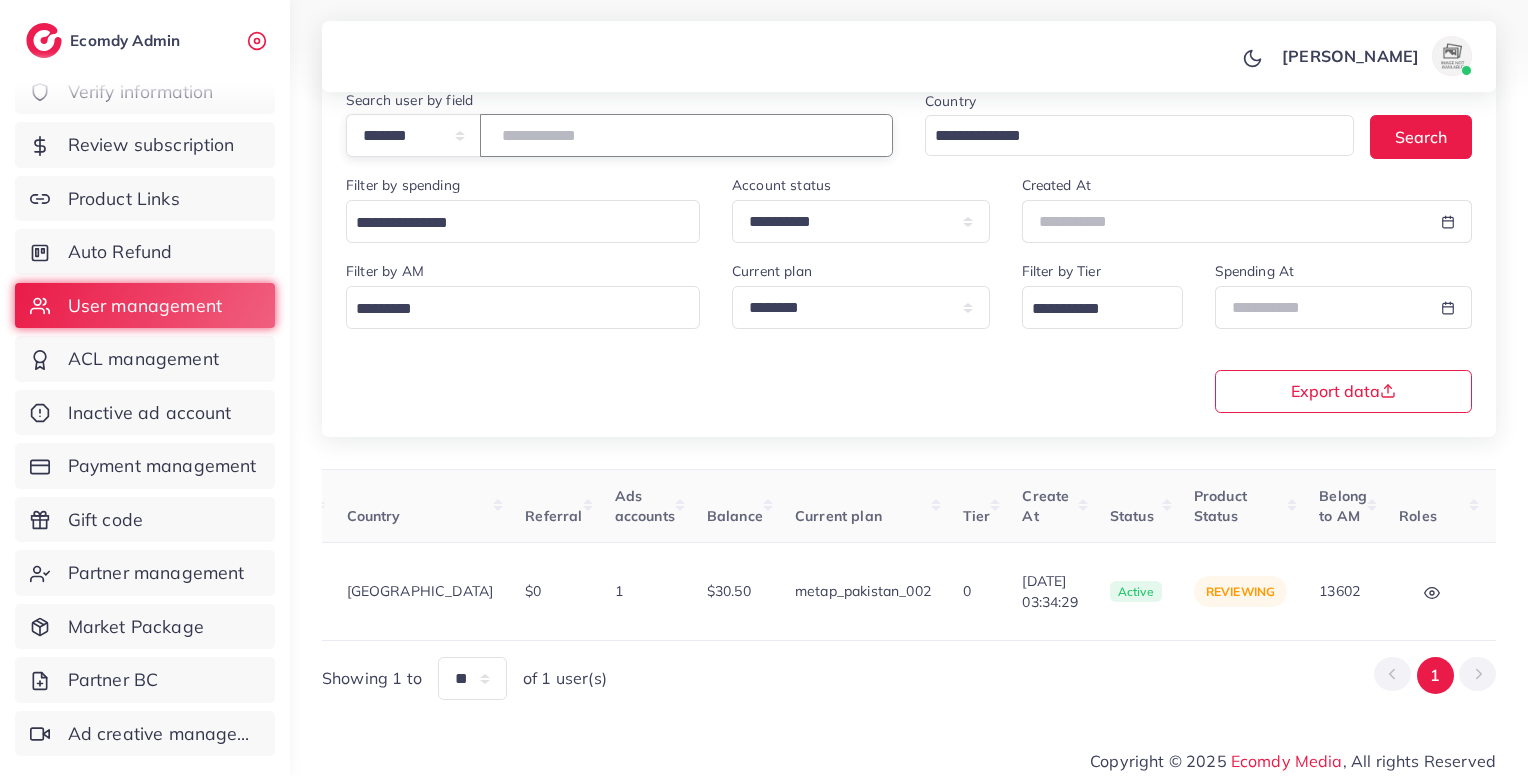 click on "*******" at bounding box center [686, 135] 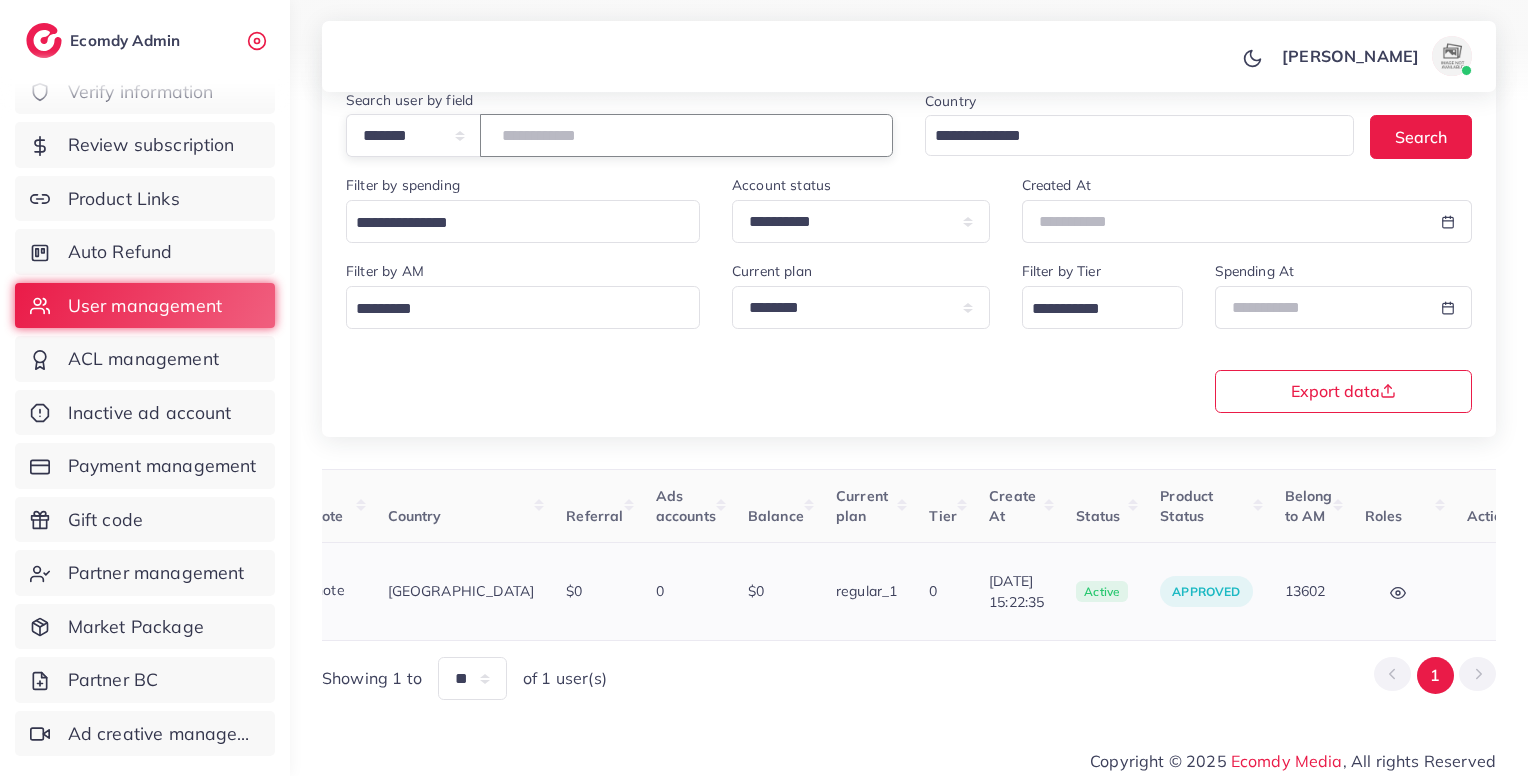 scroll, scrollTop: 0, scrollLeft: 0, axis: both 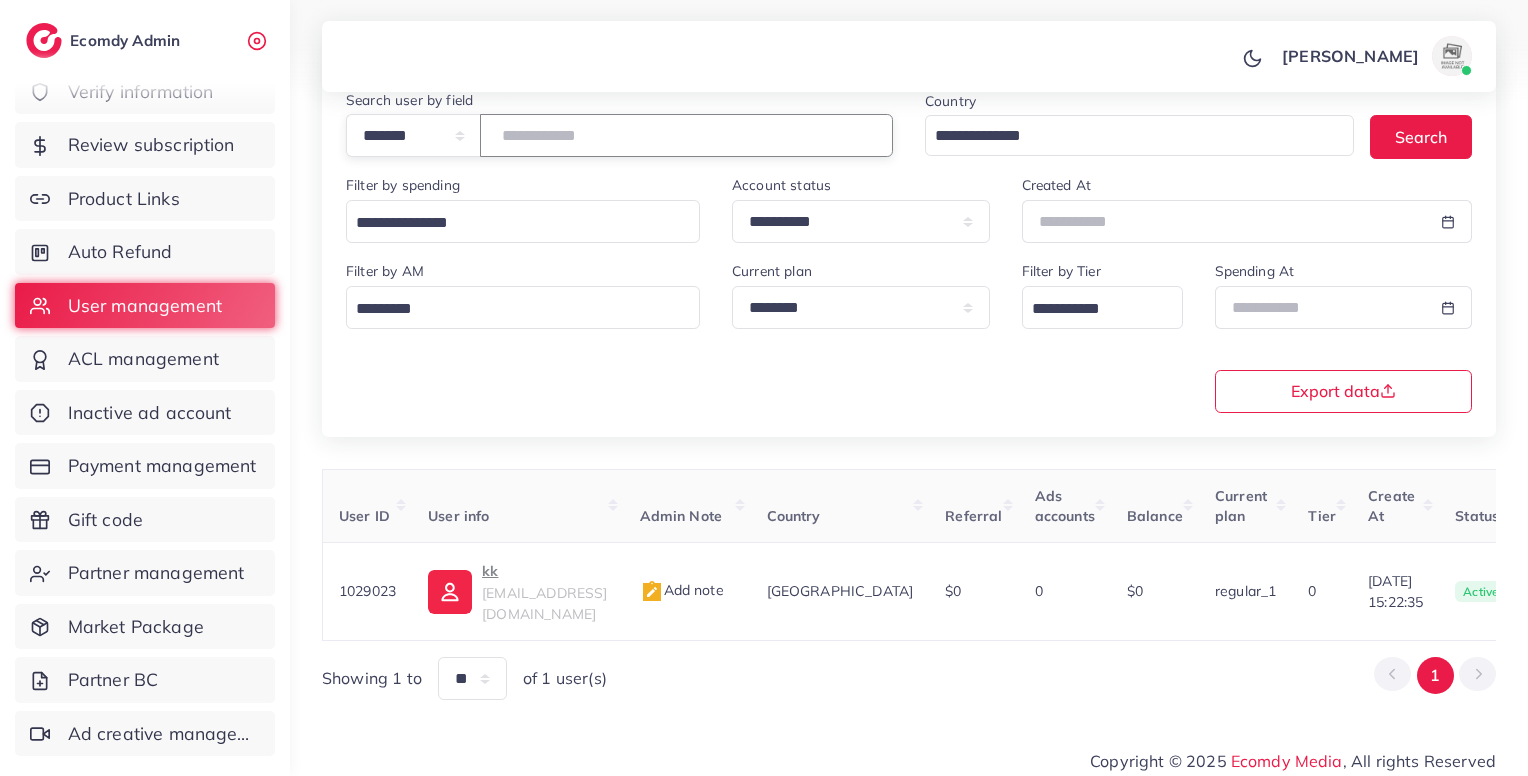 click on "*******" at bounding box center [686, 135] 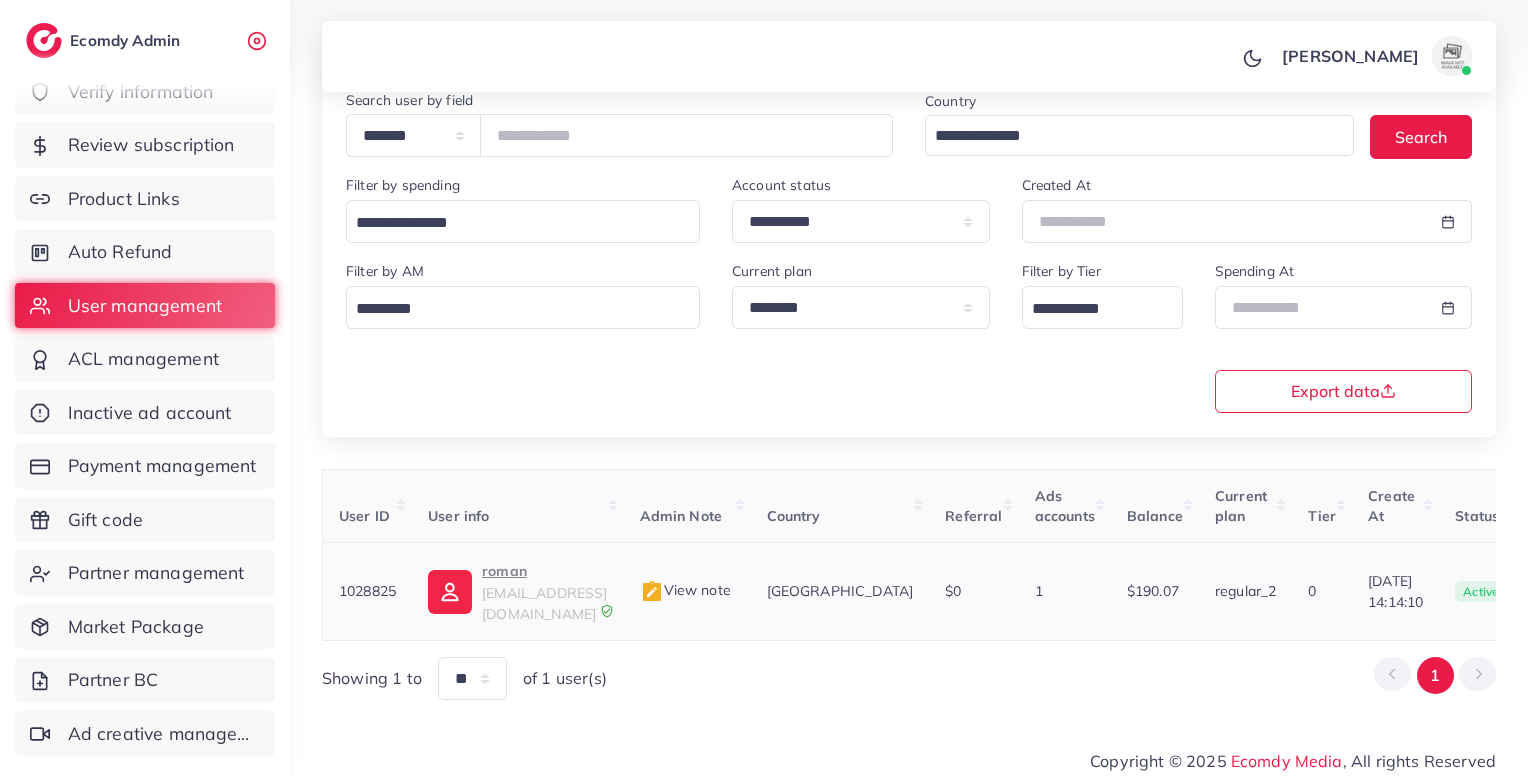 click on "leongurda@gmail.com" at bounding box center (544, 603) 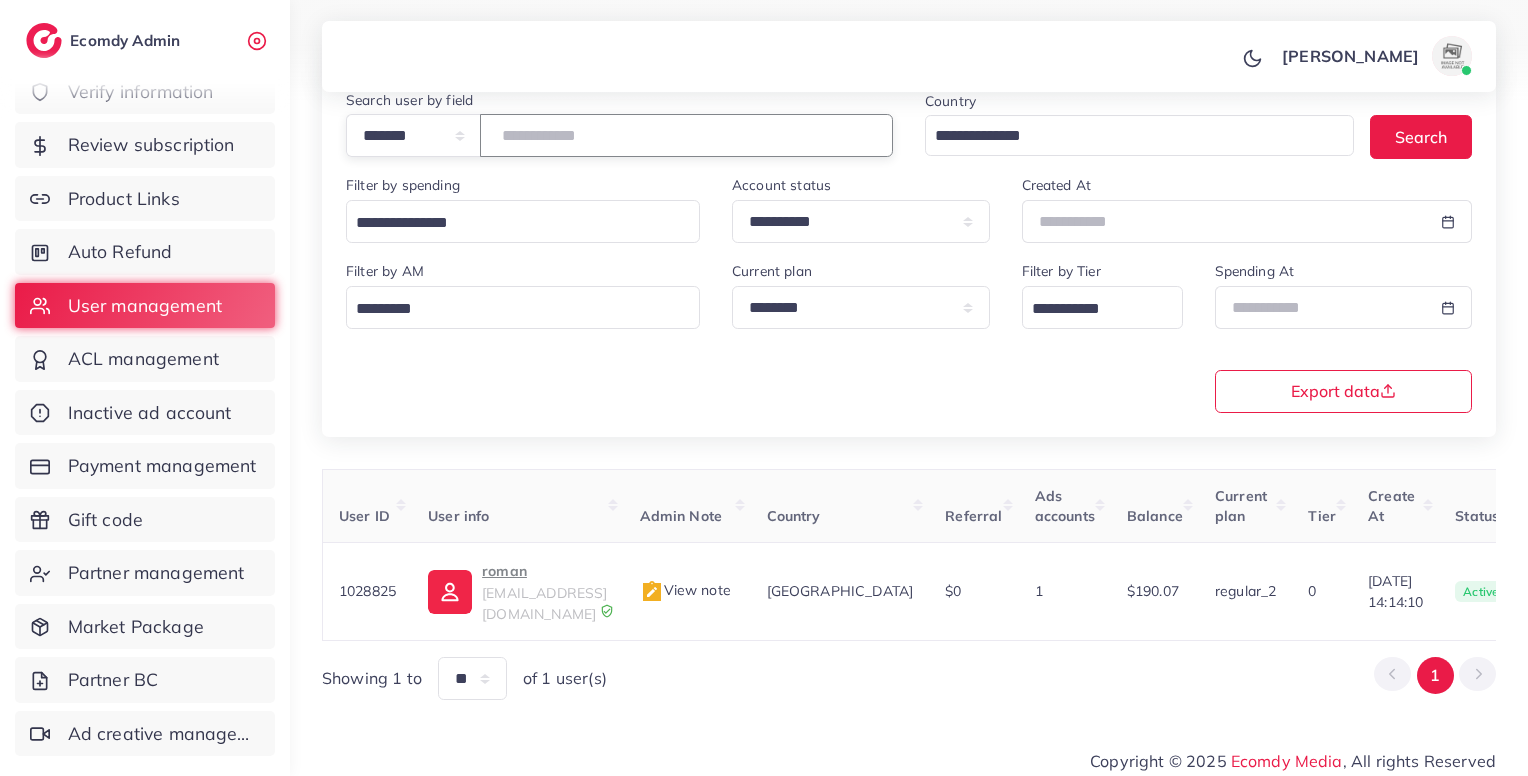click on "*******" at bounding box center (686, 135) 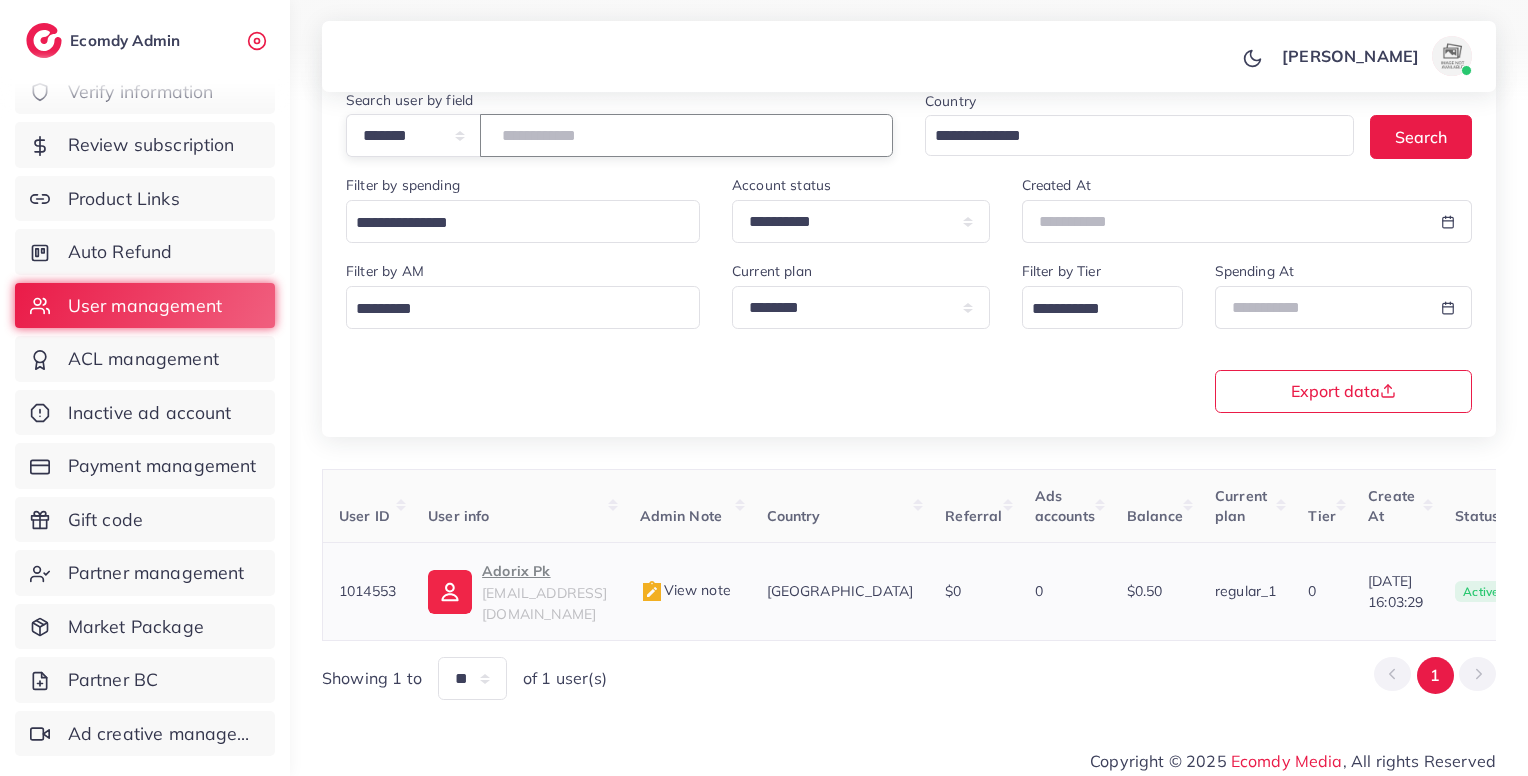 scroll, scrollTop: 0, scrollLeft: 56, axis: horizontal 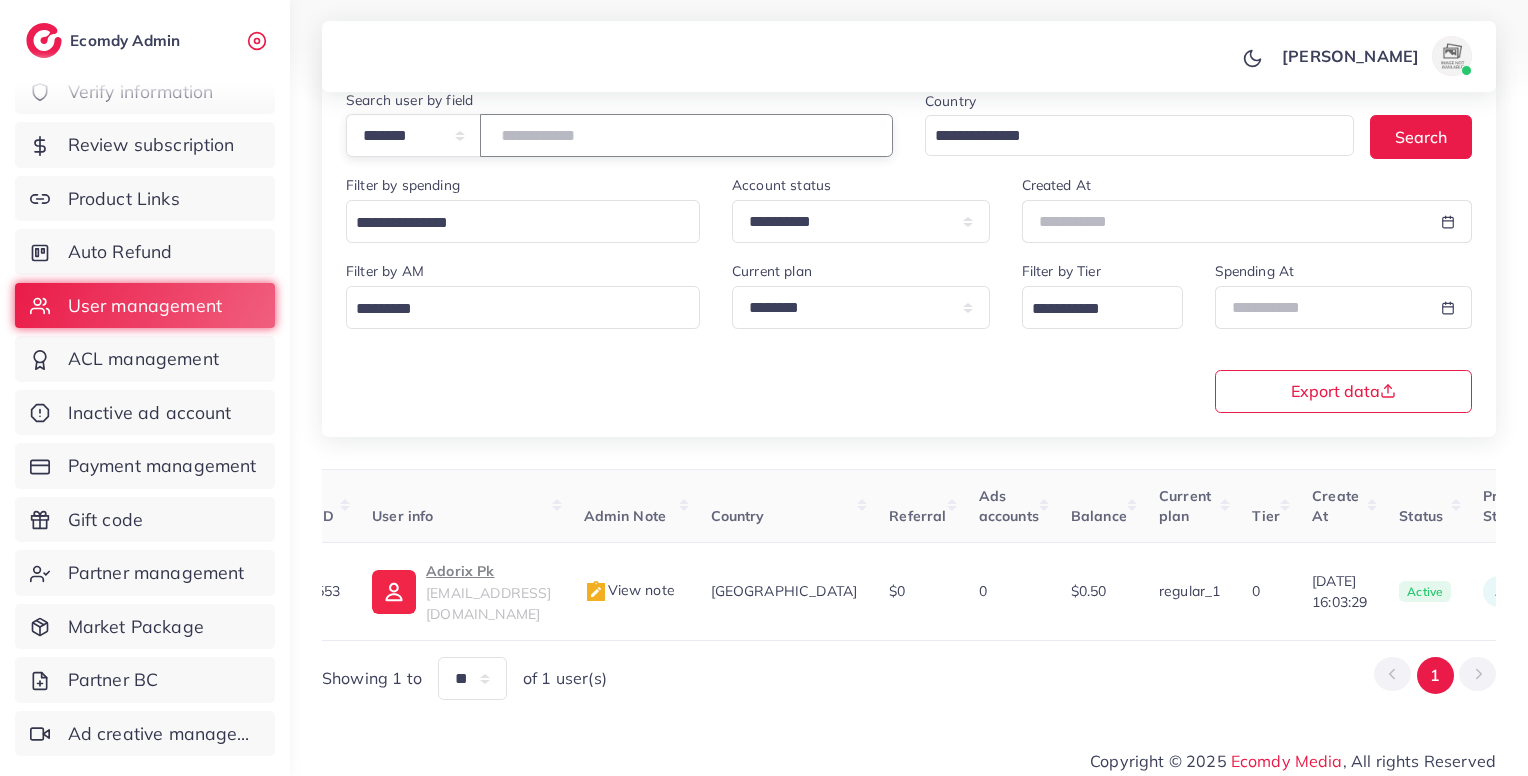 paste 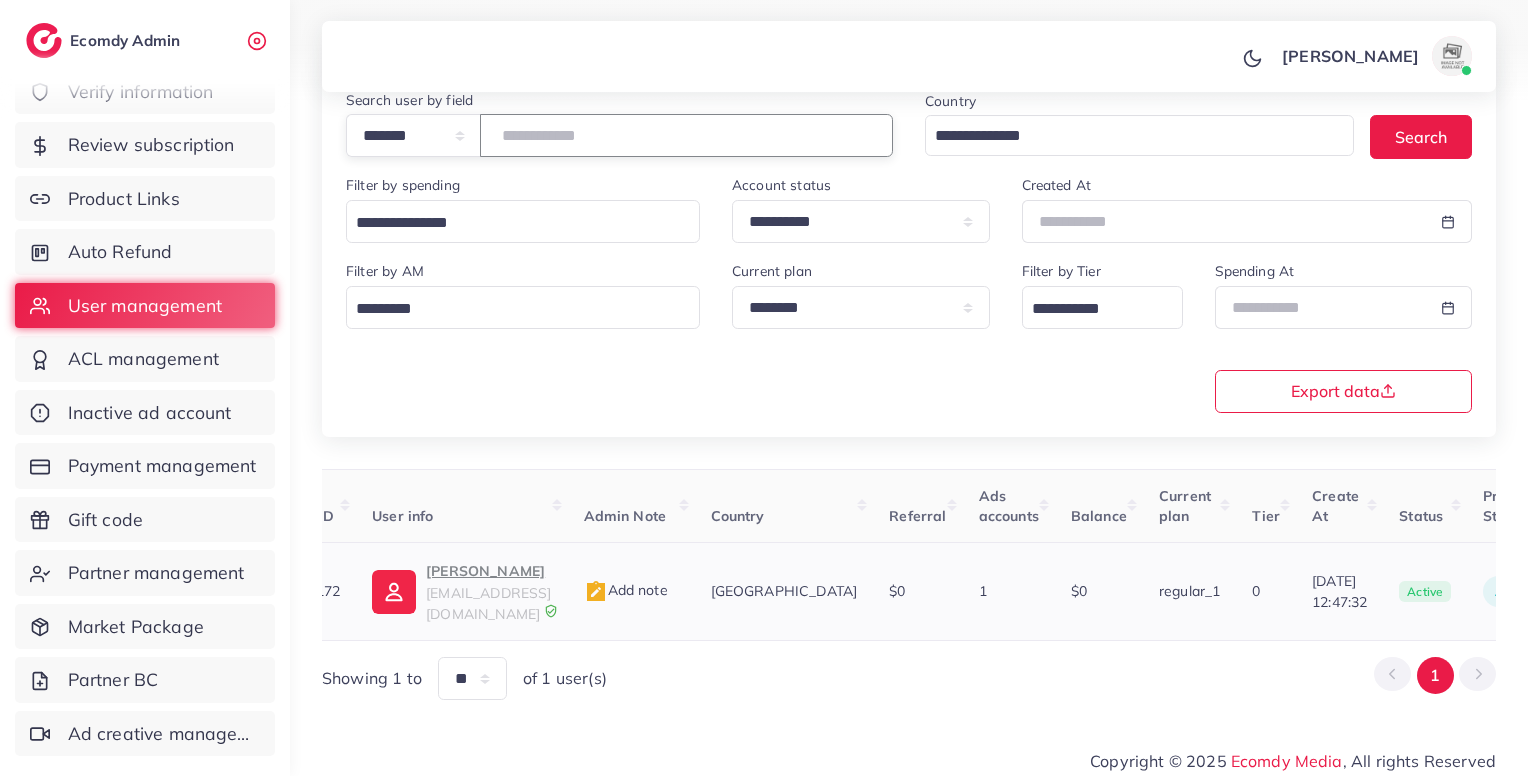 type on "*******" 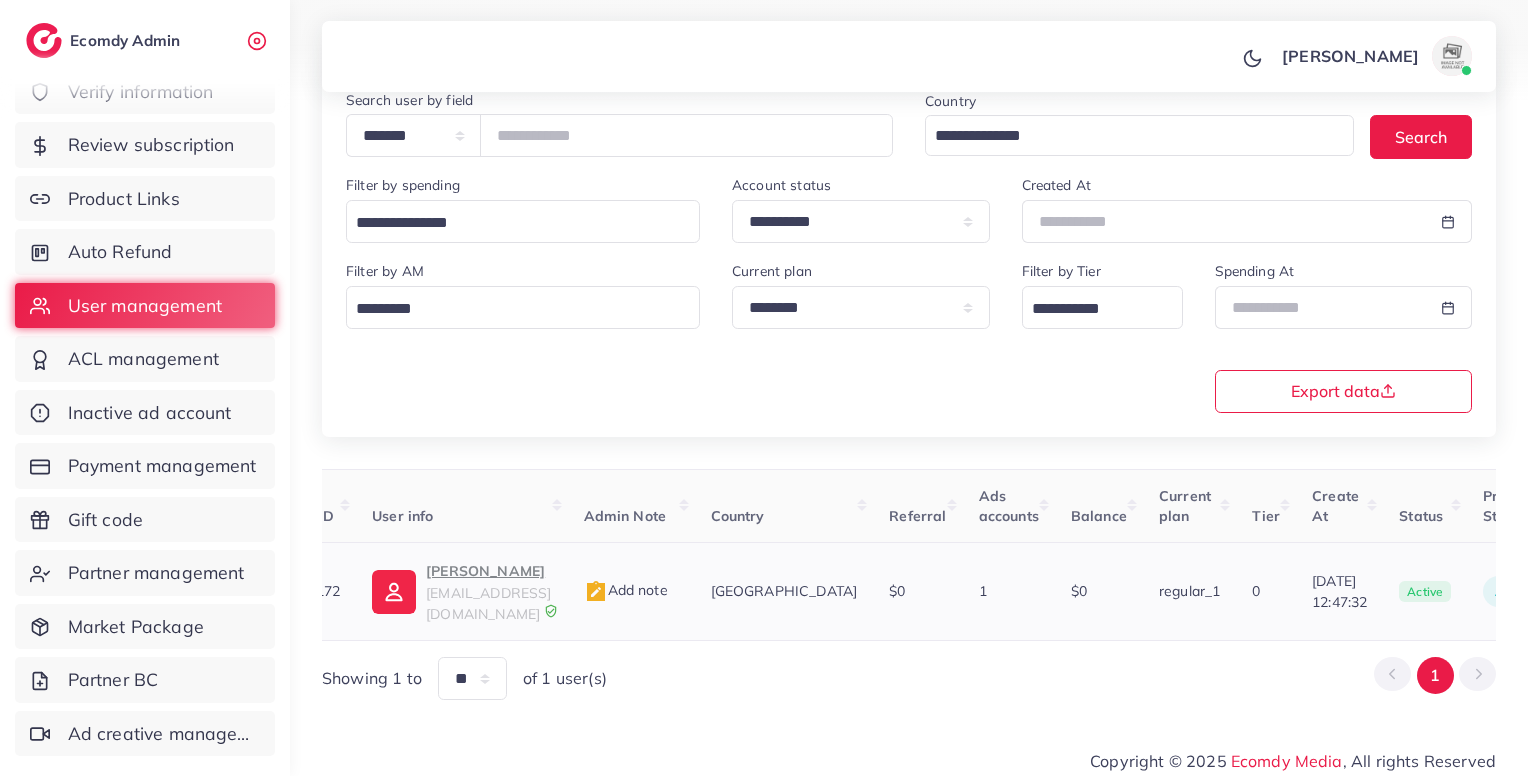 click on "mobi7820010@gmail.com" at bounding box center (488, 603) 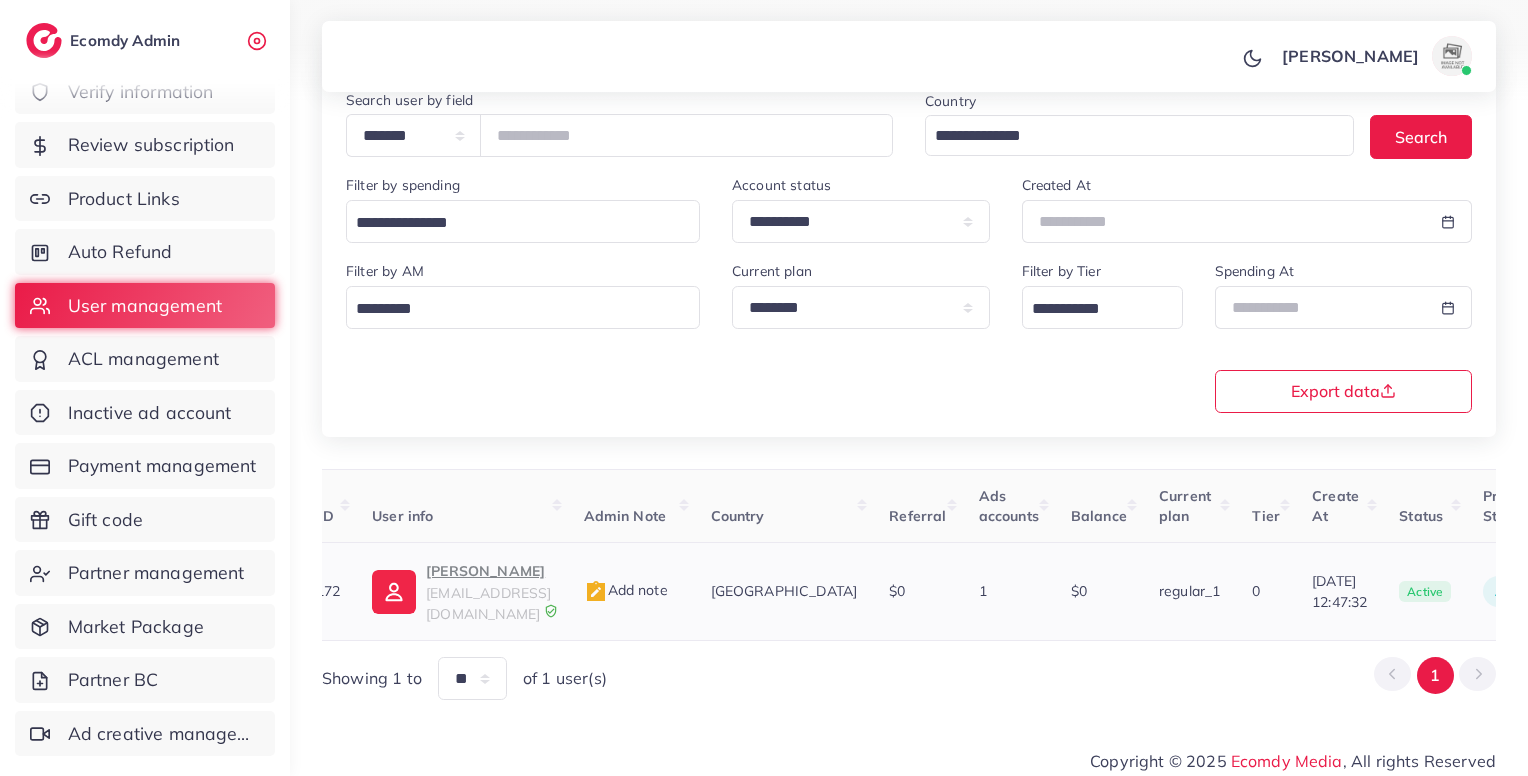 scroll, scrollTop: 0, scrollLeft: 0, axis: both 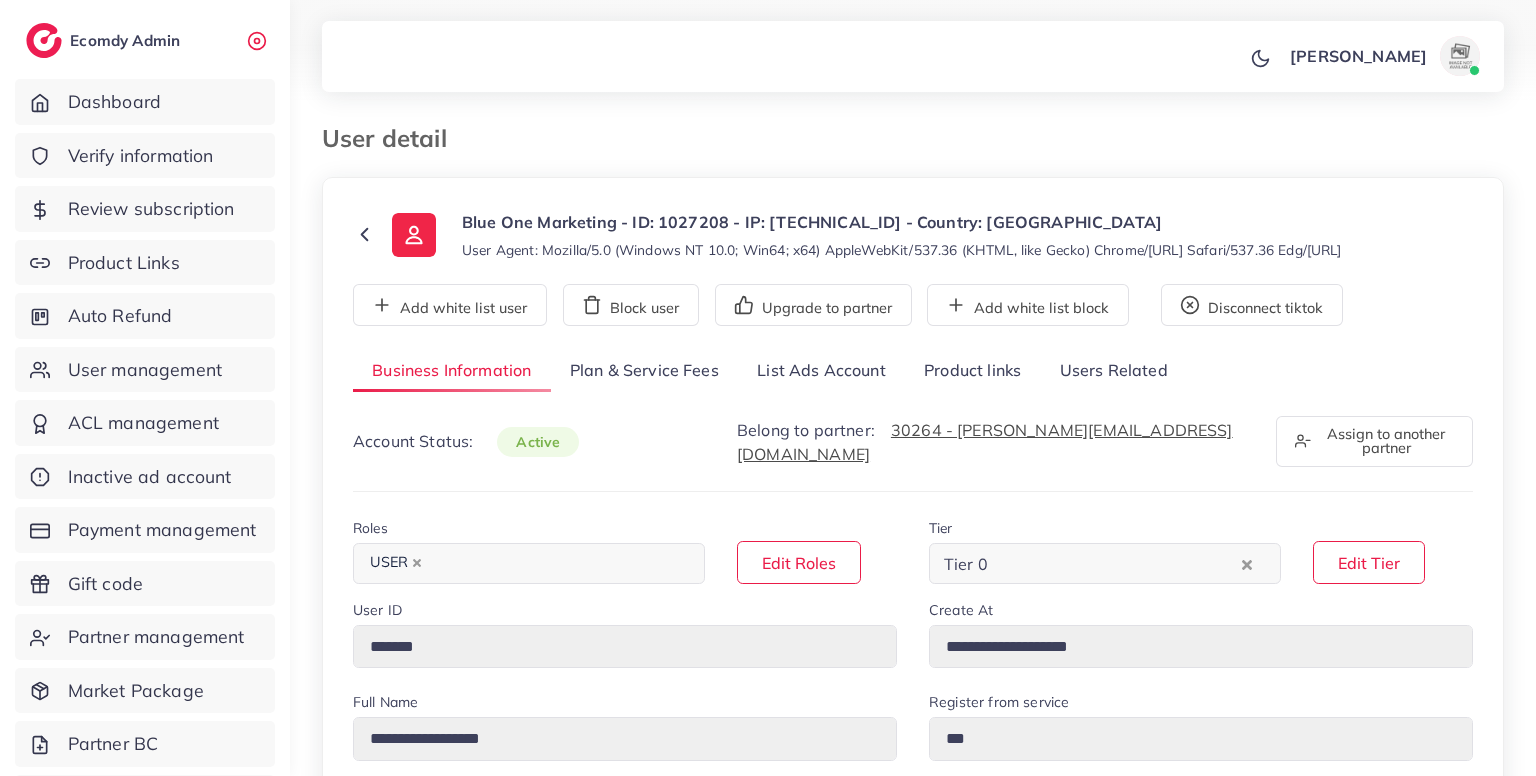 select on "********" 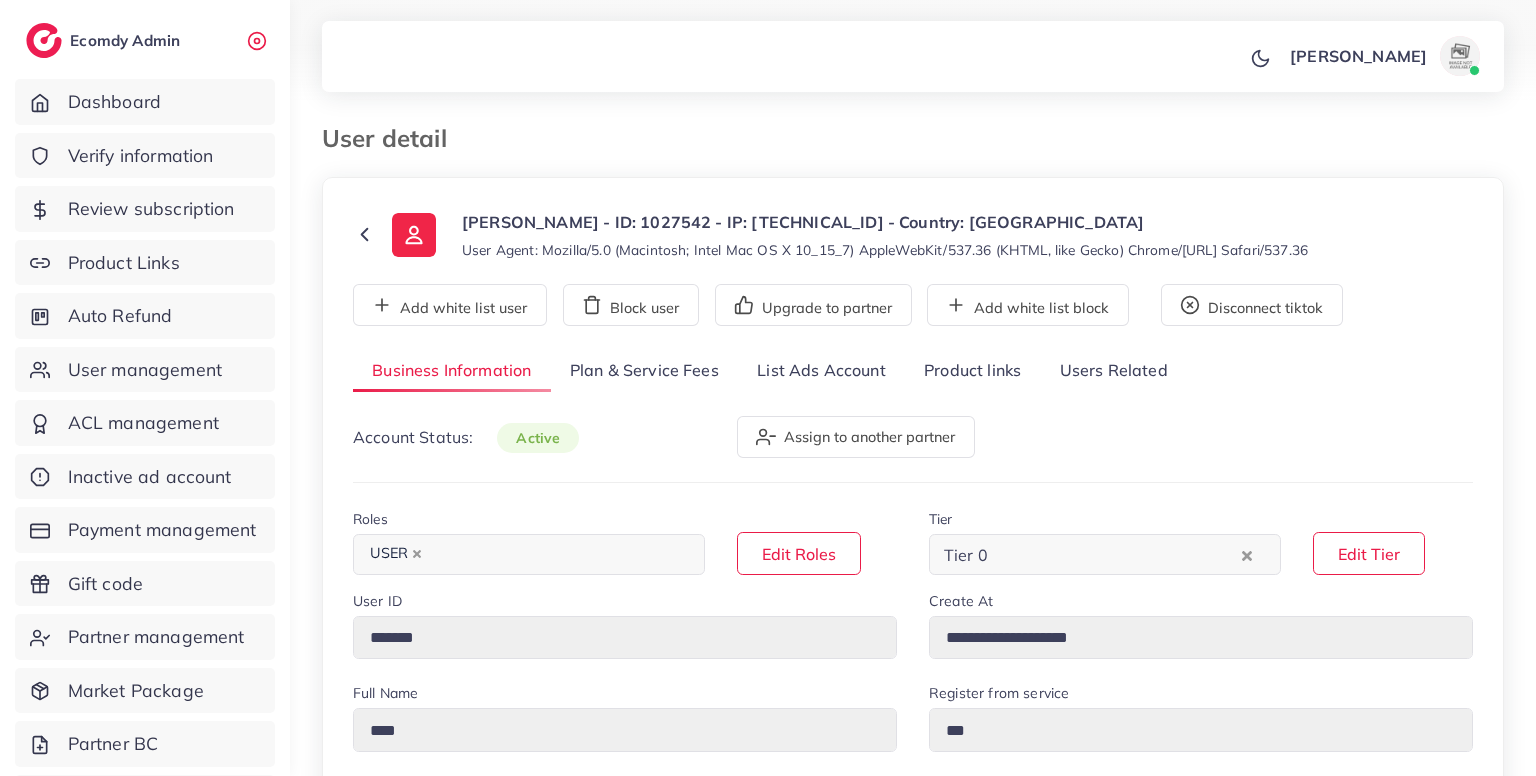 select on "******" 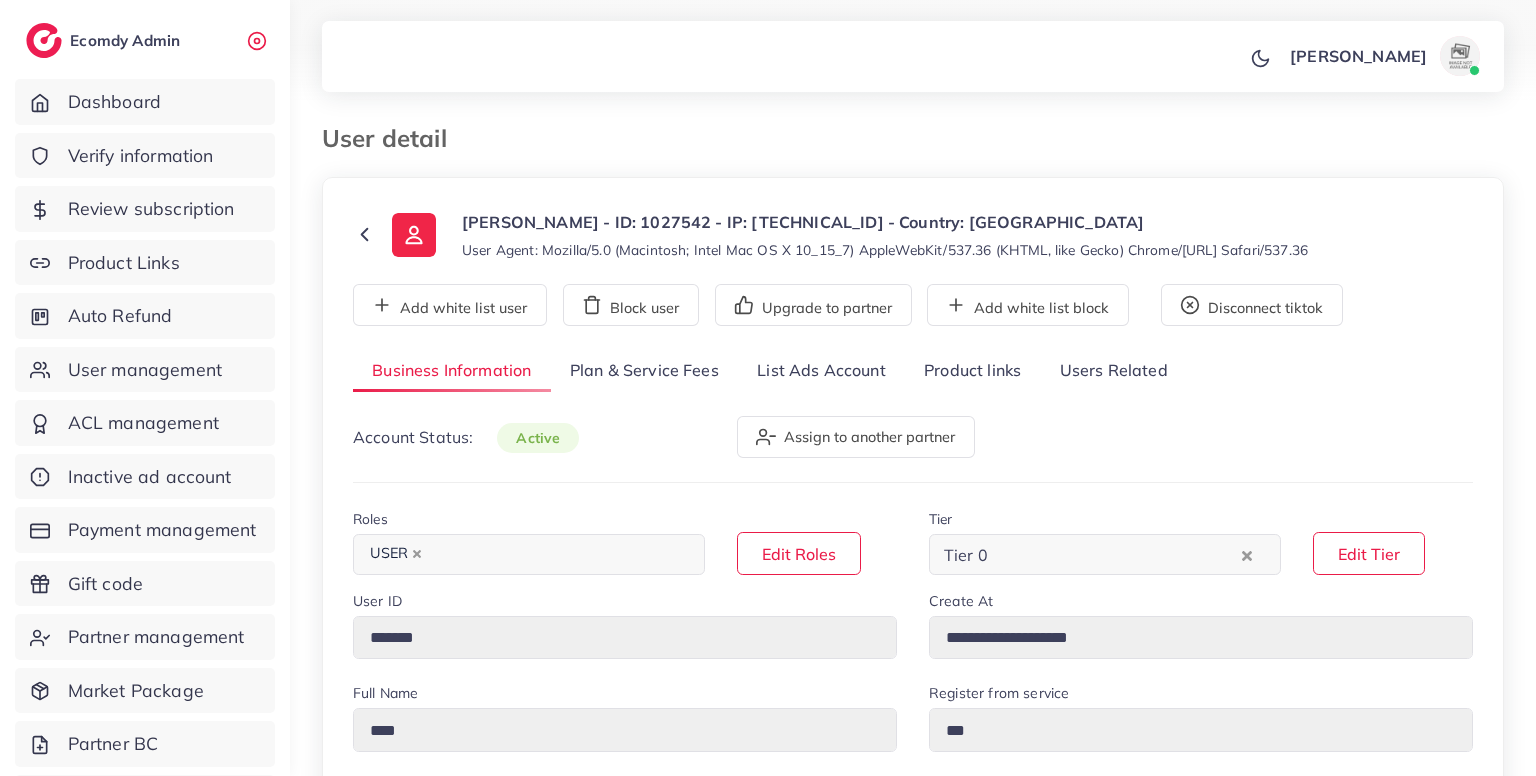 scroll, scrollTop: 0, scrollLeft: 0, axis: both 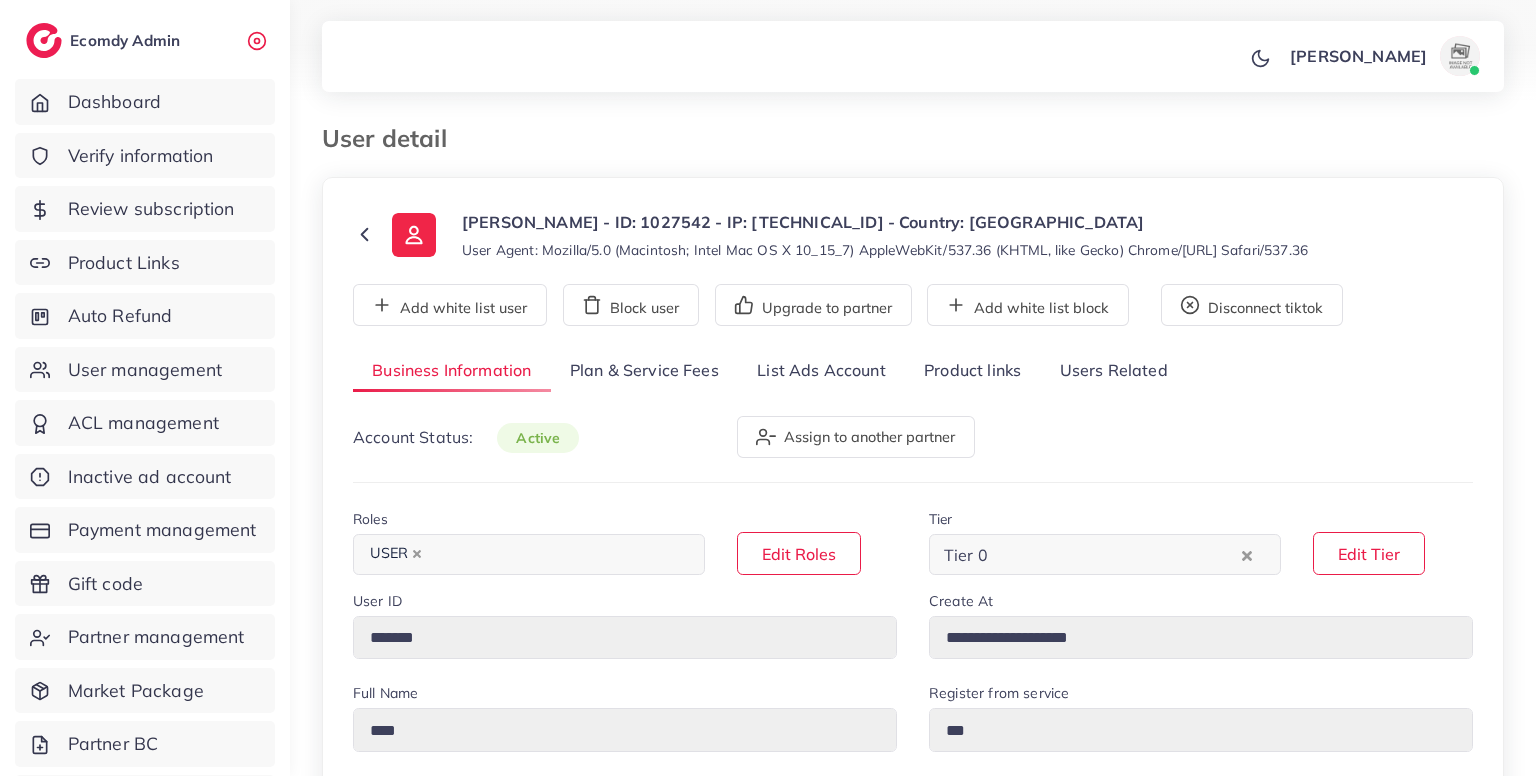 click on "List Ads Account" at bounding box center (821, 371) 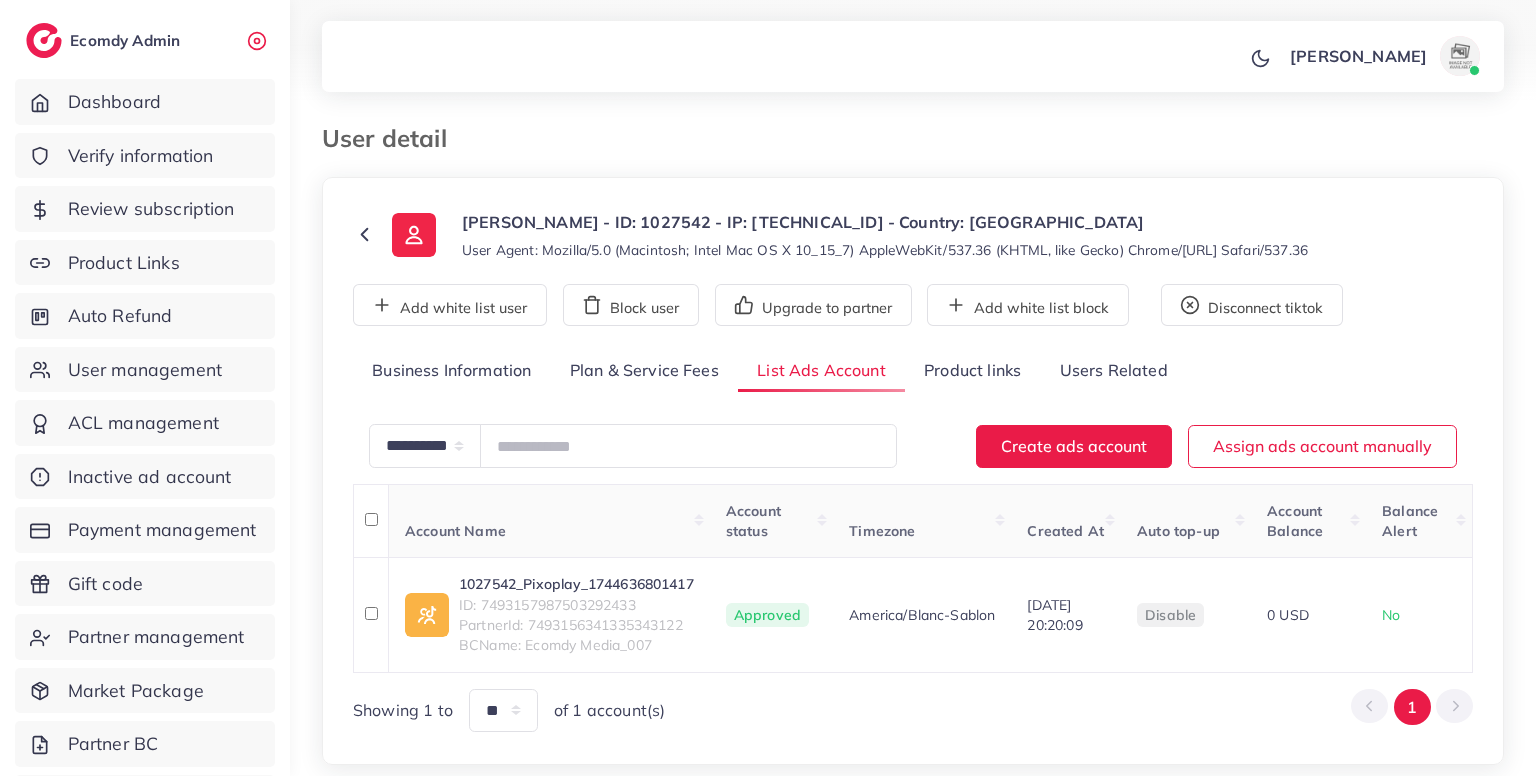 scroll, scrollTop: 105, scrollLeft: 0, axis: vertical 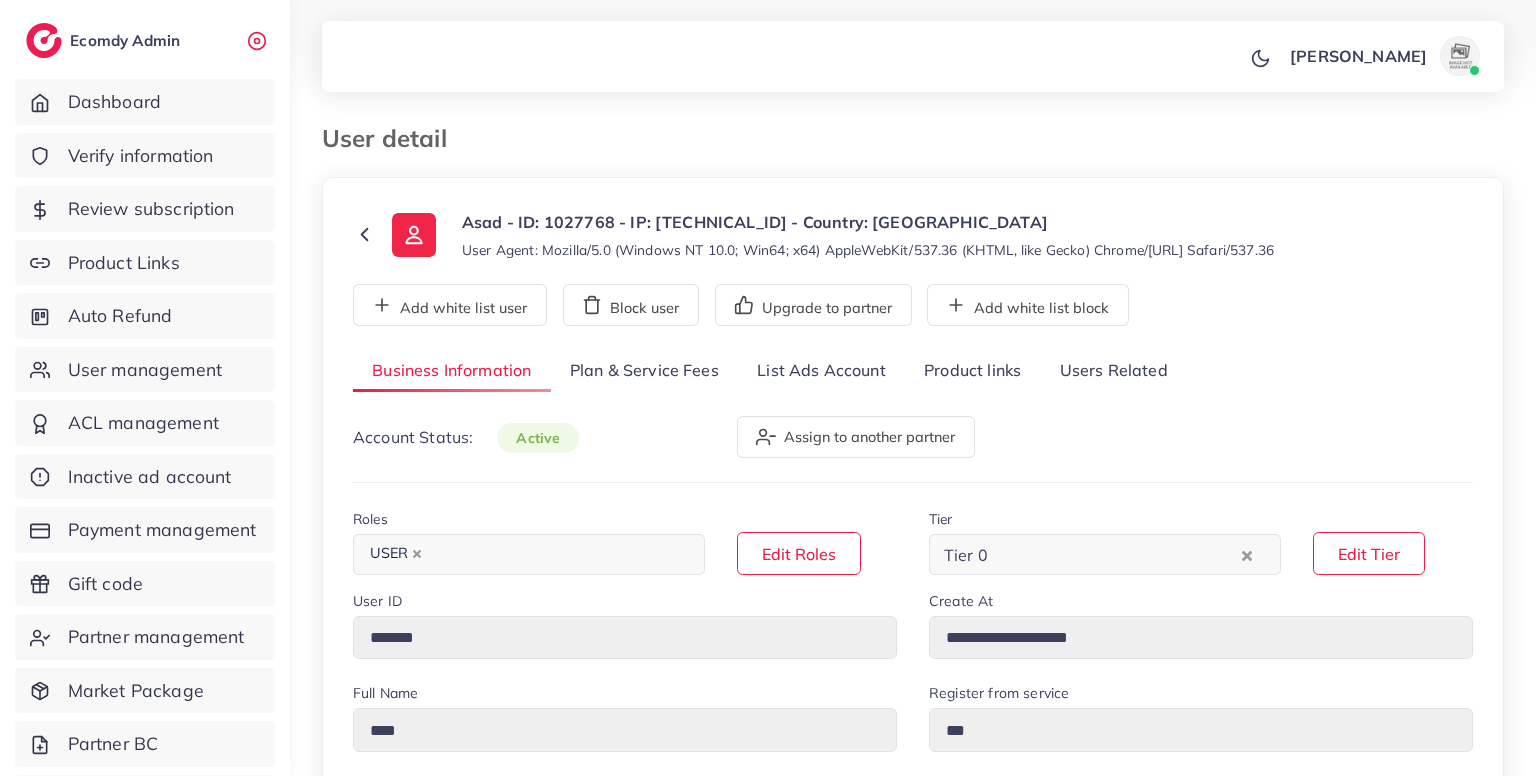 select on "******" 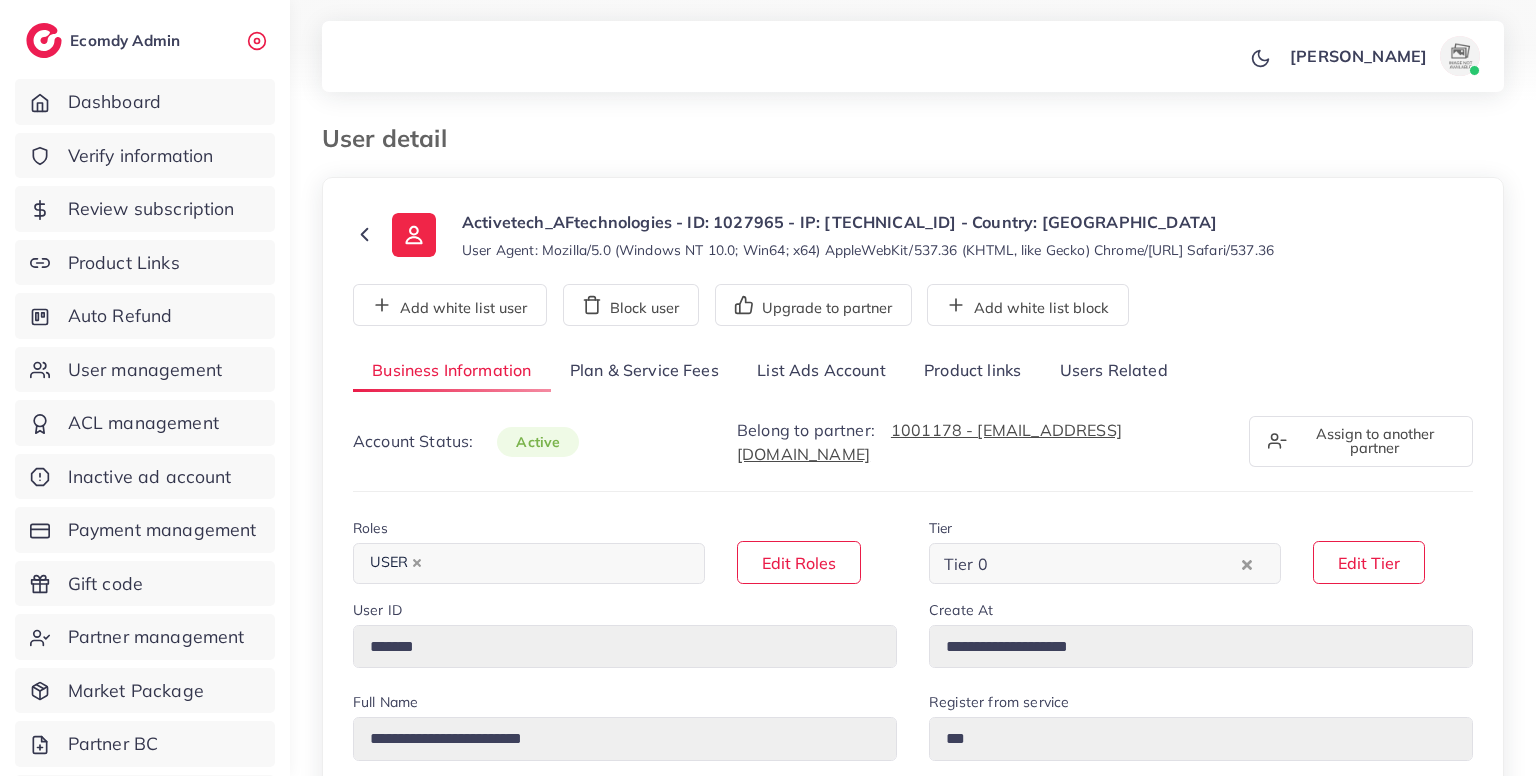 select on "*******" 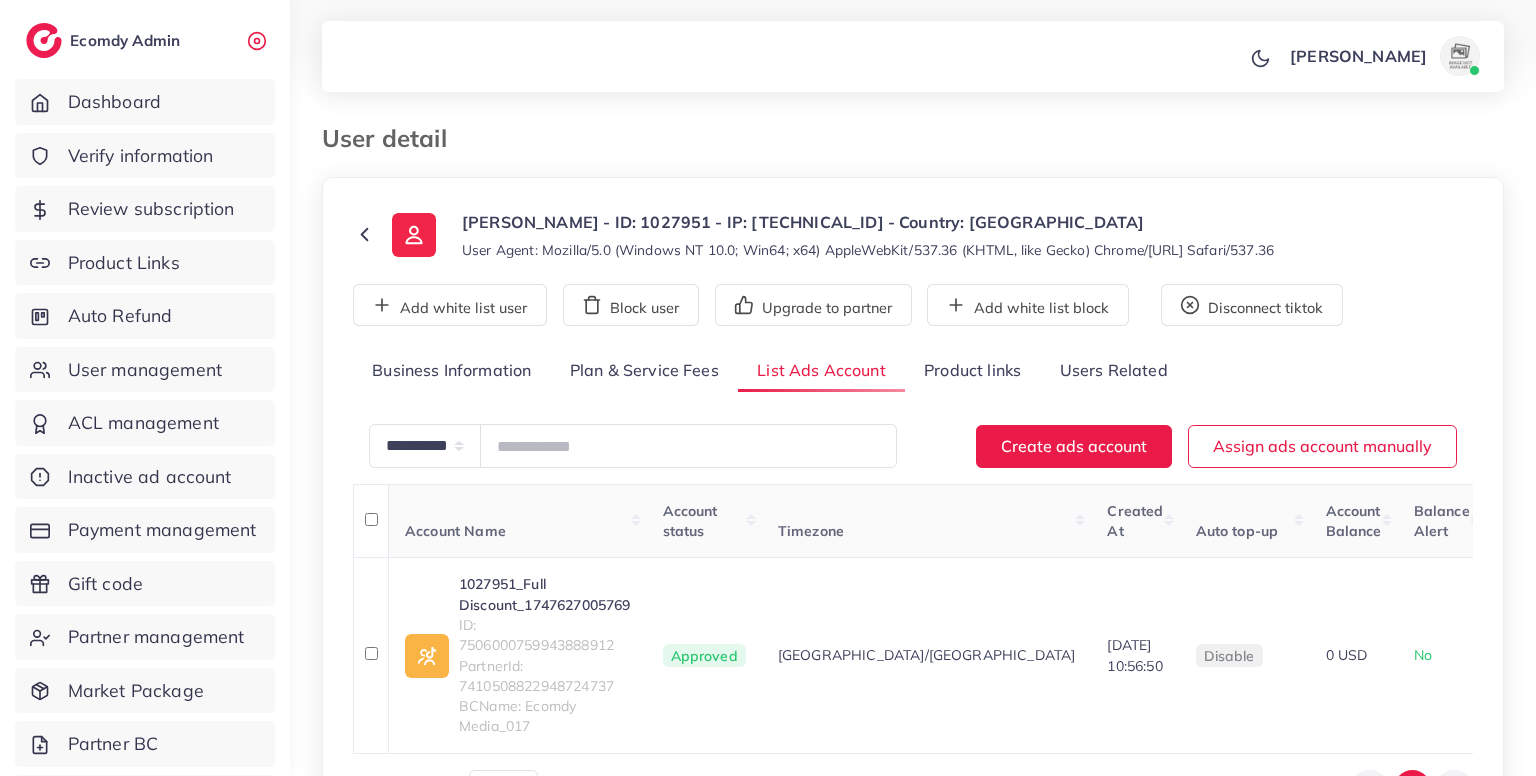 scroll, scrollTop: 0, scrollLeft: 0, axis: both 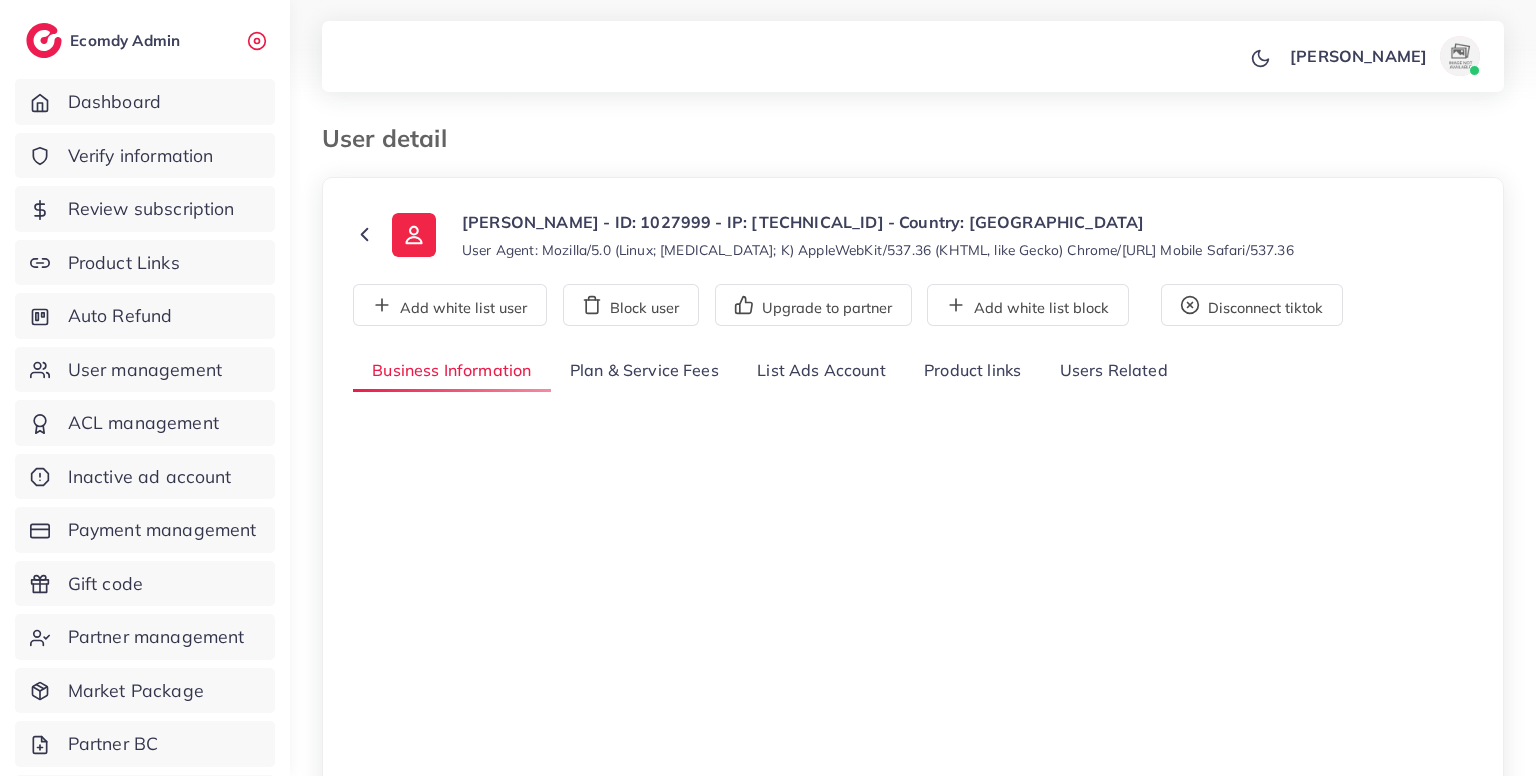 select on "********" 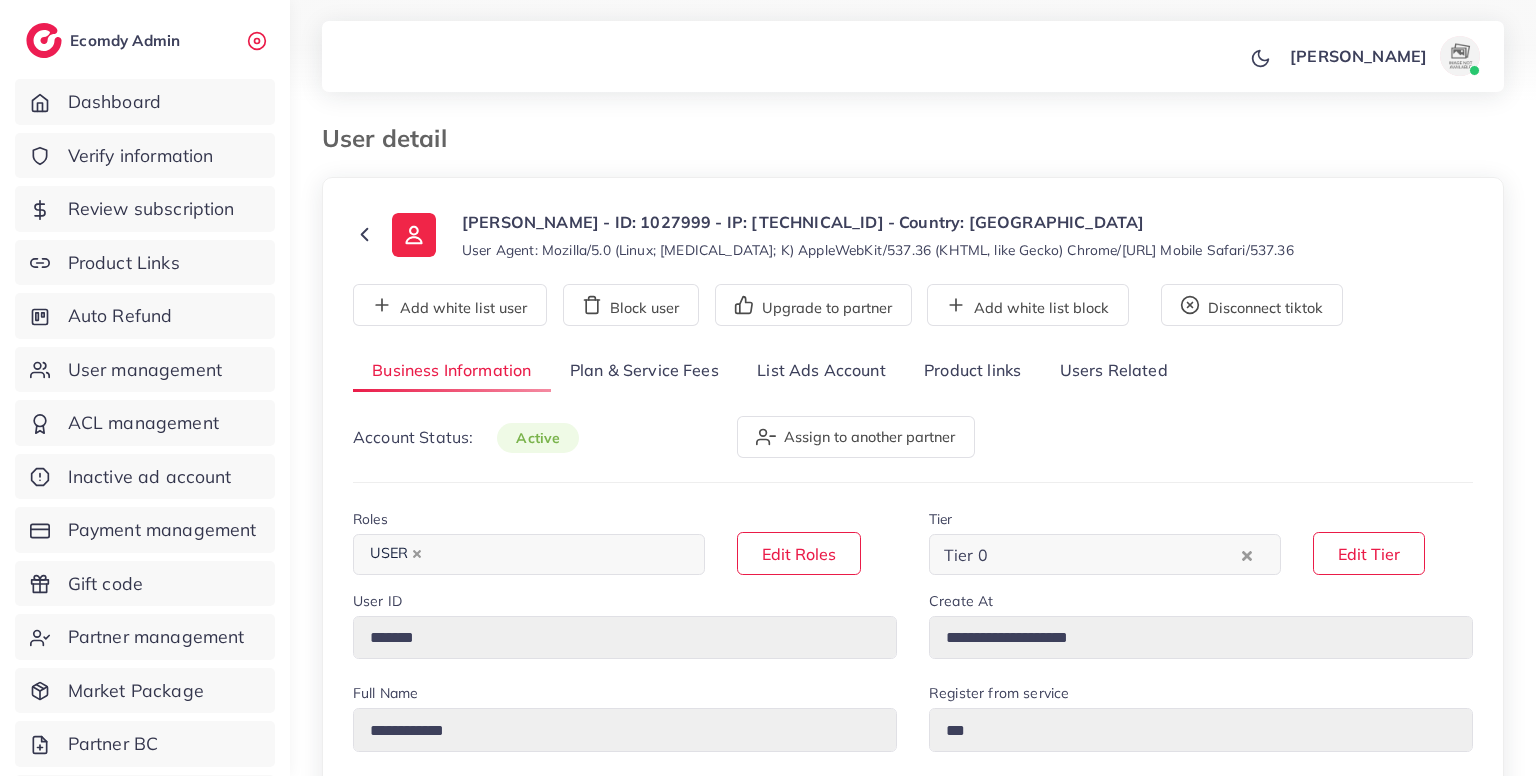 scroll, scrollTop: 0, scrollLeft: 0, axis: both 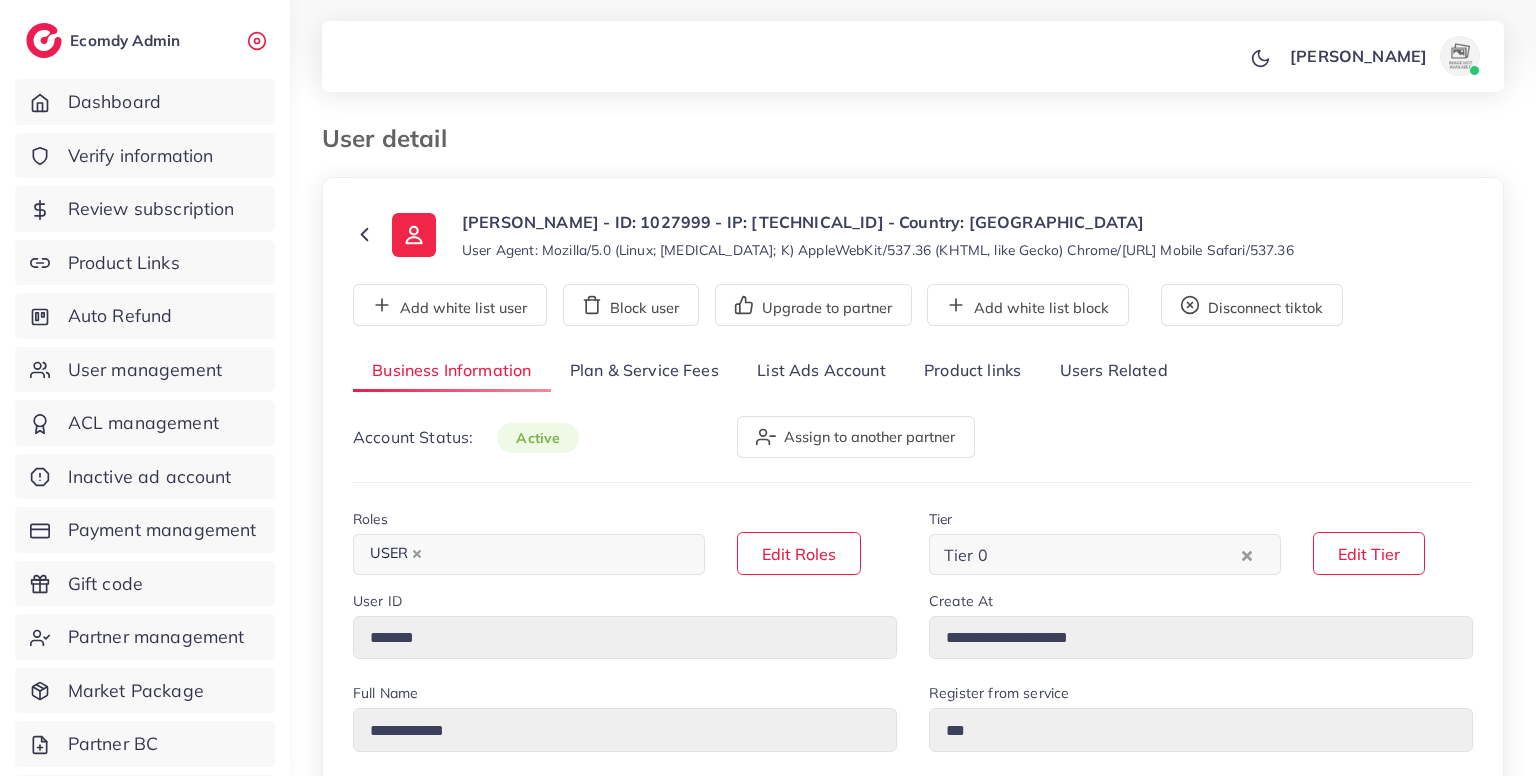 click on "List Ads Account" at bounding box center [821, 371] 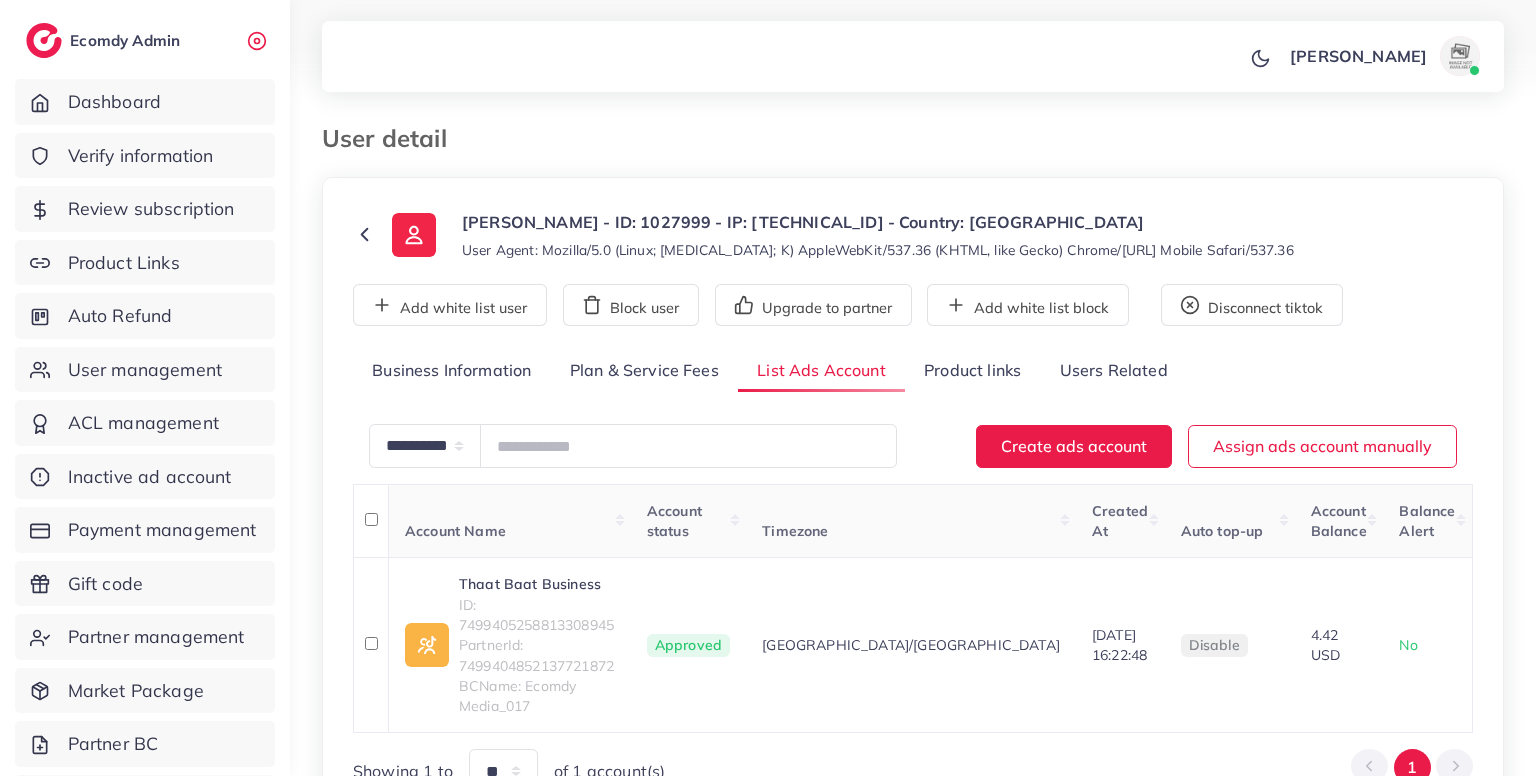 scroll, scrollTop: 125, scrollLeft: 0, axis: vertical 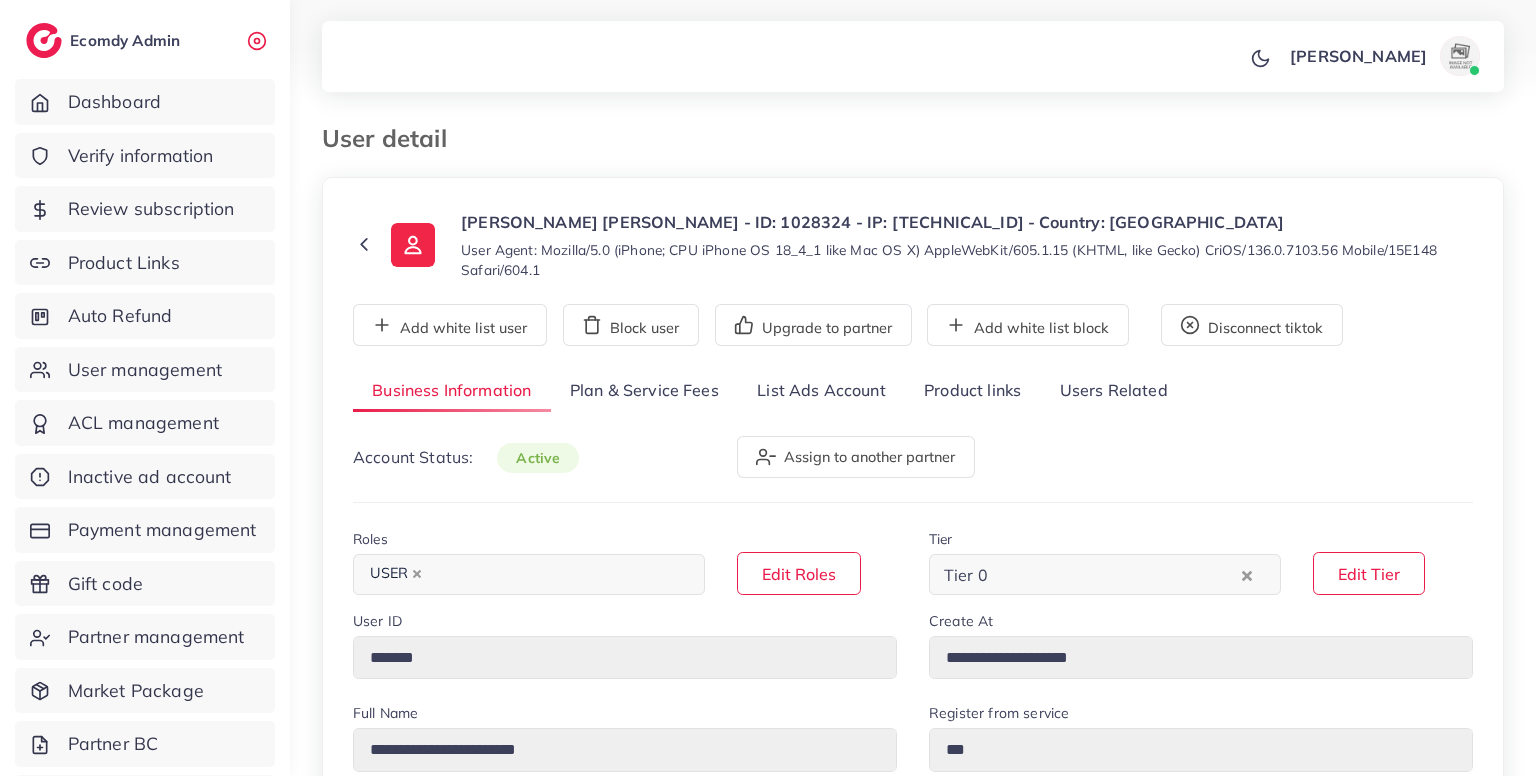 select on "****" 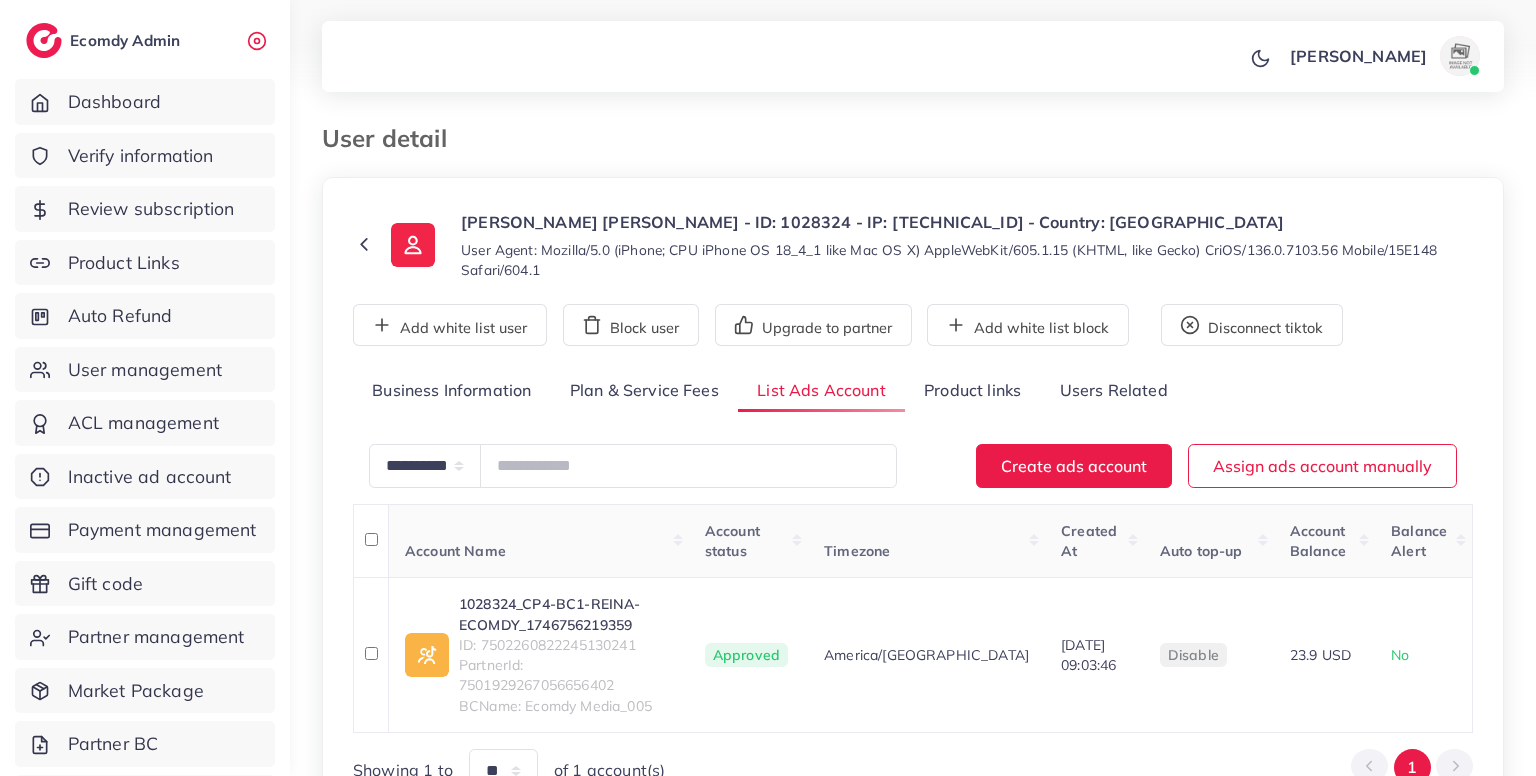 scroll, scrollTop: 145, scrollLeft: 0, axis: vertical 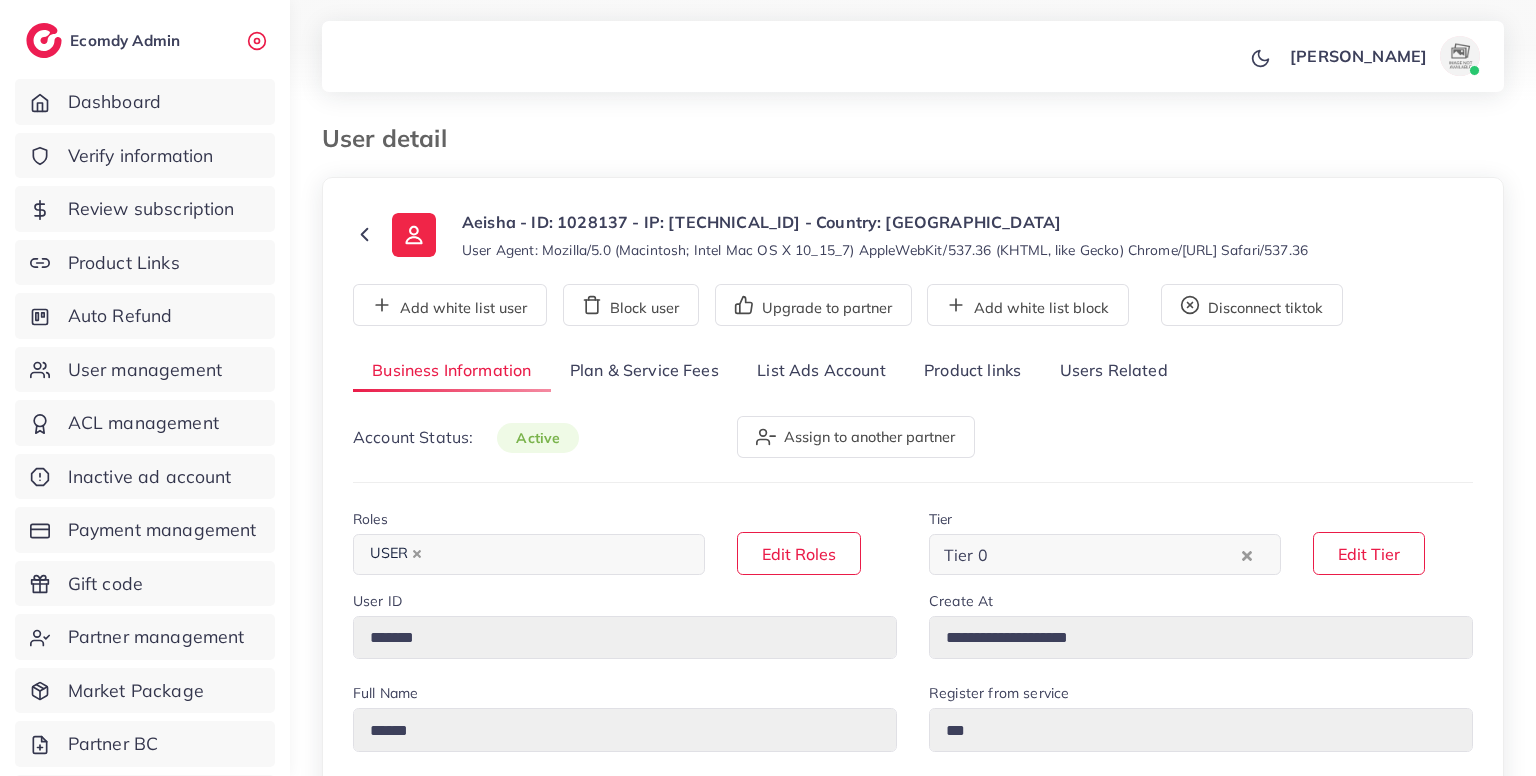 click on "List Ads Account" at bounding box center [821, 371] 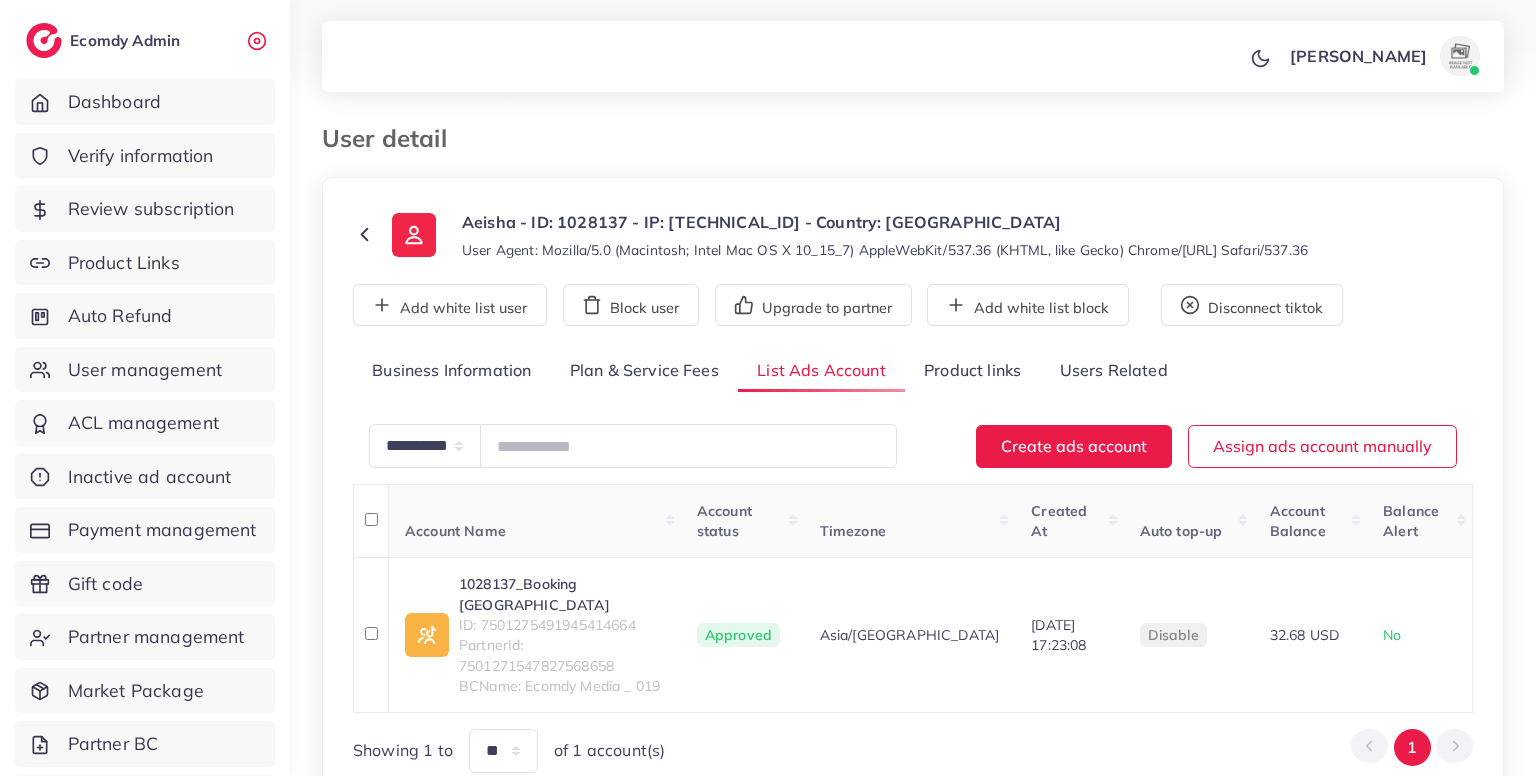 scroll, scrollTop: 145, scrollLeft: 0, axis: vertical 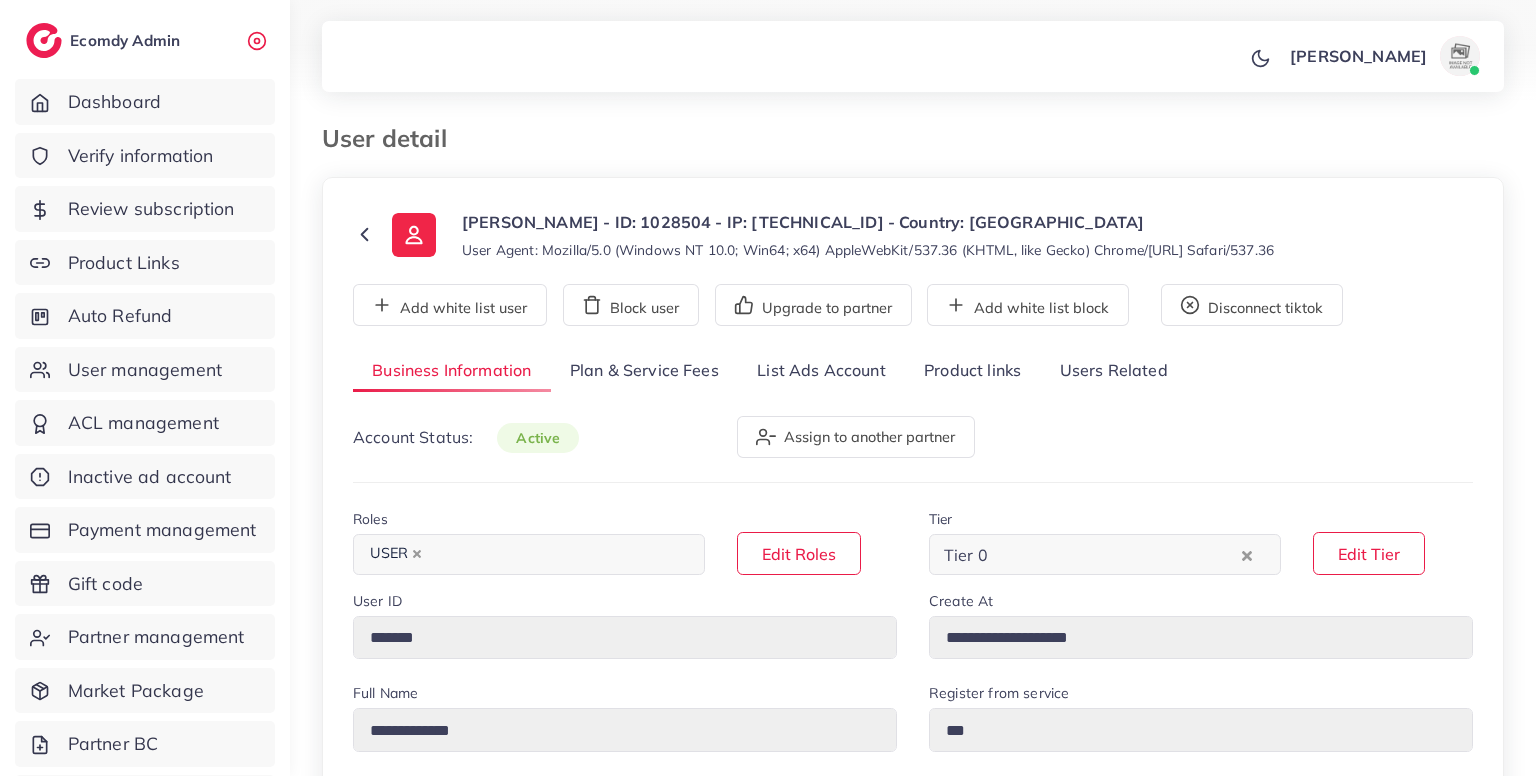 select on "******" 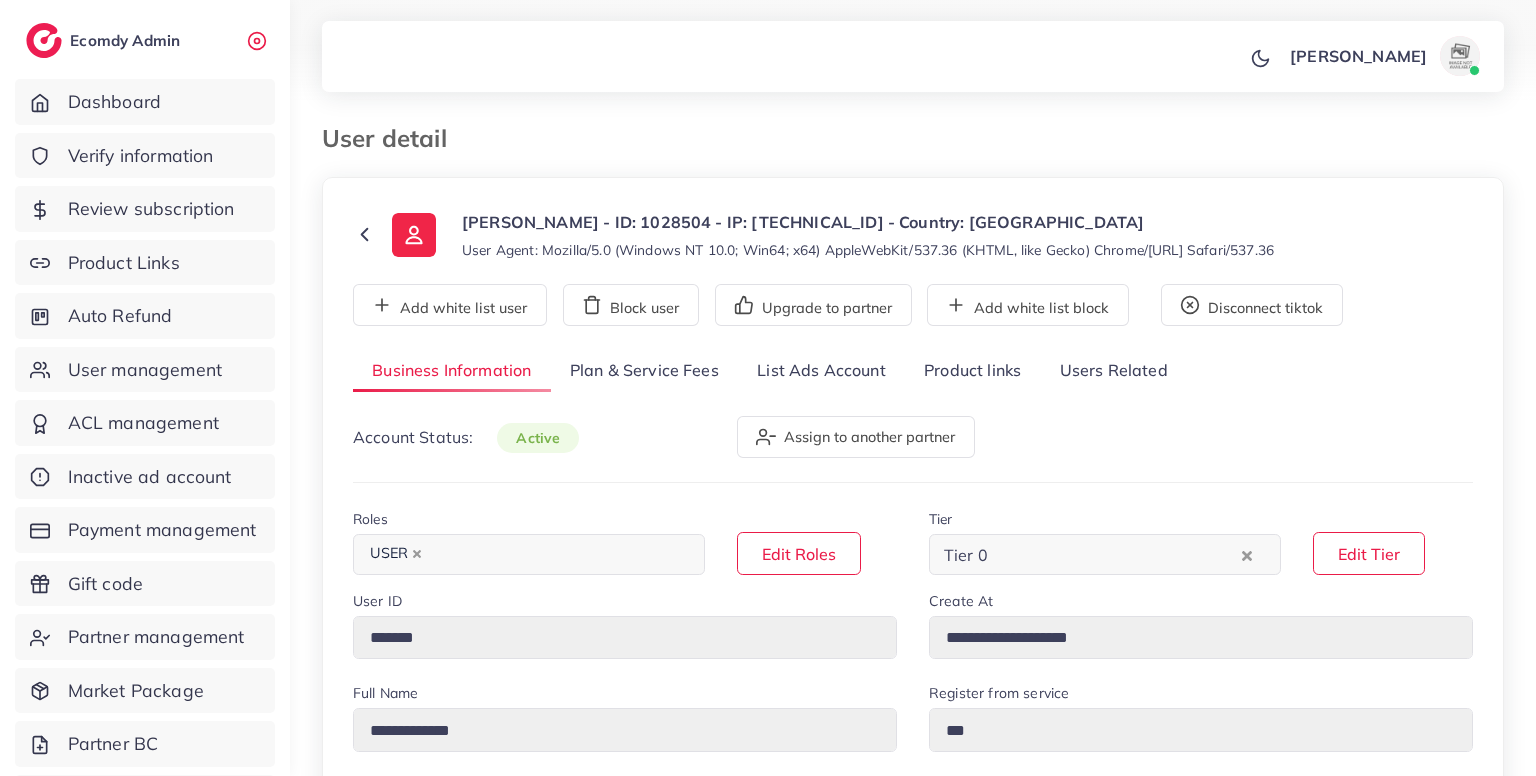 scroll, scrollTop: 0, scrollLeft: 0, axis: both 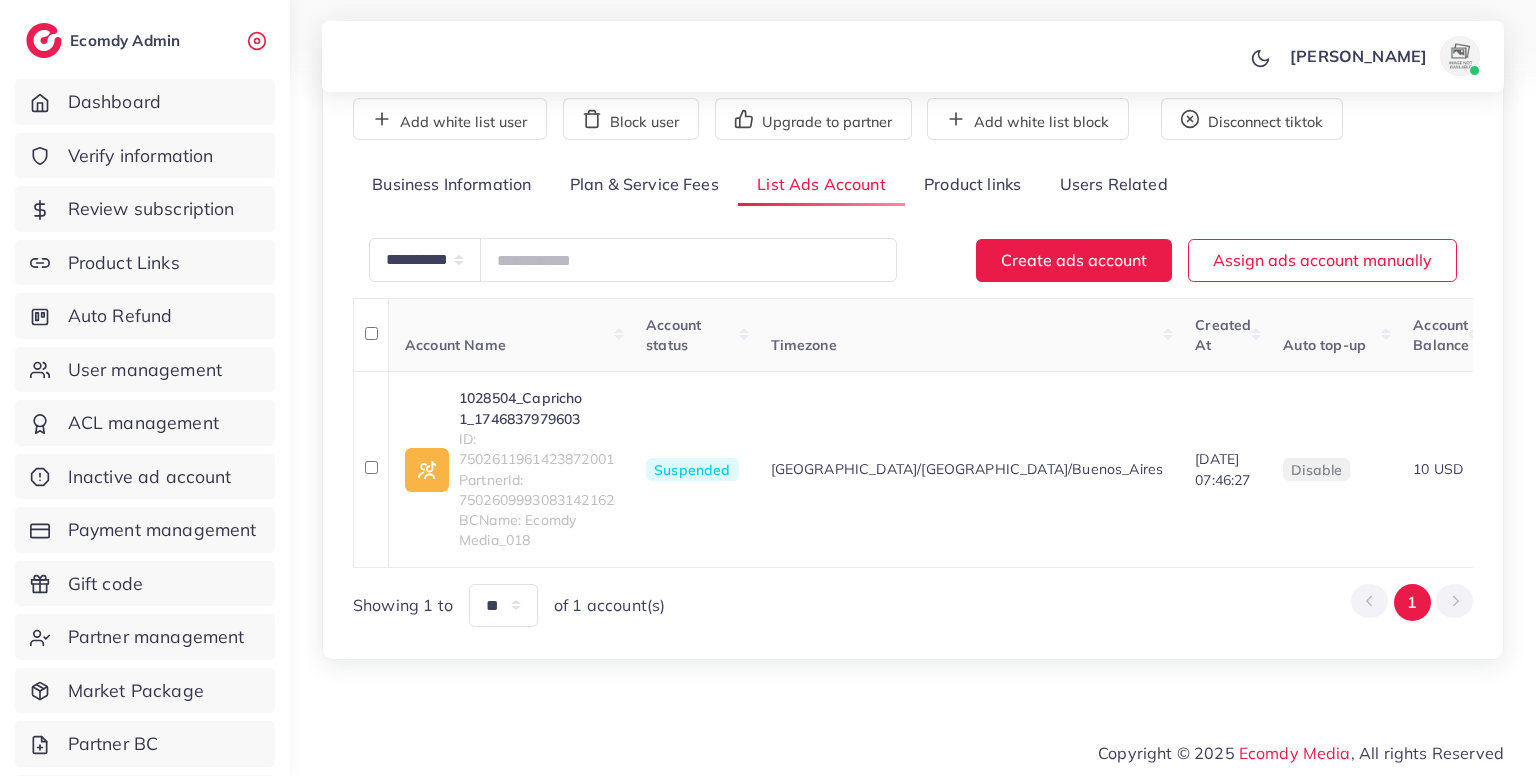 click on "Product links" at bounding box center (972, 185) 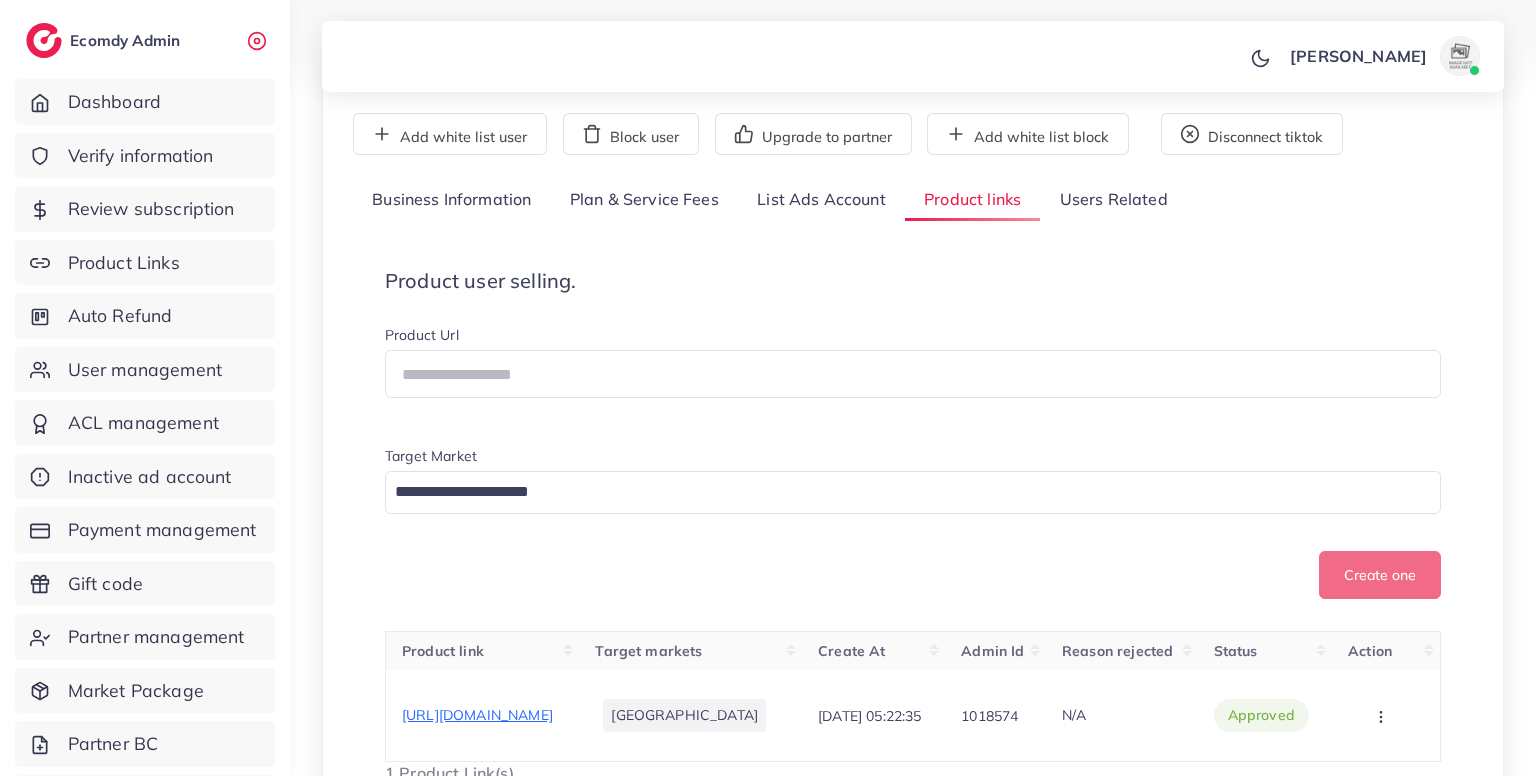 scroll, scrollTop: 170, scrollLeft: 0, axis: vertical 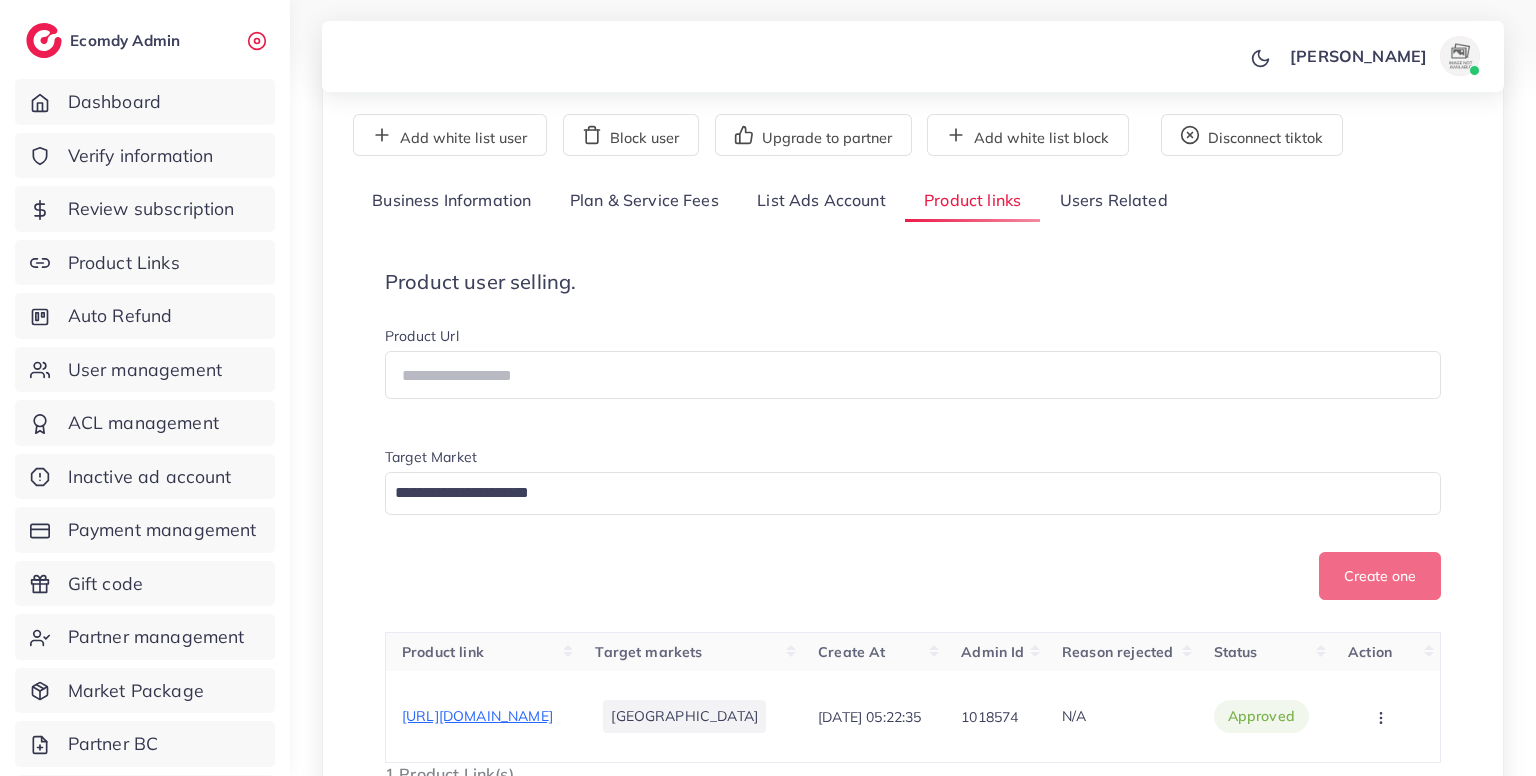 click on "List Ads Account" at bounding box center (821, 201) 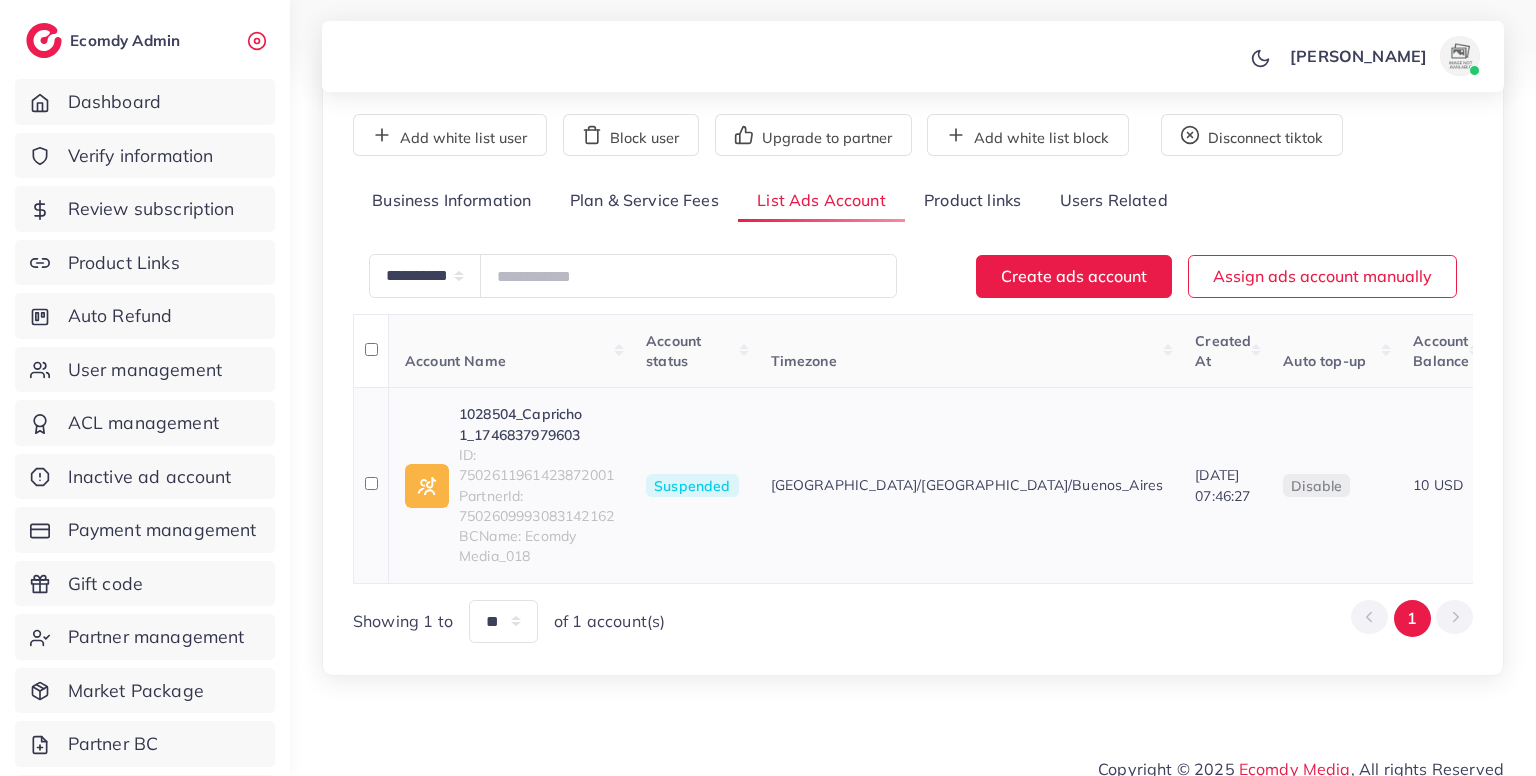 click on "10/05/2025, 07:46:27" at bounding box center [1222, 485] 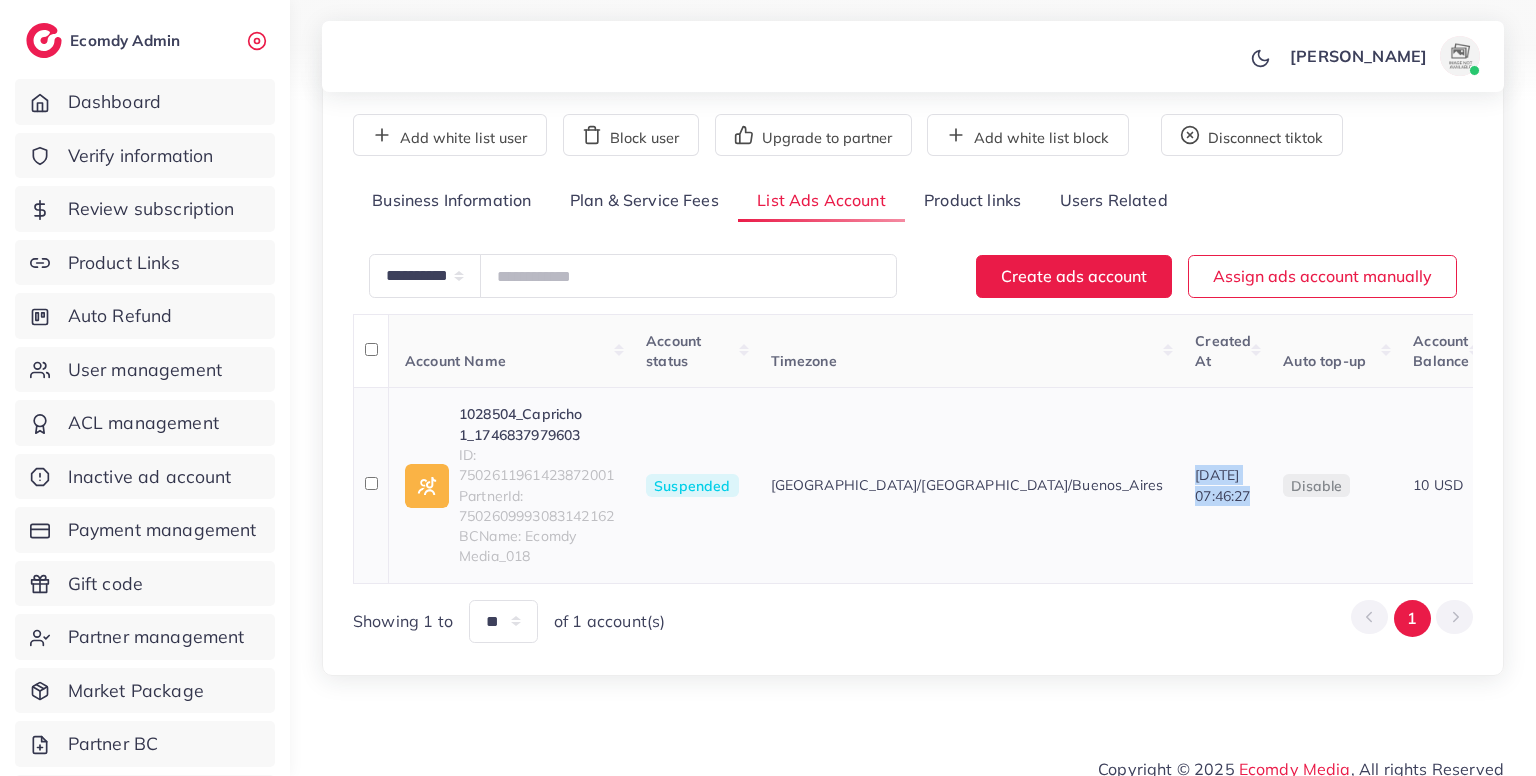 click on "10/05/2025, 07:46:27" at bounding box center (1222, 485) 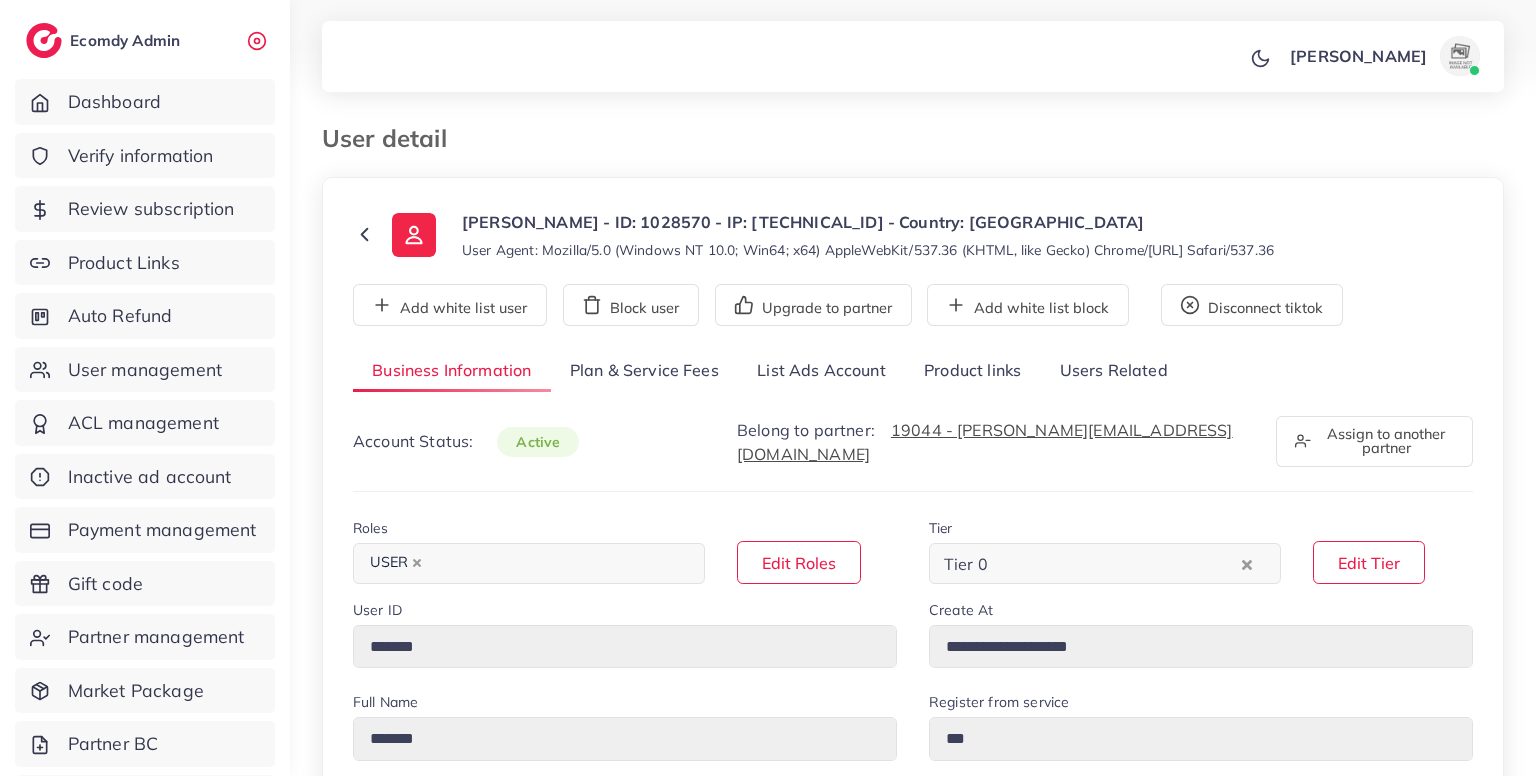select on "**********" 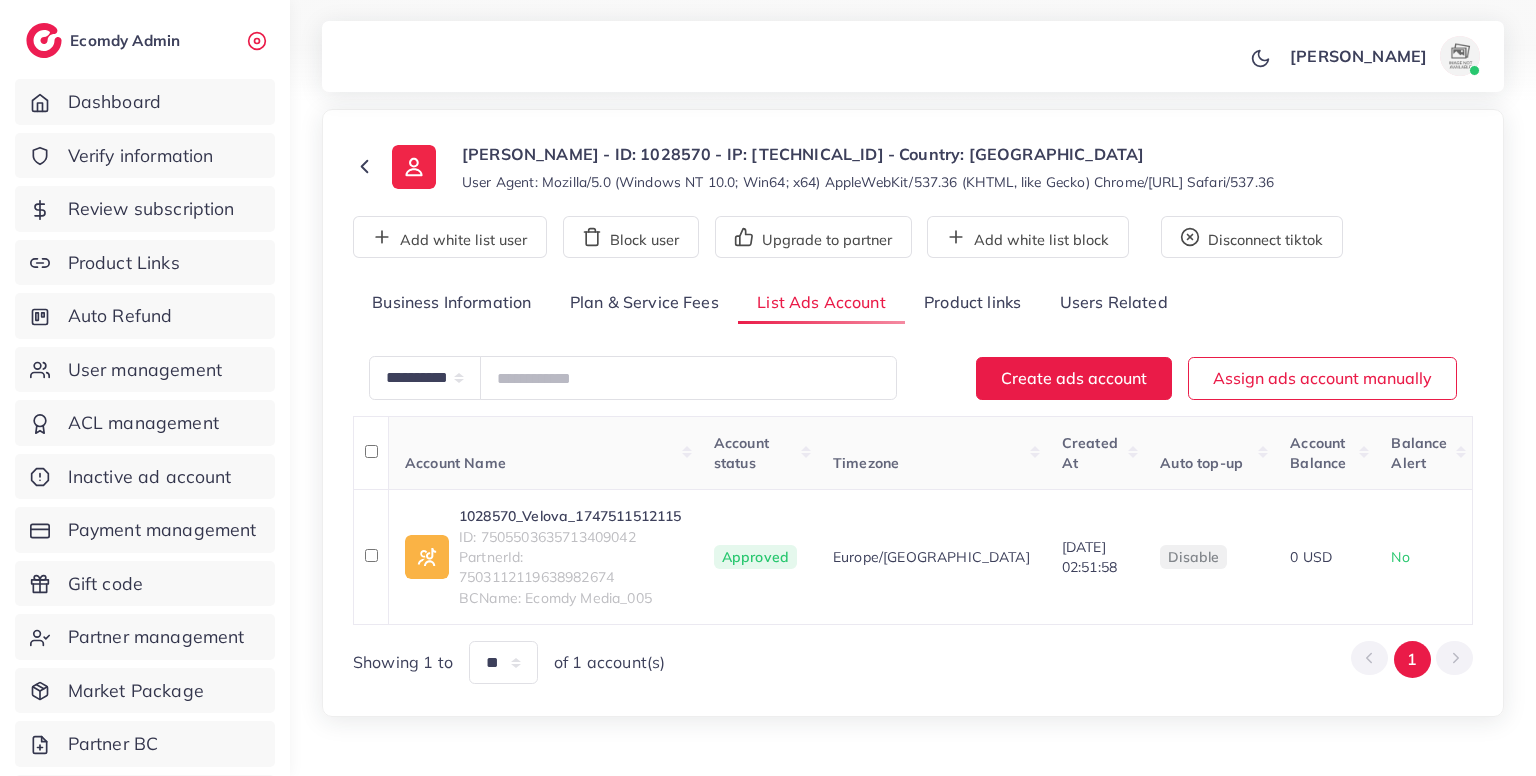 scroll, scrollTop: 68, scrollLeft: 0, axis: vertical 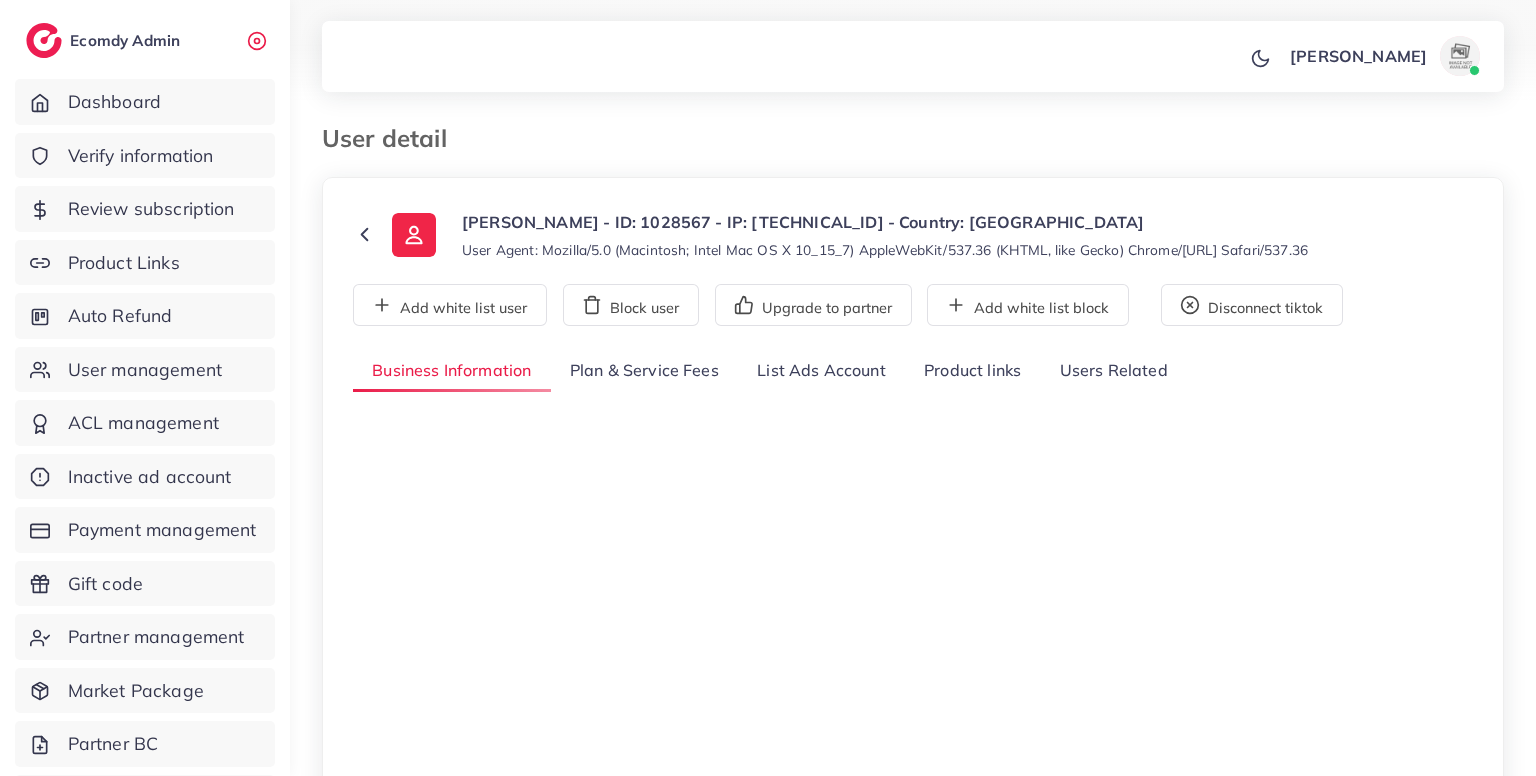 select on "*********" 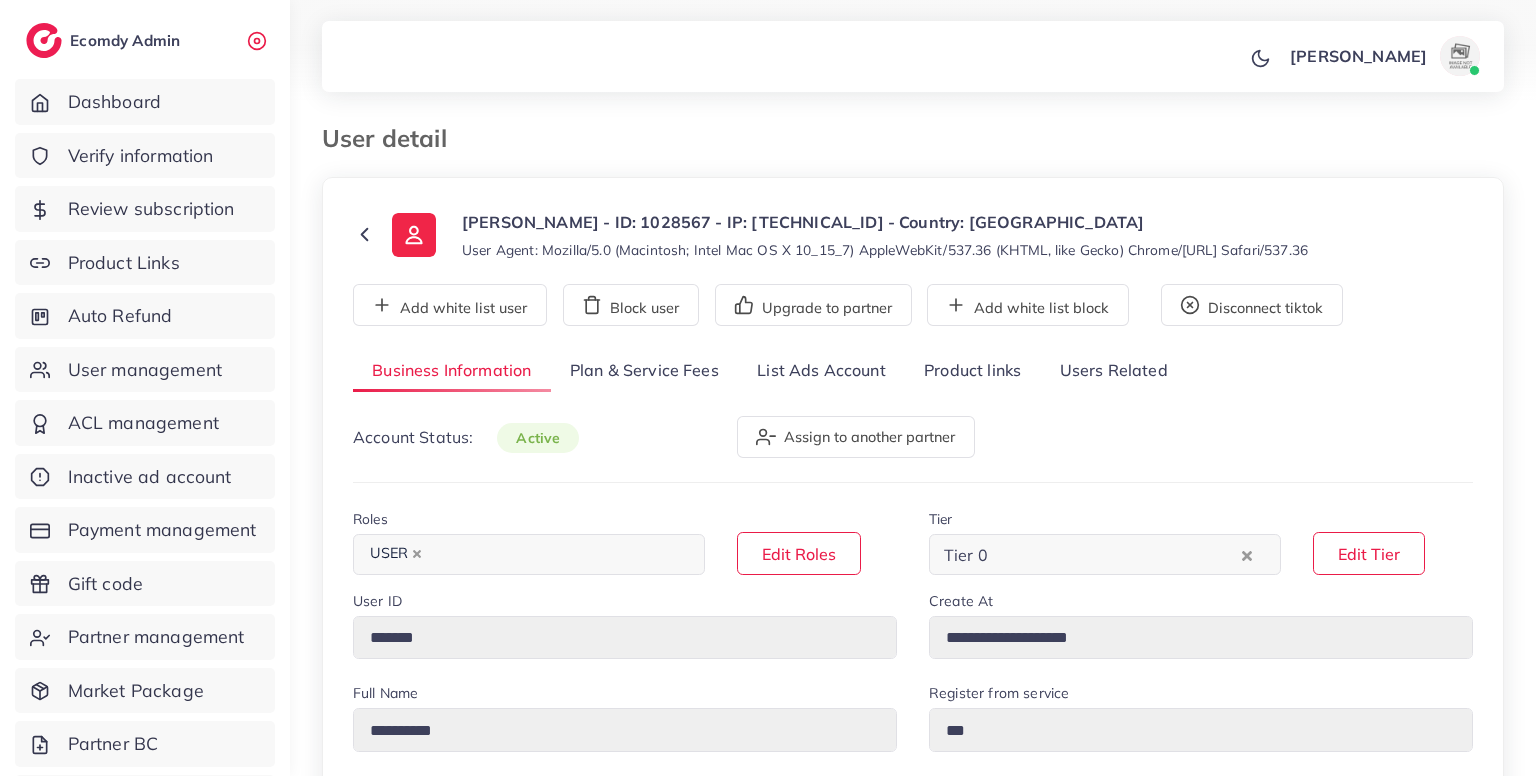 scroll, scrollTop: 0, scrollLeft: 0, axis: both 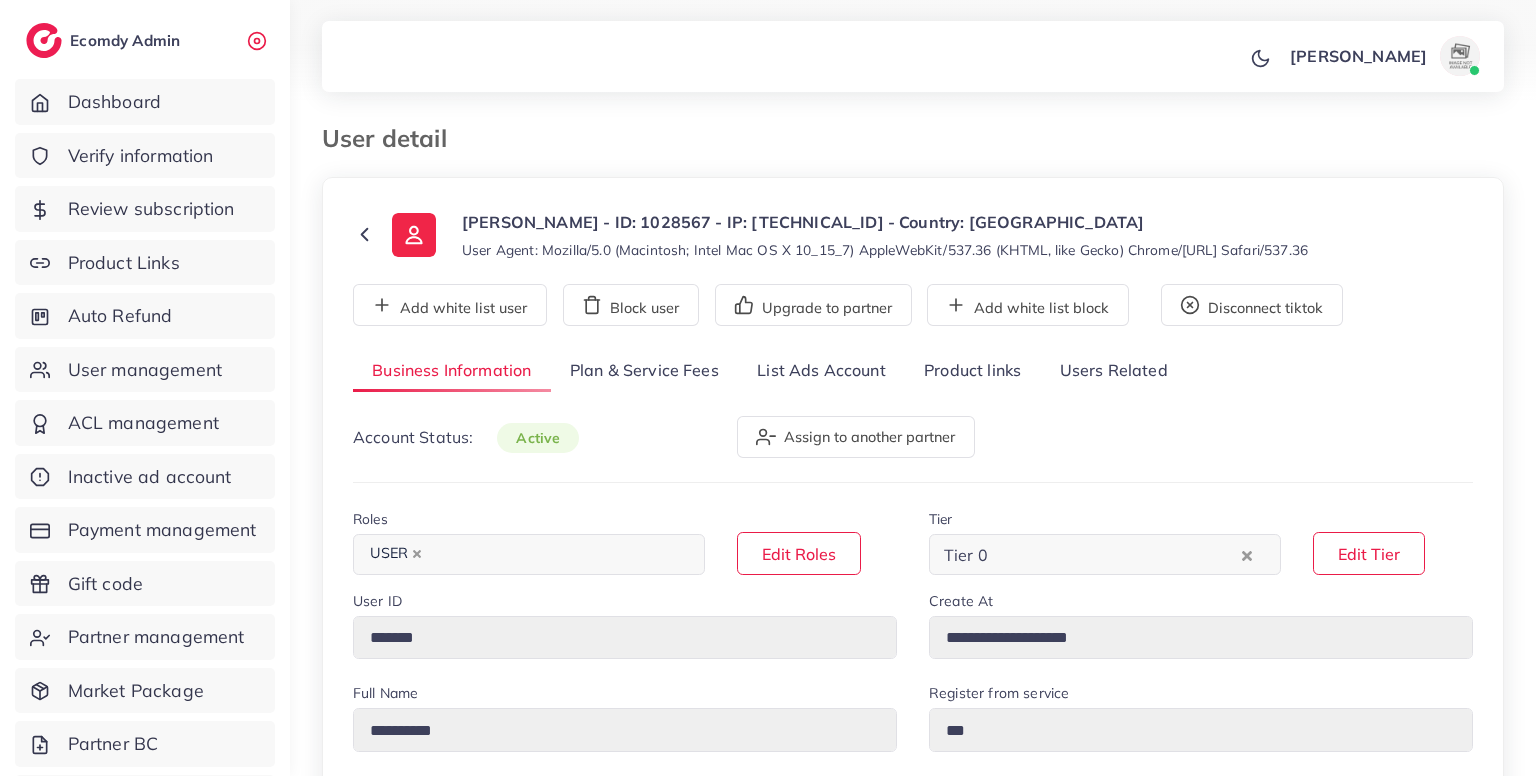 click on "List Ads Account" at bounding box center [821, 371] 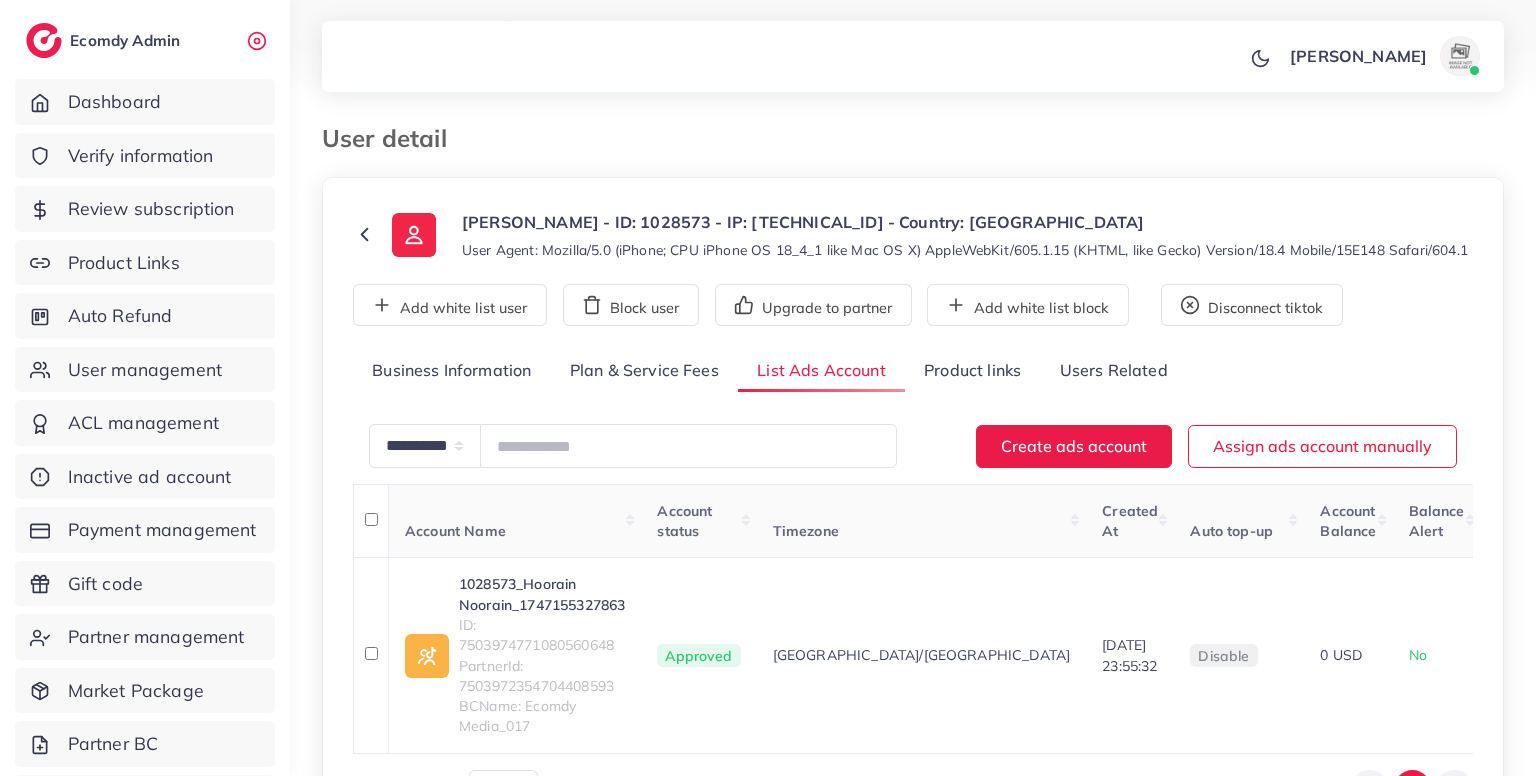 scroll, scrollTop: 125, scrollLeft: 0, axis: vertical 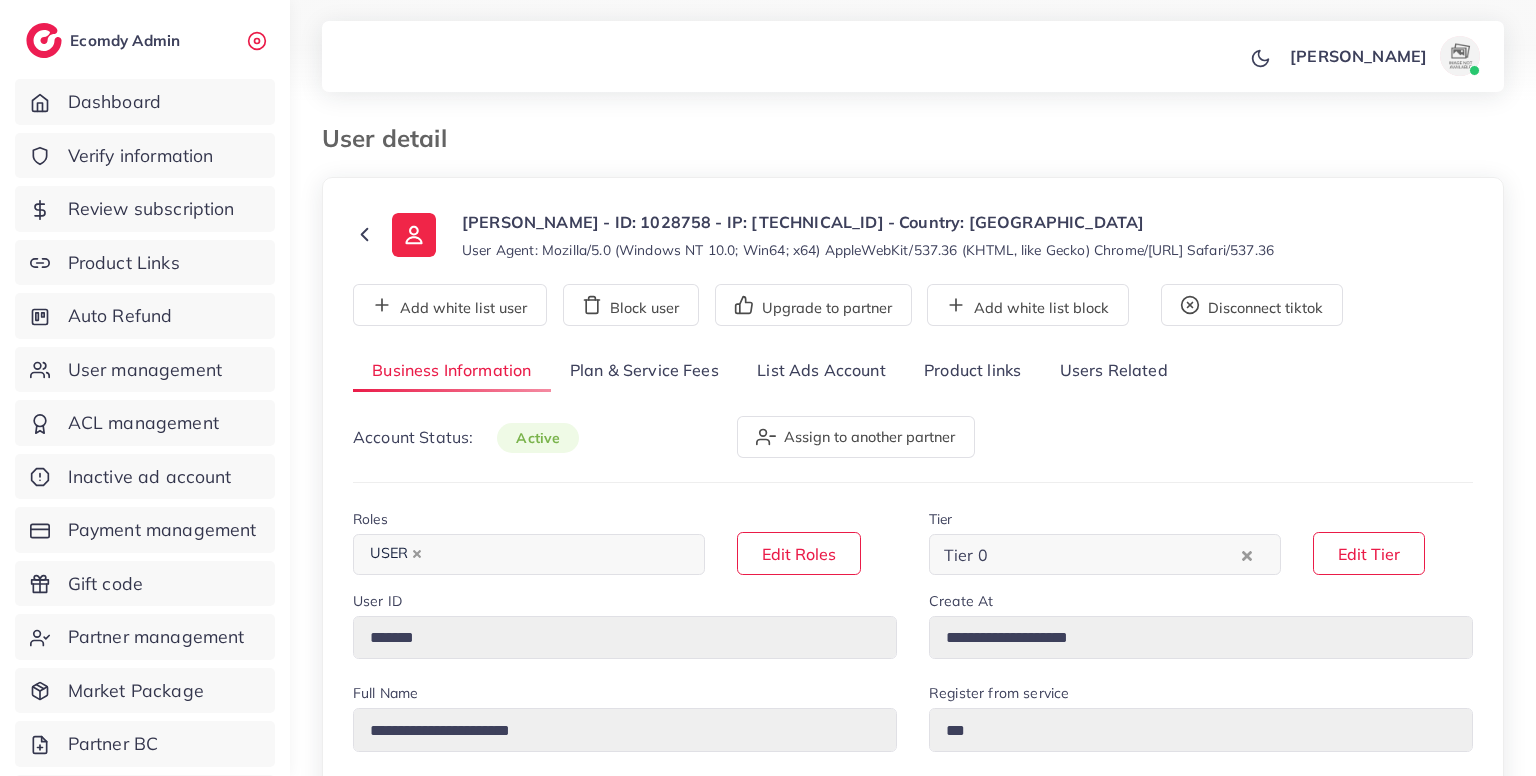 select on "*******" 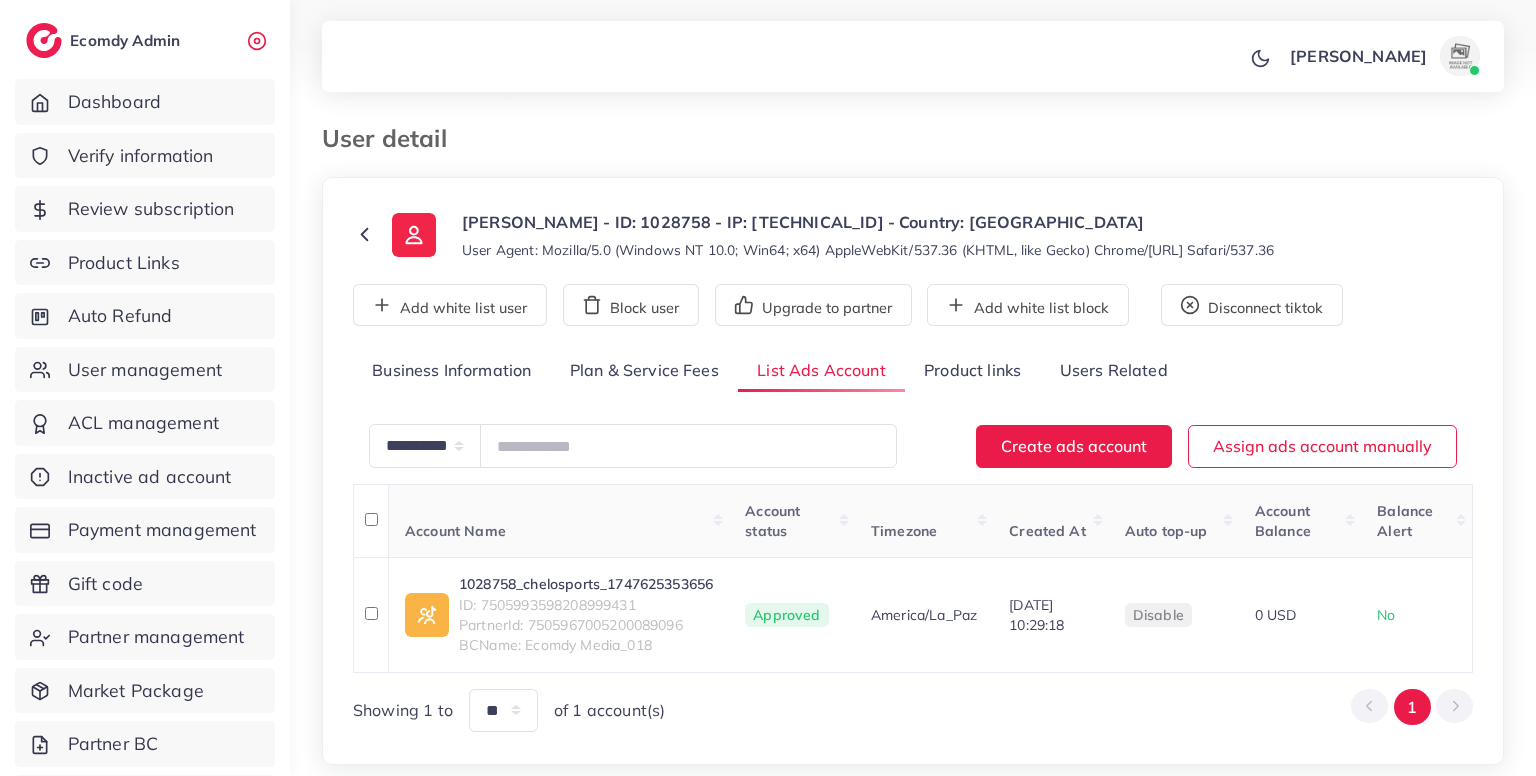 scroll, scrollTop: 105, scrollLeft: 0, axis: vertical 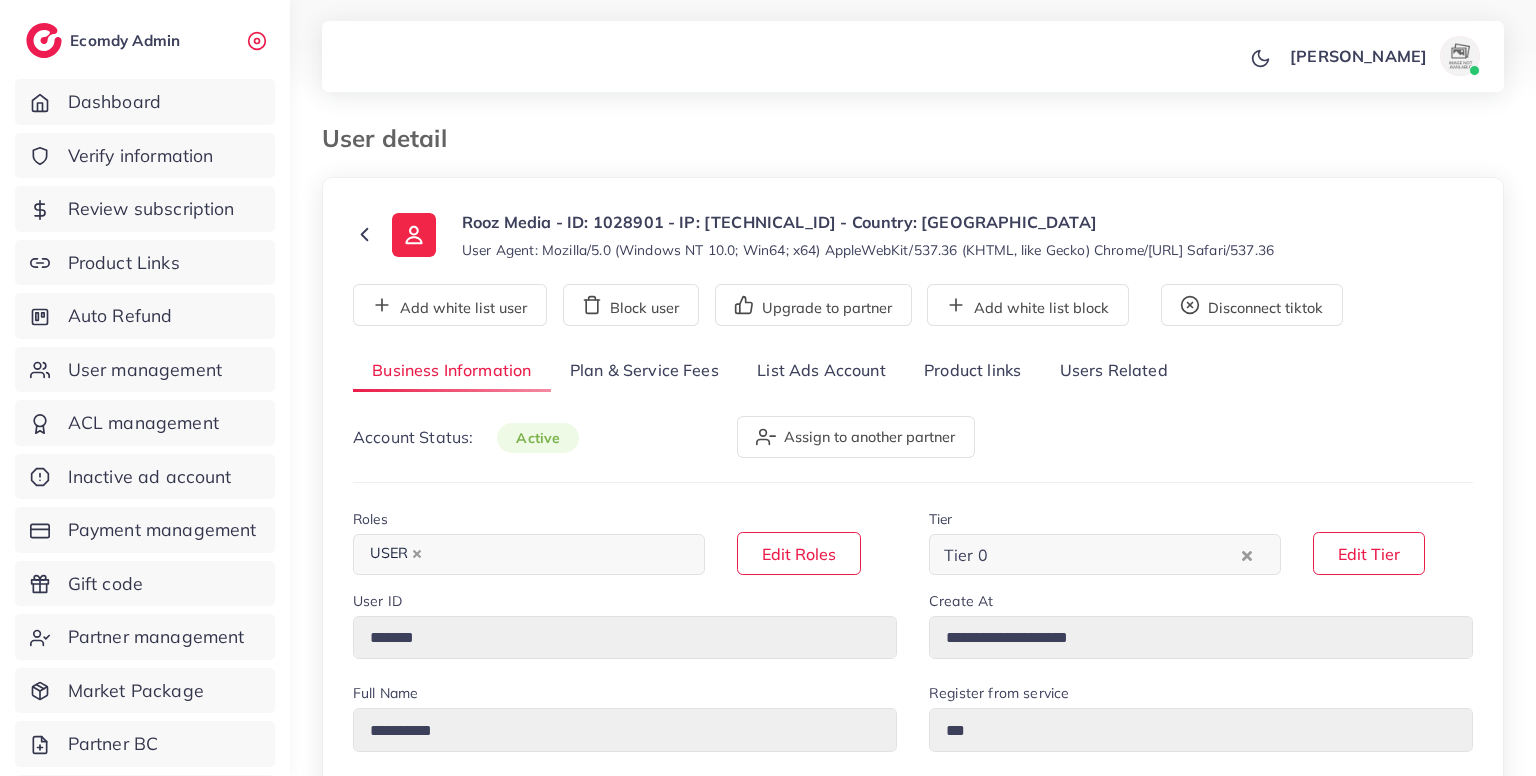 click on "List Ads Account" at bounding box center [821, 371] 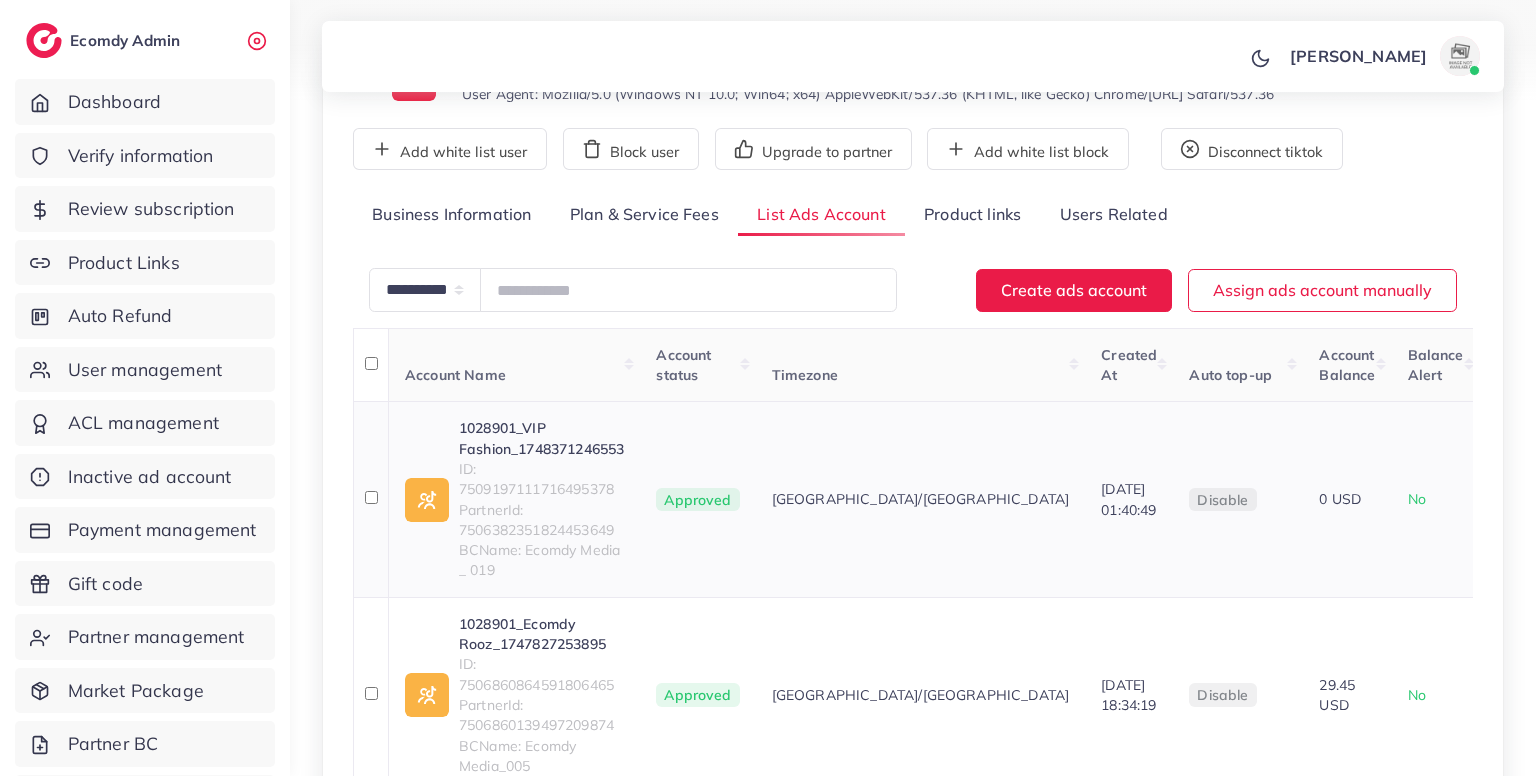 scroll, scrollTop: 159, scrollLeft: 0, axis: vertical 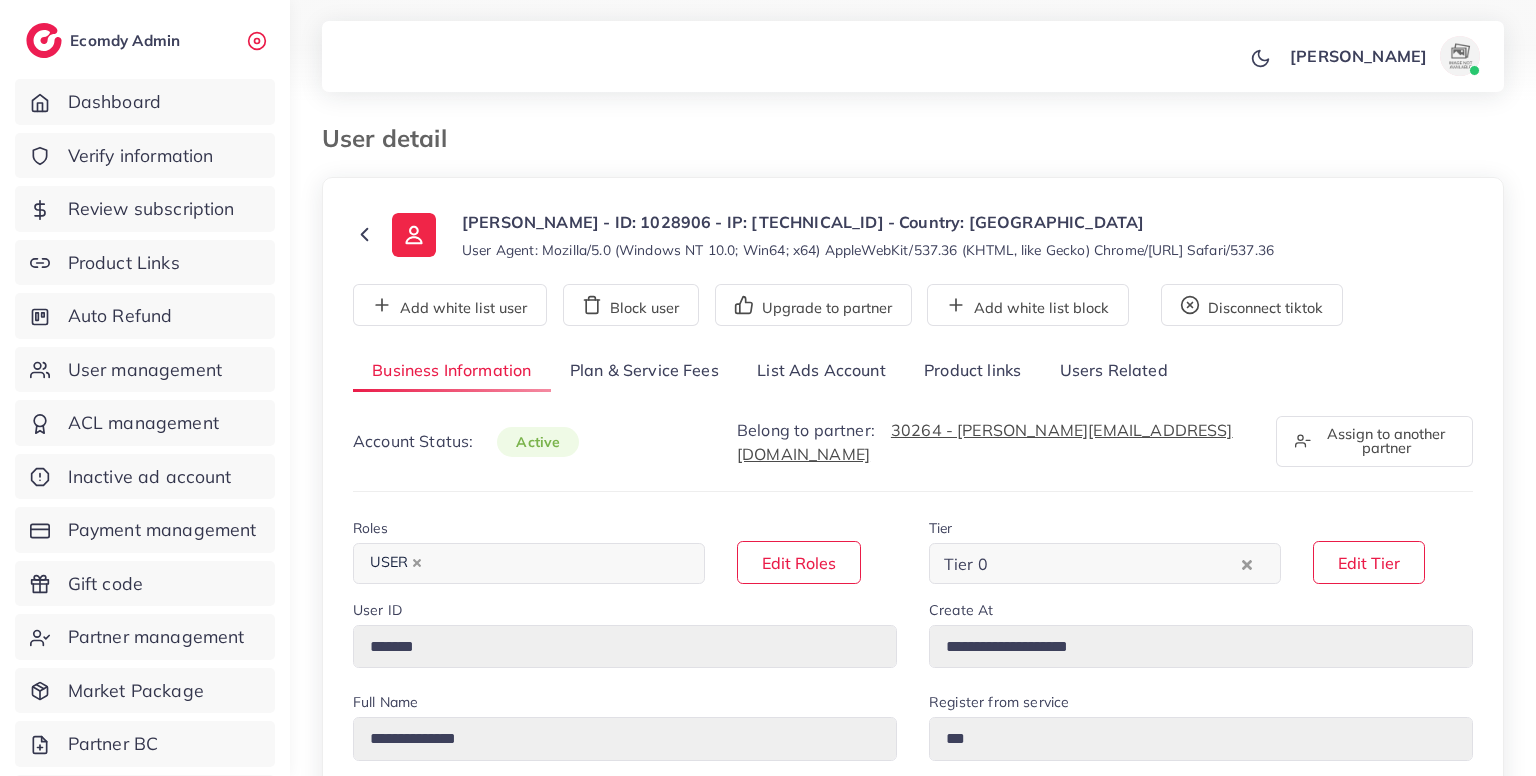 select on "********" 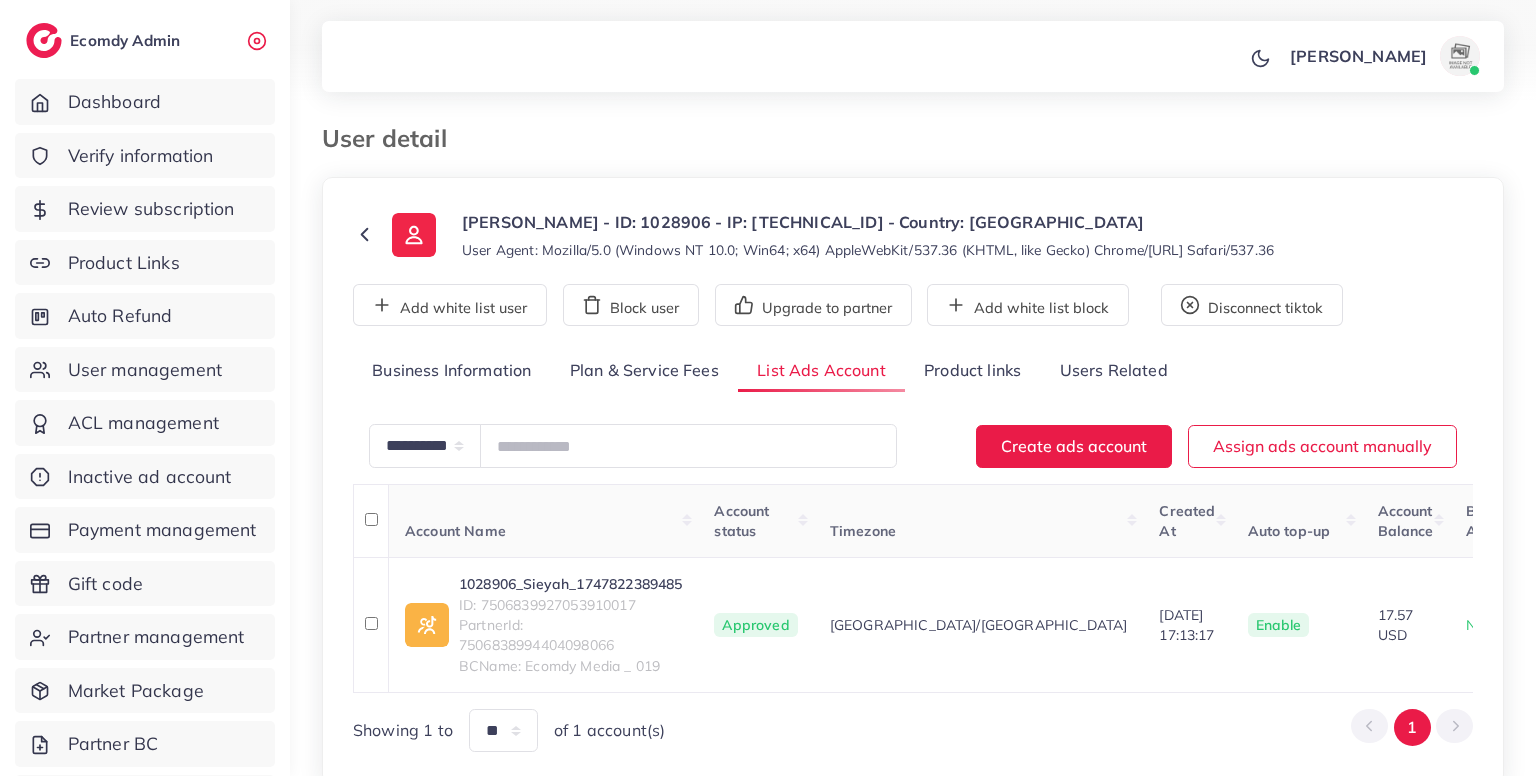 scroll, scrollTop: 125, scrollLeft: 0, axis: vertical 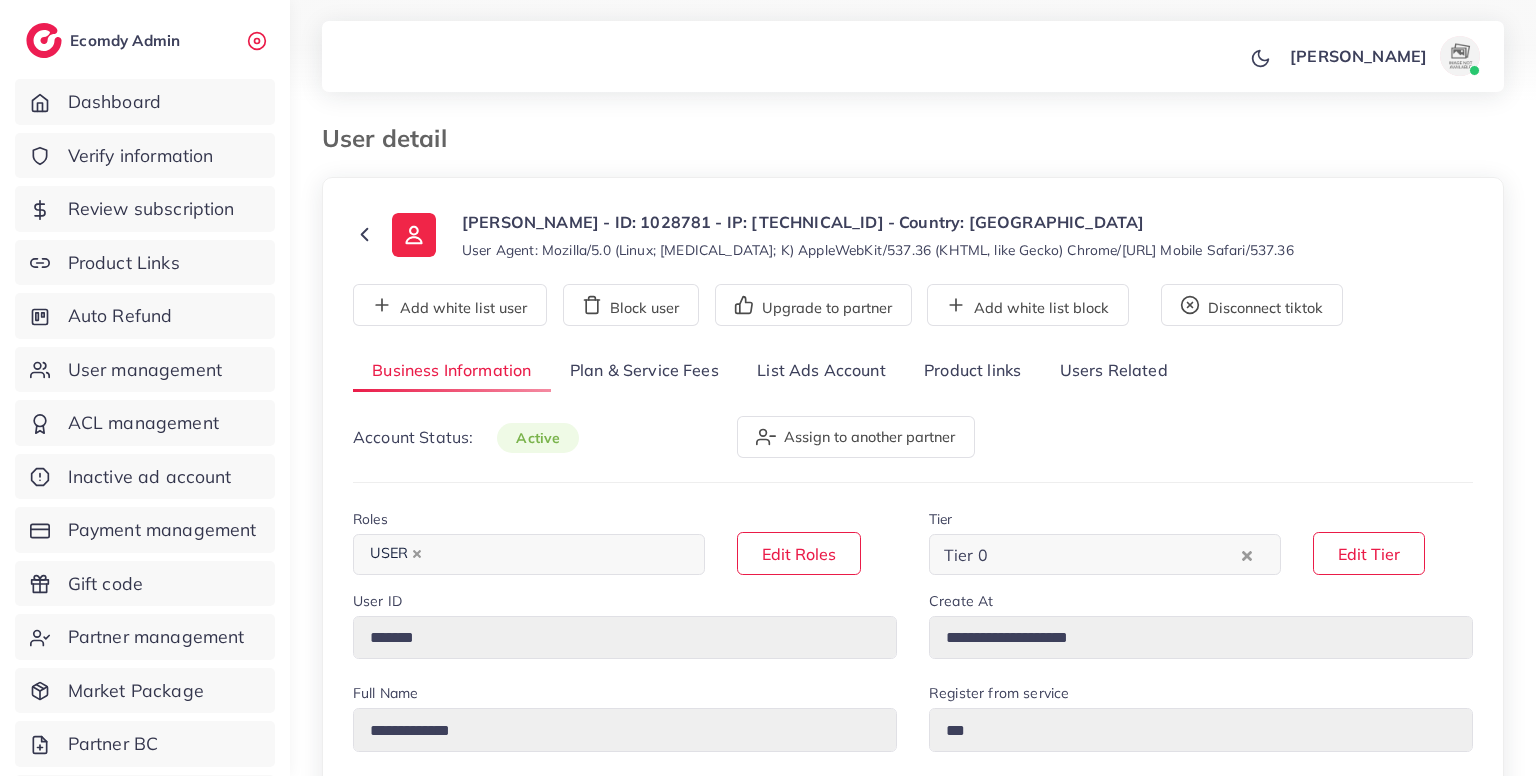 select on "********" 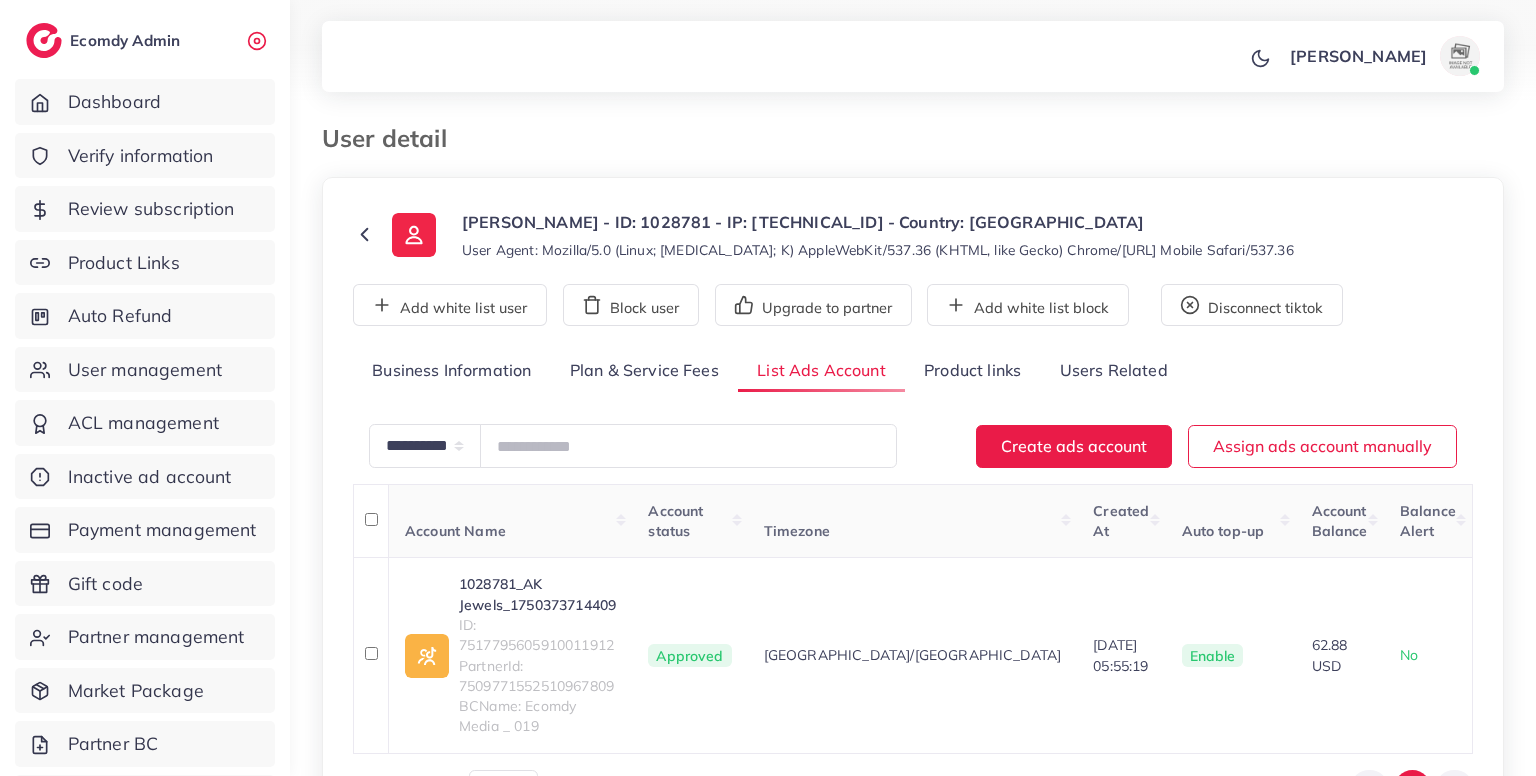 scroll, scrollTop: 88, scrollLeft: 0, axis: vertical 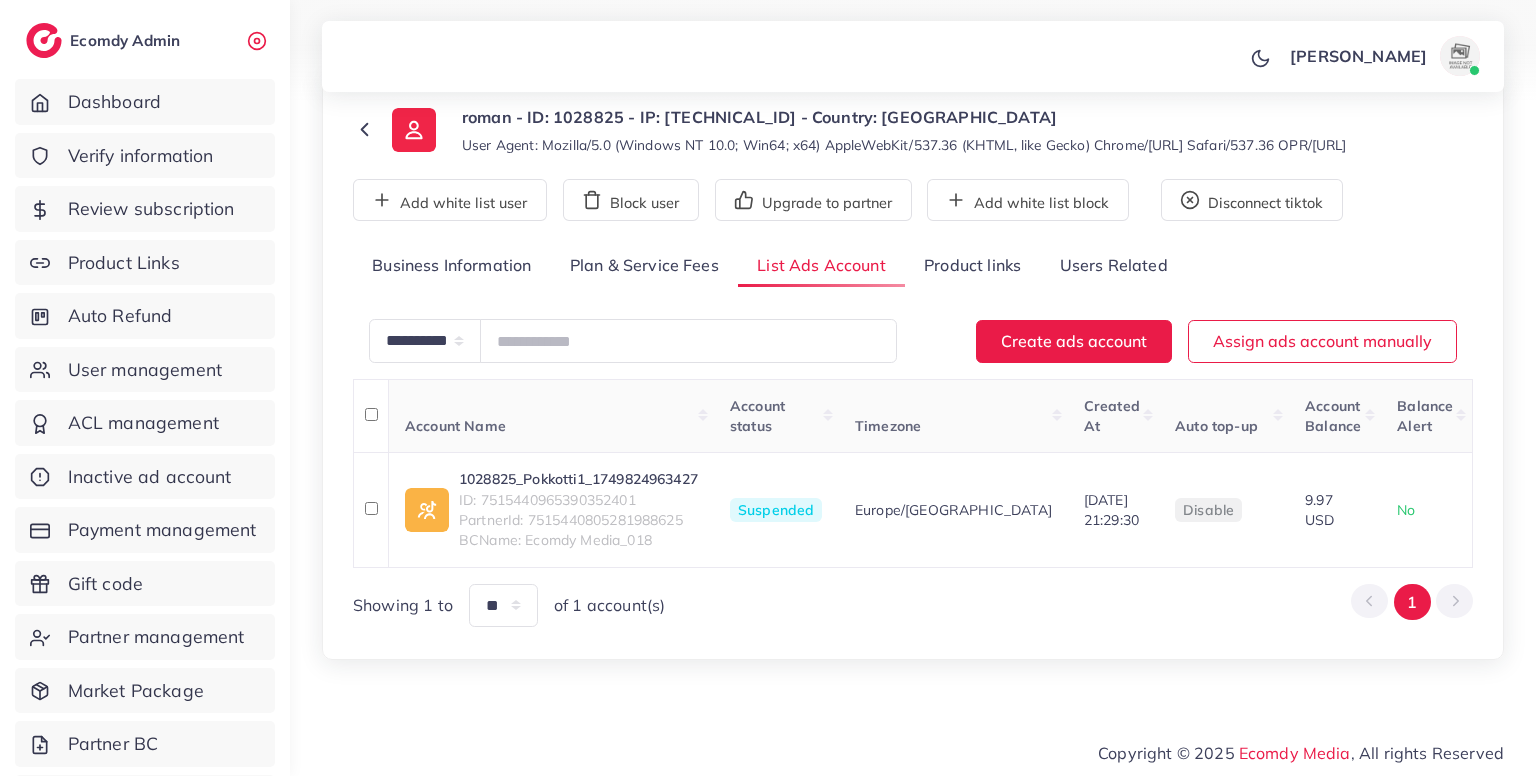 click on "roman - ID: 1028825 - IP: [TECHNICAL_ID] - Country: [GEOGRAPHIC_DATA]" at bounding box center (904, 117) 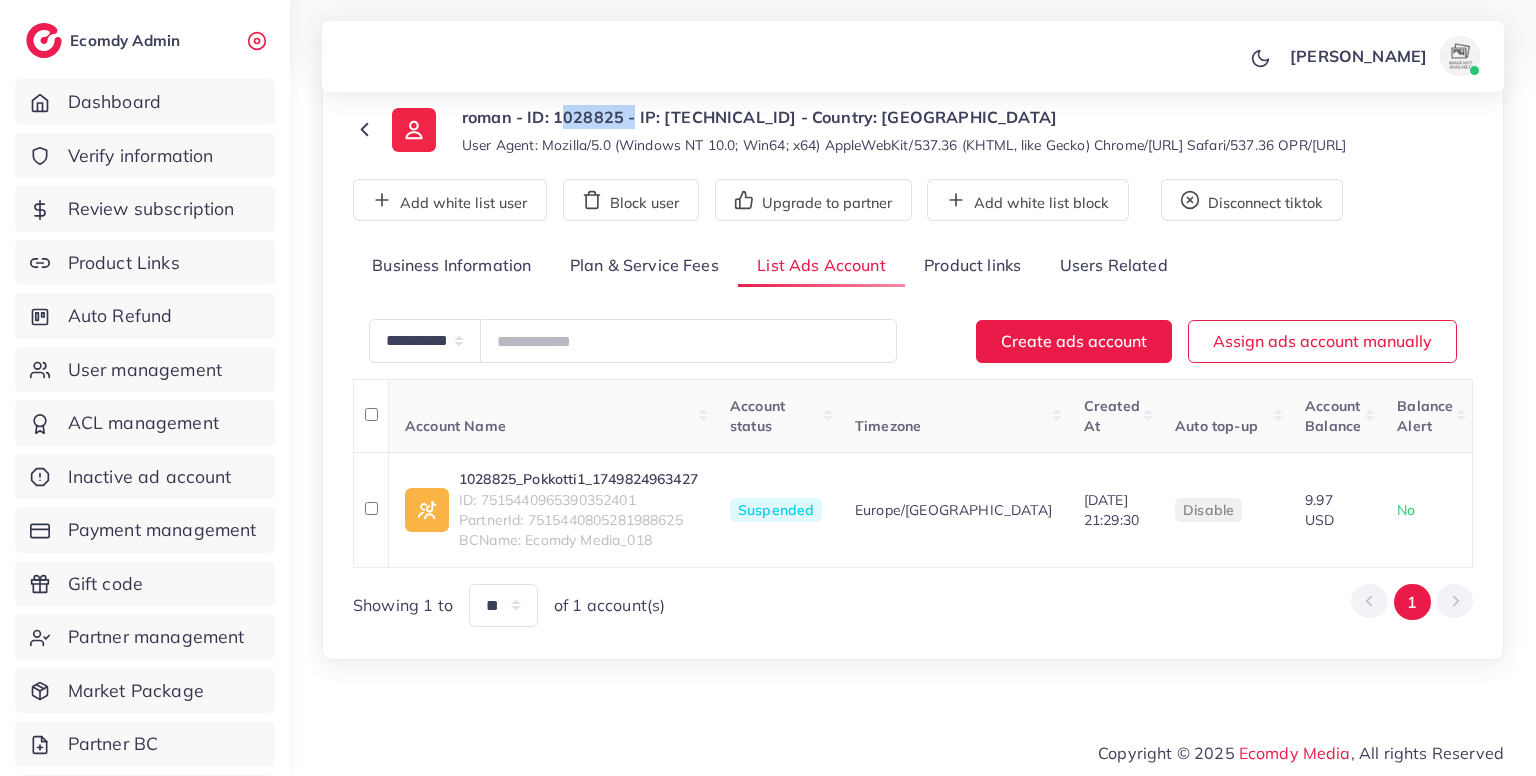 click on "roman - ID: 1028825 - IP: [TECHNICAL_ID] - Country: [GEOGRAPHIC_DATA]" at bounding box center [904, 117] 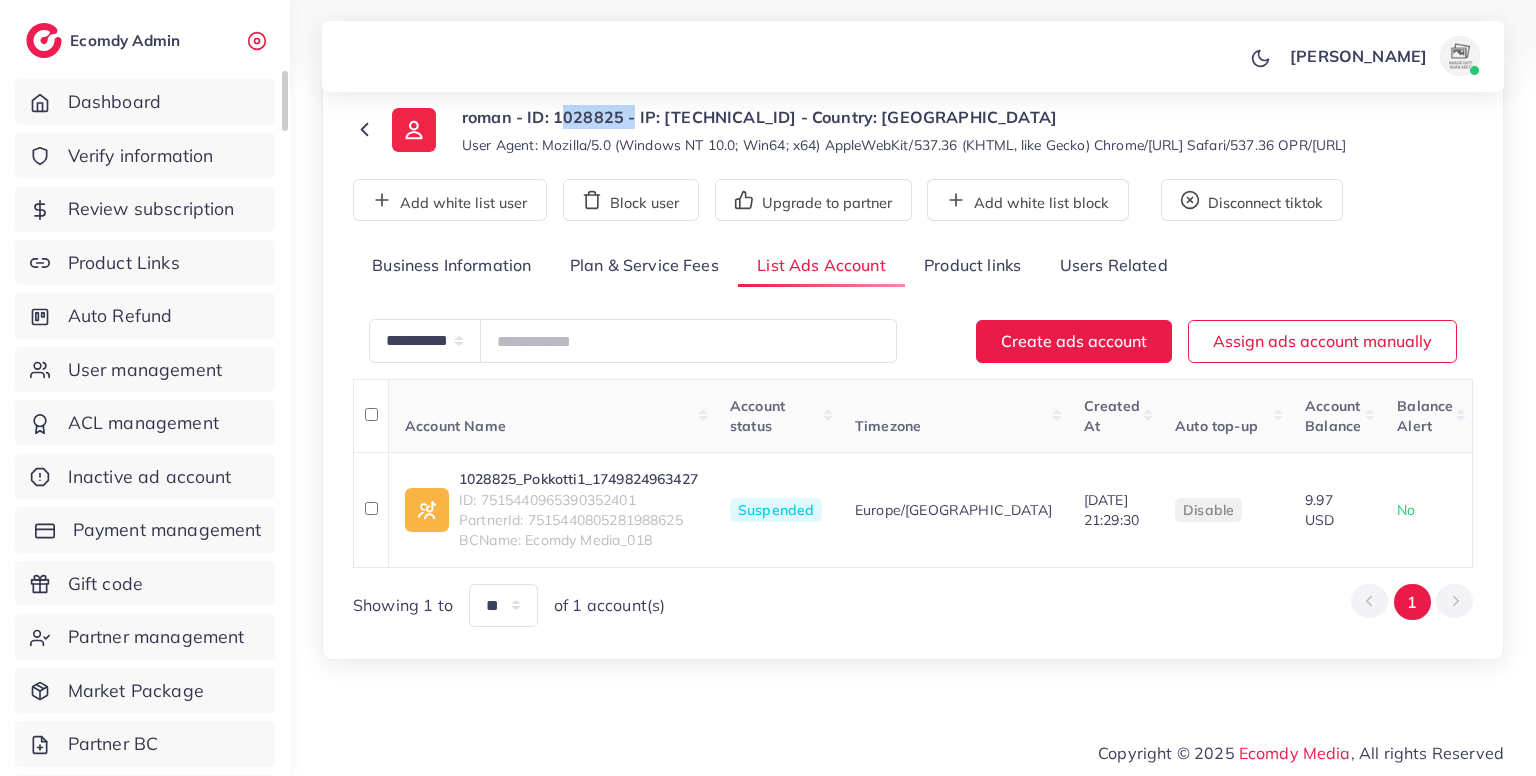 click on "Payment management" at bounding box center [167, 530] 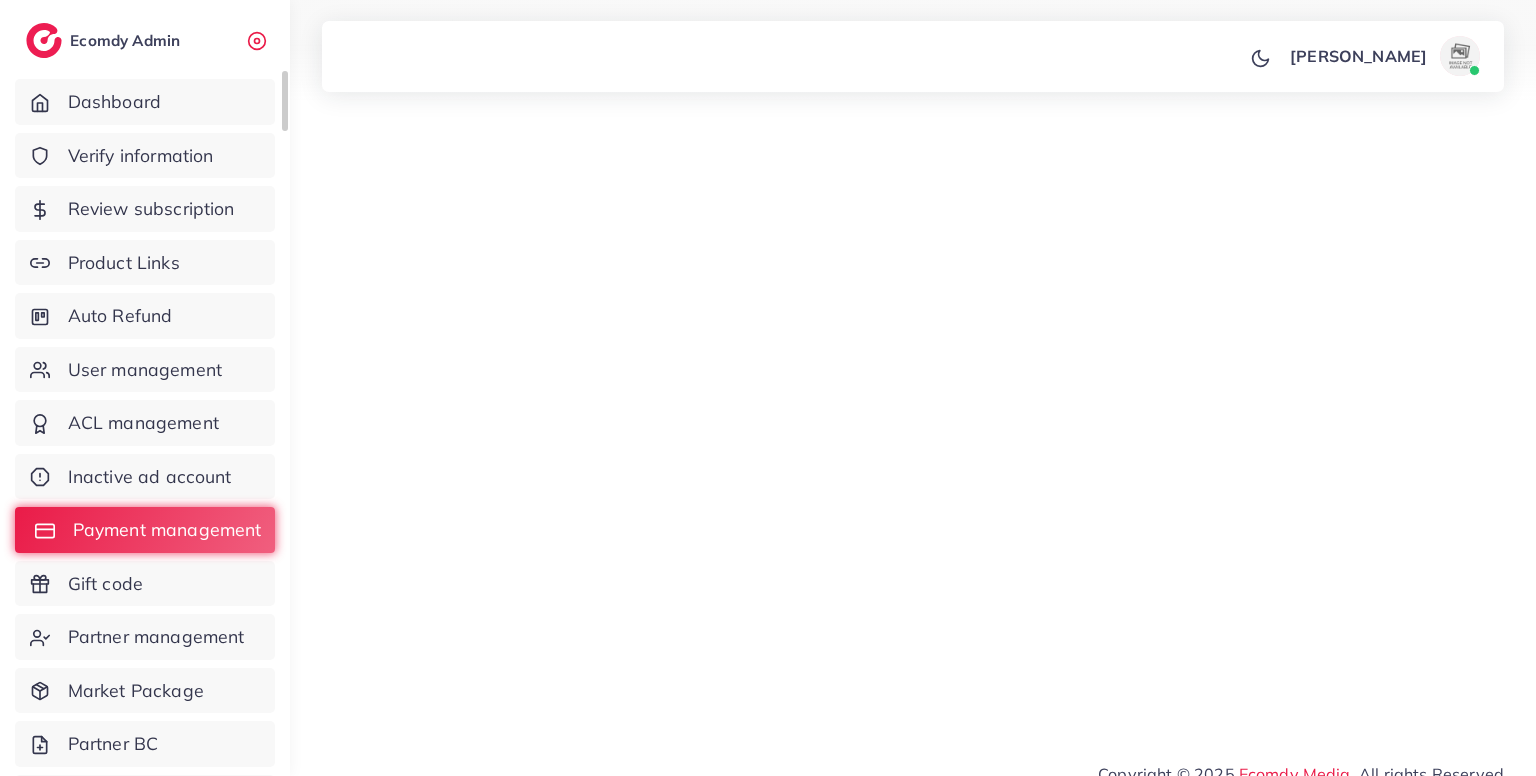 scroll, scrollTop: 0, scrollLeft: 0, axis: both 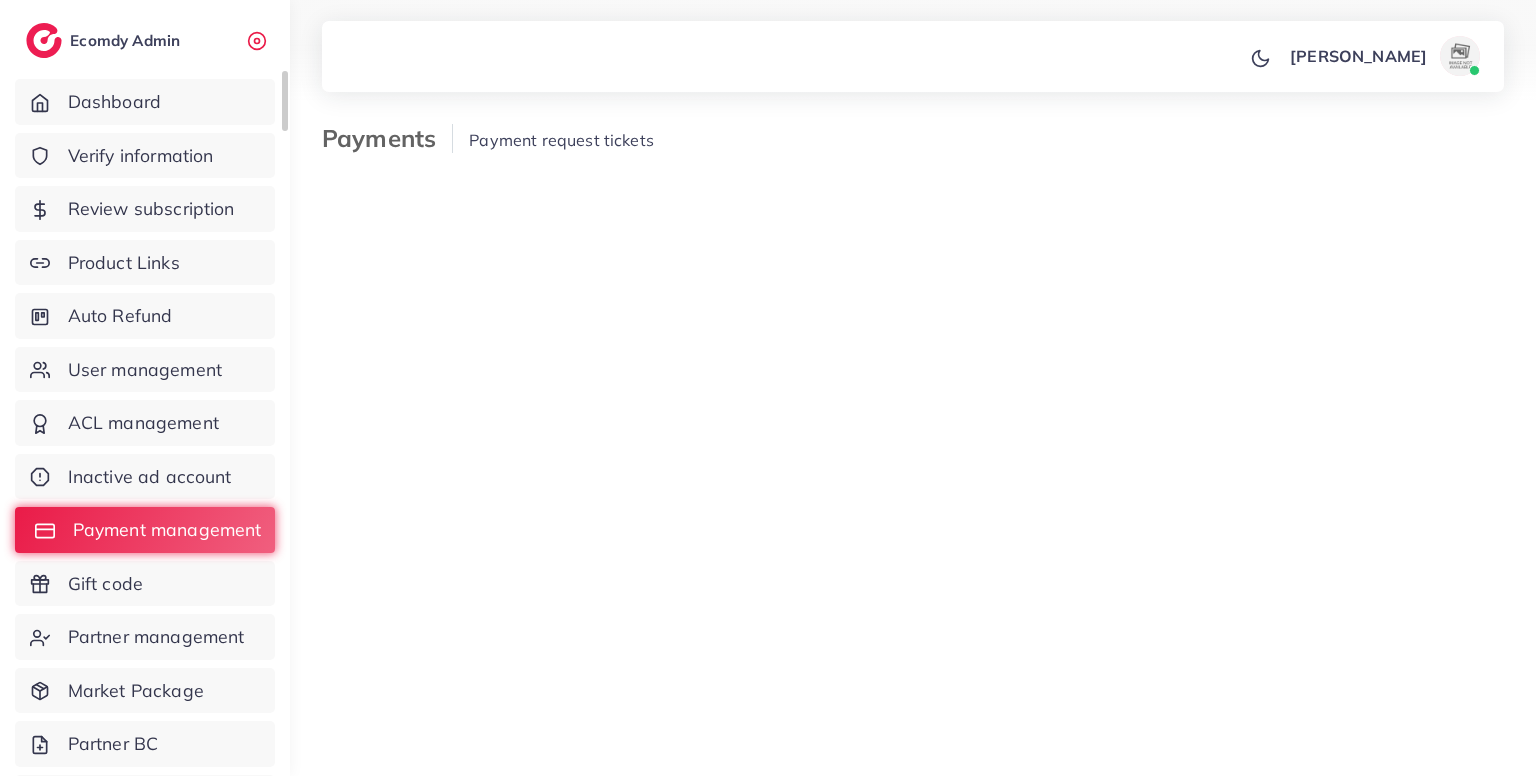 select on "**********" 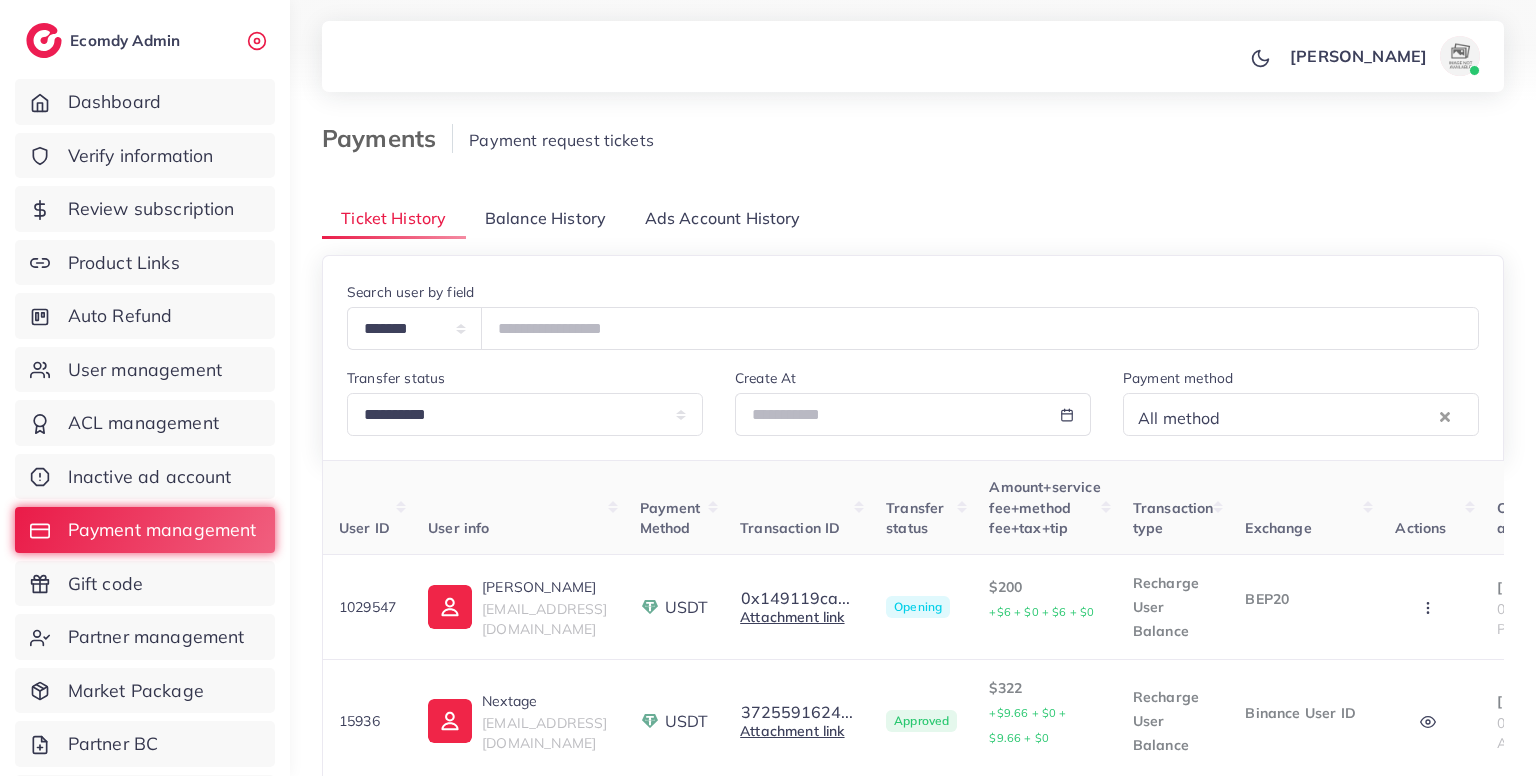 click on "Ads Account History" at bounding box center [723, 218] 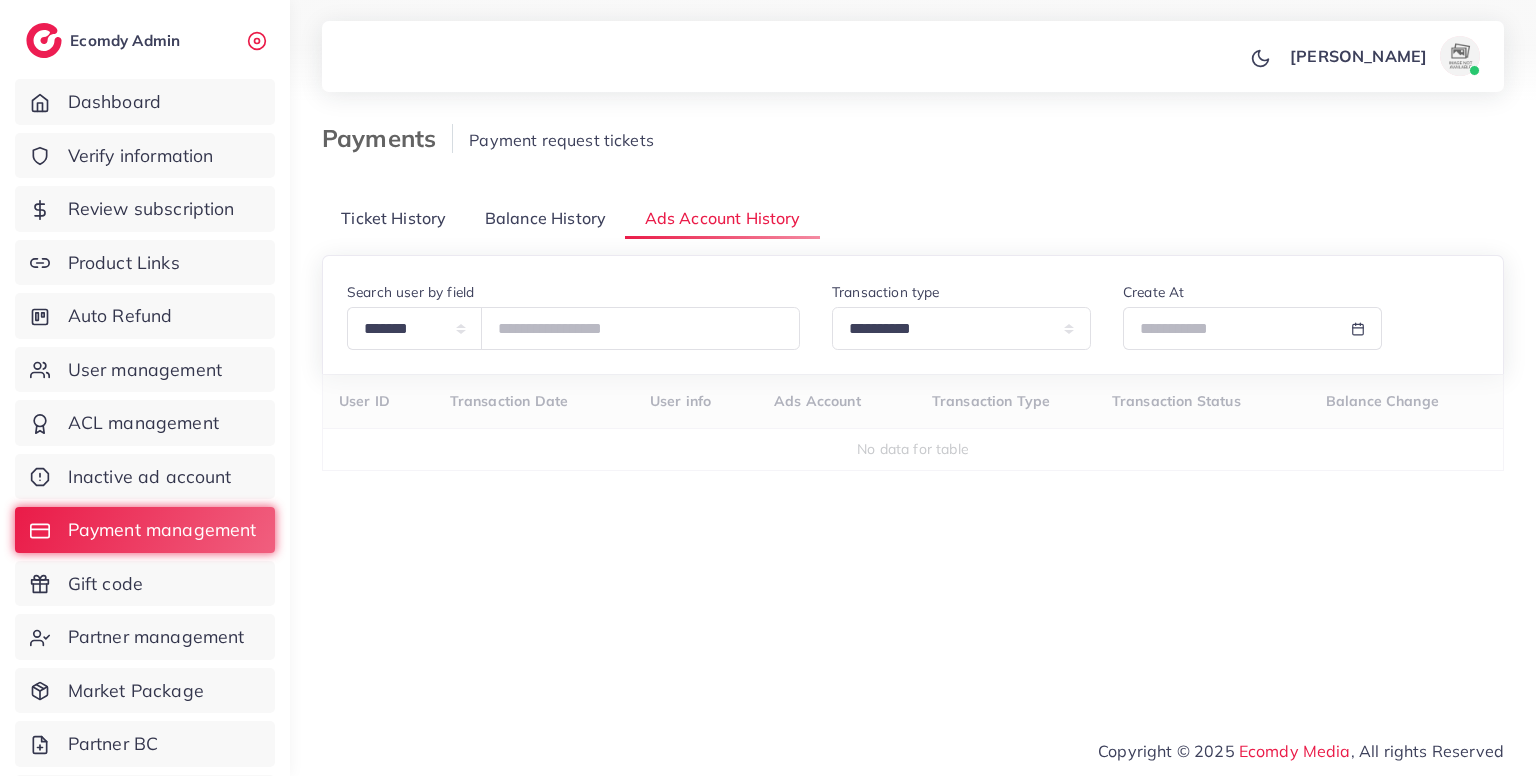 click on "Ticket History" at bounding box center [394, 218] 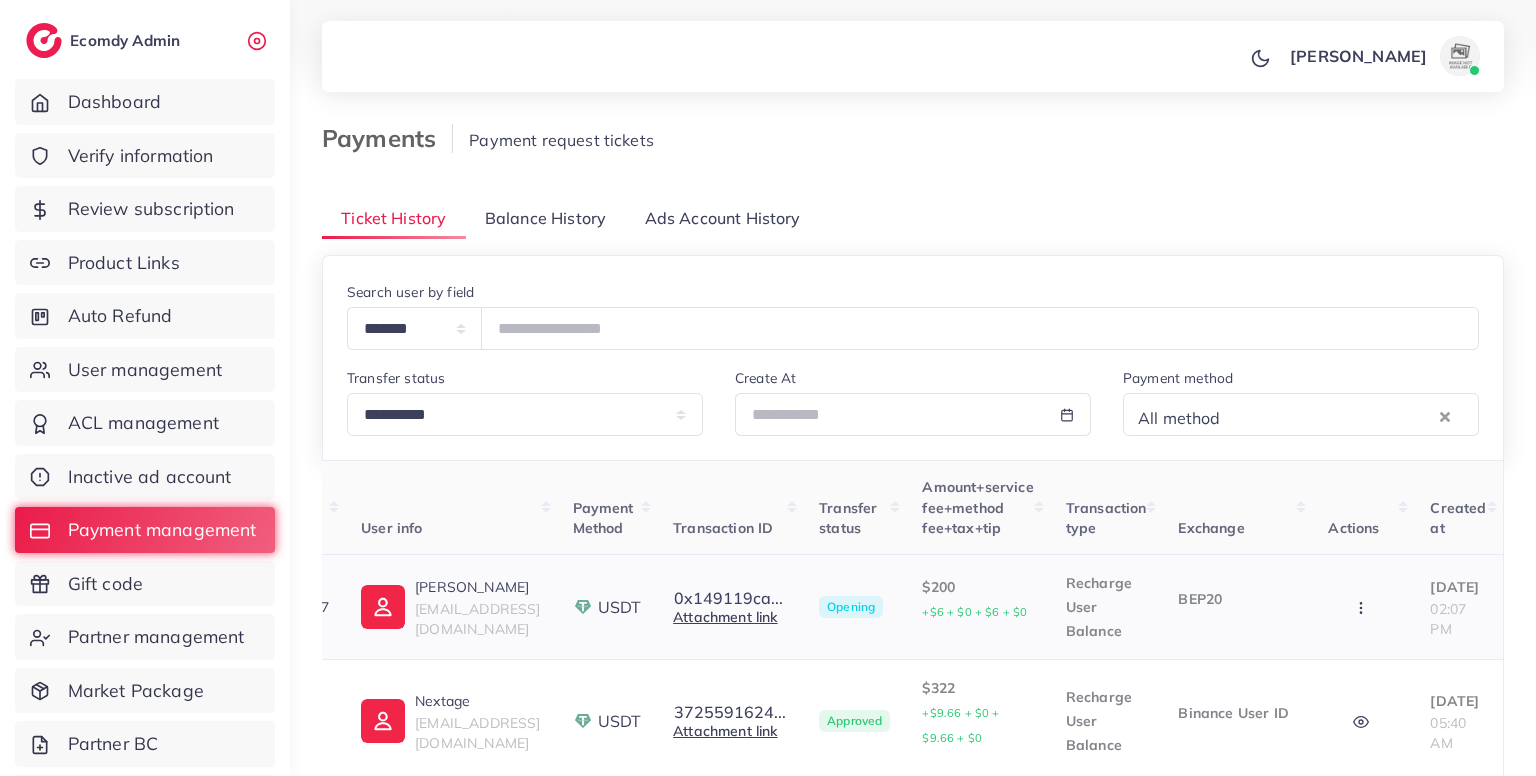 scroll, scrollTop: 0, scrollLeft: 0, axis: both 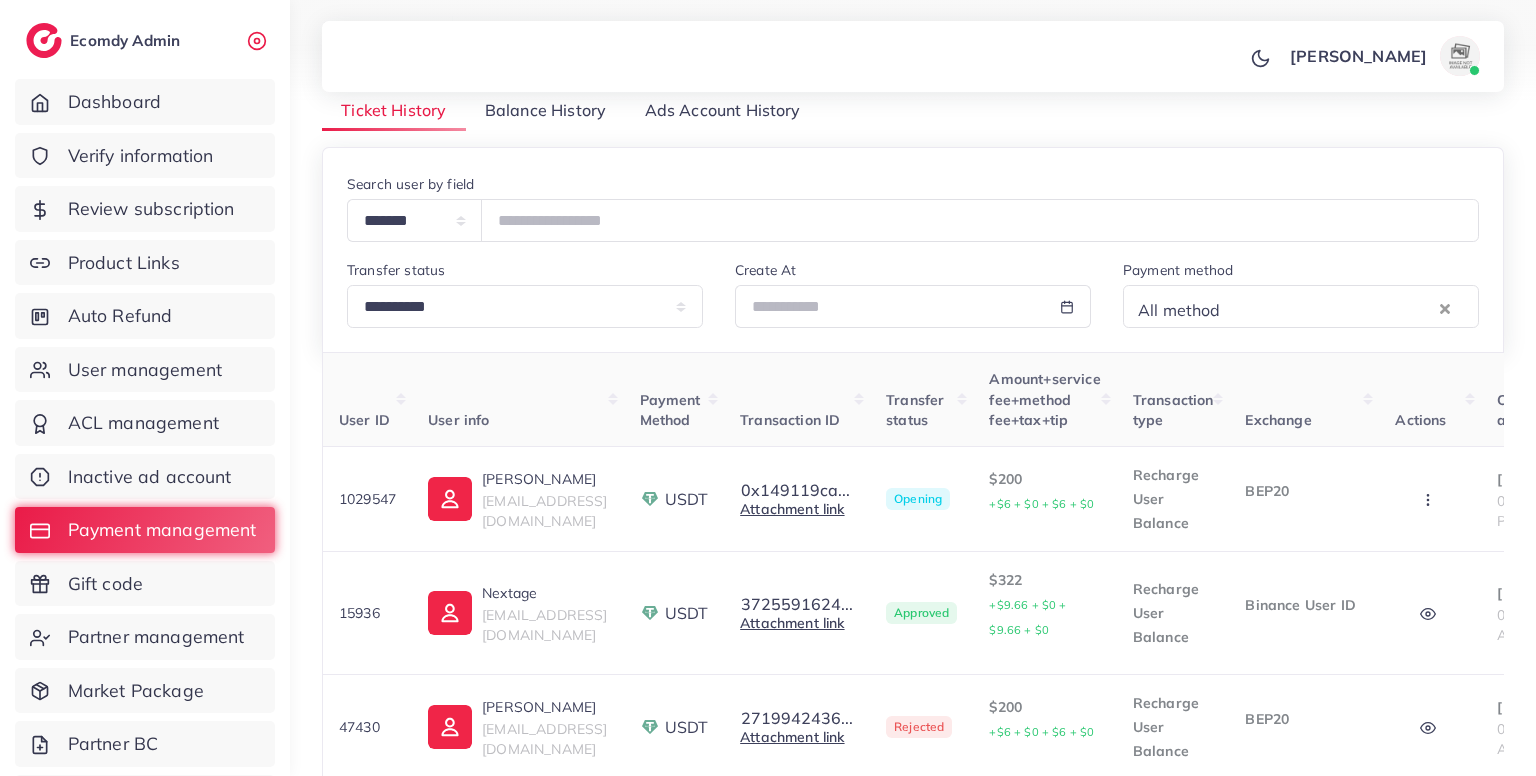click on "Ads Account History" at bounding box center (723, 110) 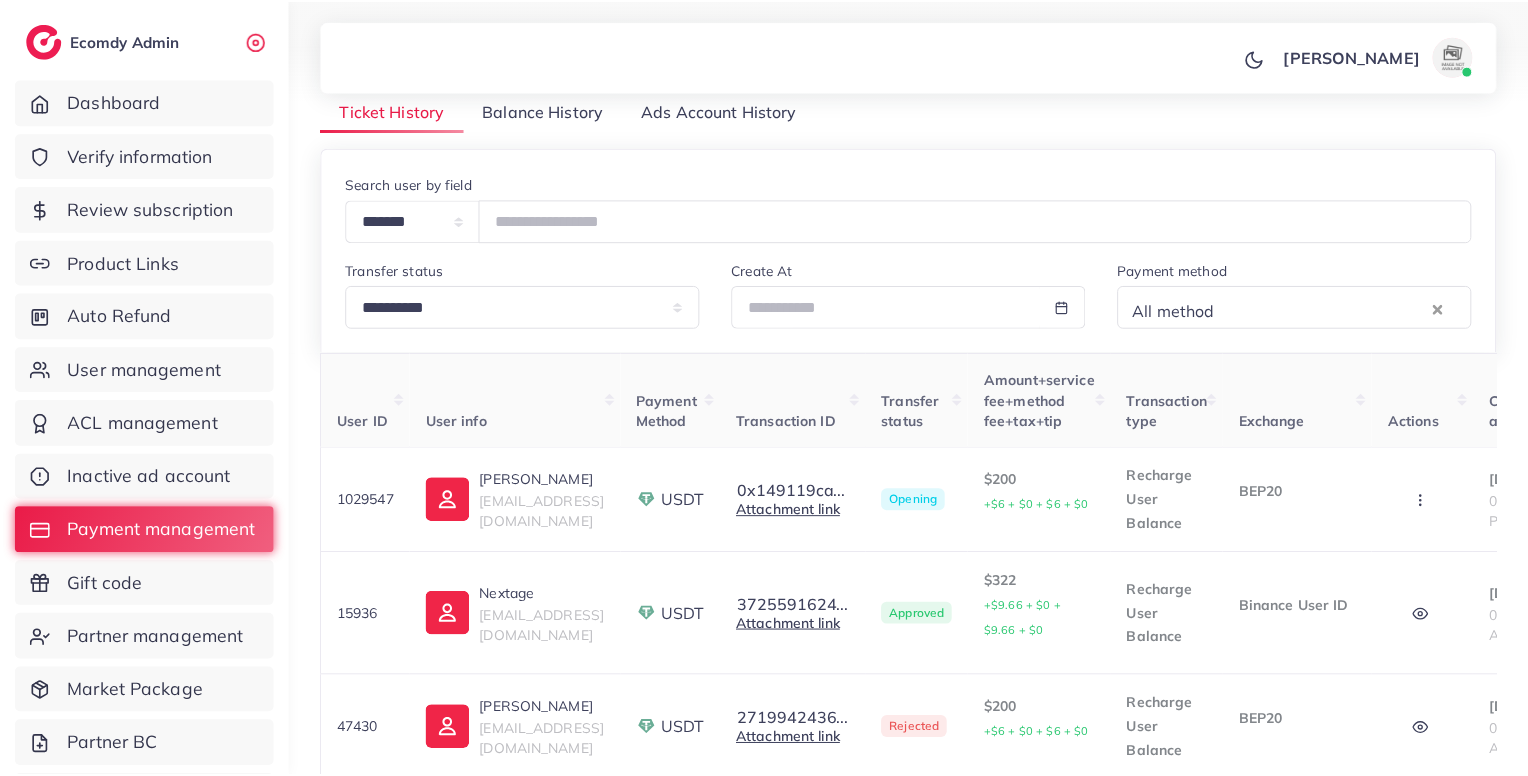 scroll, scrollTop: 0, scrollLeft: 0, axis: both 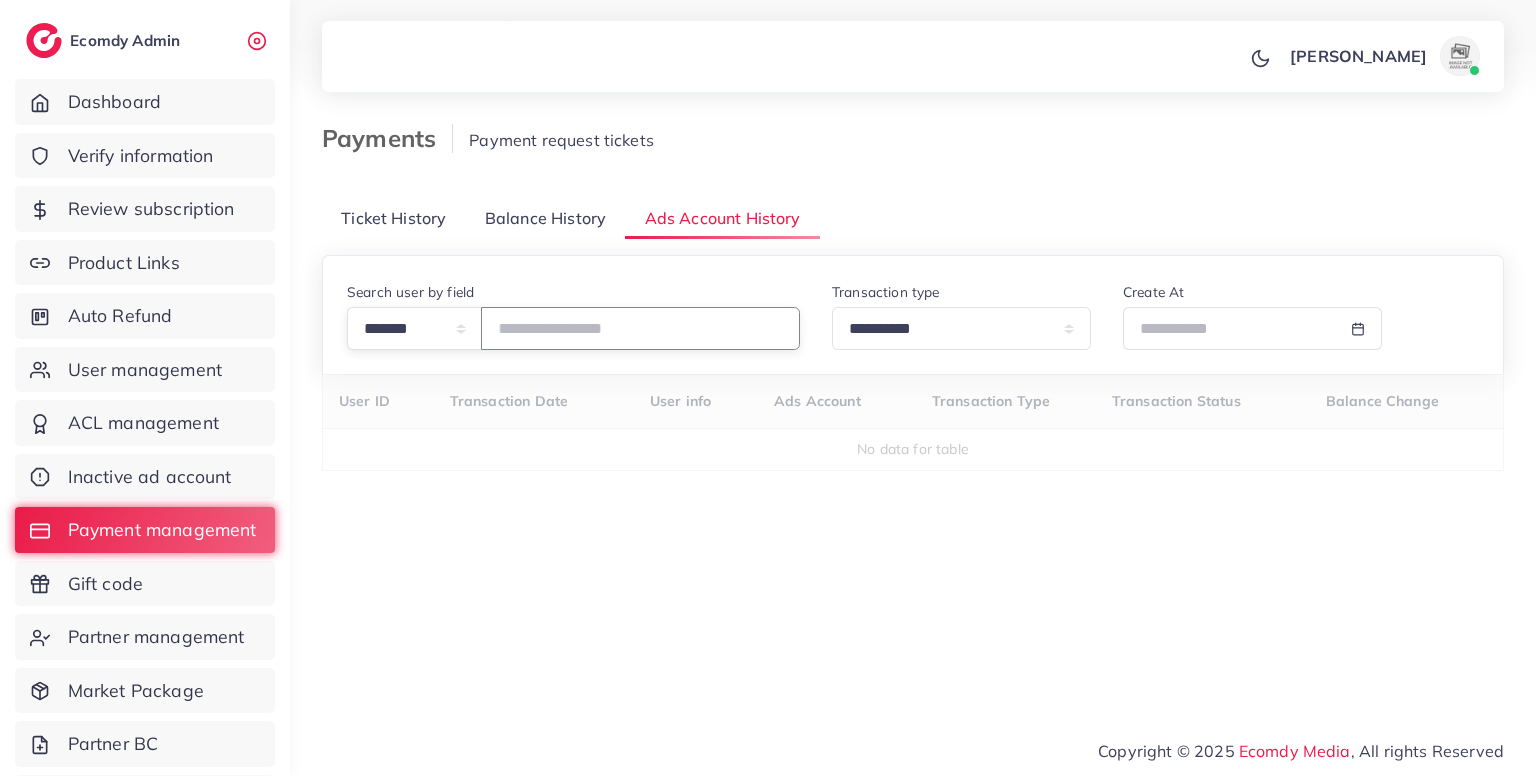 paste on "*******" 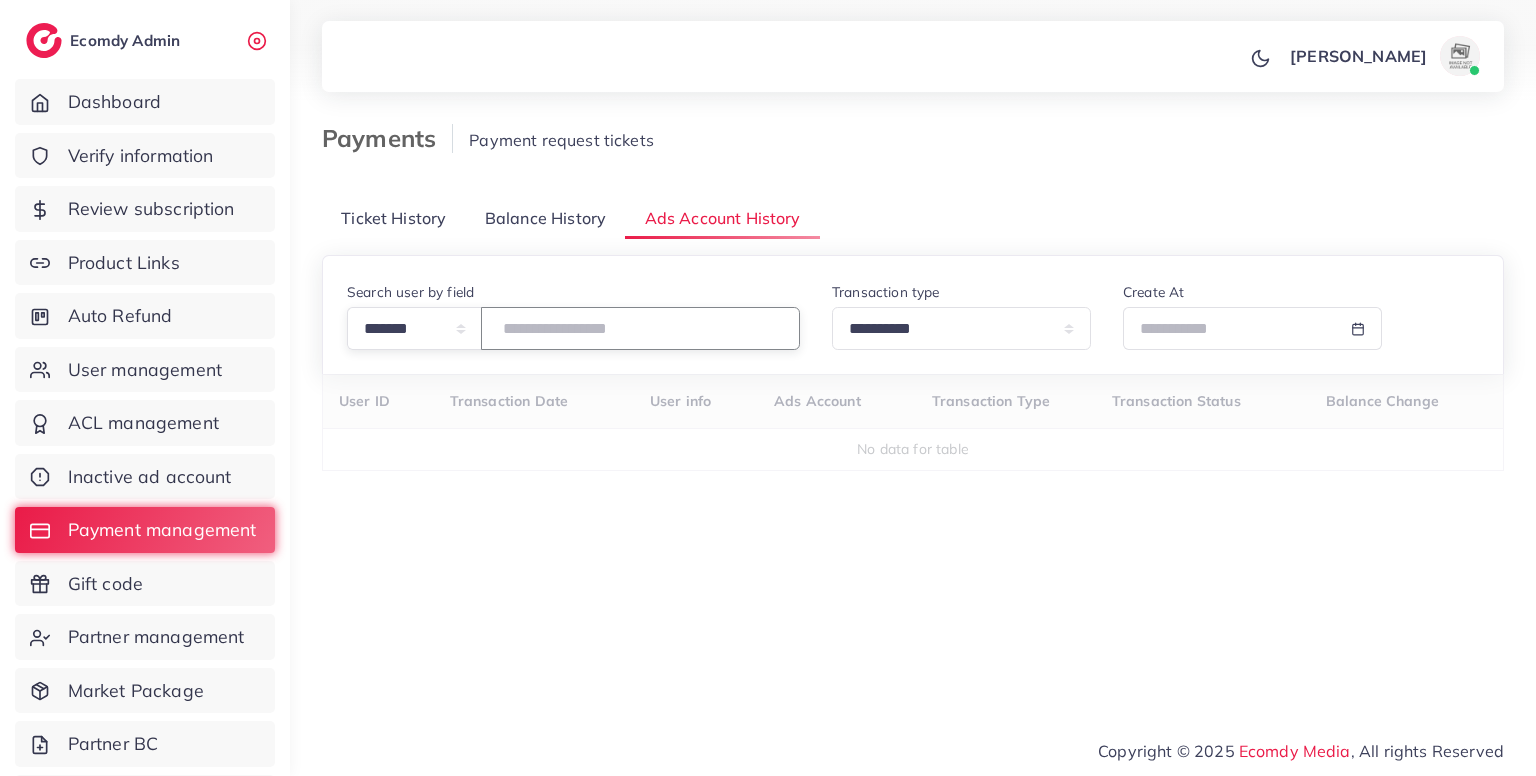 click on "*******" at bounding box center (640, 328) 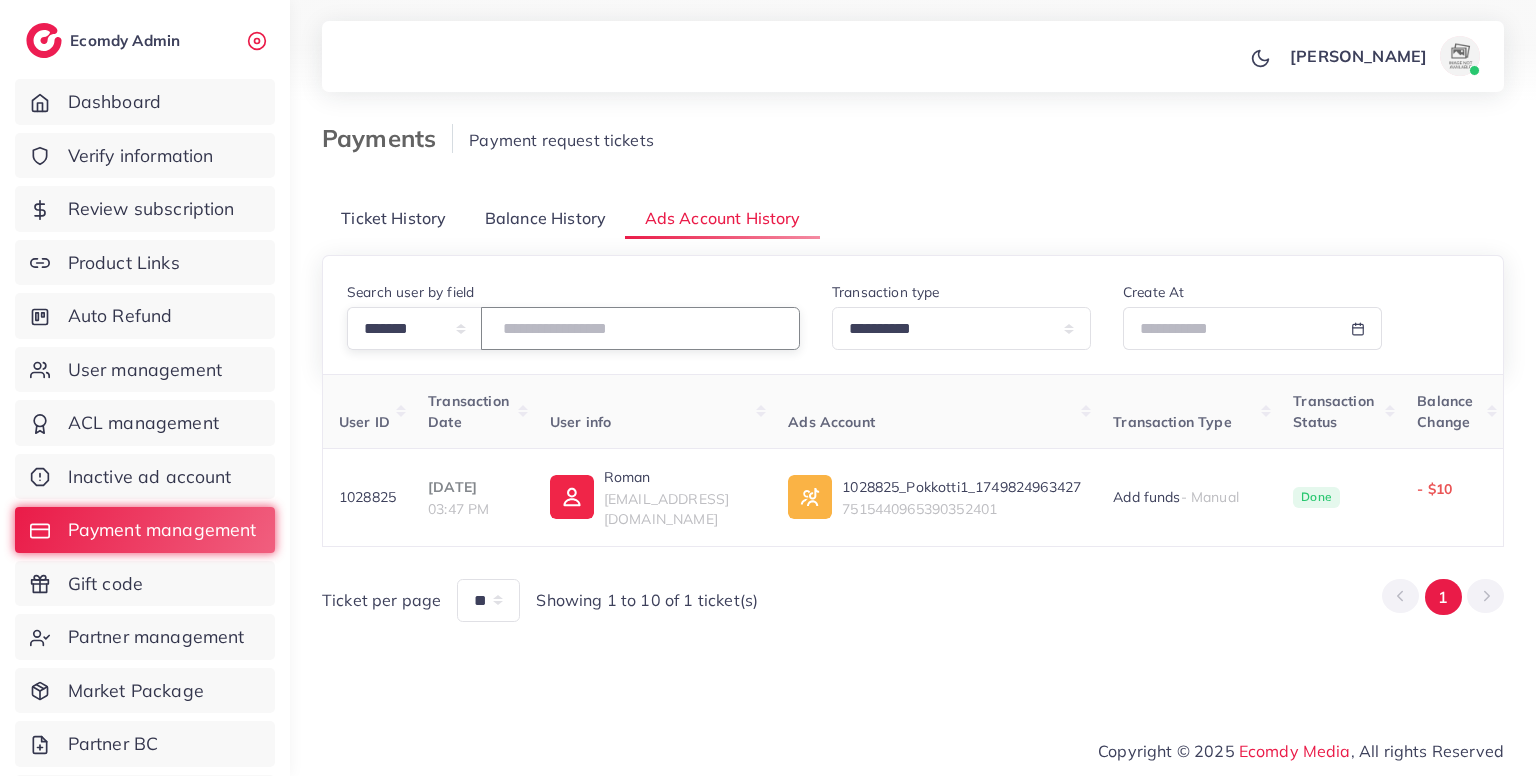 type on "*******" 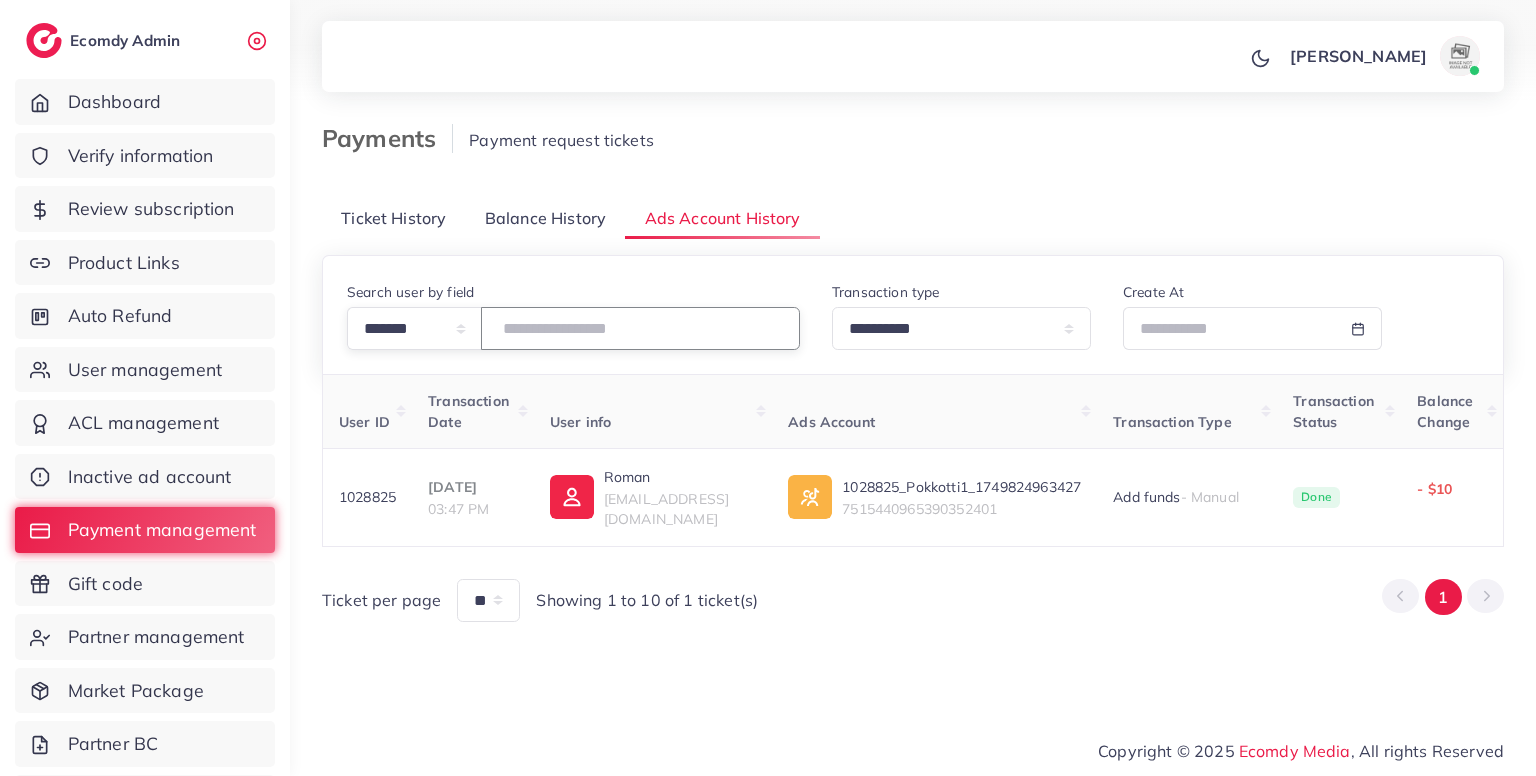 click on "*******" at bounding box center [640, 328] 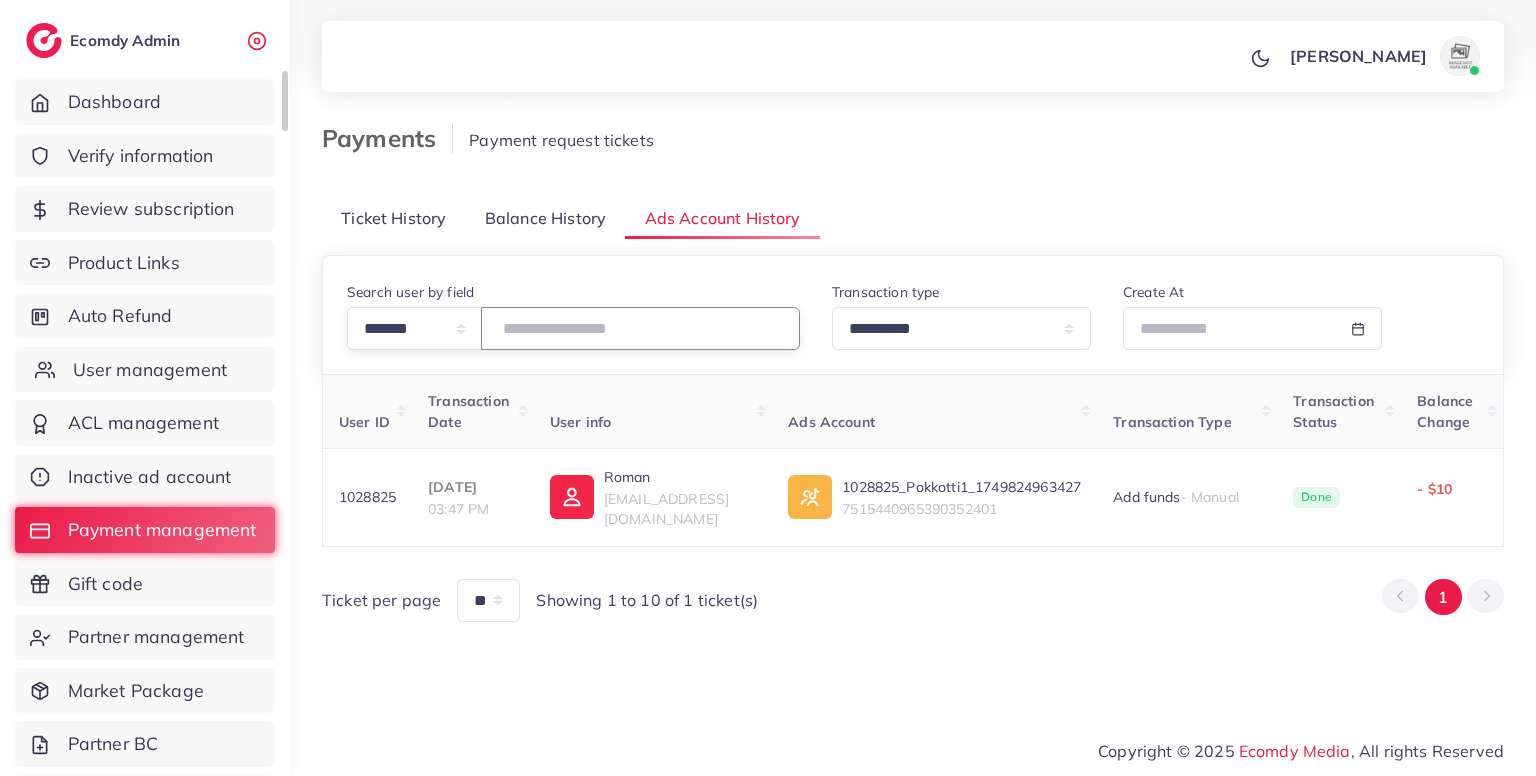 type 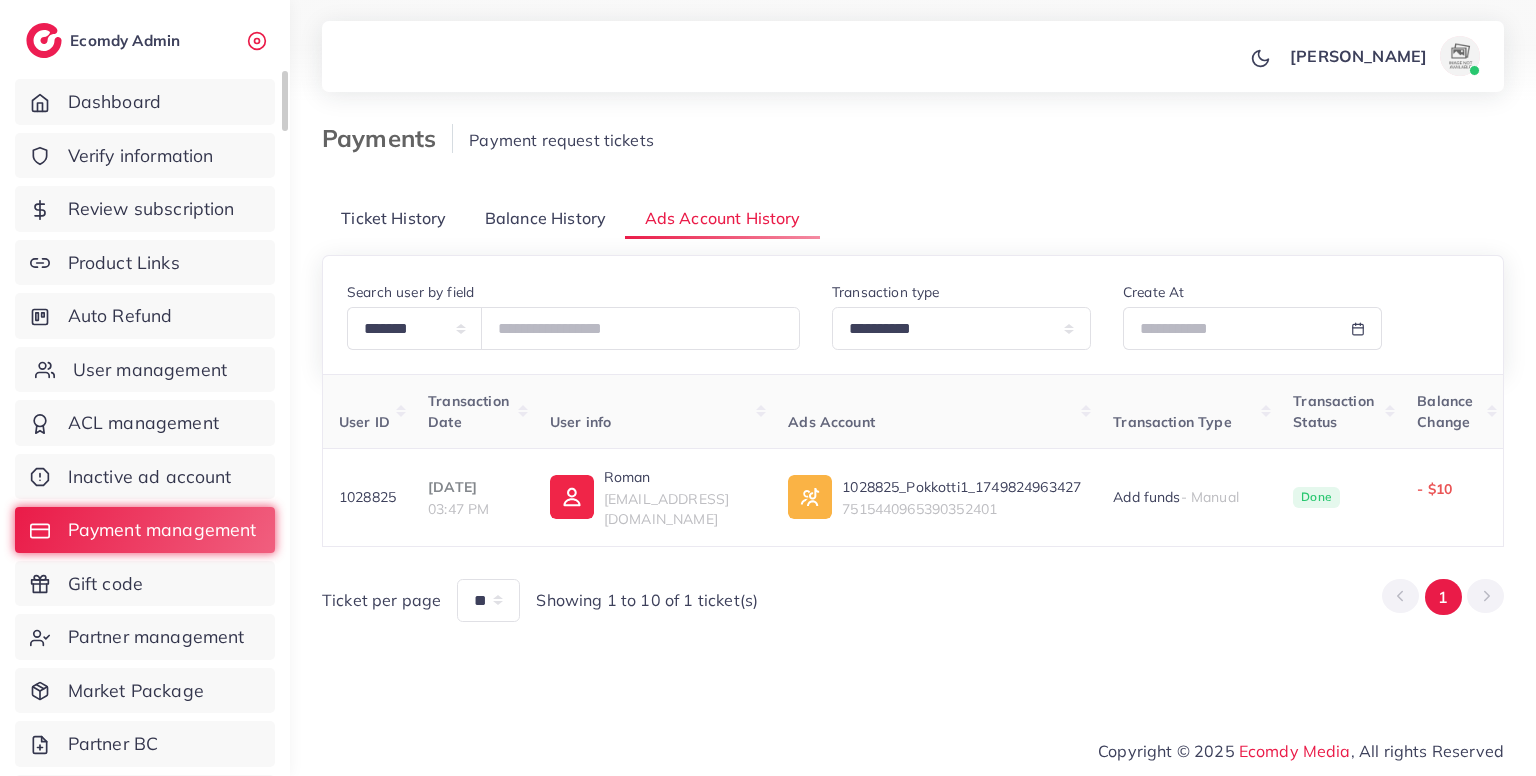 click on "User management" at bounding box center (150, 370) 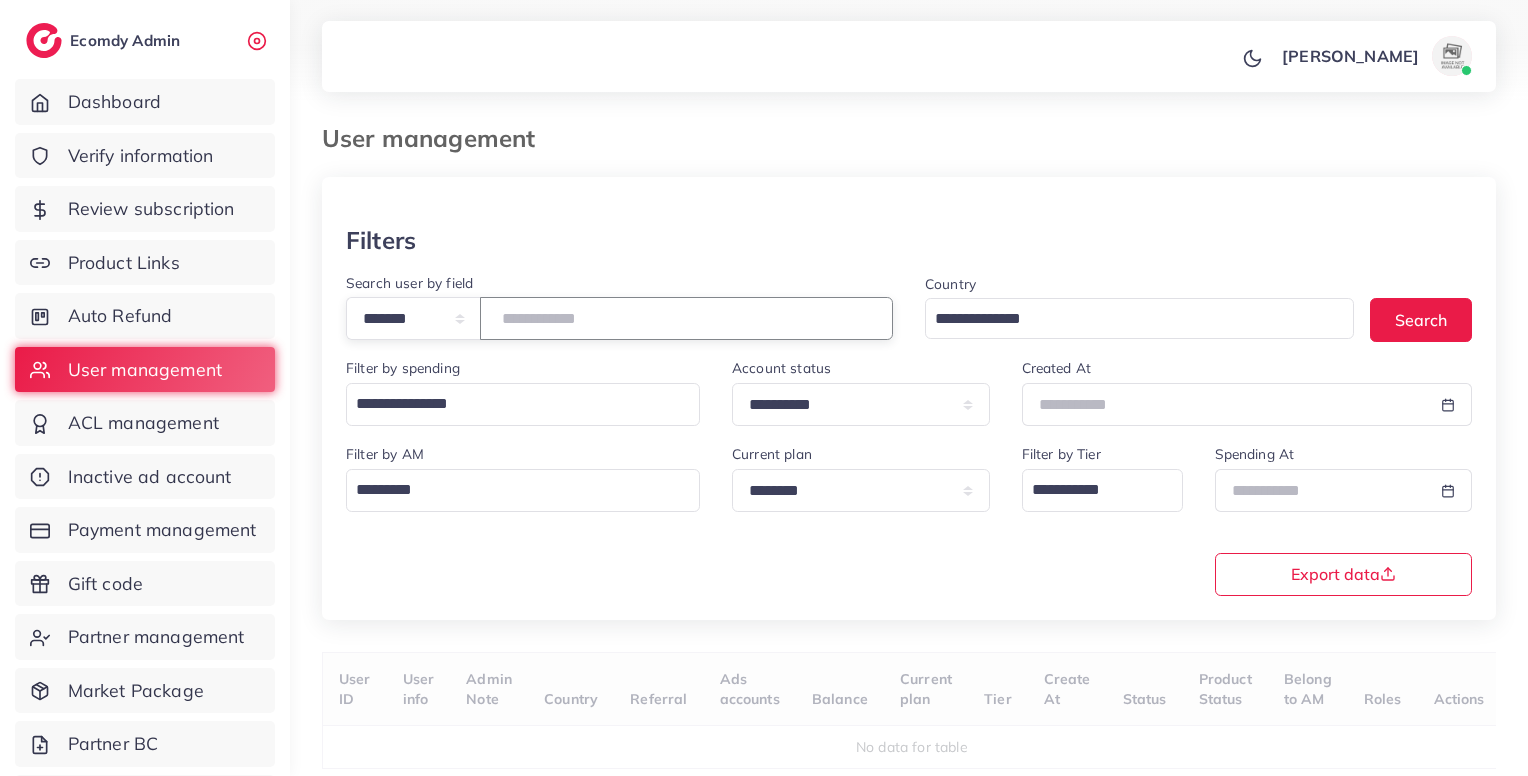 click at bounding box center (686, 318) 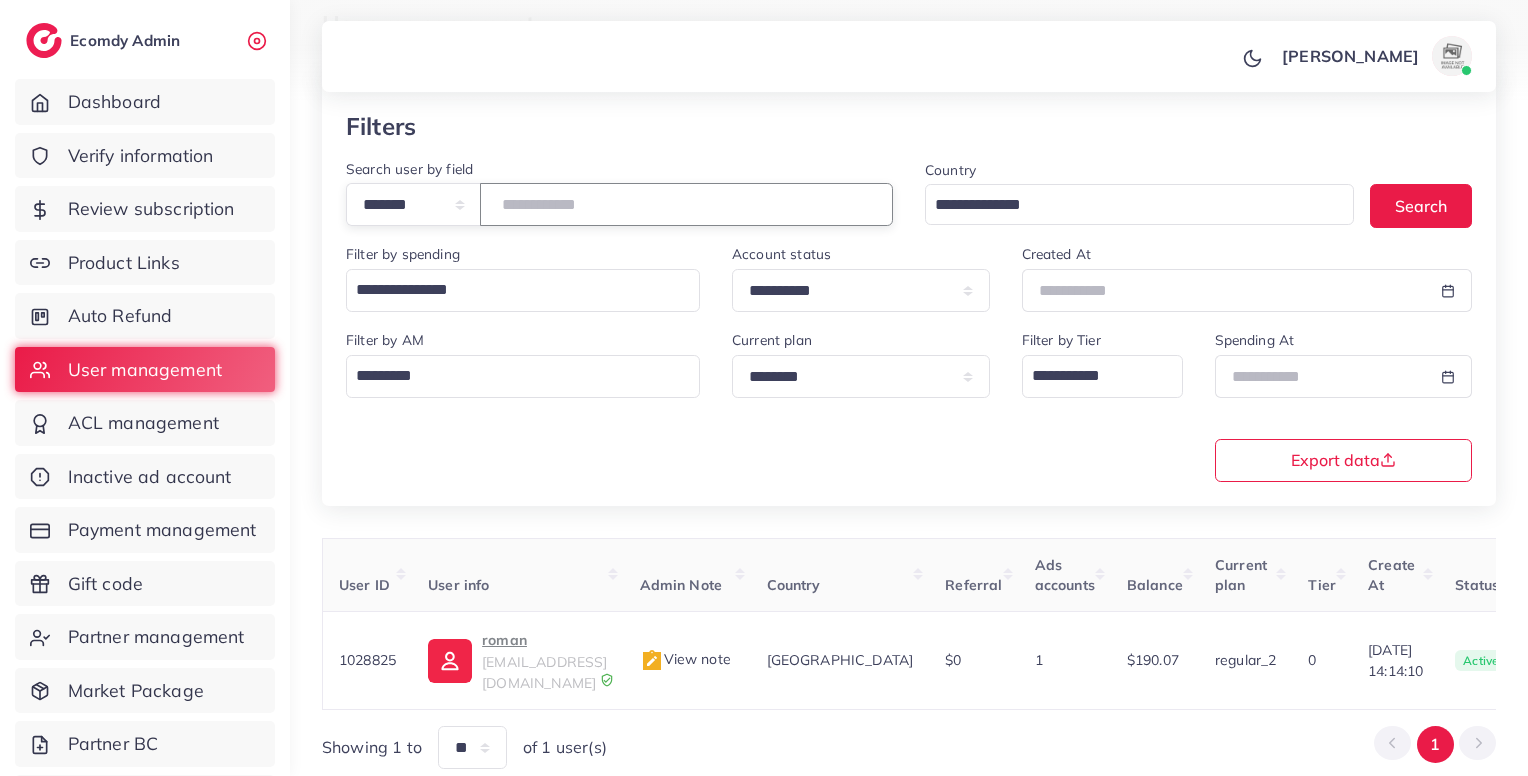 scroll, scrollTop: 124, scrollLeft: 0, axis: vertical 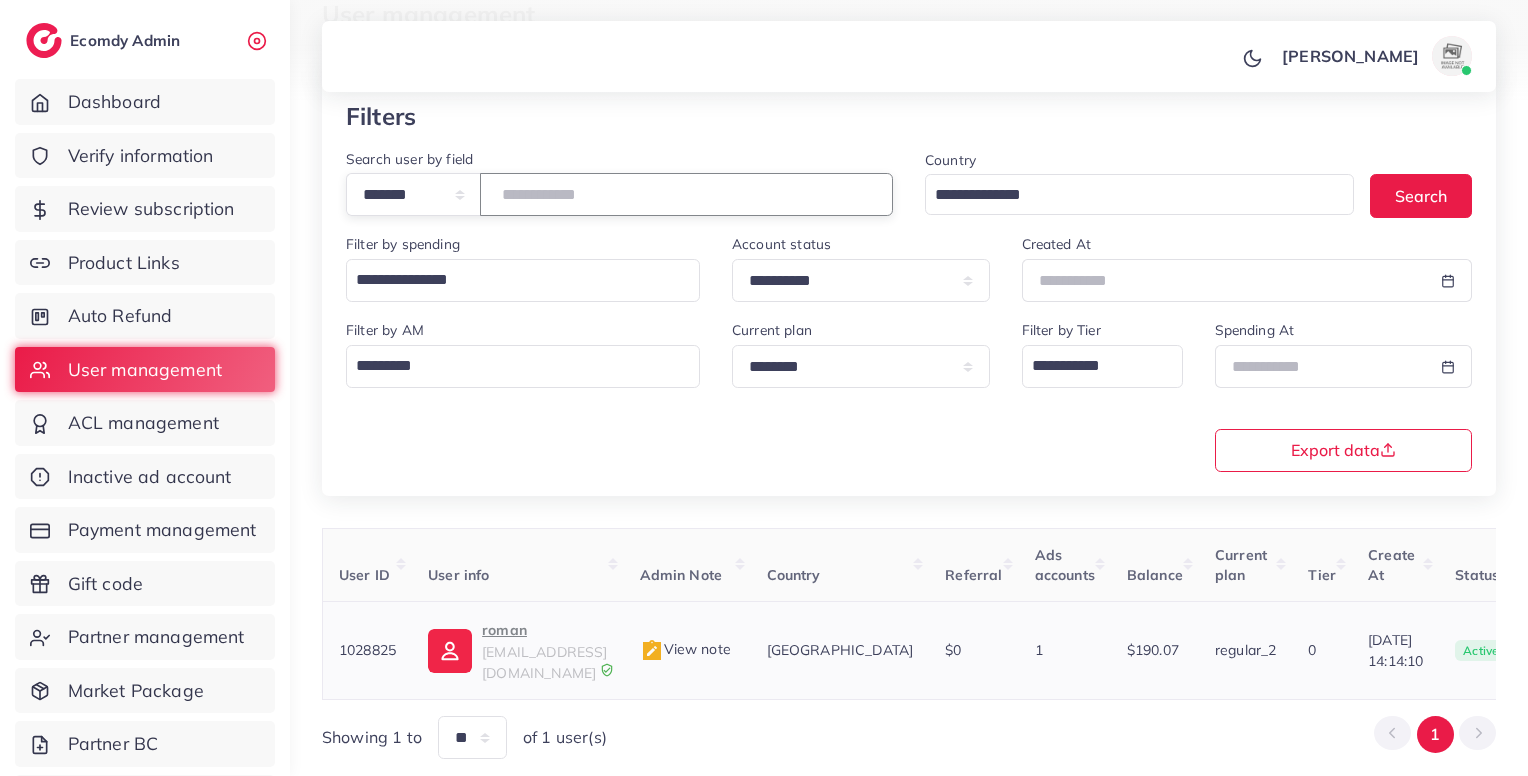 type on "*******" 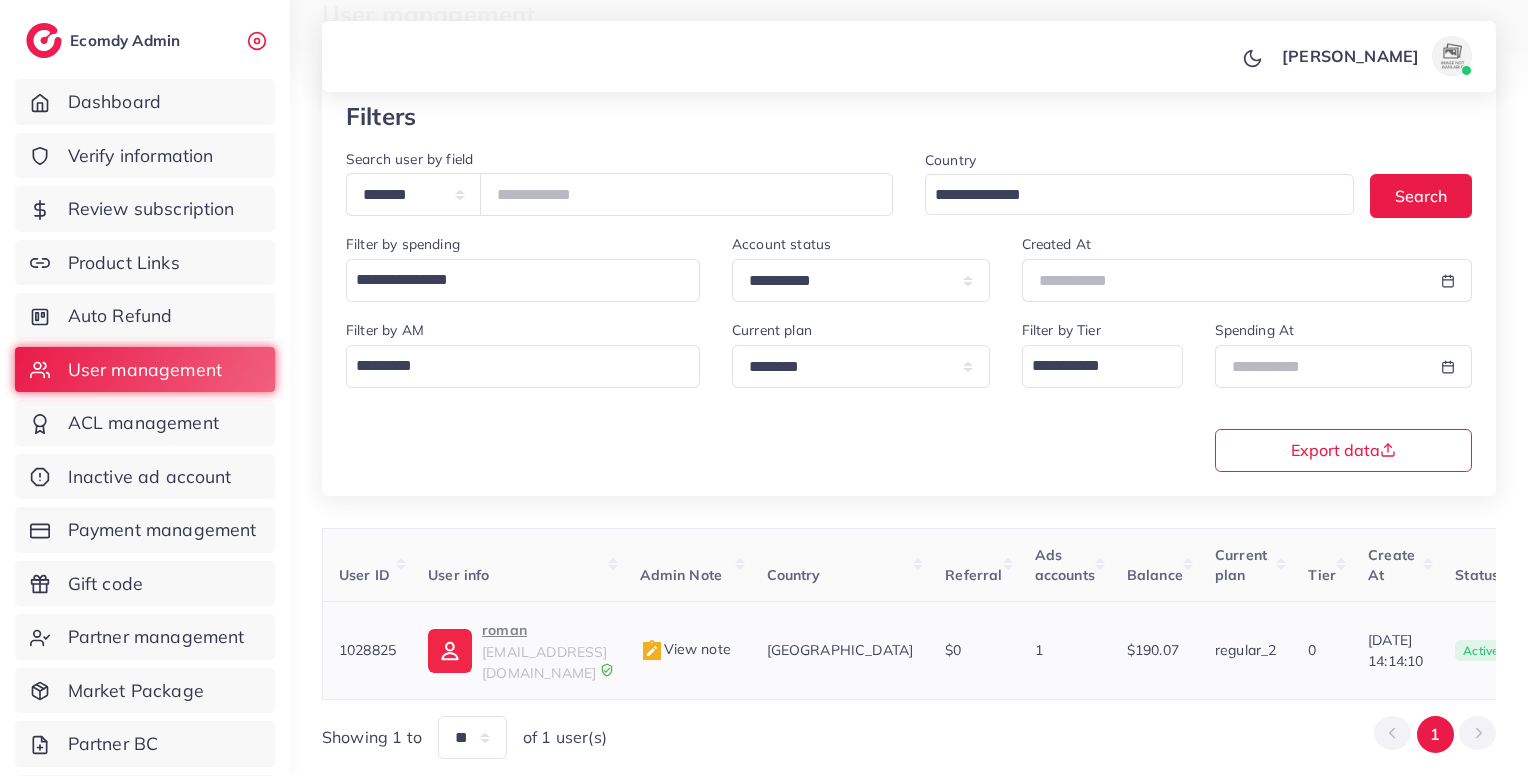 click on "roman" at bounding box center [544, 630] 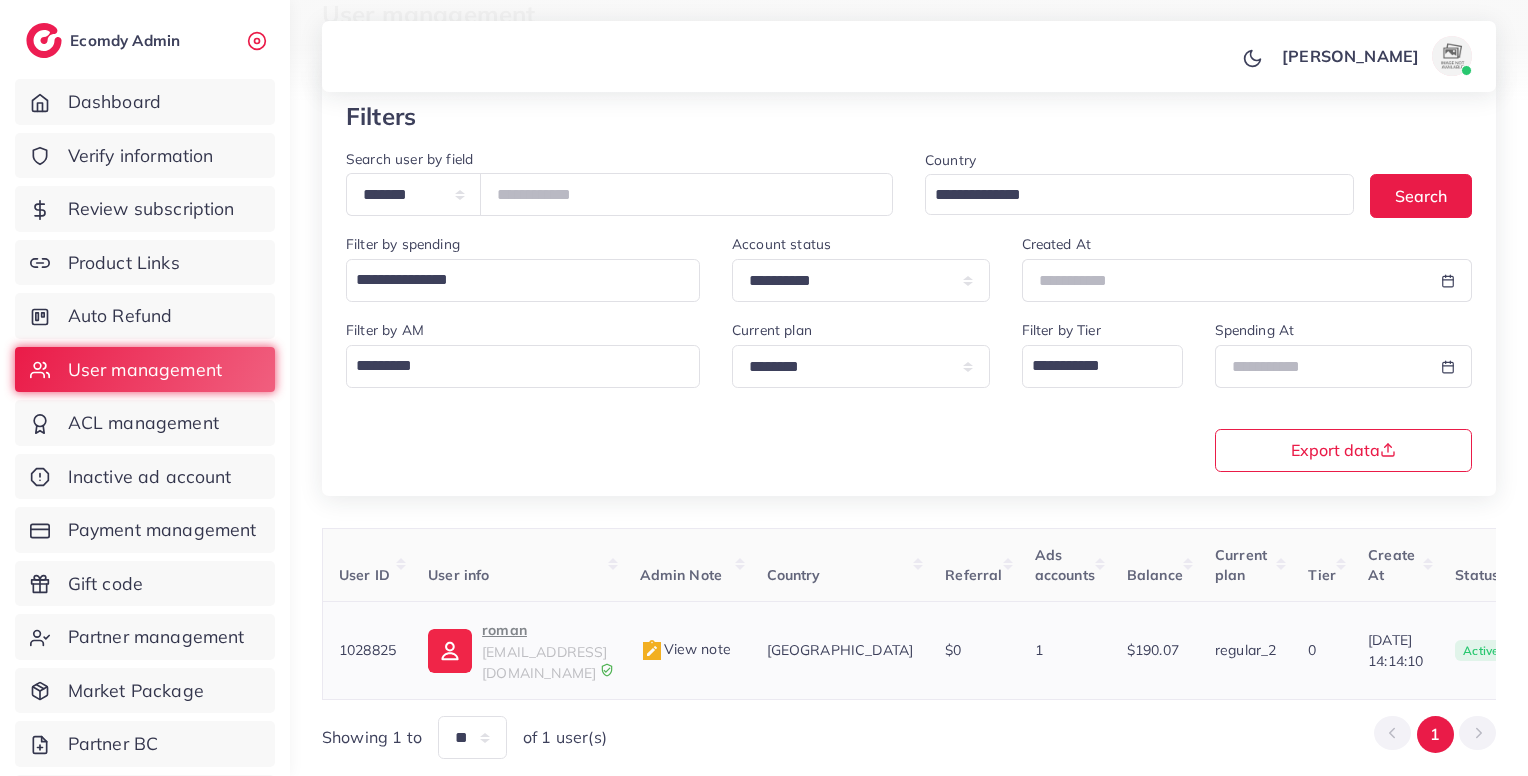 click on "View note" at bounding box center [685, 649] 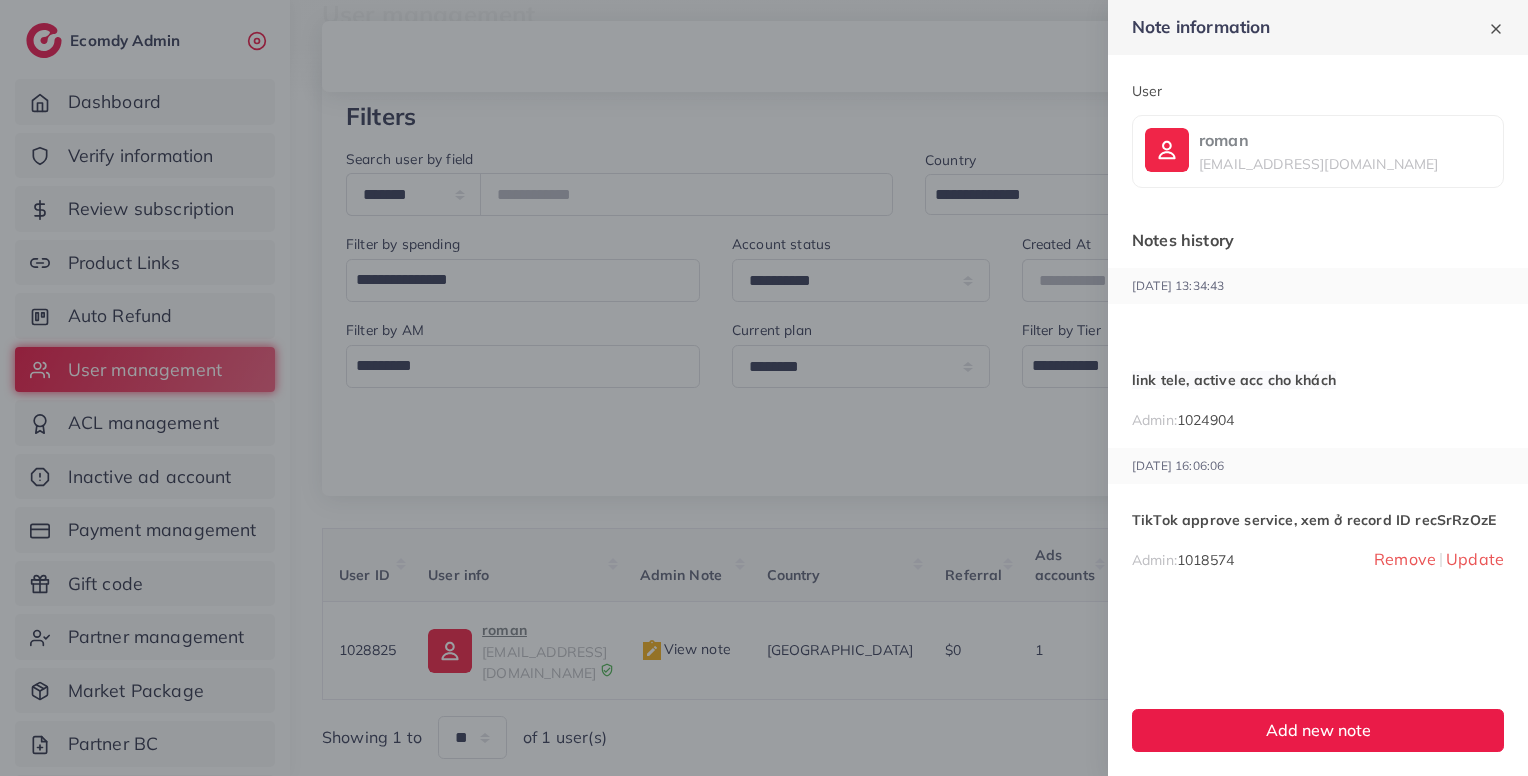 click at bounding box center [764, 388] 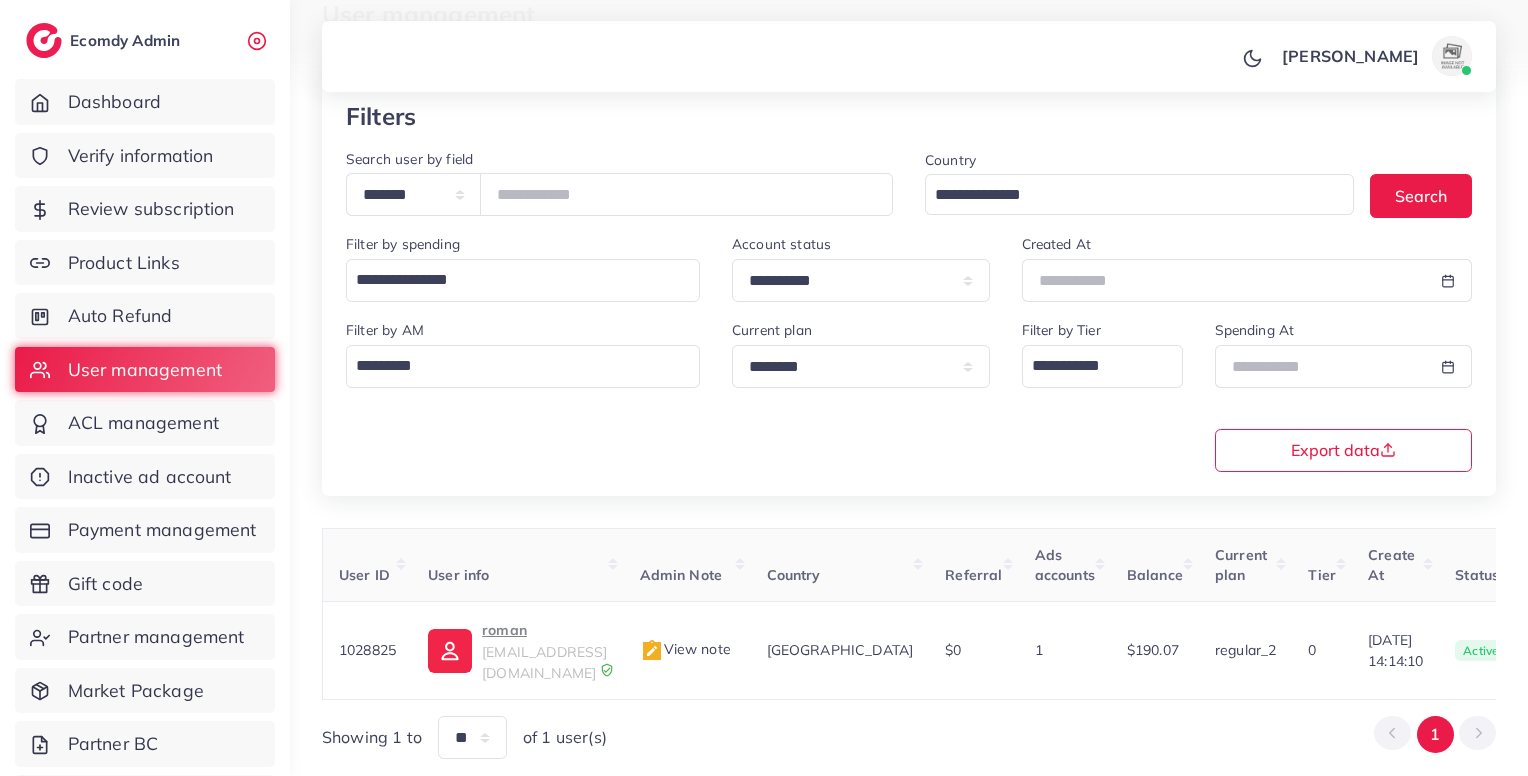 click on "Verify information" at bounding box center [141, 156] 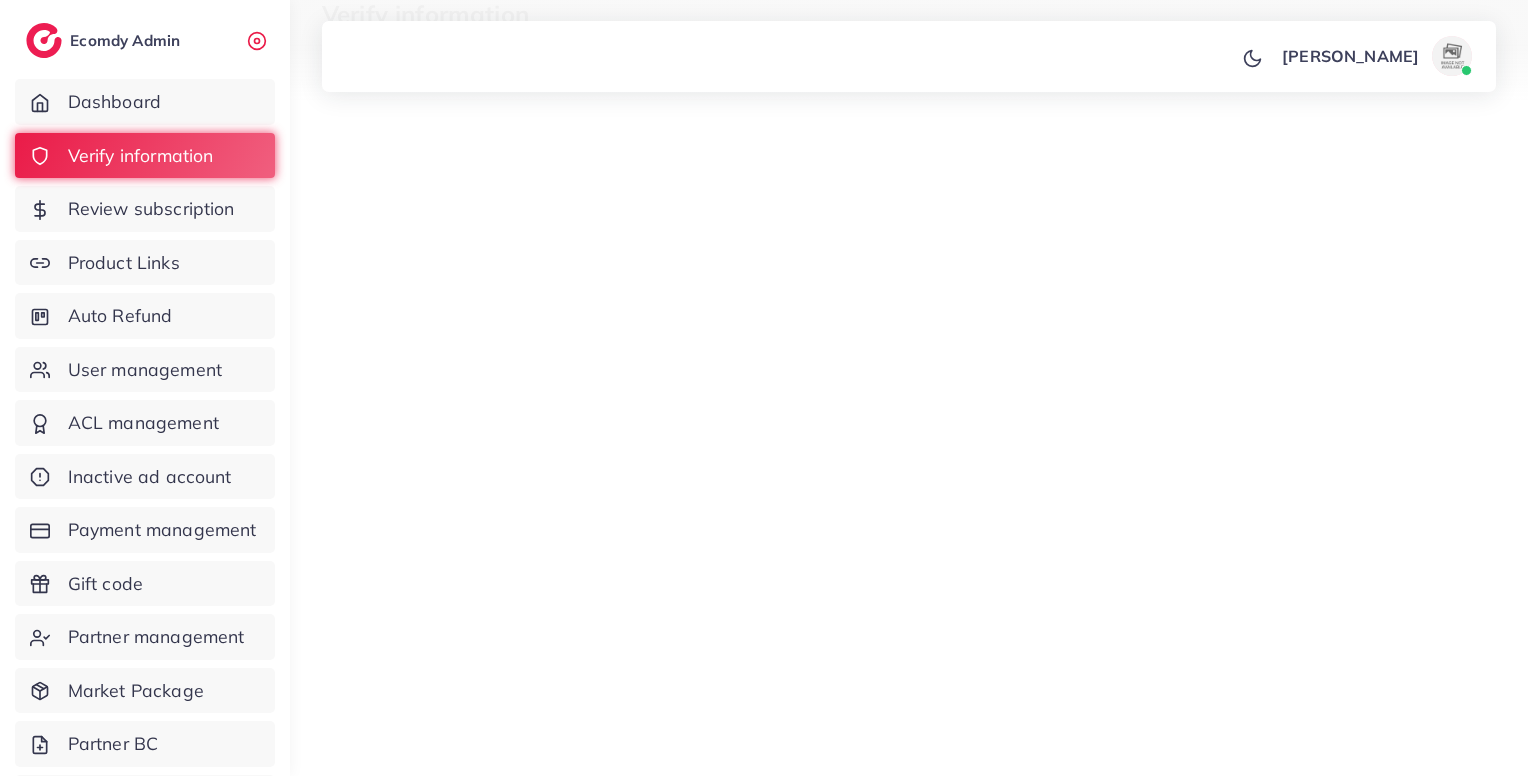 scroll, scrollTop: 0, scrollLeft: 0, axis: both 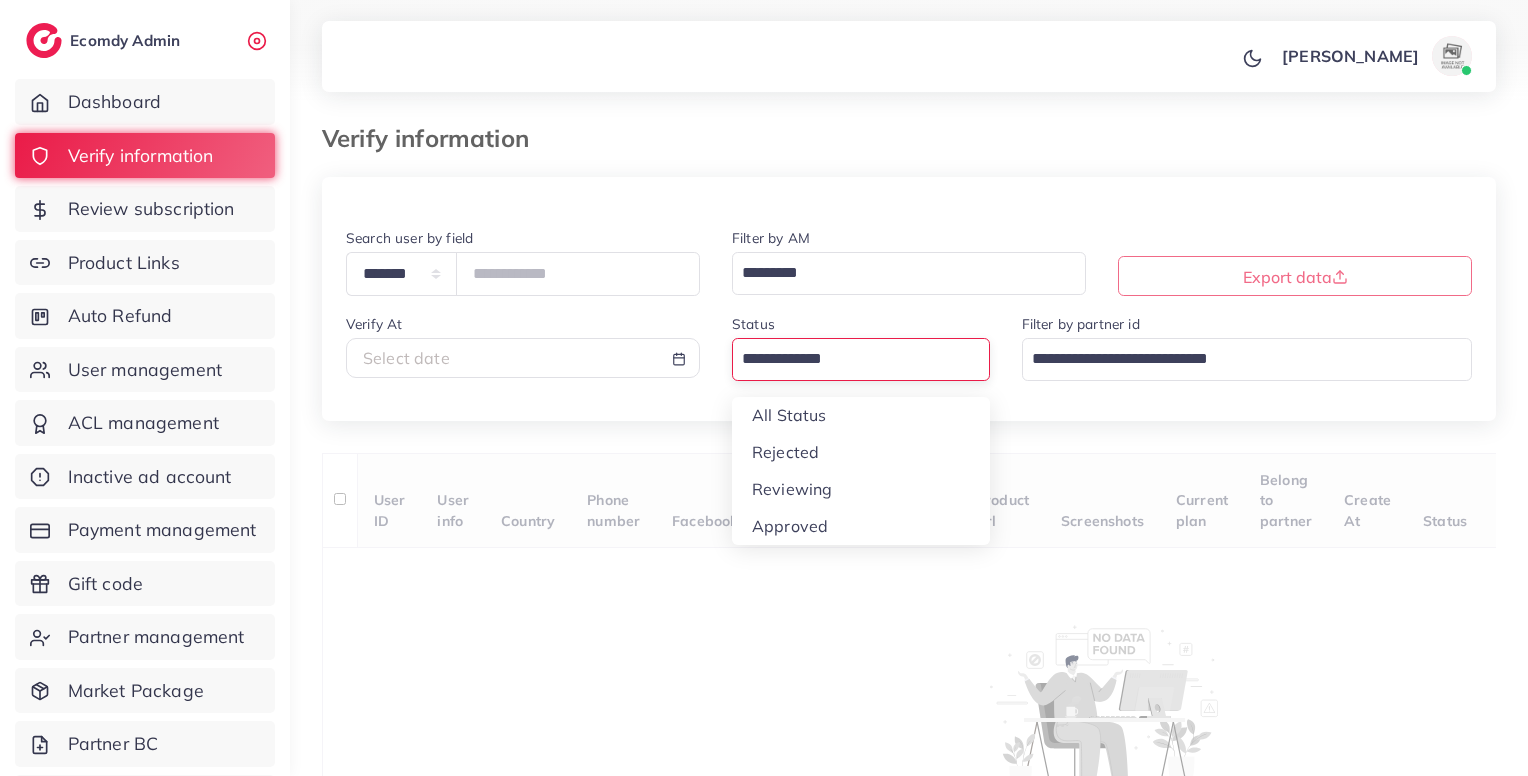 click at bounding box center (849, 359) 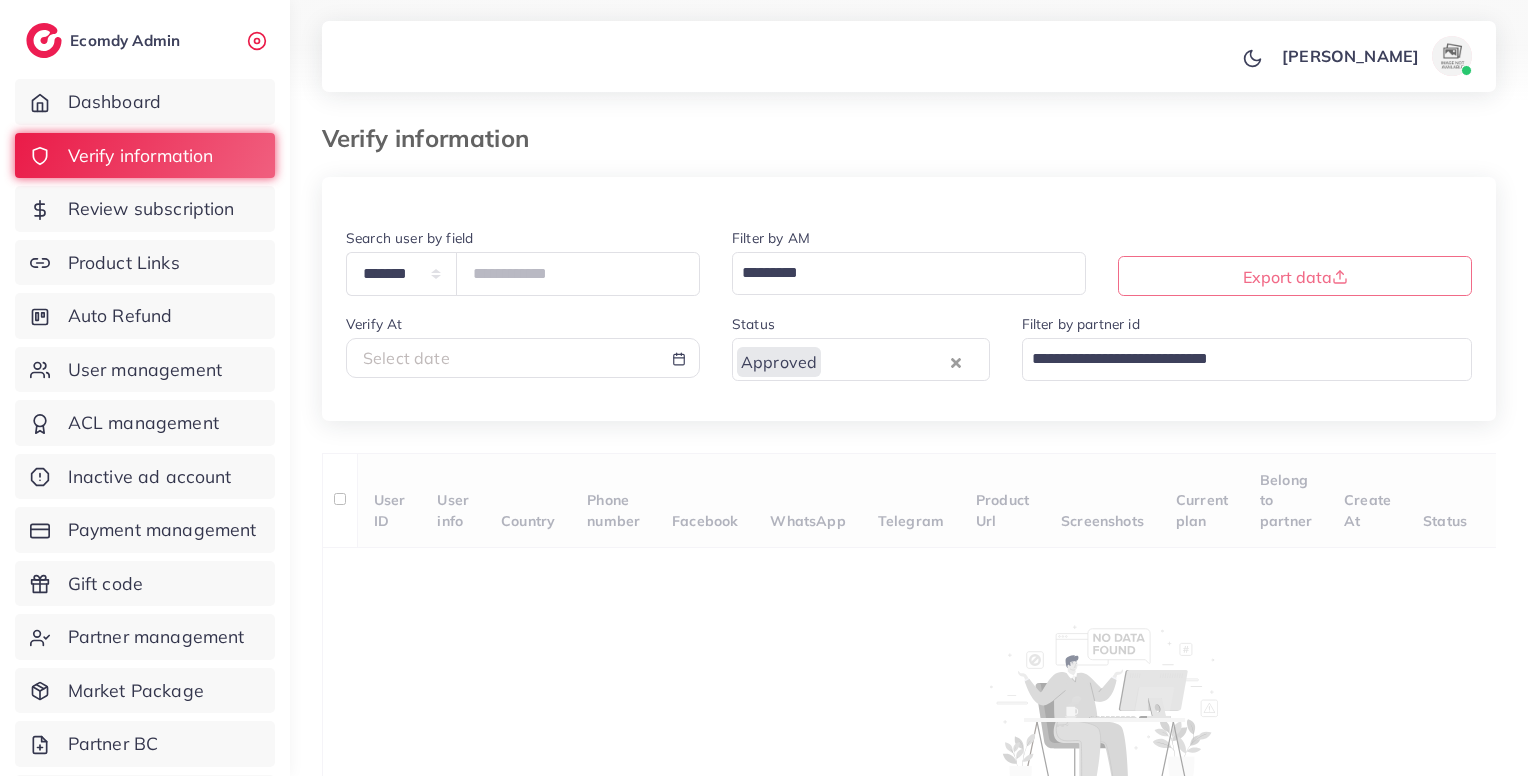 drag, startPoint x: 802, startPoint y: 514, endPoint x: 585, endPoint y: 371, distance: 259.88074 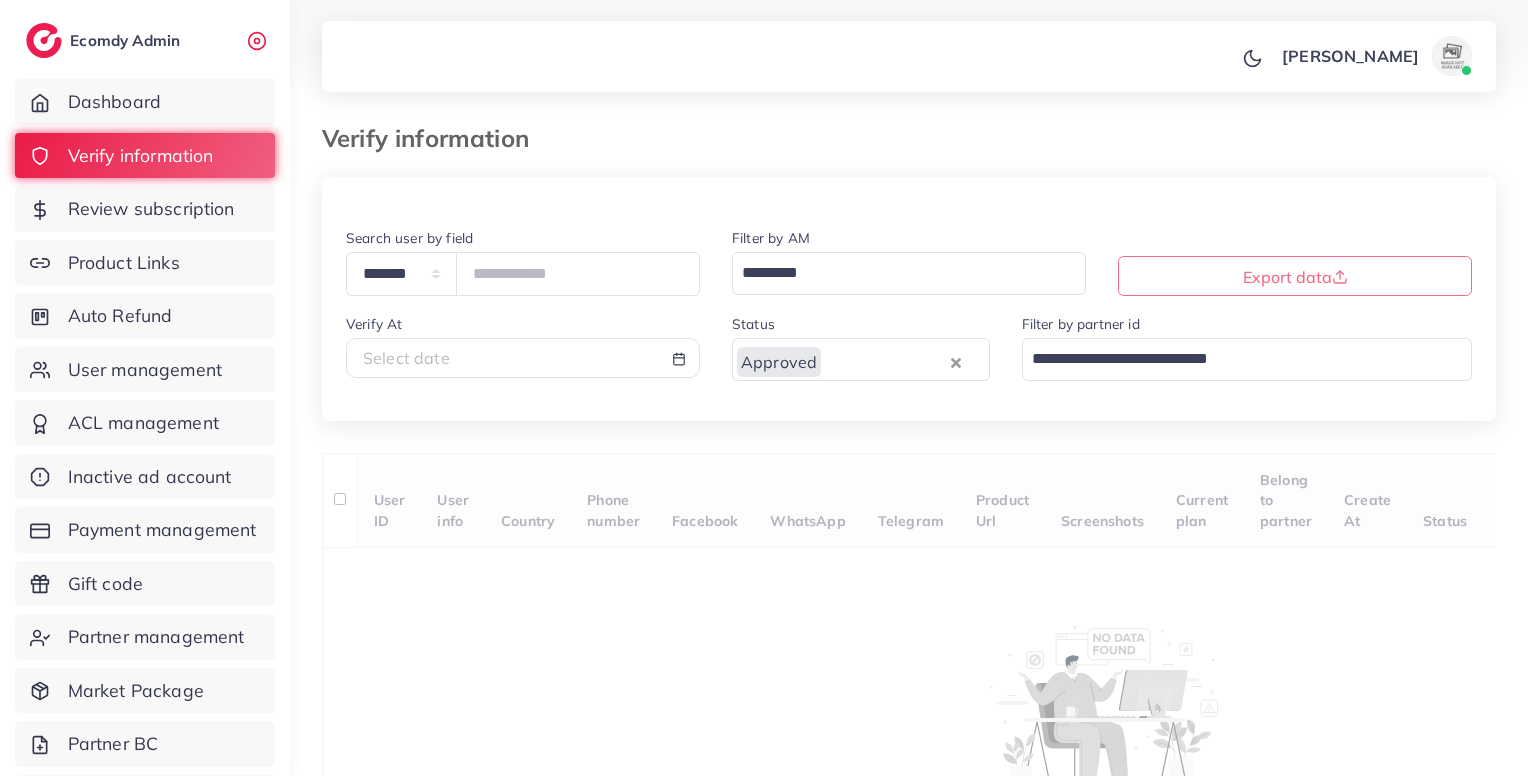 click on "Select date" at bounding box center (523, 358) 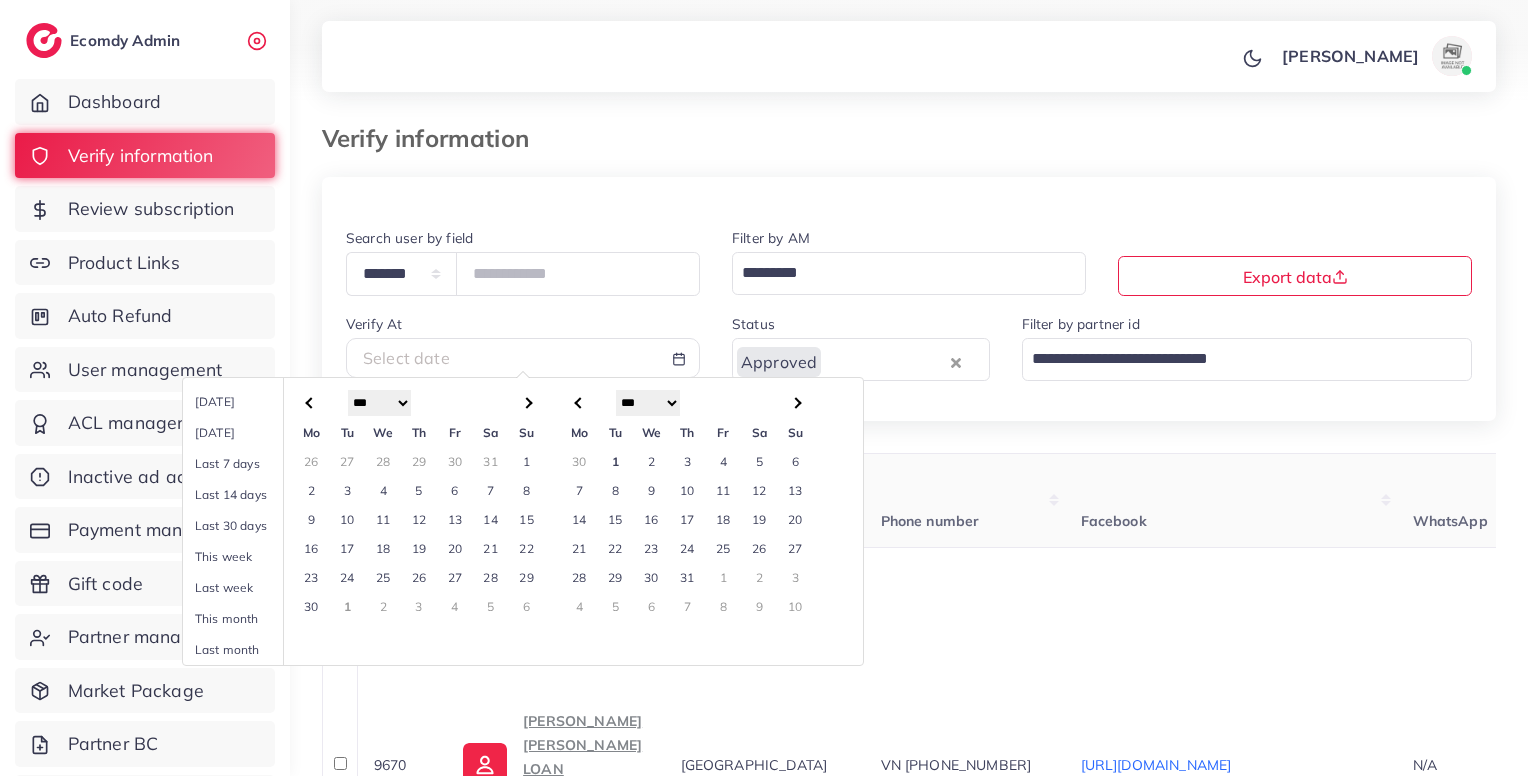 click on "1" at bounding box center (527, 461) 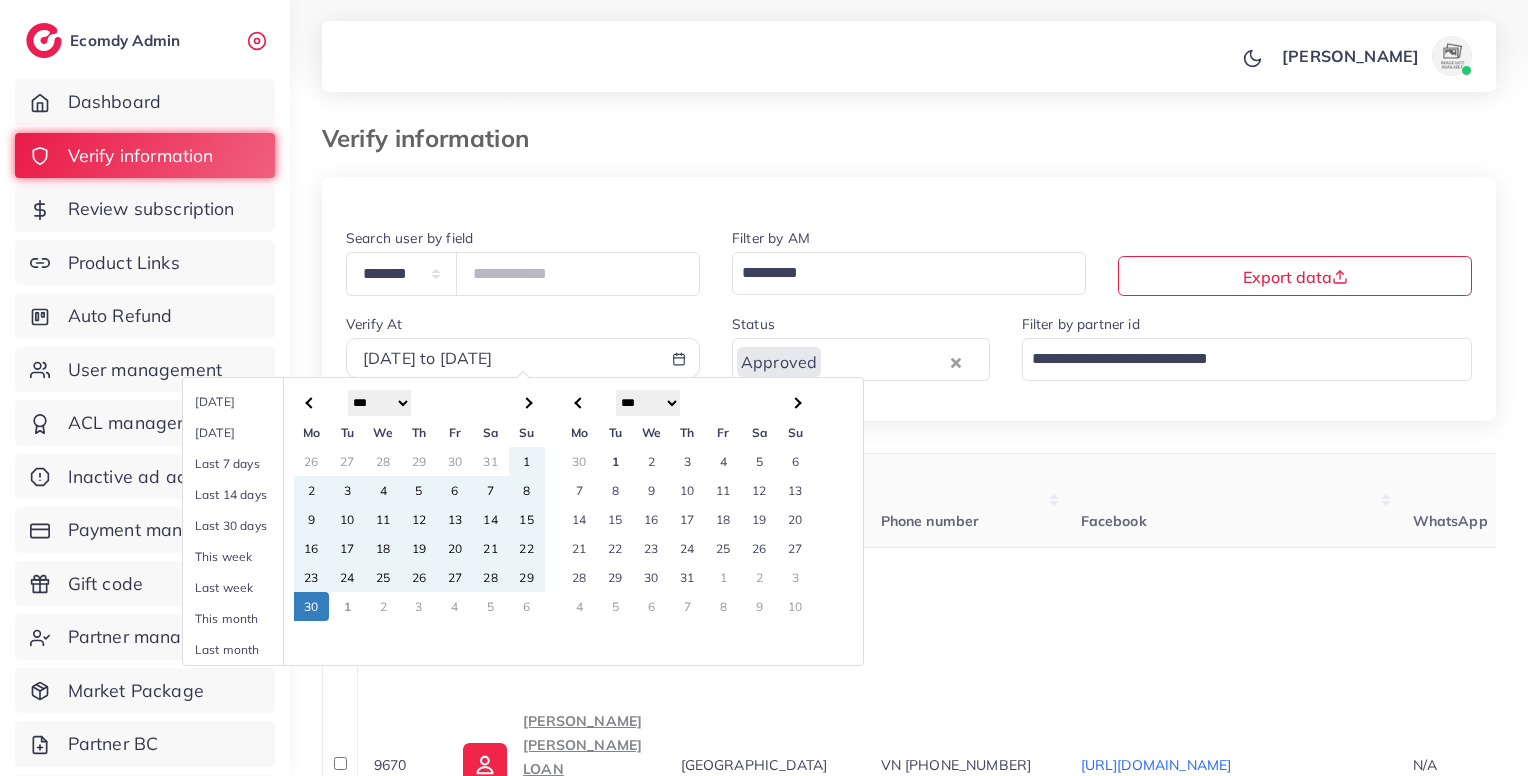 click on "30" at bounding box center [312, 606] 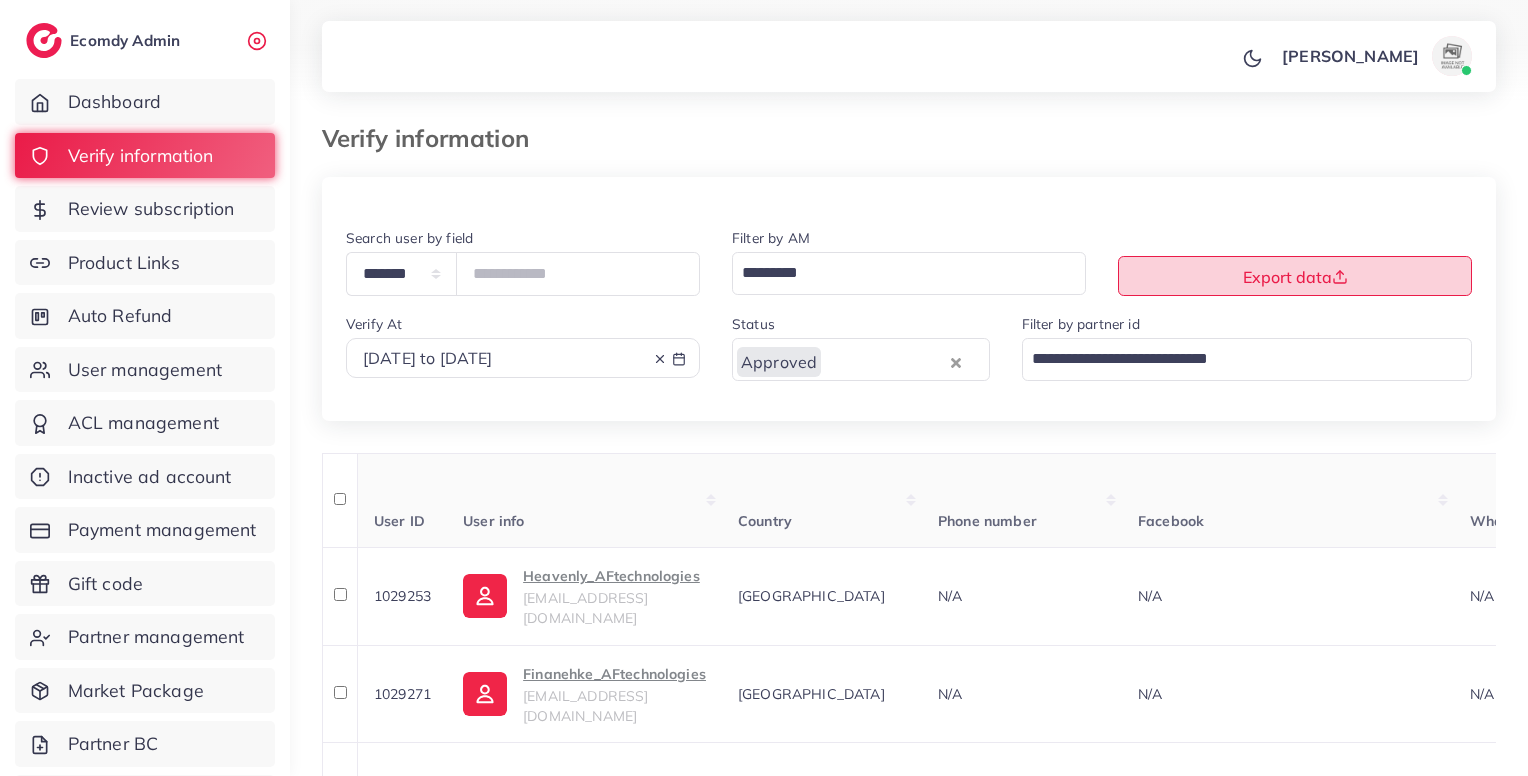 click on "Export data" at bounding box center [1295, 276] 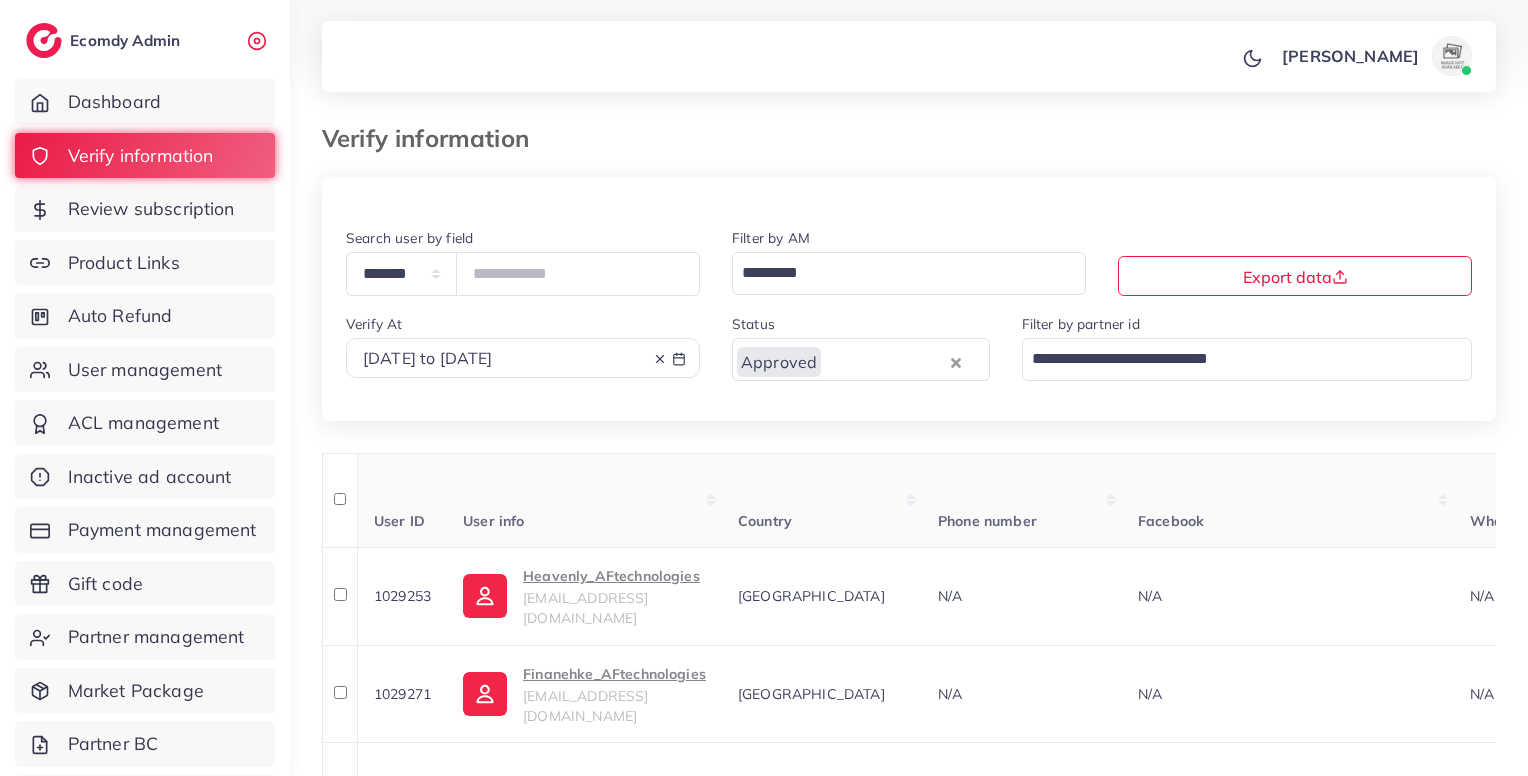 click on "2025-05-31 to 2025-06-30" at bounding box center (428, 358) 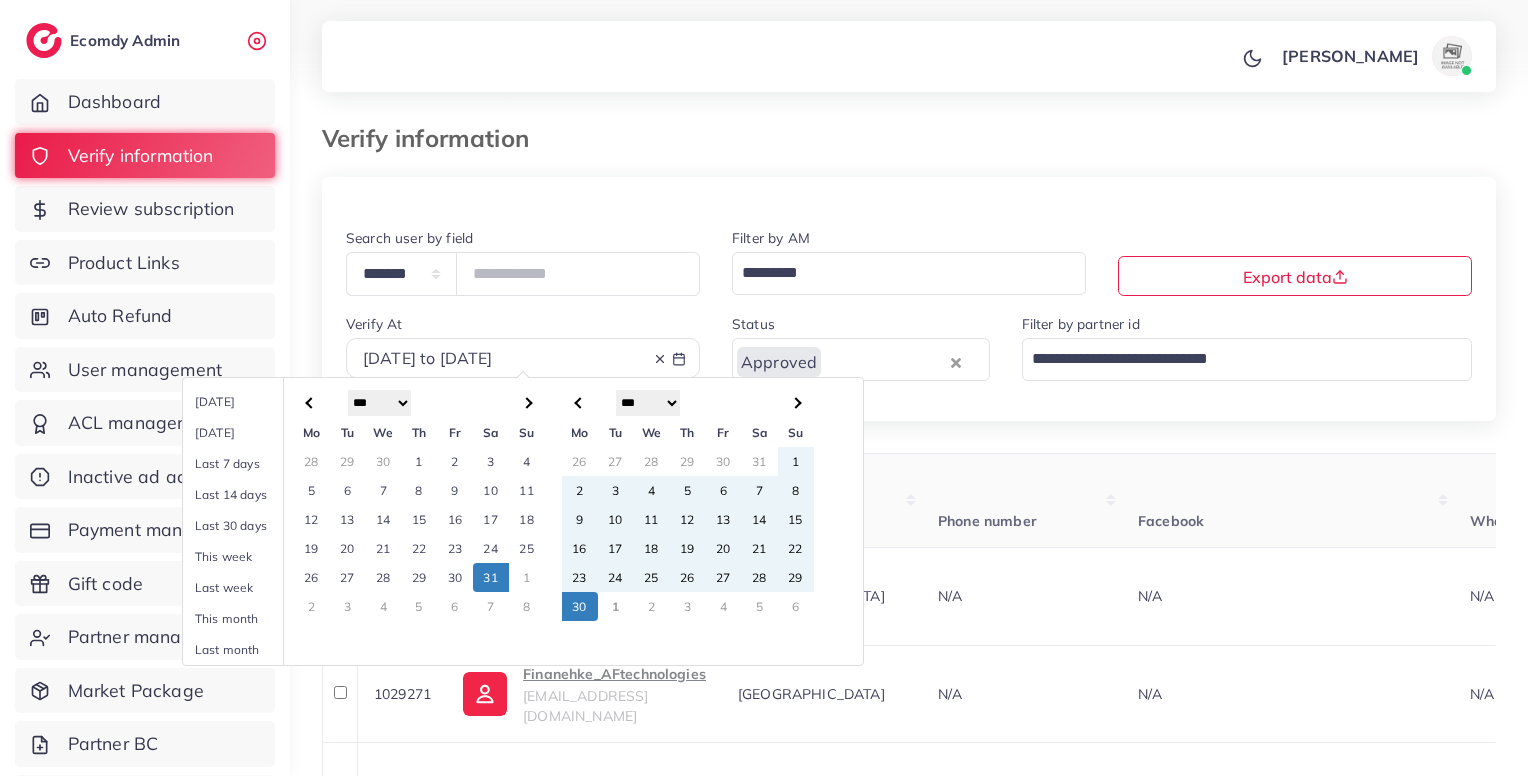 click on "1" at bounding box center (796, 461) 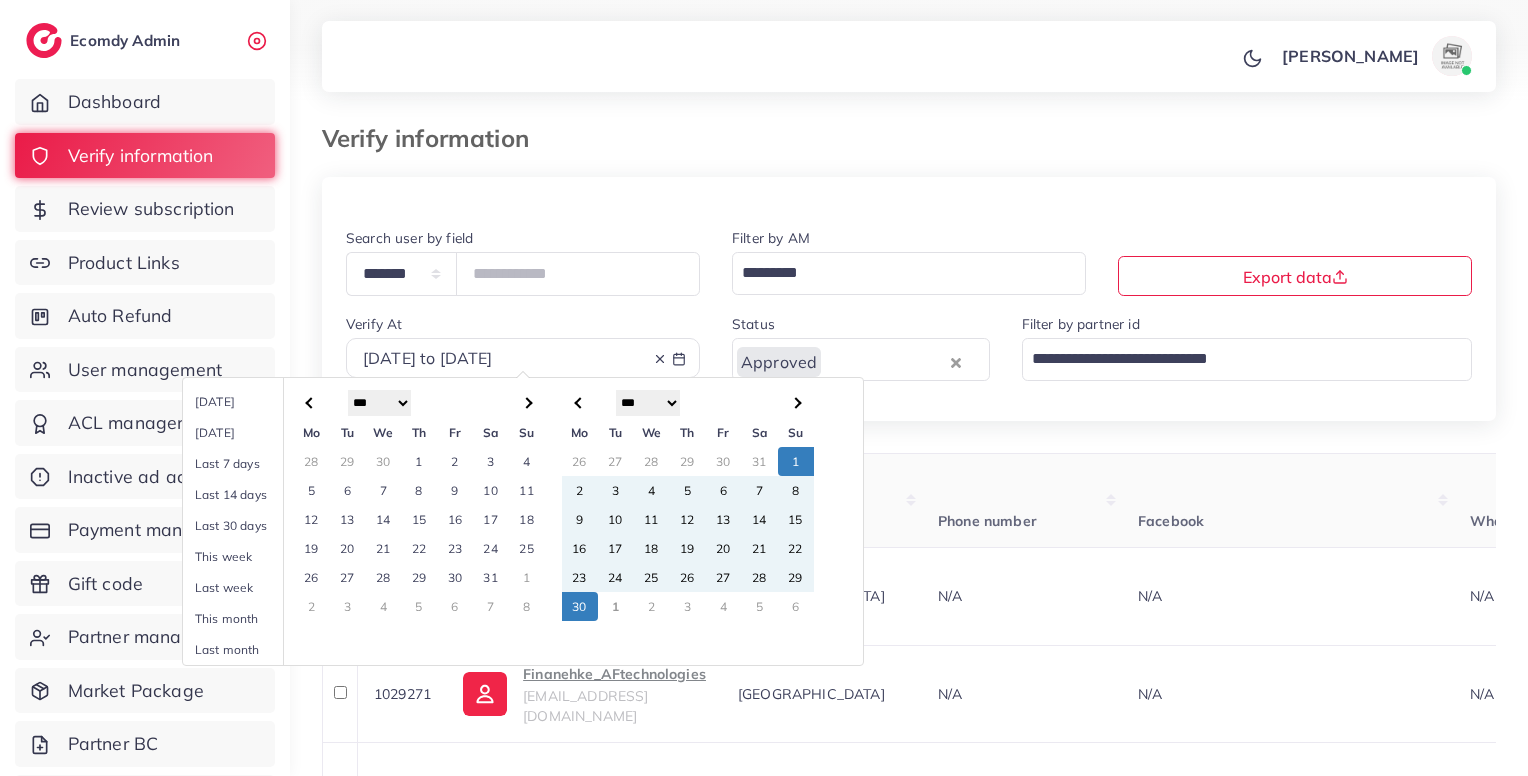 click on "30" at bounding box center [580, 606] 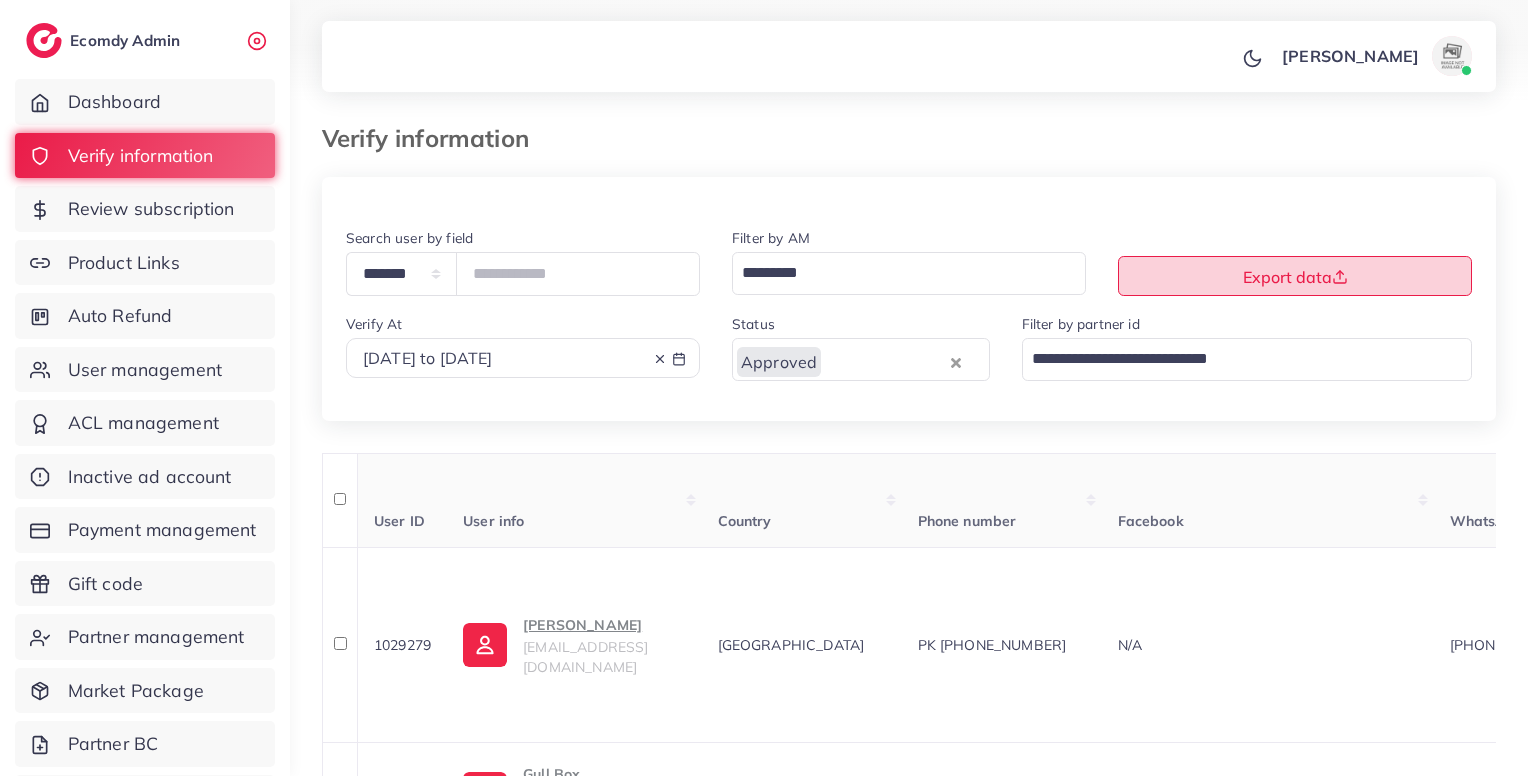click on "Export data" at bounding box center (1295, 276) 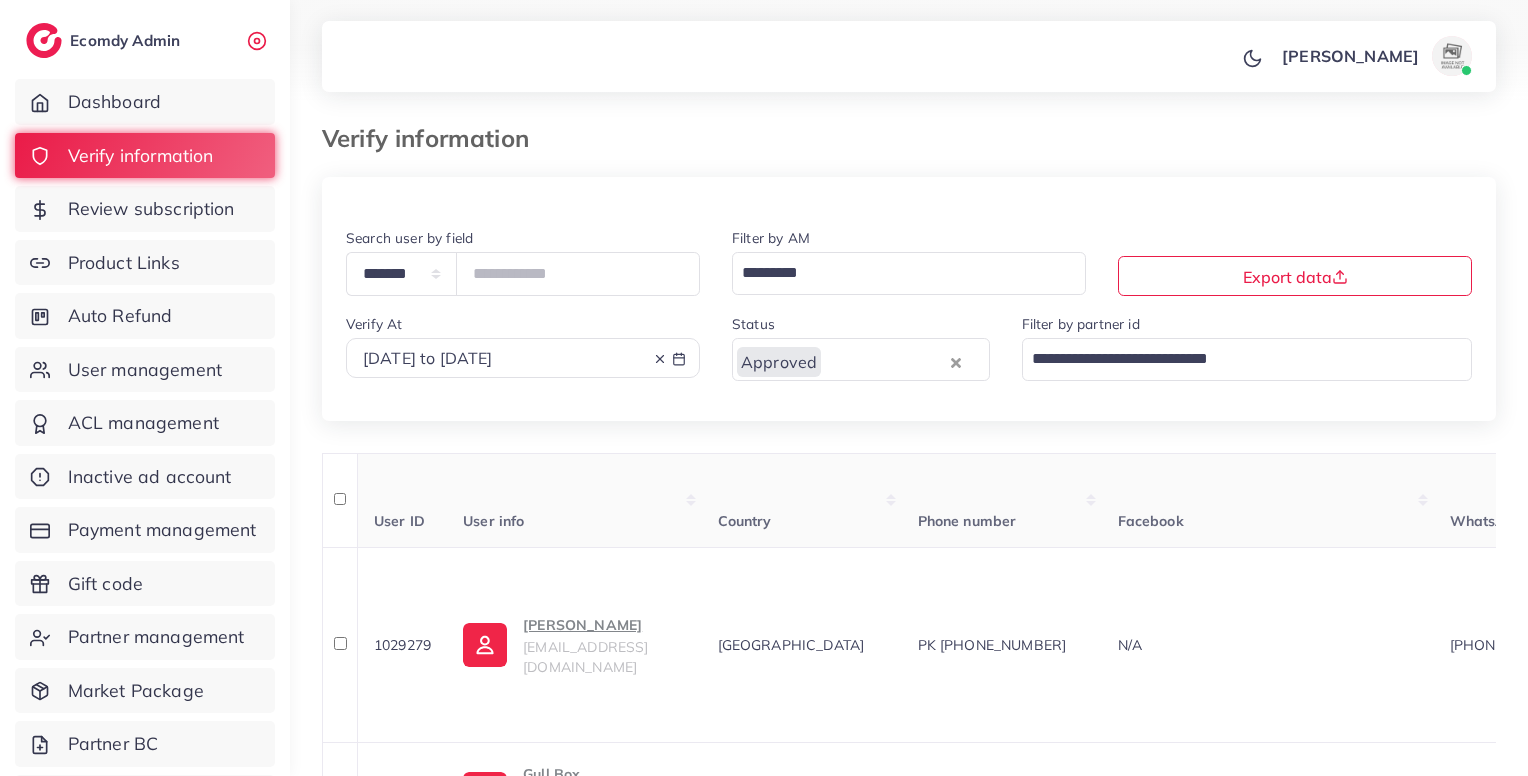 click 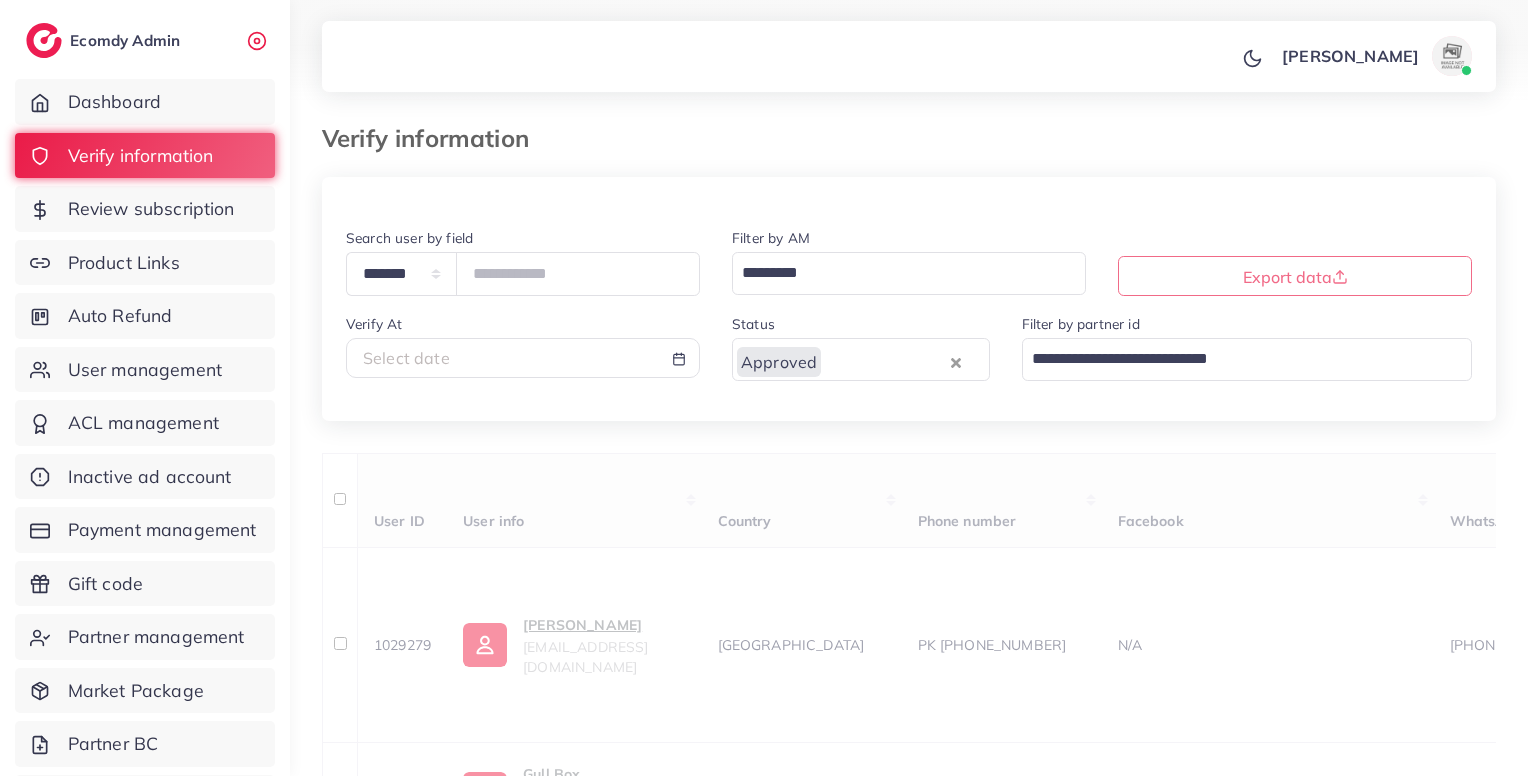 click on "Select date" at bounding box center [523, 358] 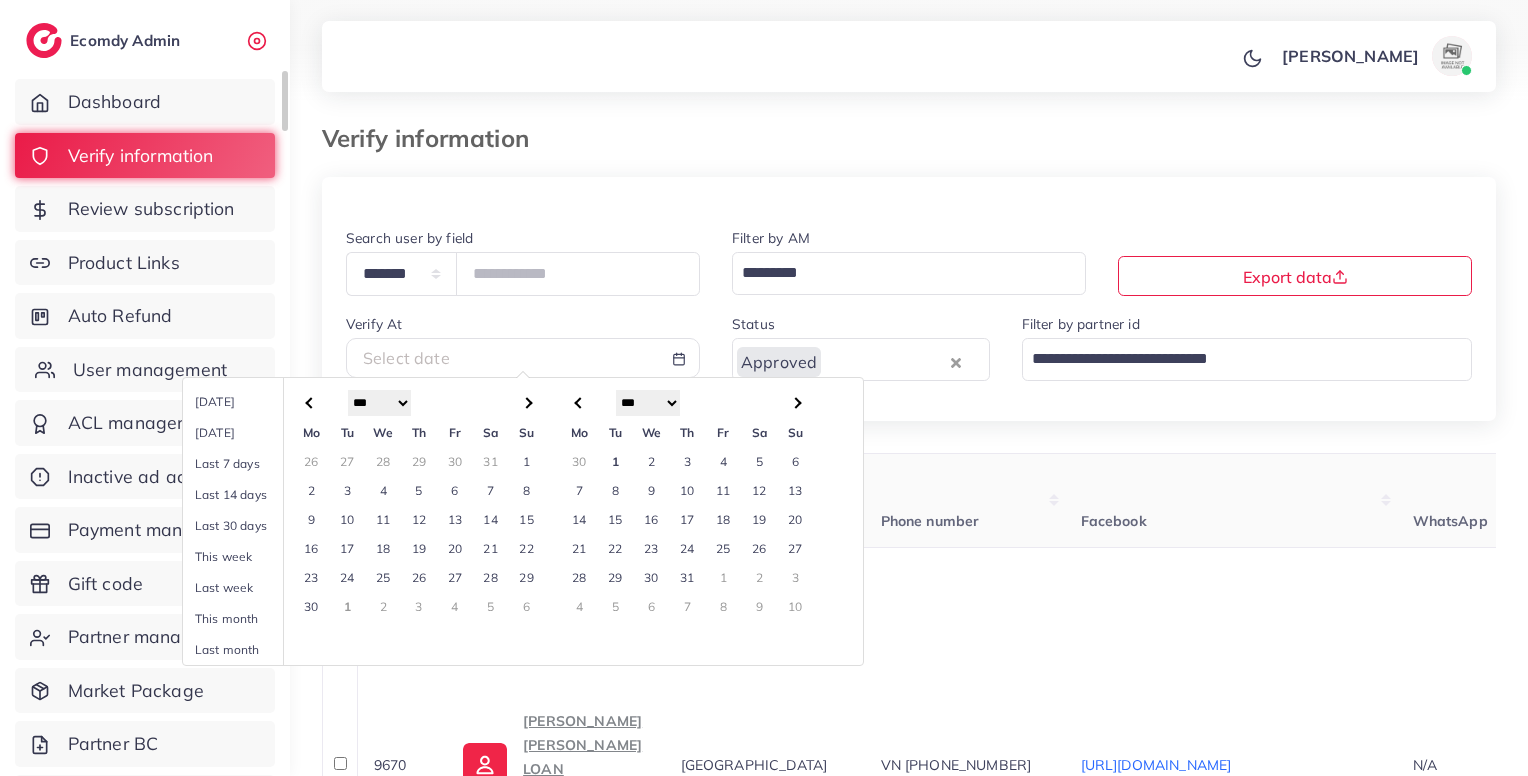 click on "User management" at bounding box center (150, 370) 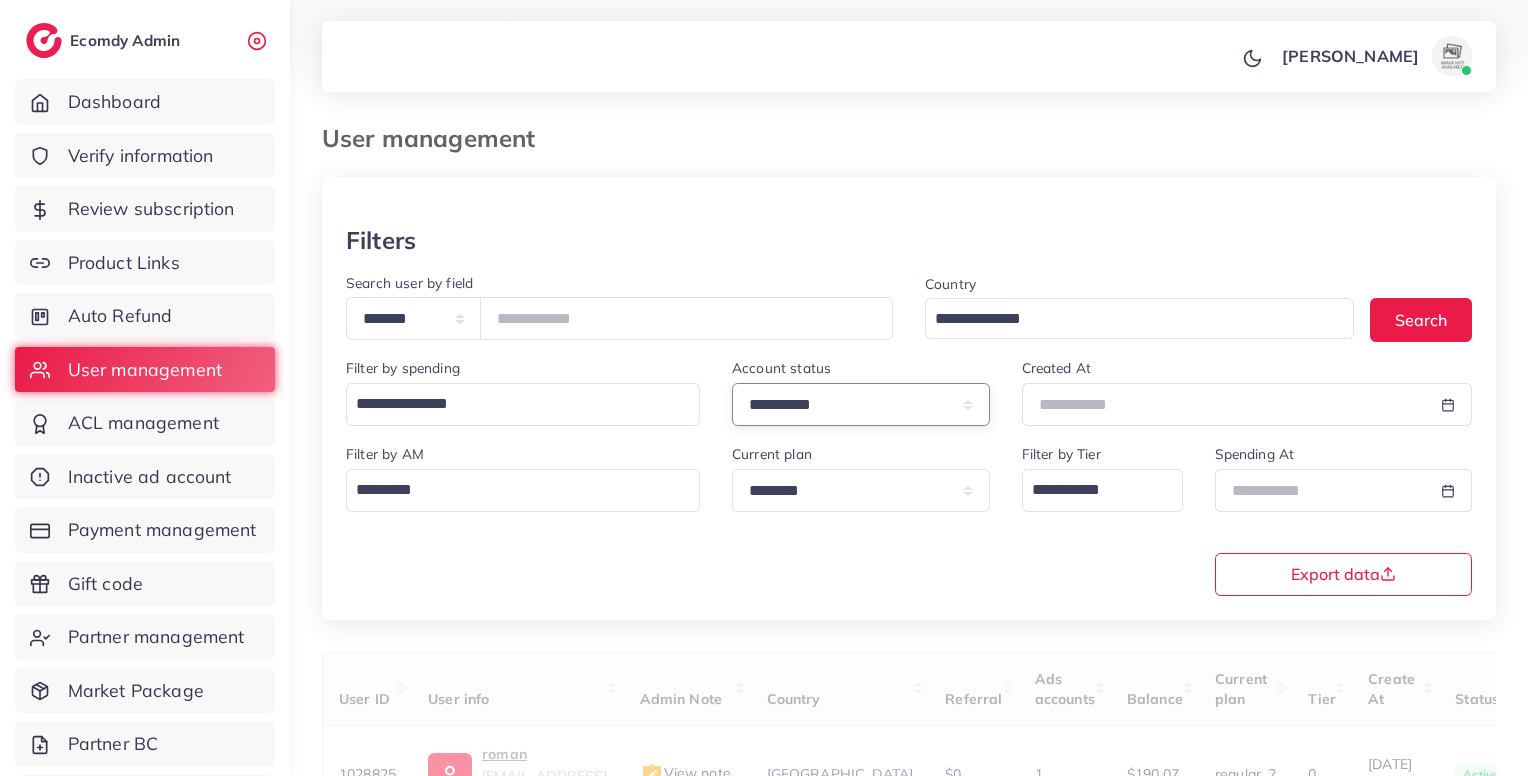 click on "**********" at bounding box center (861, 404) 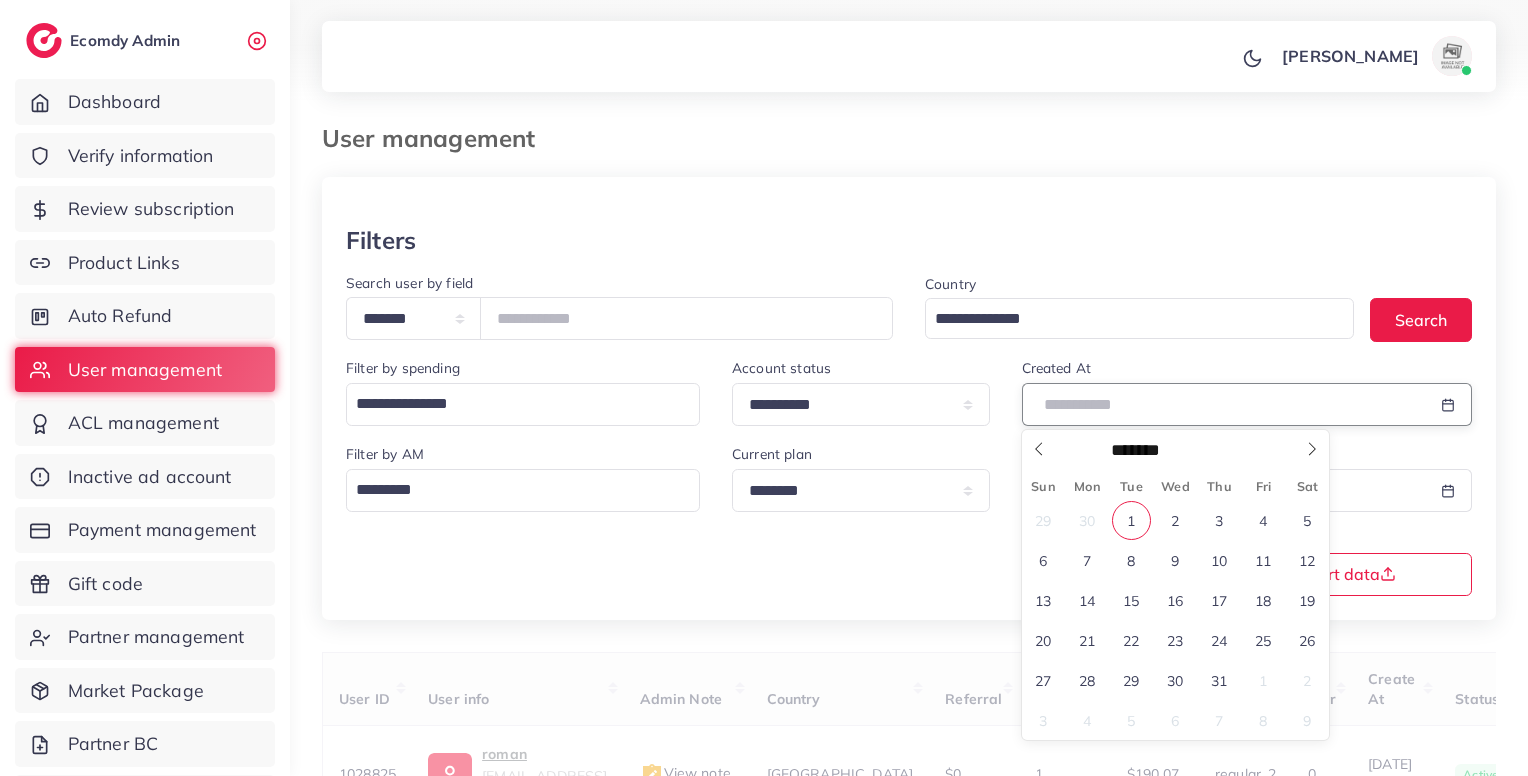 click at bounding box center [1224, 404] 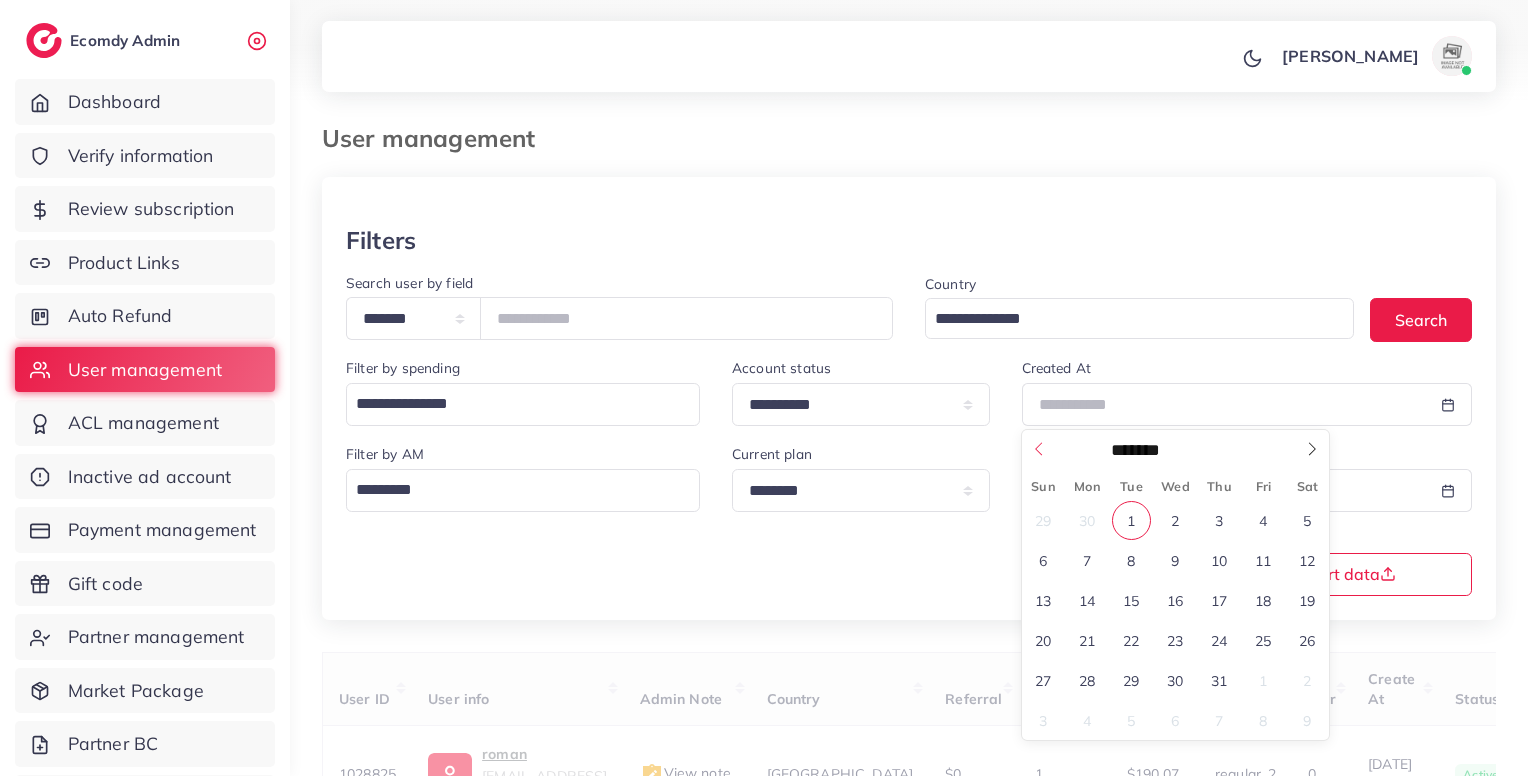 click 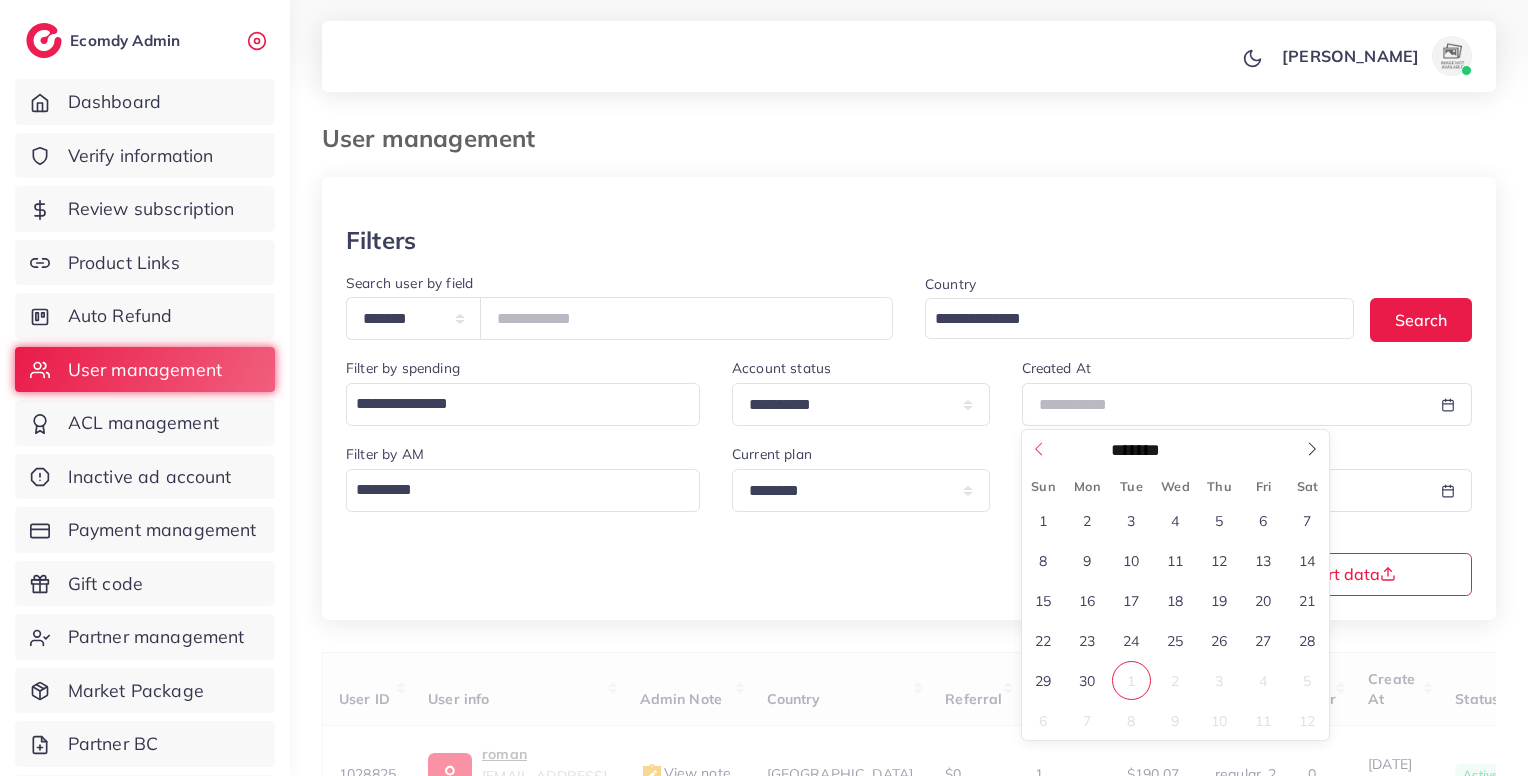 click 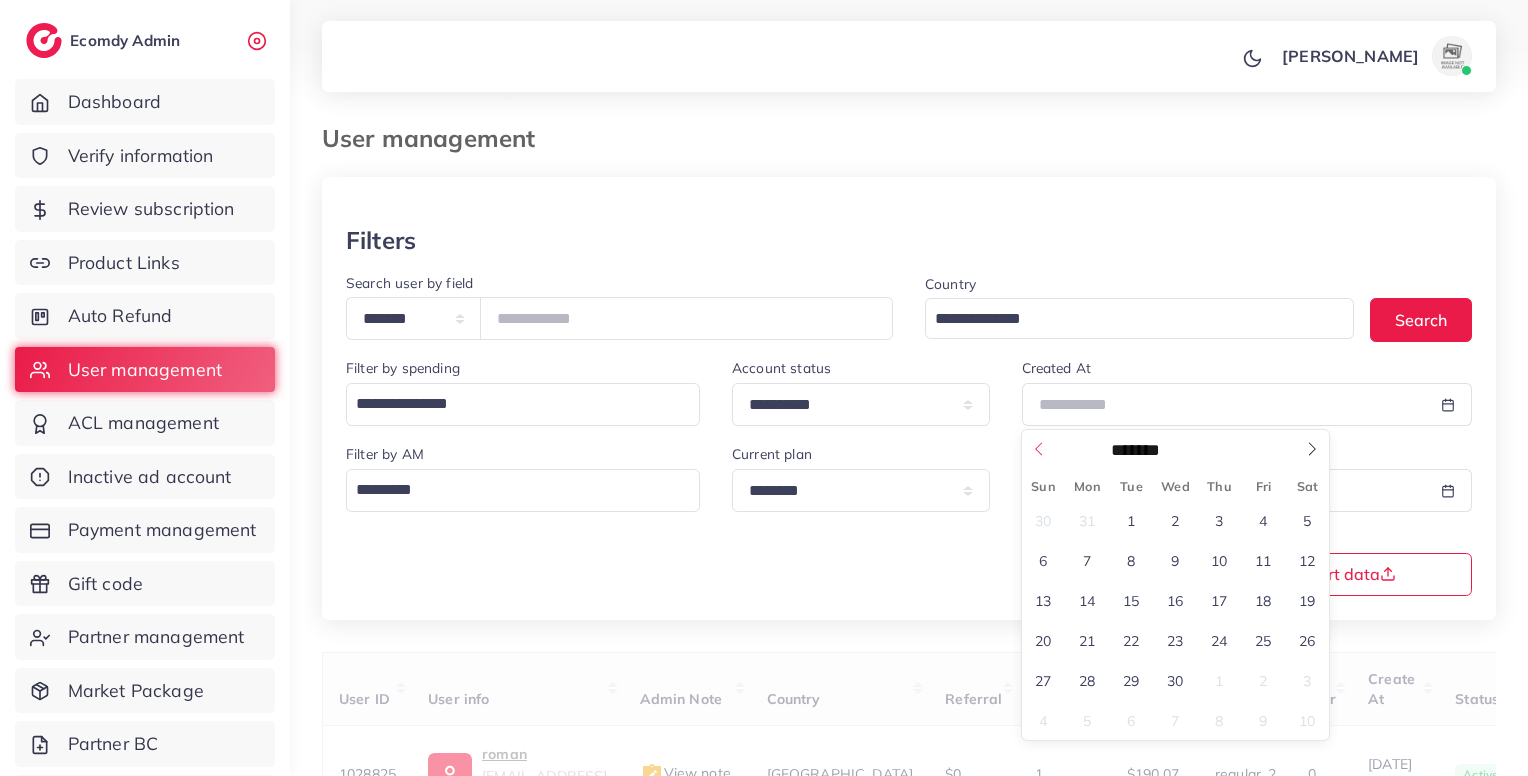 click 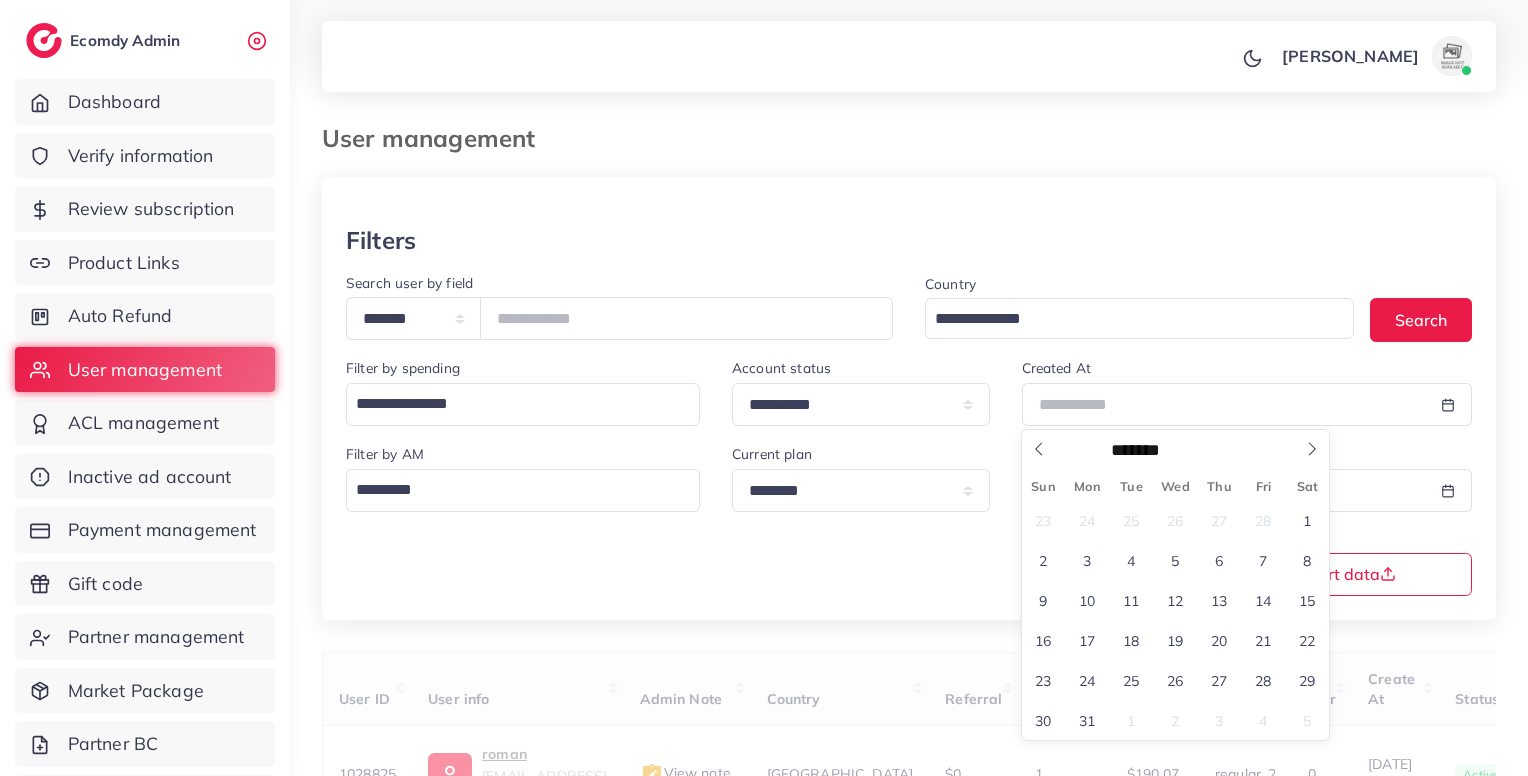 click on "******* ******** ***** ***** *** **** **** ****** ********* ******* ******** ******** ****" at bounding box center (1176, 447) 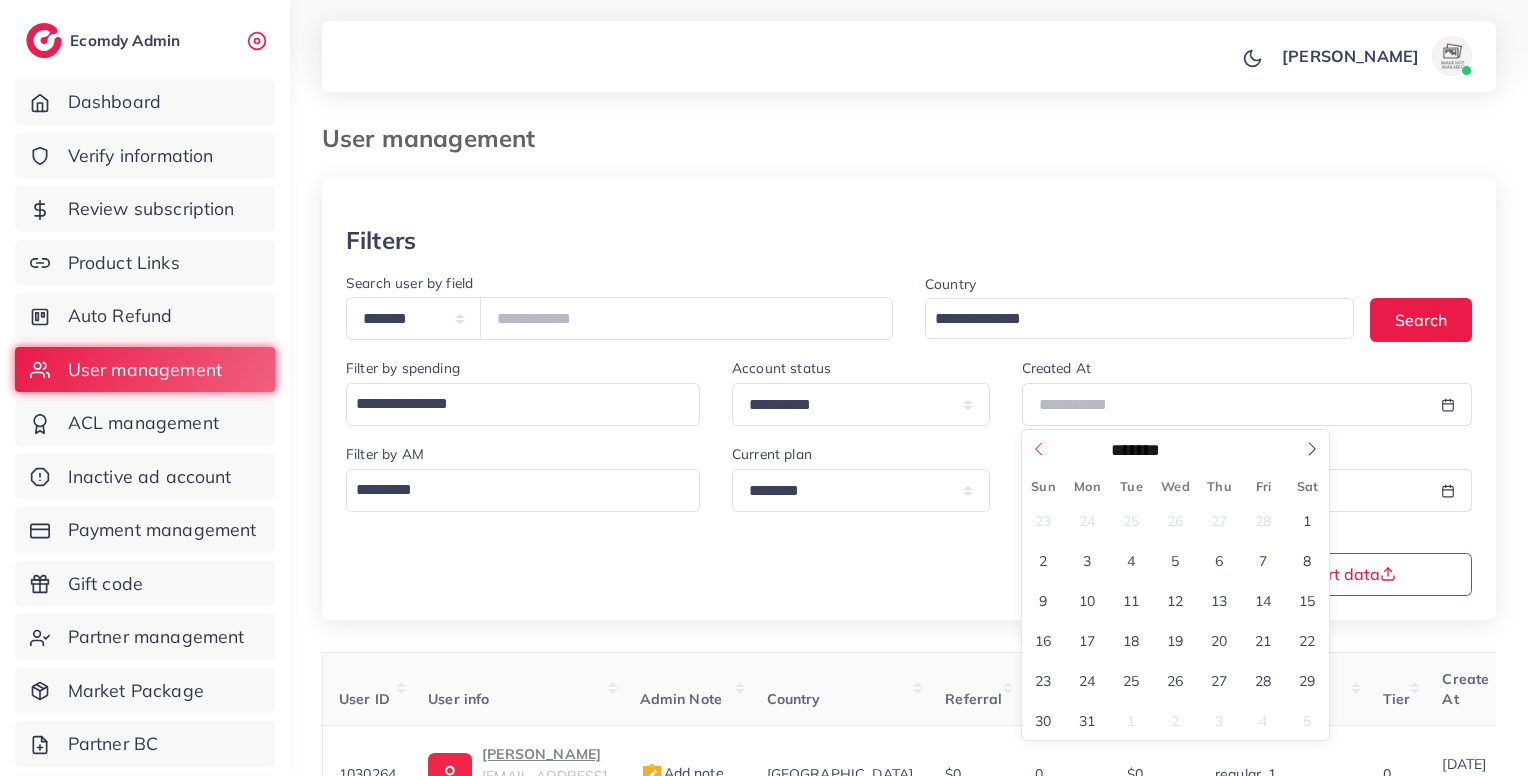 click on "******* ******** ***** ***** *** **** **** ****** ********* ******* ******** ******** ****" at bounding box center [1176, 447] 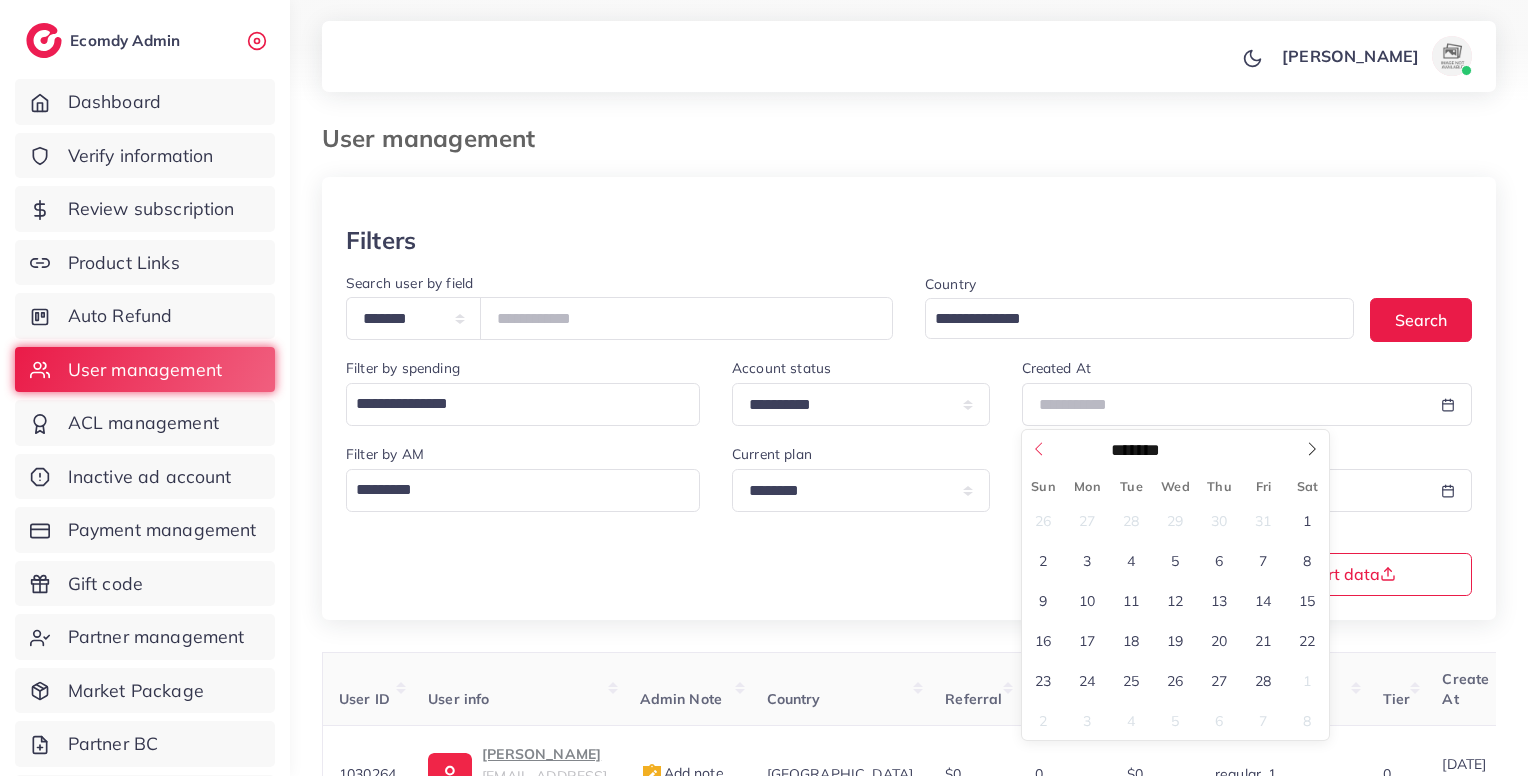 click at bounding box center [1039, 442] 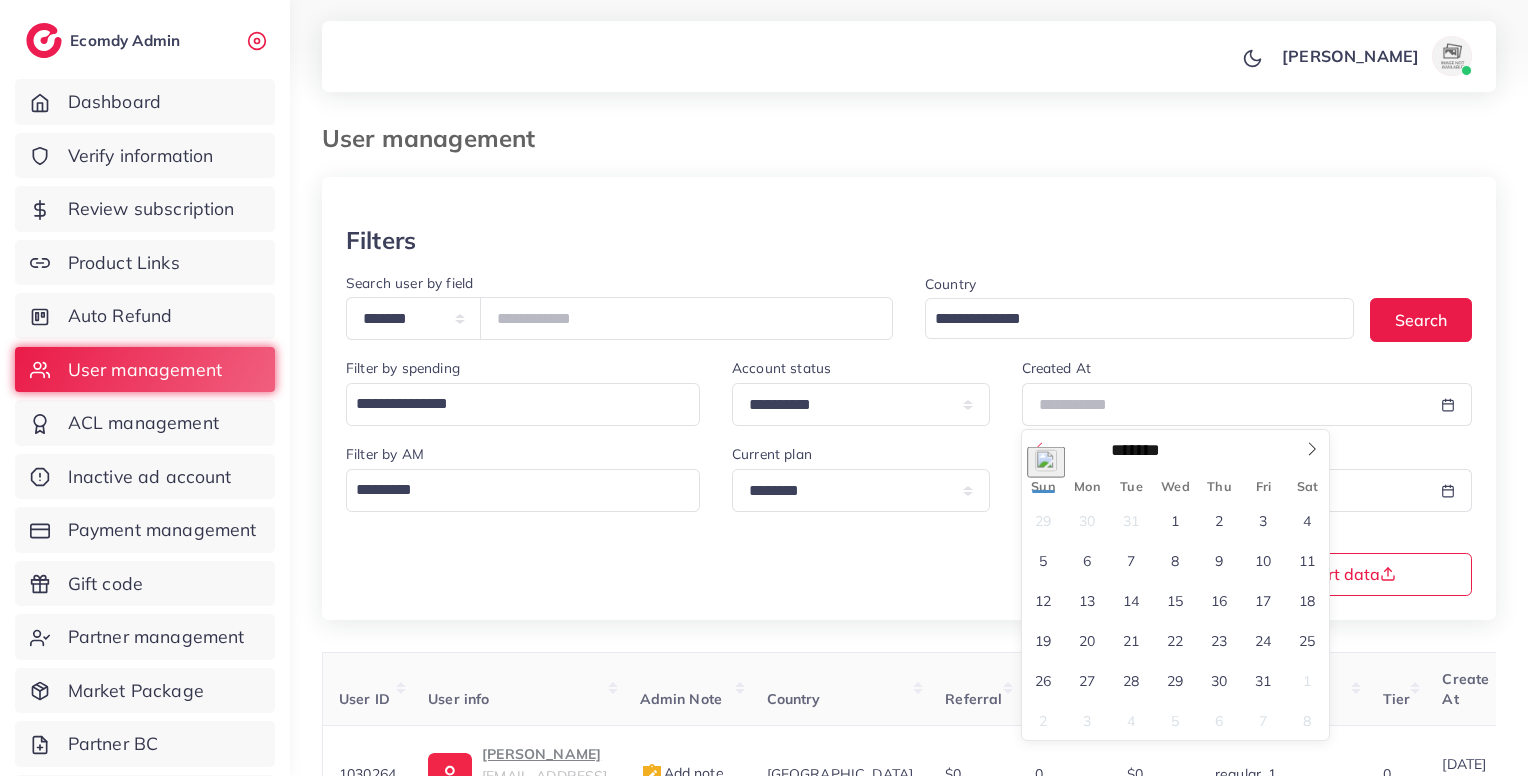 click on "**********" at bounding box center [764, 388] 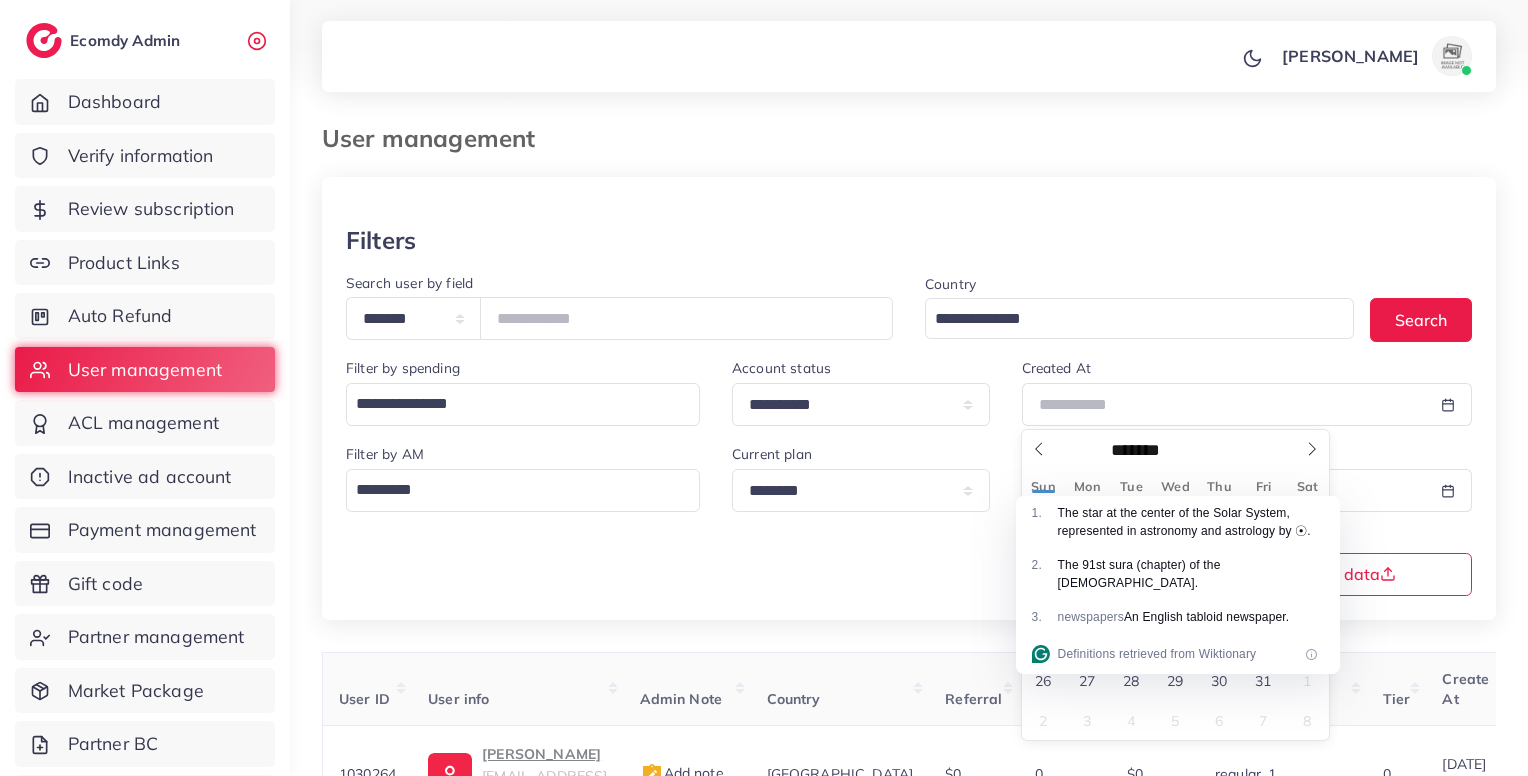 click on "The star at the center of the Solar System, represented in astronomy and astrology by ☉." 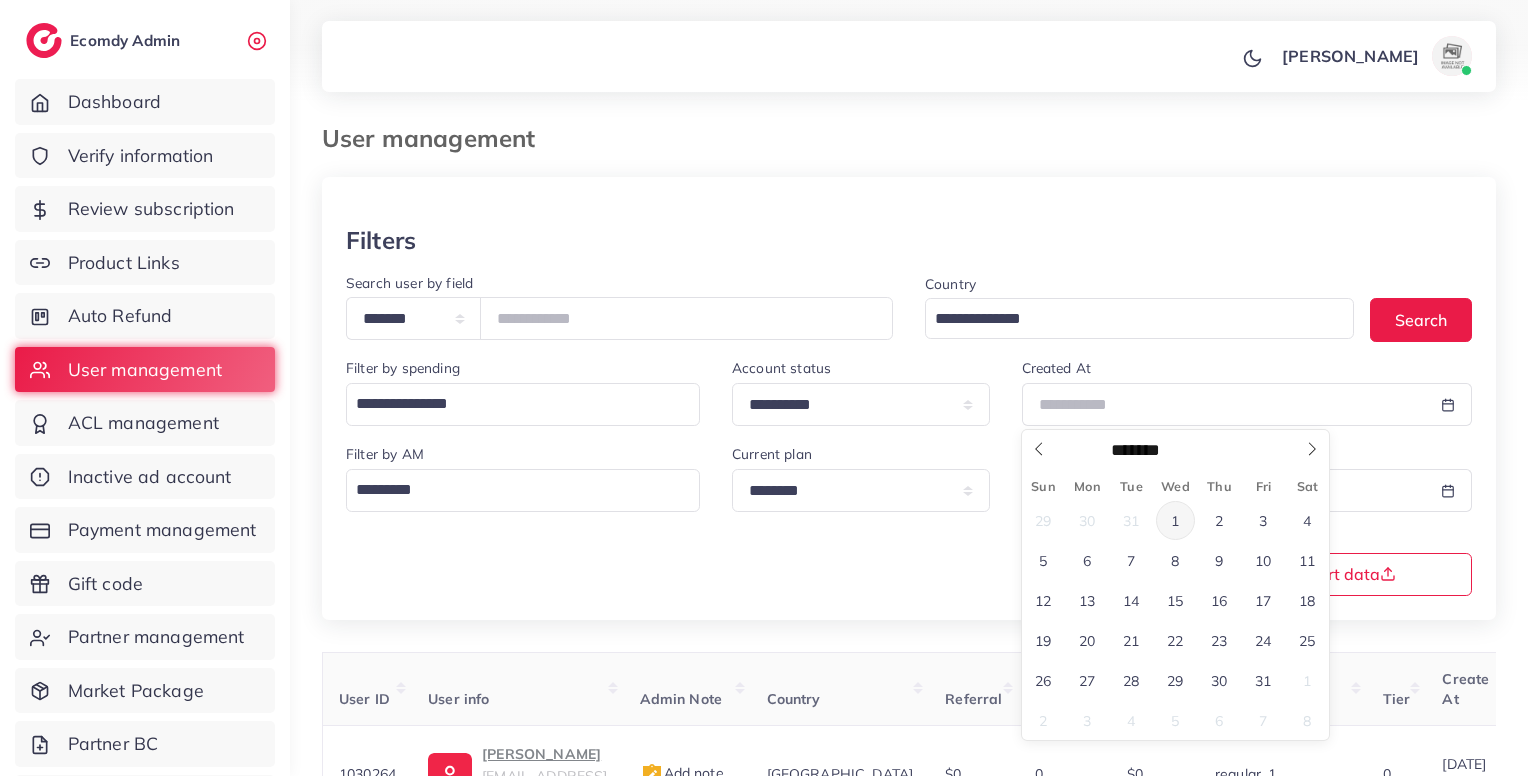 click on "1" at bounding box center (1175, 520) 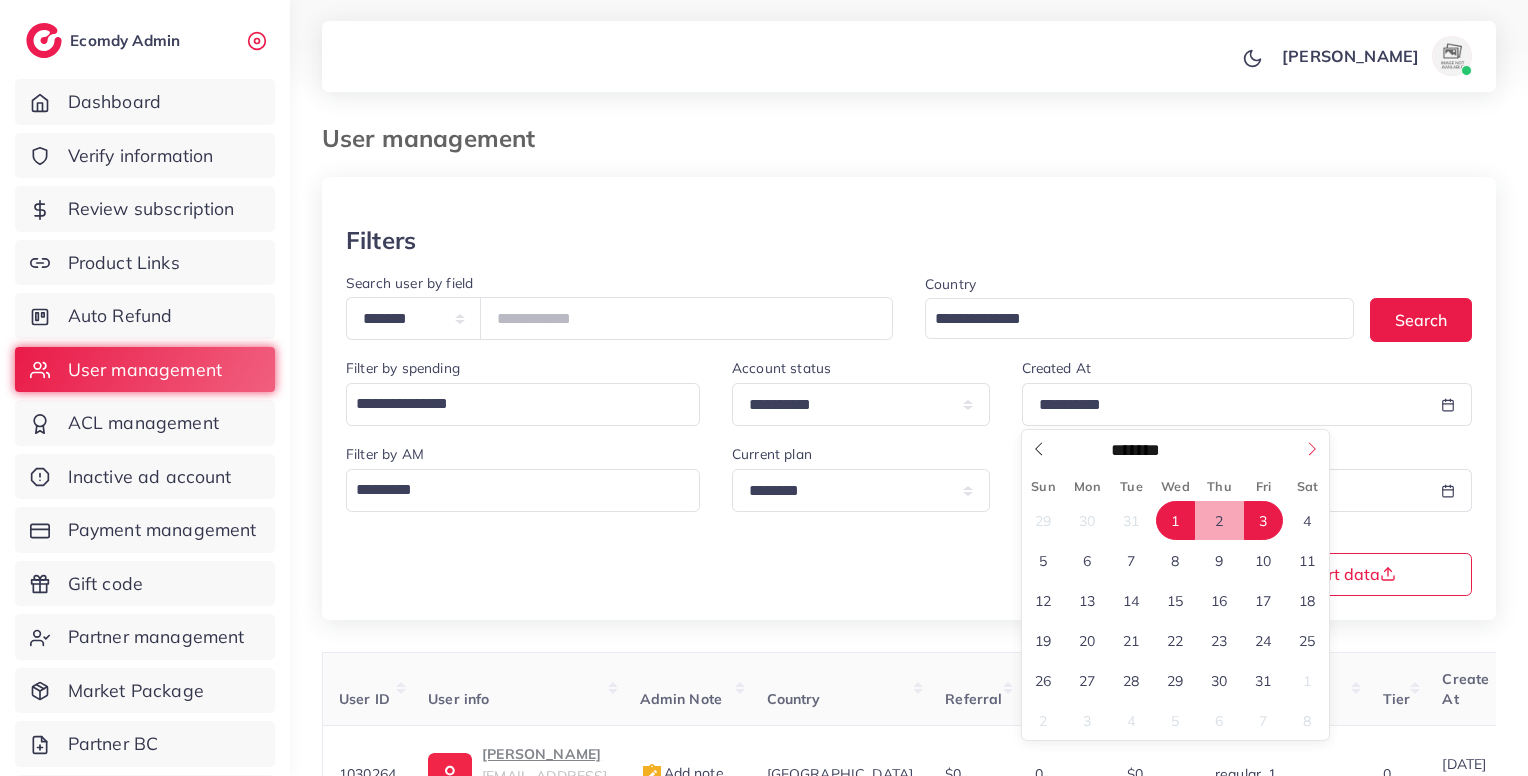 click at bounding box center (1312, 442) 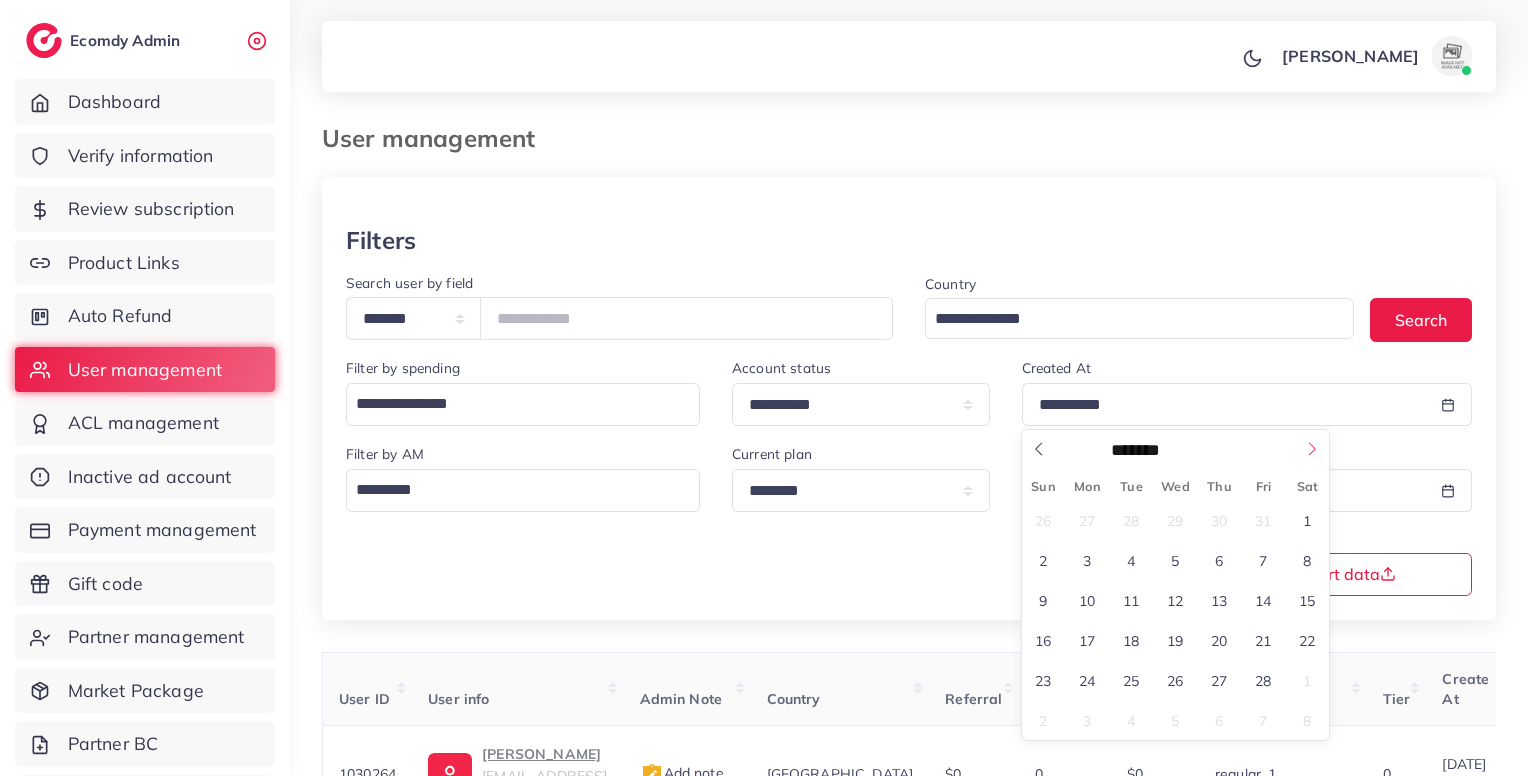 click 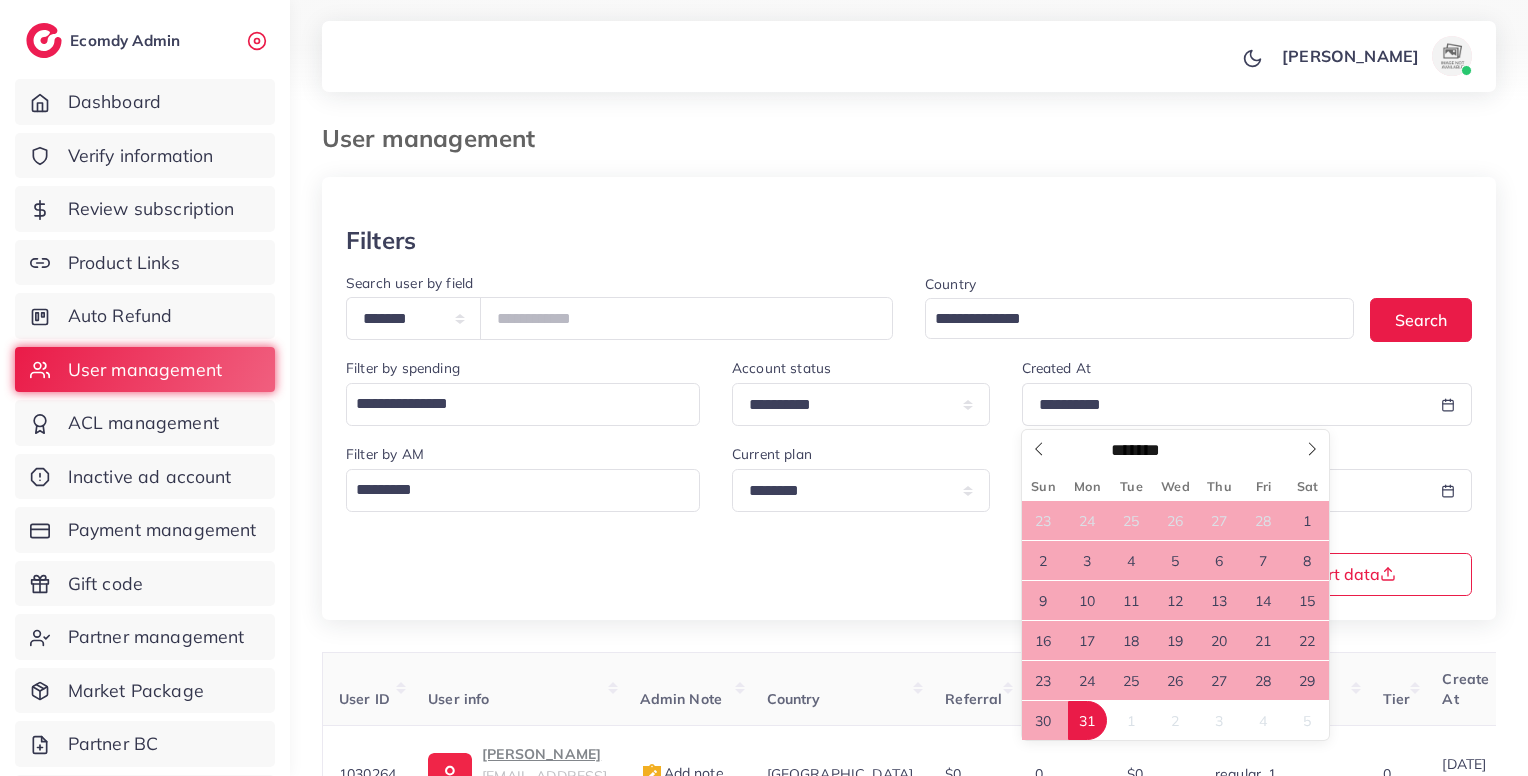 click on "31" at bounding box center [1087, 720] 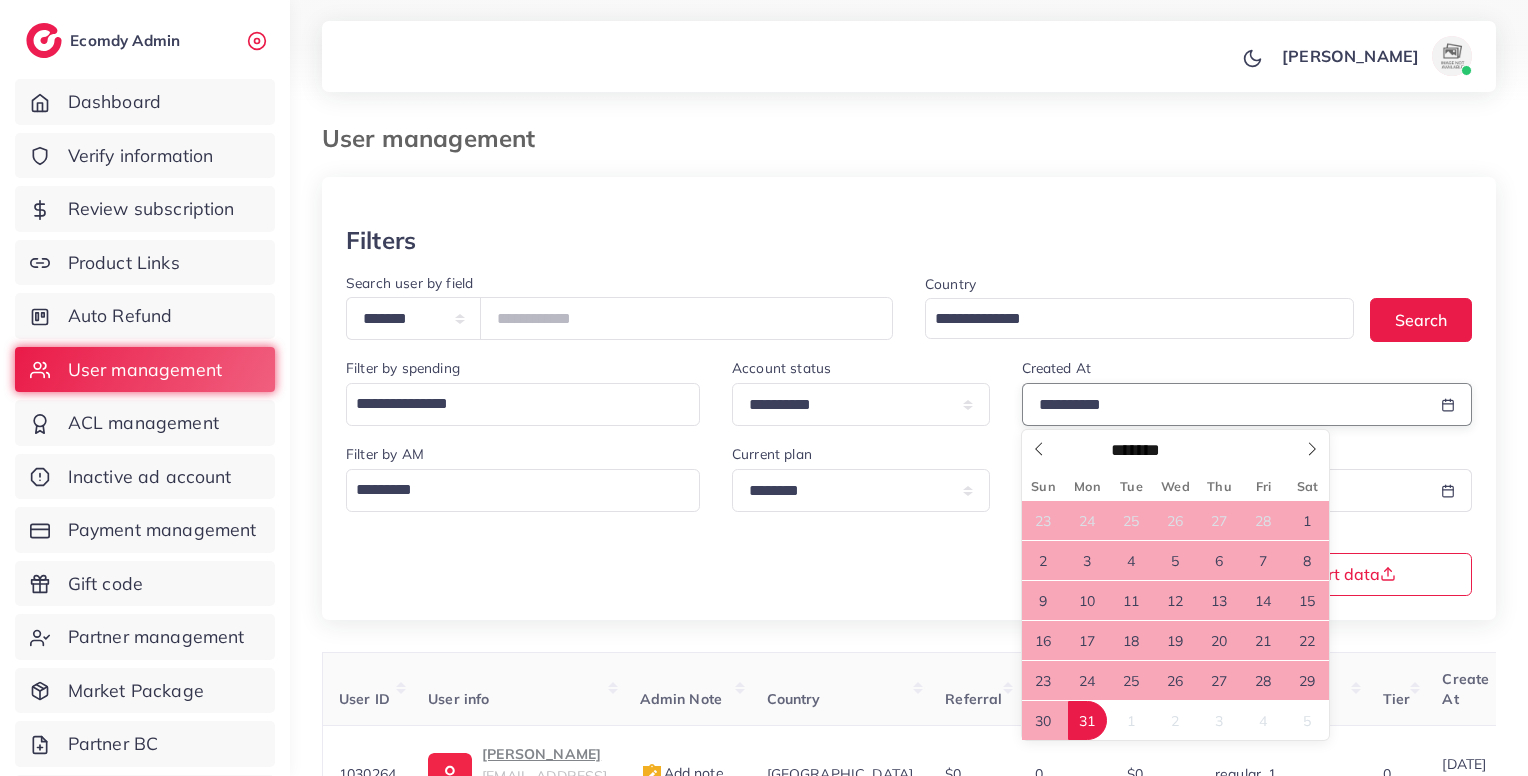 type on "**********" 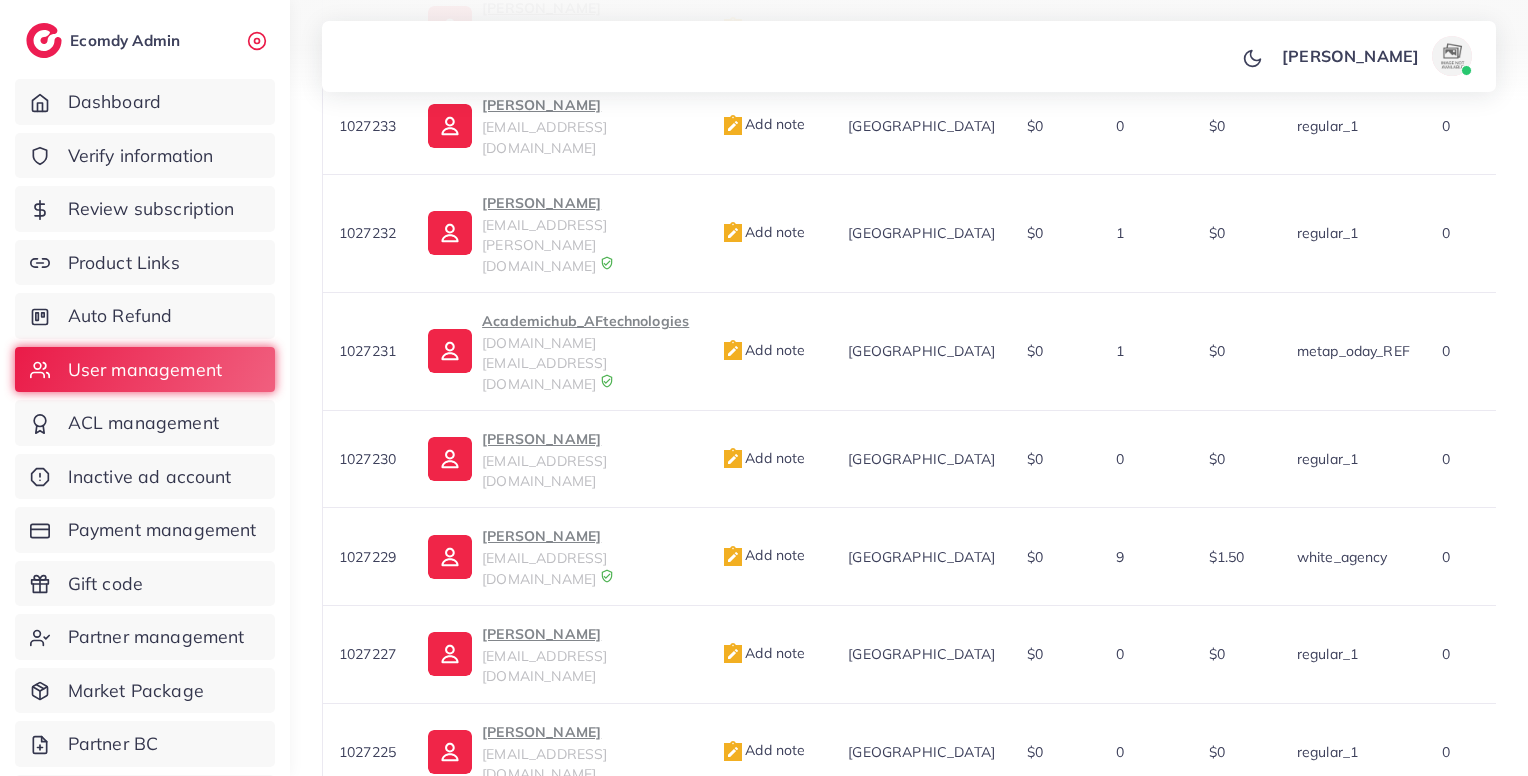 scroll, scrollTop: 844, scrollLeft: 0, axis: vertical 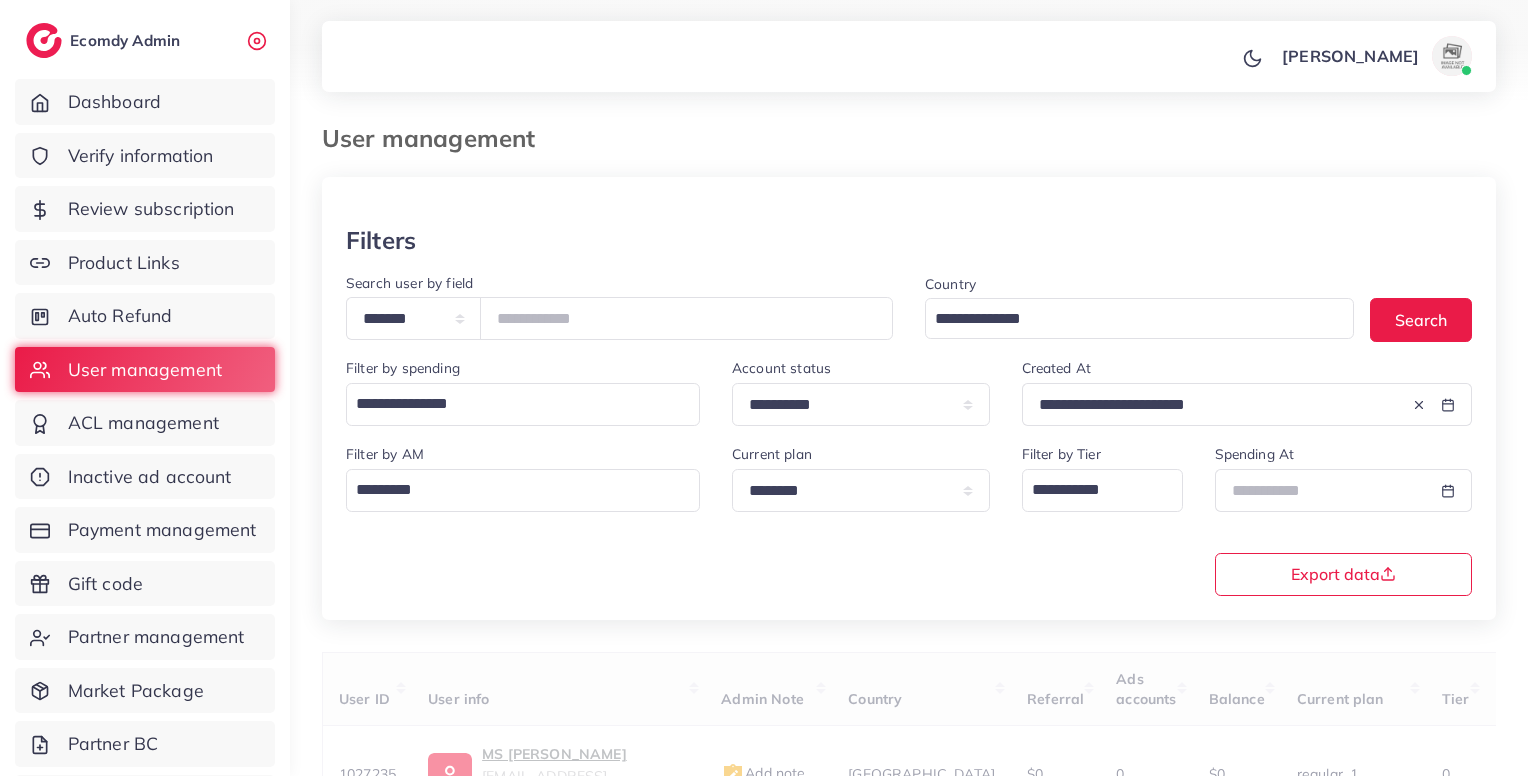 click at bounding box center [909, 201] 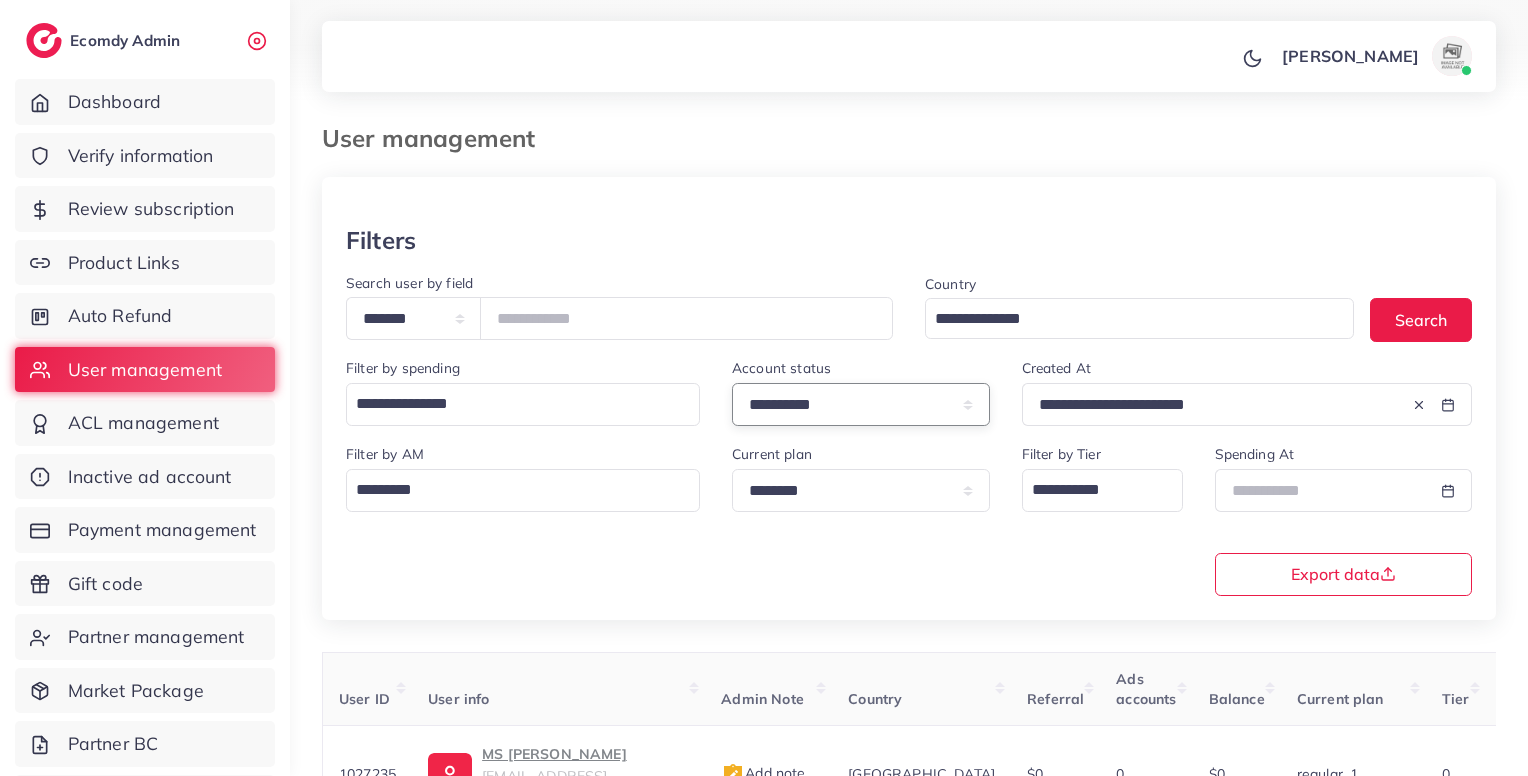 click on "**********" at bounding box center [861, 404] 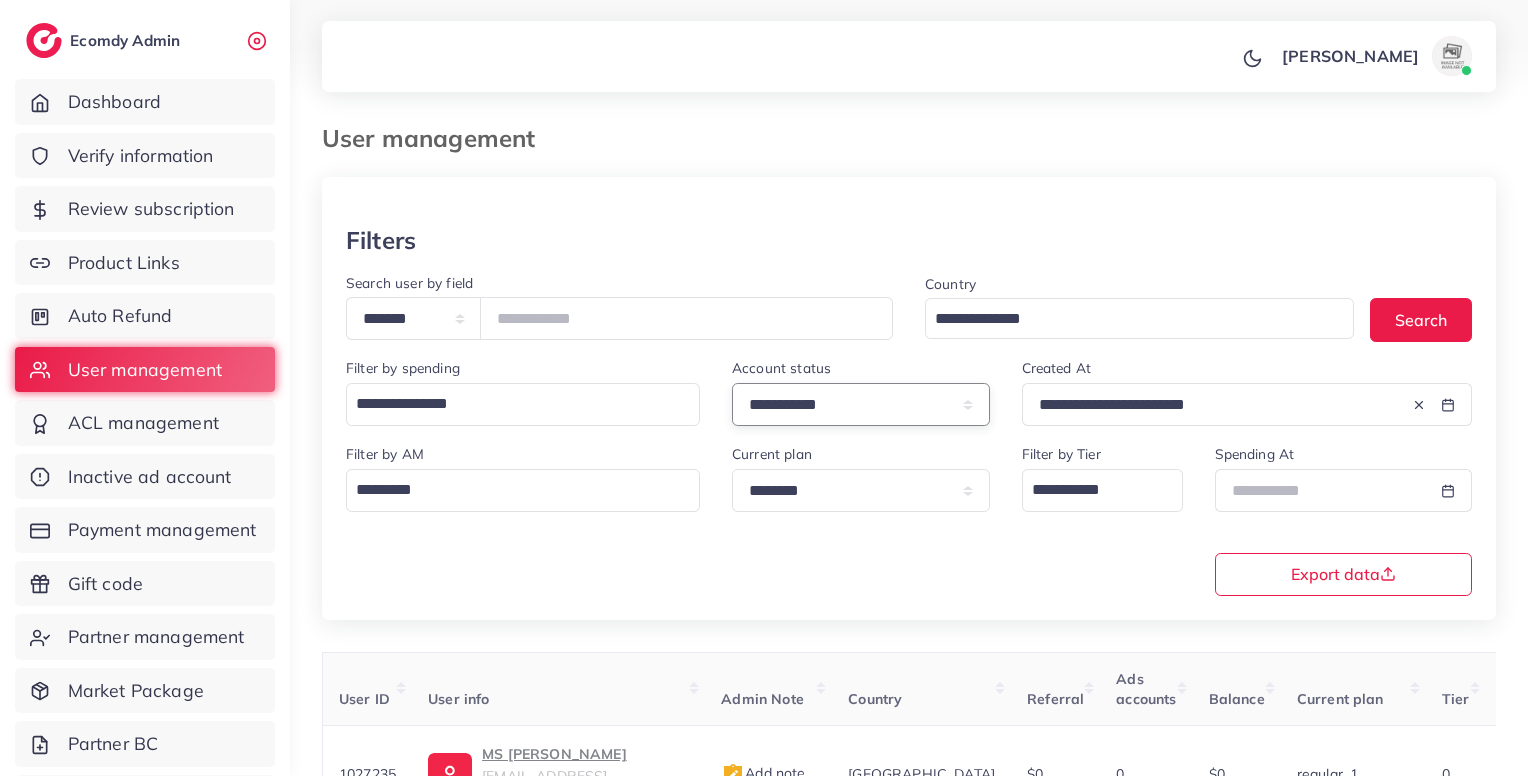 click on "**********" at bounding box center (861, 404) 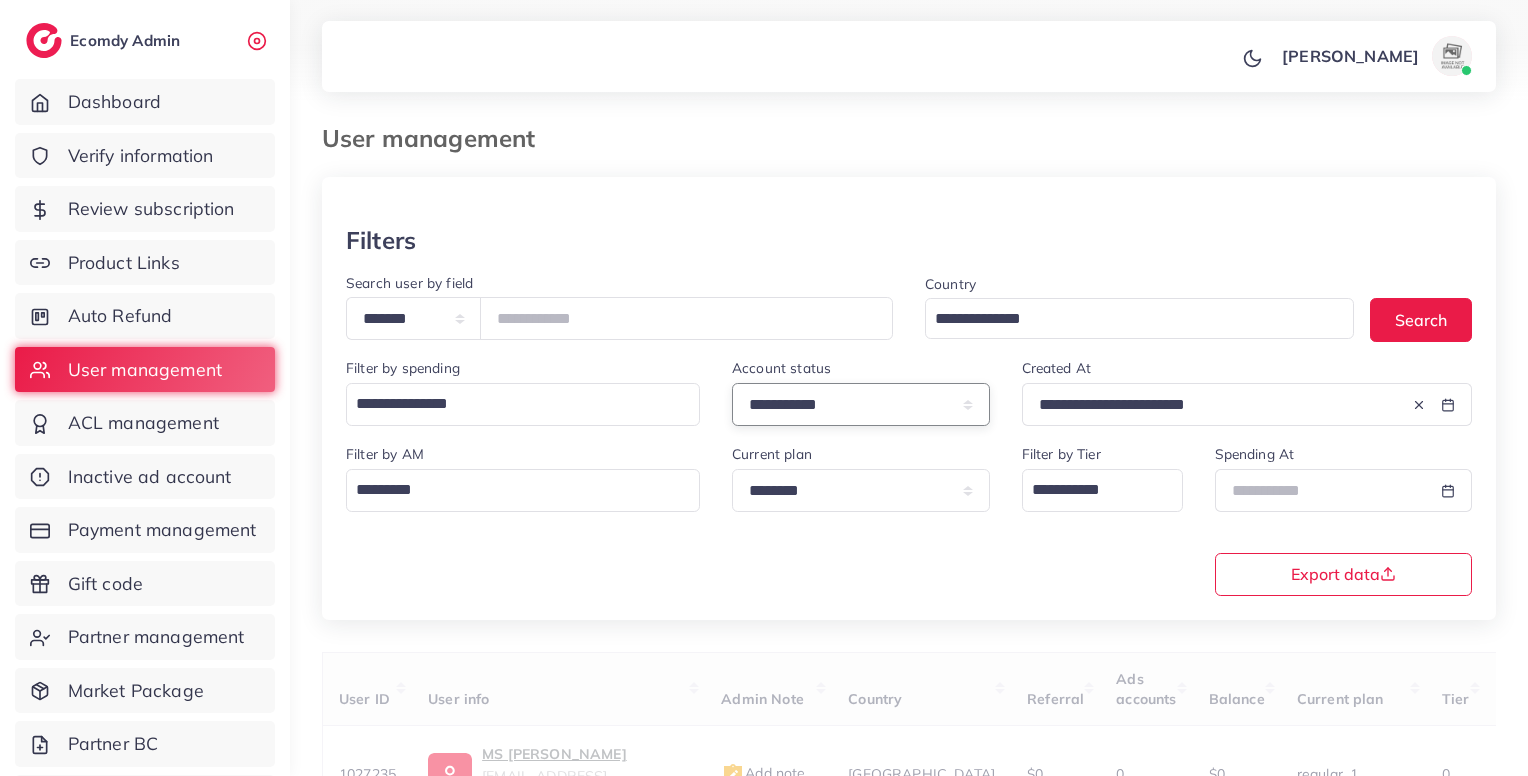 scroll, scrollTop: 877, scrollLeft: 0, axis: vertical 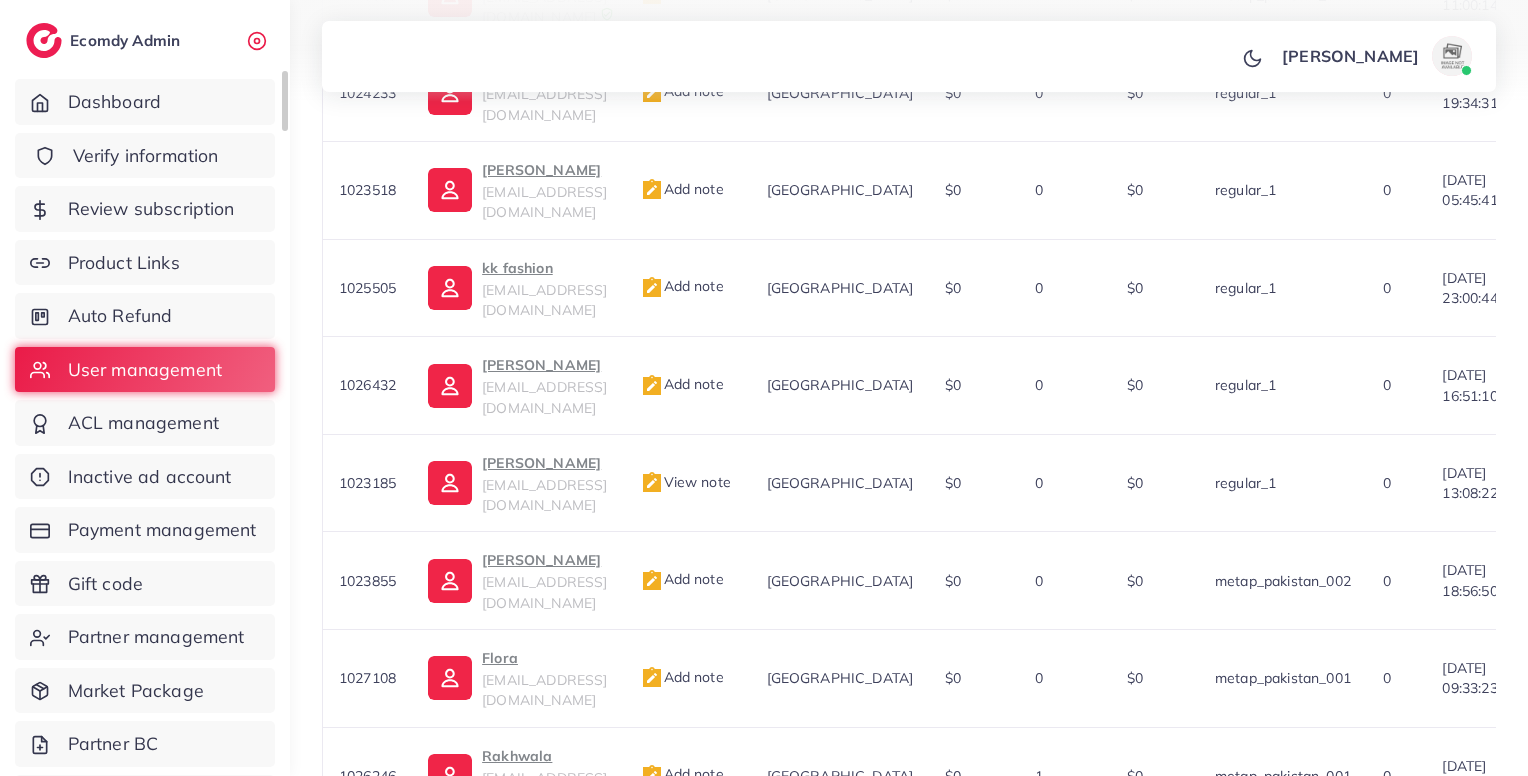 click on "Verify information" at bounding box center (146, 156) 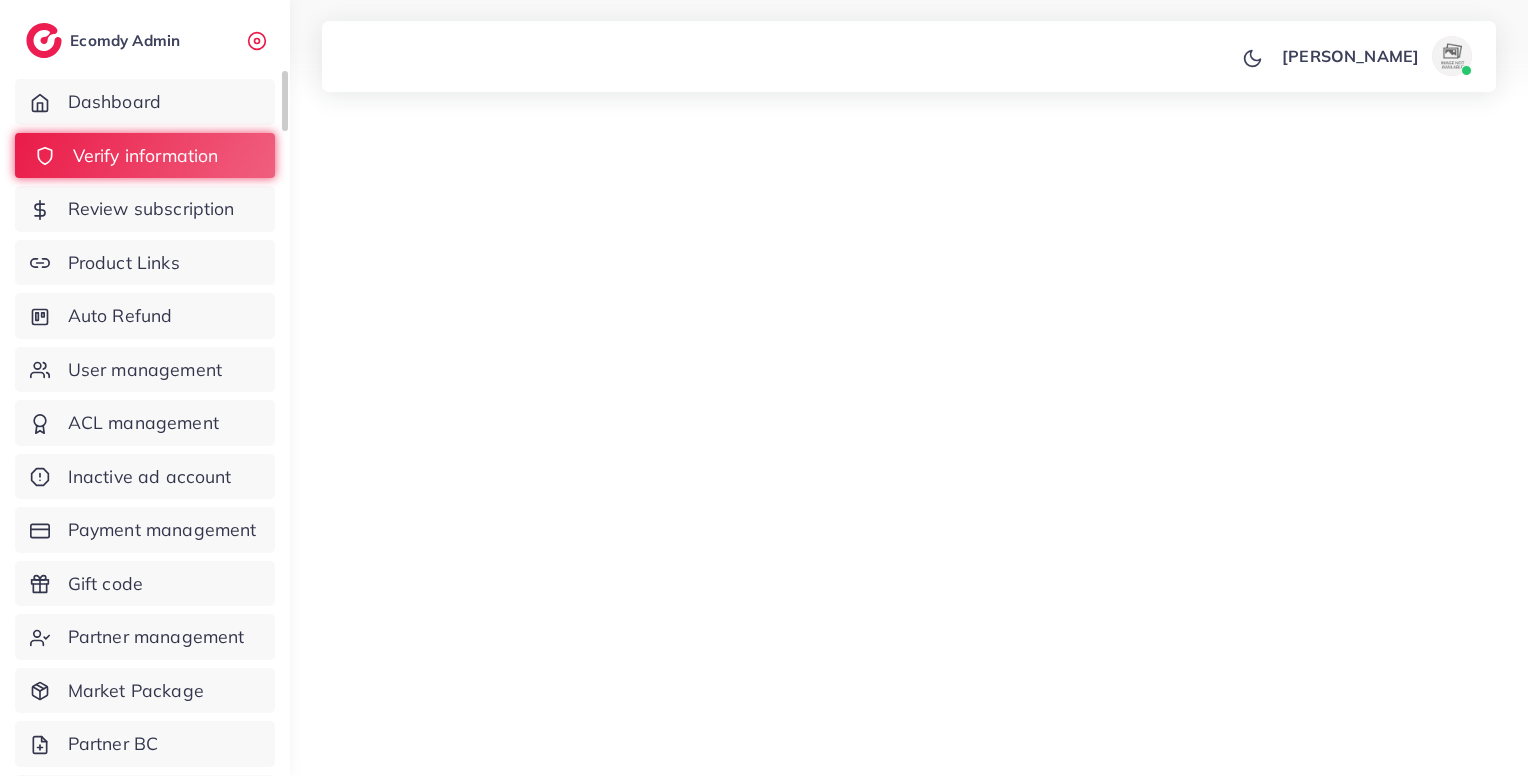 scroll, scrollTop: 0, scrollLeft: 0, axis: both 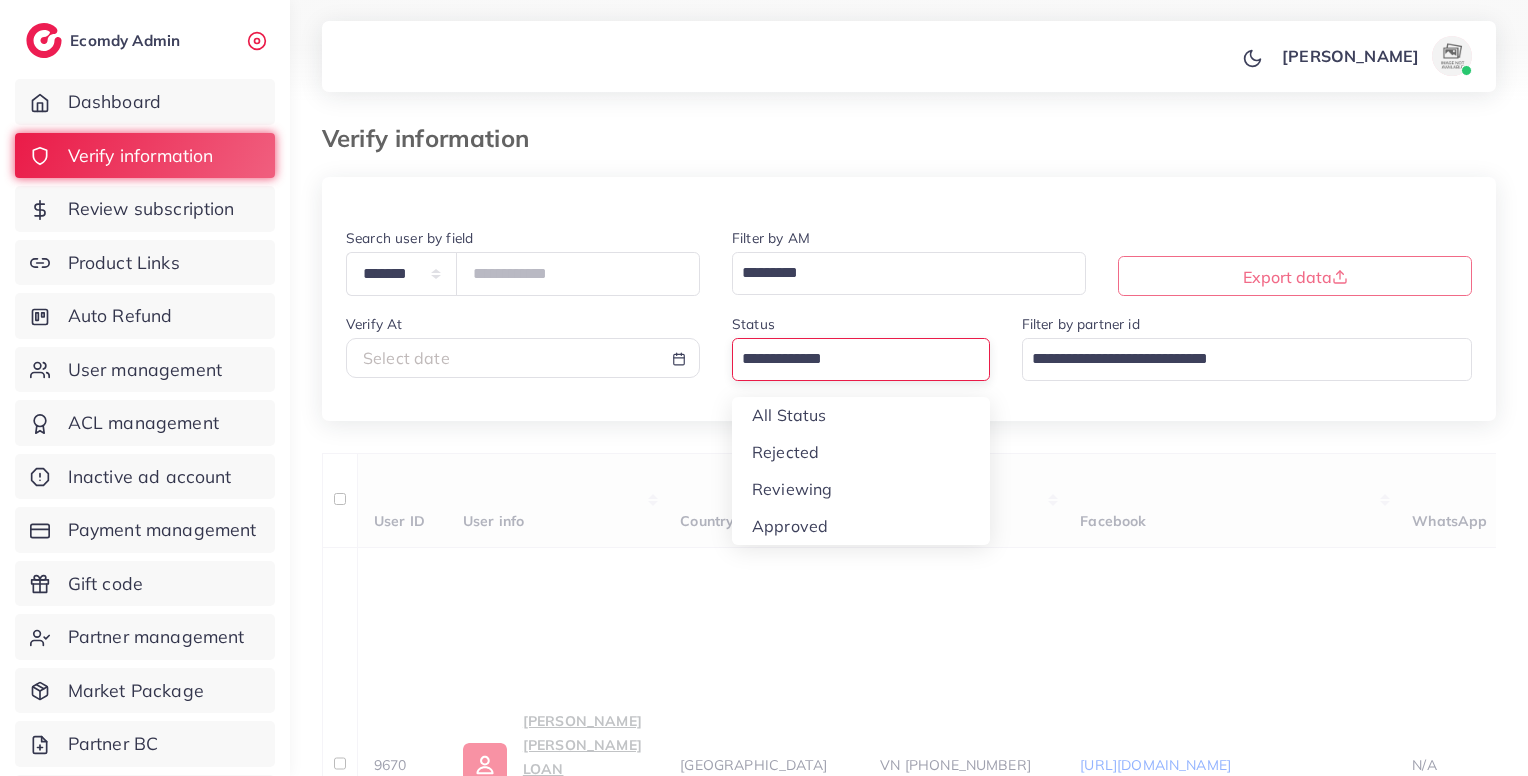 click at bounding box center [849, 359] 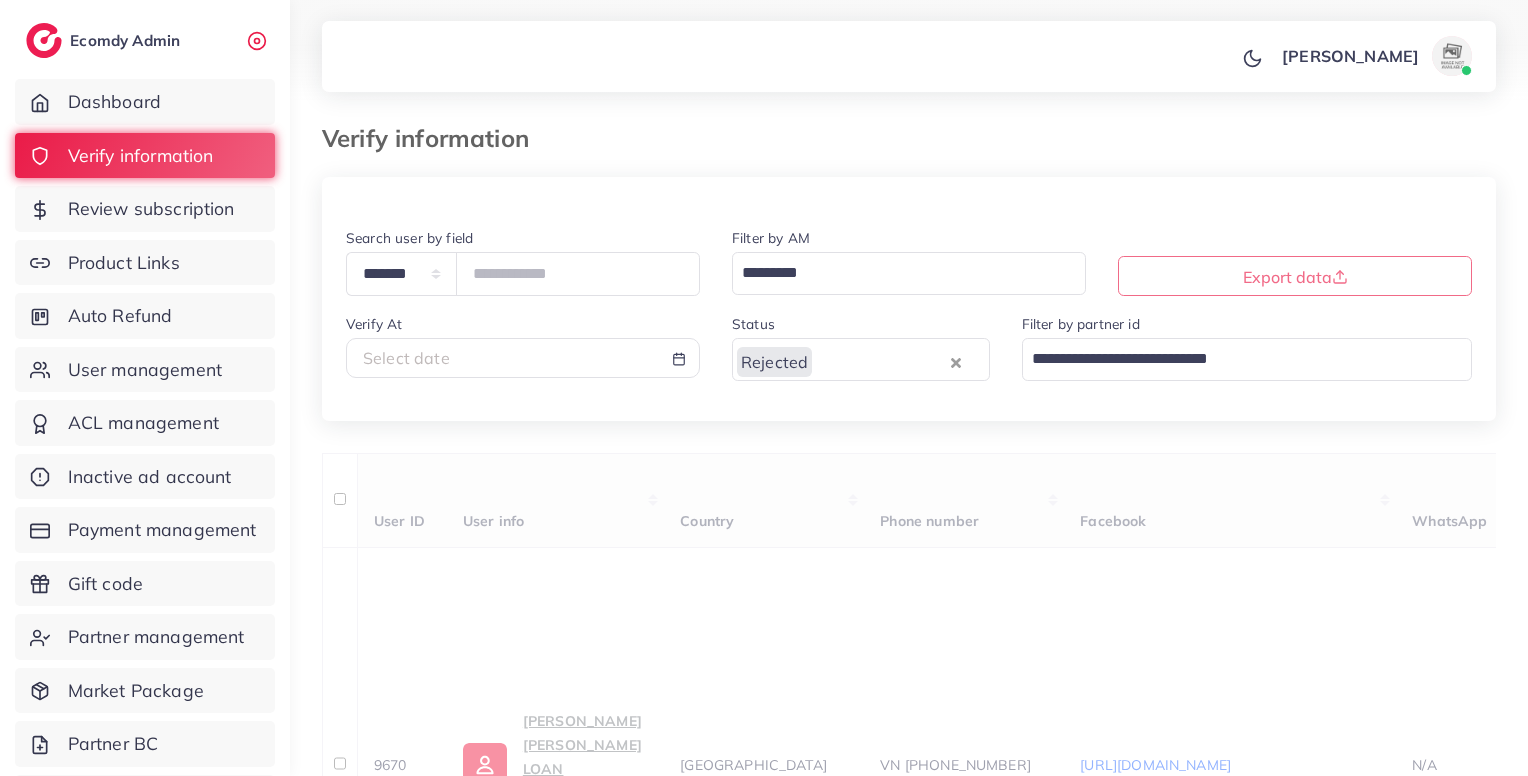 click on "**********" at bounding box center (909, 1952) 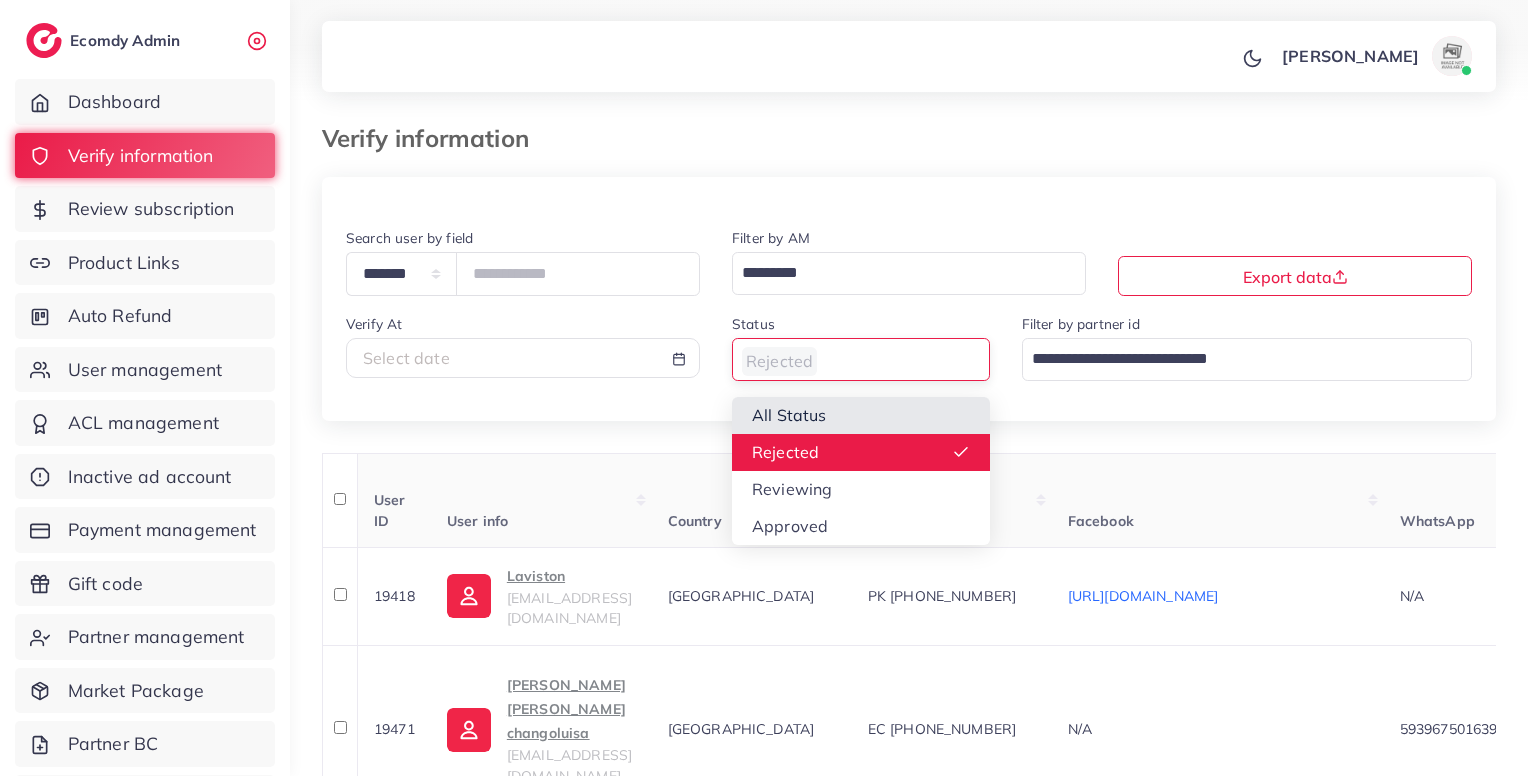drag, startPoint x: 814, startPoint y: 376, endPoint x: 817, endPoint y: 409, distance: 33.13608 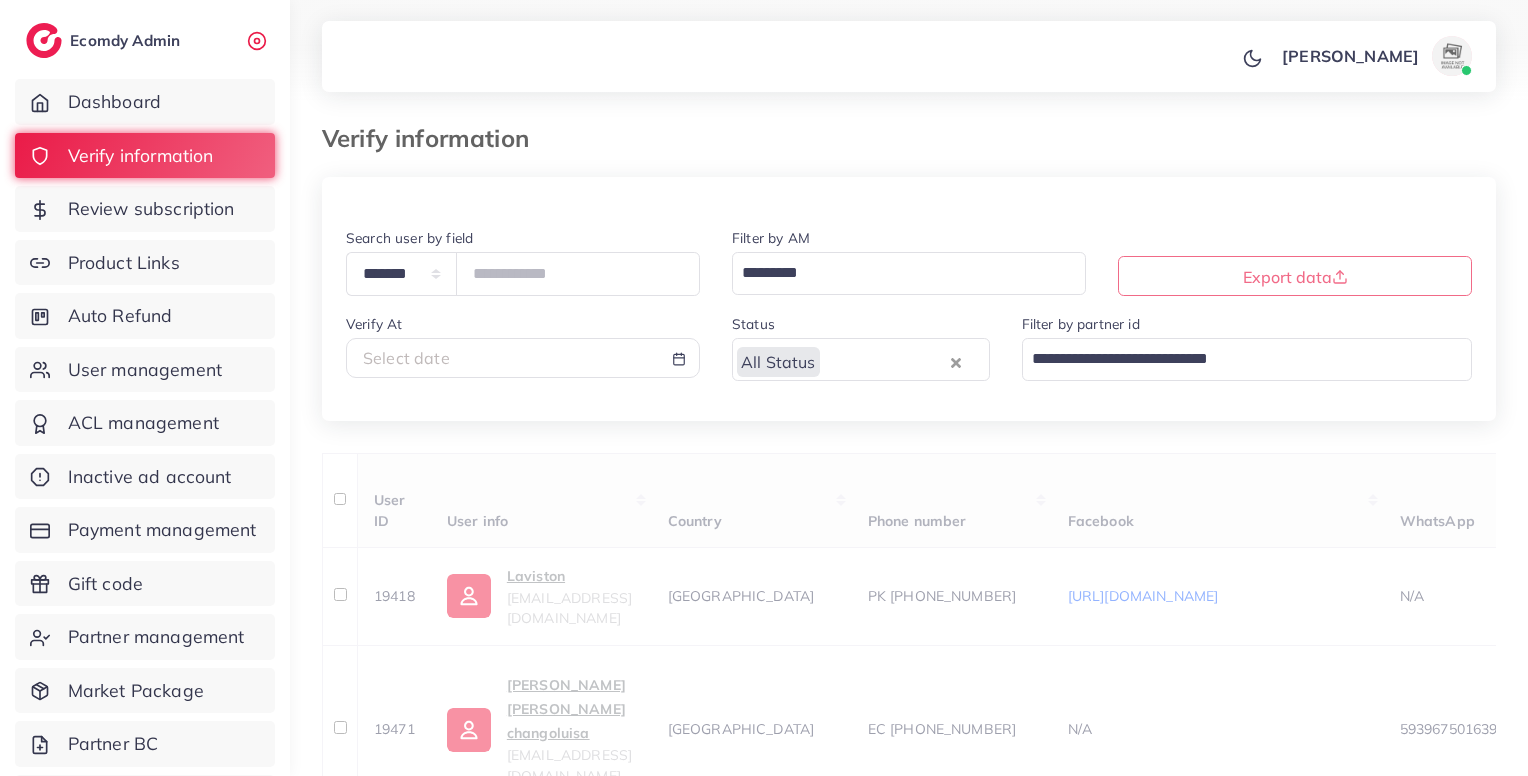 click on "**********" at bounding box center [909, 323] 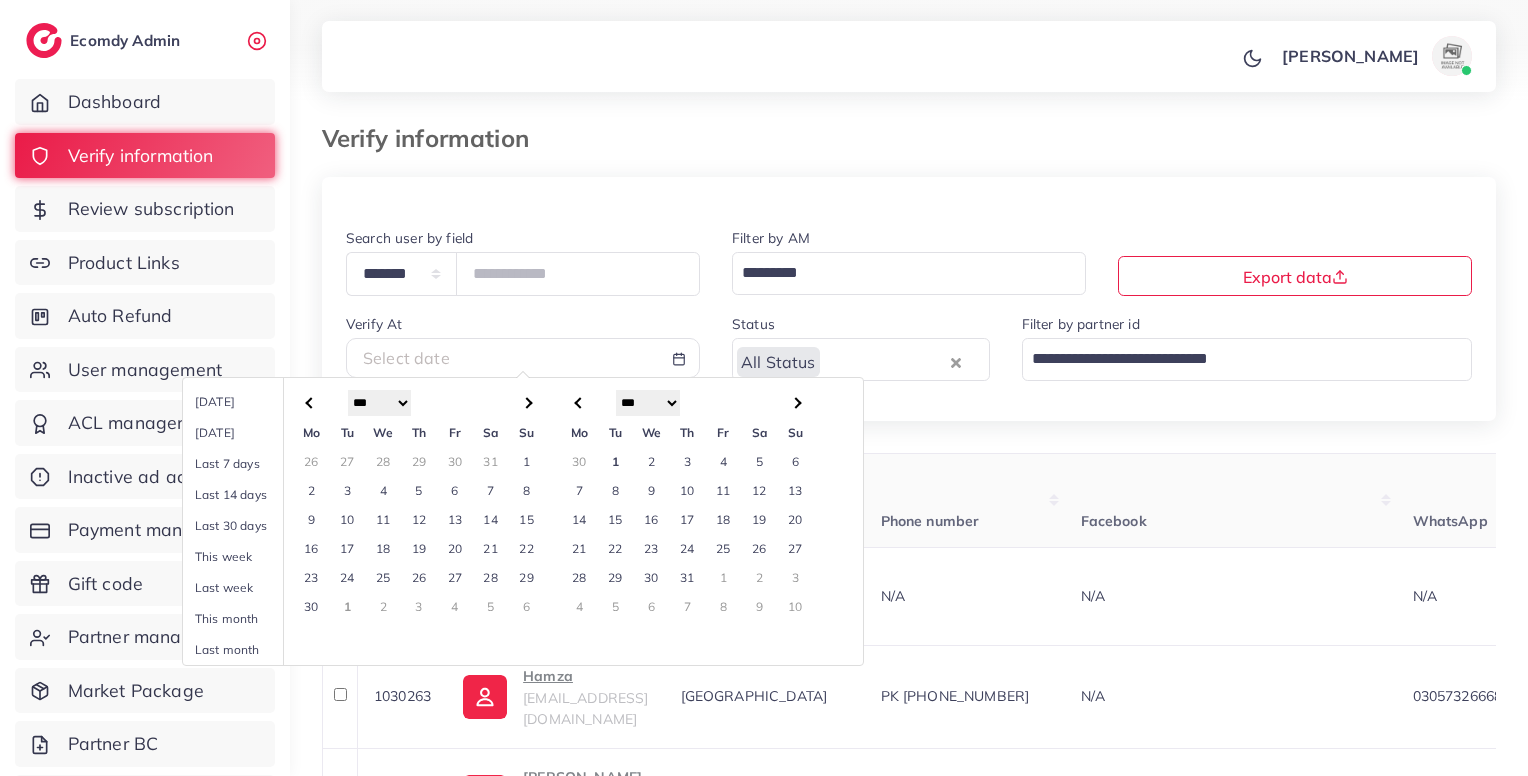 click at bounding box center (311, 402) 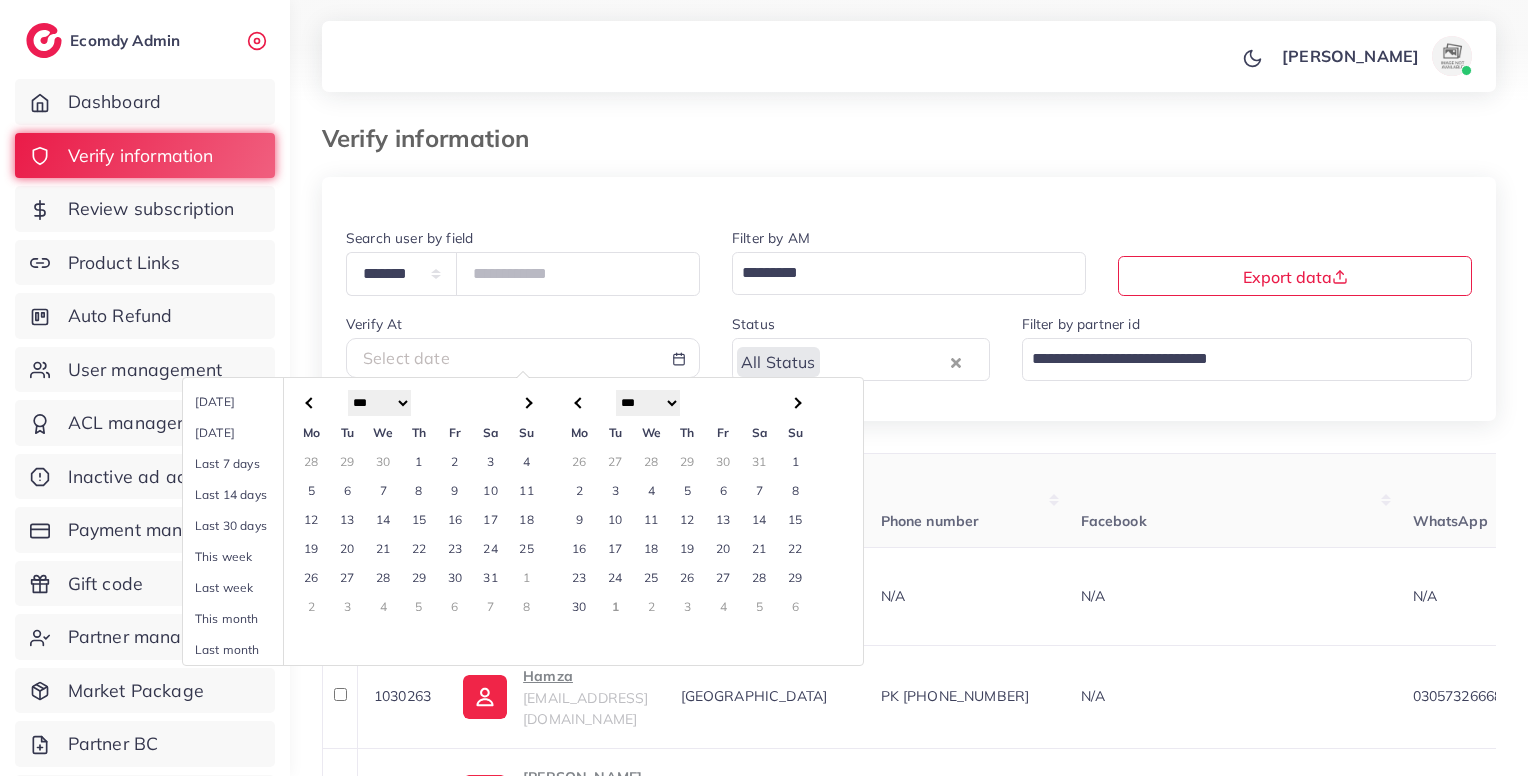 click at bounding box center (311, 402) 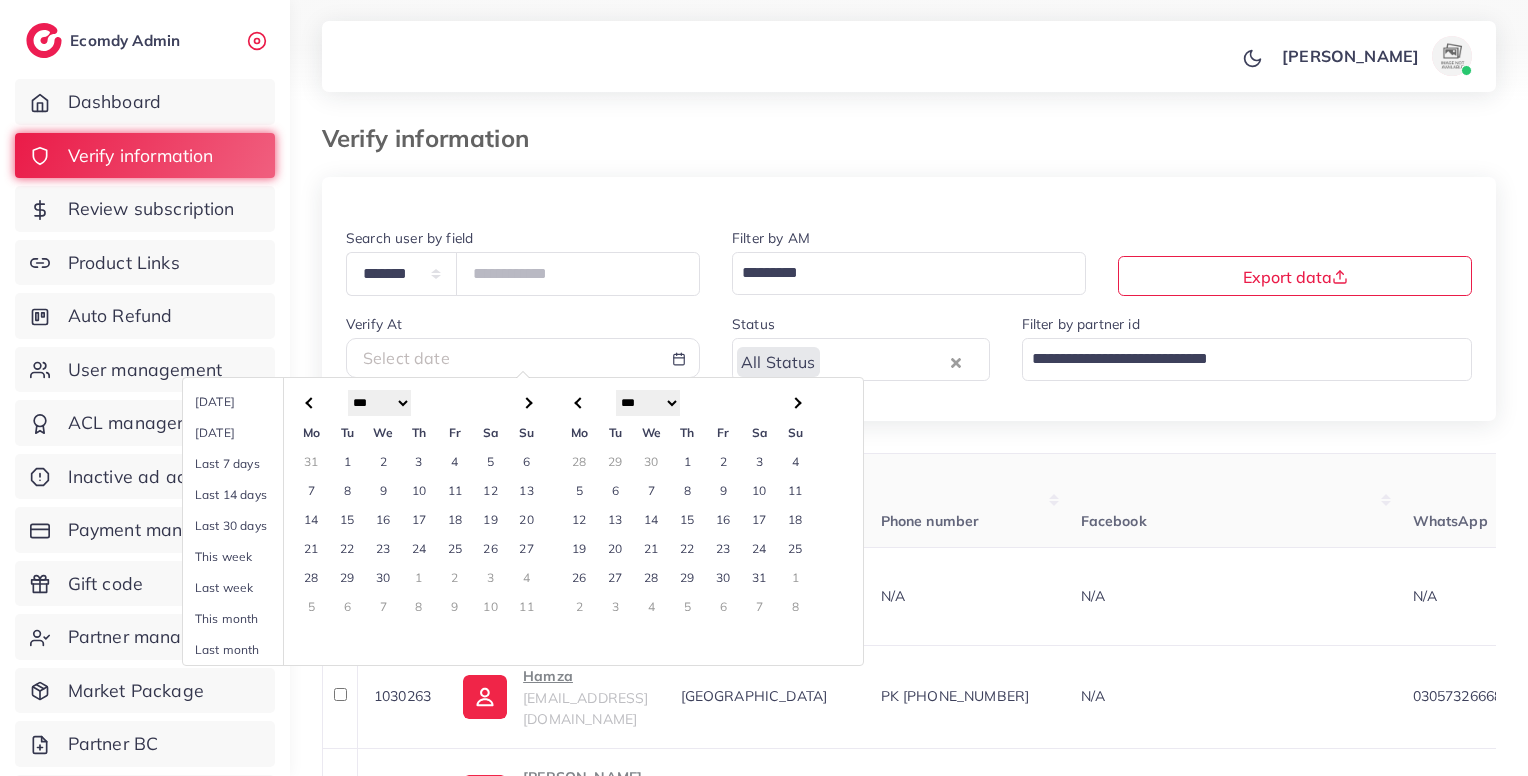click at bounding box center [311, 402] 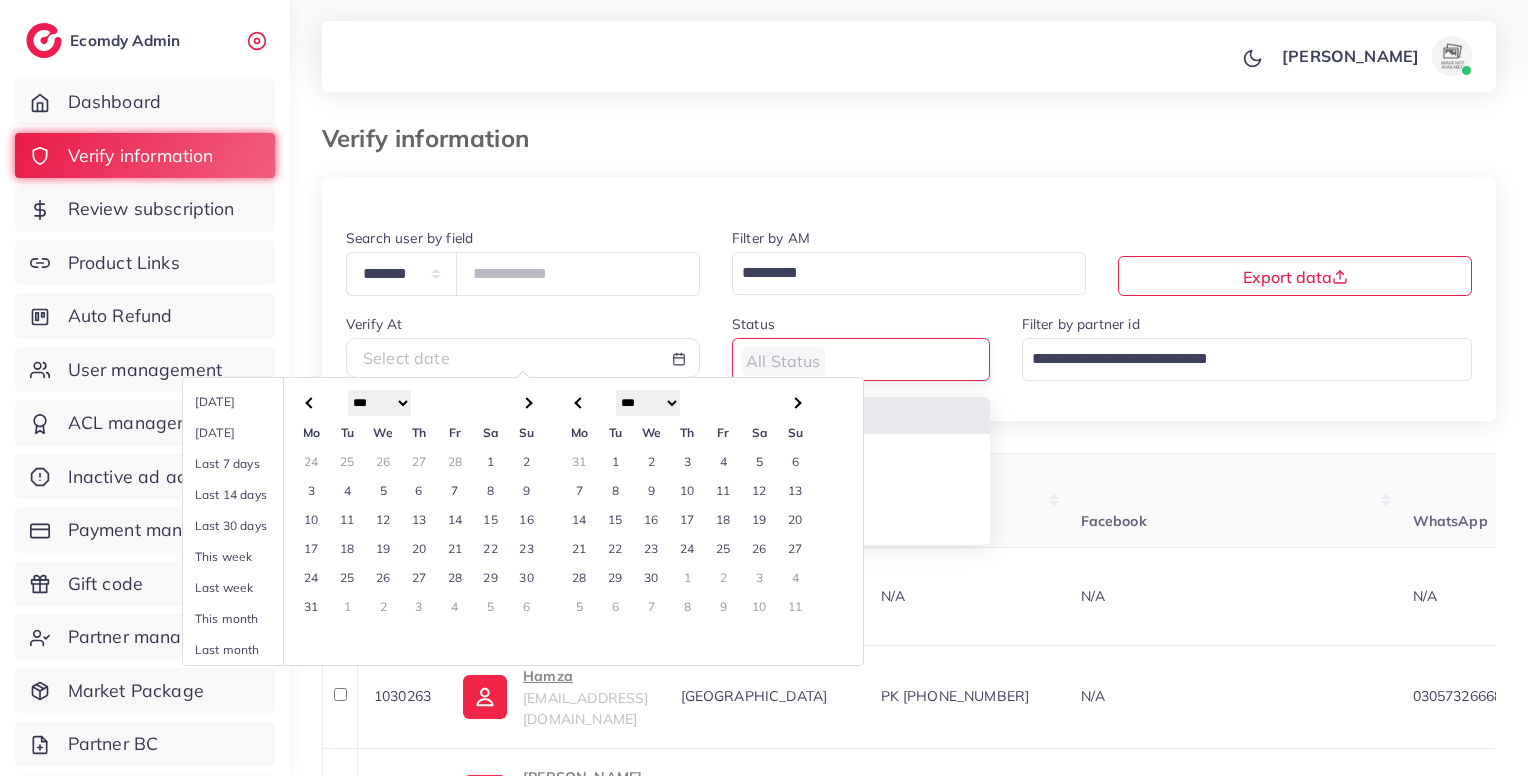 click at bounding box center (849, 359) 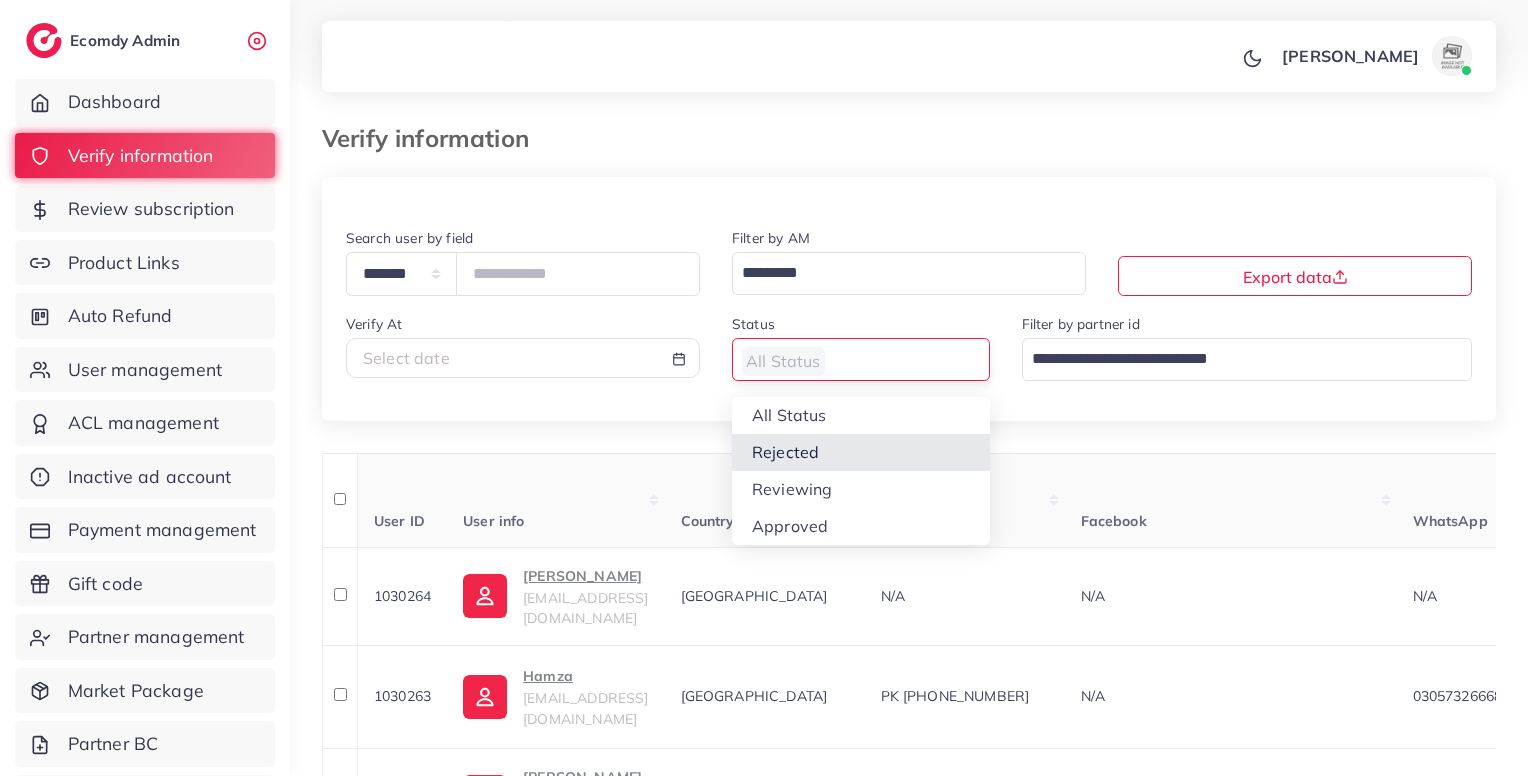 click on "**********" at bounding box center (909, 1244) 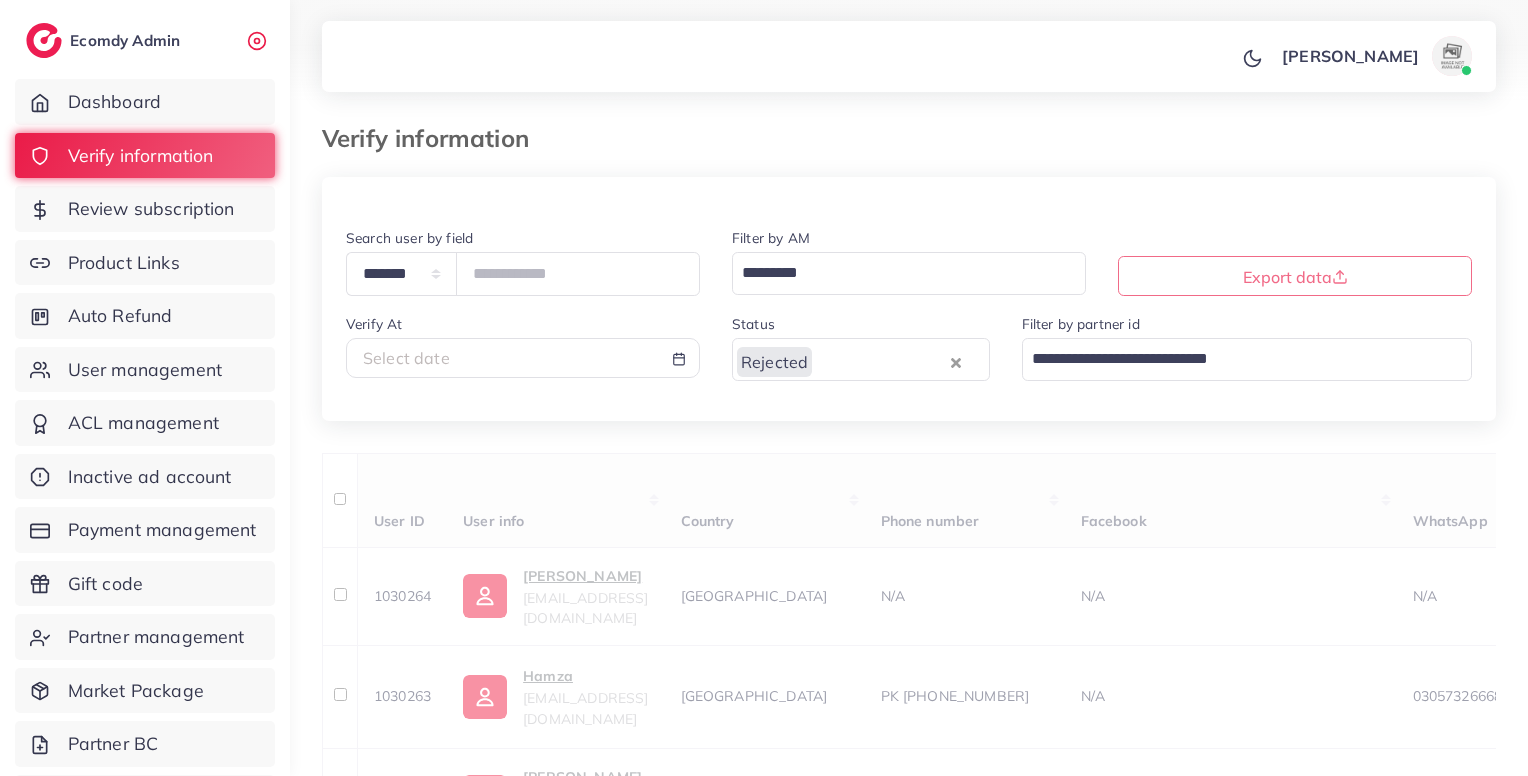 click on "Select date" at bounding box center [523, 358] 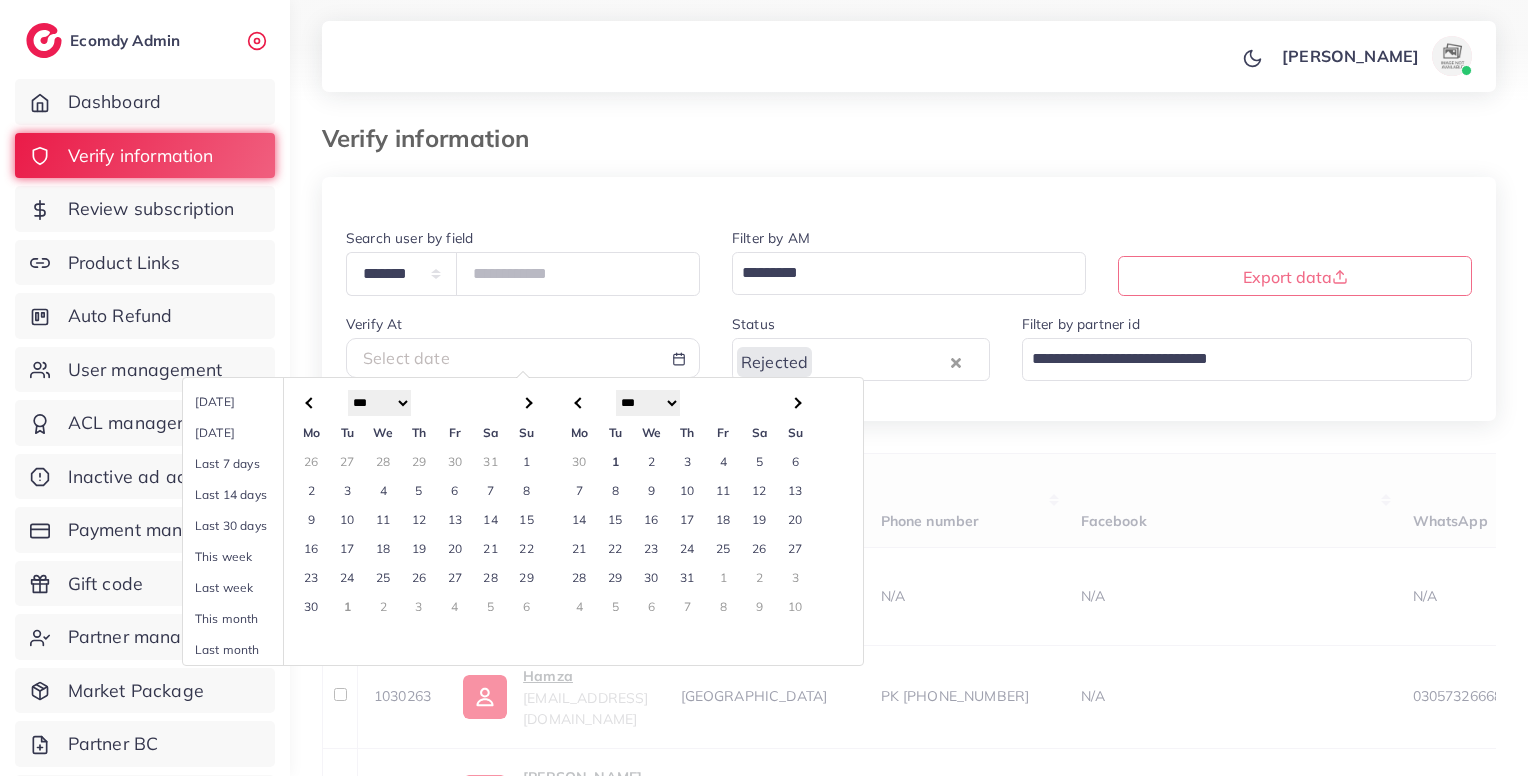 click at bounding box center (312, 402) 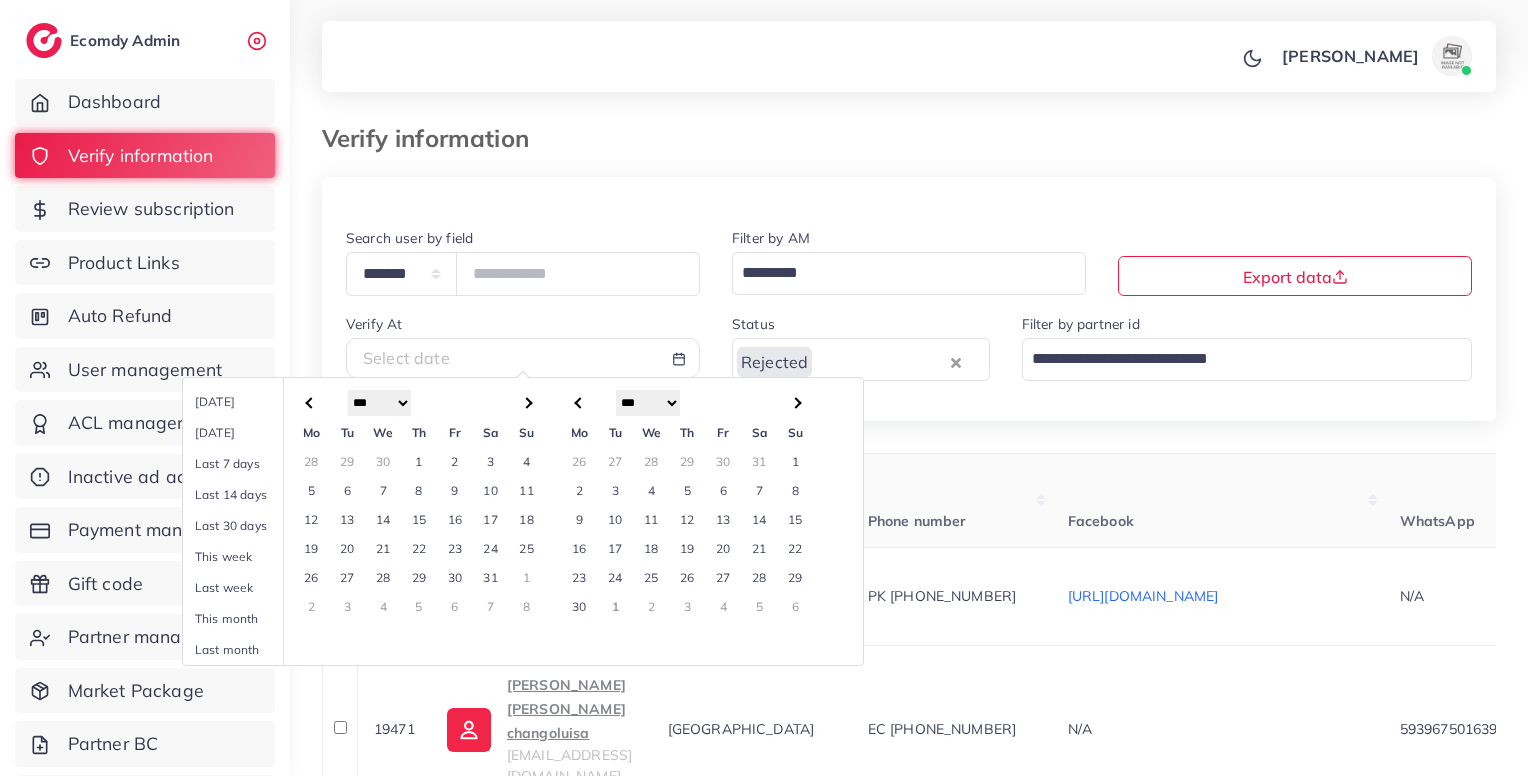 click at bounding box center [312, 402] 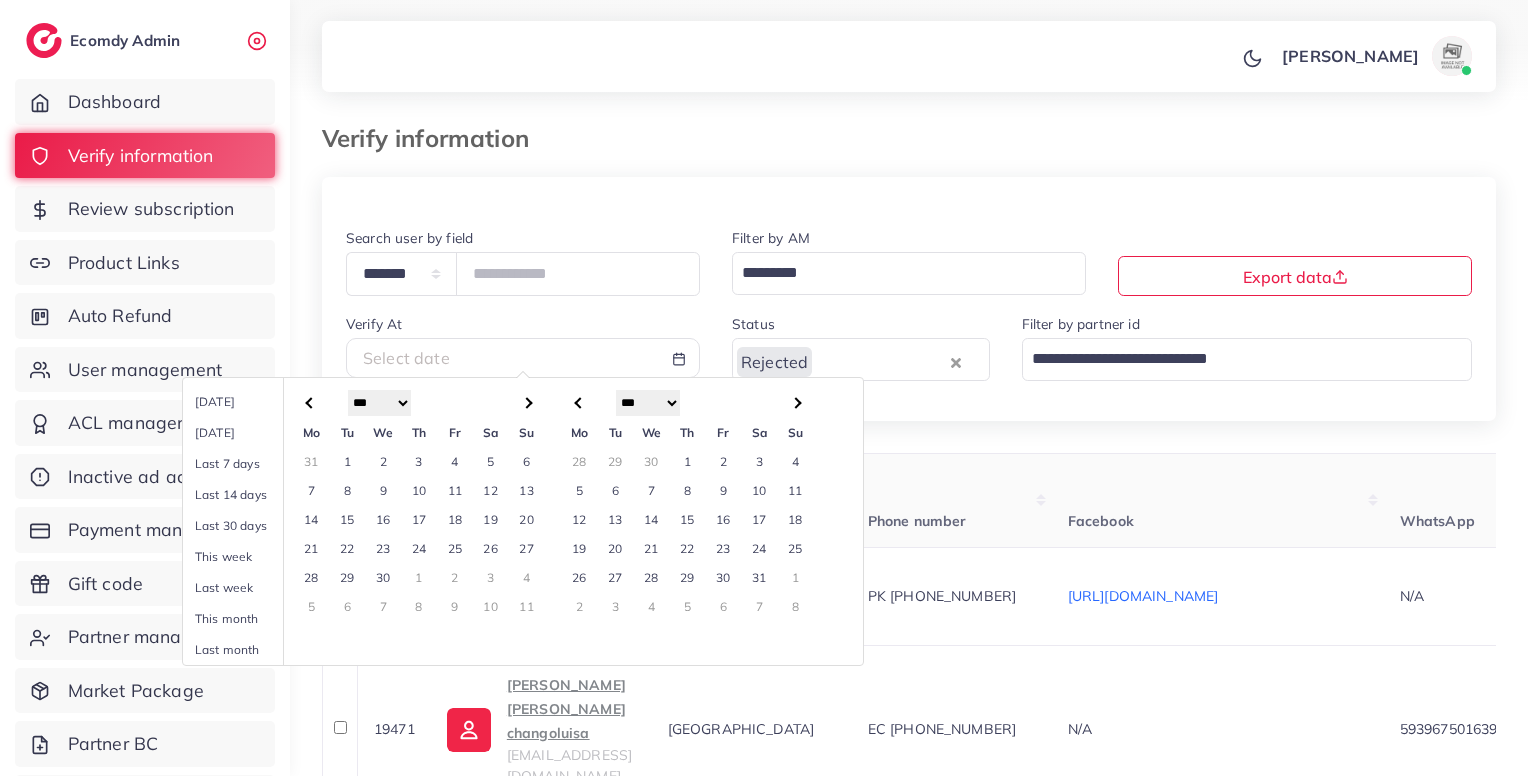 click at bounding box center (312, 402) 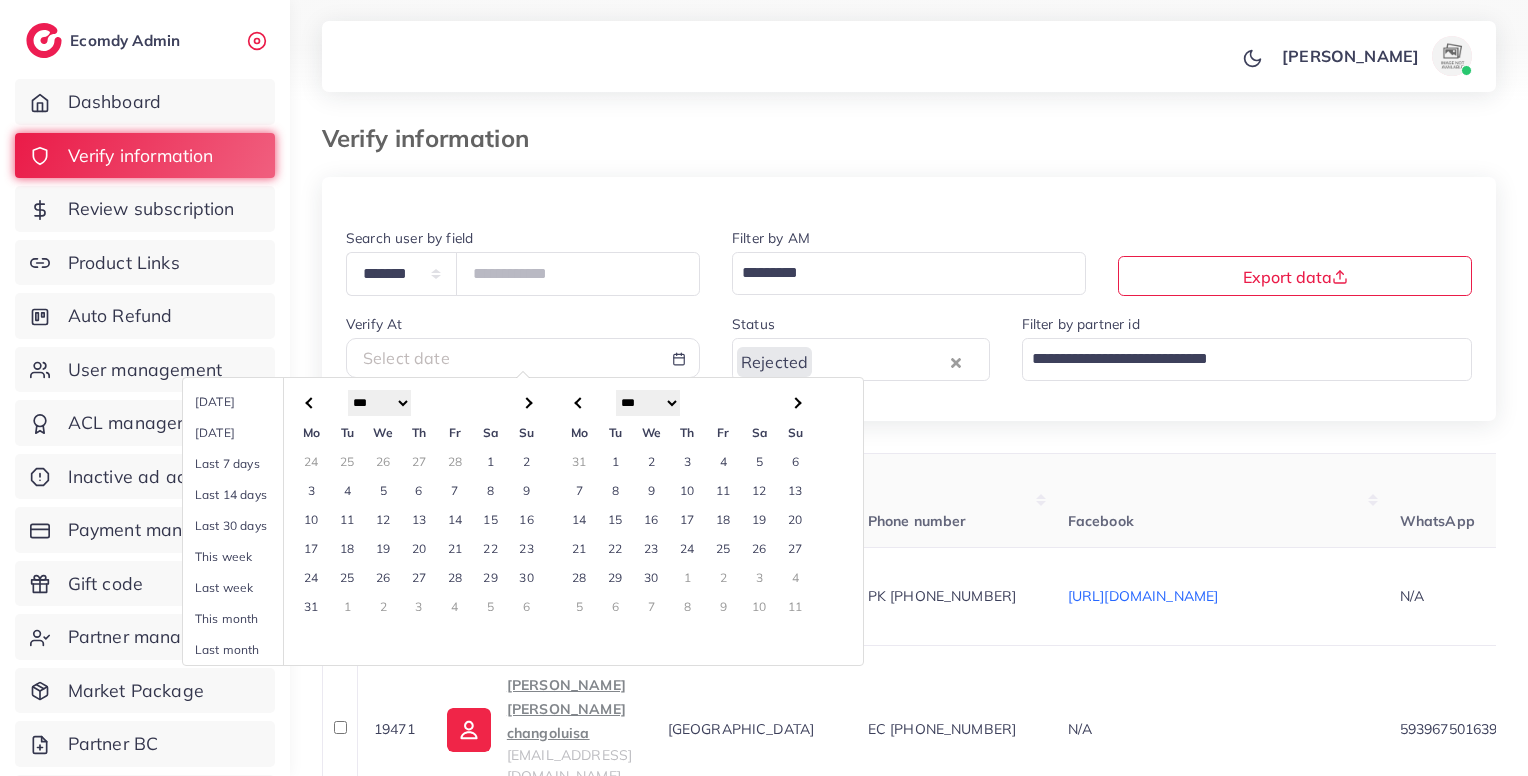 click at bounding box center (312, 402) 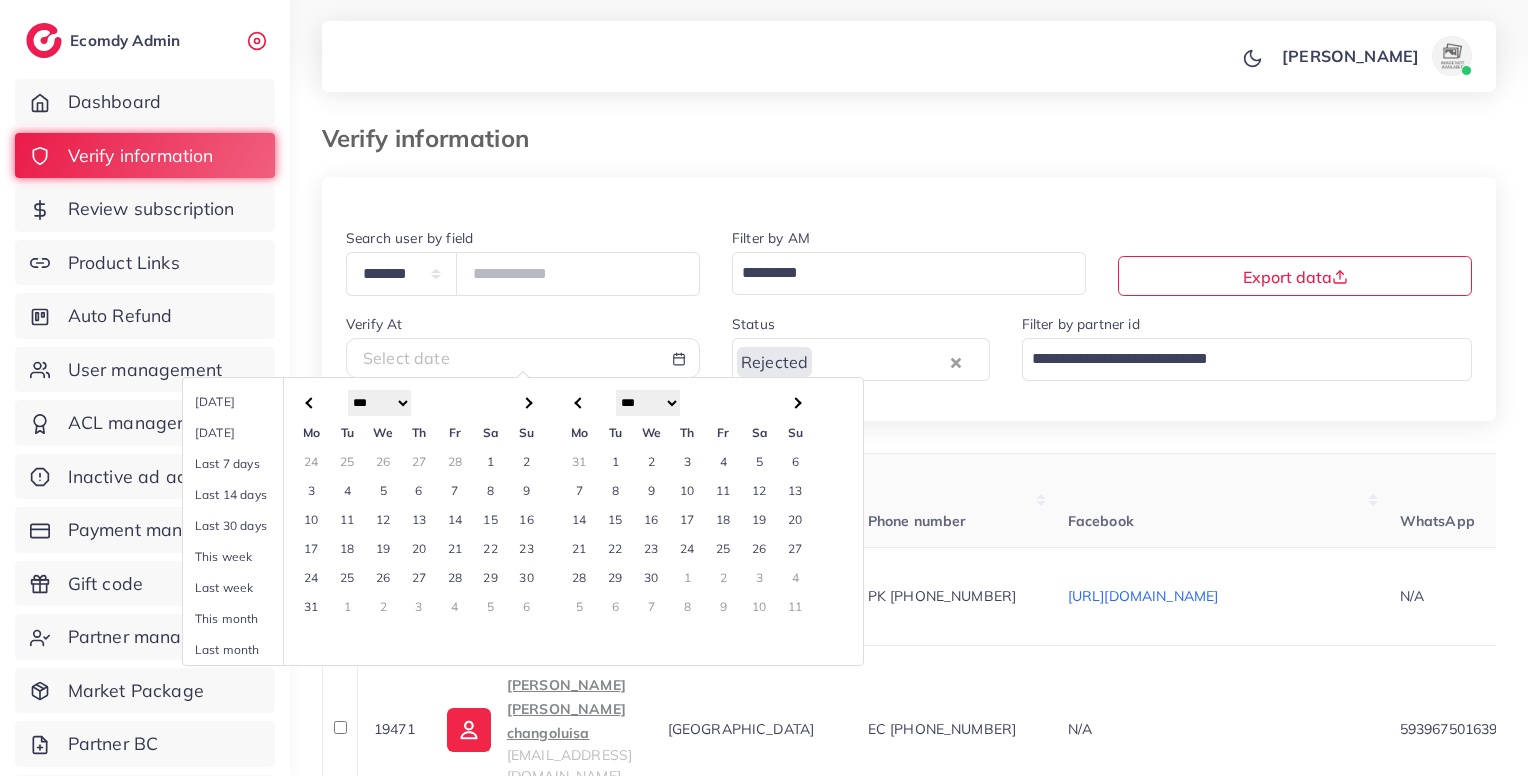 select on "*" 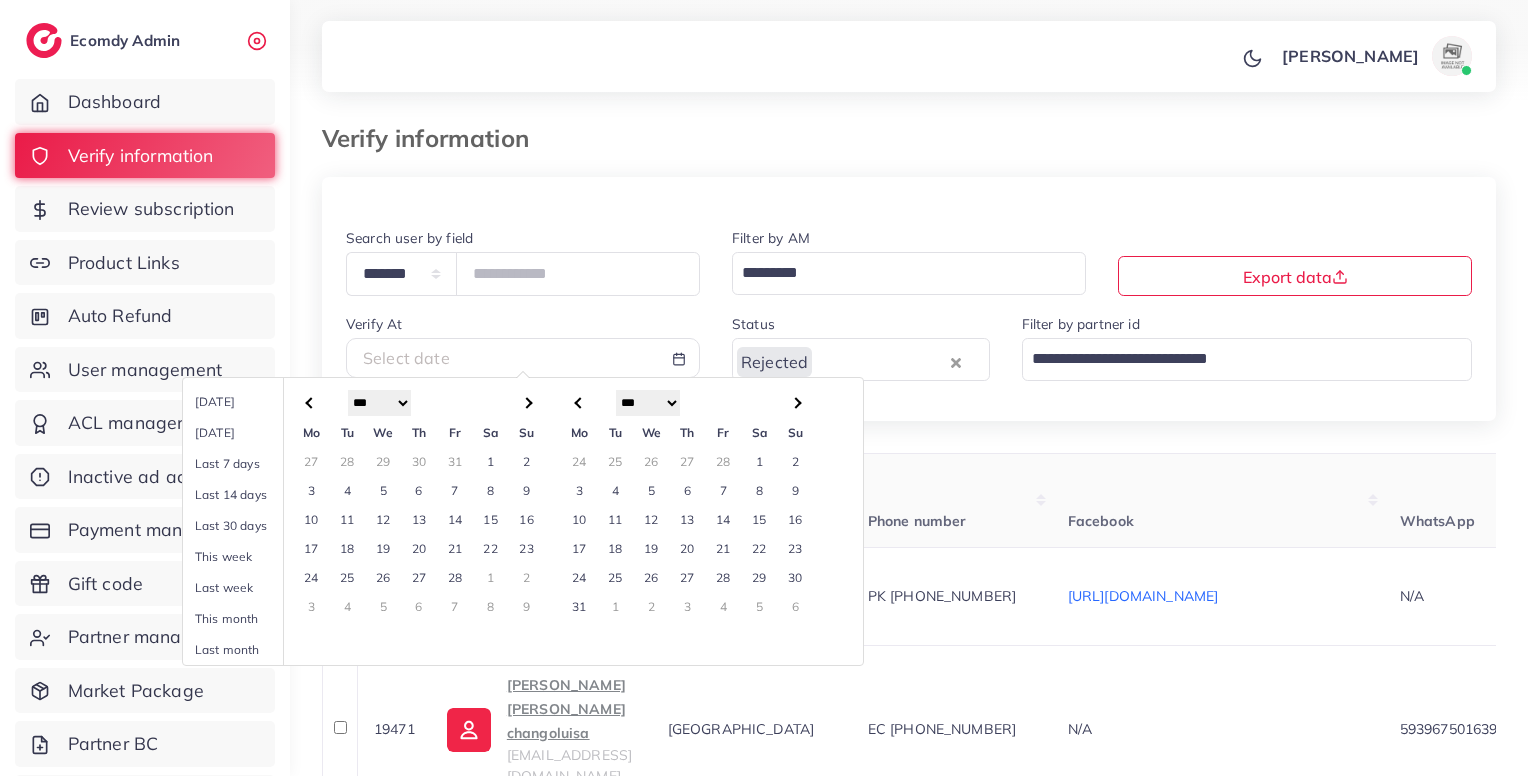 click at bounding box center [312, 402] 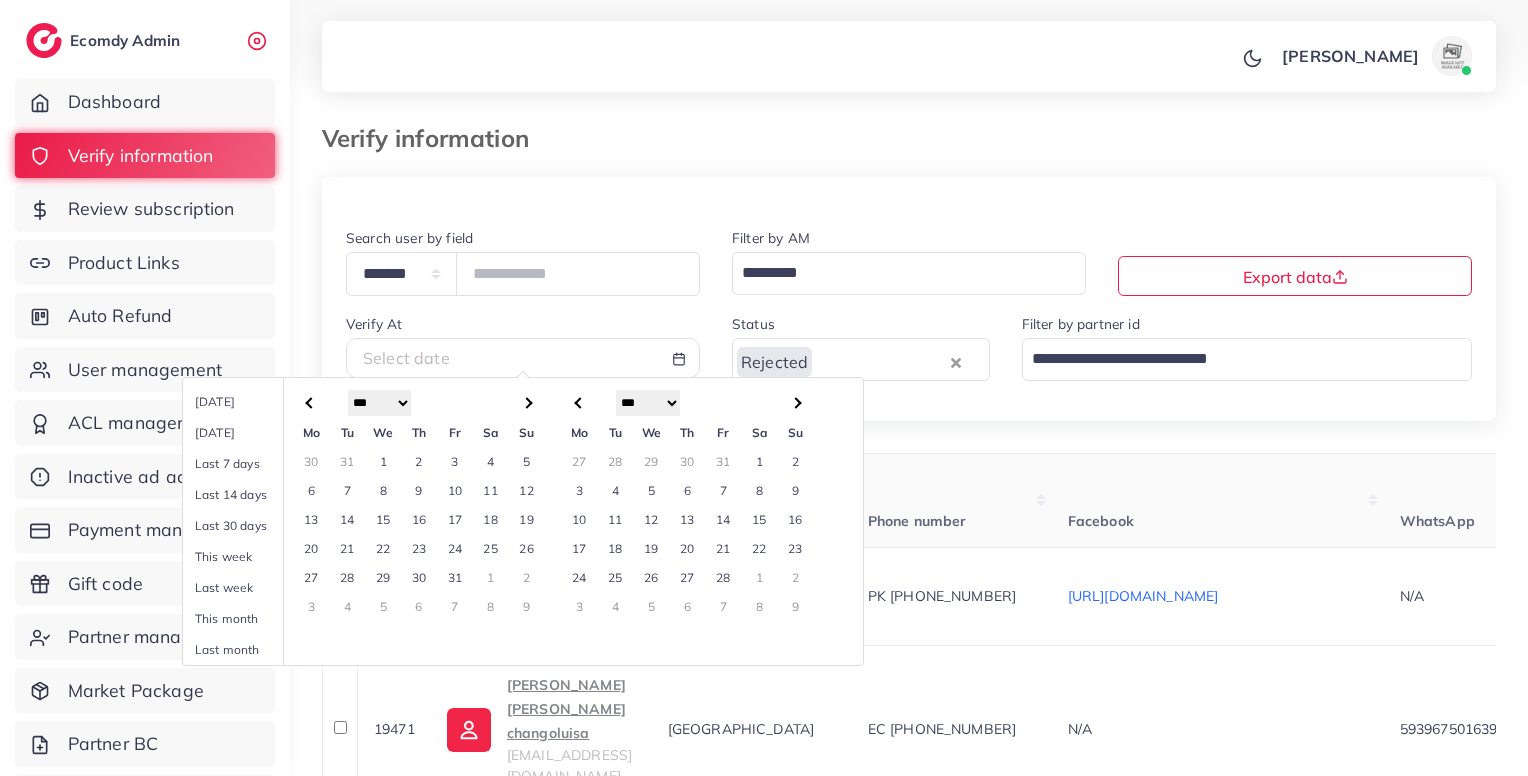 click on "1" at bounding box center (383, 461) 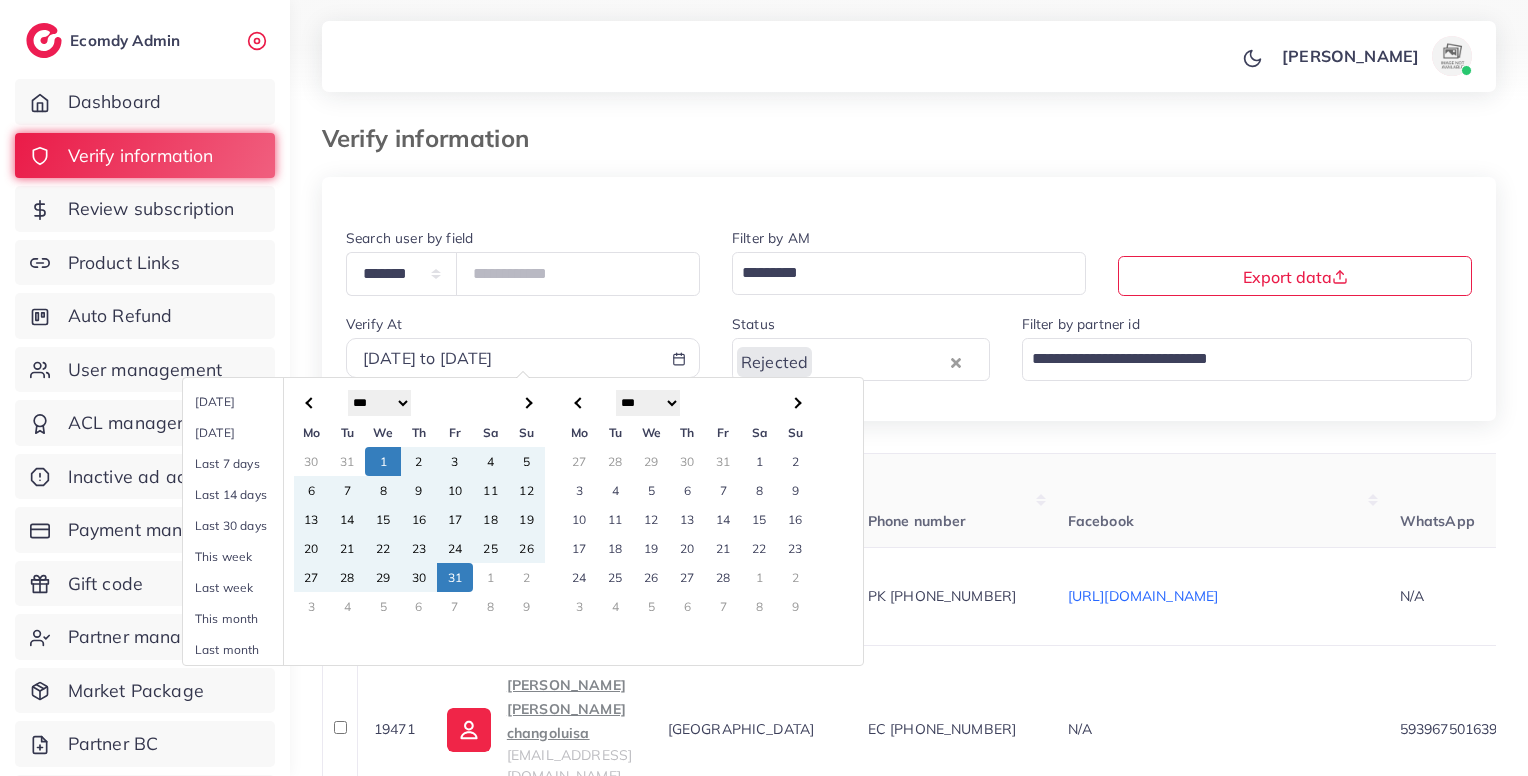 click on "*** *** *** *** *** *** *** *** *** *** *** ***" at bounding box center (648, 403) 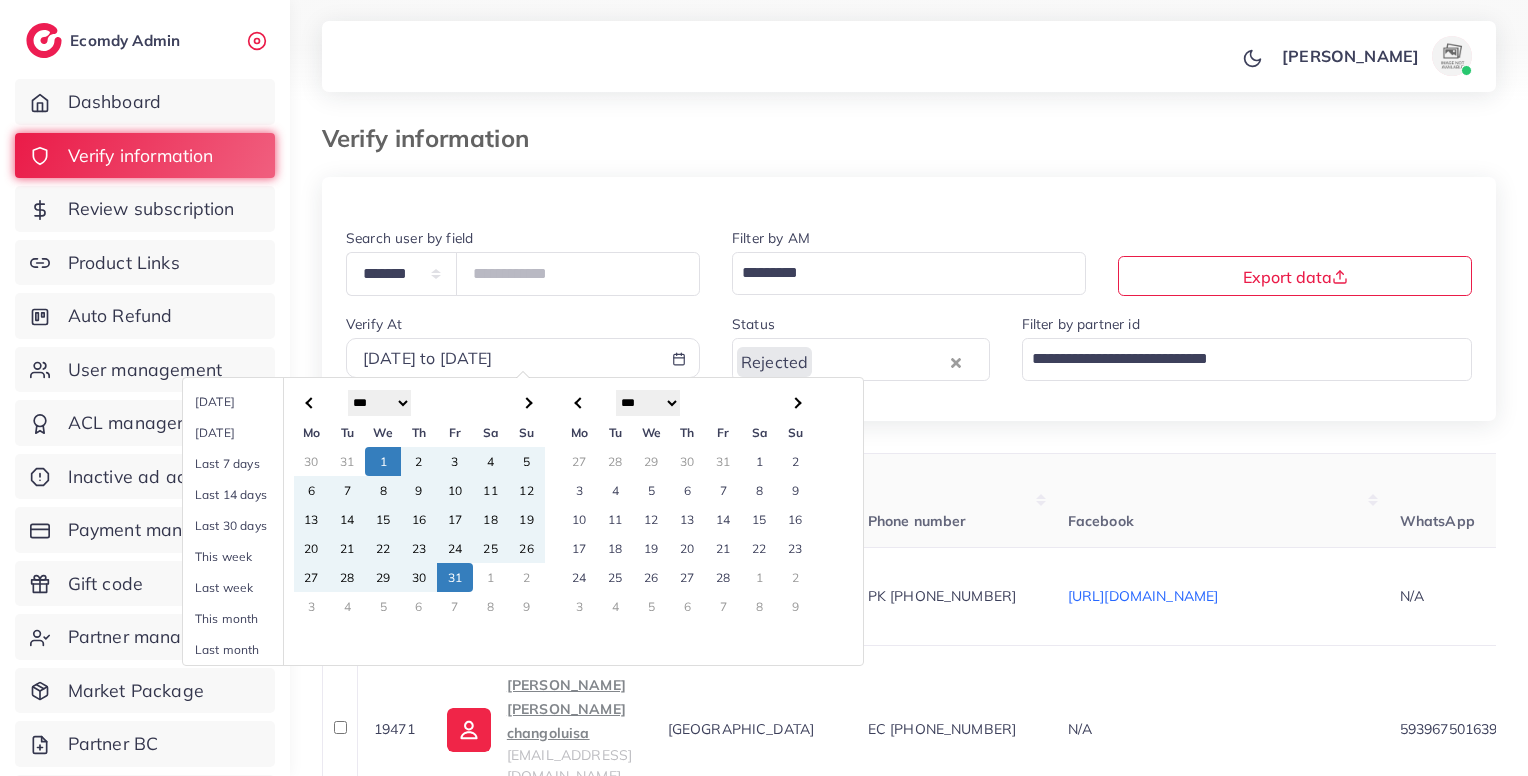 select on "*" 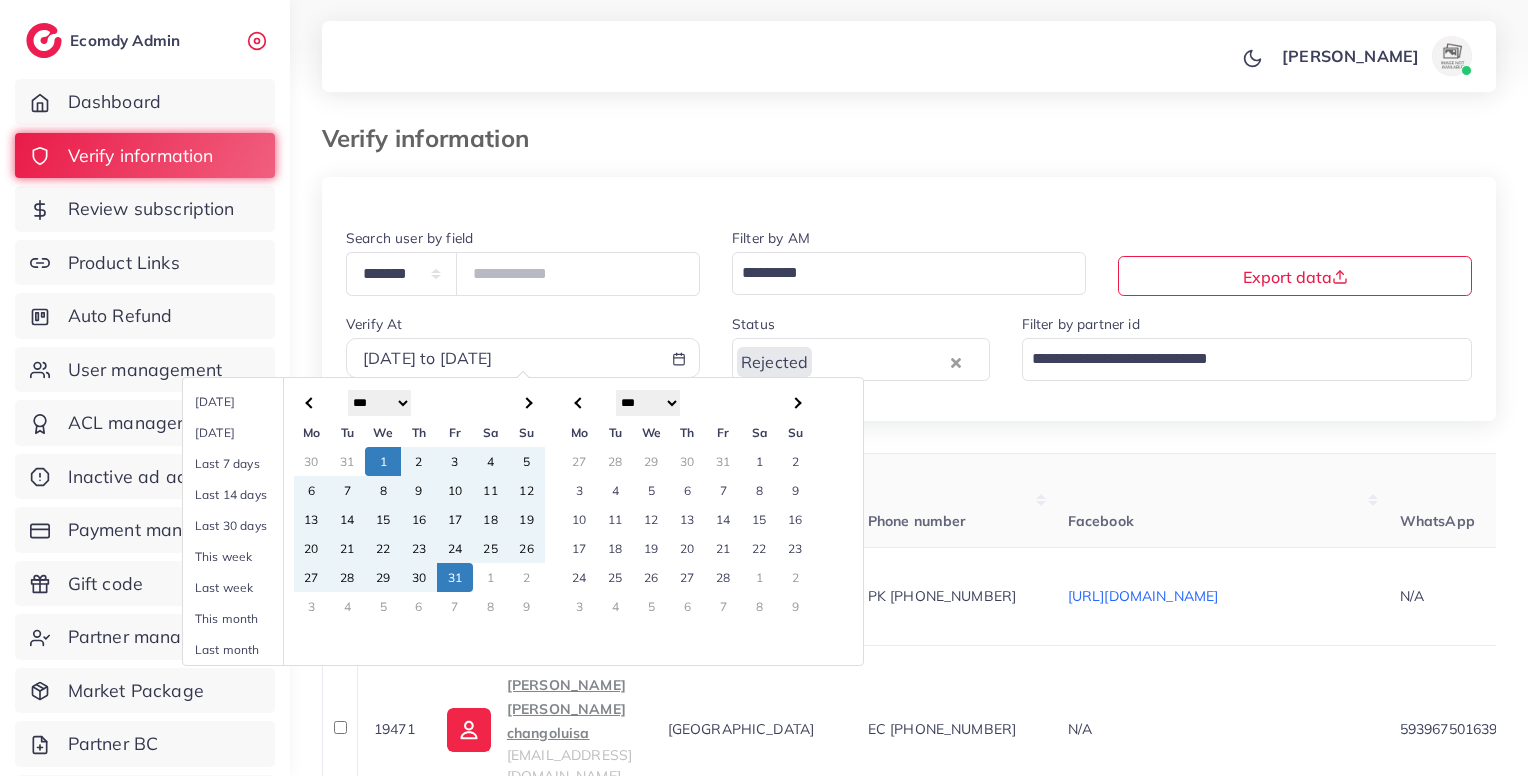 click on "*** *** *** *** *** *** *** *** *** *** *** ***" at bounding box center (648, 403) 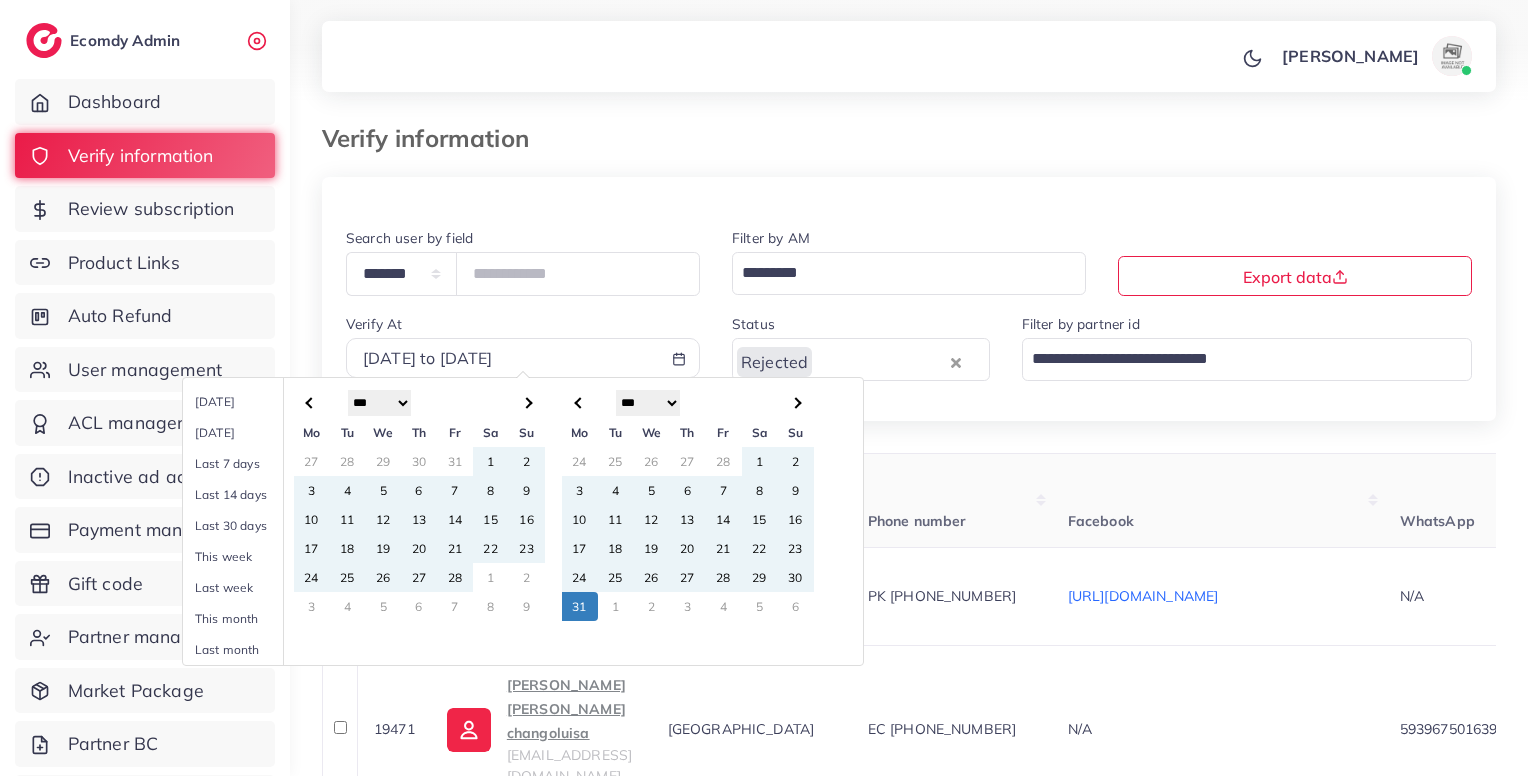 click on "31" at bounding box center (580, 606) 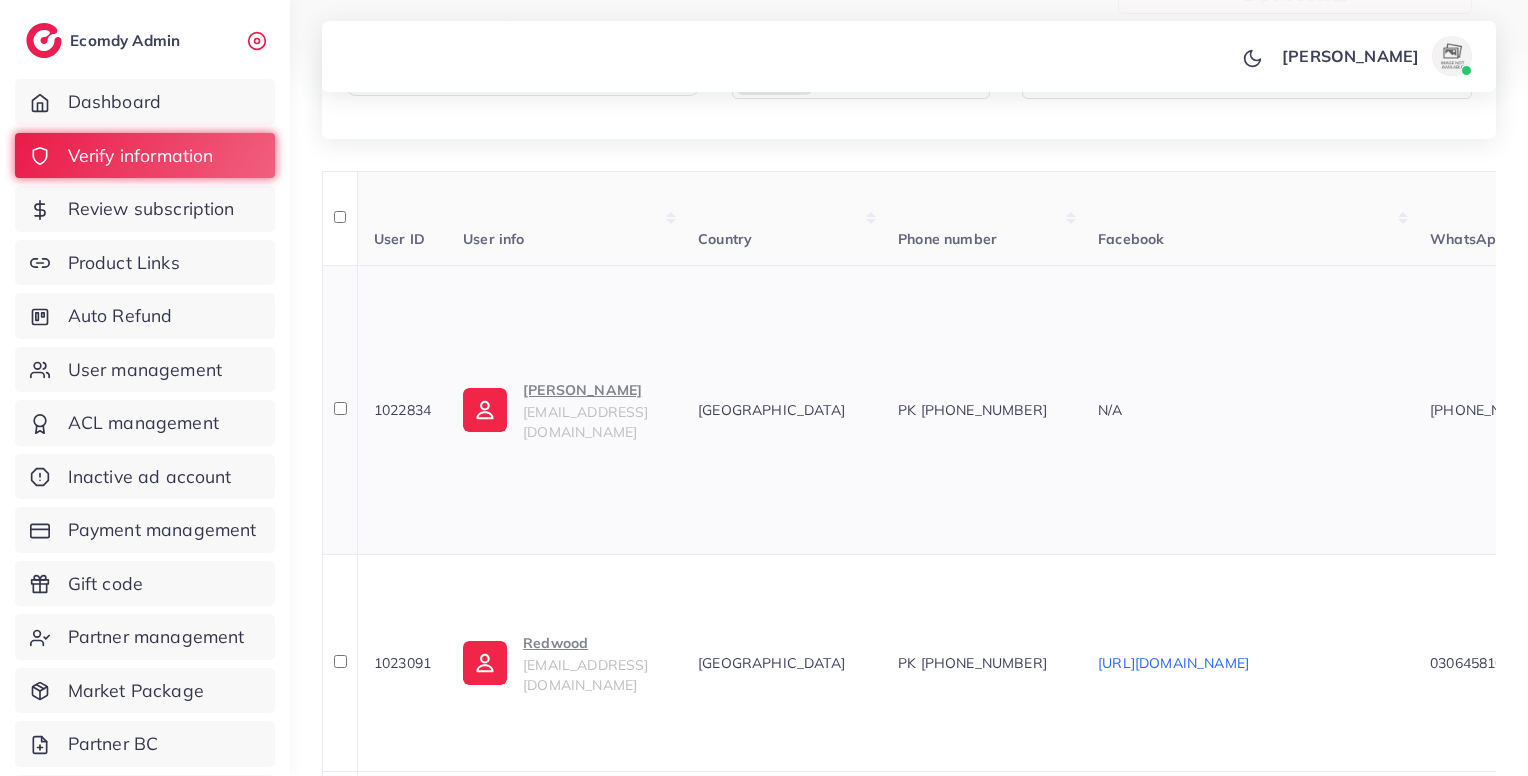 scroll, scrollTop: 0, scrollLeft: 0, axis: both 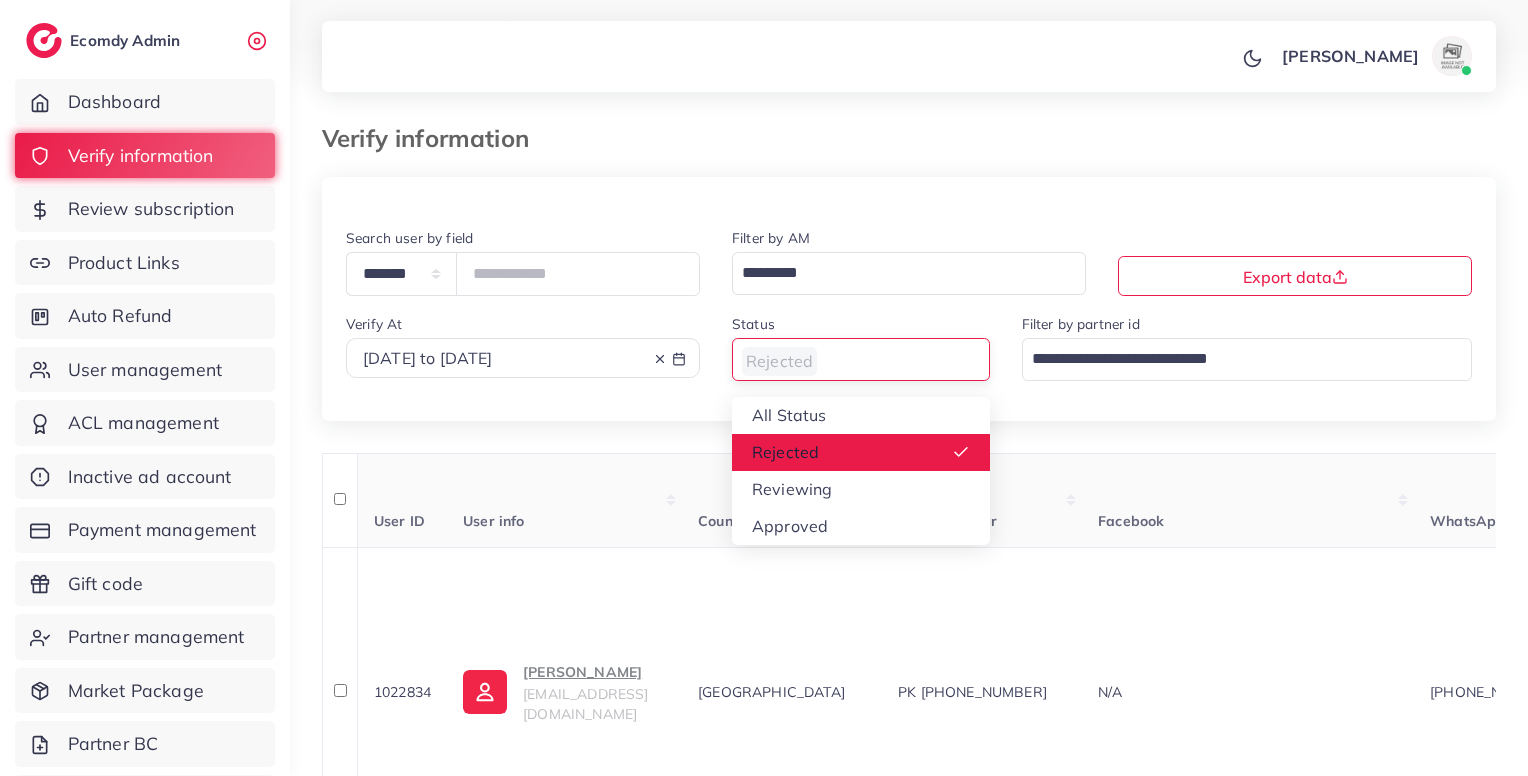 click on "Rejected
Loading..." at bounding box center [861, 359] 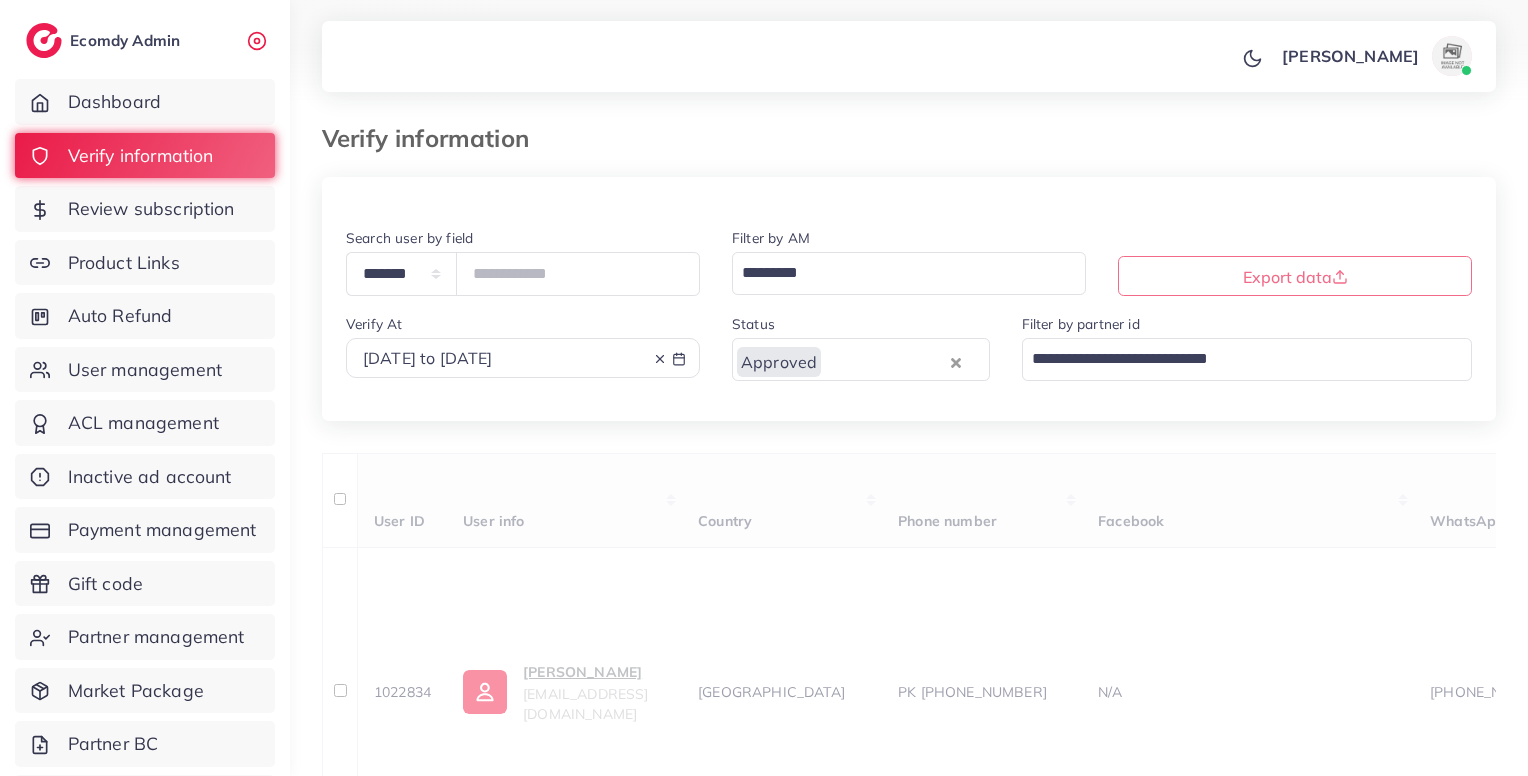 click on "**********" at bounding box center [909, 2696] 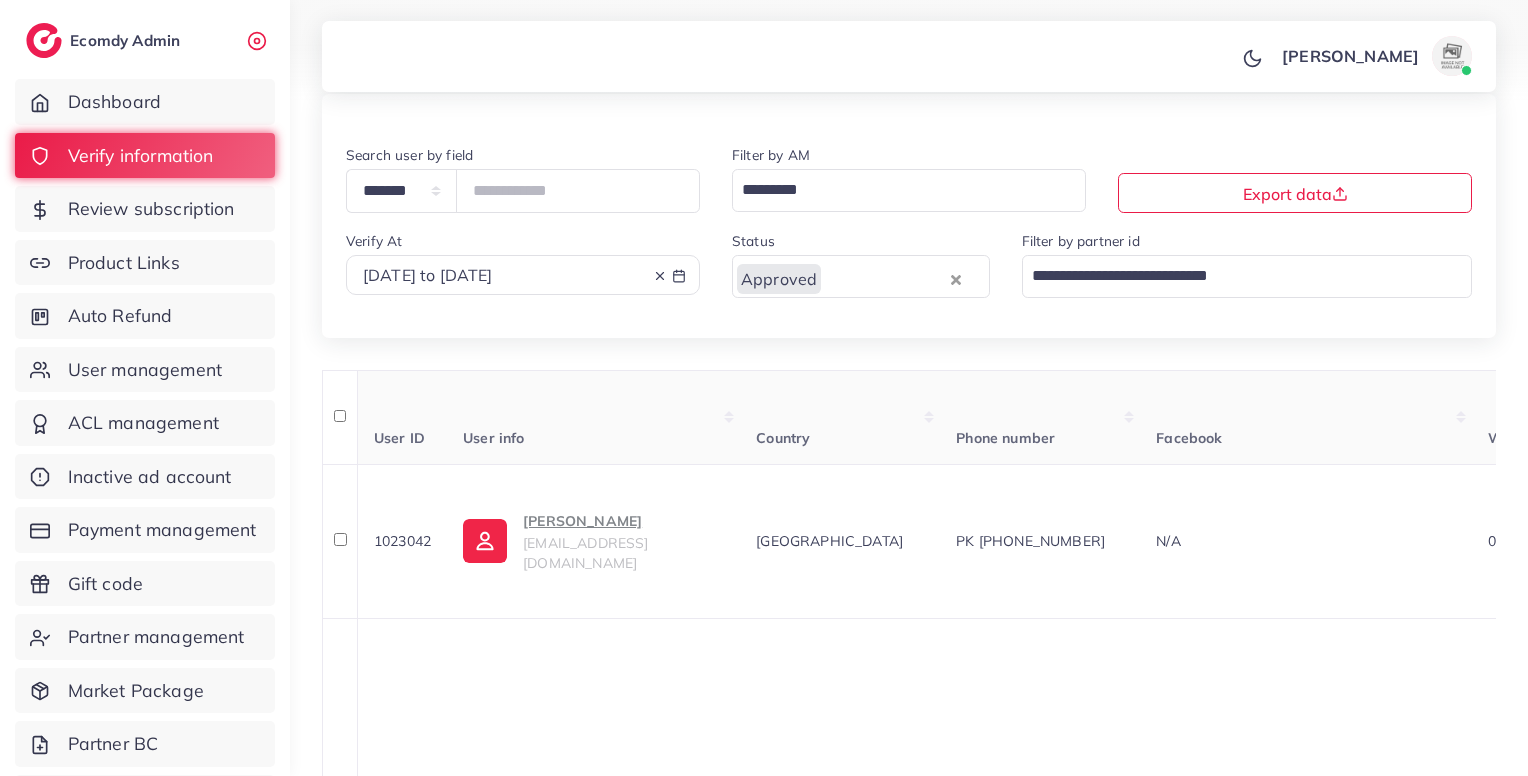 scroll, scrollTop: 0, scrollLeft: 0, axis: both 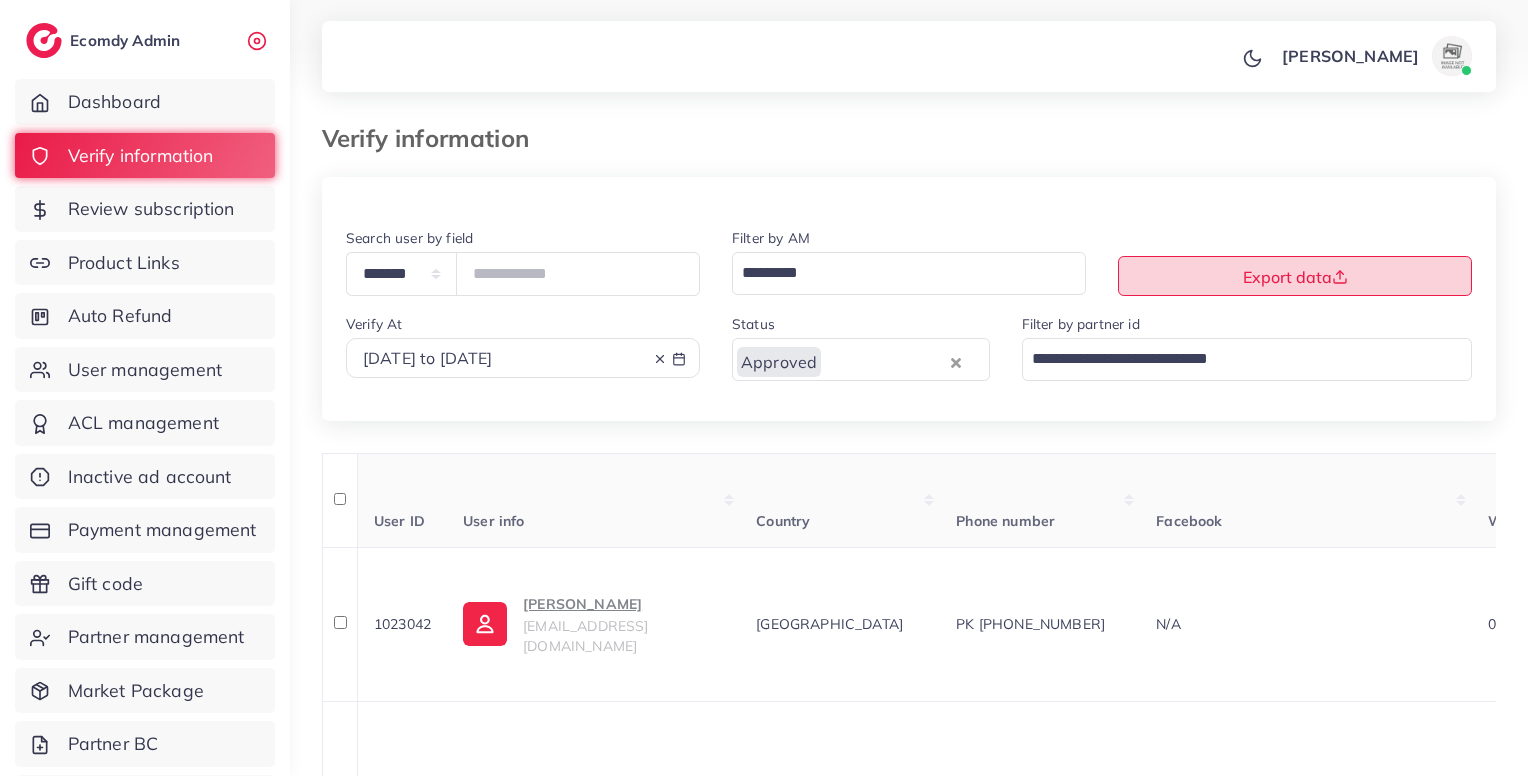 click on "Export data" at bounding box center [1295, 277] 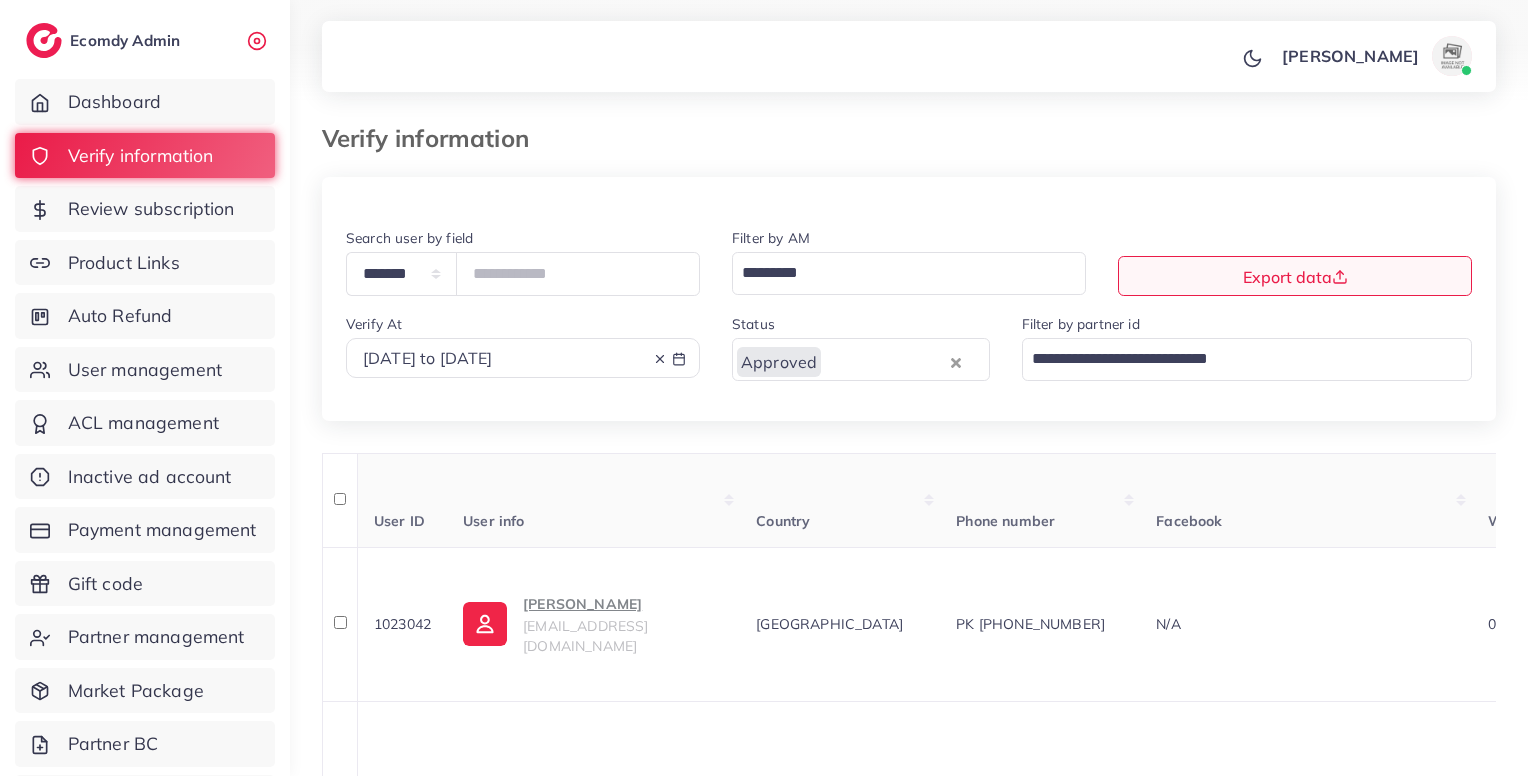 click 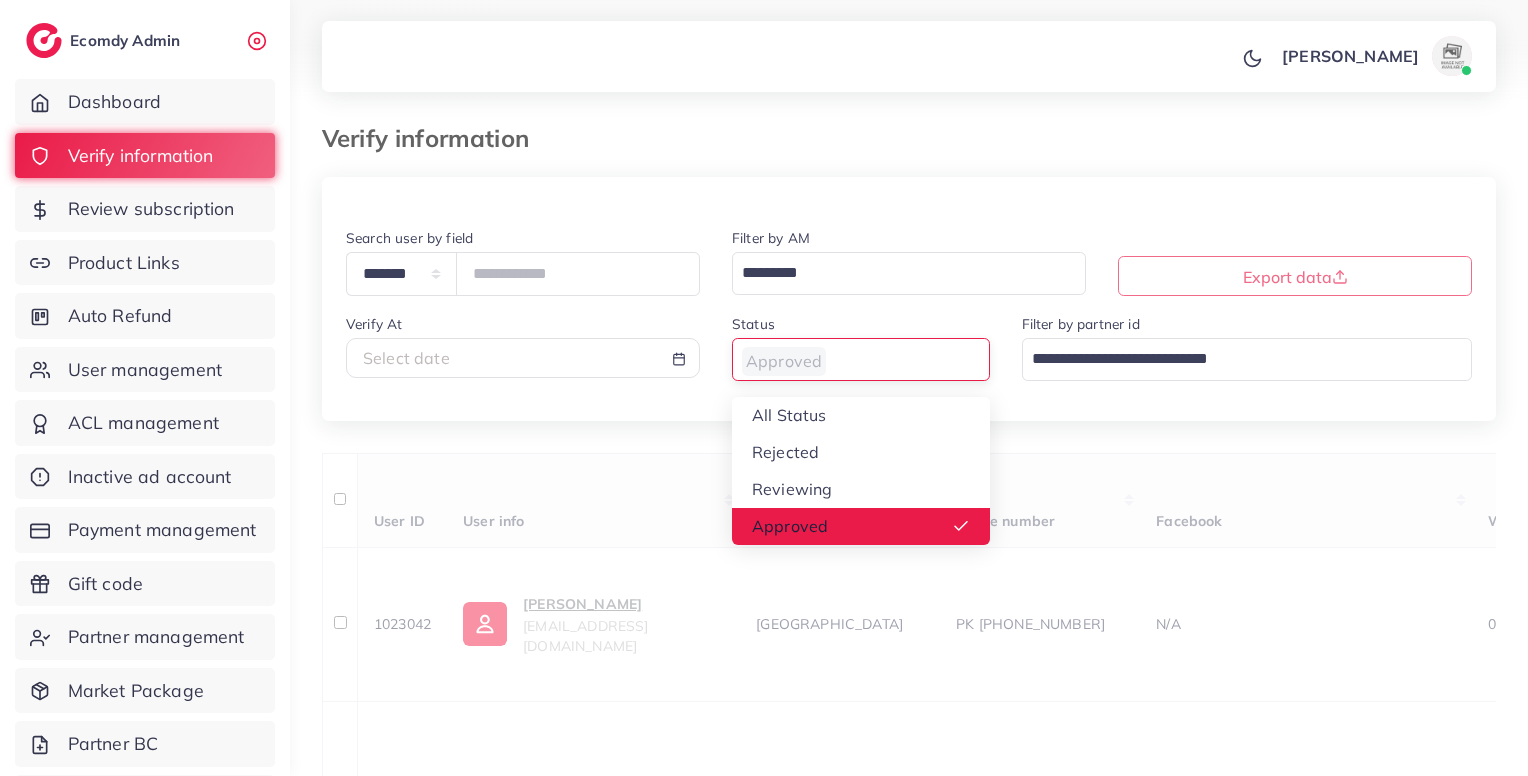 click on "Approved
Loading..." at bounding box center [861, 359] 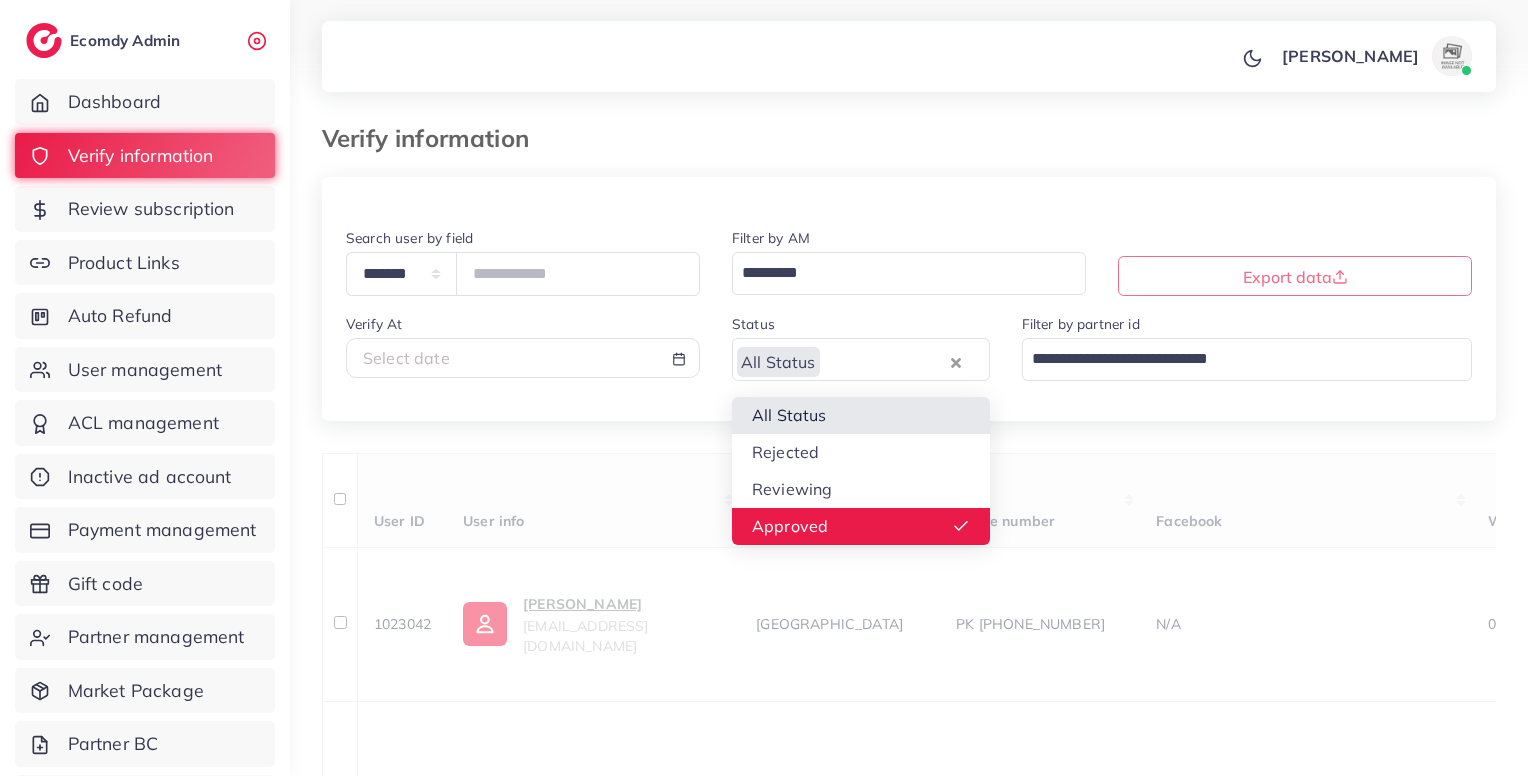 click on "**********" at bounding box center [909, 3993] 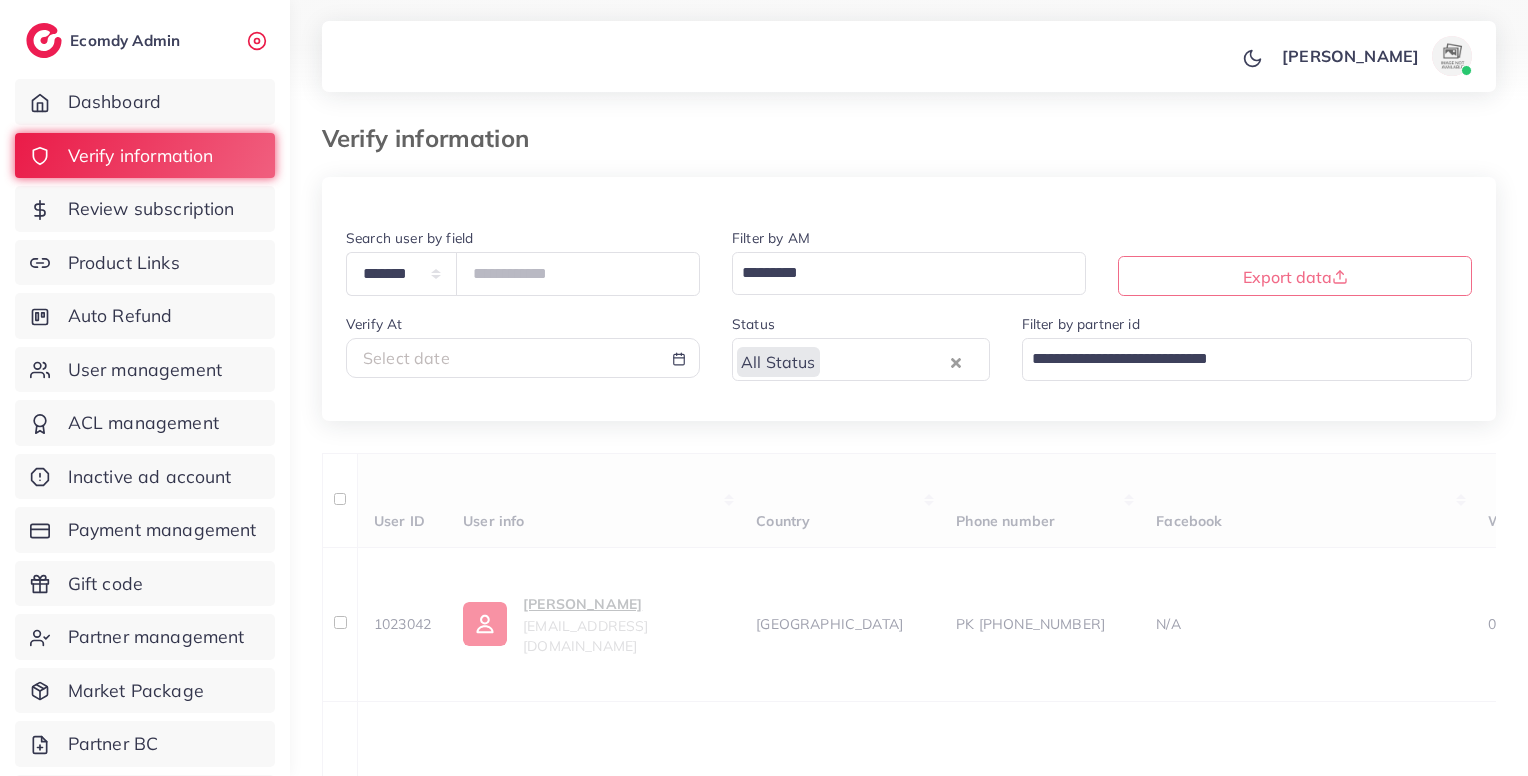 click on "Select date" at bounding box center [523, 358] 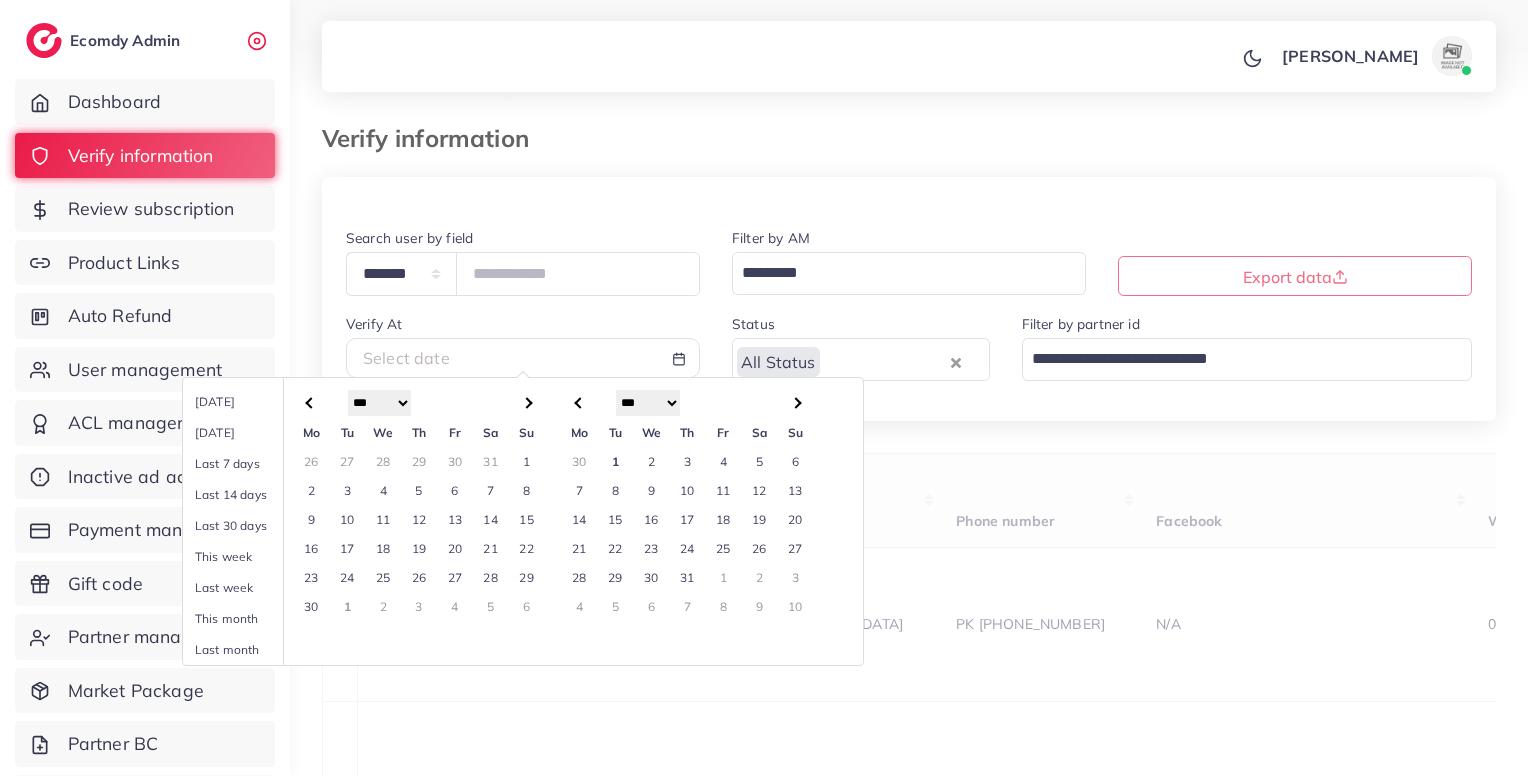 click at bounding box center [311, 402] 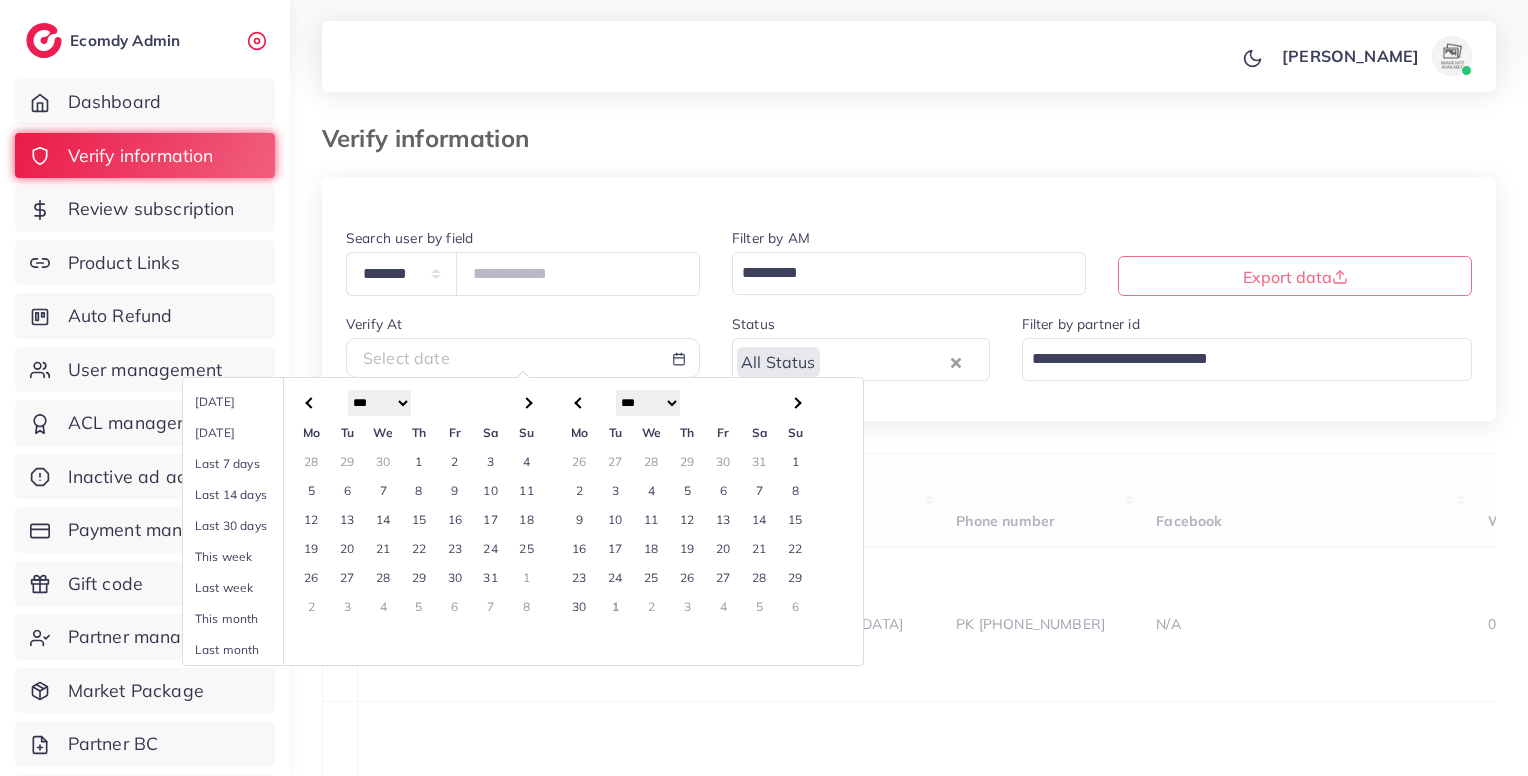 click at bounding box center [311, 402] 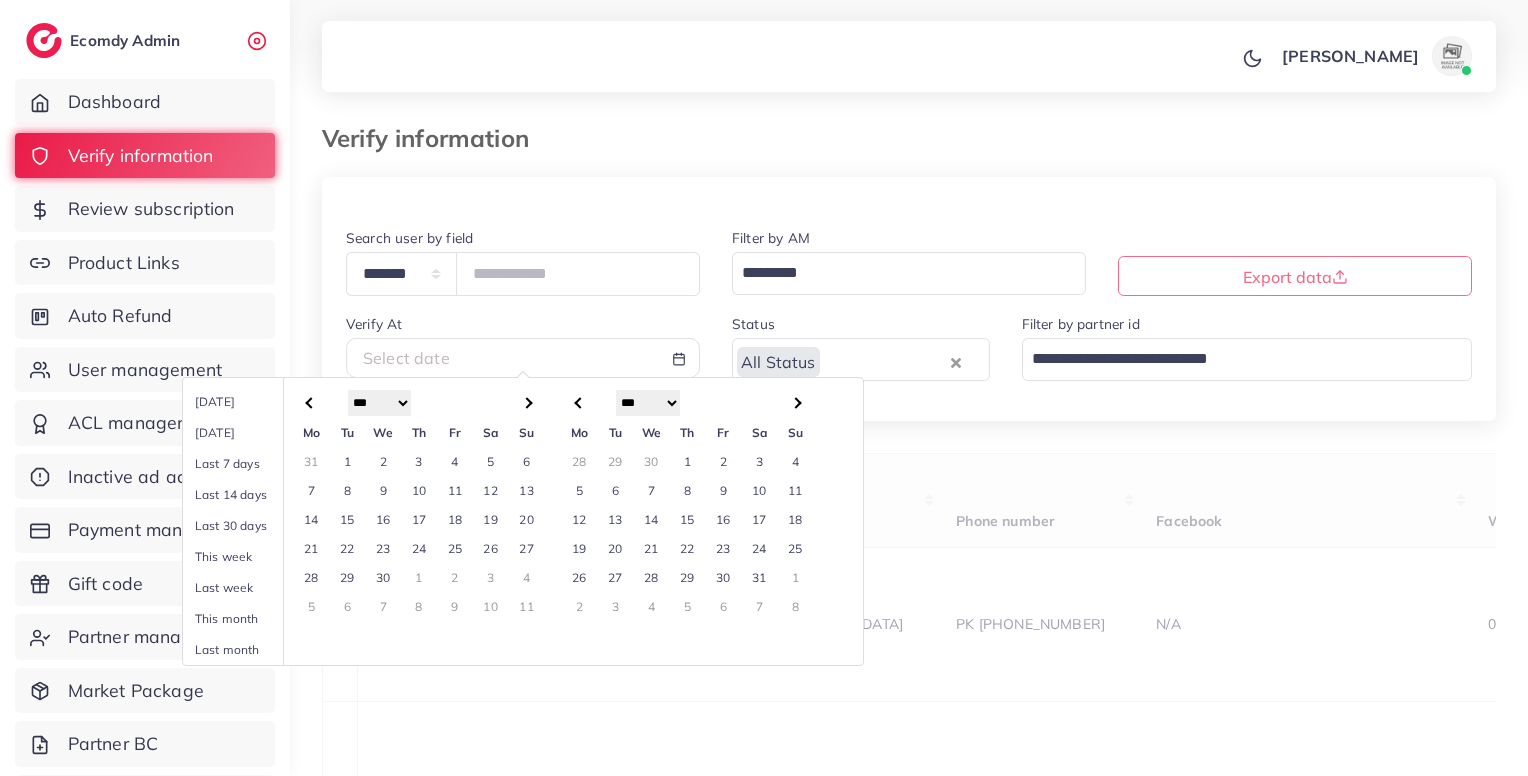 click on "1" at bounding box center (347, 461) 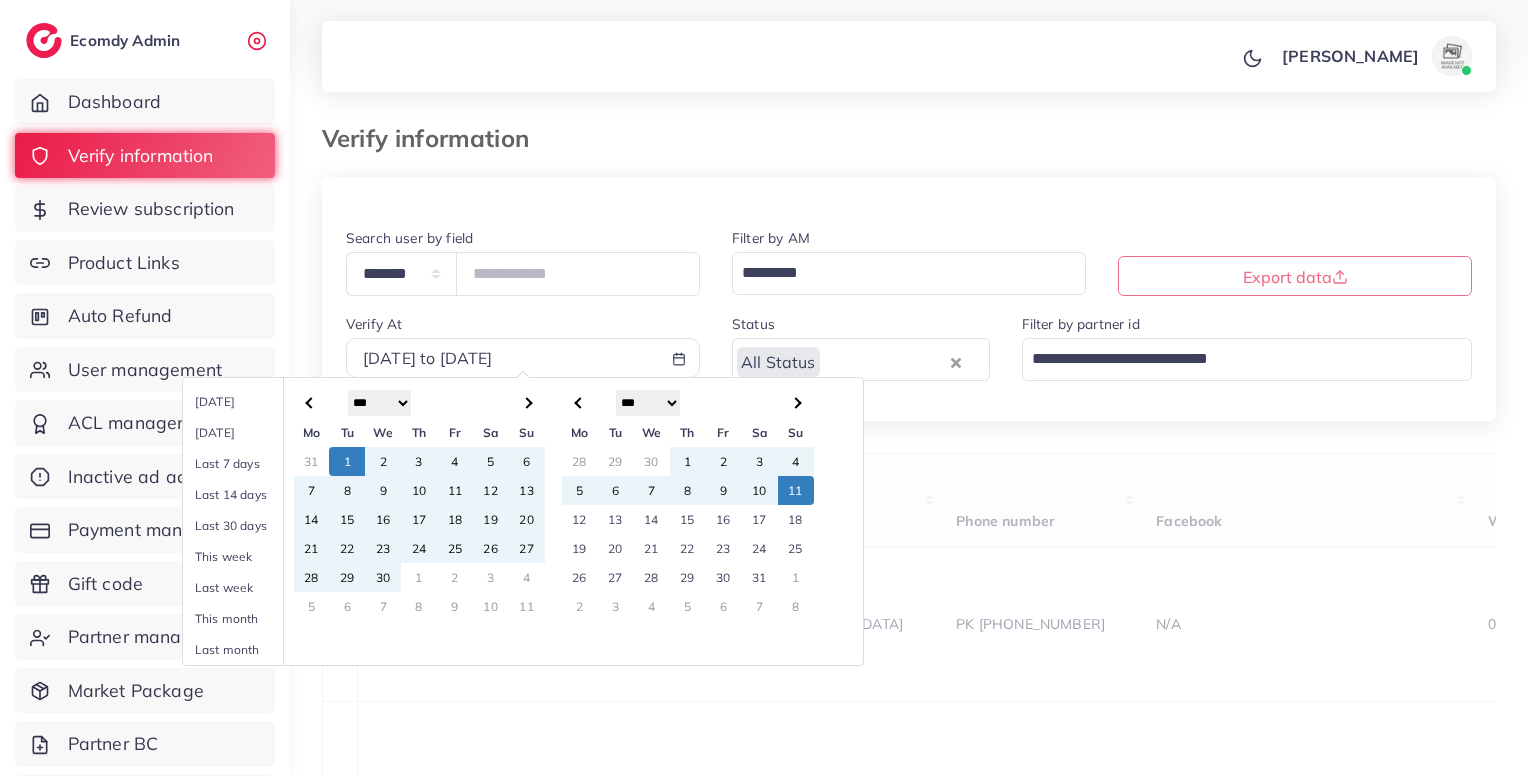 click on "*** *** *** *** *** *** *** *** *** *** *** ***" at bounding box center (648, 403) 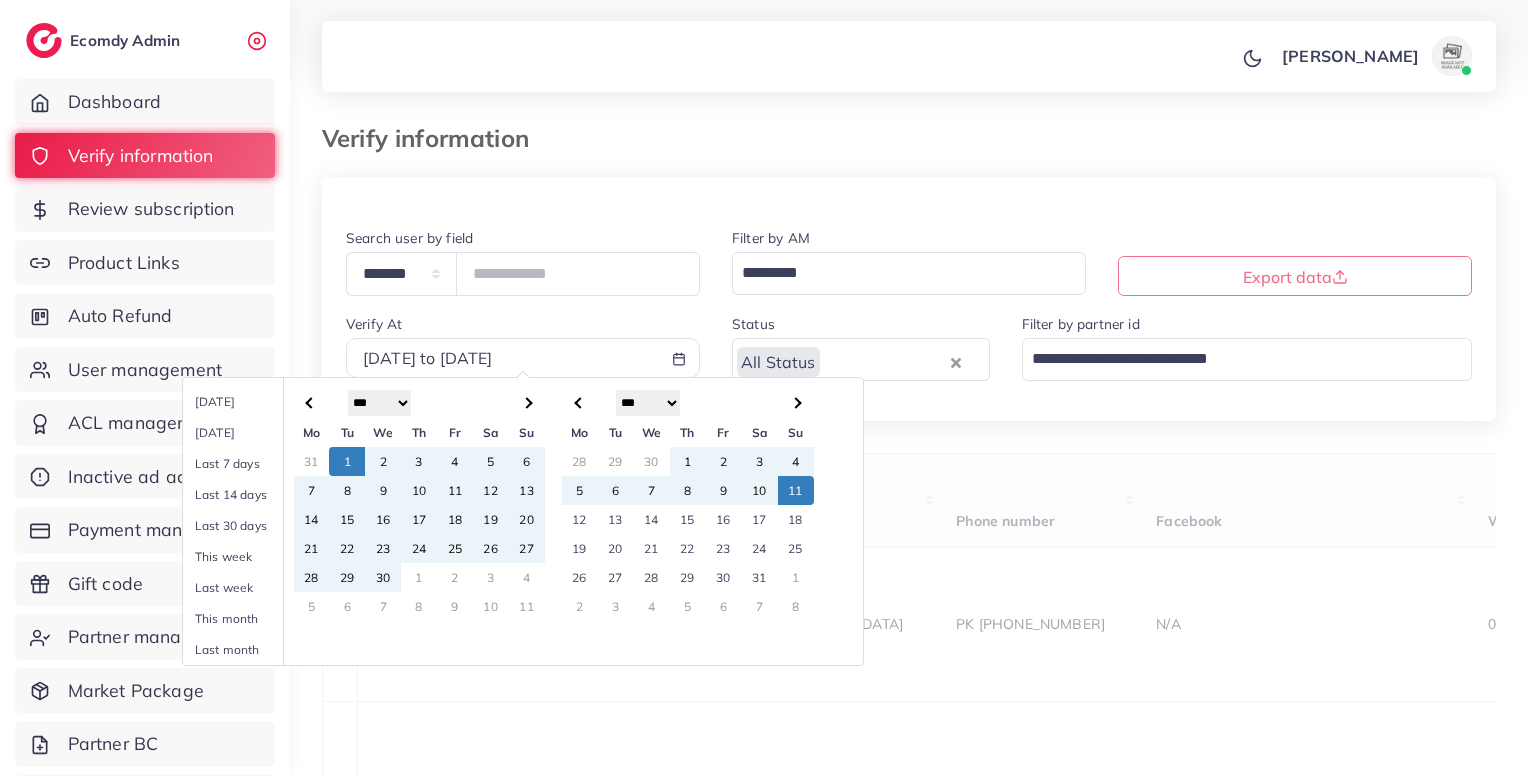 select on "*" 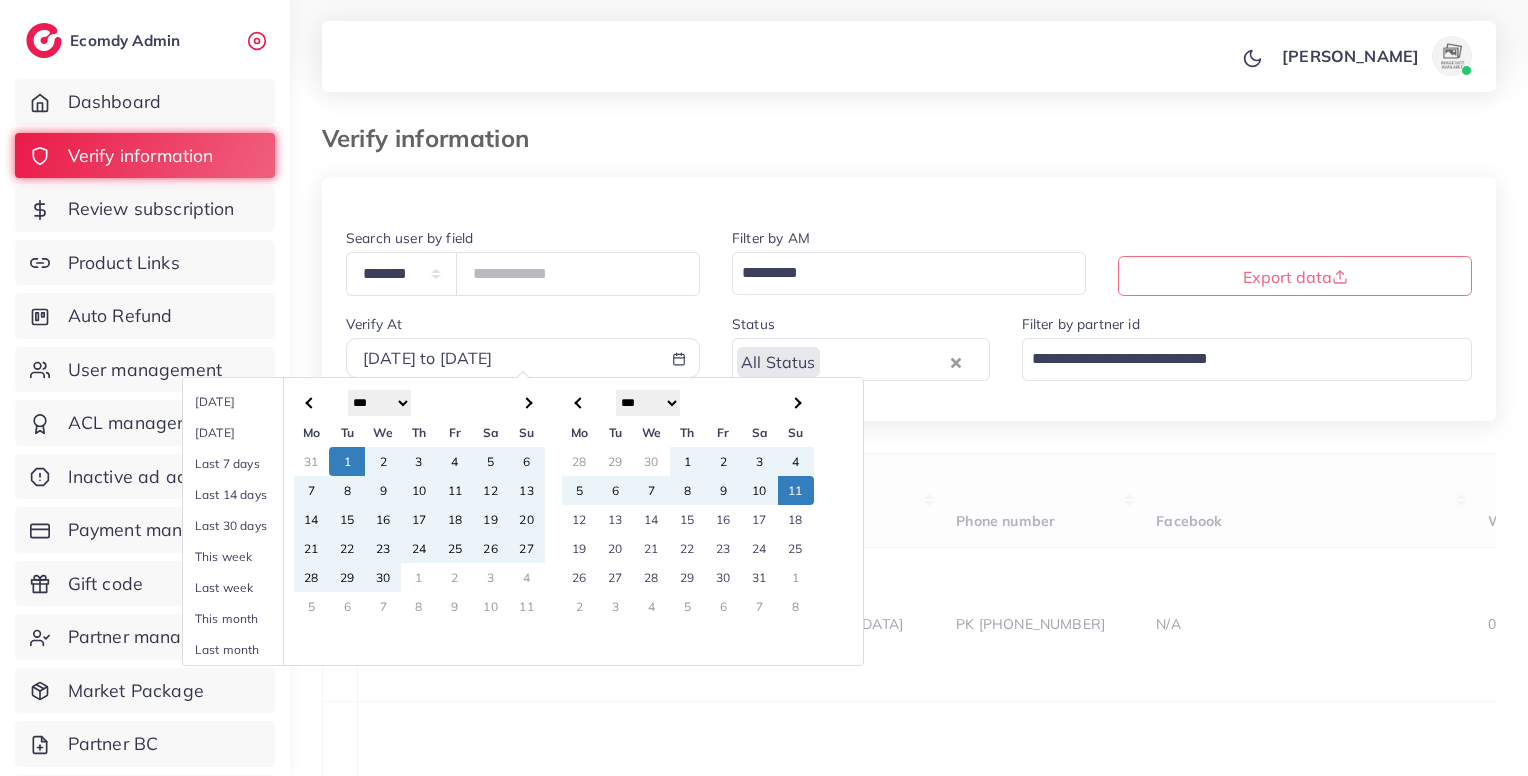 click on "*** *** *** *** *** *** *** *** *** *** *** ***" at bounding box center (648, 403) 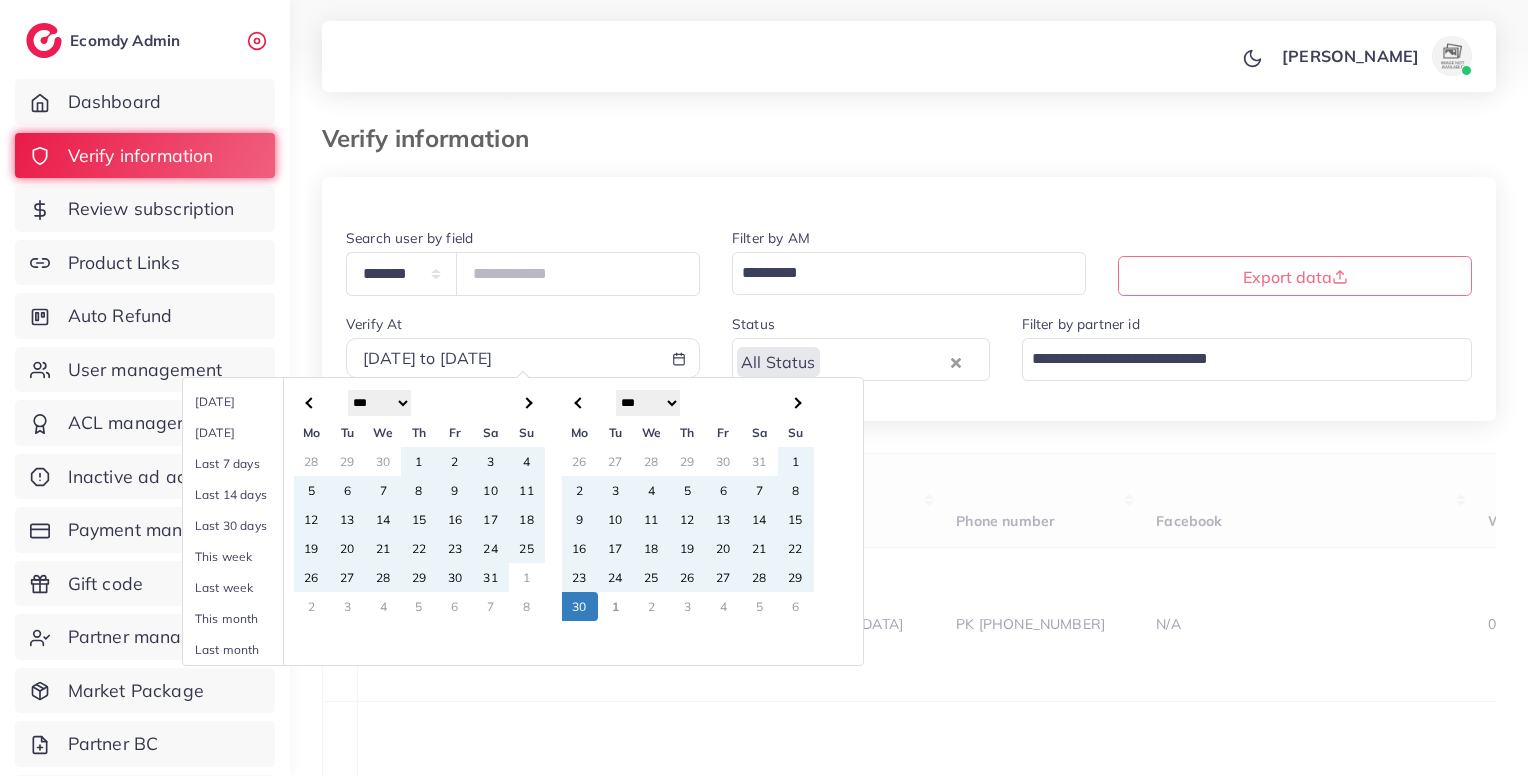 click on "30" at bounding box center [580, 606] 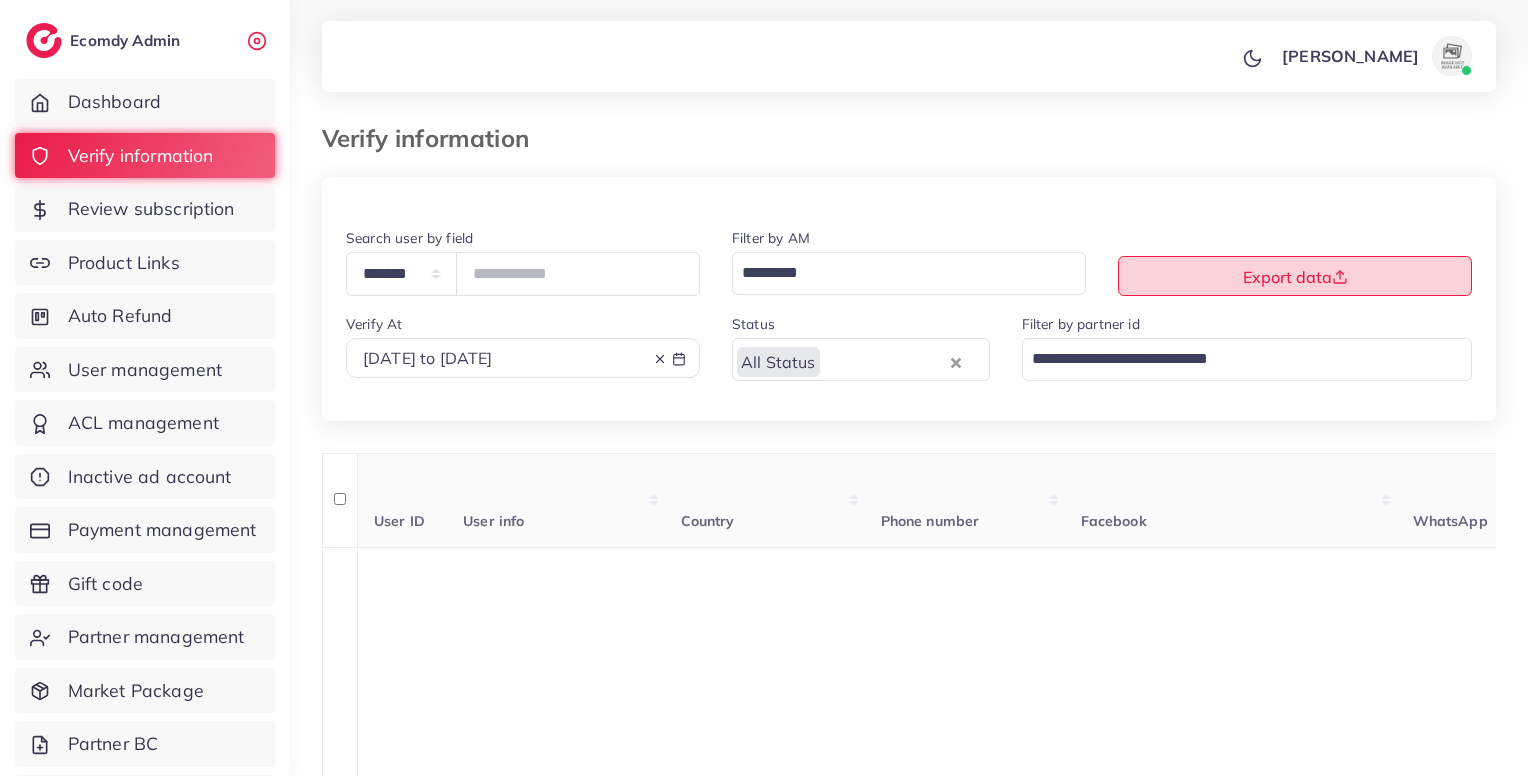 click on "Export data" at bounding box center [1295, 276] 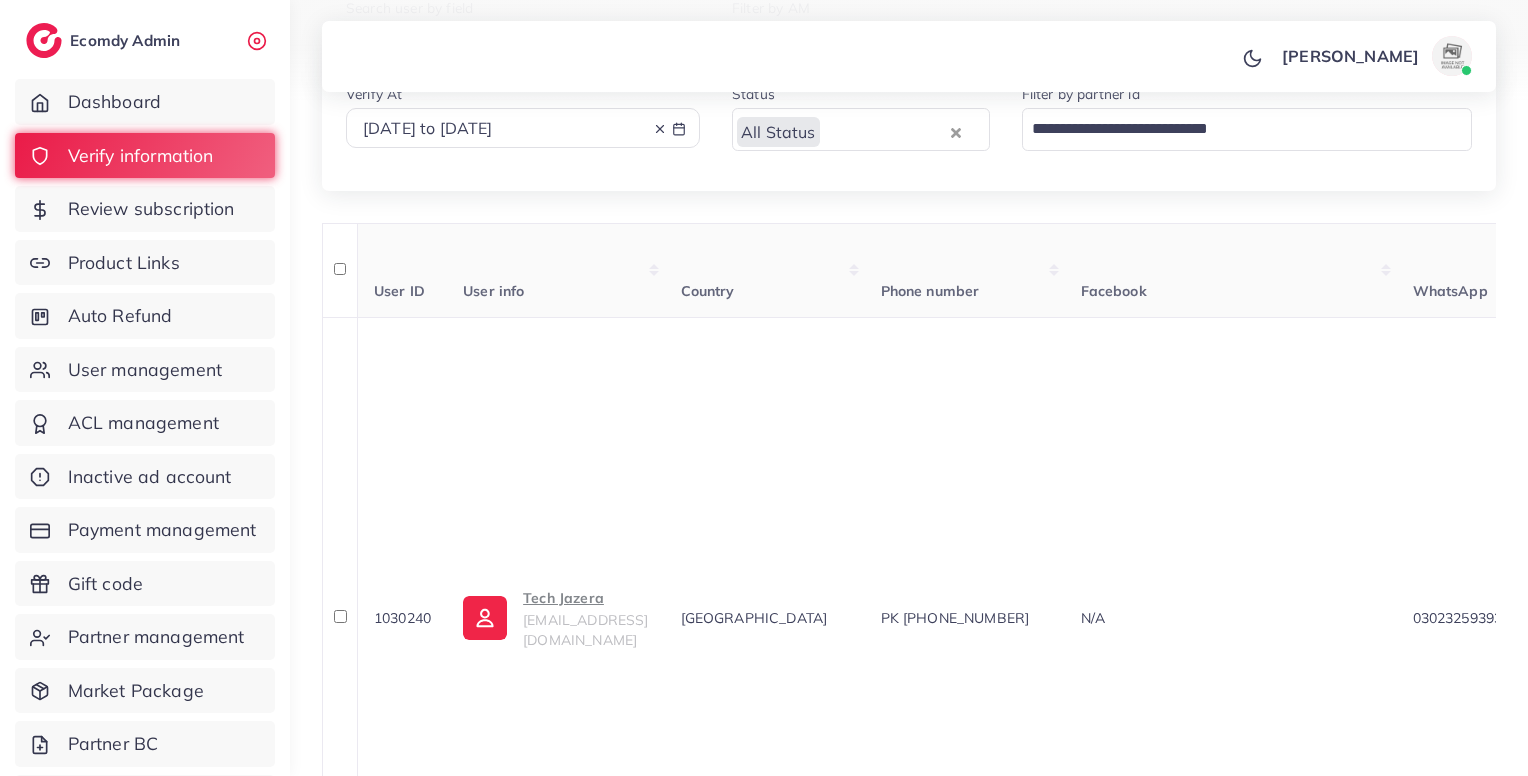 scroll, scrollTop: 0, scrollLeft: 0, axis: both 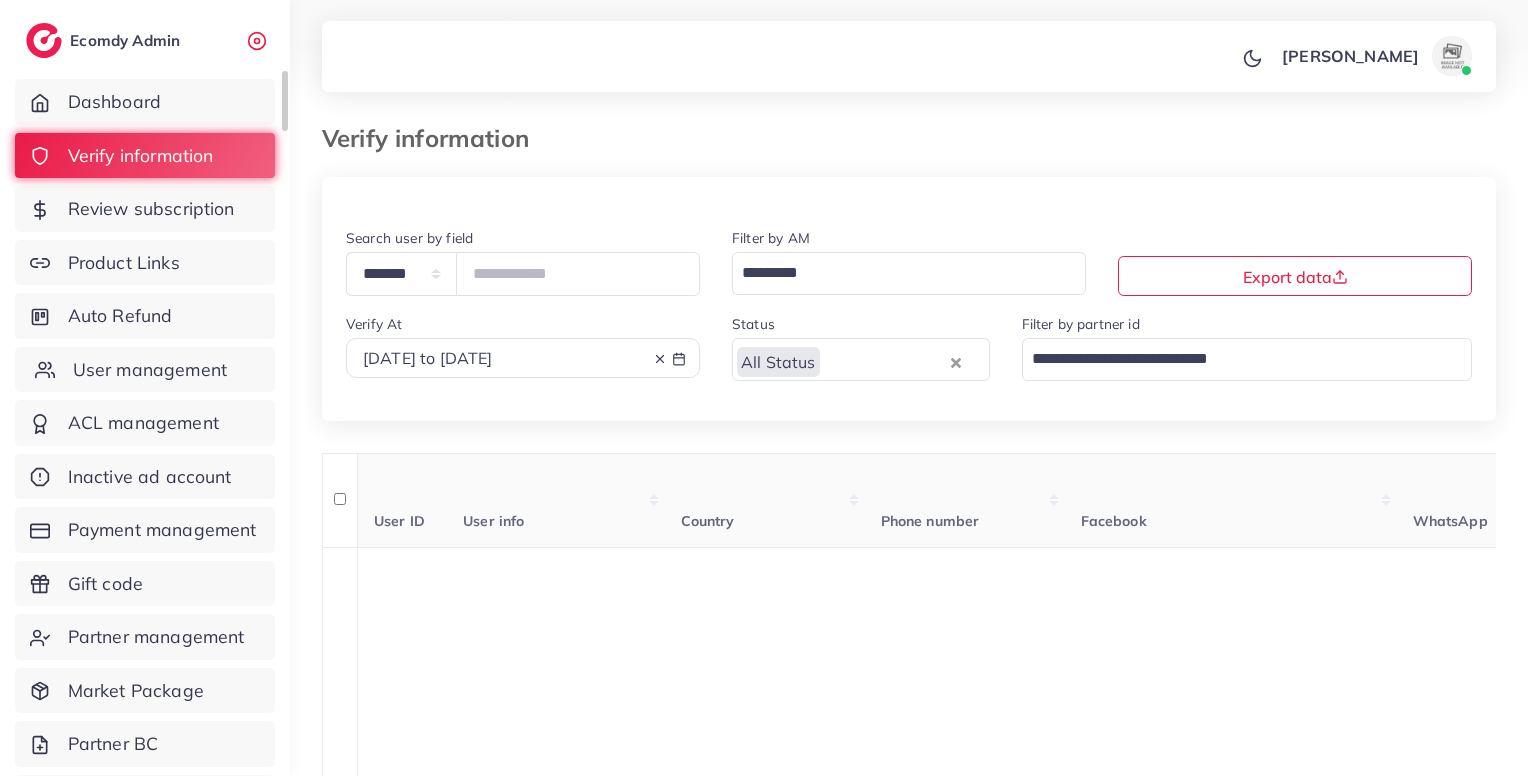 click on "User management" at bounding box center [145, 370] 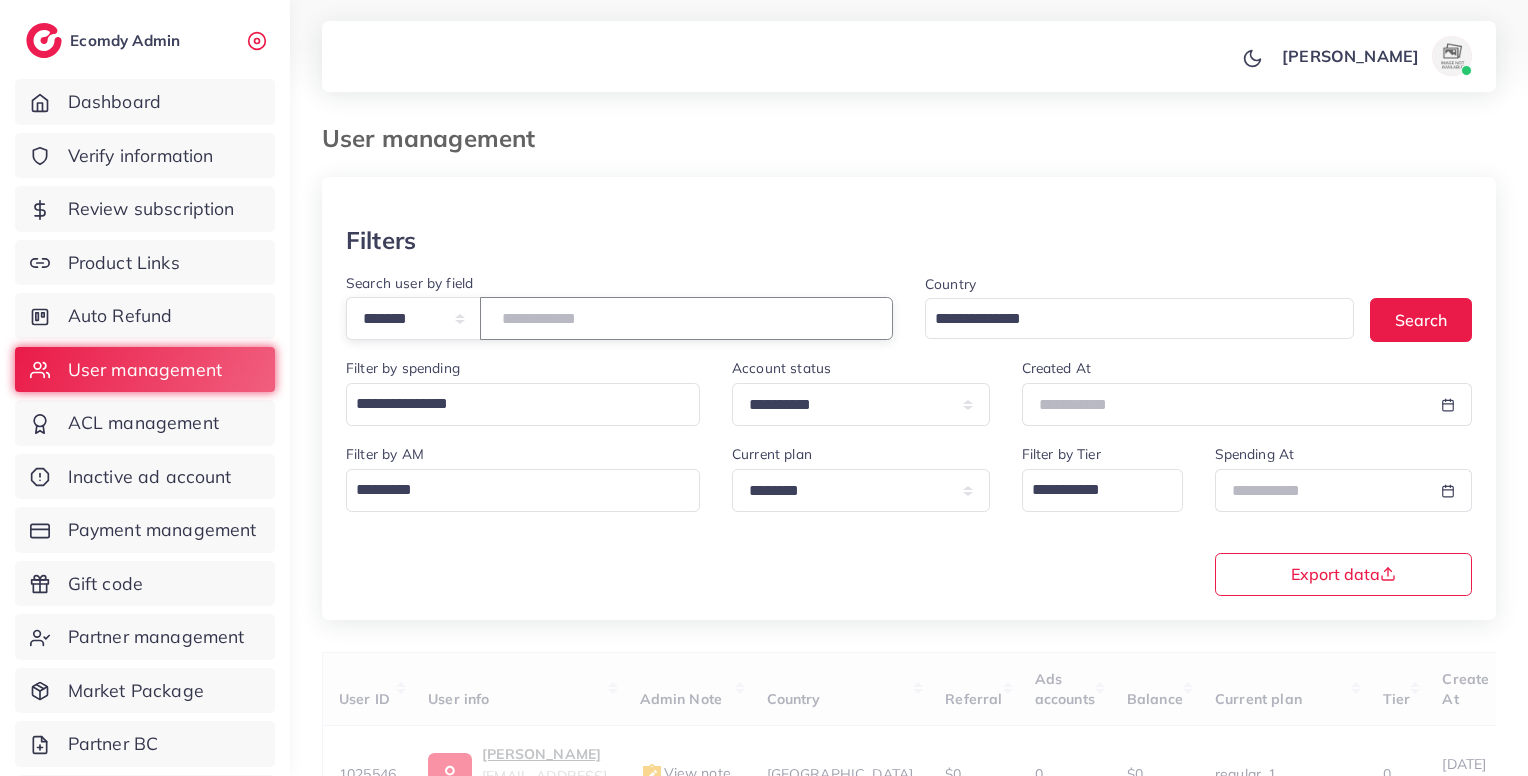 click at bounding box center (686, 318) 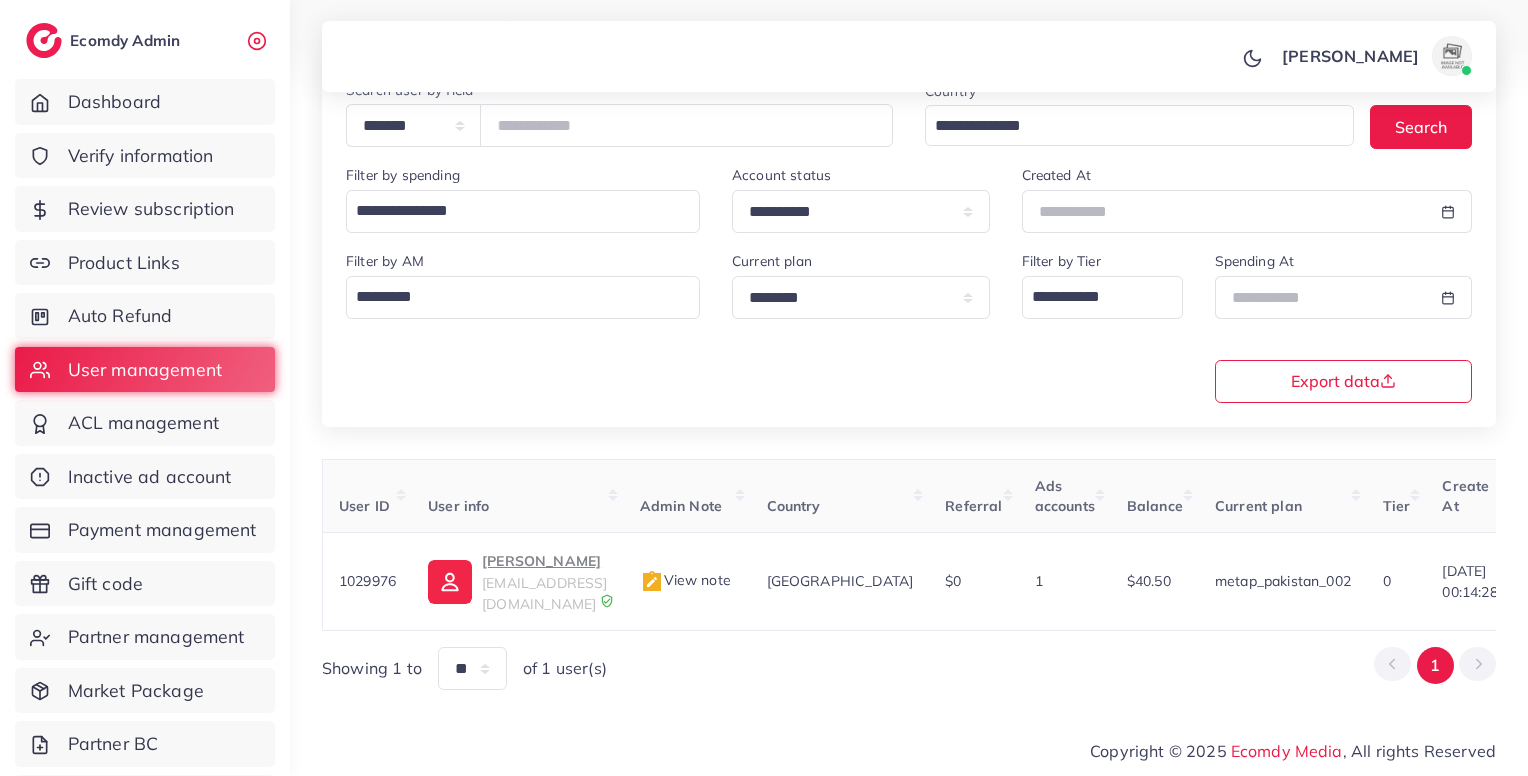 scroll, scrollTop: 183, scrollLeft: 0, axis: vertical 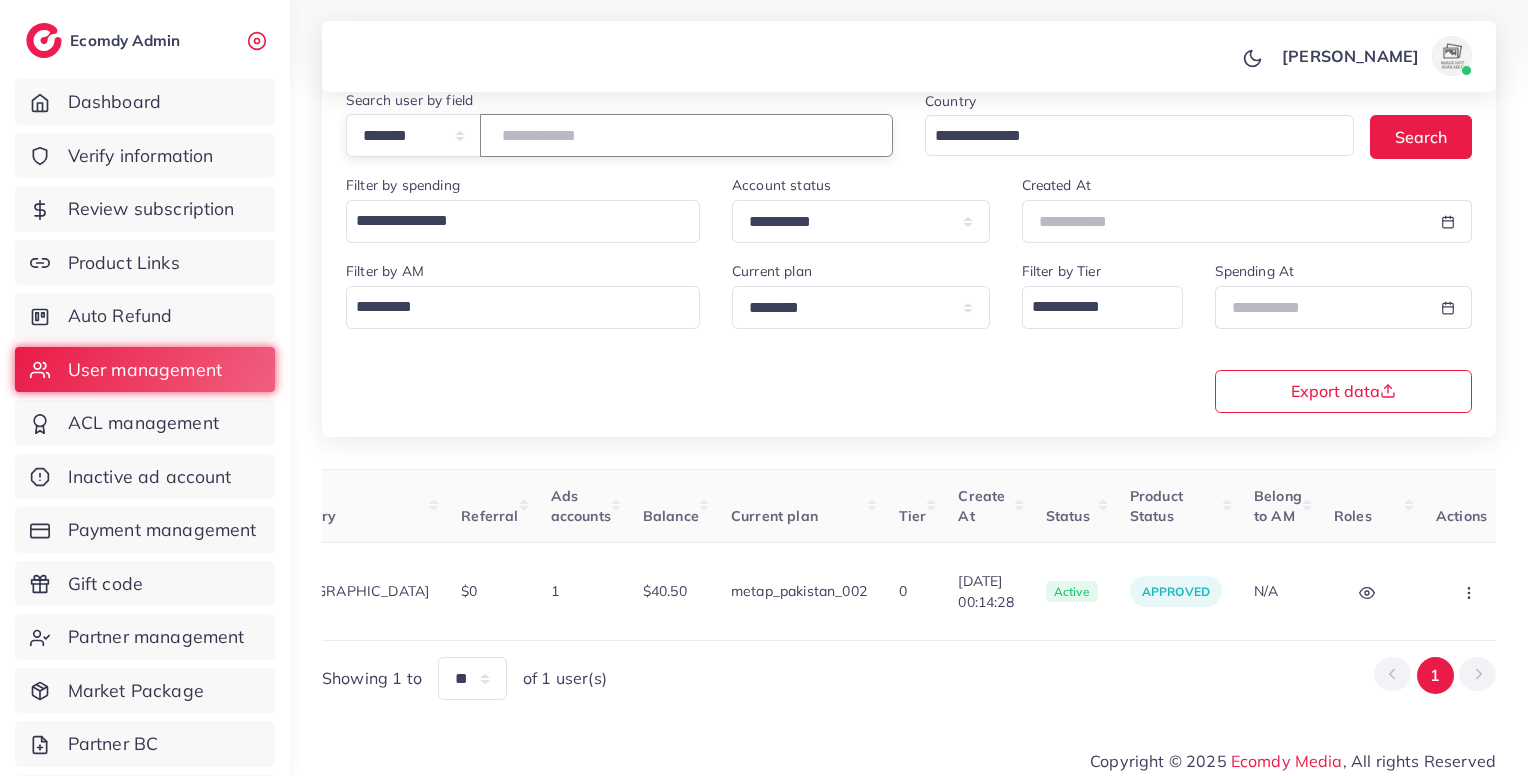 click on "*******" at bounding box center (686, 135) 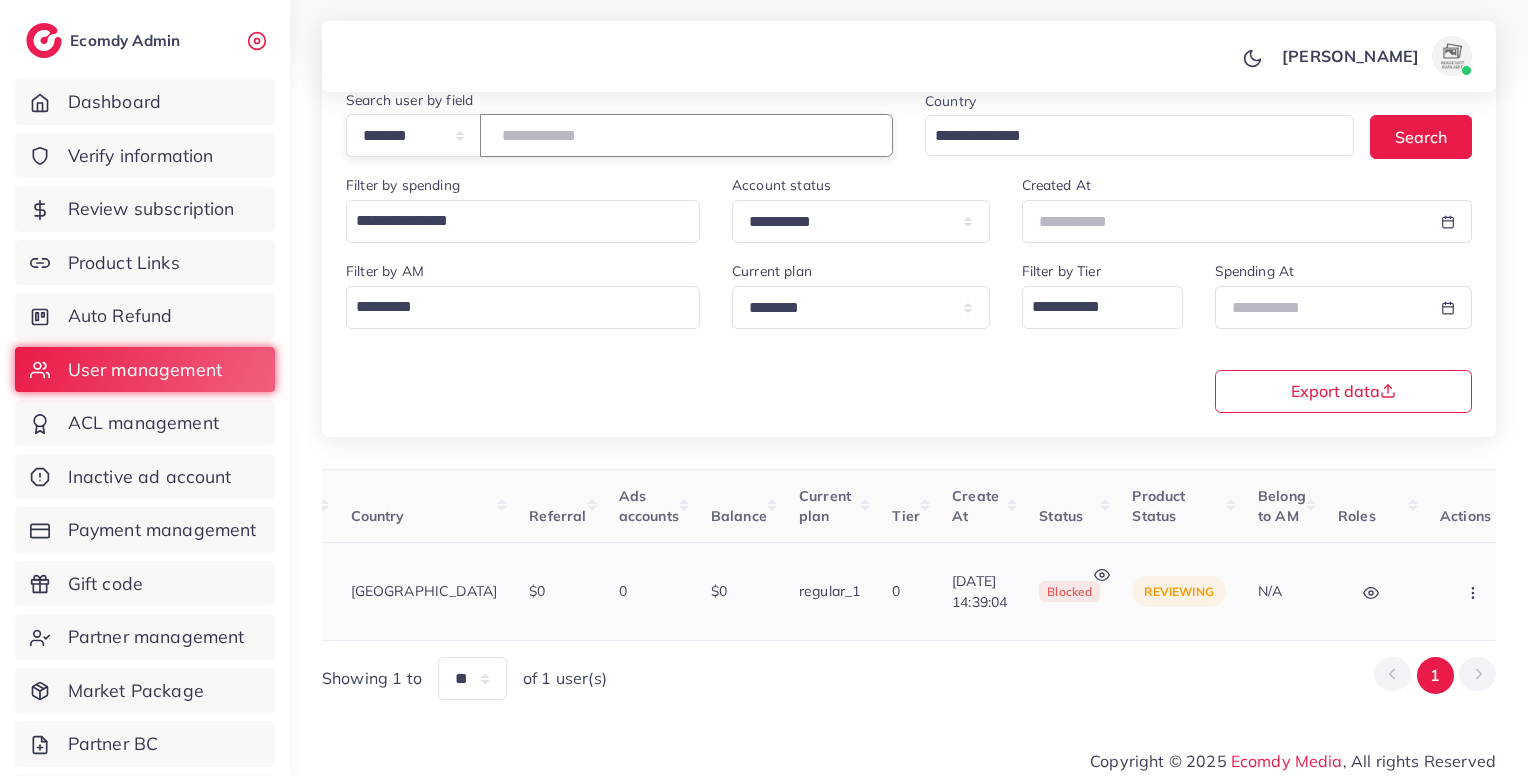 scroll, scrollTop: 0, scrollLeft: 0, axis: both 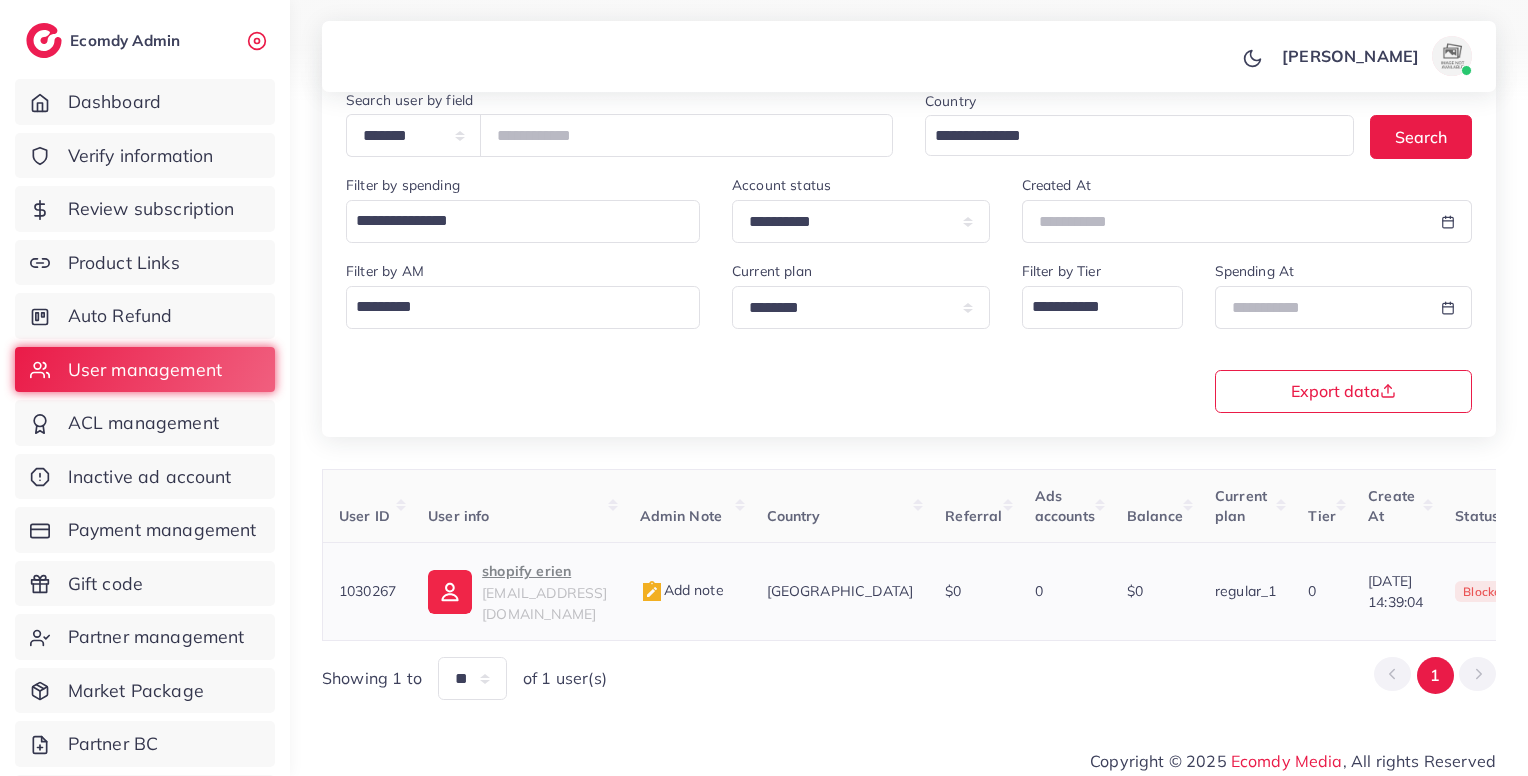 click on "shopifyerein@gmail.com" at bounding box center (544, 603) 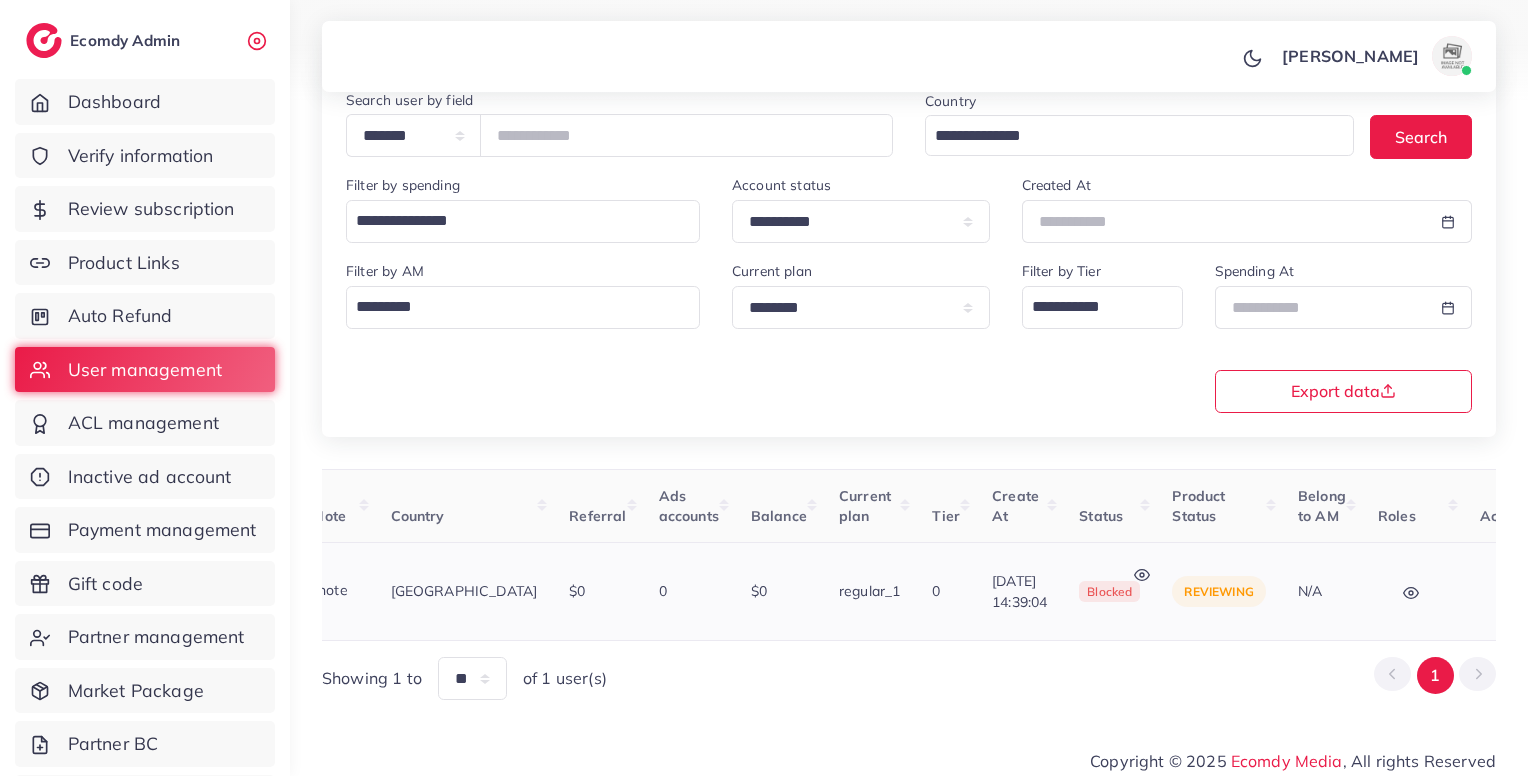scroll, scrollTop: 0, scrollLeft: 416, axis: horizontal 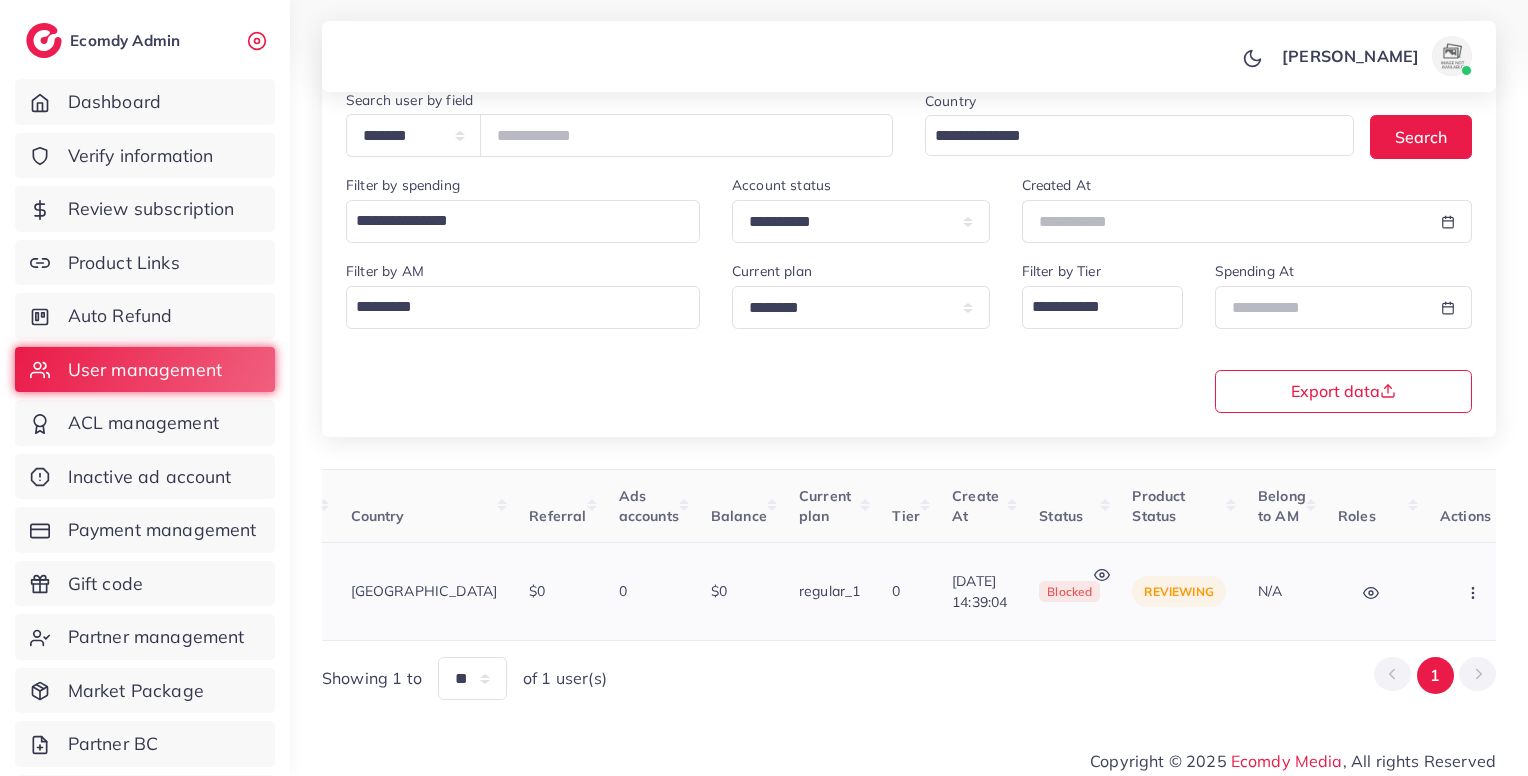click 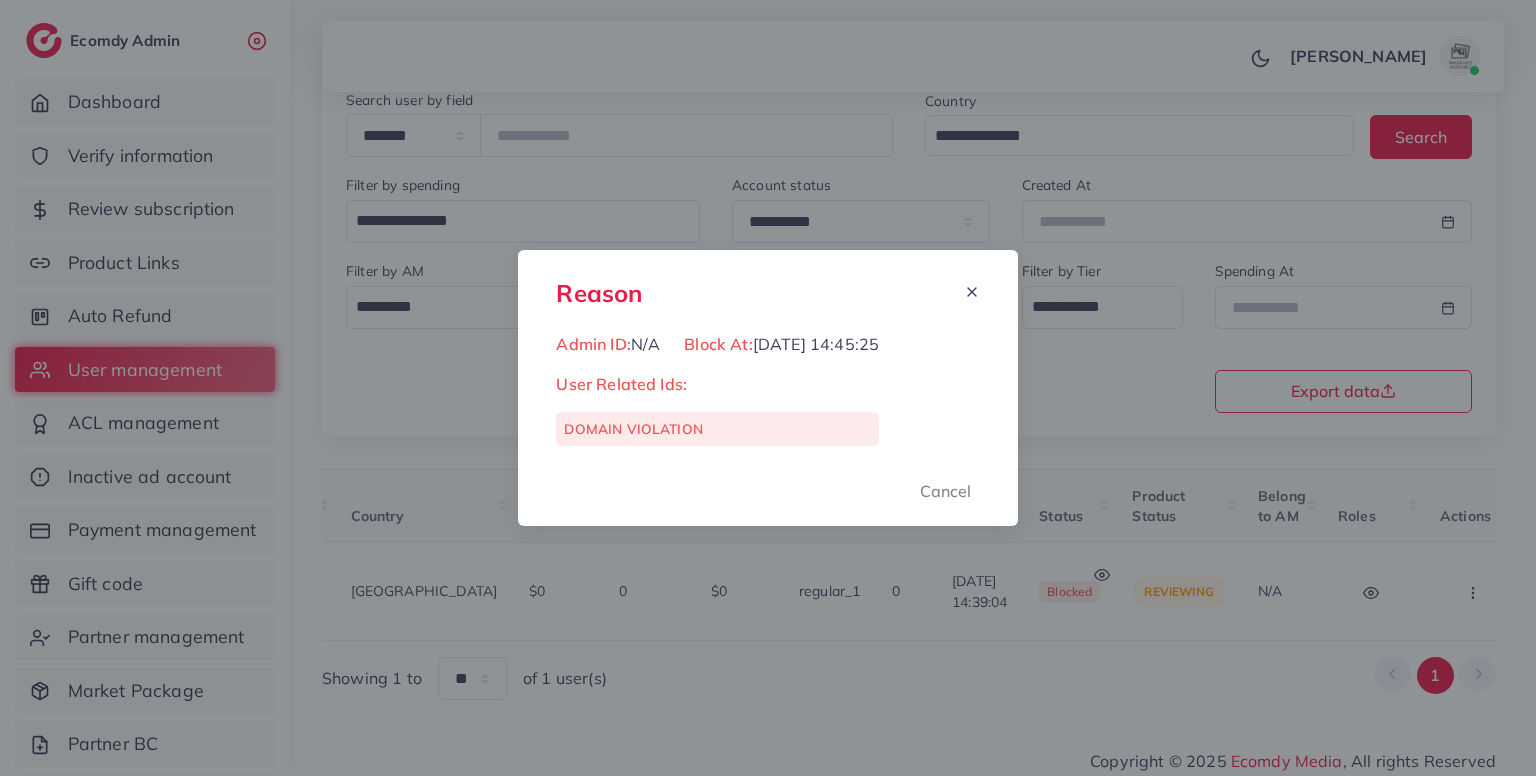 click on "Reason  Admin ID:  N/A  Block At:  01/07/2025, 14:45:25  User Related Ids:     DOMAIN VIOLATION   Cancel" at bounding box center (768, 388) 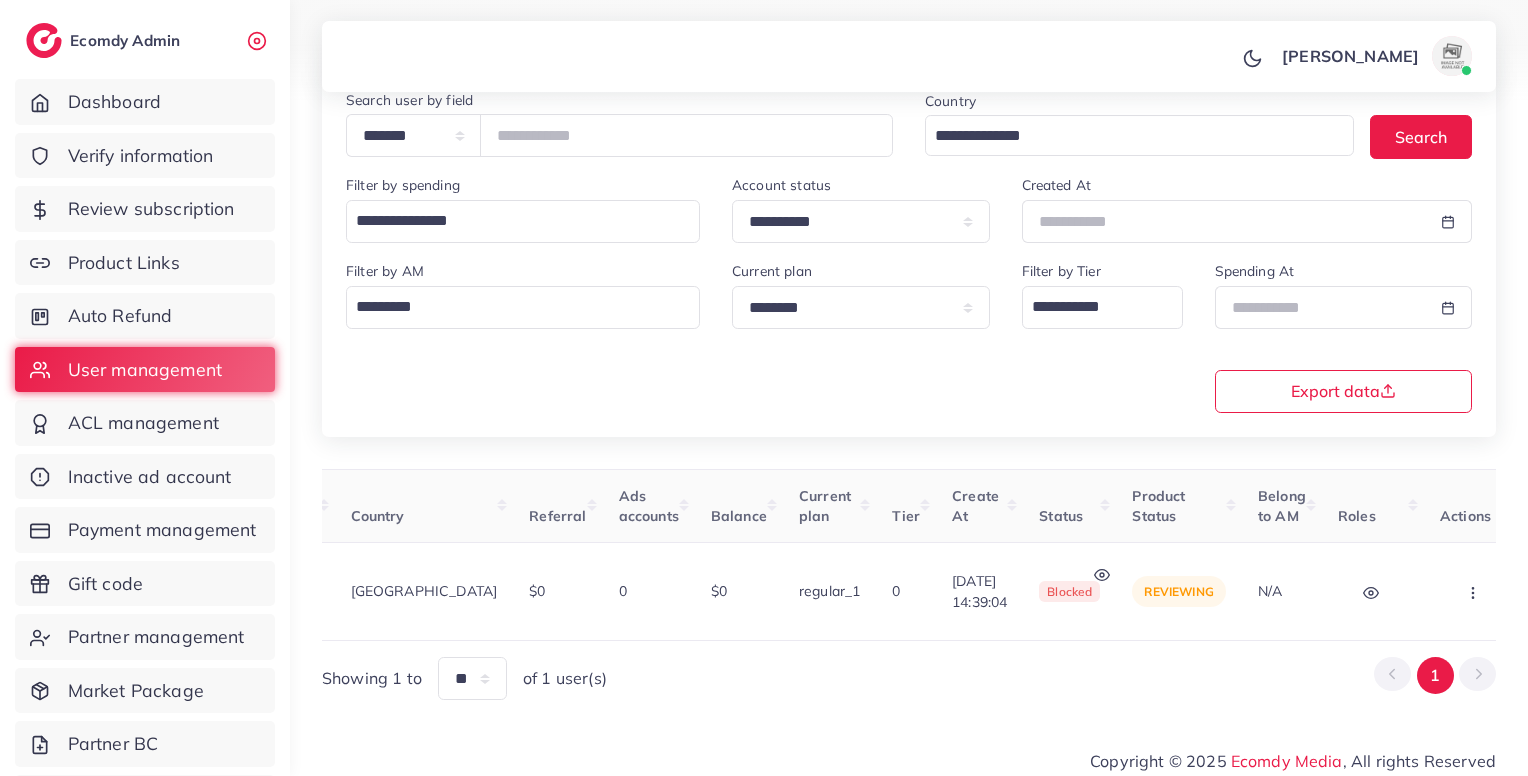 scroll, scrollTop: 0, scrollLeft: 408, axis: horizontal 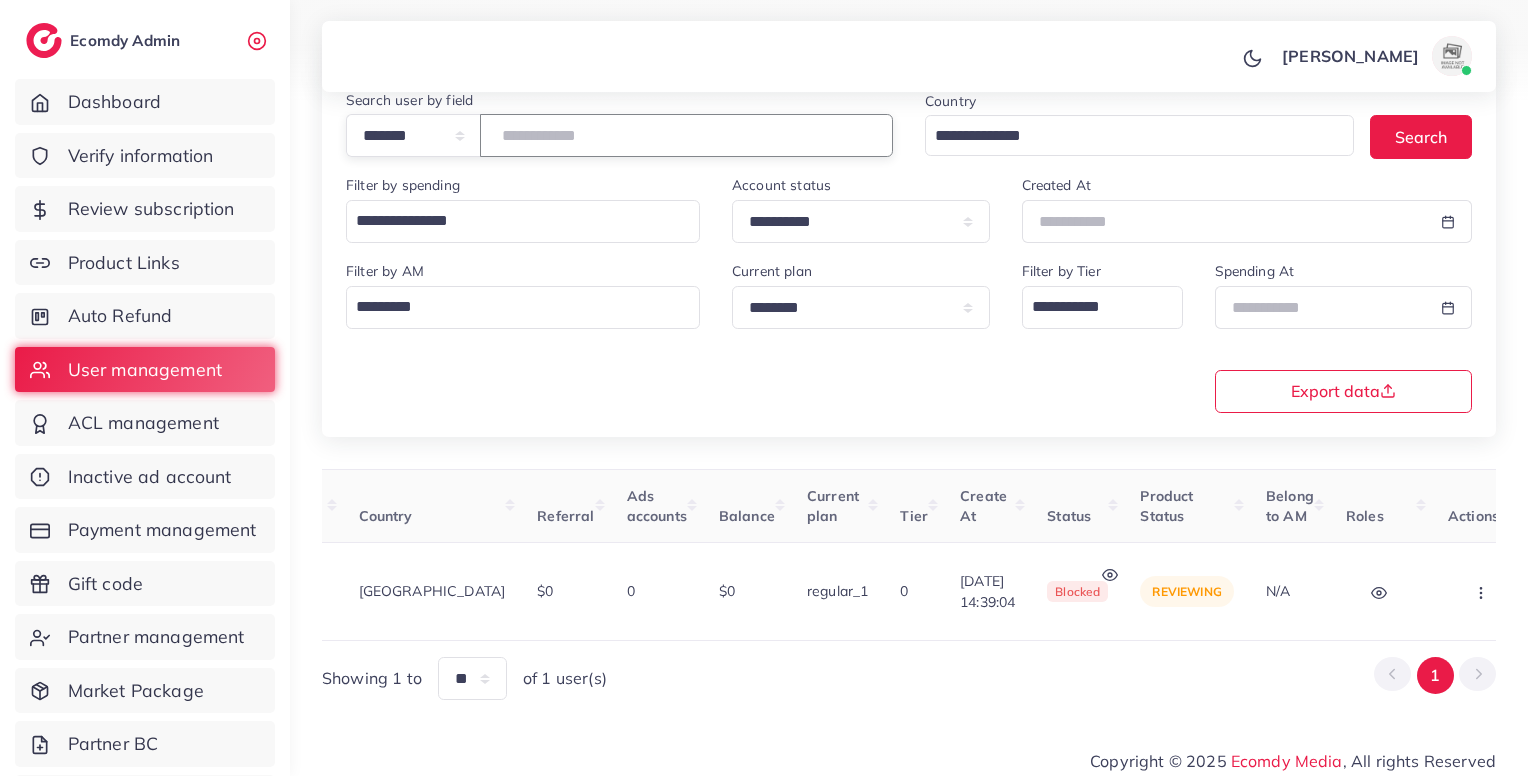click on "*******" at bounding box center (686, 135) 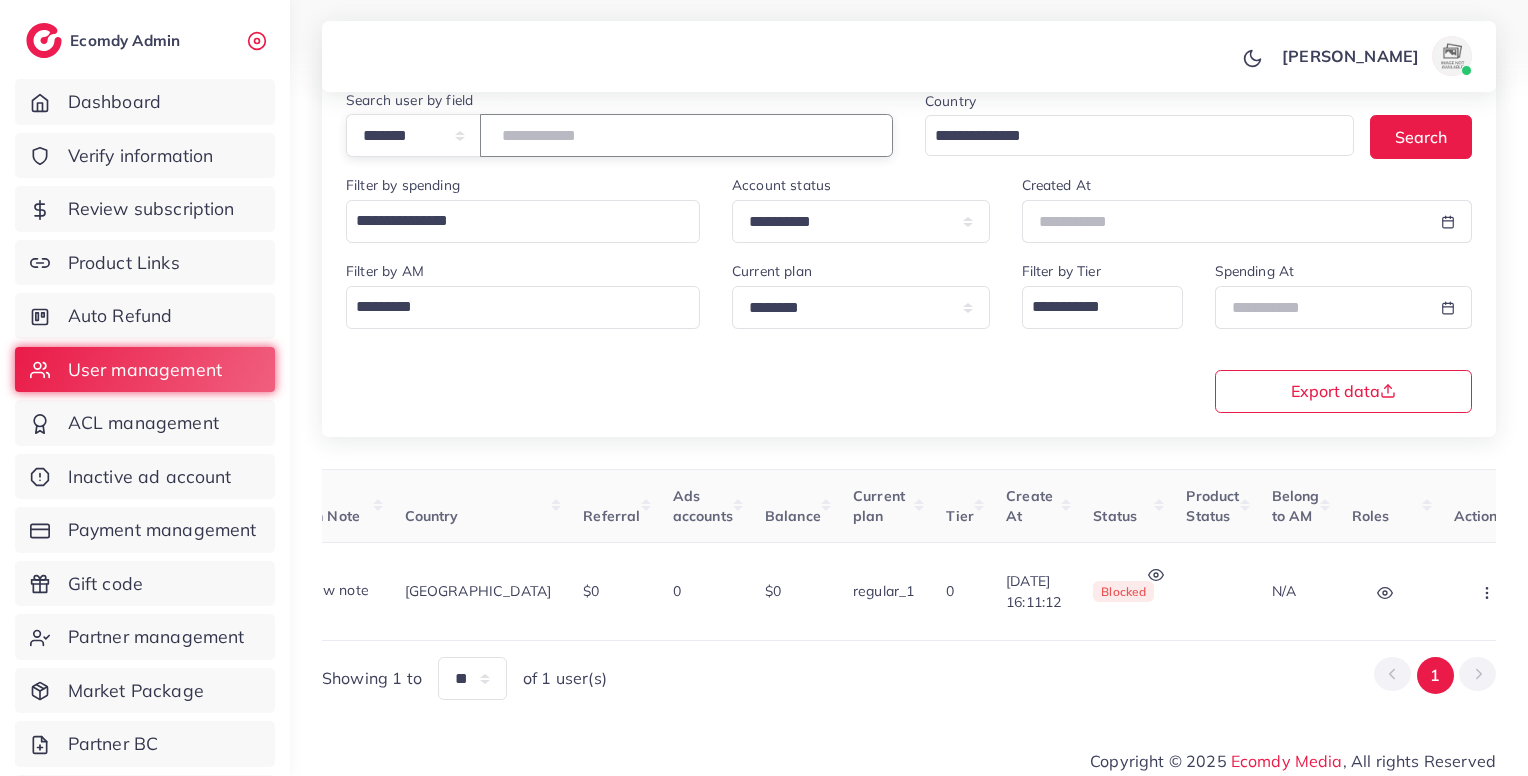 scroll, scrollTop: 0, scrollLeft: 0, axis: both 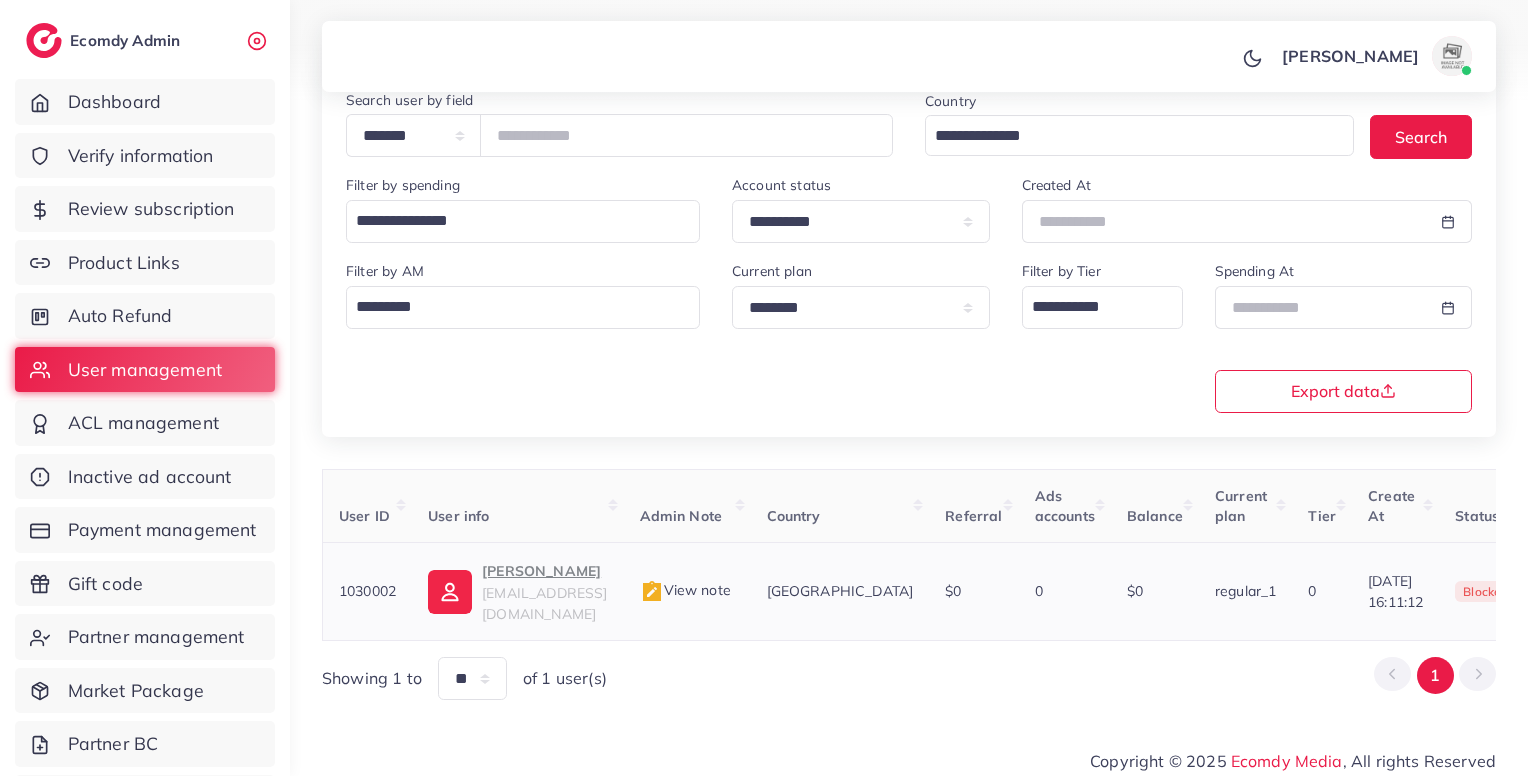 click on "View note" at bounding box center (685, 590) 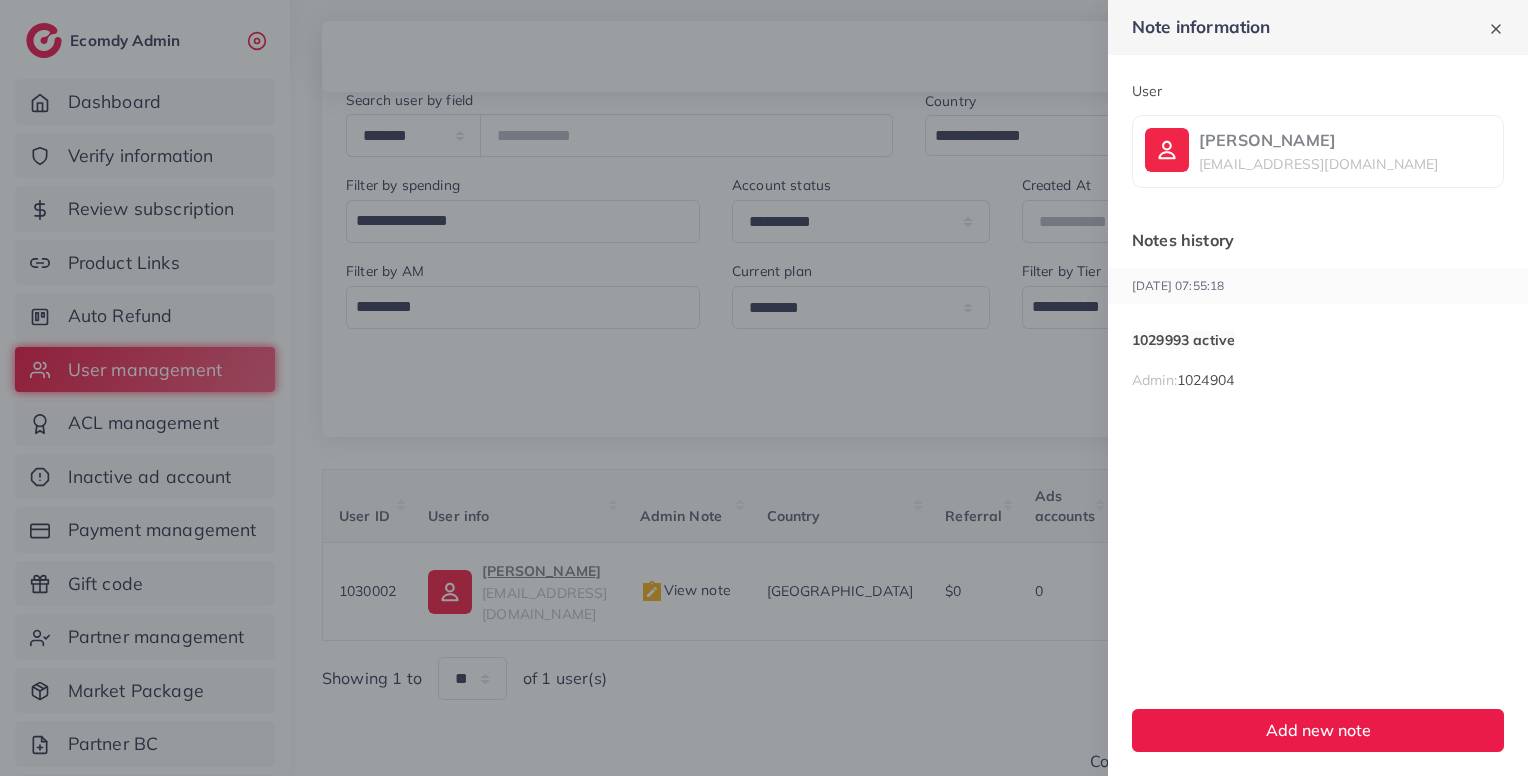 click on "1029993 active" at bounding box center [1183, 340] 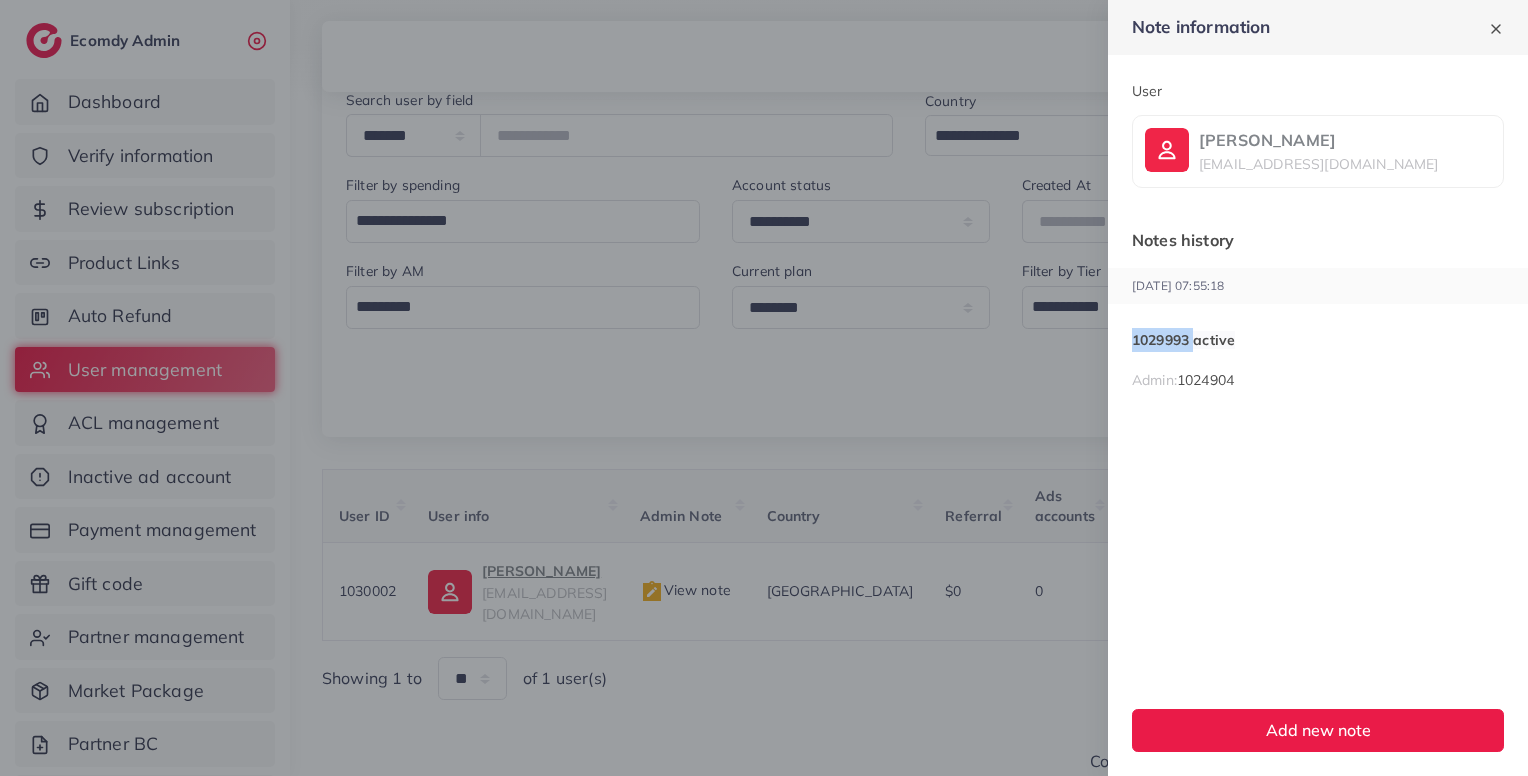 click on "1029993 active" at bounding box center (1183, 340) 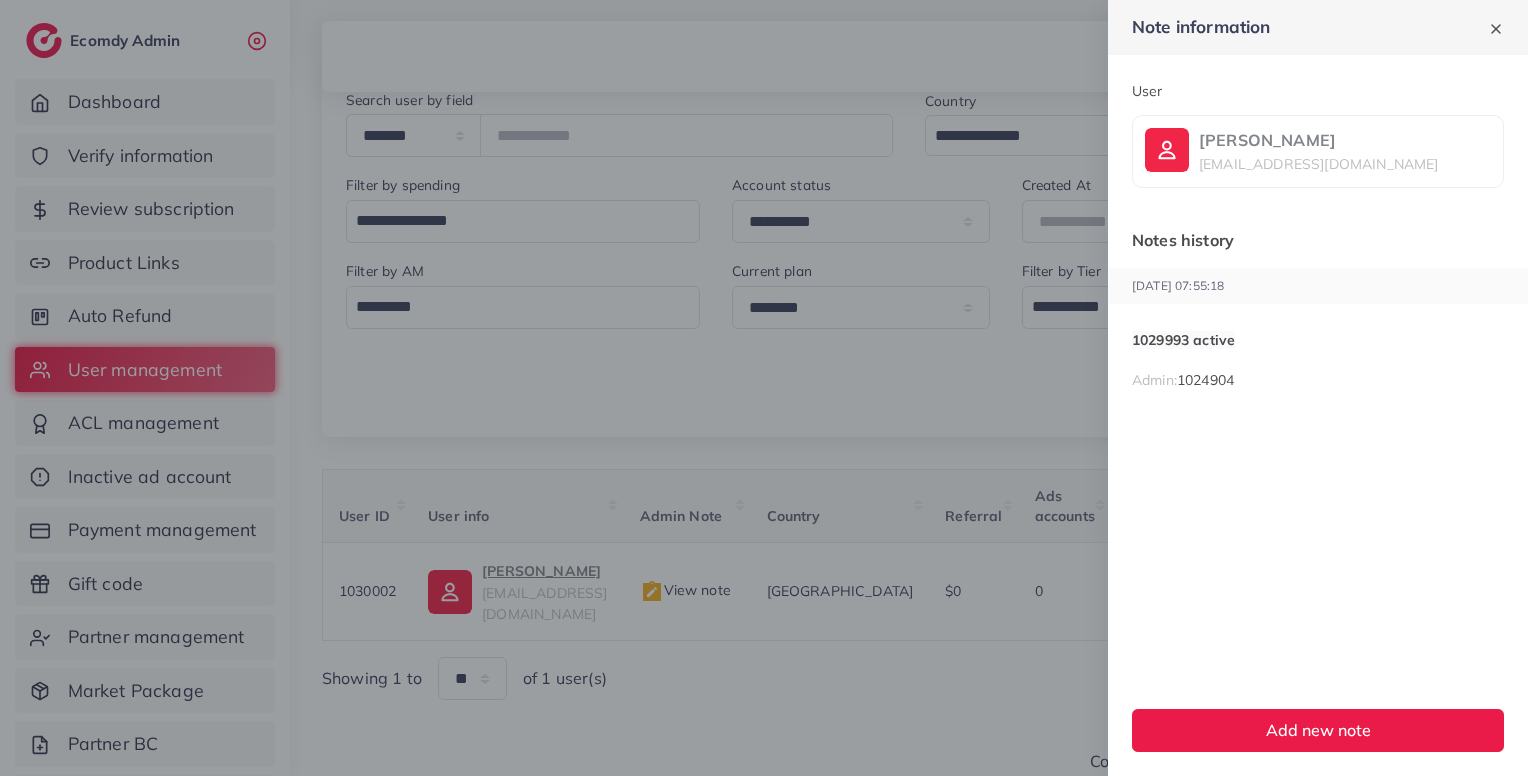 click at bounding box center [764, 388] 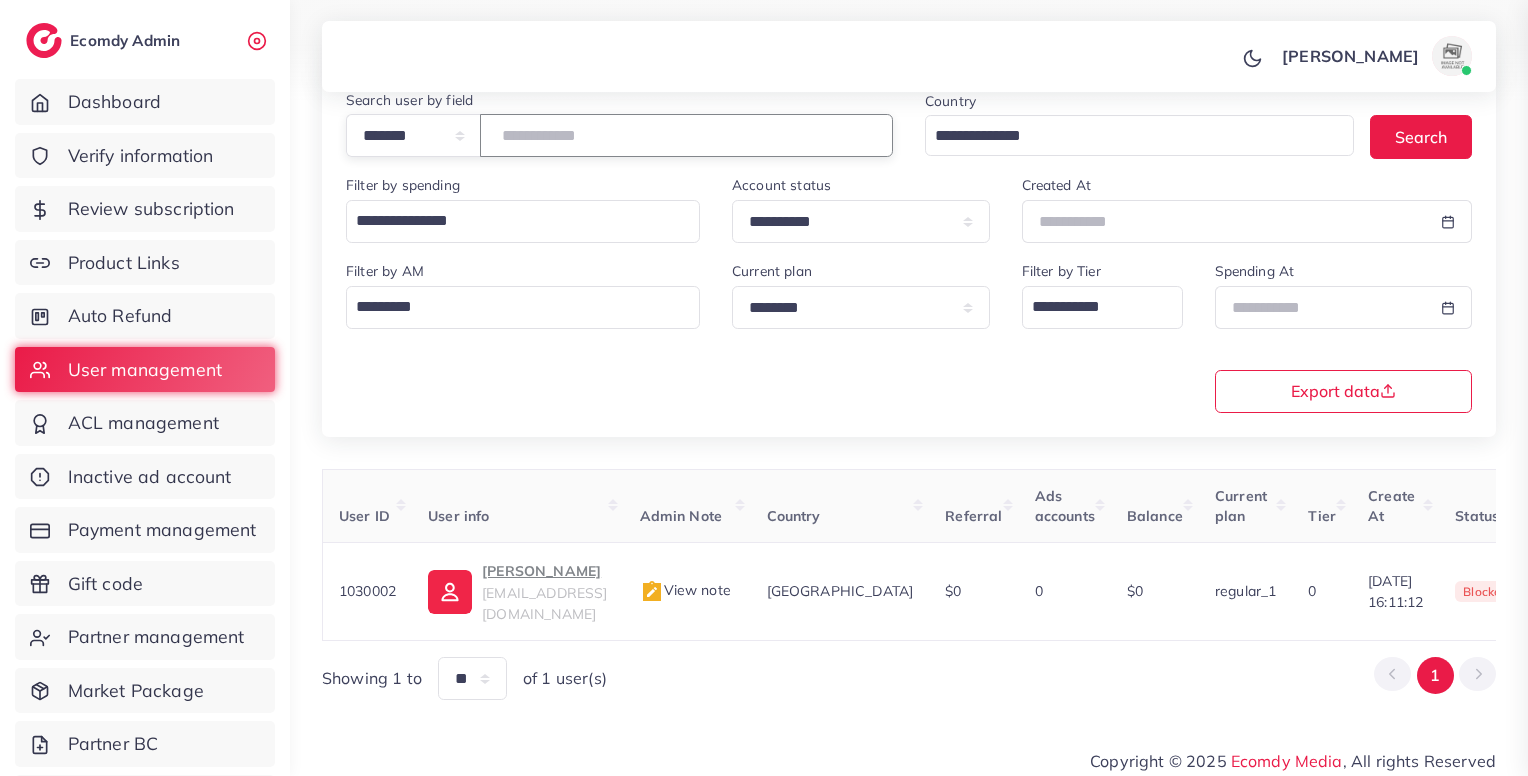 click on "*******" at bounding box center (686, 135) 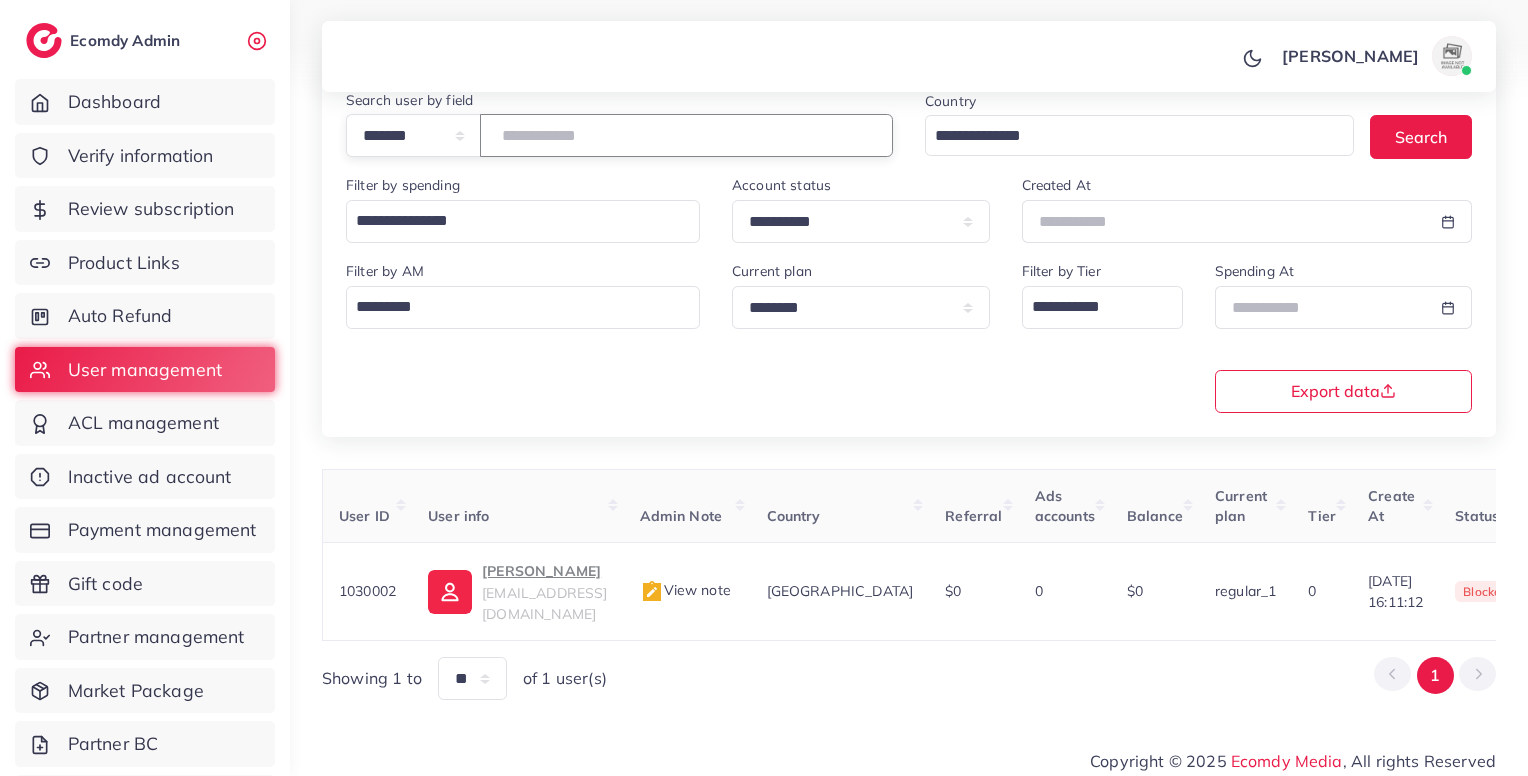 click on "*******" at bounding box center (686, 135) 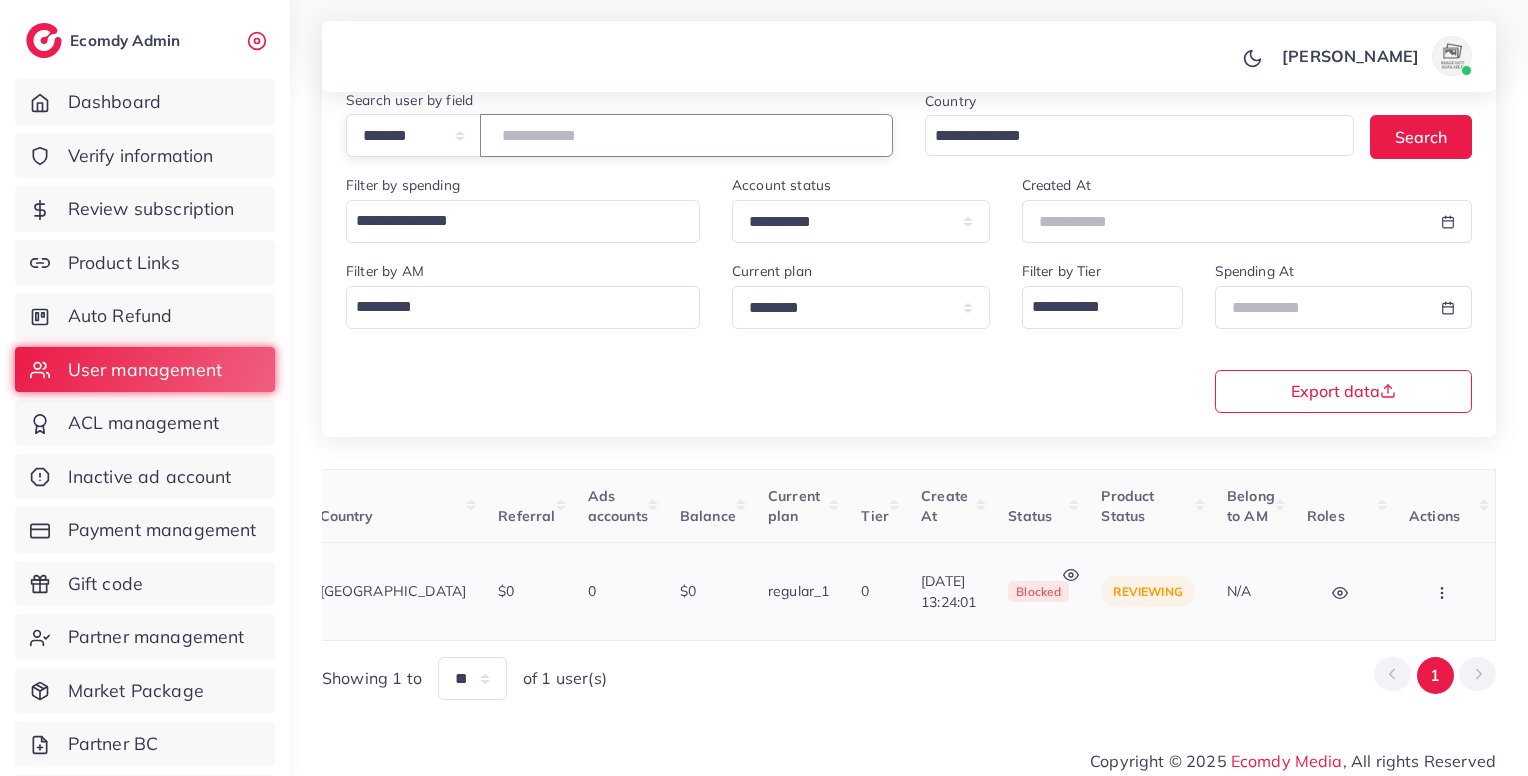 scroll, scrollTop: 0, scrollLeft: 0, axis: both 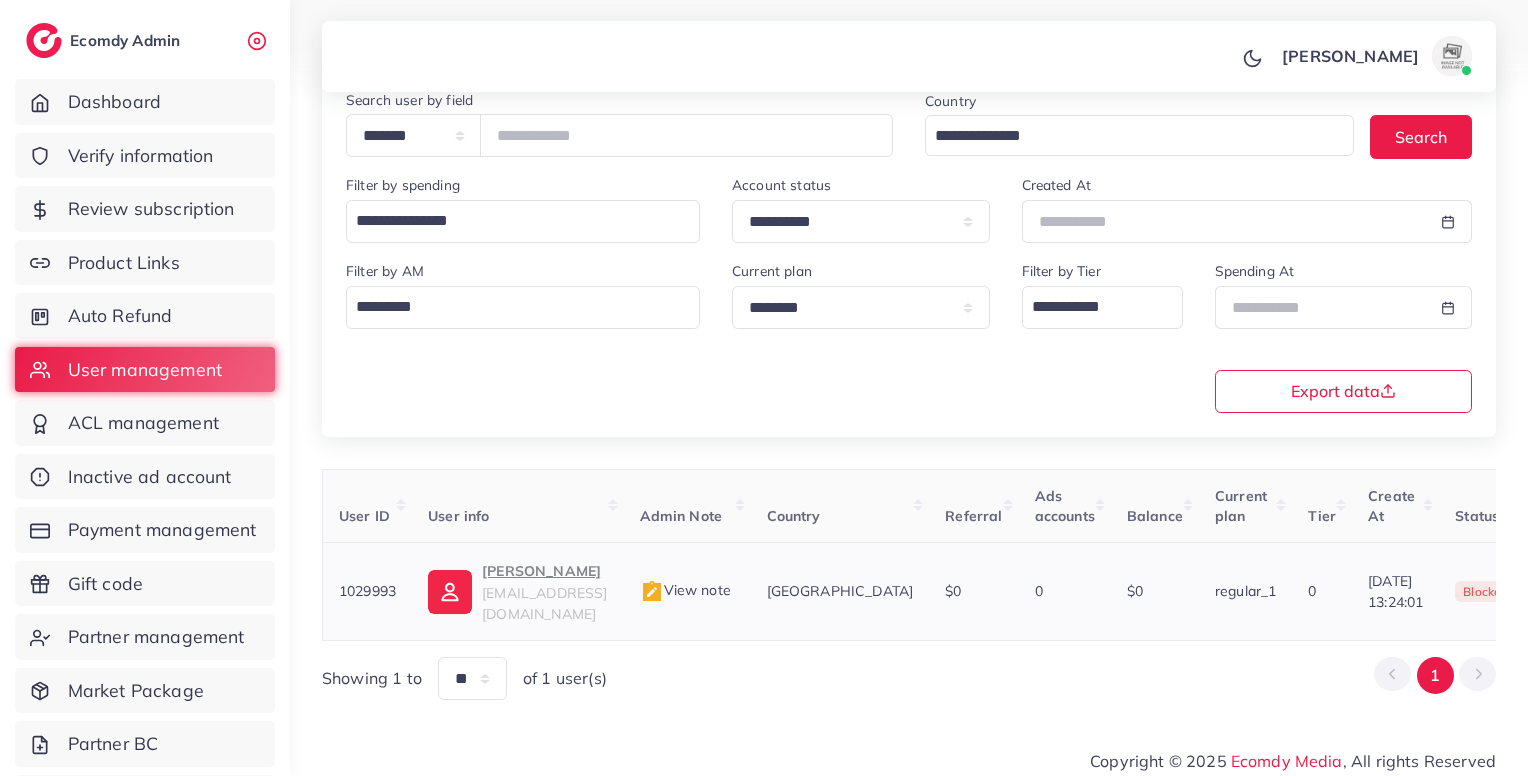 click on "View note" at bounding box center [685, 590] 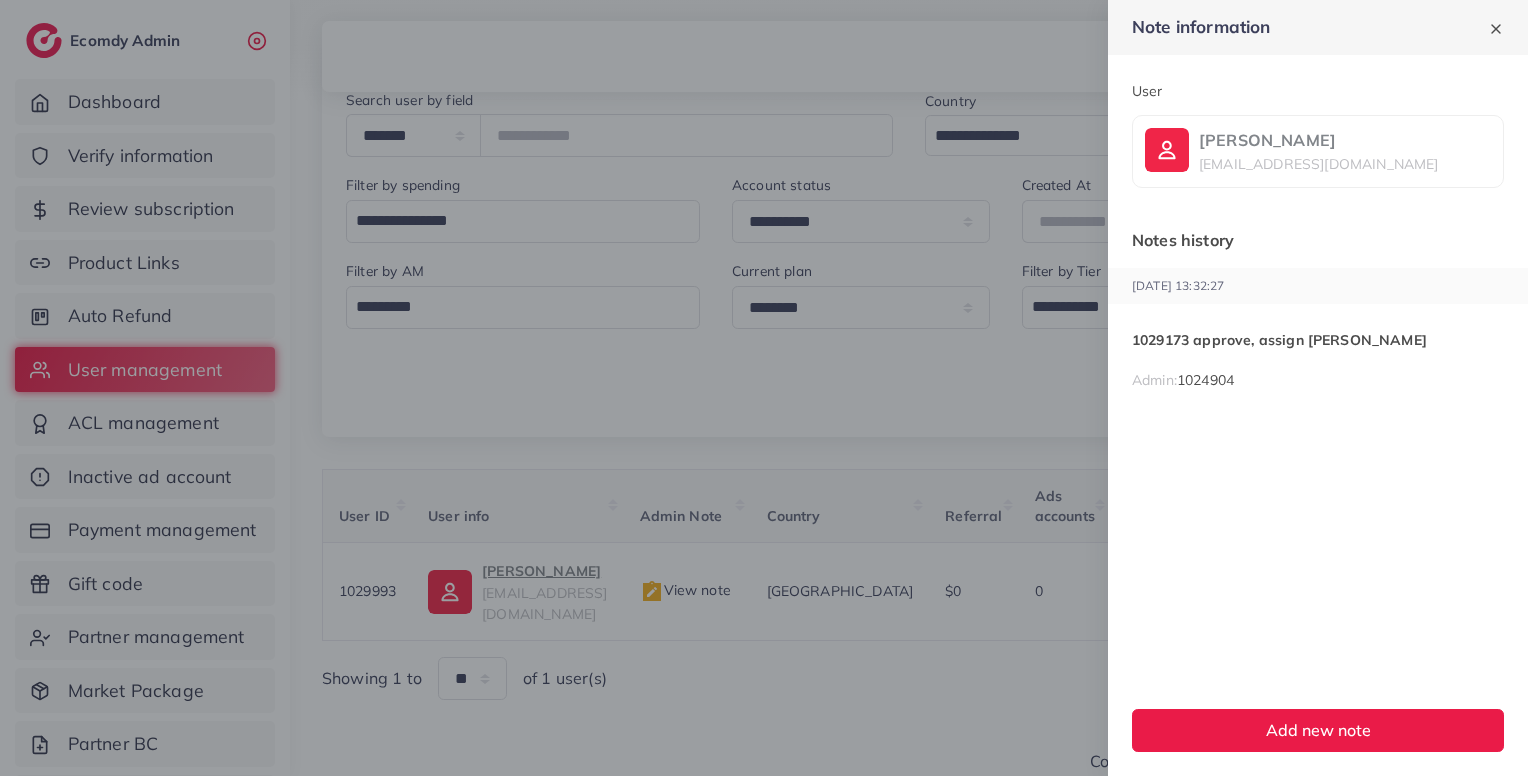 click on "1029173 approve, assign Khang" at bounding box center (1318, 340) 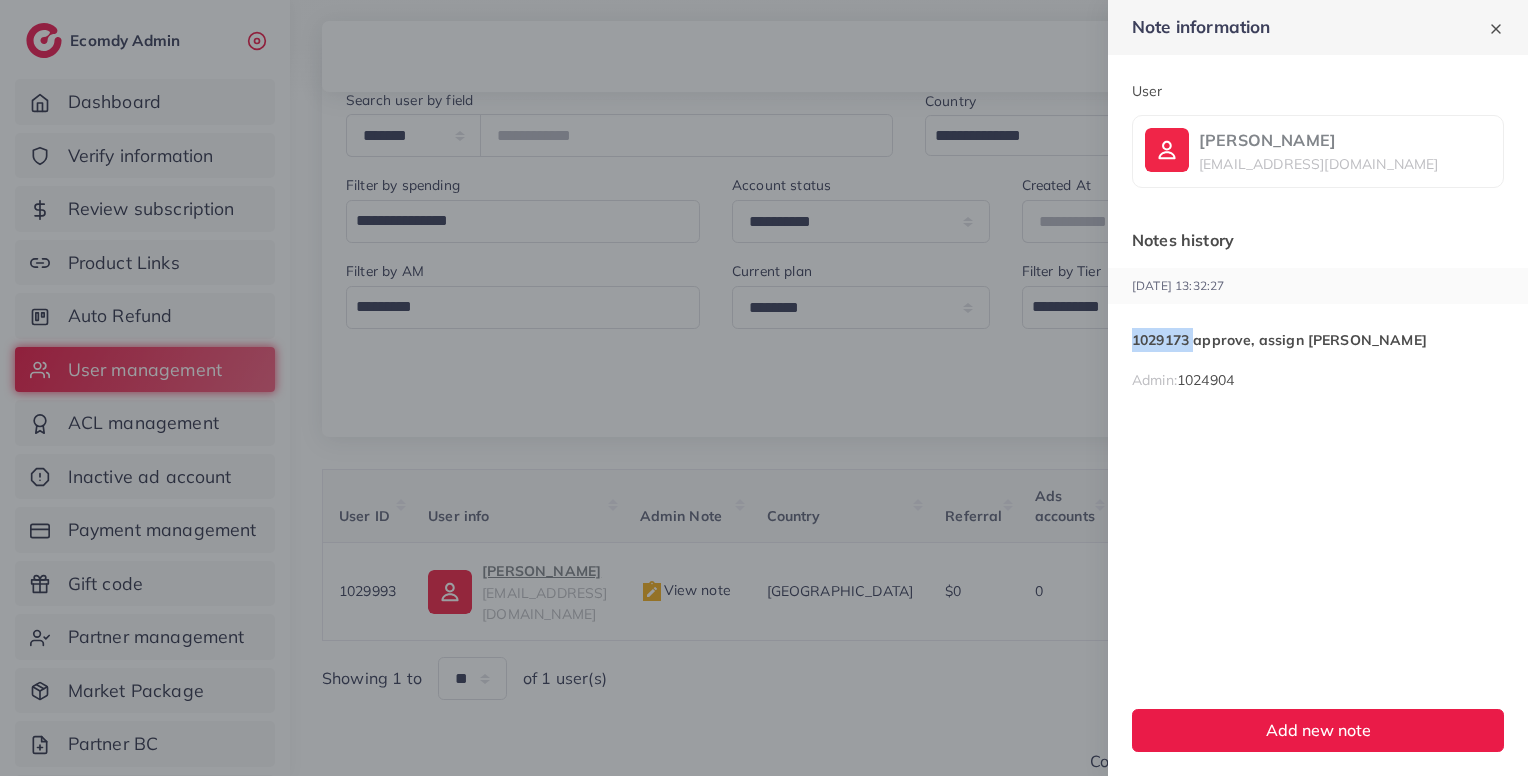copy on "1029173" 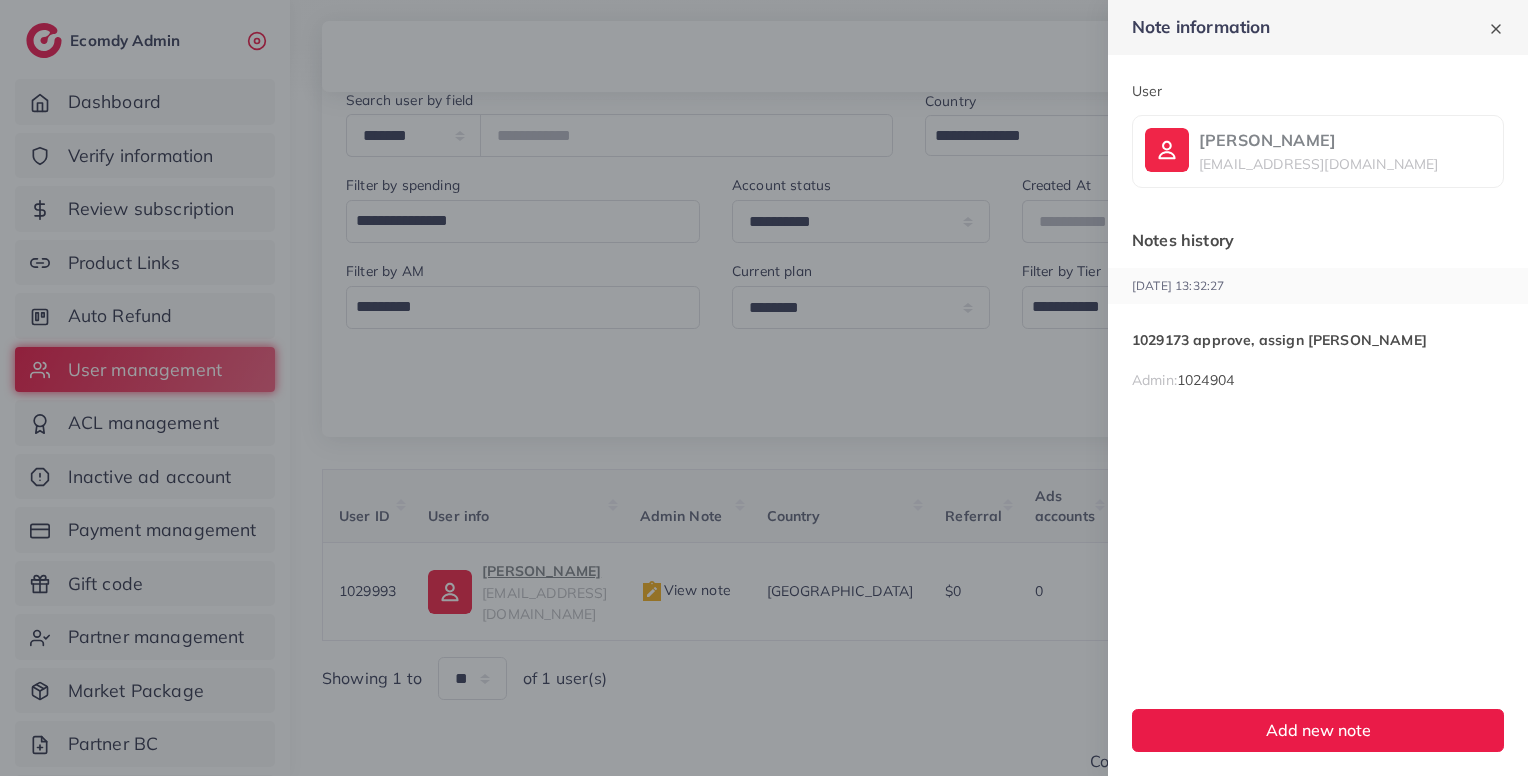 click at bounding box center (764, 388) 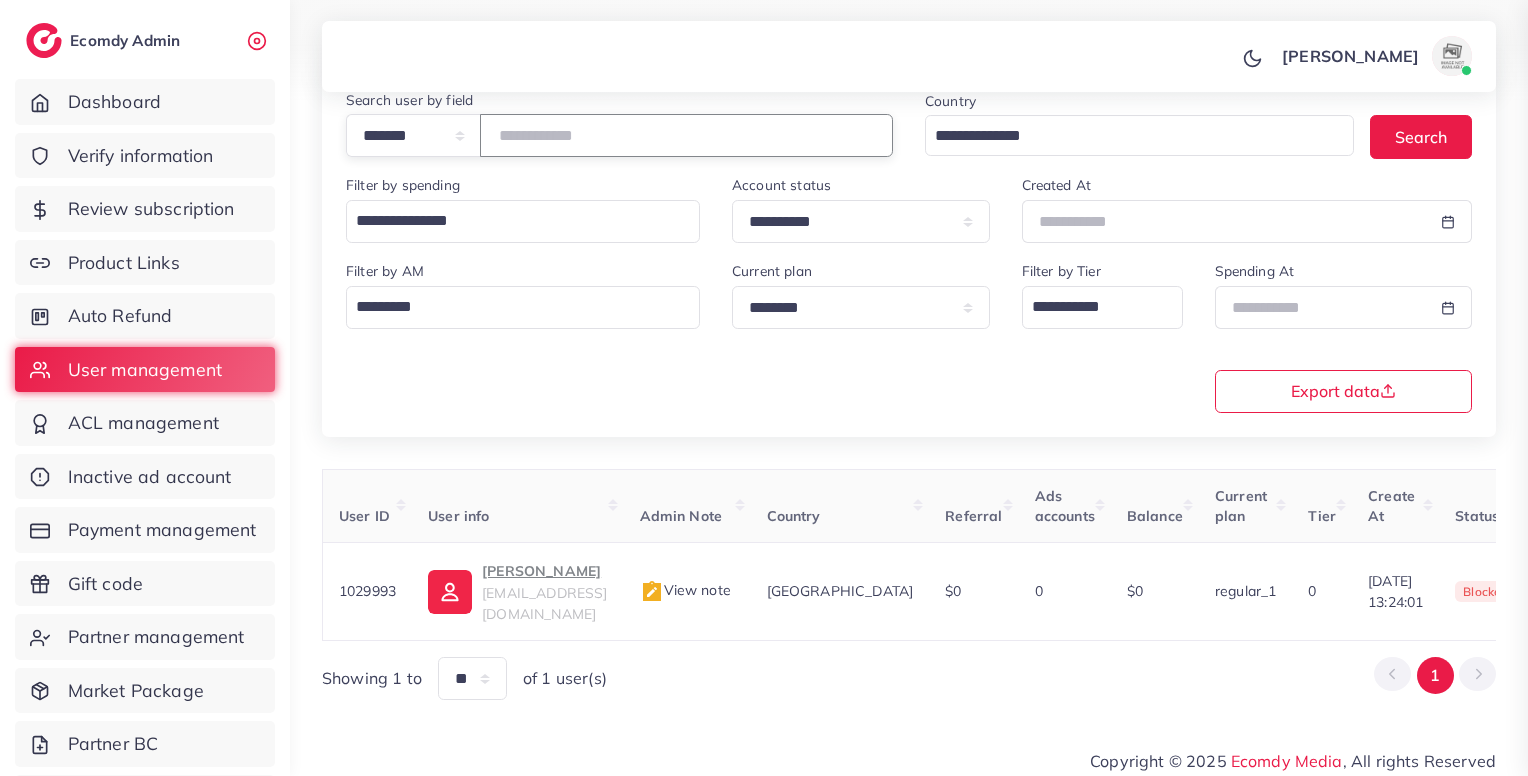 click on "*******" at bounding box center [686, 135] 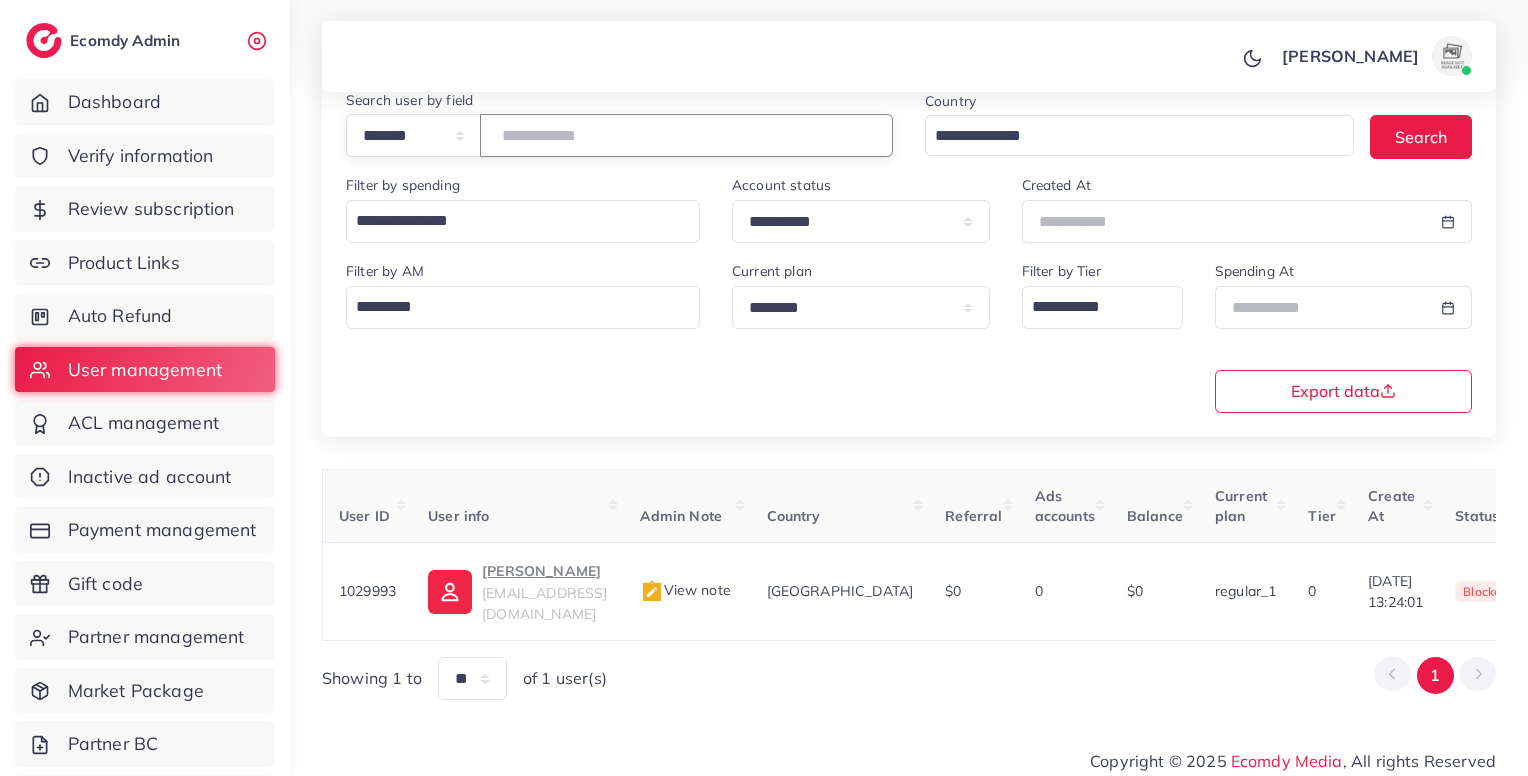 click on "*******" at bounding box center [686, 135] 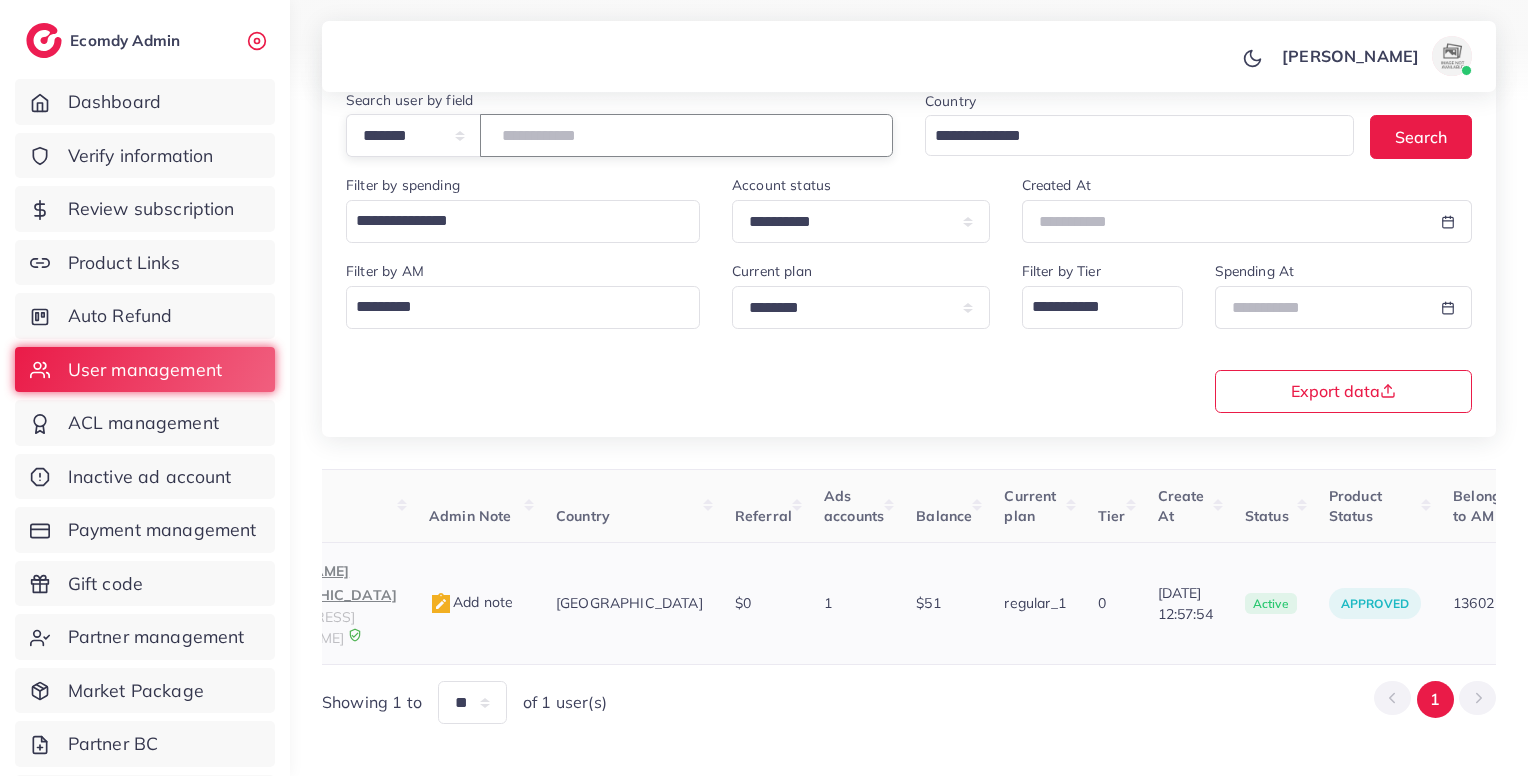 scroll, scrollTop: 0, scrollLeft: 0, axis: both 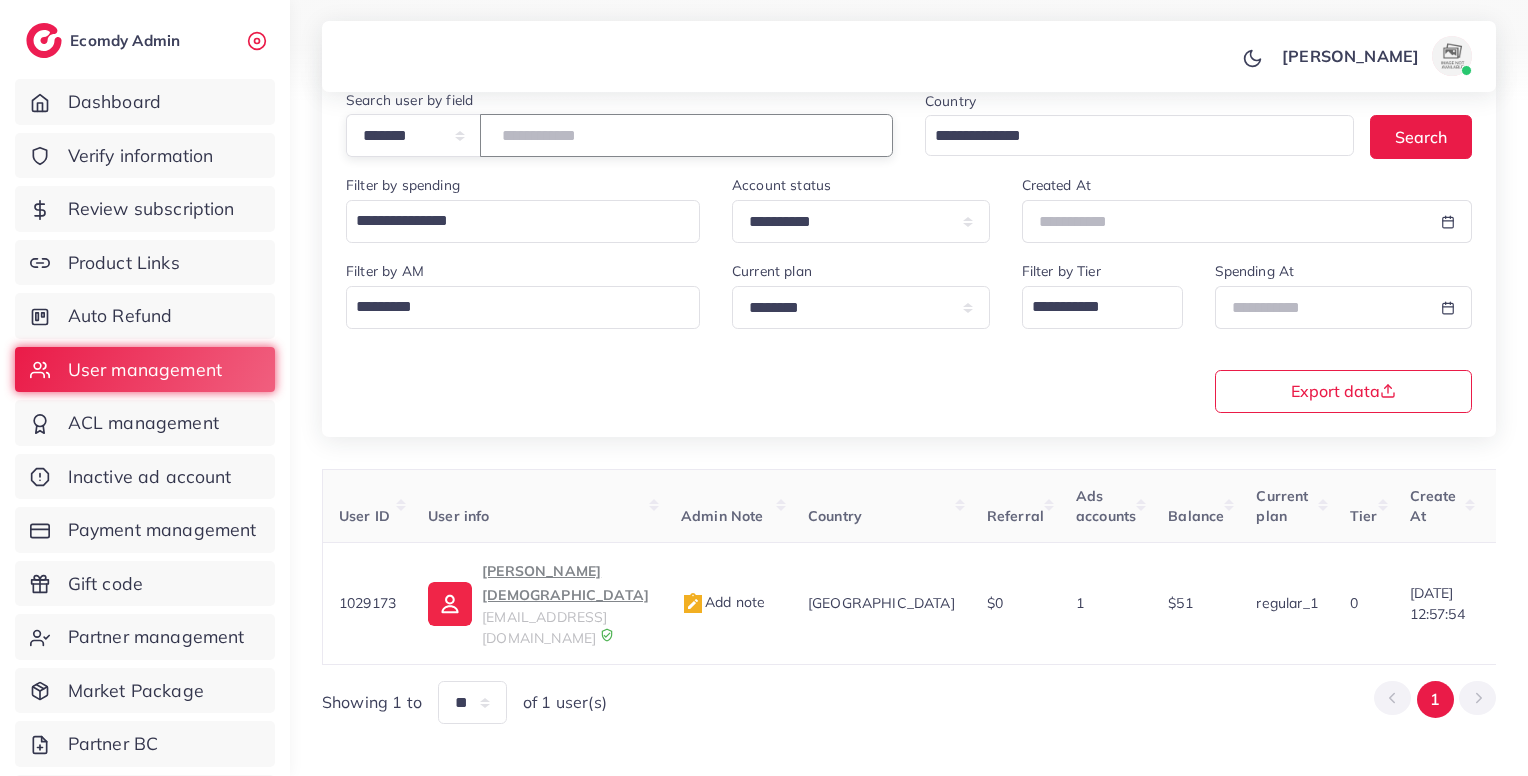 type on "*******" 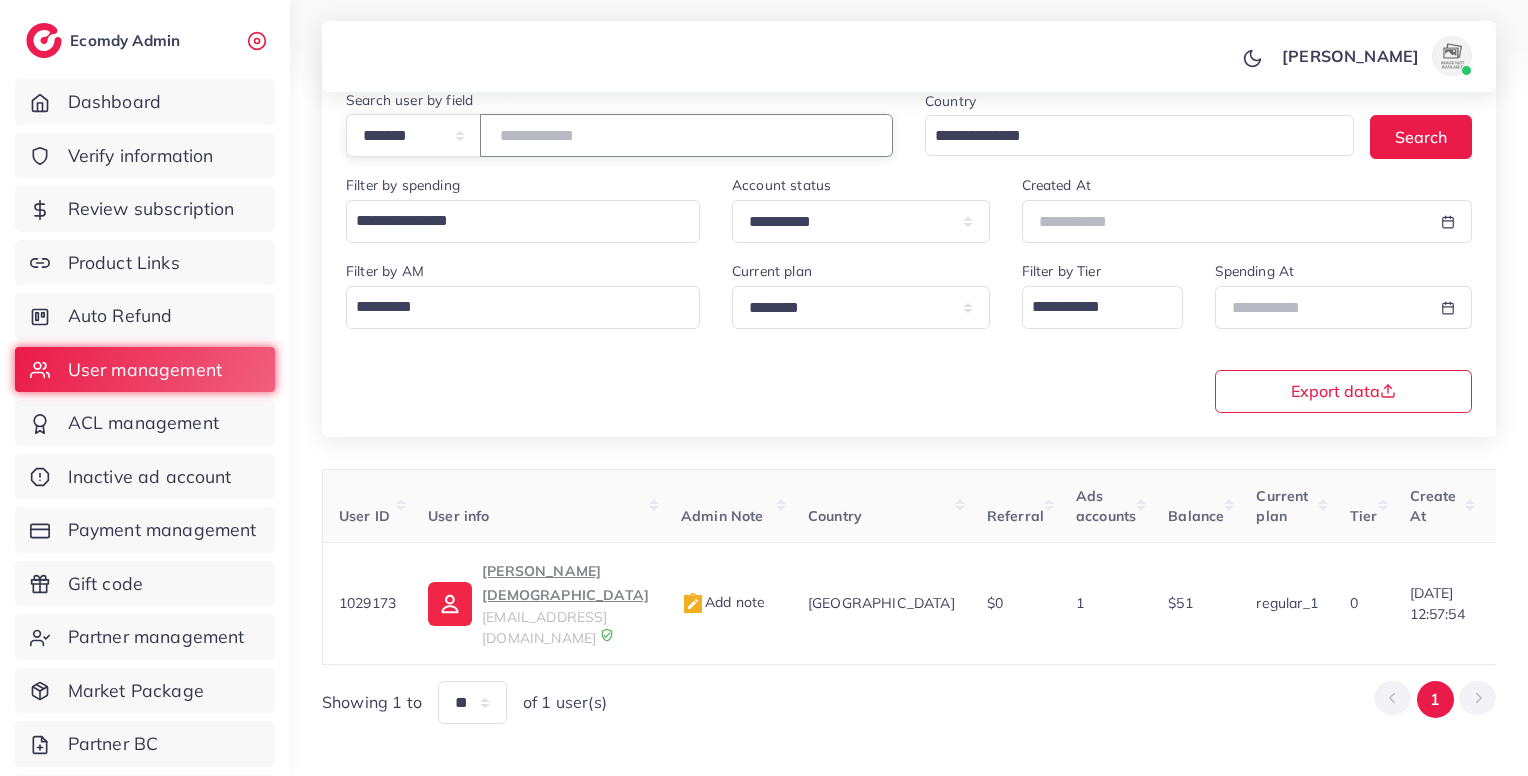 click on "*******" at bounding box center (686, 135) 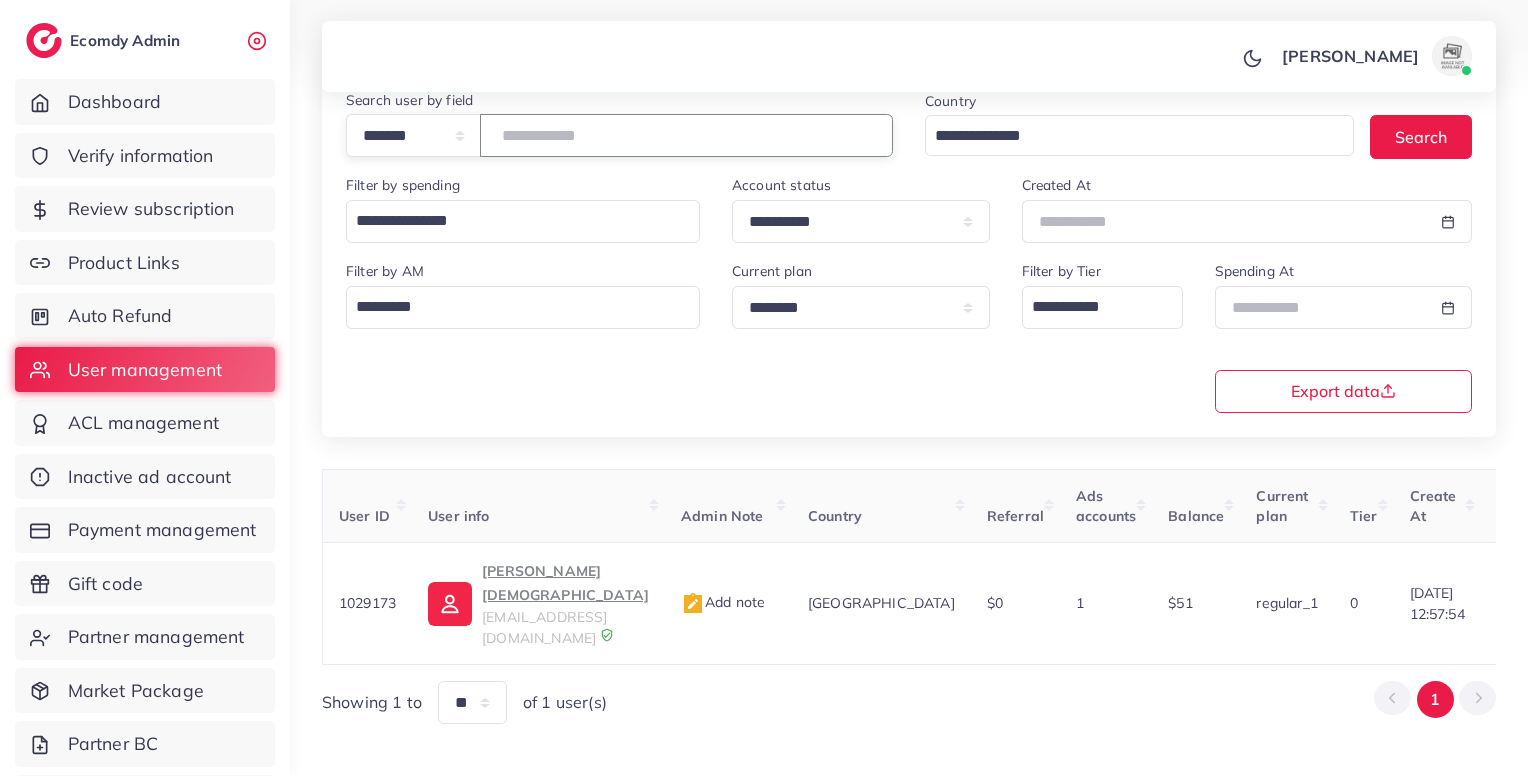 click on "*******" at bounding box center (686, 135) 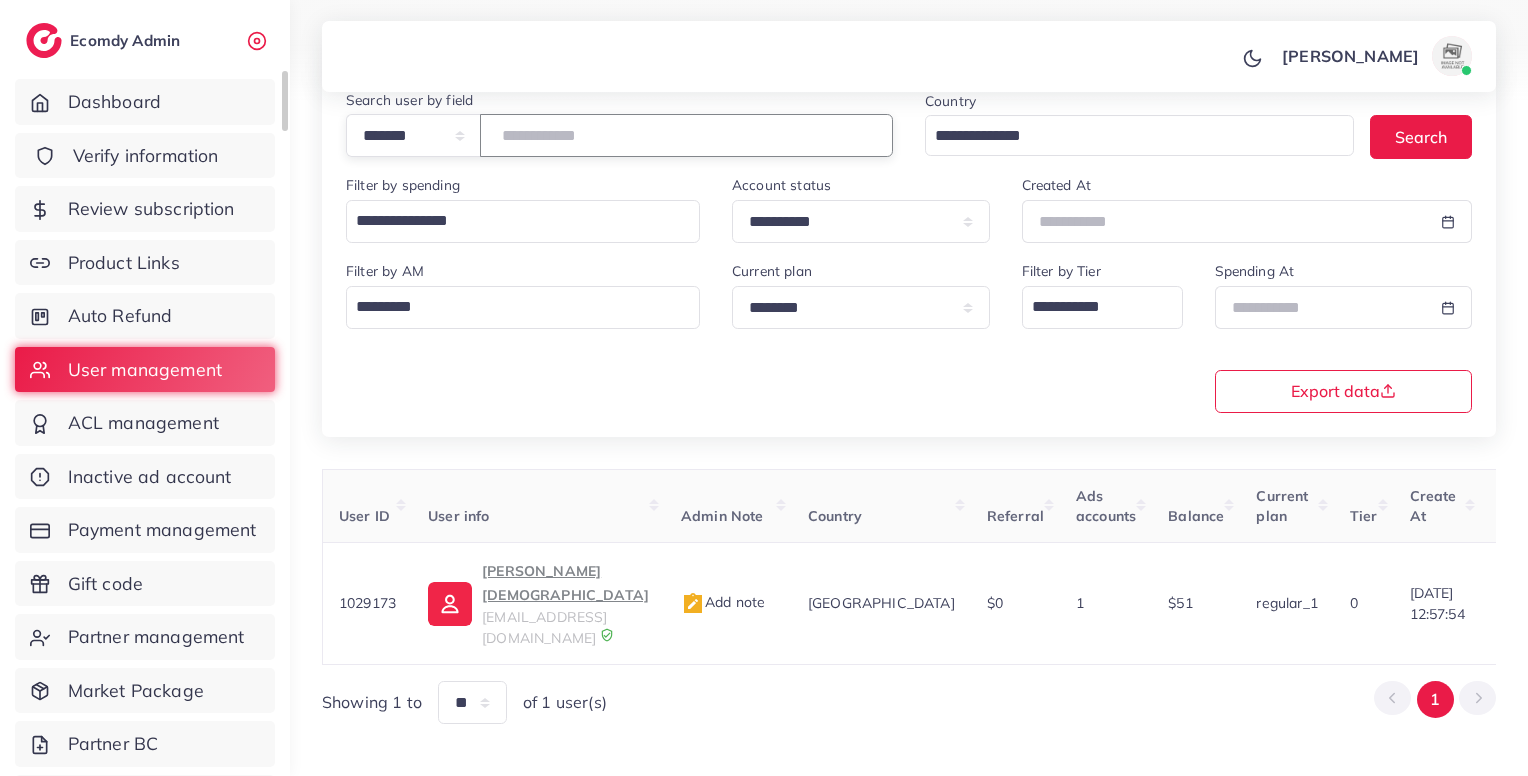 type 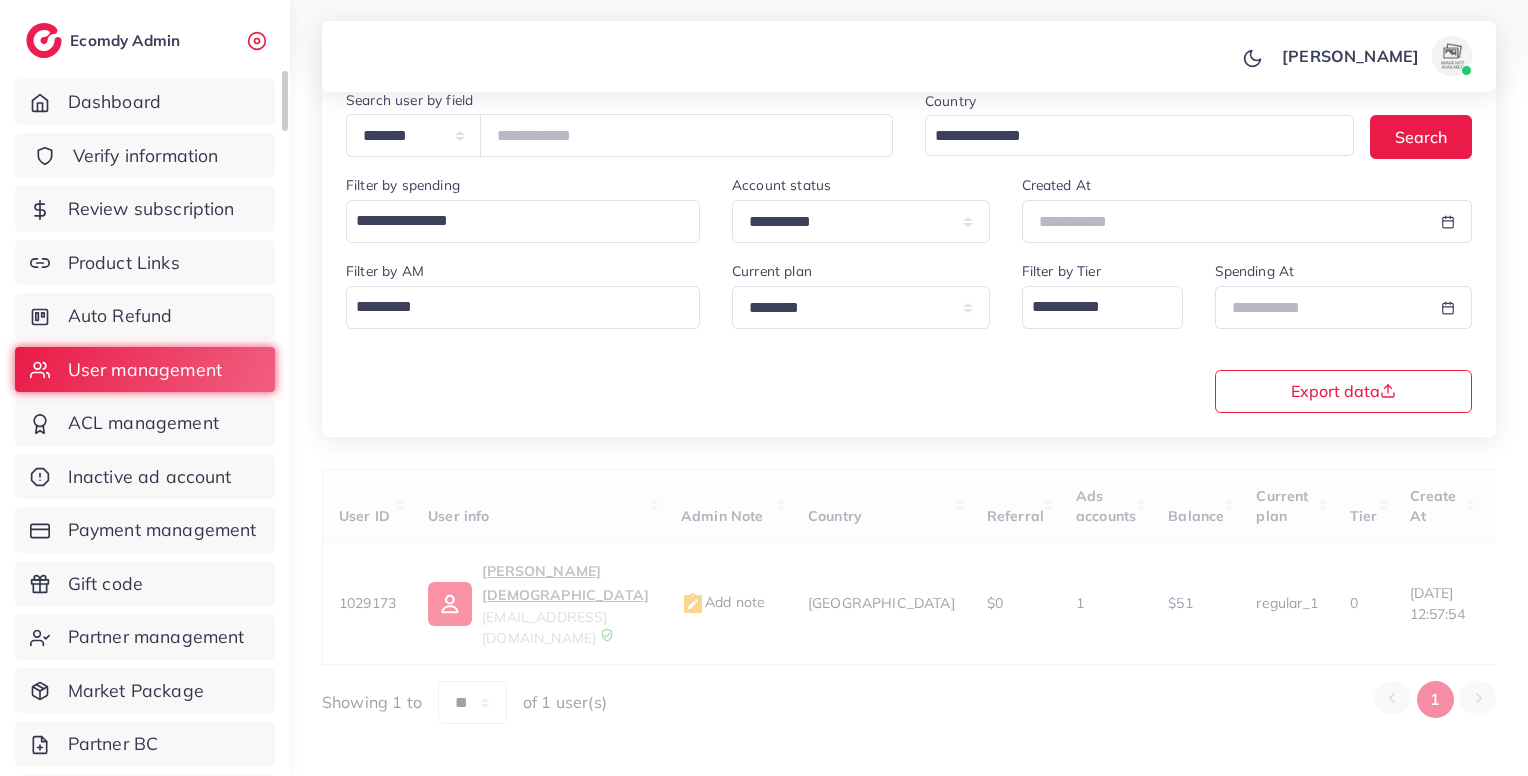 click on "Verify information" at bounding box center (145, 156) 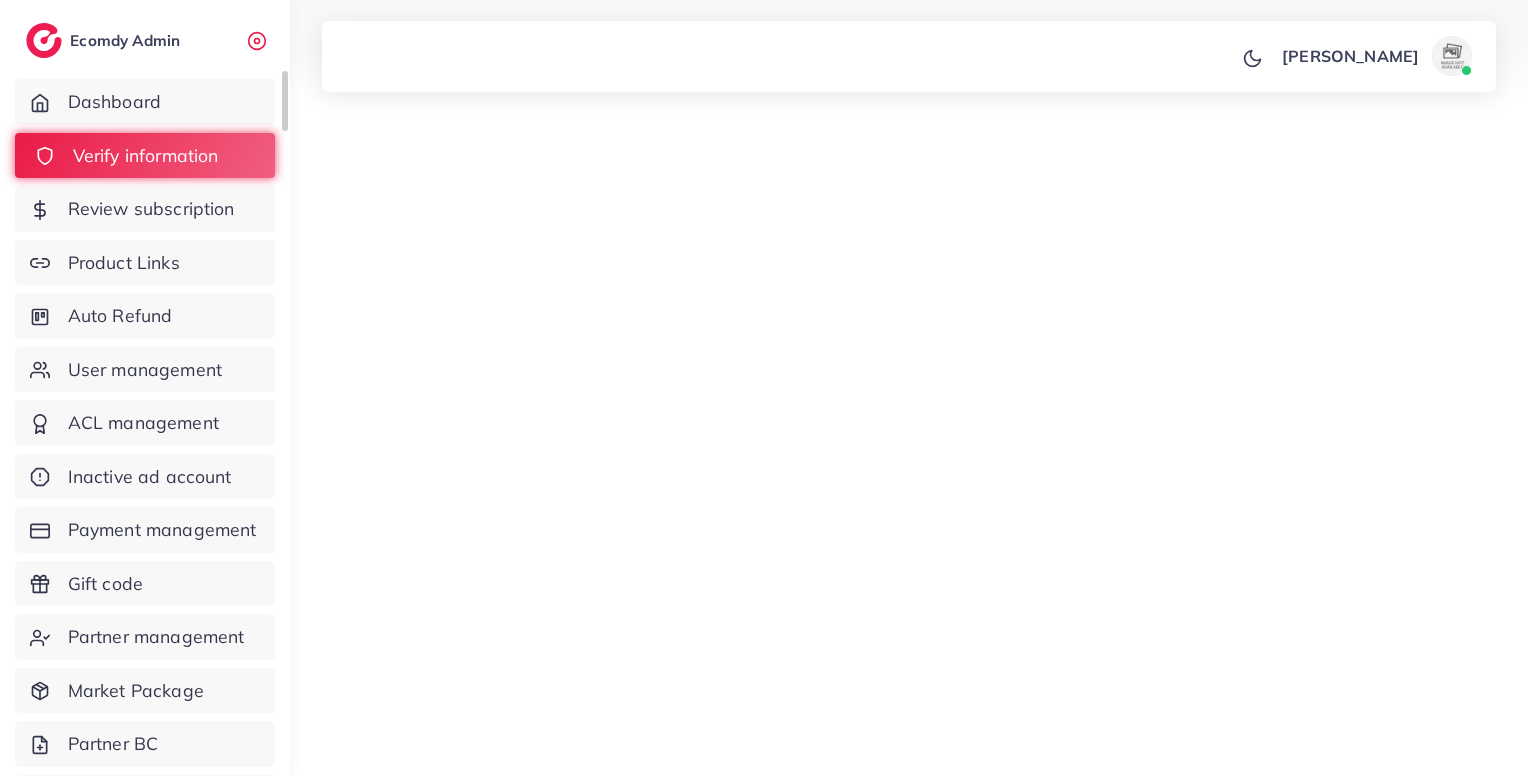 scroll, scrollTop: 0, scrollLeft: 0, axis: both 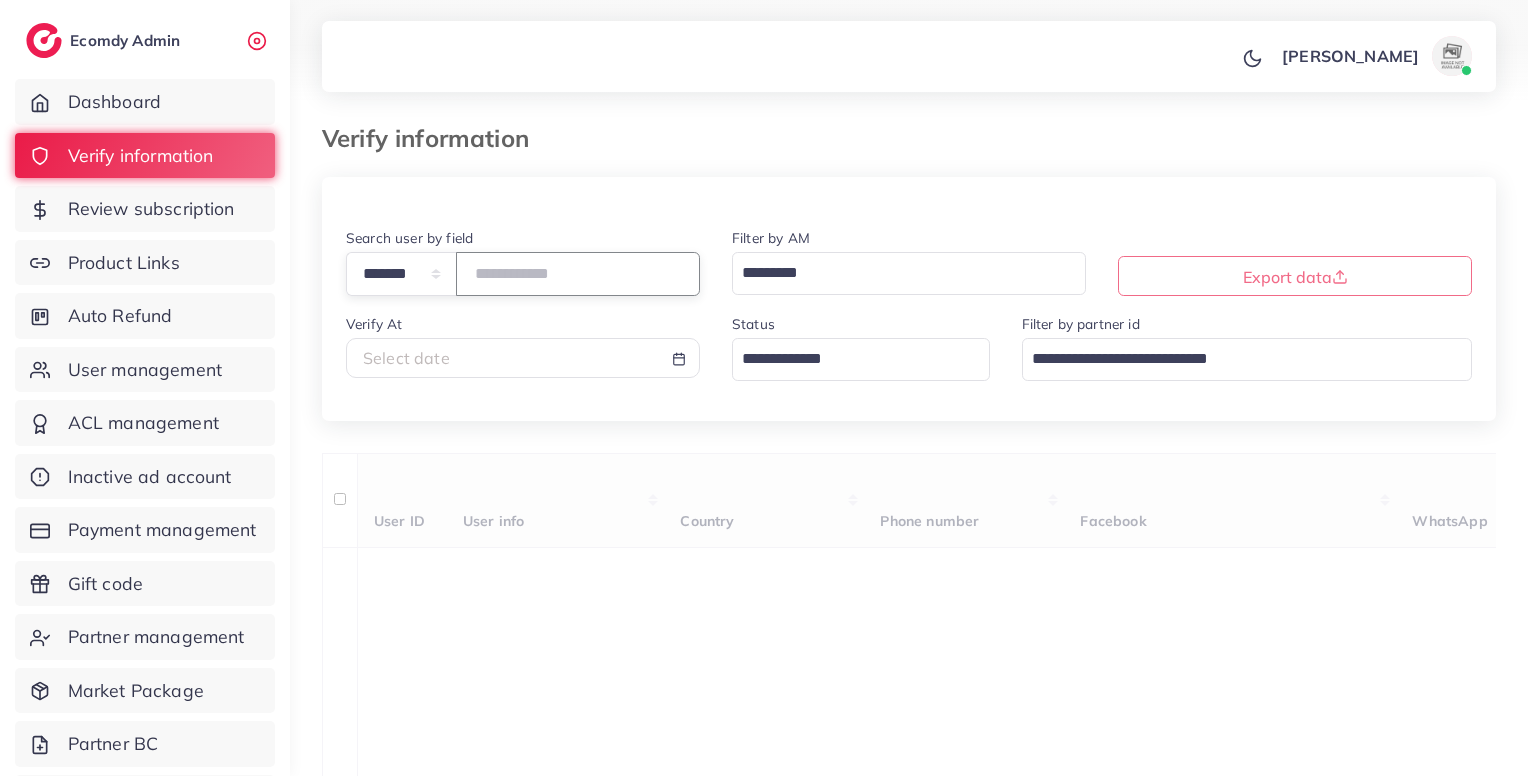 paste on "*******" 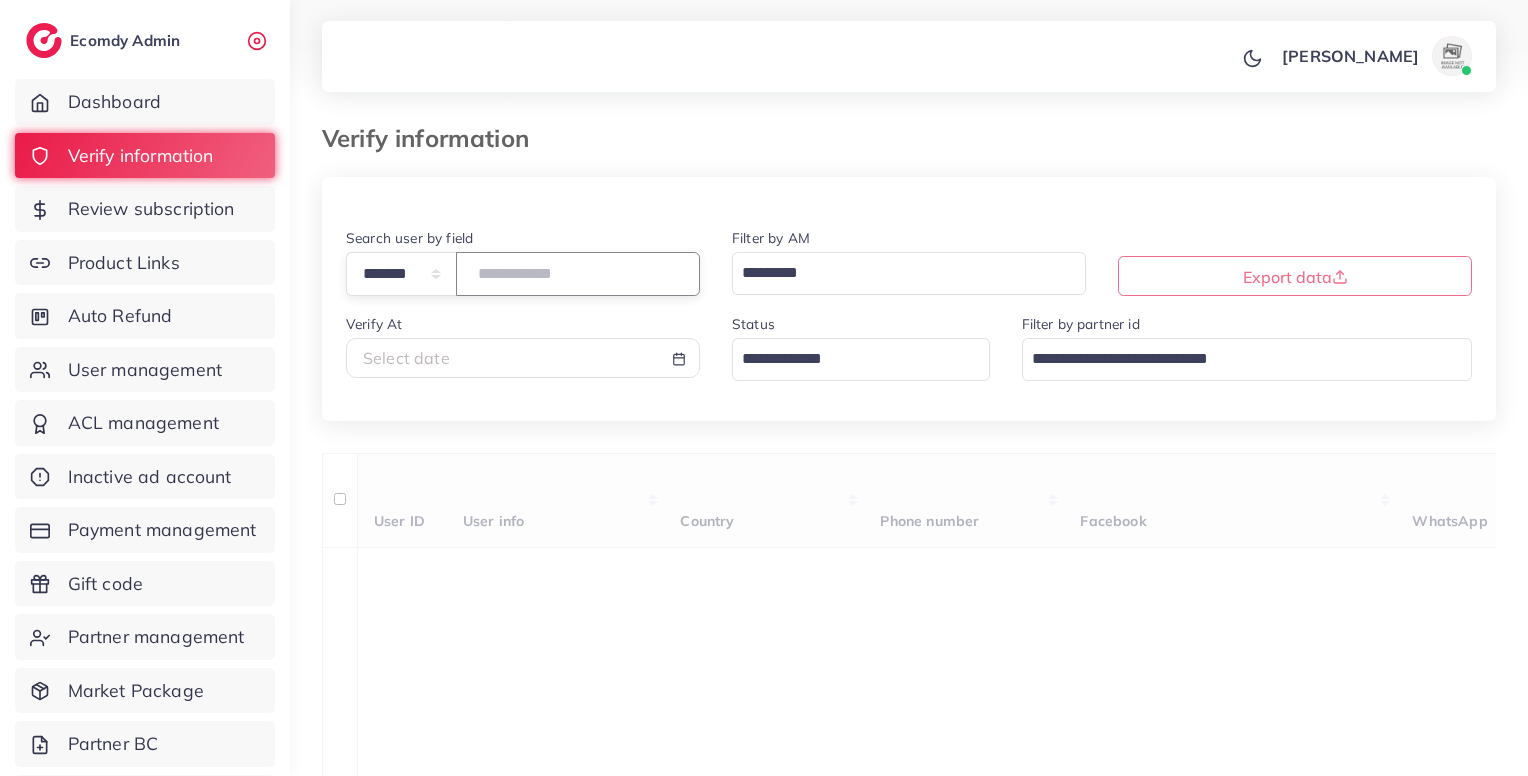 click on "*******" at bounding box center [578, 273] 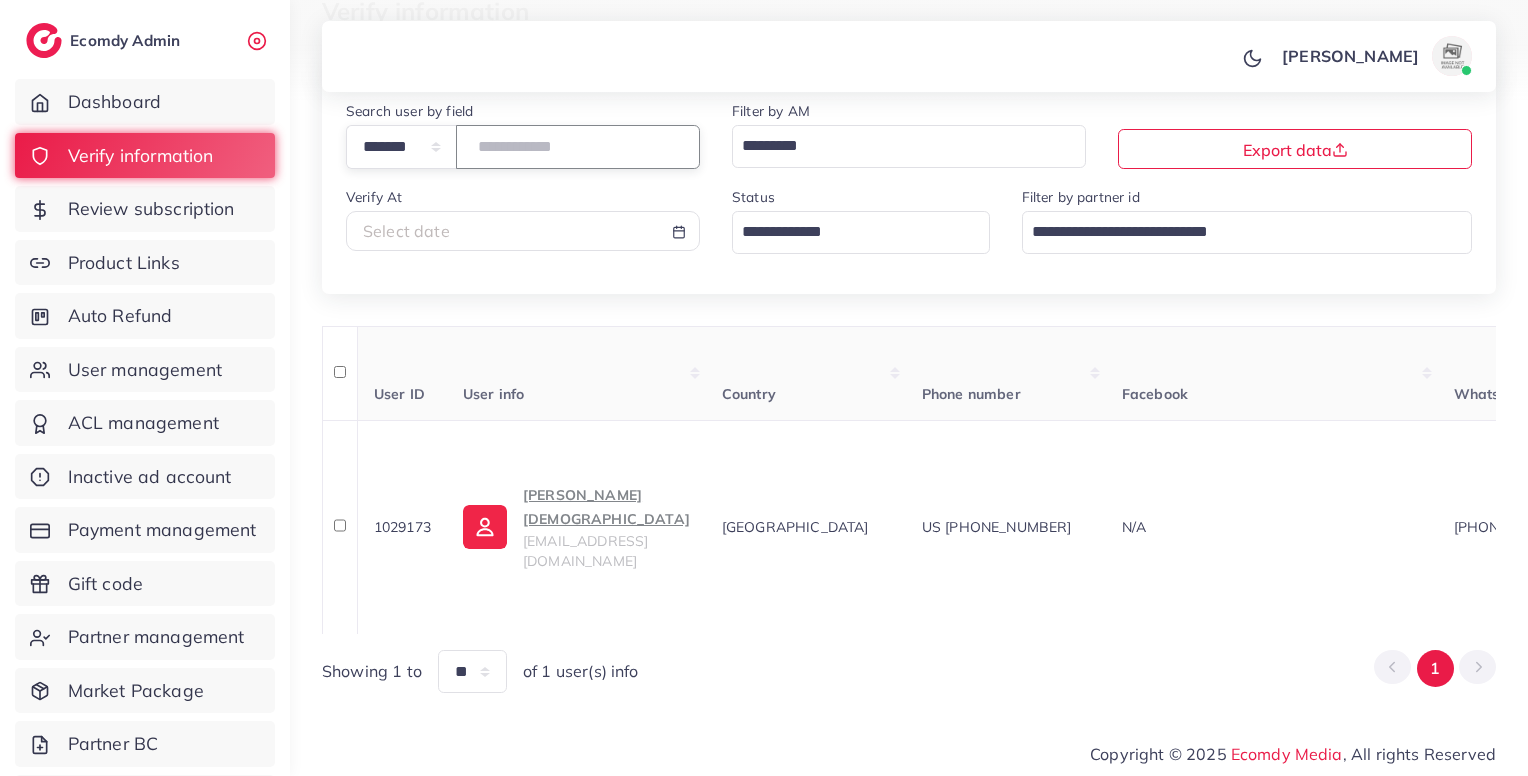 scroll, scrollTop: 140, scrollLeft: 0, axis: vertical 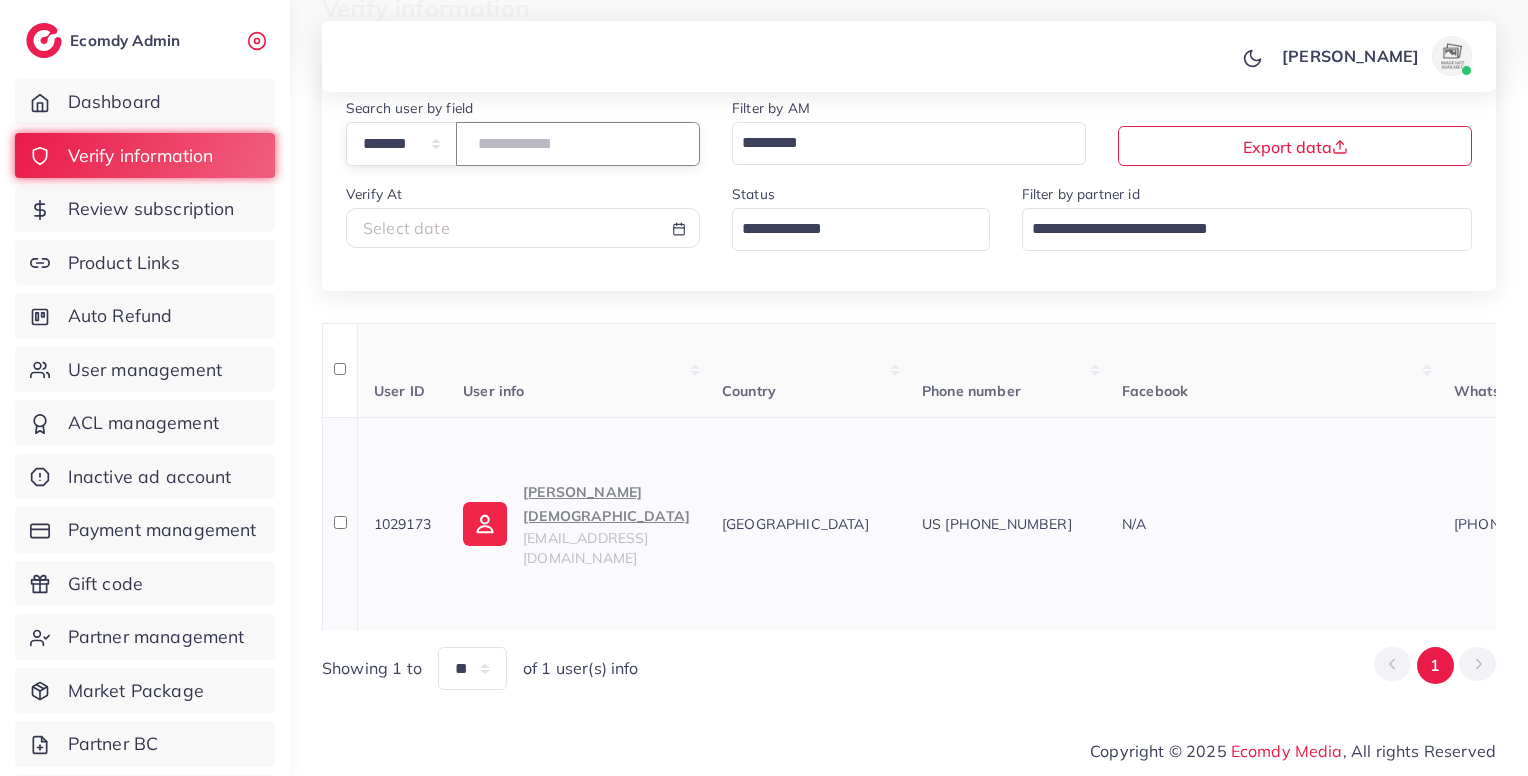 type on "*******" 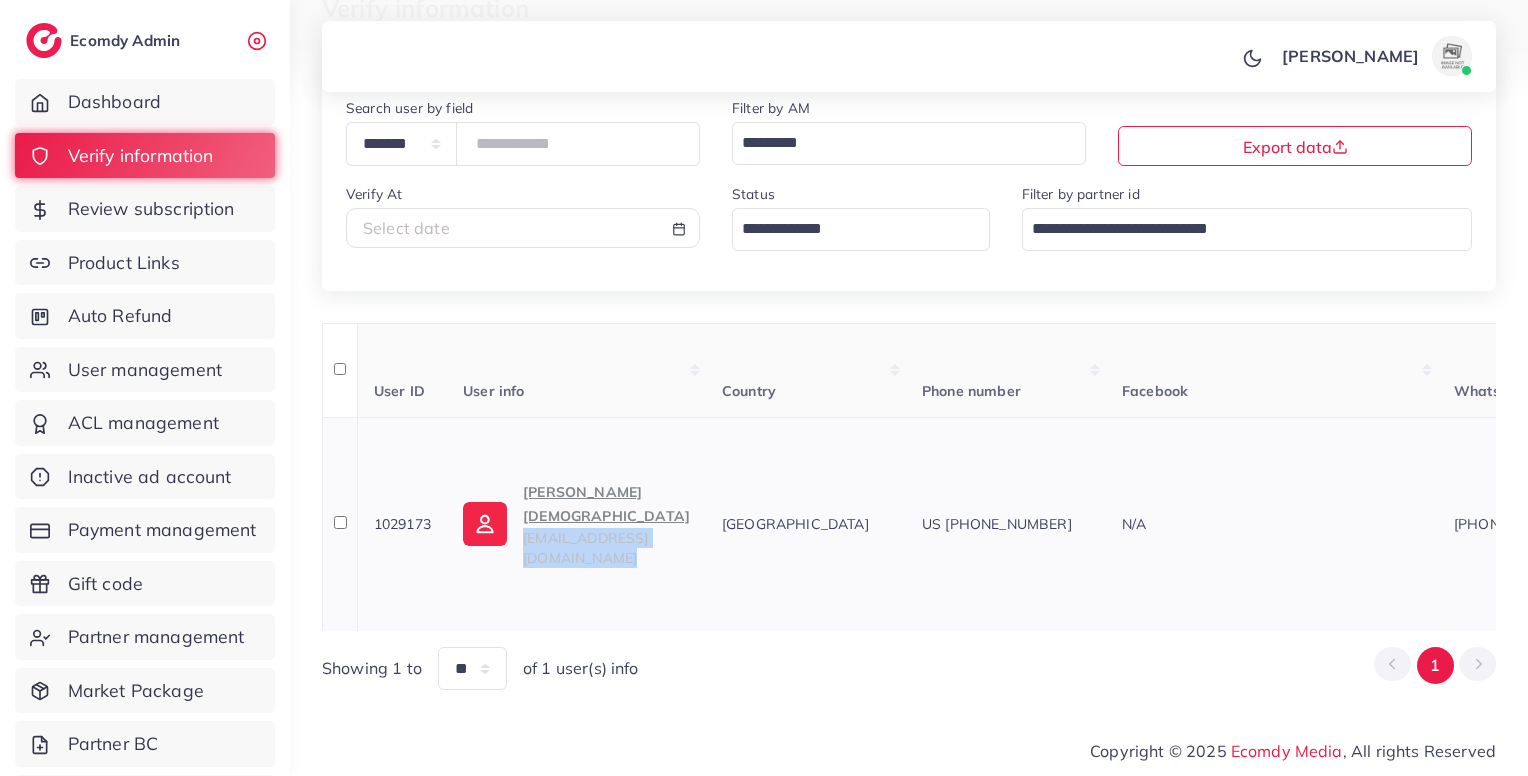 drag, startPoint x: 716, startPoint y: 530, endPoint x: 520, endPoint y: 535, distance: 196.06377 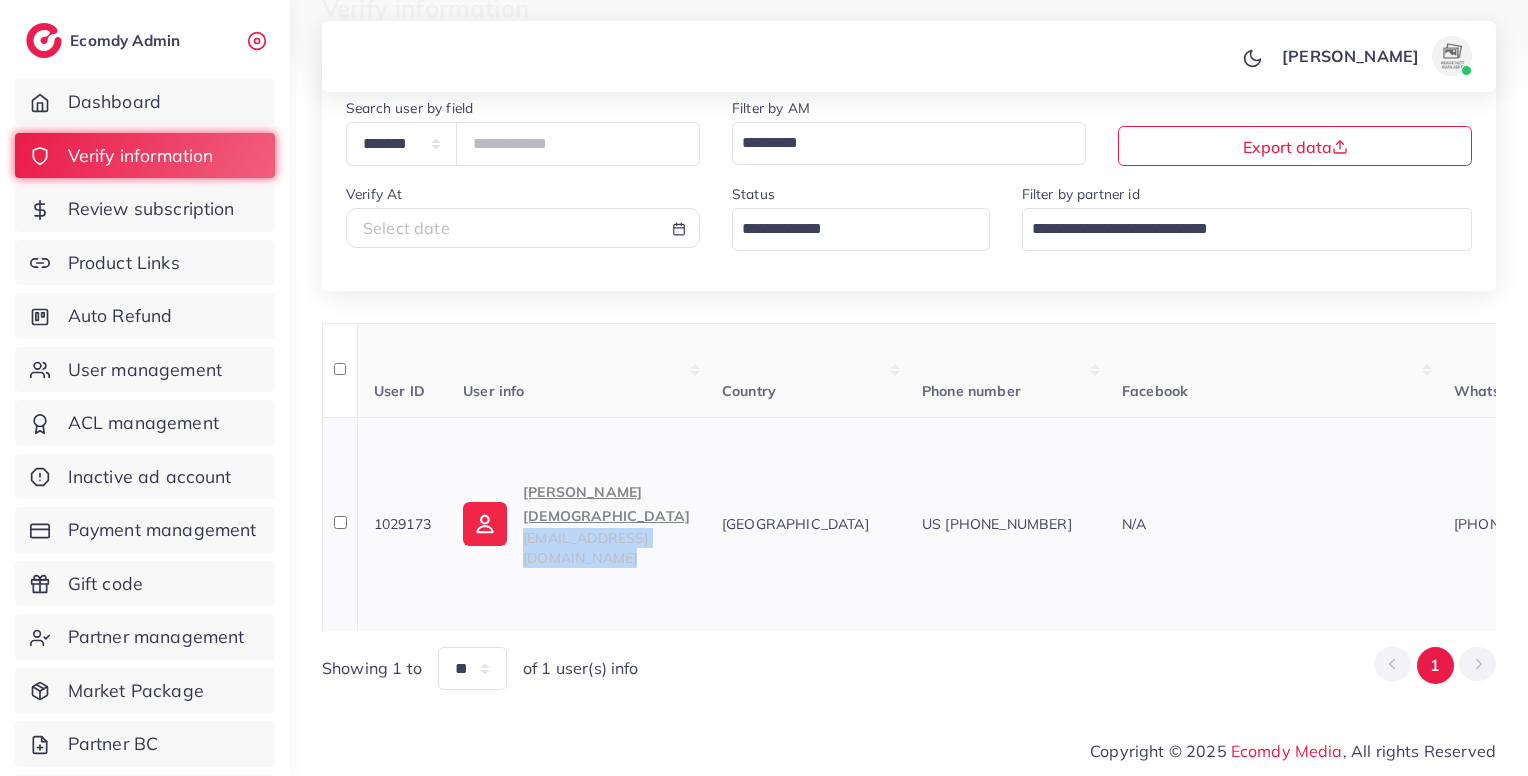 click on "1029173   waseem Nabi  jimybrothers786@gmail.com  Pakistan   US +13474695700   N/A   +923091616169   N/A   https://shopjimy.store/products/jimy-professional-scissors?utm_source=tiktok&utm_medium=paid&utm_id=__CAMPAIGN_ID__&utm_campaign=__CAMPAIGN_NAME__   United States - approved   https://shopjimy.store/products/jimy-professional-scissors   United States - approved   https://shopjimy.store/collections/hair-thinning-scissors   United States - approved   regular_1   N/A   28/05/2025, 13:05:56   approved   N/A  1024904 05/06/2025, 14:03:35   13602  Approve Reject Assign to AM" at bounding box center (1745, 524) 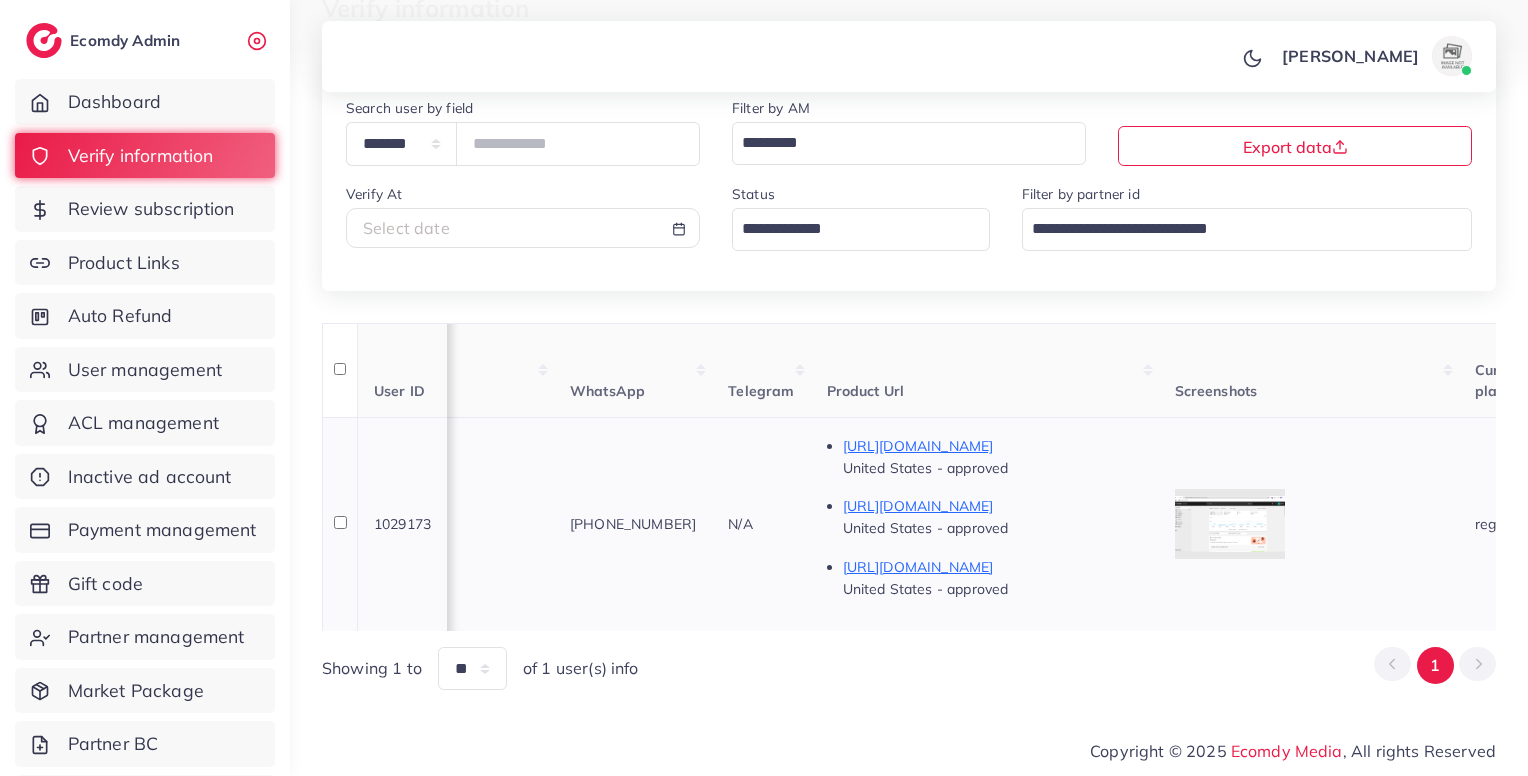 scroll, scrollTop: 0, scrollLeft: 886, axis: horizontal 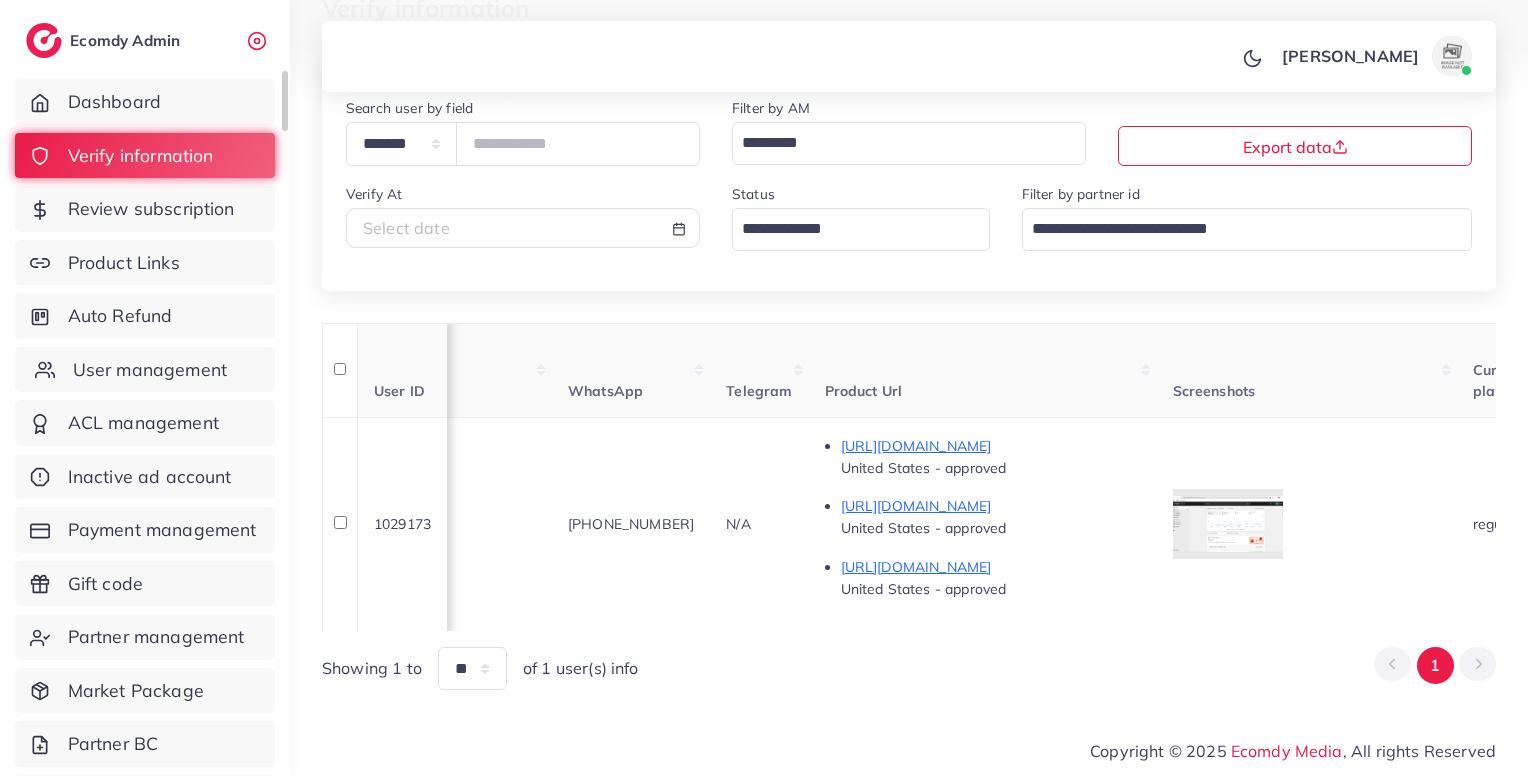 click on "User management" at bounding box center [145, 370] 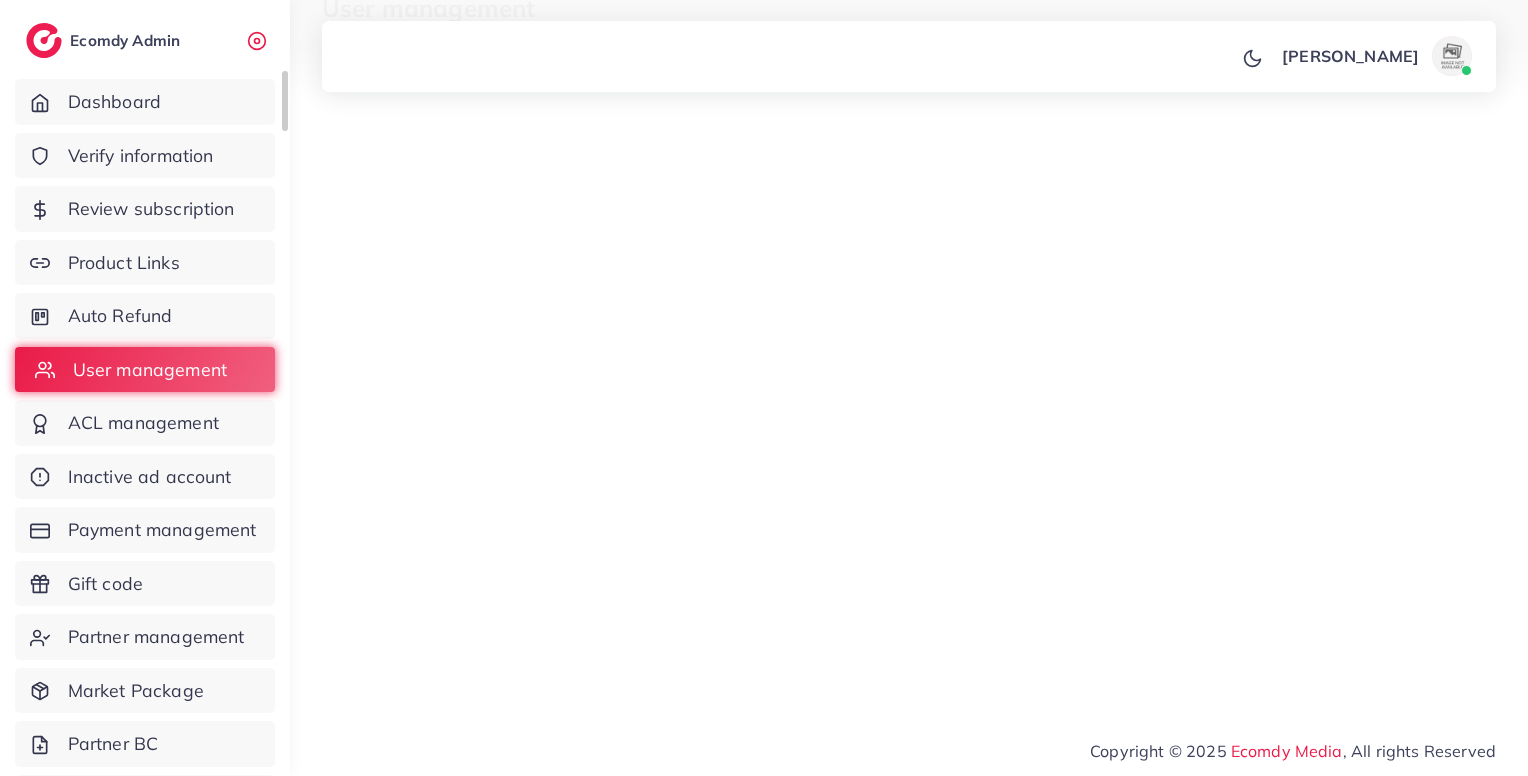 scroll, scrollTop: 0, scrollLeft: 0, axis: both 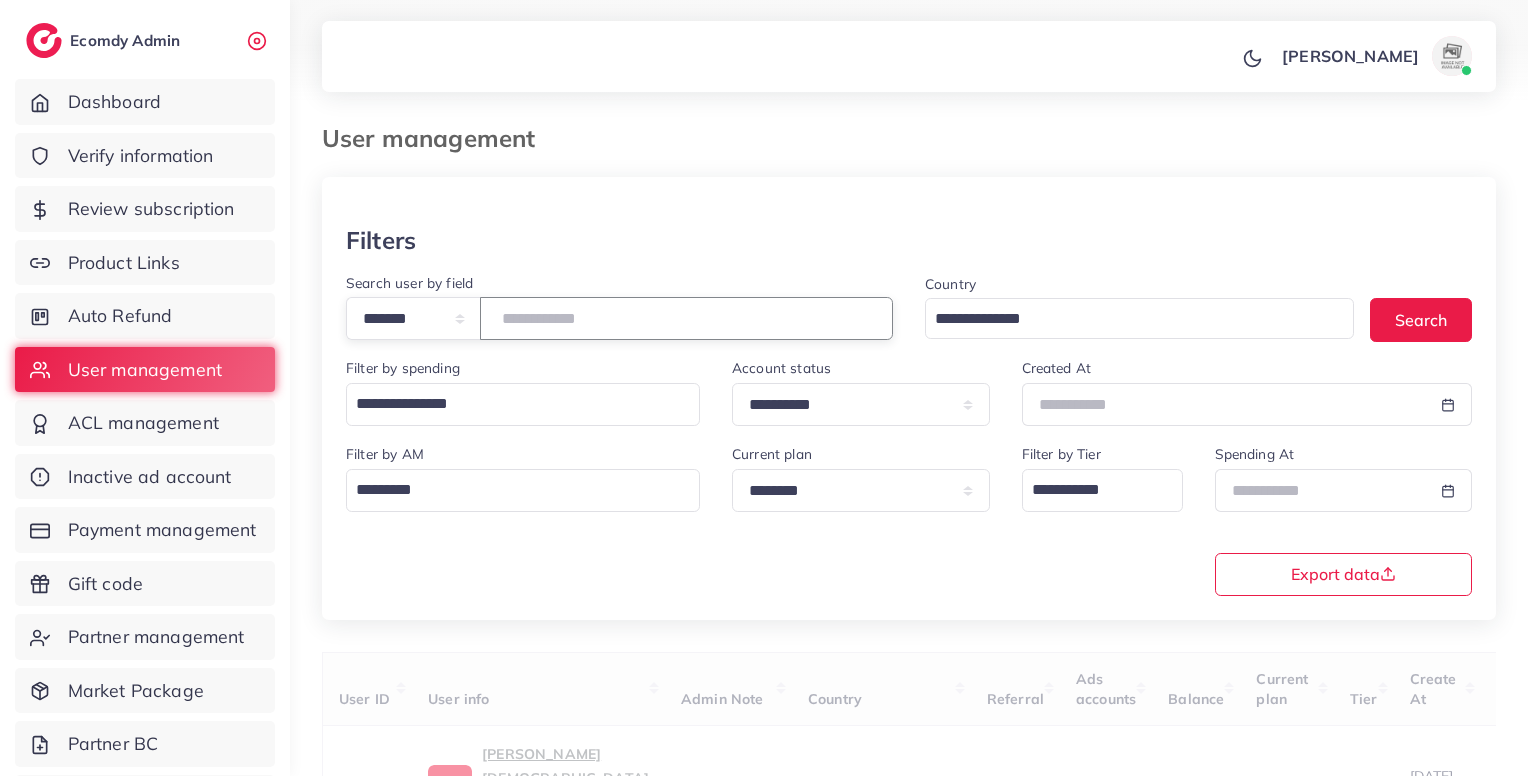 click at bounding box center [686, 318] 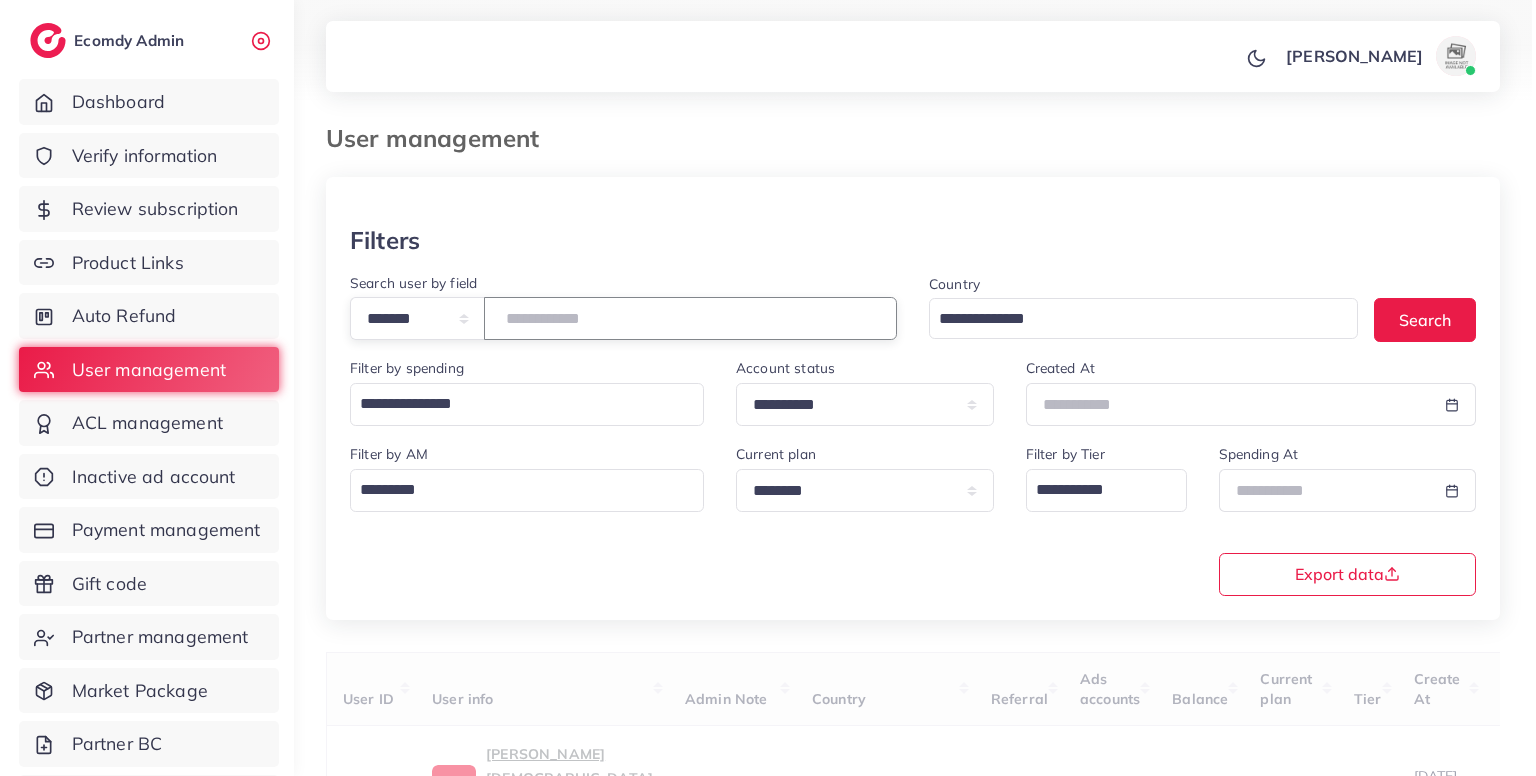 scroll, scrollTop: 183, scrollLeft: 0, axis: vertical 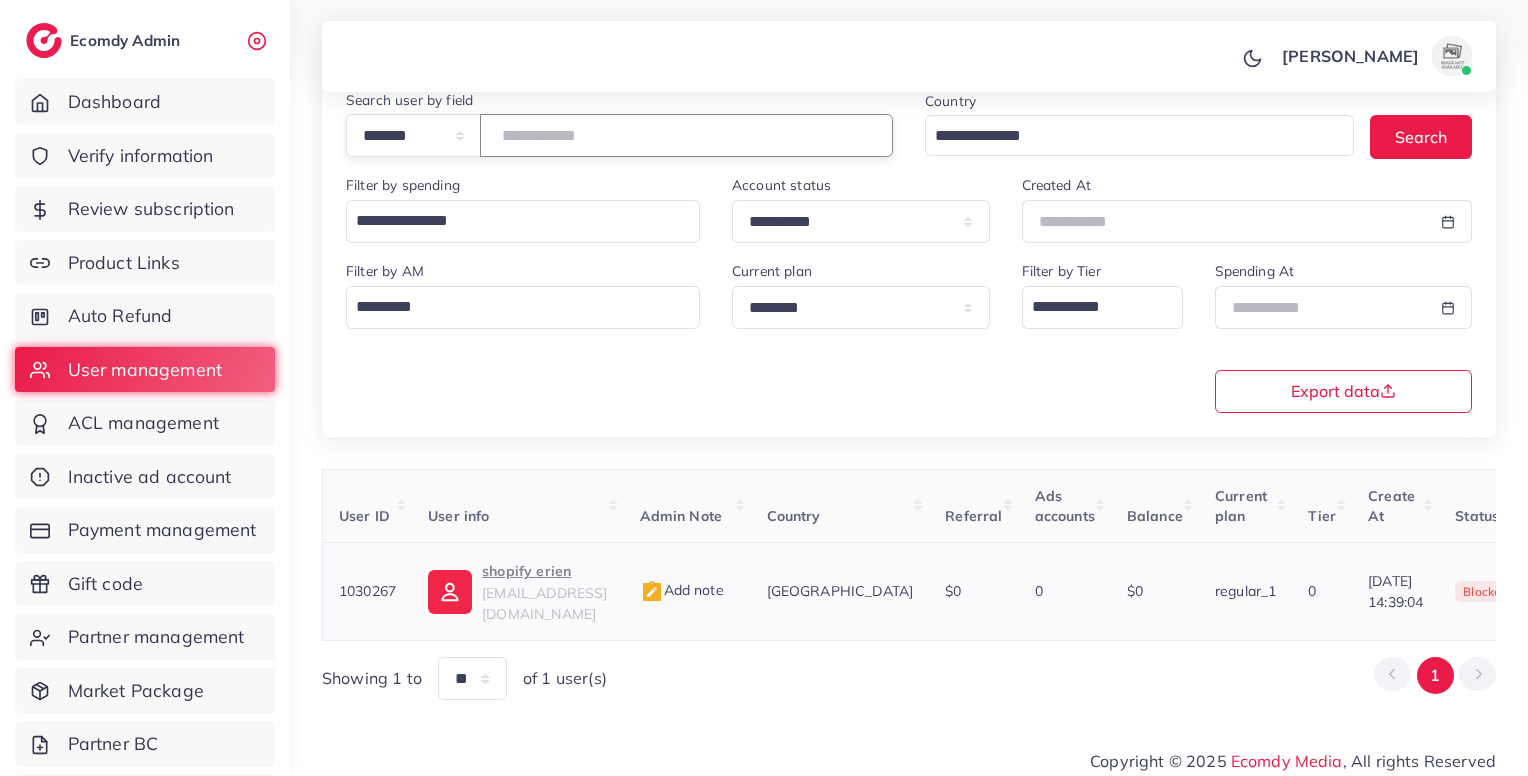 type on "*******" 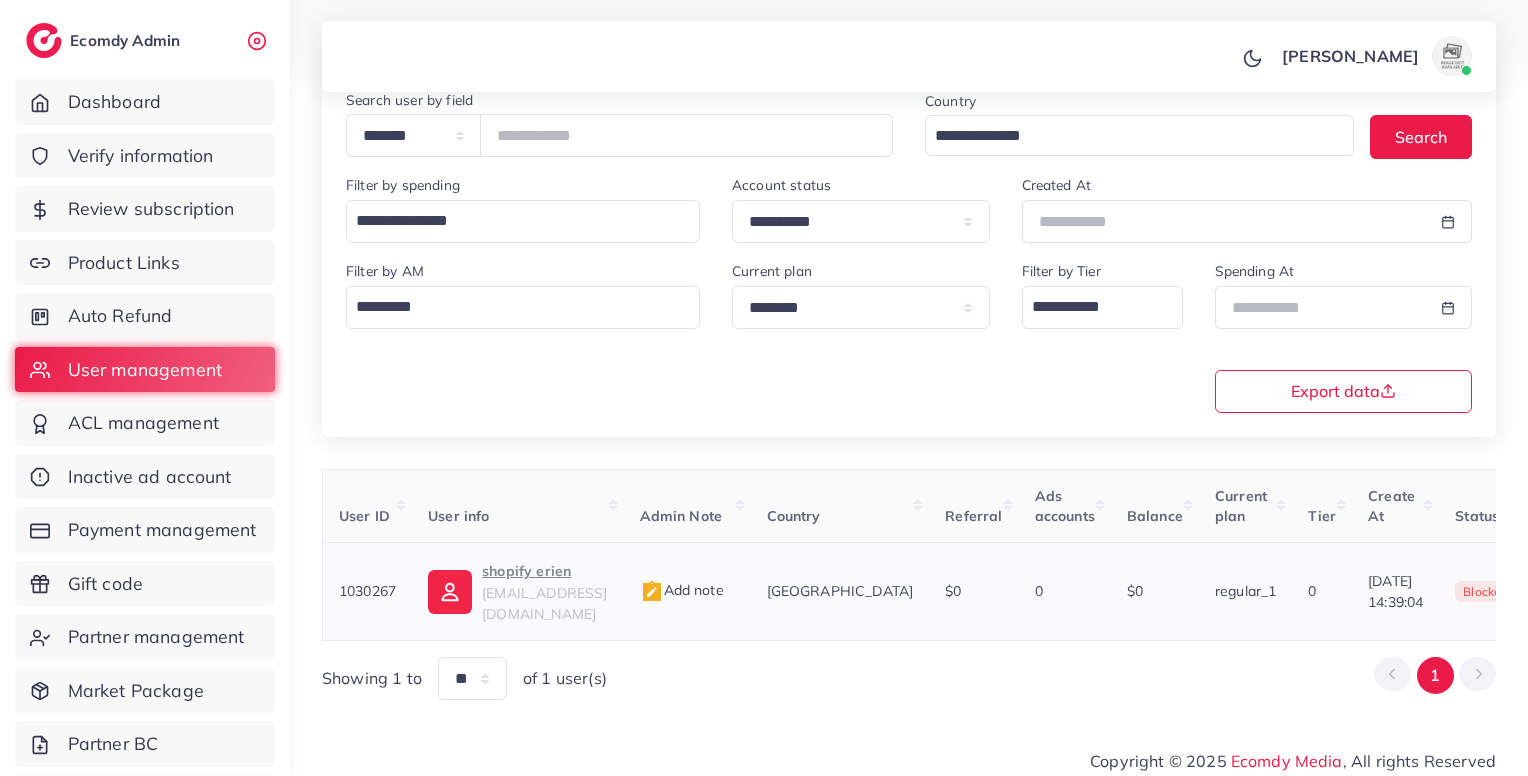click on "Add note" at bounding box center [682, 590] 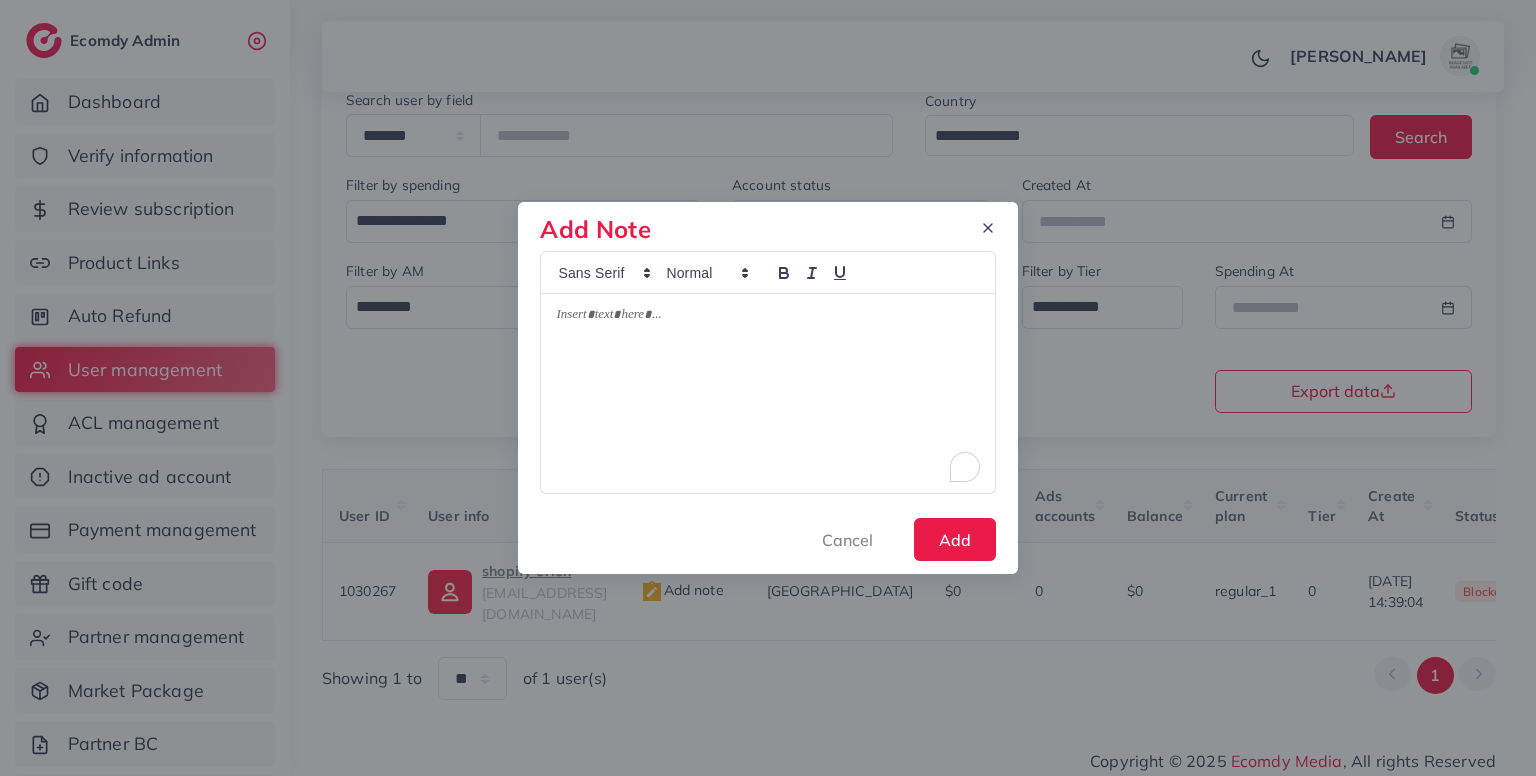 click at bounding box center (767, 318) 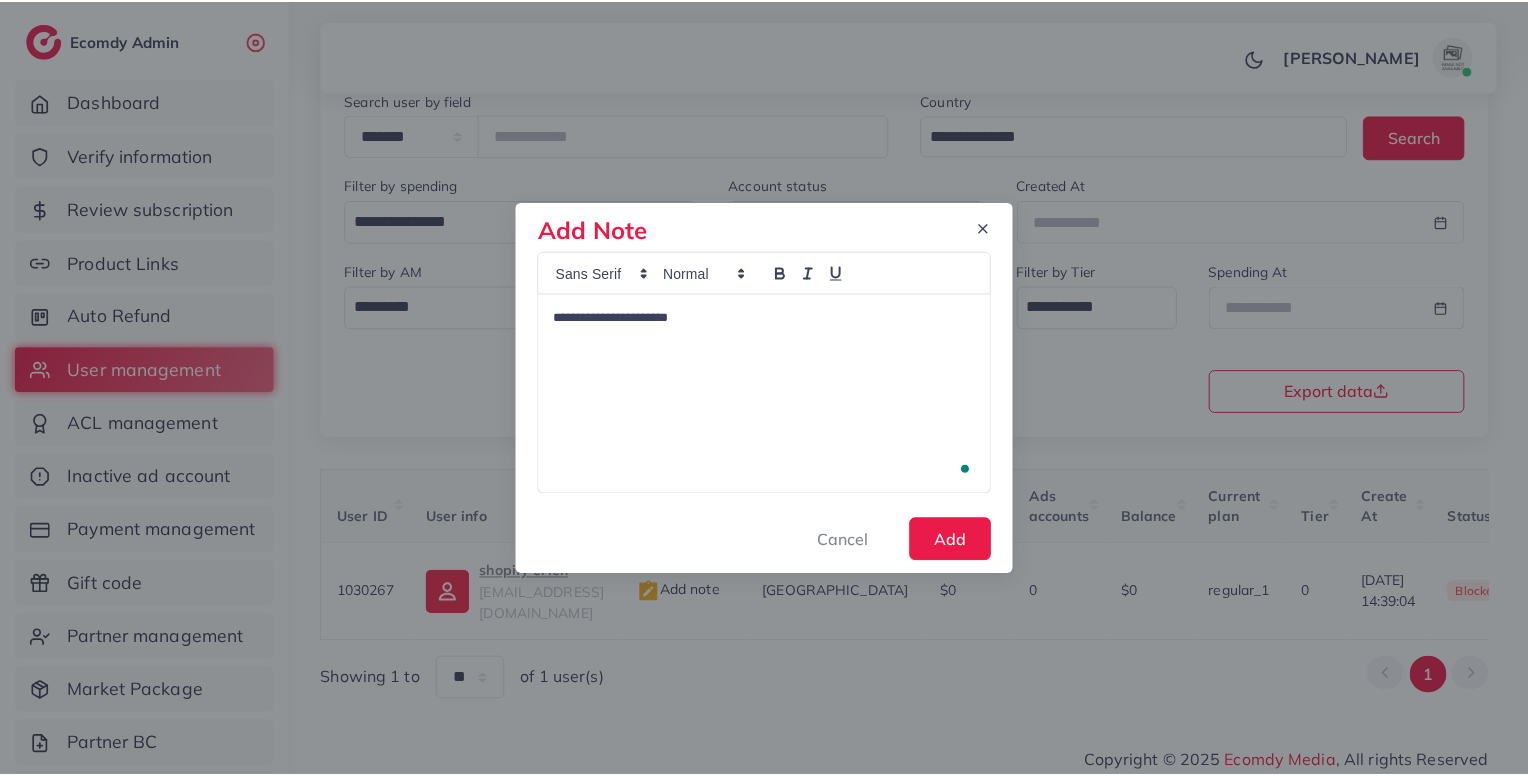 scroll, scrollTop: 0, scrollLeft: 0, axis: both 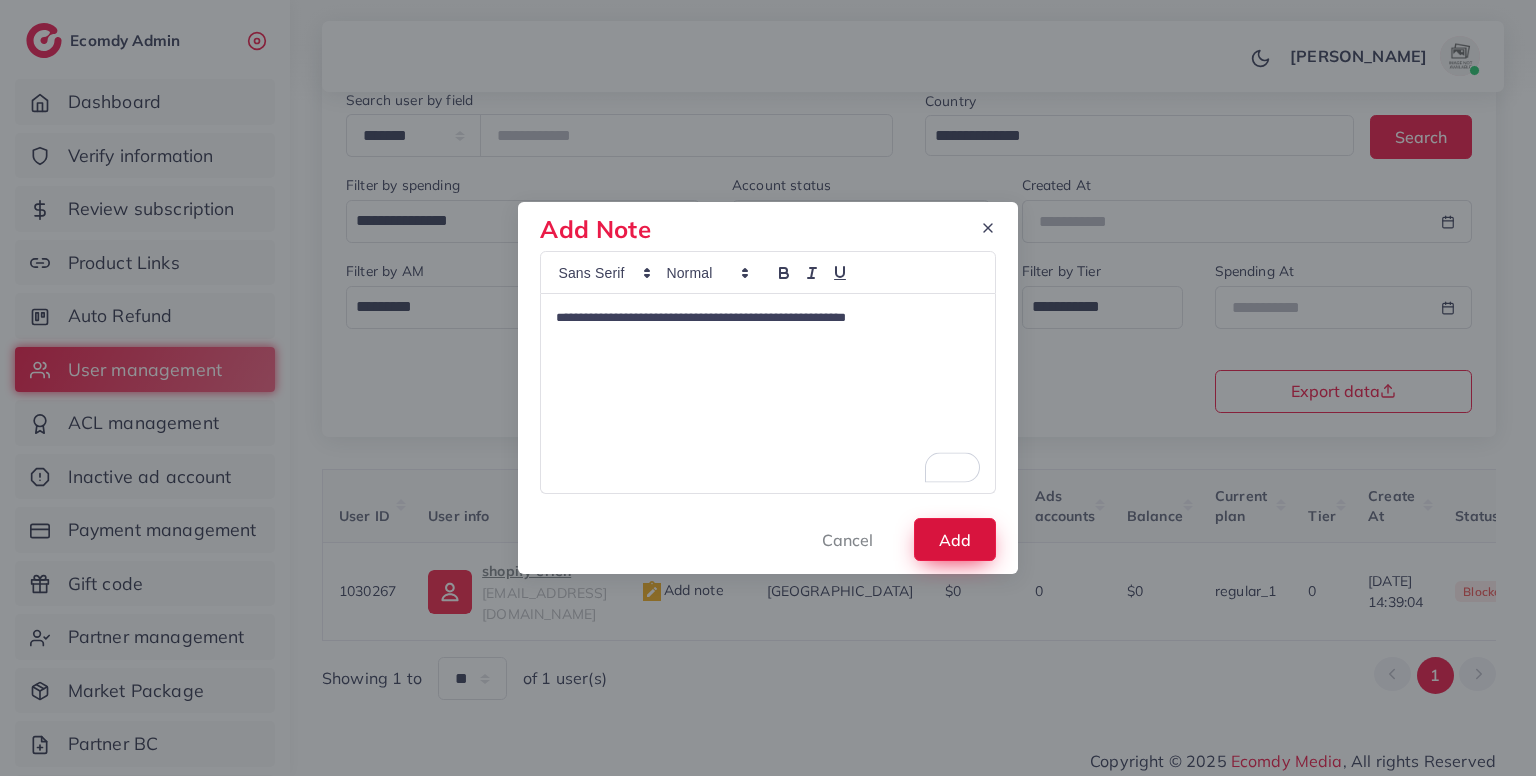 click on "Add" at bounding box center [955, 539] 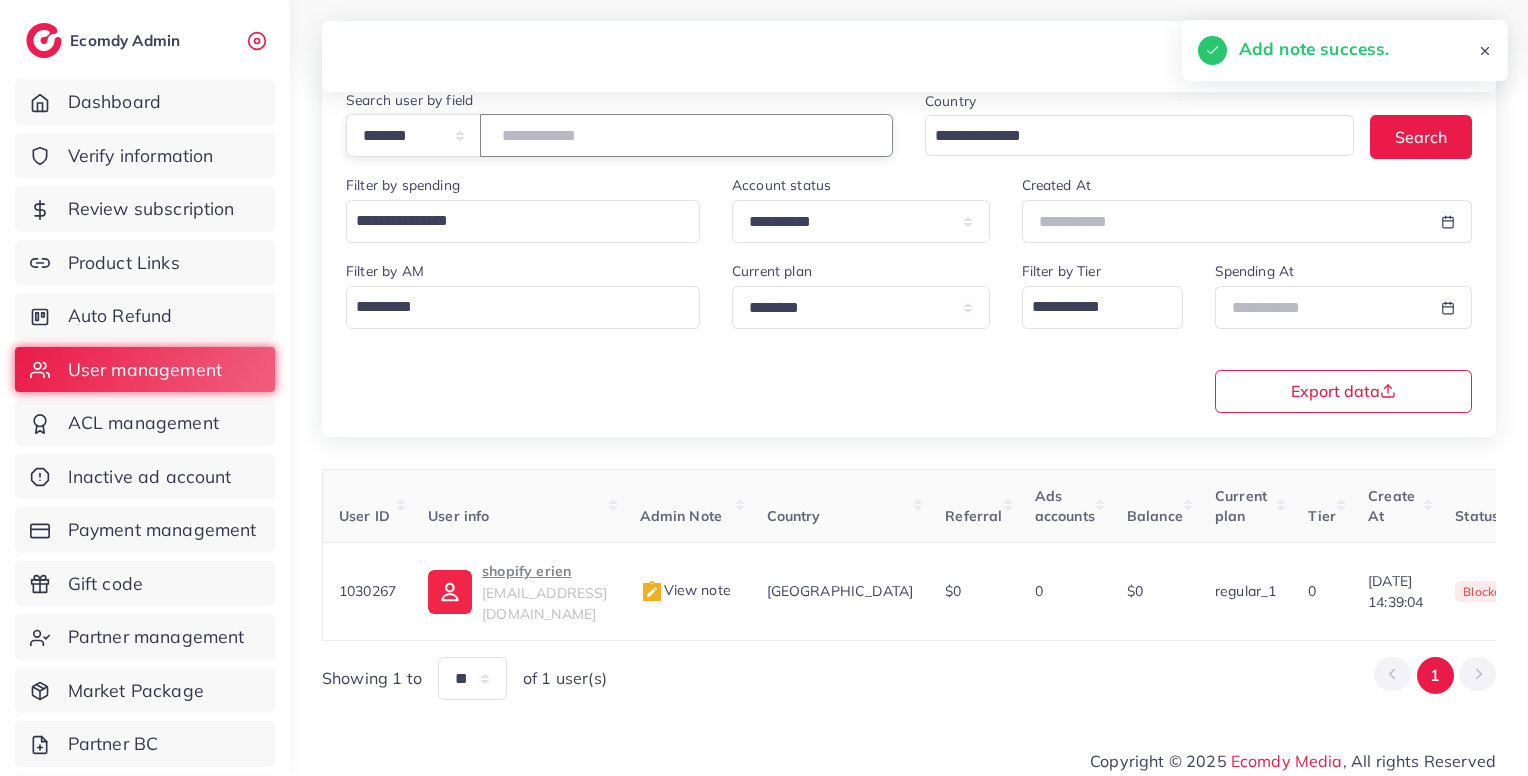 click on "*******" at bounding box center (686, 135) 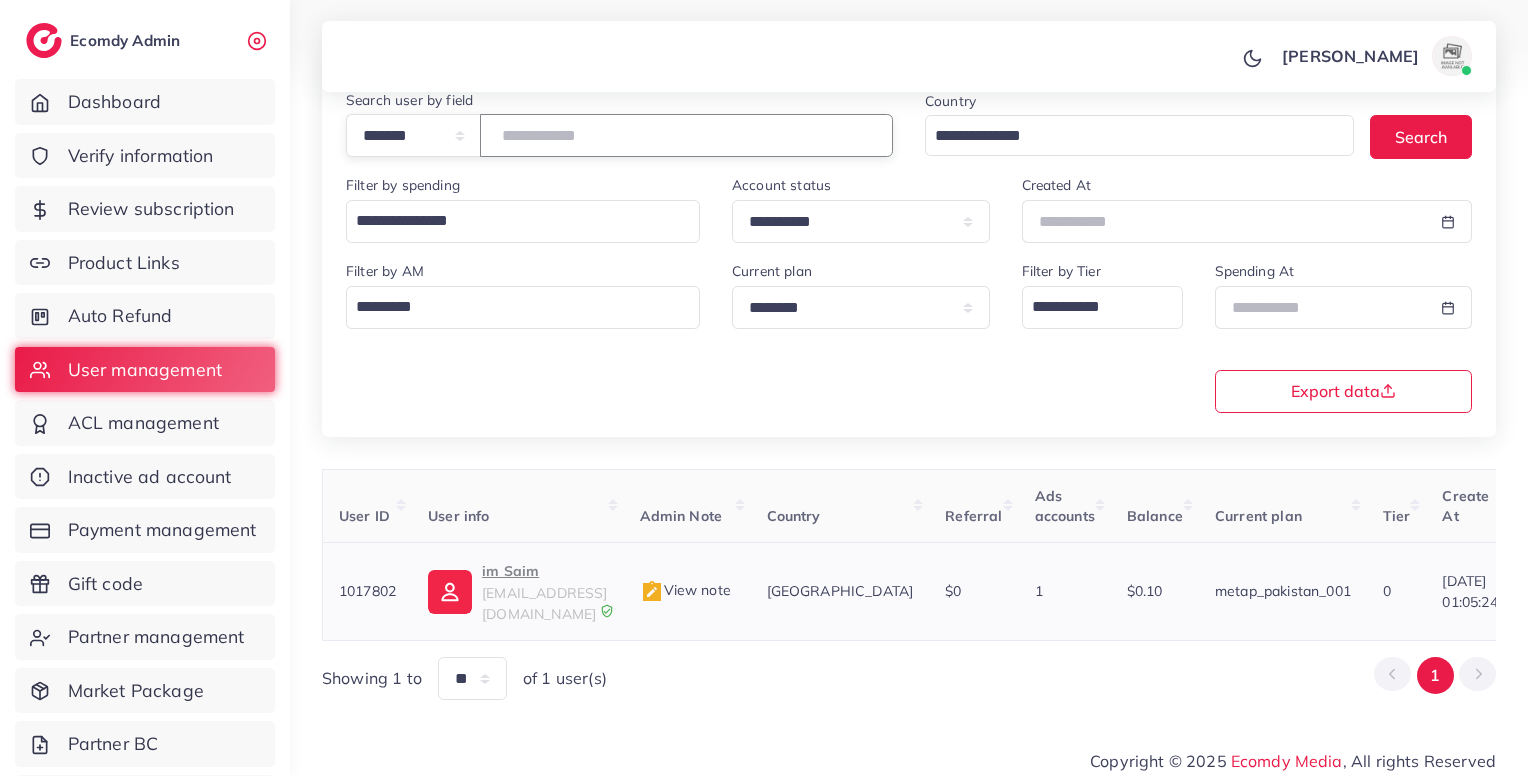 scroll, scrollTop: 0, scrollLeft: 489, axis: horizontal 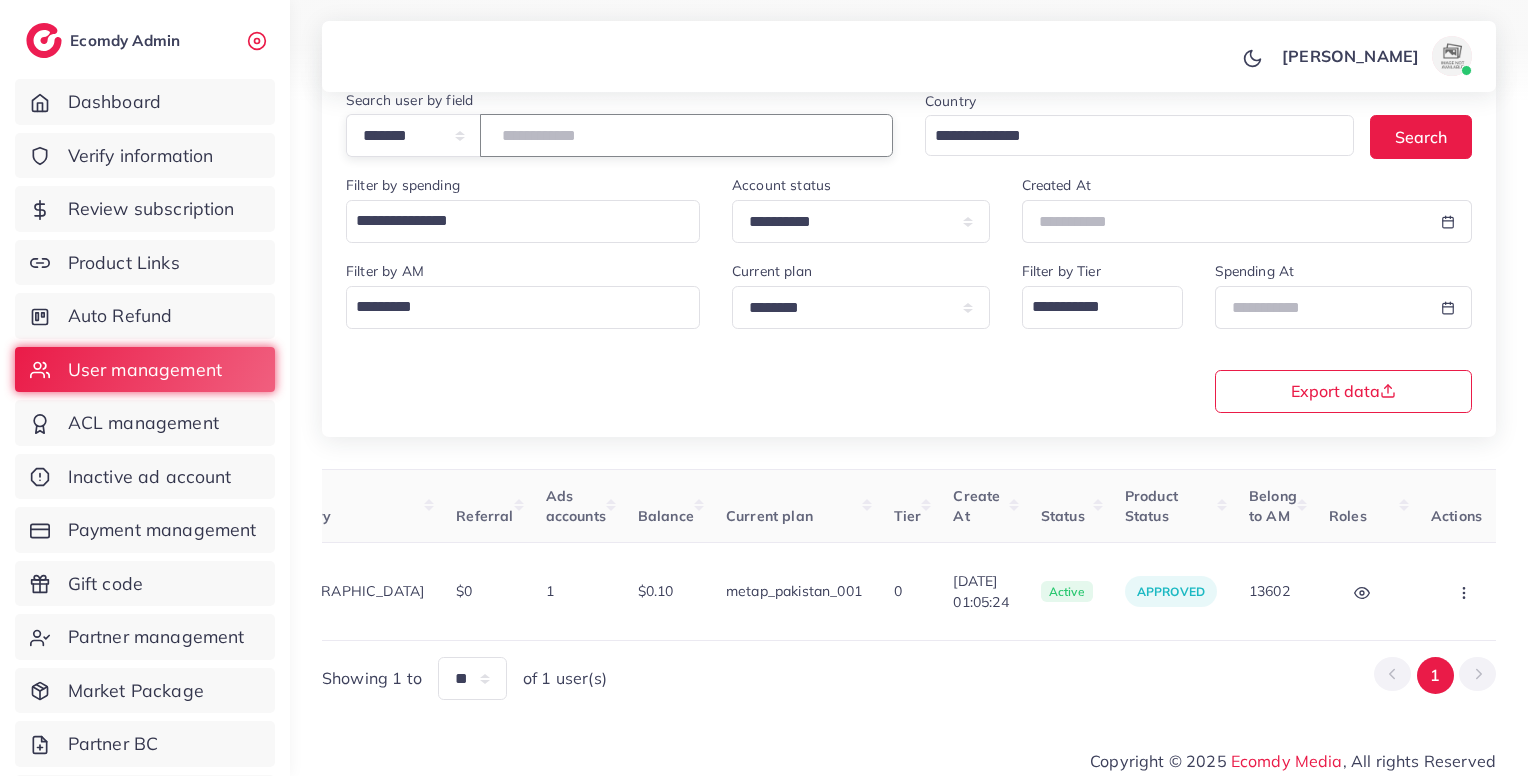 type on "*******" 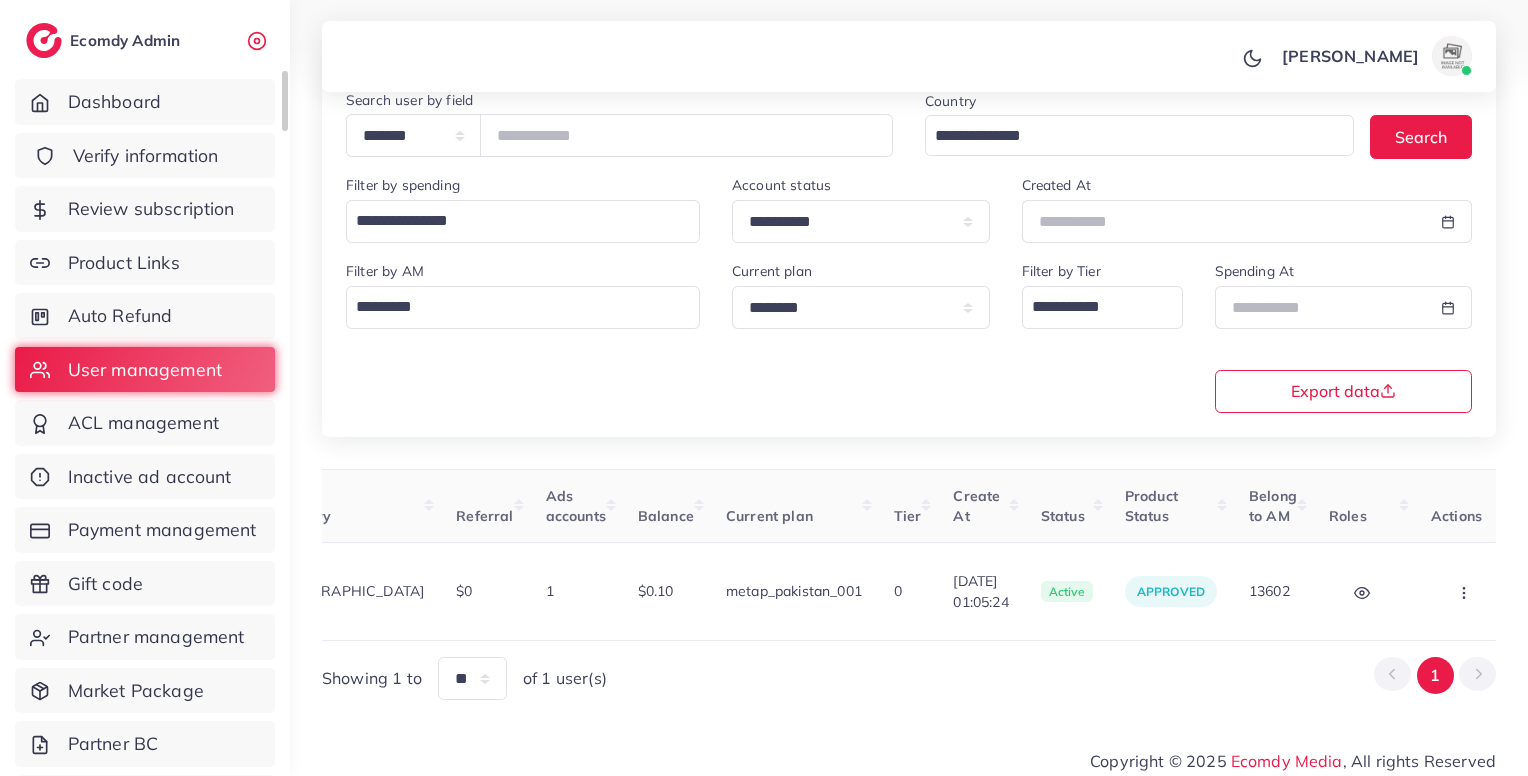 click on "Verify information" at bounding box center [145, 156] 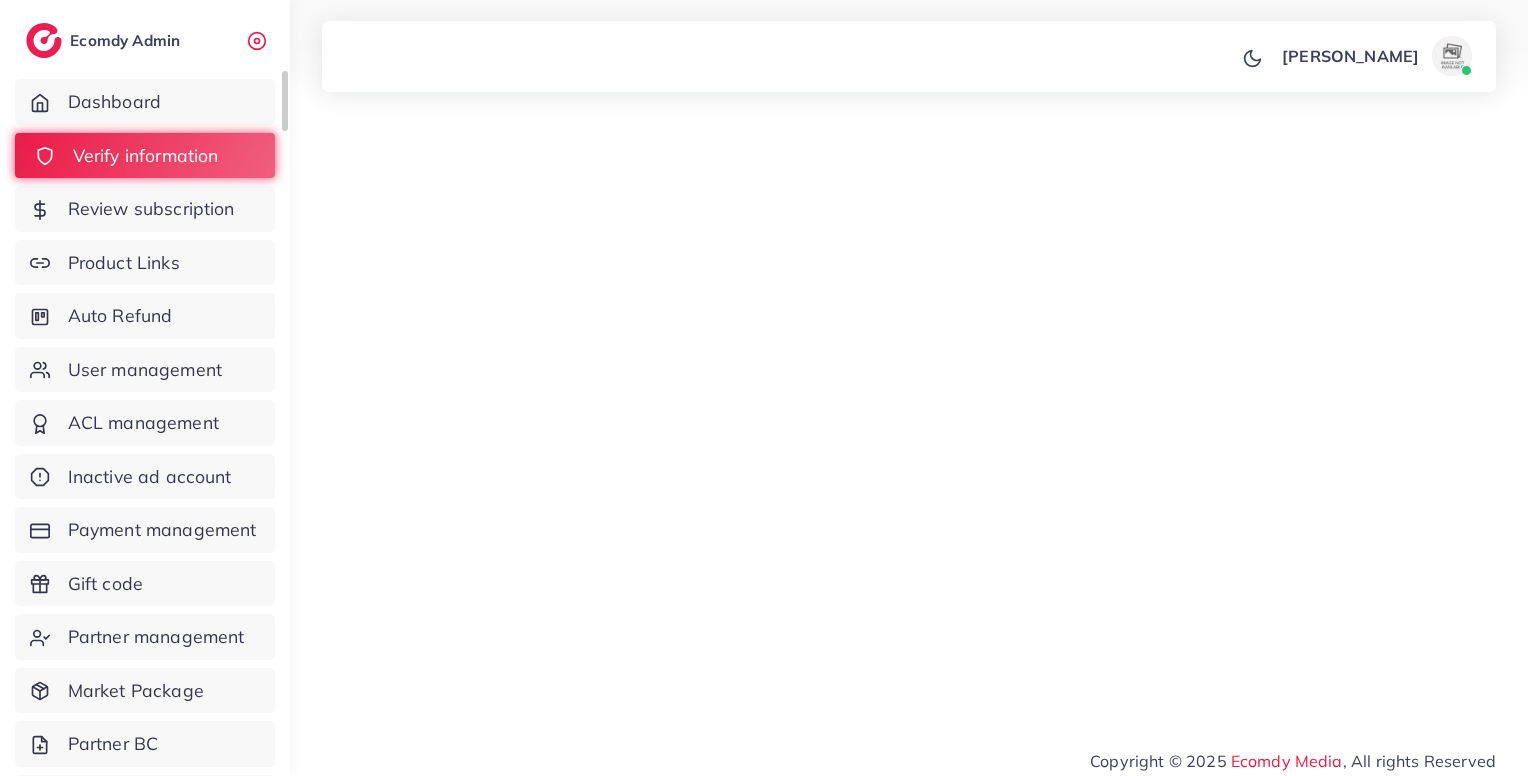scroll, scrollTop: 0, scrollLeft: 0, axis: both 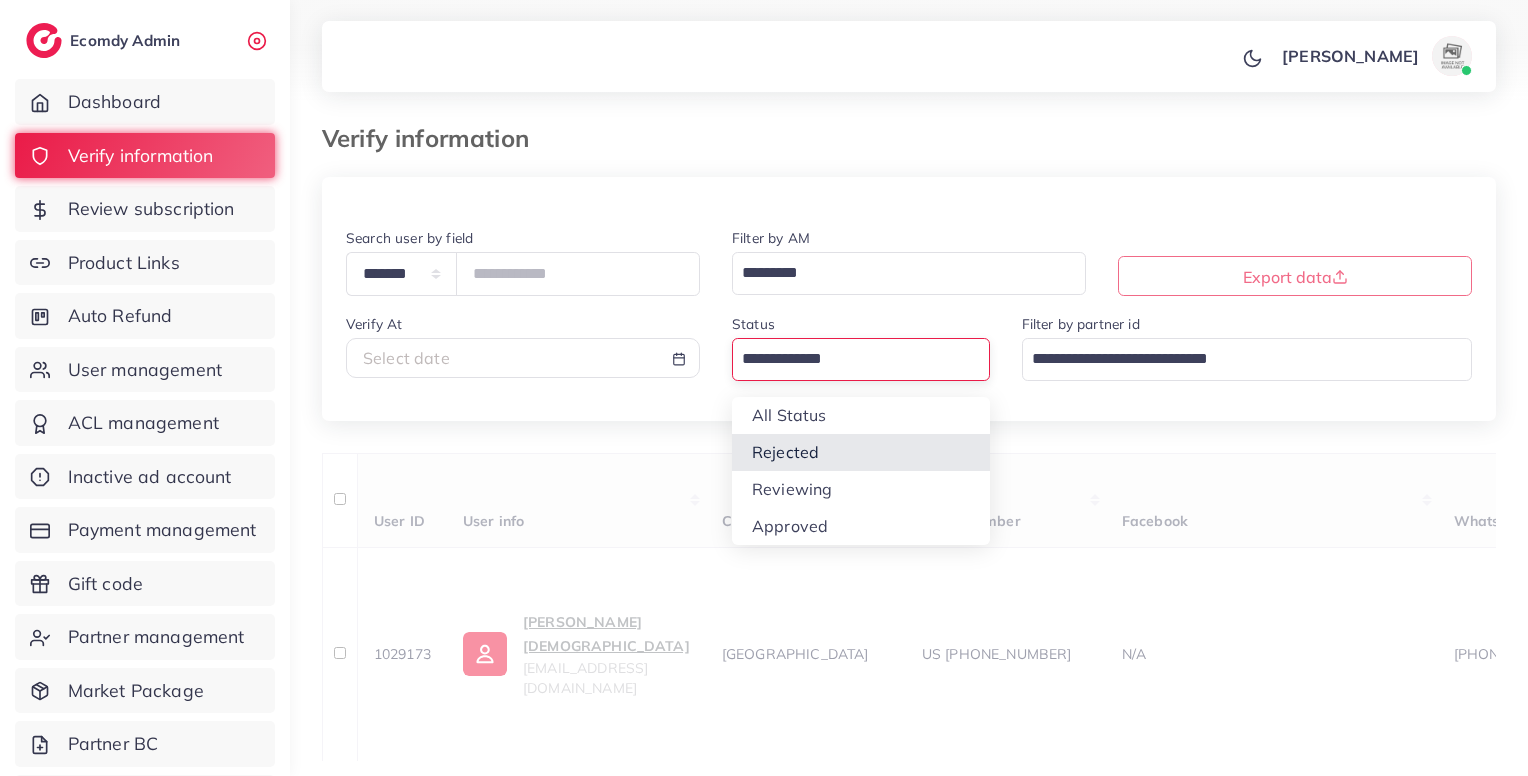 drag, startPoint x: 808, startPoint y: 358, endPoint x: 840, endPoint y: 517, distance: 162.18816 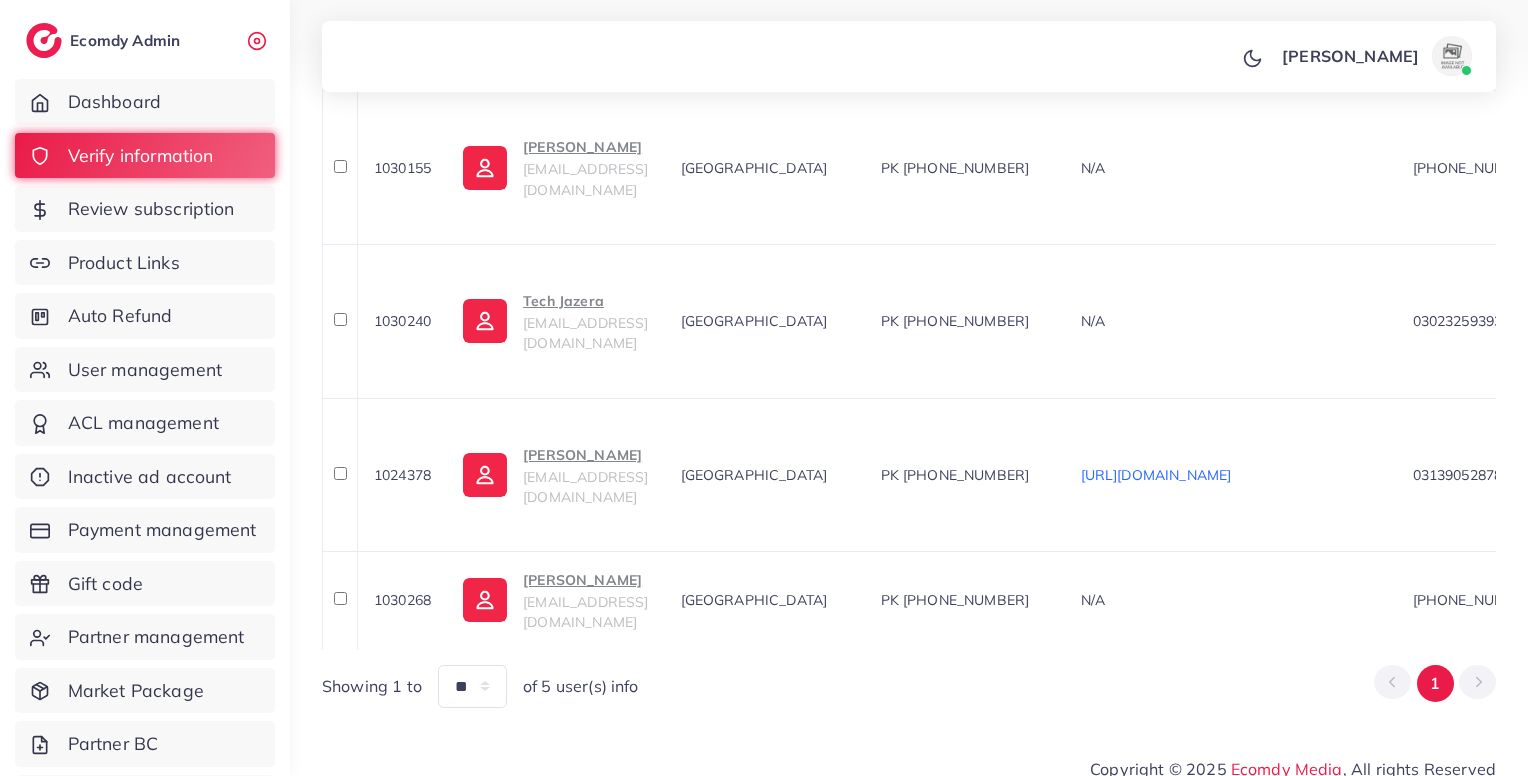 scroll, scrollTop: 994, scrollLeft: 0, axis: vertical 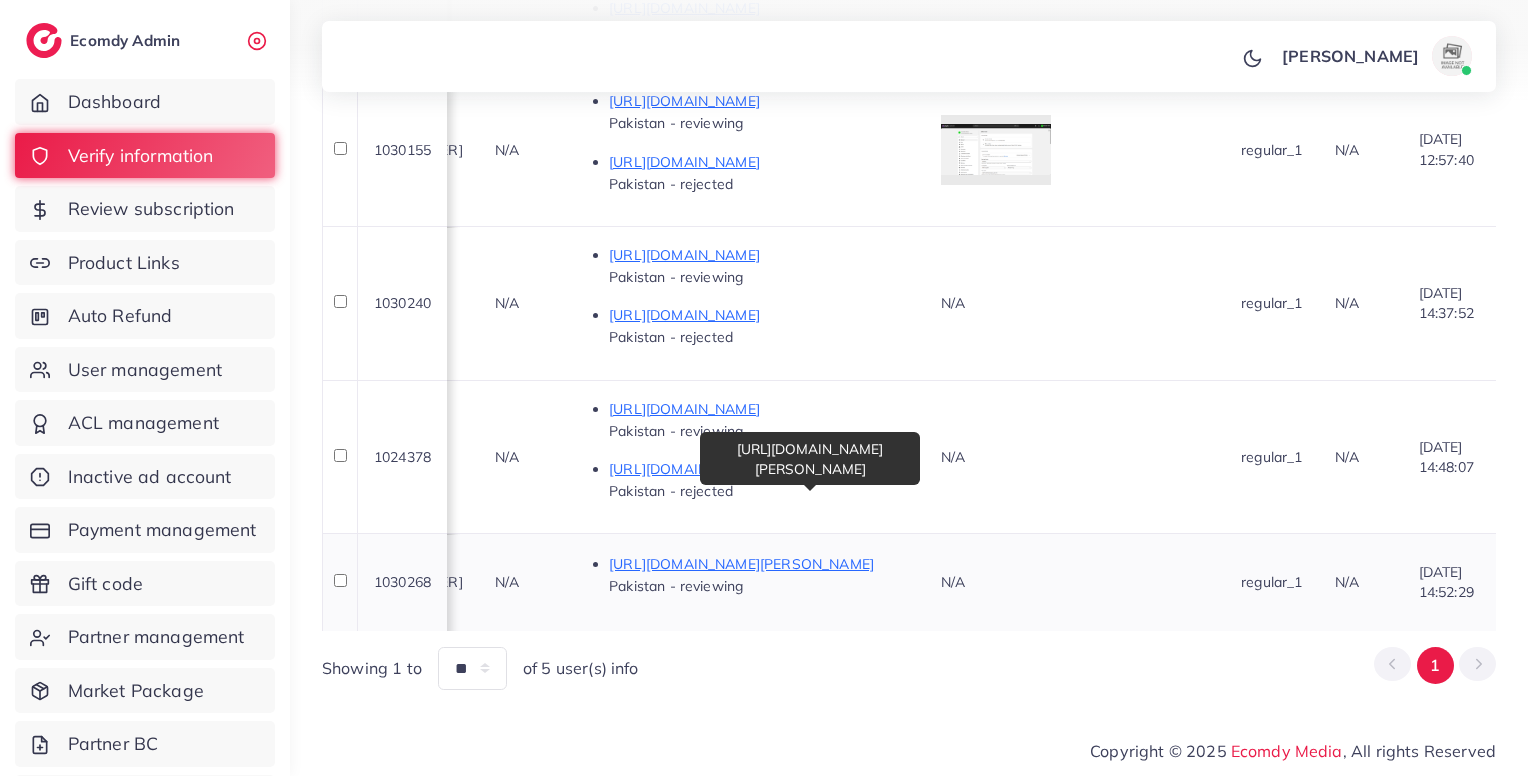 click on "[URL][DOMAIN_NAME][PERSON_NAME]" at bounding box center [759, 564] 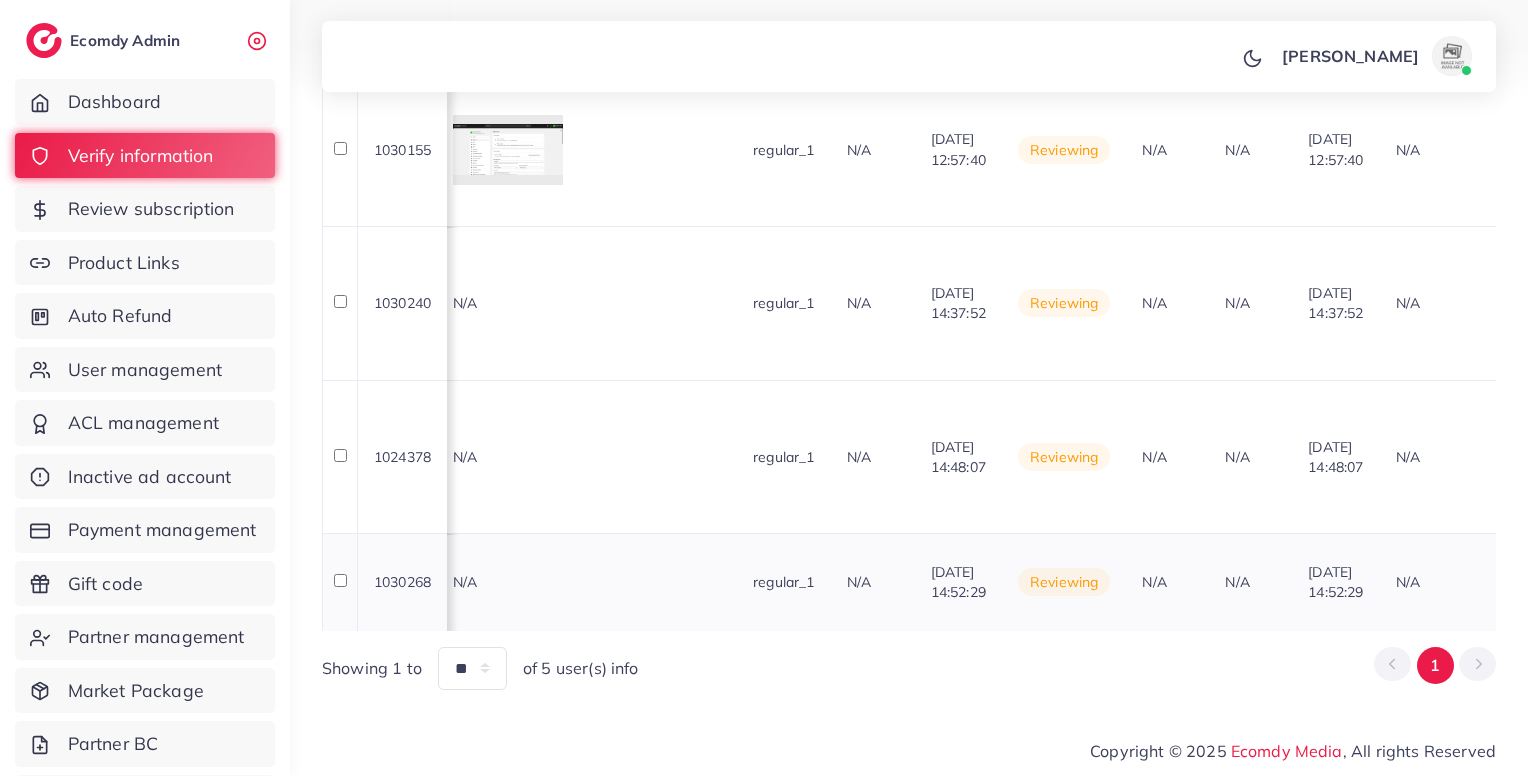 scroll, scrollTop: 0, scrollLeft: 1728, axis: horizontal 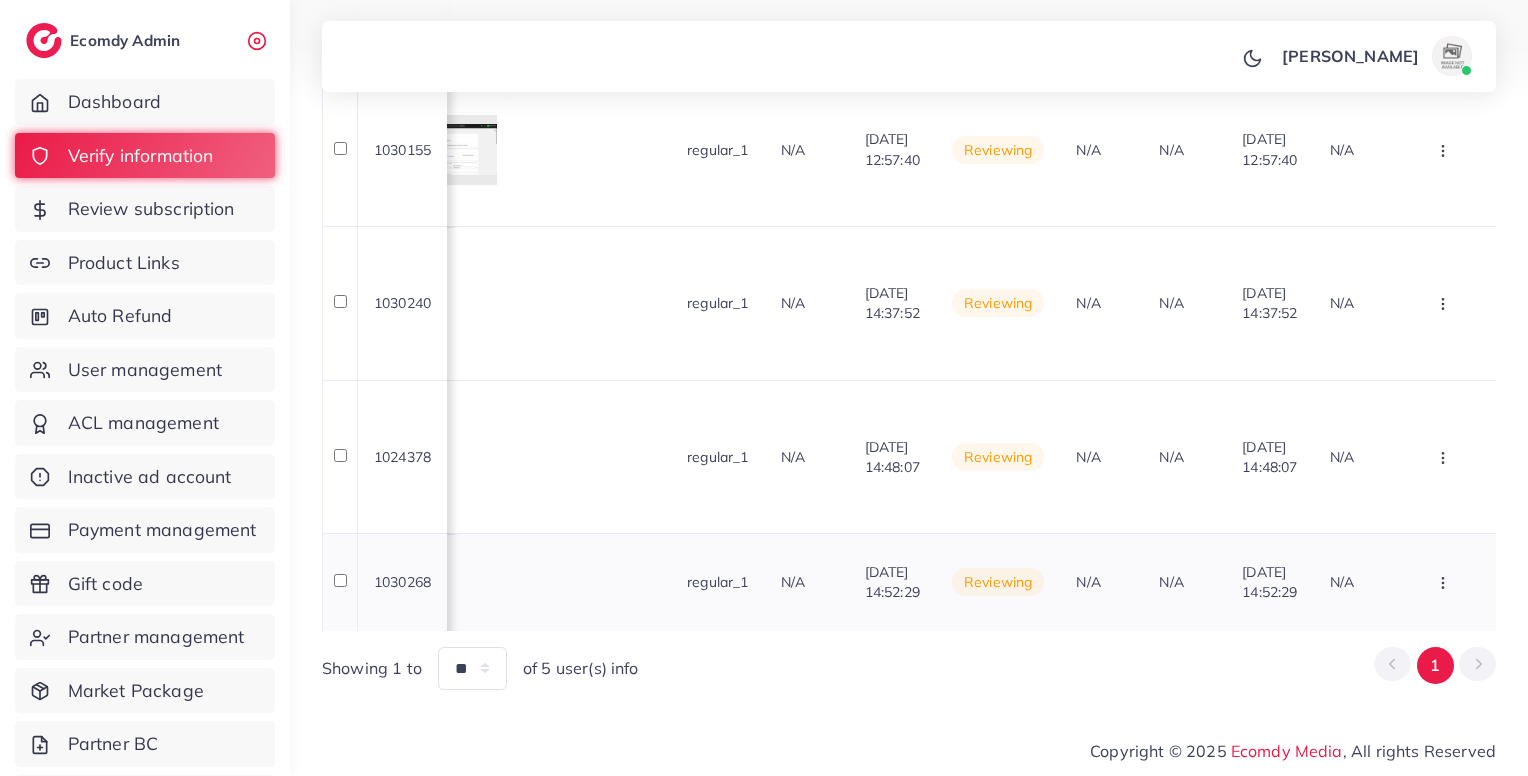 click at bounding box center [1445, -185] 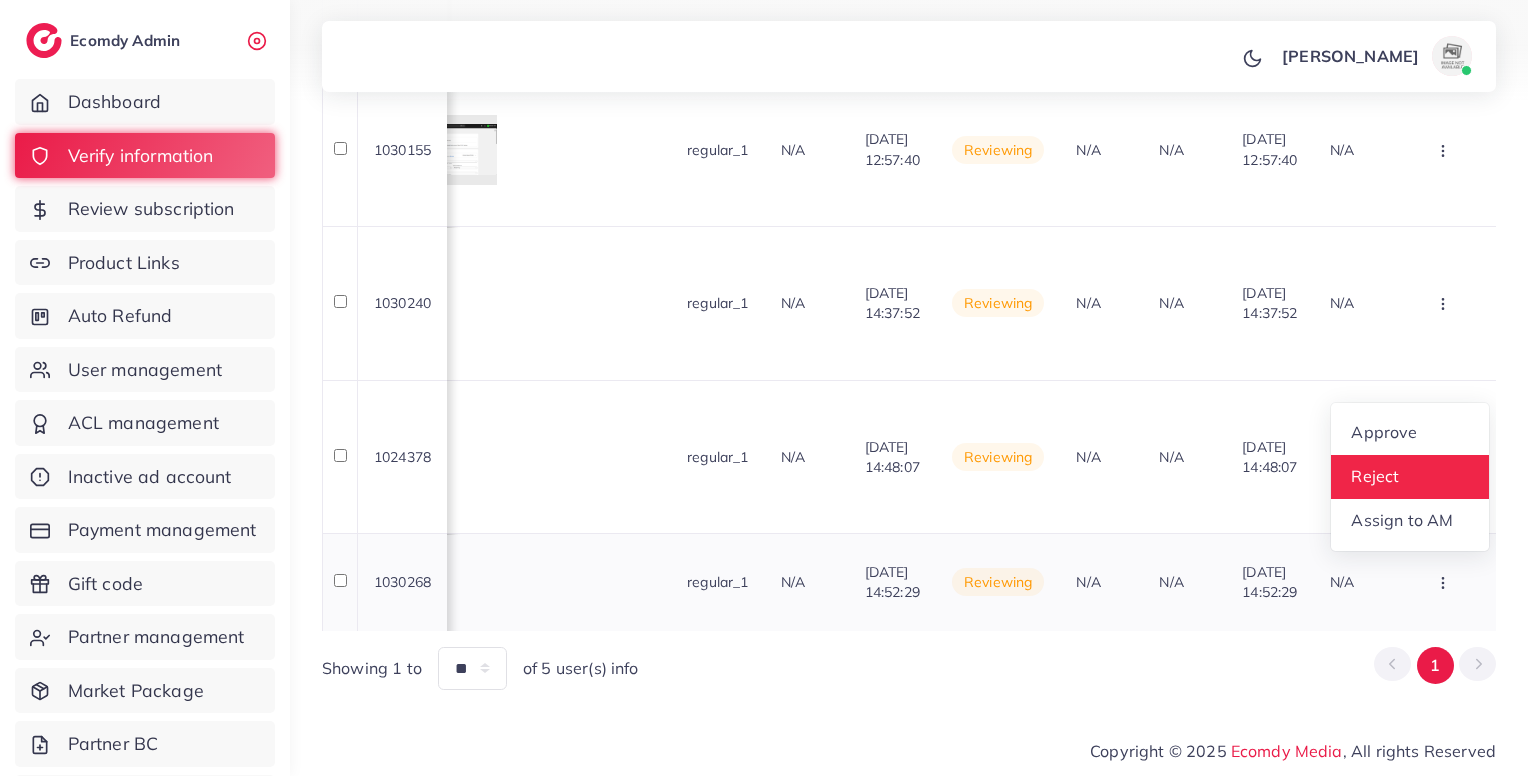 click on "Reject" at bounding box center [1410, 477] 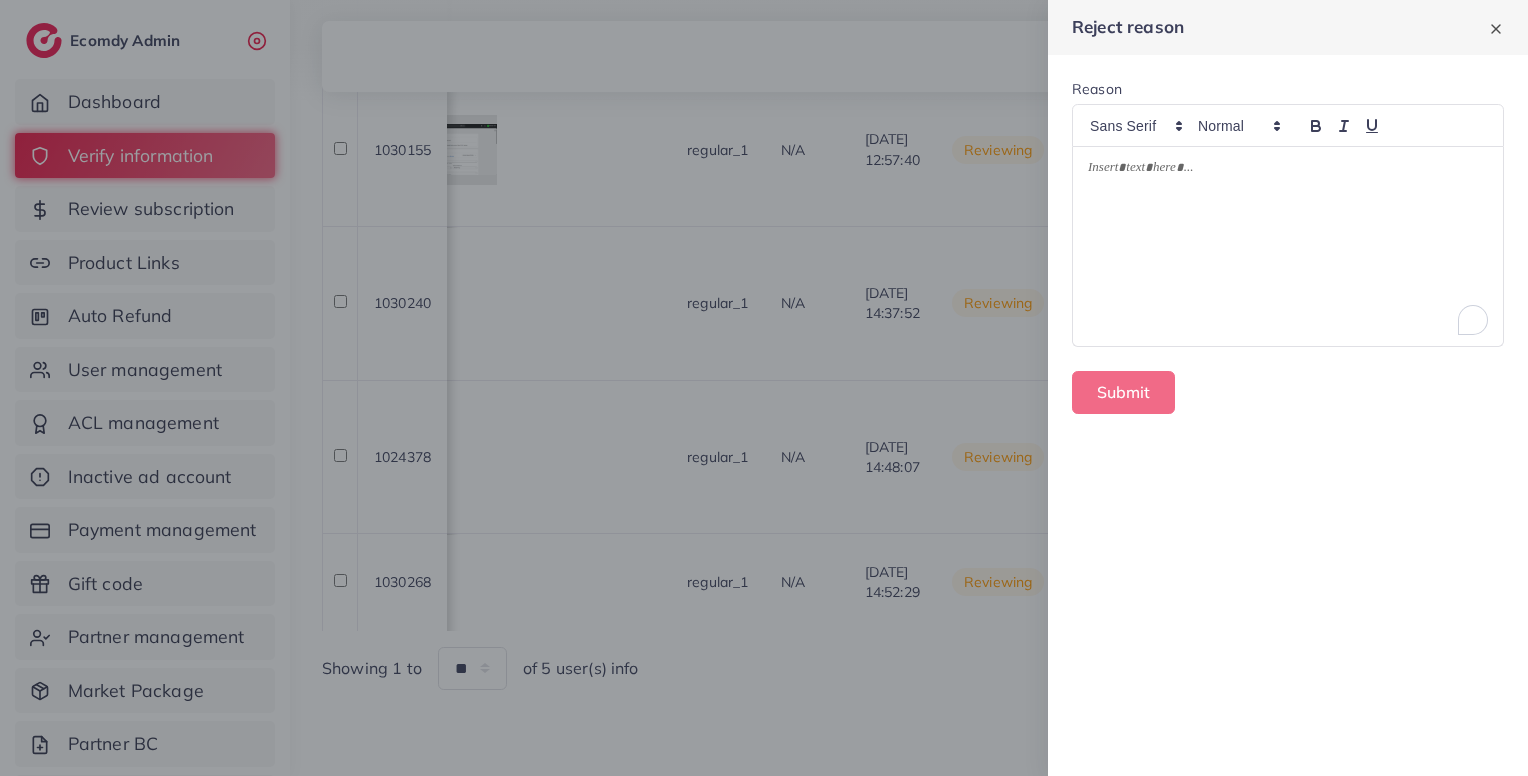 click at bounding box center [1288, 247] 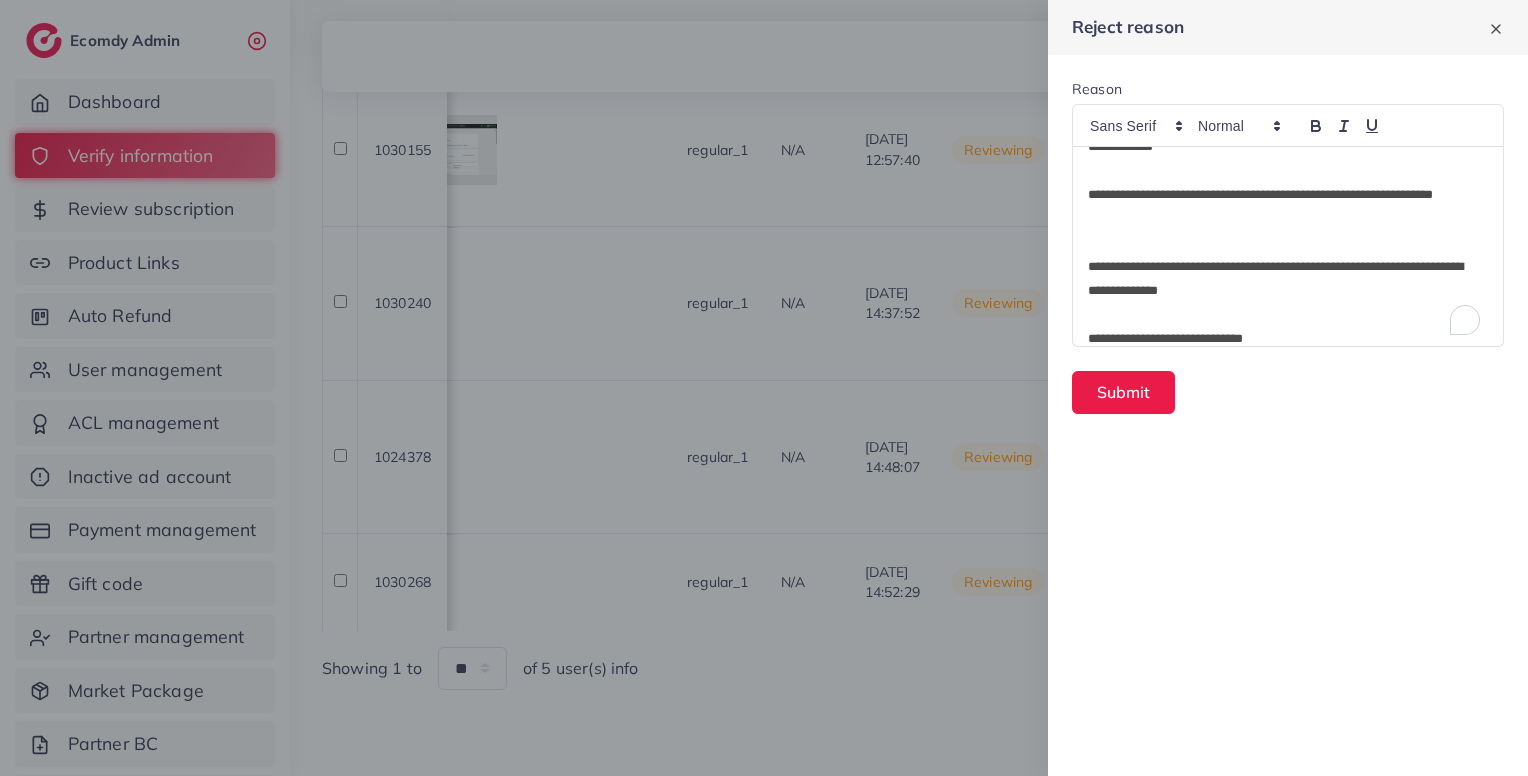 type 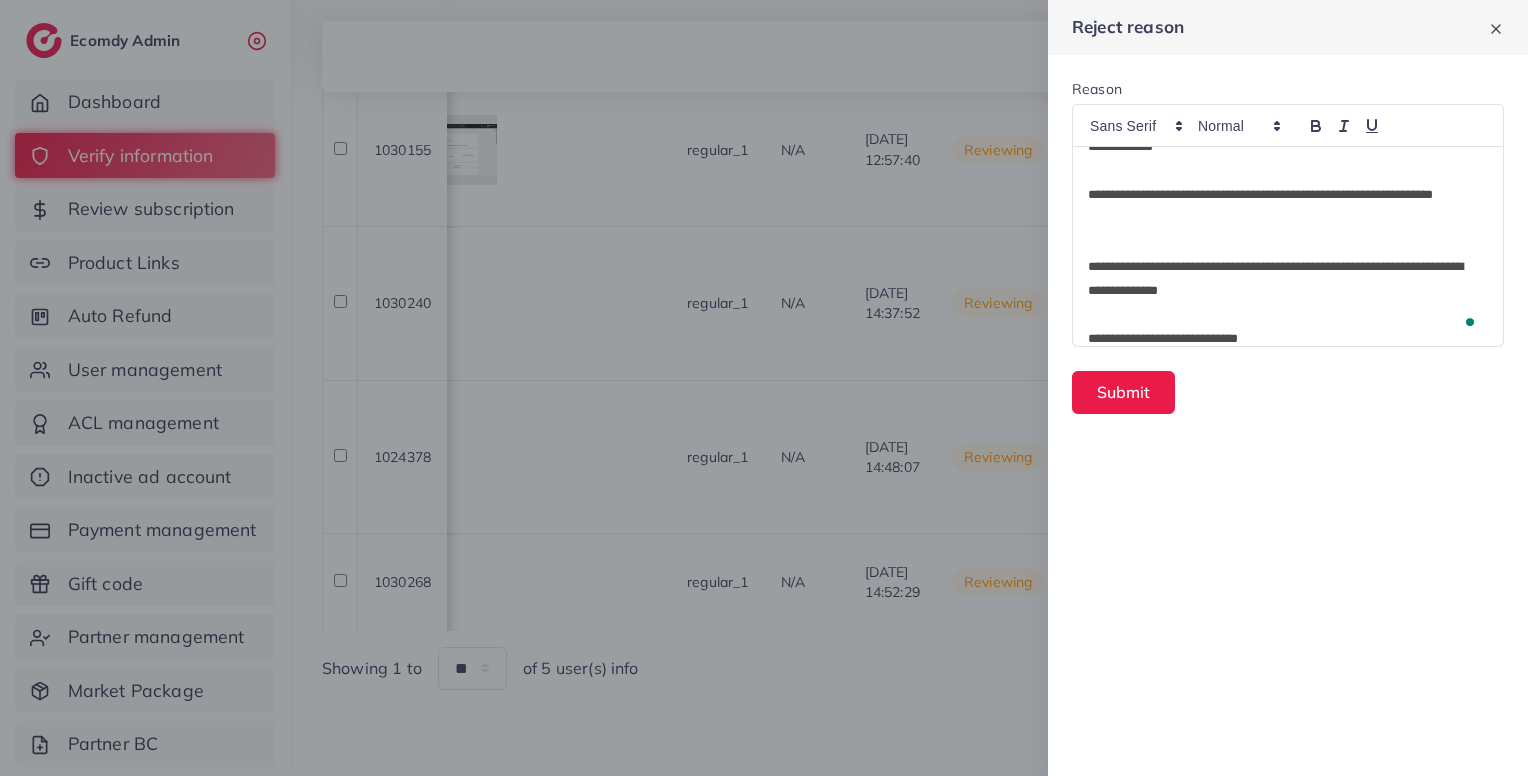 scroll, scrollTop: 0, scrollLeft: 0, axis: both 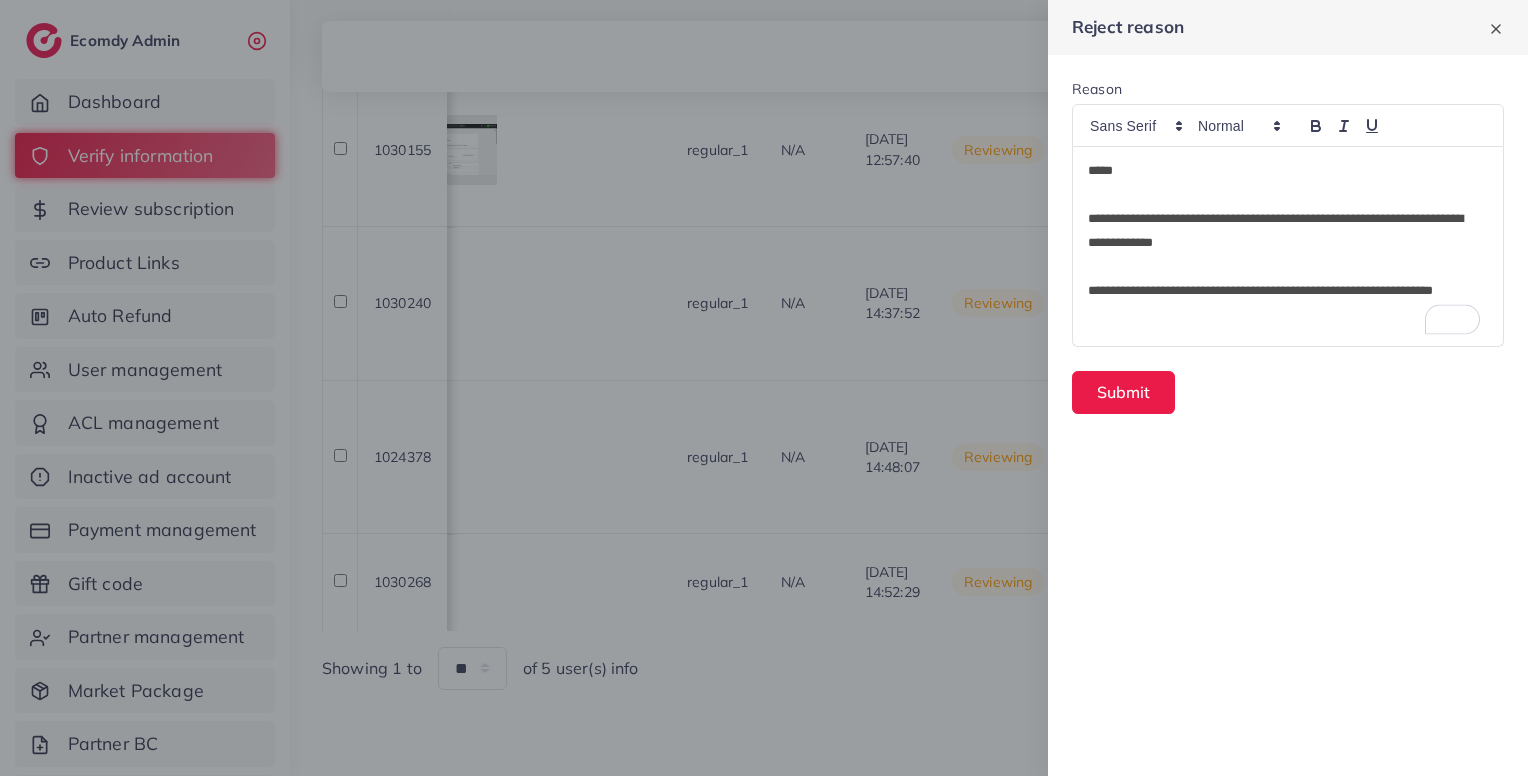 click on "****" at bounding box center (1284, 171) 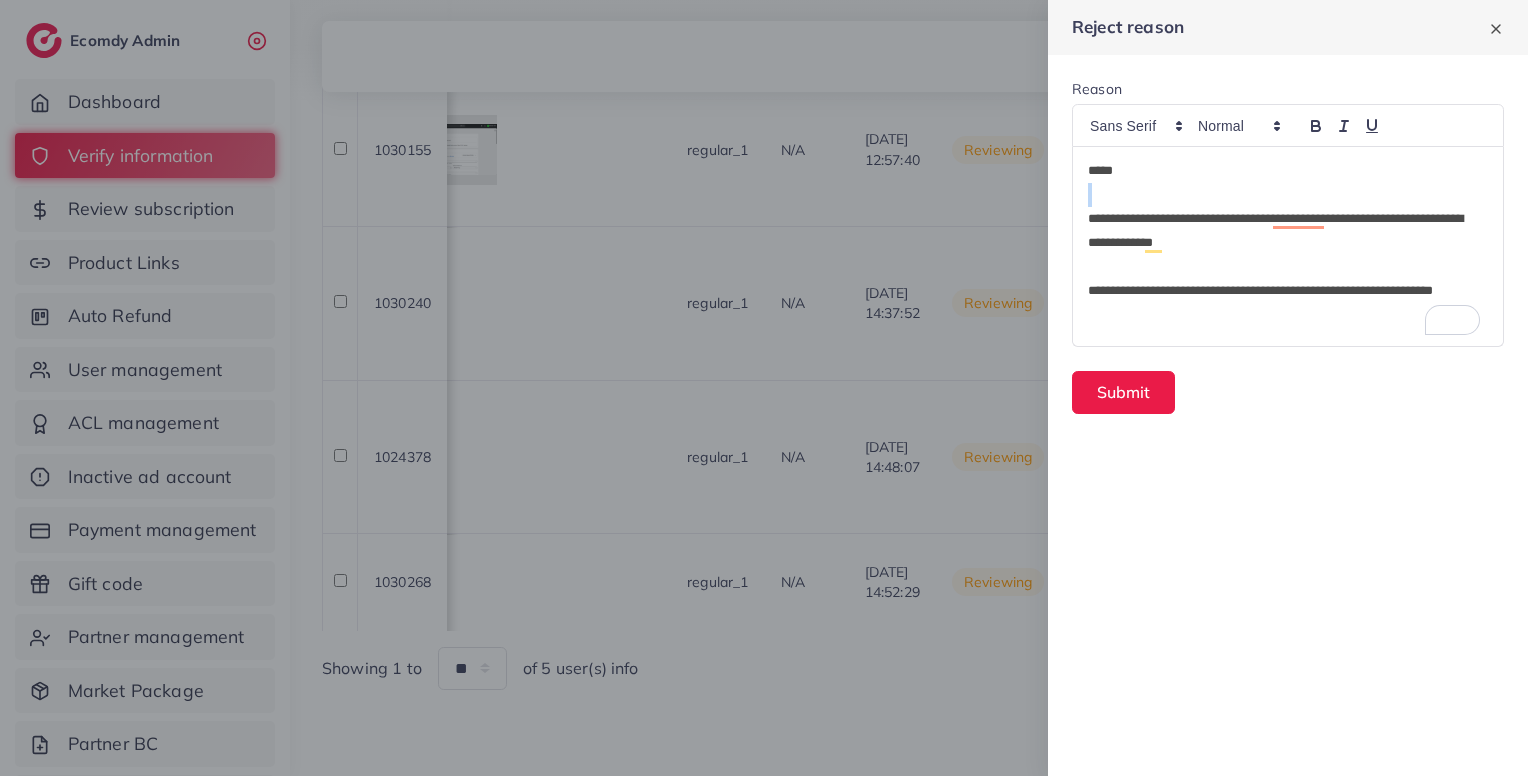 drag, startPoint x: 1140, startPoint y: 174, endPoint x: 1039, endPoint y: 183, distance: 101.4002 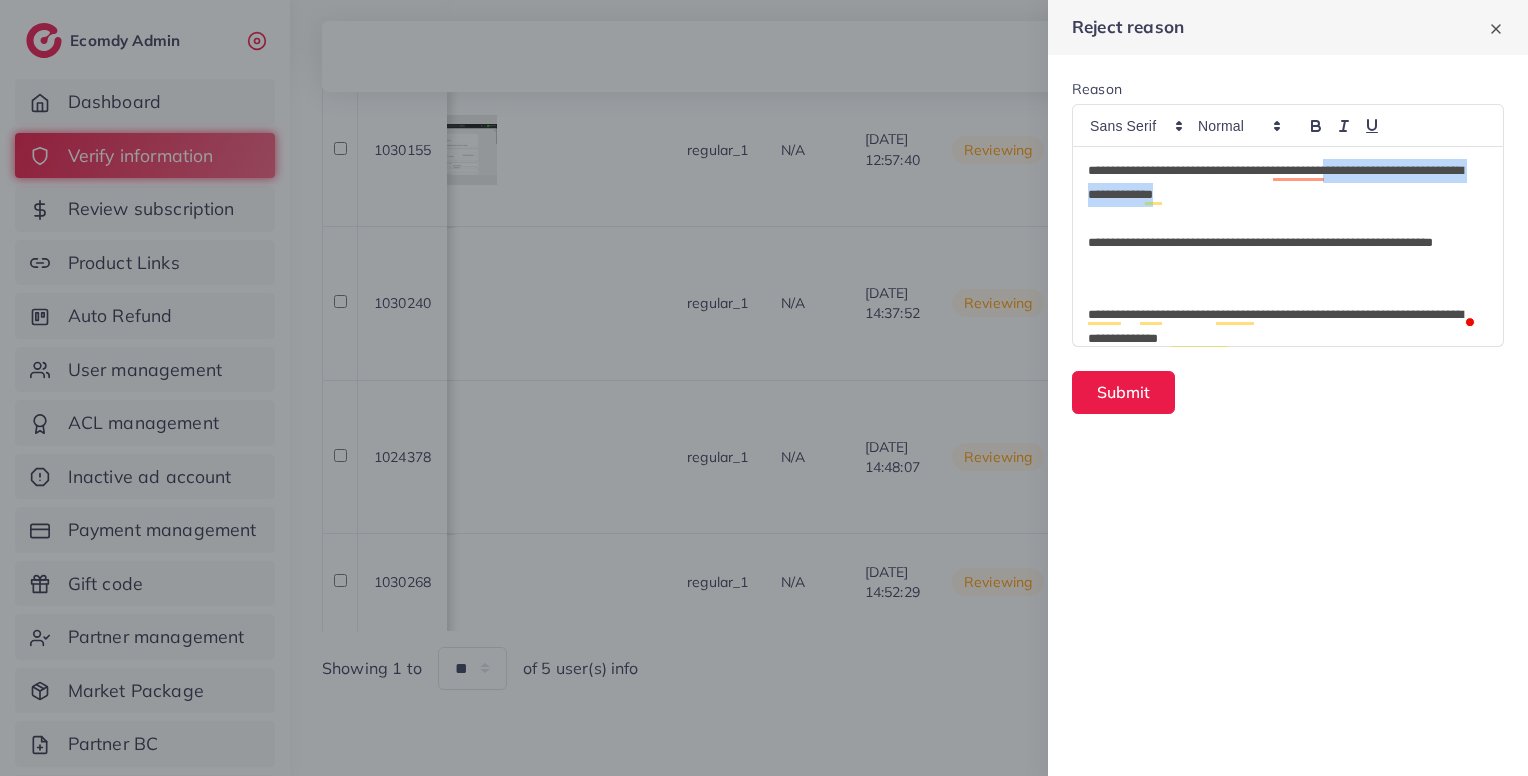 drag, startPoint x: 1381, startPoint y: 174, endPoint x: 1420, endPoint y: 198, distance: 45.79301 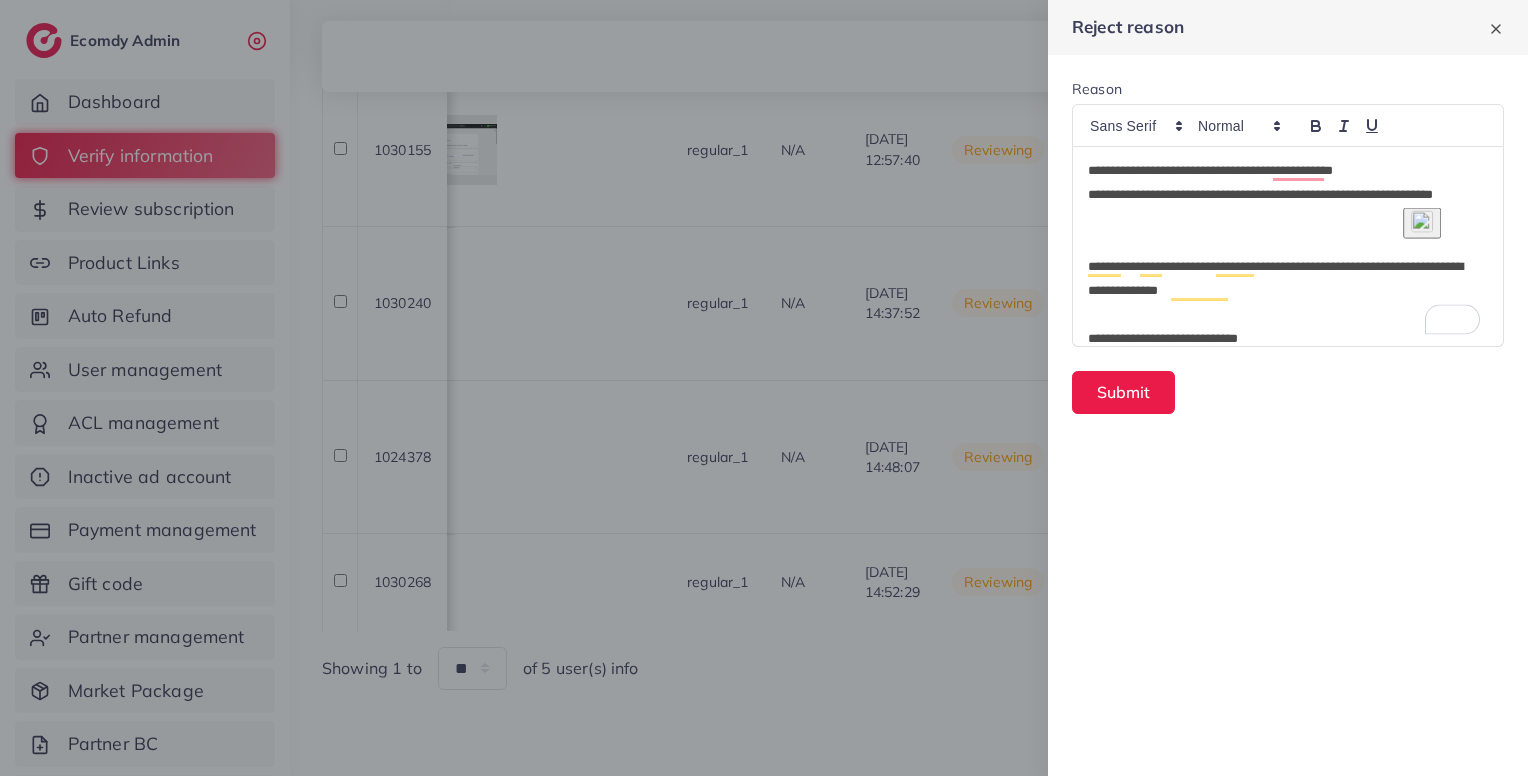 click at bounding box center [1288, 243] 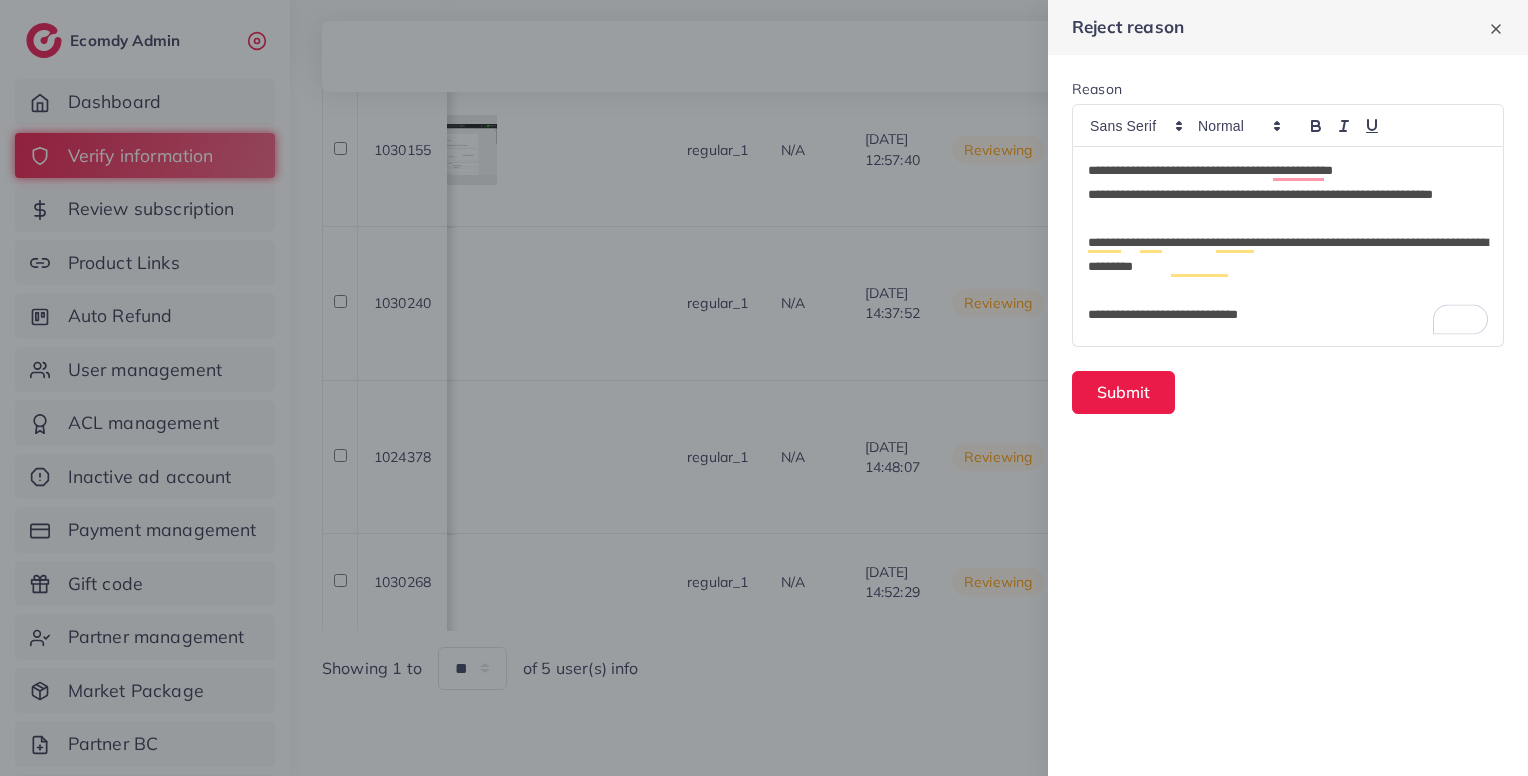 click at bounding box center [1288, 291] 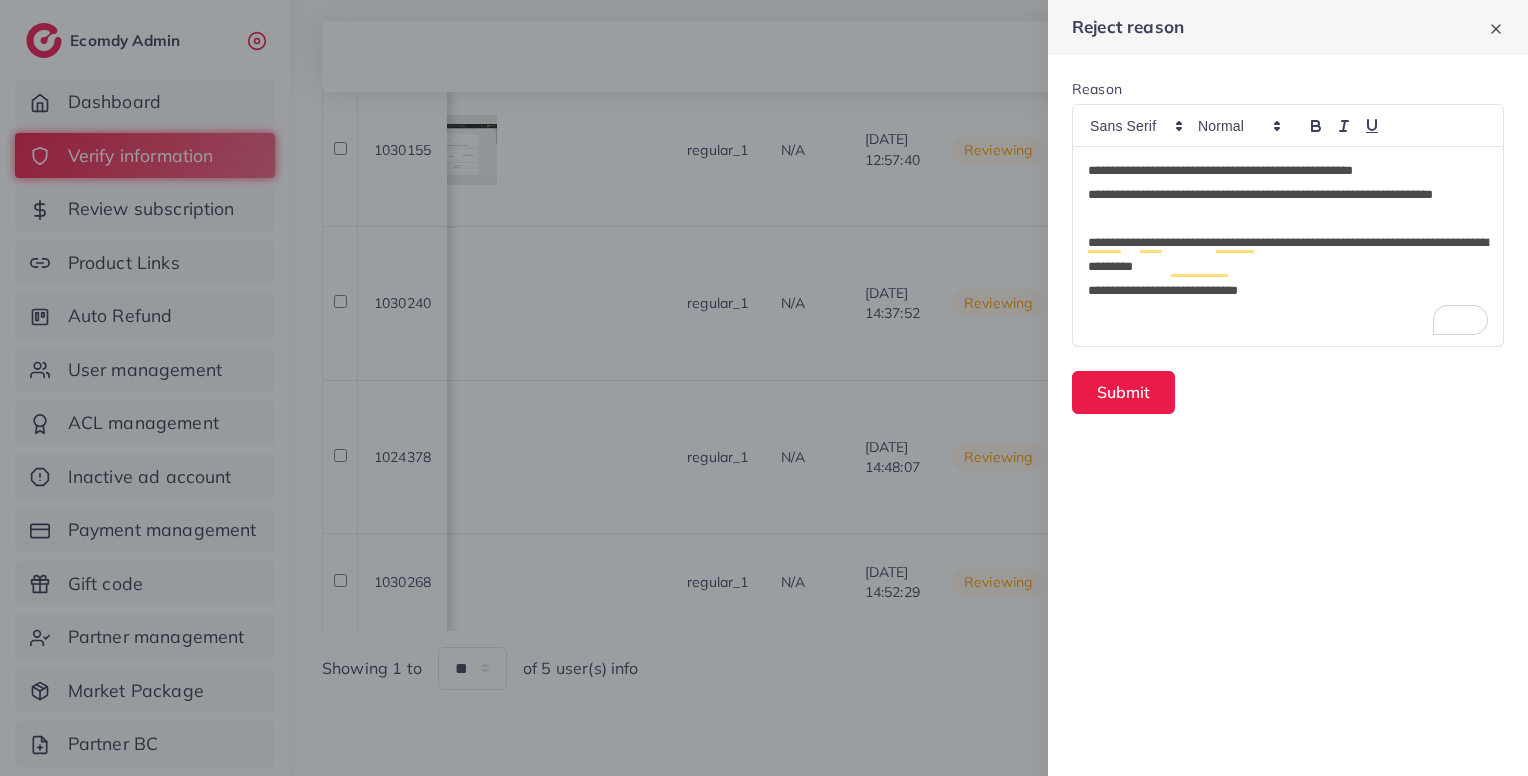 click on "**********" at bounding box center (1288, 207) 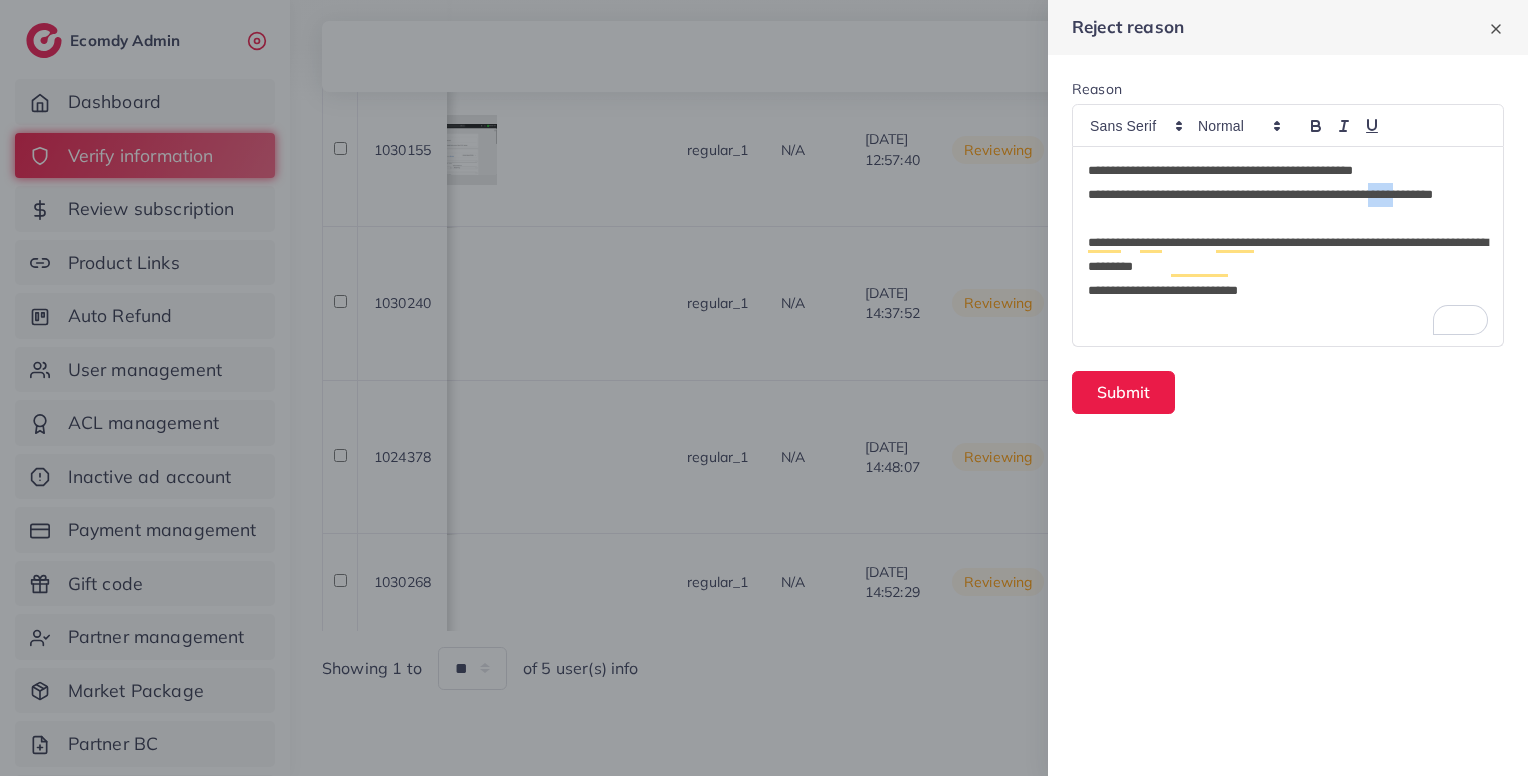click on "**********" at bounding box center [1288, 207] 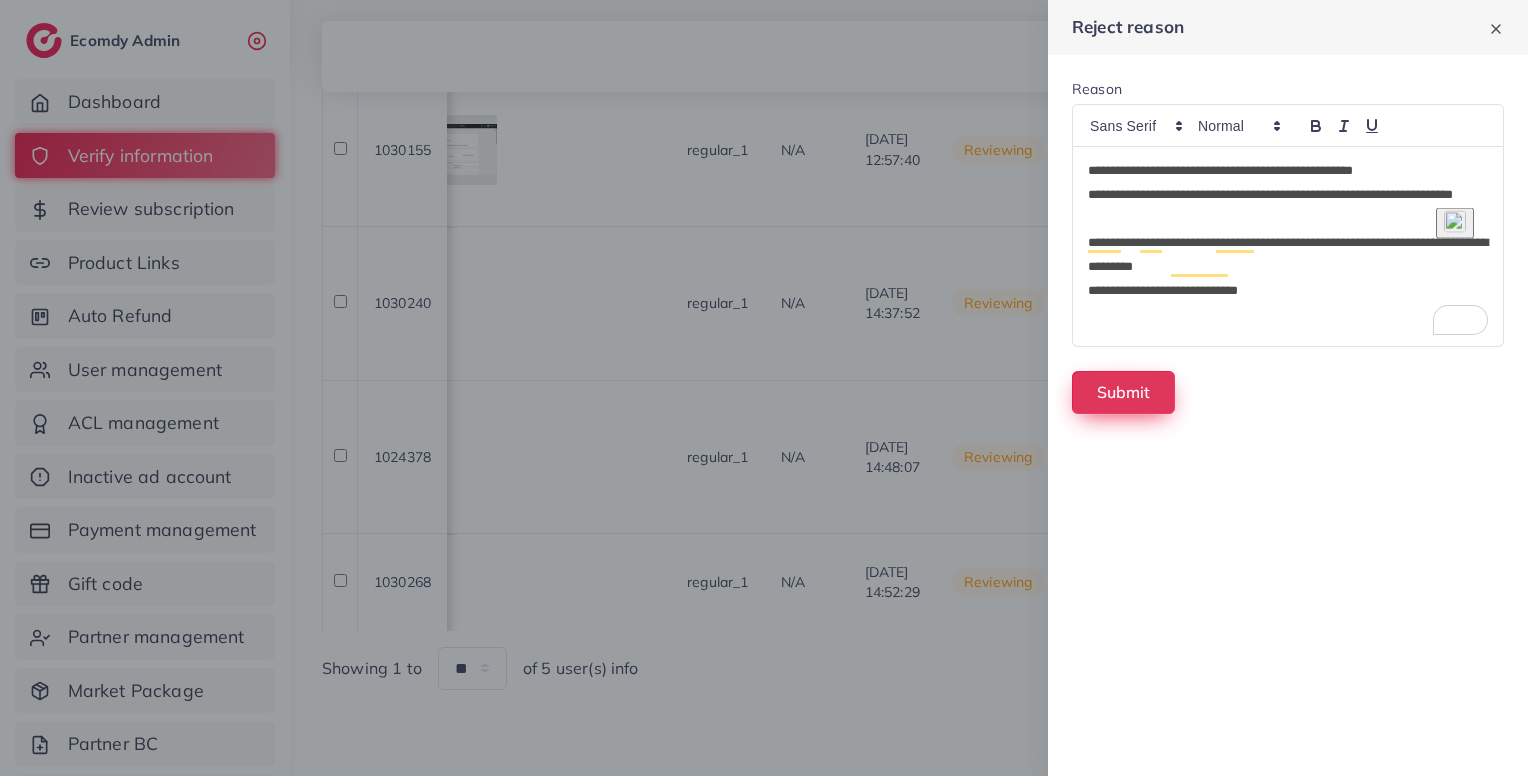 click on "Submit" at bounding box center [1123, 392] 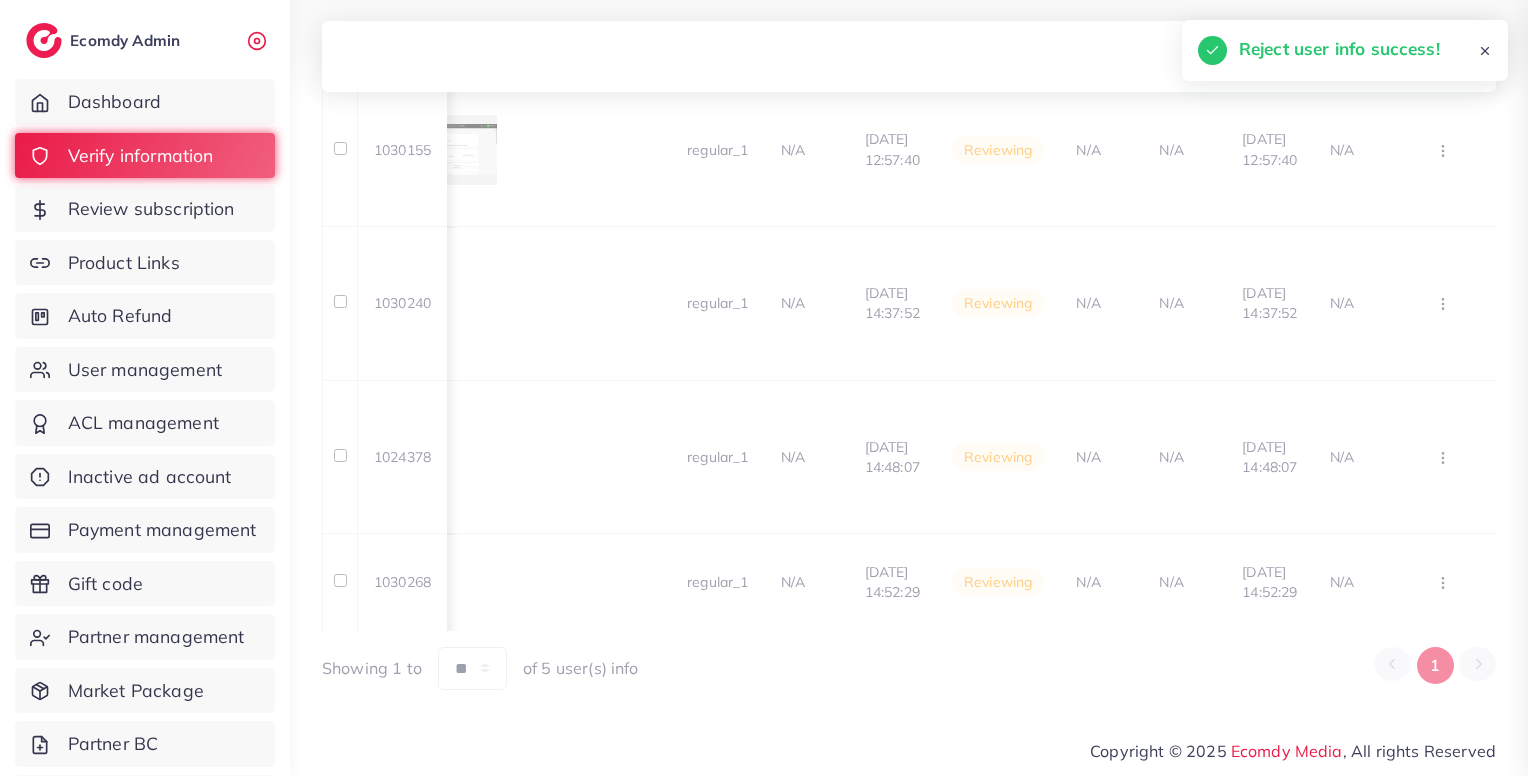 scroll, scrollTop: 901, scrollLeft: 0, axis: vertical 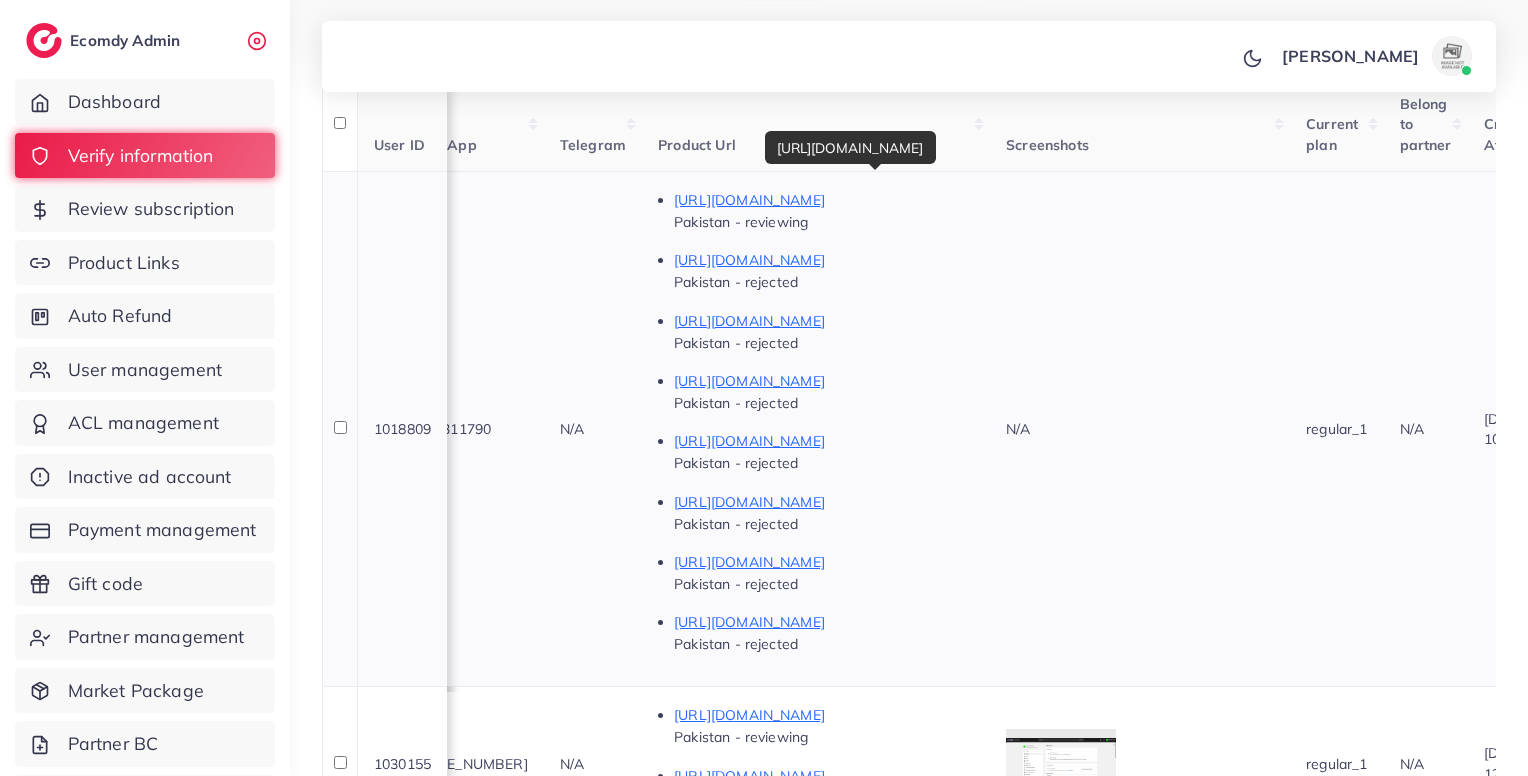 click on "https://wildwolf.store/products/stylish-stamp-print-shirt" at bounding box center [824, 200] 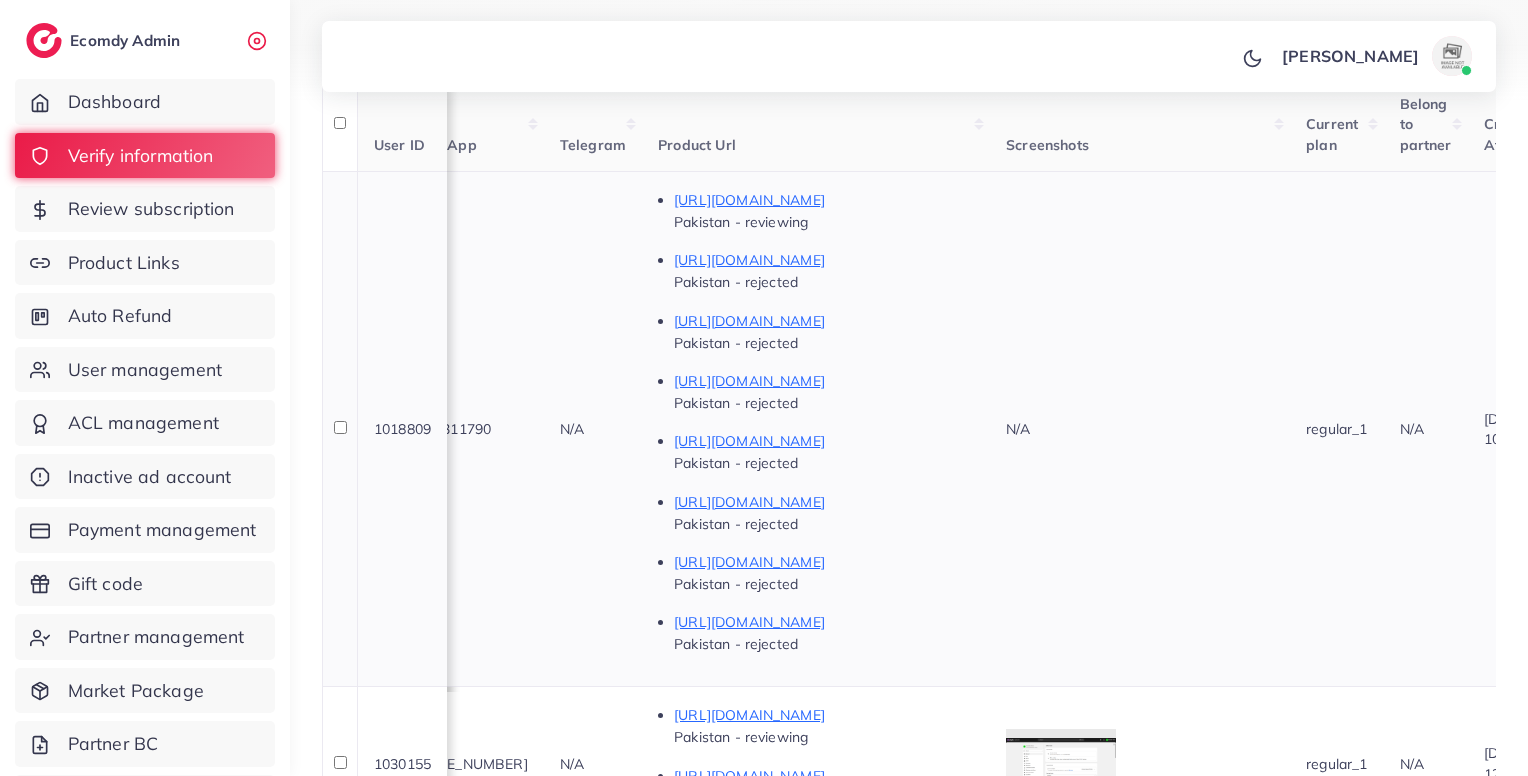 scroll, scrollTop: 0, scrollLeft: 1728, axis: horizontal 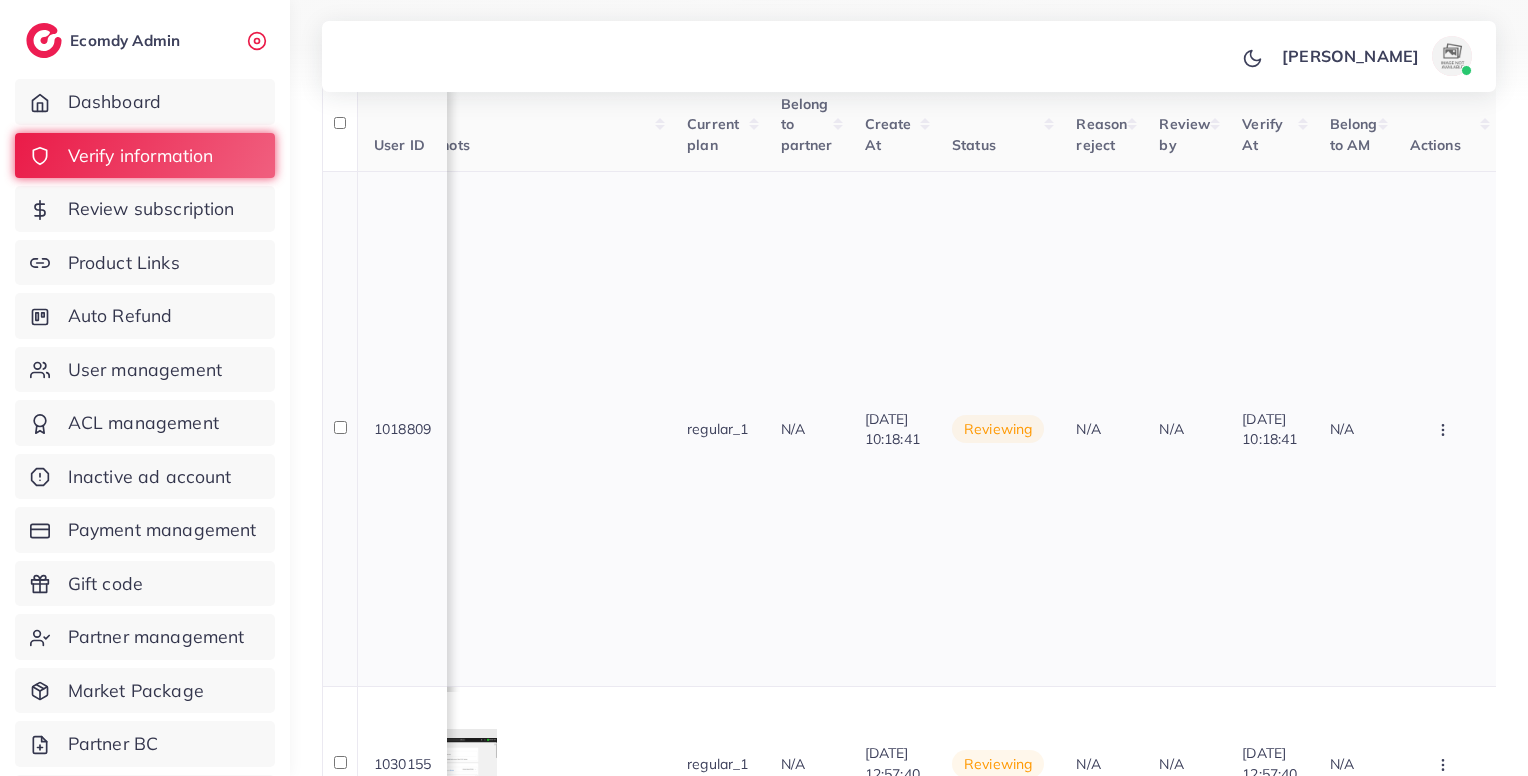 click 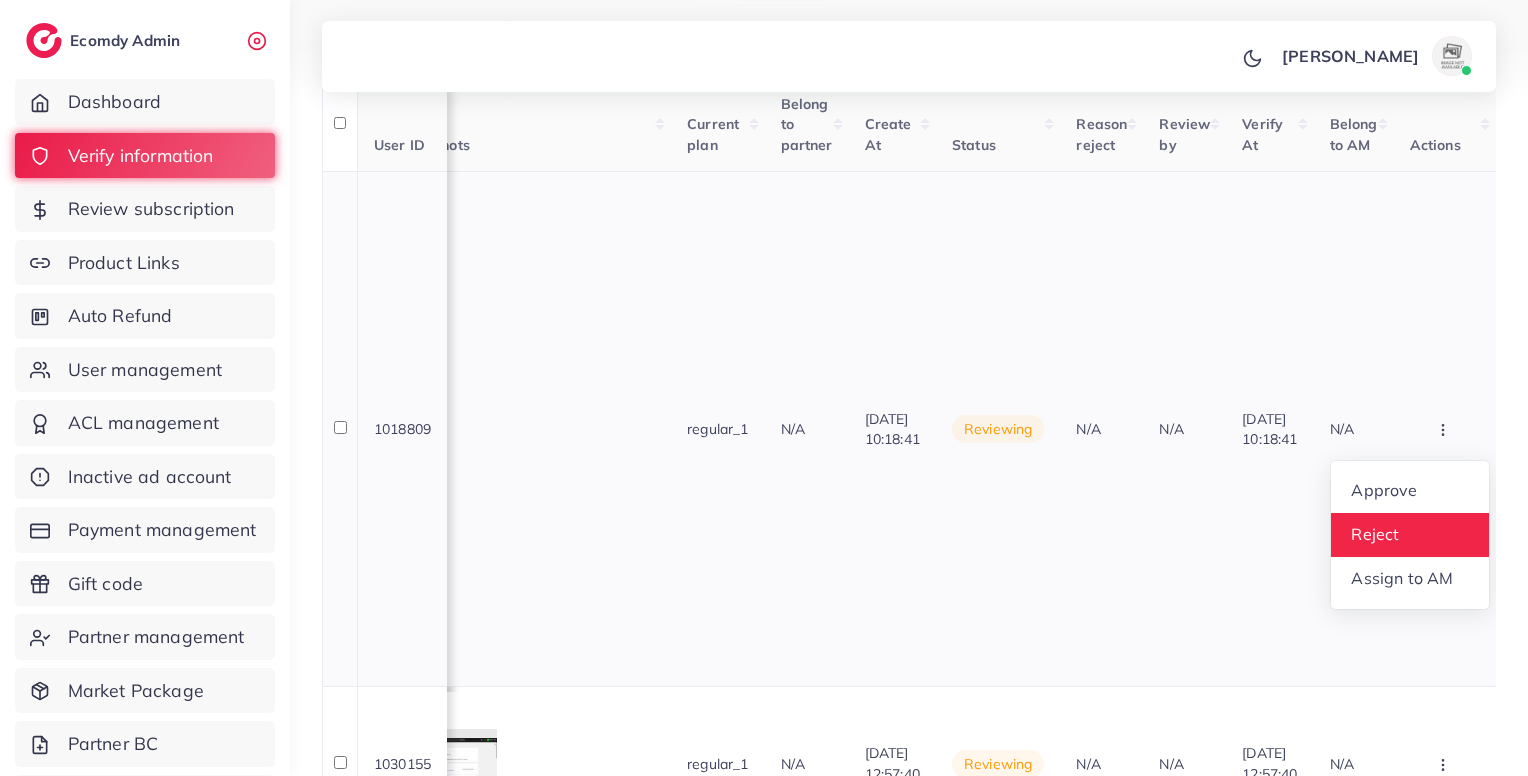 click on "Reject" at bounding box center [1410, 535] 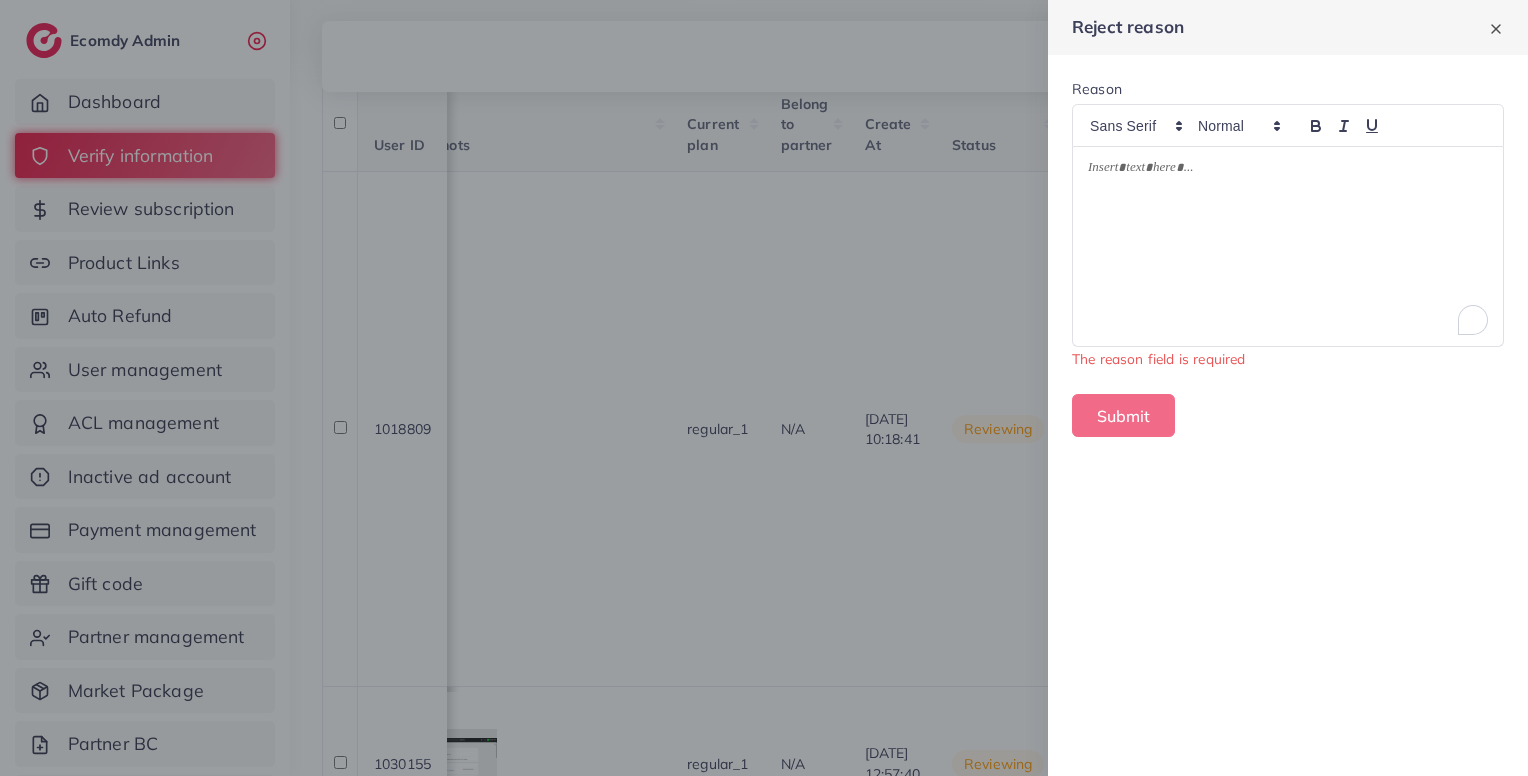 click at bounding box center [1288, 247] 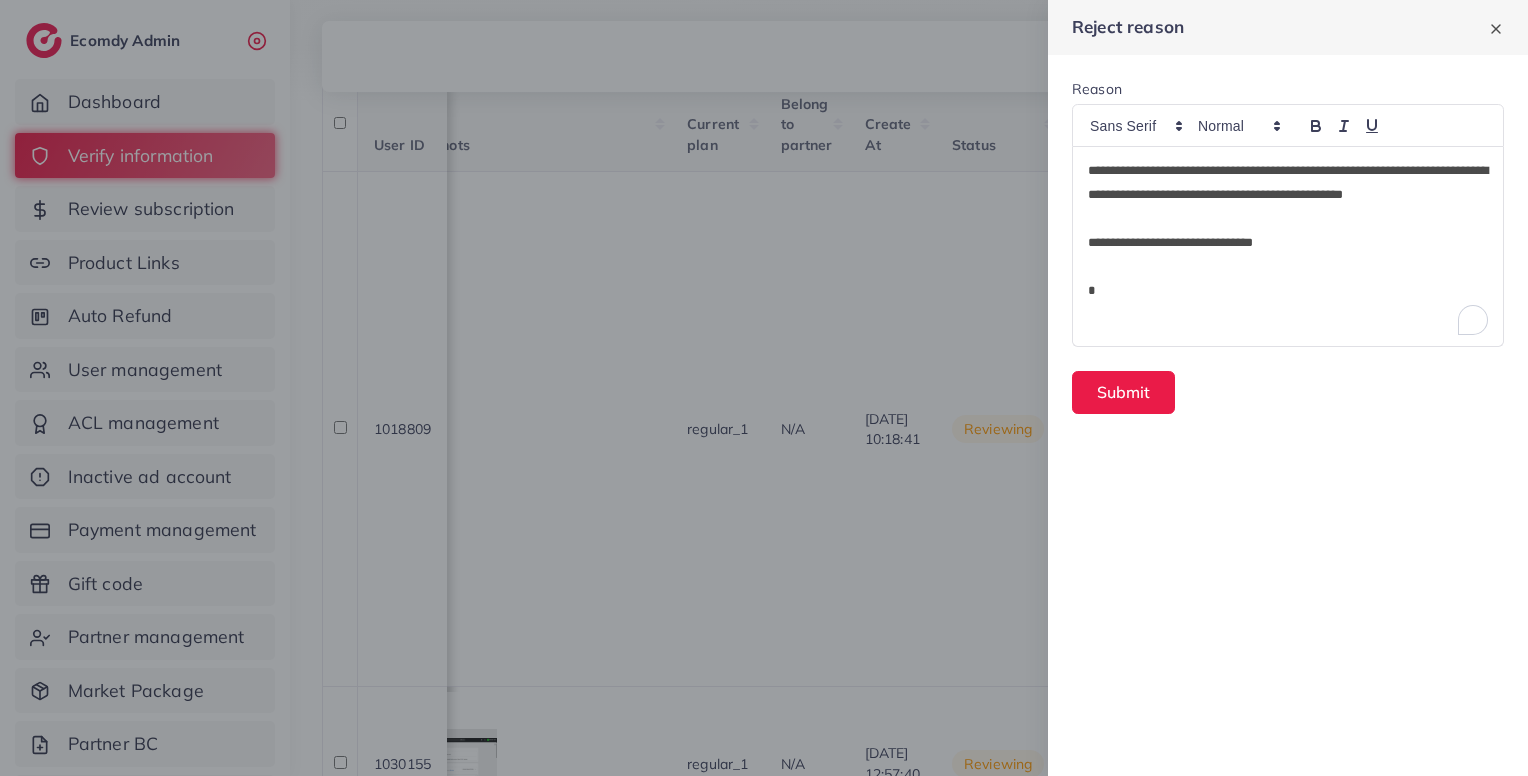 scroll, scrollTop: 0, scrollLeft: 0, axis: both 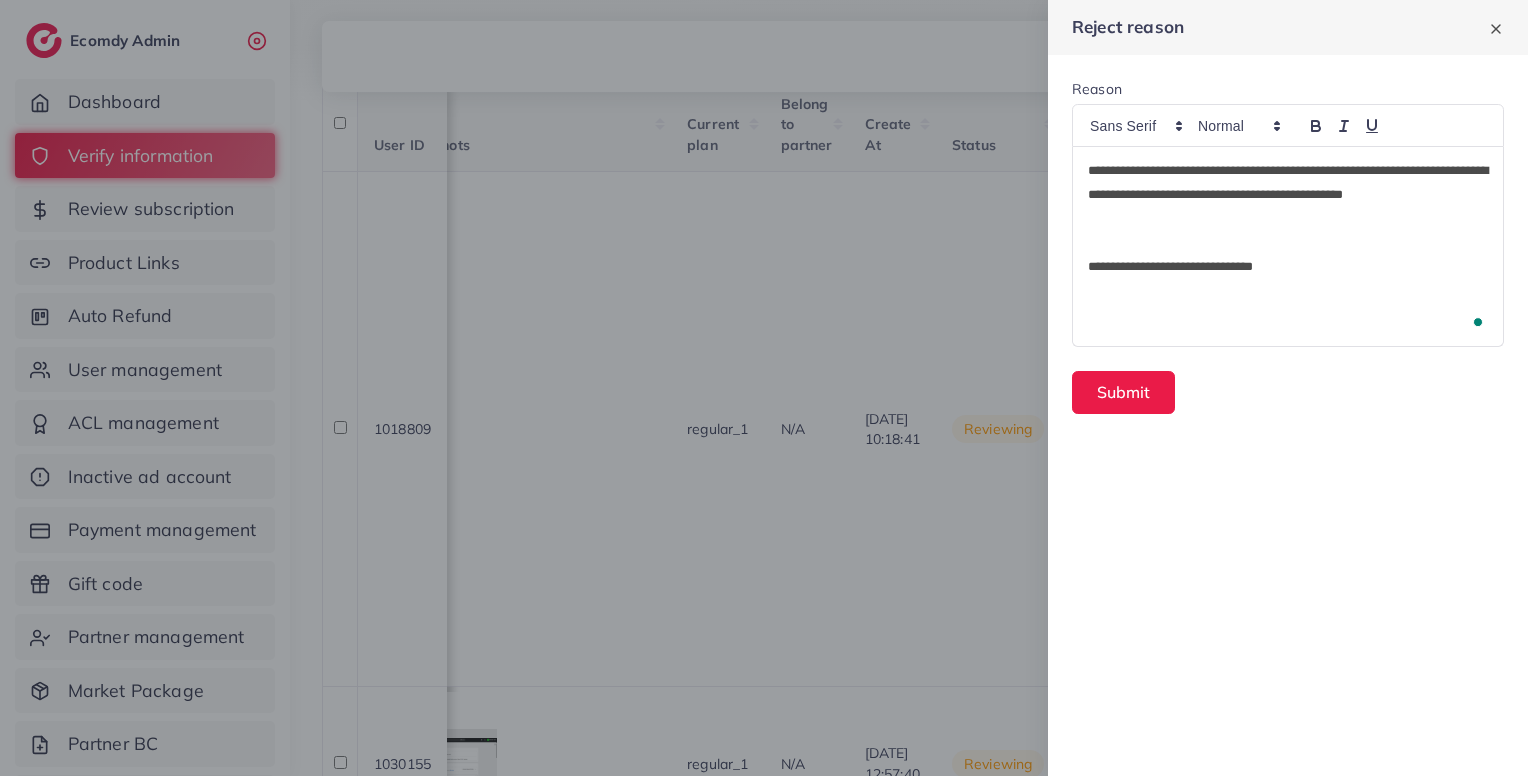 click on "**********" at bounding box center [1288, 195] 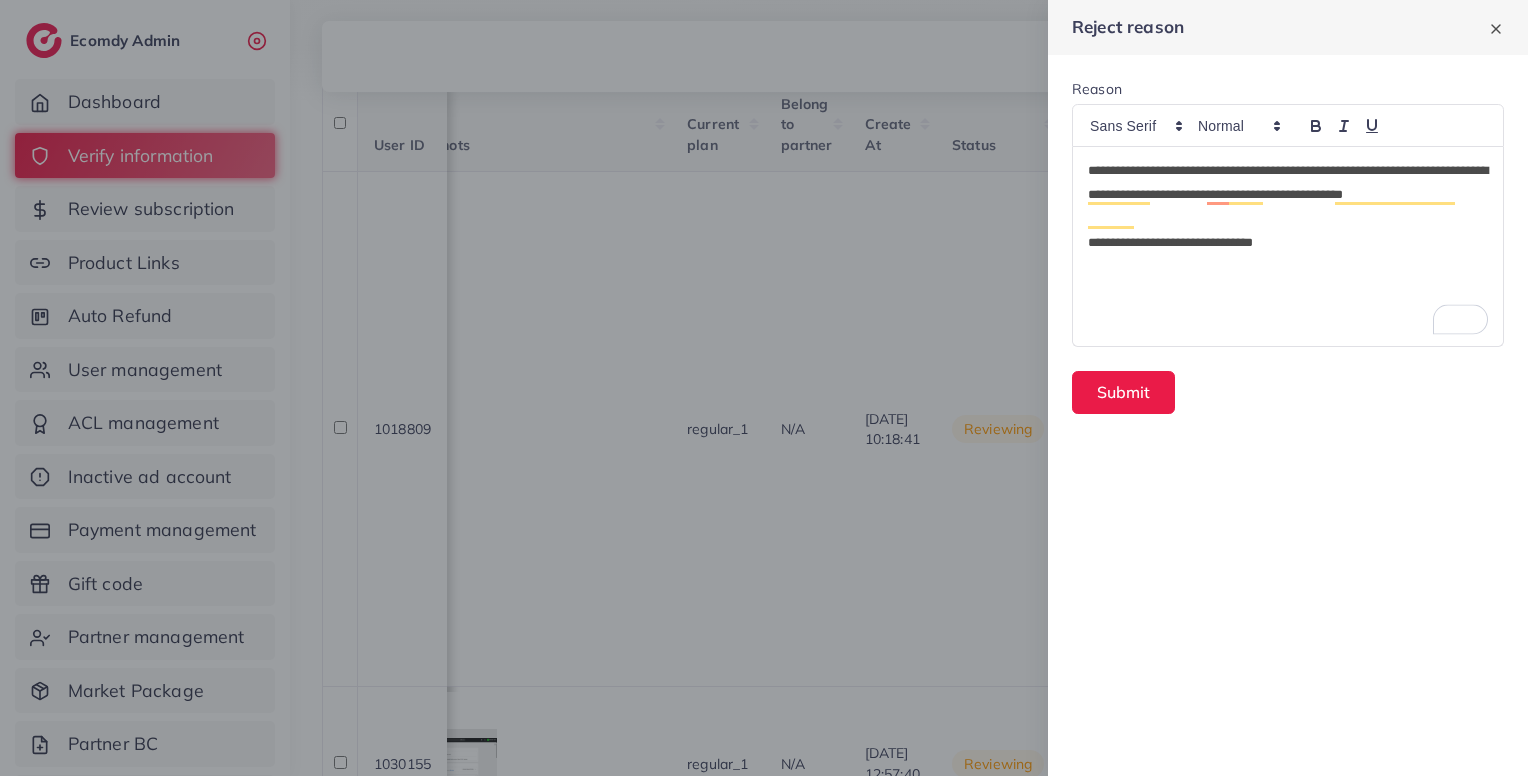 click on "**********" at bounding box center (1288, 195) 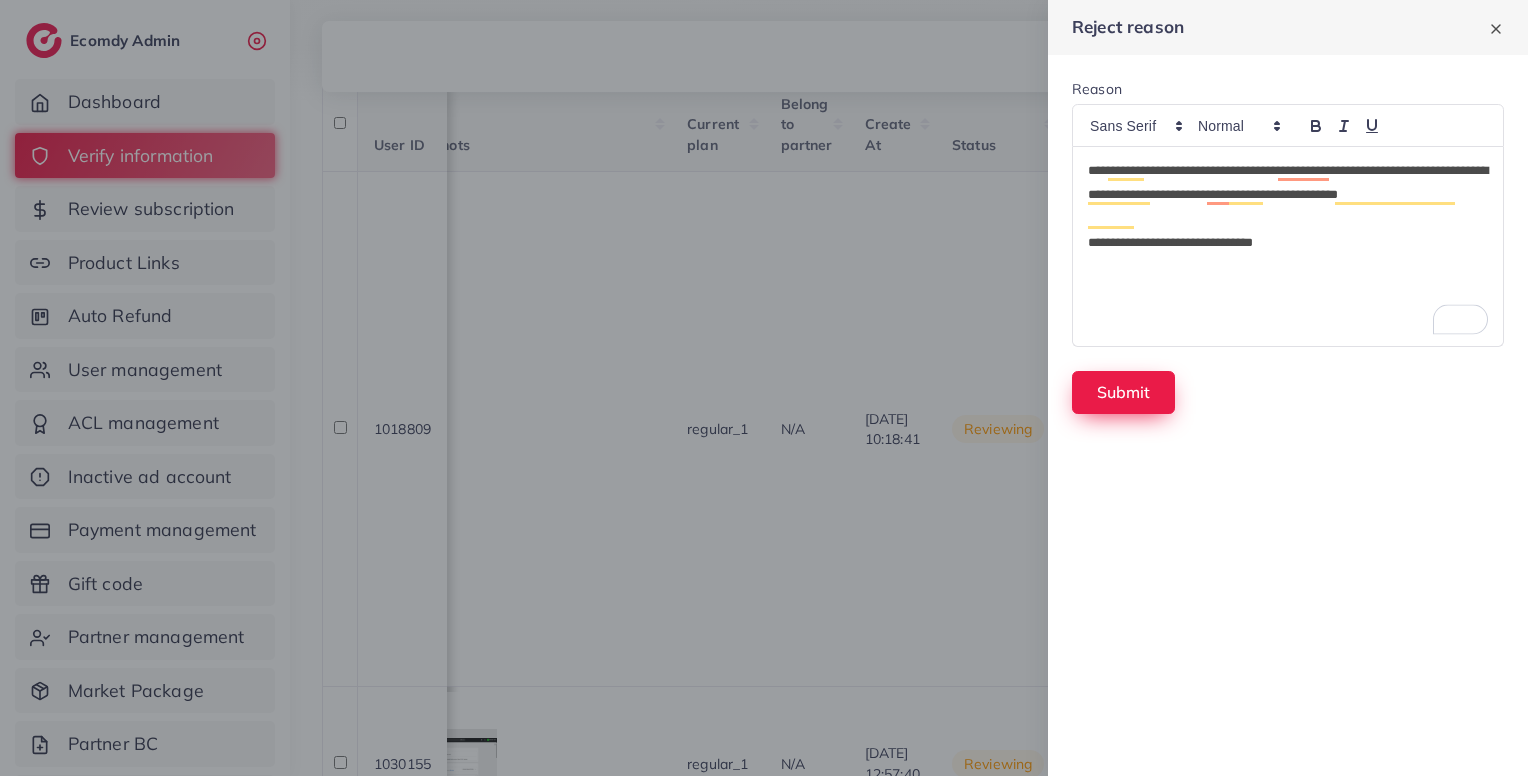 click on "Submit" at bounding box center [1288, 392] 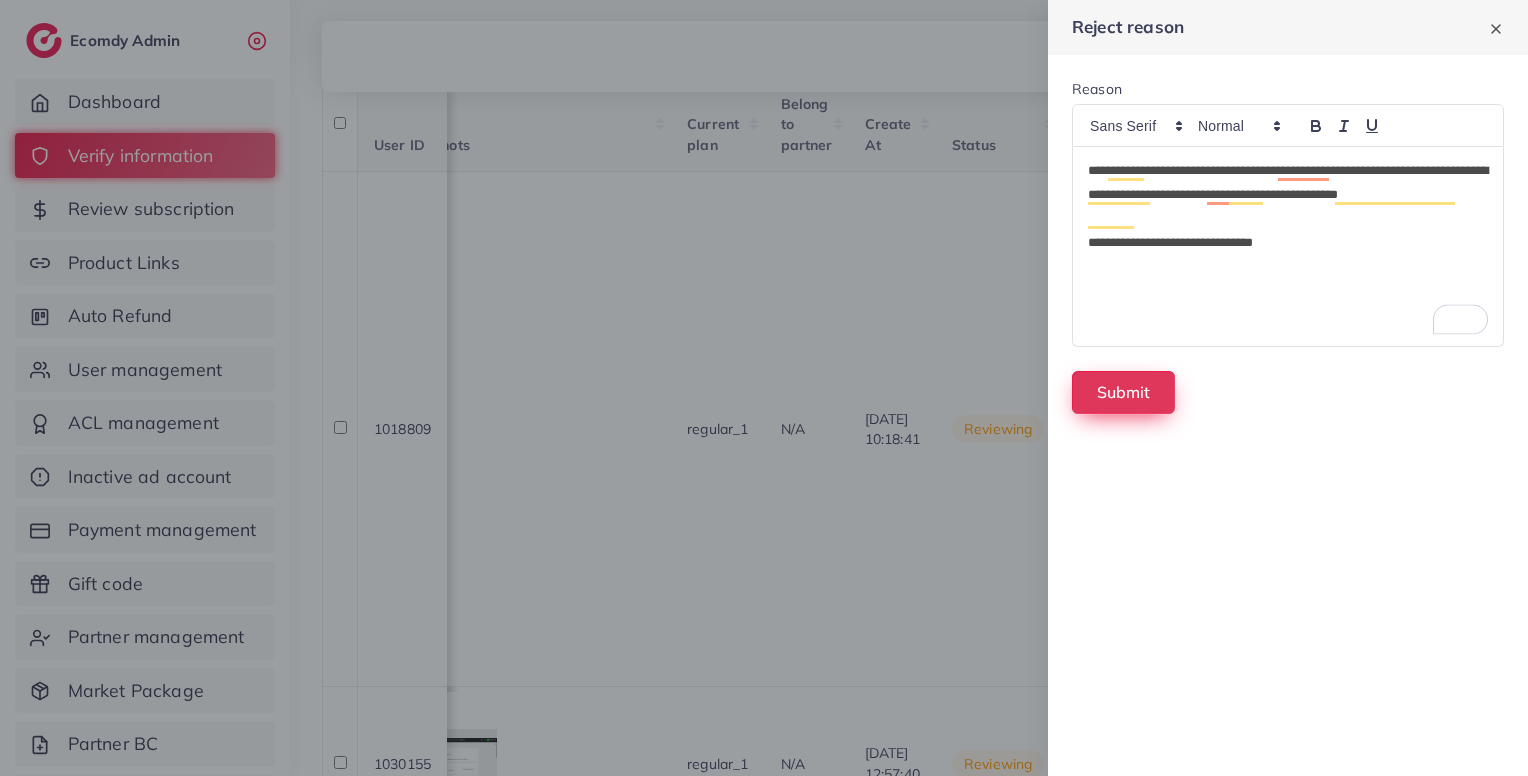 click on "Submit" at bounding box center [1123, 392] 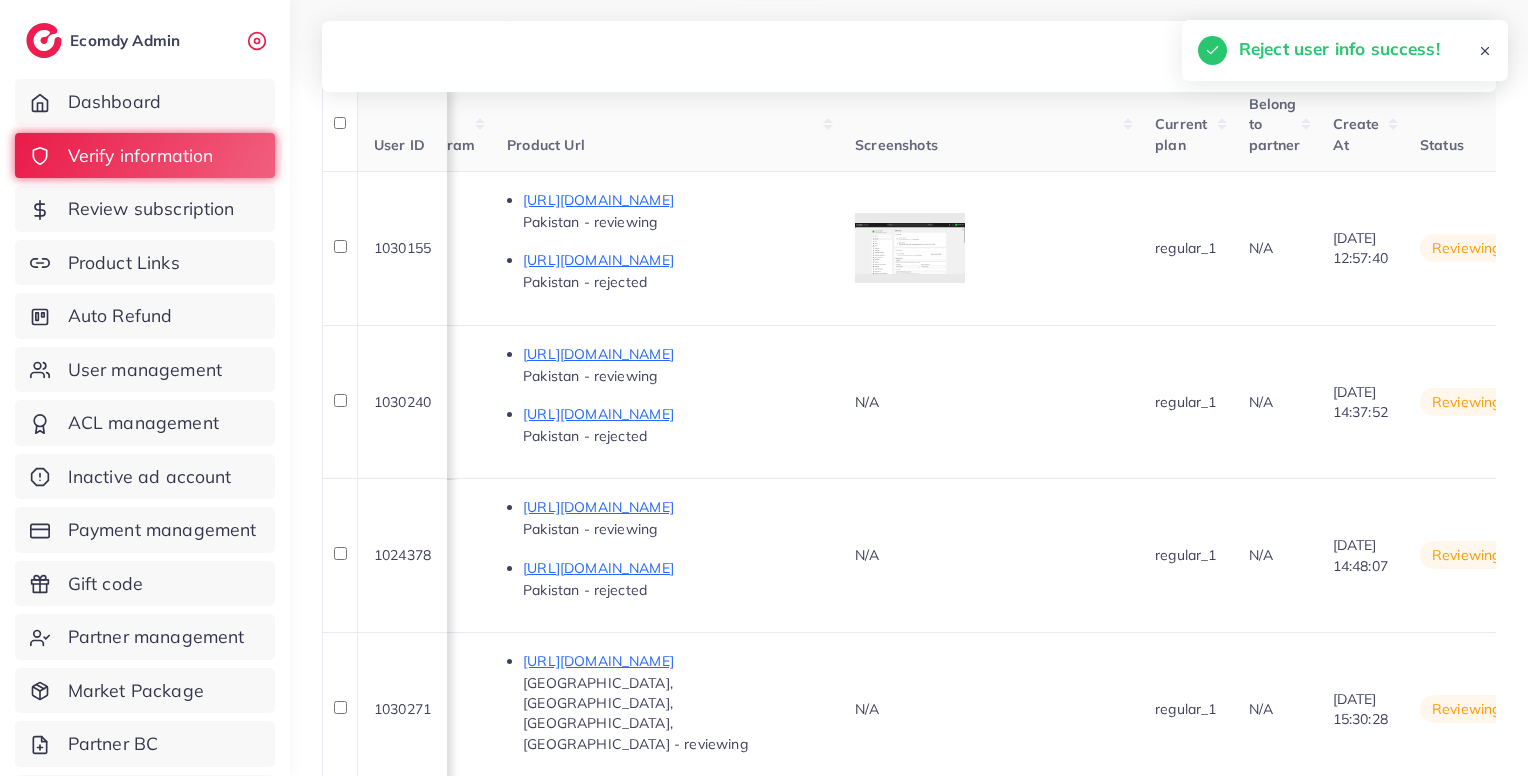 scroll, scrollTop: 0, scrollLeft: 1160, axis: horizontal 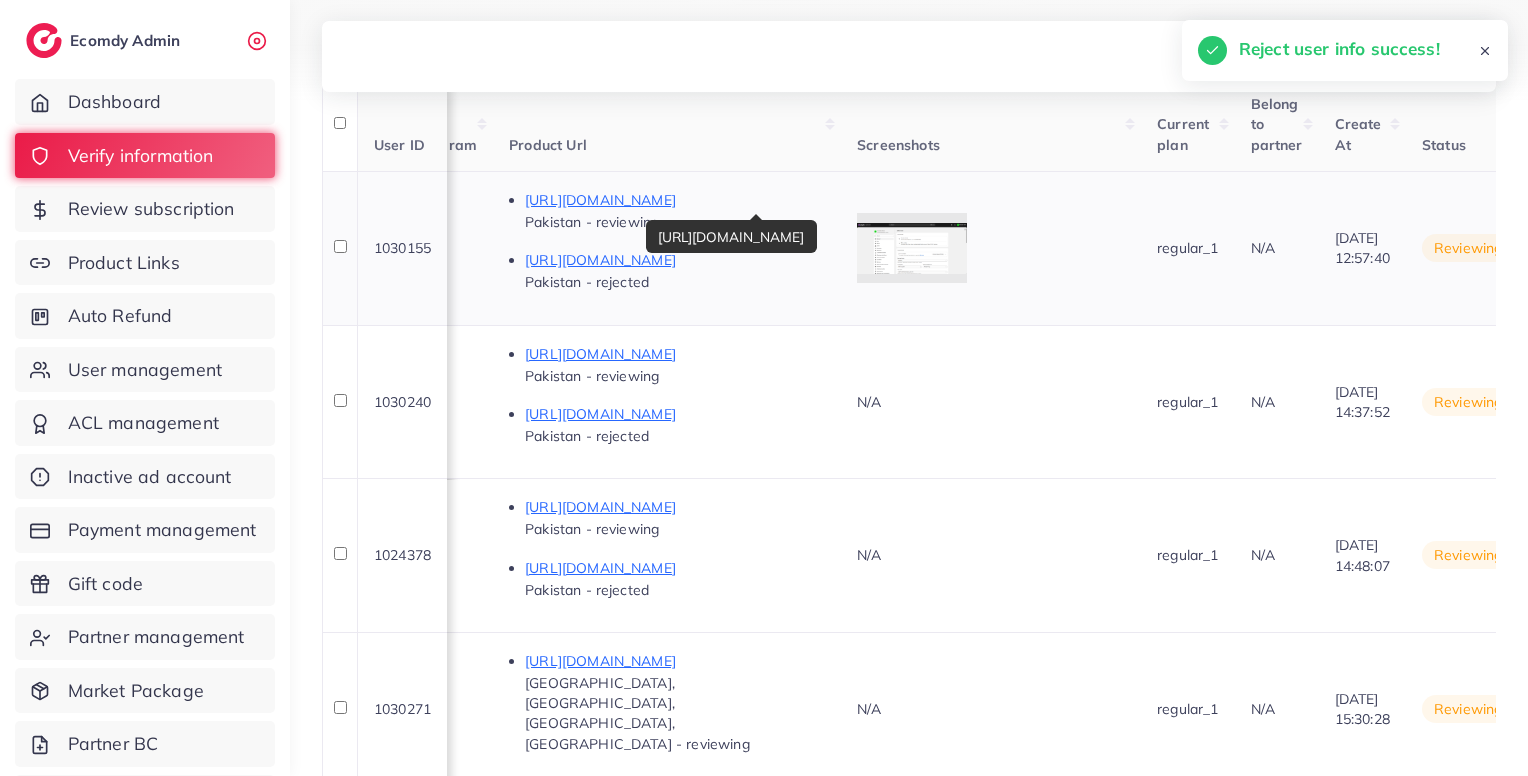 click on "https://www.abubakarstore.online/collections/home-and-living/products/portable-wireless-smart-mini-sweeping-robot-mopping-3-in1-rechargeable-cleaning-machine-vacuum-cleaner-for-home-office-robot-random-colors" at bounding box center (675, 200) 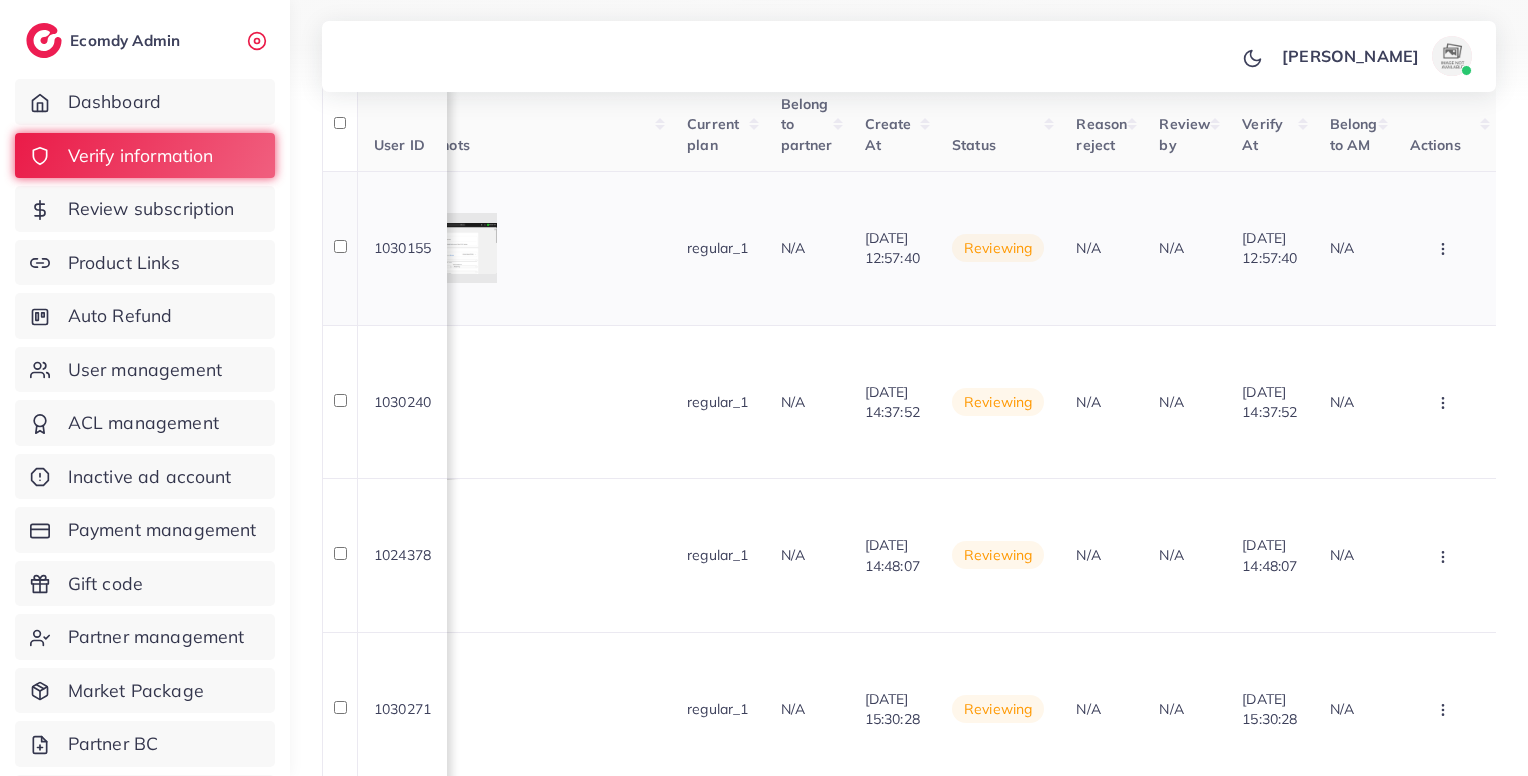 scroll, scrollTop: 0, scrollLeft: 1757, axis: horizontal 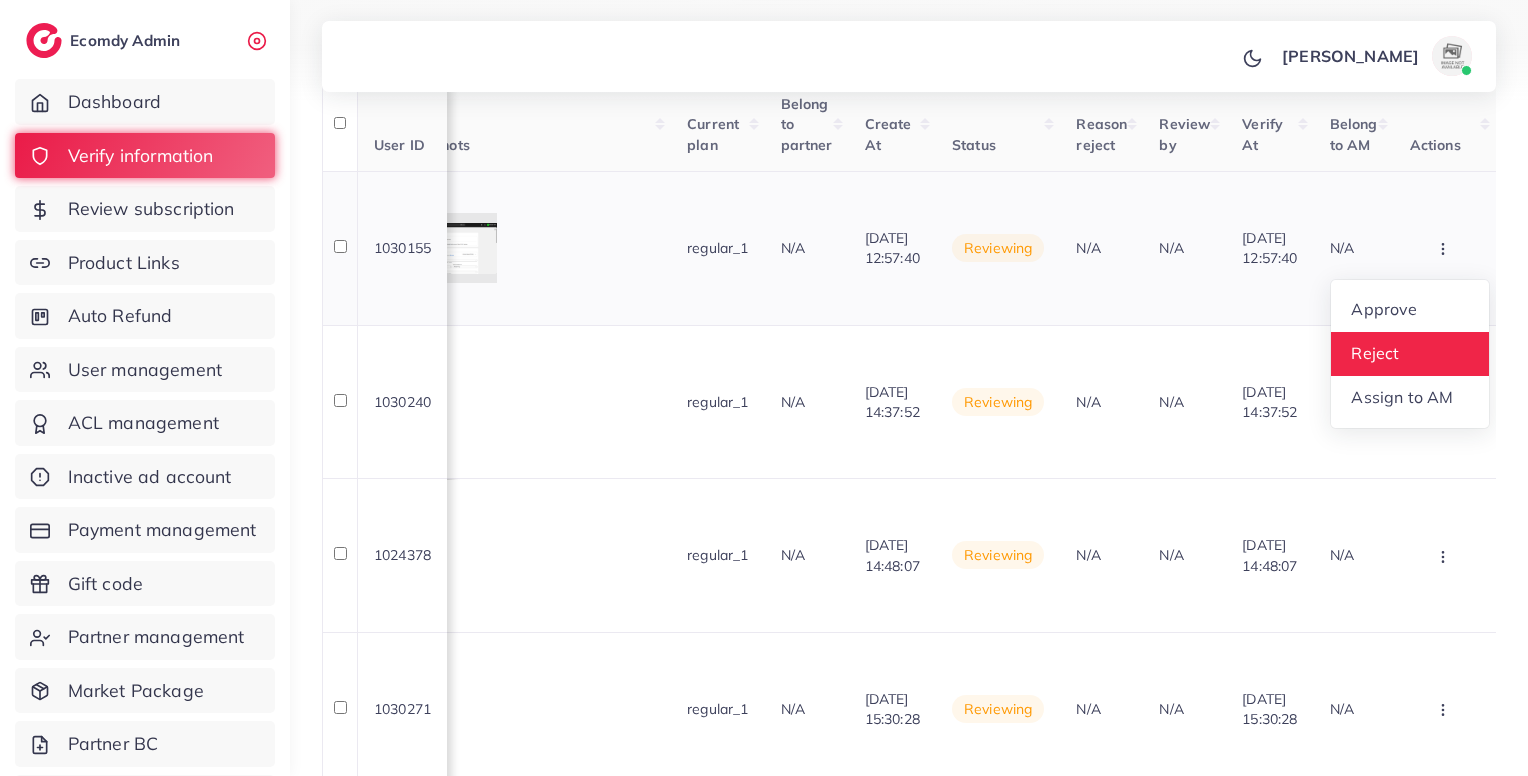 click on "Reject" at bounding box center (1410, 354) 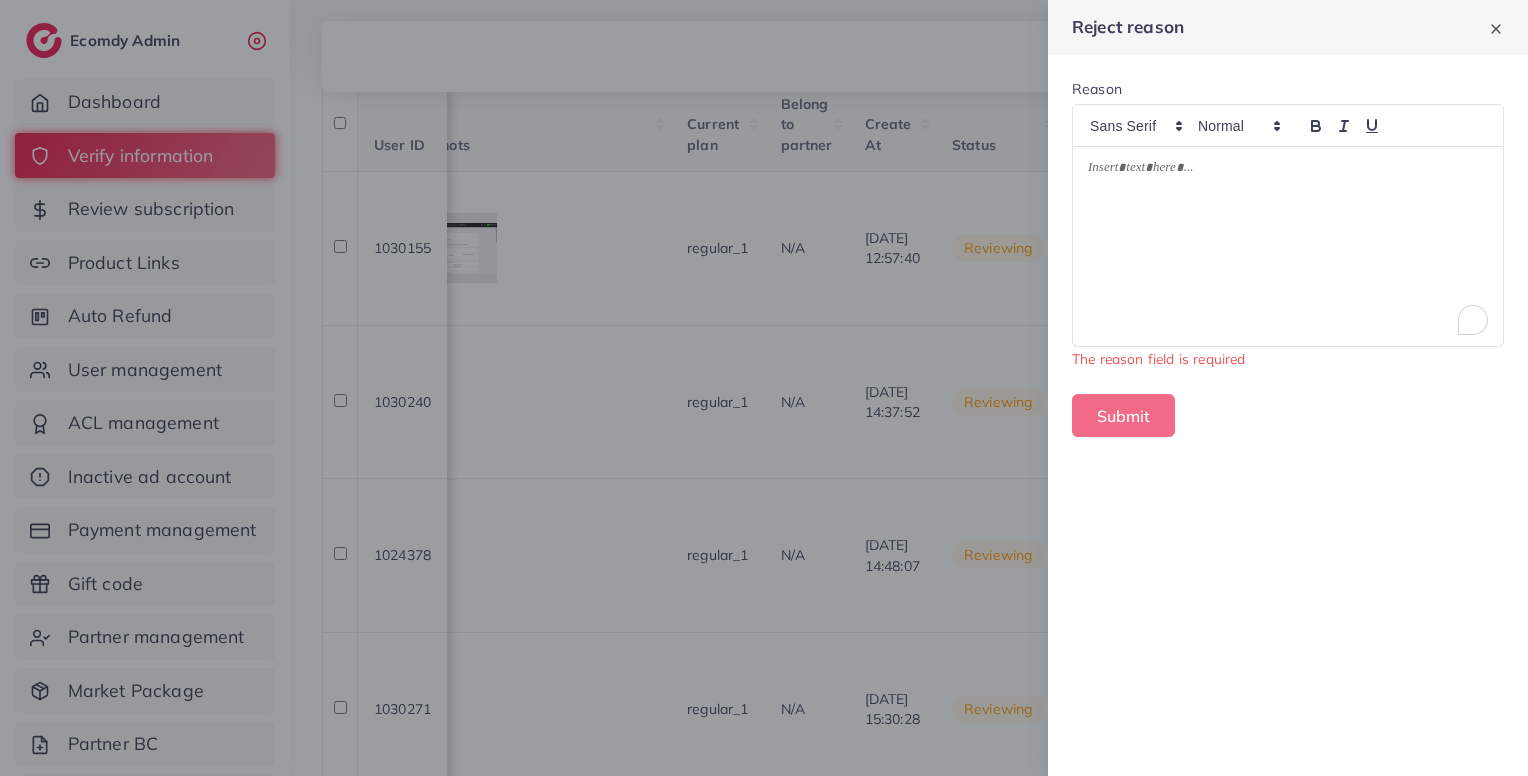 click at bounding box center [1288, 247] 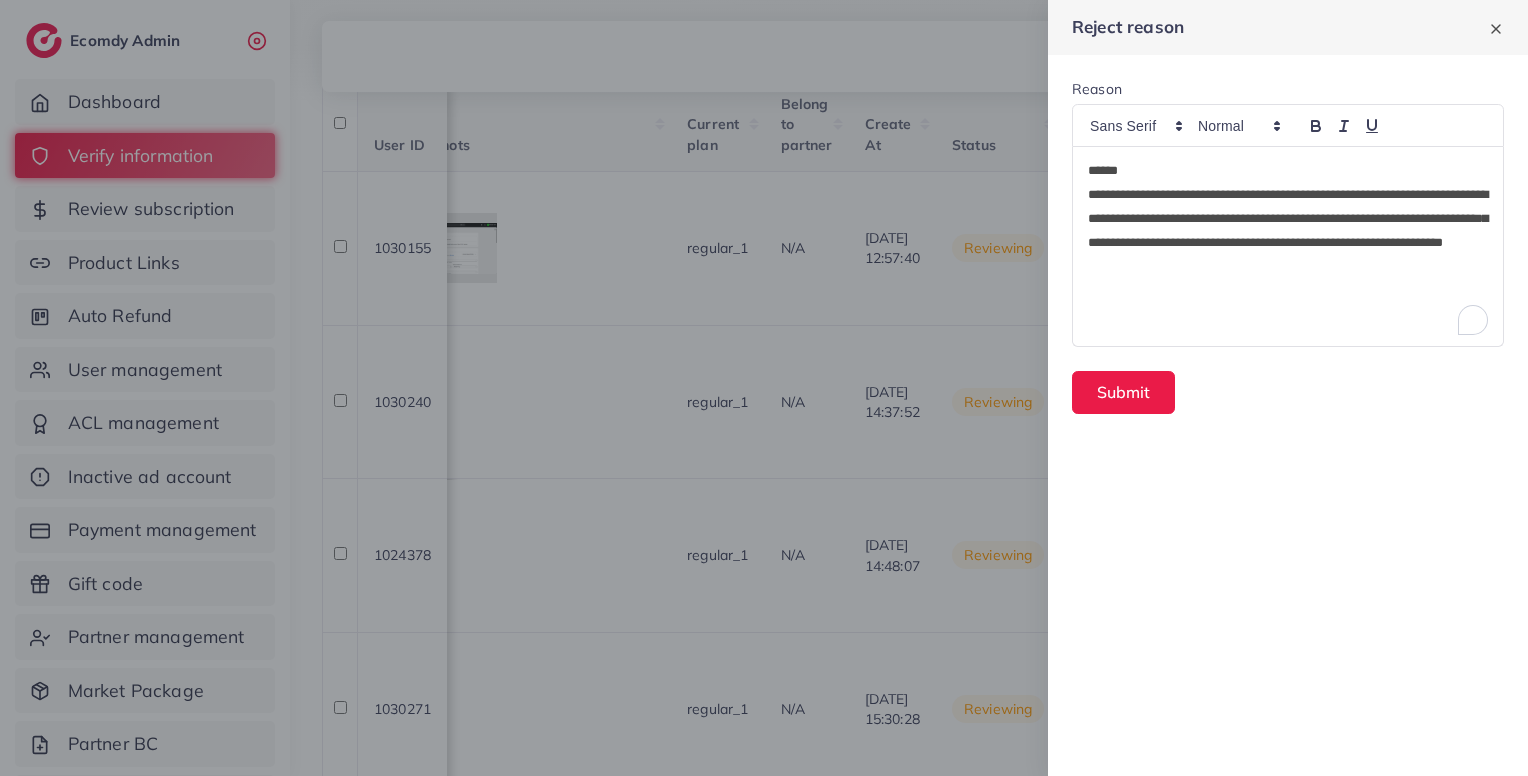 scroll, scrollTop: 0, scrollLeft: 0, axis: both 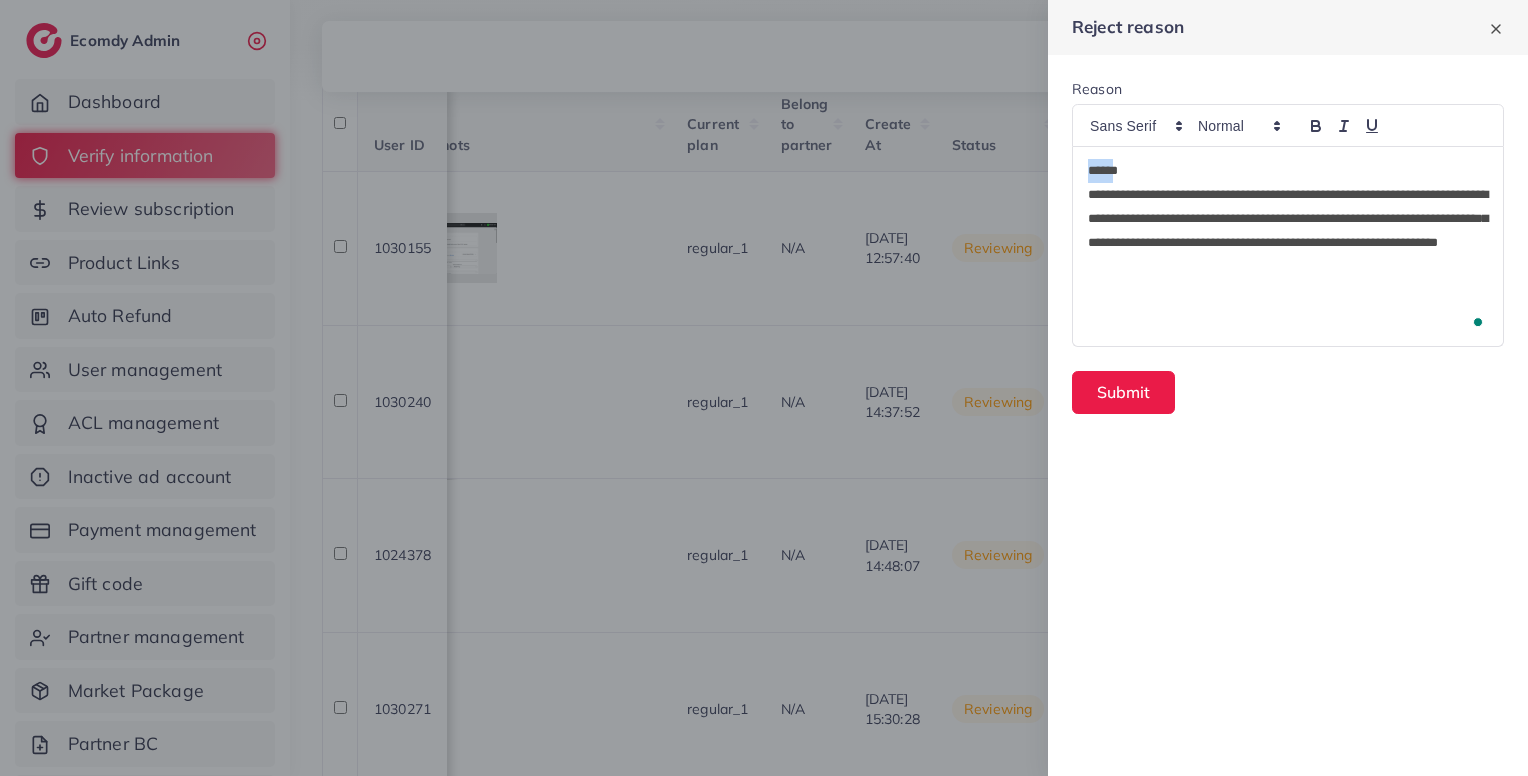 drag, startPoint x: 1106, startPoint y: 171, endPoint x: 1045, endPoint y: 174, distance: 61.073727 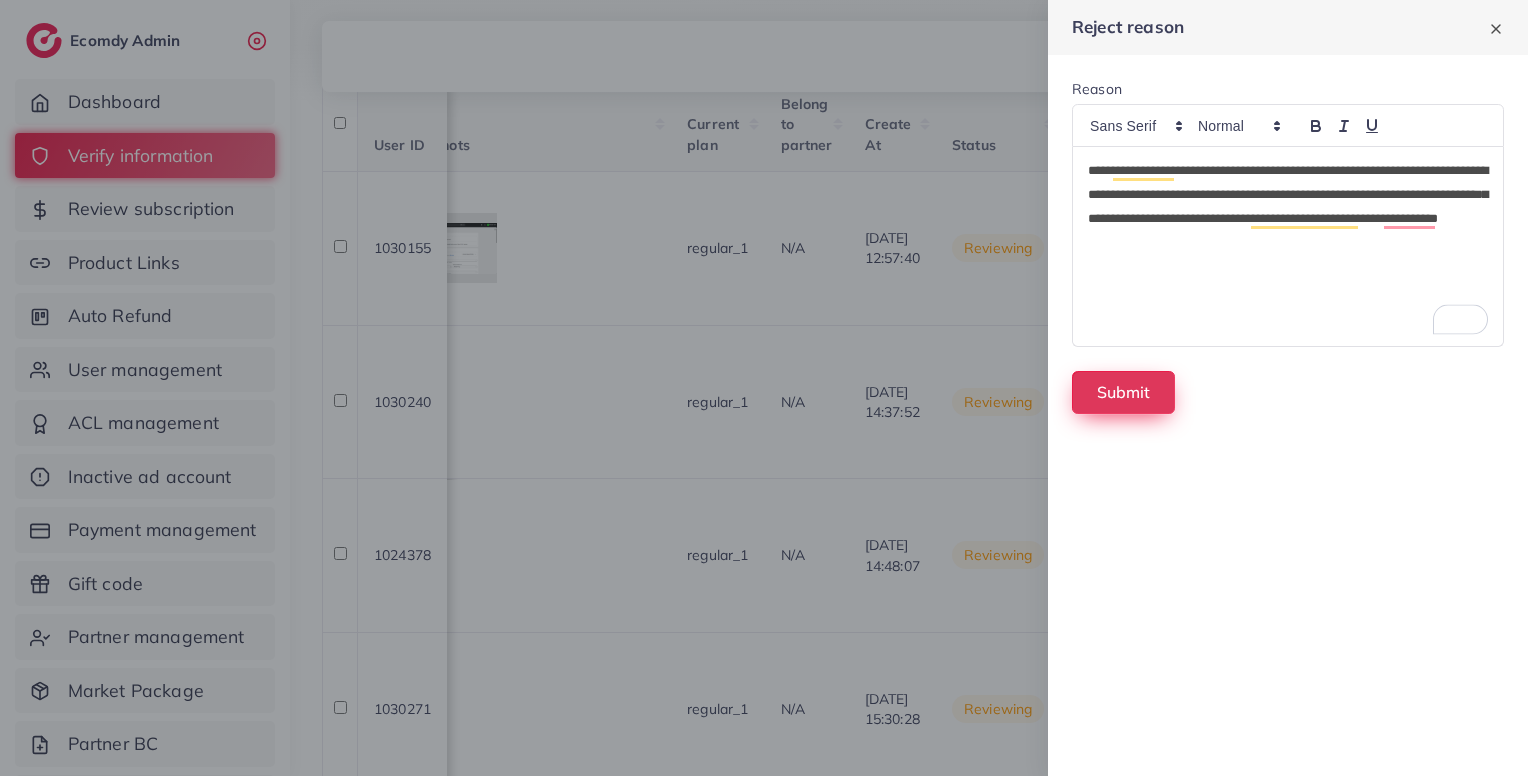 click on "Submit" at bounding box center [1123, 392] 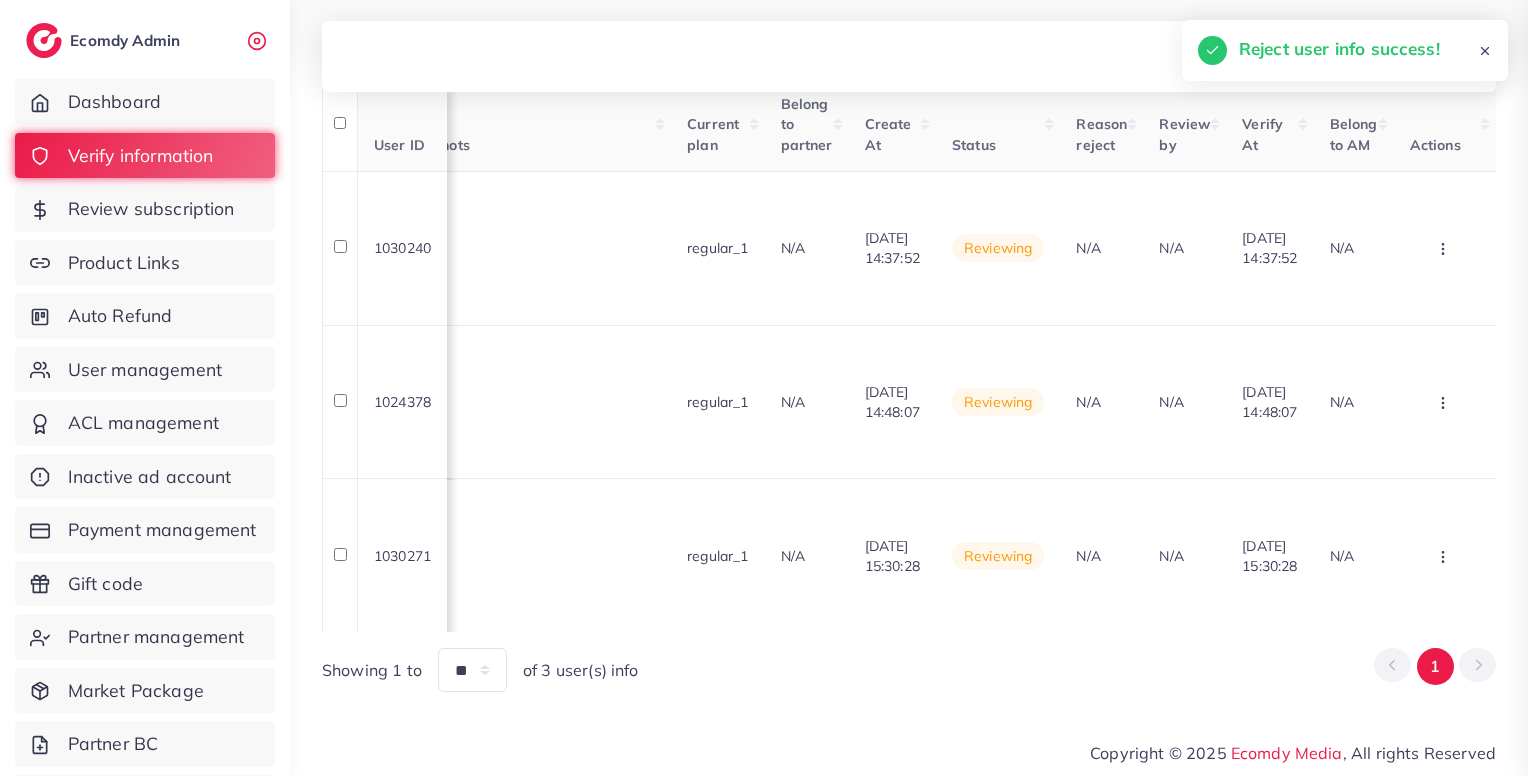 scroll, scrollTop: 346, scrollLeft: 0, axis: vertical 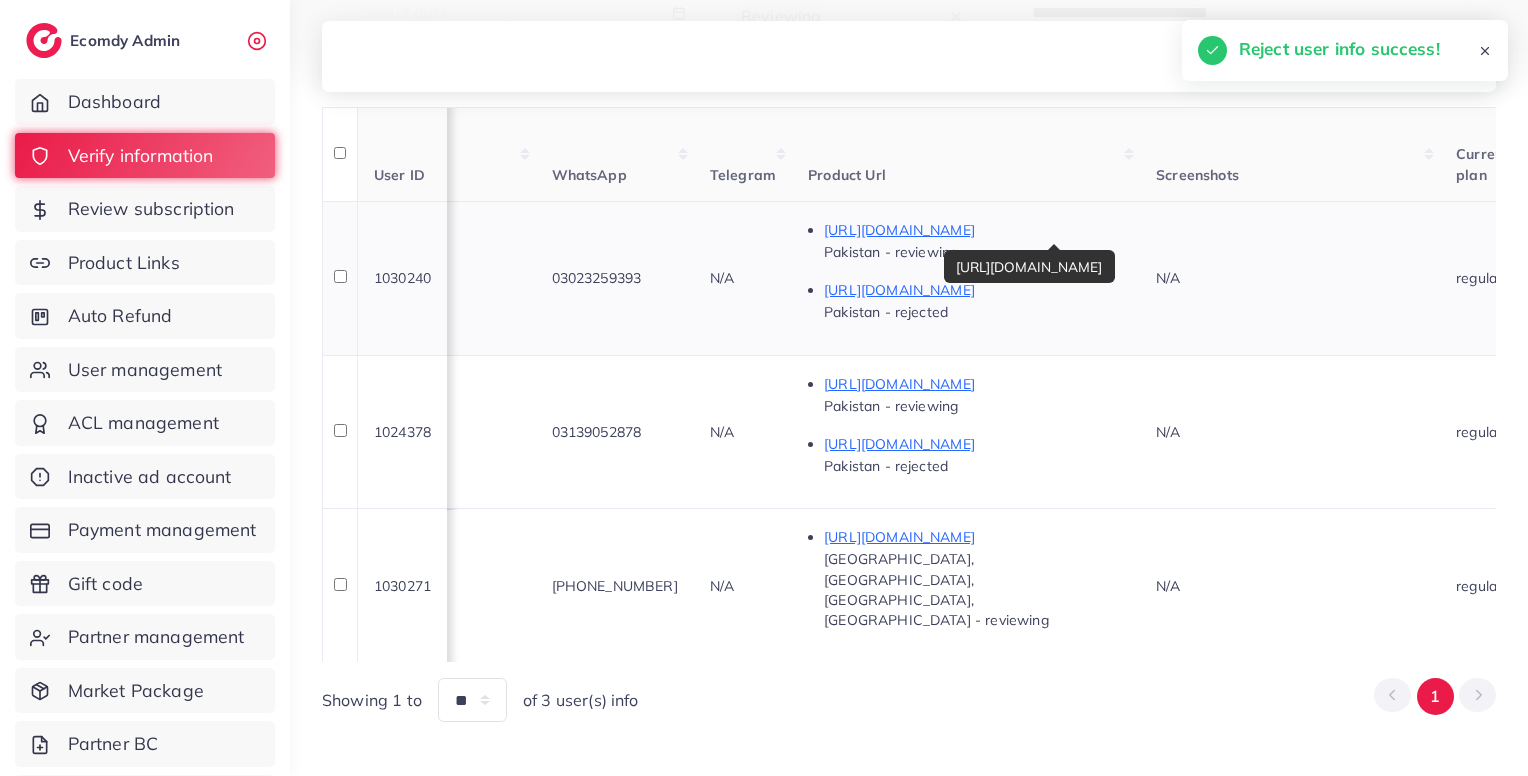 click on "https://techjazera.com/products/7-in-1-ultra-smart-watch-series-8-smartwatch-with-bluetooth-calling-and-multiple-sports-mode" at bounding box center [974, 230] 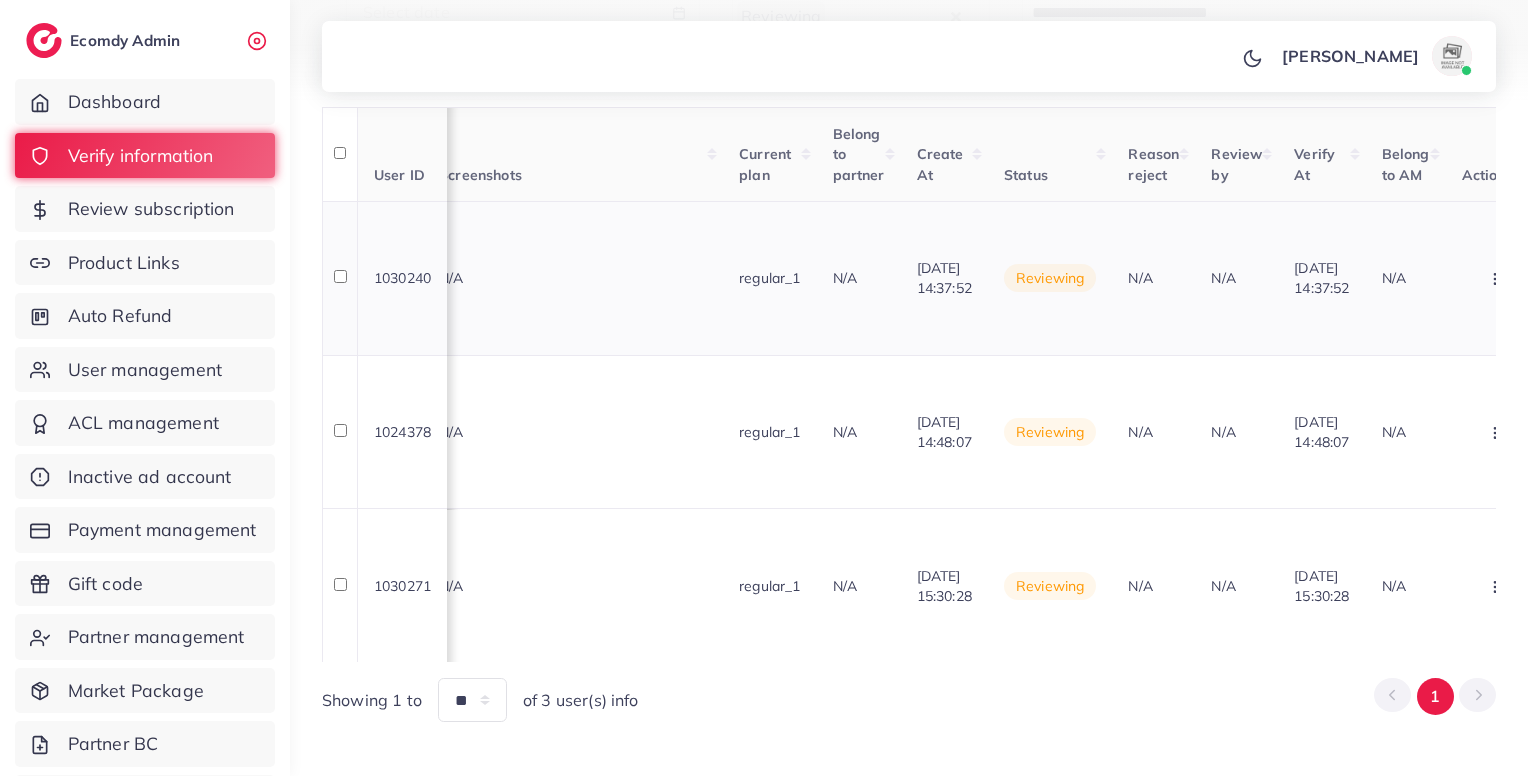 scroll, scrollTop: 0, scrollLeft: 1757, axis: horizontal 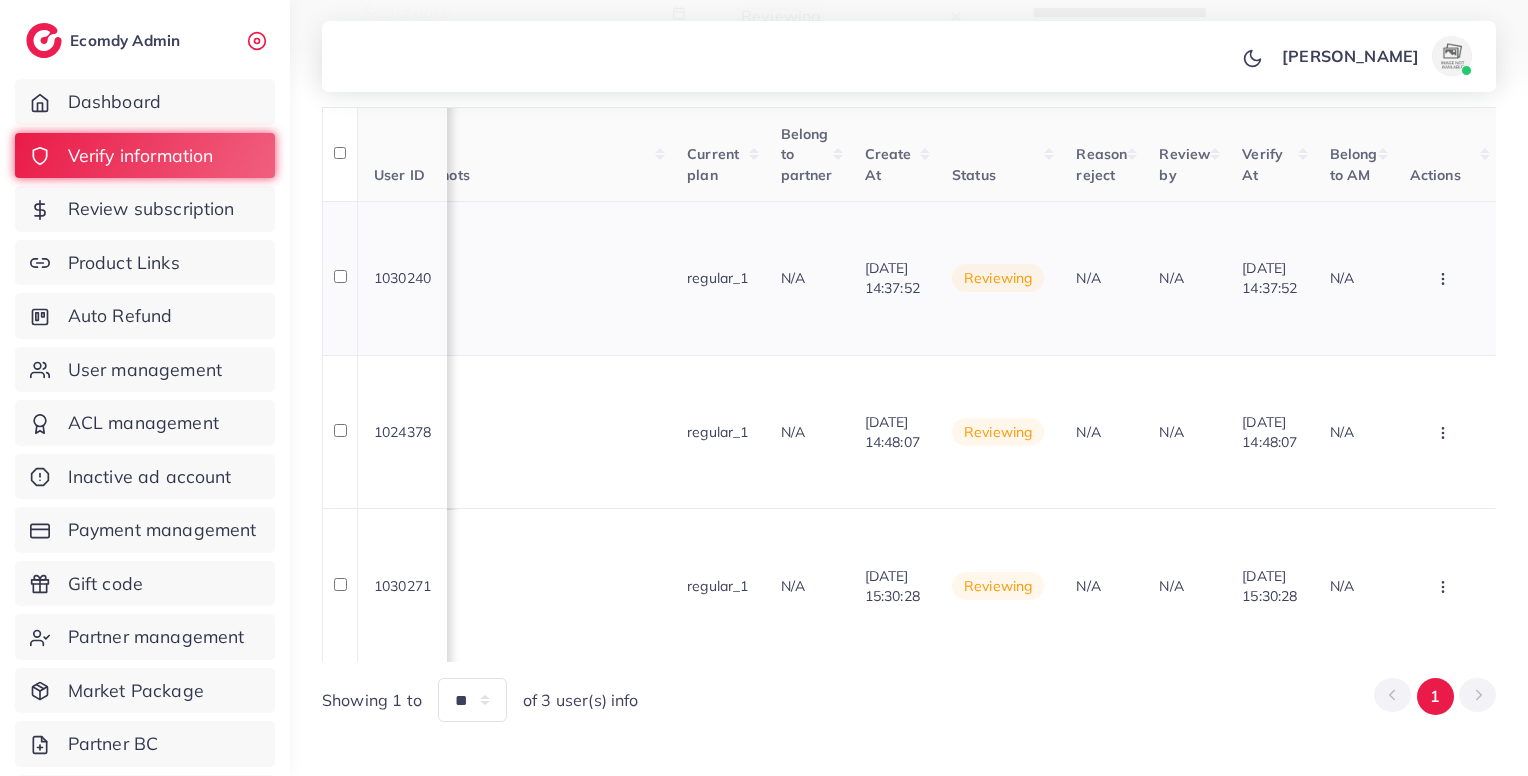 click 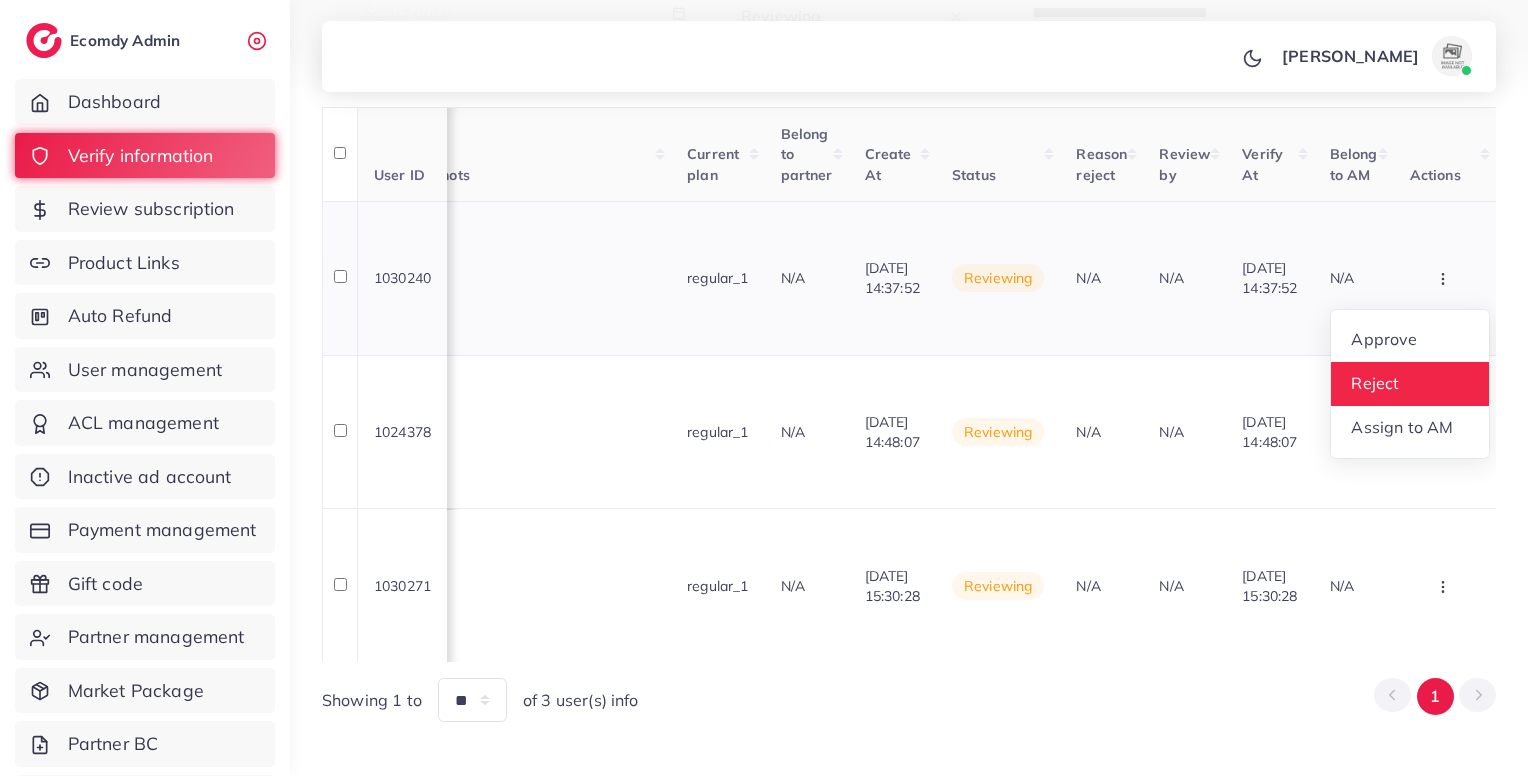click on "Reject" at bounding box center [1375, 383] 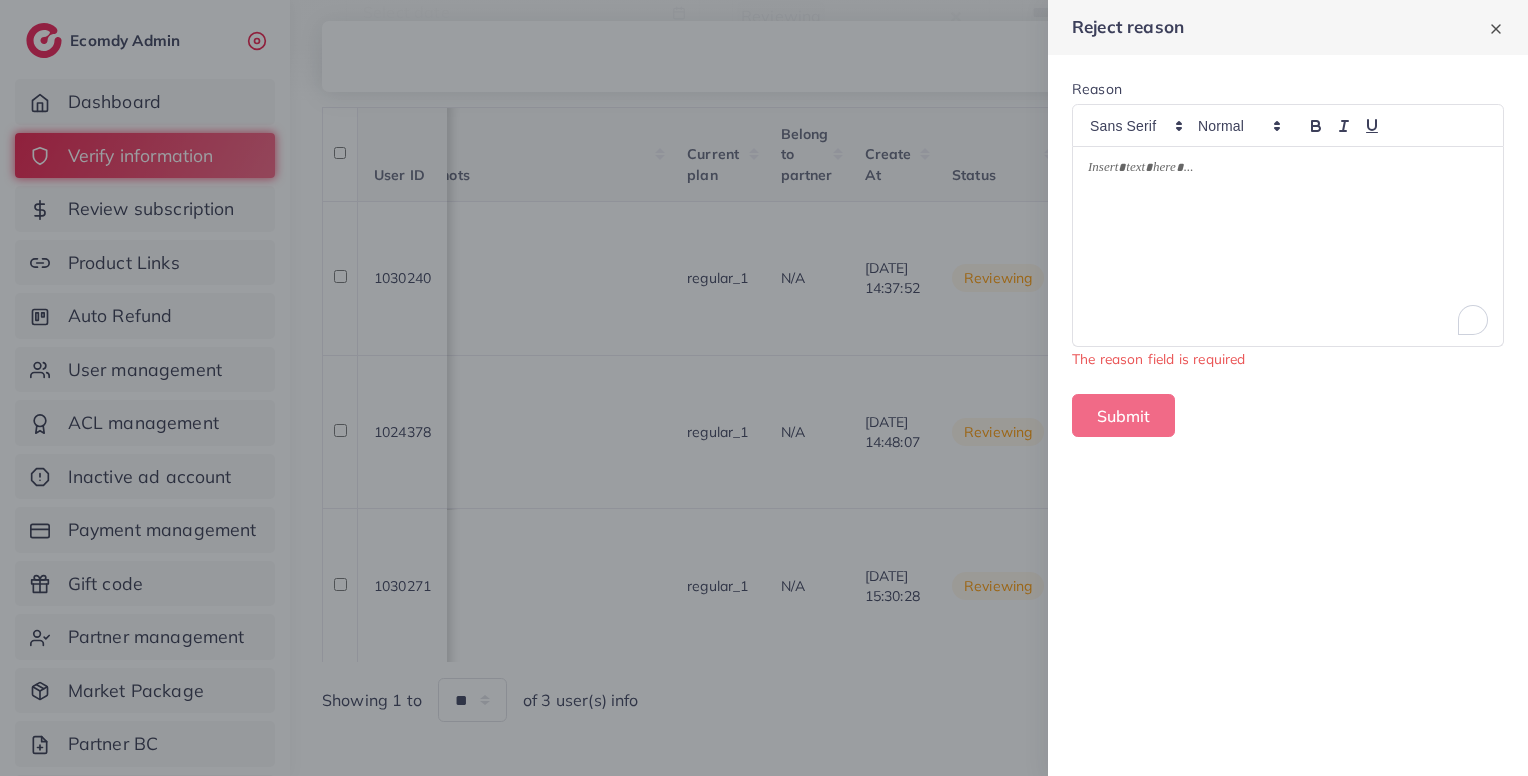 click at bounding box center (1288, 247) 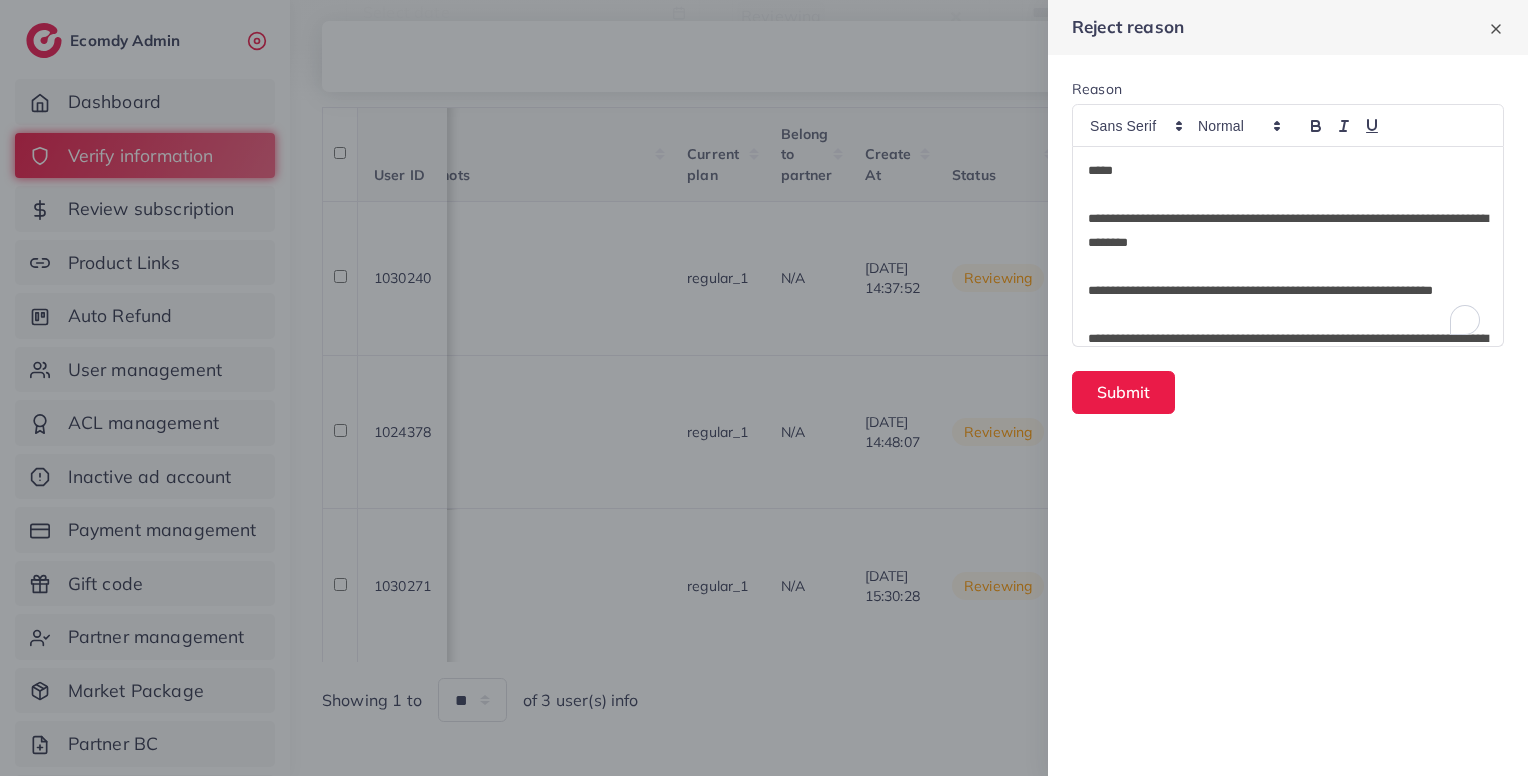 scroll, scrollTop: 0, scrollLeft: 0, axis: both 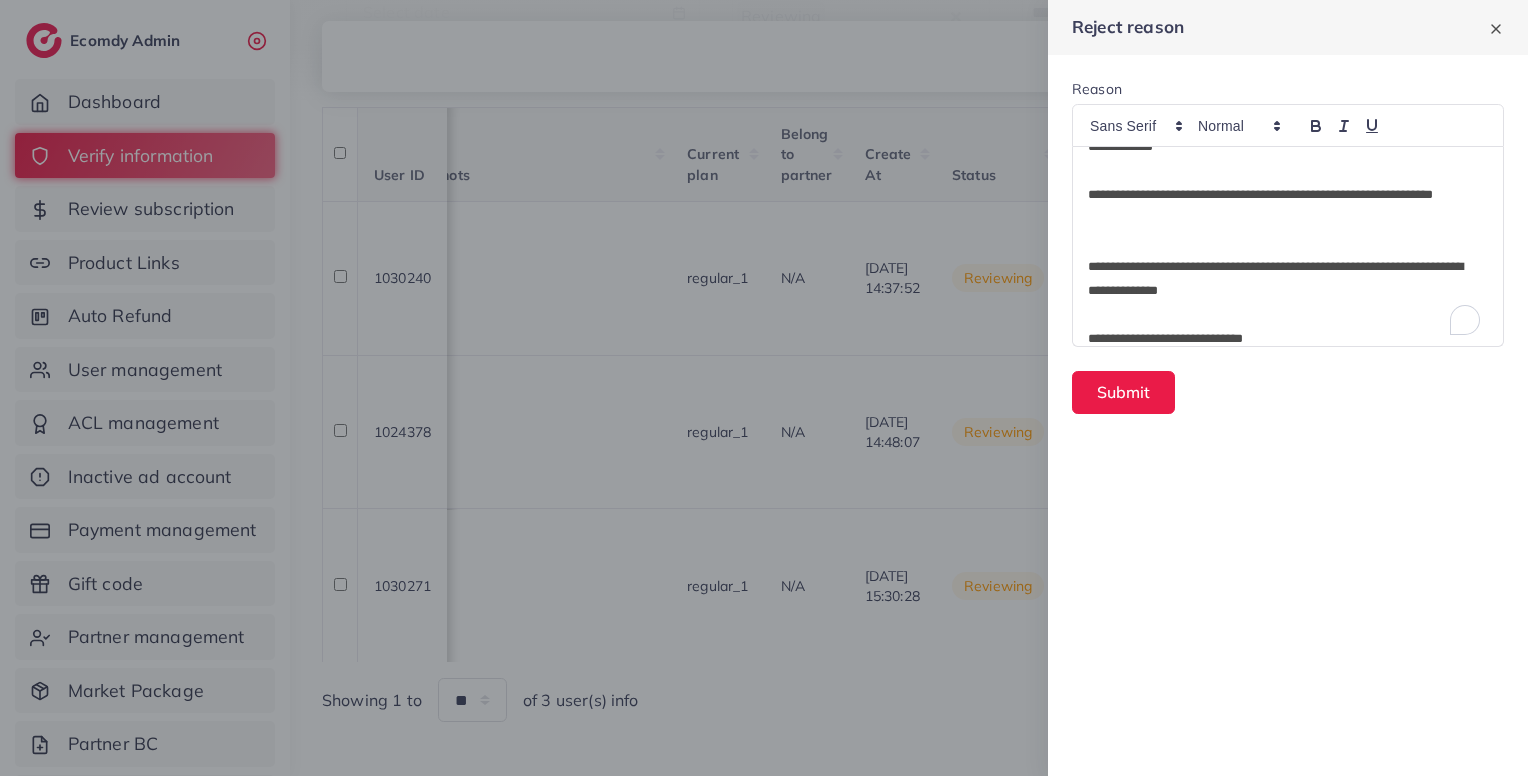type 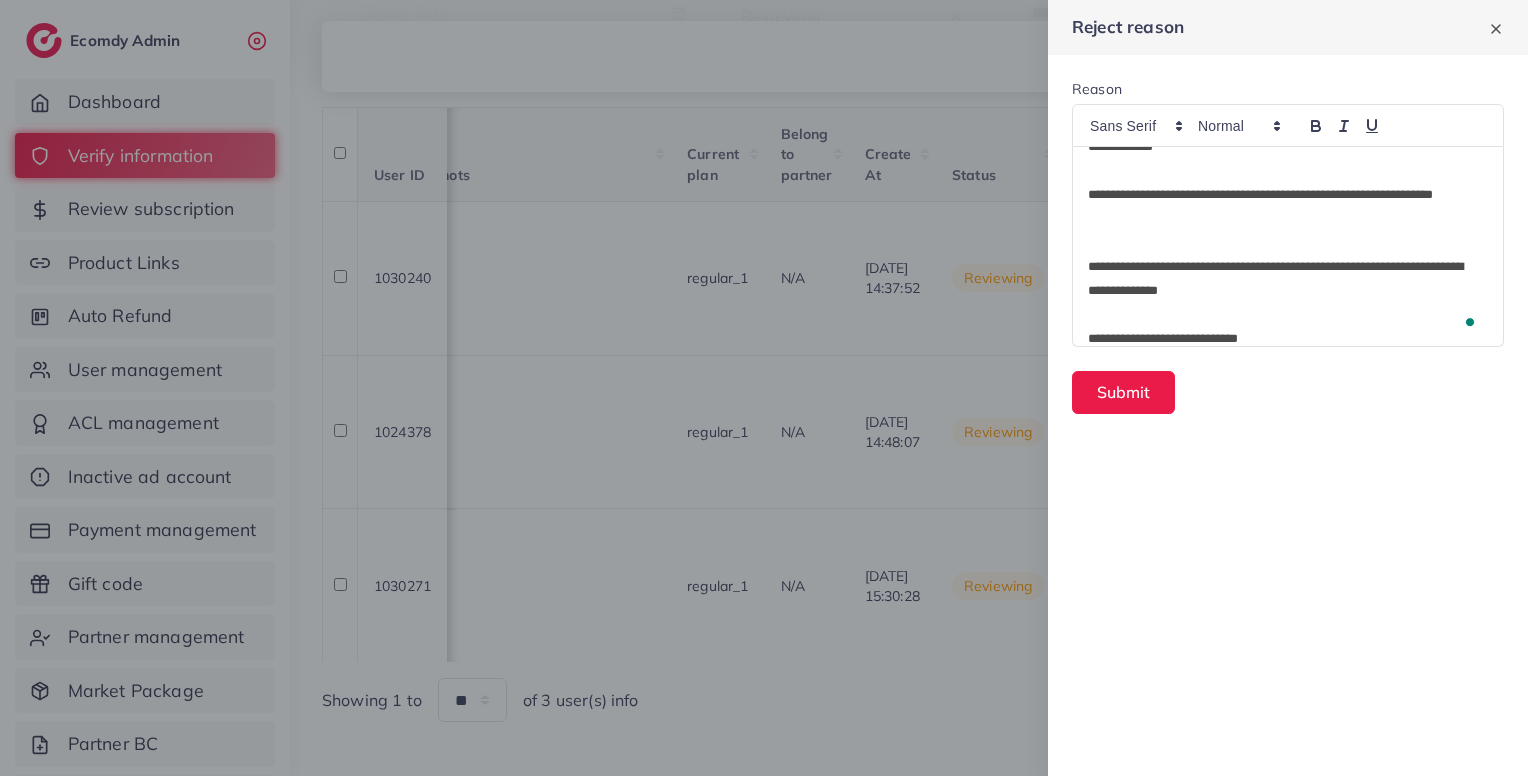 scroll, scrollTop: 0, scrollLeft: 0, axis: both 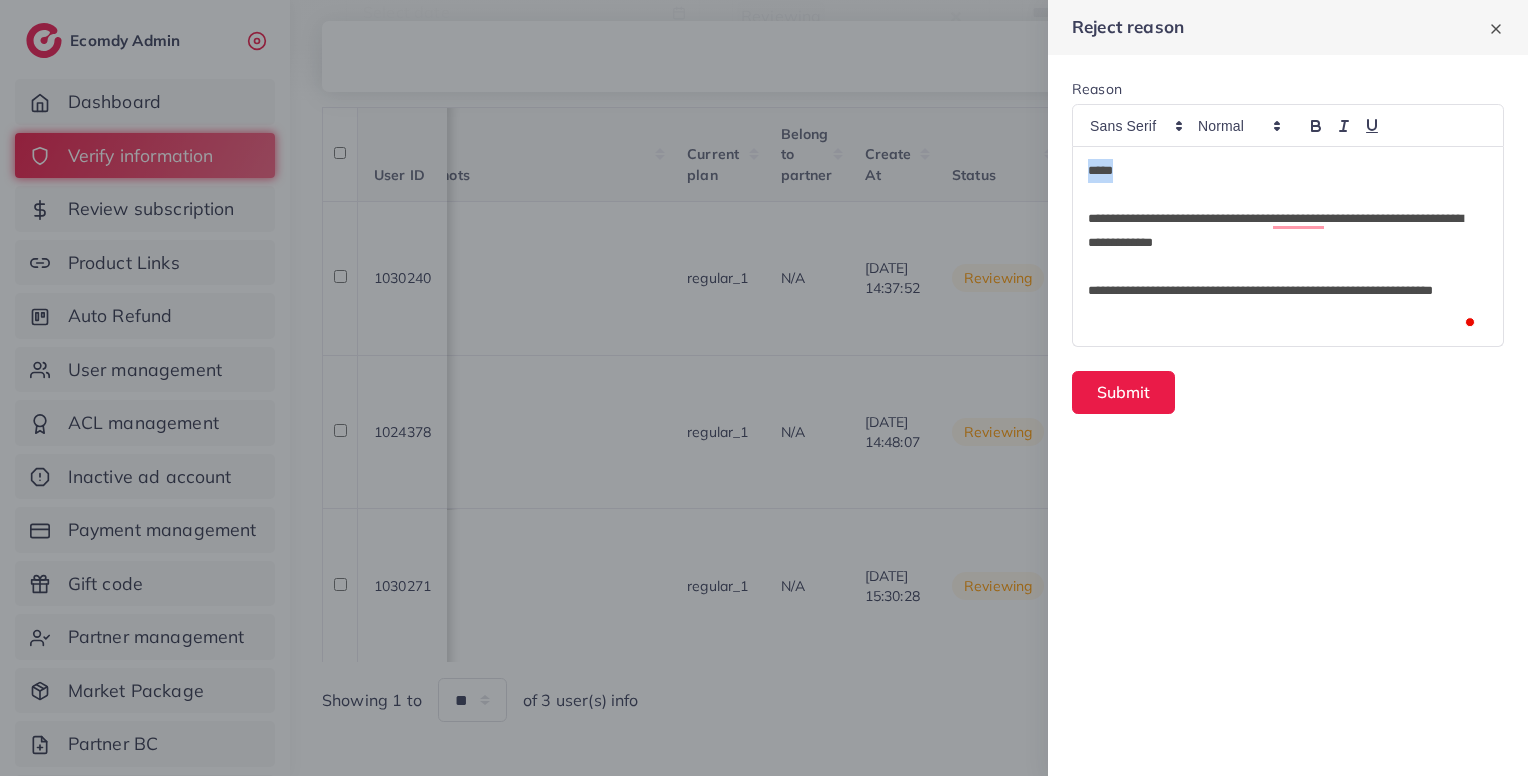 drag, startPoint x: 1132, startPoint y: 177, endPoint x: 1008, endPoint y: 158, distance: 125.4472 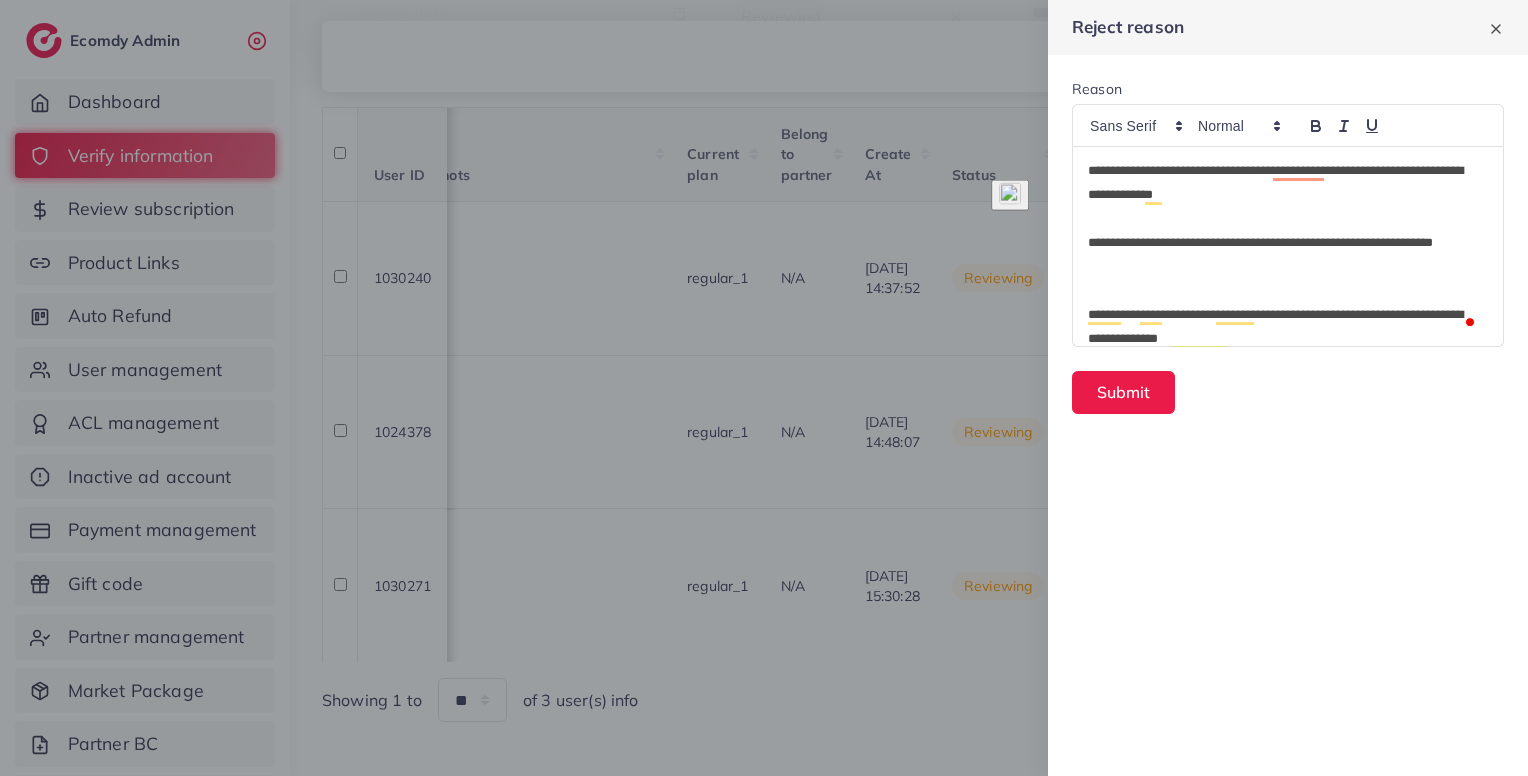 click at bounding box center (1288, 219) 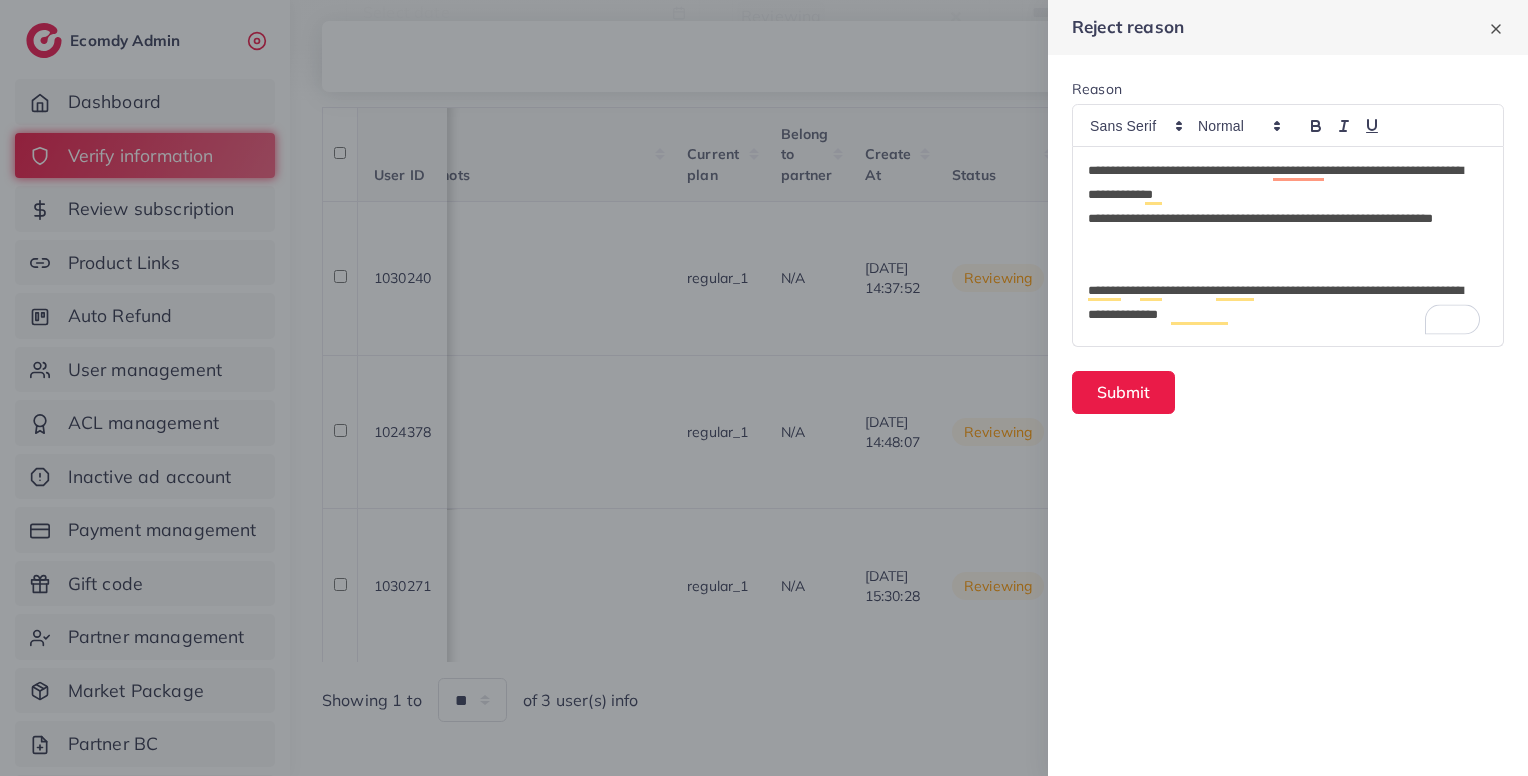 click on "**********" at bounding box center [1284, 231] 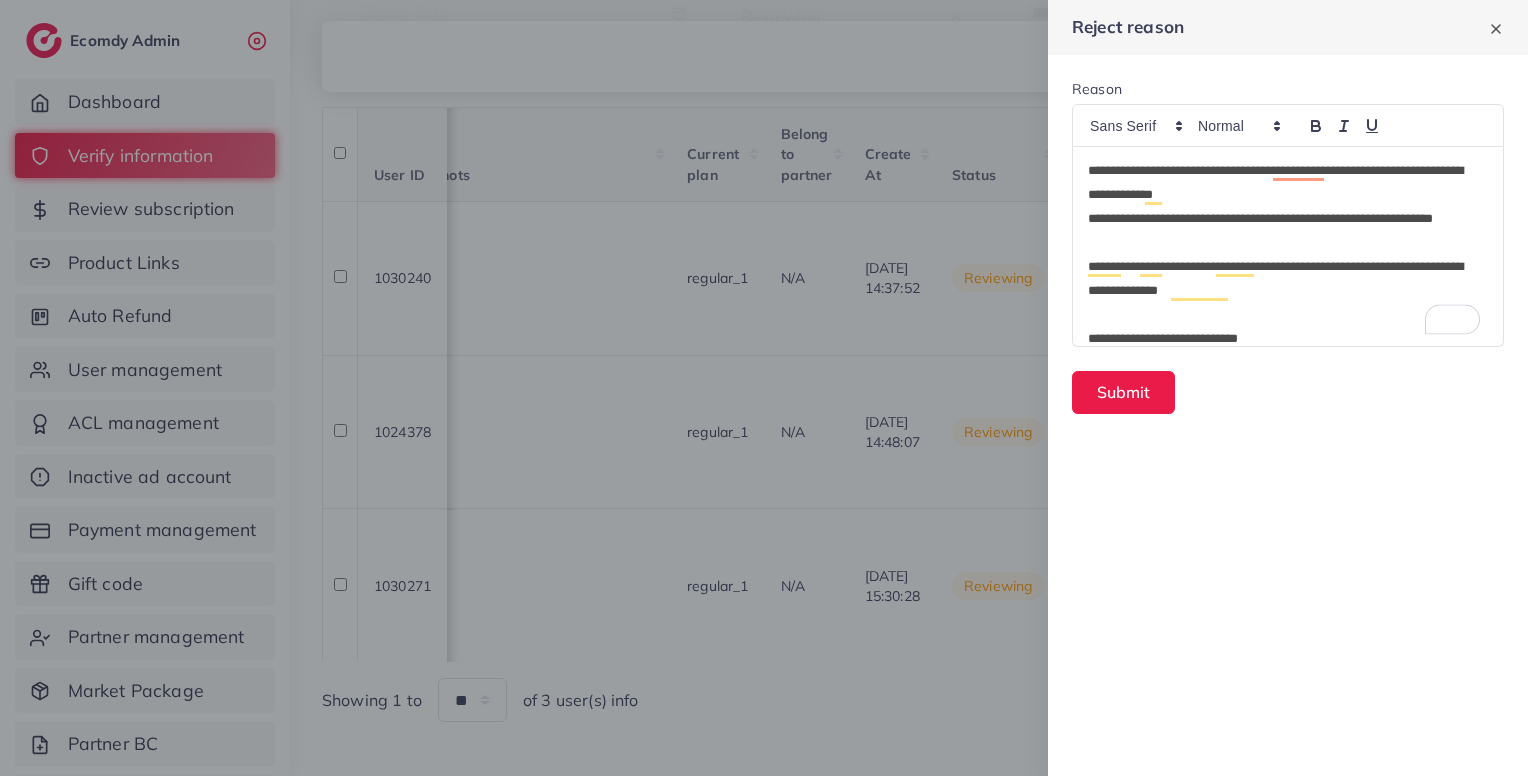 click on "**********" at bounding box center [1284, 279] 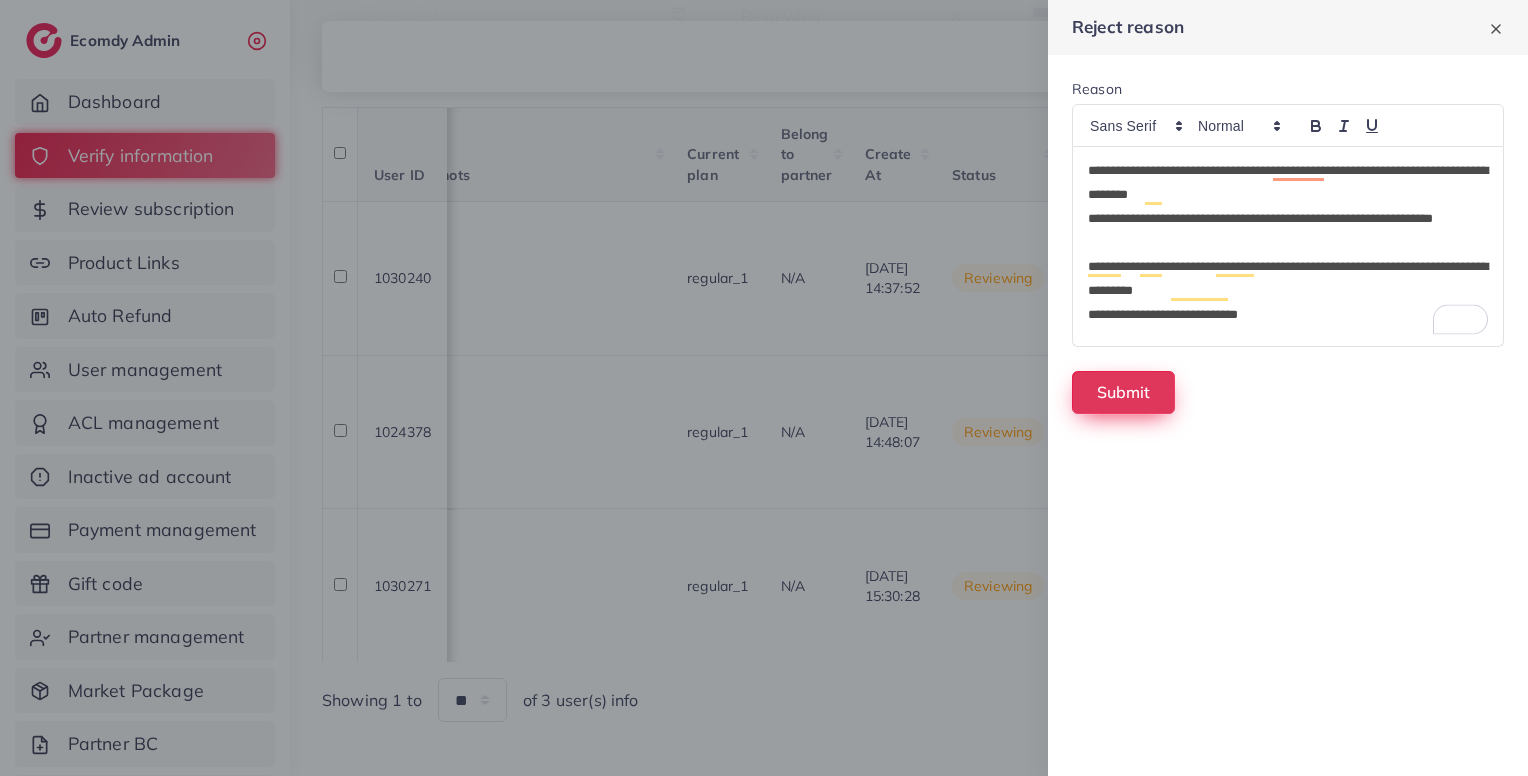 click on "Submit" at bounding box center [1123, 392] 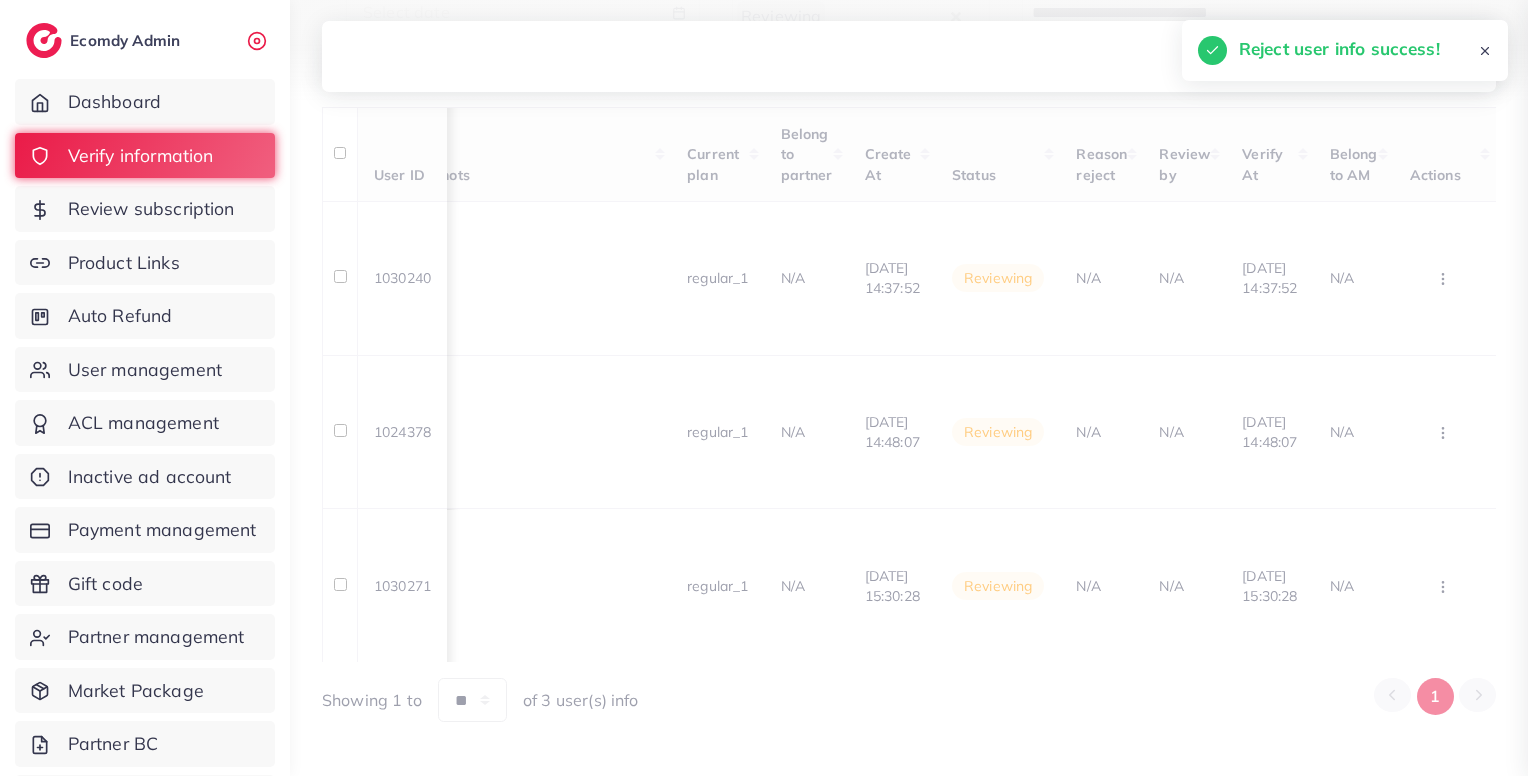 scroll, scrollTop: 192, scrollLeft: 0, axis: vertical 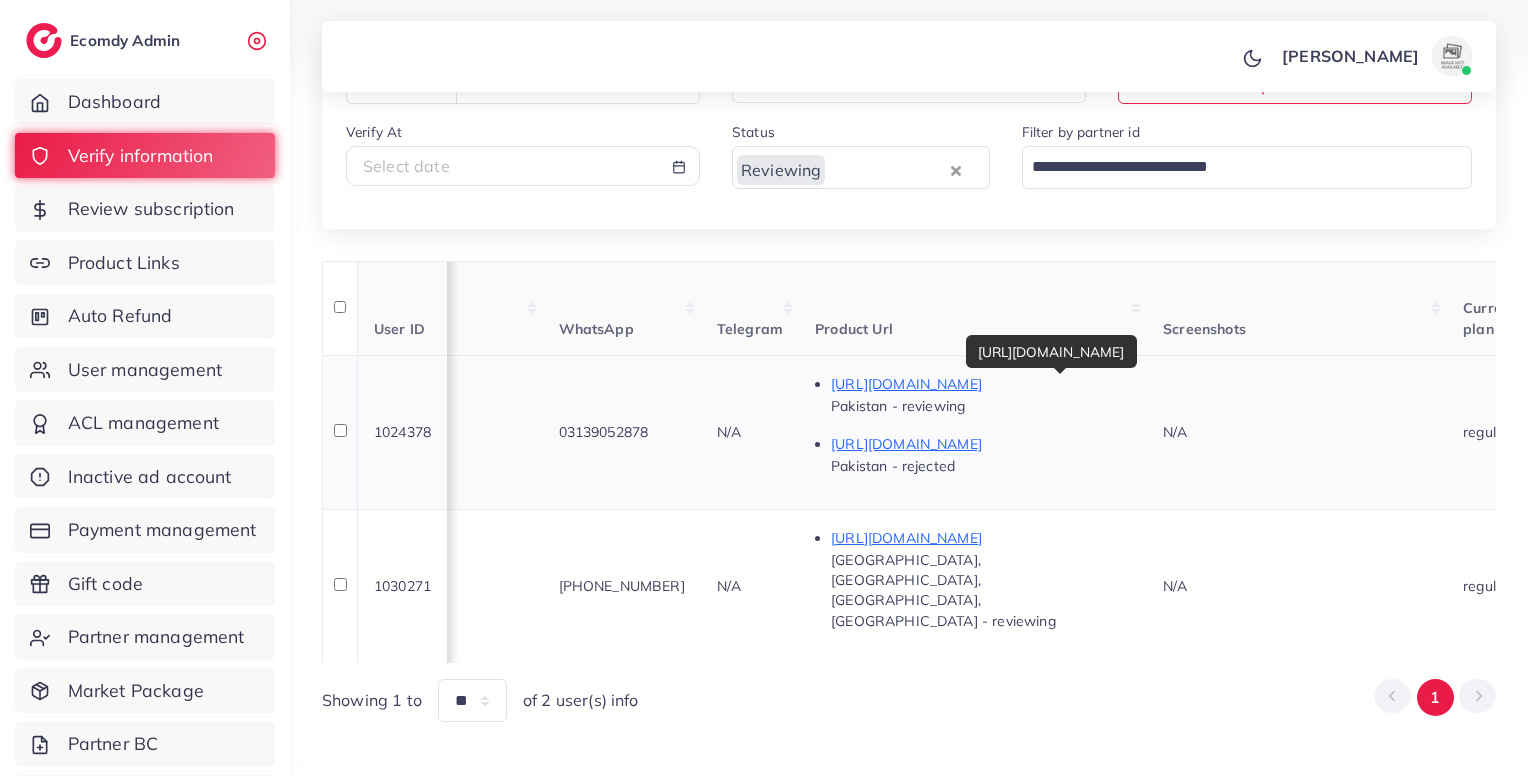 click on "https://clockwisepk.online/" at bounding box center [981, 384] 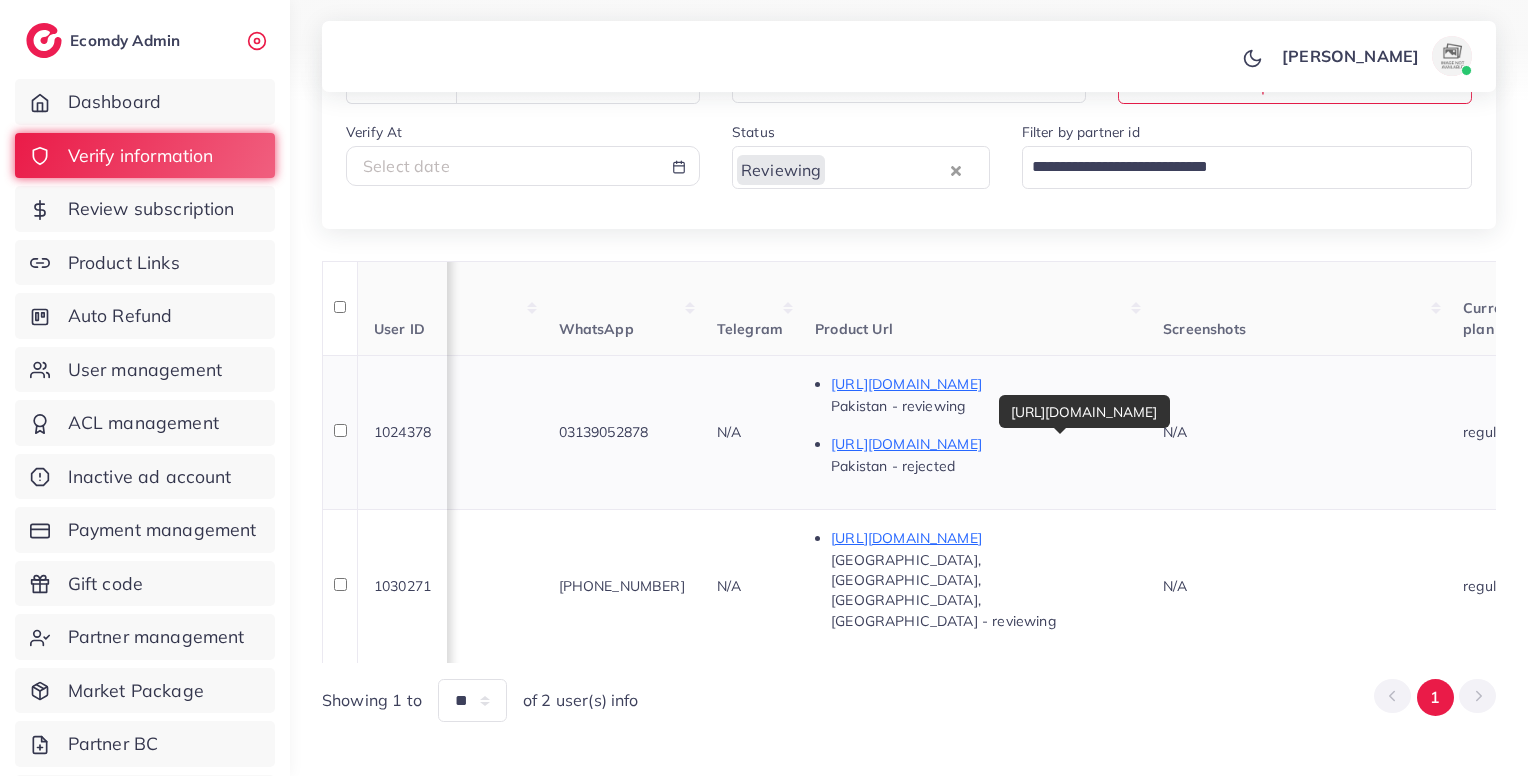 click on "https://purer.pk/" at bounding box center [981, 444] 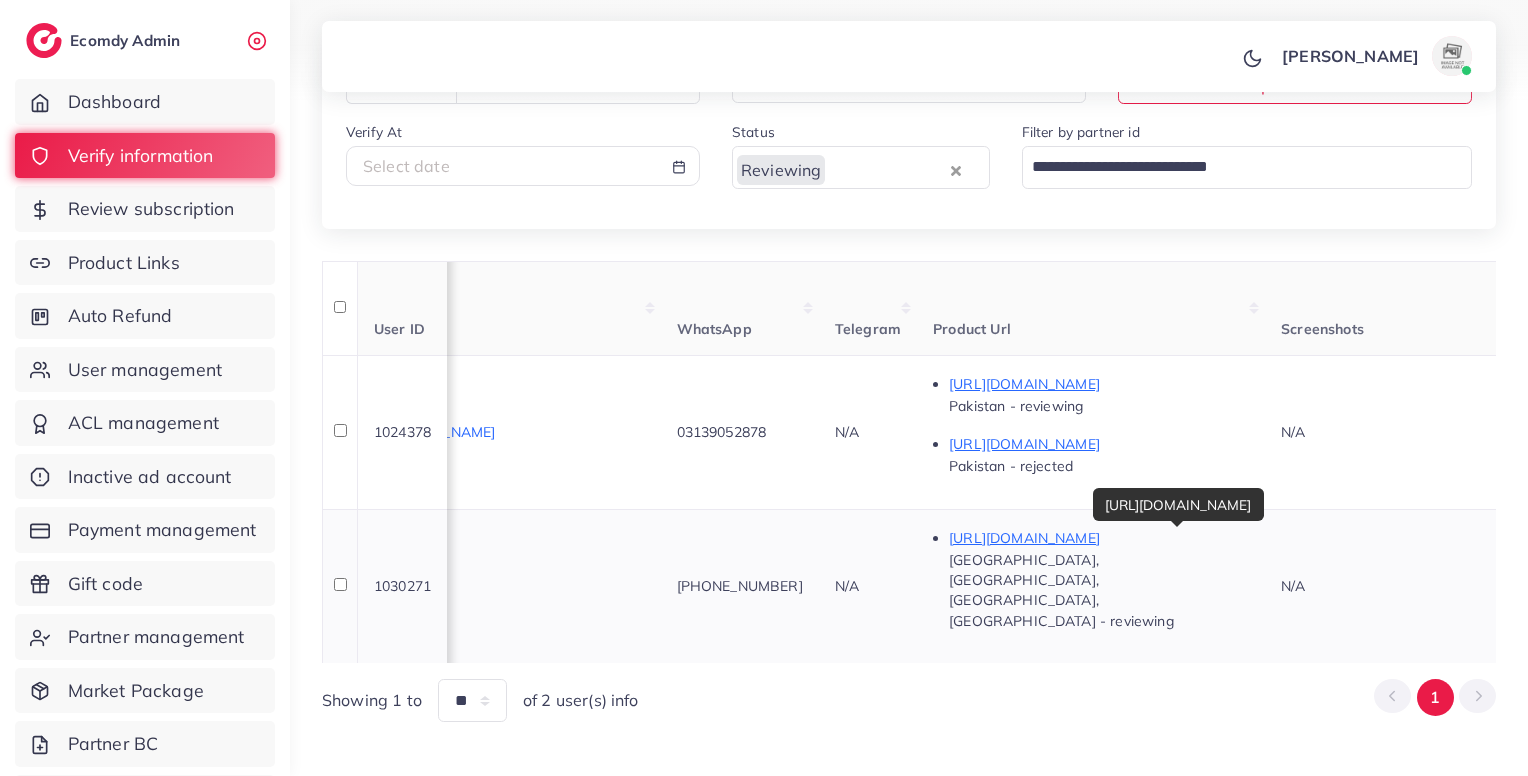 scroll, scrollTop: 0, scrollLeft: 735, axis: horizontal 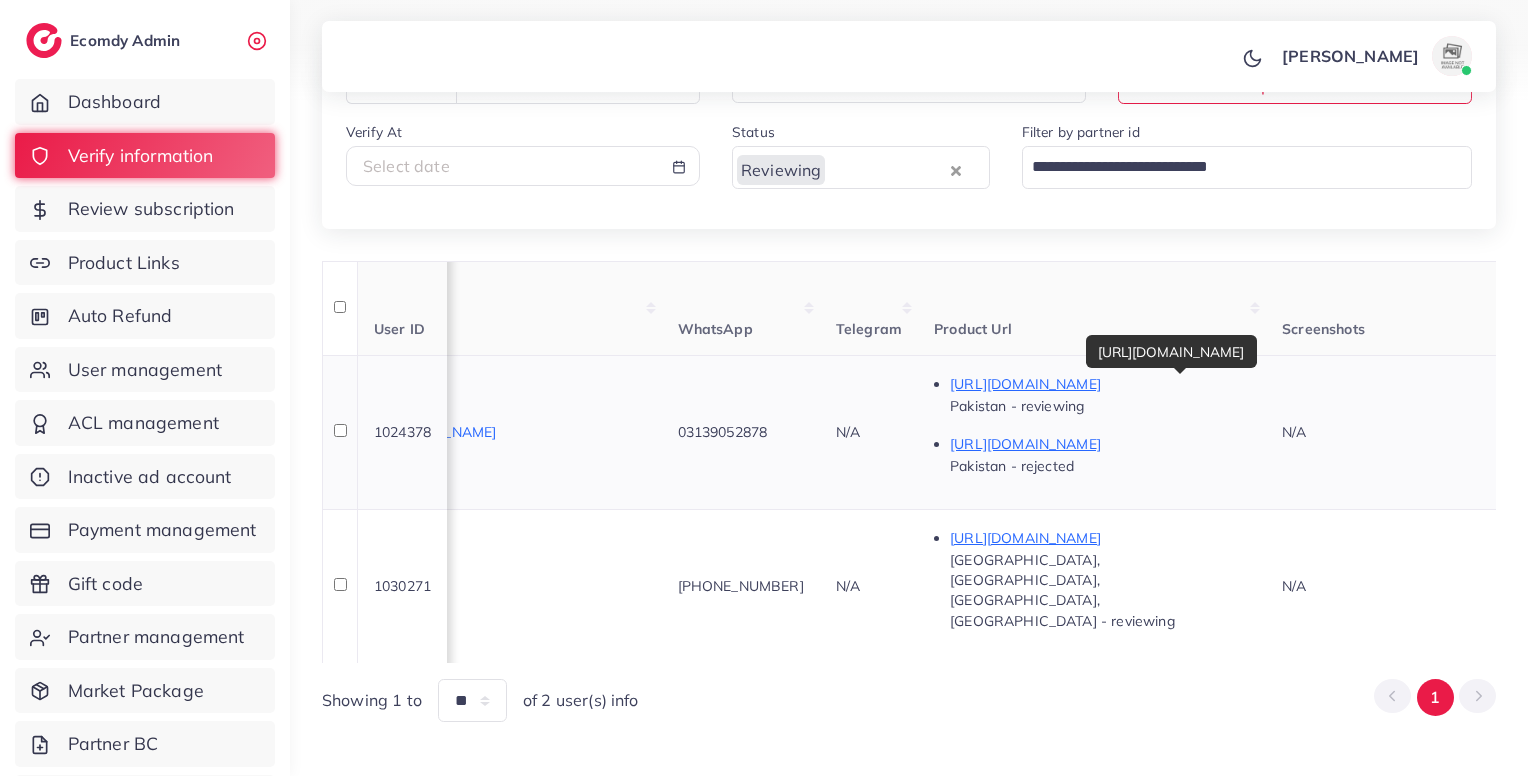 click on "https://clockwisepk.online/" at bounding box center [1100, 384] 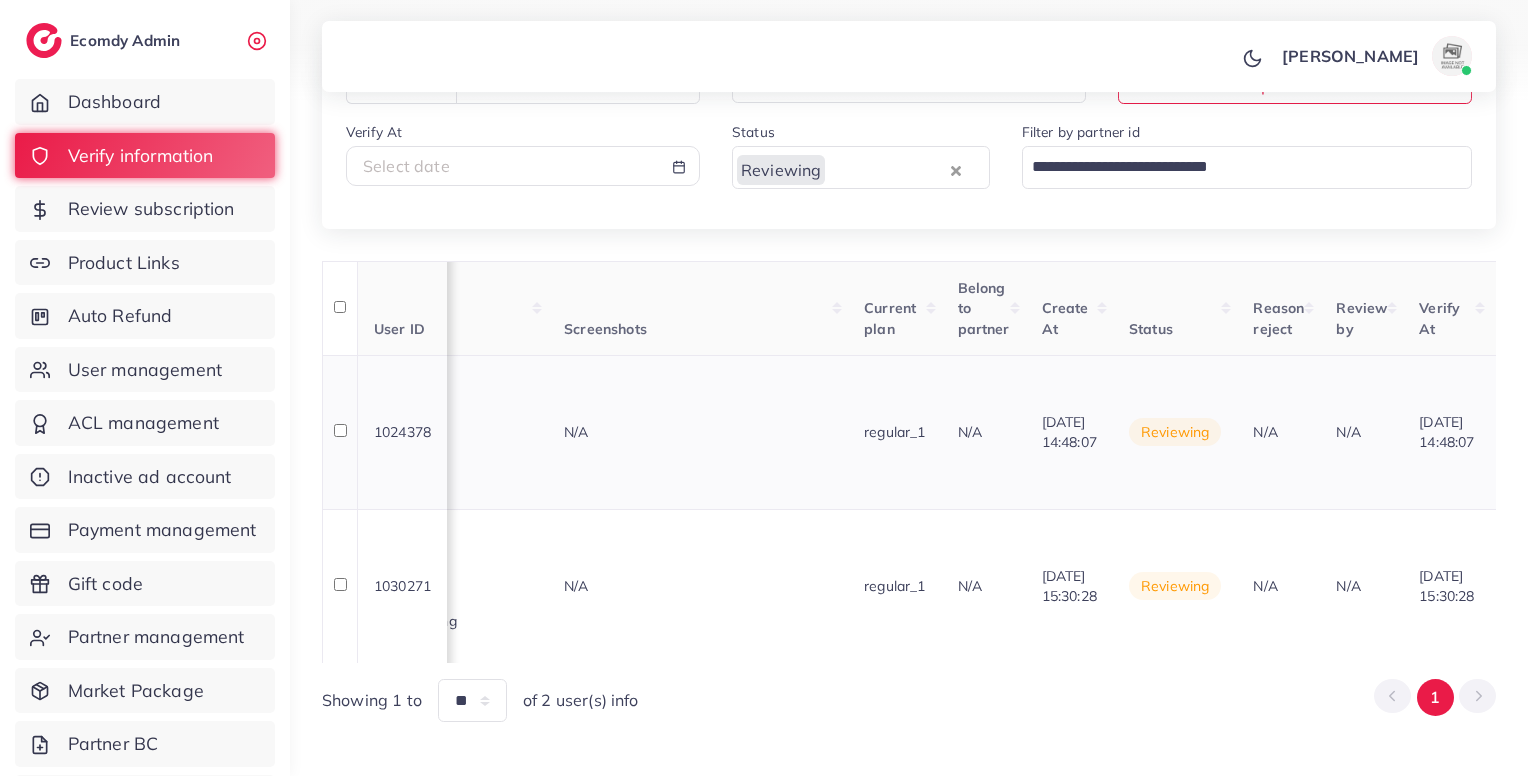 scroll, scrollTop: 0, scrollLeft: 1757, axis: horizontal 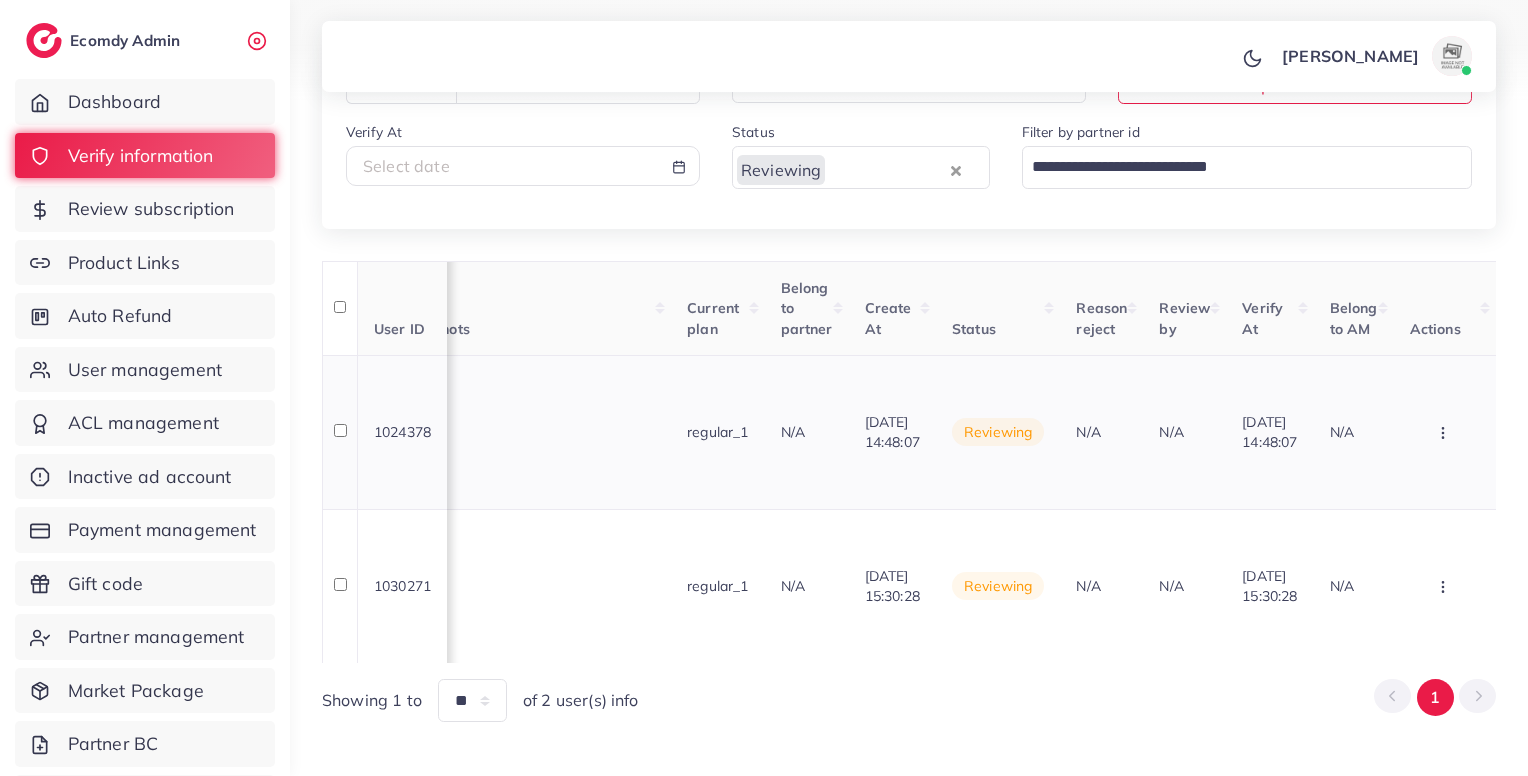 click 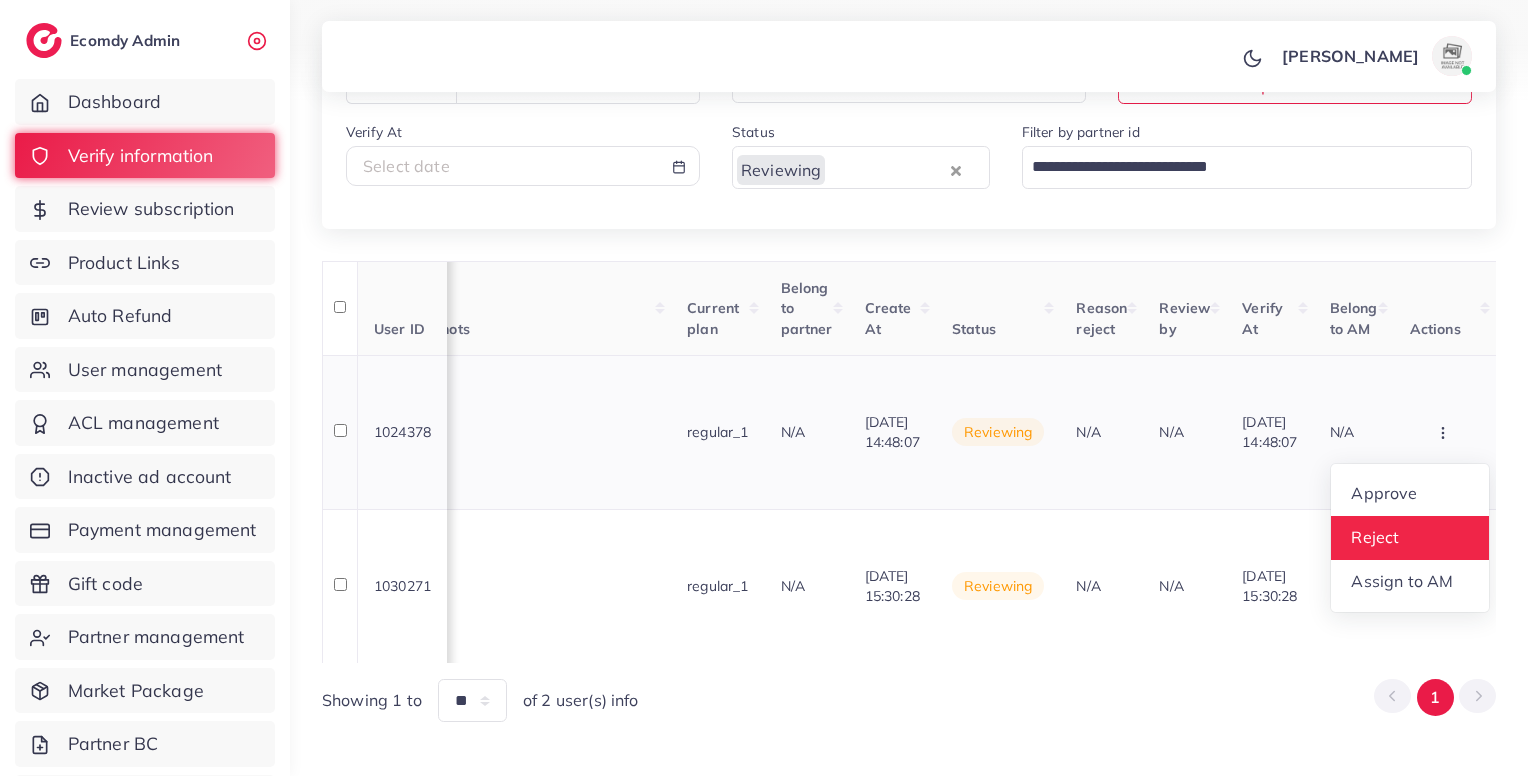 click on "Reject" at bounding box center (1410, 538) 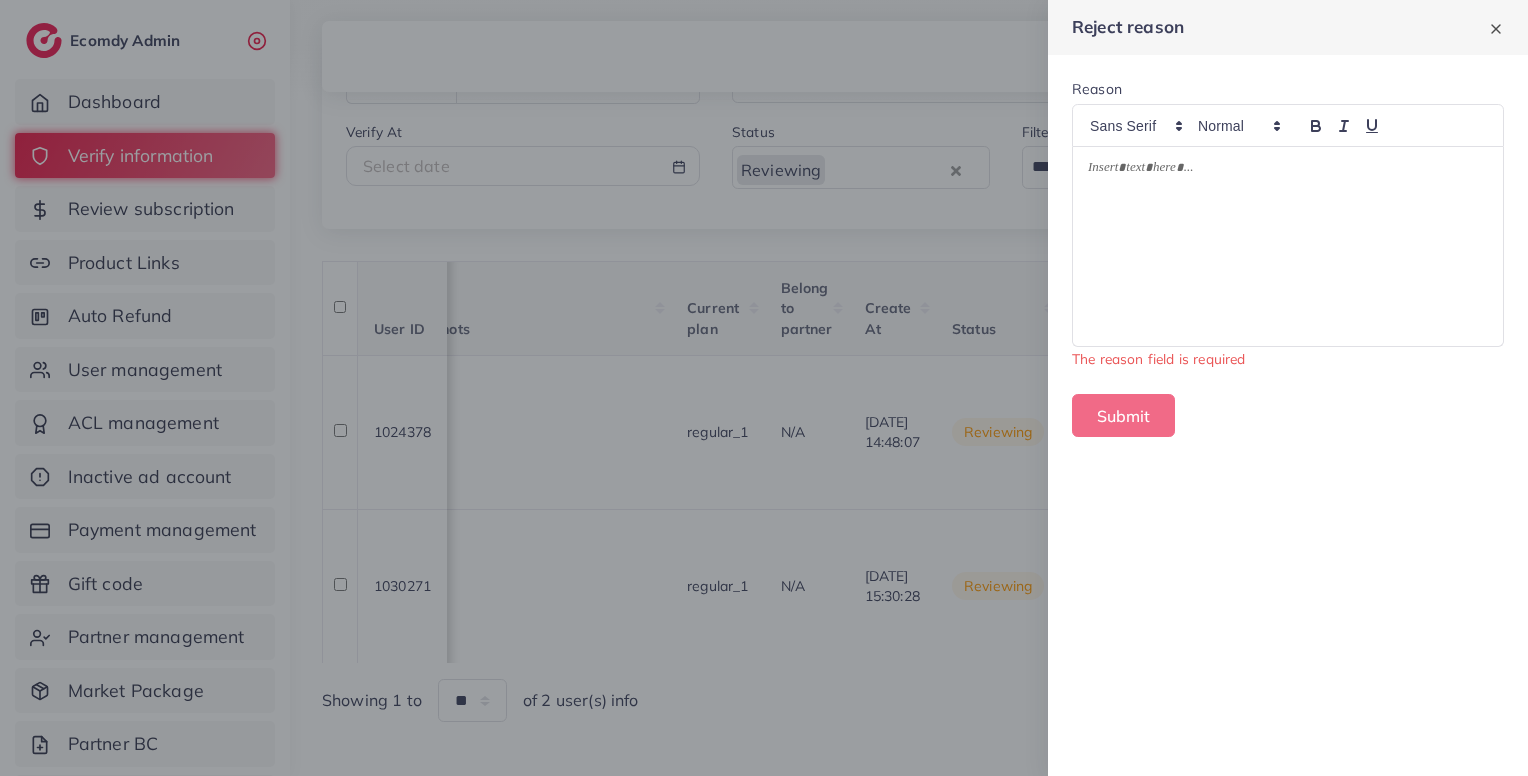 click at bounding box center [1288, 247] 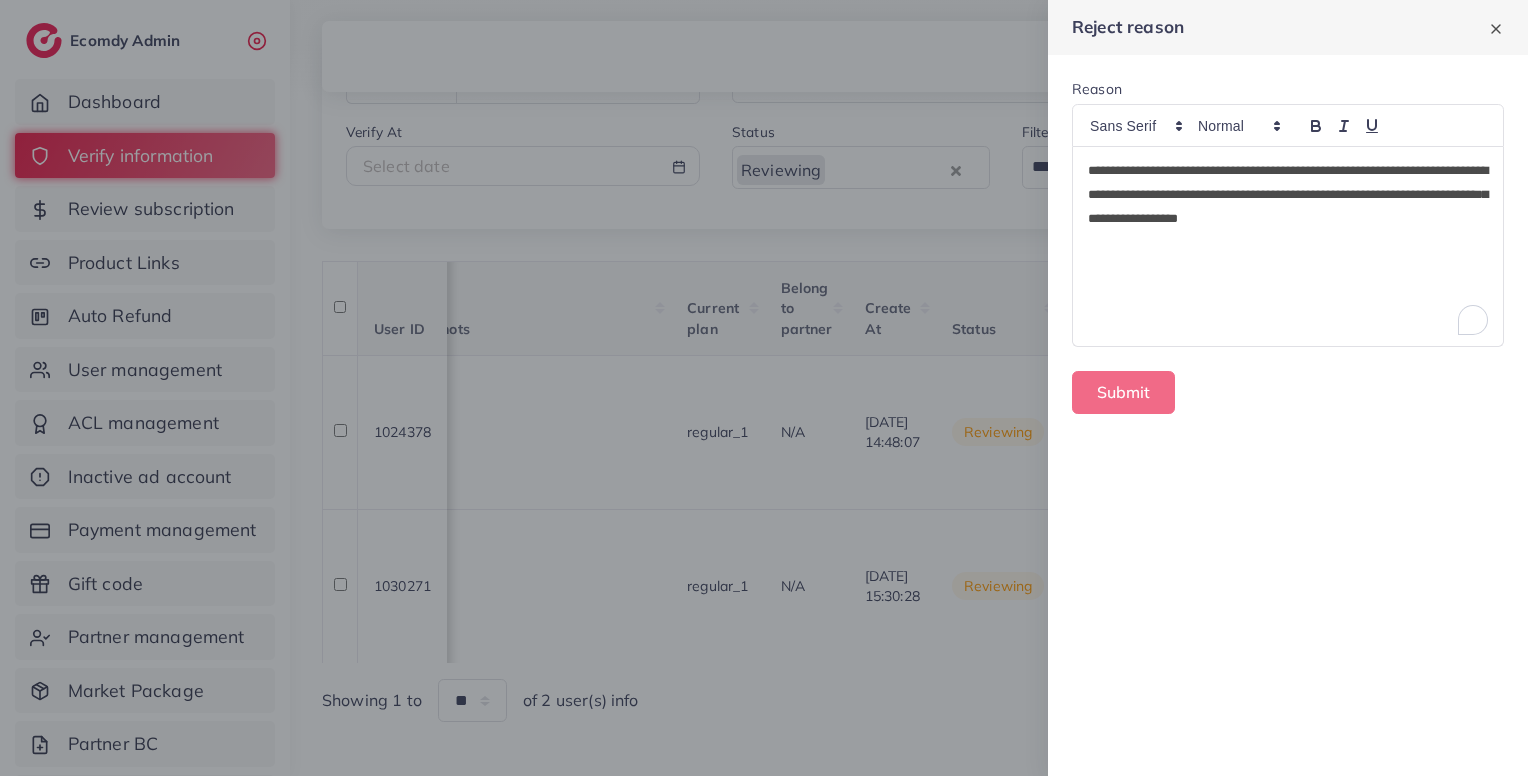 scroll, scrollTop: 0, scrollLeft: 0, axis: both 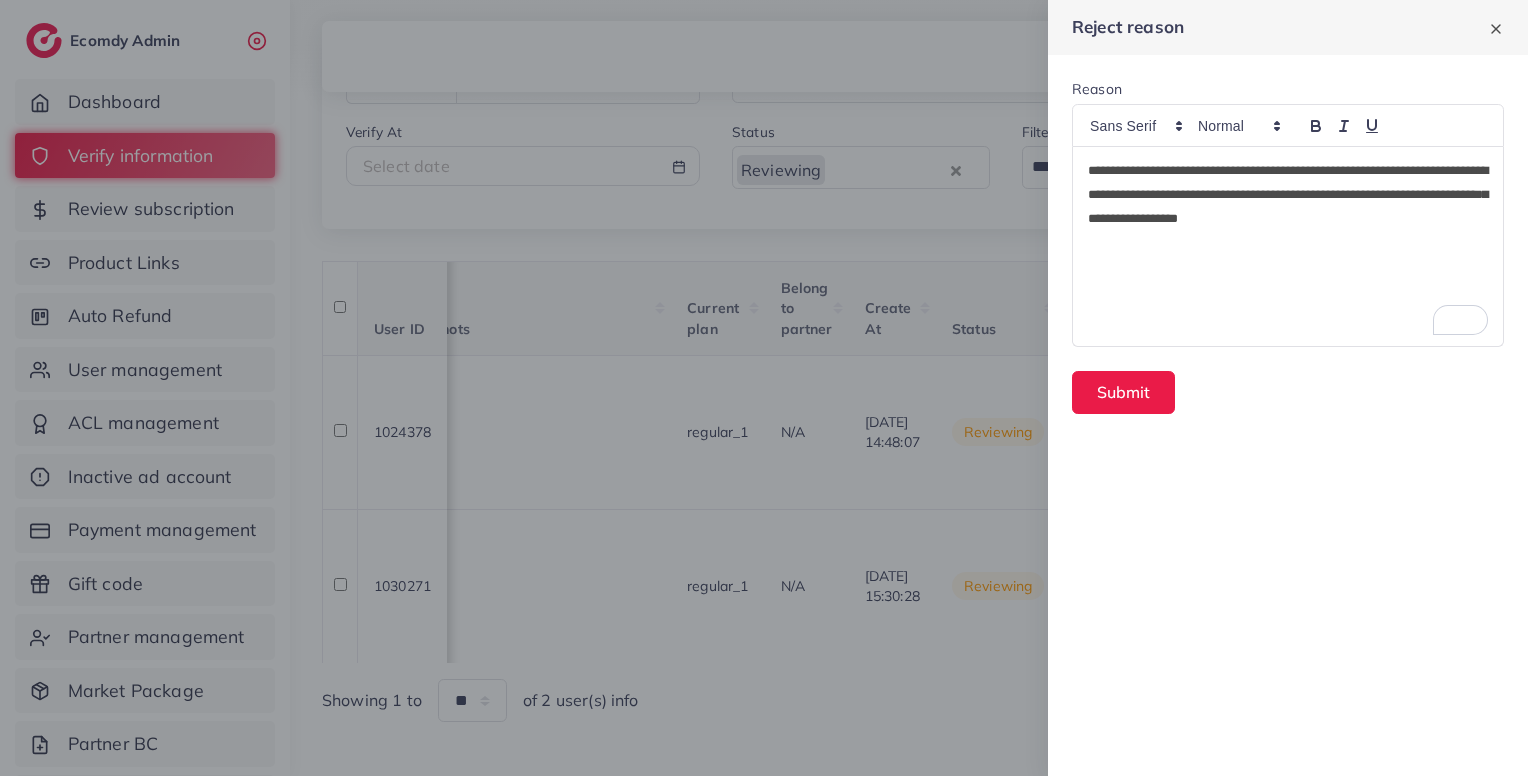 click on "**********" at bounding box center (1288, 195) 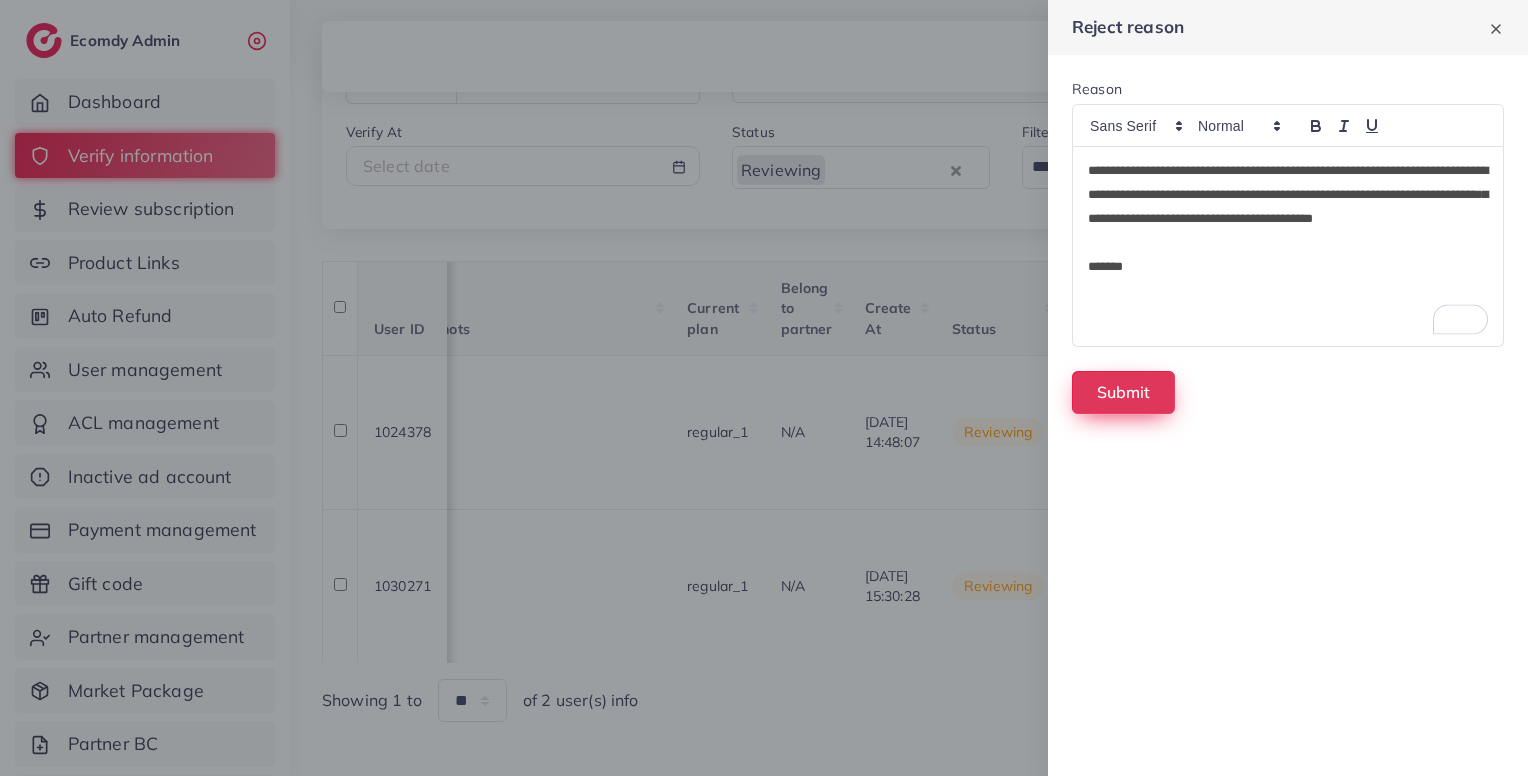 click on "Submit" at bounding box center [1123, 392] 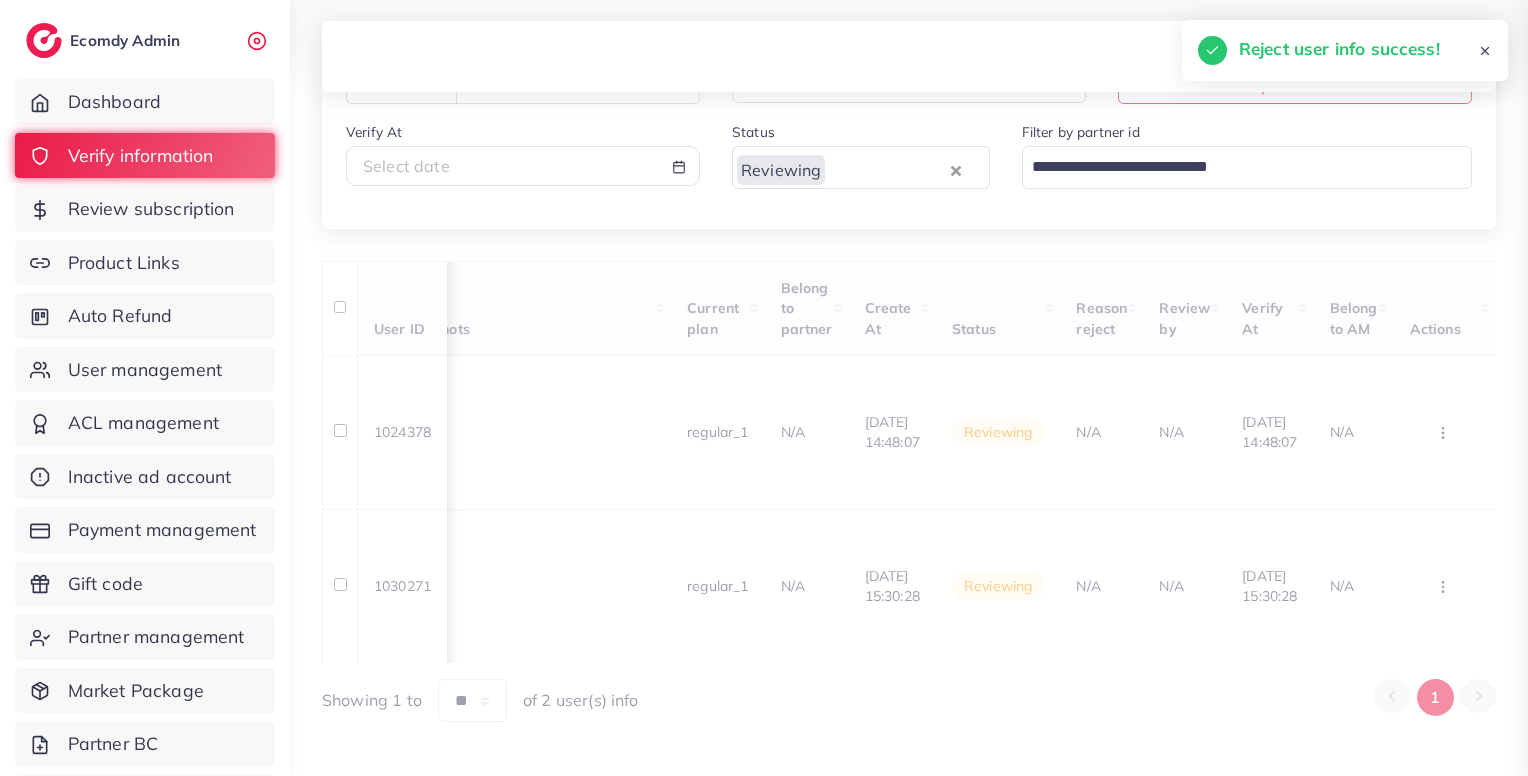 scroll, scrollTop: 39, scrollLeft: 0, axis: vertical 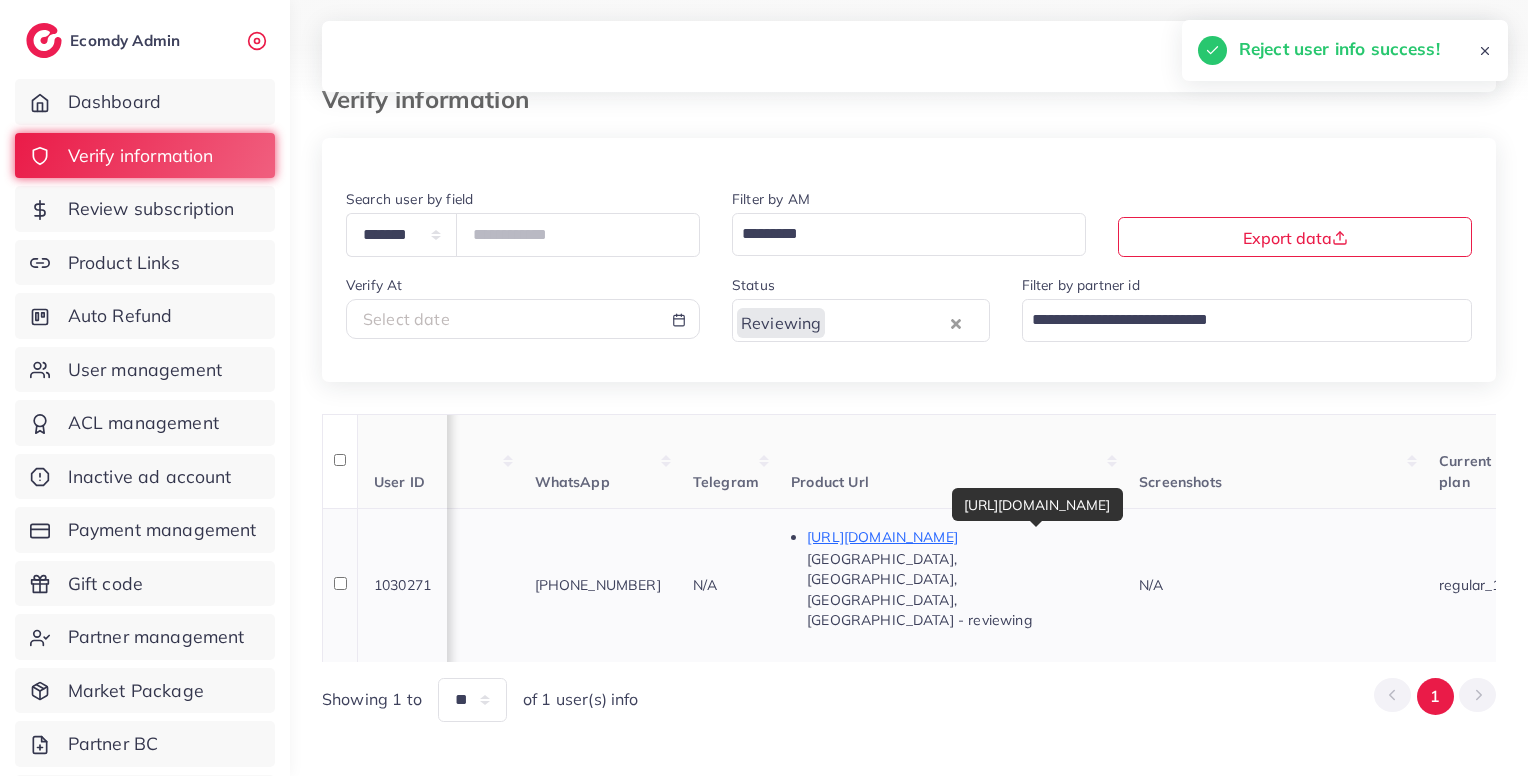 click on "https://goldetectors.ae/" at bounding box center (957, 537) 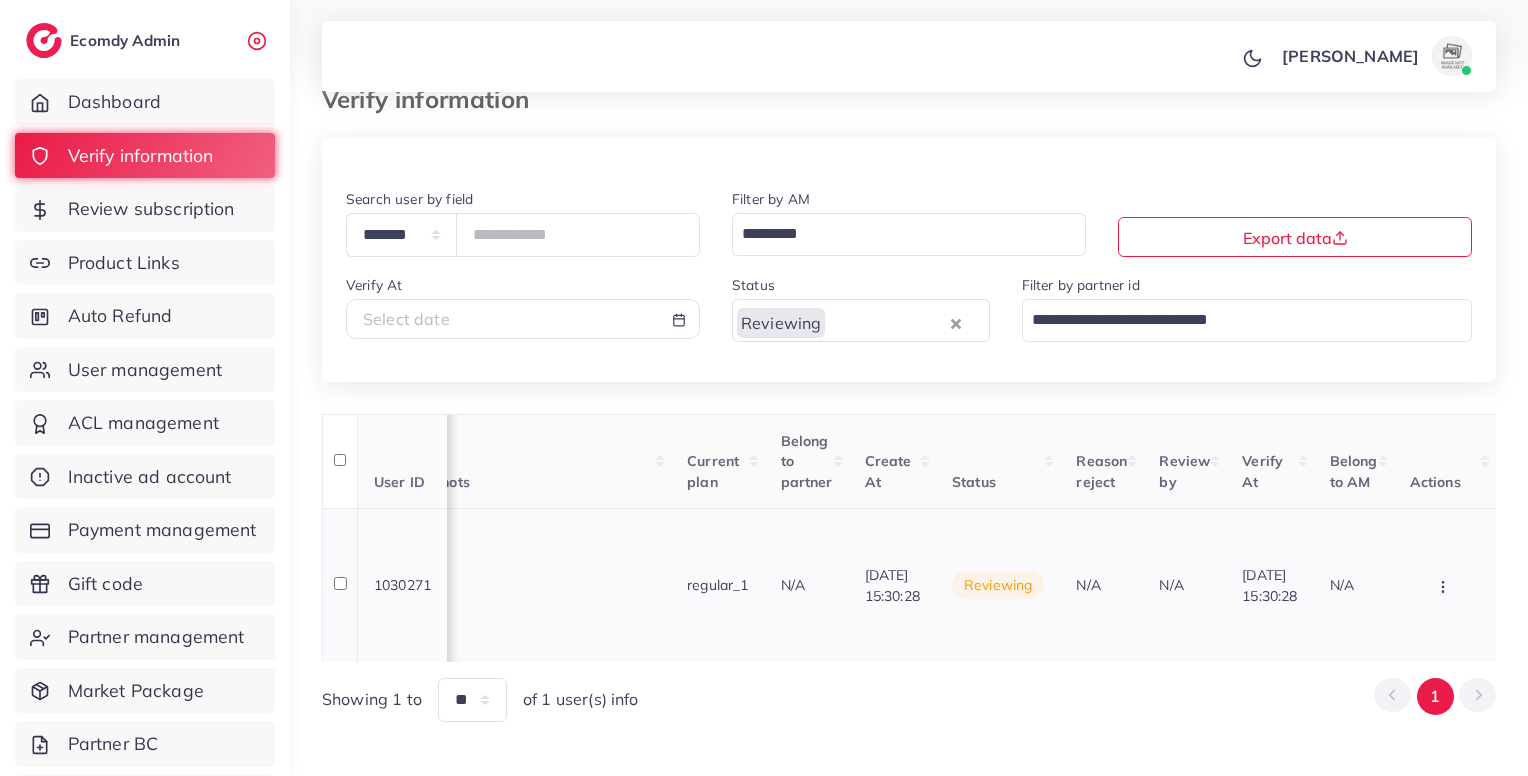 scroll, scrollTop: 0, scrollLeft: 1757, axis: horizontal 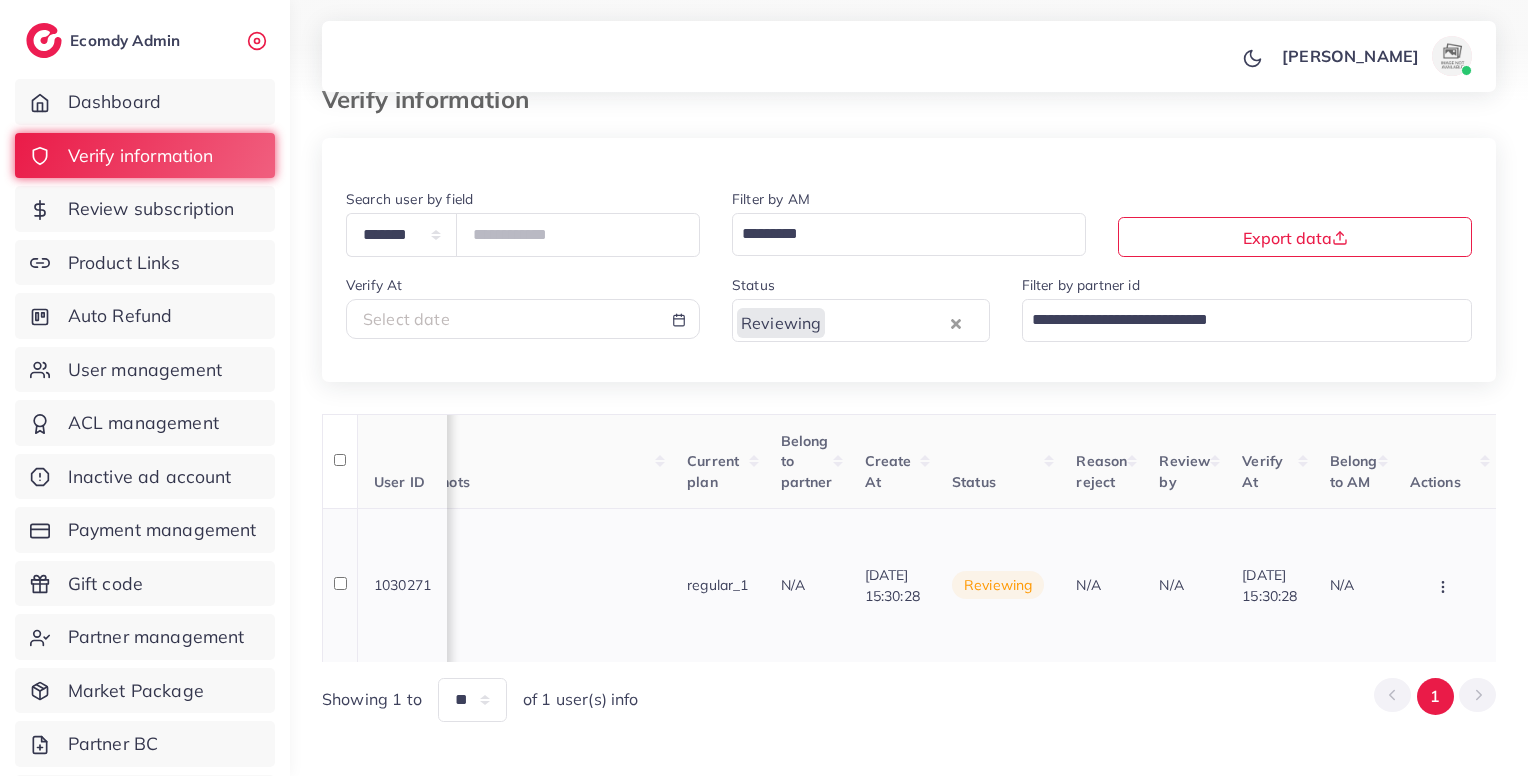 click at bounding box center (1445, 585) 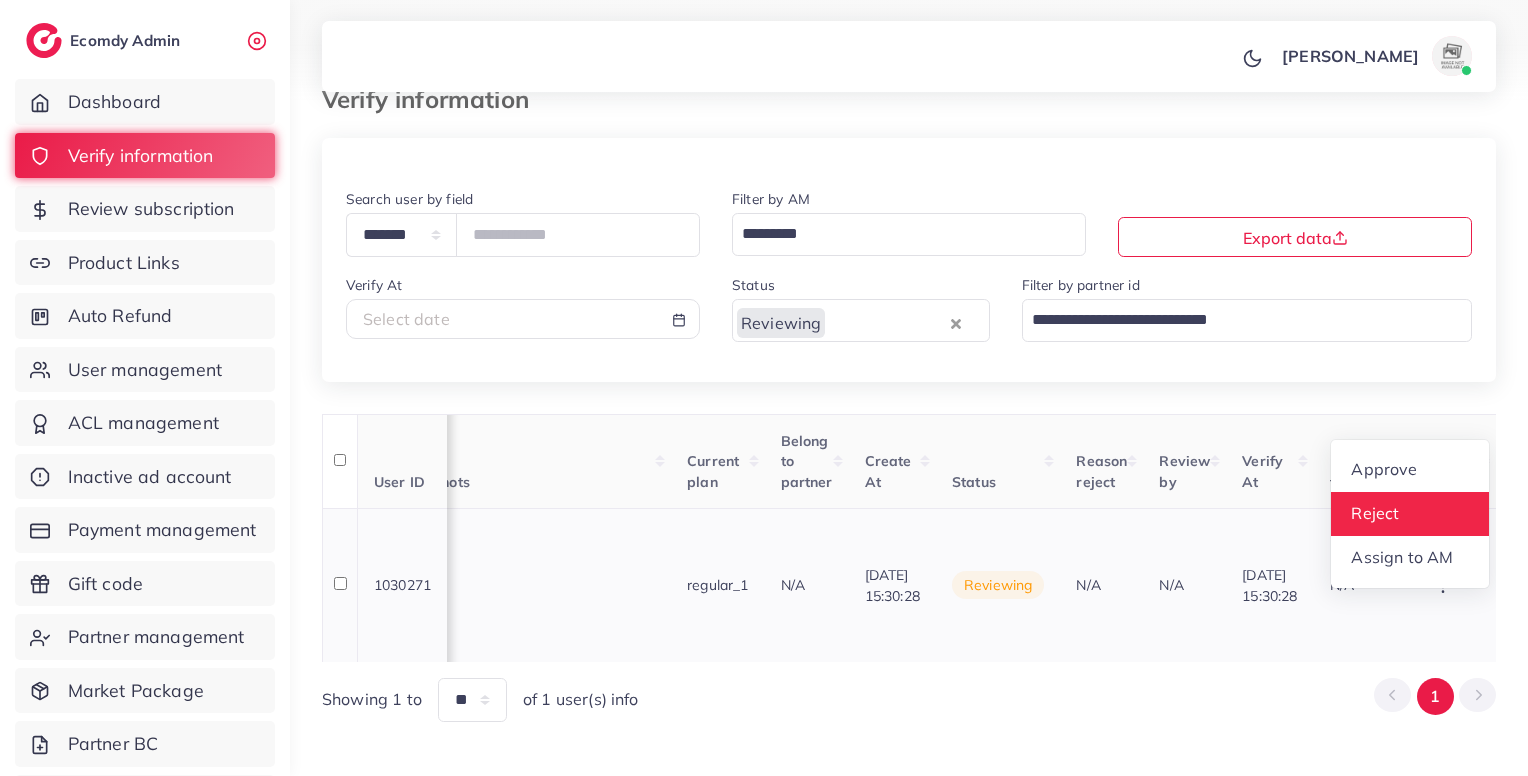 click on "Reject" at bounding box center (1375, 513) 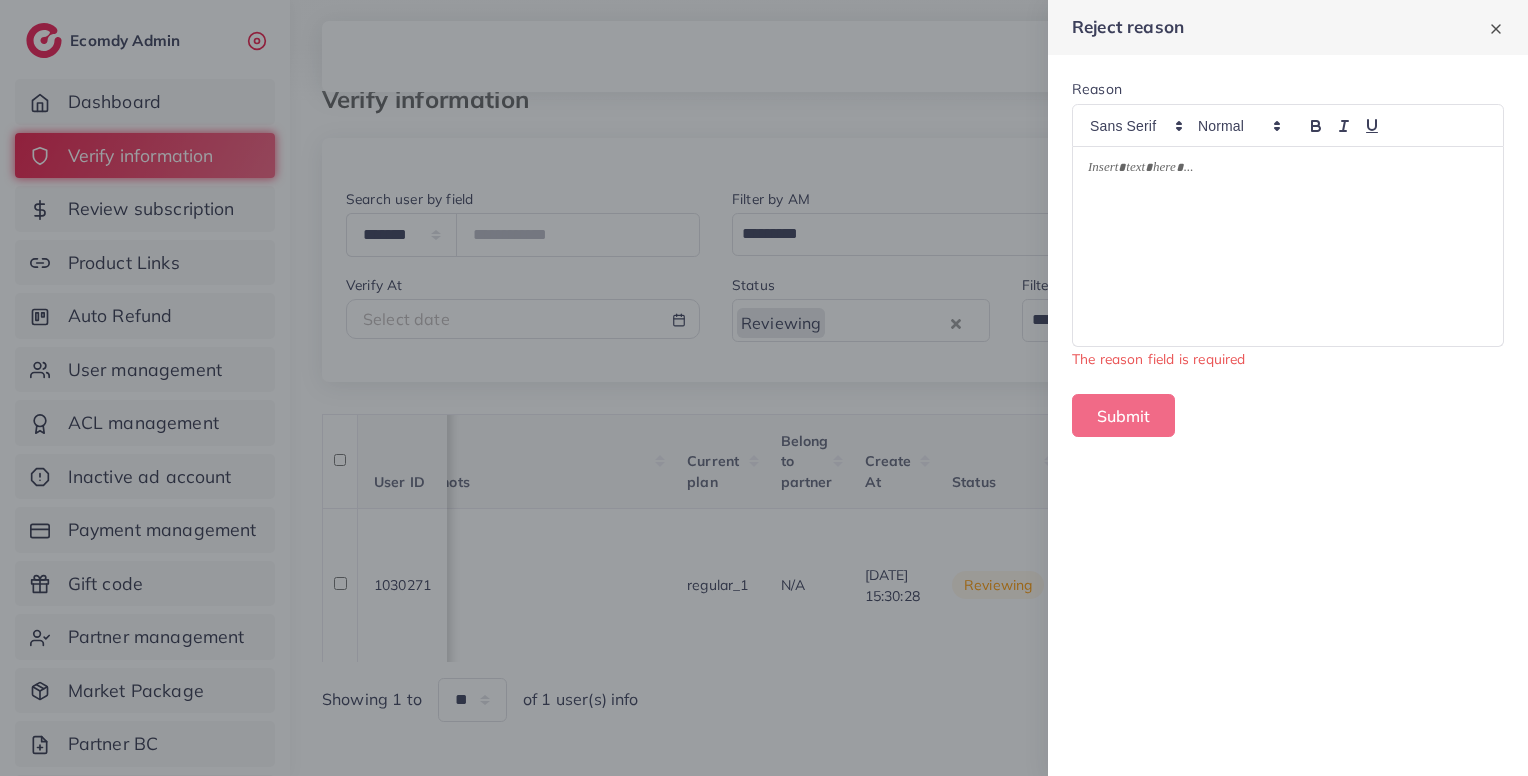 click at bounding box center [1288, 247] 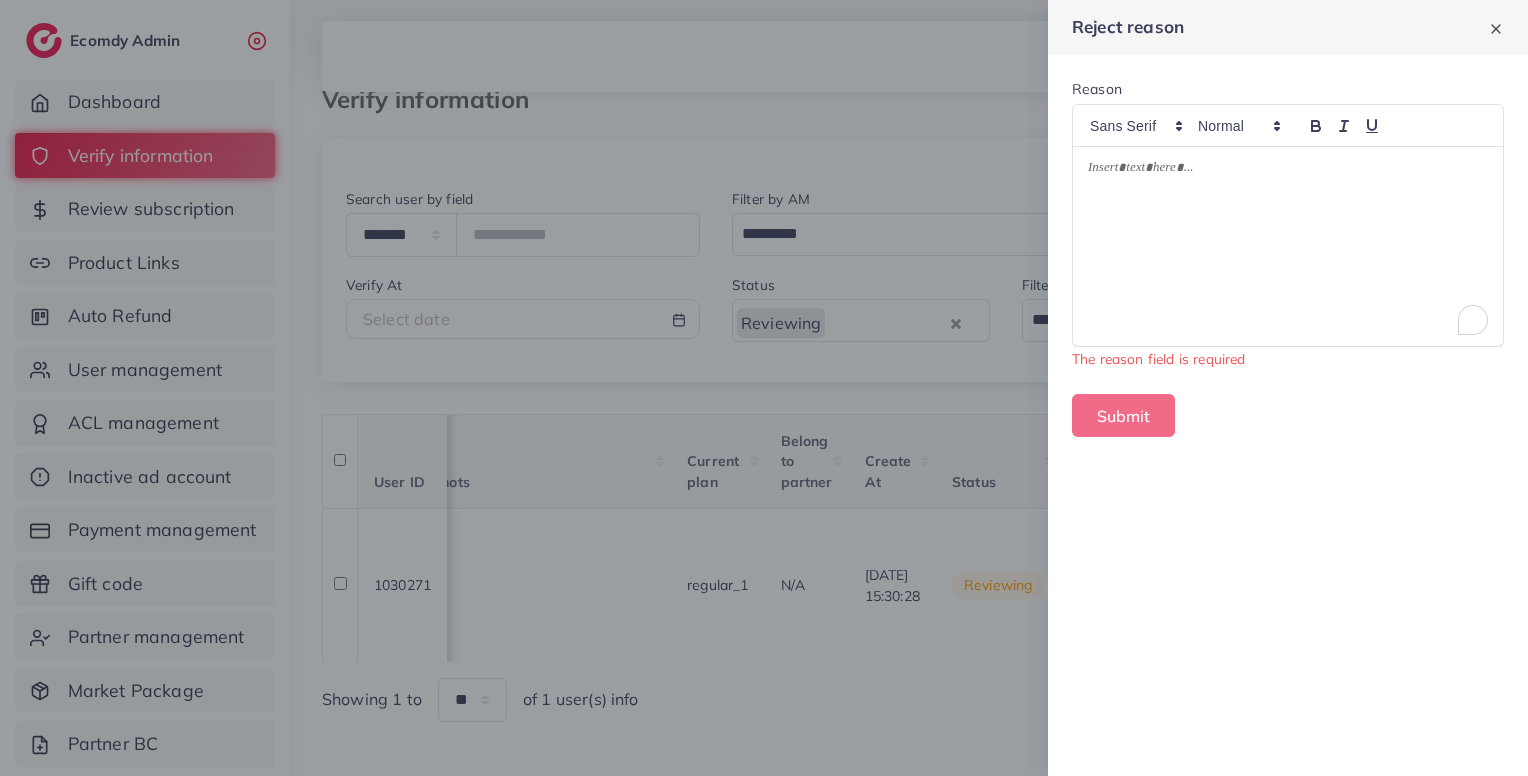 scroll, scrollTop: 0, scrollLeft: 0, axis: both 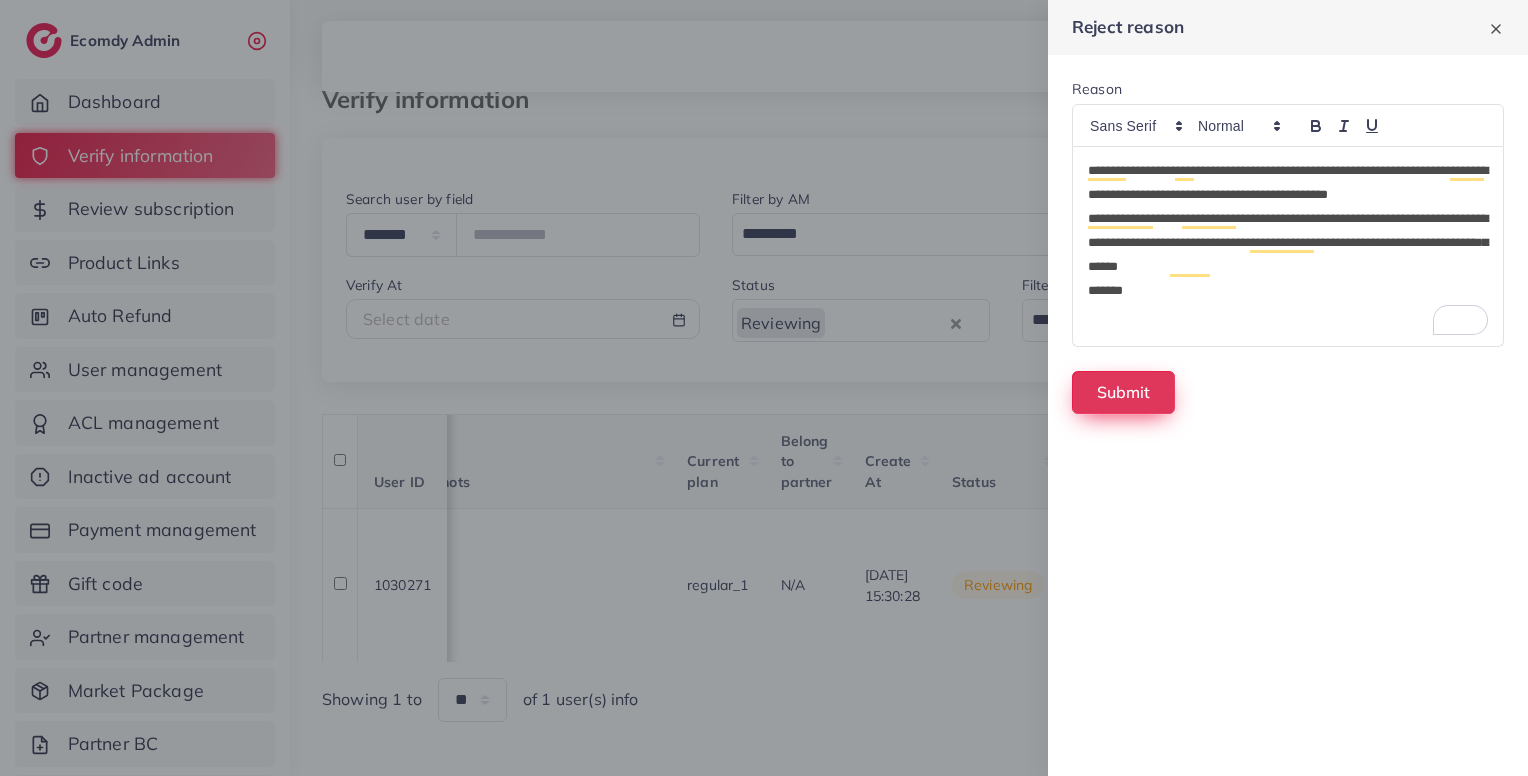 click on "Submit" at bounding box center [1123, 392] 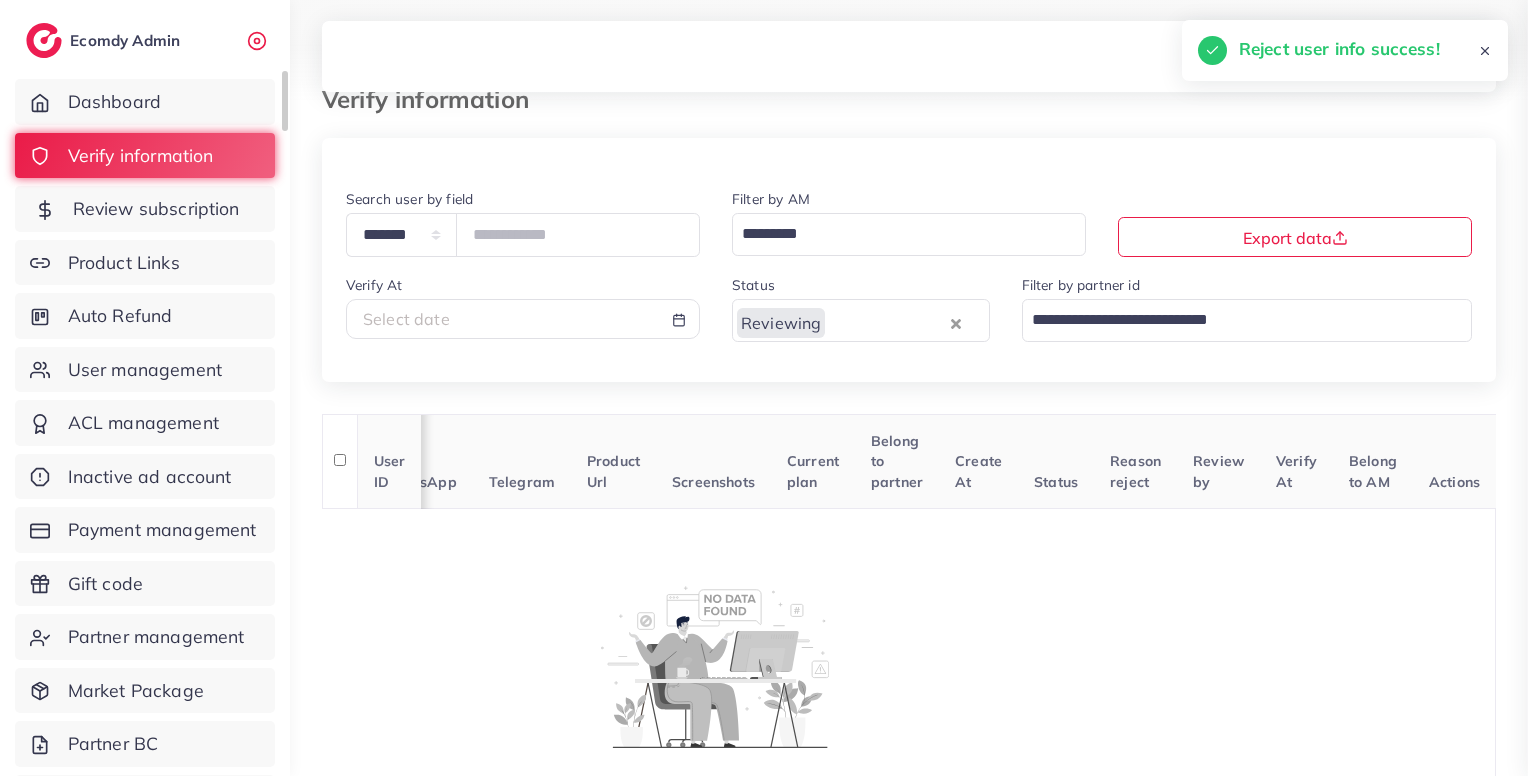 scroll, scrollTop: 0, scrollLeft: 376, axis: horizontal 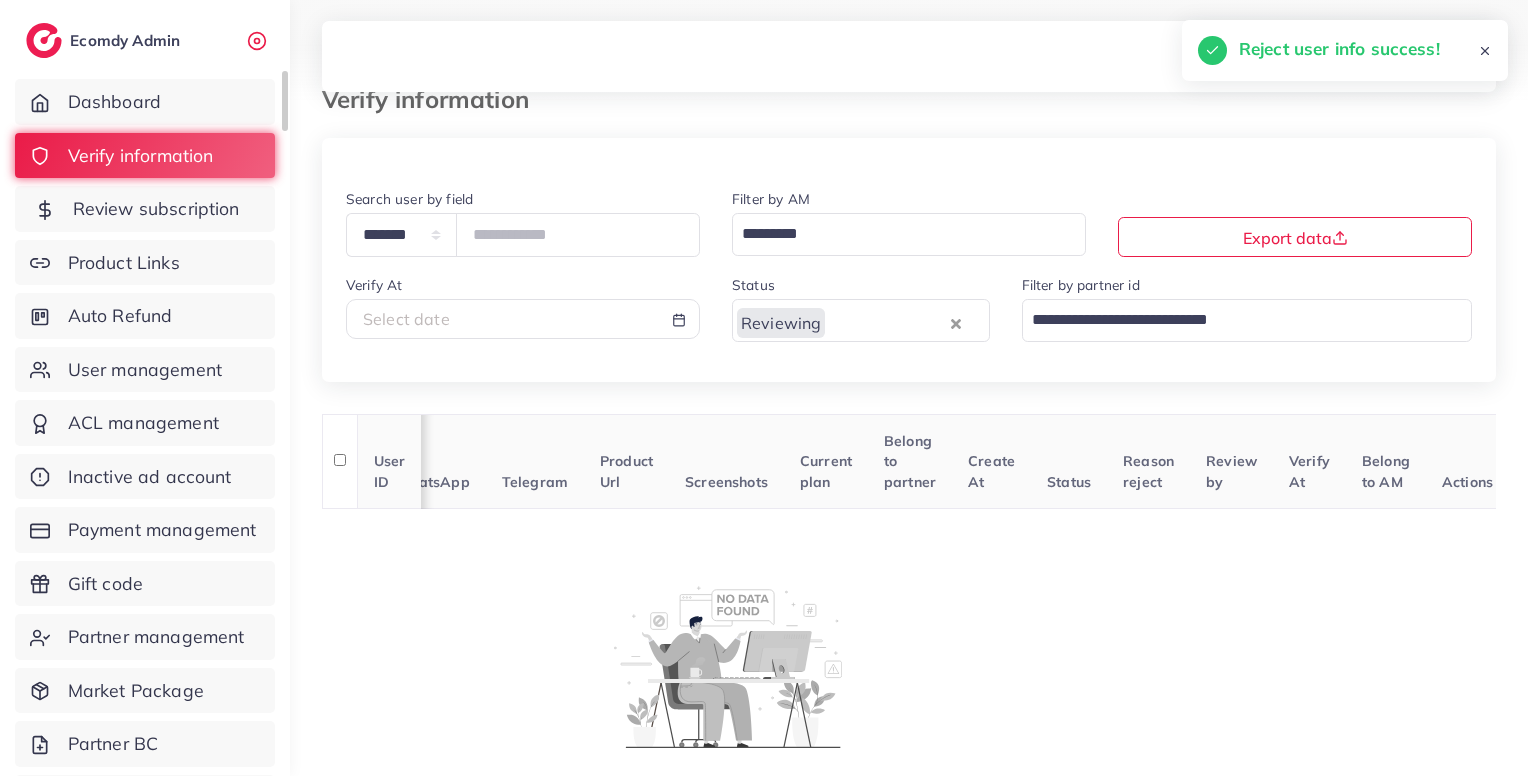 click on "Review subscription" at bounding box center (156, 209) 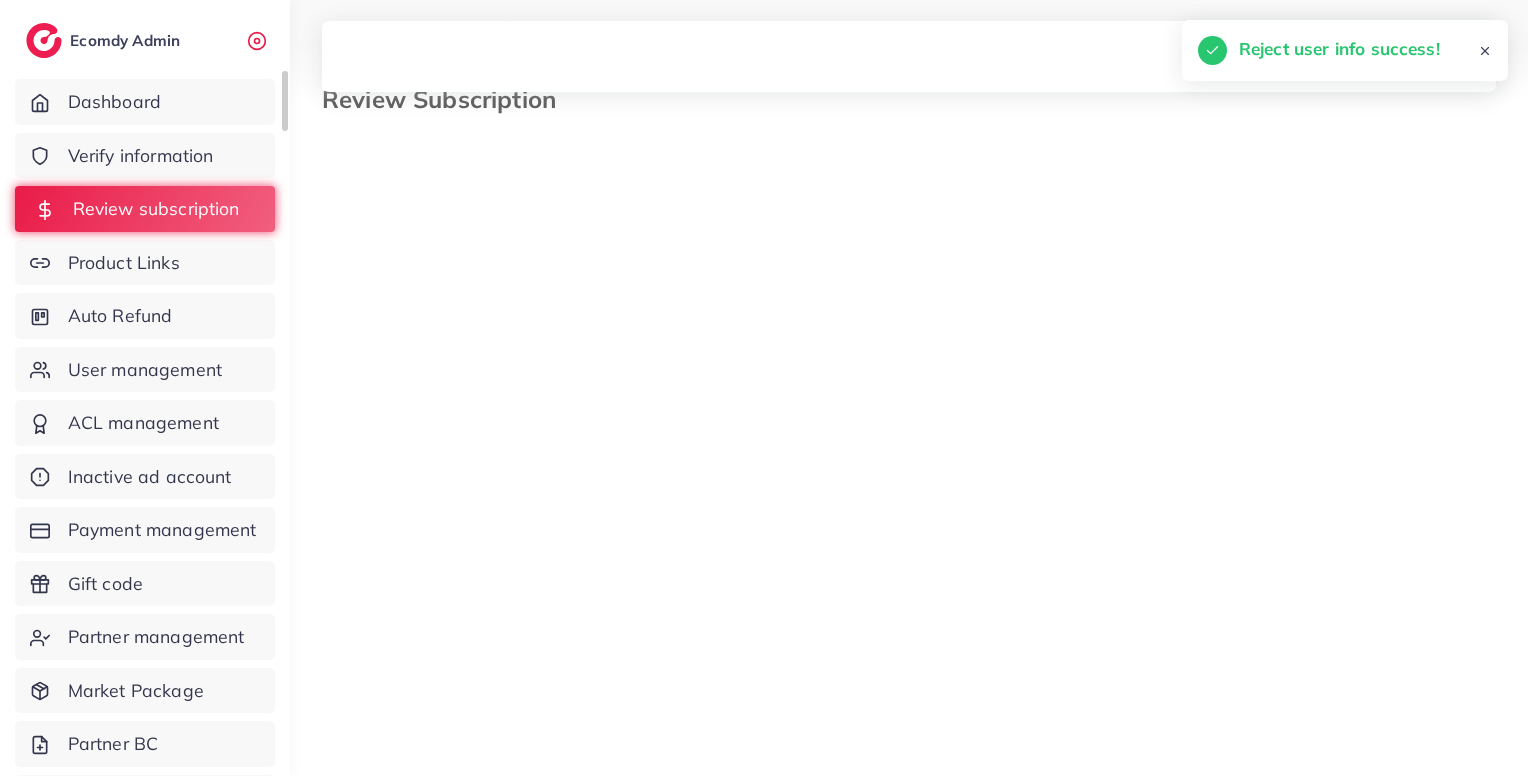 scroll, scrollTop: 0, scrollLeft: 0, axis: both 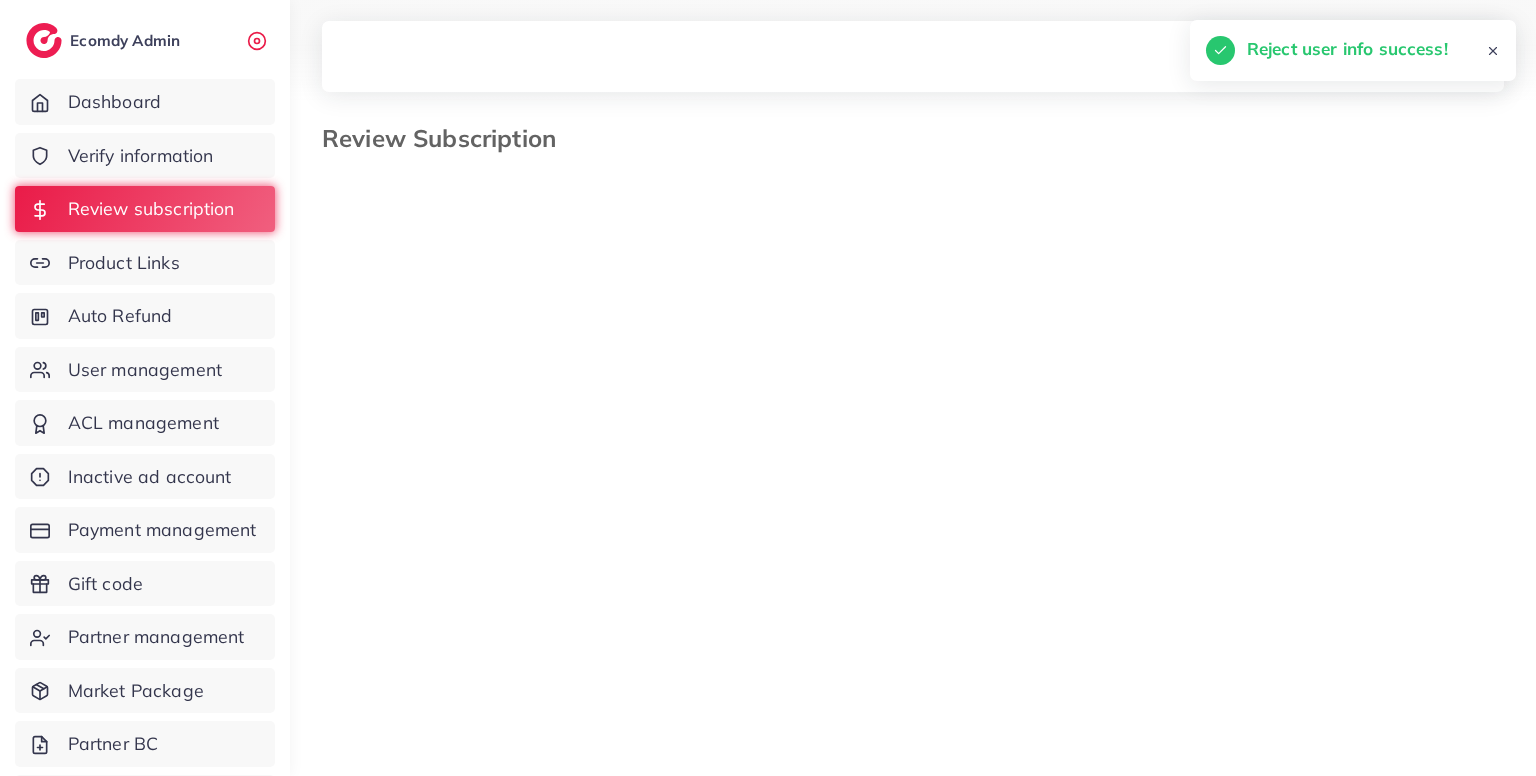 select on "*******" 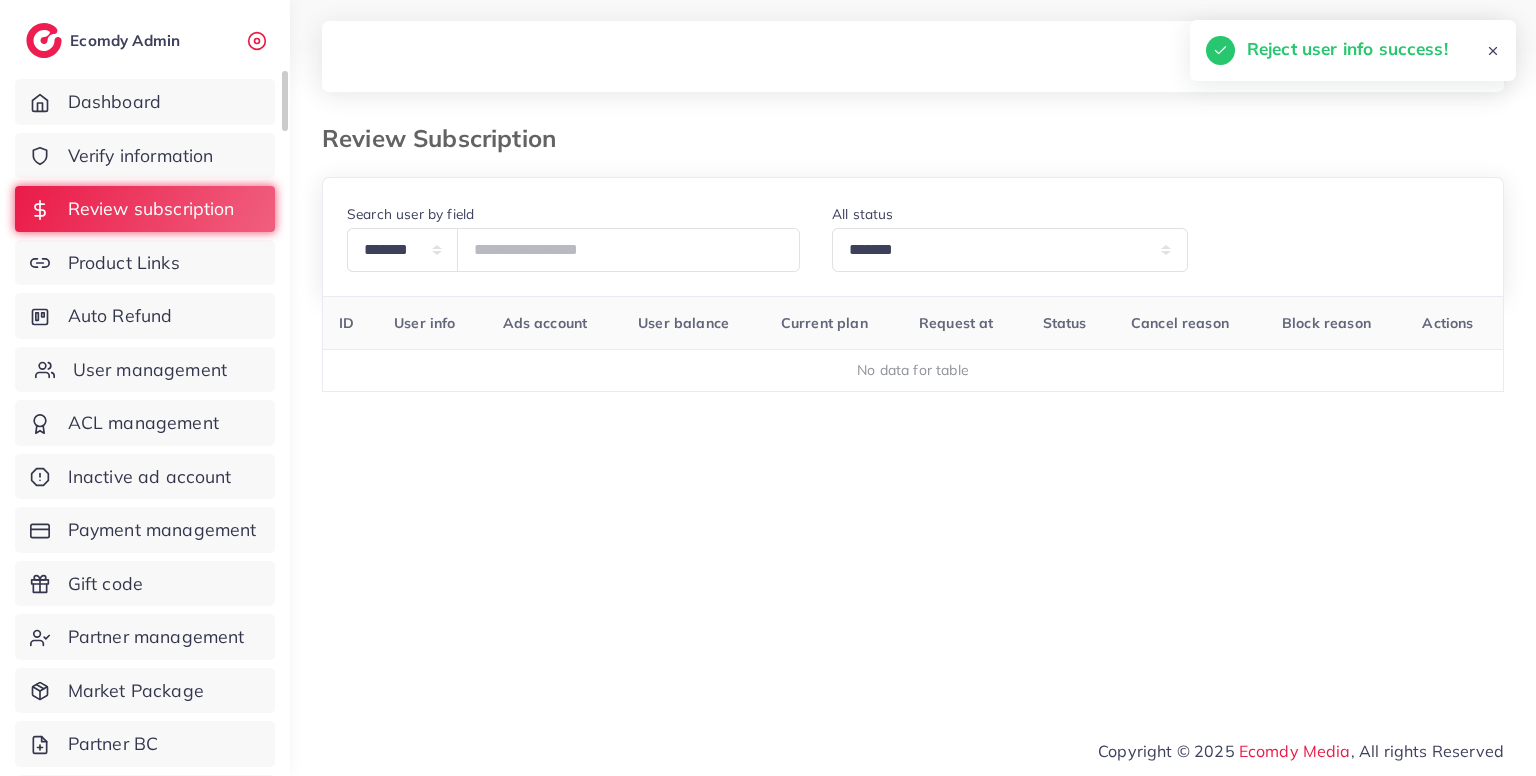 click on "User management" at bounding box center (150, 370) 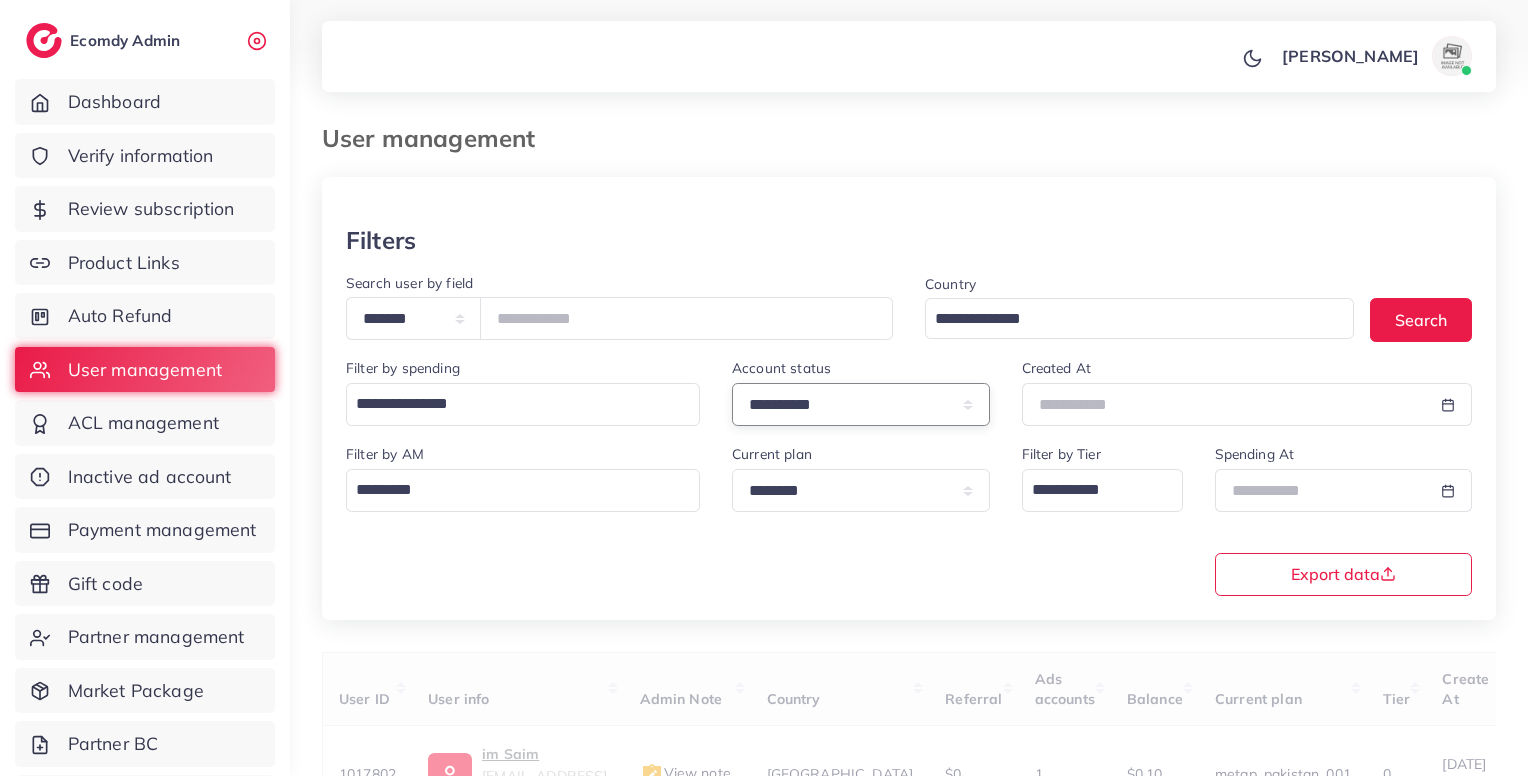 click on "**********" at bounding box center [861, 404] 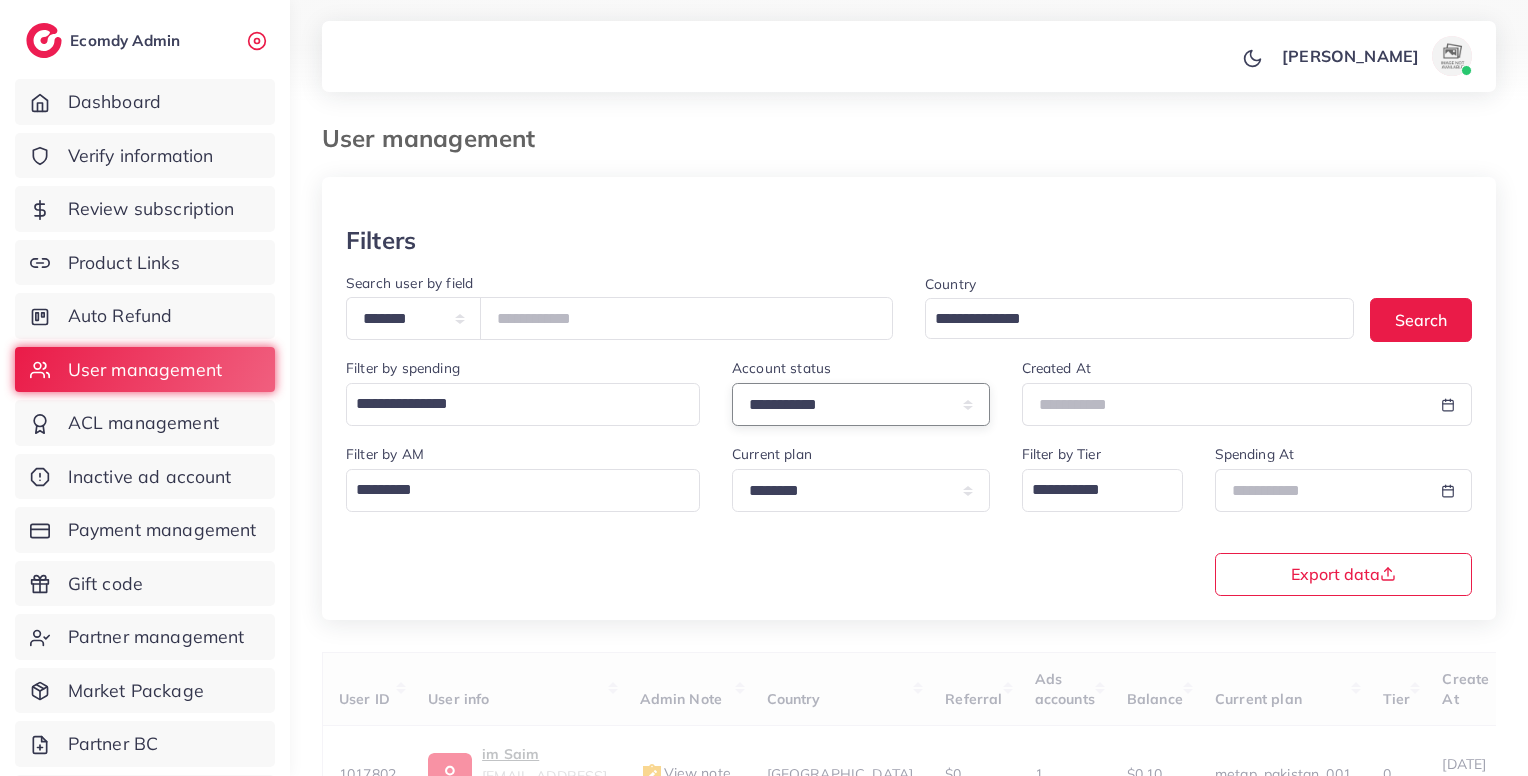 click on "**********" at bounding box center [861, 404] 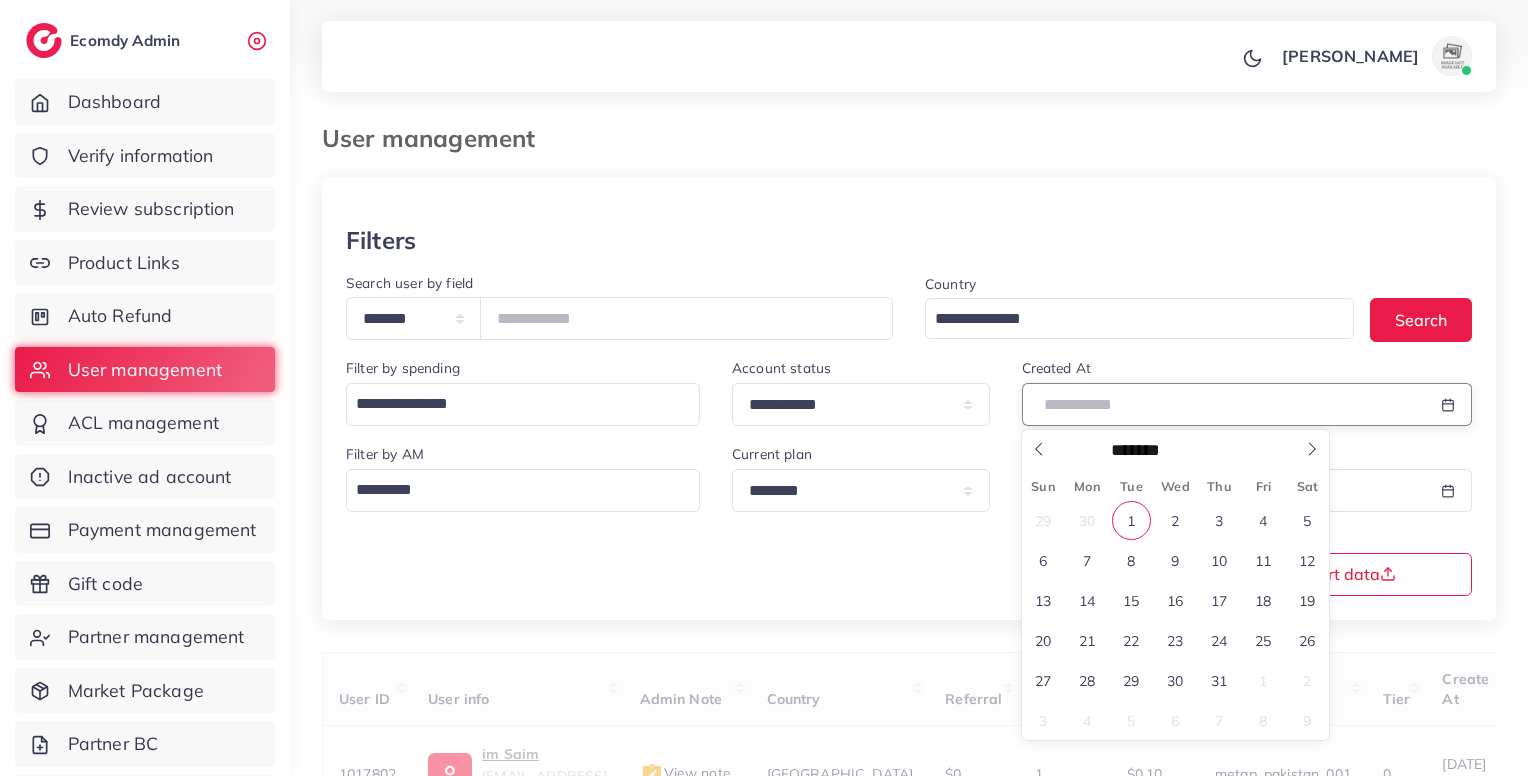 click at bounding box center (1224, 404) 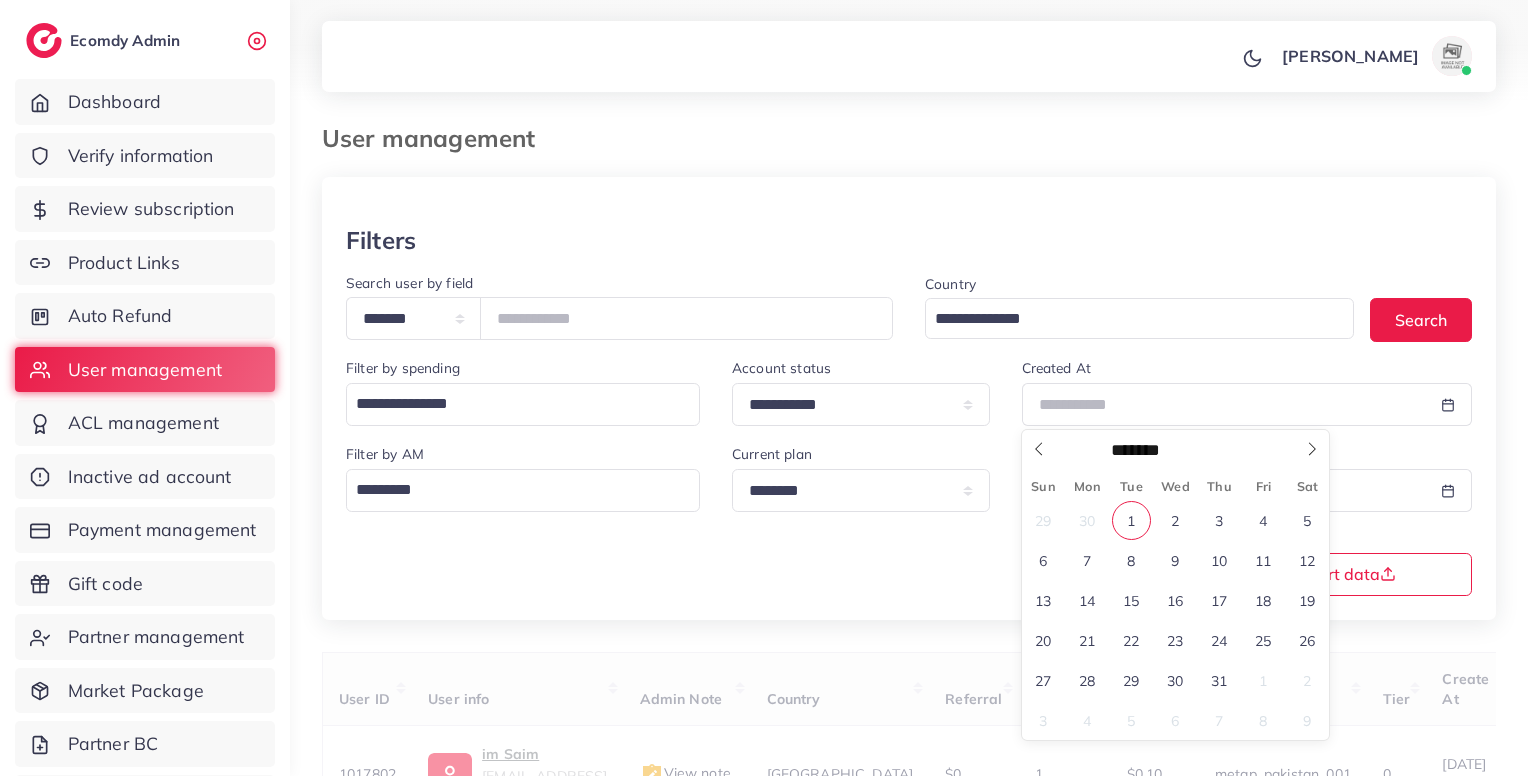click on "1" at bounding box center (1131, 520) 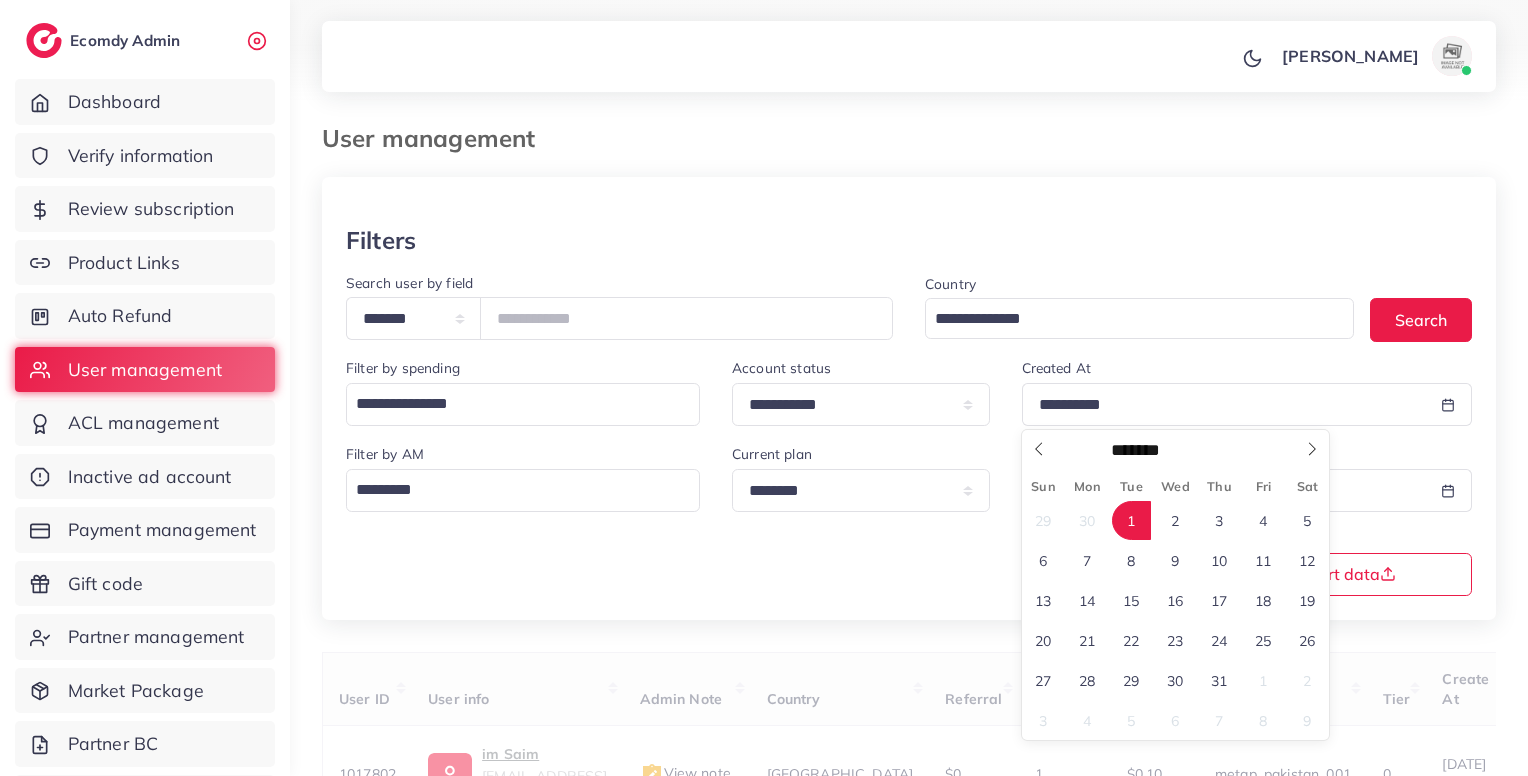 click on "1" at bounding box center (1131, 520) 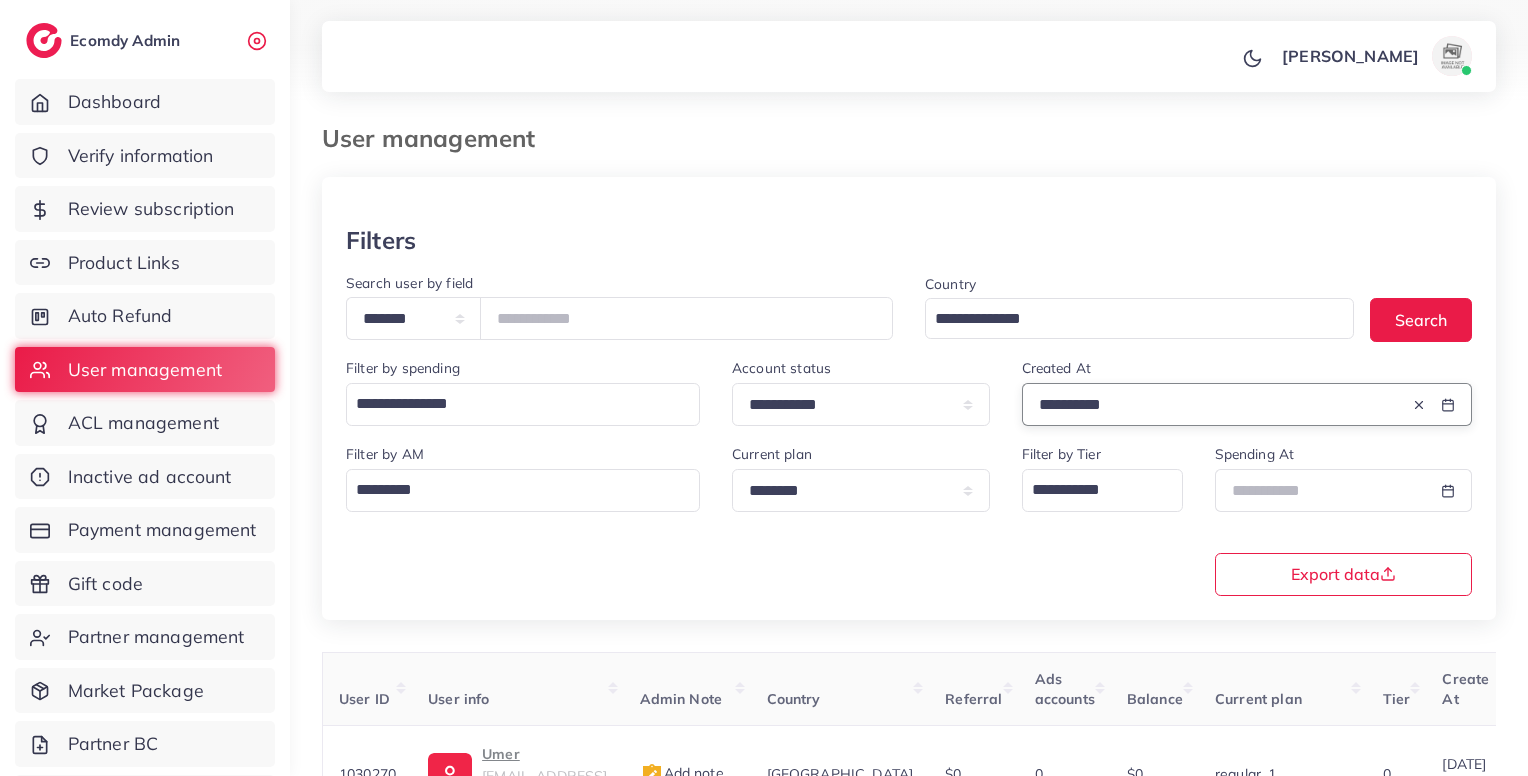 scroll, scrollTop: 337, scrollLeft: 0, axis: vertical 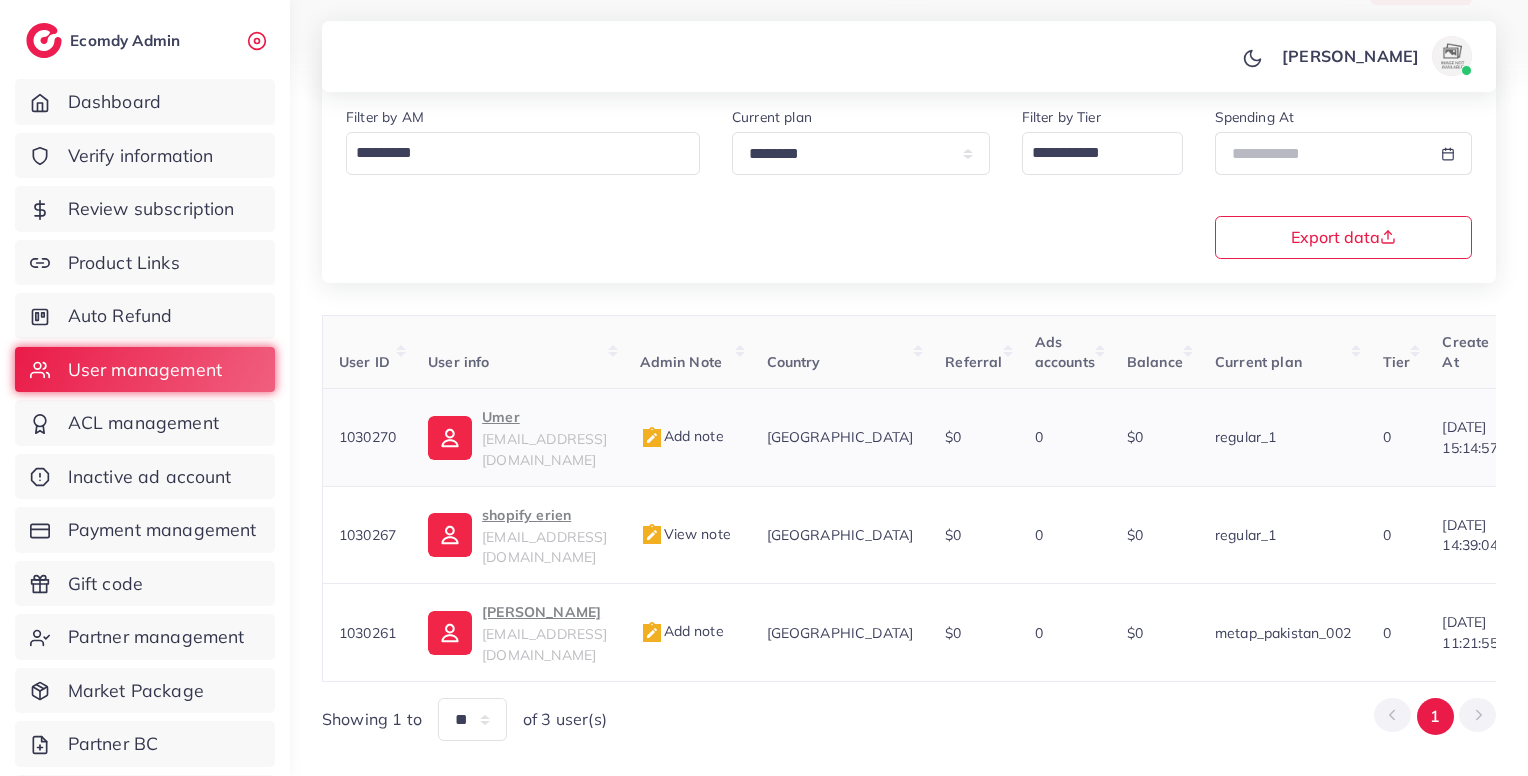 click on "megadigital419@gmail.com" at bounding box center (544, 449) 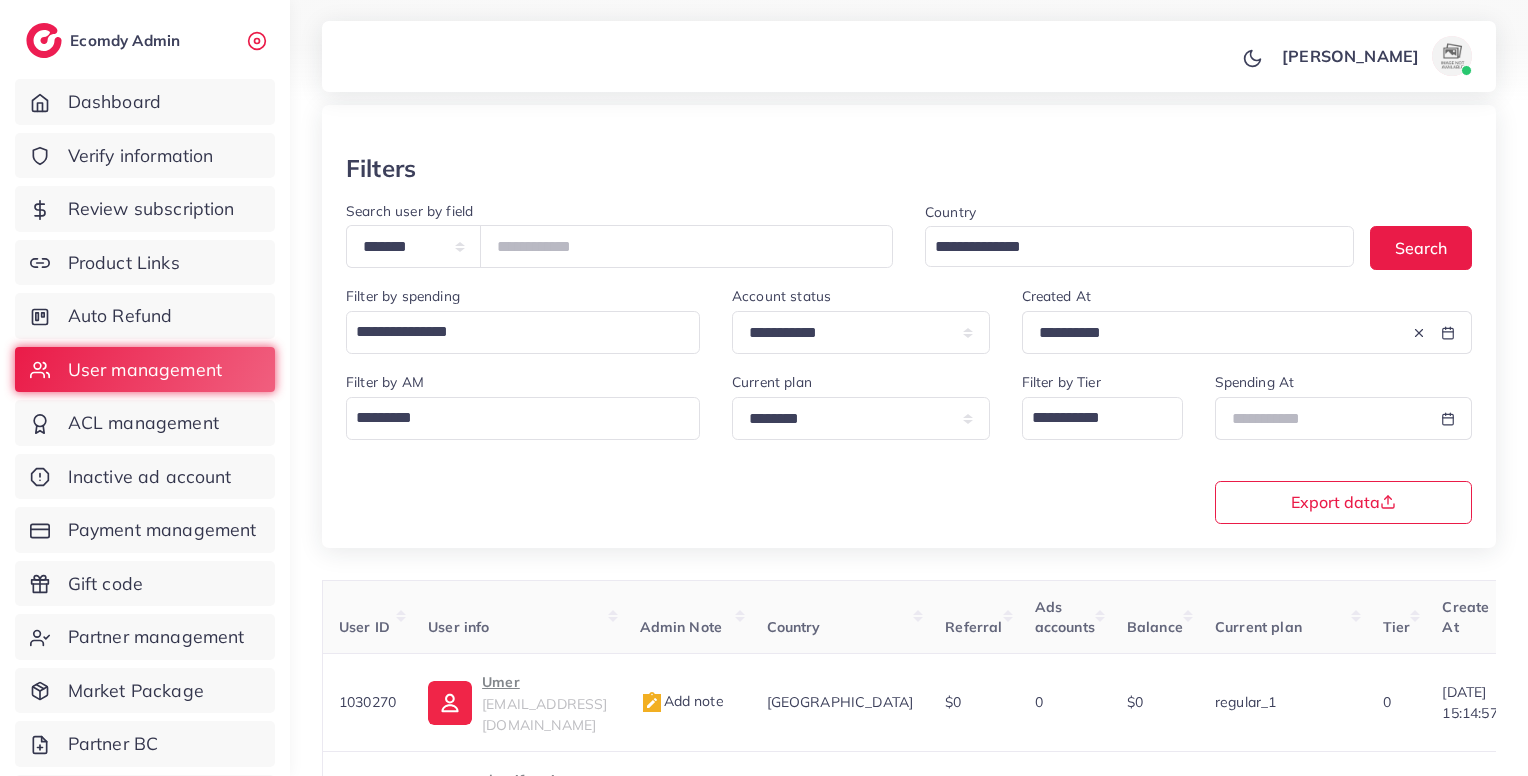 scroll, scrollTop: 0, scrollLeft: 0, axis: both 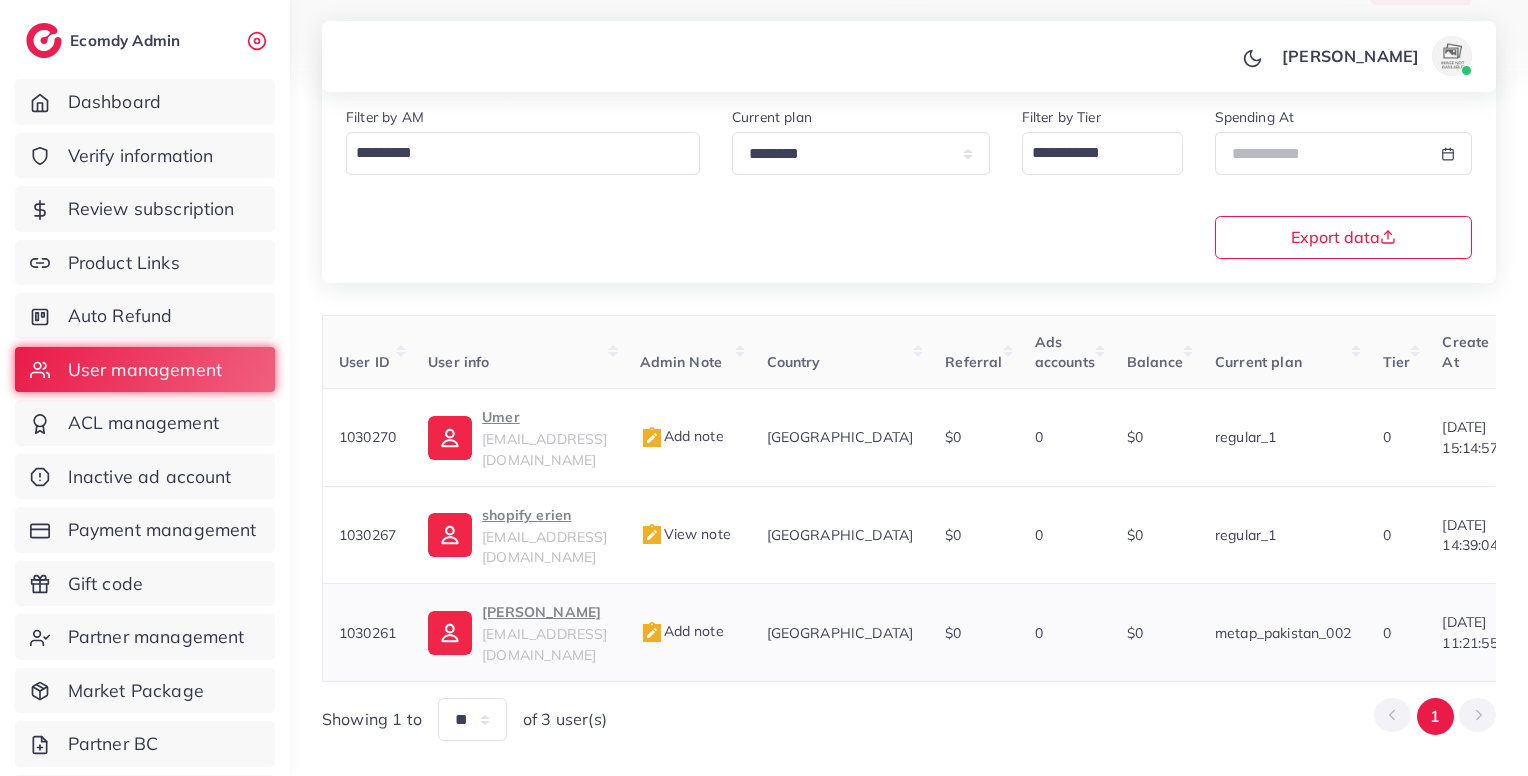 click on "Rohan  rohanali65660@gmail.com" at bounding box center (544, 632) 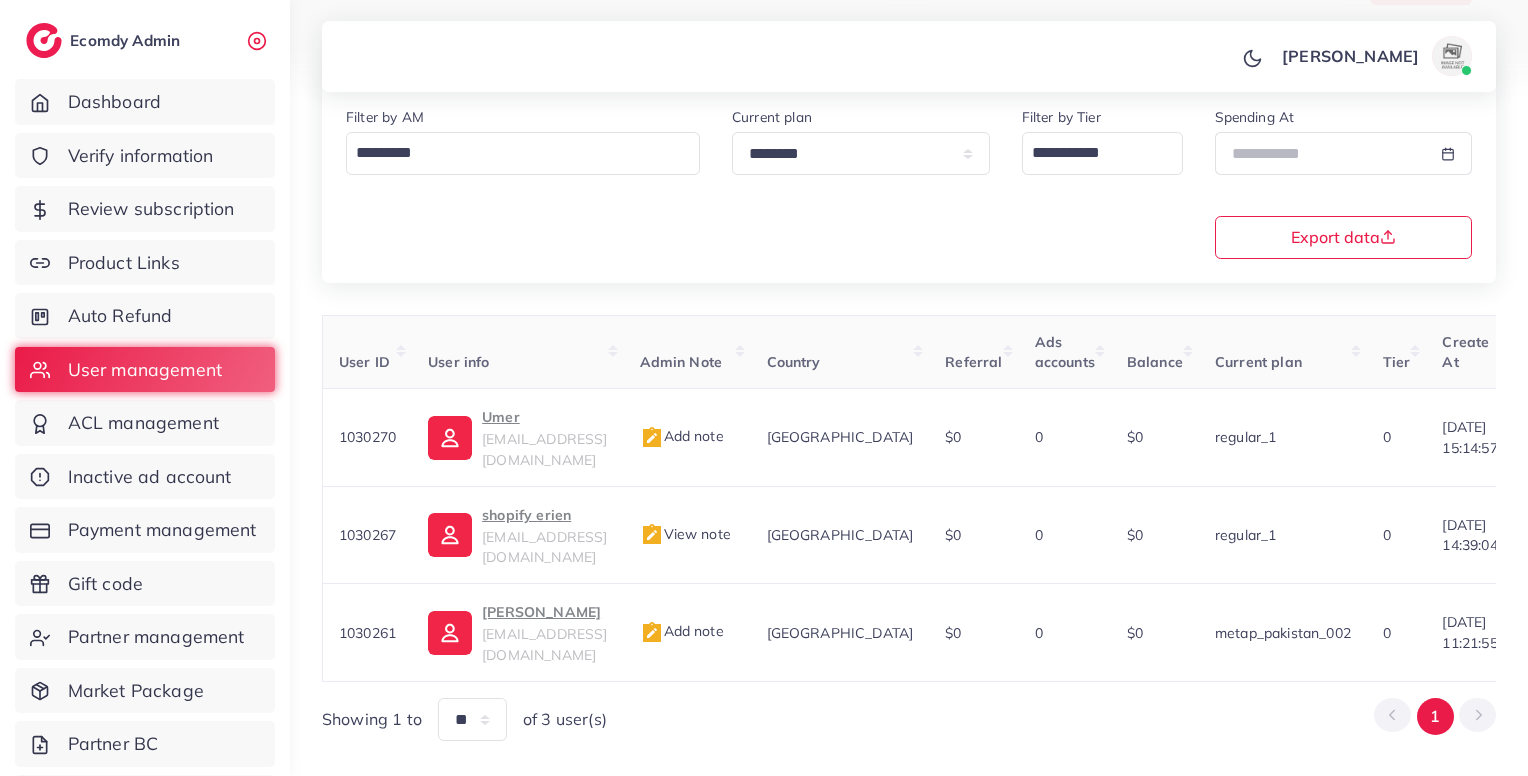 scroll, scrollTop: 0, scrollLeft: 0, axis: both 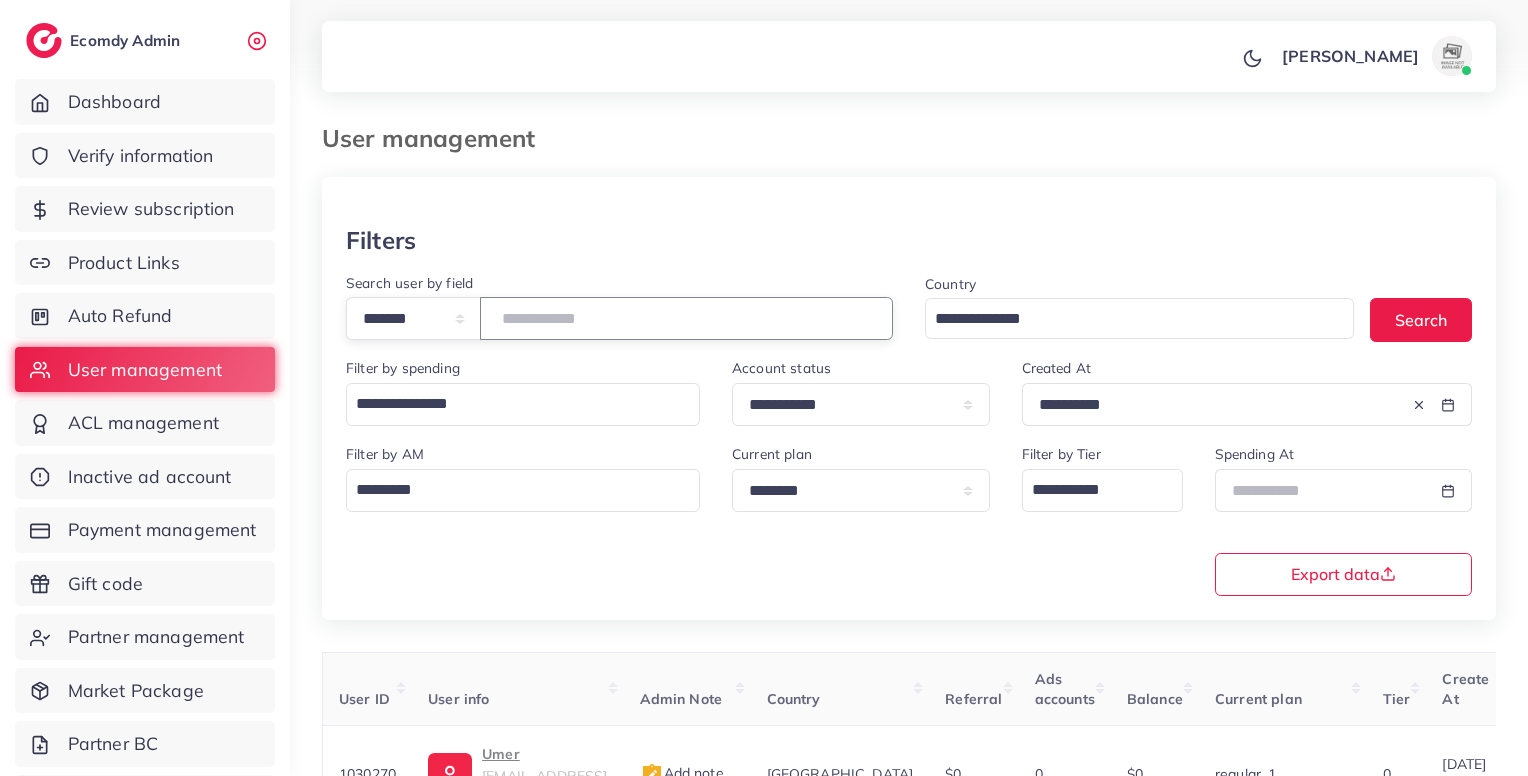 click at bounding box center [686, 318] 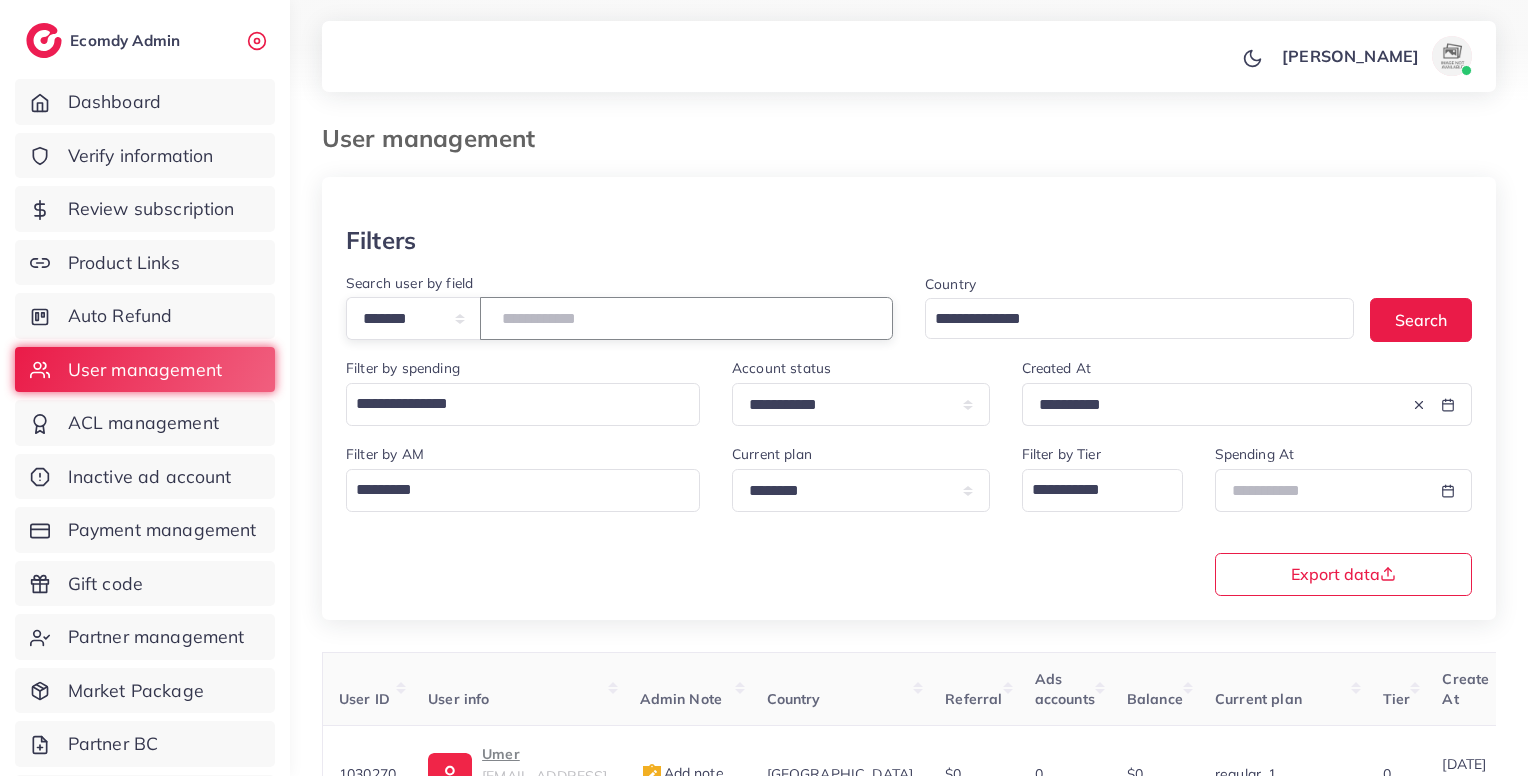 type on "*******" 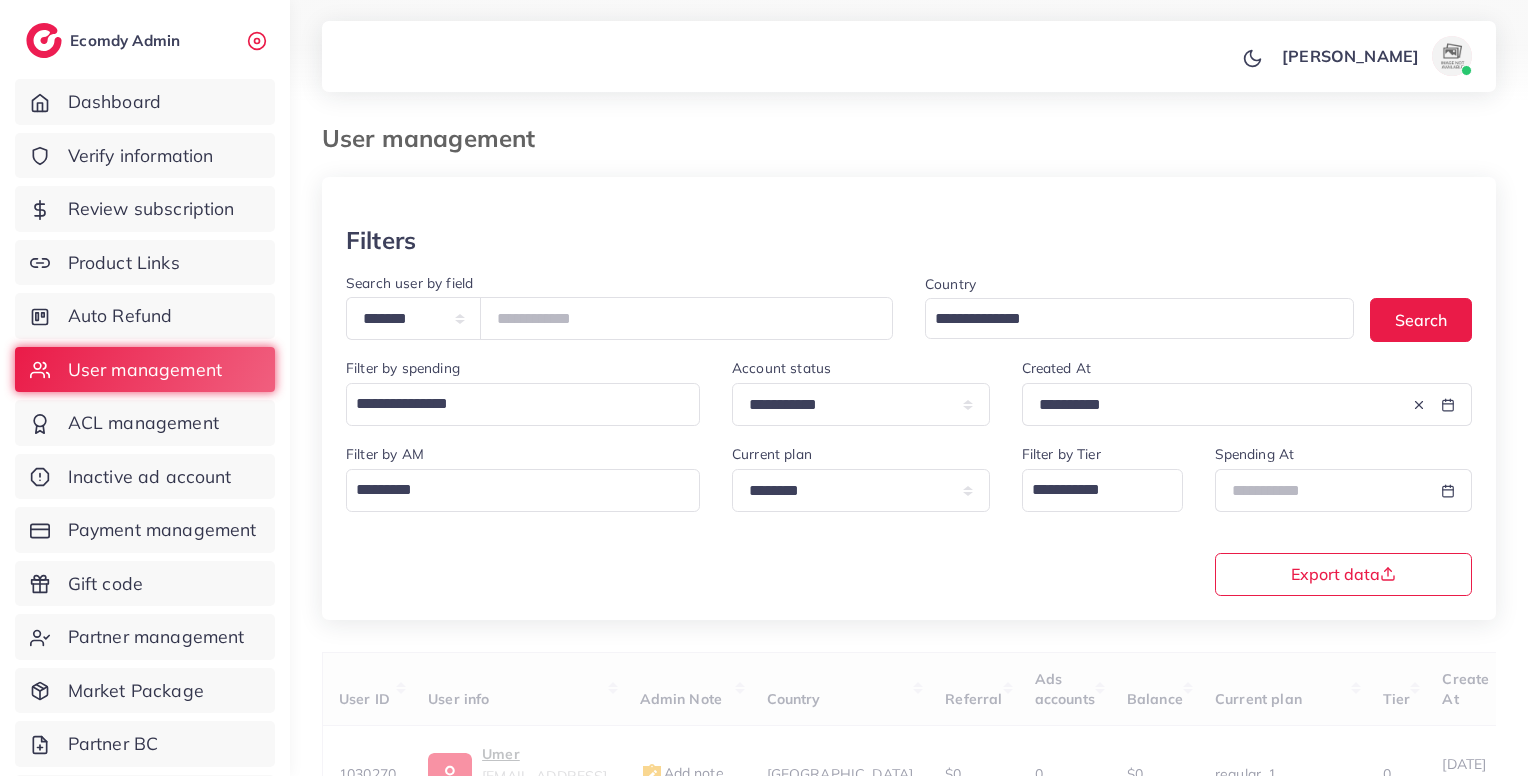 click on "**********" at bounding box center (861, 391) 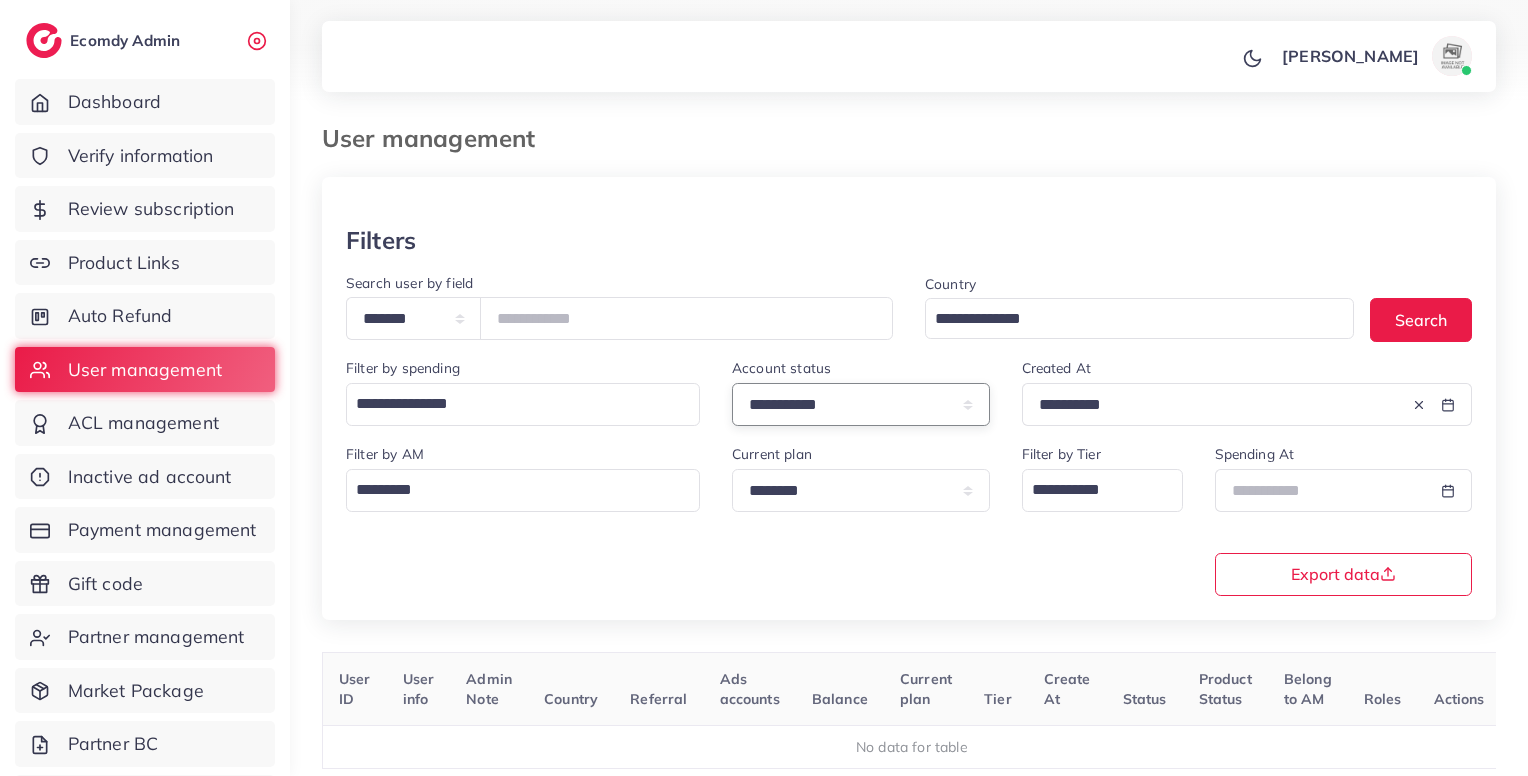 click on "**********" at bounding box center [861, 404] 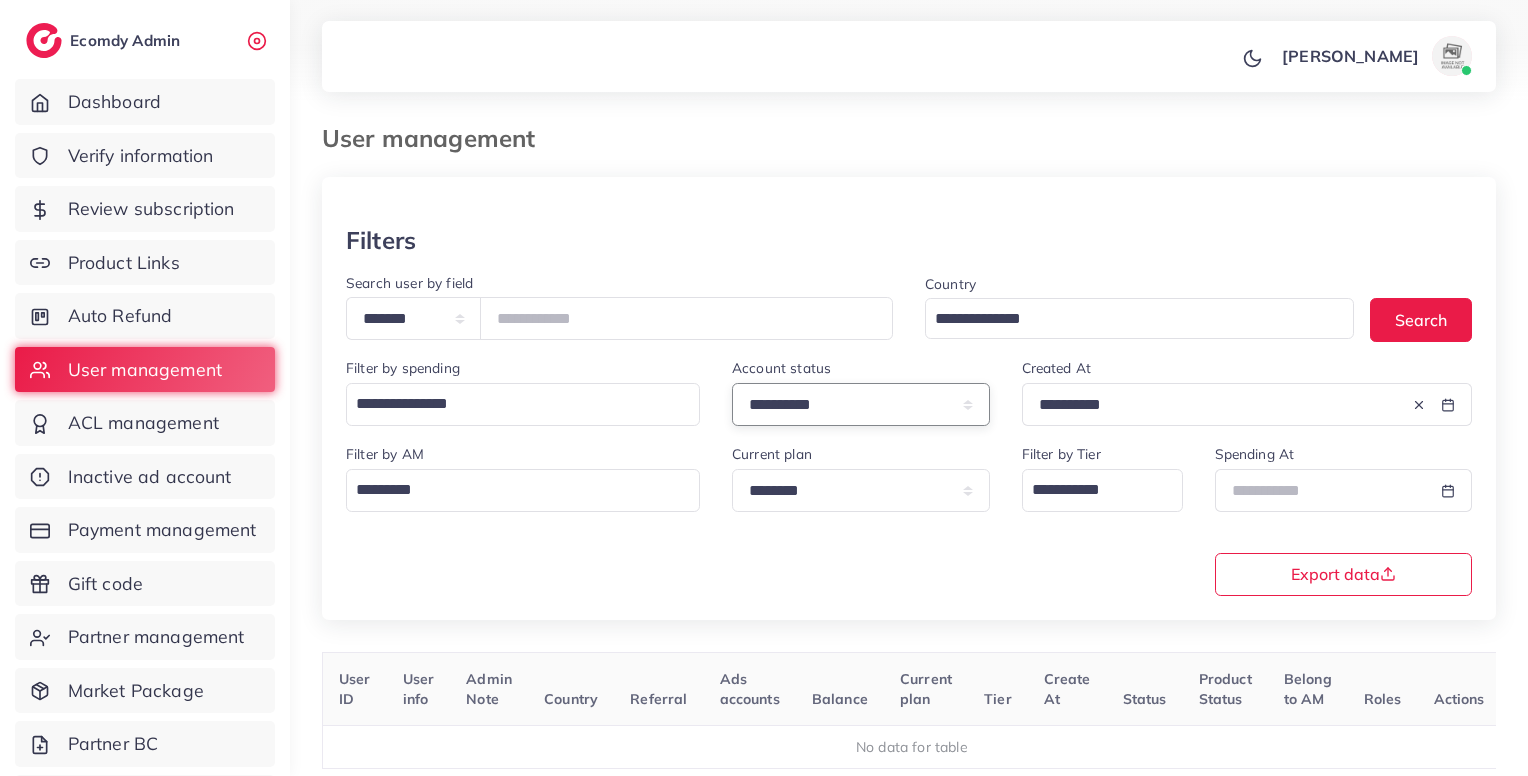 click on "**********" at bounding box center (861, 404) 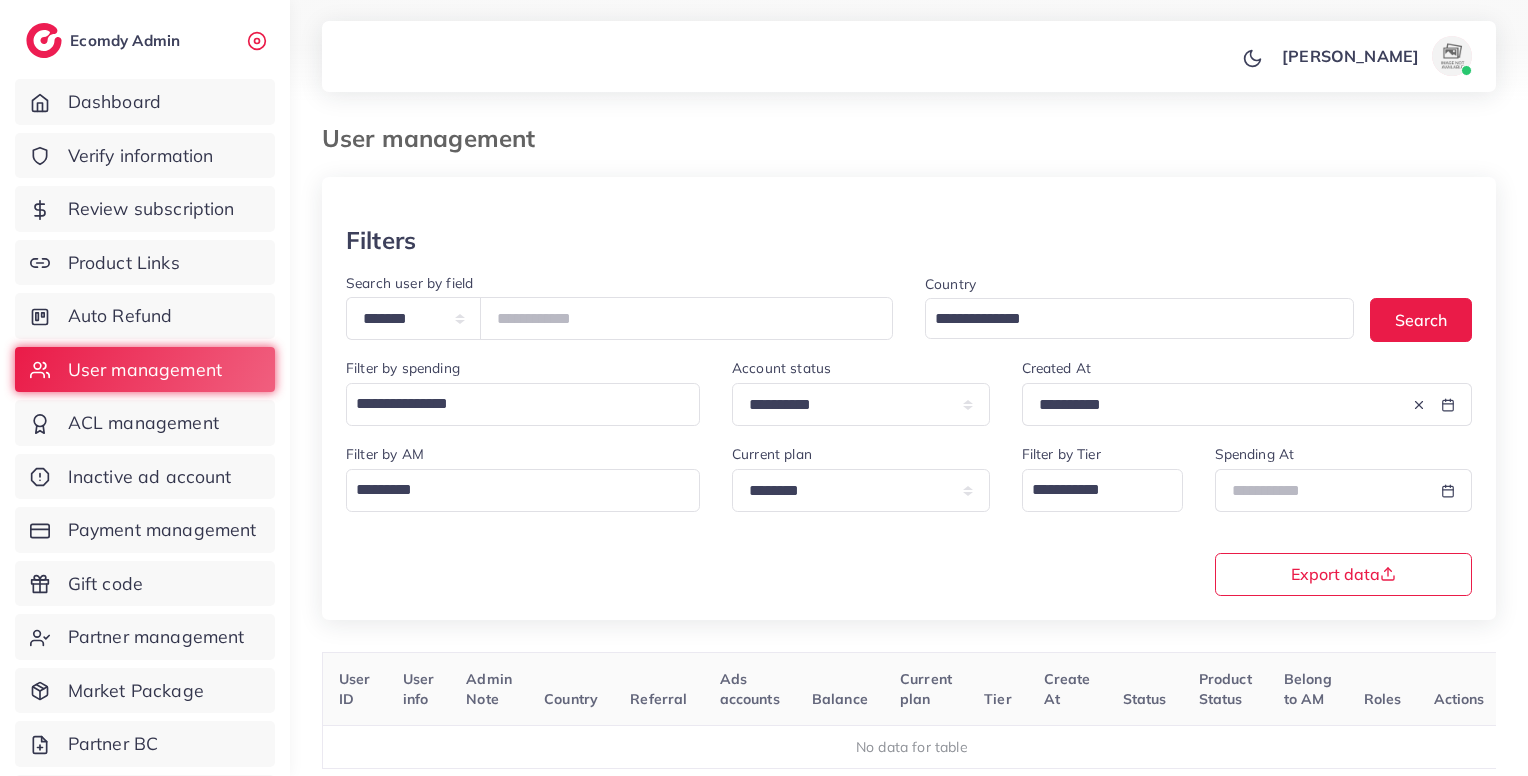 click 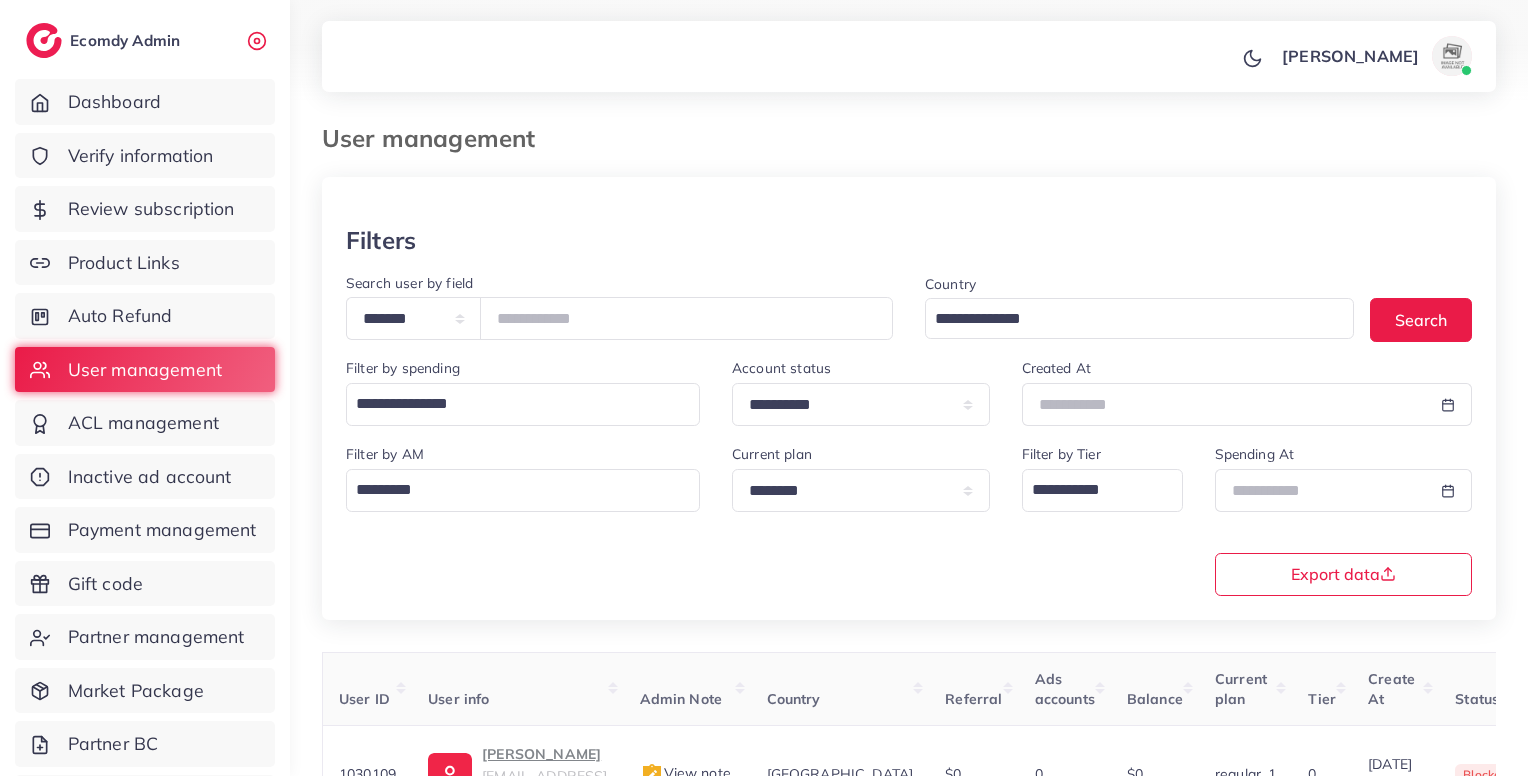 scroll, scrollTop: 183, scrollLeft: 0, axis: vertical 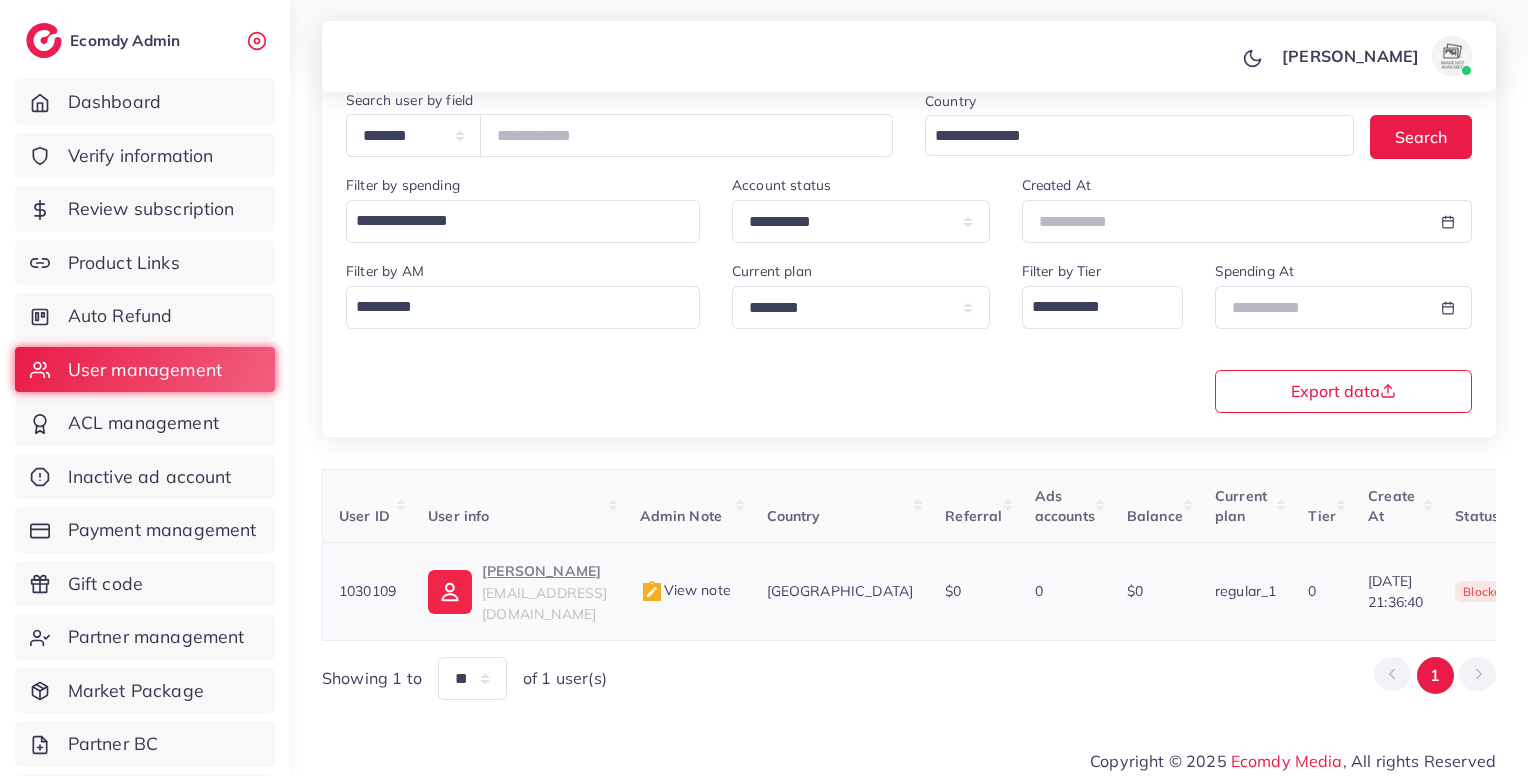 click on "View note" at bounding box center (687, 592) 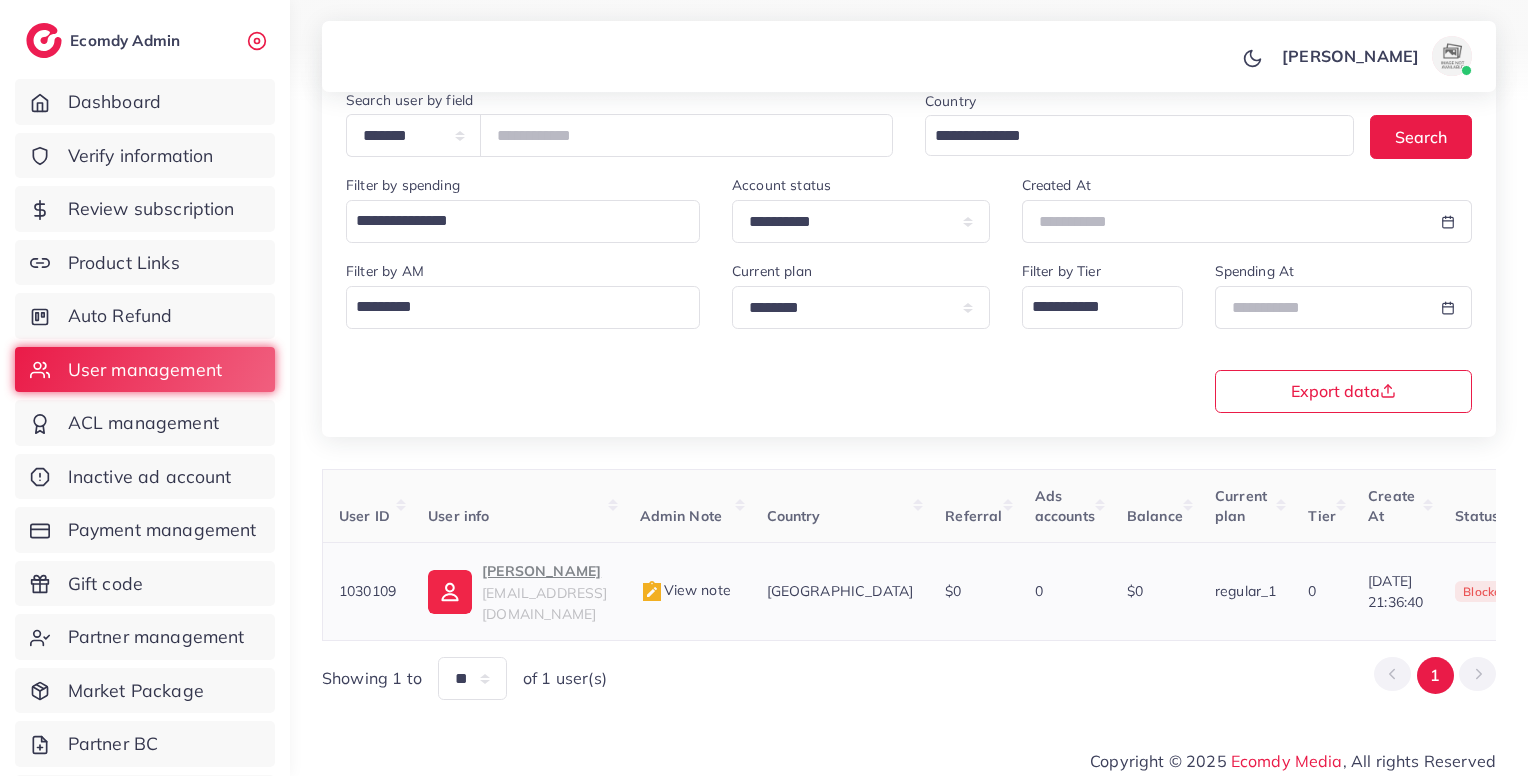 click on "View note" at bounding box center [685, 590] 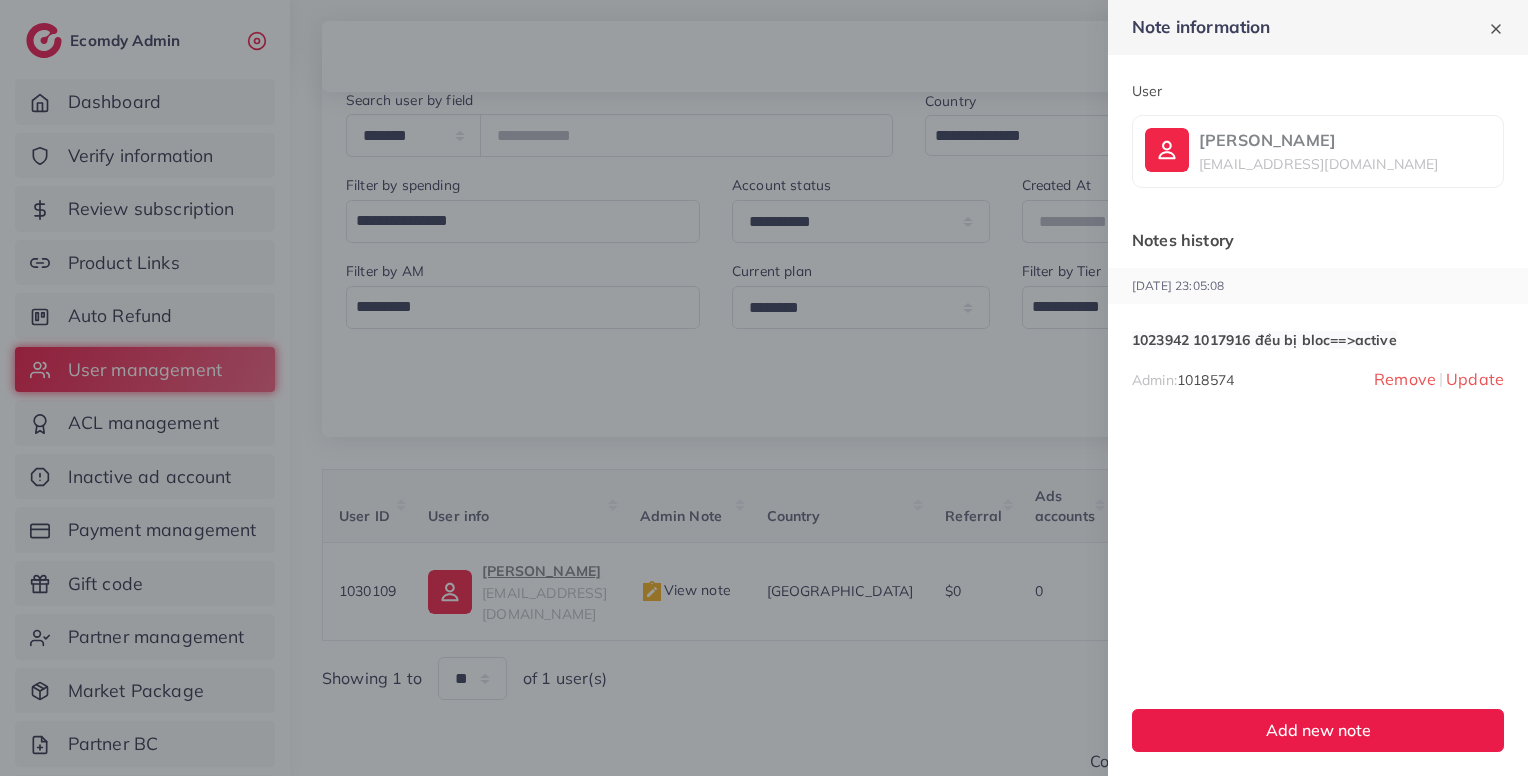 click at bounding box center [764, 388] 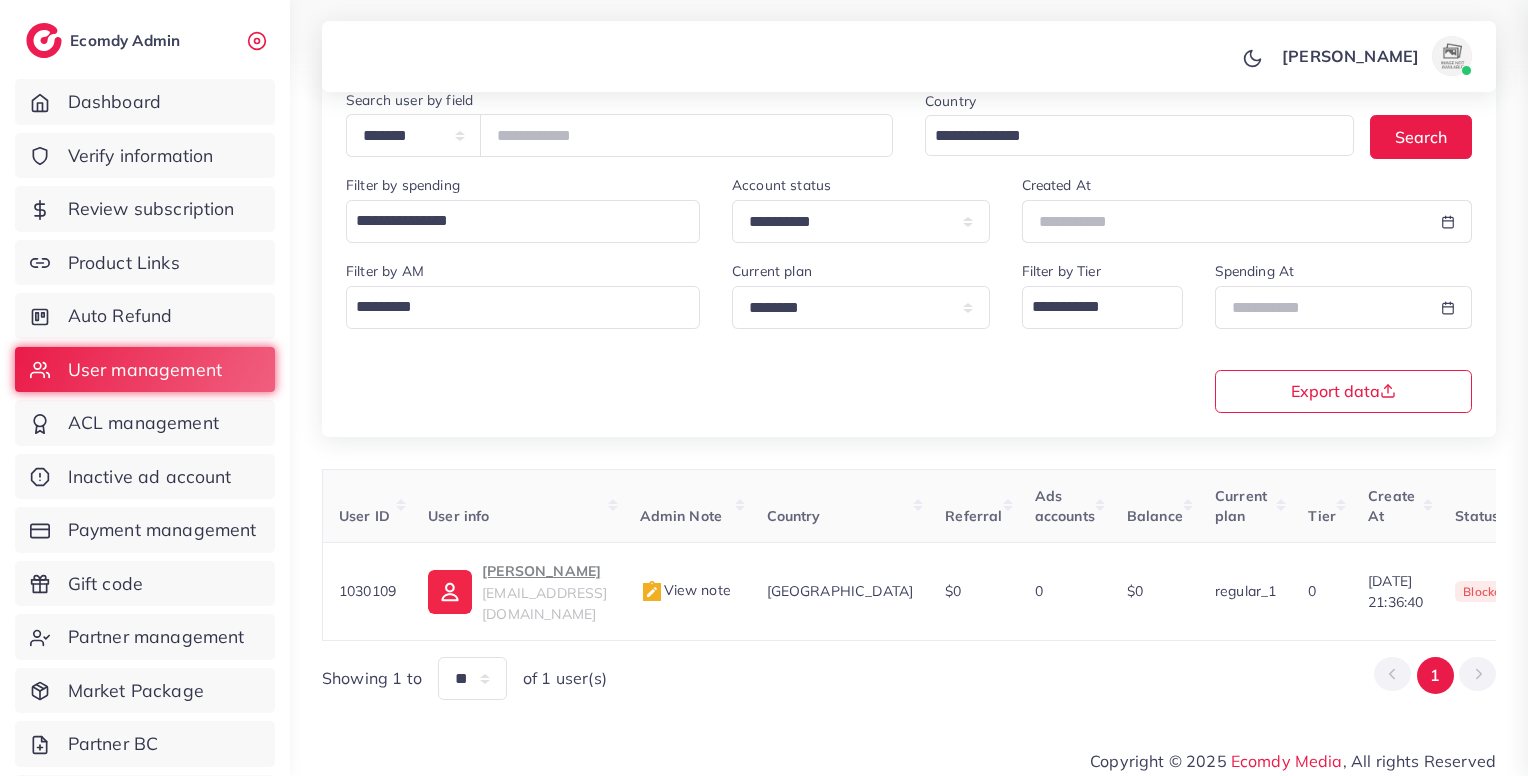 scroll, scrollTop: 0, scrollLeft: 460, axis: horizontal 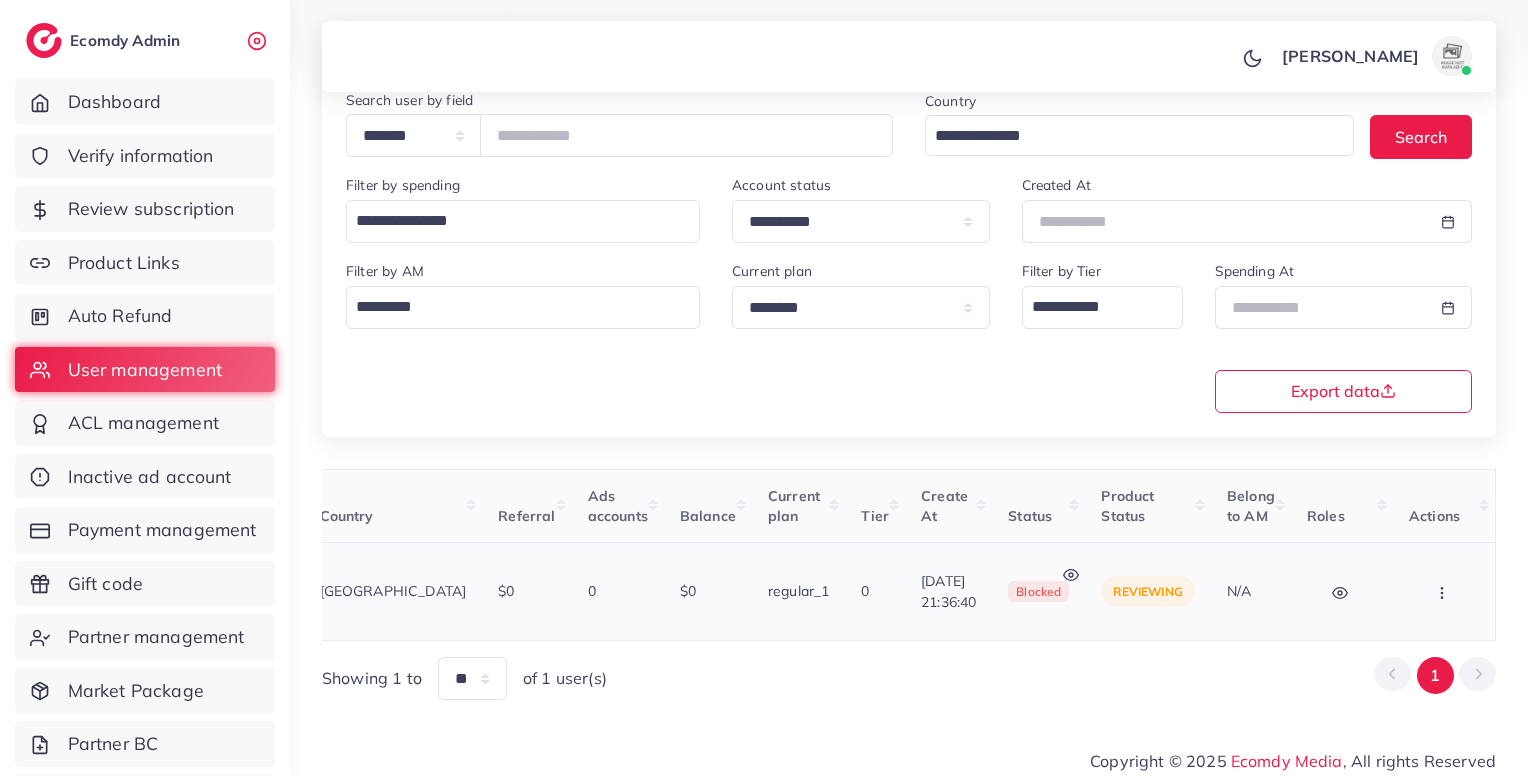 click at bounding box center [1444, 591] 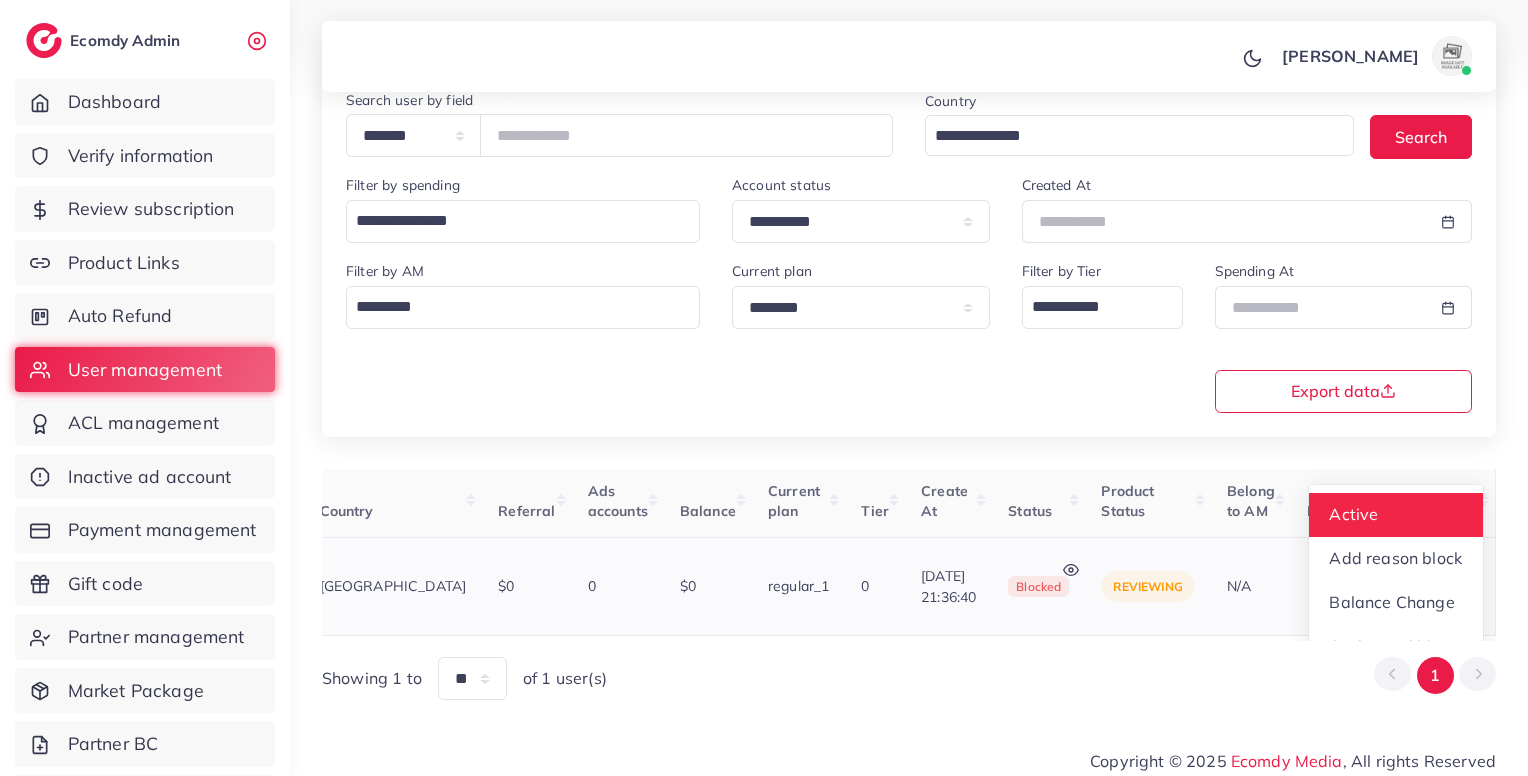 click on "Active" at bounding box center [1396, 515] 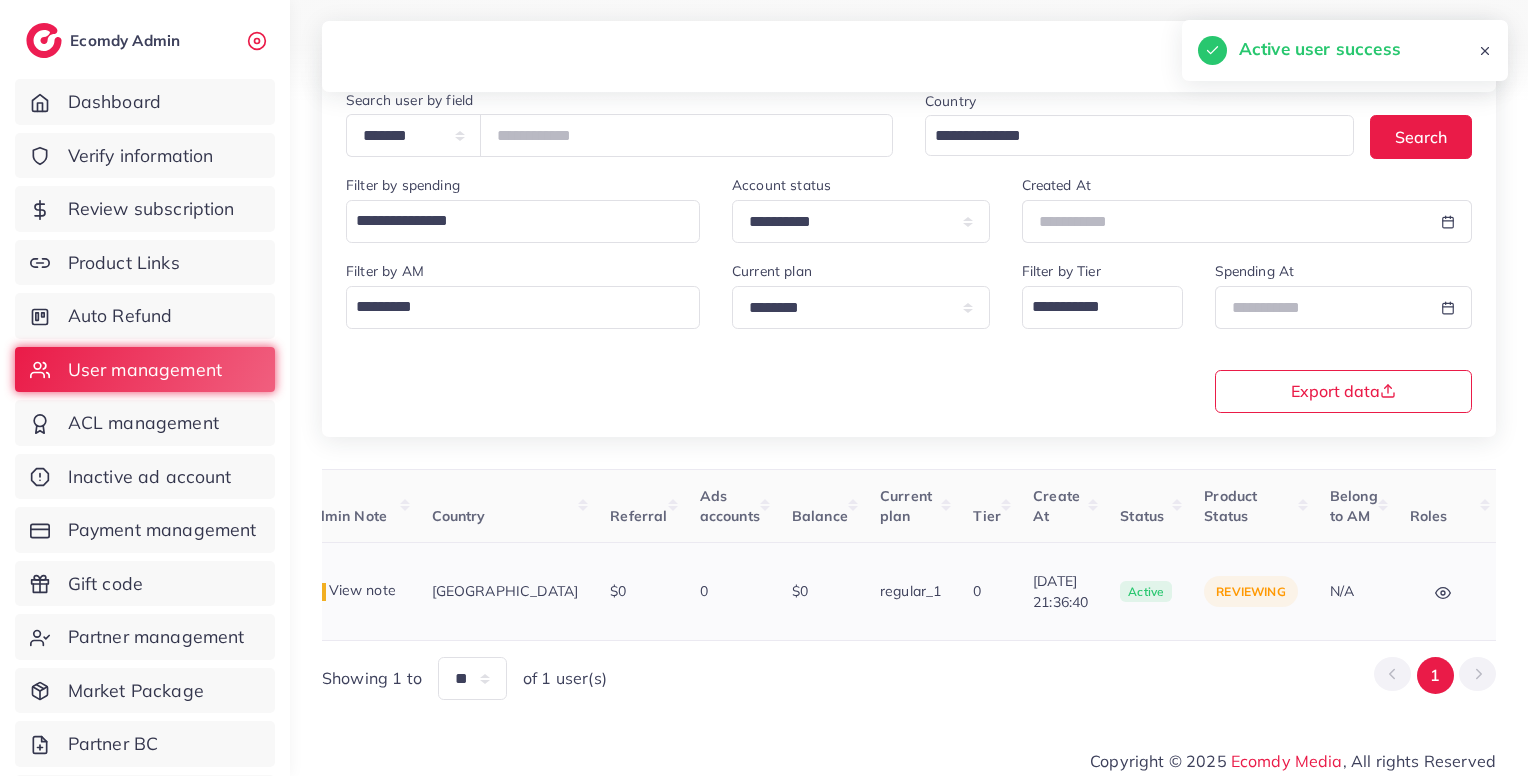 scroll, scrollTop: 0, scrollLeft: 0, axis: both 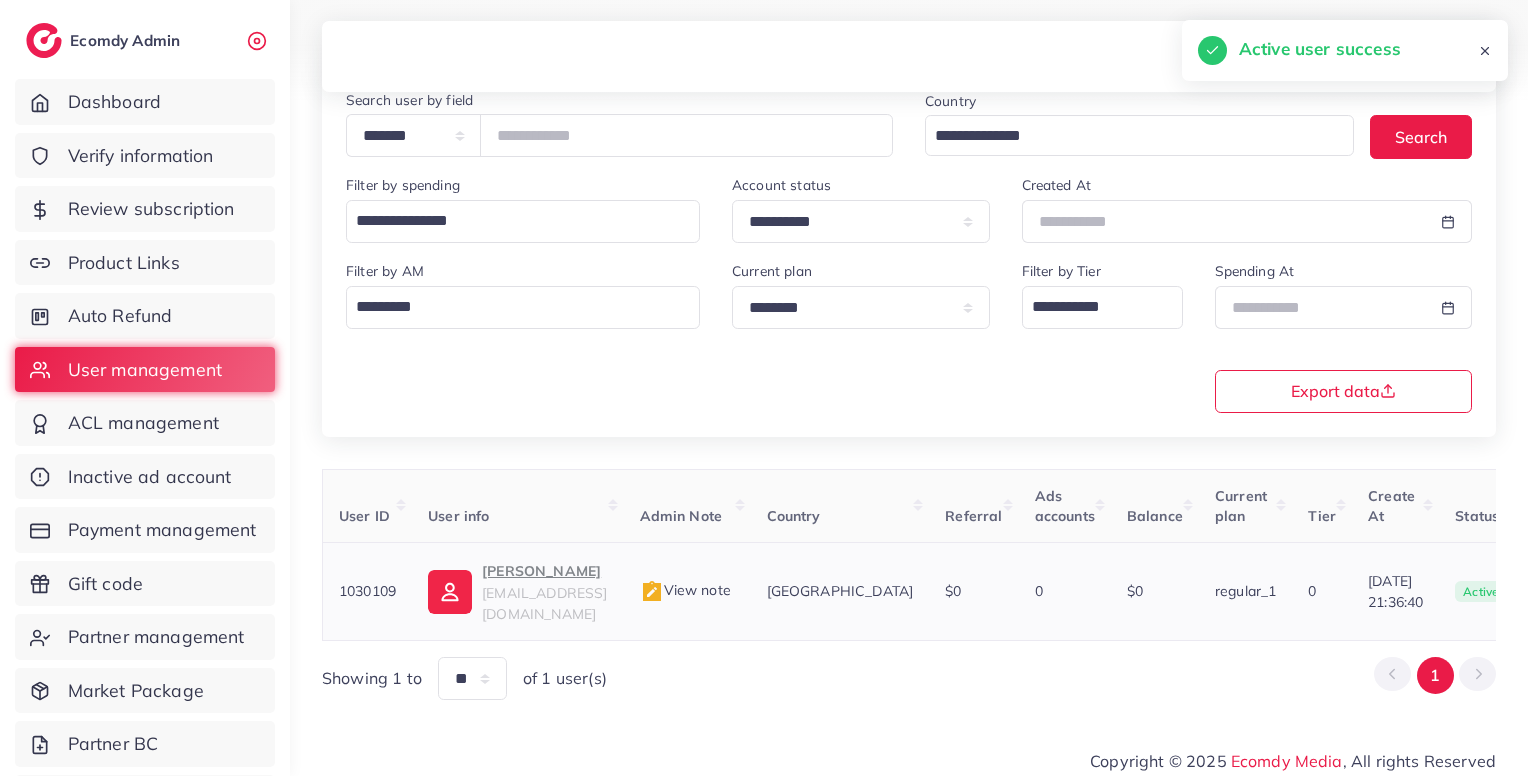click on "1030109" at bounding box center [367, 591] 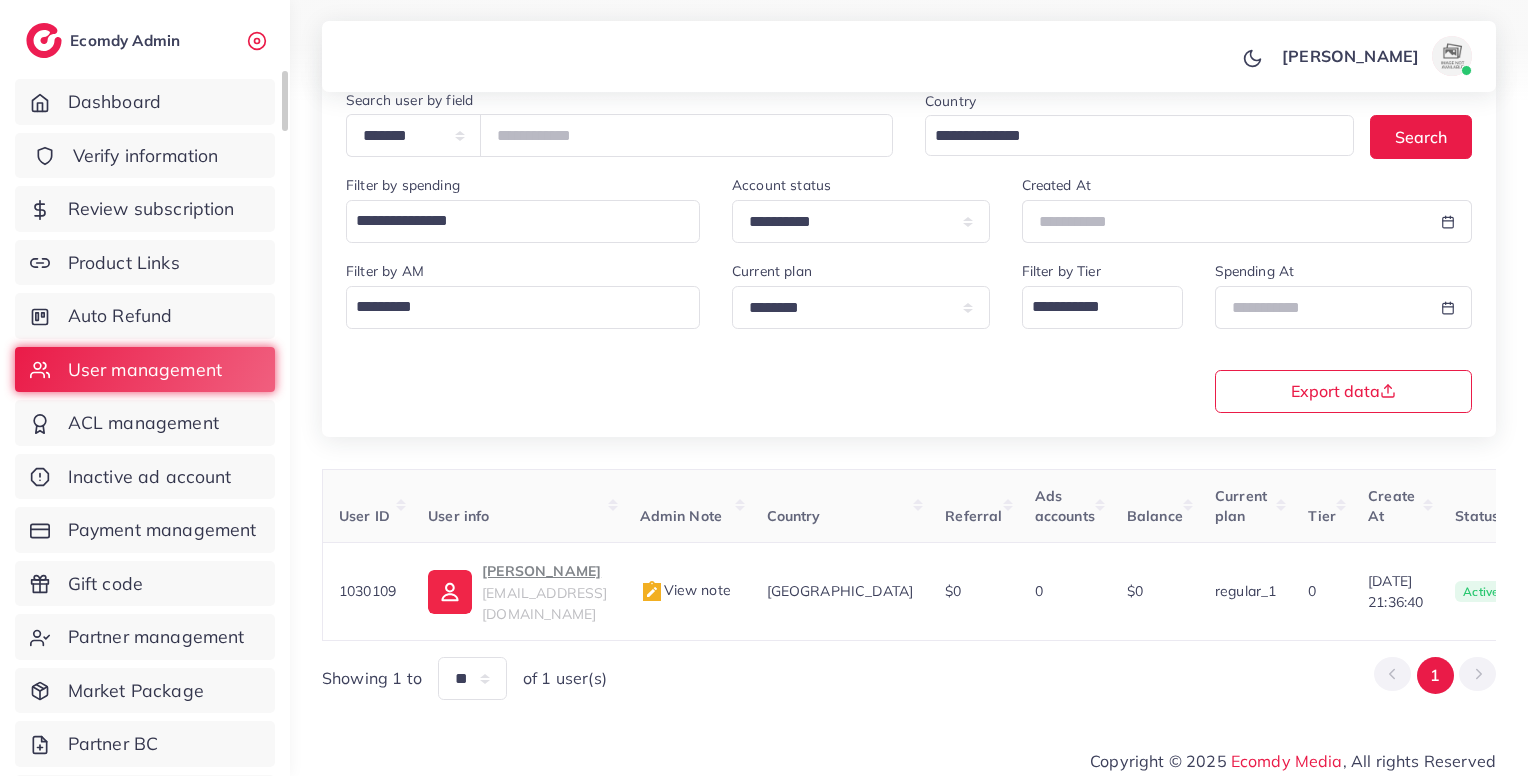 click on "Verify information" at bounding box center (145, 156) 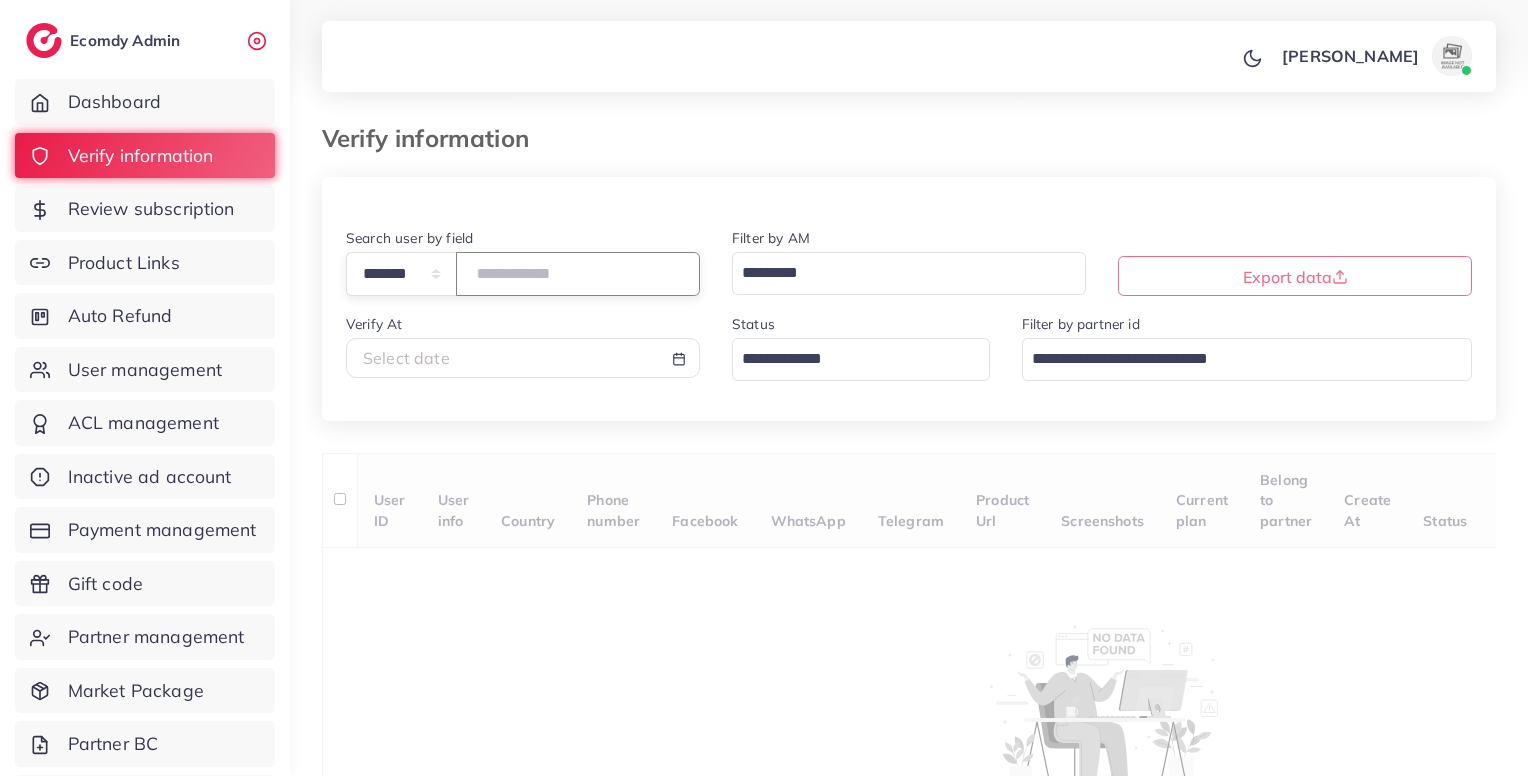 paste on "*******" 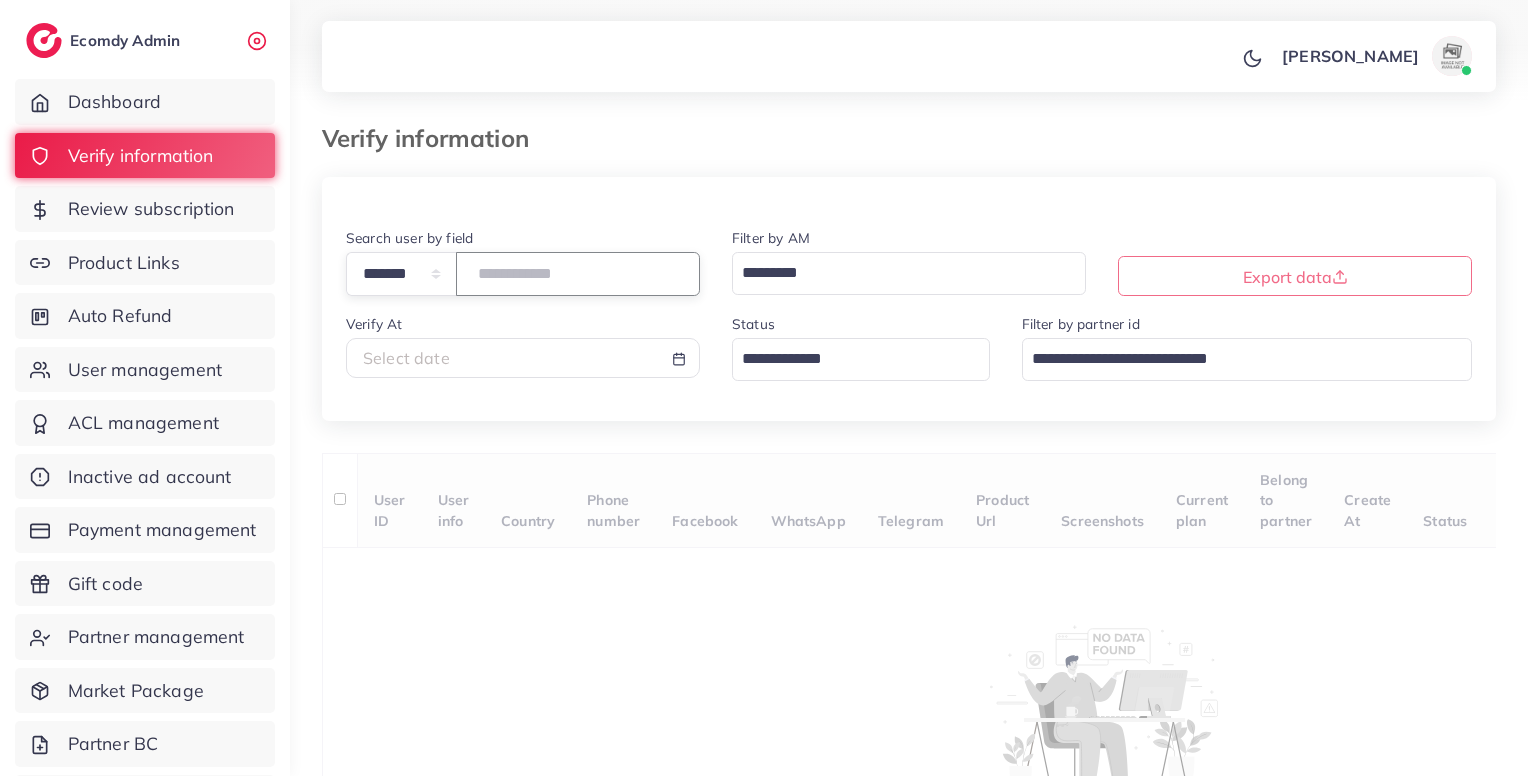 click on "*******" at bounding box center [578, 273] 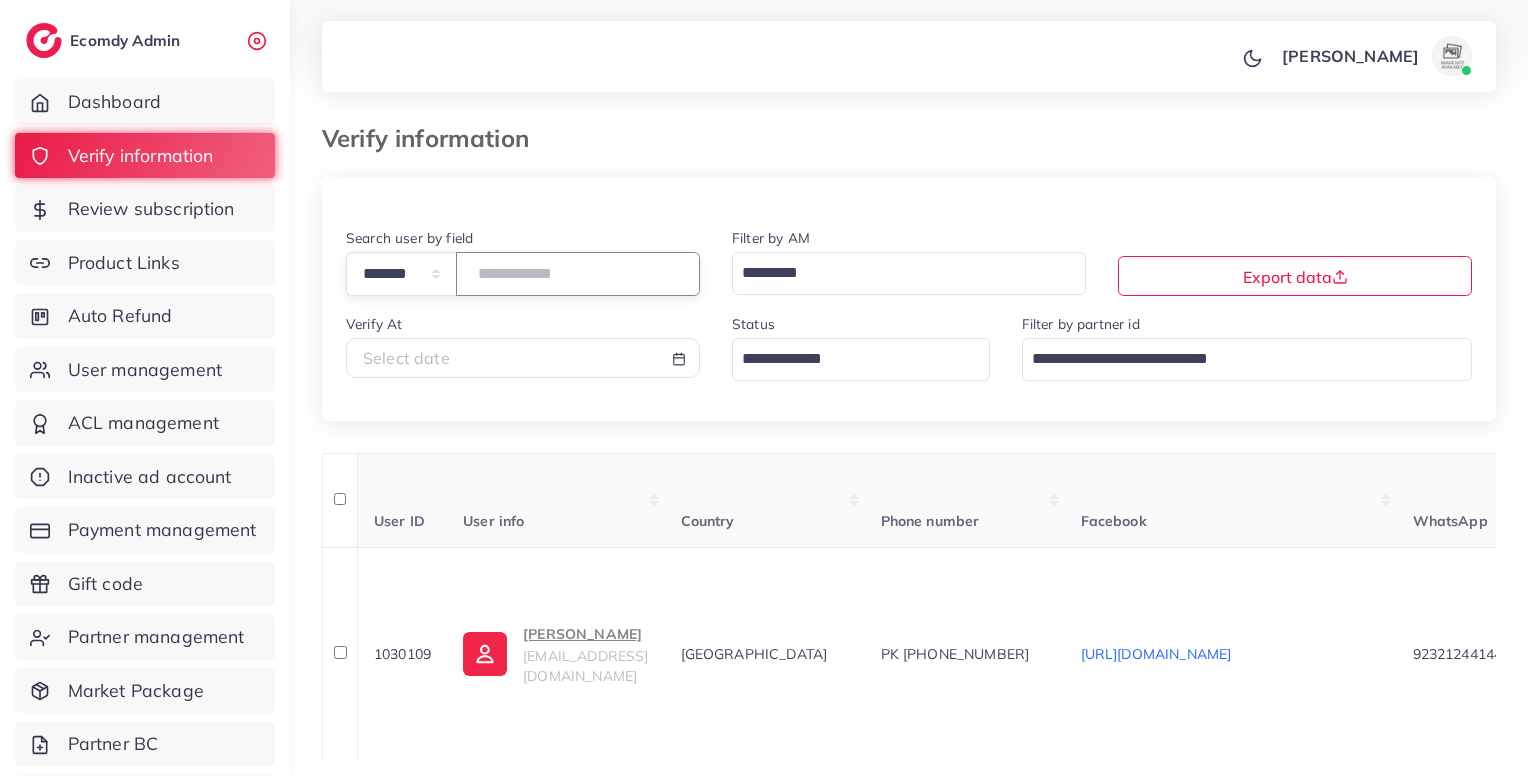 scroll, scrollTop: 140, scrollLeft: 0, axis: vertical 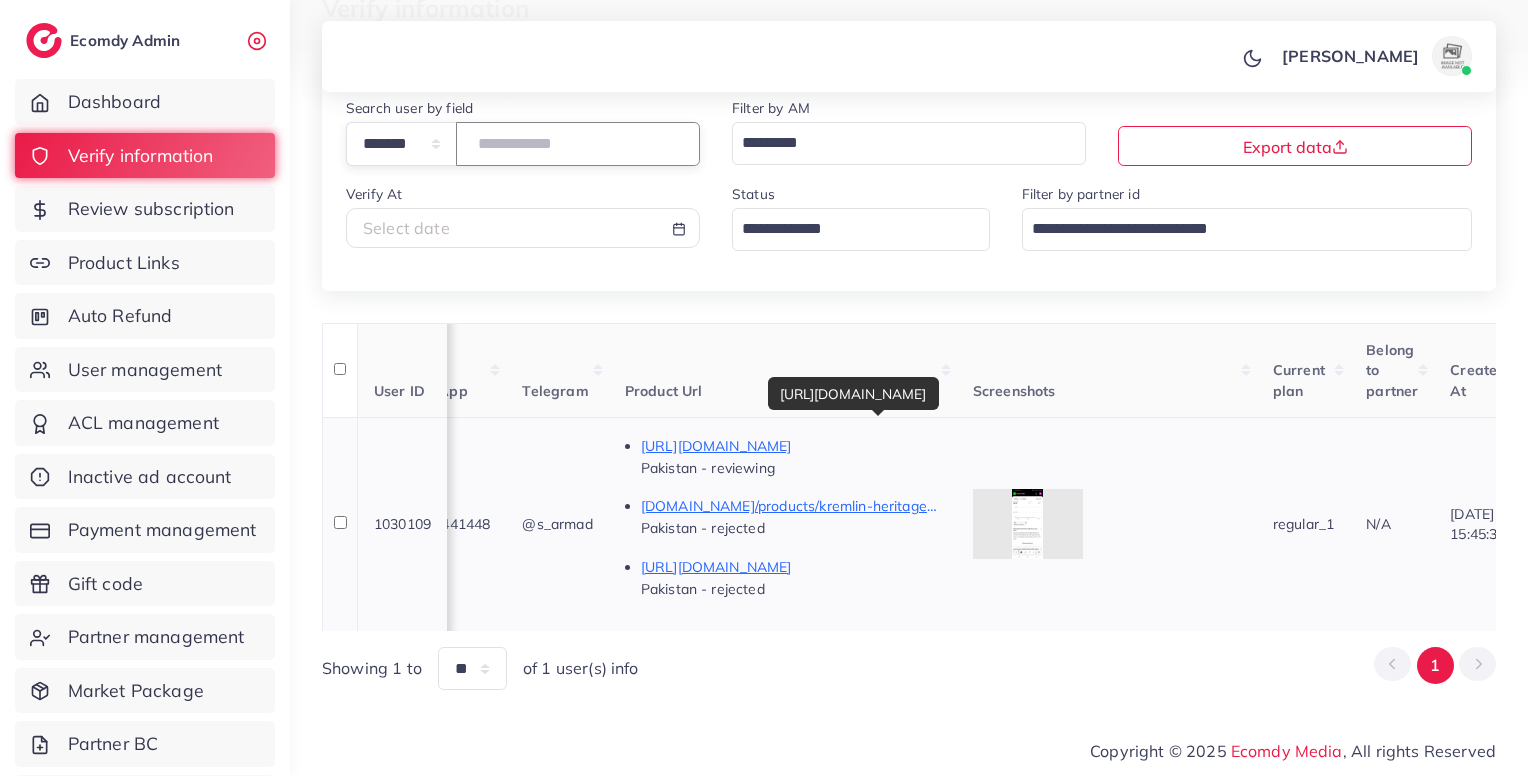 type on "*******" 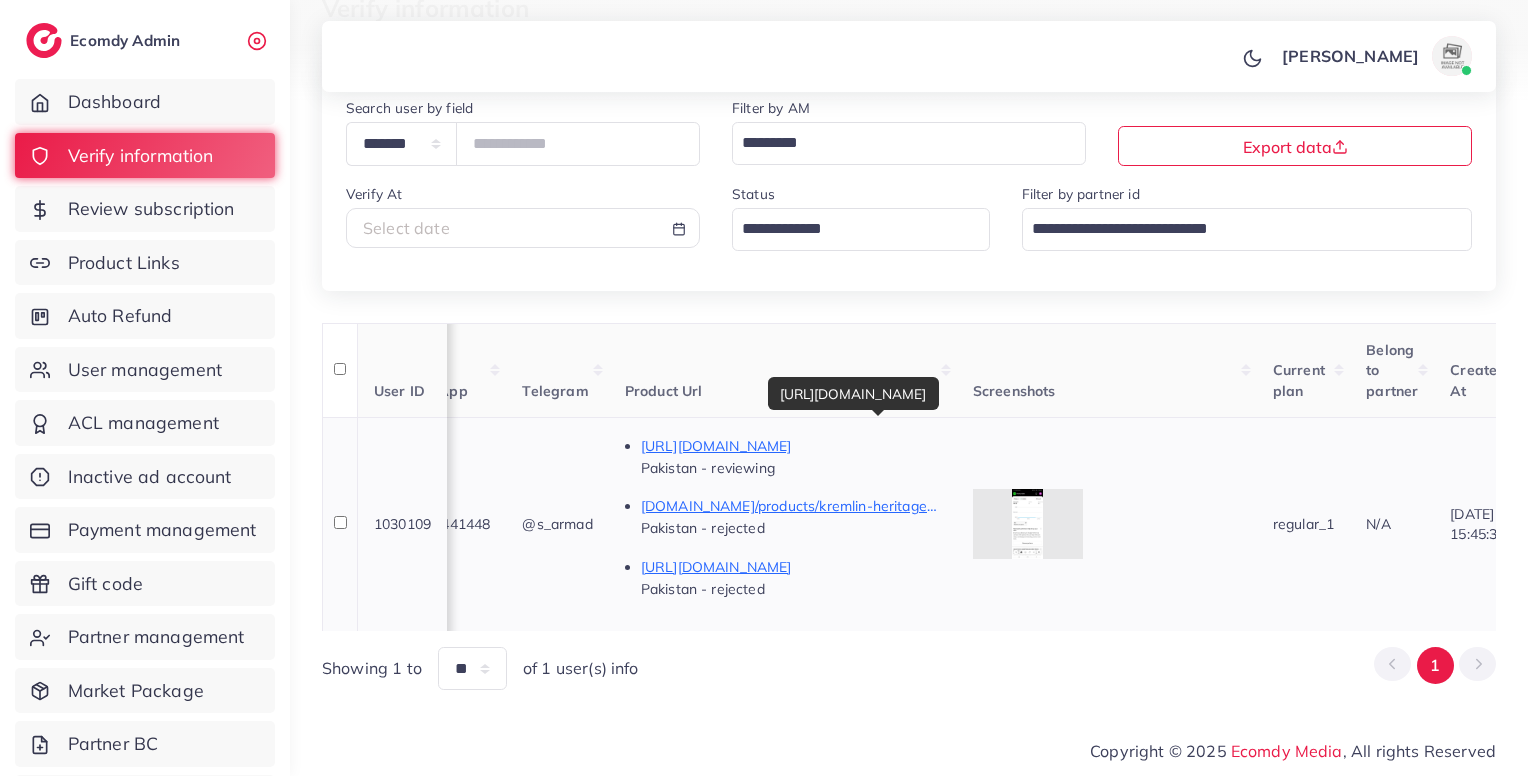 click on "https://thepremiumskin.online/products/luxediva" at bounding box center [791, 446] 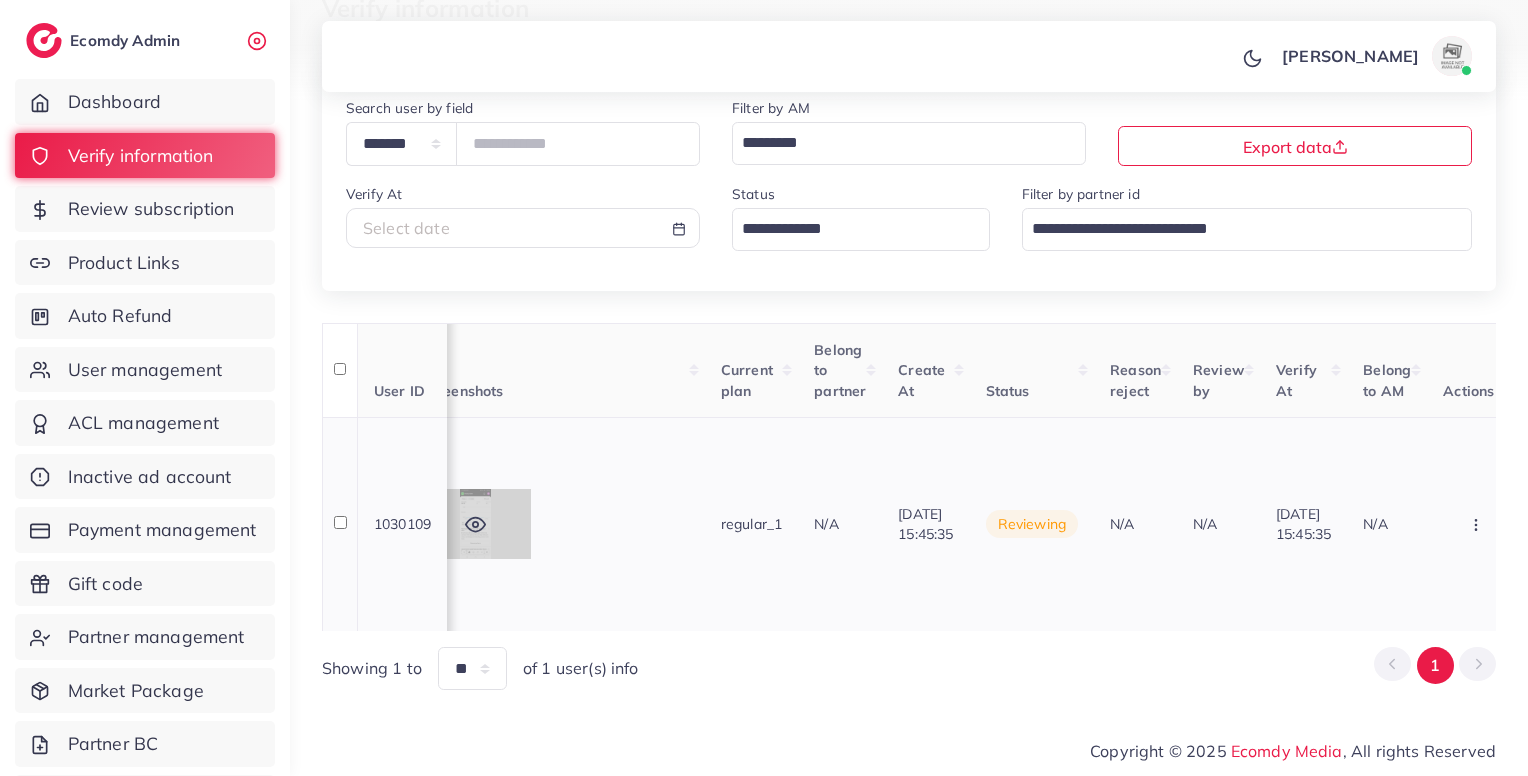 scroll, scrollTop: 0, scrollLeft: 1740, axis: horizontal 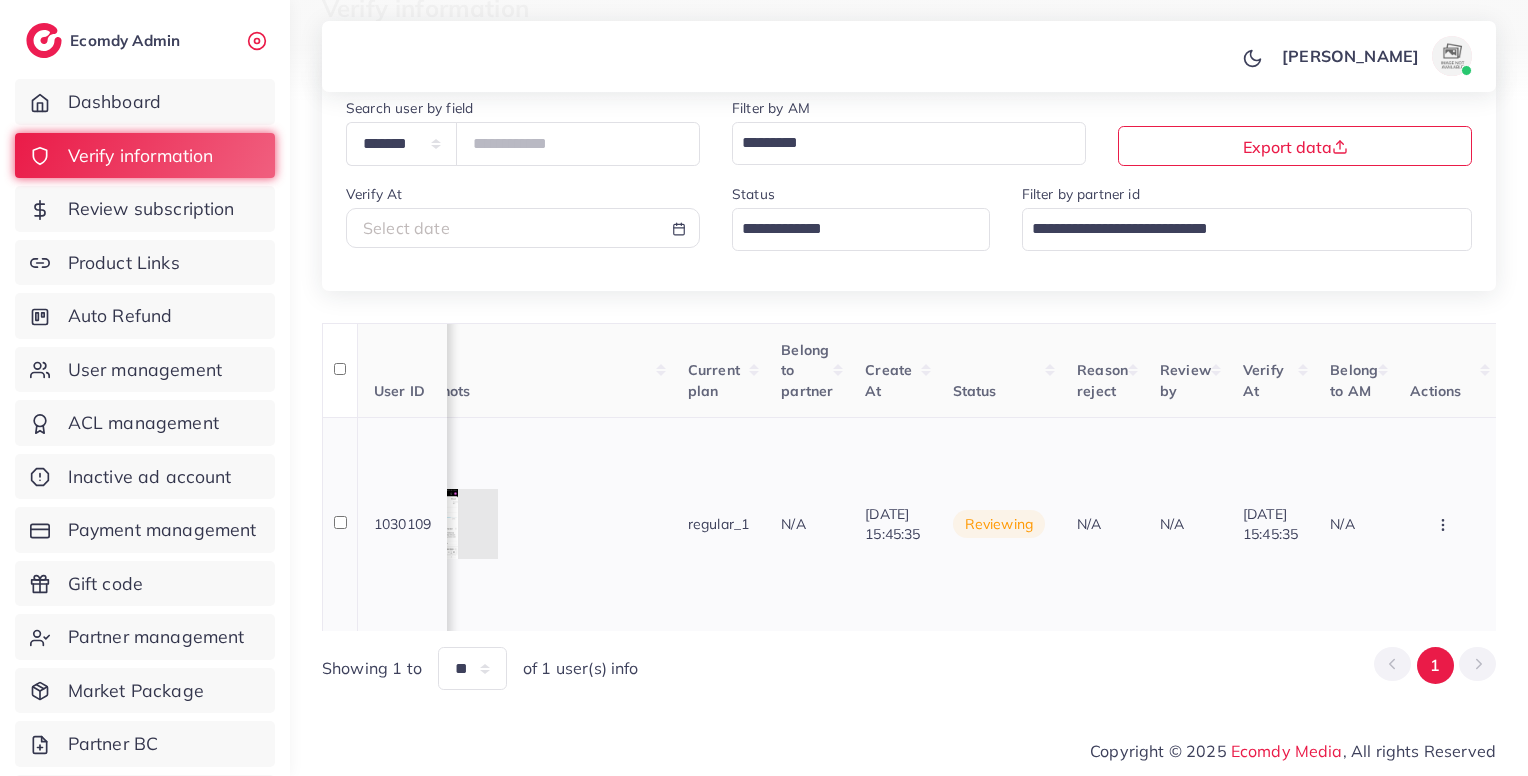 click at bounding box center (1445, 524) 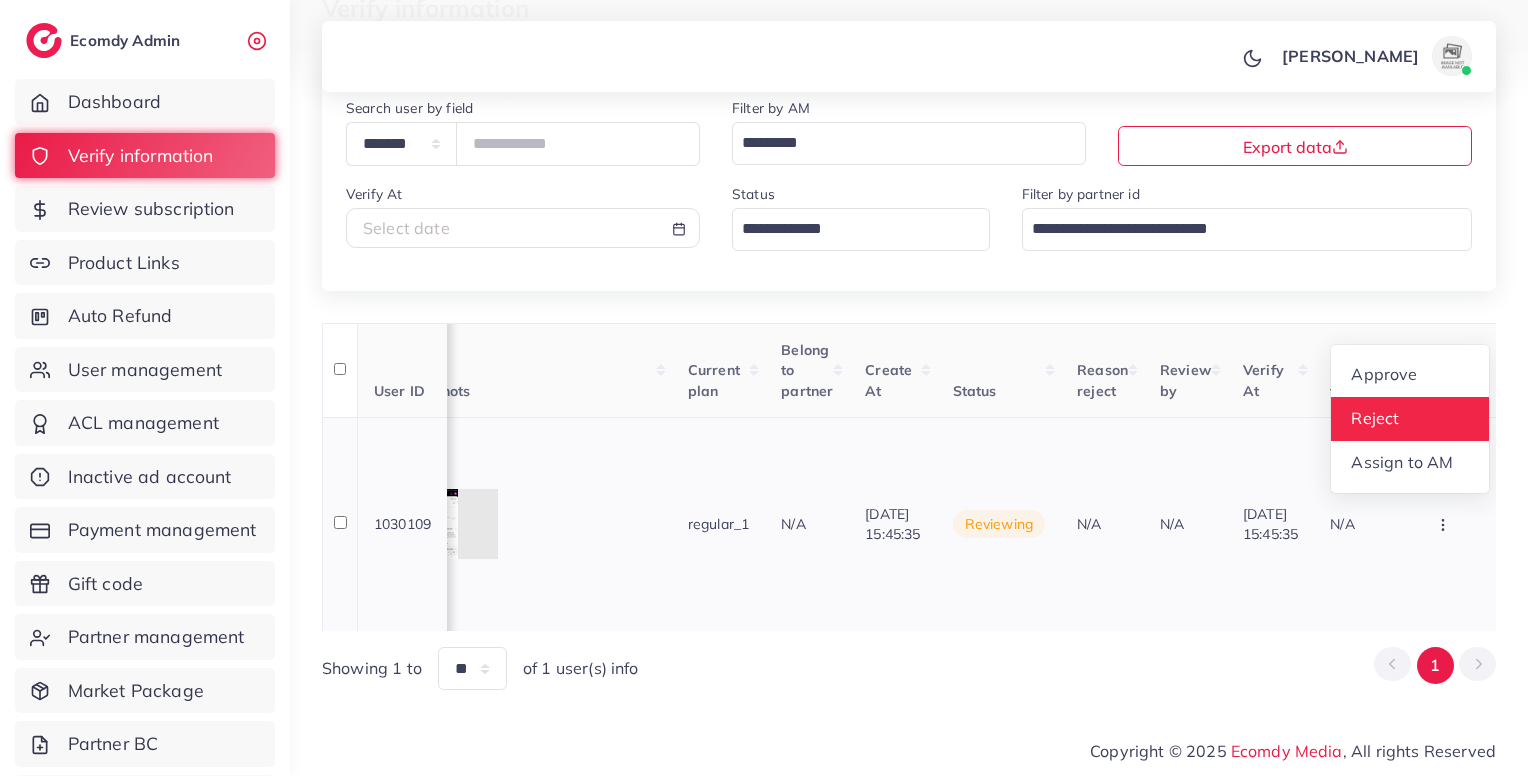 click on "Reject" at bounding box center (1376, 418) 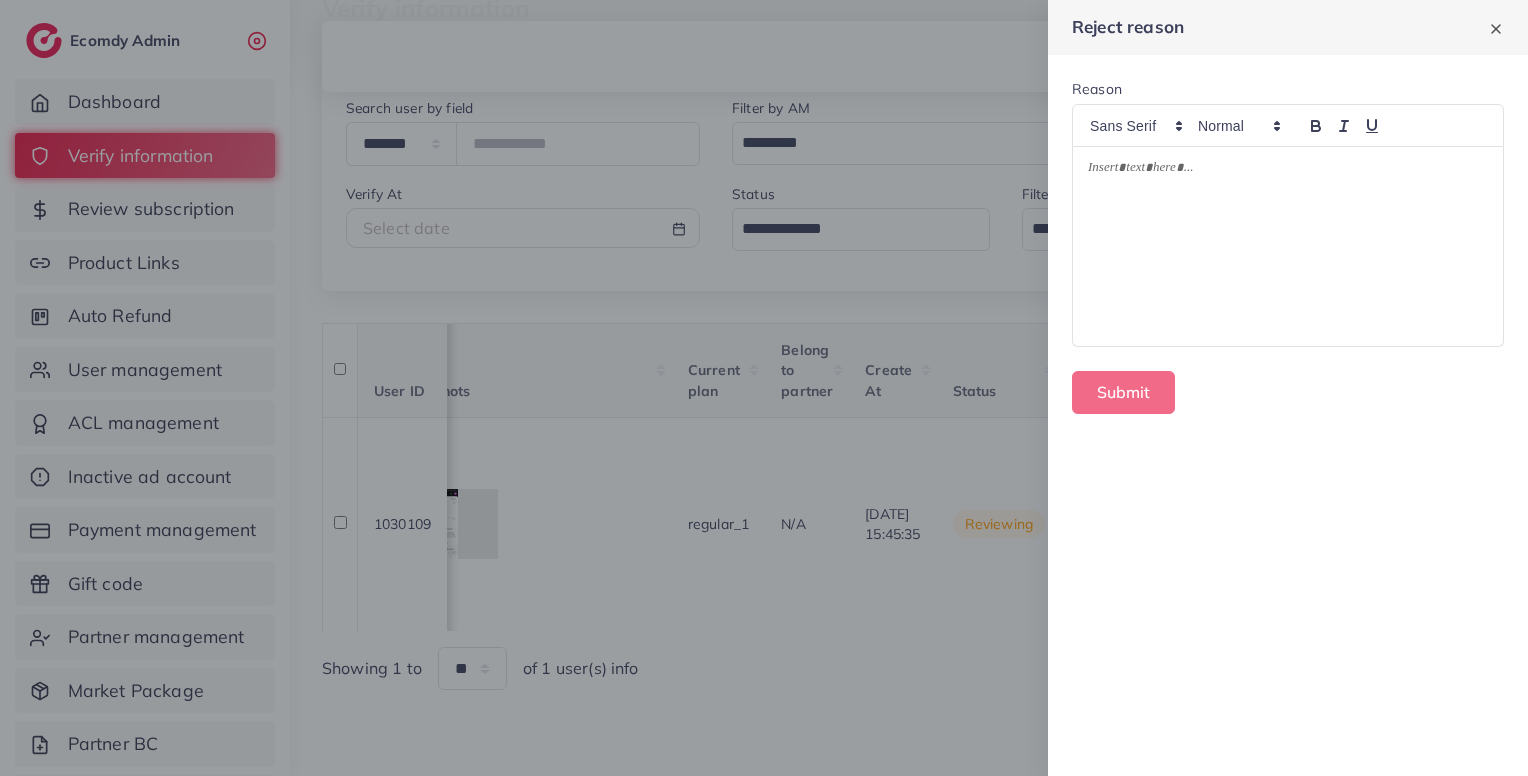 click at bounding box center (1288, 247) 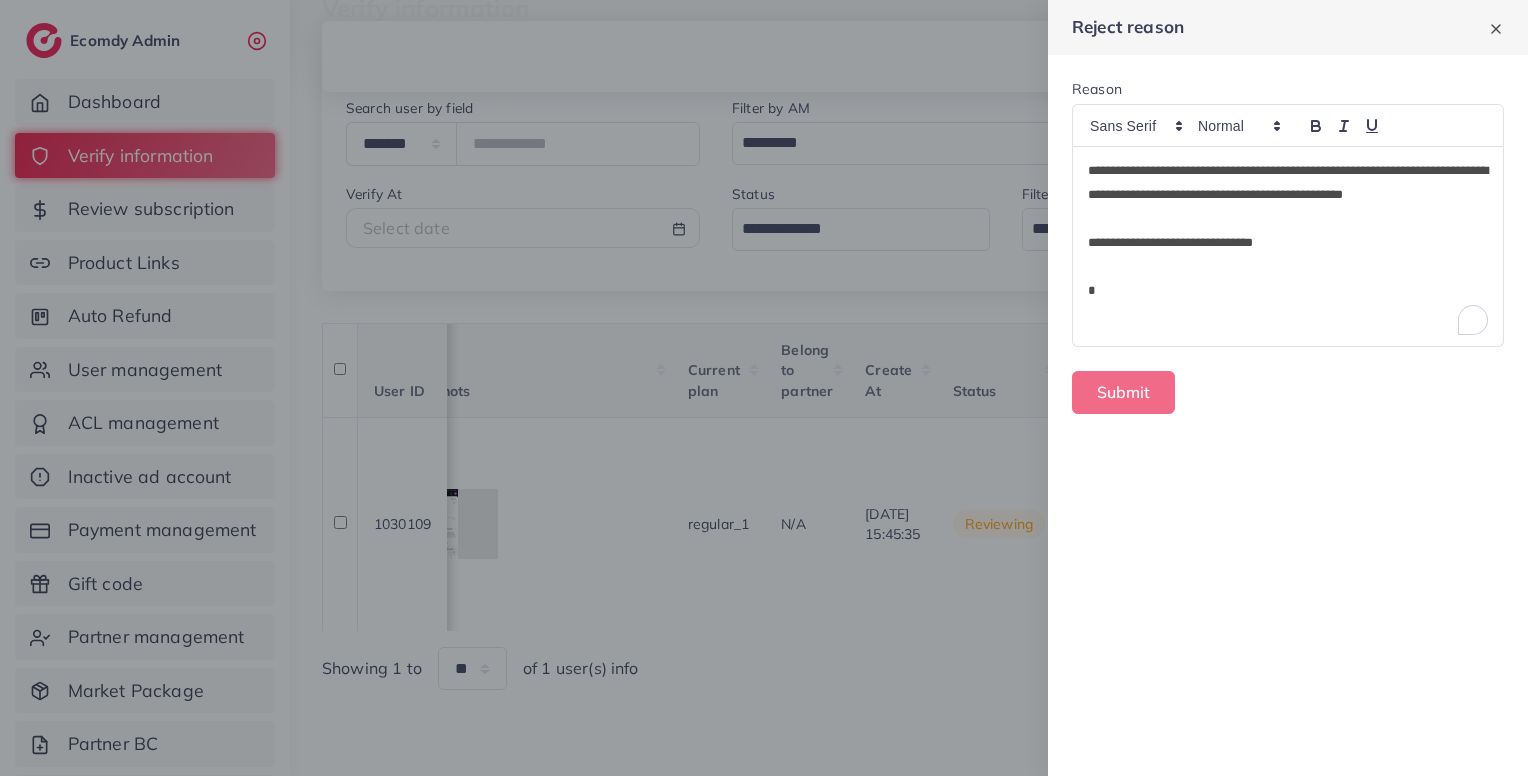 scroll, scrollTop: 0, scrollLeft: 0, axis: both 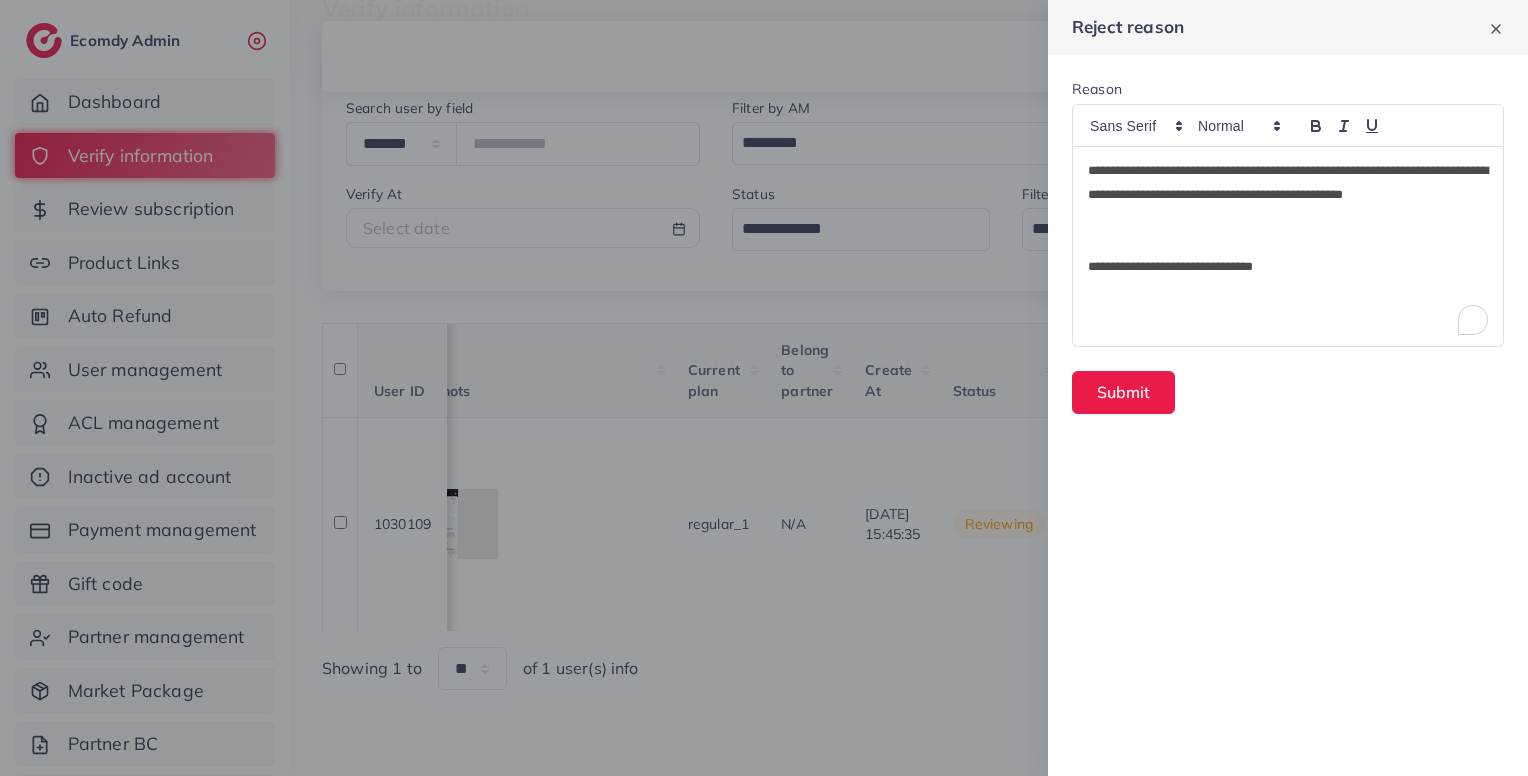 click on "**********" at bounding box center (1288, 195) 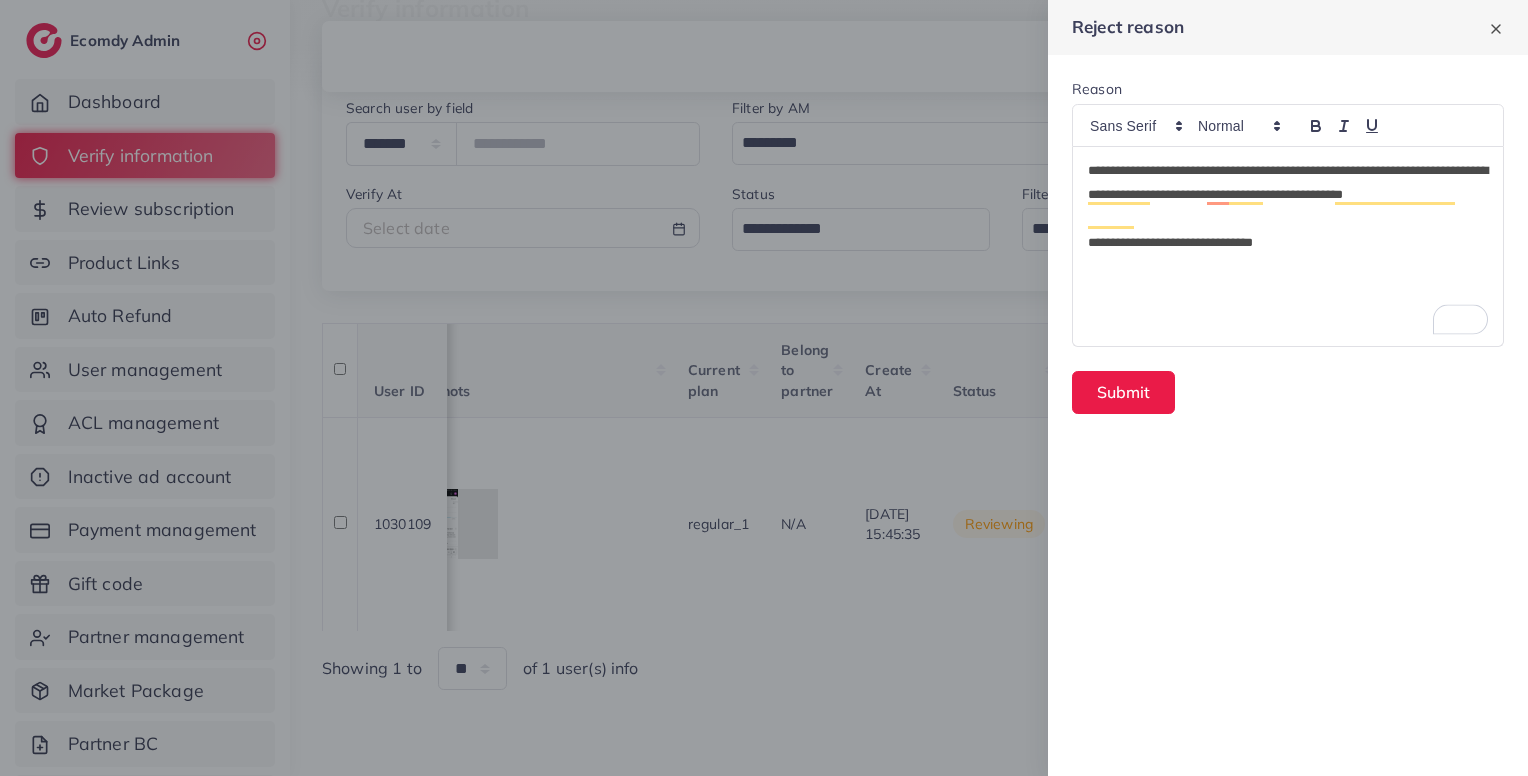 click on "**********" at bounding box center [1288, 195] 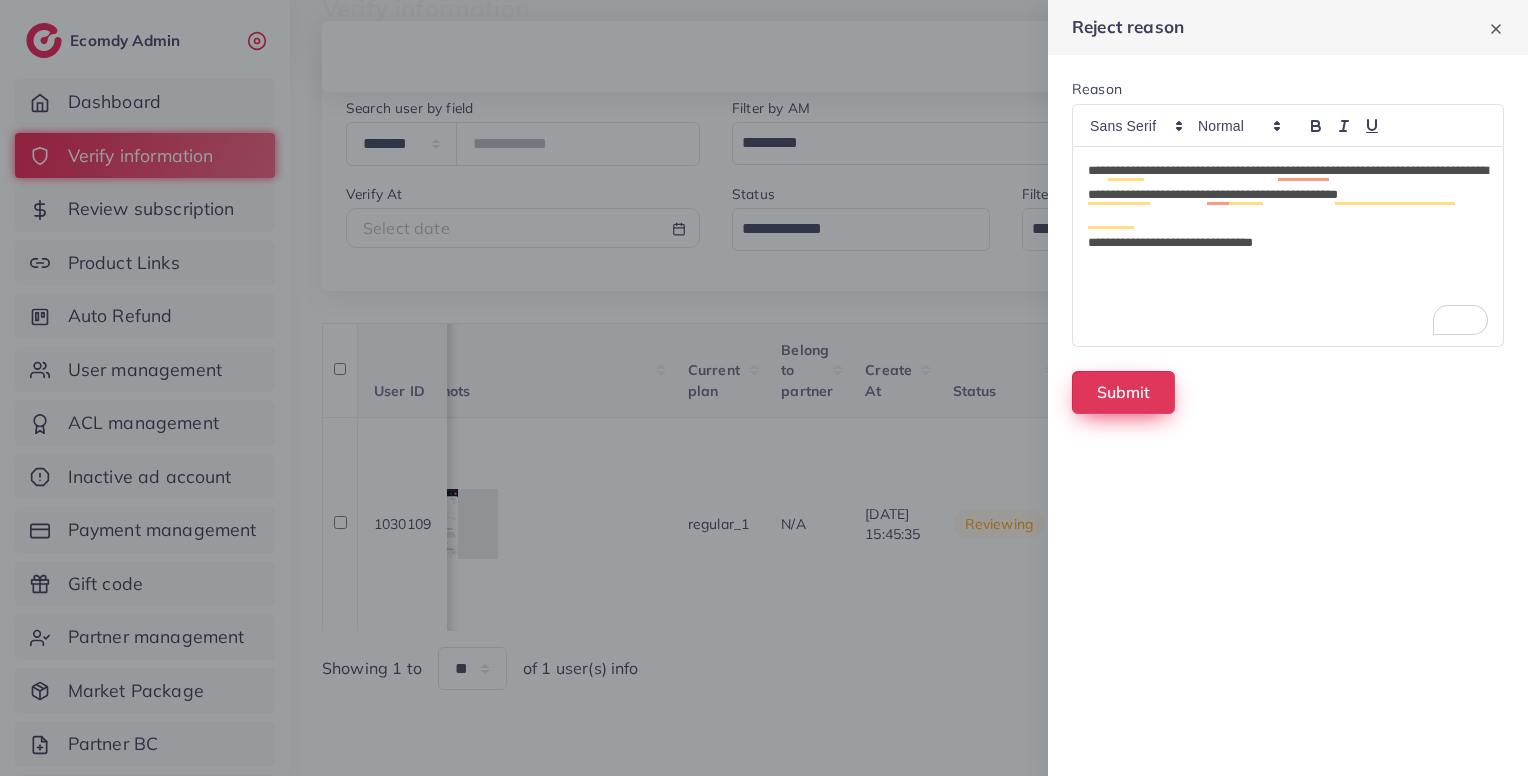 click on "Submit" at bounding box center [1123, 392] 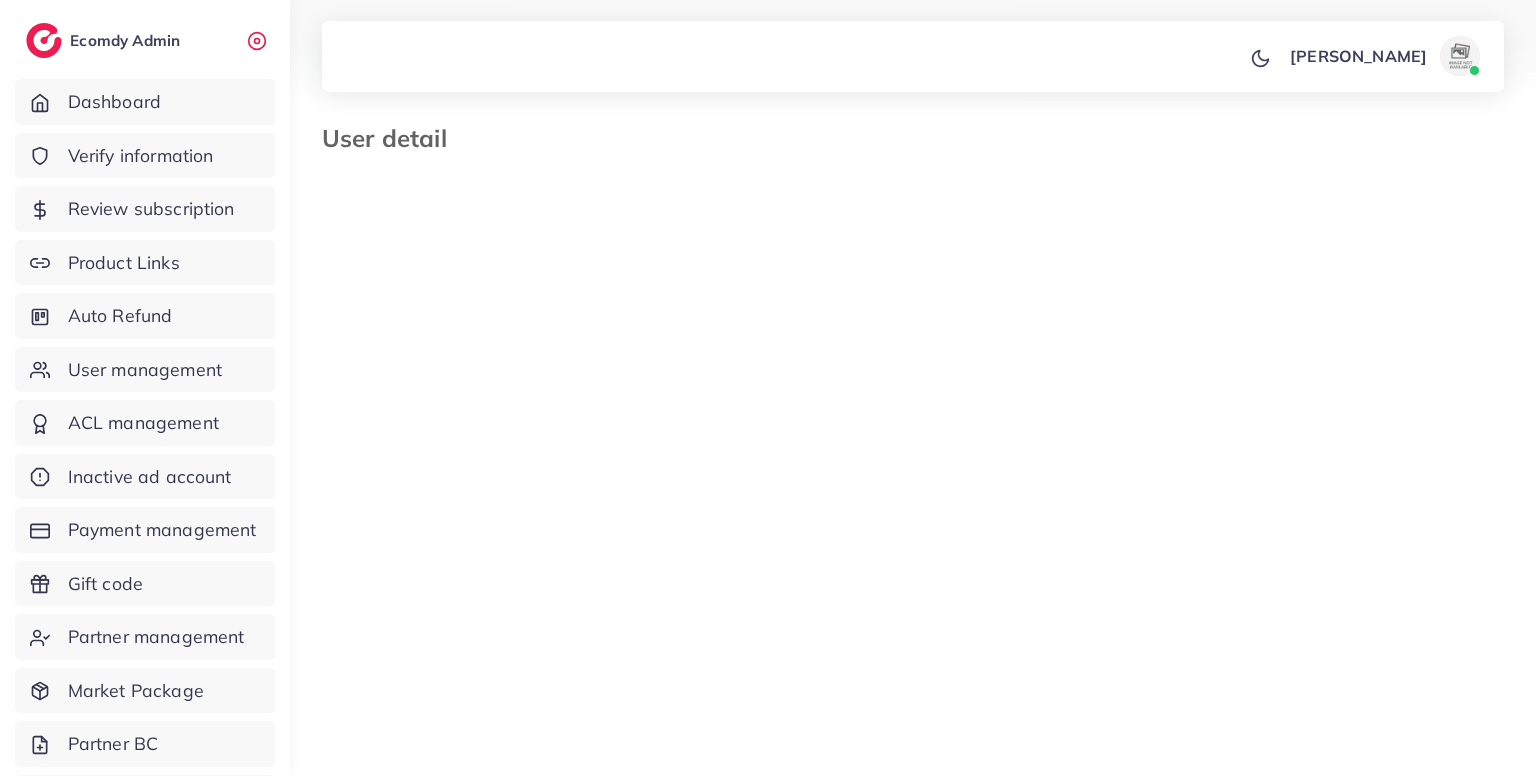 select on "********" 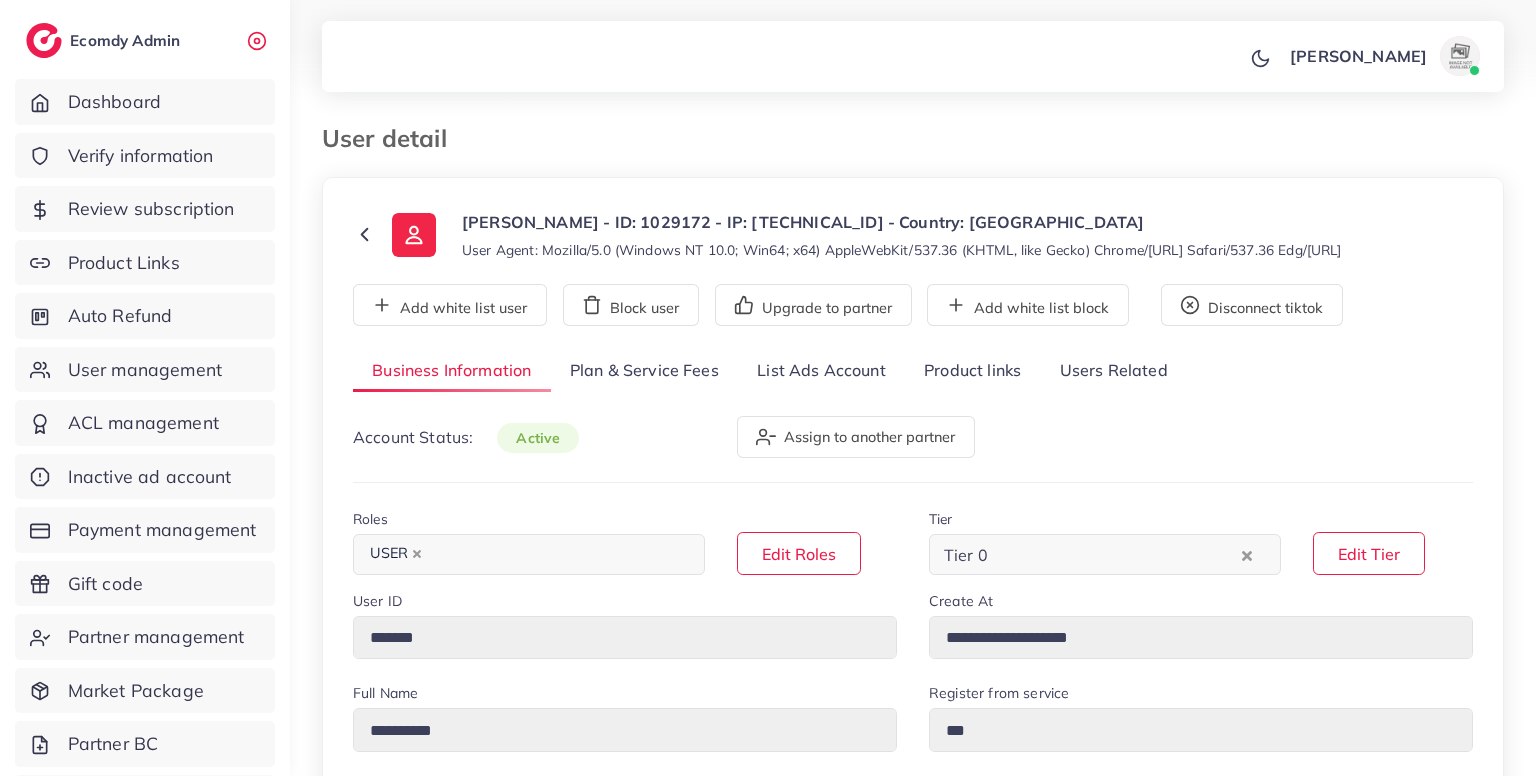 click on "List Ads Account" at bounding box center (821, 371) 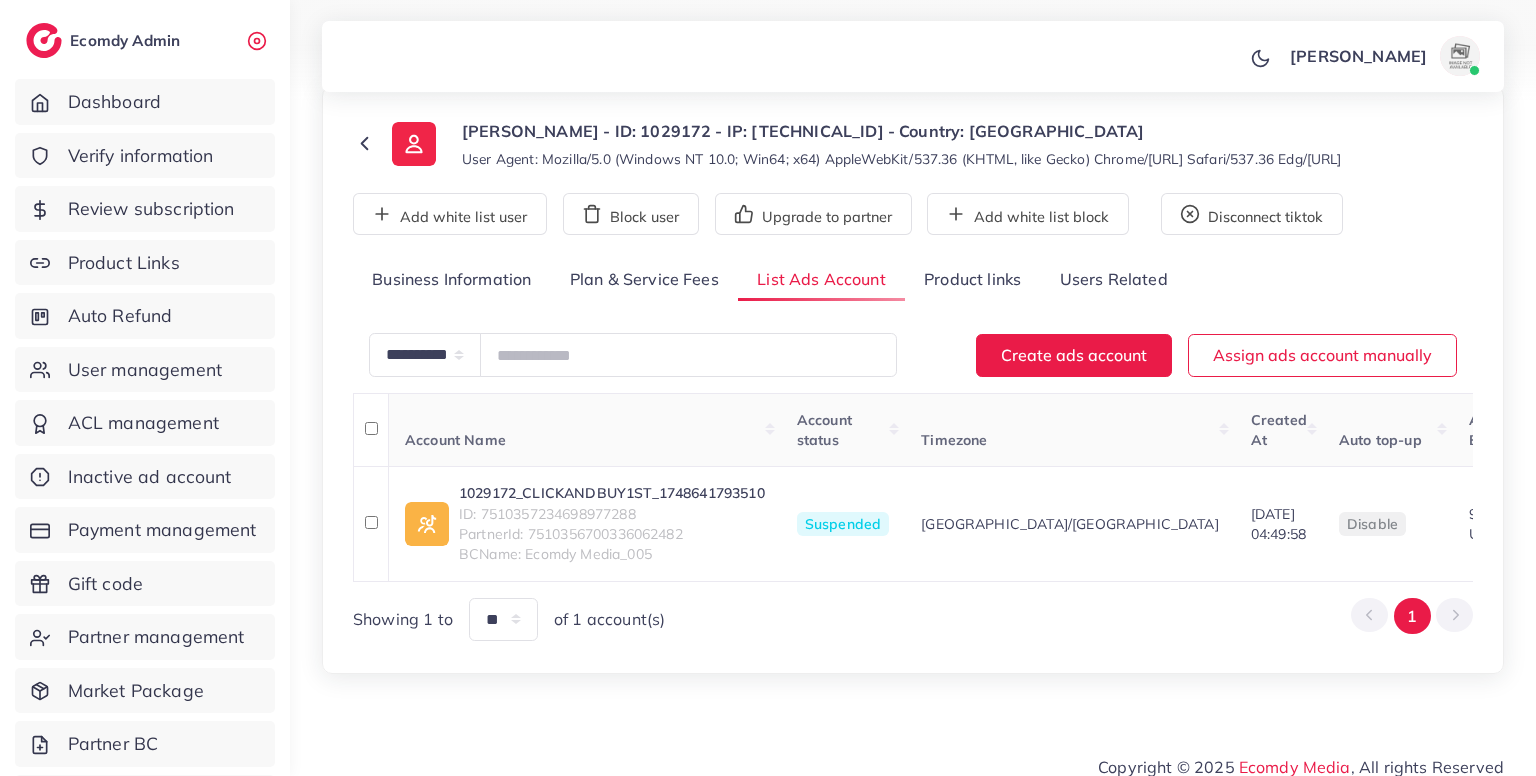 scroll, scrollTop: 105, scrollLeft: 0, axis: vertical 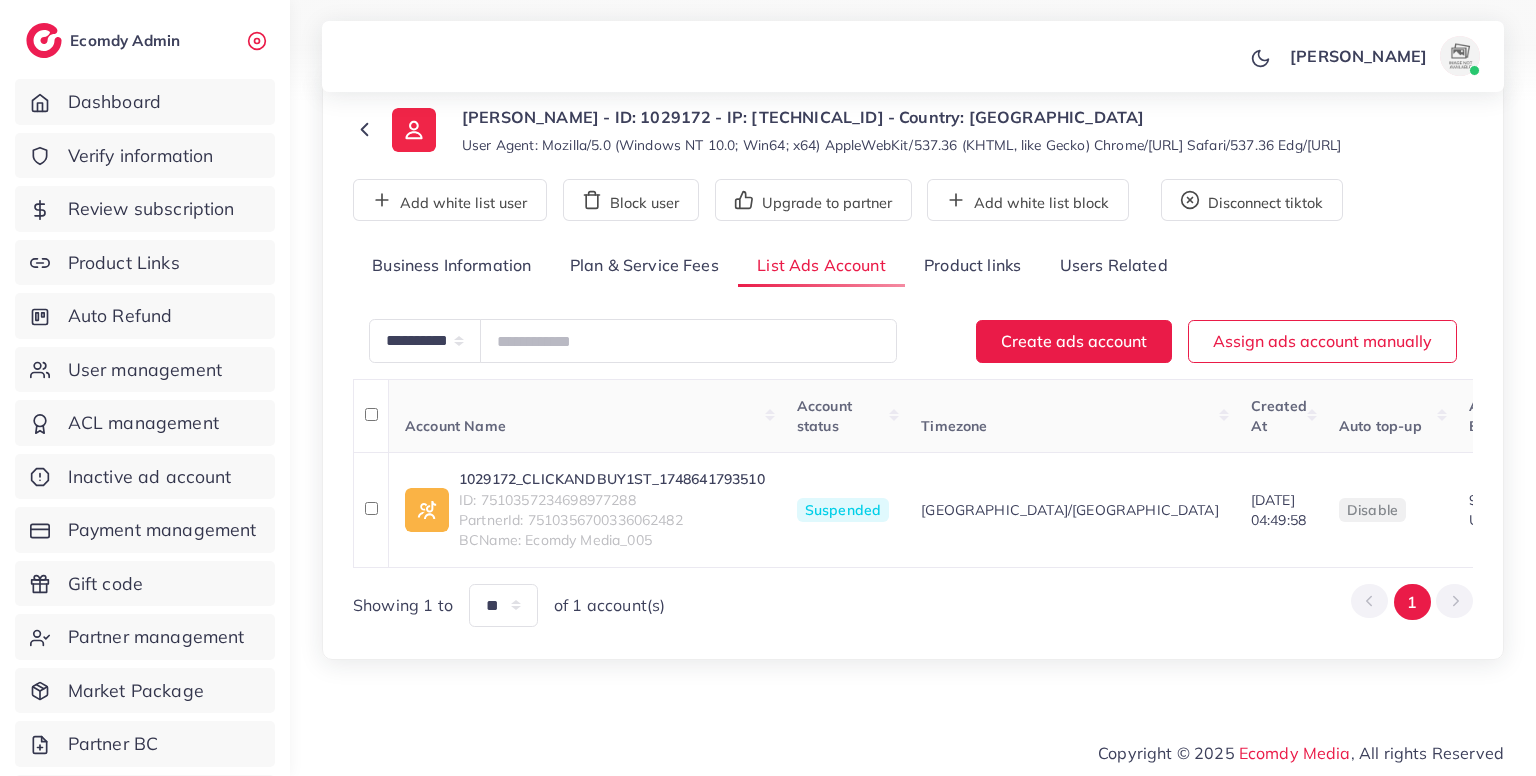 click on "Product links" at bounding box center [972, 266] 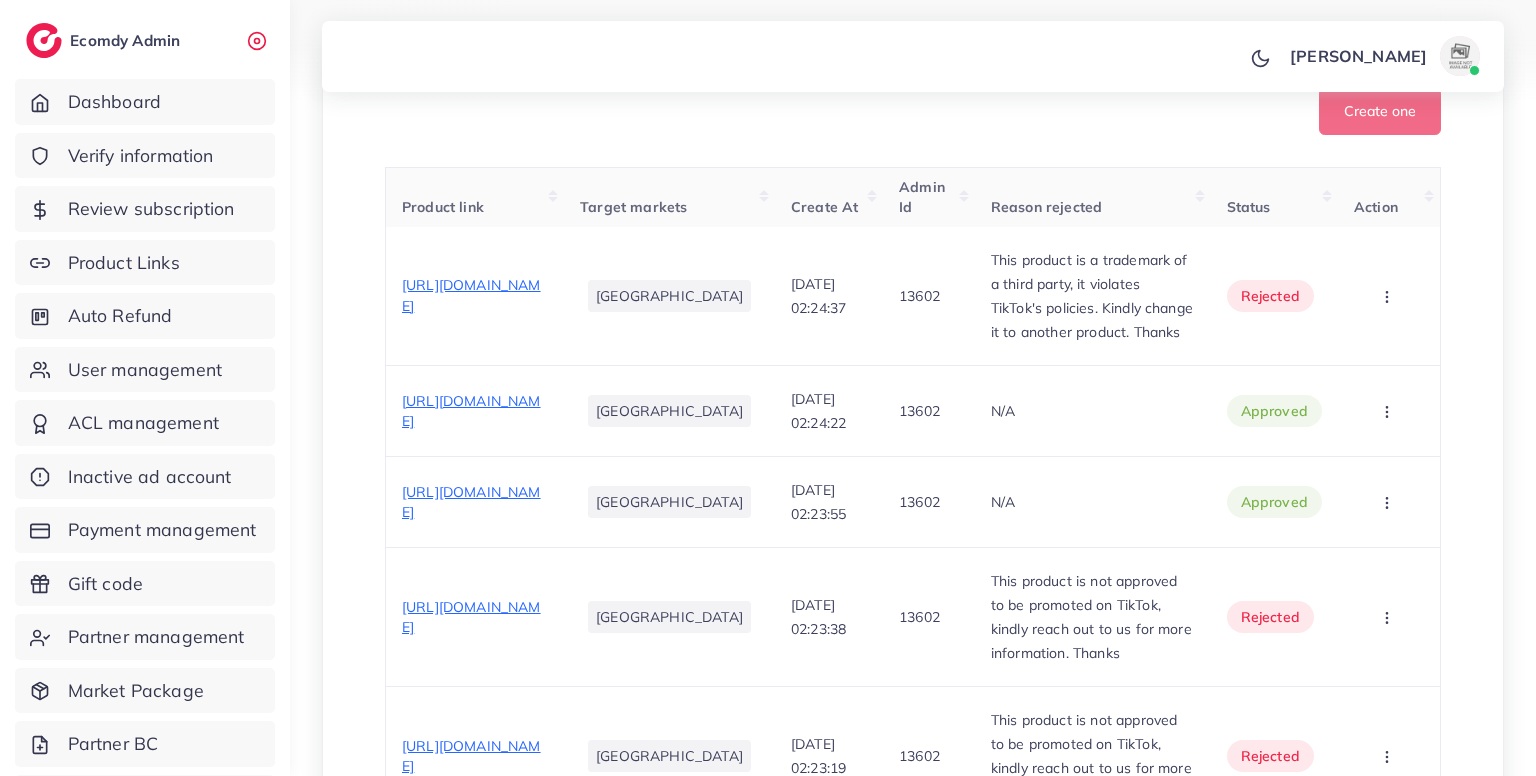 scroll, scrollTop: 0, scrollLeft: 0, axis: both 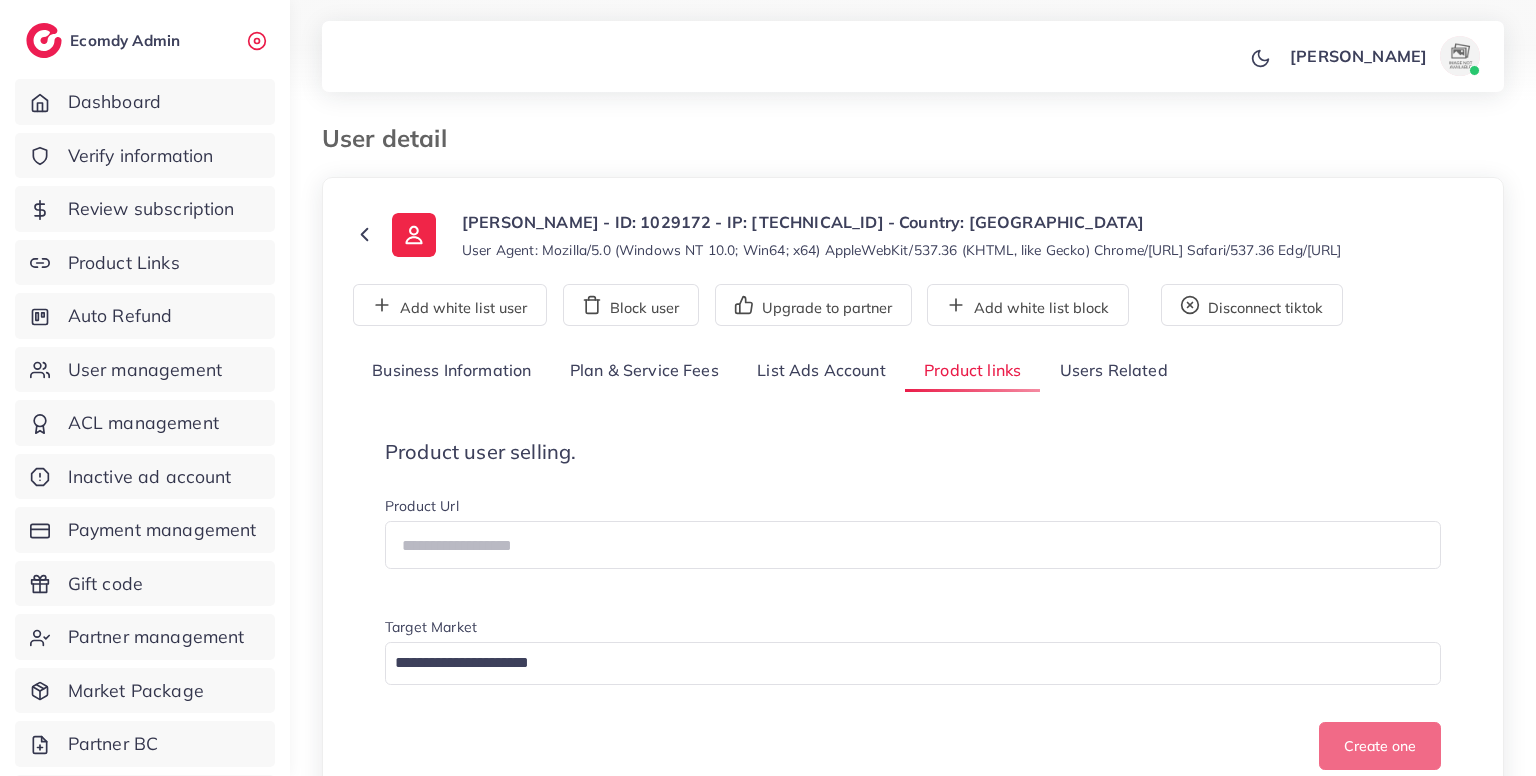 click on "List Ads Account" at bounding box center [821, 371] 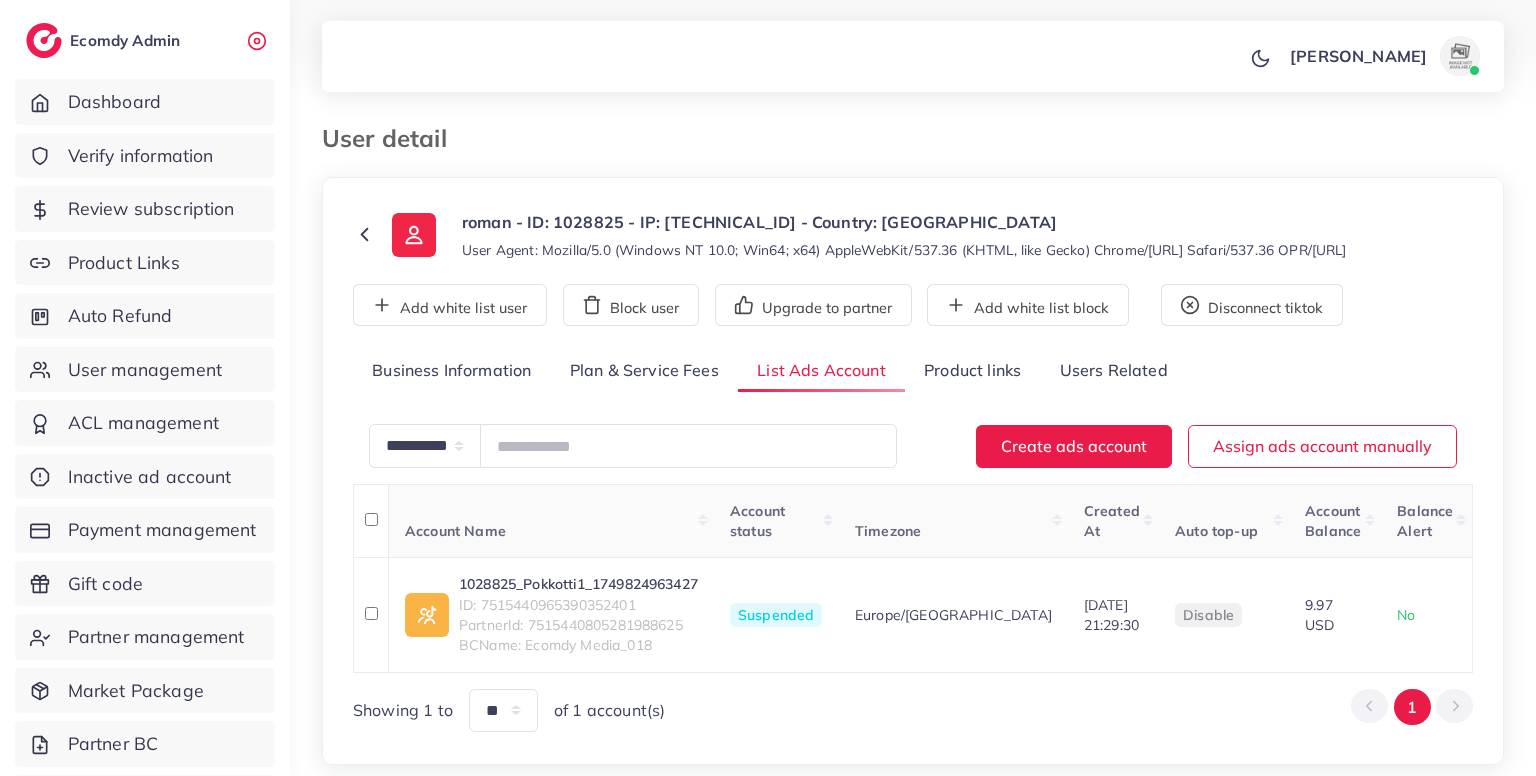 scroll, scrollTop: 0, scrollLeft: 0, axis: both 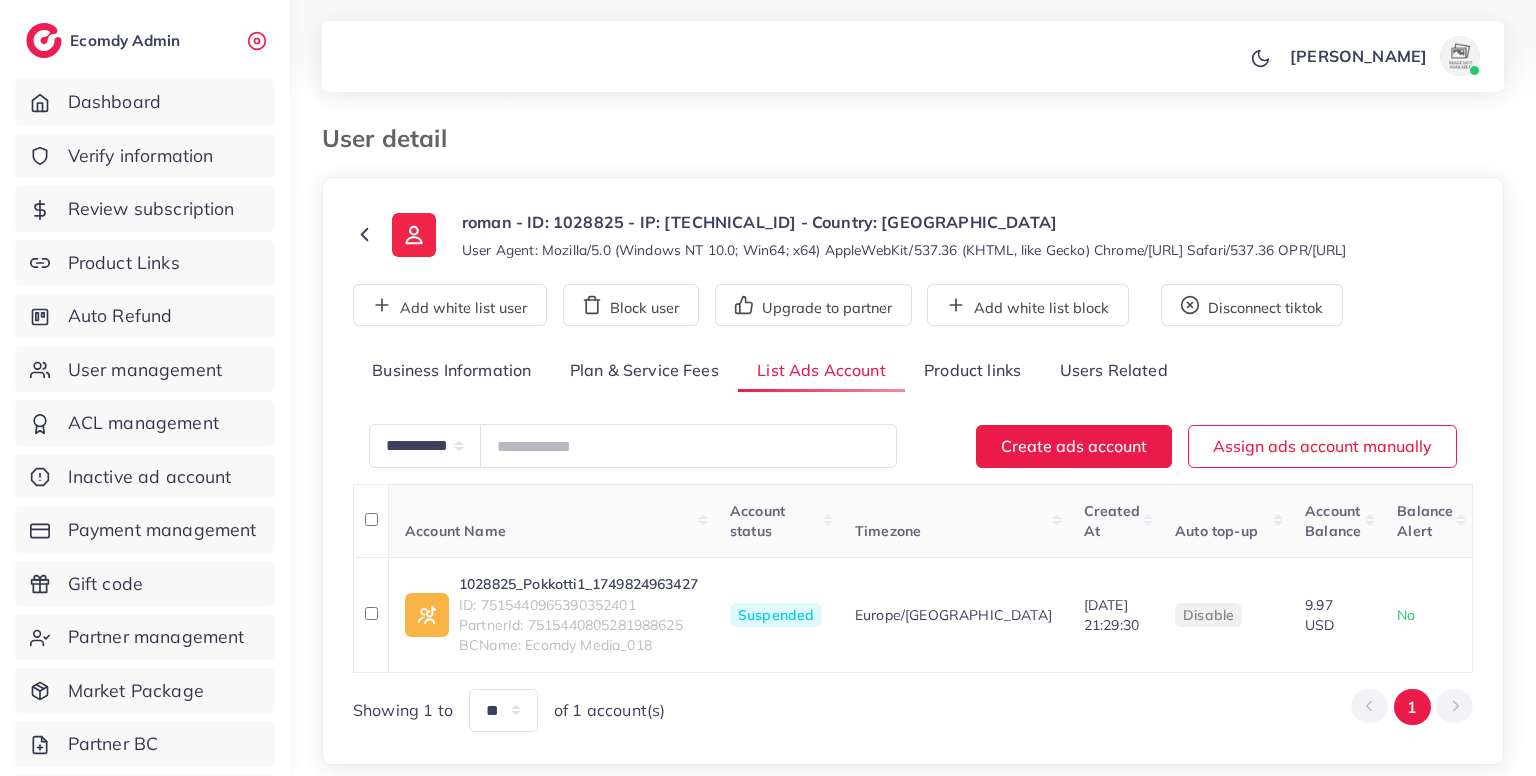 click on "Product links" at bounding box center (972, 371) 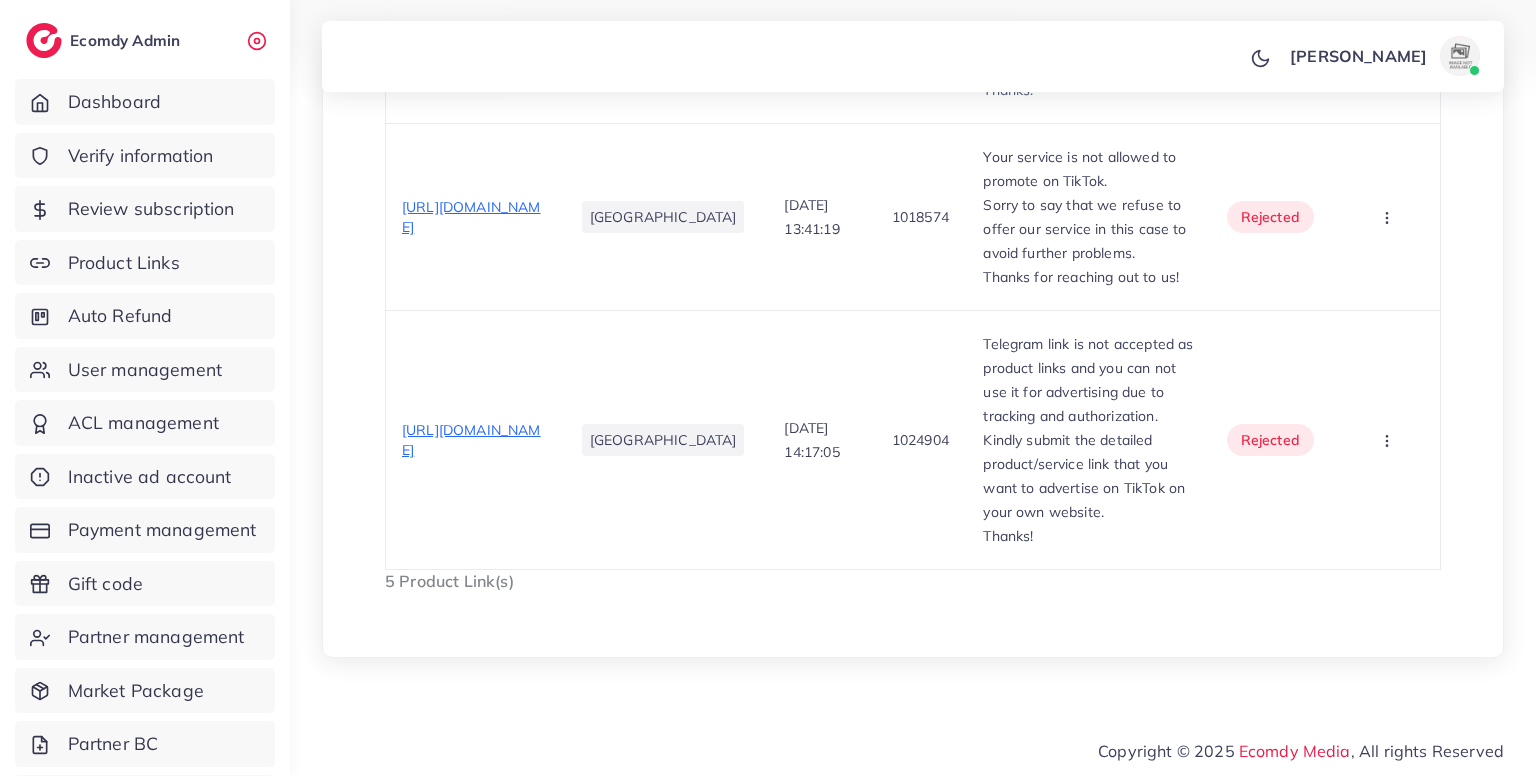 scroll, scrollTop: 1346, scrollLeft: 0, axis: vertical 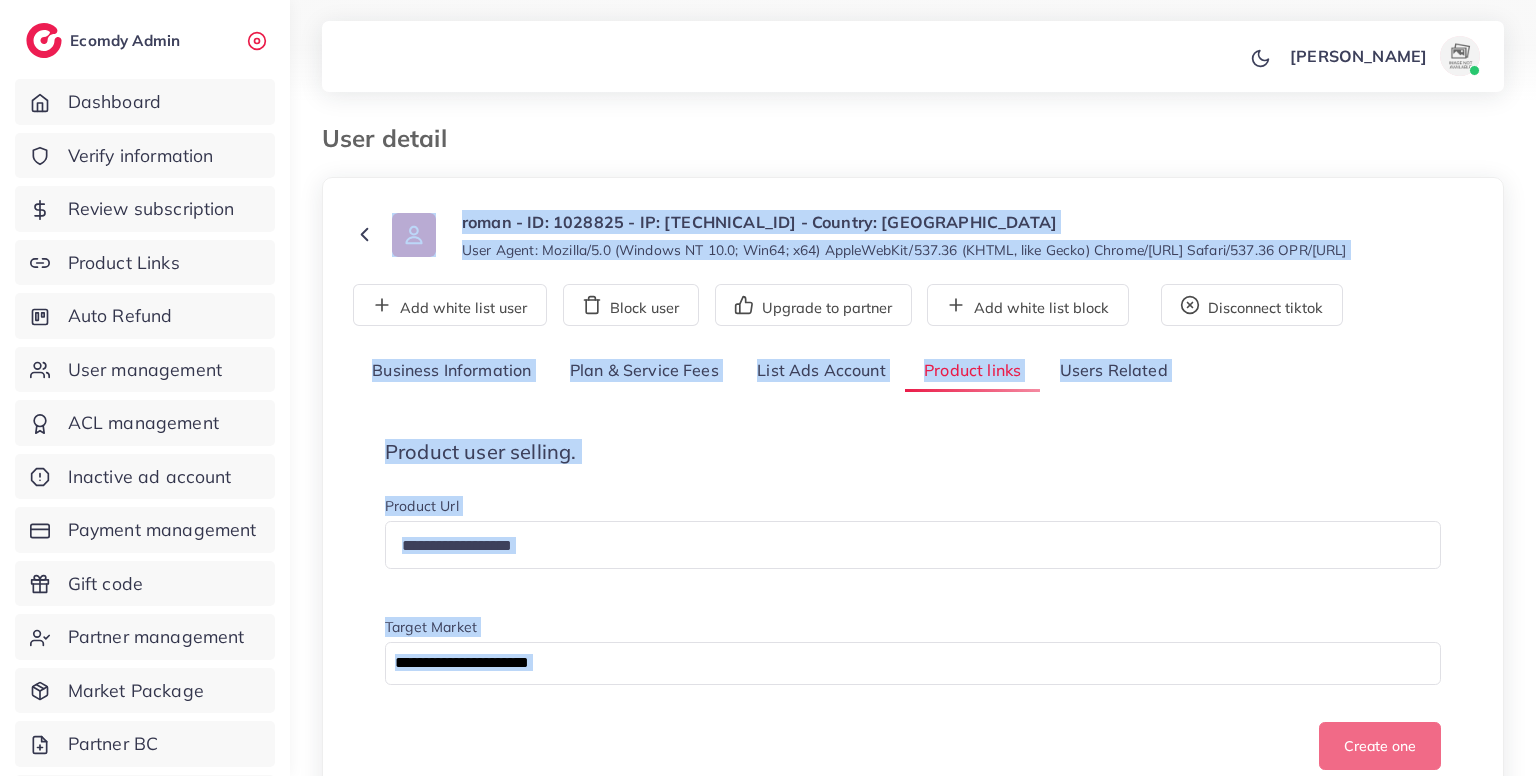 drag, startPoint x: 1079, startPoint y: 352, endPoint x: 1250, endPoint y: -87, distance: 471.12842 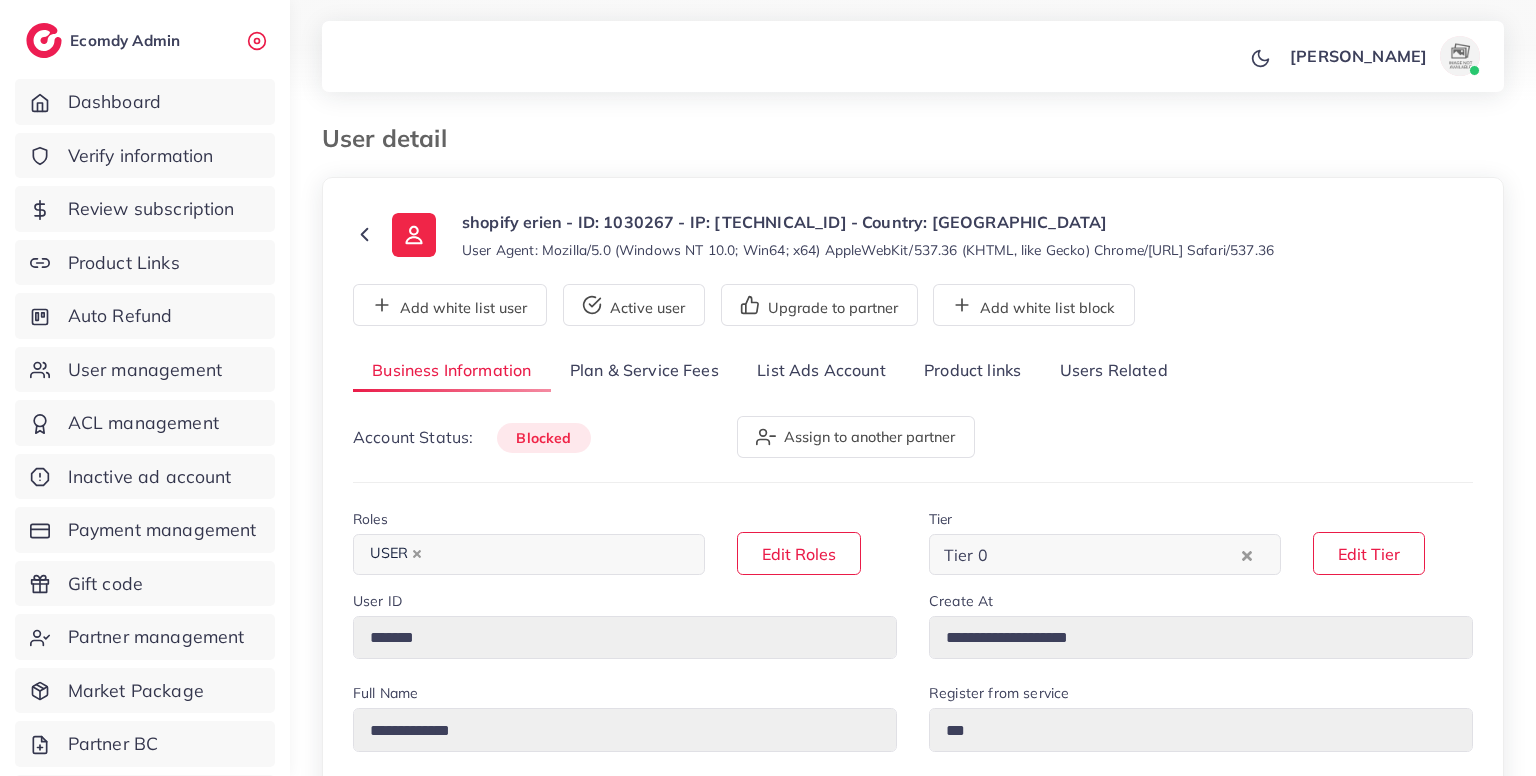 select on "********" 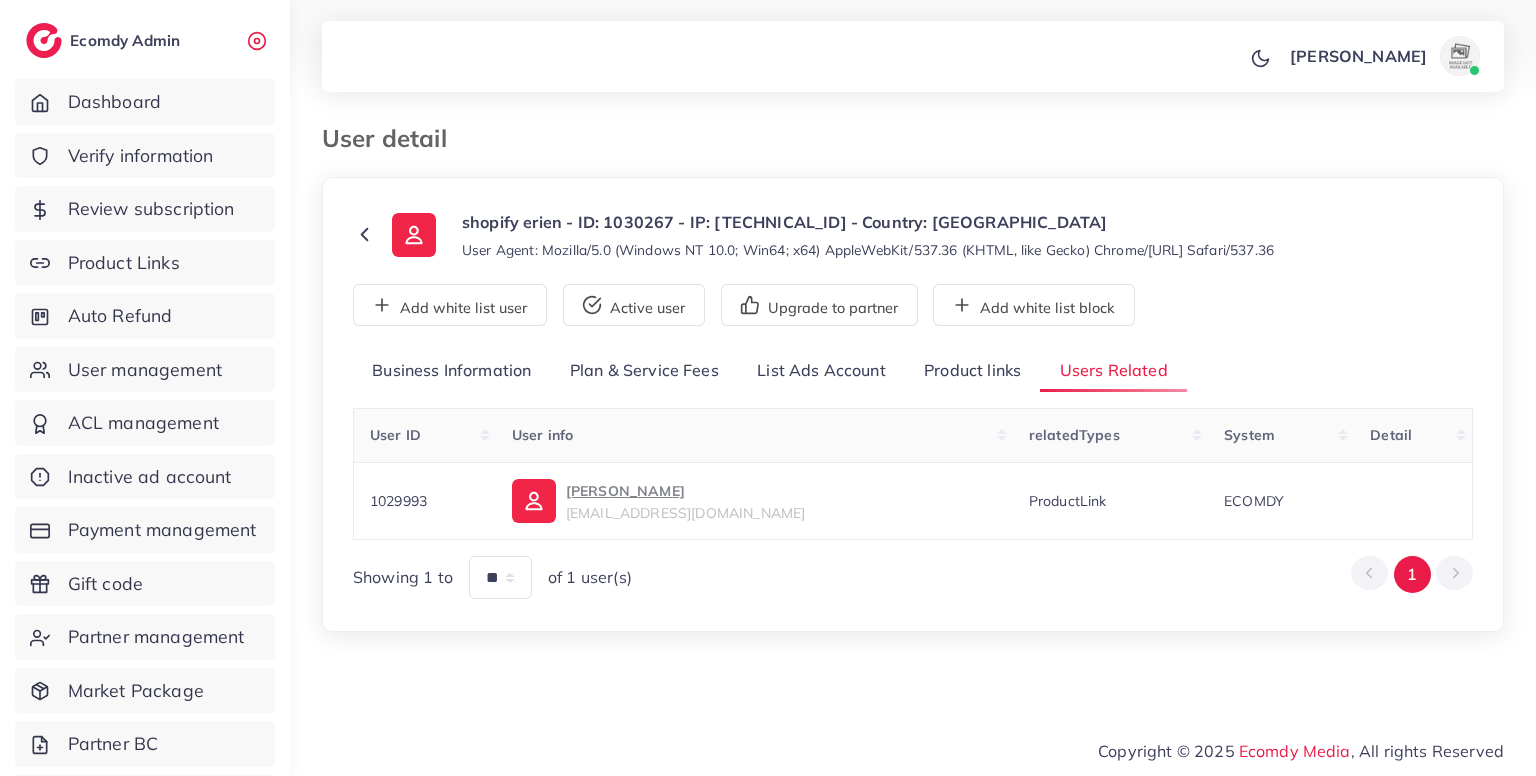 click on "Product links" at bounding box center (972, 371) 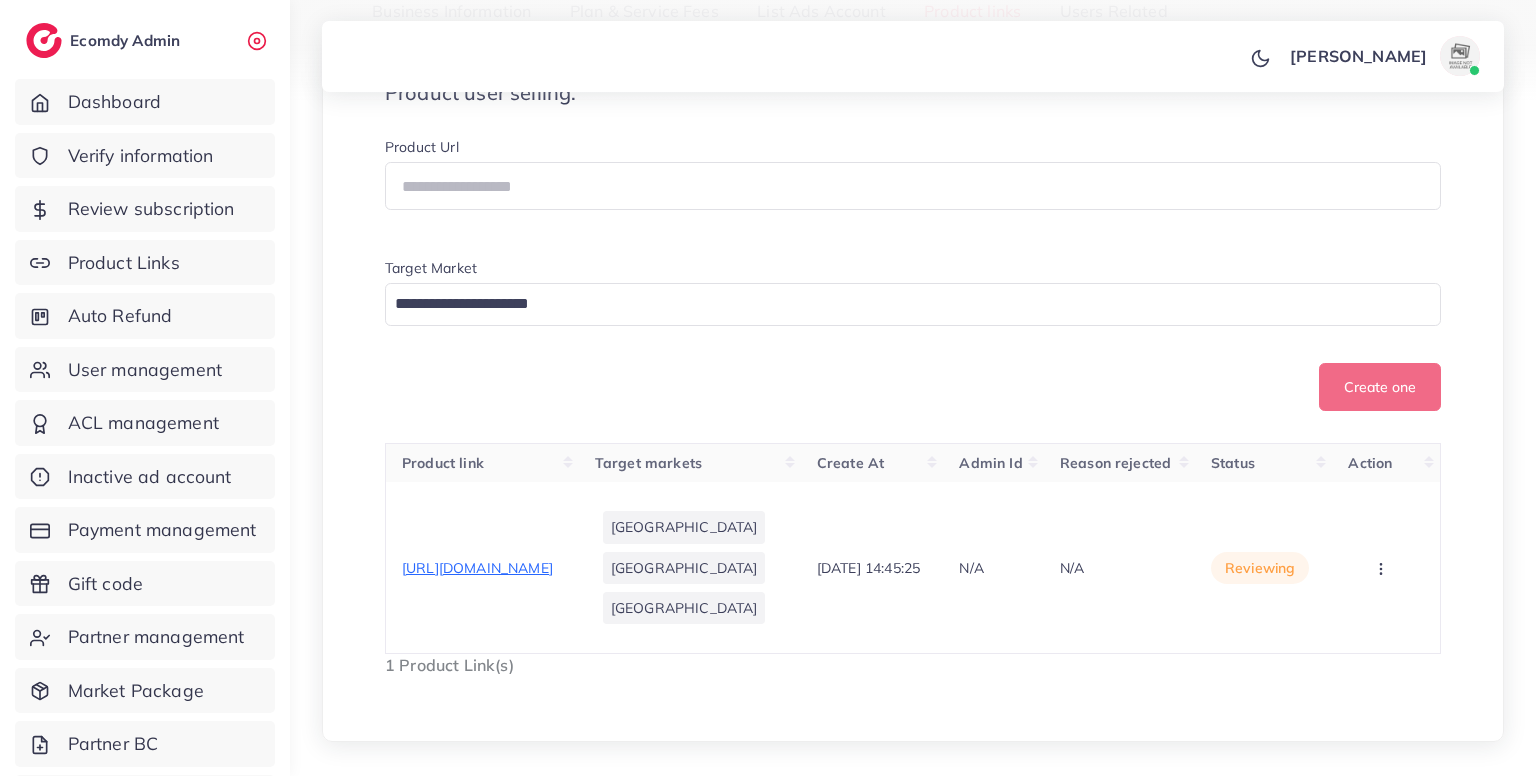 scroll, scrollTop: 375, scrollLeft: 0, axis: vertical 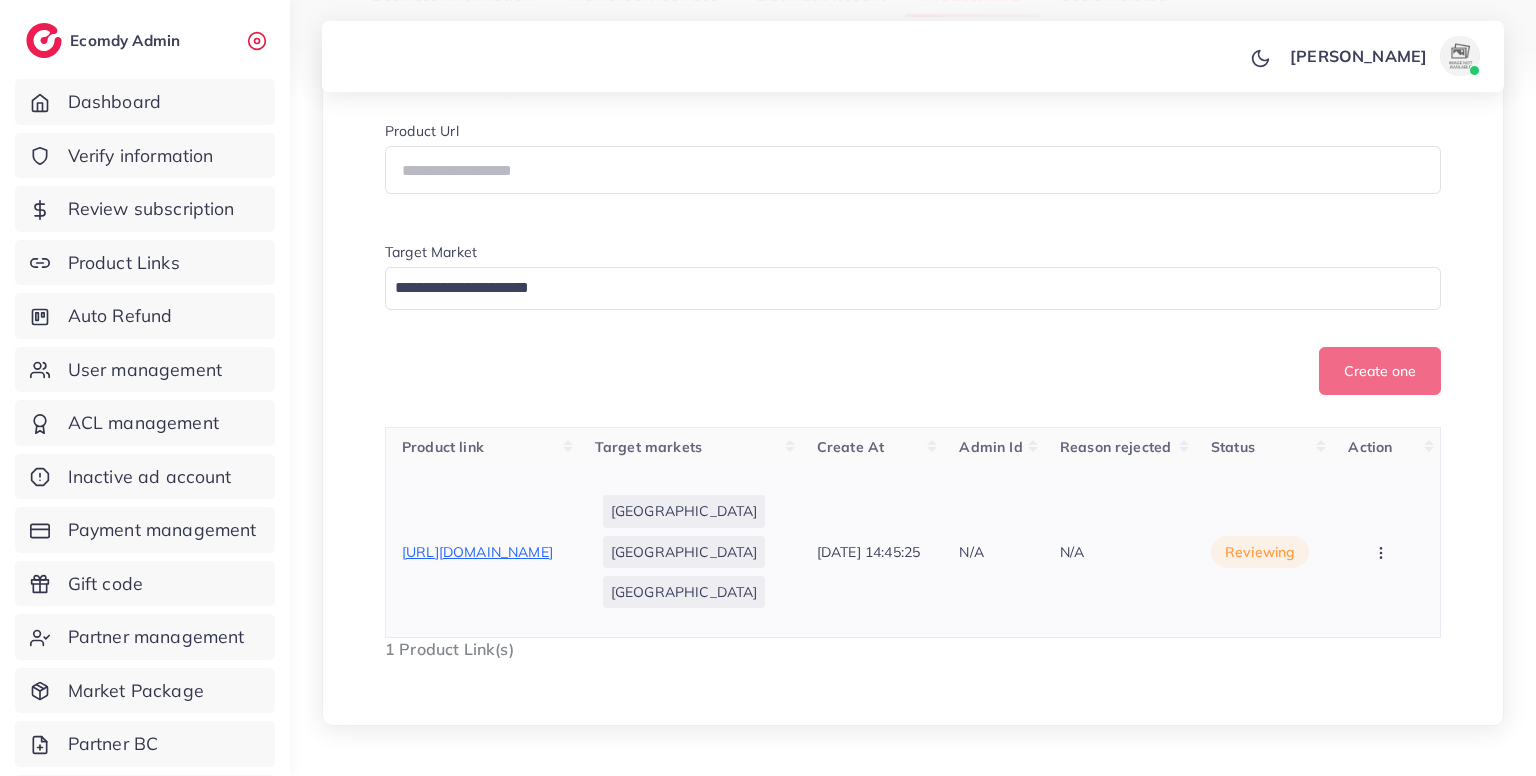 click on "[URL][DOMAIN_NAME]" at bounding box center [477, 552] 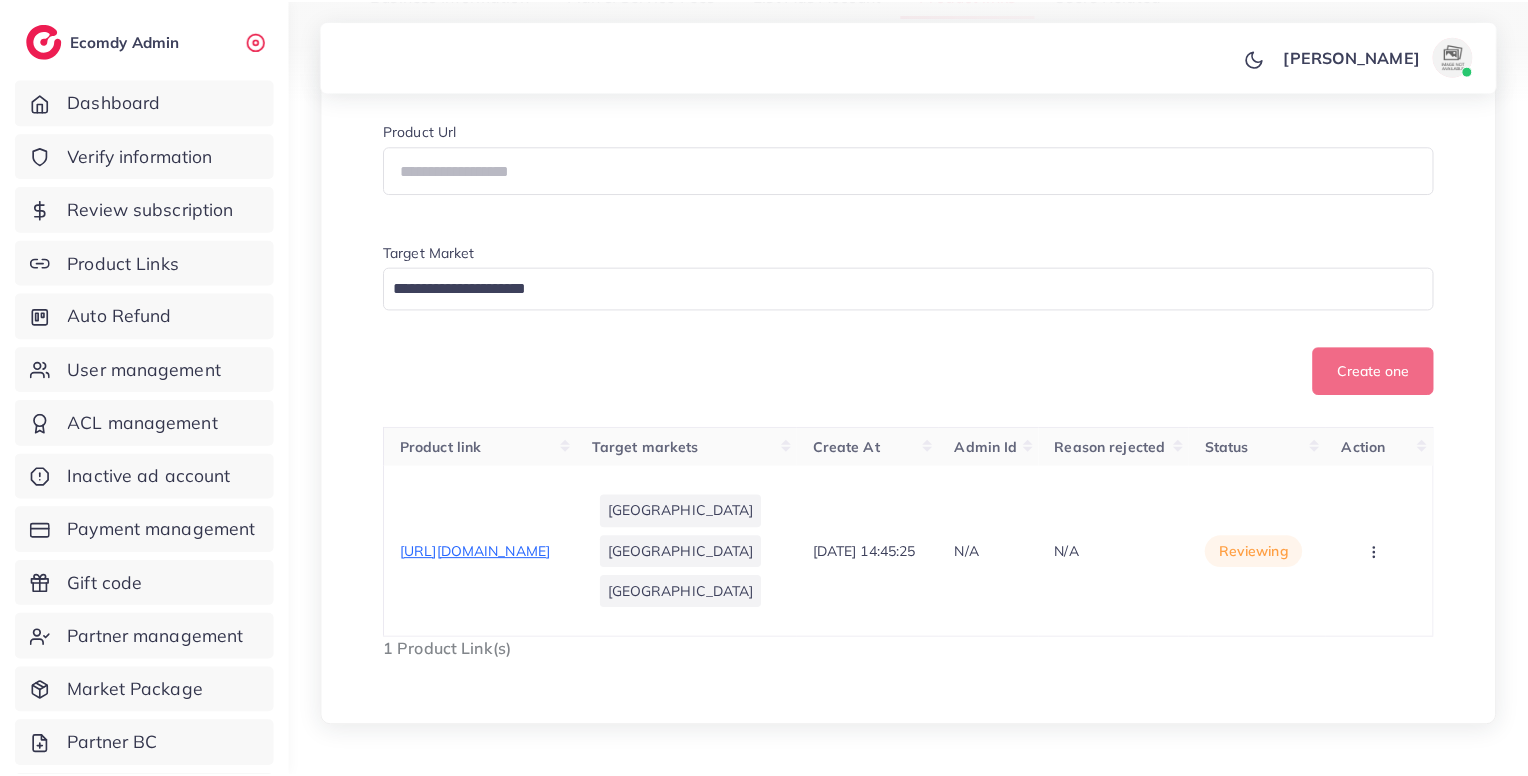scroll, scrollTop: 0, scrollLeft: 0, axis: both 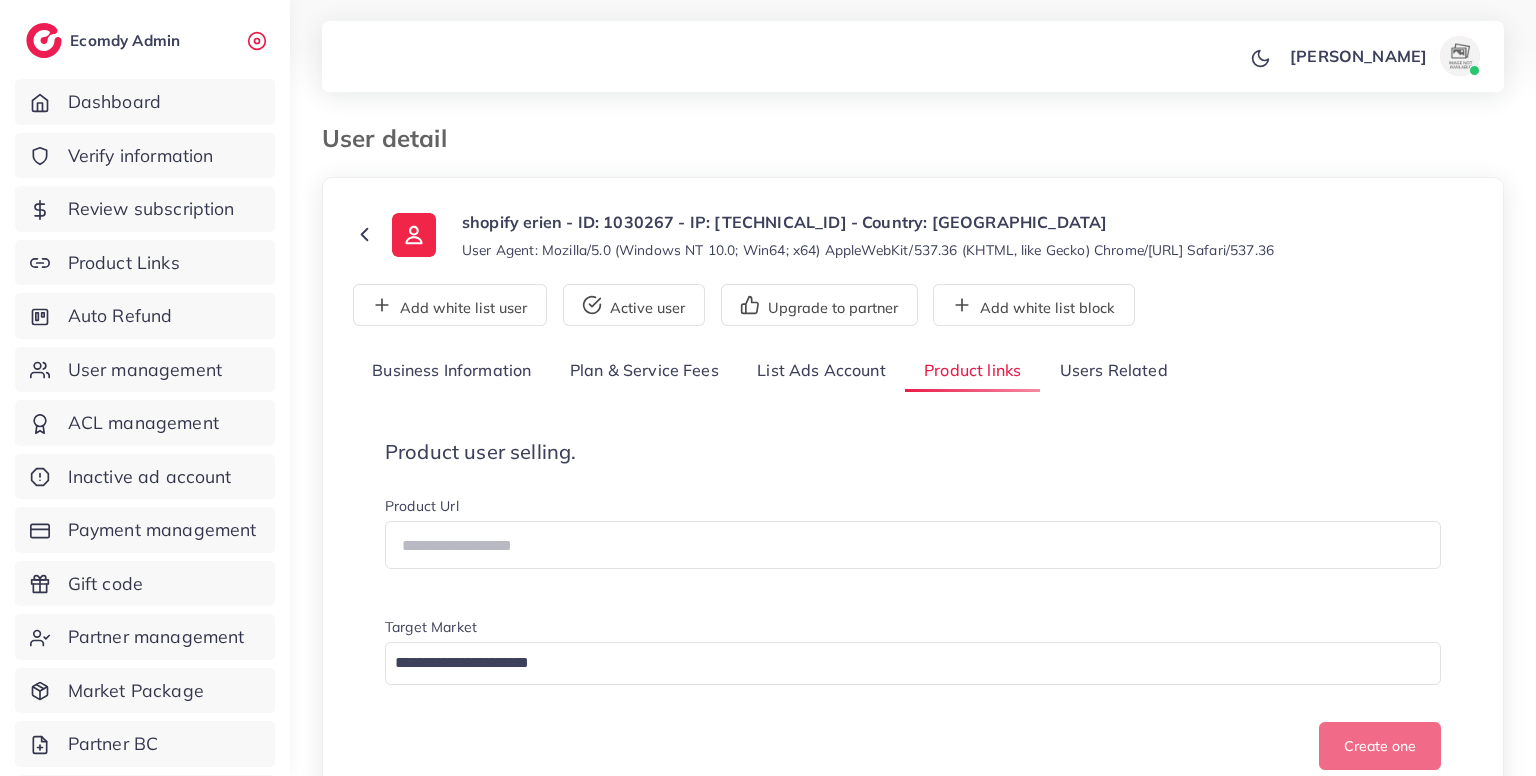 click on "Users Related" at bounding box center (1113, 371) 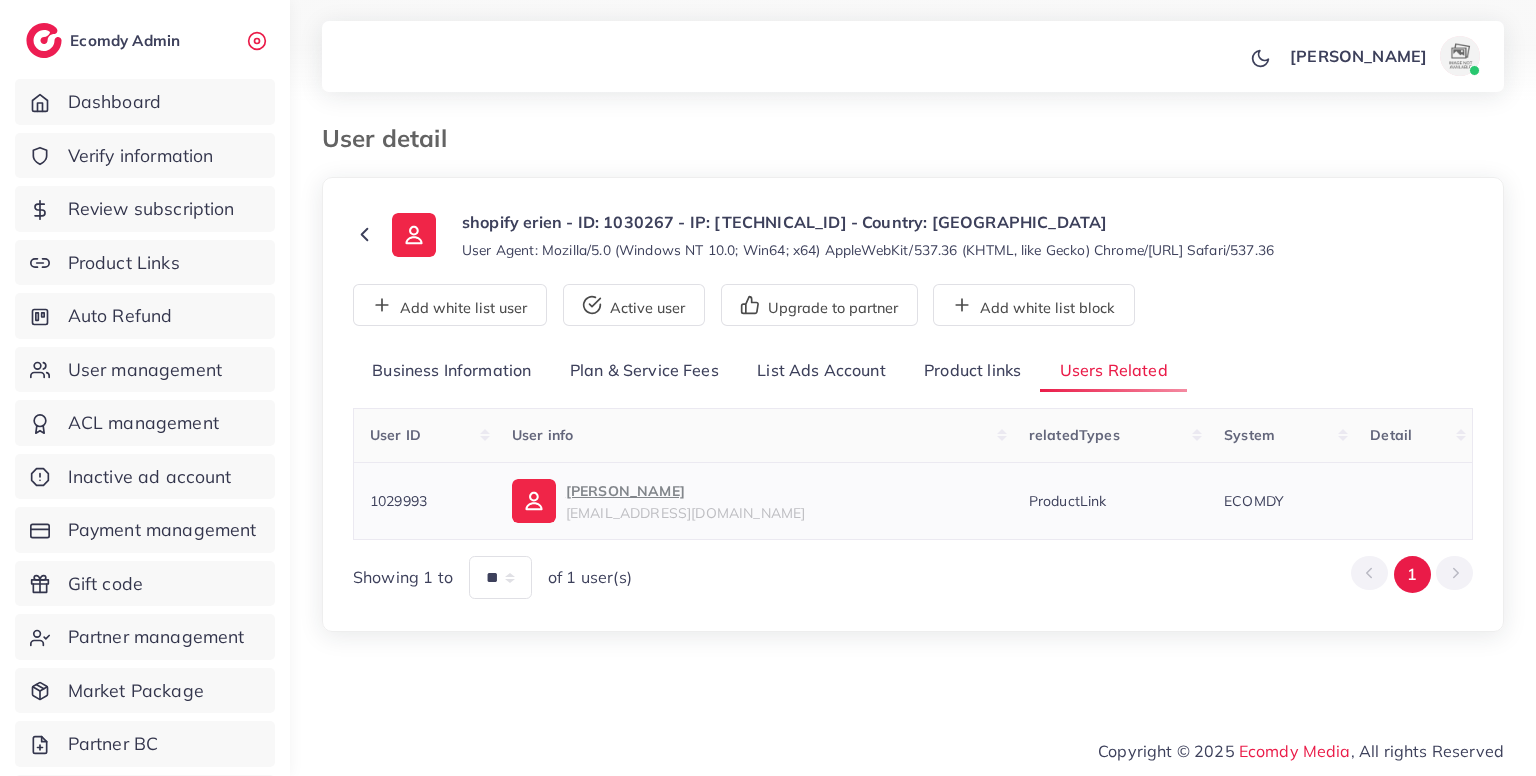 click on "1029993" at bounding box center [425, 500] 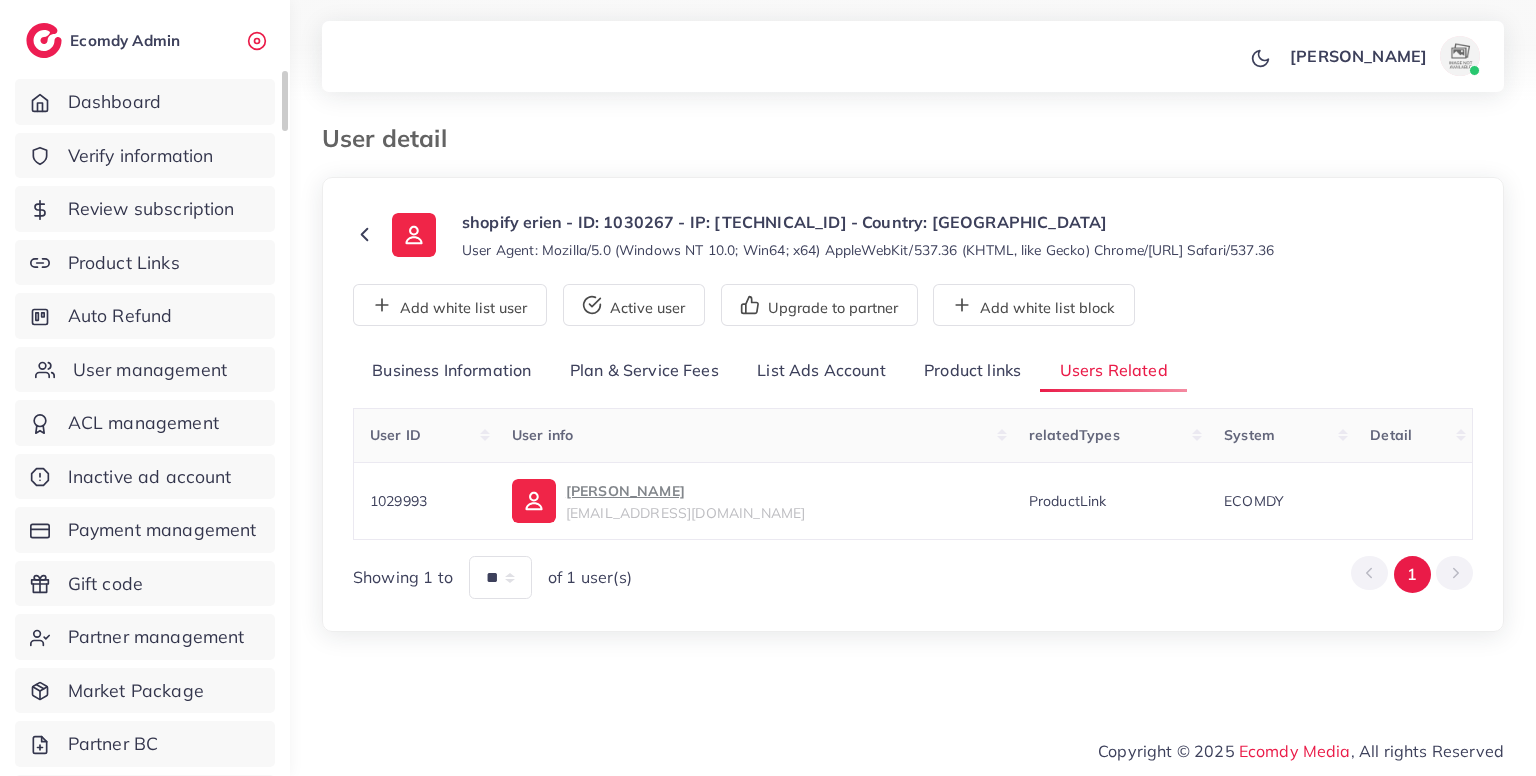 click on "User management" at bounding box center (145, 370) 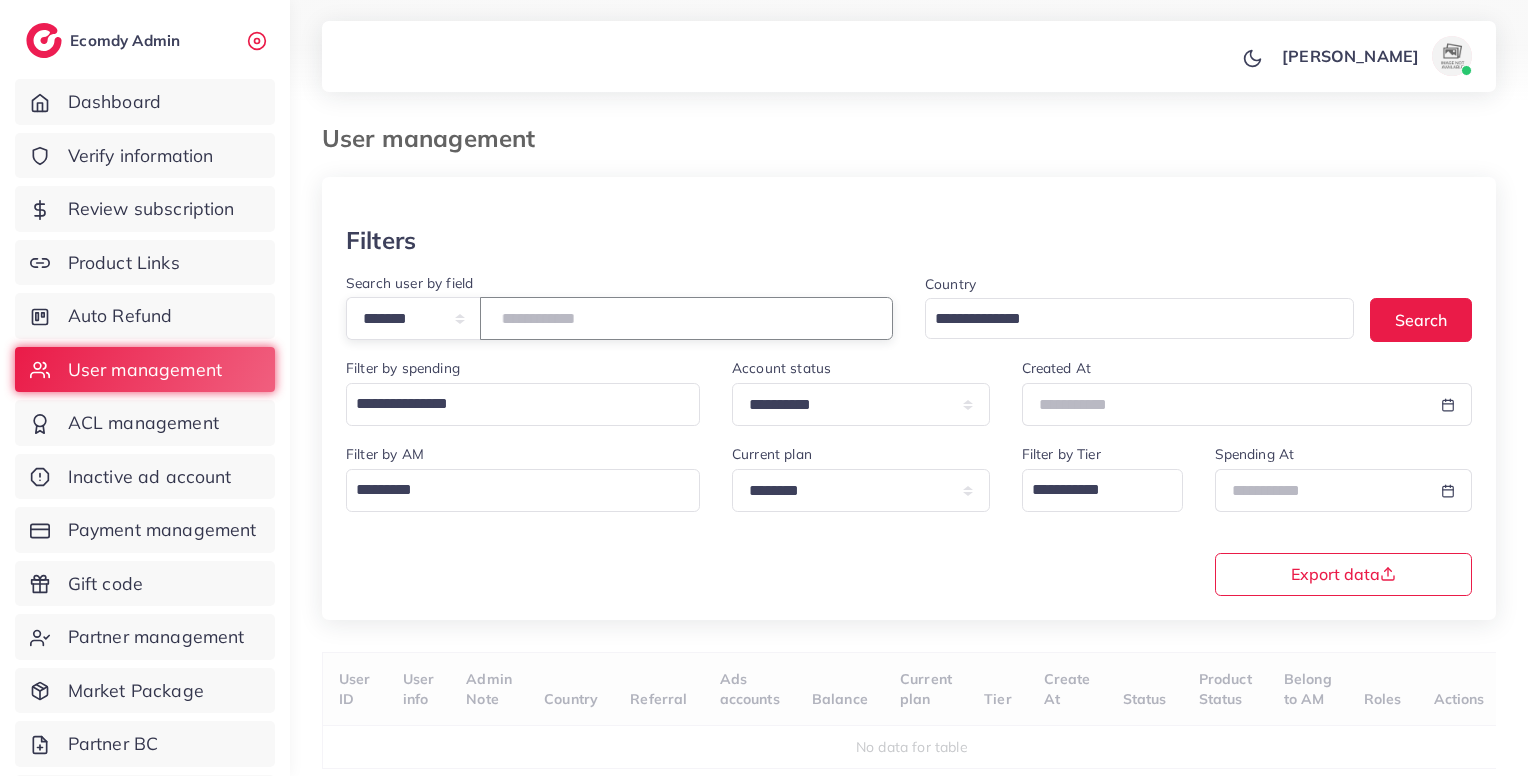 paste on "*******" 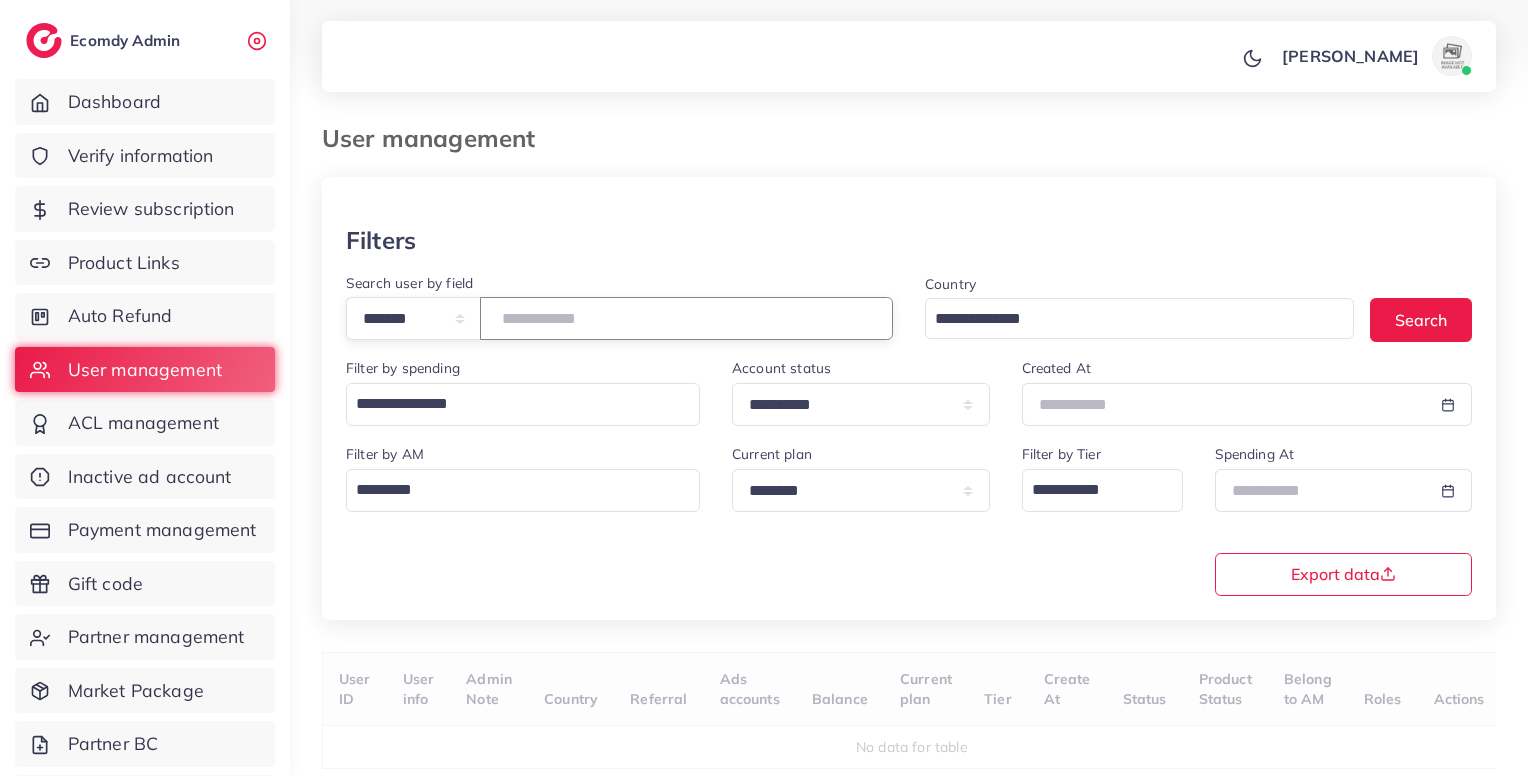 click on "*******" at bounding box center [686, 318] 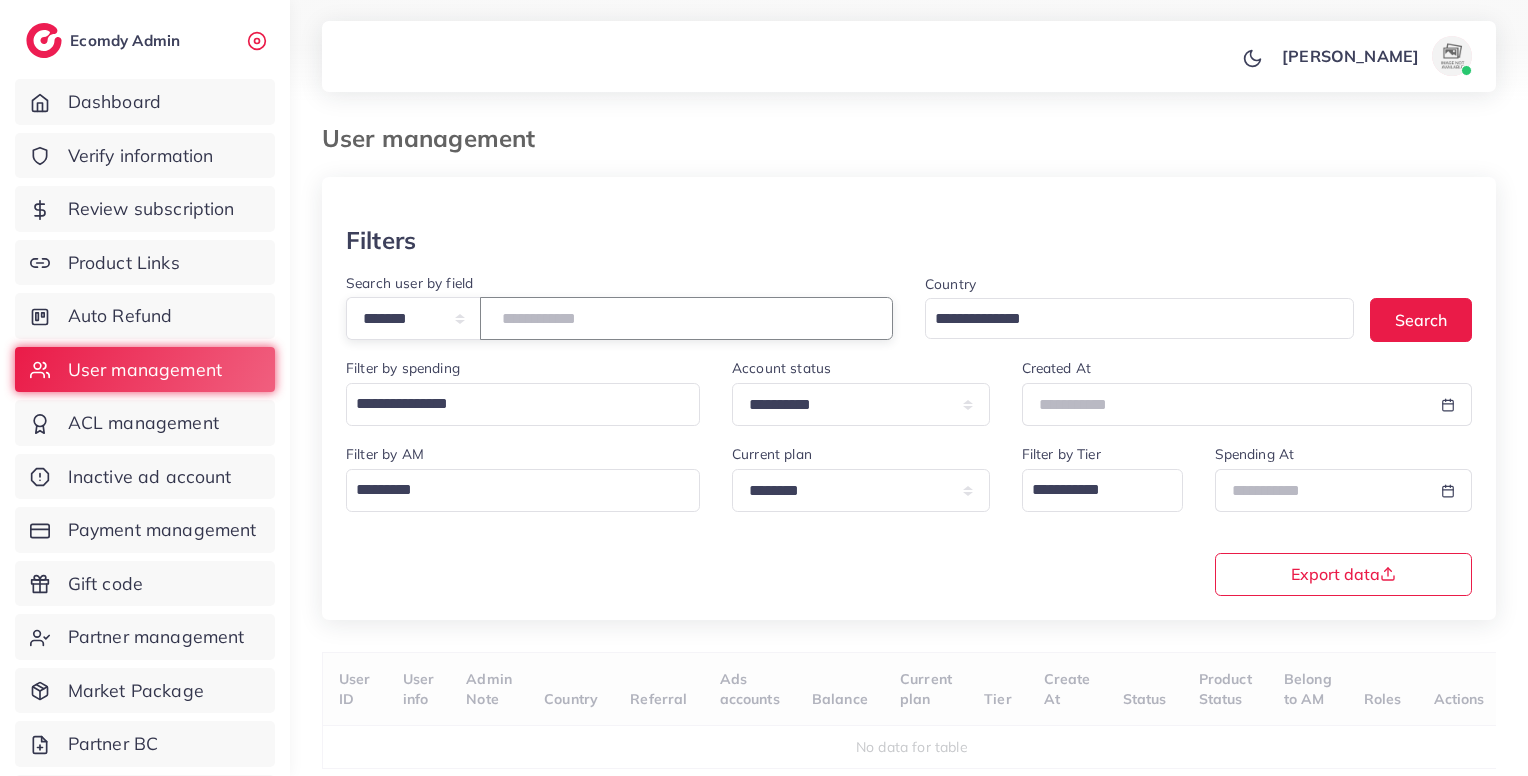 scroll, scrollTop: 80, scrollLeft: 0, axis: vertical 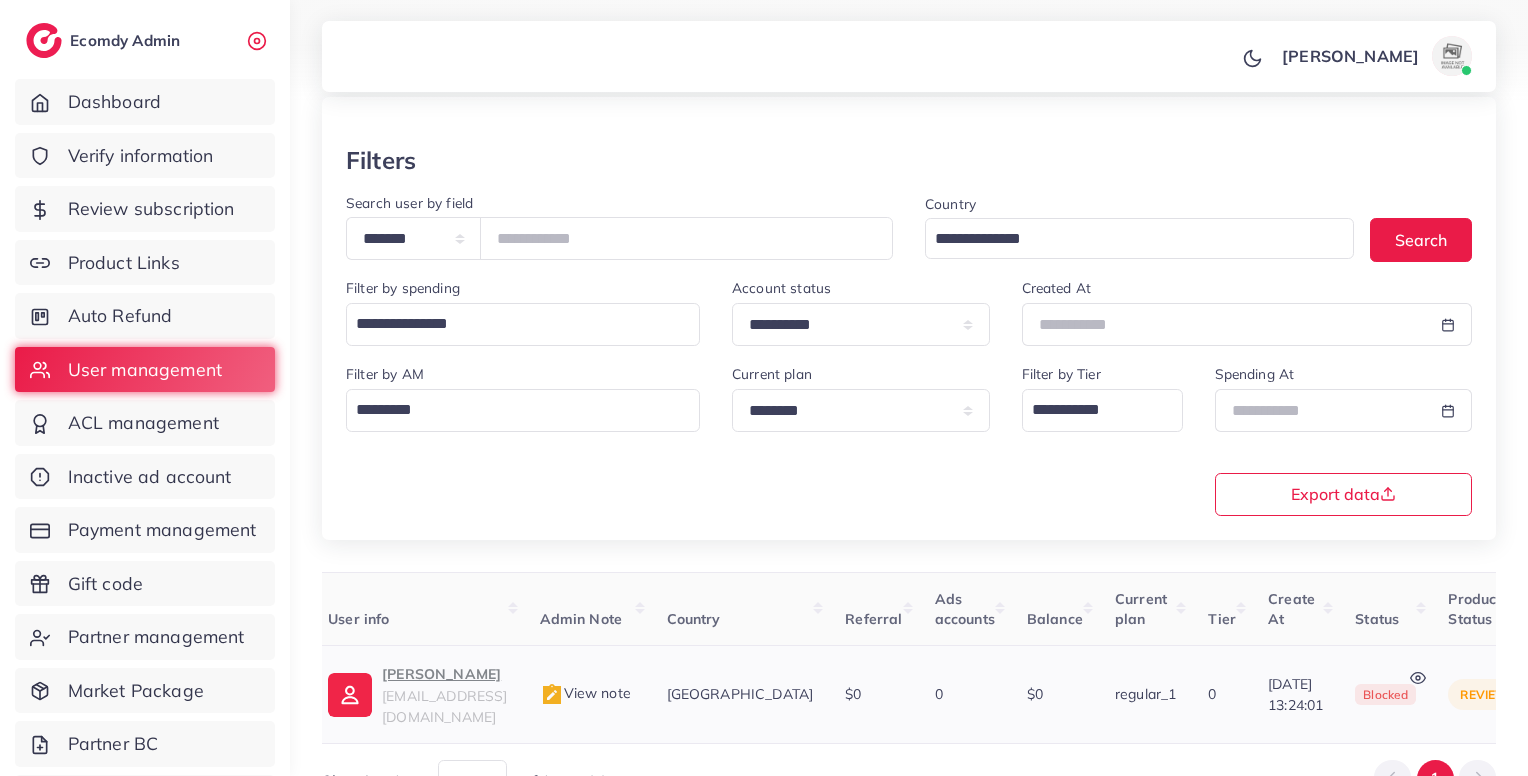 click on "View note" at bounding box center [585, 693] 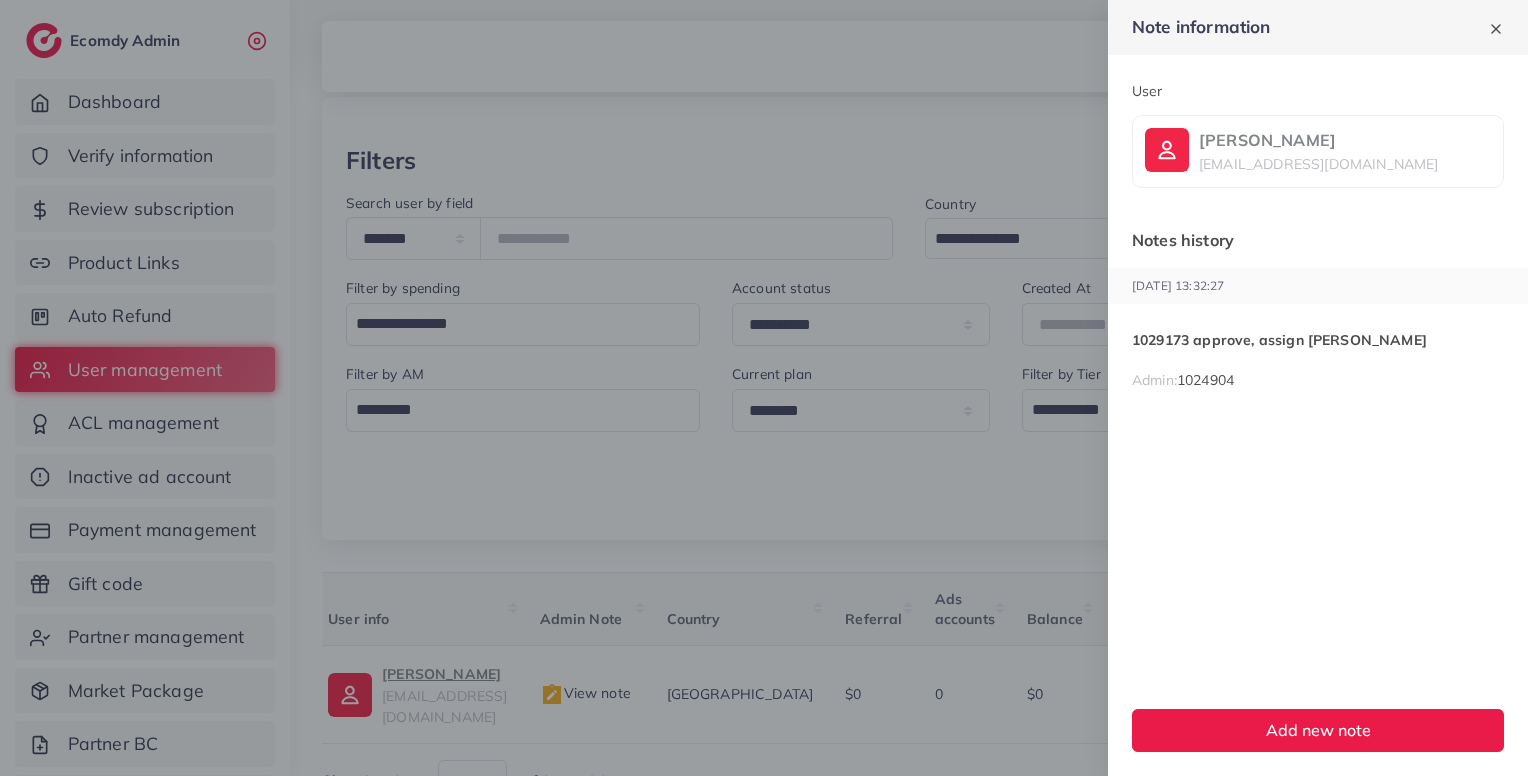 click at bounding box center (764, 388) 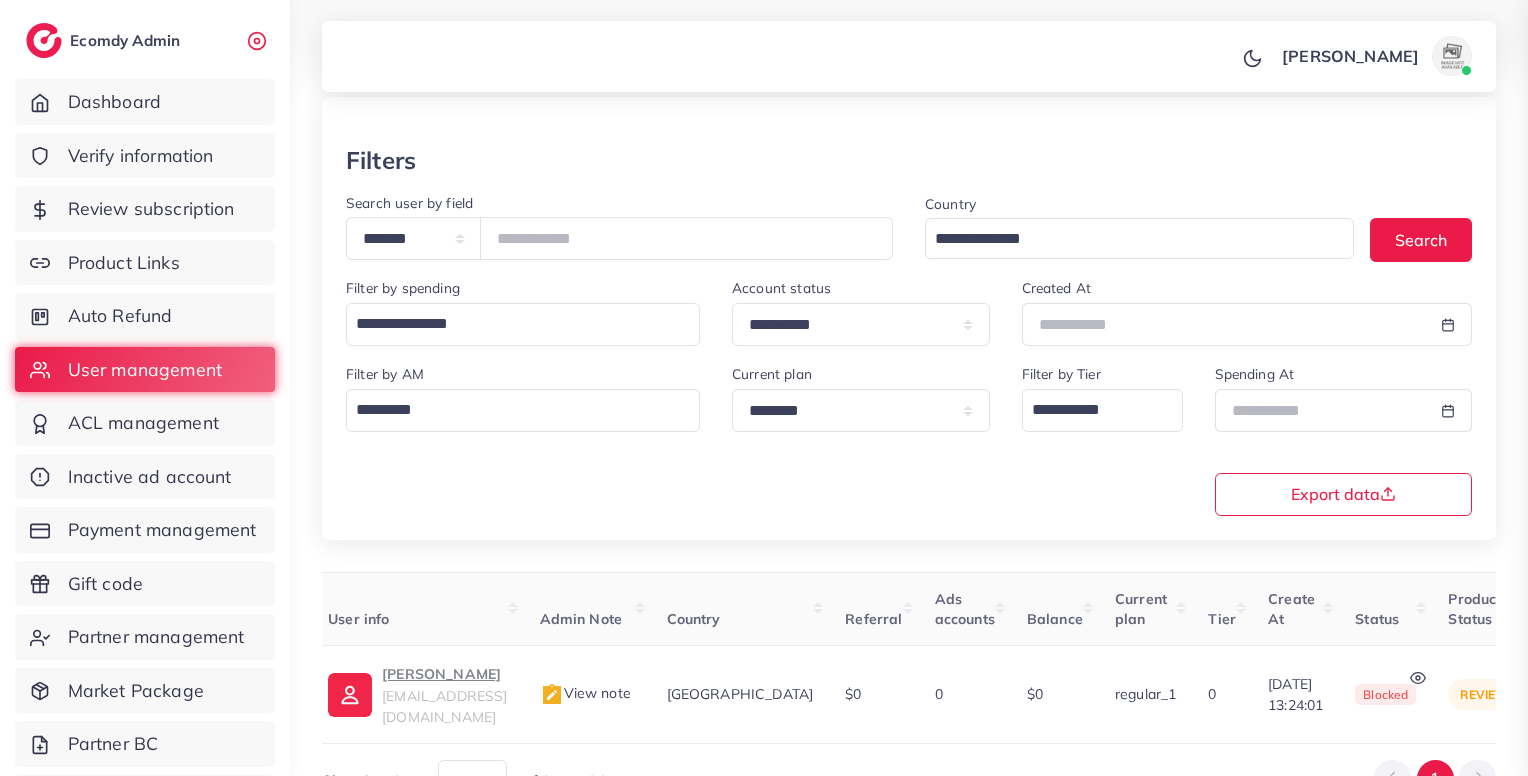 scroll, scrollTop: 0, scrollLeft: 0, axis: both 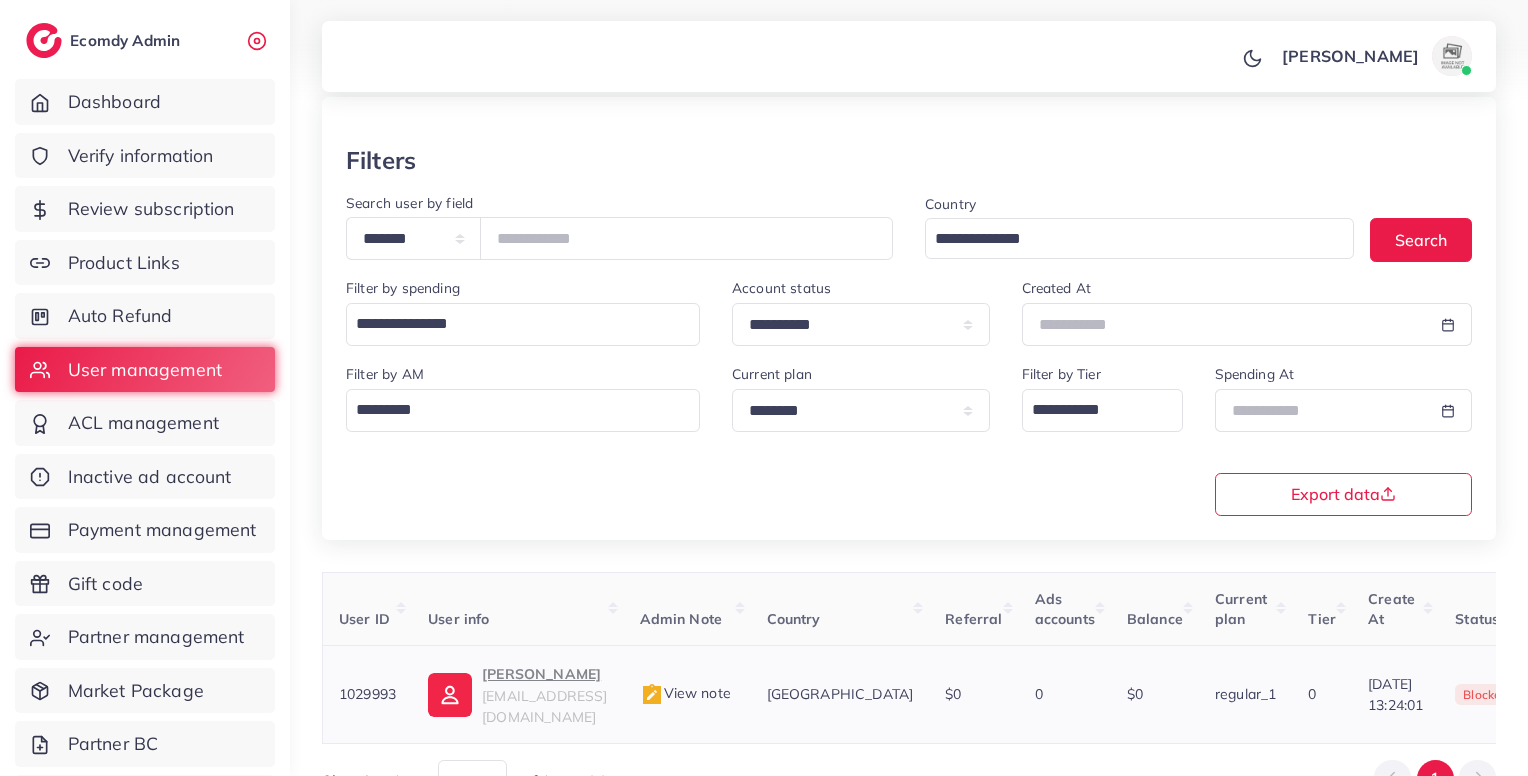 click on "mmfarooq1112215@gmail.com" at bounding box center (544, 706) 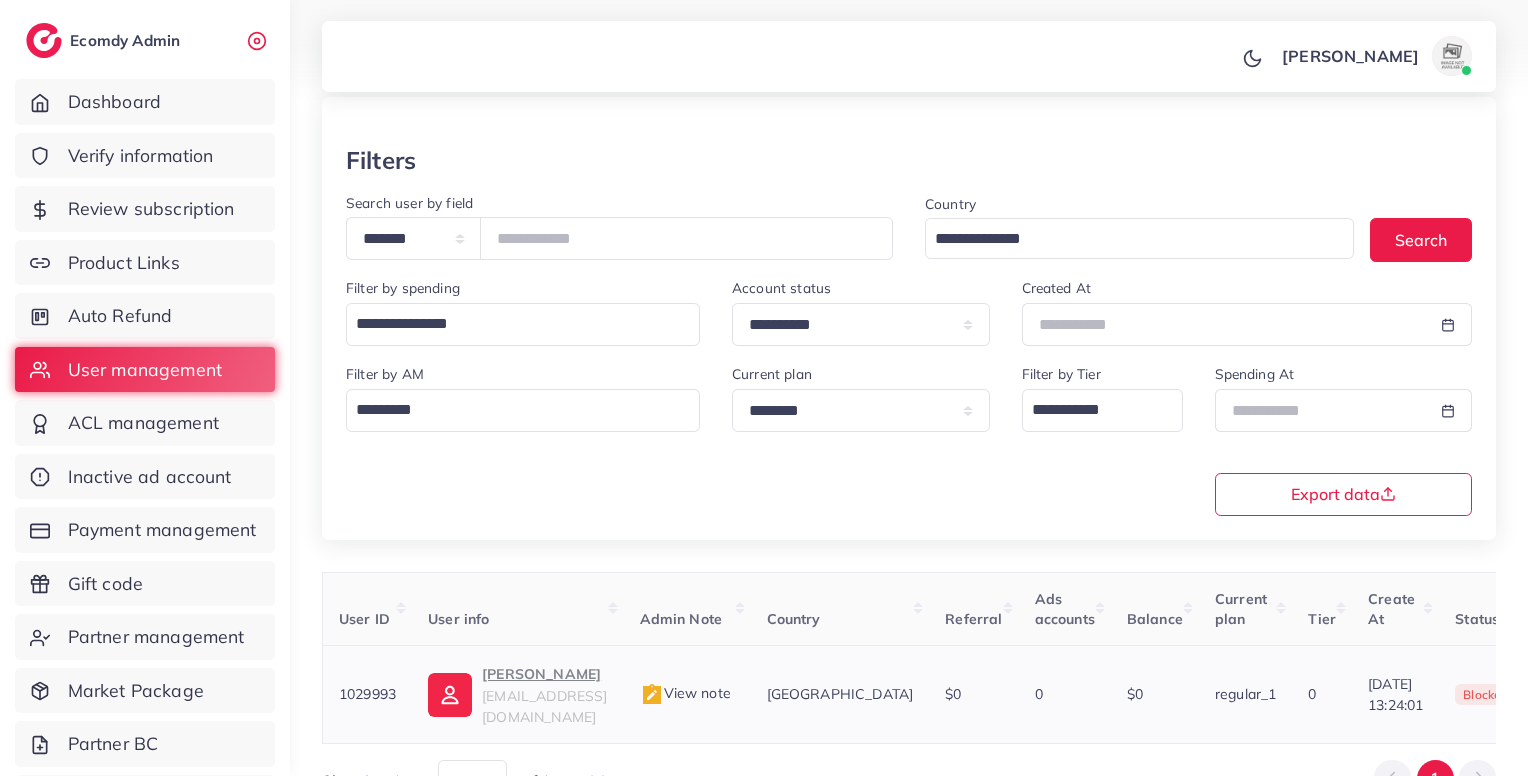 click on "View note" at bounding box center (685, 693) 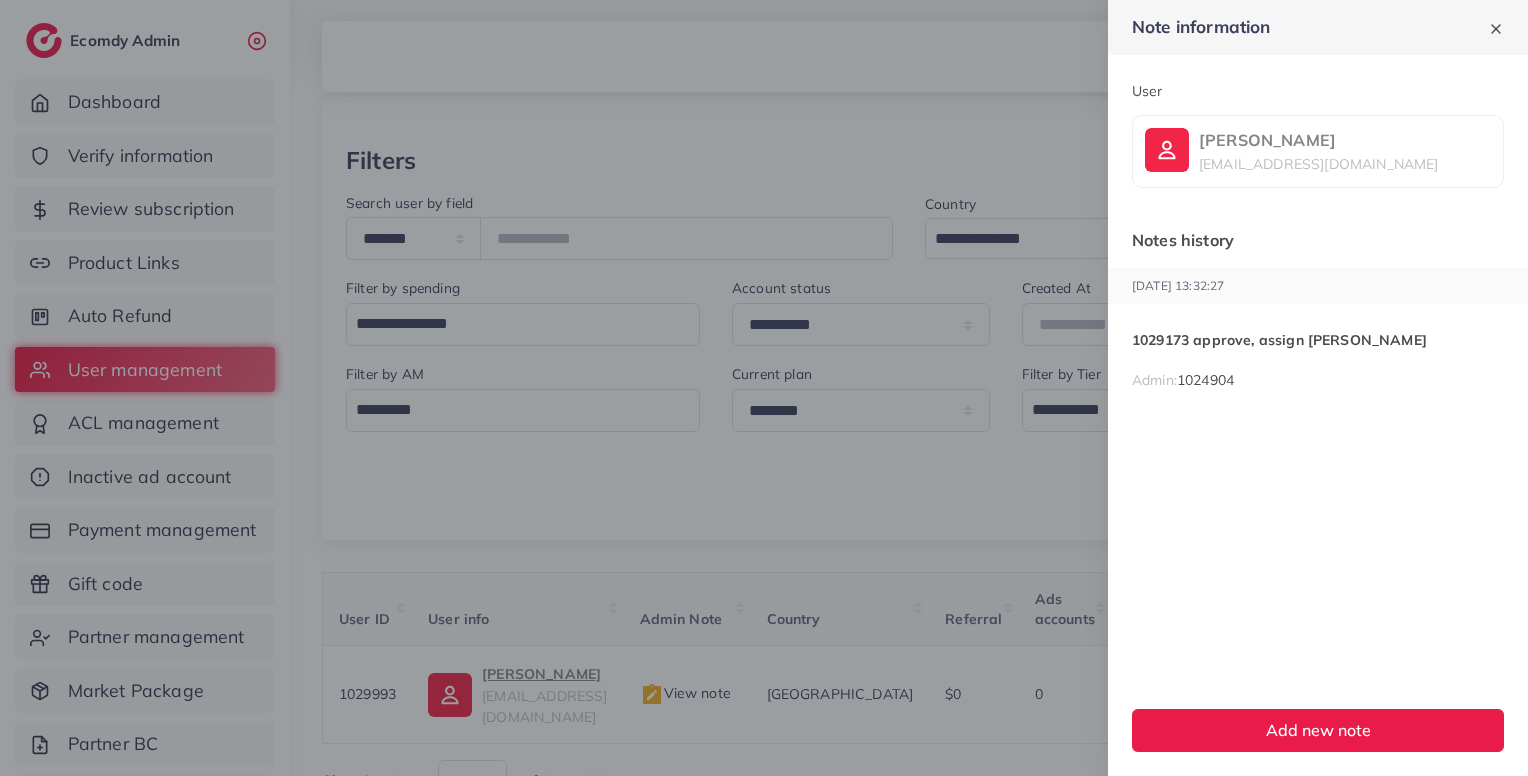 click at bounding box center [764, 388] 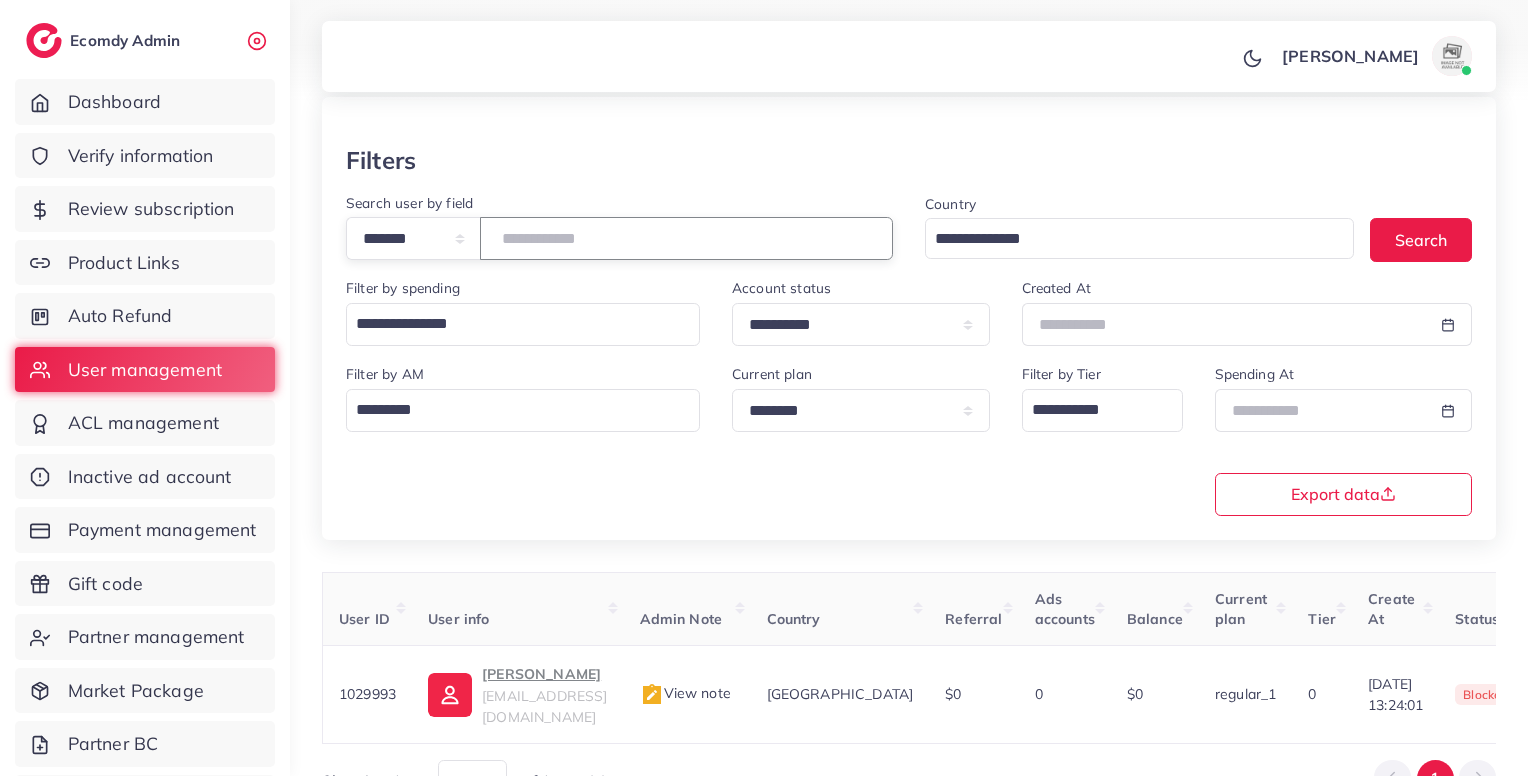 click on "*******" at bounding box center [686, 238] 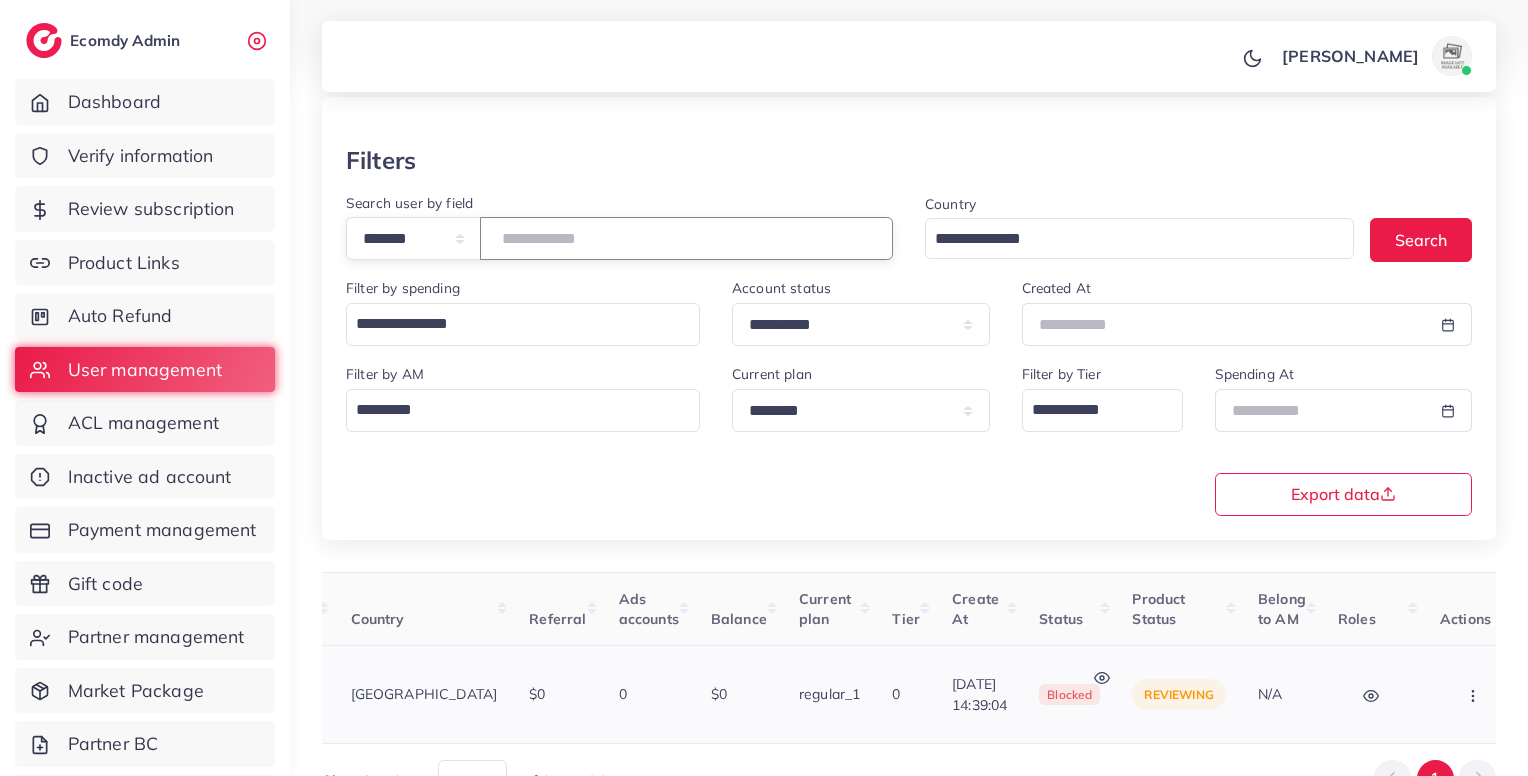 scroll, scrollTop: 0, scrollLeft: 0, axis: both 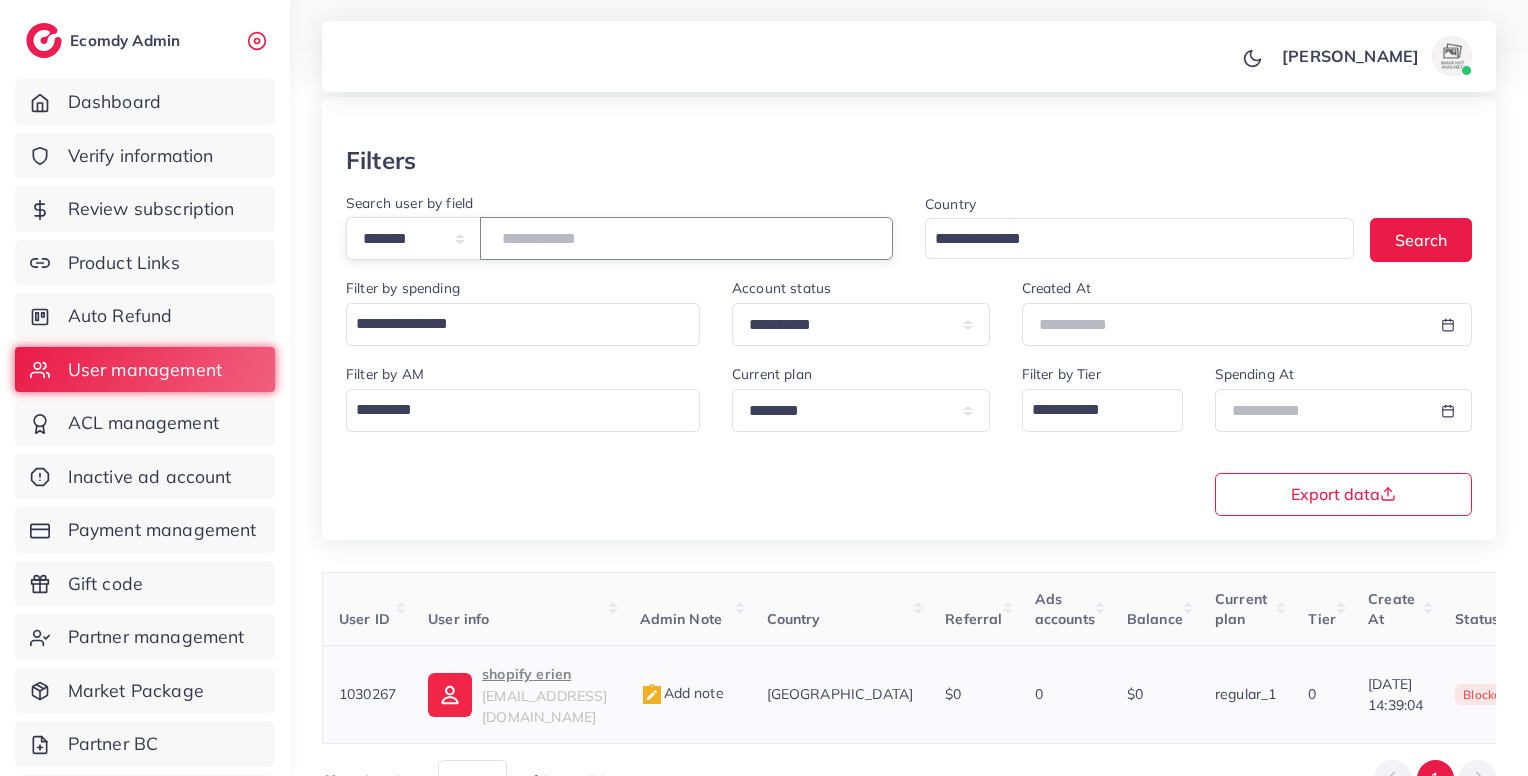 type on "*******" 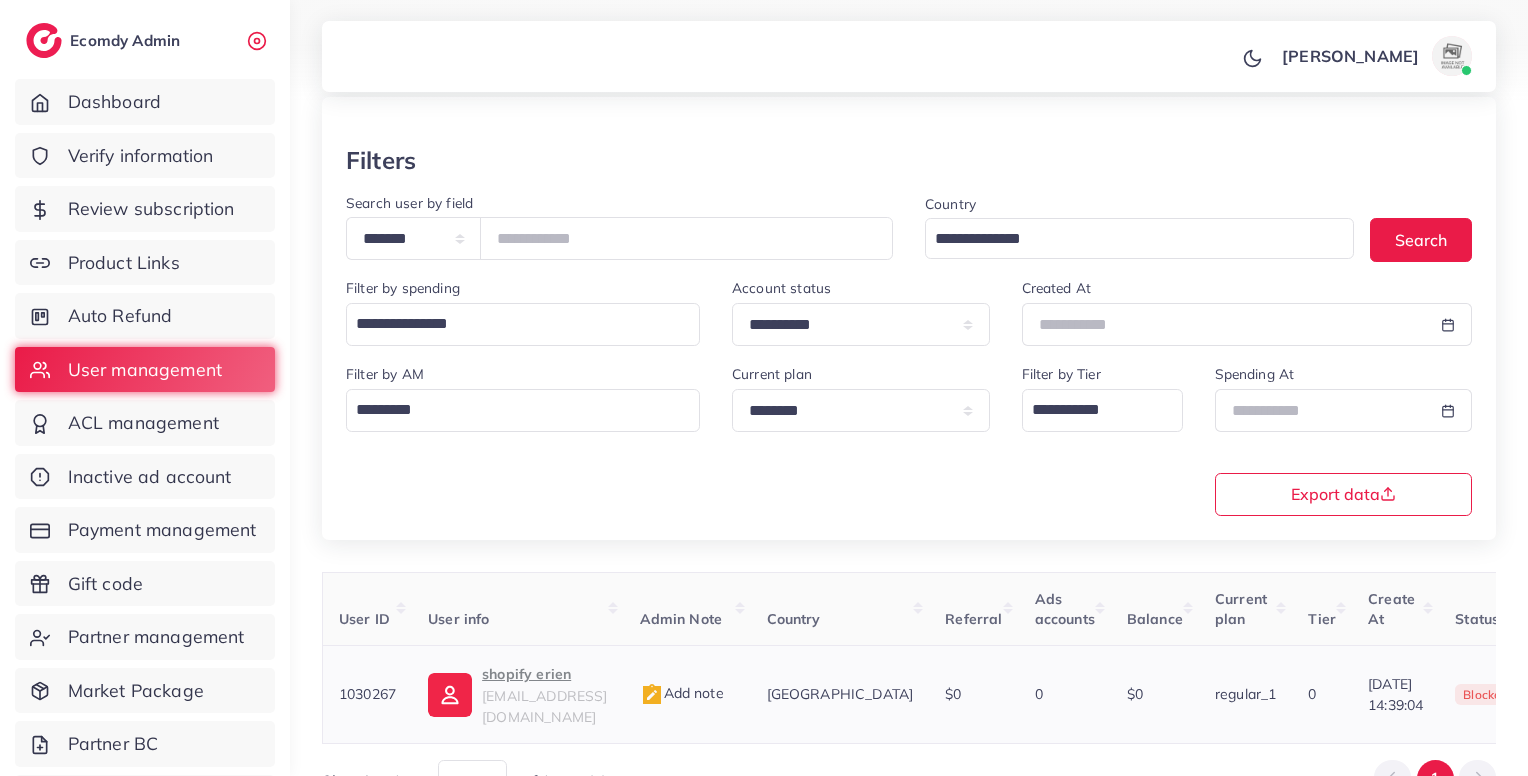 click on "shopifyerein@gmail.com" at bounding box center [544, 706] 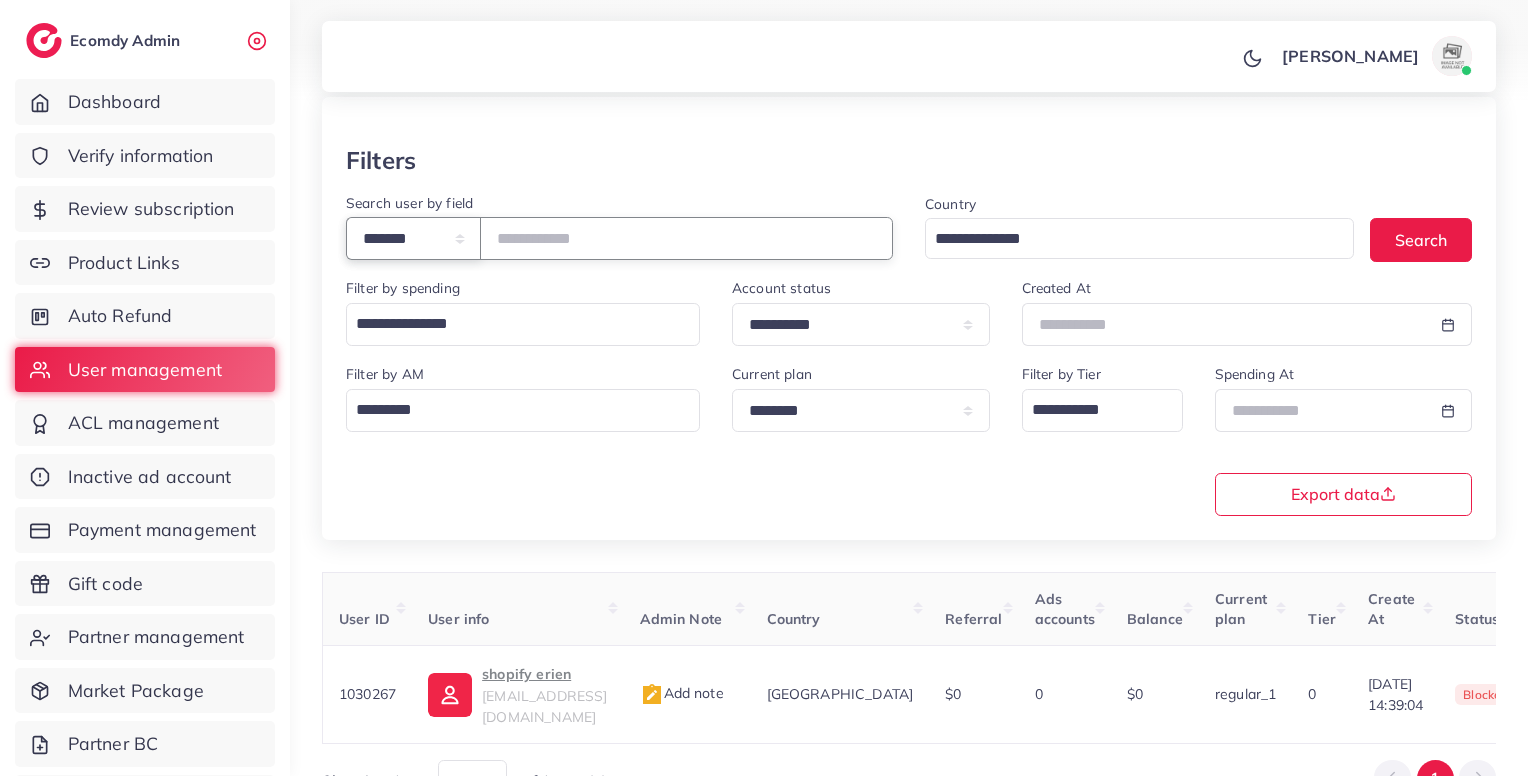 click on "**********" at bounding box center (413, 238) 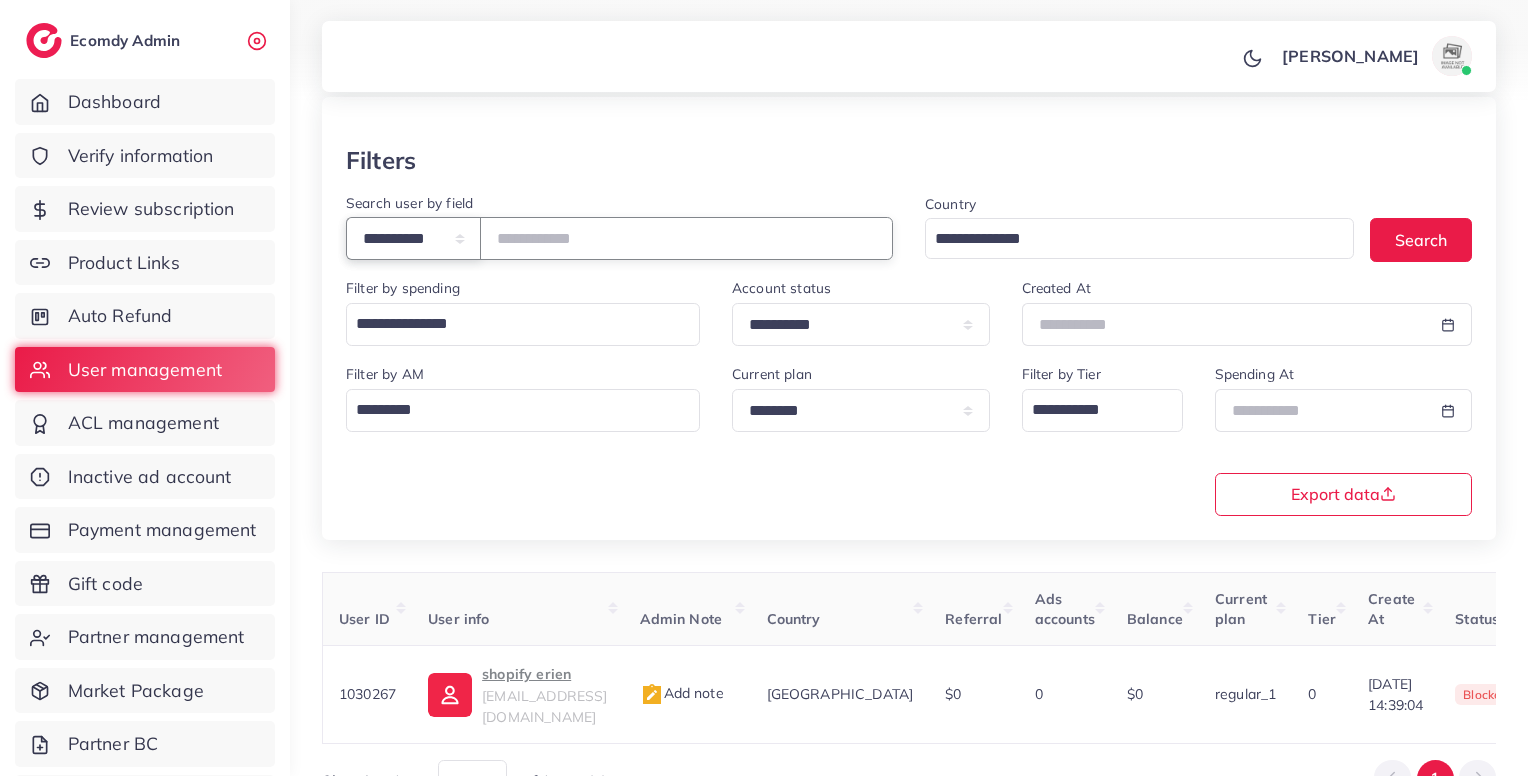 click on "**********" at bounding box center (413, 238) 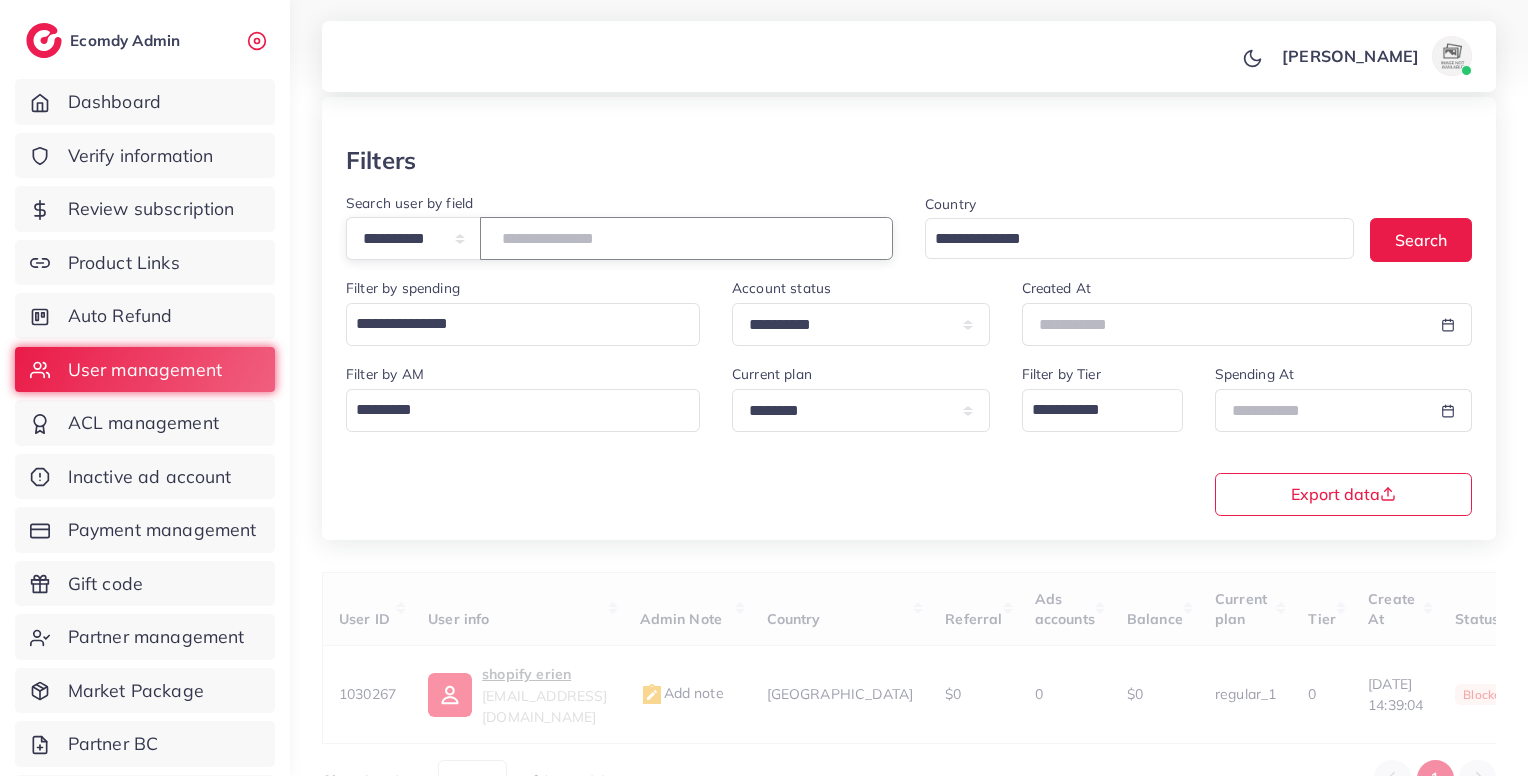 click at bounding box center (686, 238) 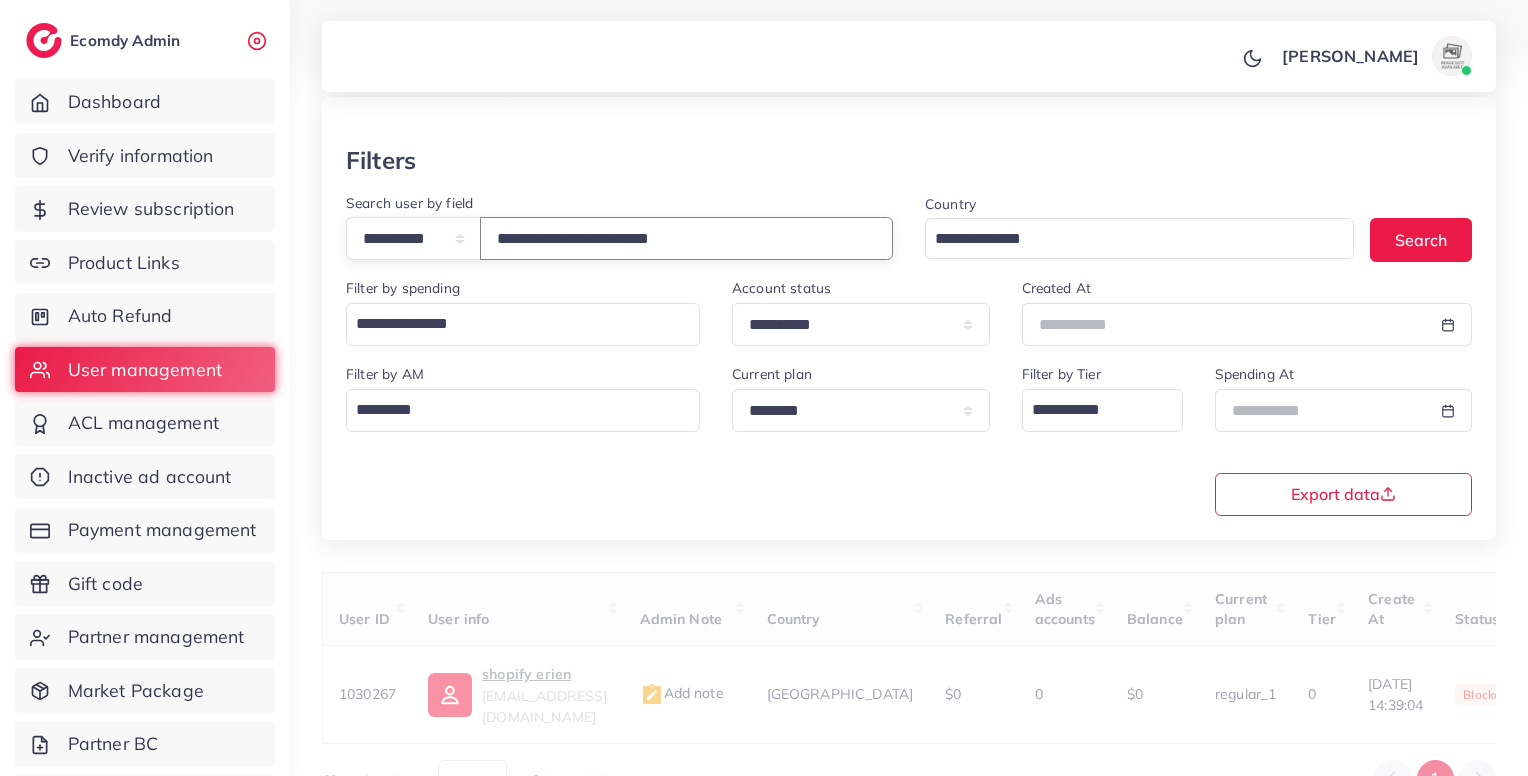 scroll, scrollTop: 183, scrollLeft: 0, axis: vertical 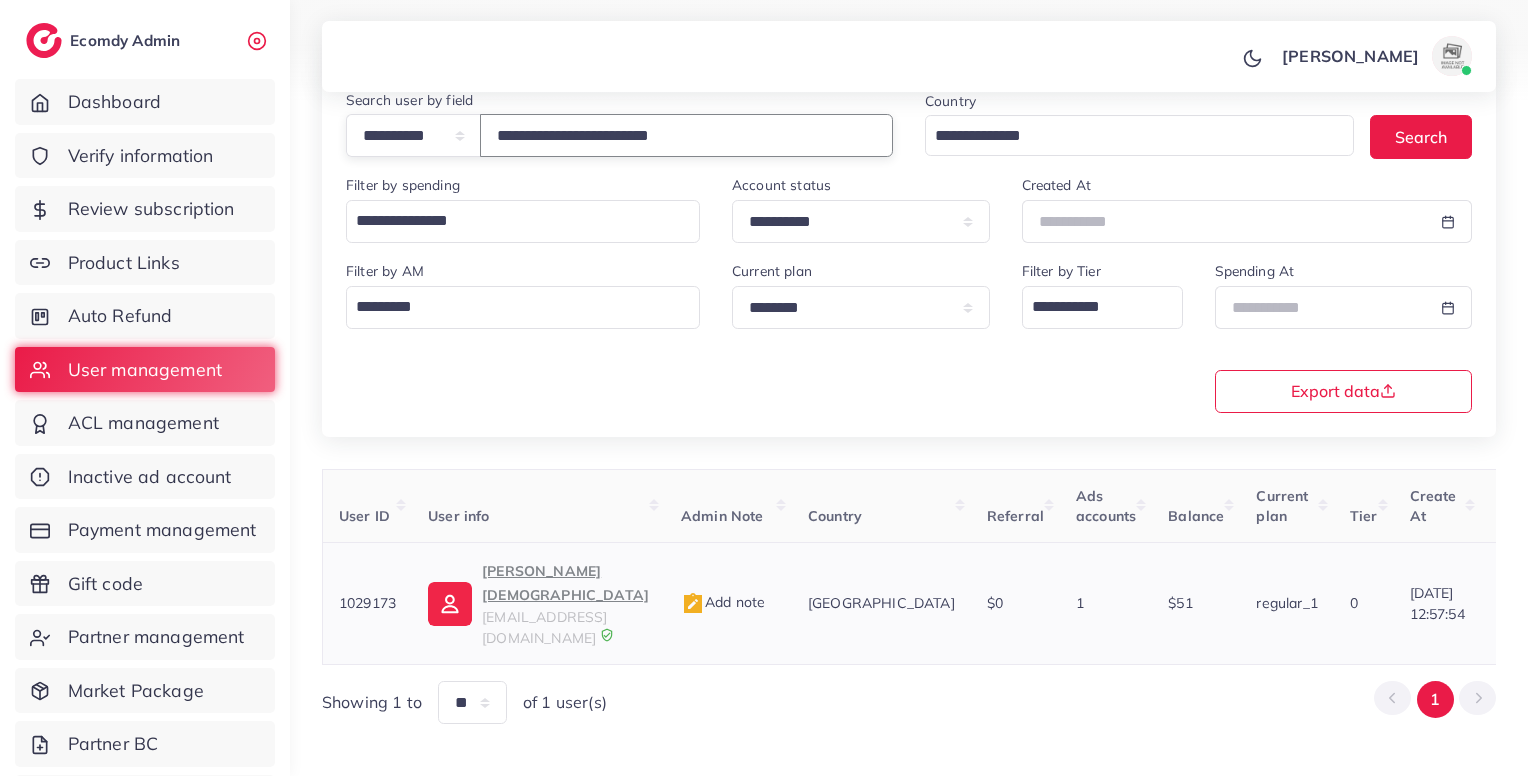 type on "**********" 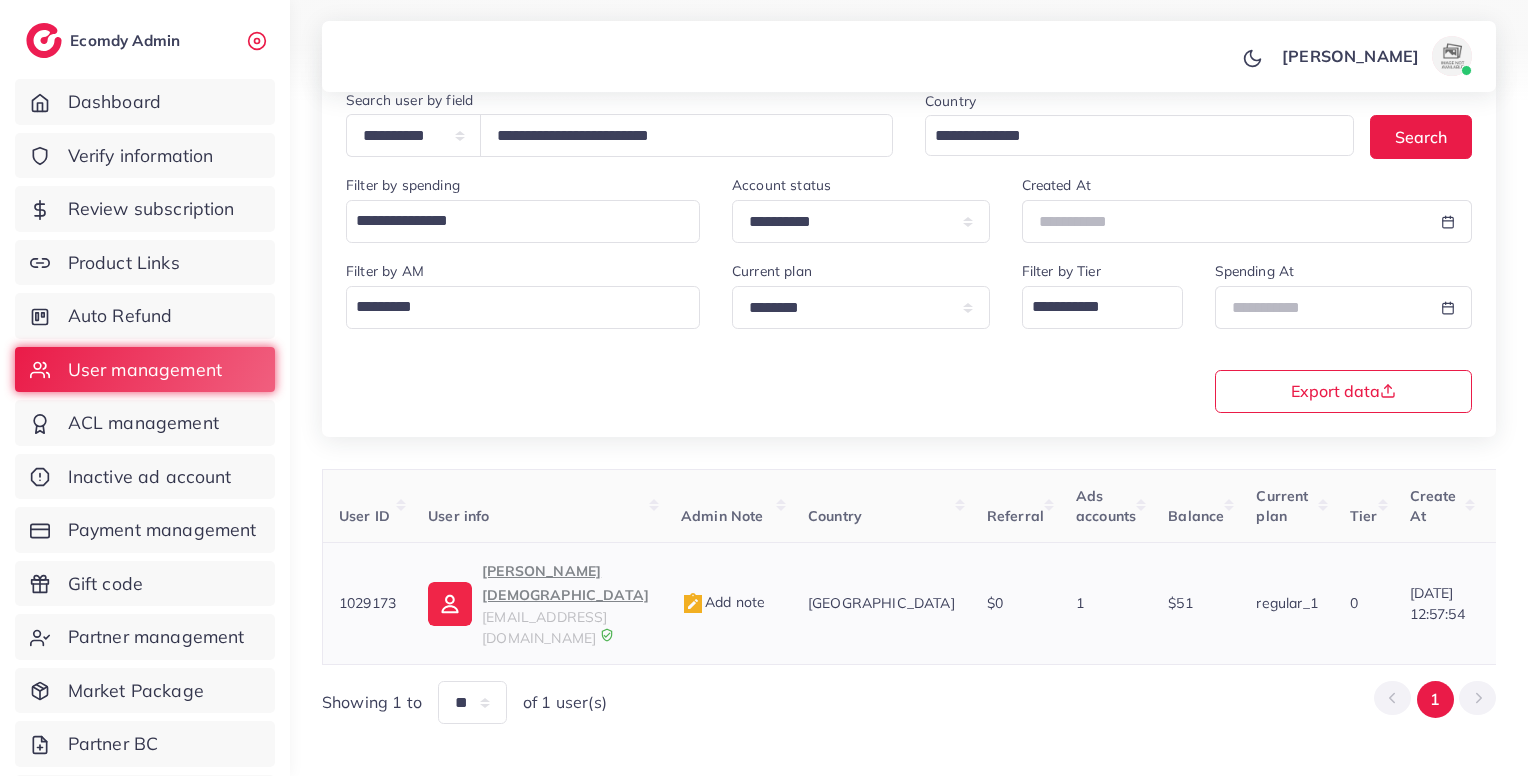 click on "1029173" at bounding box center (367, 603) 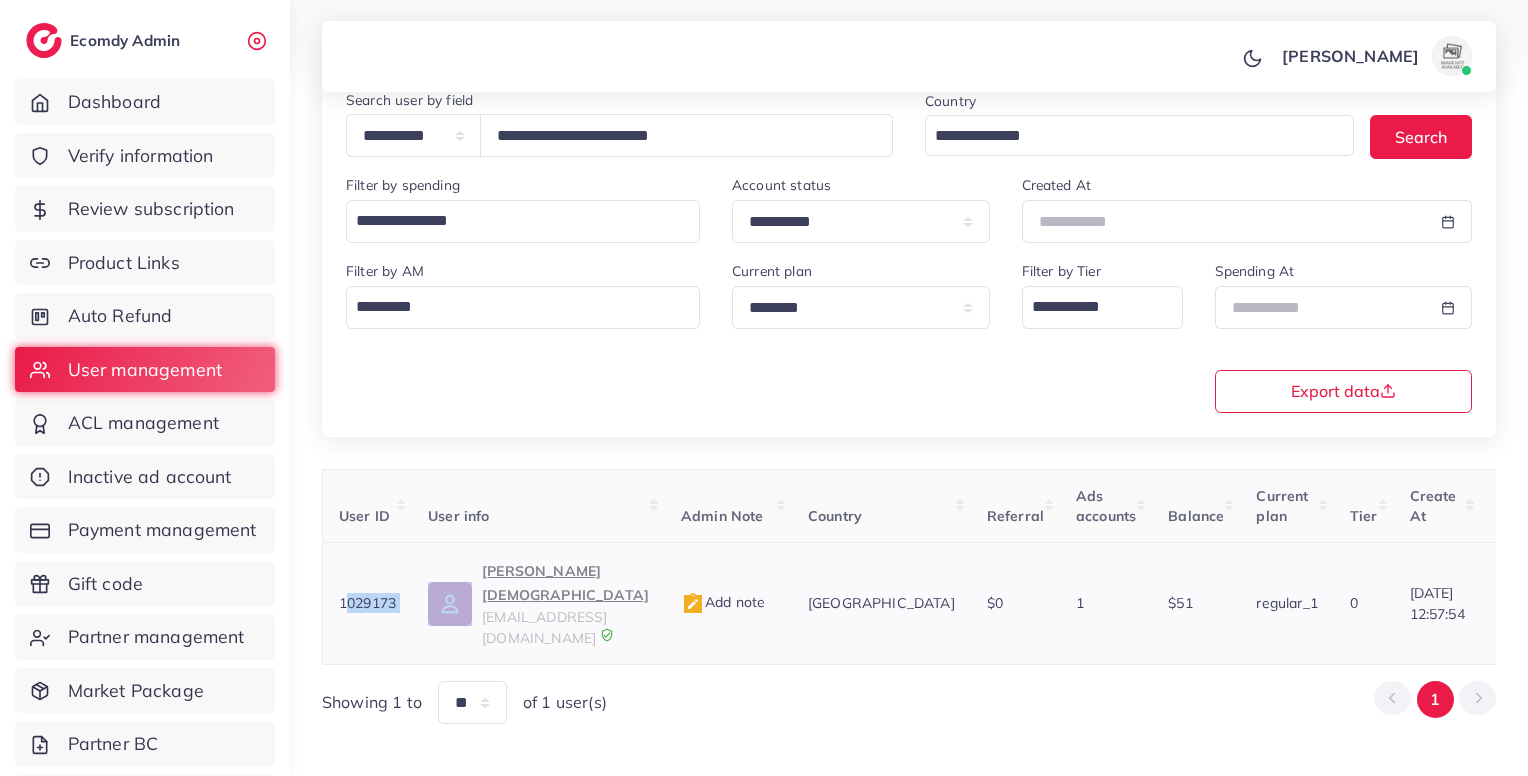 click on "1029173" at bounding box center (367, 603) 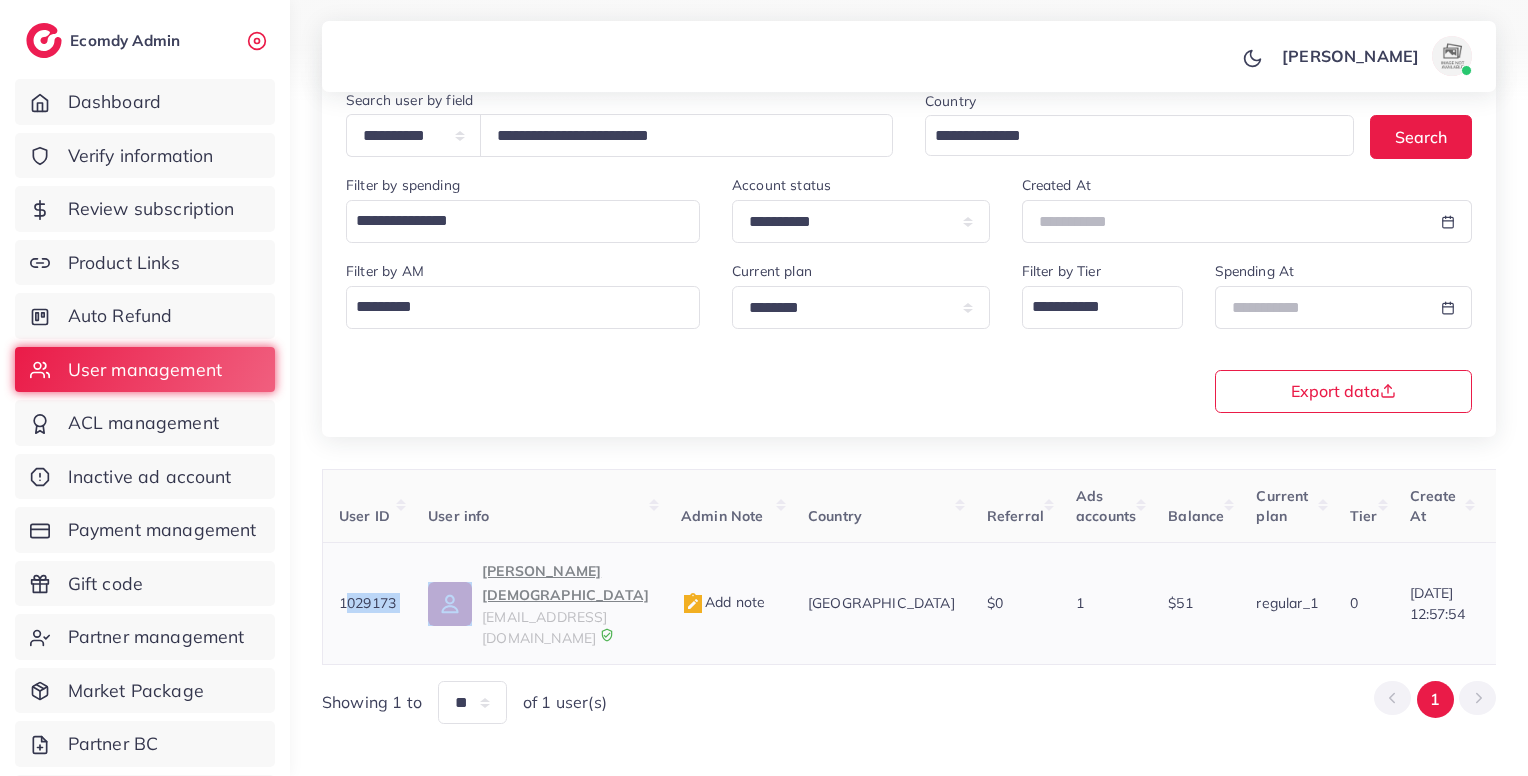 copy on "1029173" 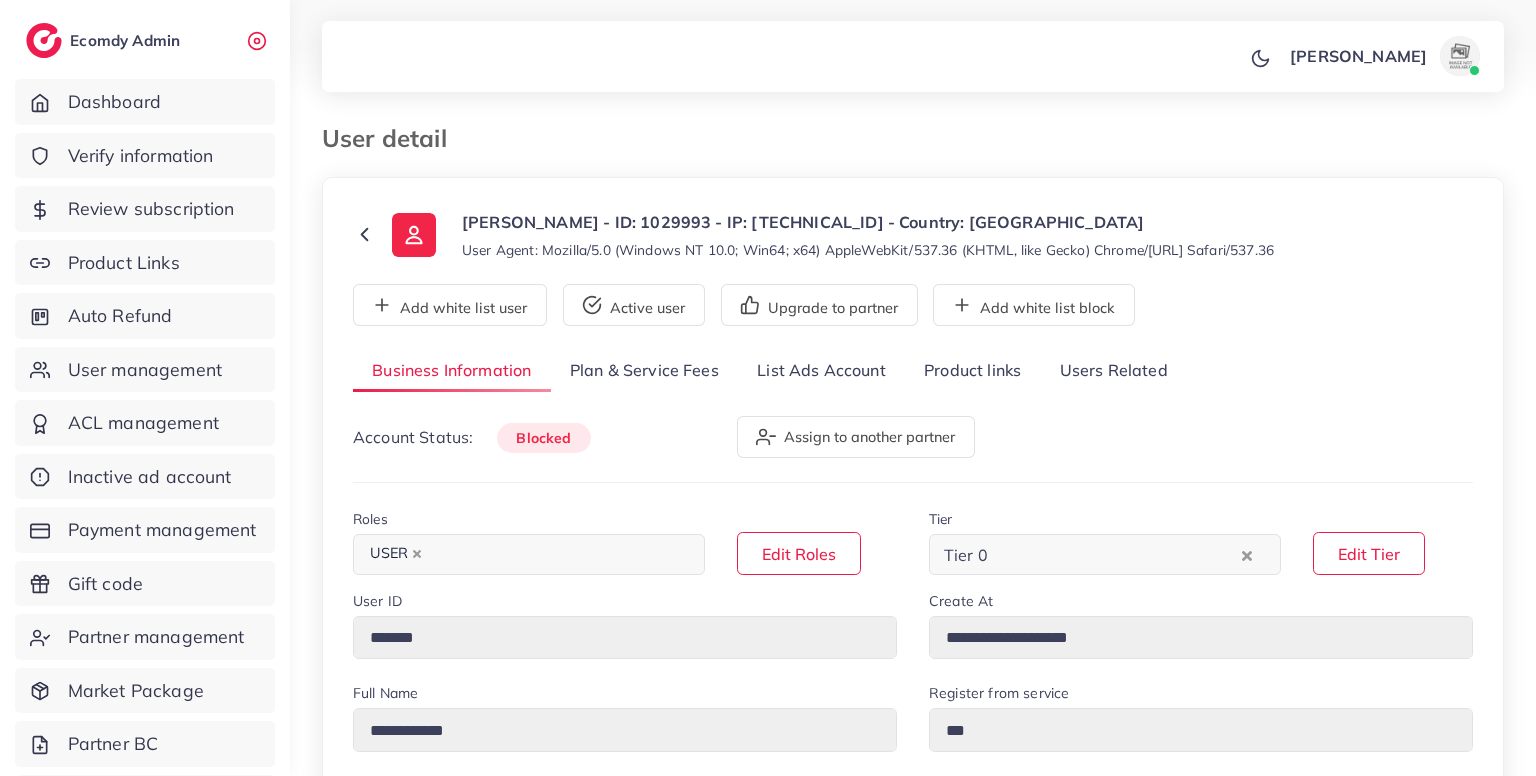 select on "********" 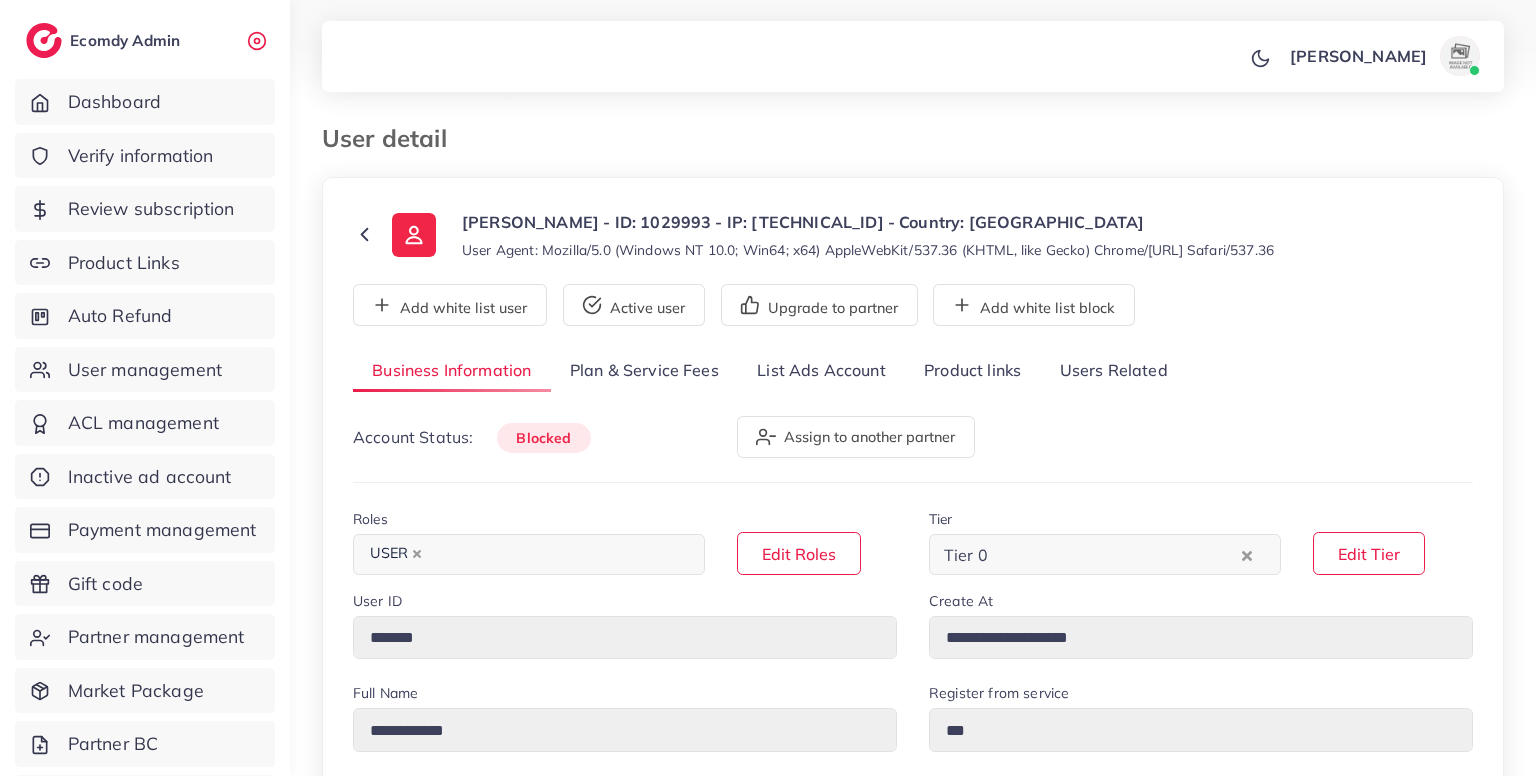 scroll, scrollTop: 0, scrollLeft: 0, axis: both 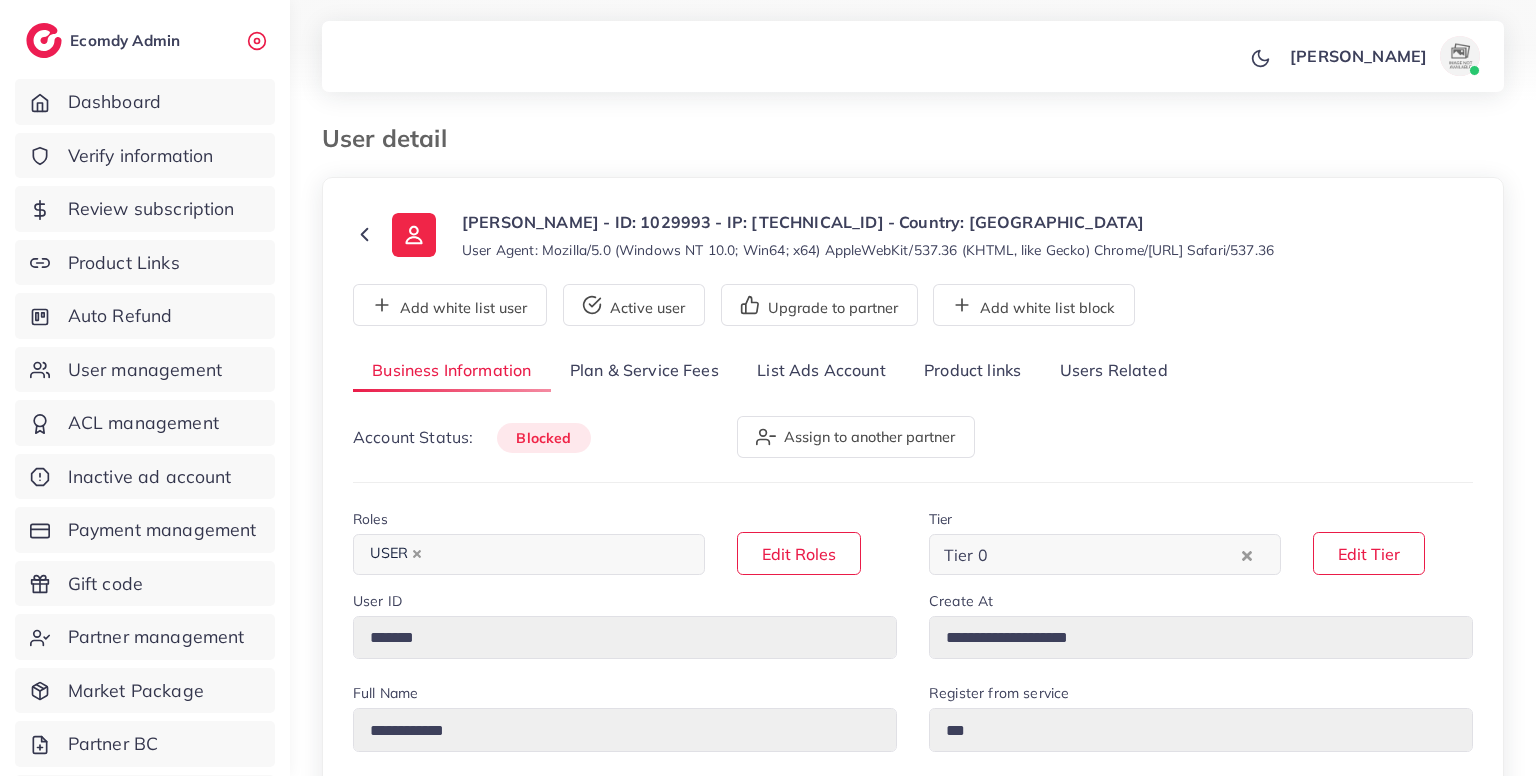 click on "Users Related" at bounding box center (1113, 371) 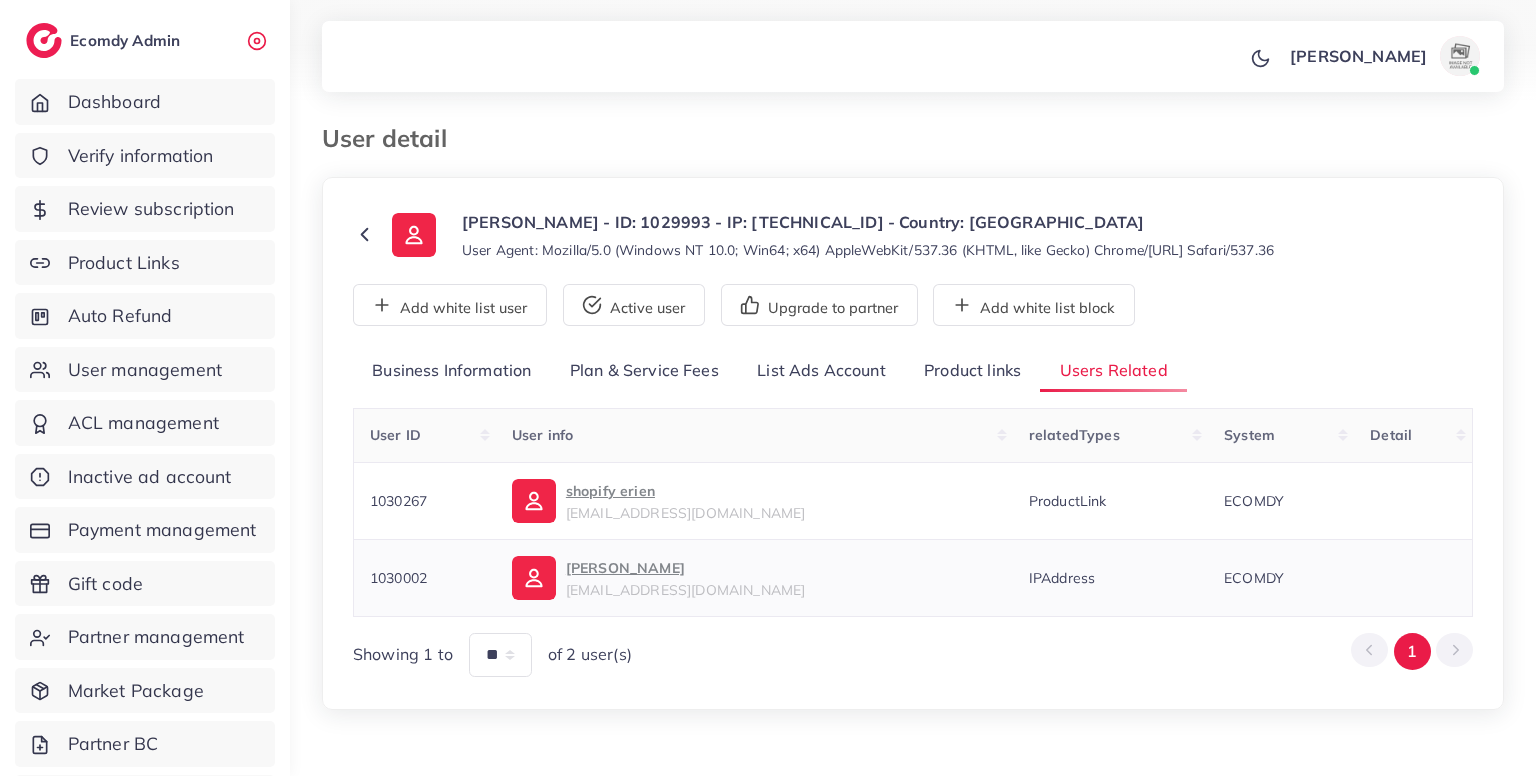 click on "1030002" at bounding box center (398, 578) 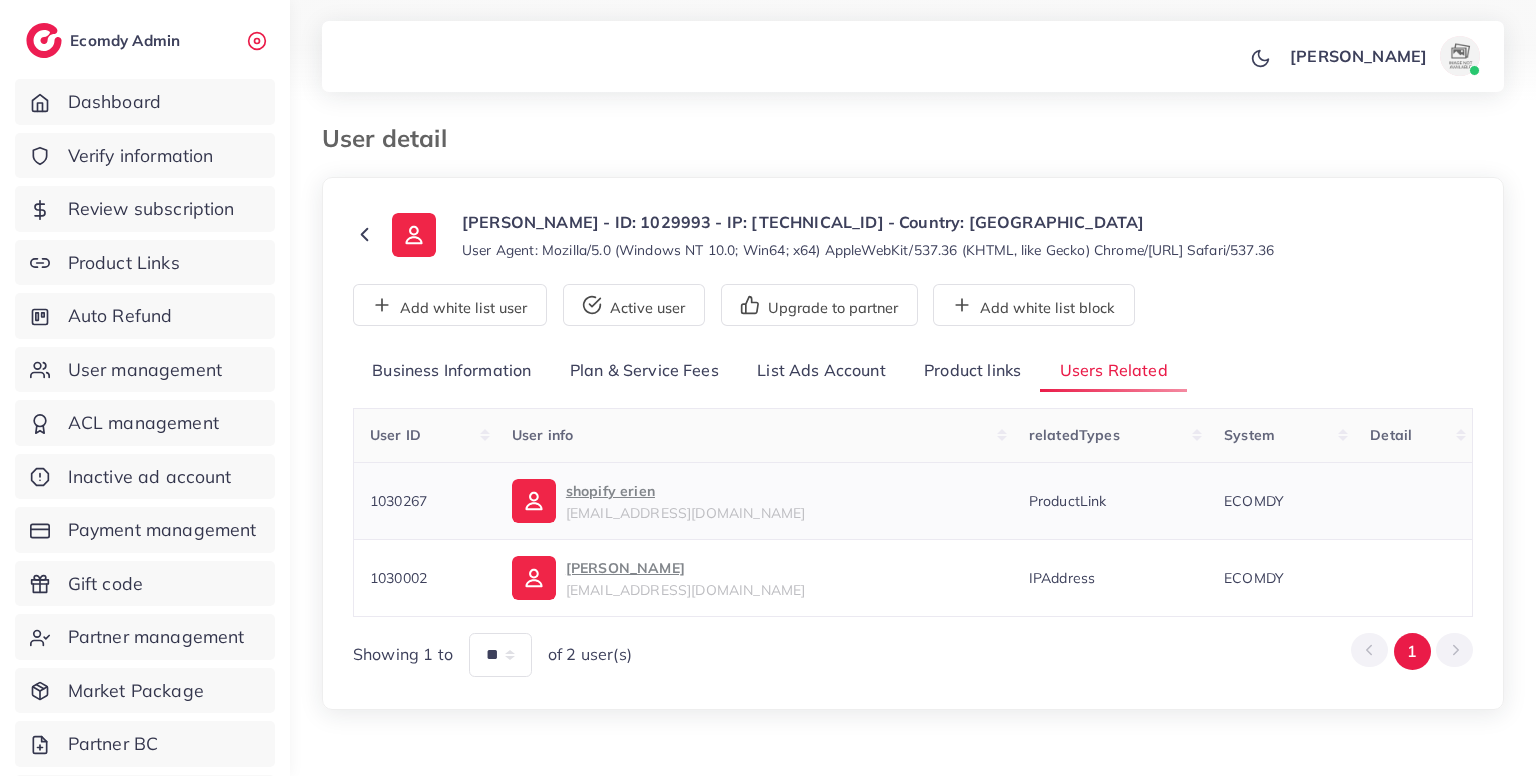 click on "1030267" at bounding box center [398, 501] 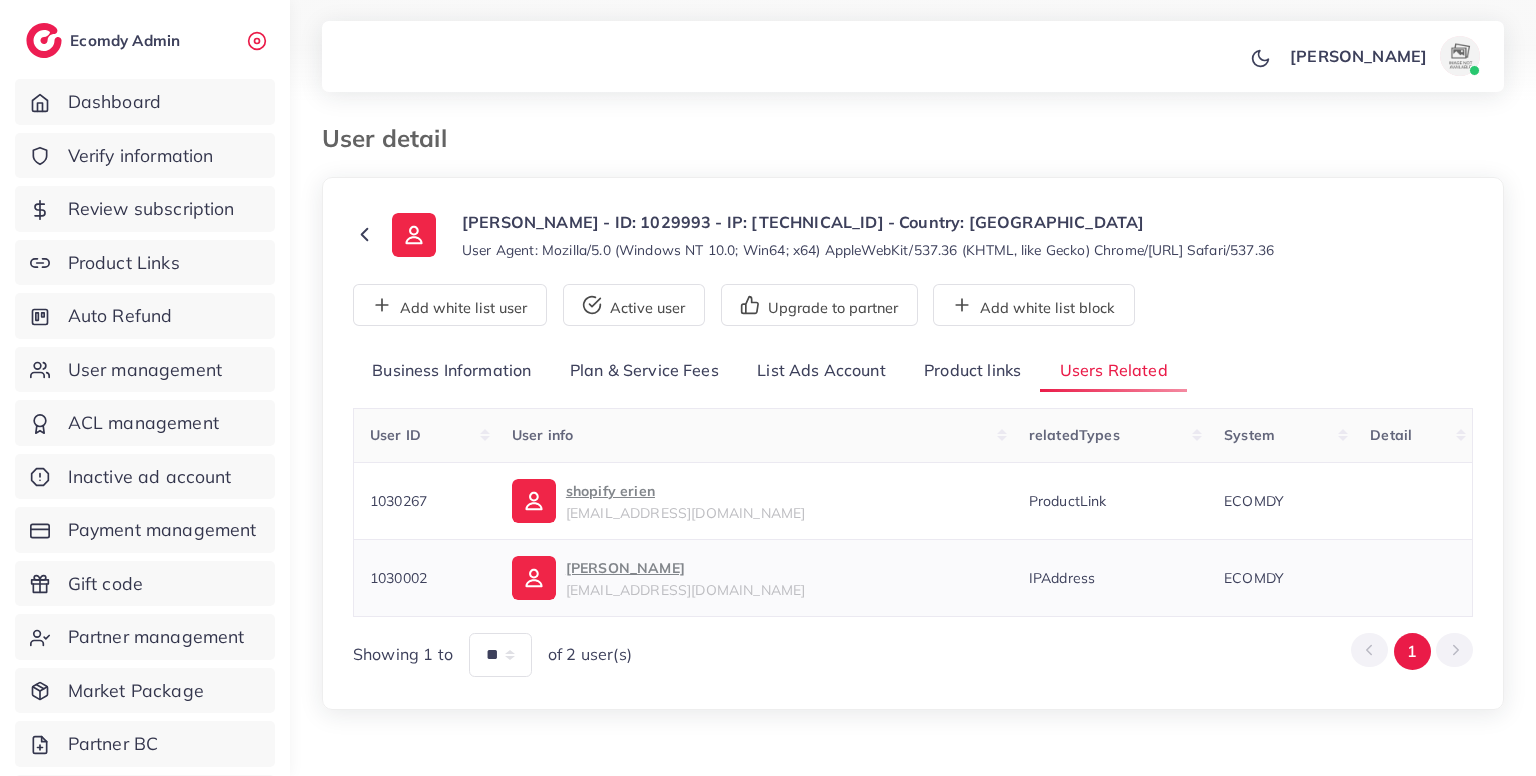 click on "1030002" at bounding box center [398, 578] 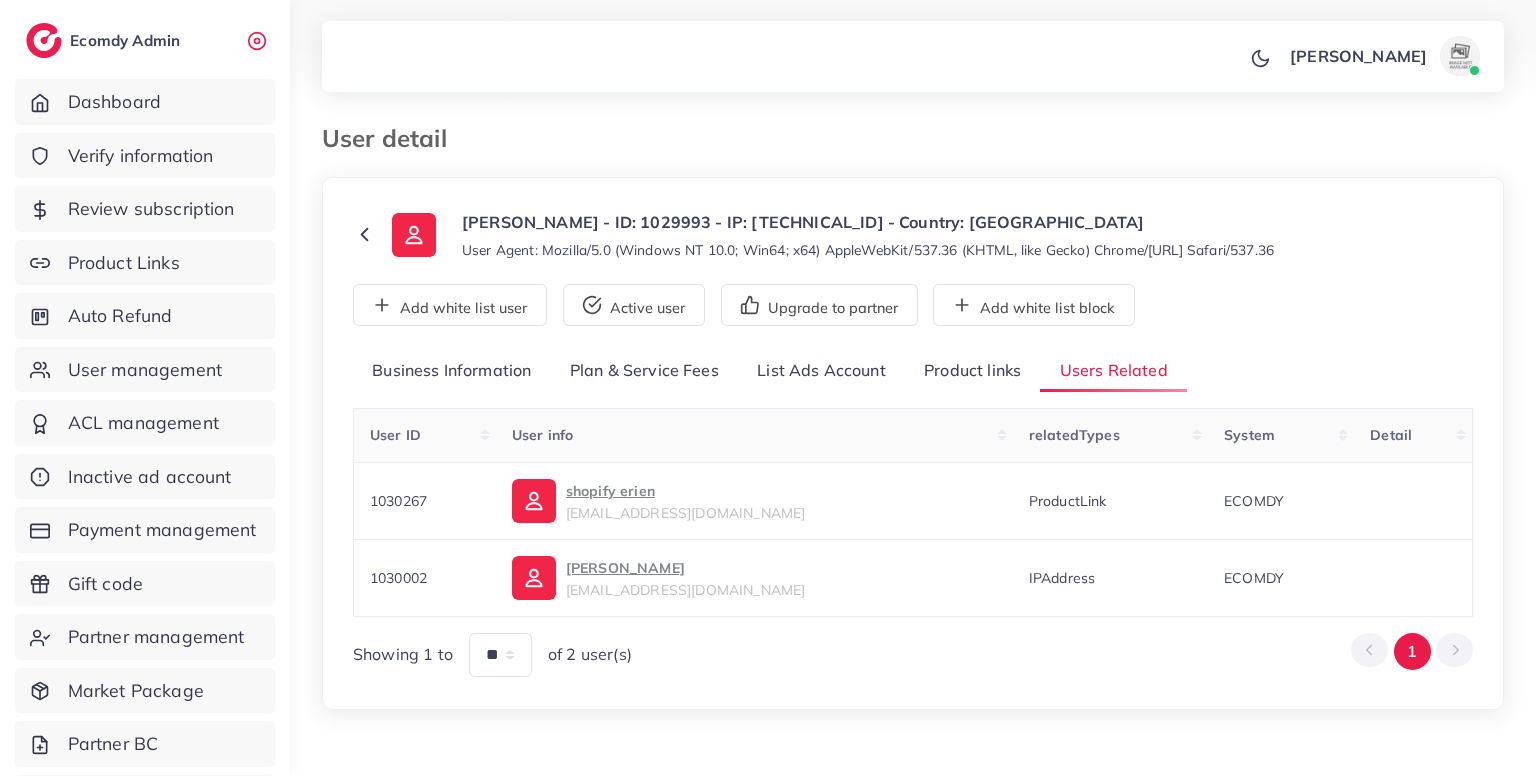click on "Product links" at bounding box center (972, 371) 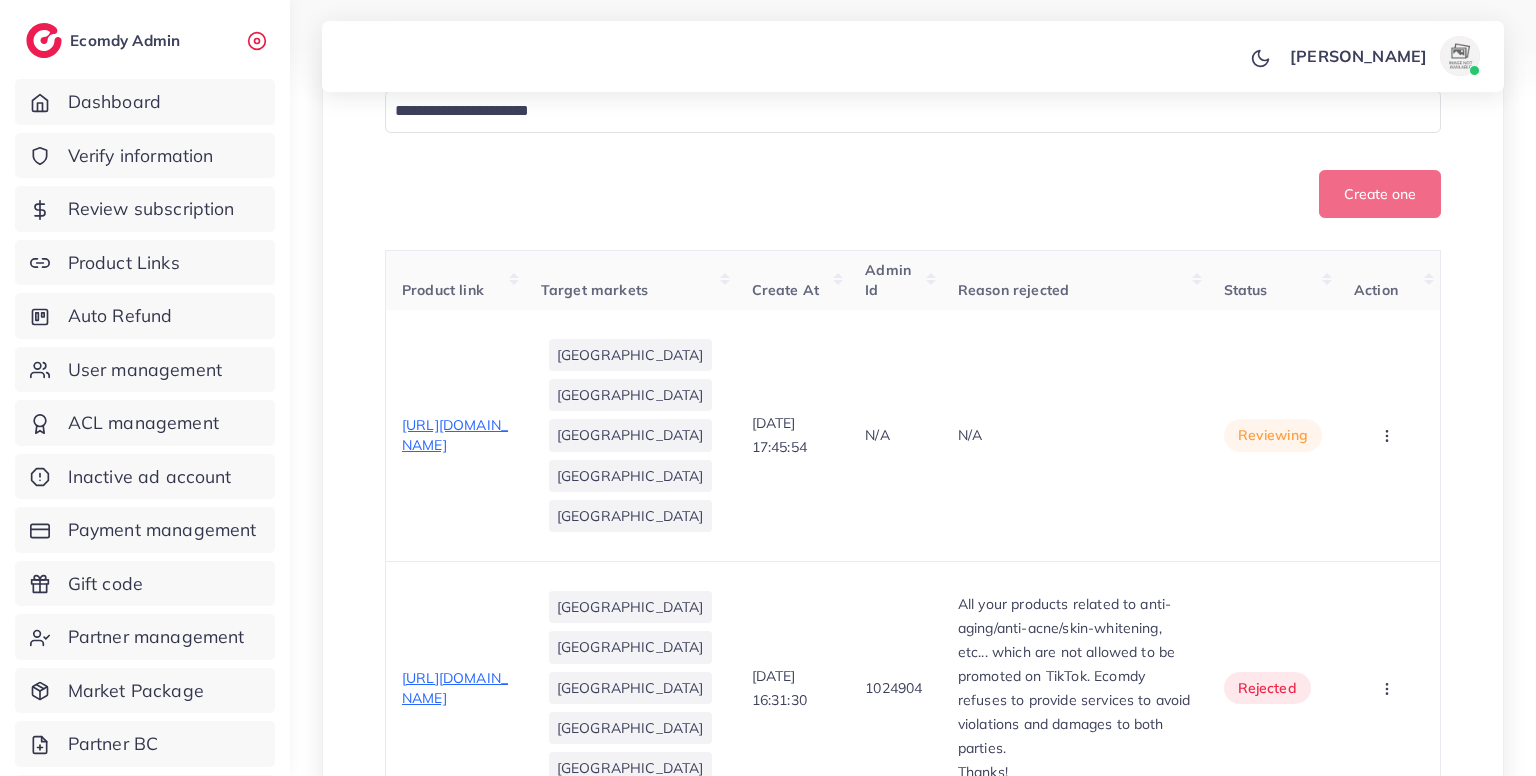 scroll, scrollTop: 548, scrollLeft: 0, axis: vertical 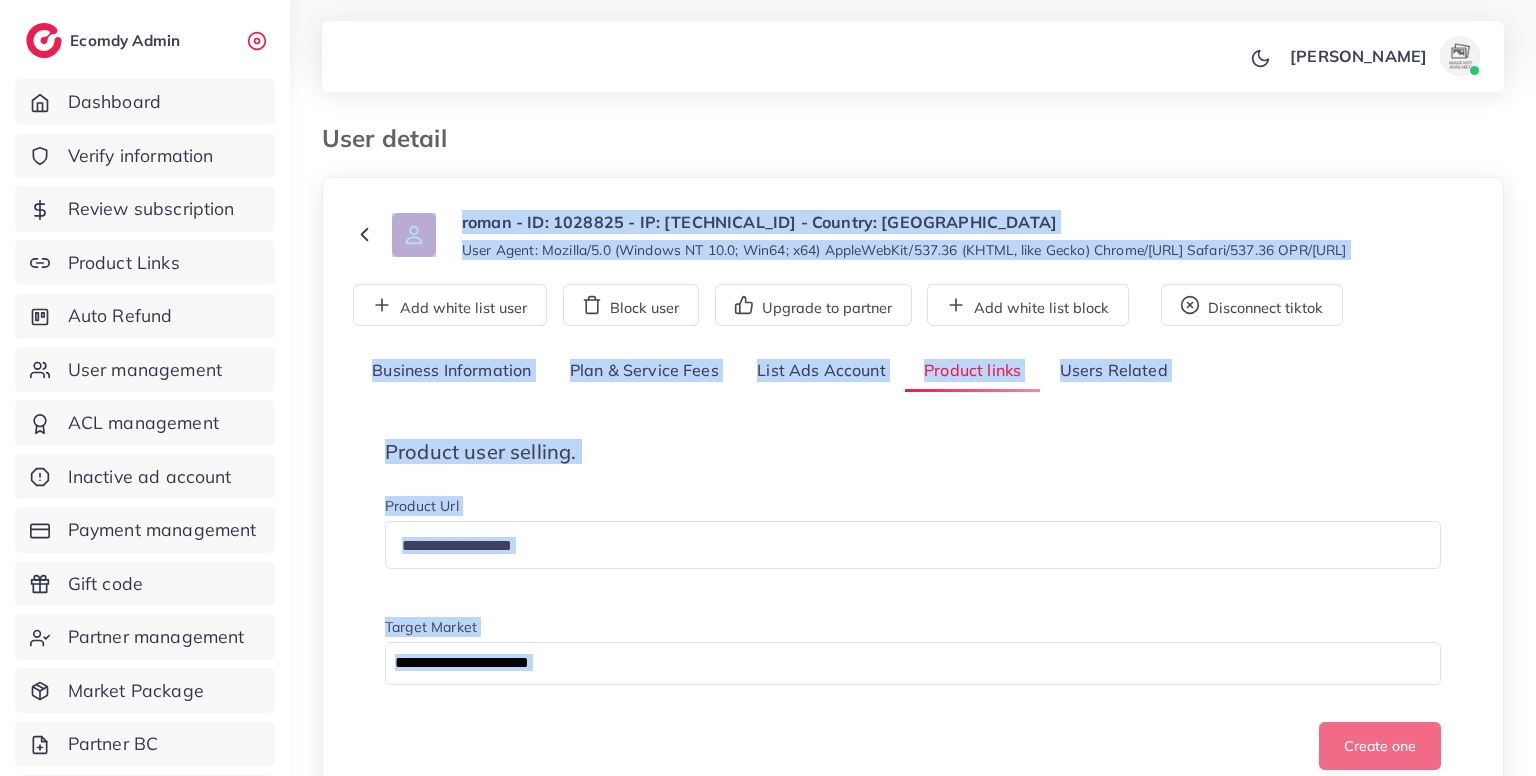drag, startPoint x: 0, startPoint y: 0, endPoint x: 895, endPoint y: 509, distance: 1029.6145 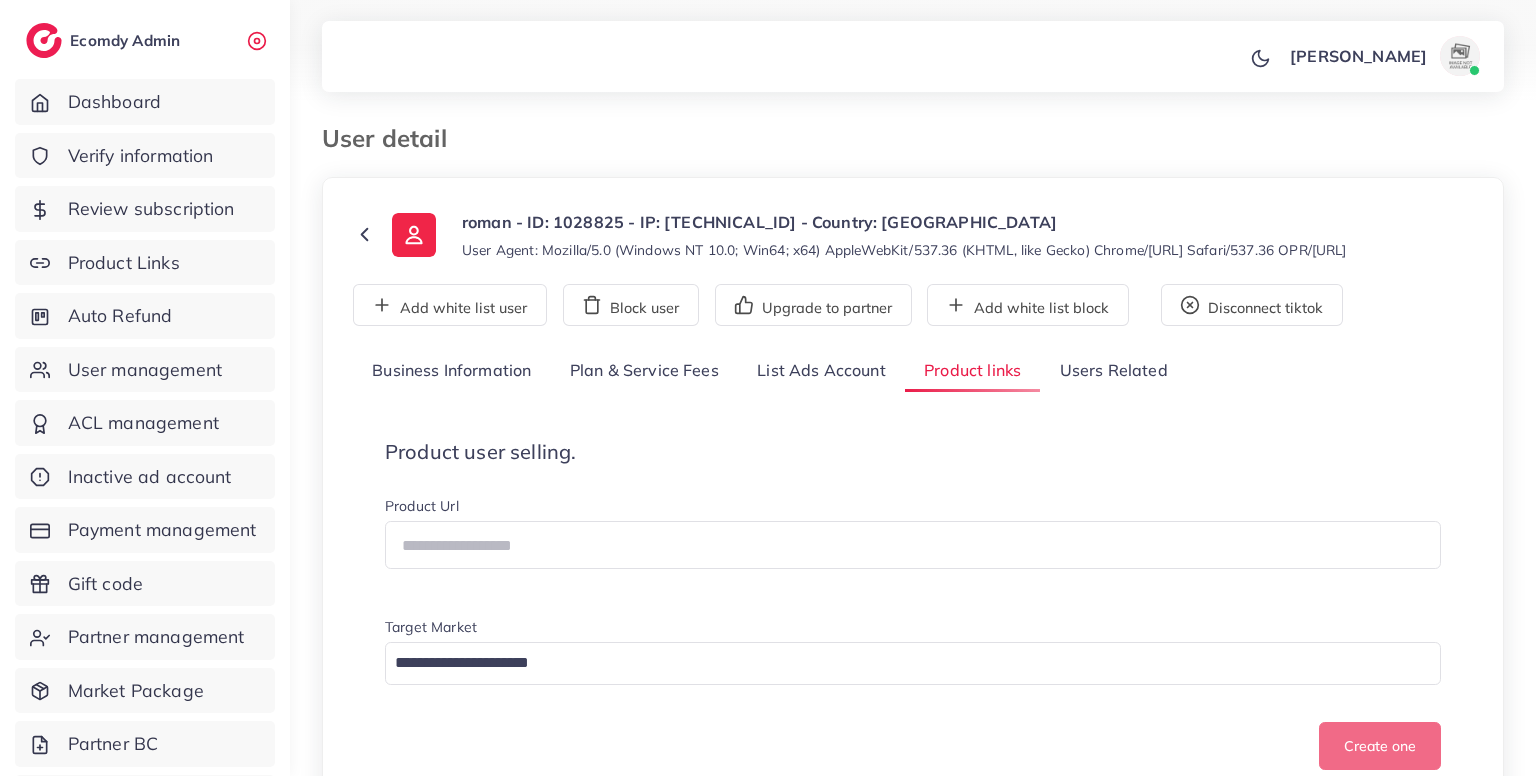 click on "Users Related" at bounding box center (1113, 371) 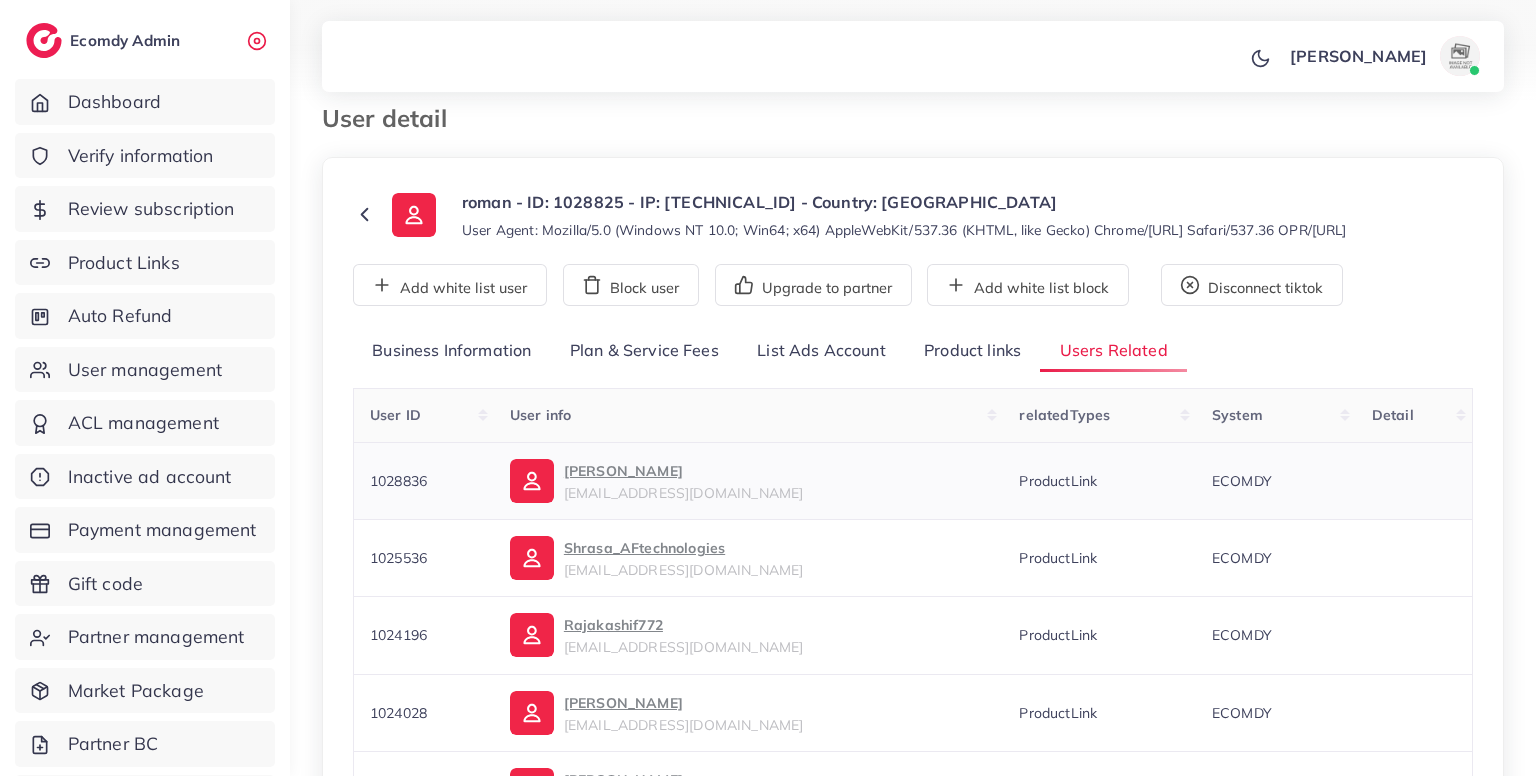 scroll, scrollTop: 0, scrollLeft: 0, axis: both 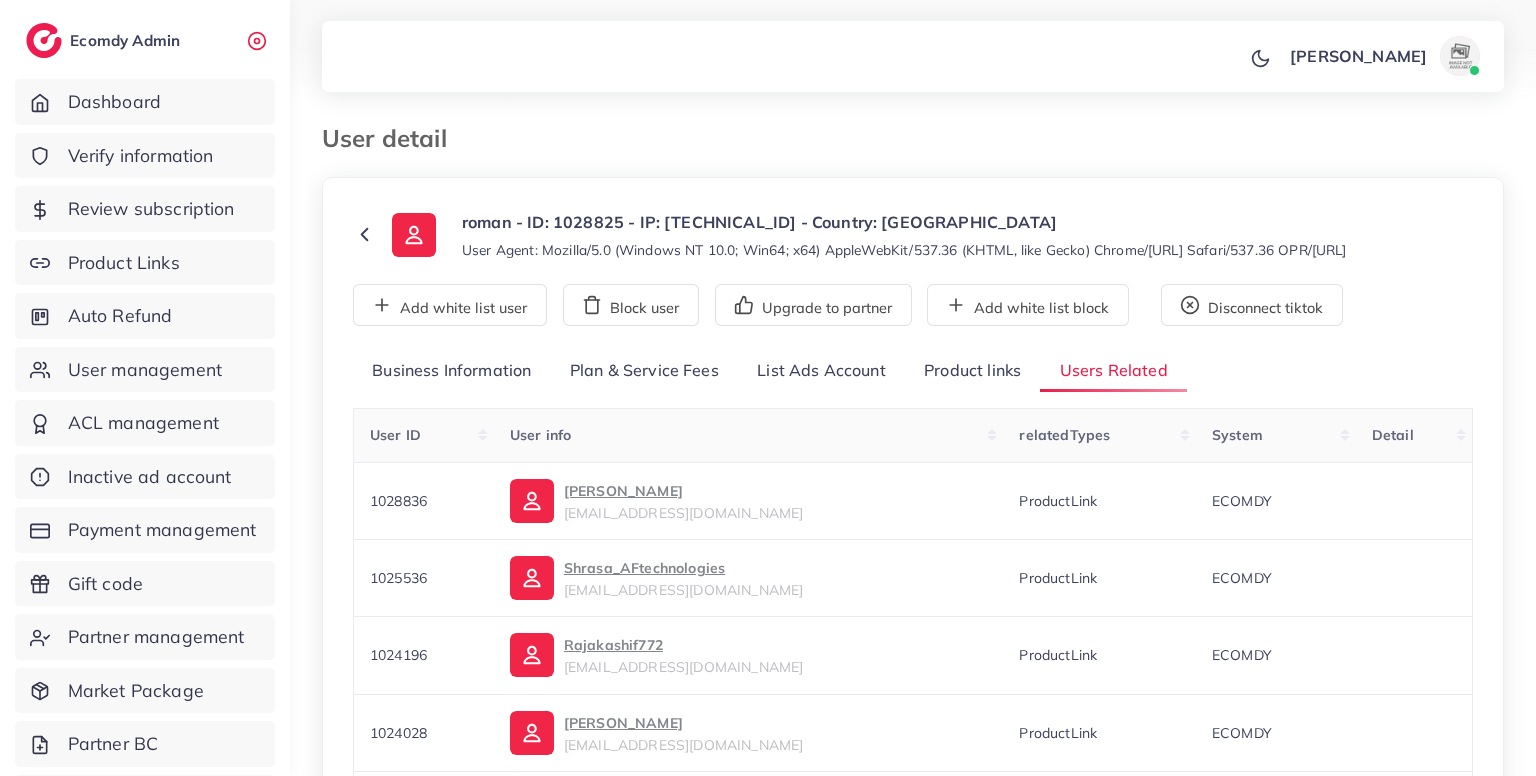 click on "List Ads Account" at bounding box center [821, 371] 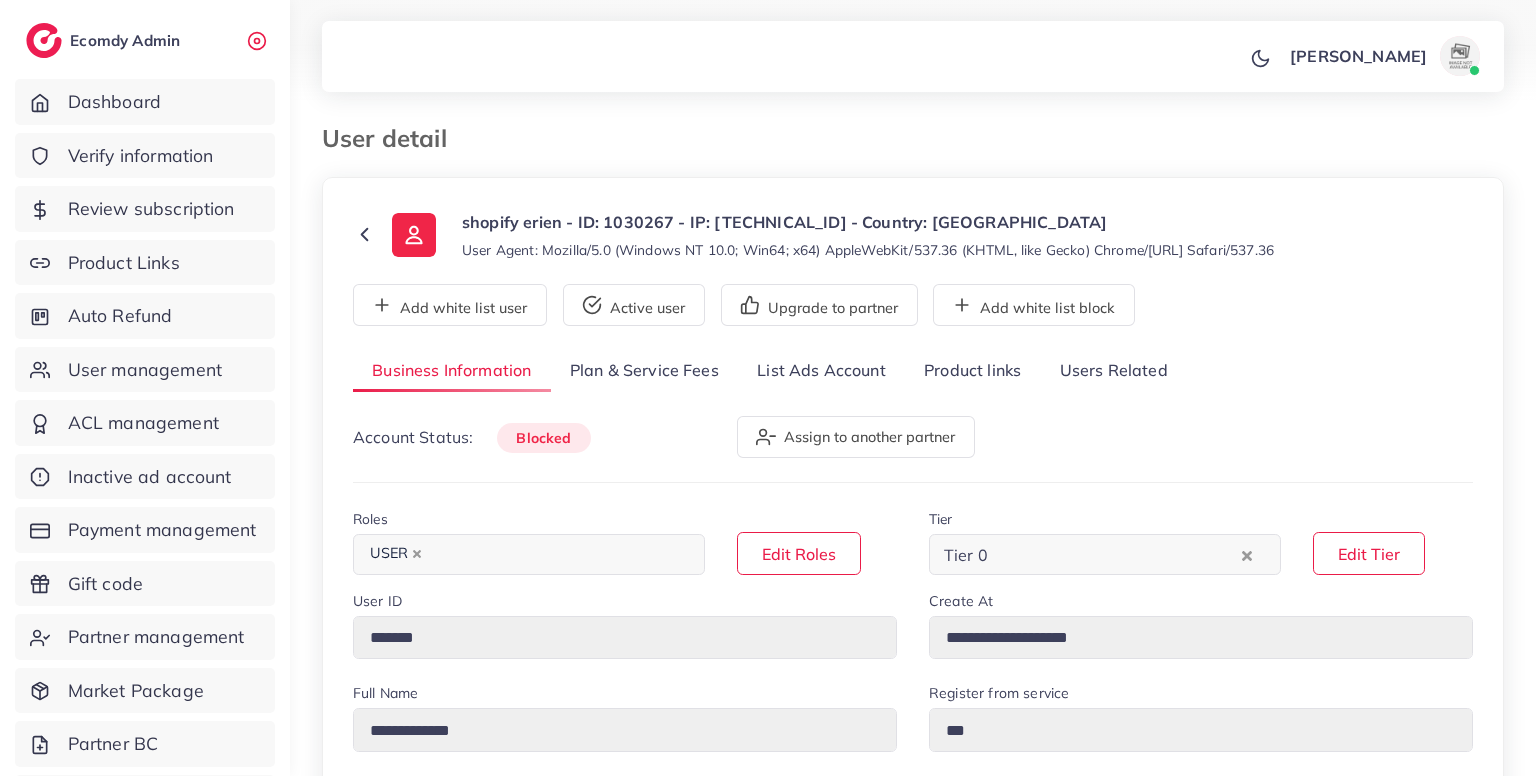 select on "********" 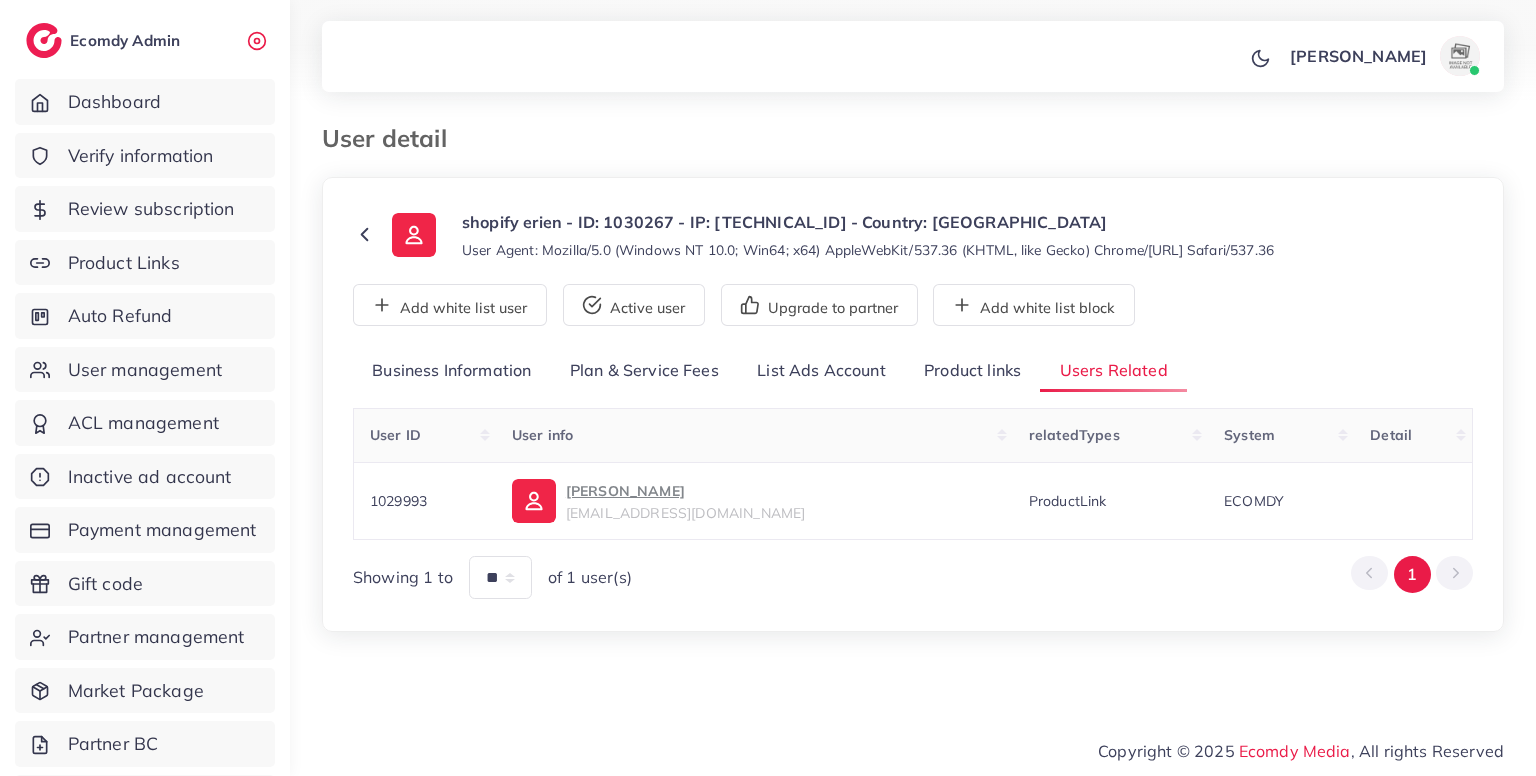 click on "**********" at bounding box center (913, 475) 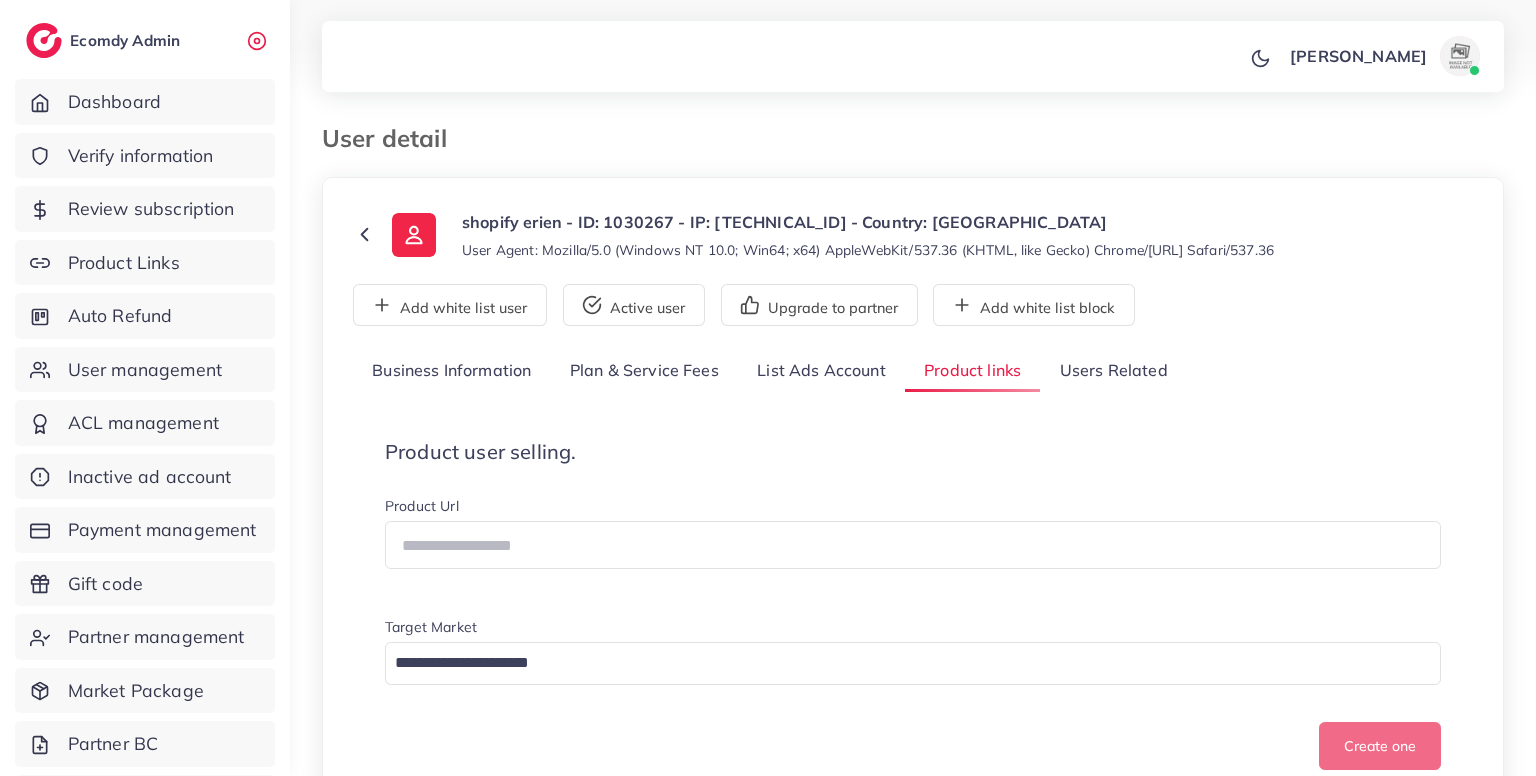 scroll, scrollTop: 482, scrollLeft: 0, axis: vertical 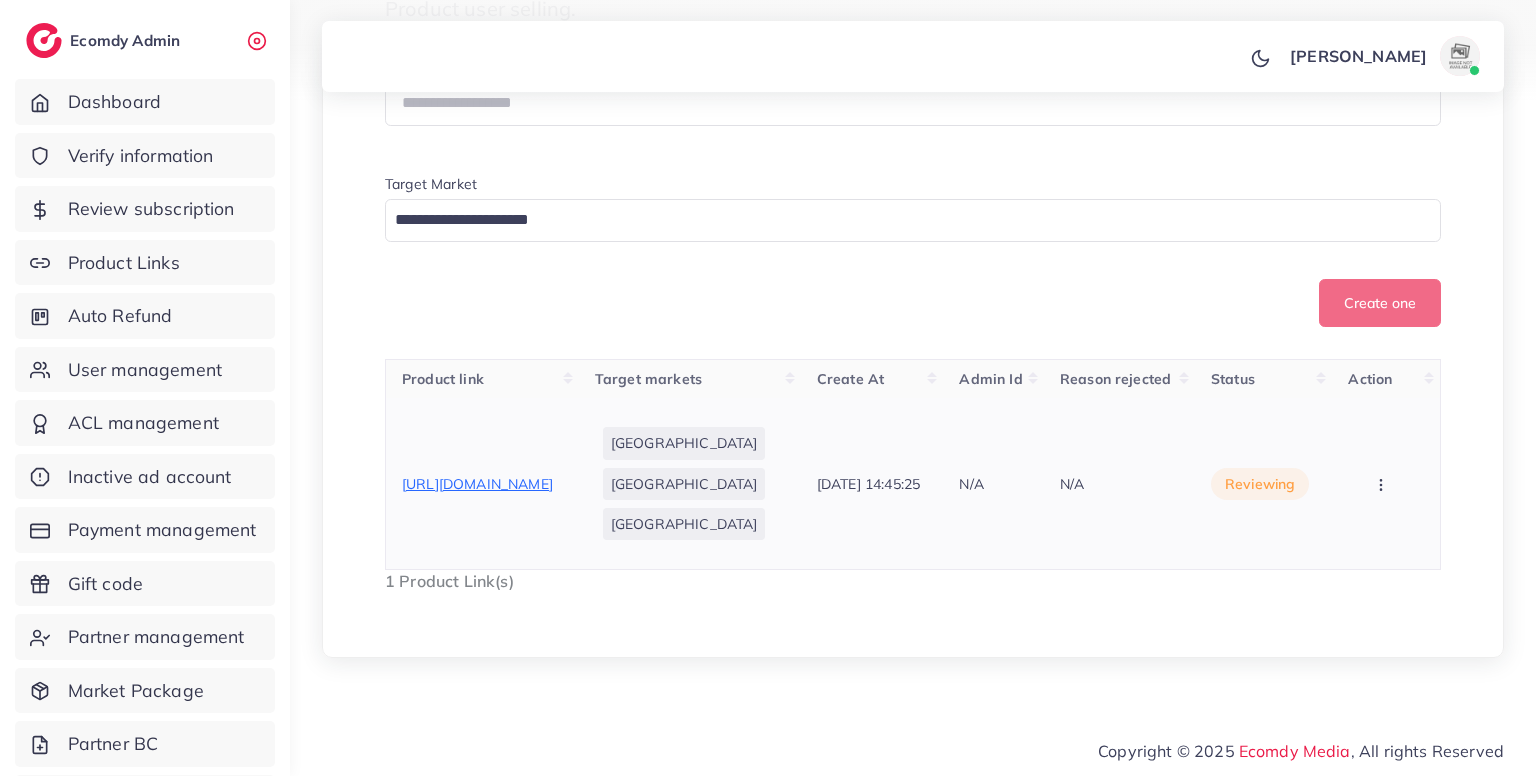 click on "[URL][DOMAIN_NAME]" at bounding box center [477, 484] 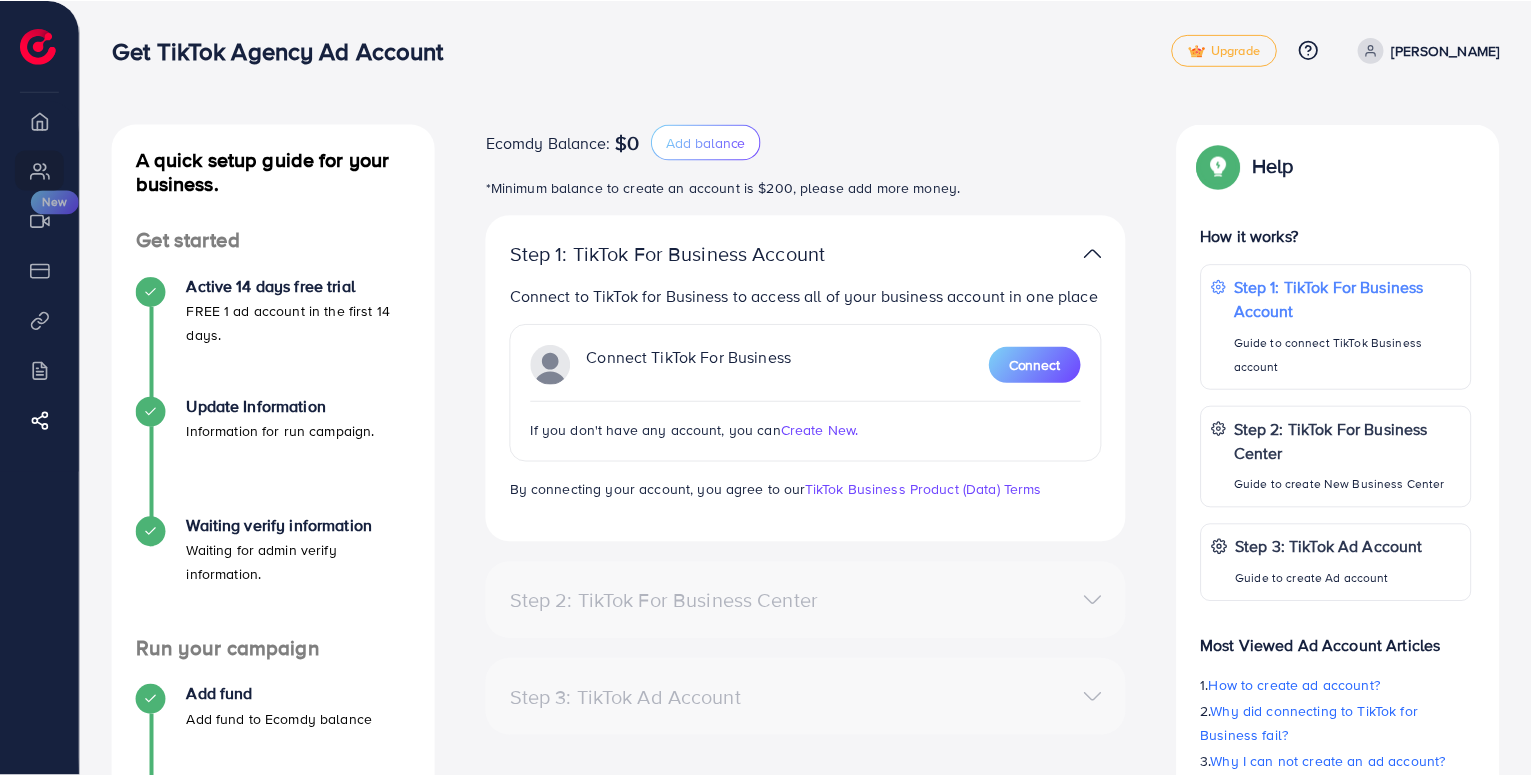 scroll, scrollTop: 0, scrollLeft: 0, axis: both 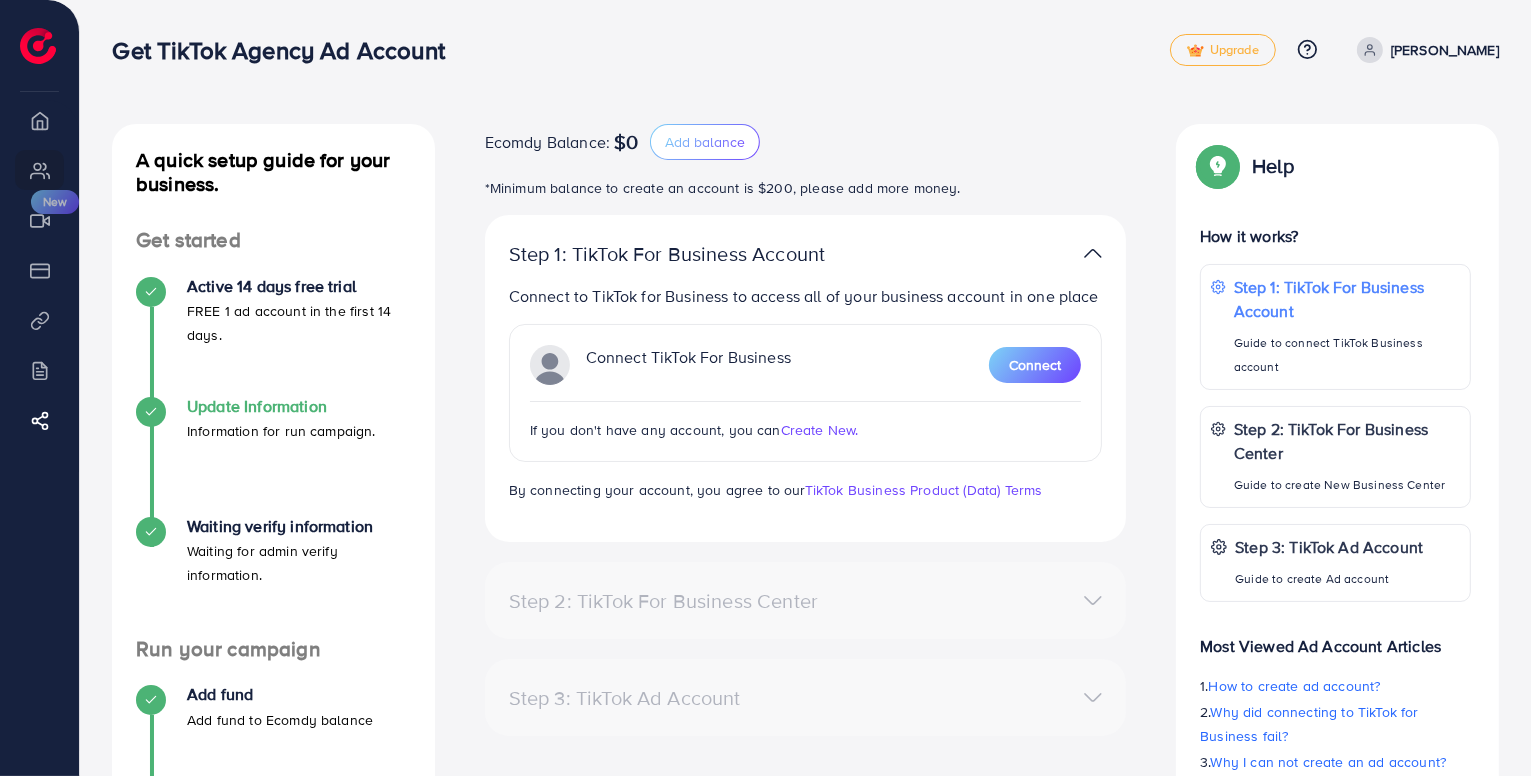 click on "Update Information" at bounding box center [281, 406] 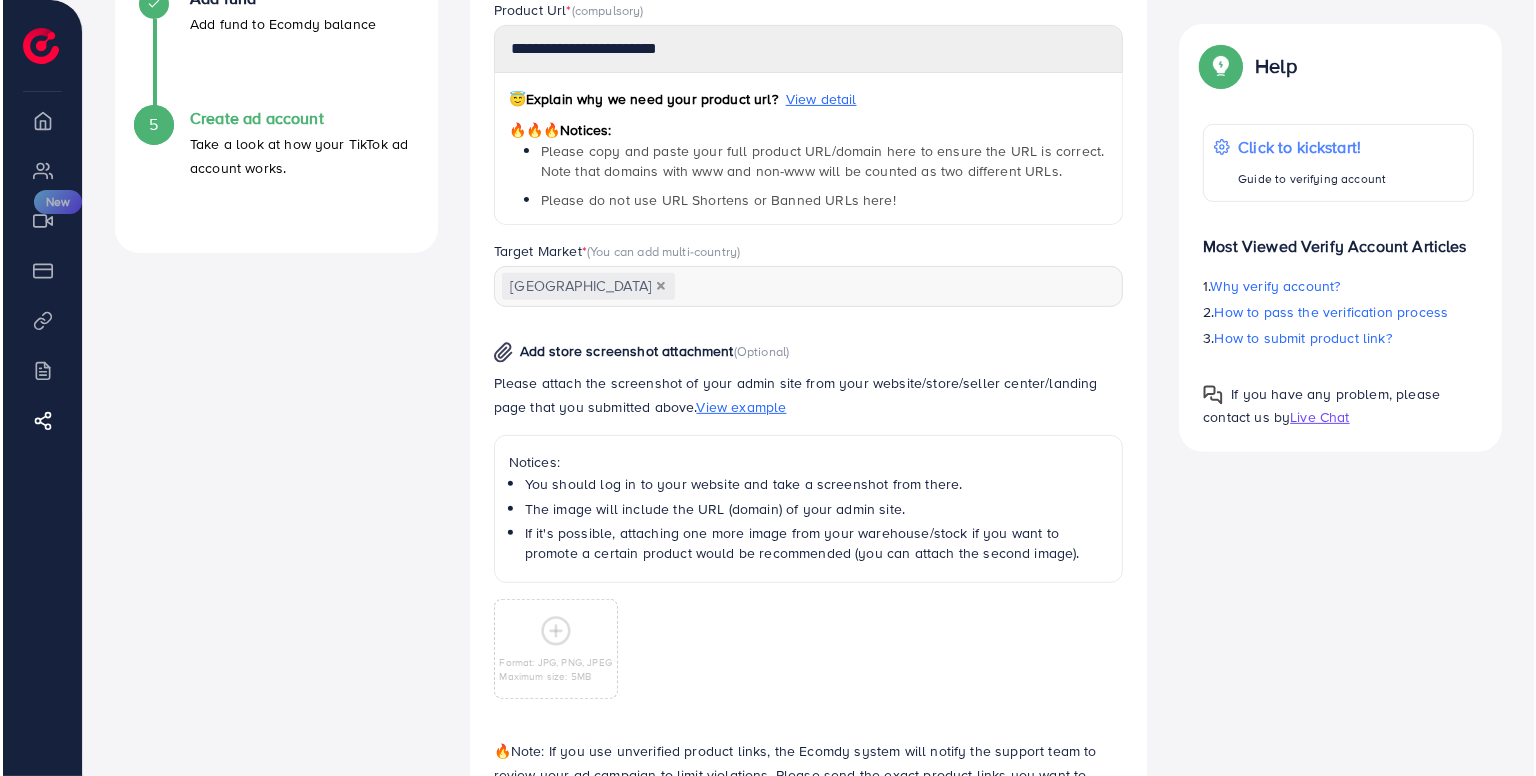 scroll, scrollTop: 836, scrollLeft: 0, axis: vertical 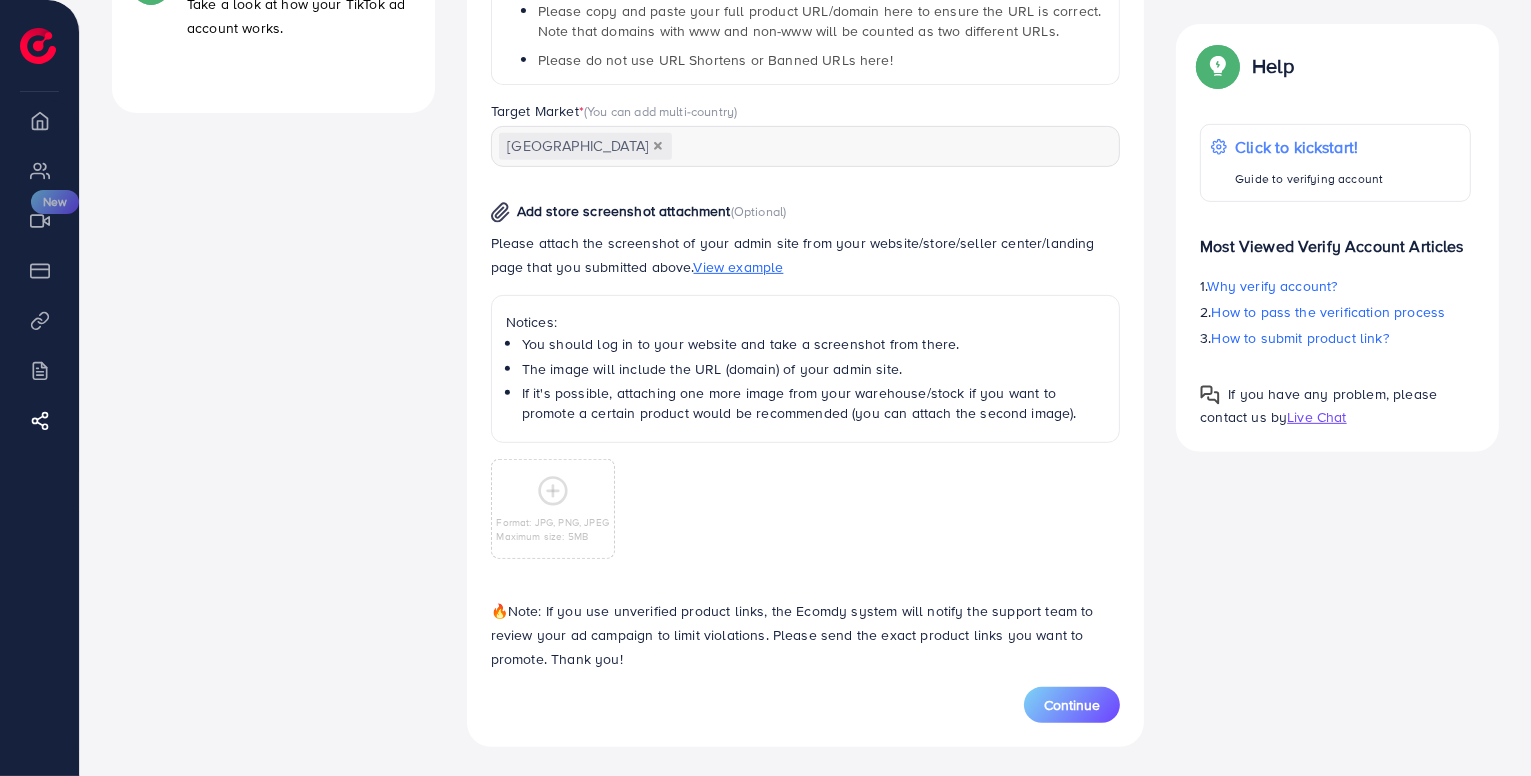 click on "View example" at bounding box center (739, 267) 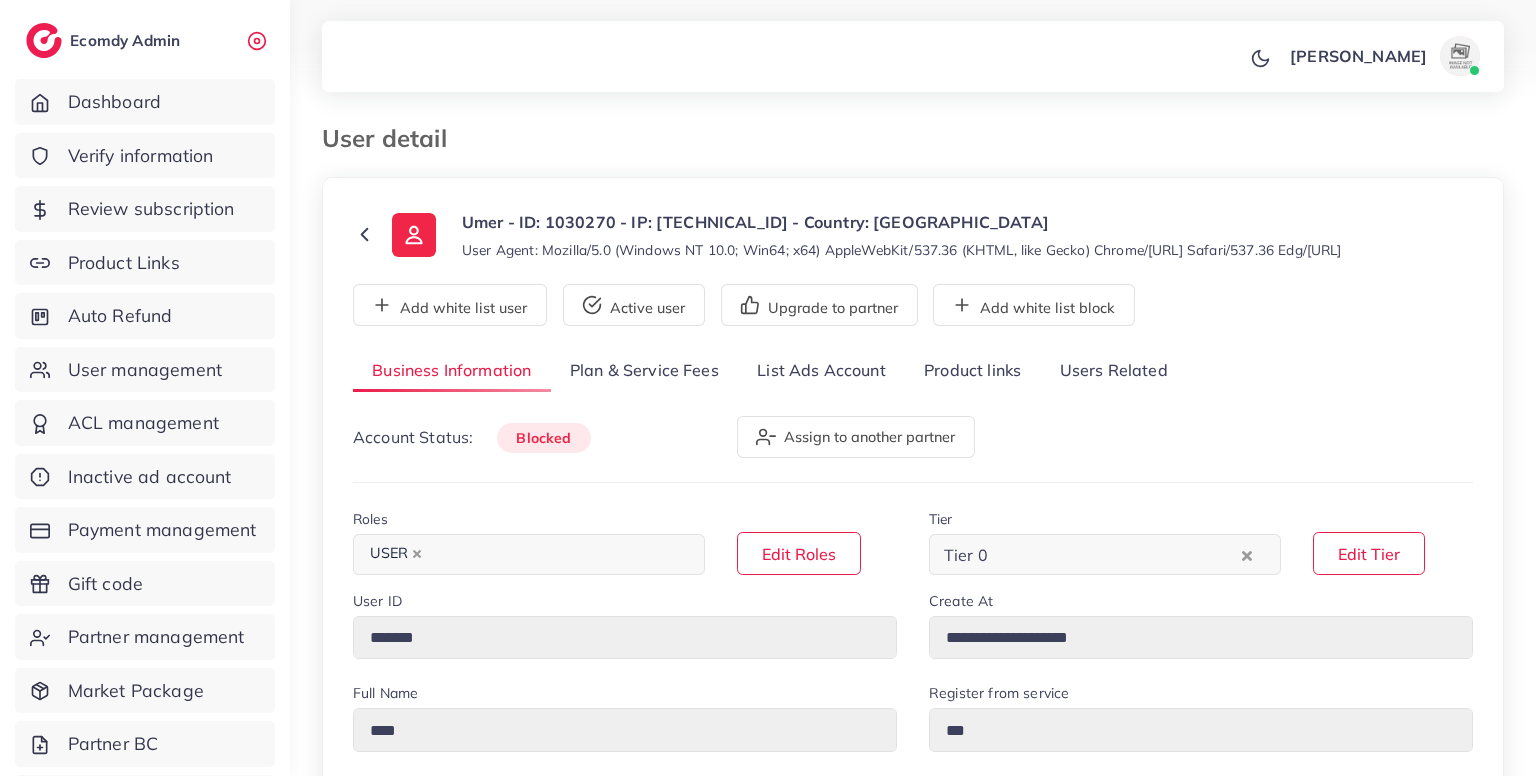 select on "********" 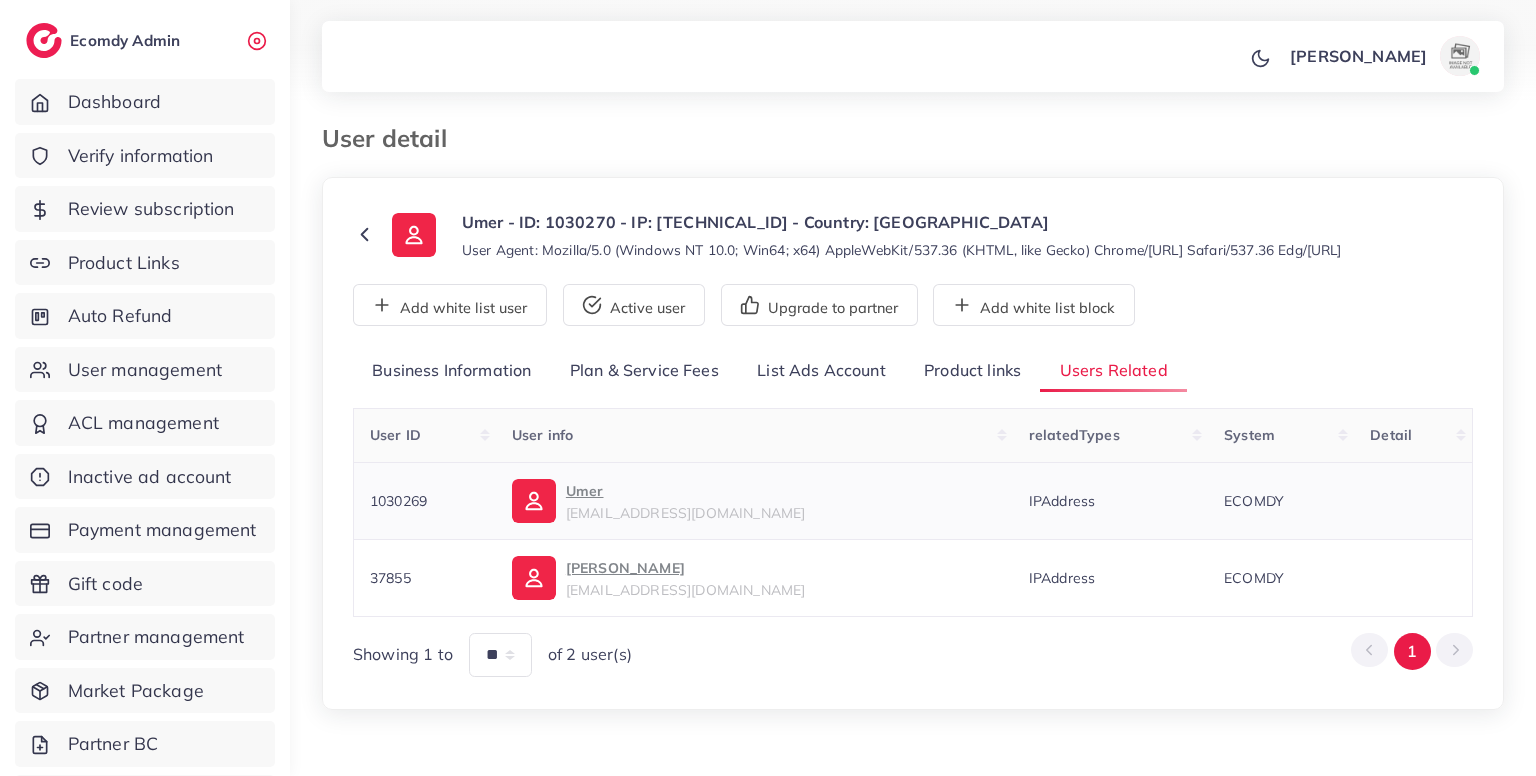 scroll, scrollTop: 49, scrollLeft: 0, axis: vertical 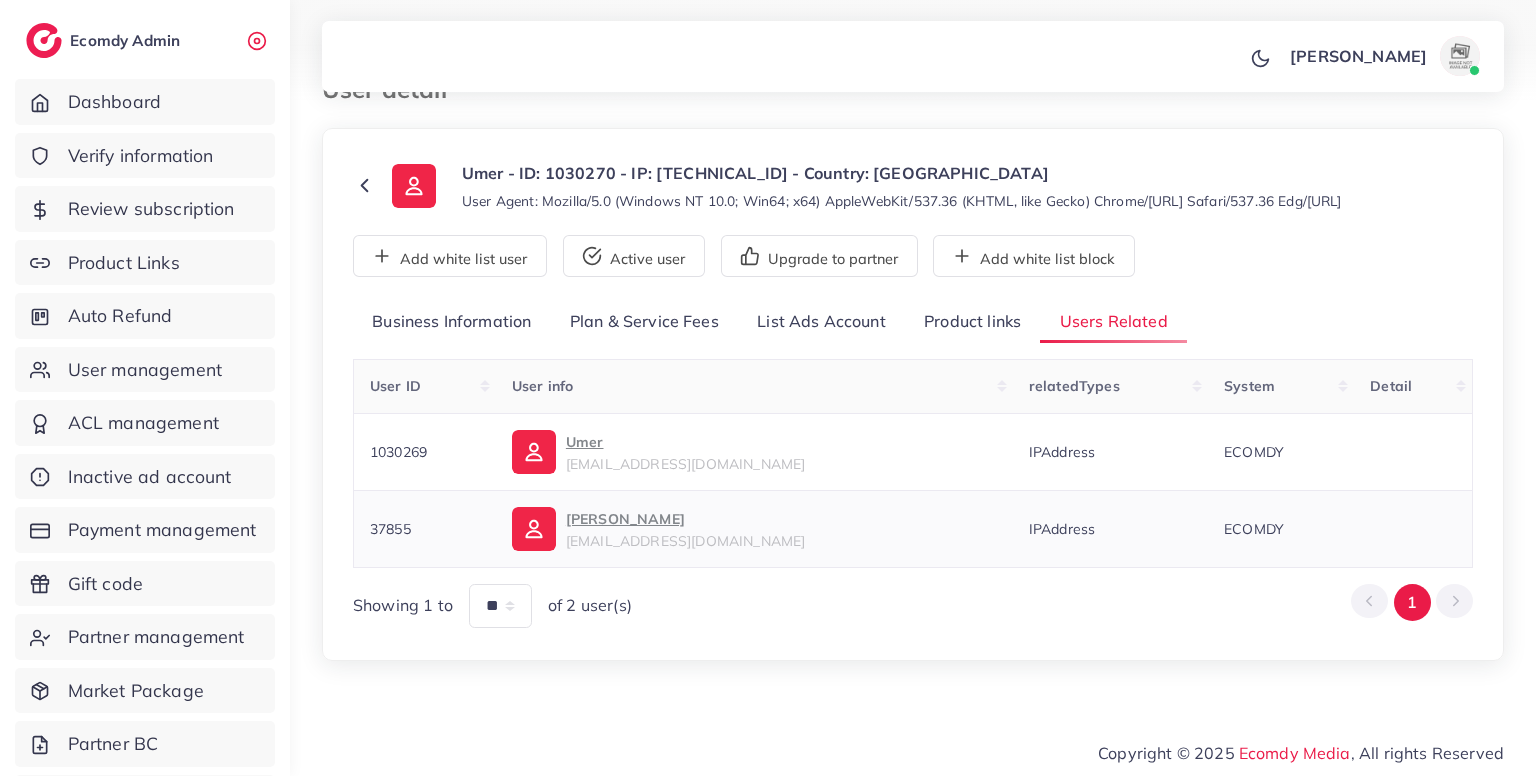 click on "37855" at bounding box center [425, 528] 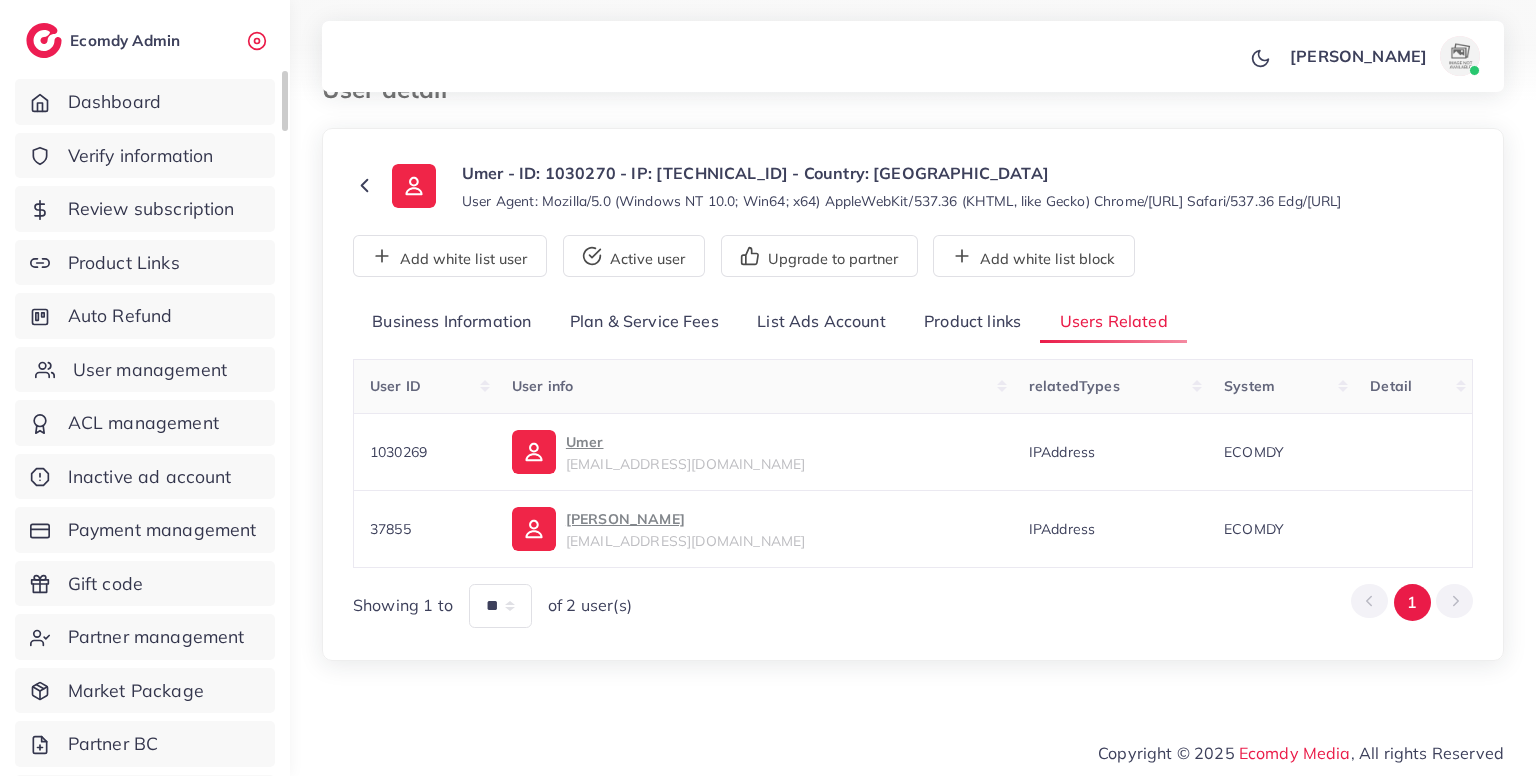 click on "User management" at bounding box center (150, 370) 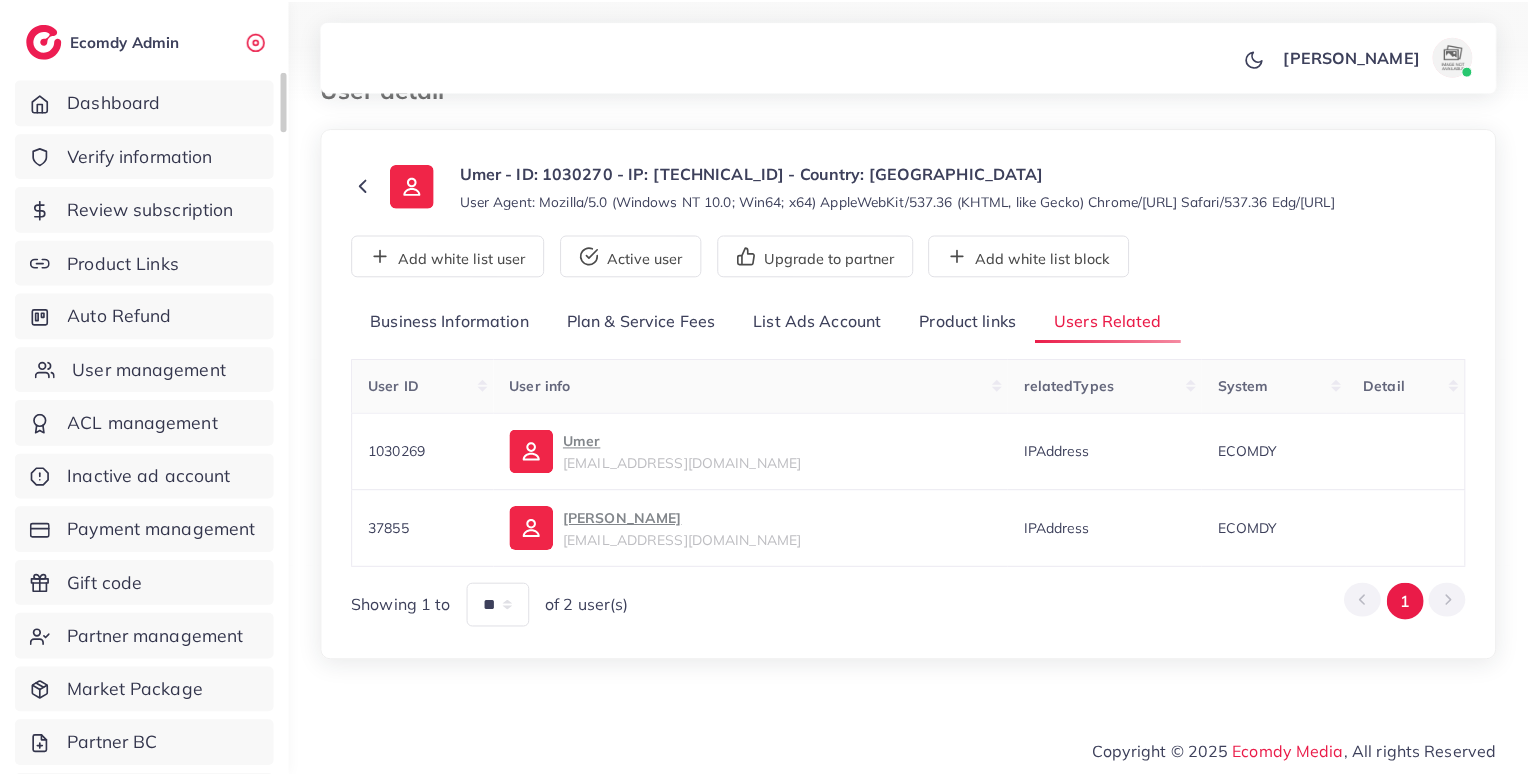 scroll, scrollTop: 0, scrollLeft: 0, axis: both 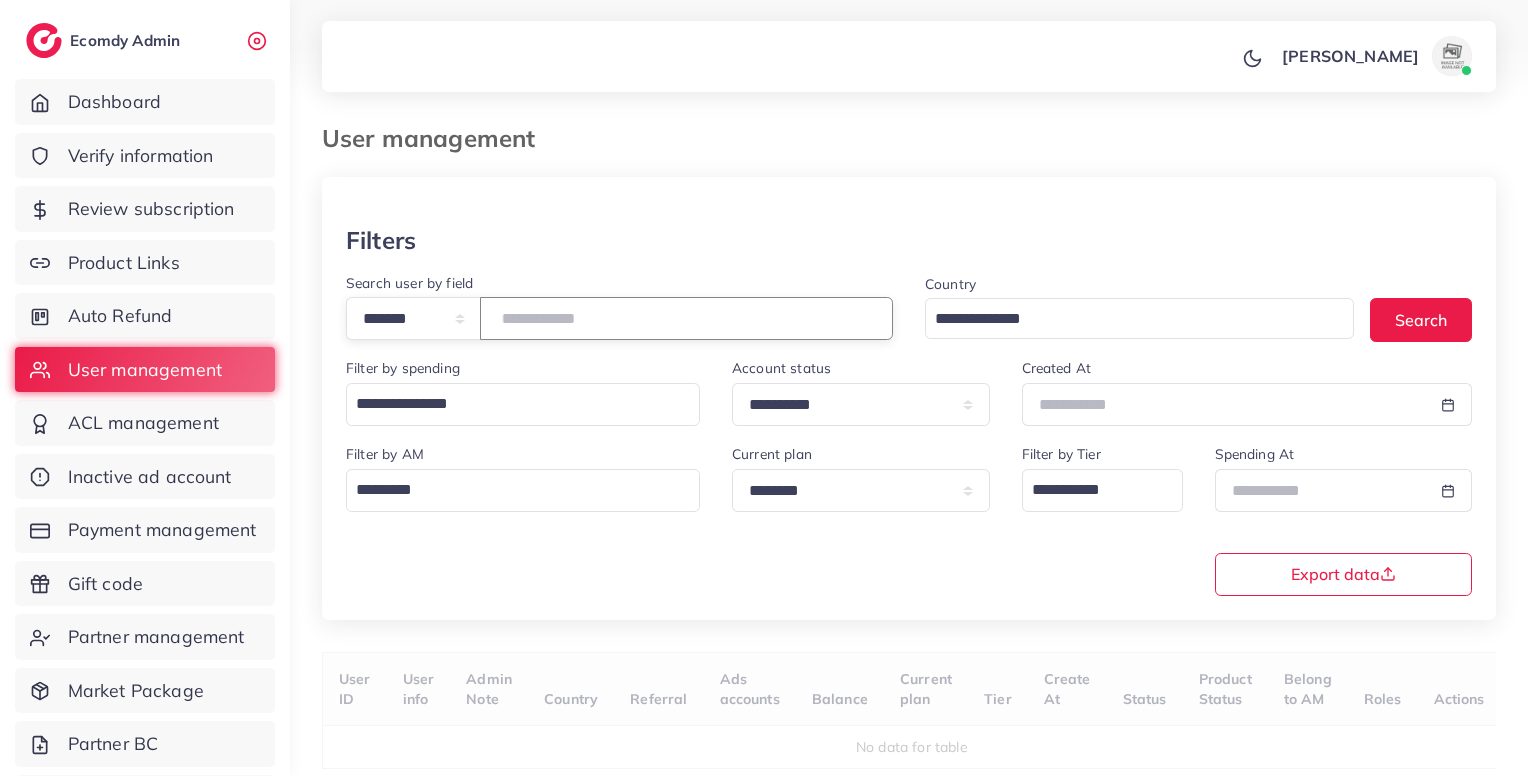 paste on "*****" 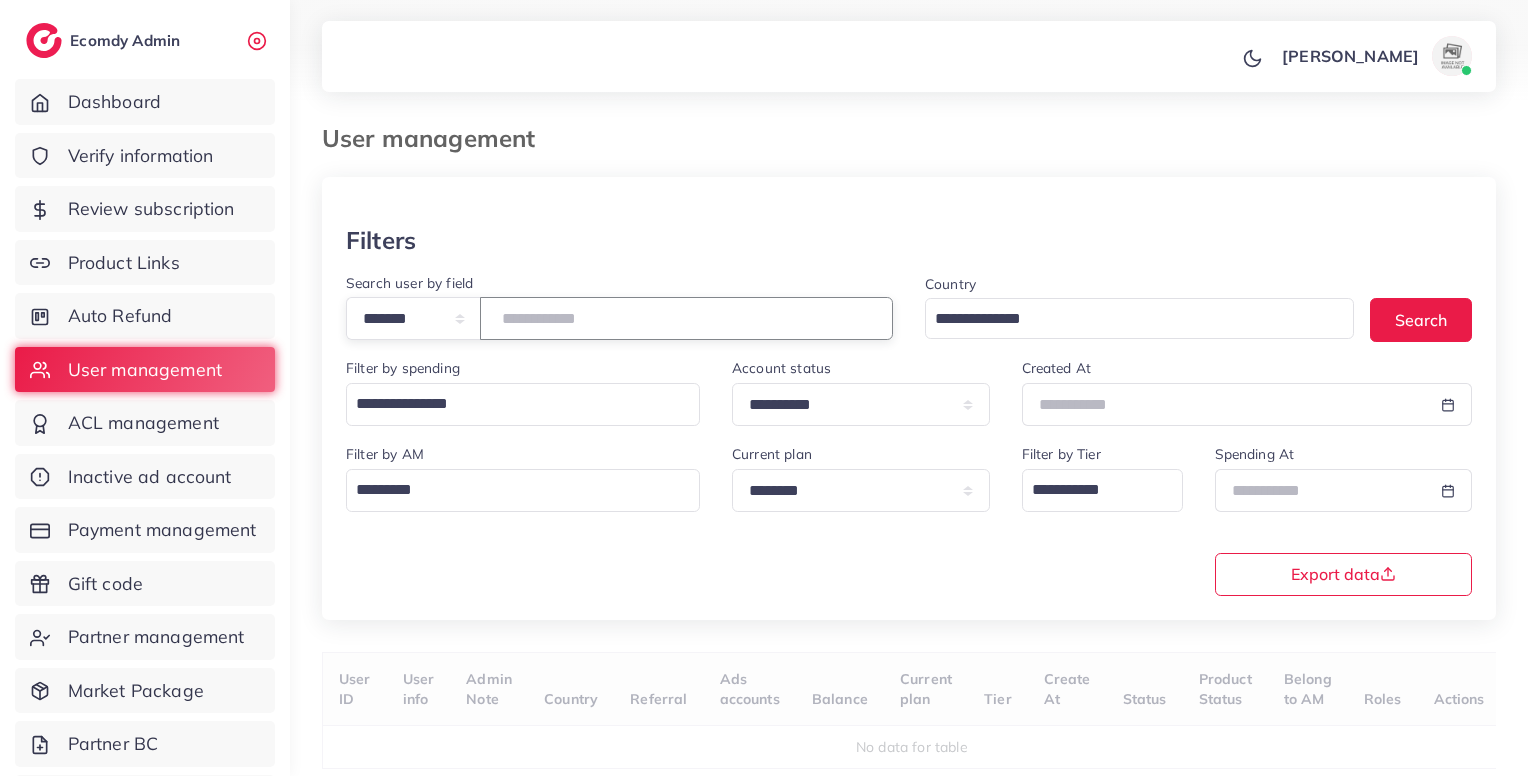 click on "*****" at bounding box center [686, 318] 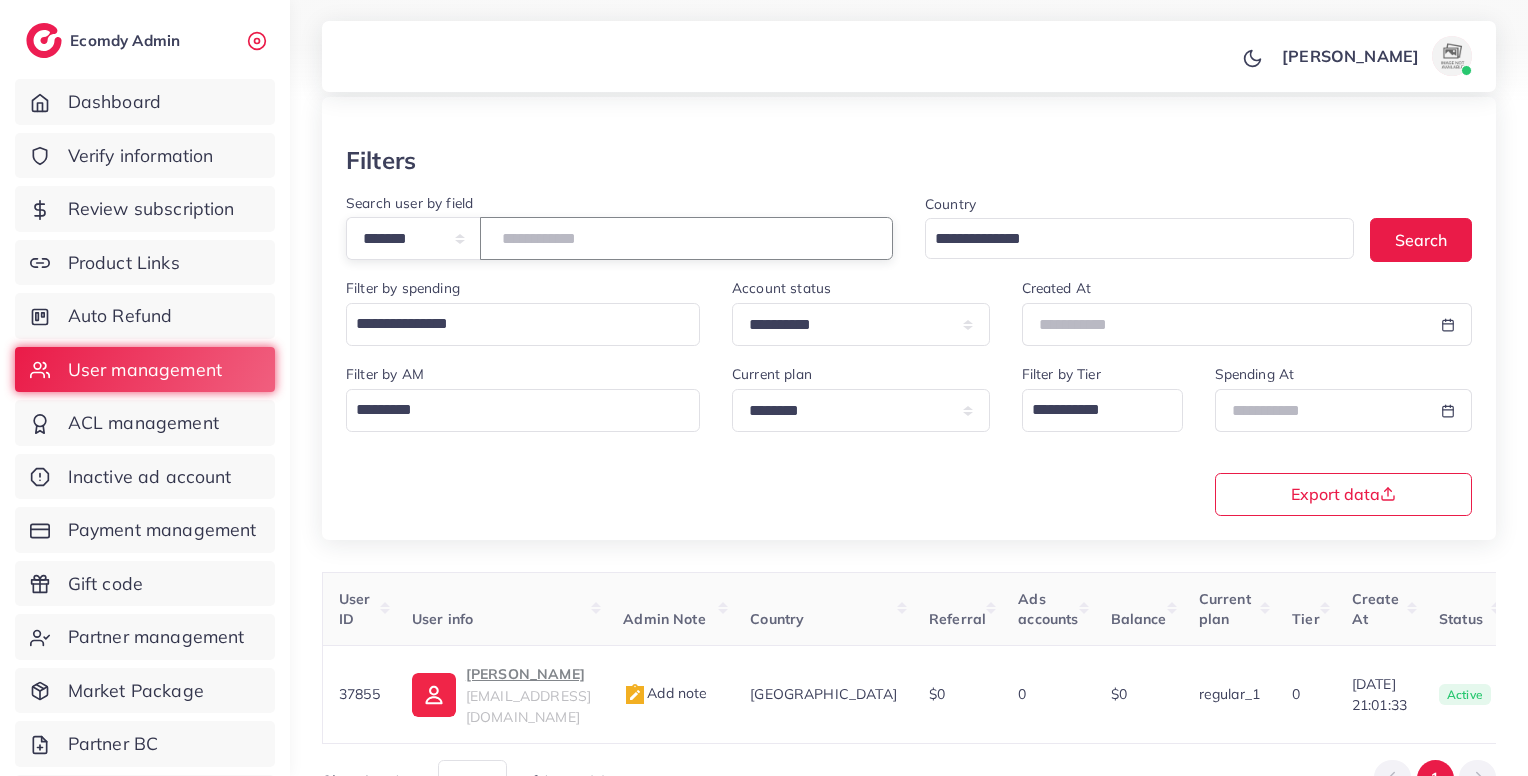 scroll, scrollTop: 183, scrollLeft: 0, axis: vertical 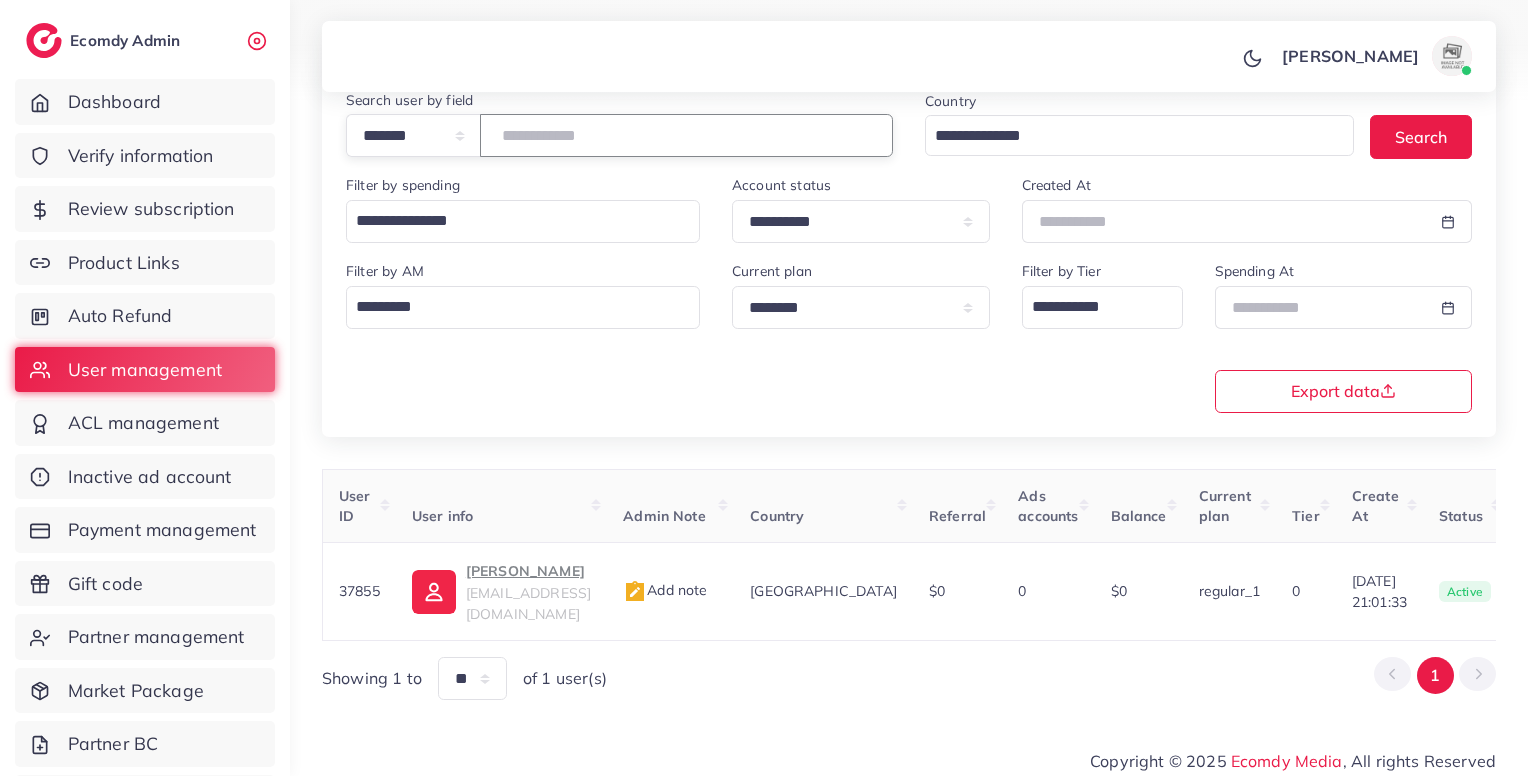 type on "*****" 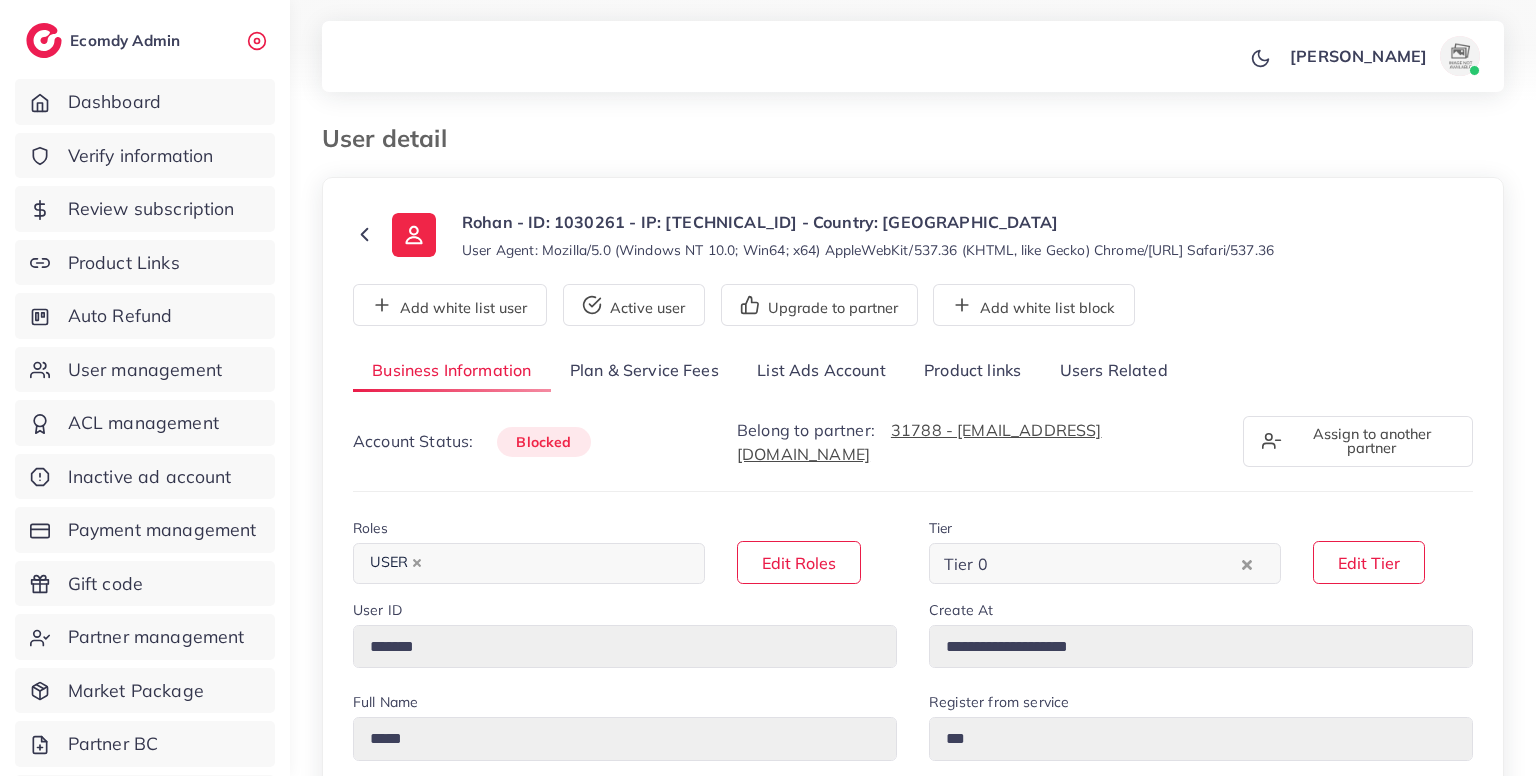 select on "********" 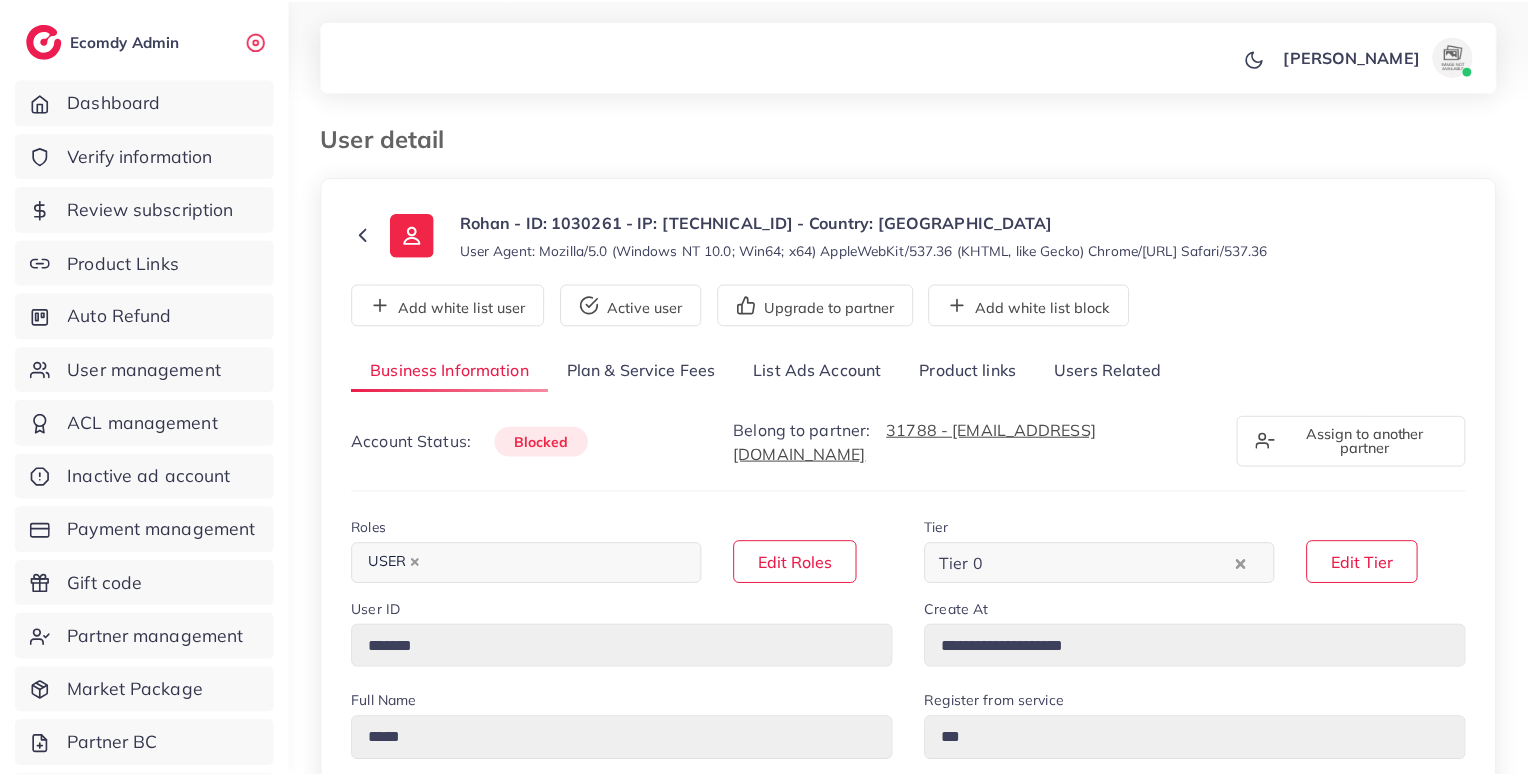 scroll, scrollTop: 0, scrollLeft: 0, axis: both 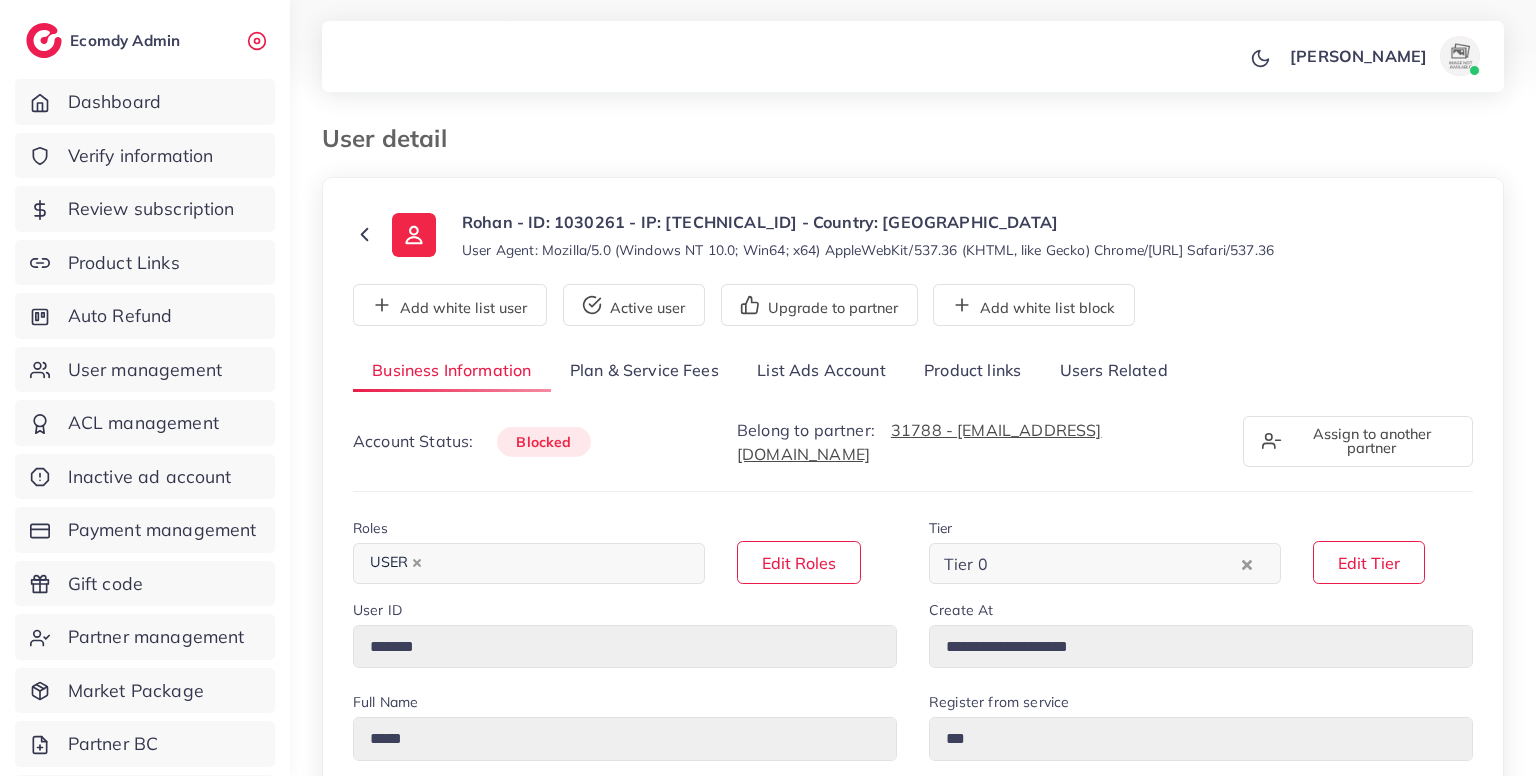 click on "Users Related" at bounding box center (1113, 371) 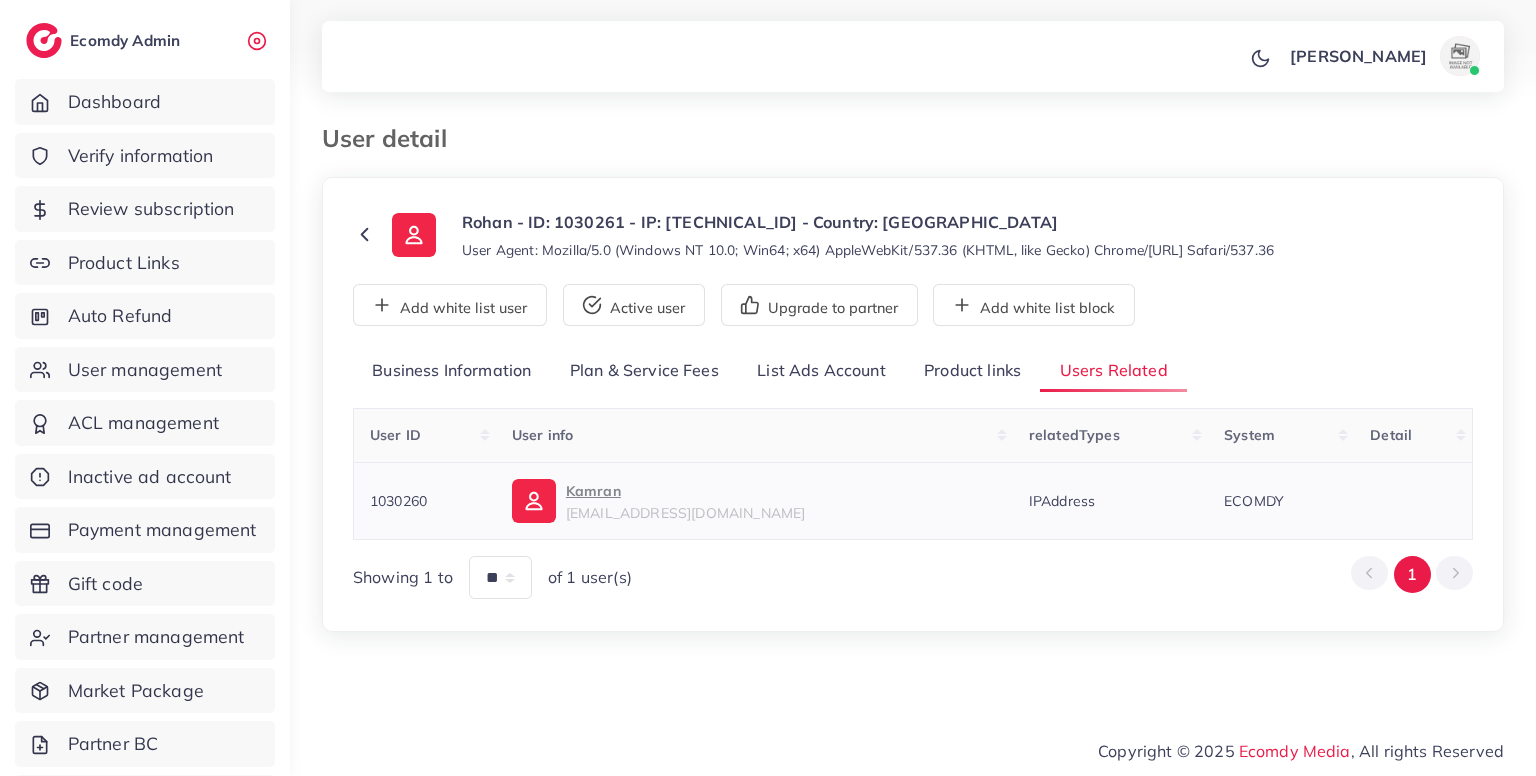 click on "1030260" at bounding box center (425, 500) 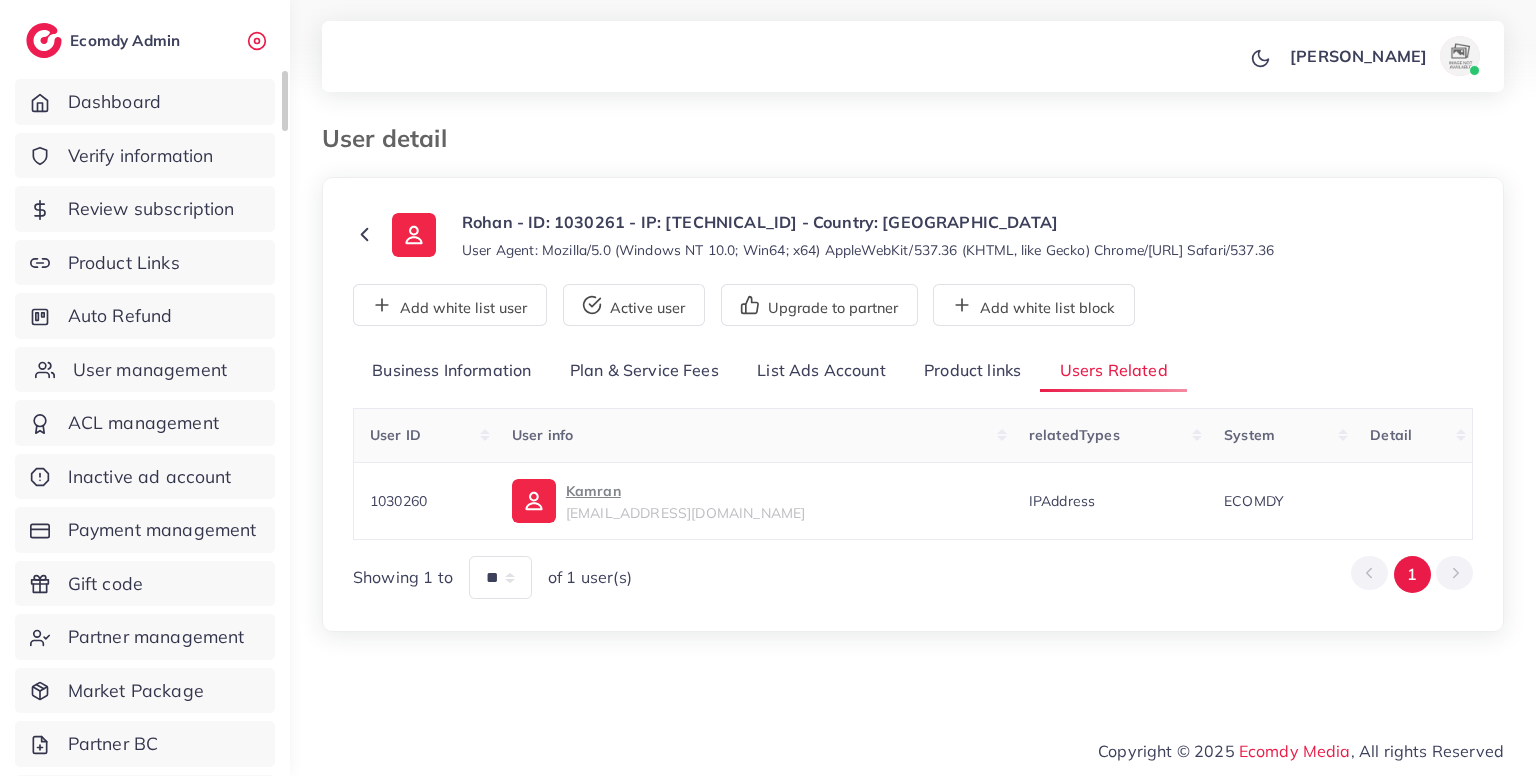 click on "User management" at bounding box center (150, 370) 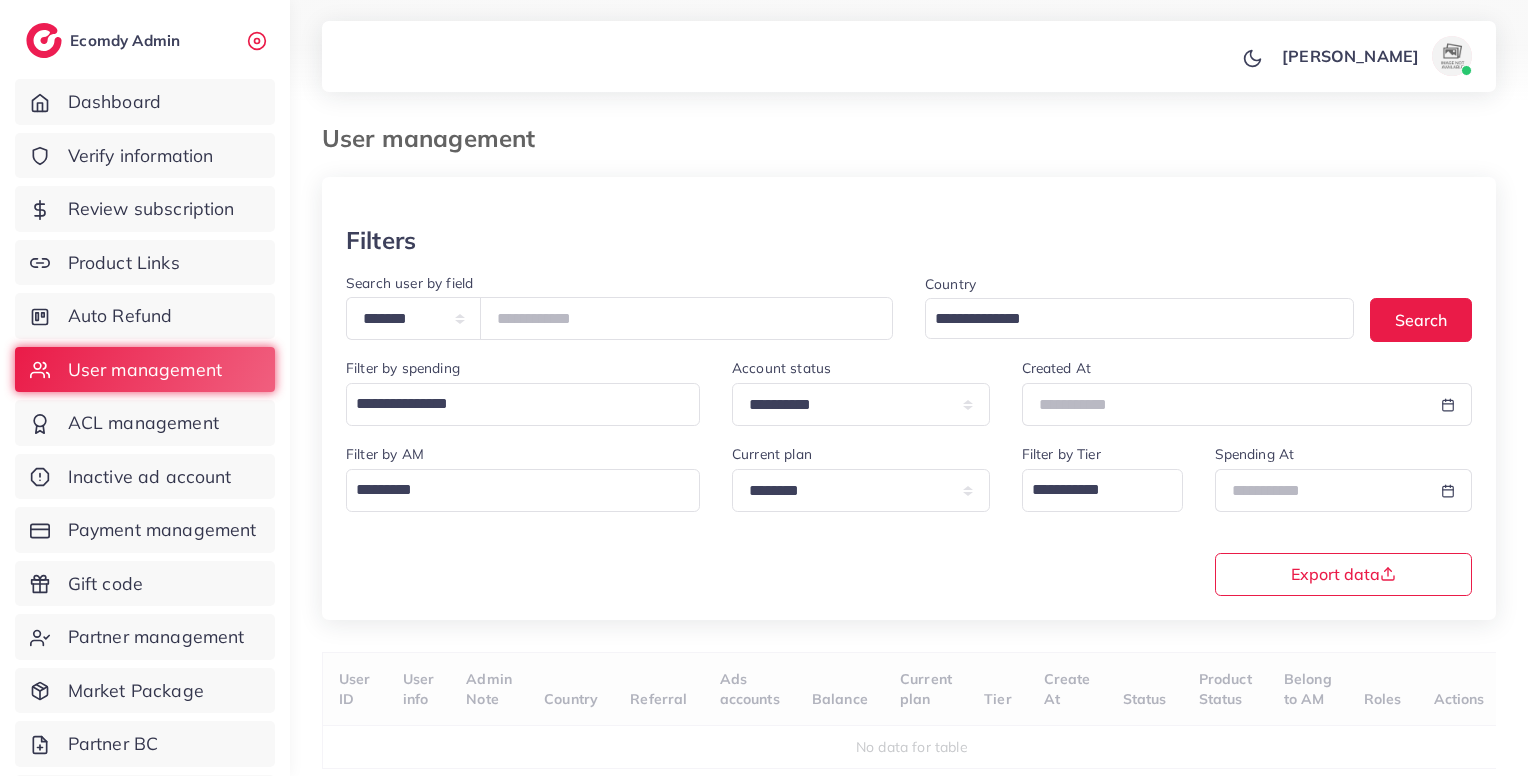 click on "**********" at bounding box center [619, 314] 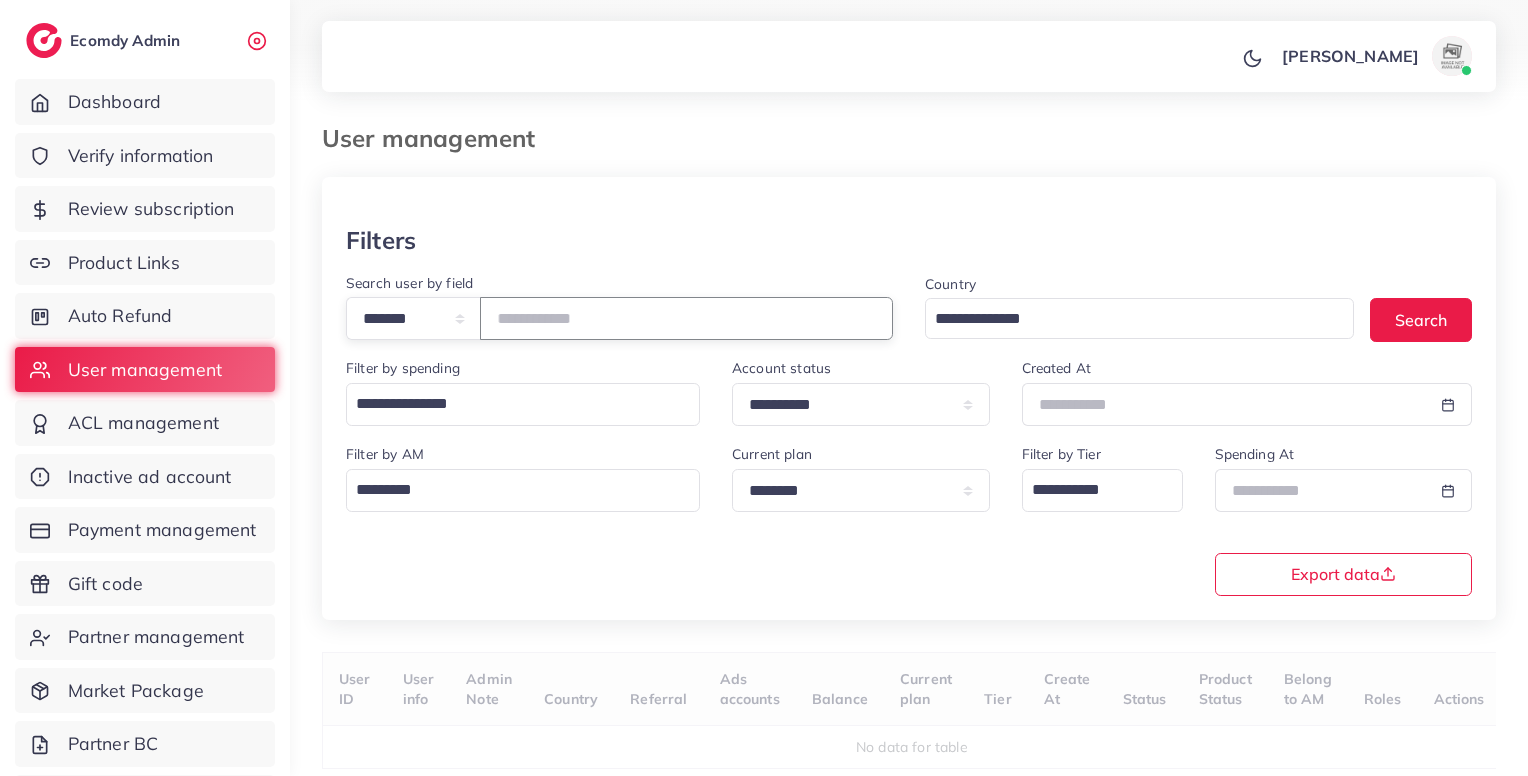 paste on "*******" 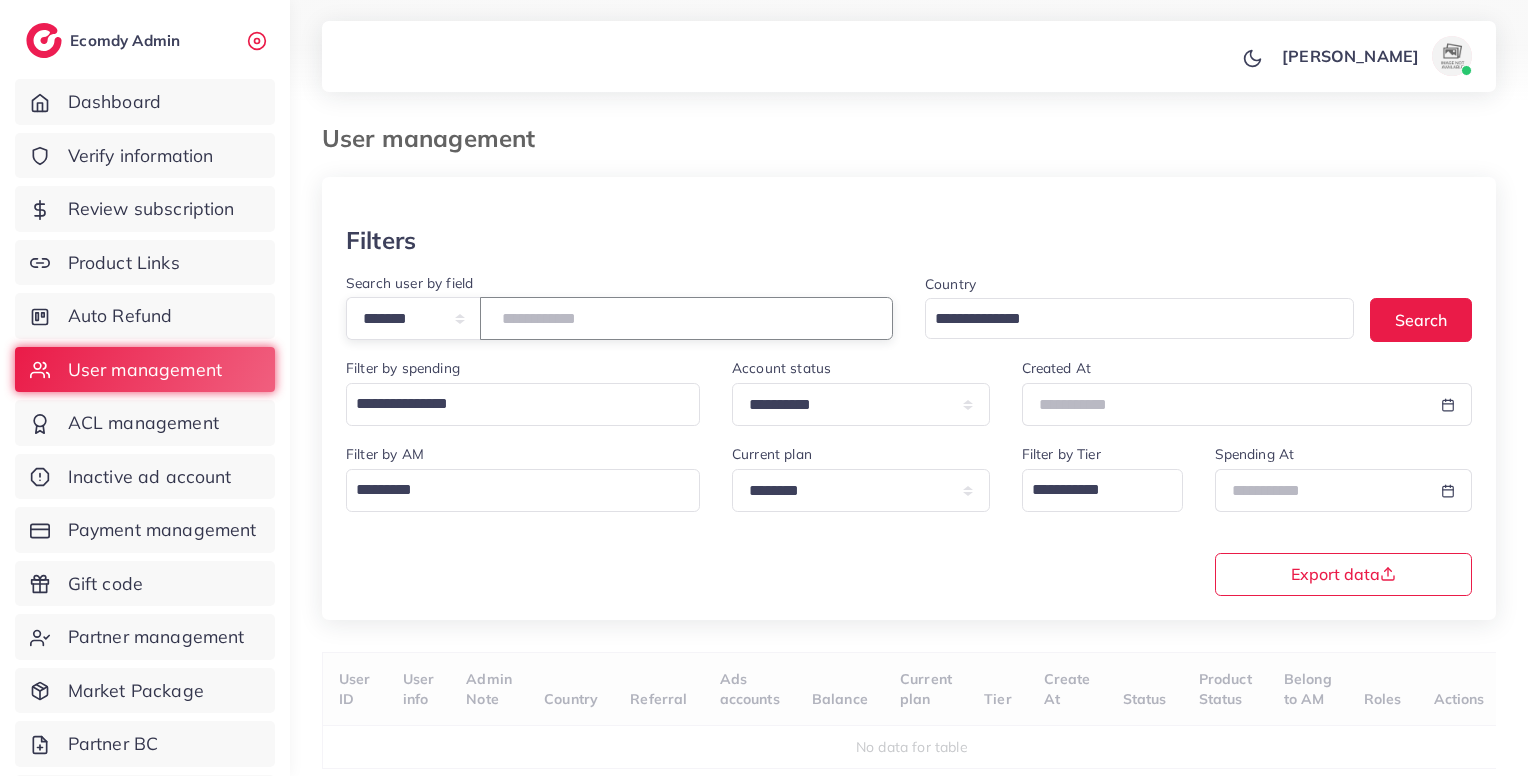 click on "*******" at bounding box center (686, 318) 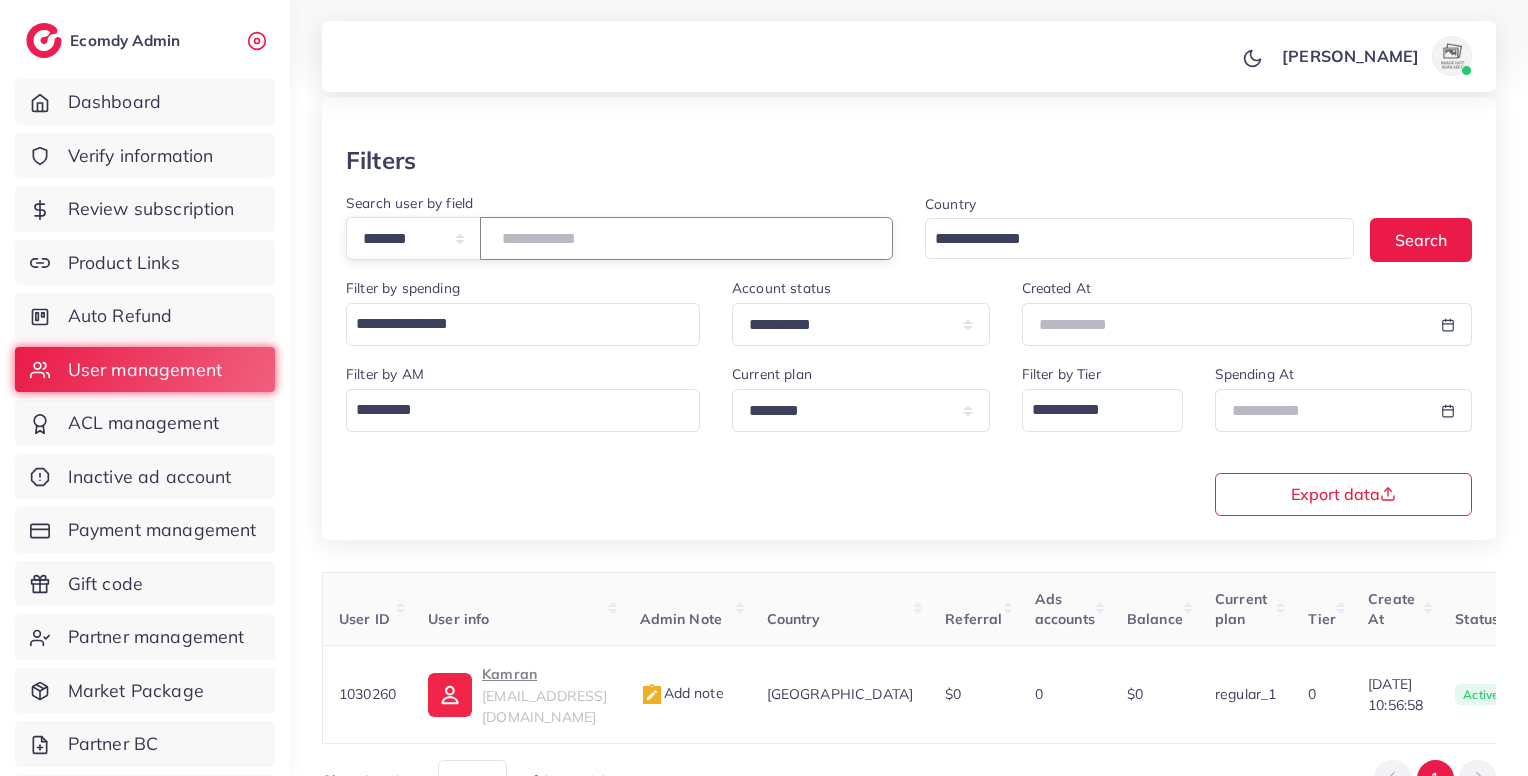 scroll, scrollTop: 183, scrollLeft: 0, axis: vertical 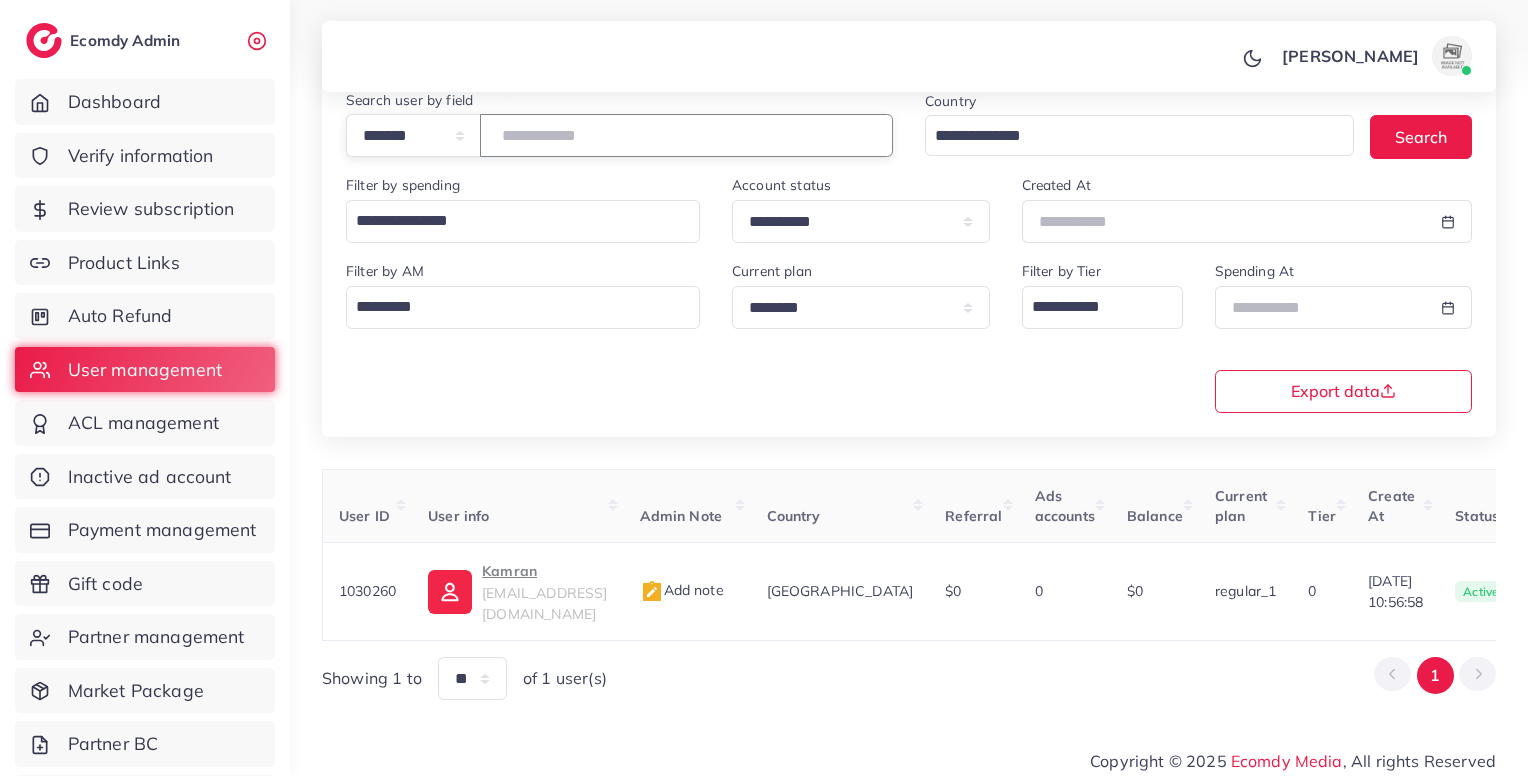 type on "*******" 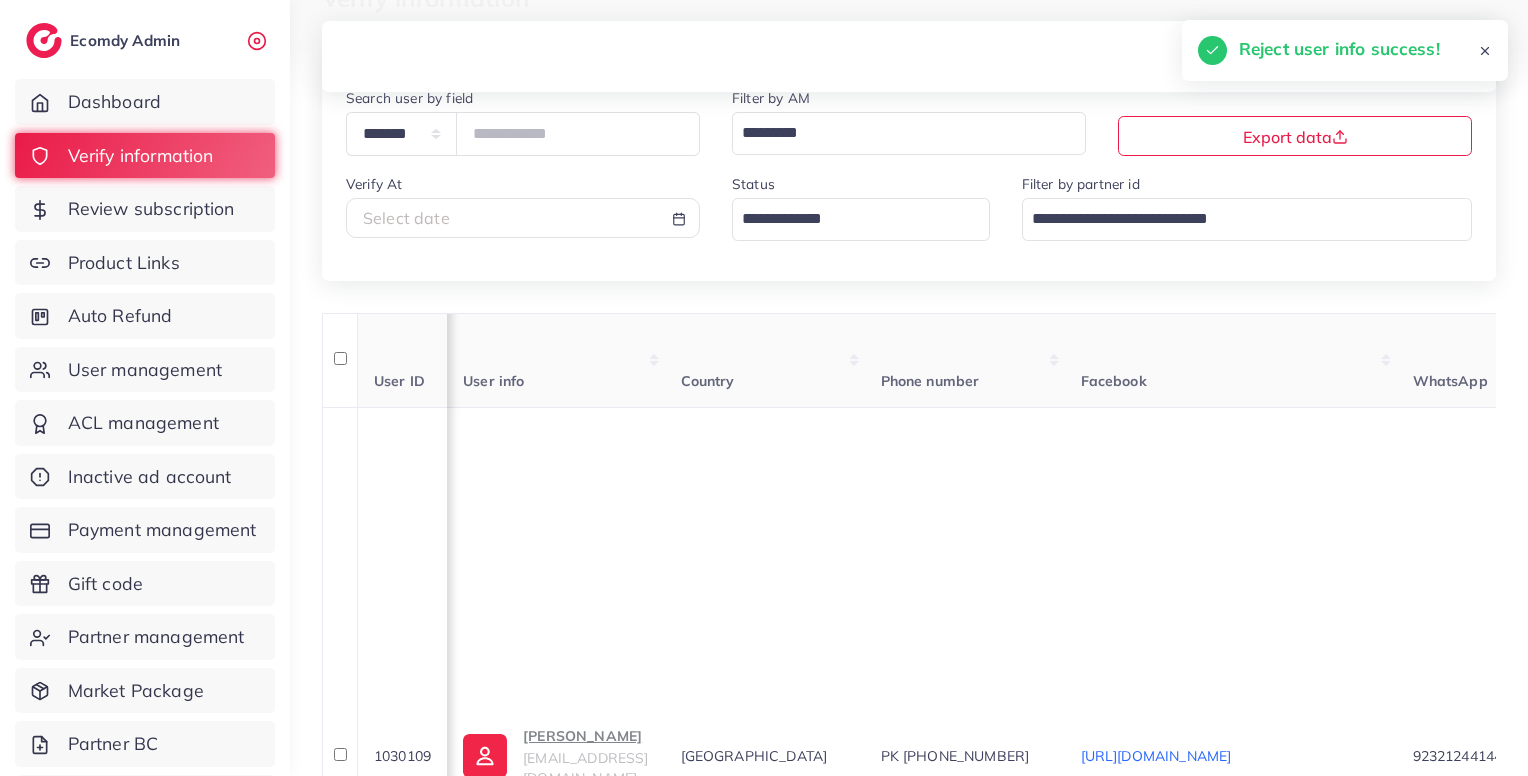 scroll, scrollTop: 140, scrollLeft: 0, axis: vertical 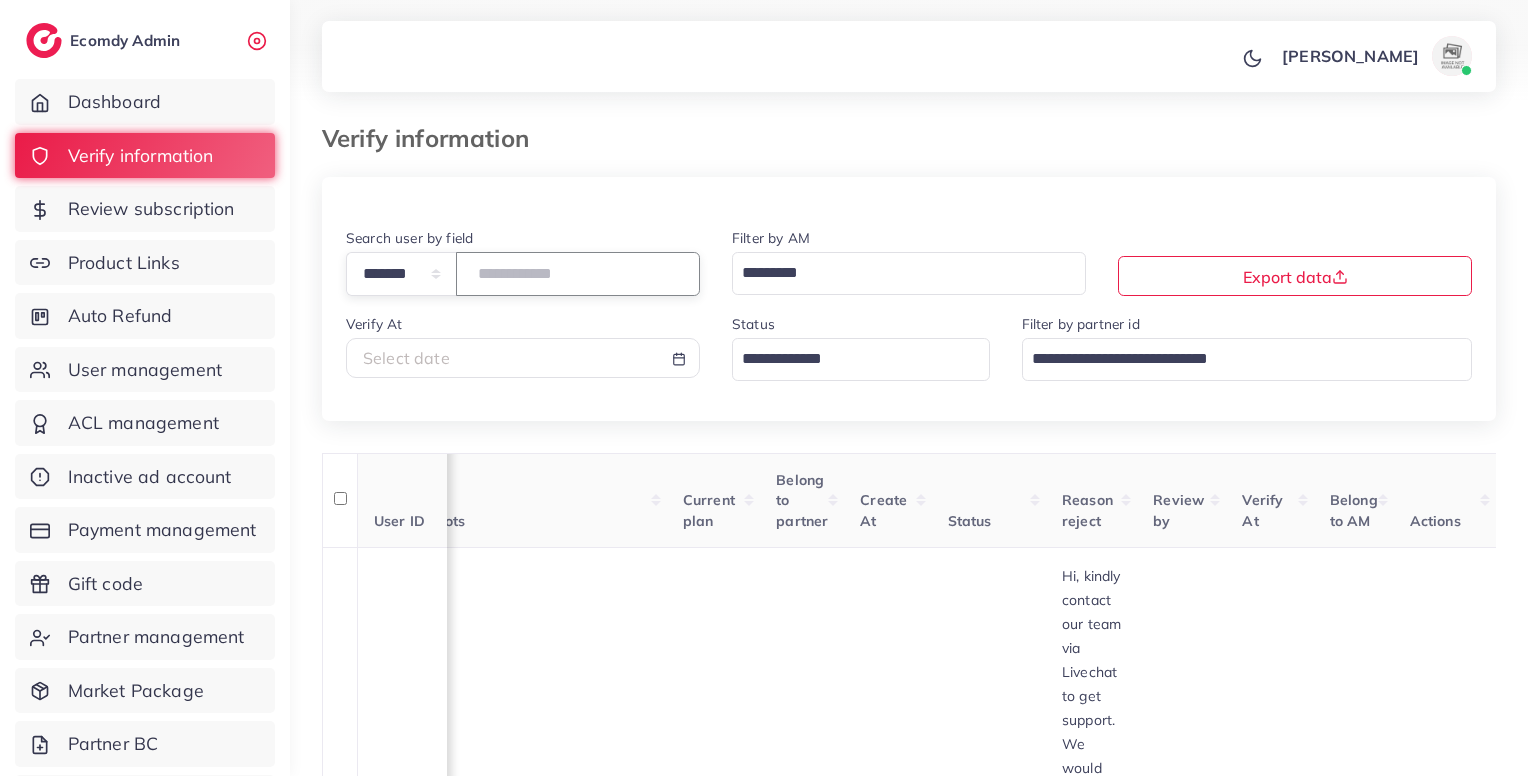 click on "*******" at bounding box center [578, 273] 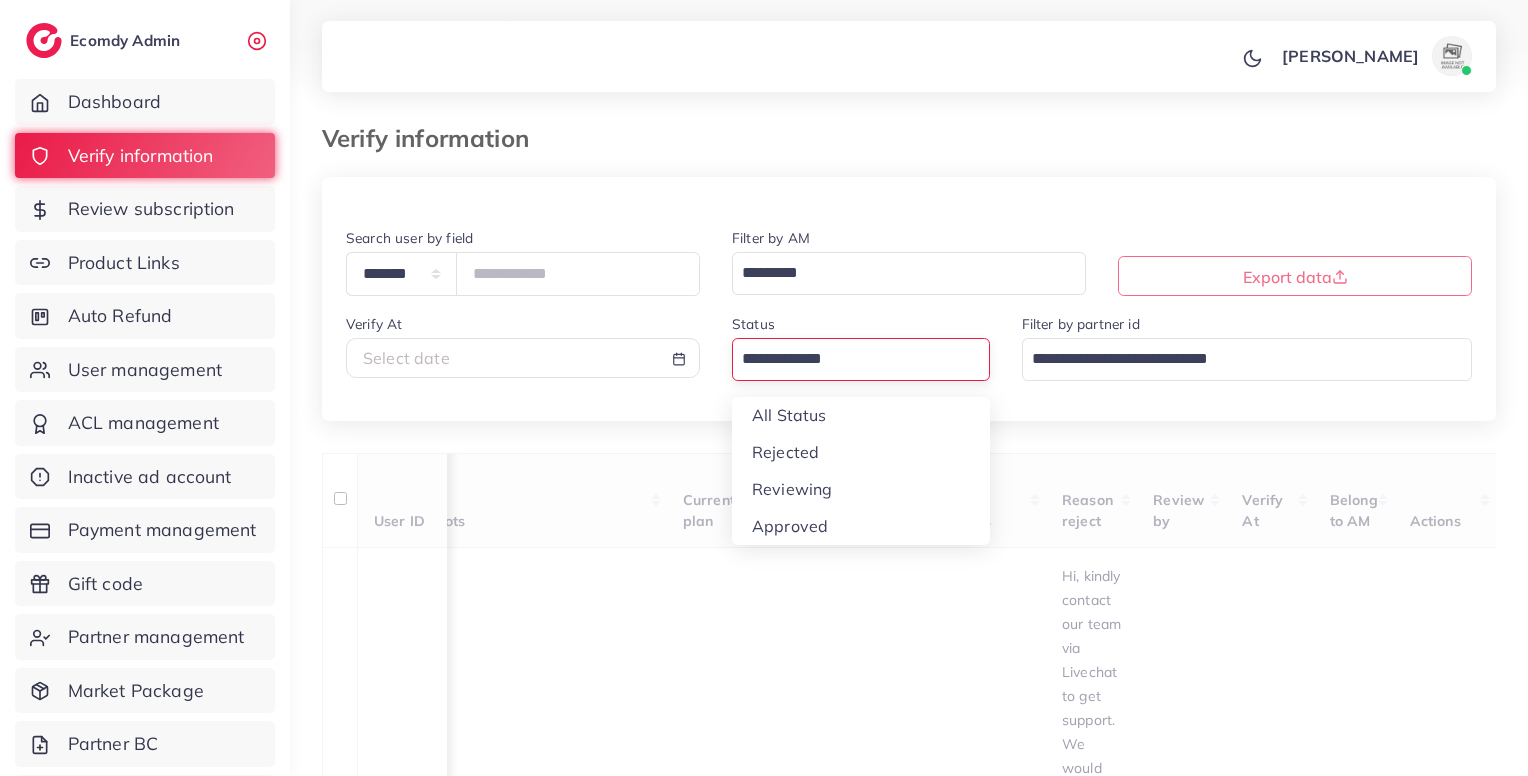 click at bounding box center (849, 359) 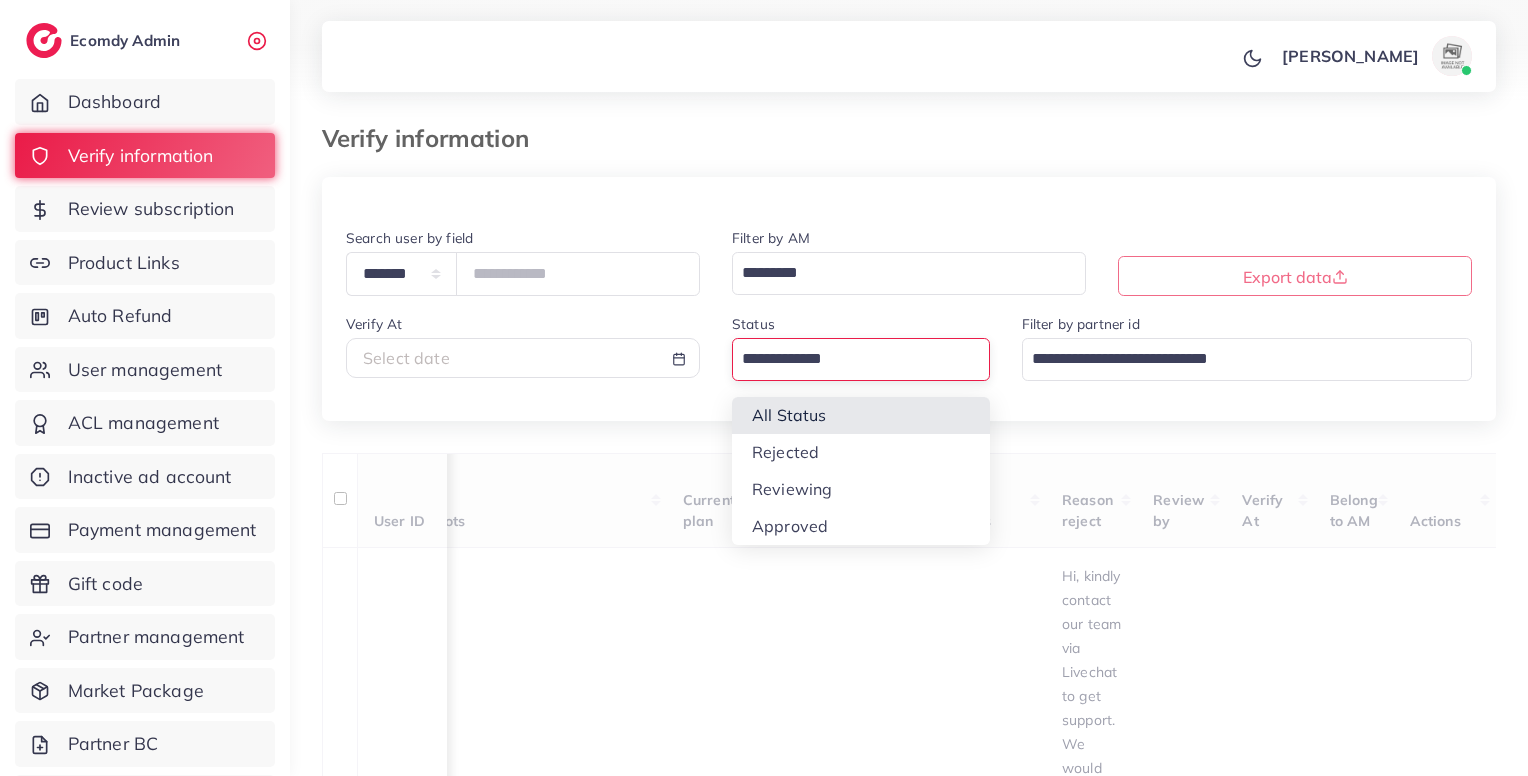 type on "*******" 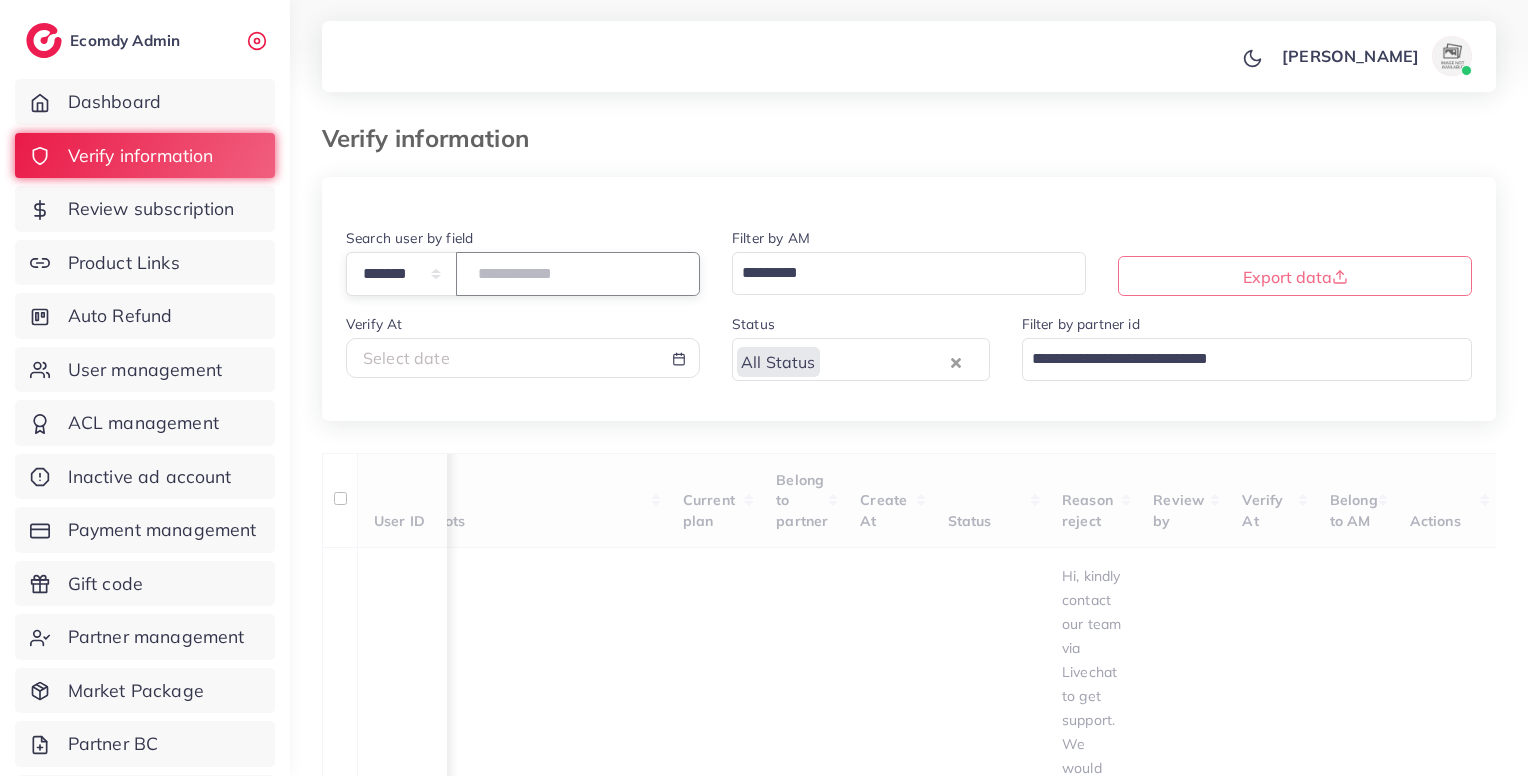 click on "*******" at bounding box center (578, 273) 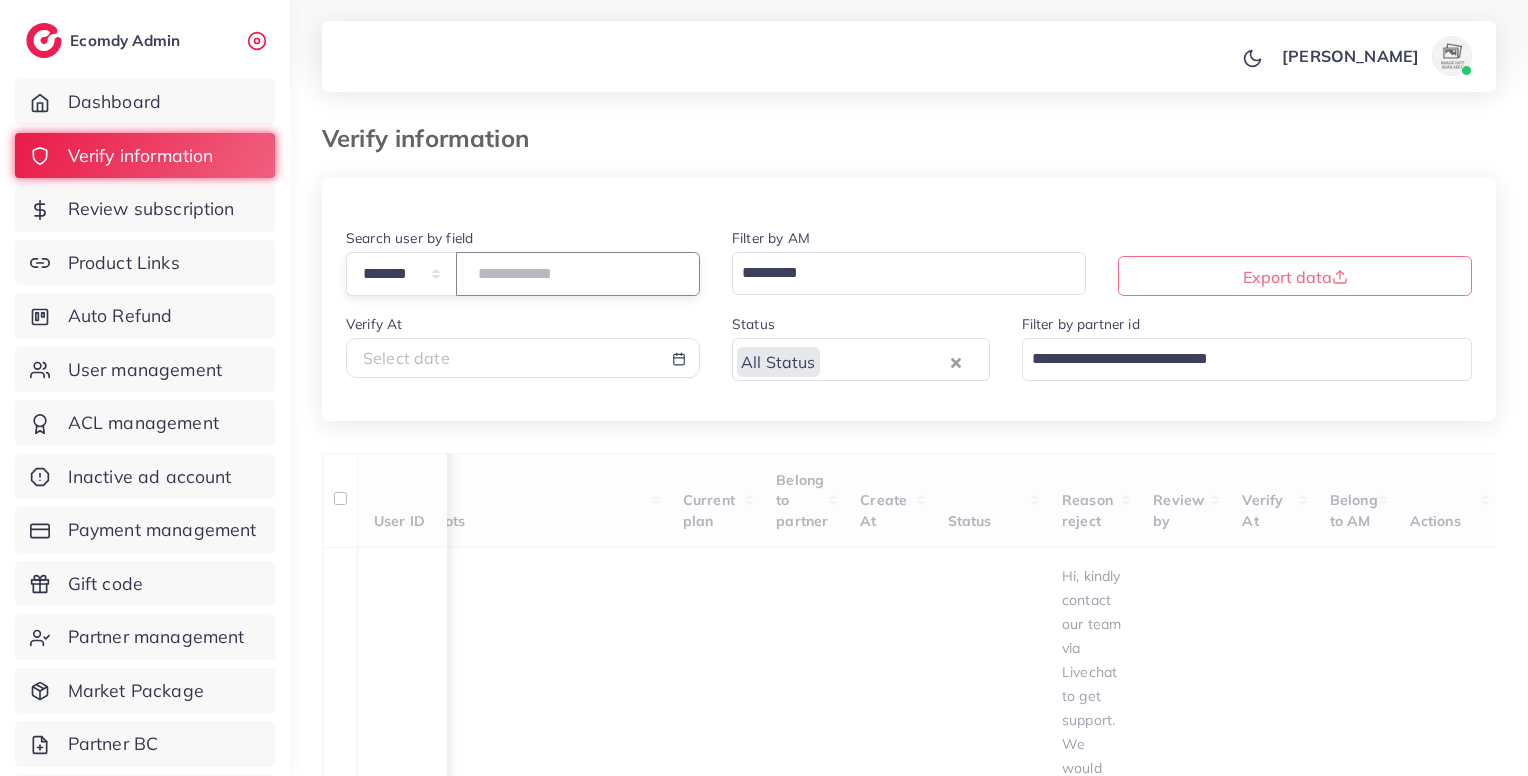 type 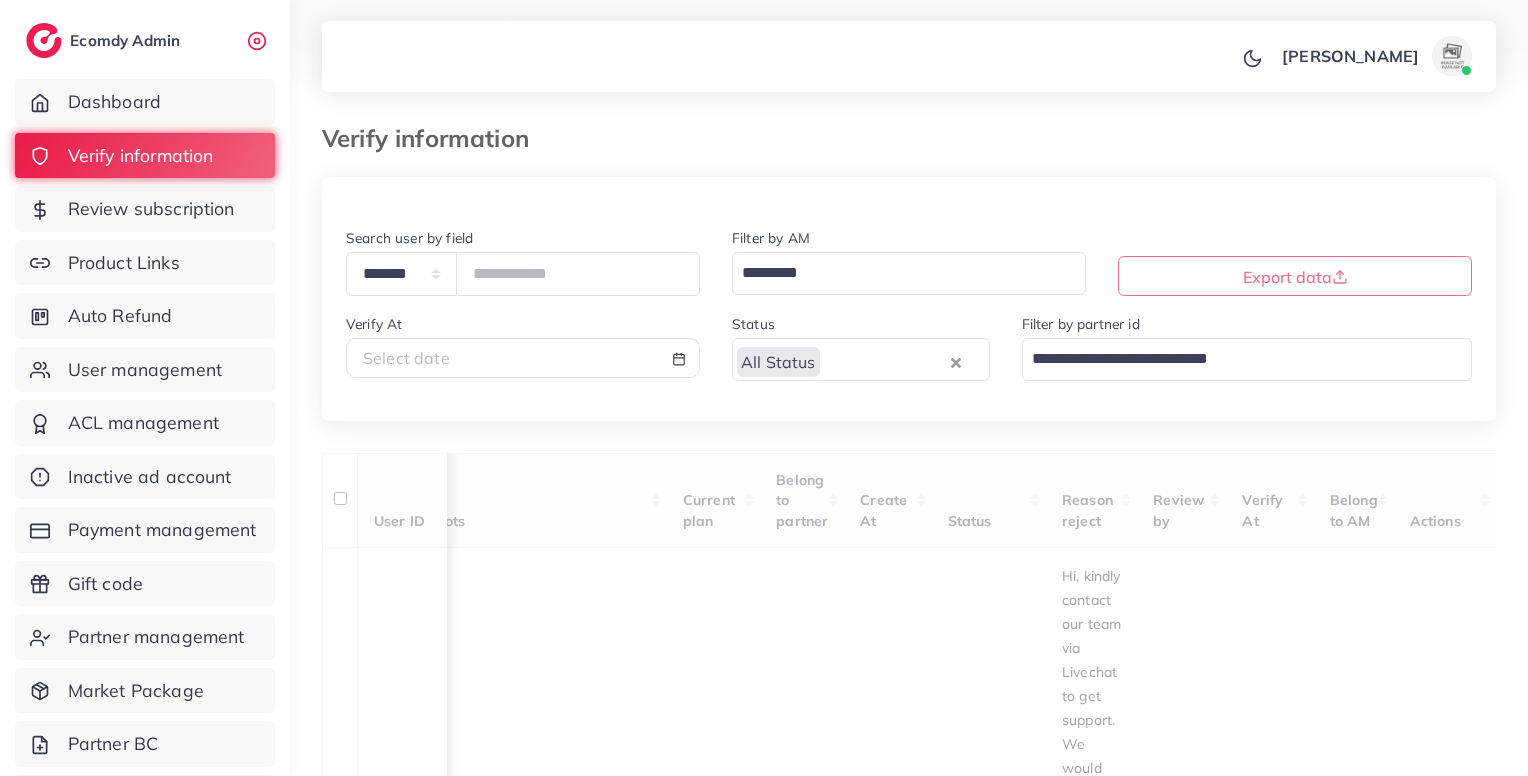 click on "Select date" at bounding box center (523, 358) 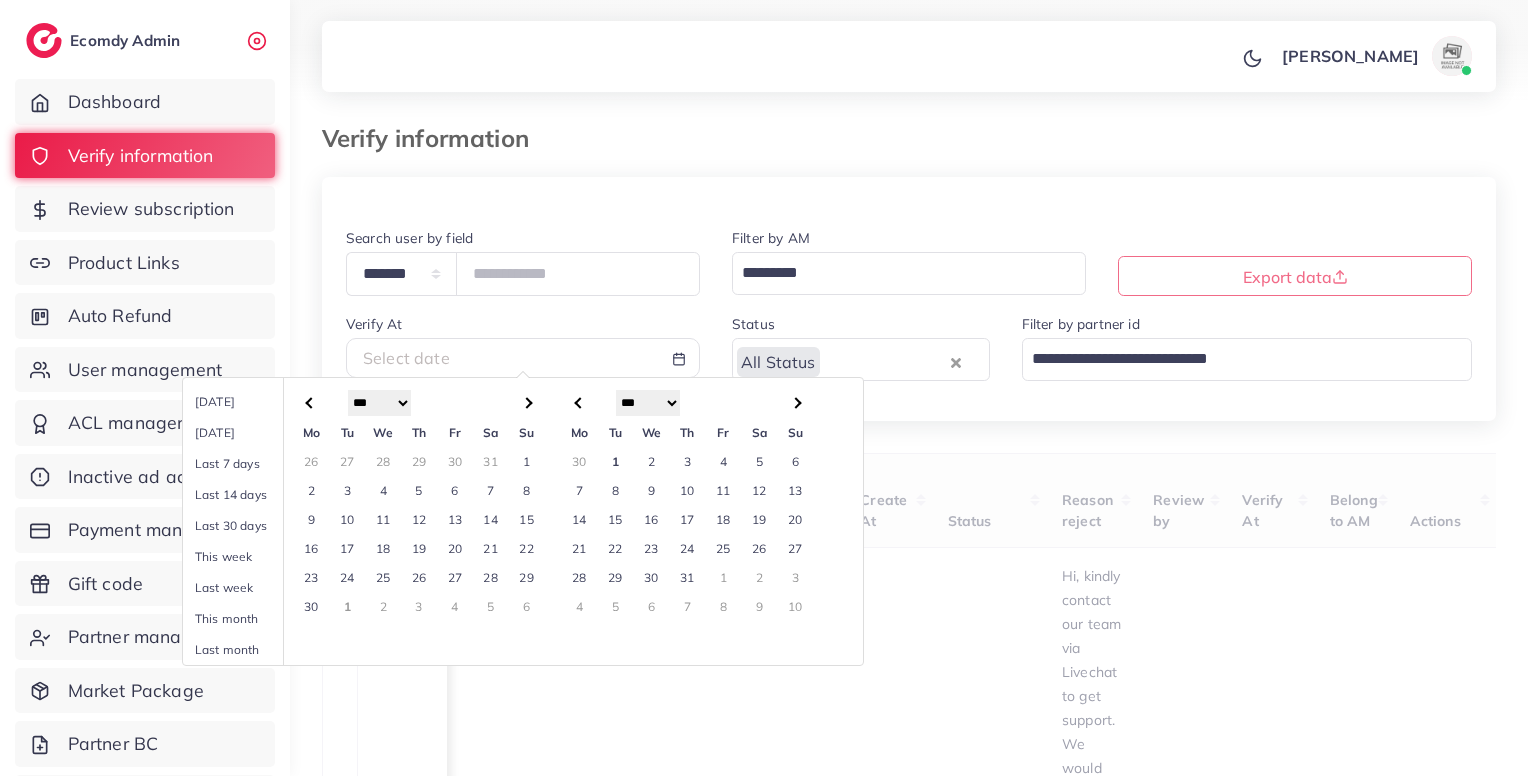 click on "30" at bounding box center (312, 606) 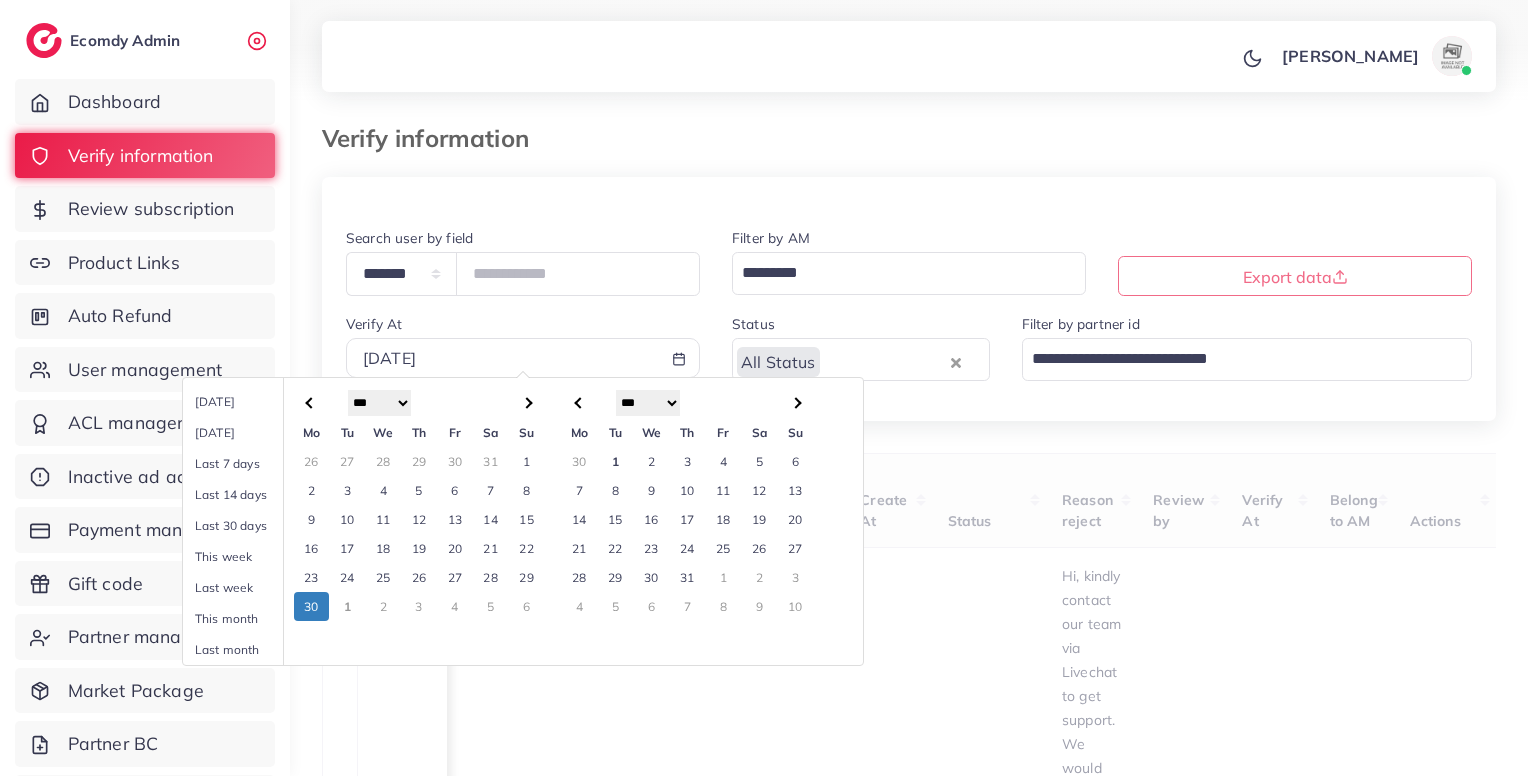 click on "30" at bounding box center [312, 606] 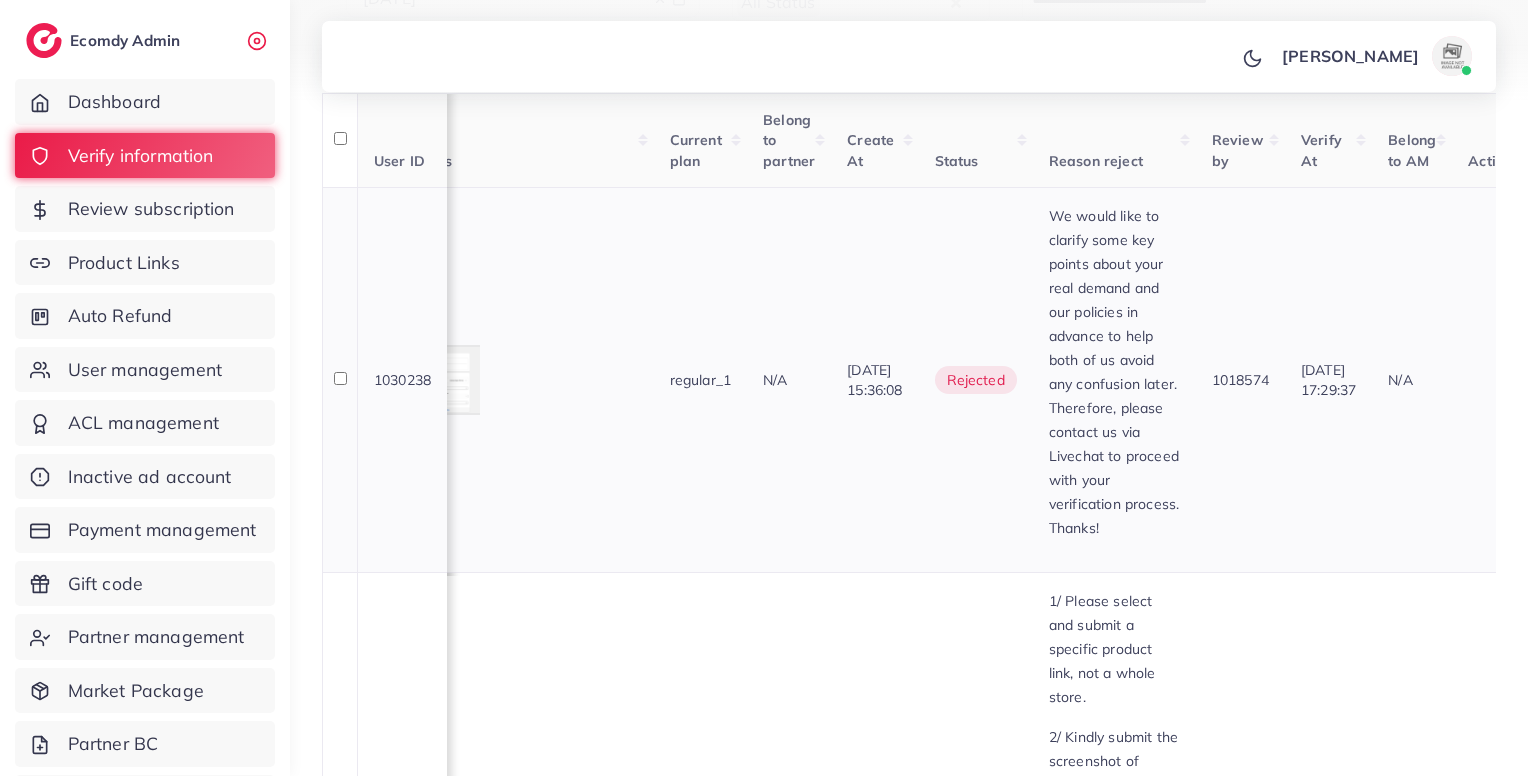 scroll, scrollTop: 363, scrollLeft: 0, axis: vertical 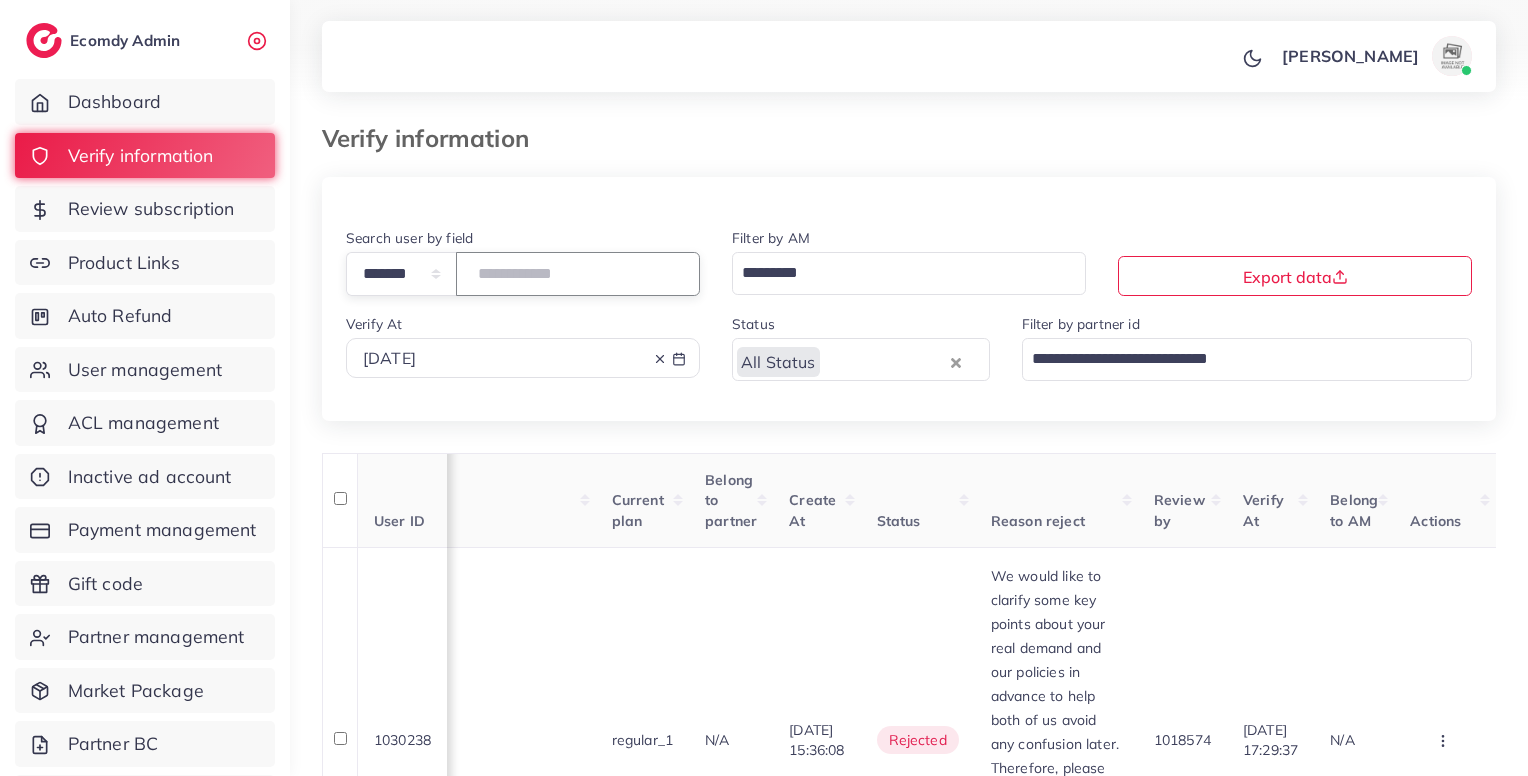 click on "*******" at bounding box center [578, 273] 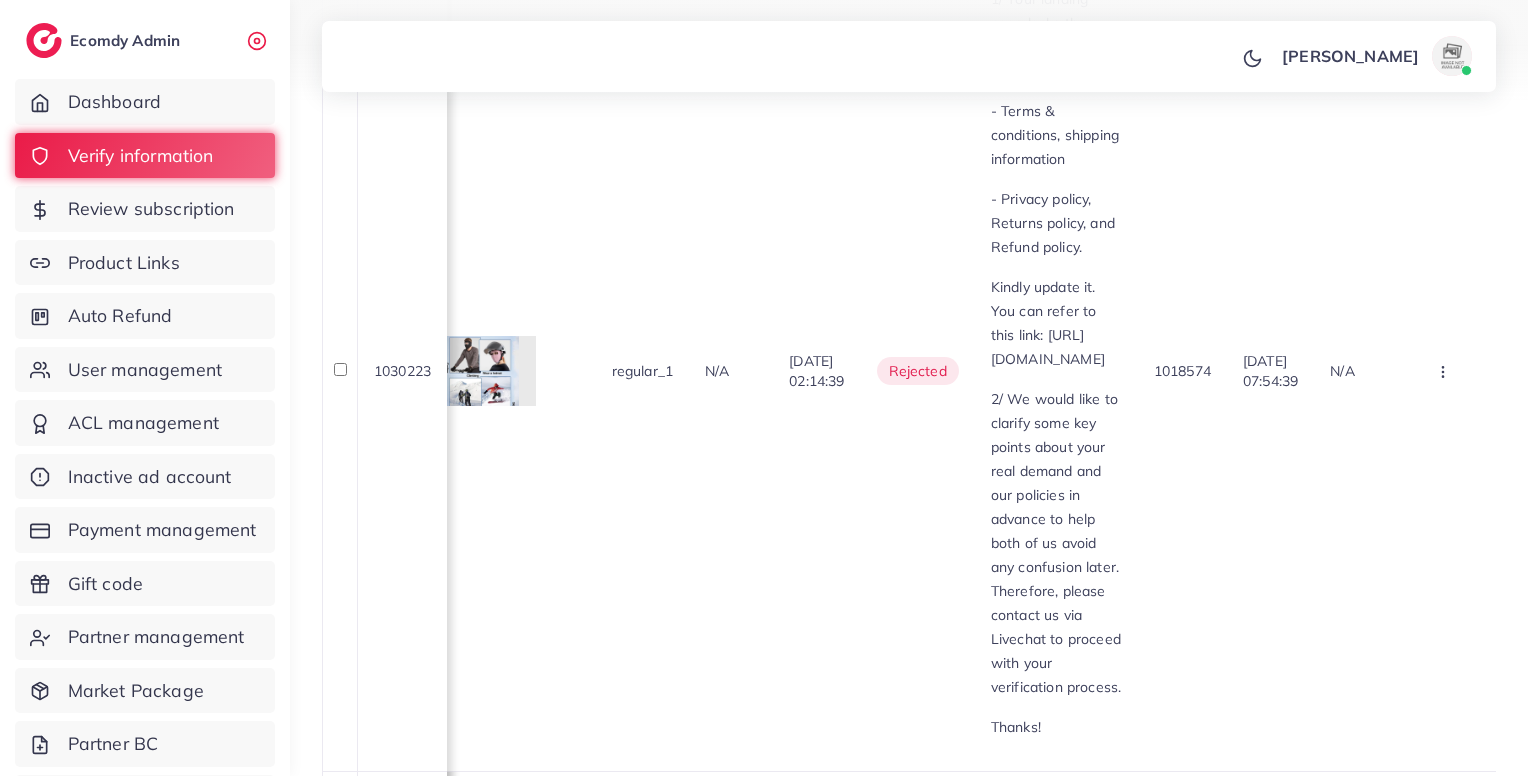 scroll, scrollTop: 2478, scrollLeft: 0, axis: vertical 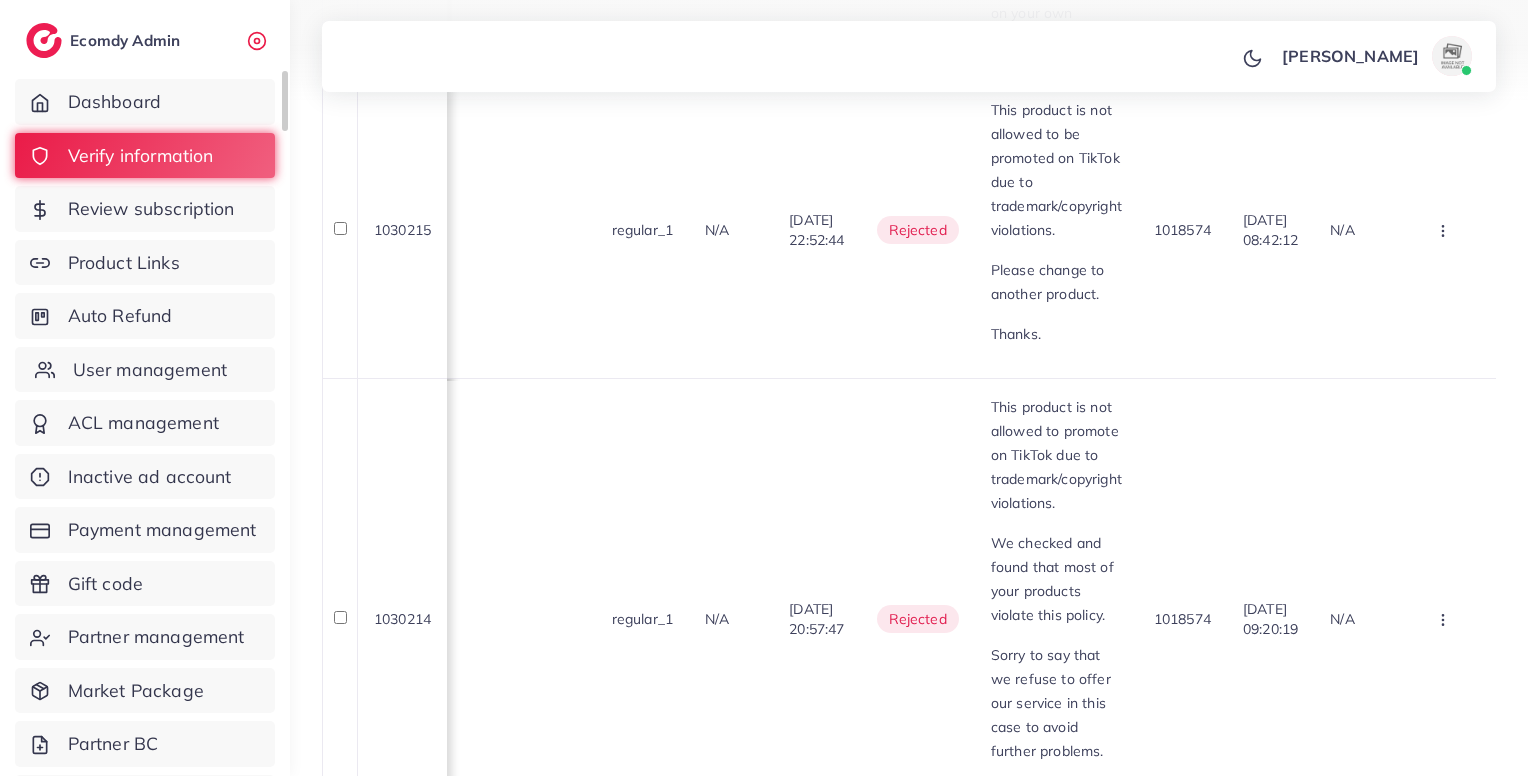 click on "User management" at bounding box center (150, 370) 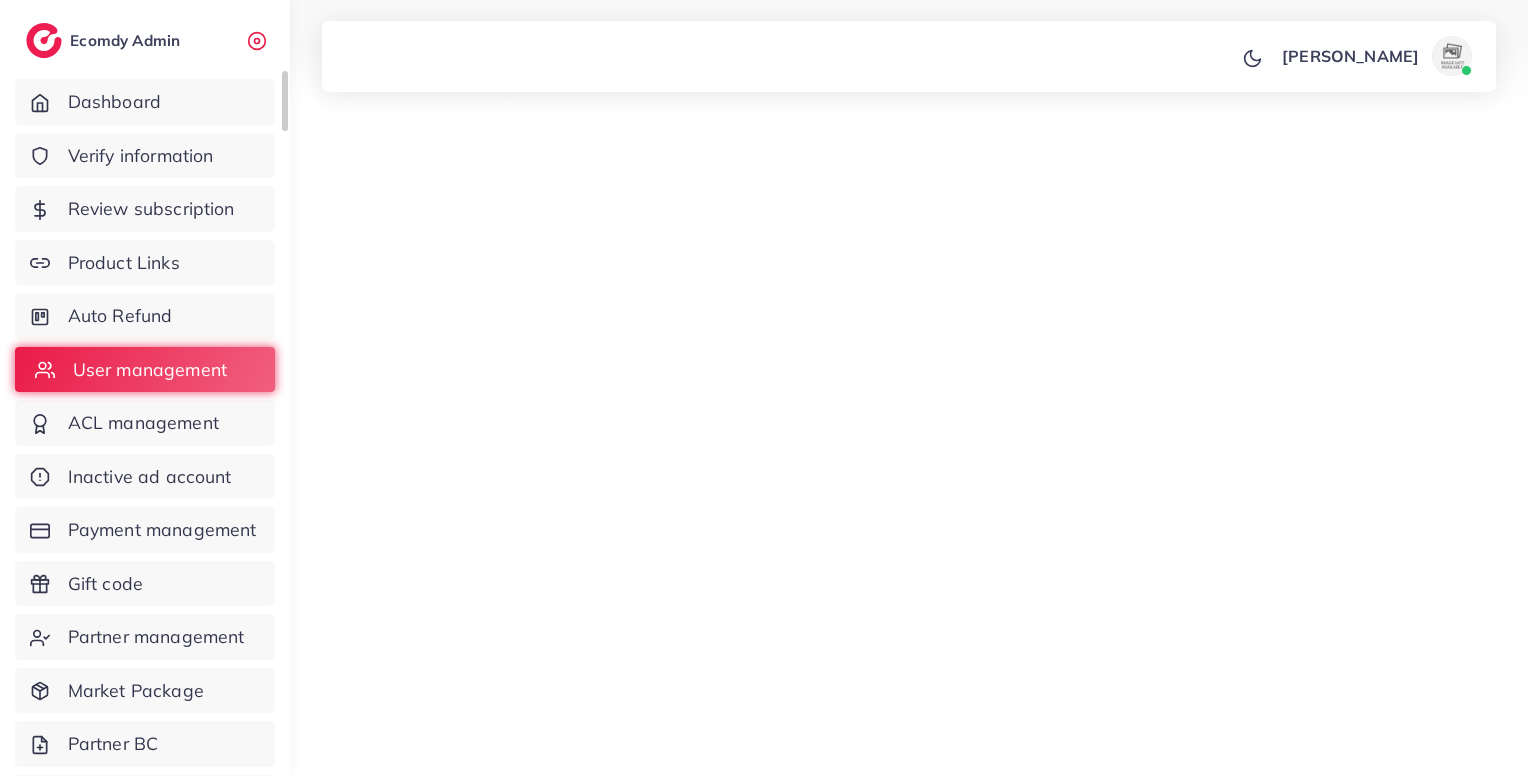 scroll, scrollTop: 0, scrollLeft: 0, axis: both 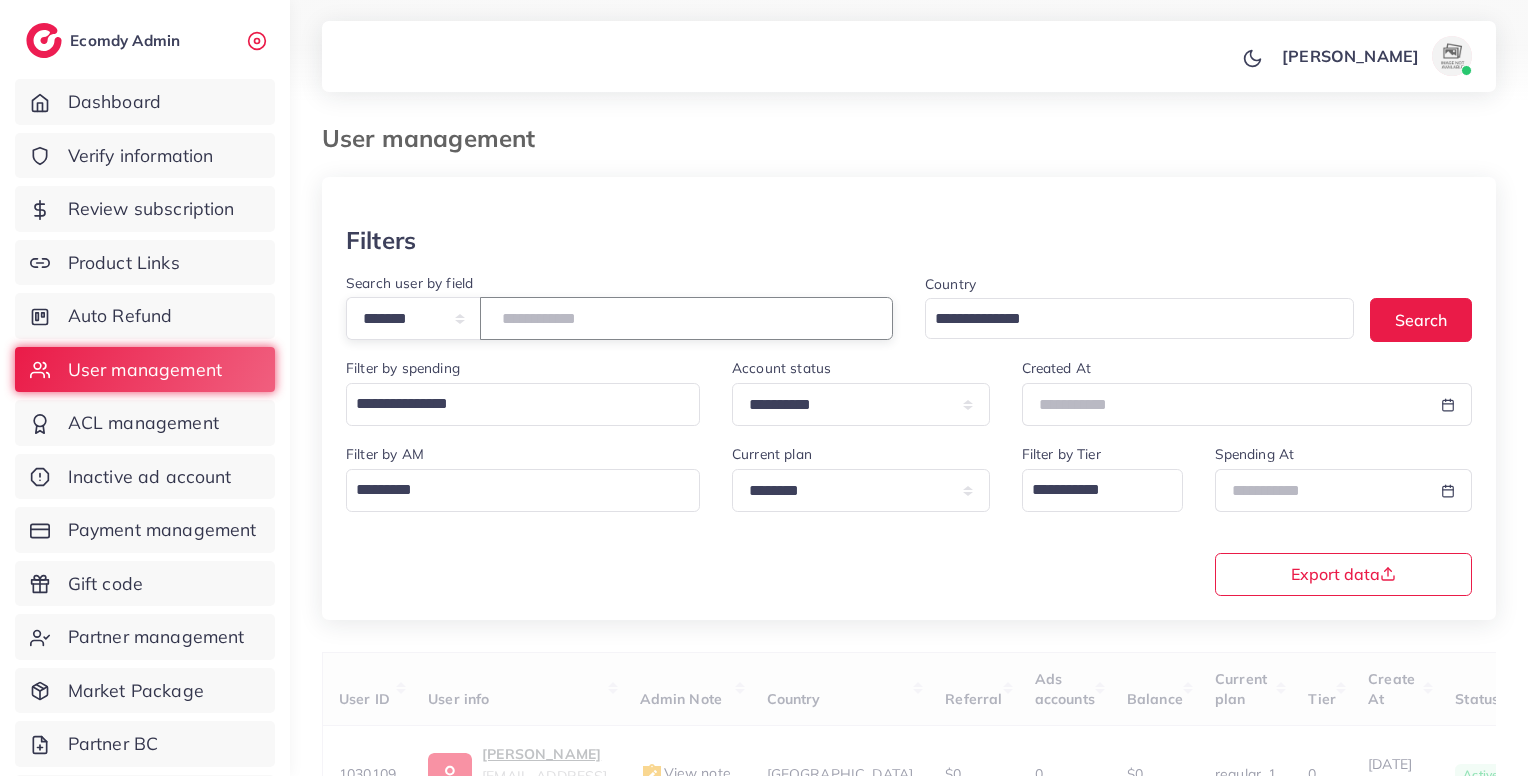 click at bounding box center [686, 318] 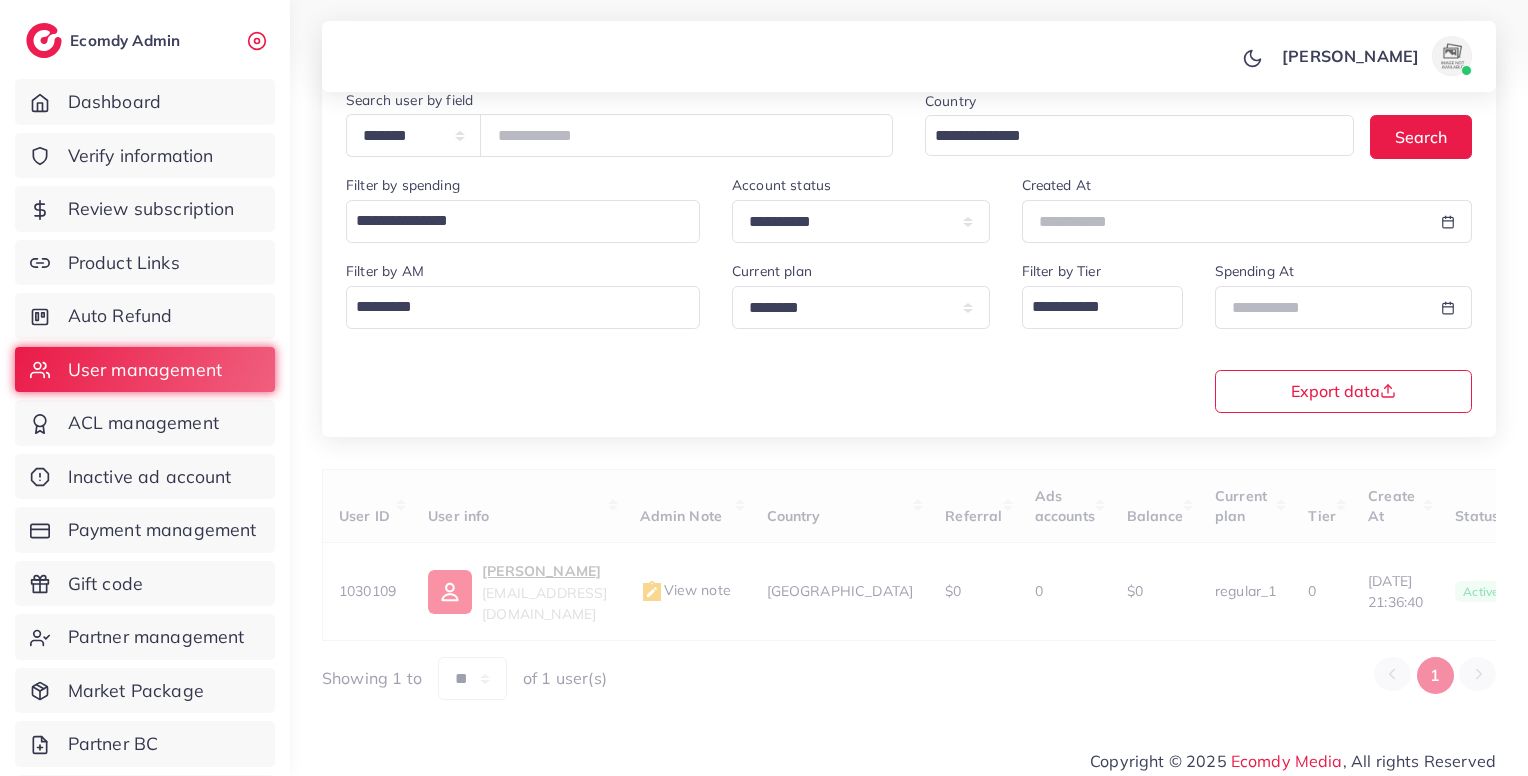 scroll, scrollTop: 182, scrollLeft: 0, axis: vertical 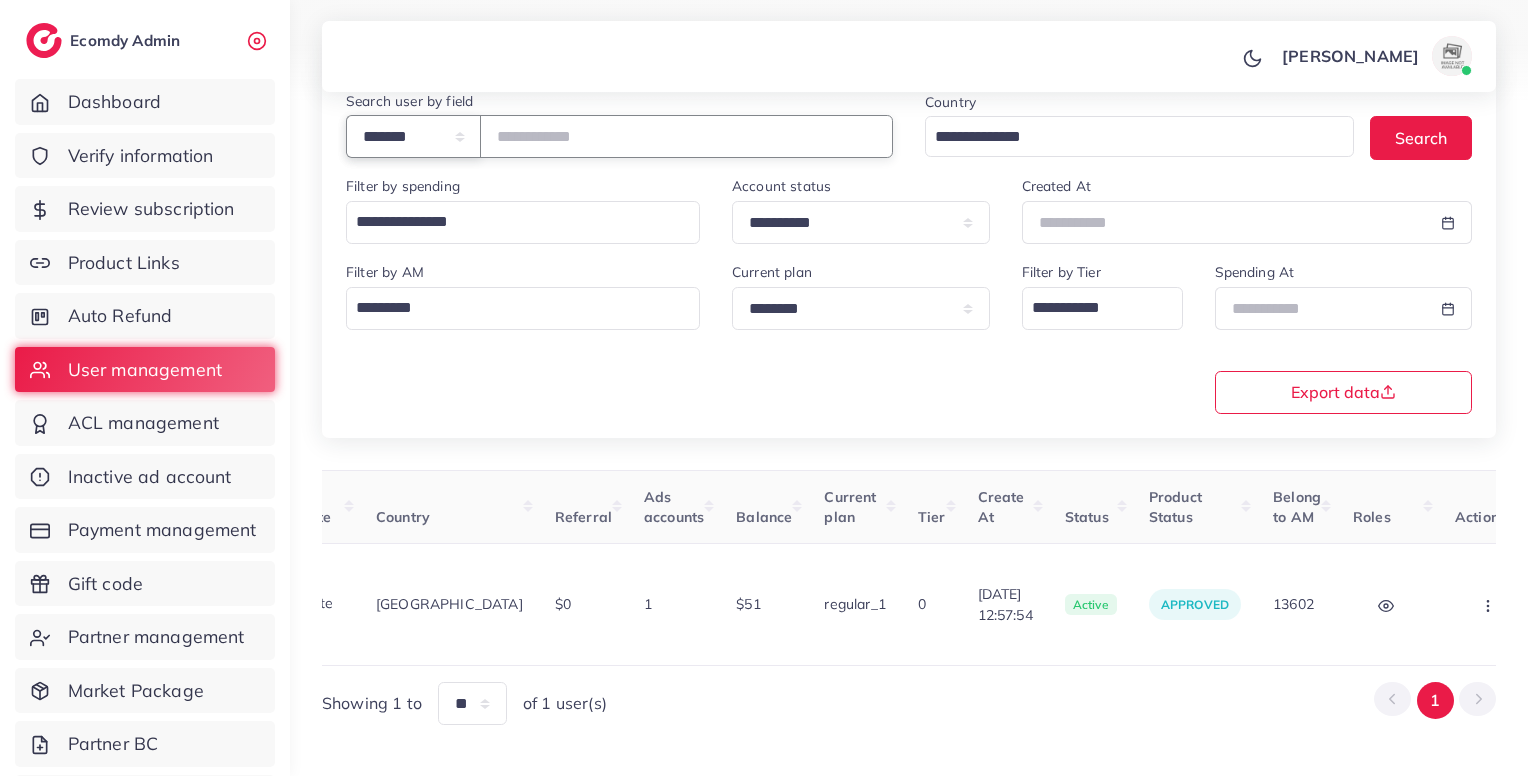 click on "**********" at bounding box center (413, 136) 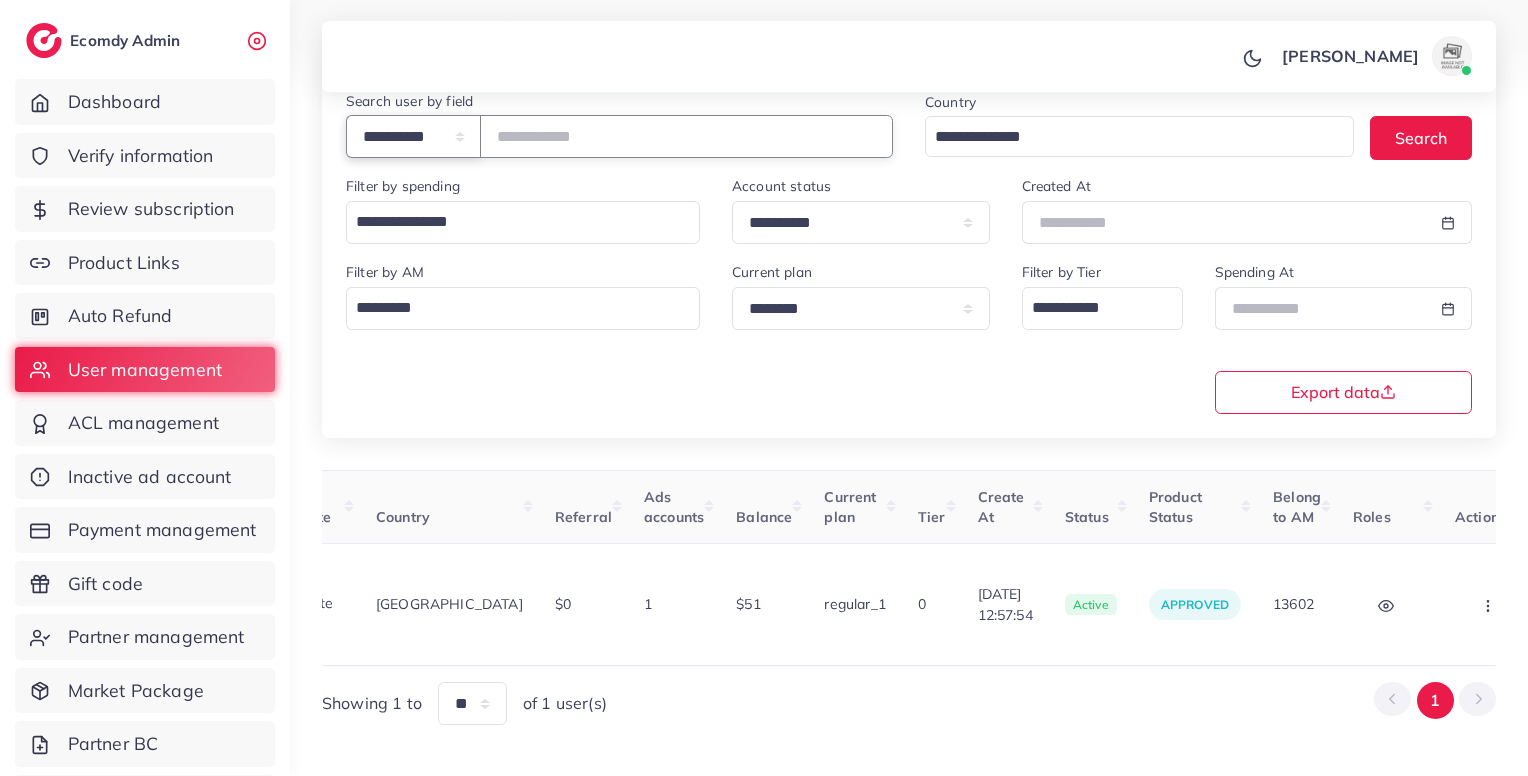 click on "**********" at bounding box center [413, 136] 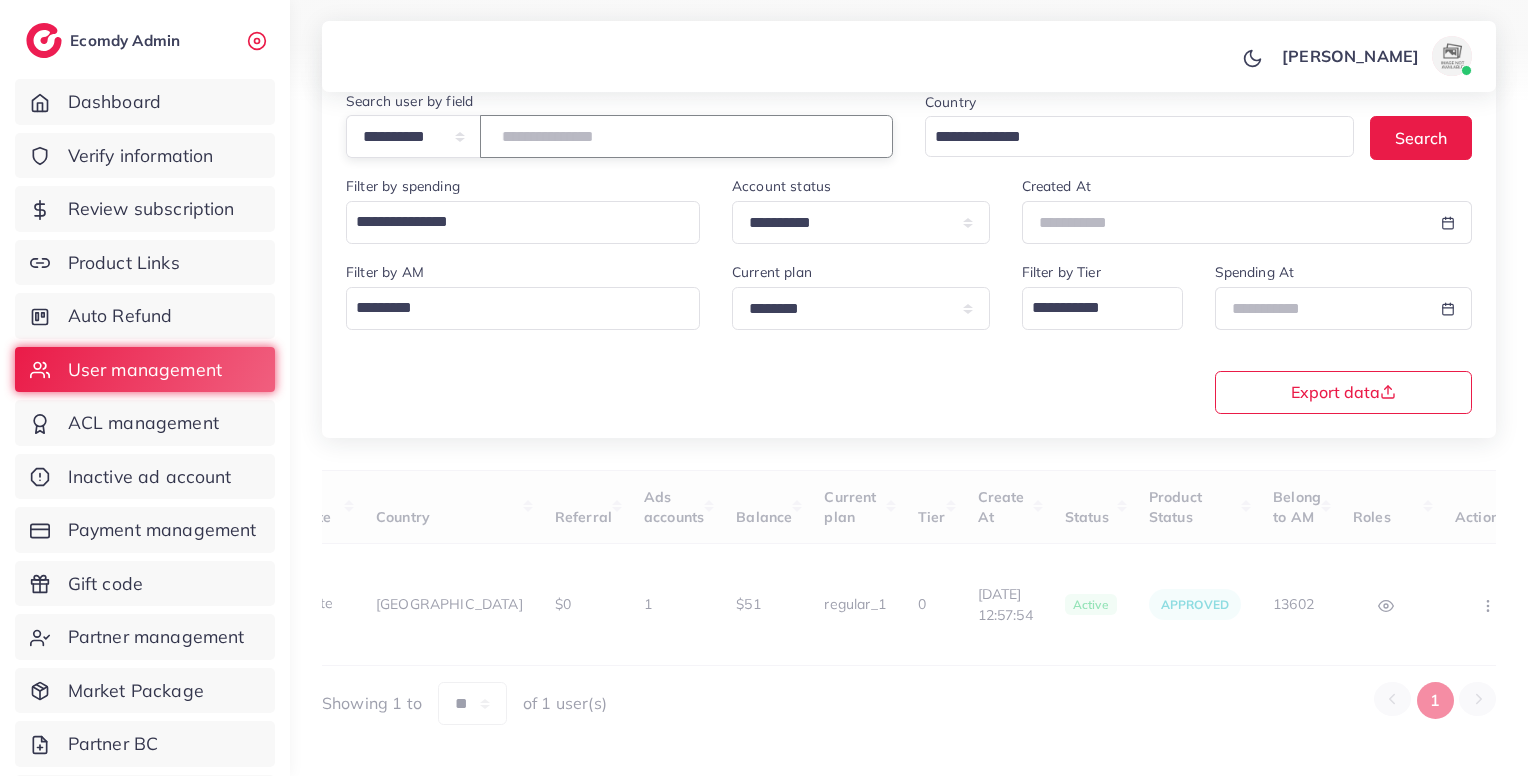 paste on "**********" 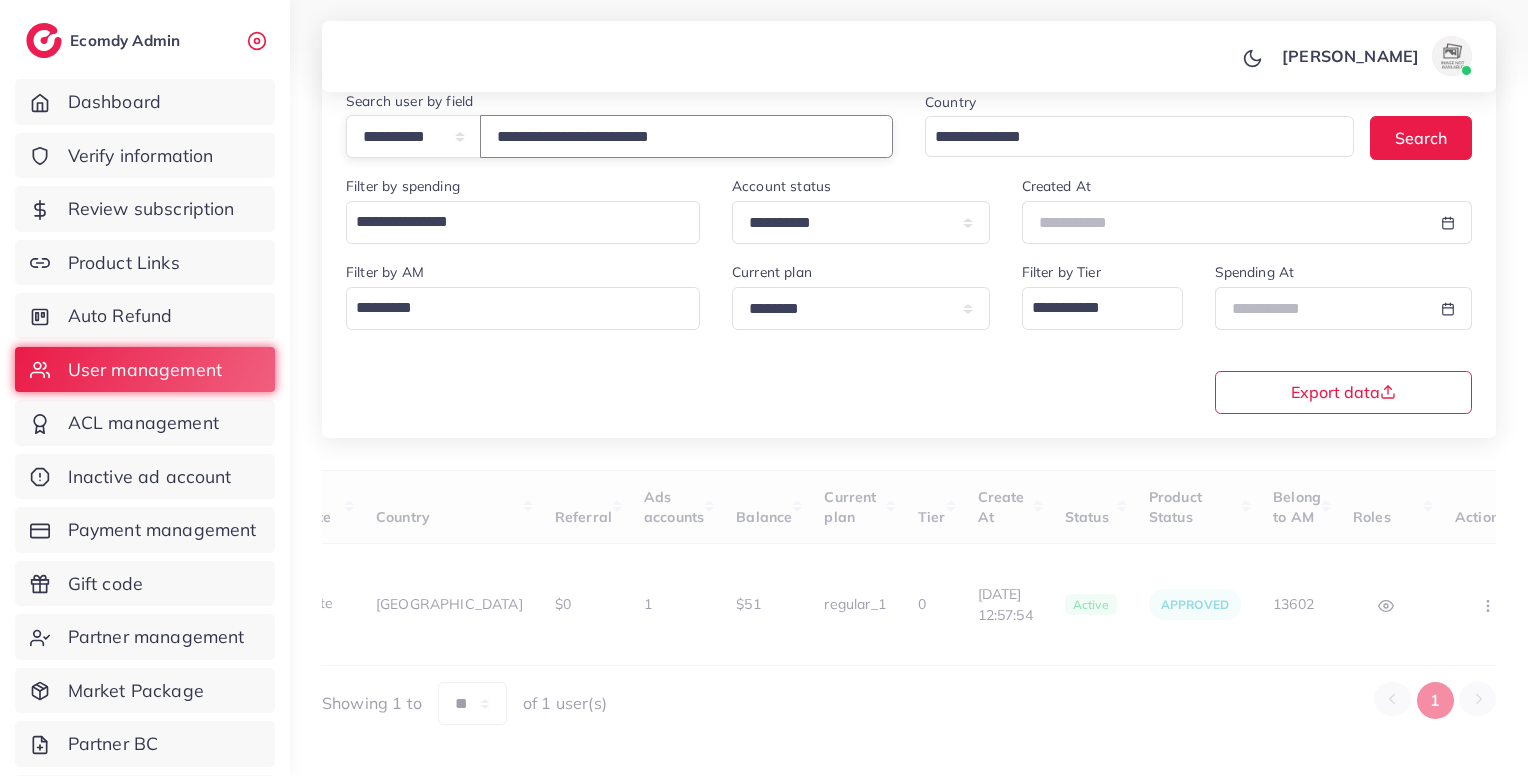 click on "**********" at bounding box center [686, 136] 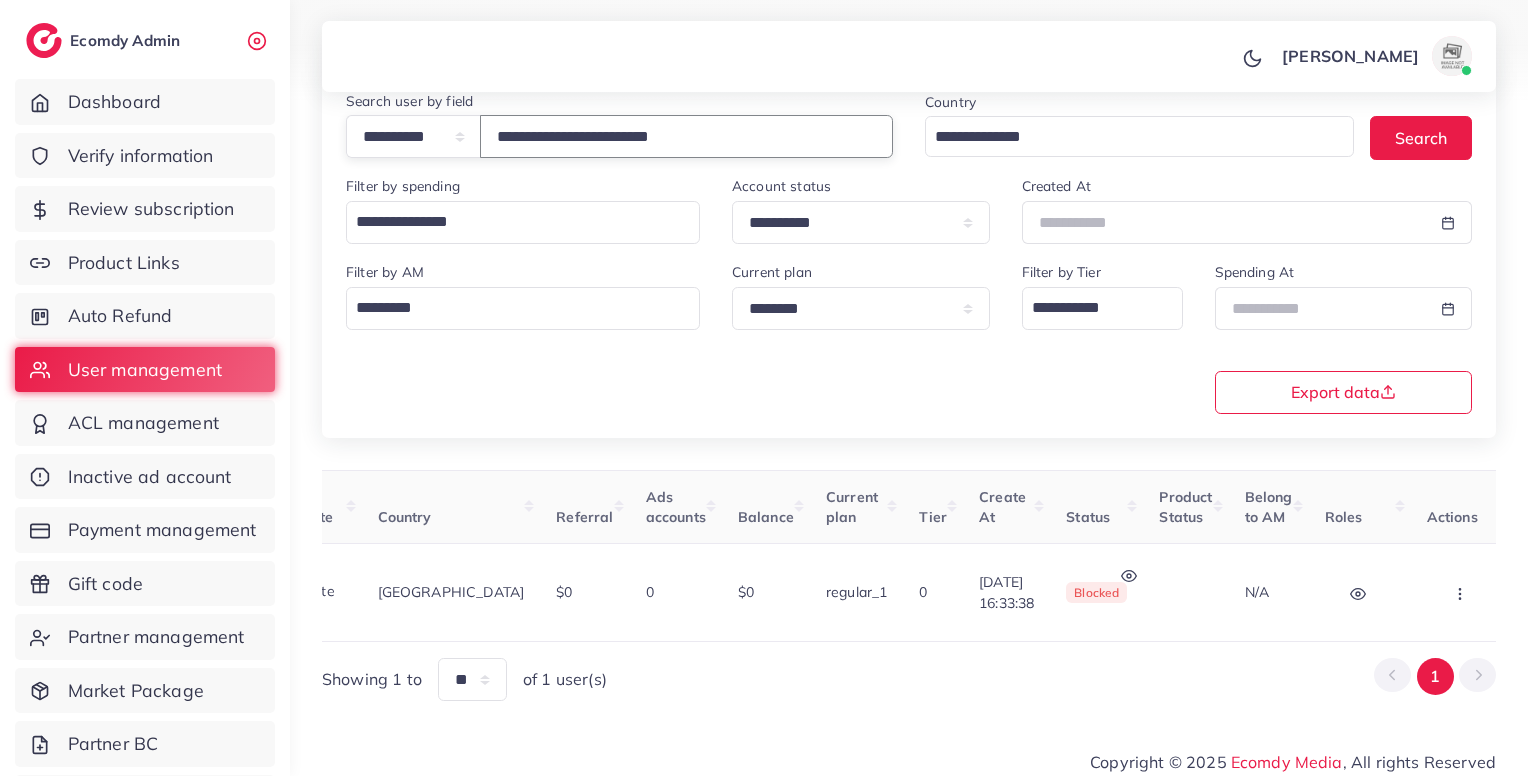 scroll, scrollTop: 0, scrollLeft: 0, axis: both 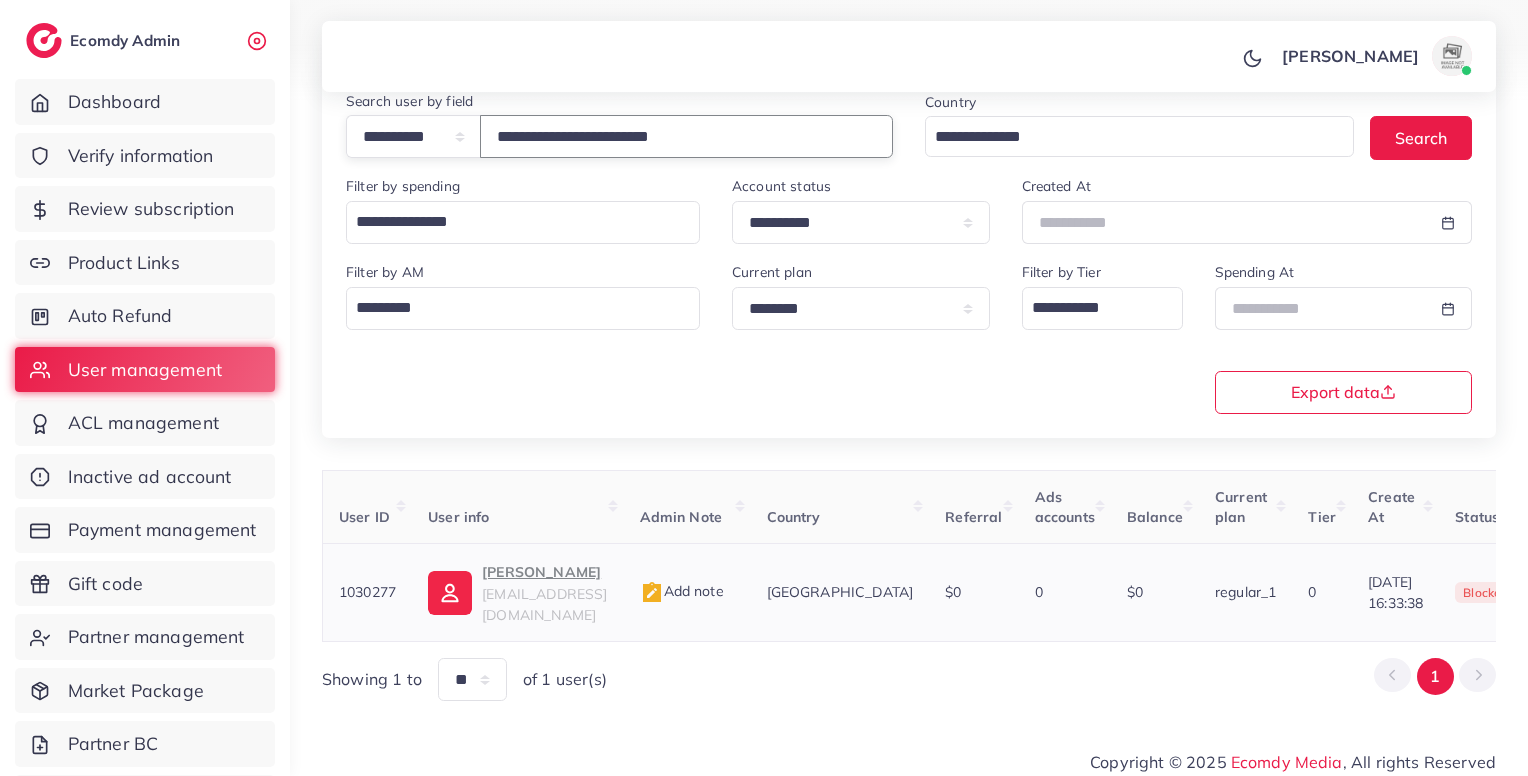 type on "**********" 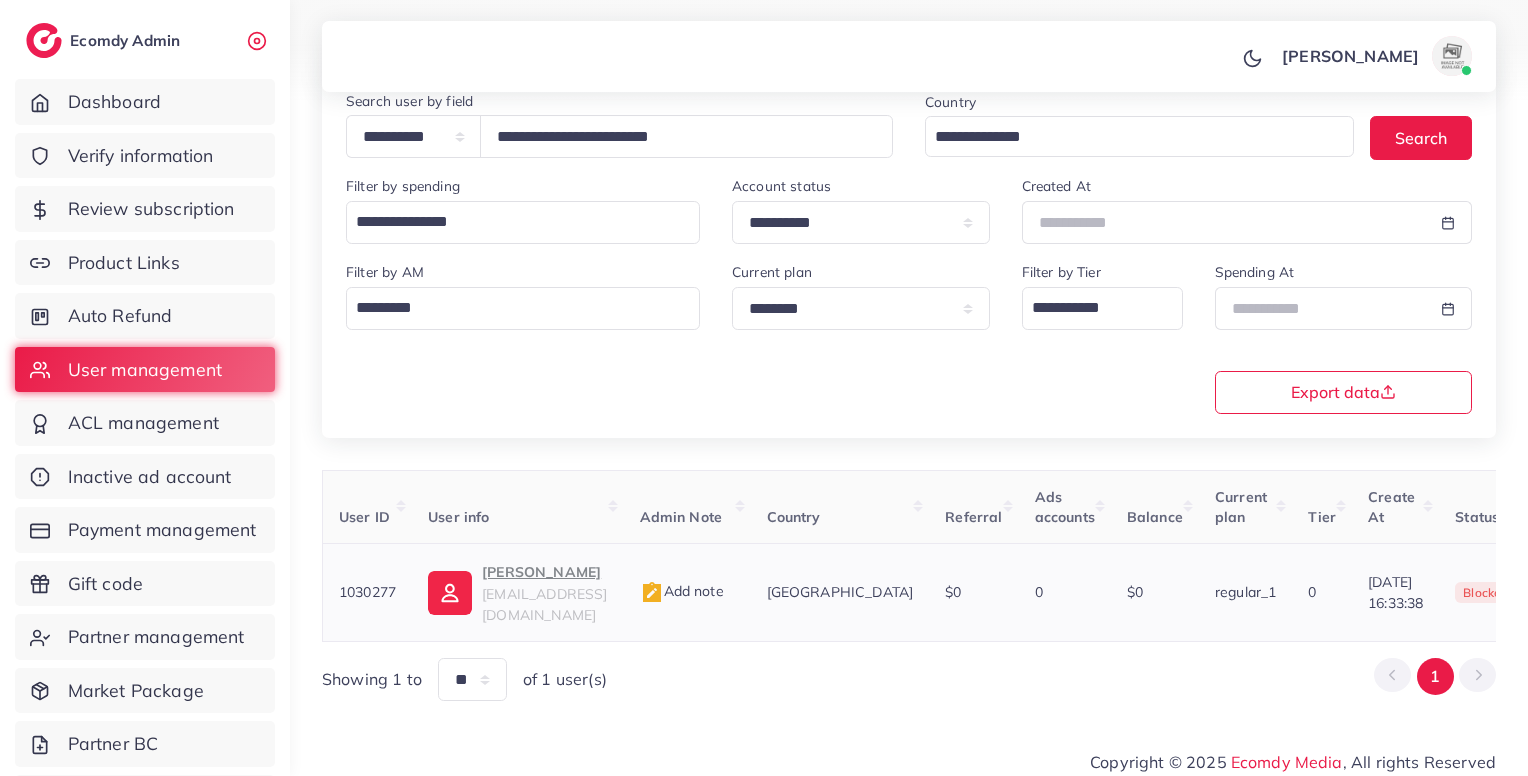 click on "Ali Usman" at bounding box center (544, 572) 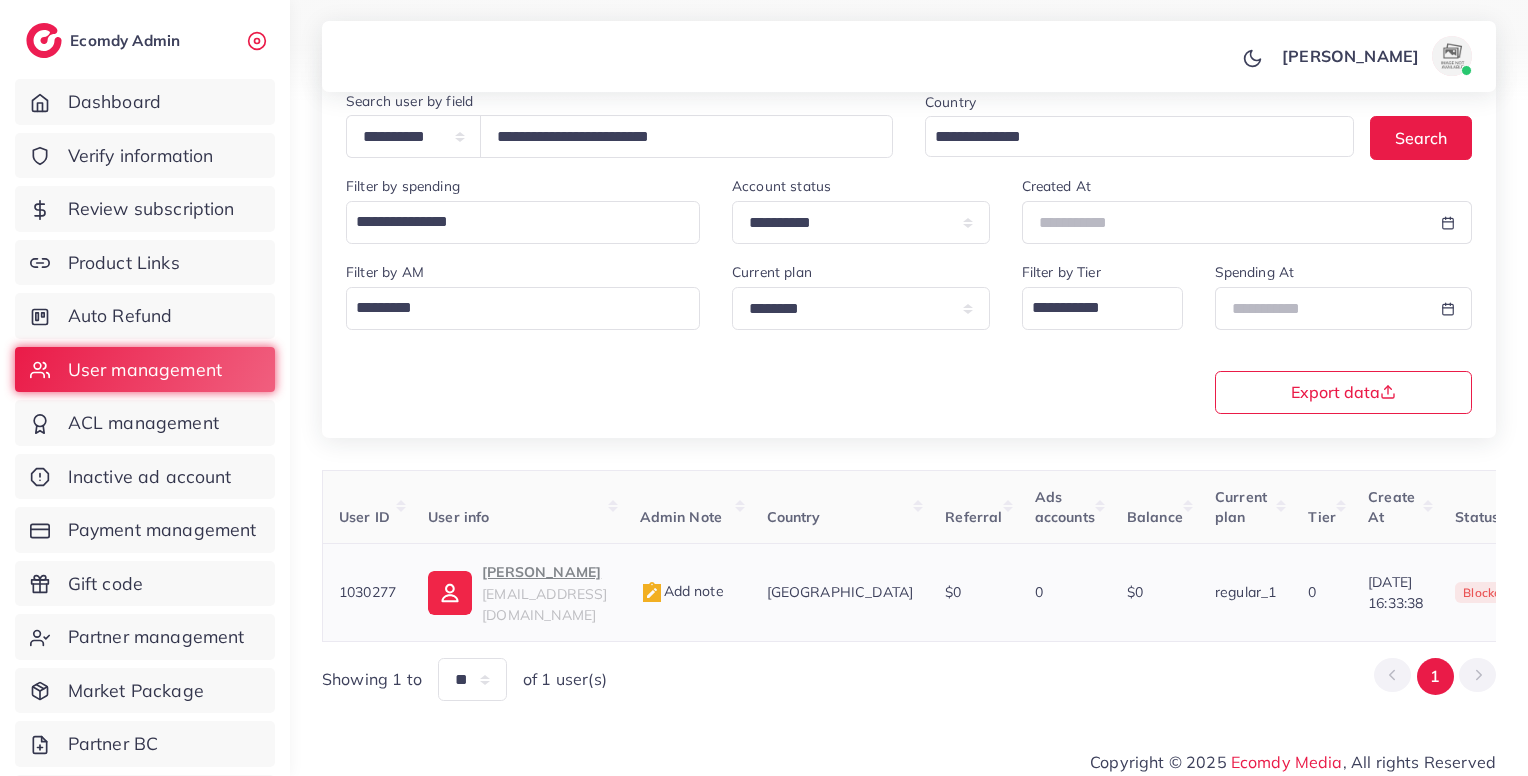 click on "Add note" at bounding box center [682, 591] 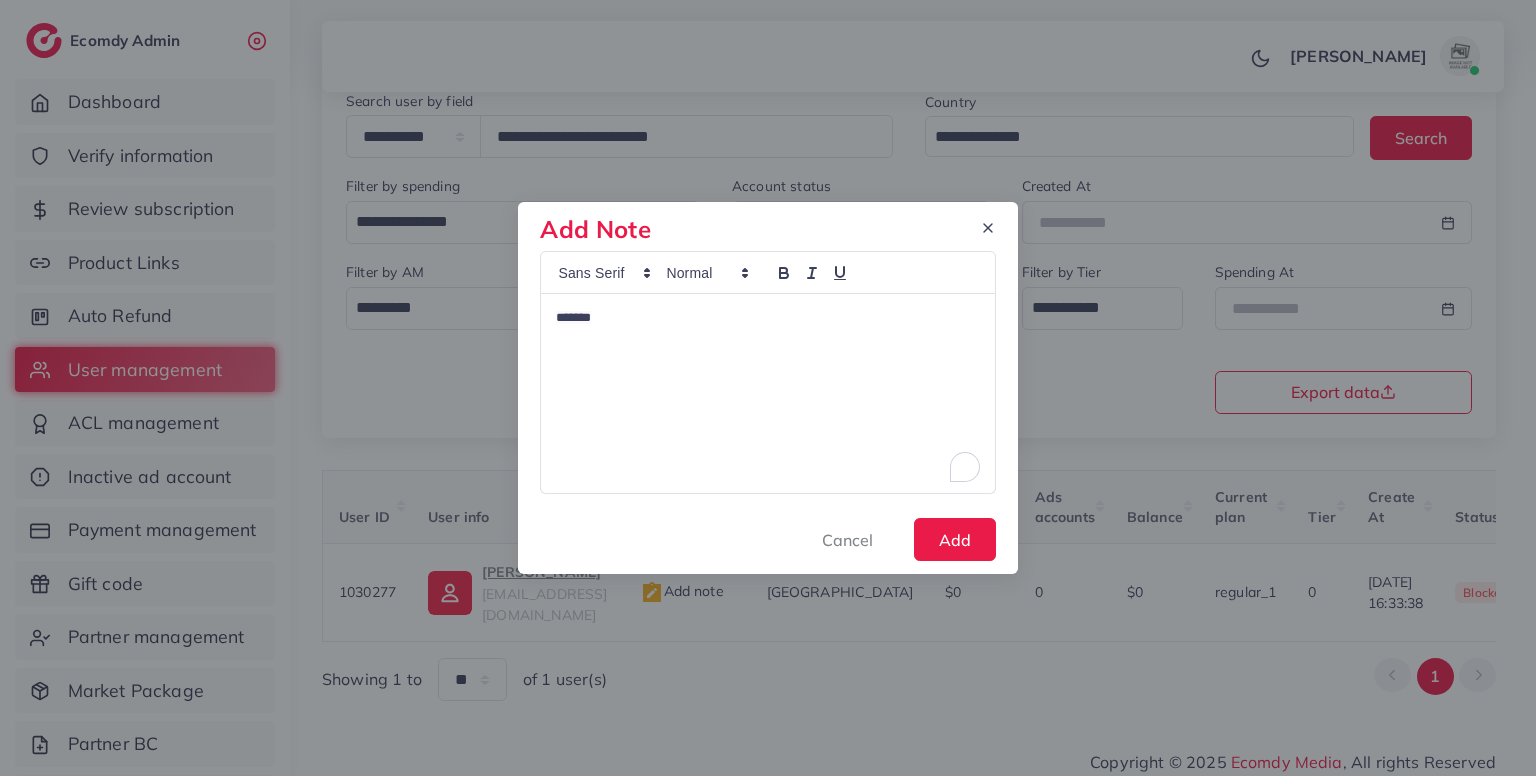 click on "*******" at bounding box center (767, 394) 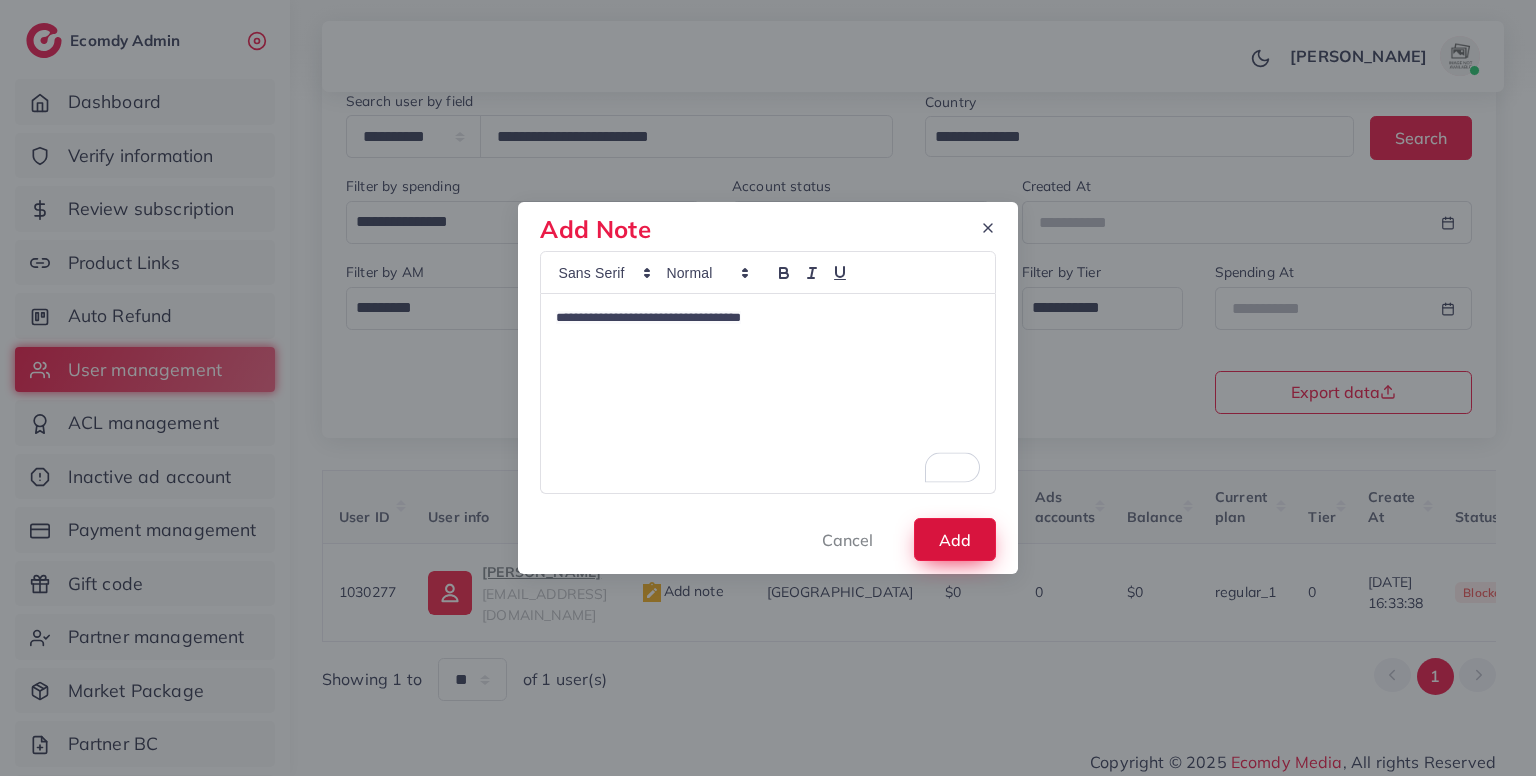 click on "Add" at bounding box center (955, 539) 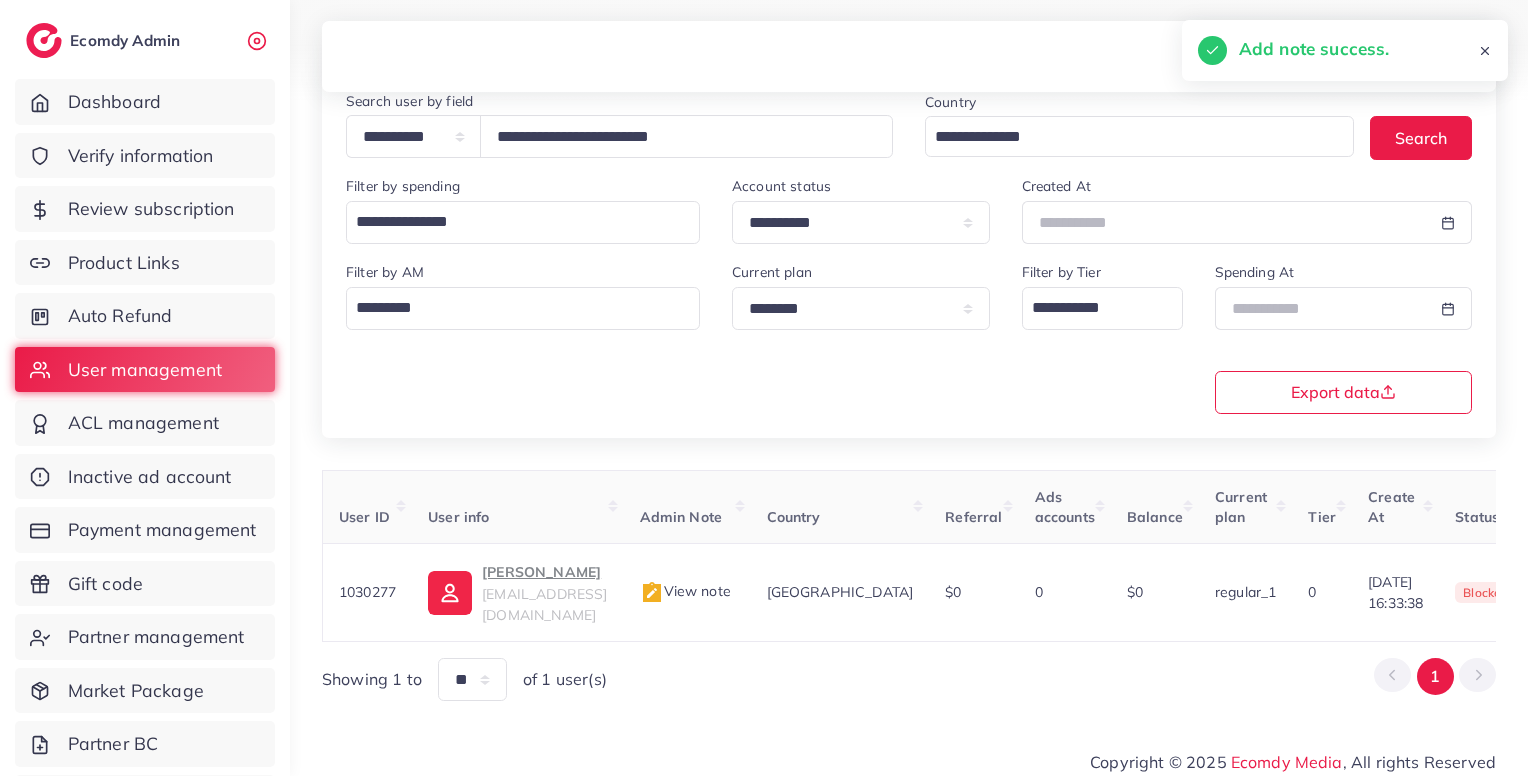 scroll, scrollTop: 0, scrollLeft: 389, axis: horizontal 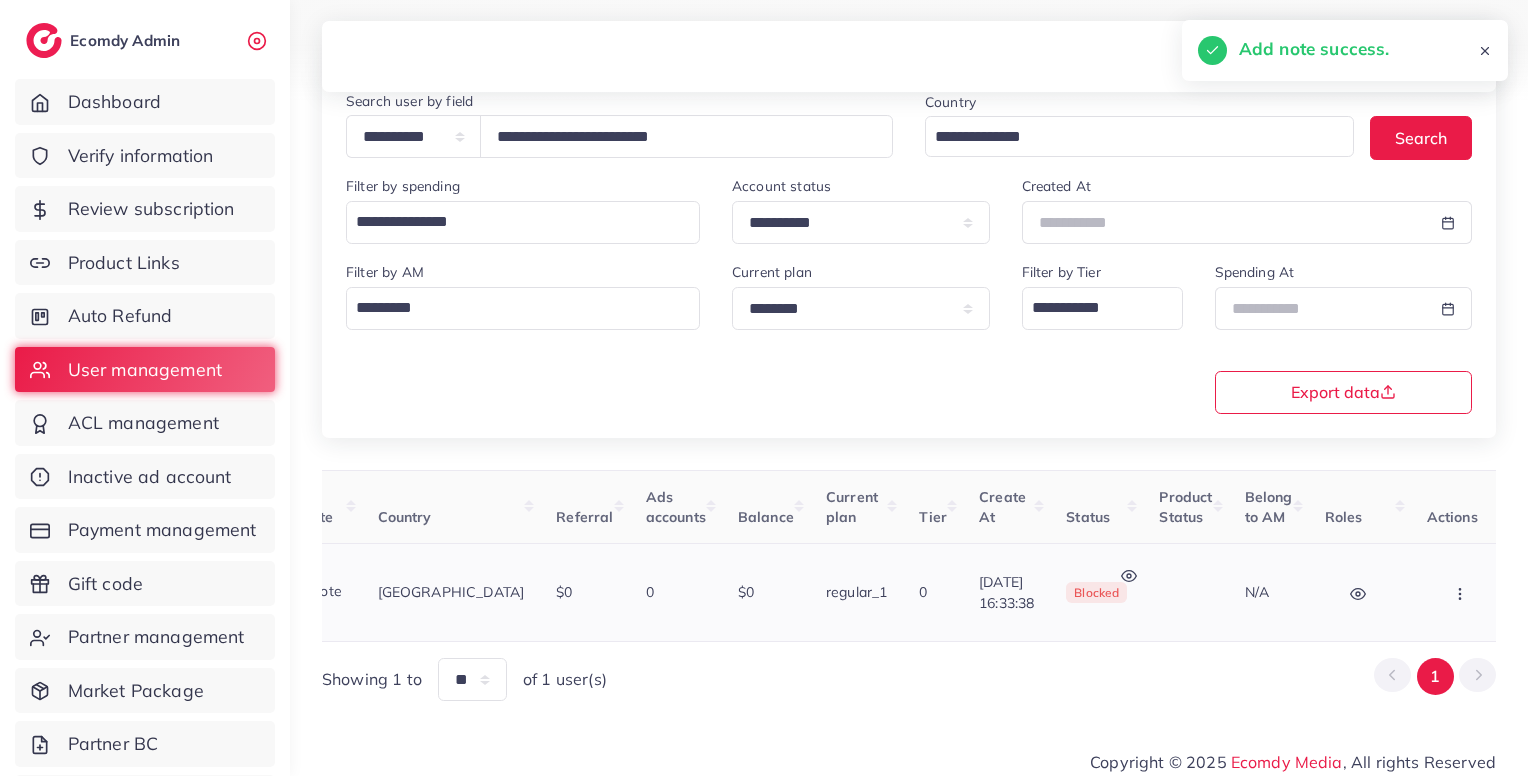 click 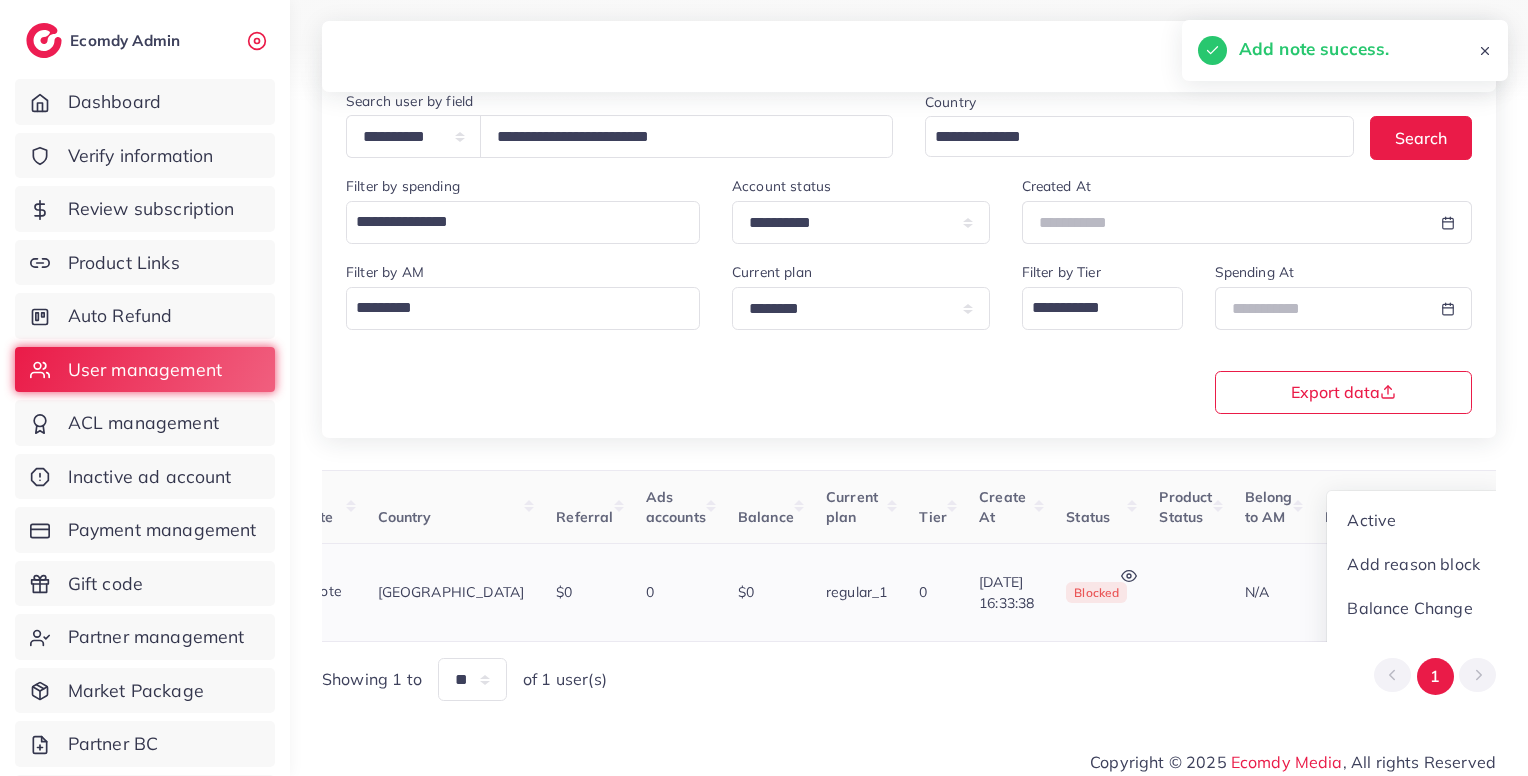 scroll, scrollTop: 5, scrollLeft: 389, axis: both 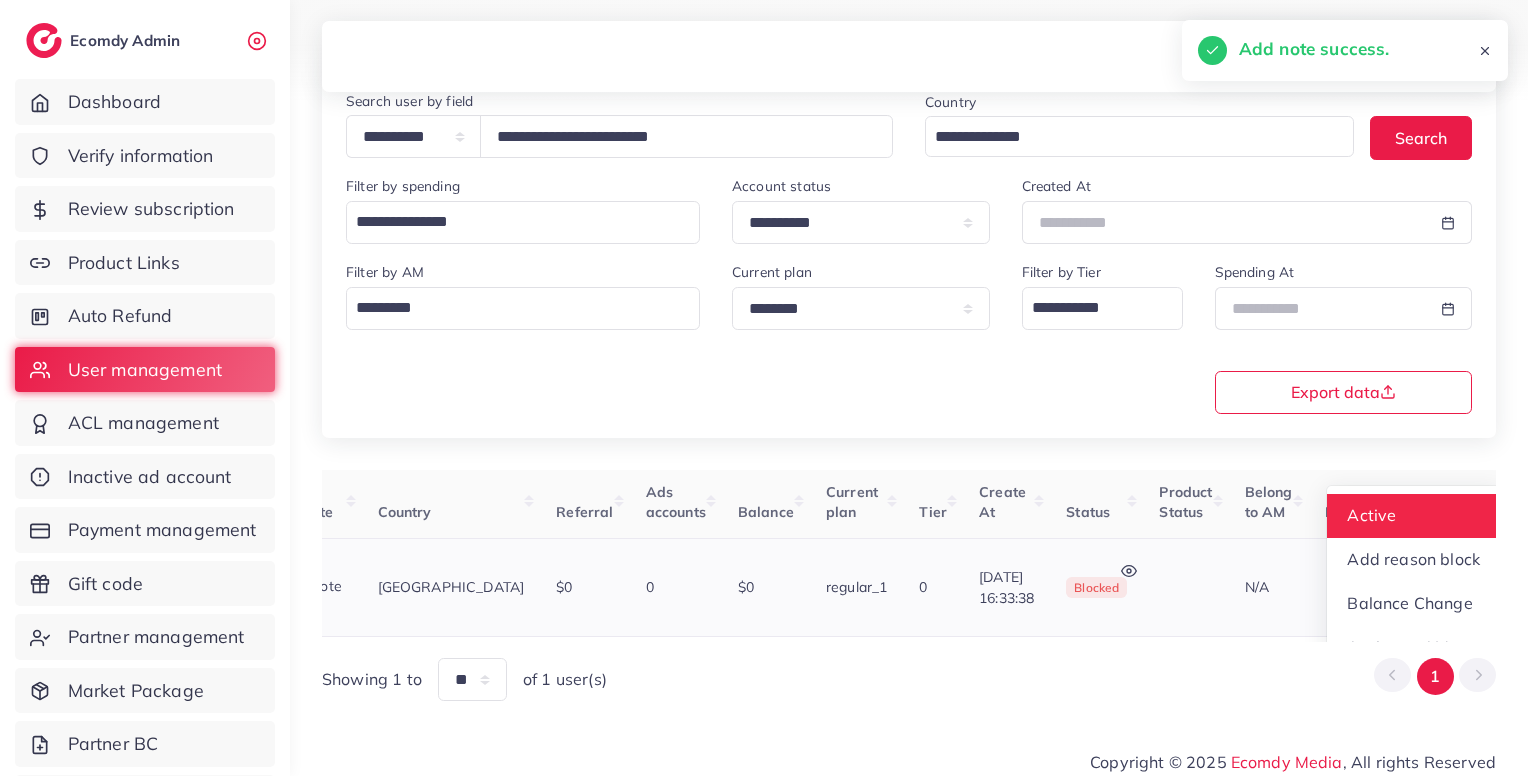 click on "Active" at bounding box center (1414, 516) 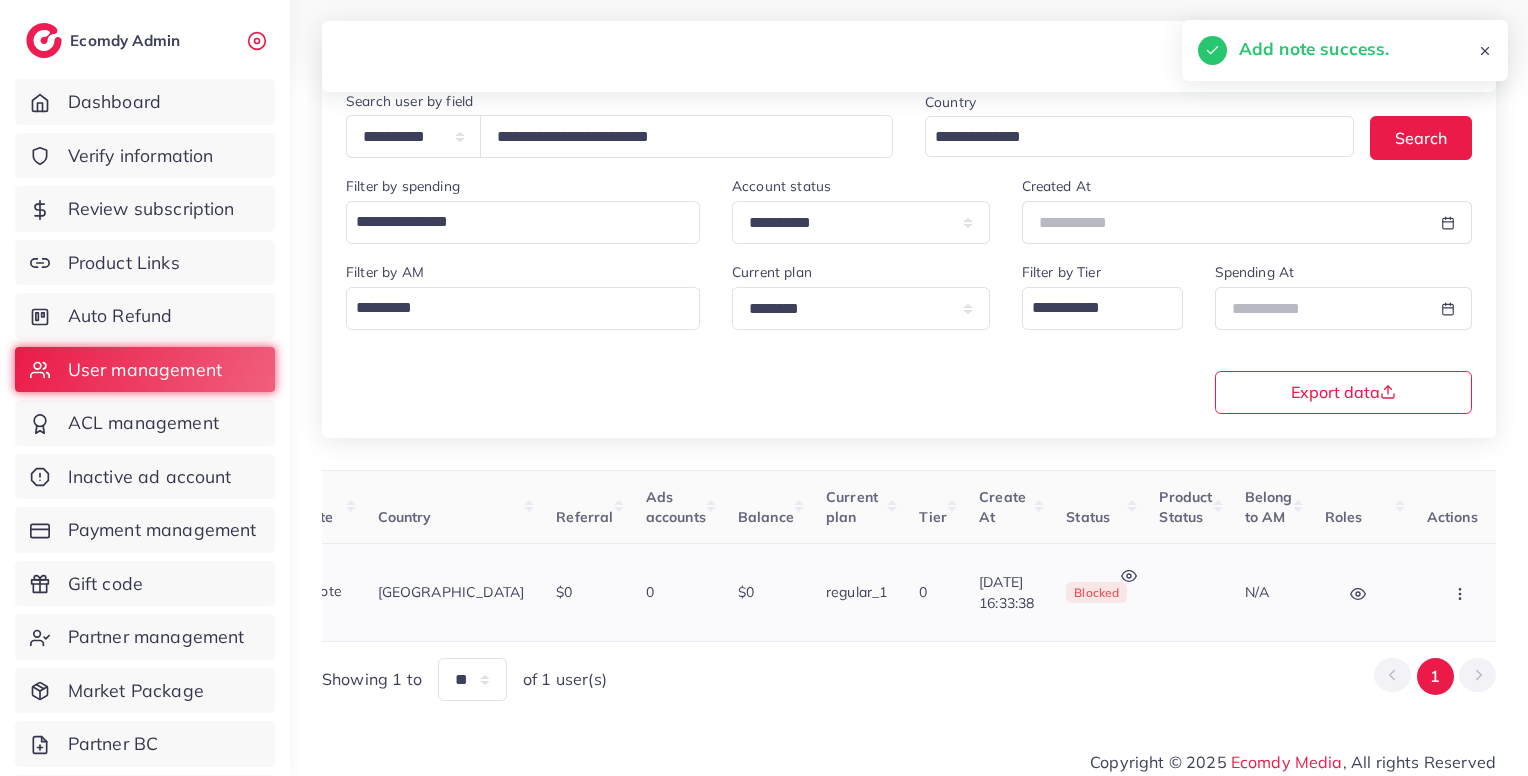 scroll, scrollTop: 0, scrollLeft: 389, axis: horizontal 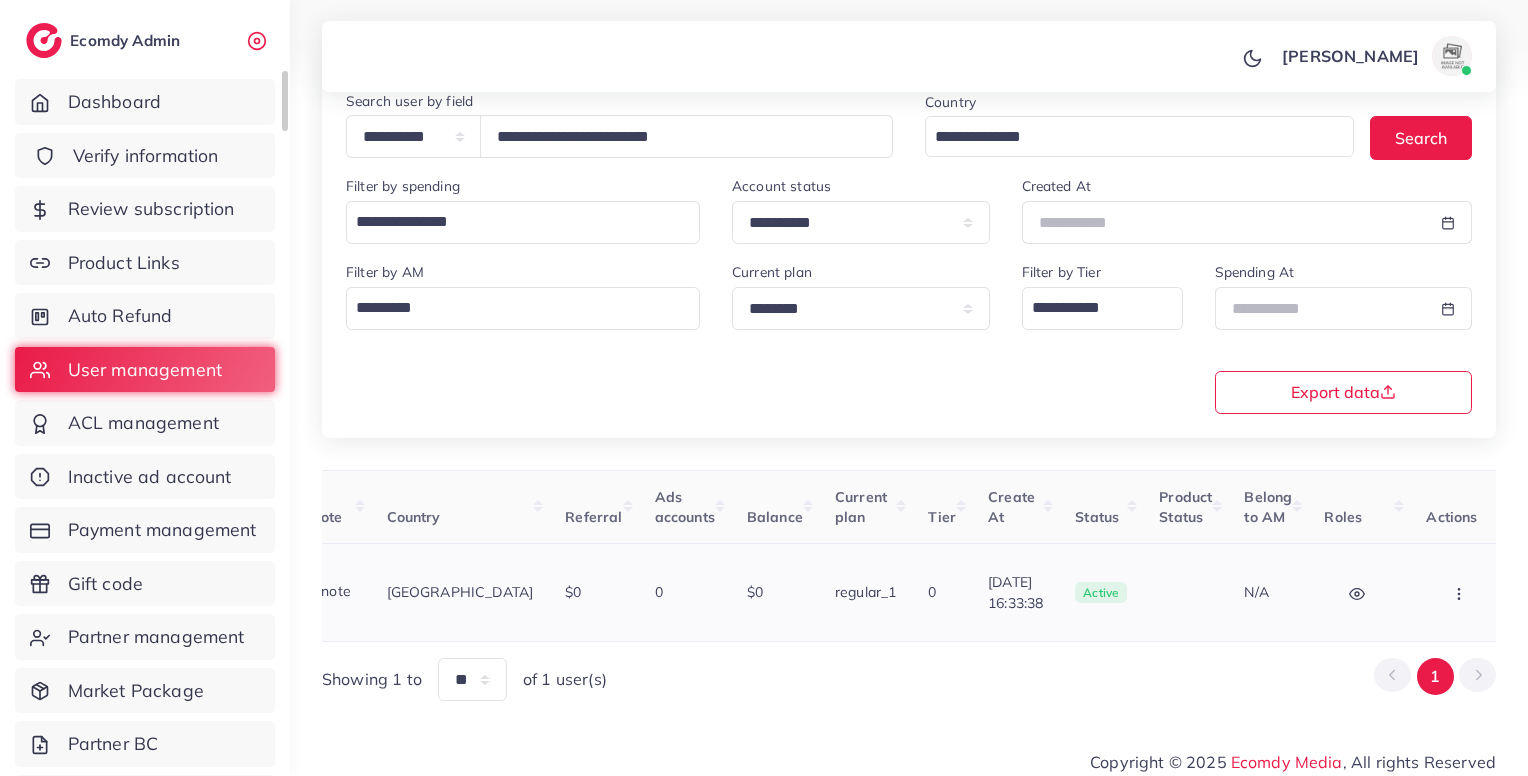 click on "Verify information" at bounding box center (145, 156) 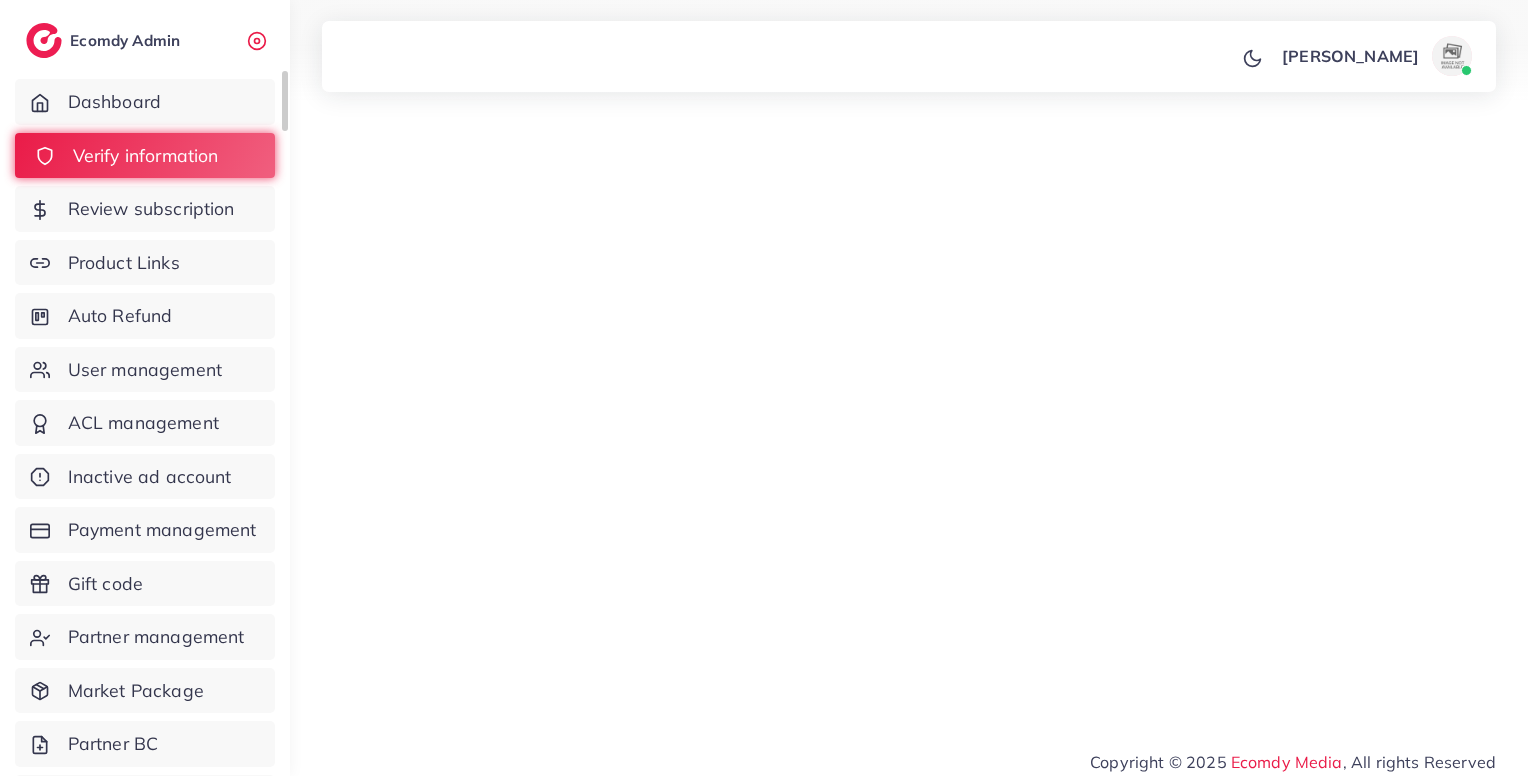 scroll, scrollTop: 0, scrollLeft: 0, axis: both 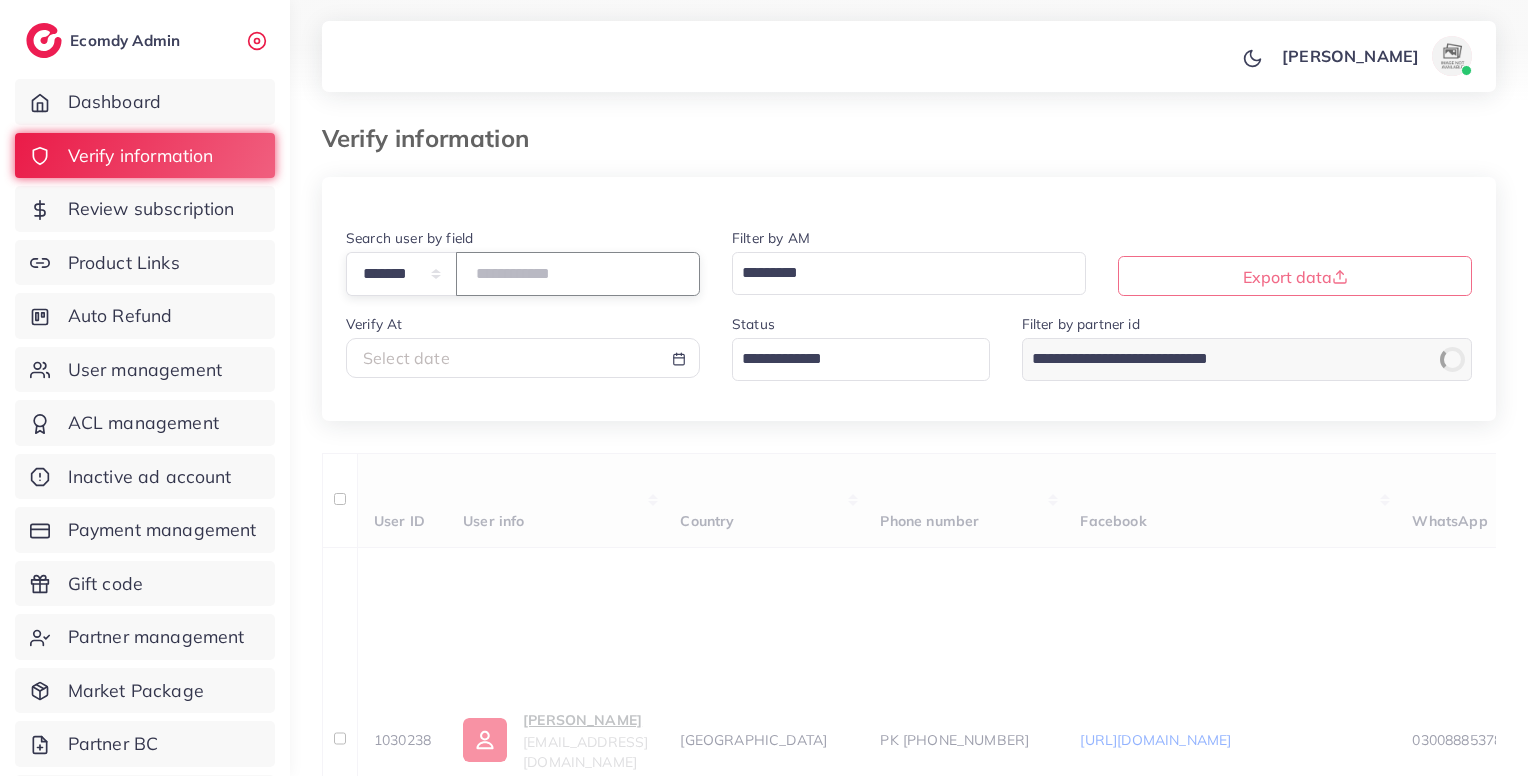 paste on "*******" 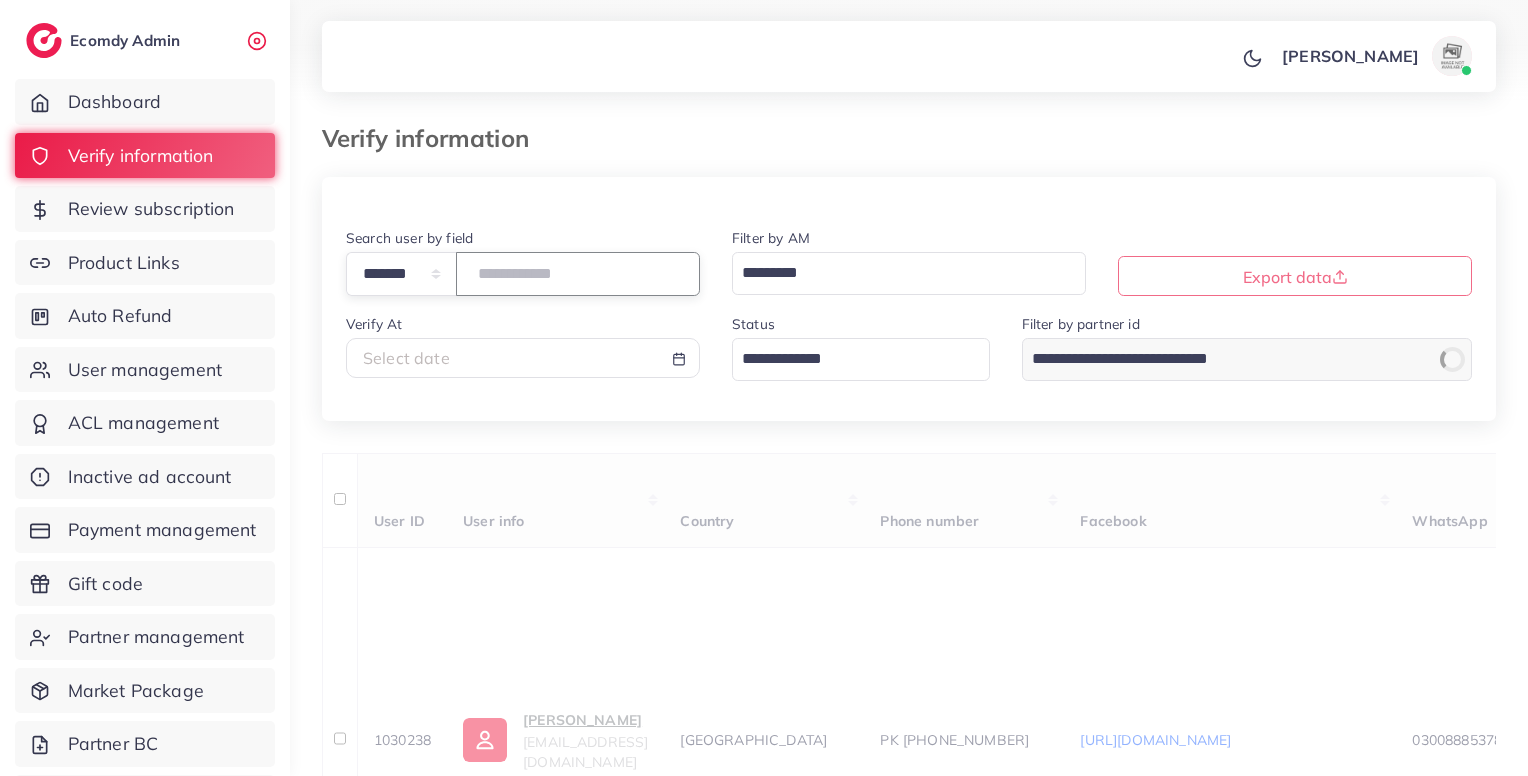 click at bounding box center (578, 273) 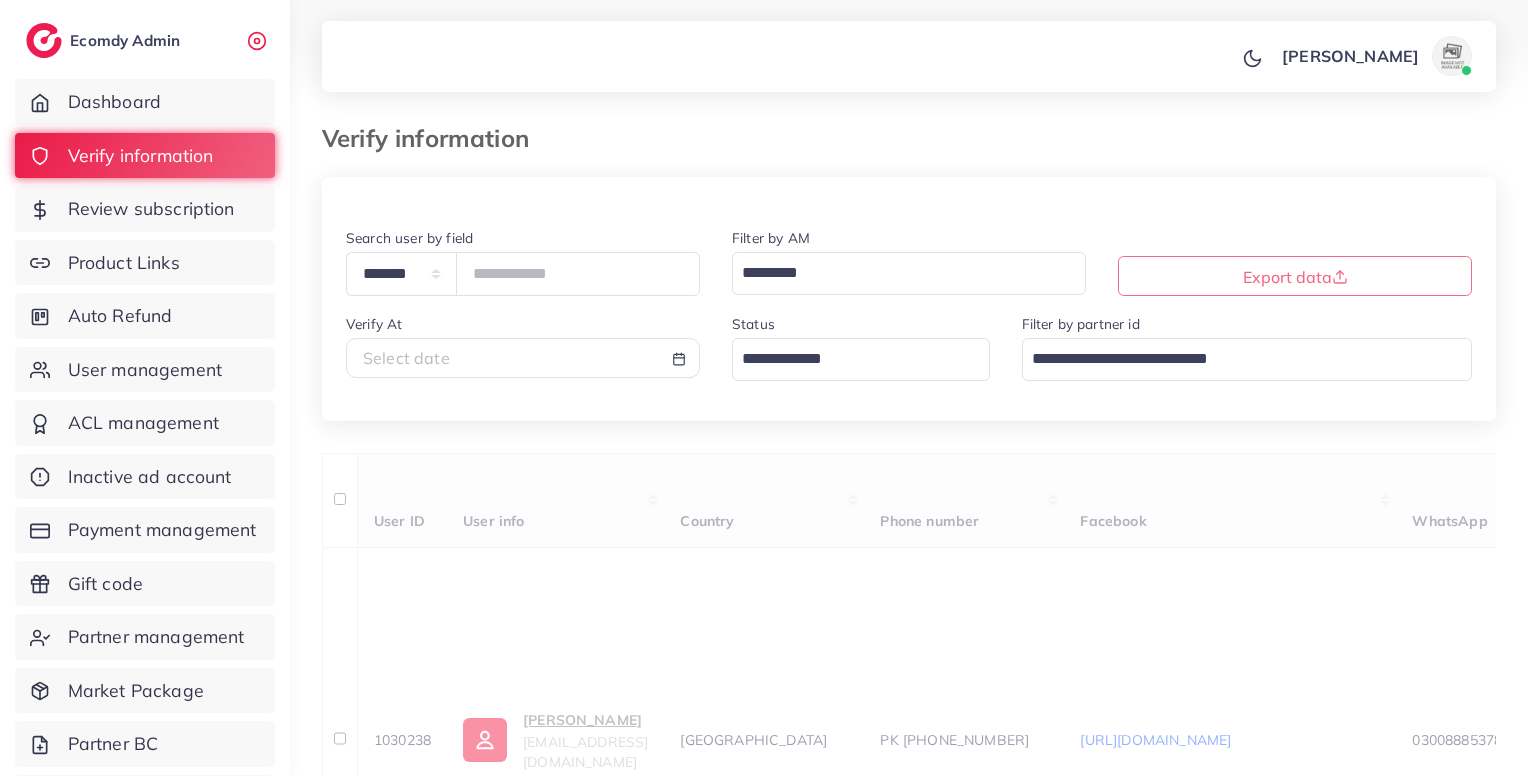 click on "**********" at bounding box center (909, 2389) 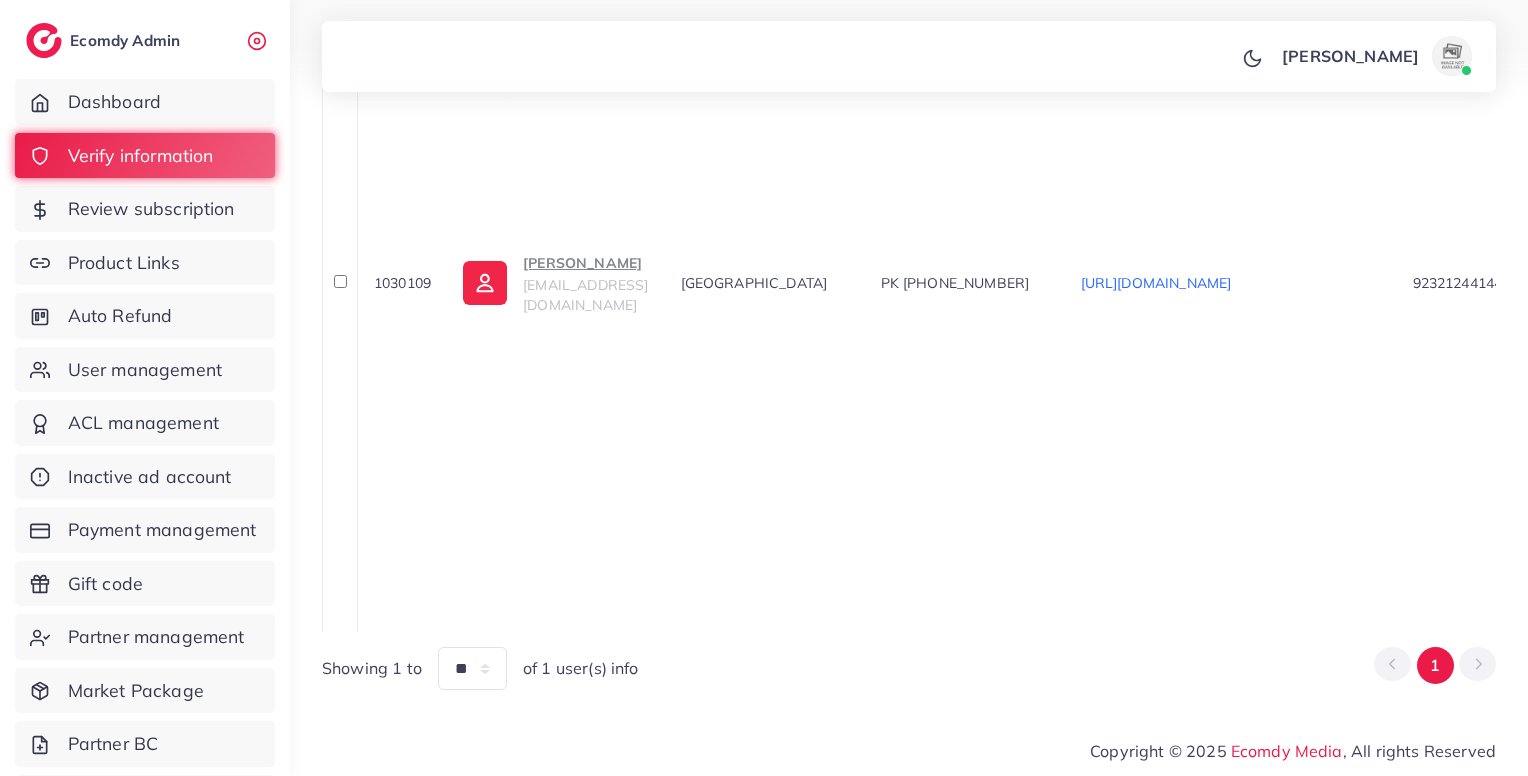 scroll, scrollTop: 632, scrollLeft: 0, axis: vertical 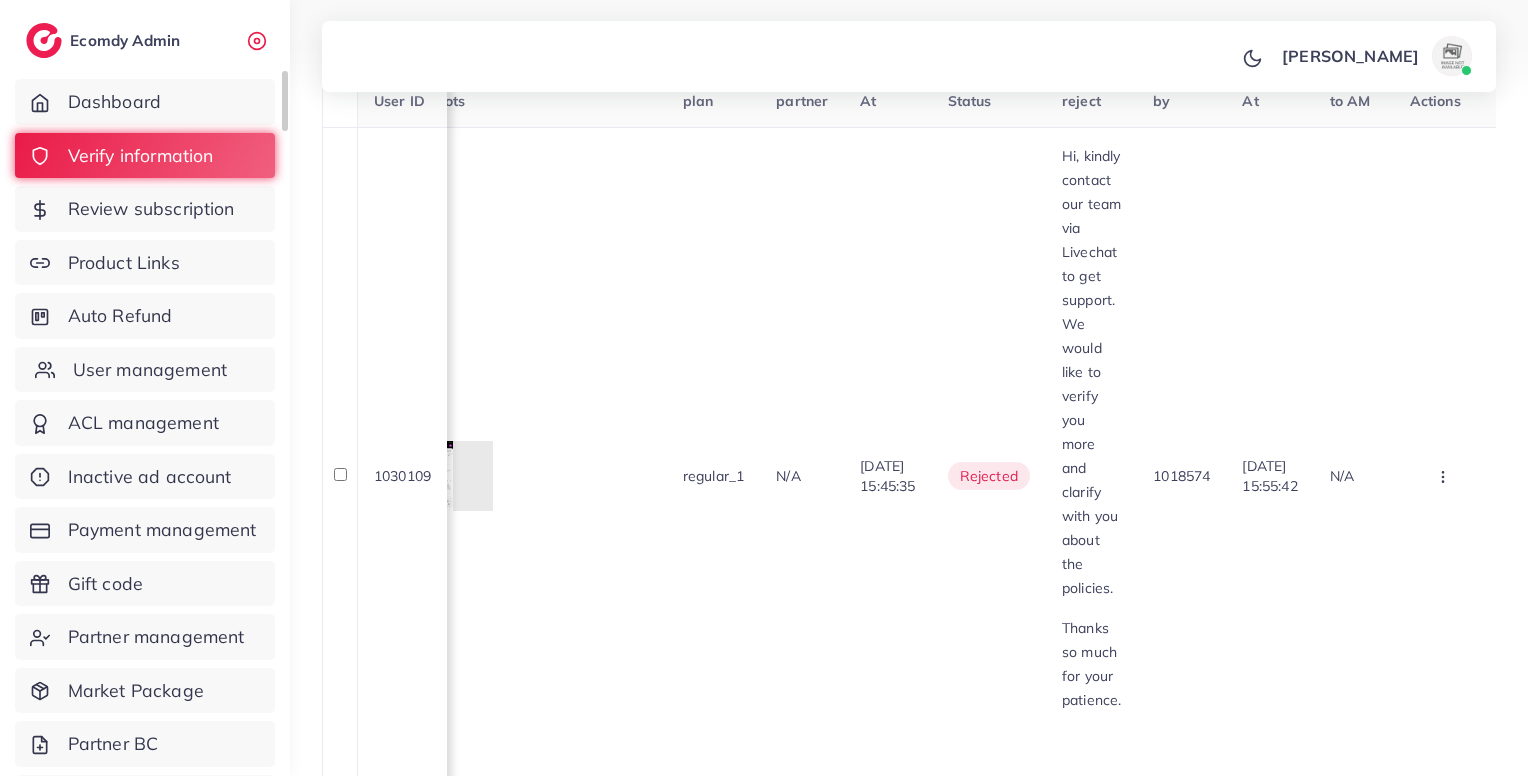click on "User management" at bounding box center (145, 370) 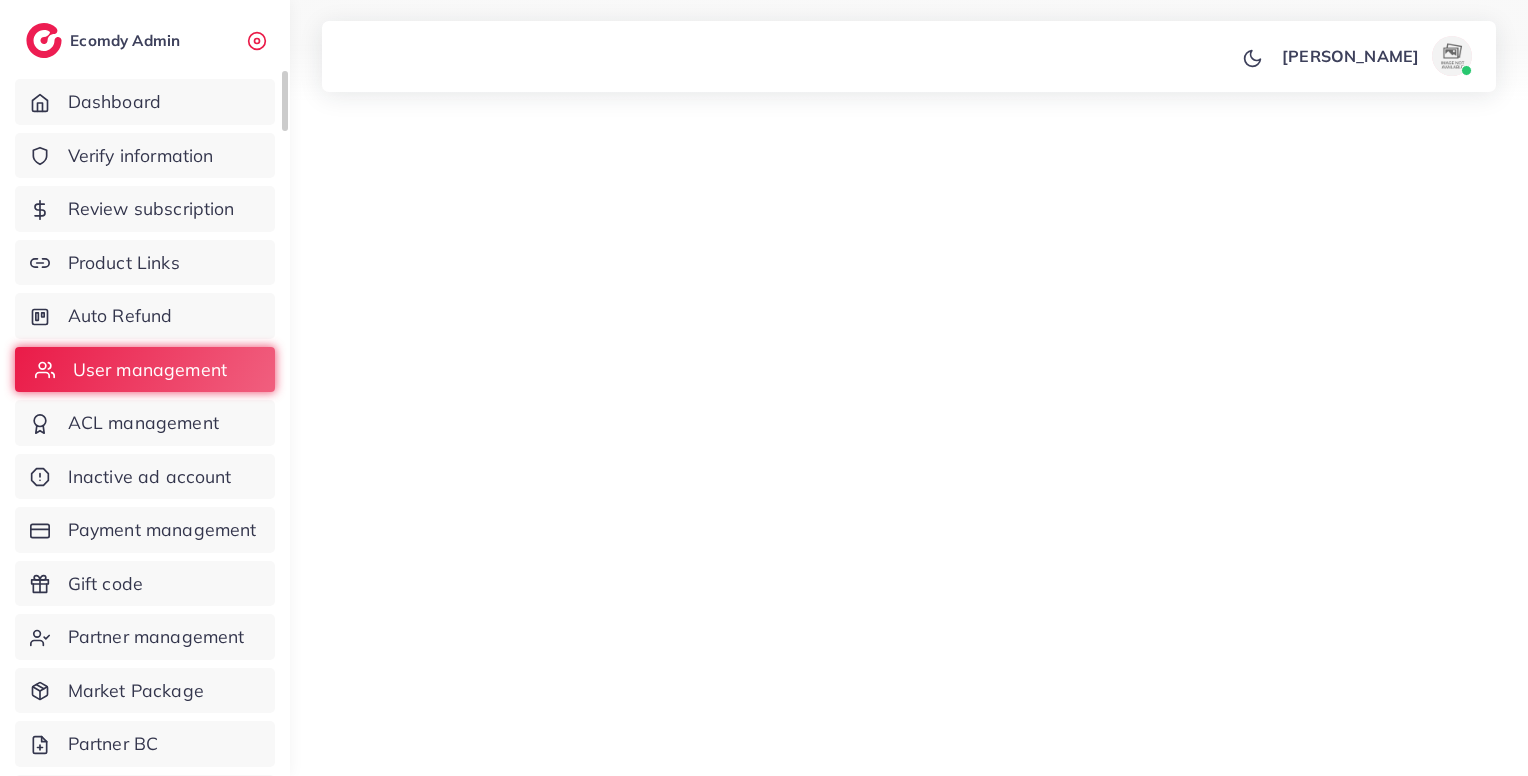 scroll, scrollTop: 0, scrollLeft: 0, axis: both 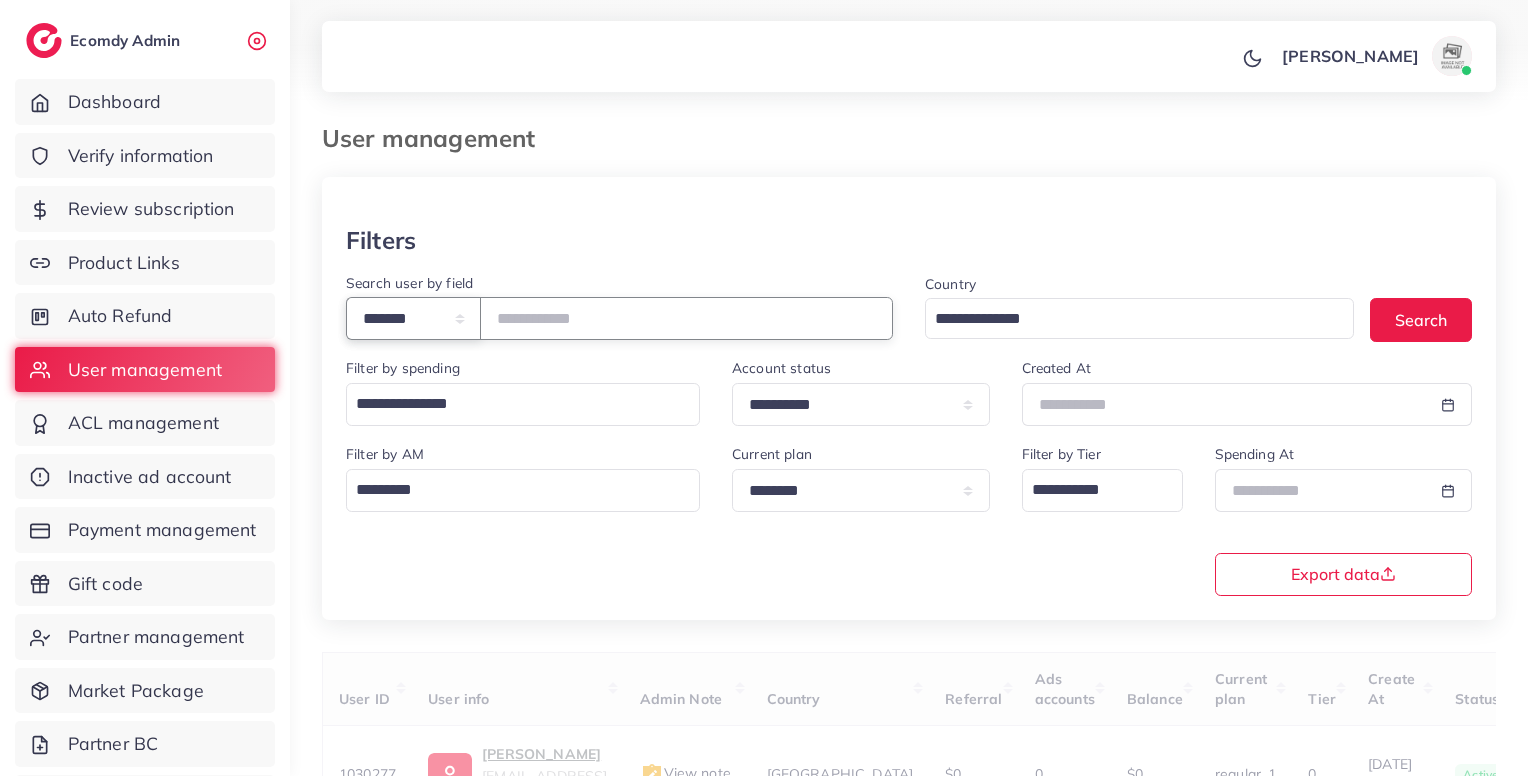 click on "**********" at bounding box center [413, 318] 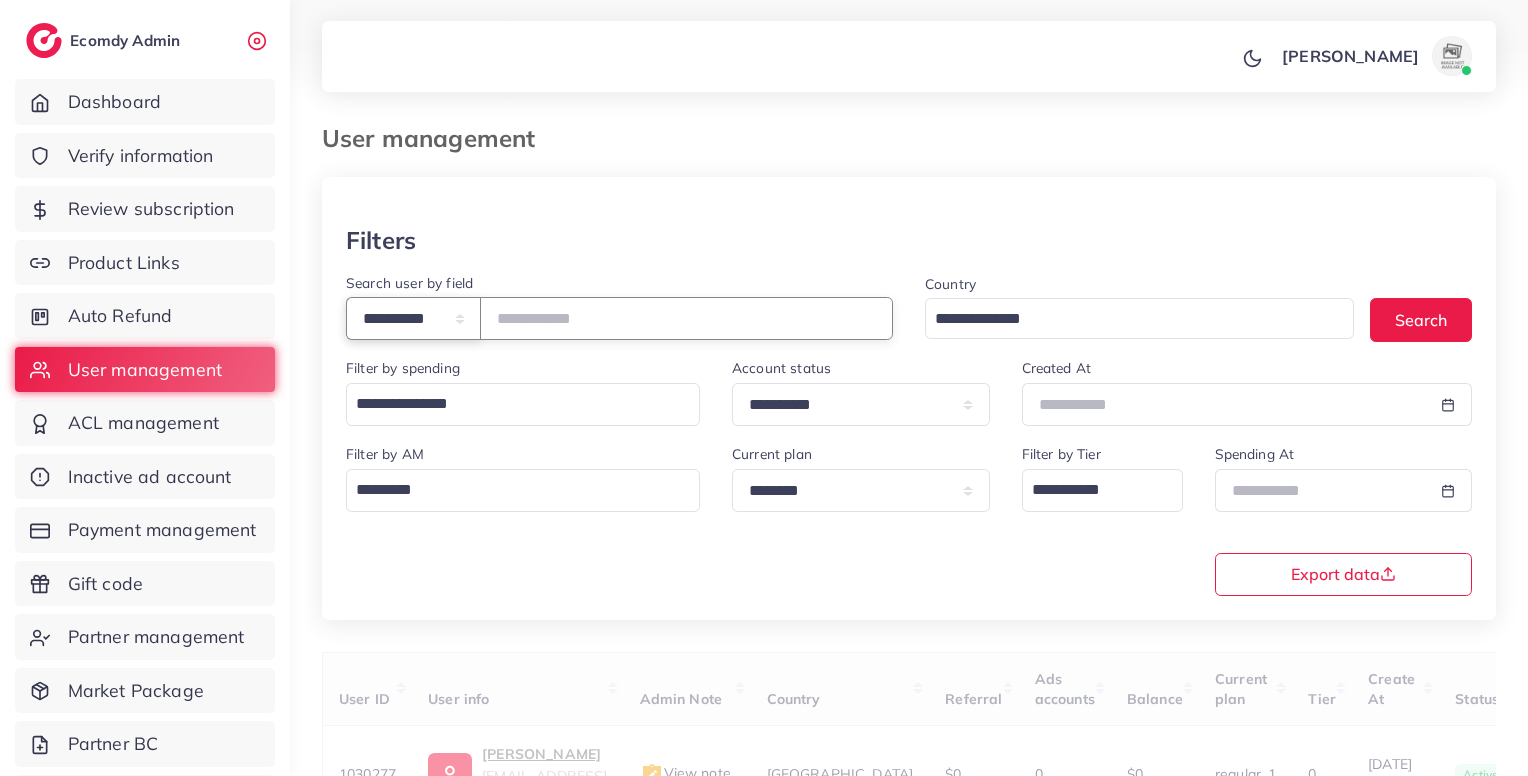 click on "**********" at bounding box center [413, 318] 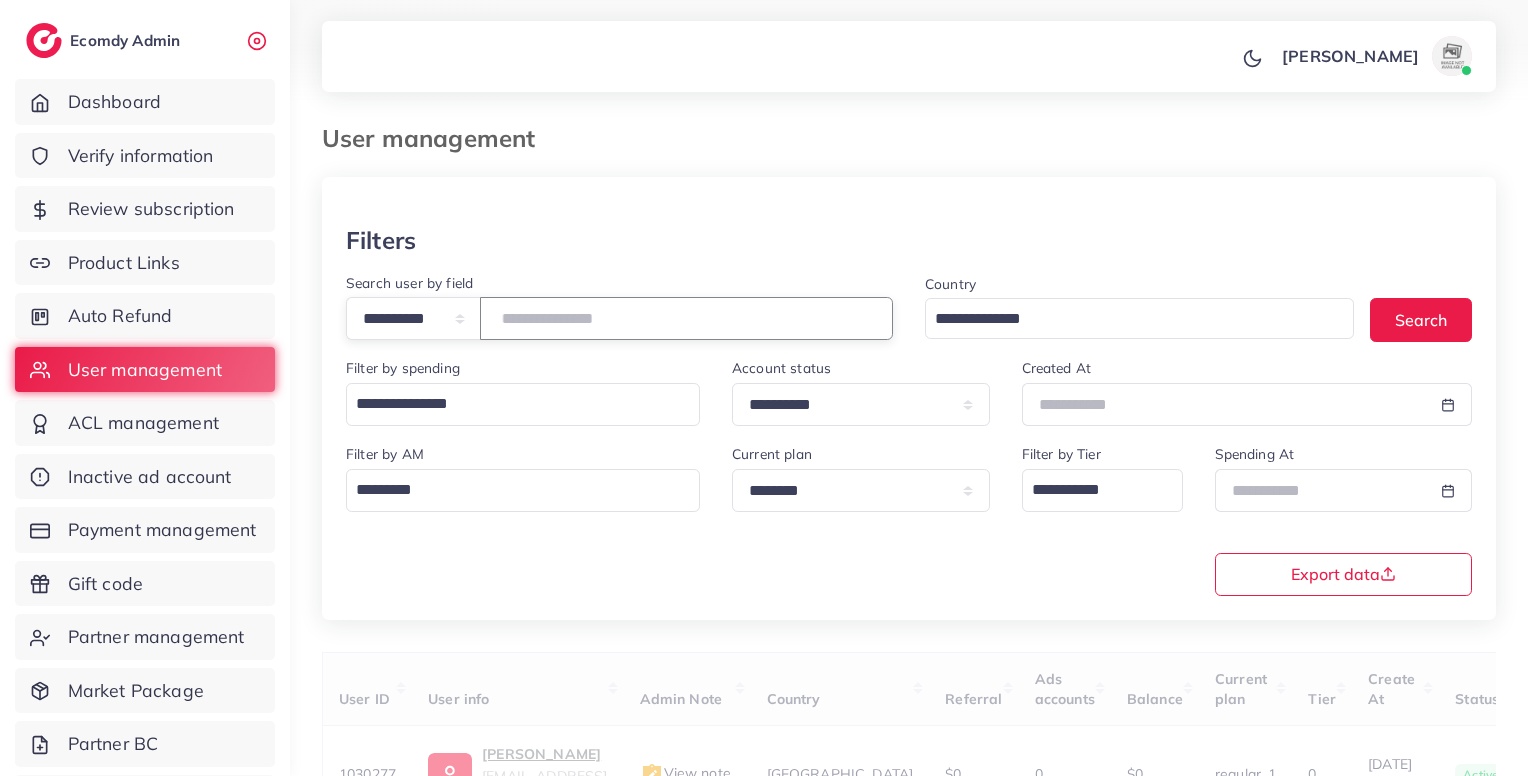 paste on "**********" 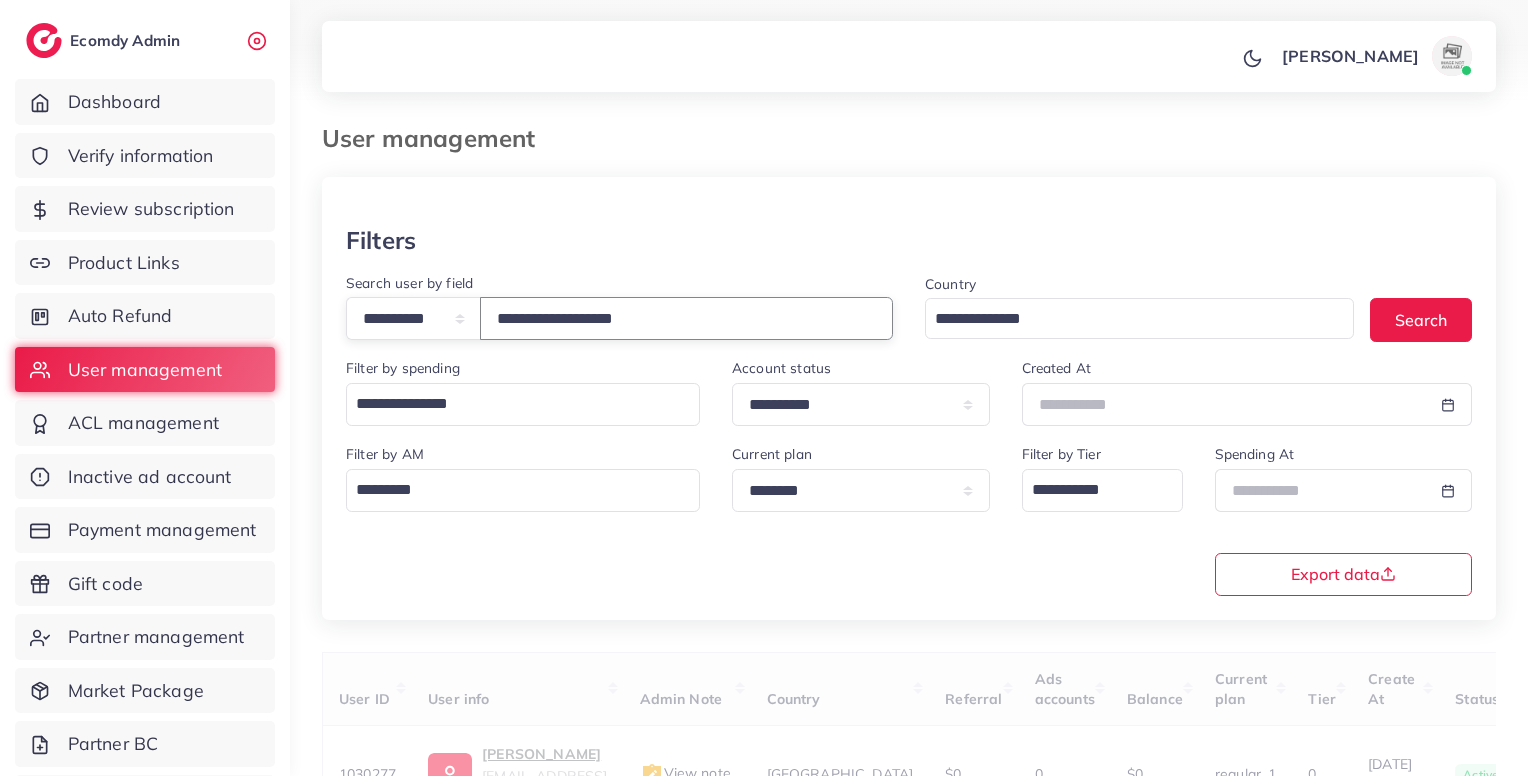 click on "**********" at bounding box center (686, 318) 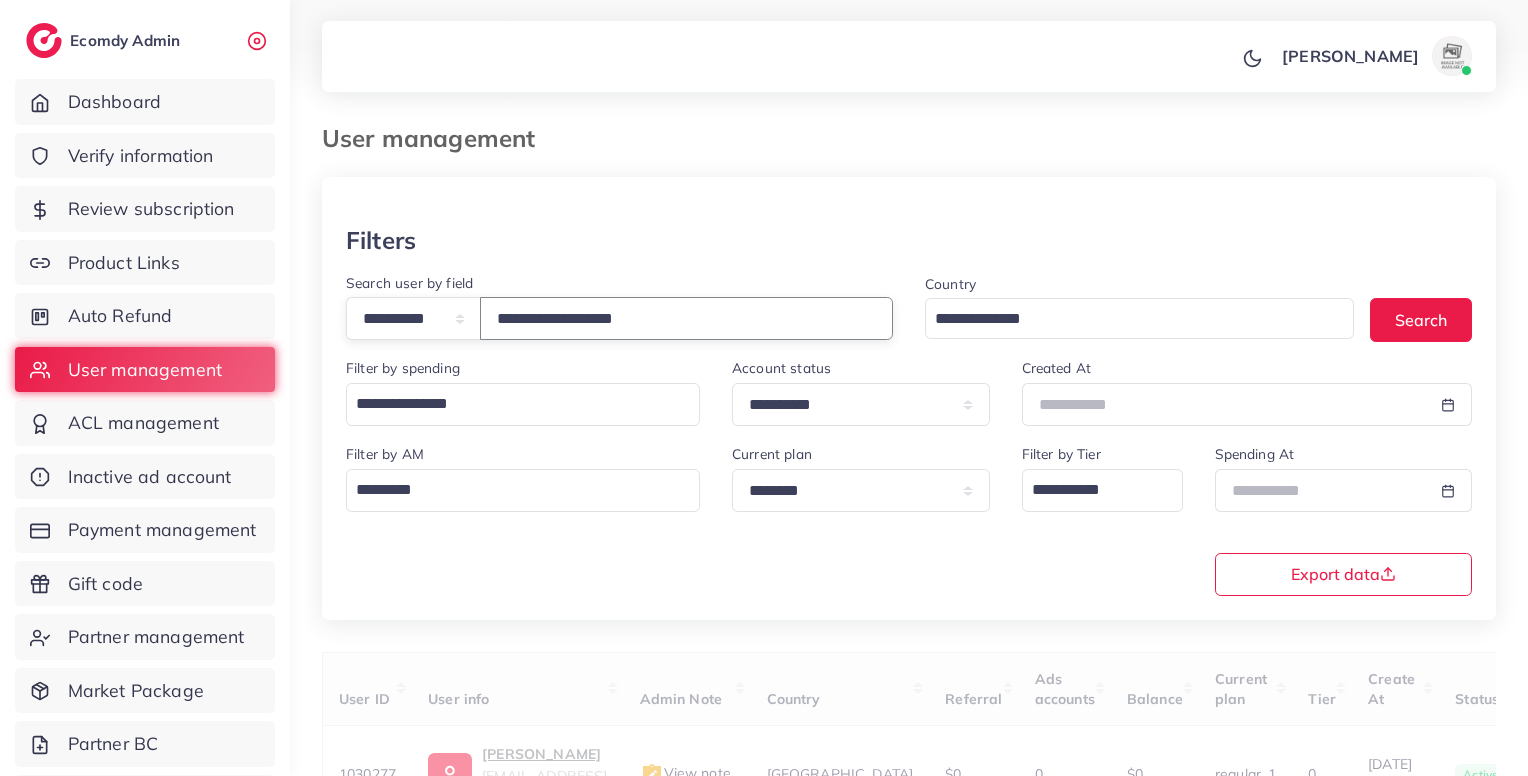 scroll, scrollTop: 183, scrollLeft: 0, axis: vertical 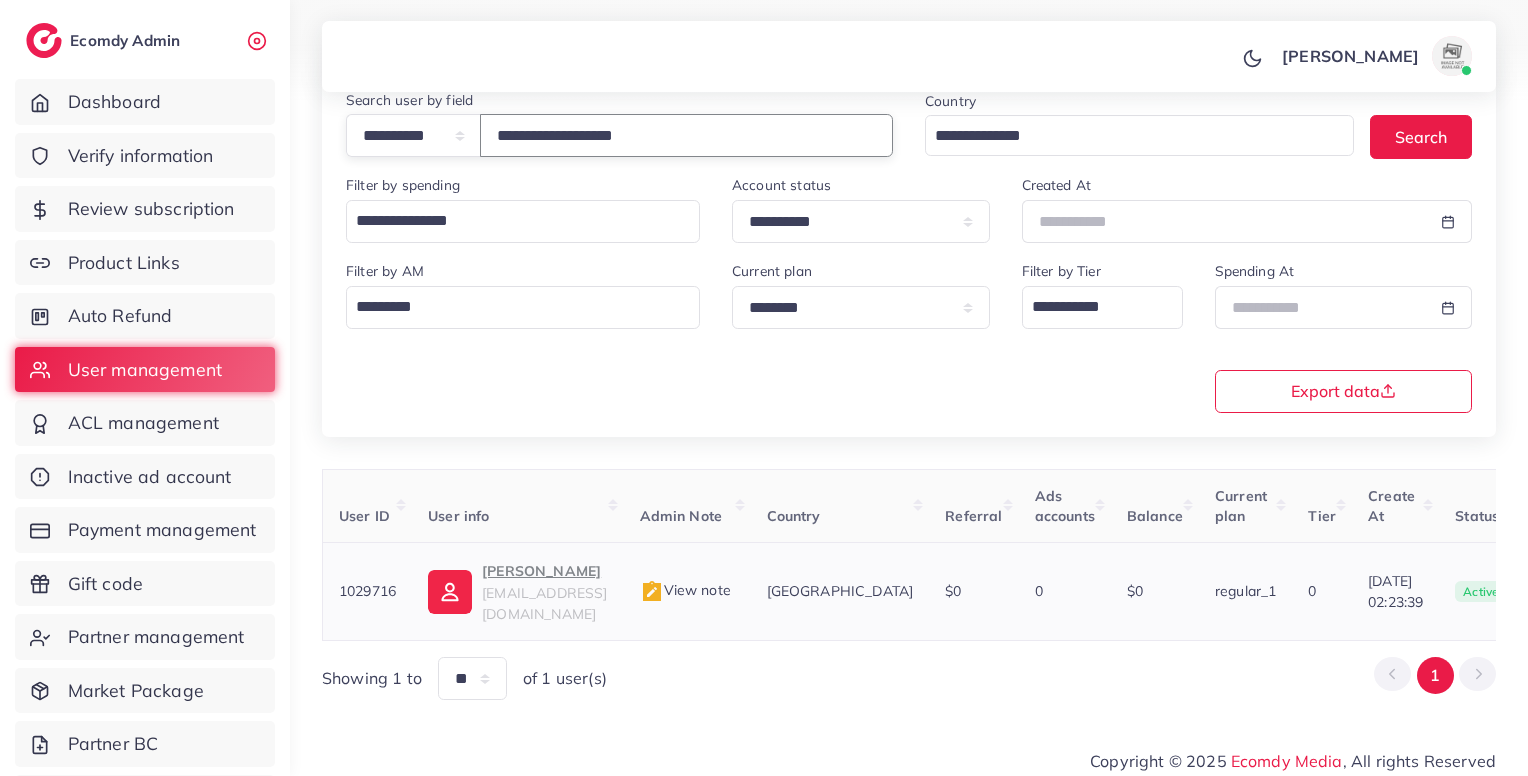 type on "**********" 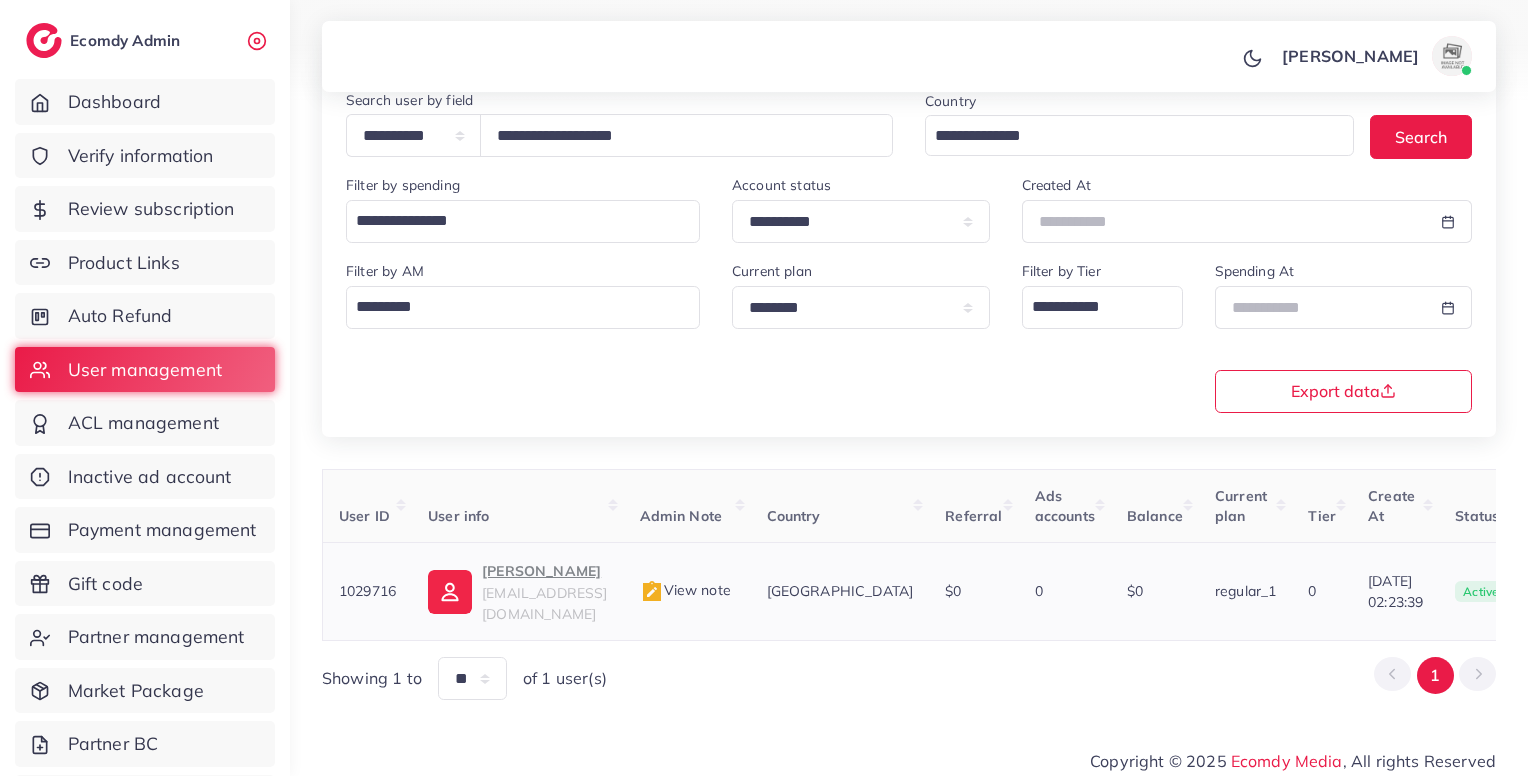click on "View note" at bounding box center [685, 590] 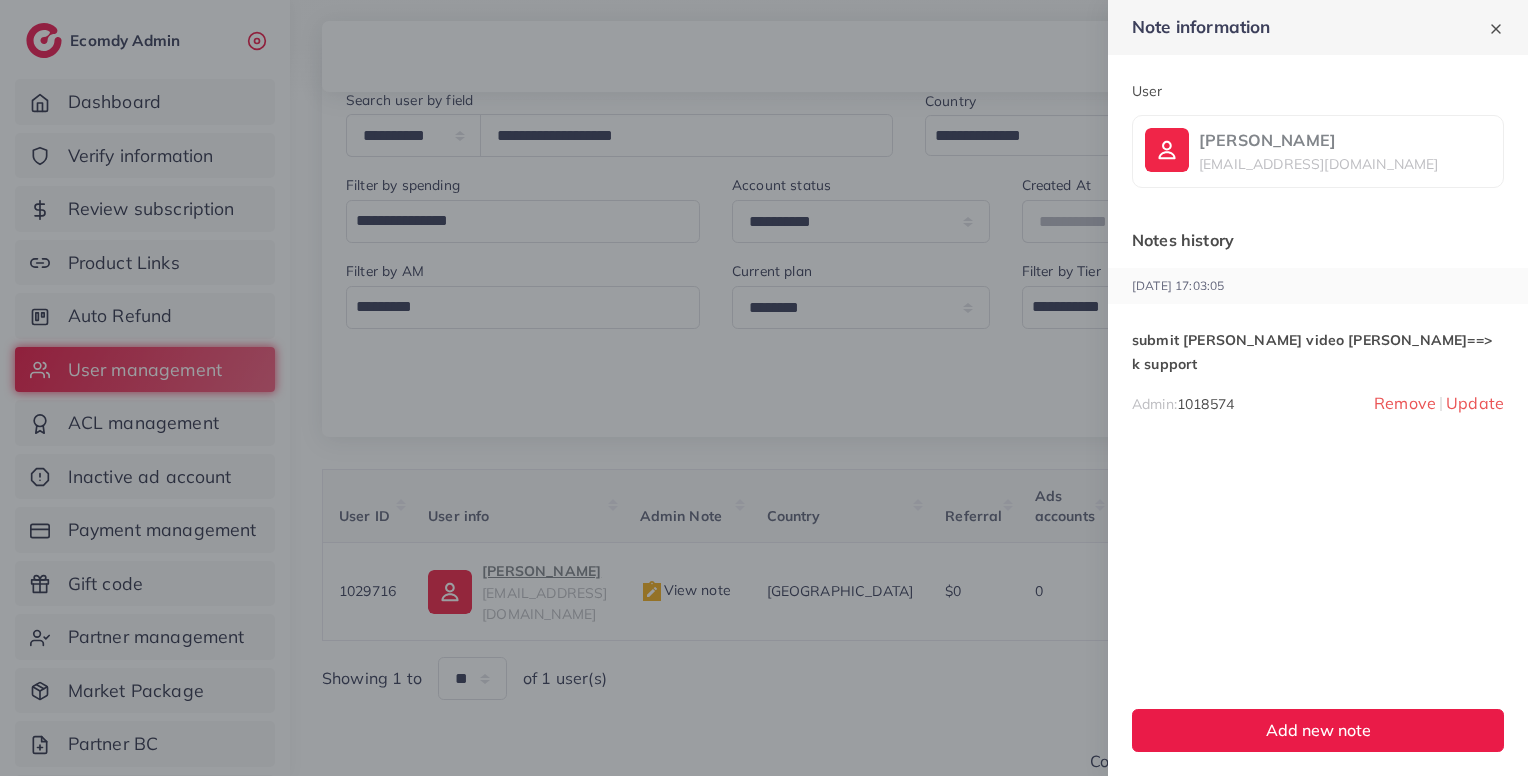 click at bounding box center (764, 388) 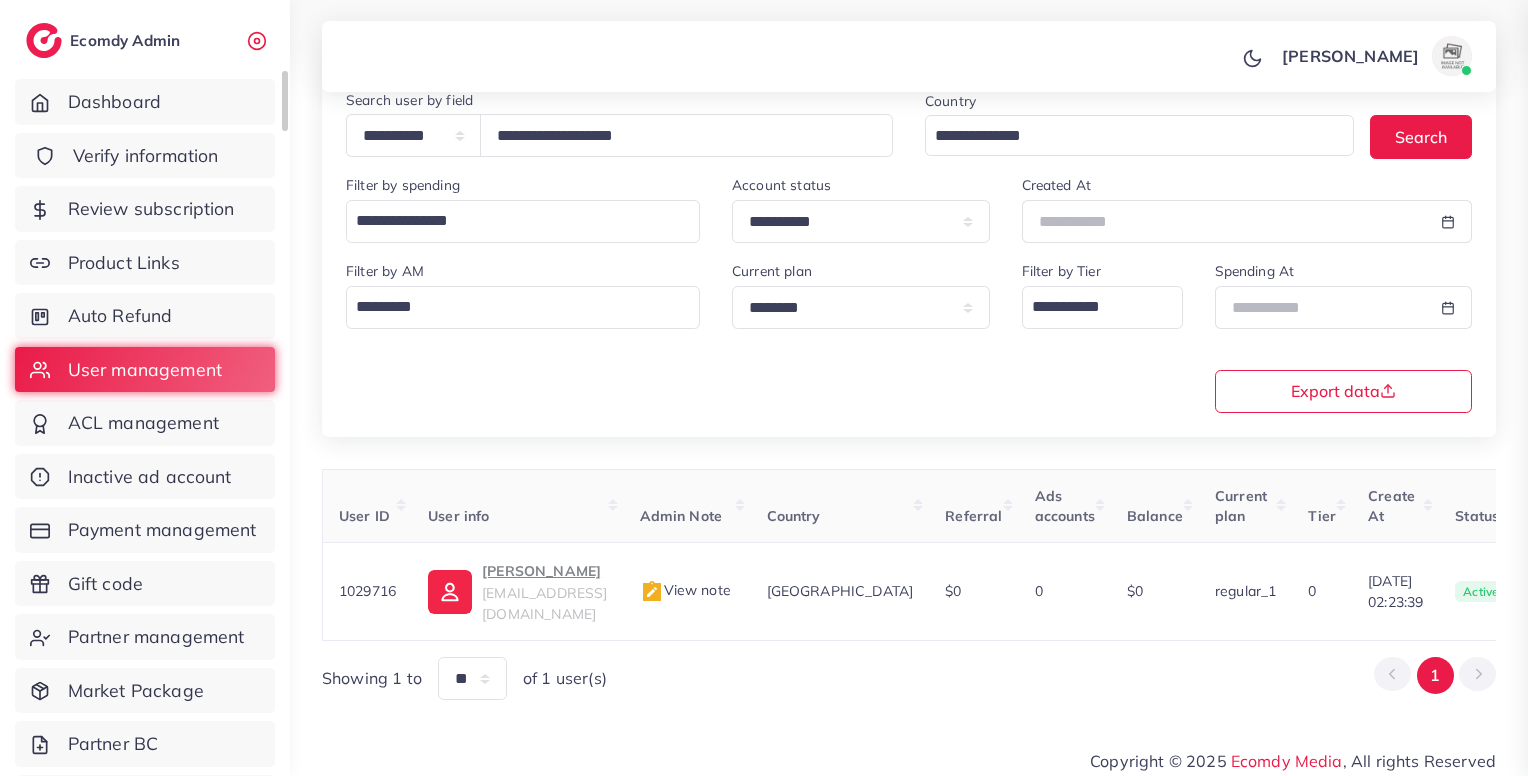 click on "**********" at bounding box center [764, 205] 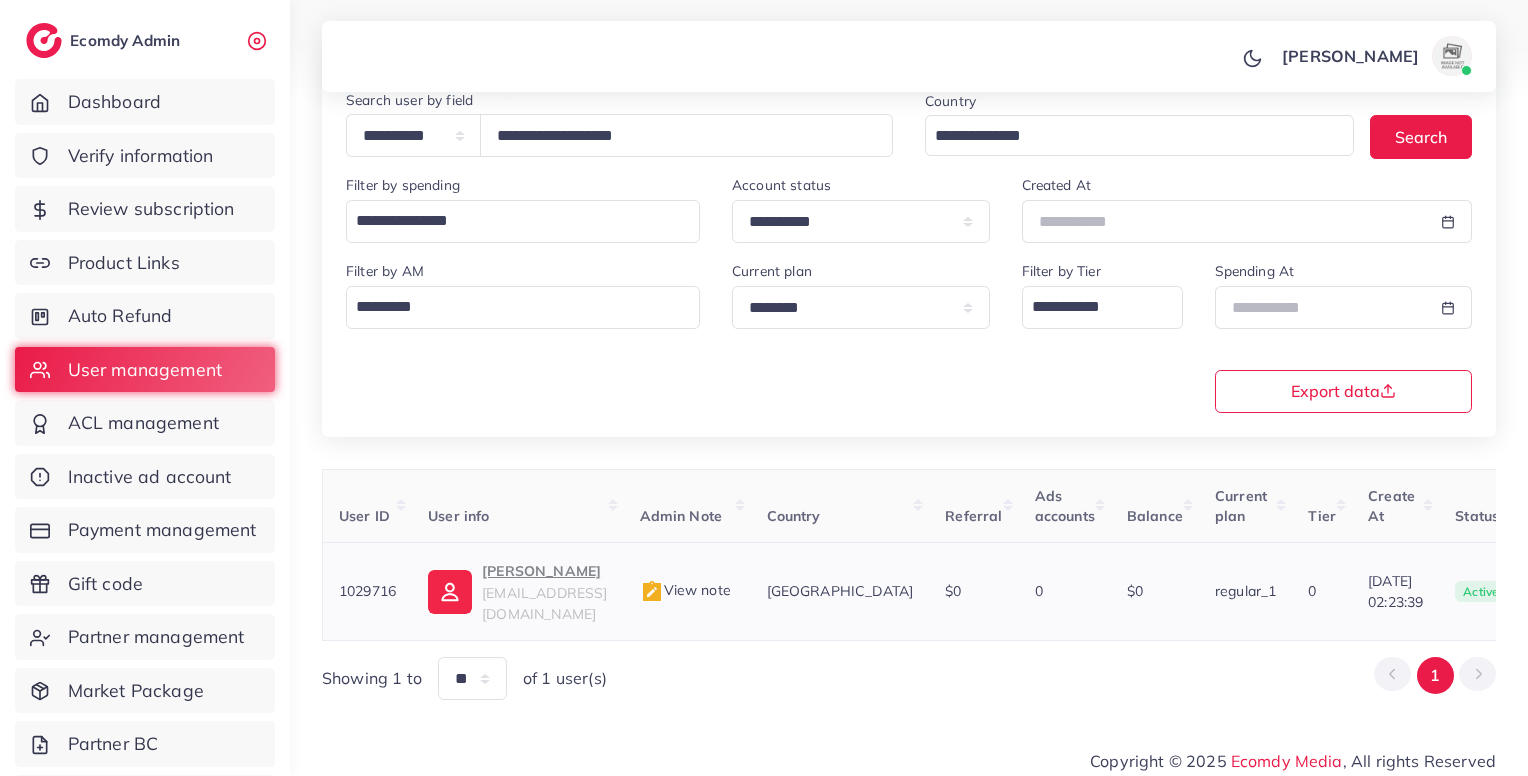 click on "View note" at bounding box center (687, 592) 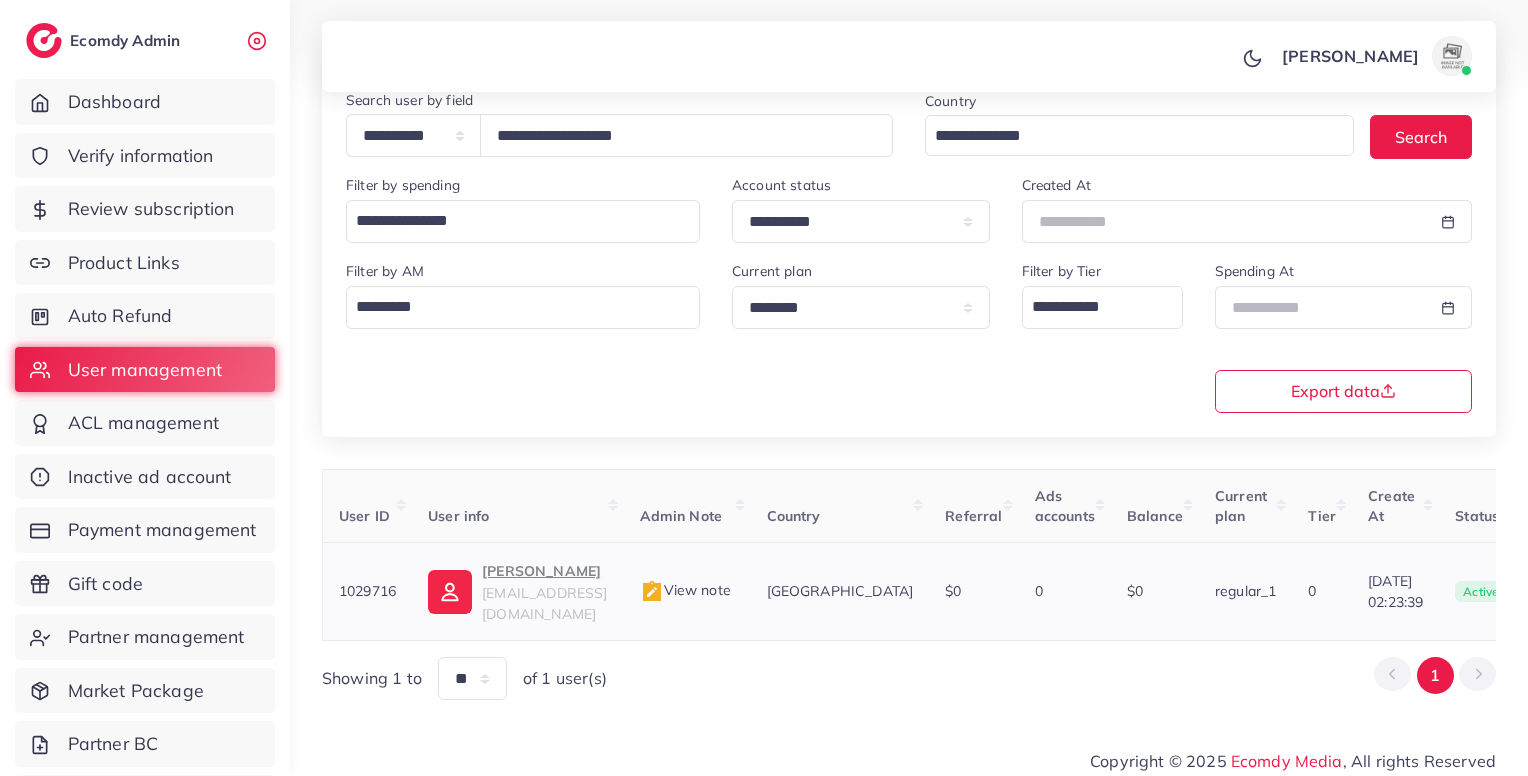click on "View note" at bounding box center (685, 590) 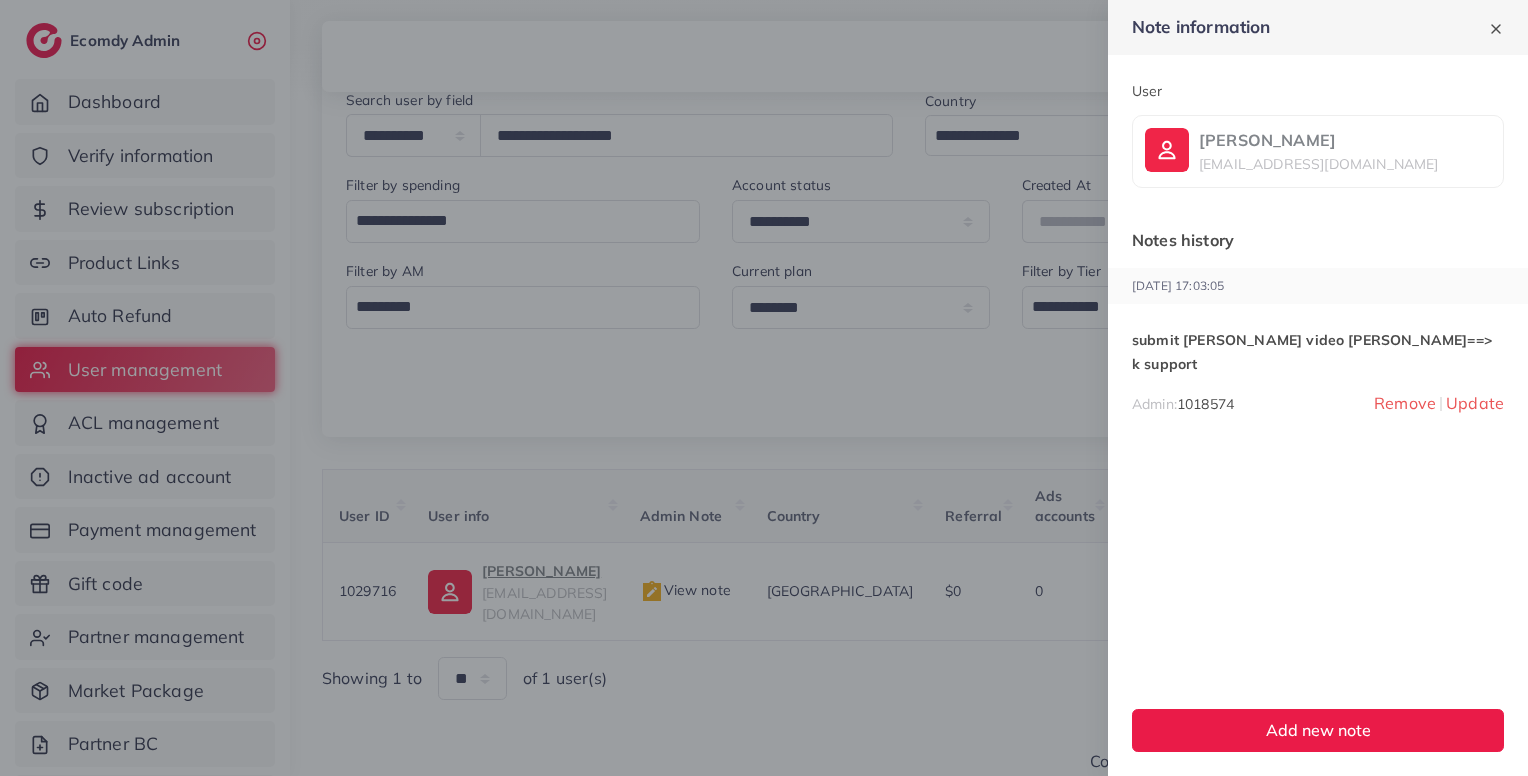 drag, startPoint x: 200, startPoint y: 189, endPoint x: 192, endPoint y: 175, distance: 16.124516 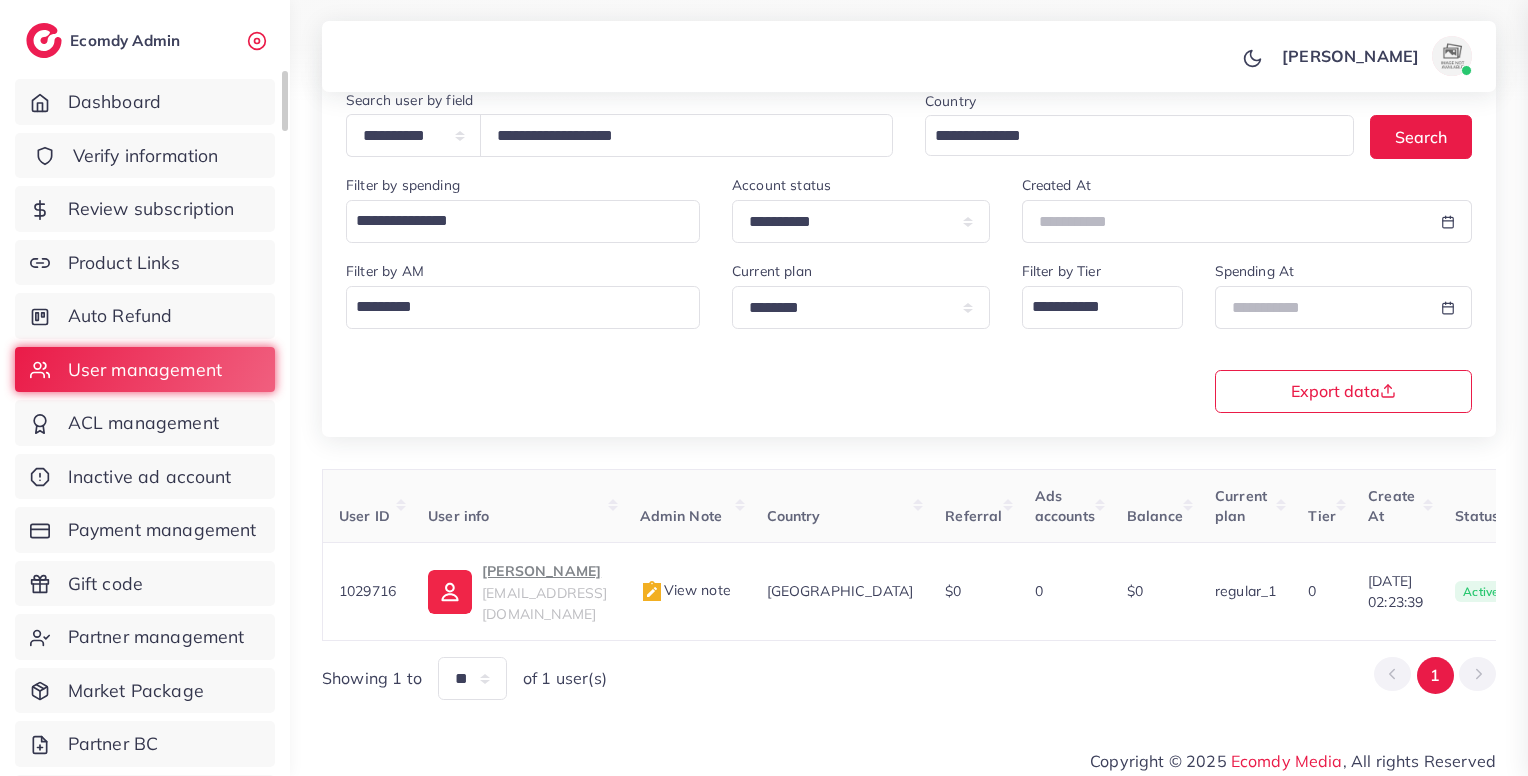 click on "**********" at bounding box center [764, 205] 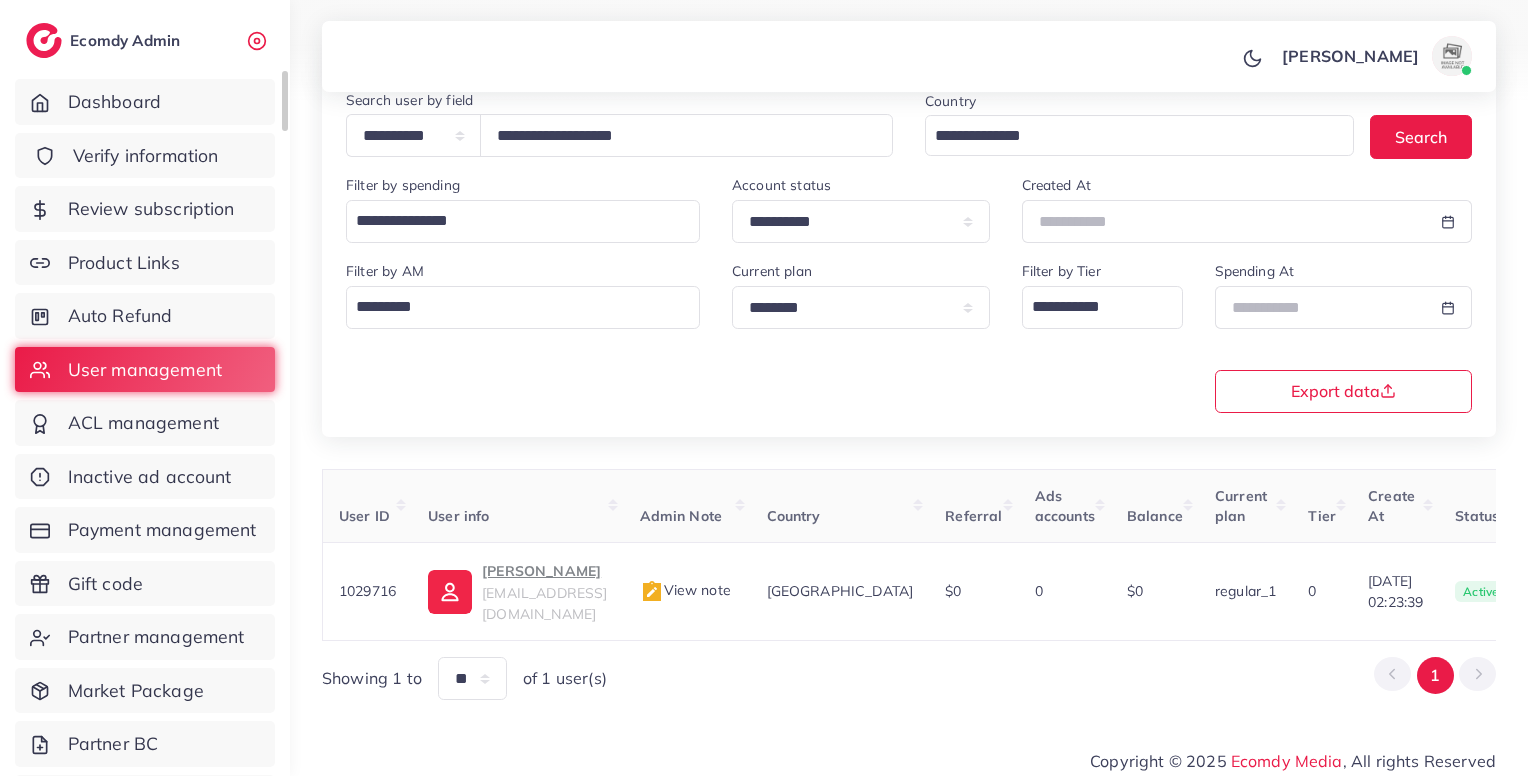 click on "Verify information" at bounding box center [145, 156] 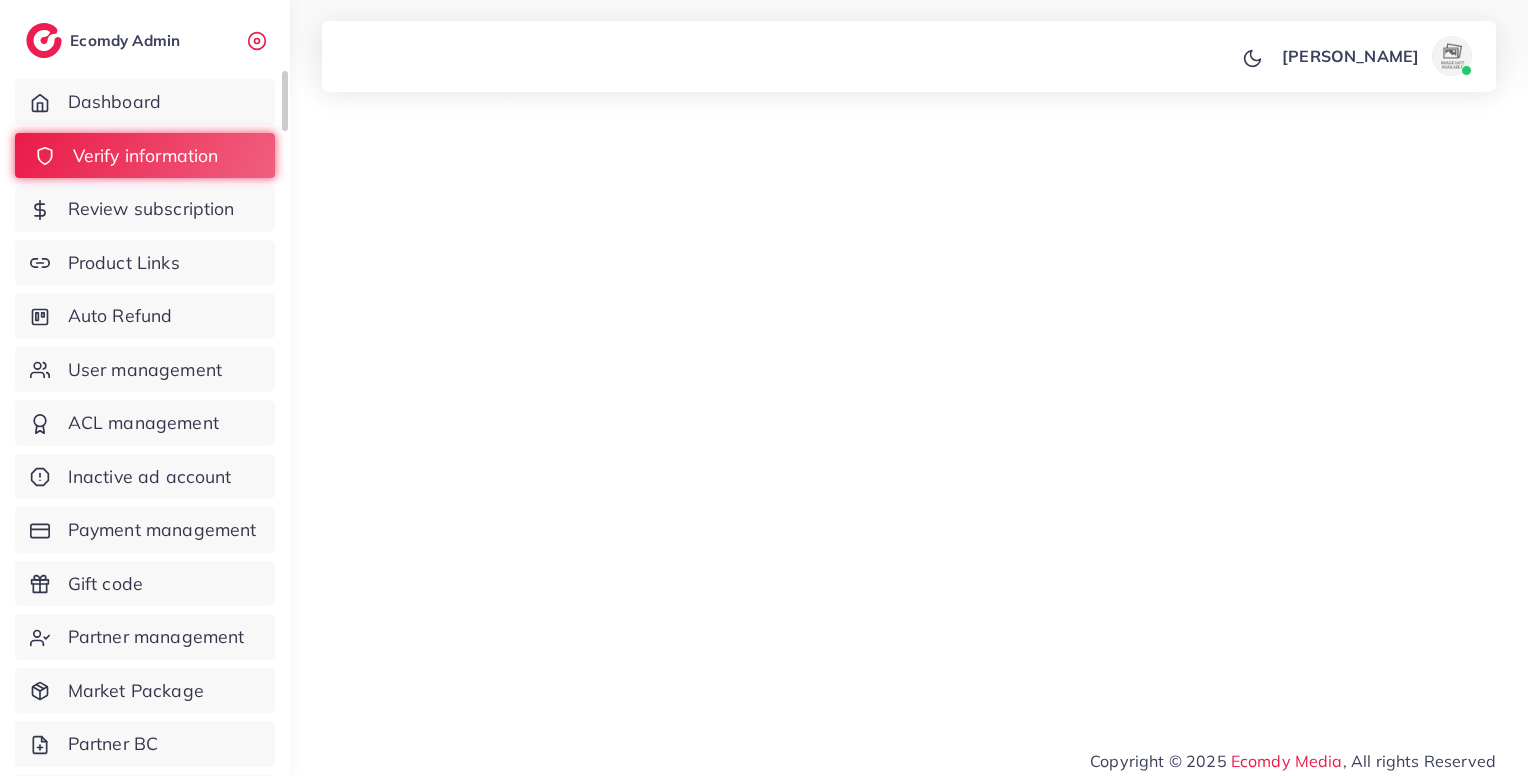 scroll, scrollTop: 0, scrollLeft: 0, axis: both 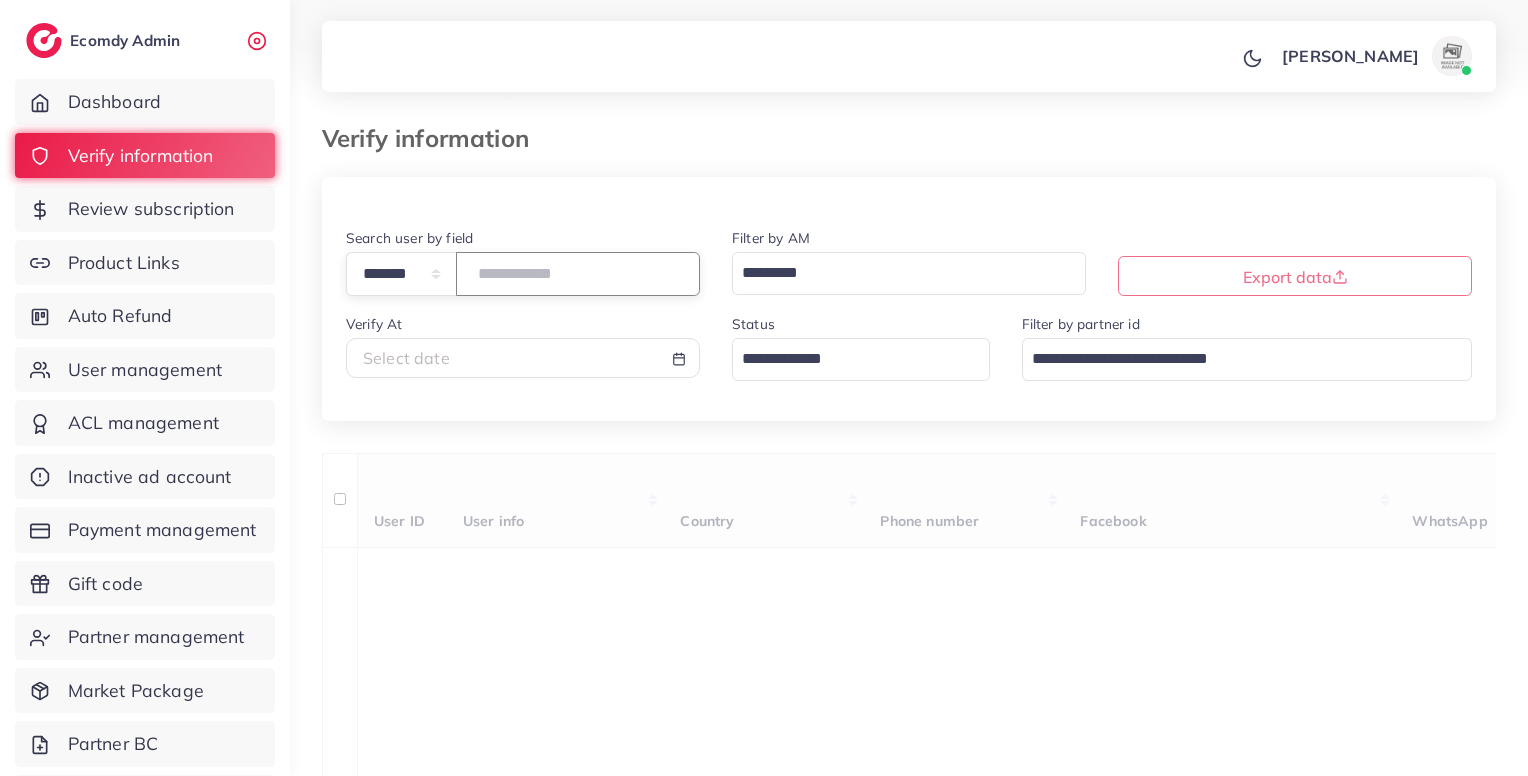 click at bounding box center (578, 273) 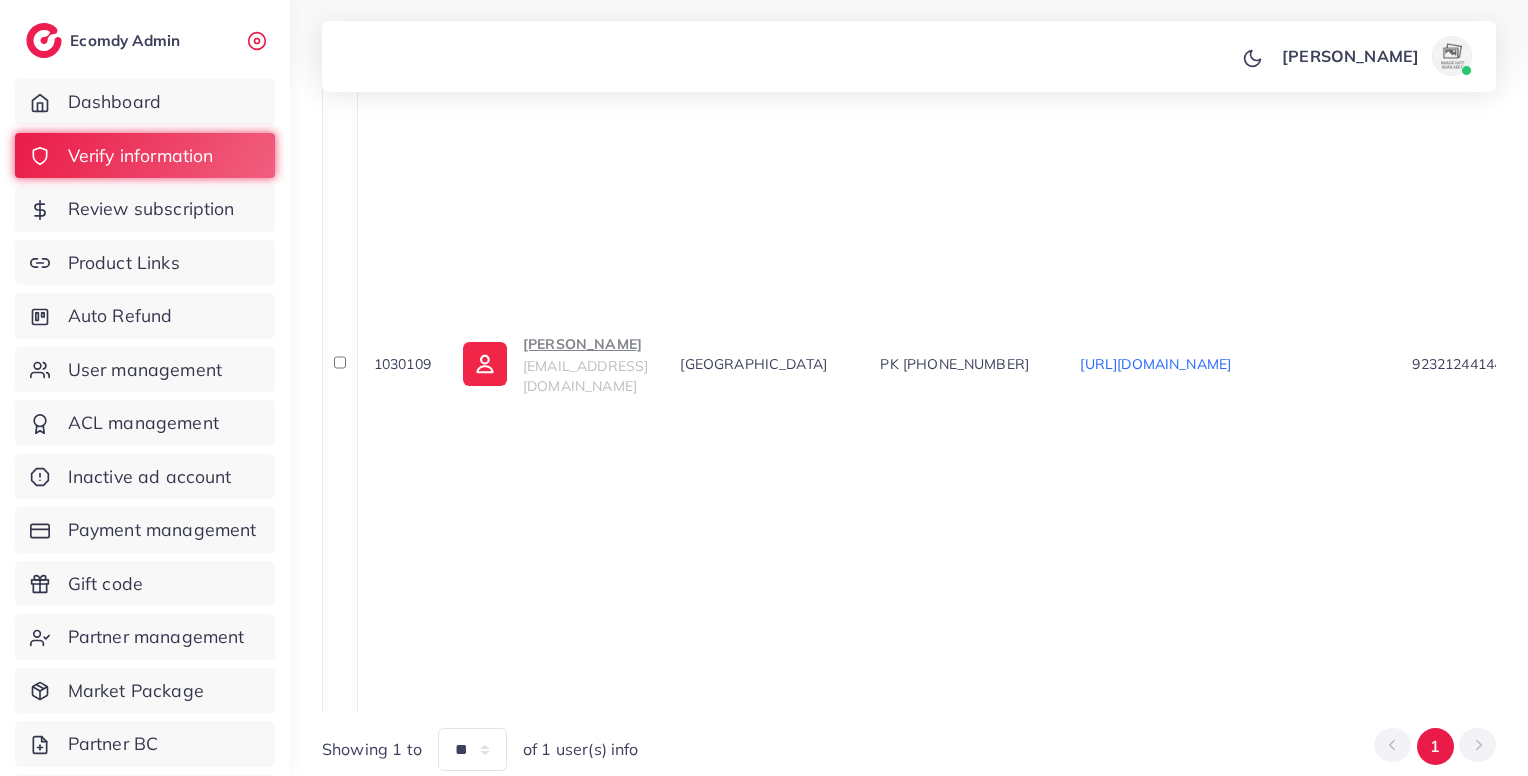 scroll, scrollTop: 544, scrollLeft: 0, axis: vertical 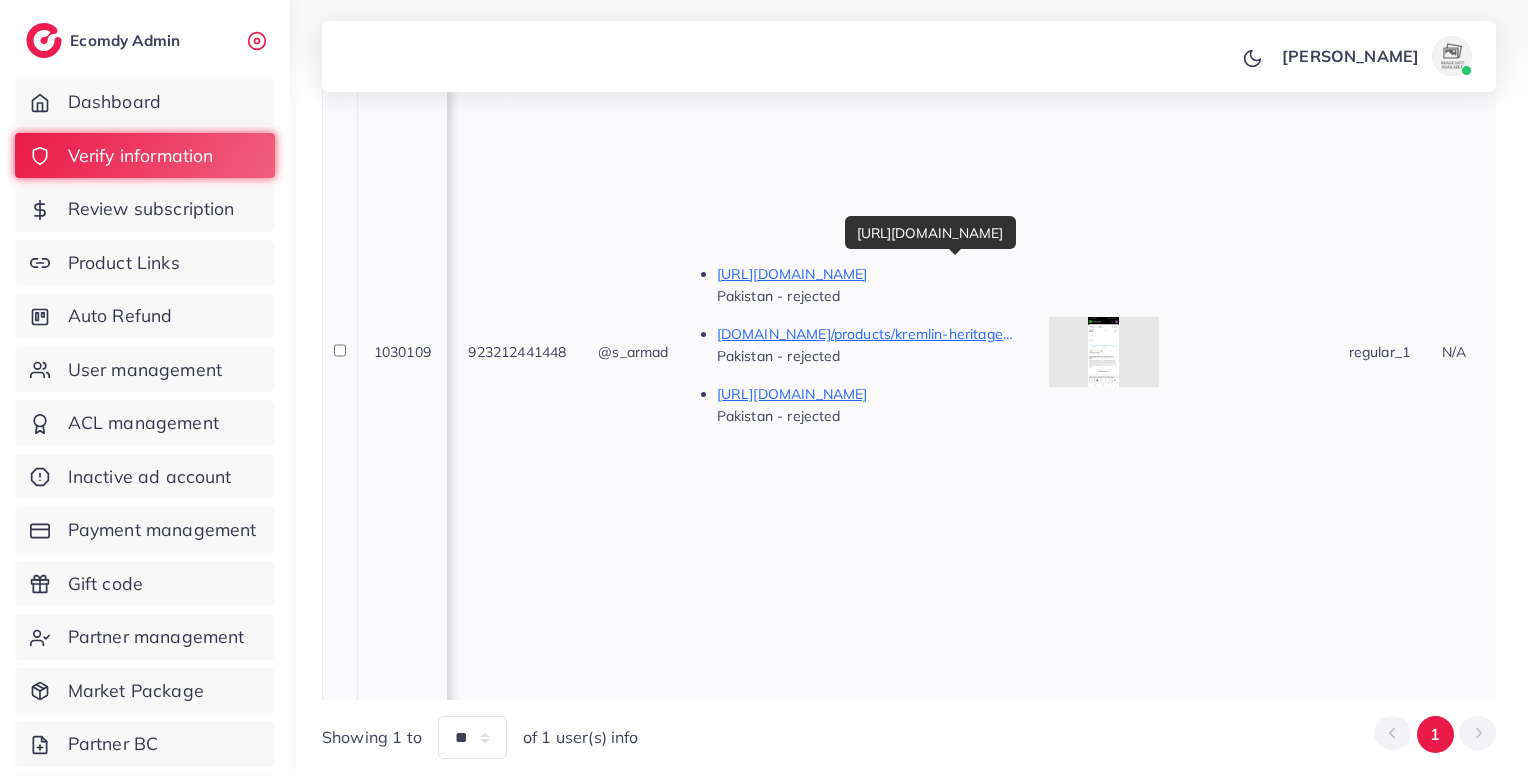 click on "https://thepremiumskin.online/products/luxediva" at bounding box center (867, 274) 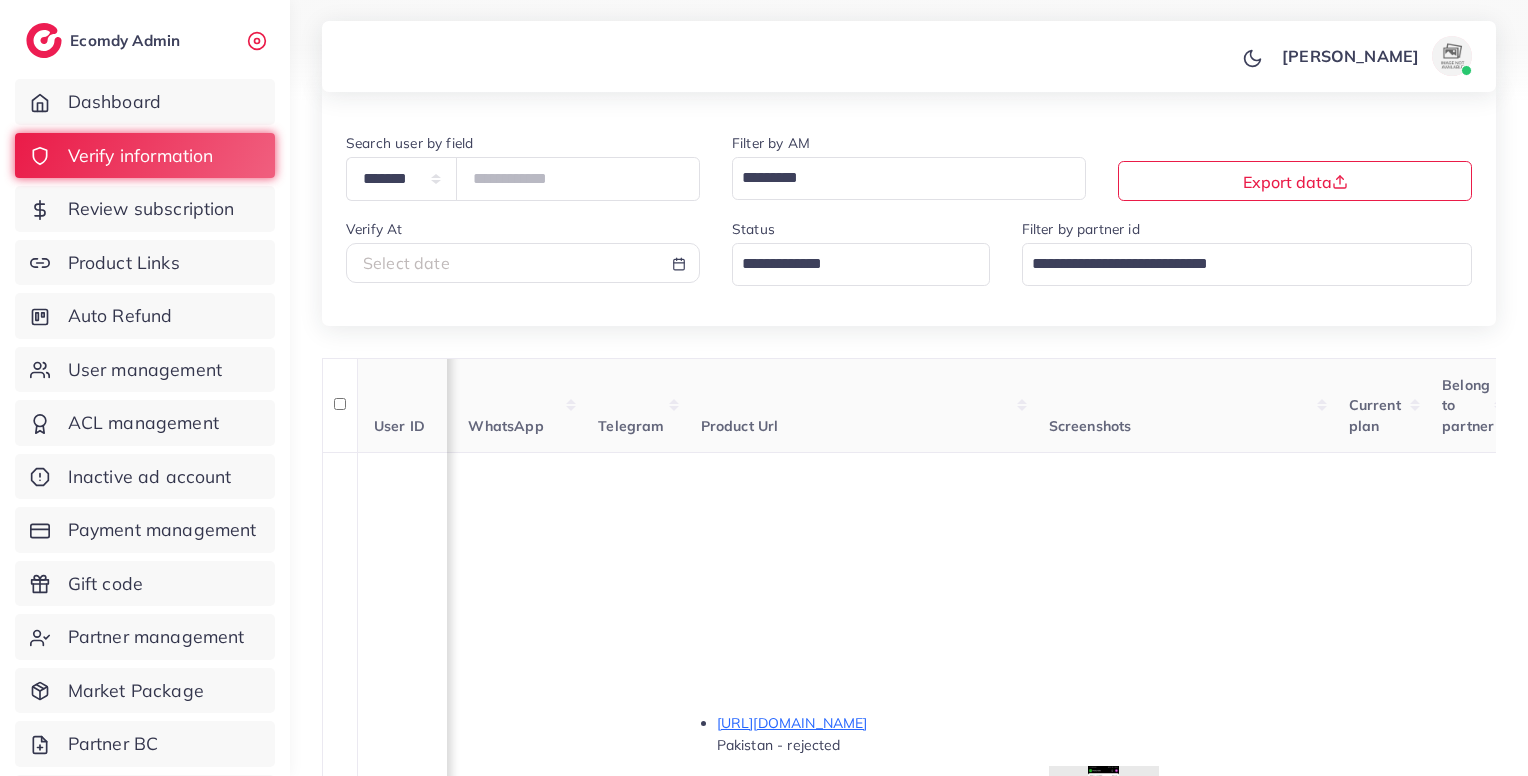 scroll, scrollTop: 0, scrollLeft: 0, axis: both 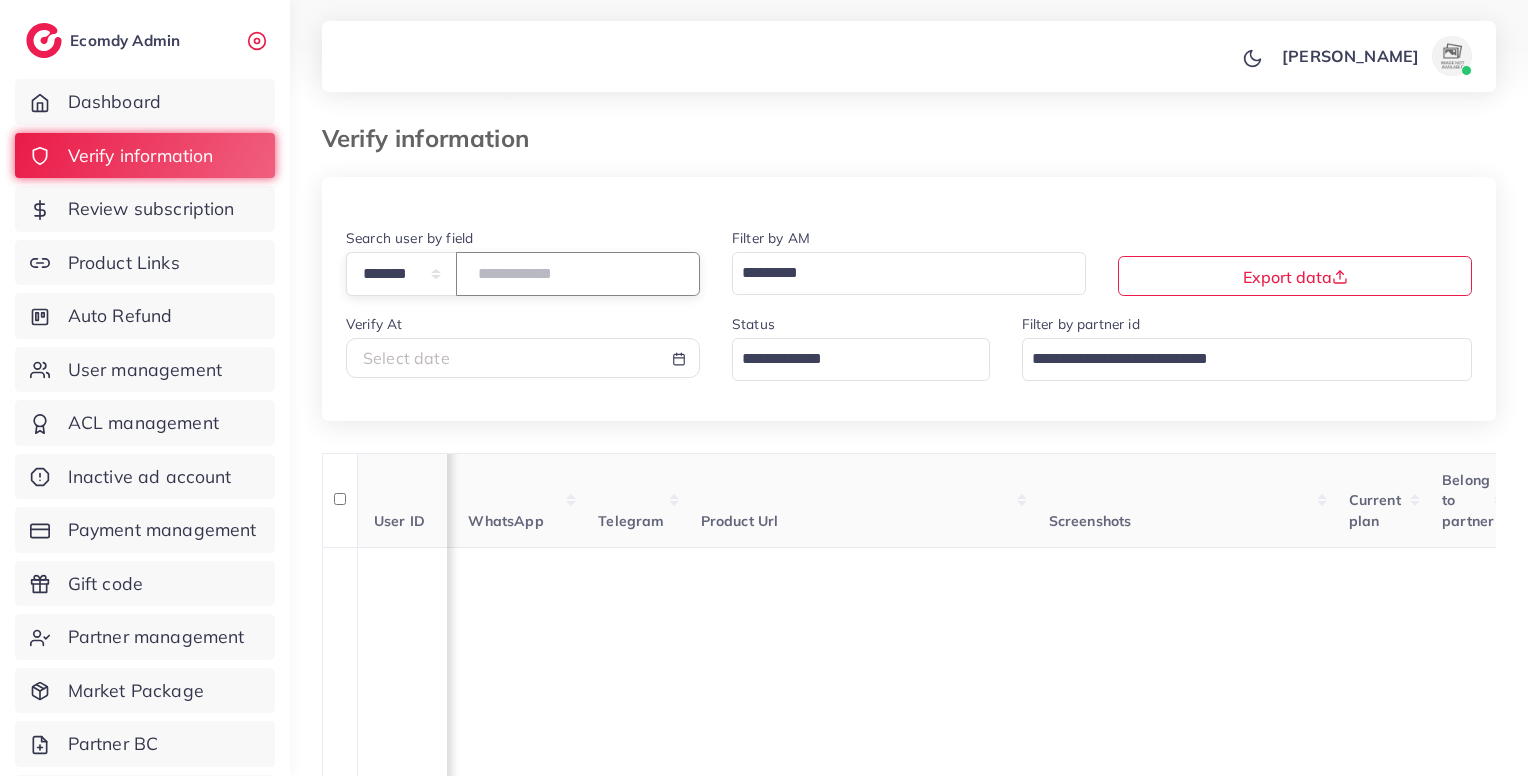 click on "*******" at bounding box center (578, 273) 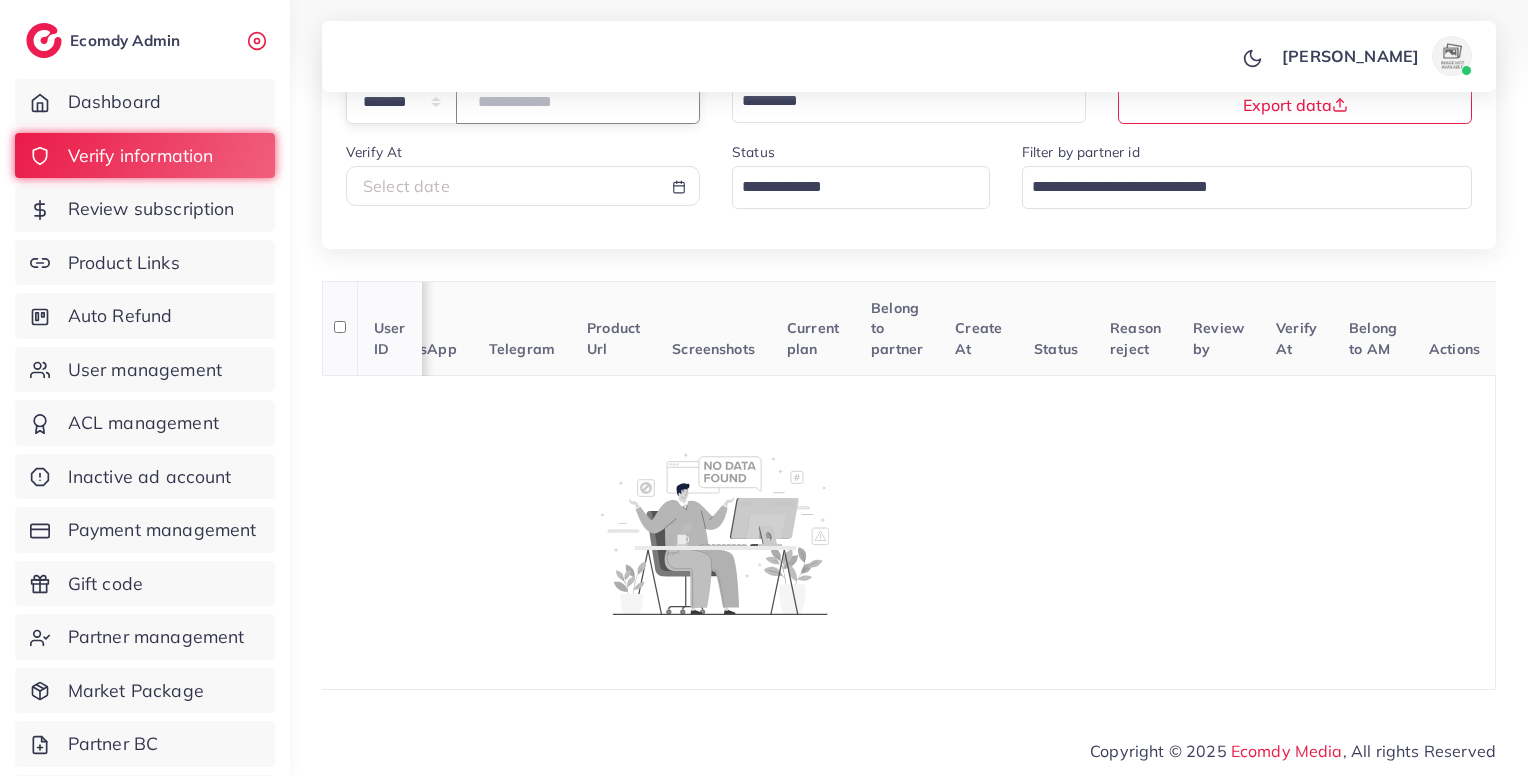 scroll, scrollTop: 181, scrollLeft: 0, axis: vertical 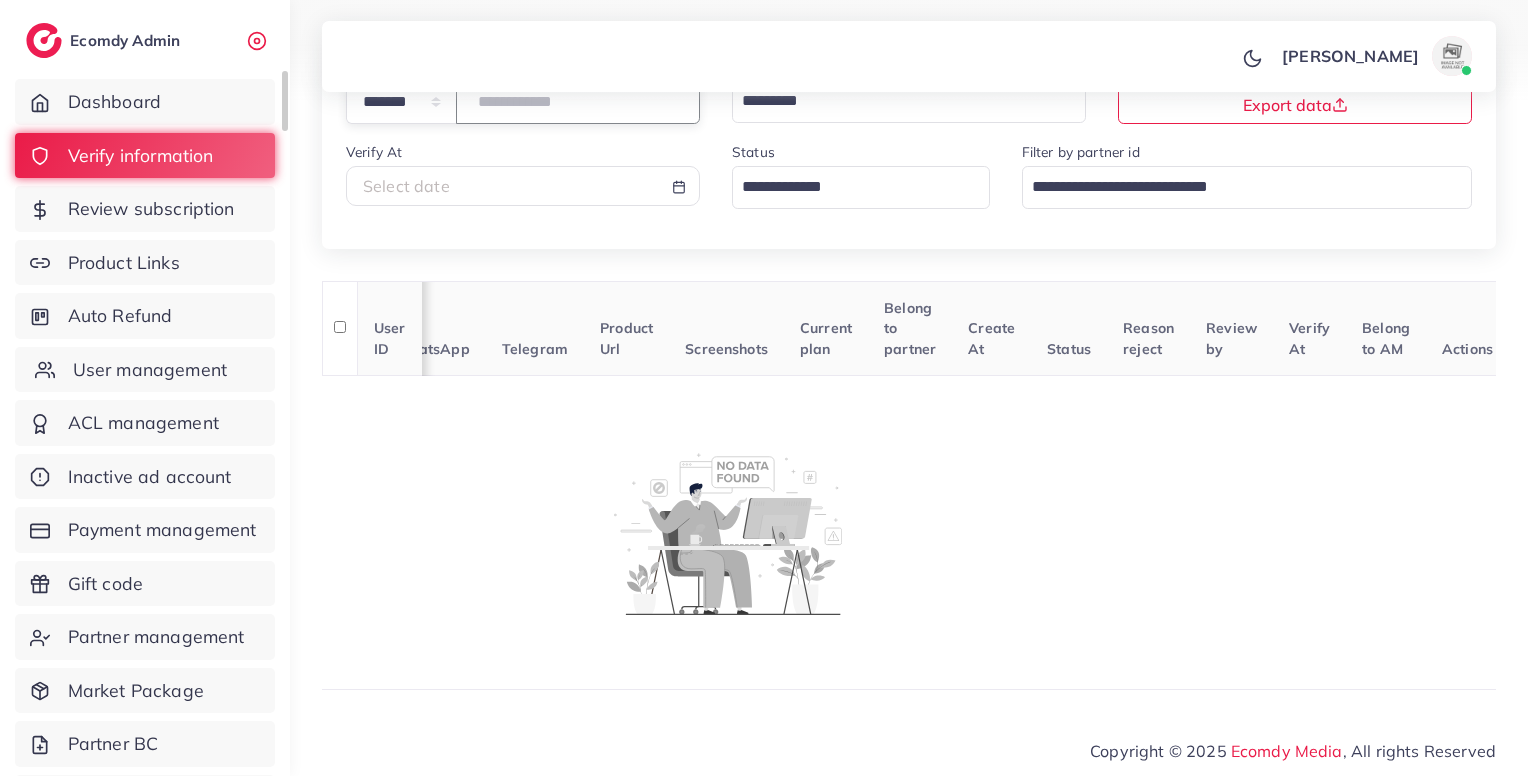 type on "*******" 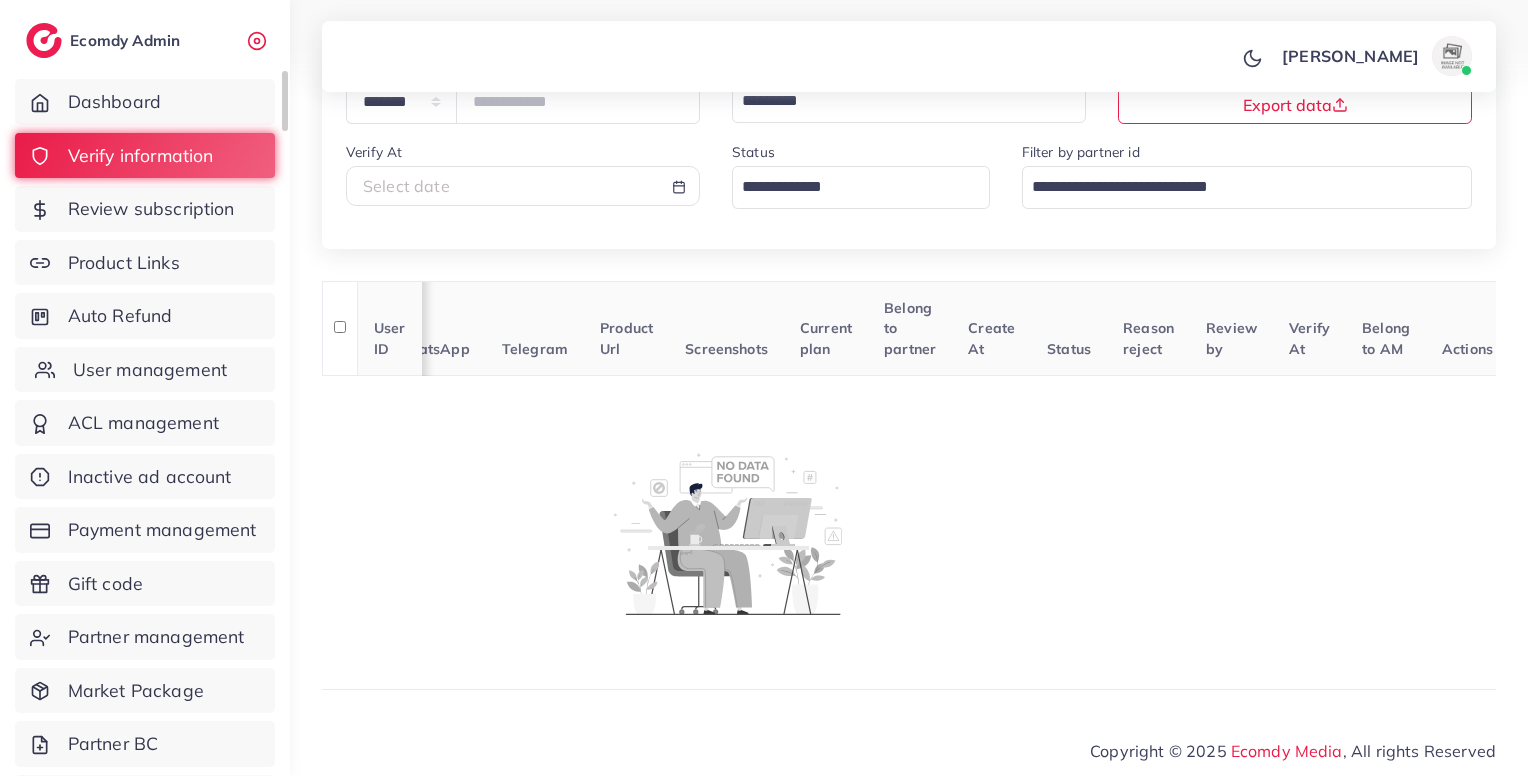 click on "User management" at bounding box center [150, 370] 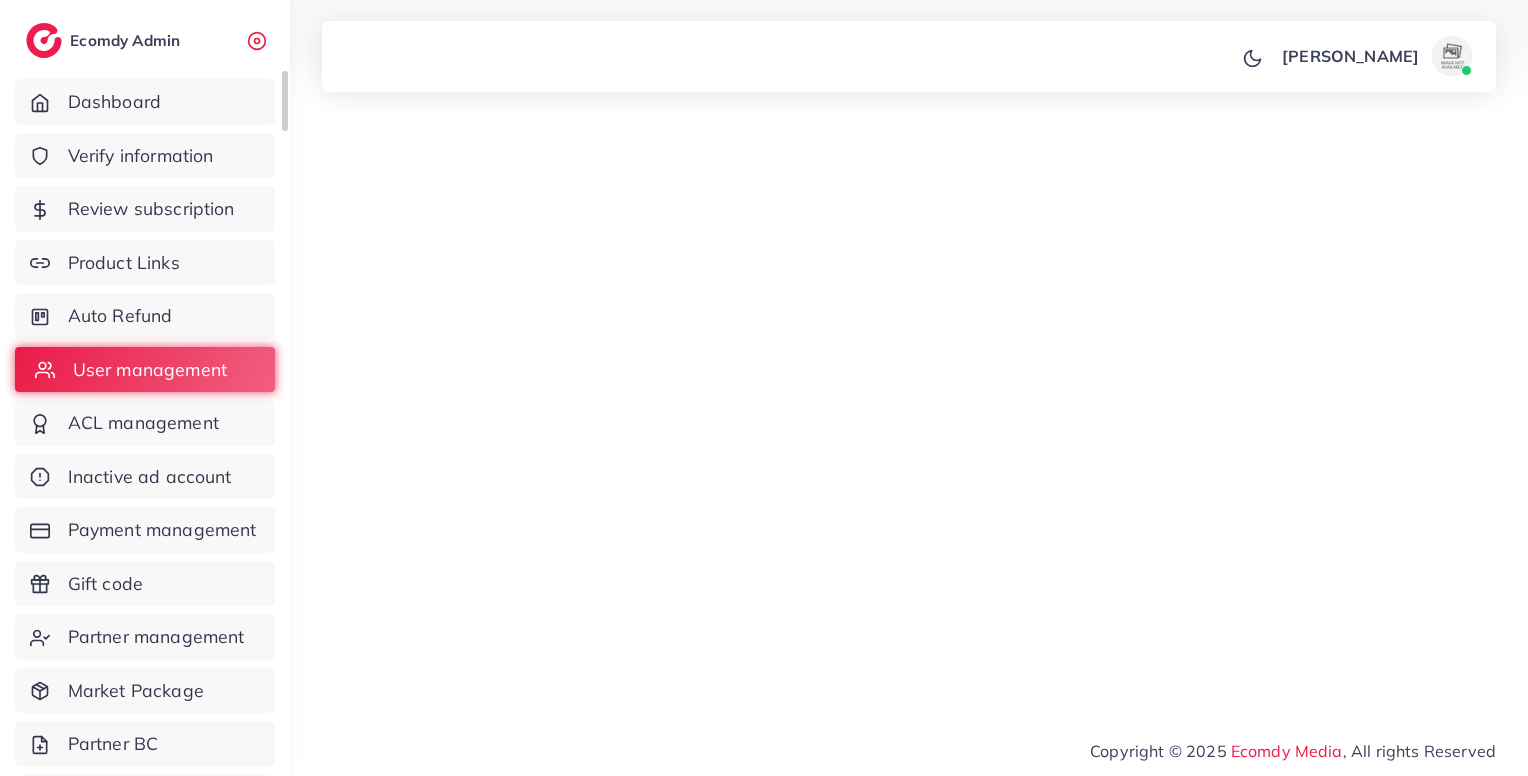 scroll, scrollTop: 0, scrollLeft: 0, axis: both 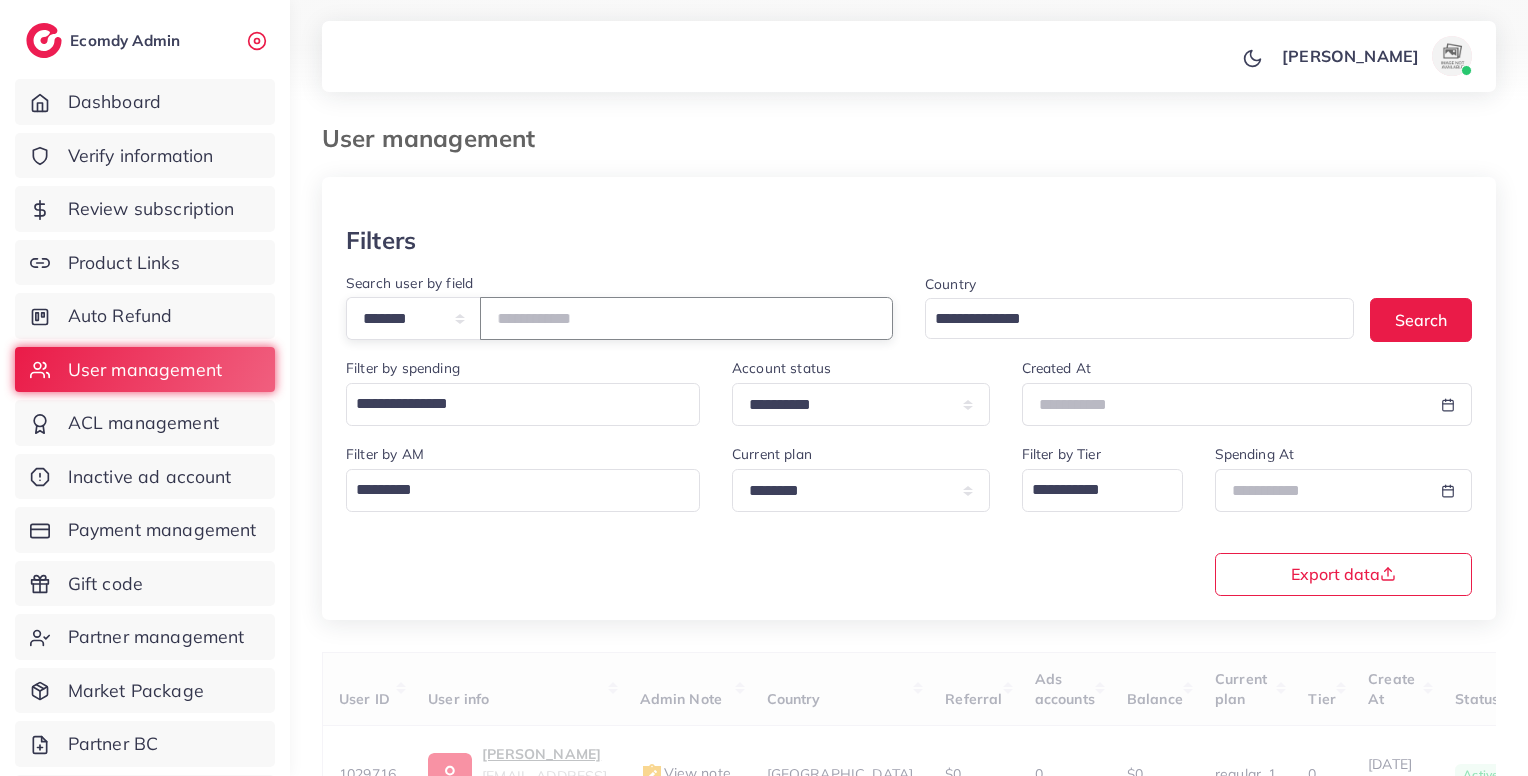 paste on "*******" 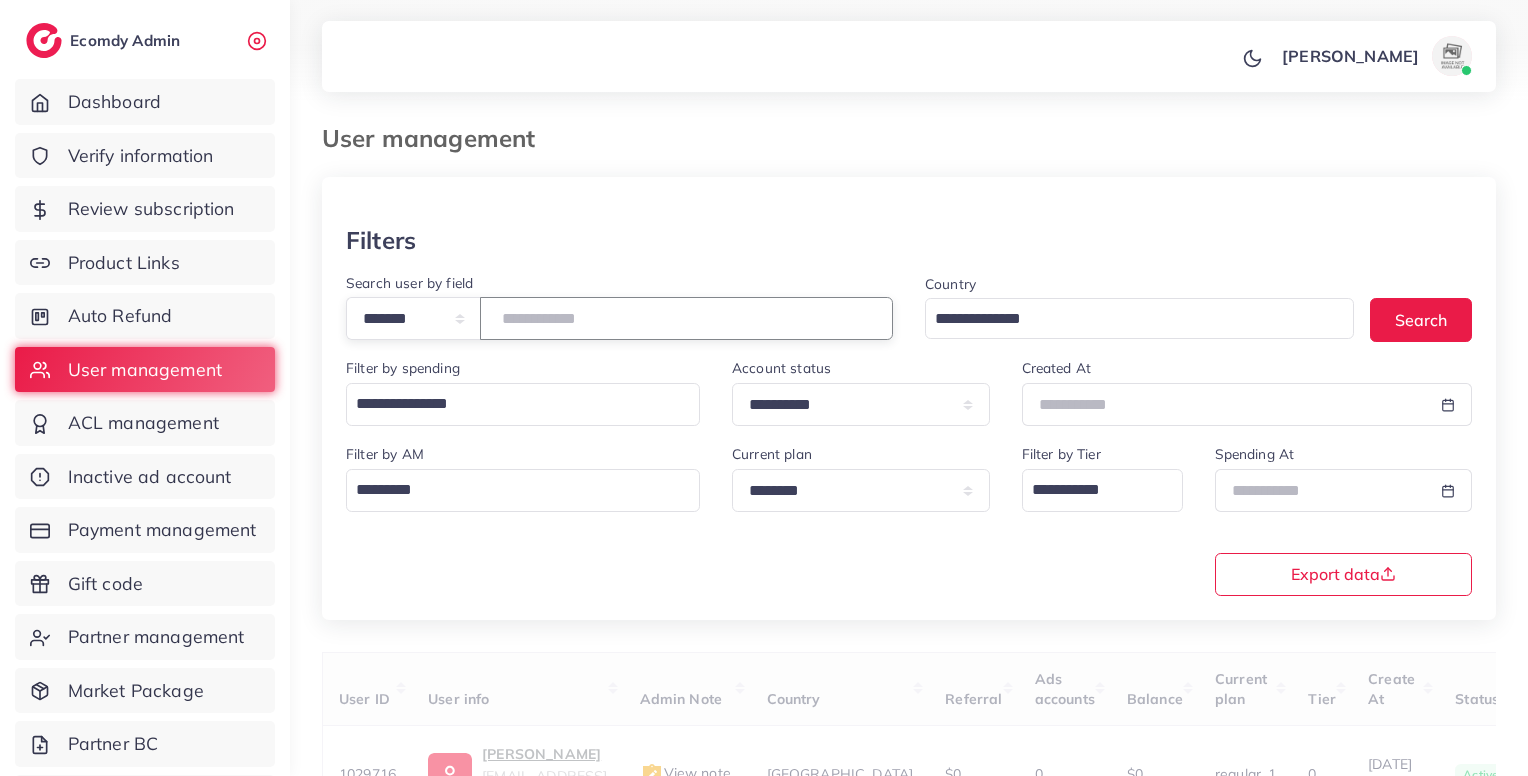 click on "*******" at bounding box center (686, 318) 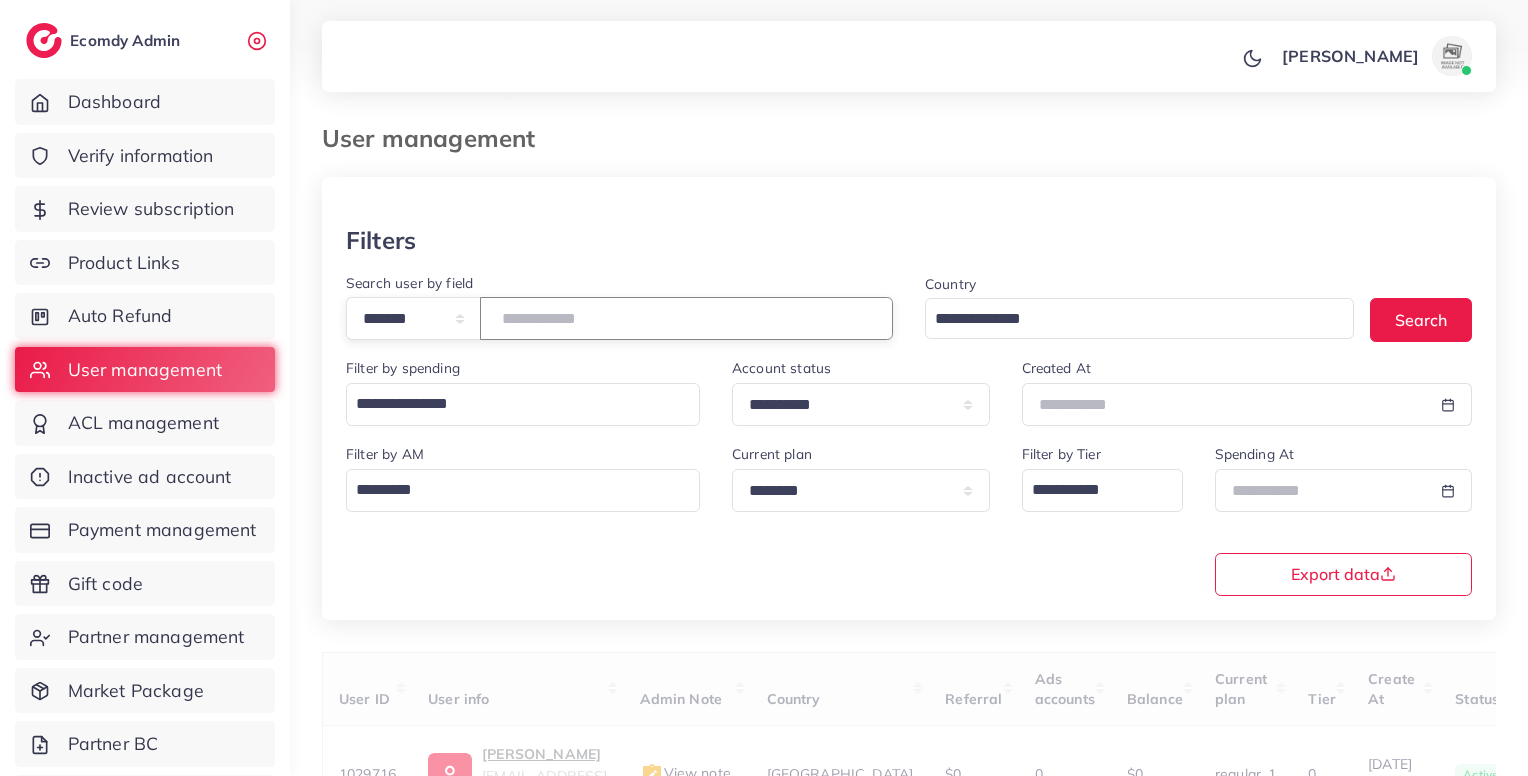 scroll, scrollTop: 183, scrollLeft: 0, axis: vertical 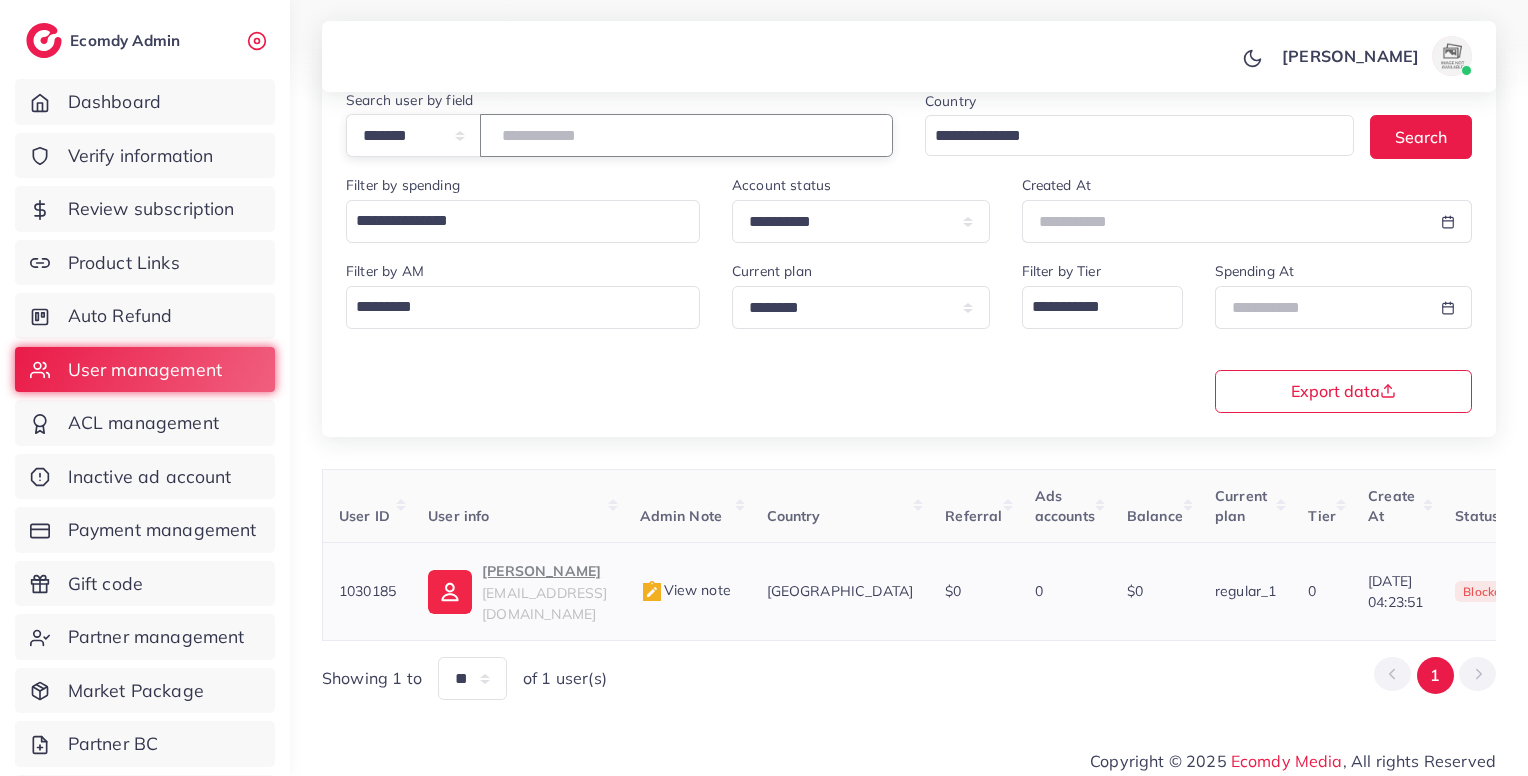 type on "*******" 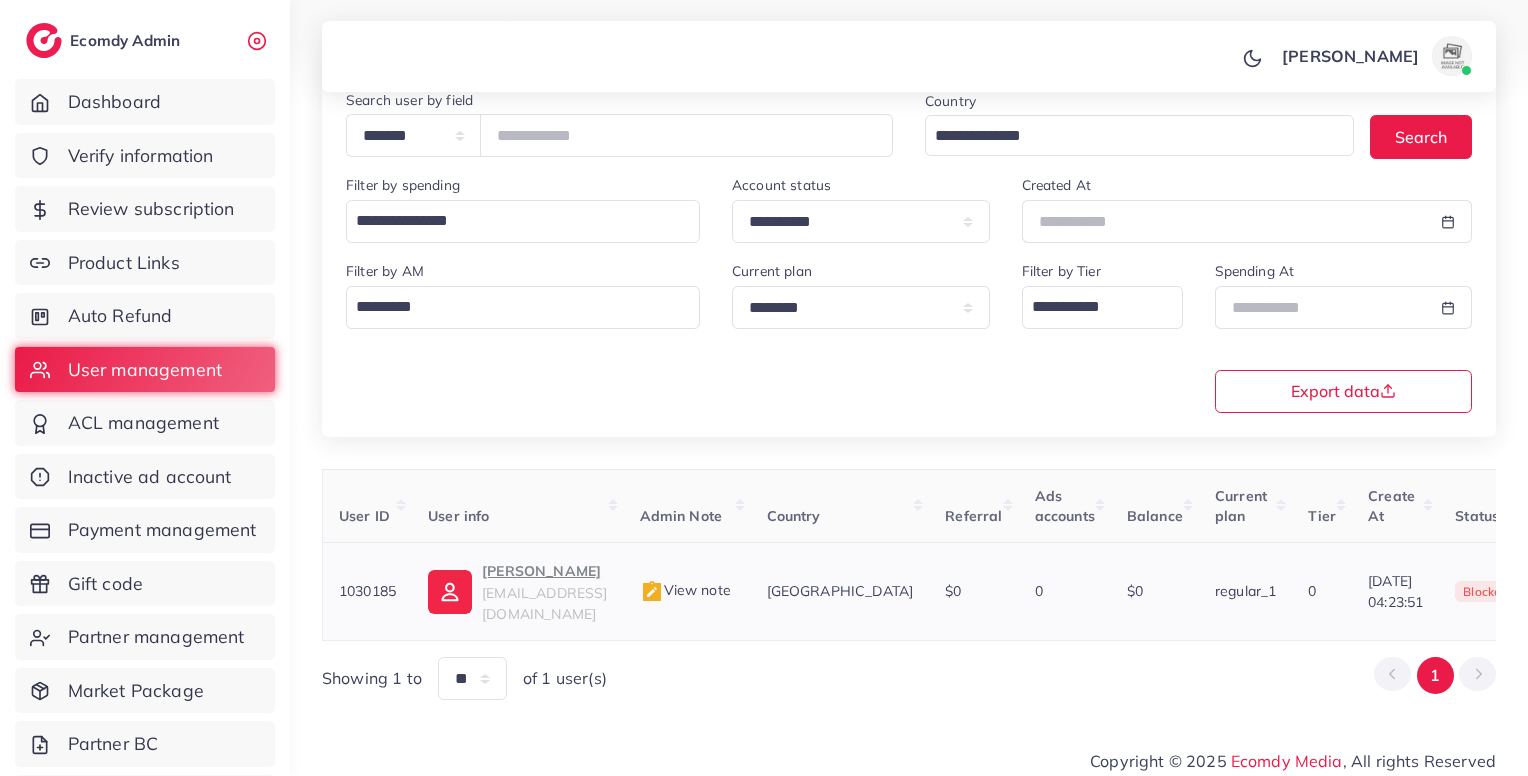 click on "View note" at bounding box center (685, 590) 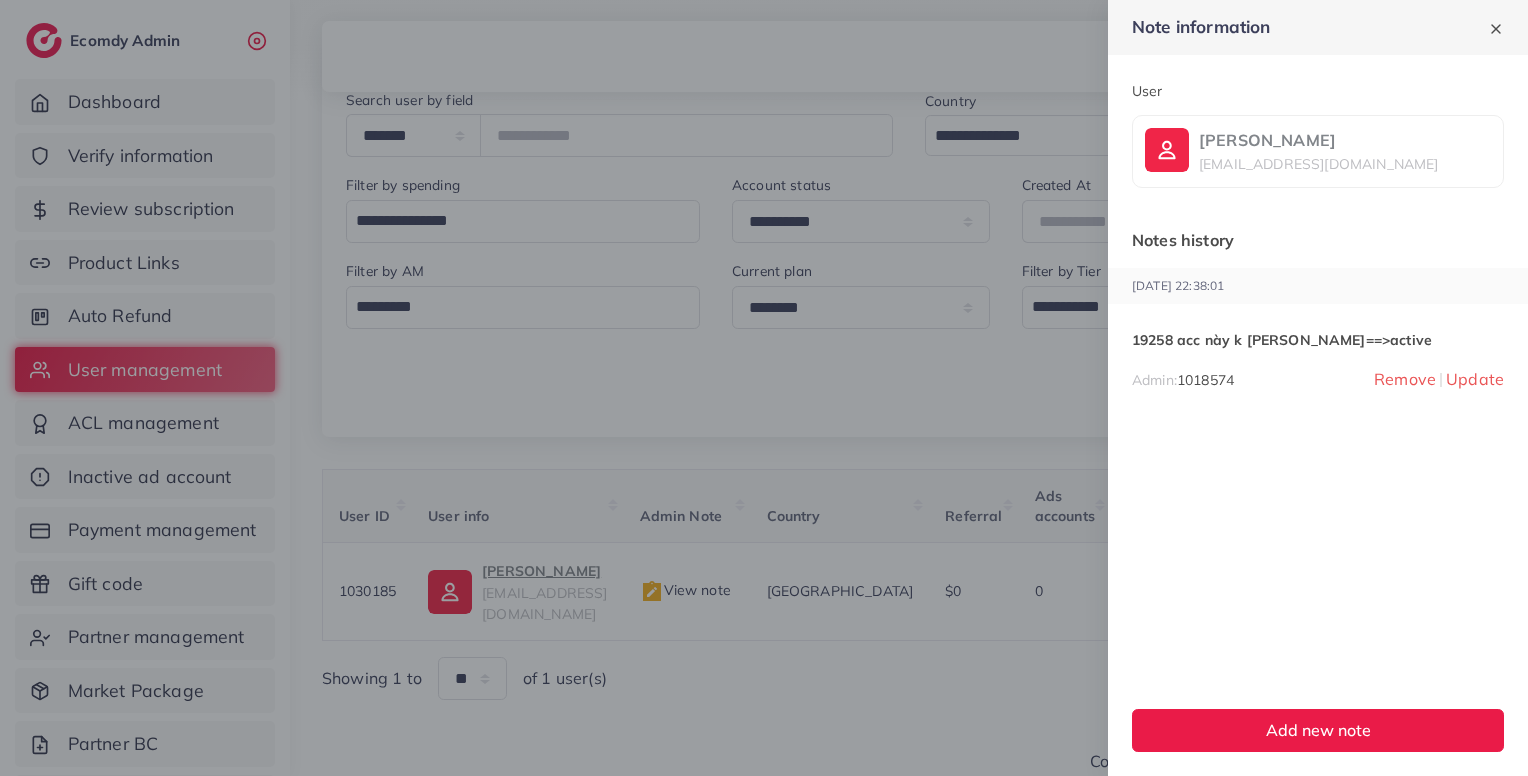 click at bounding box center [764, 388] 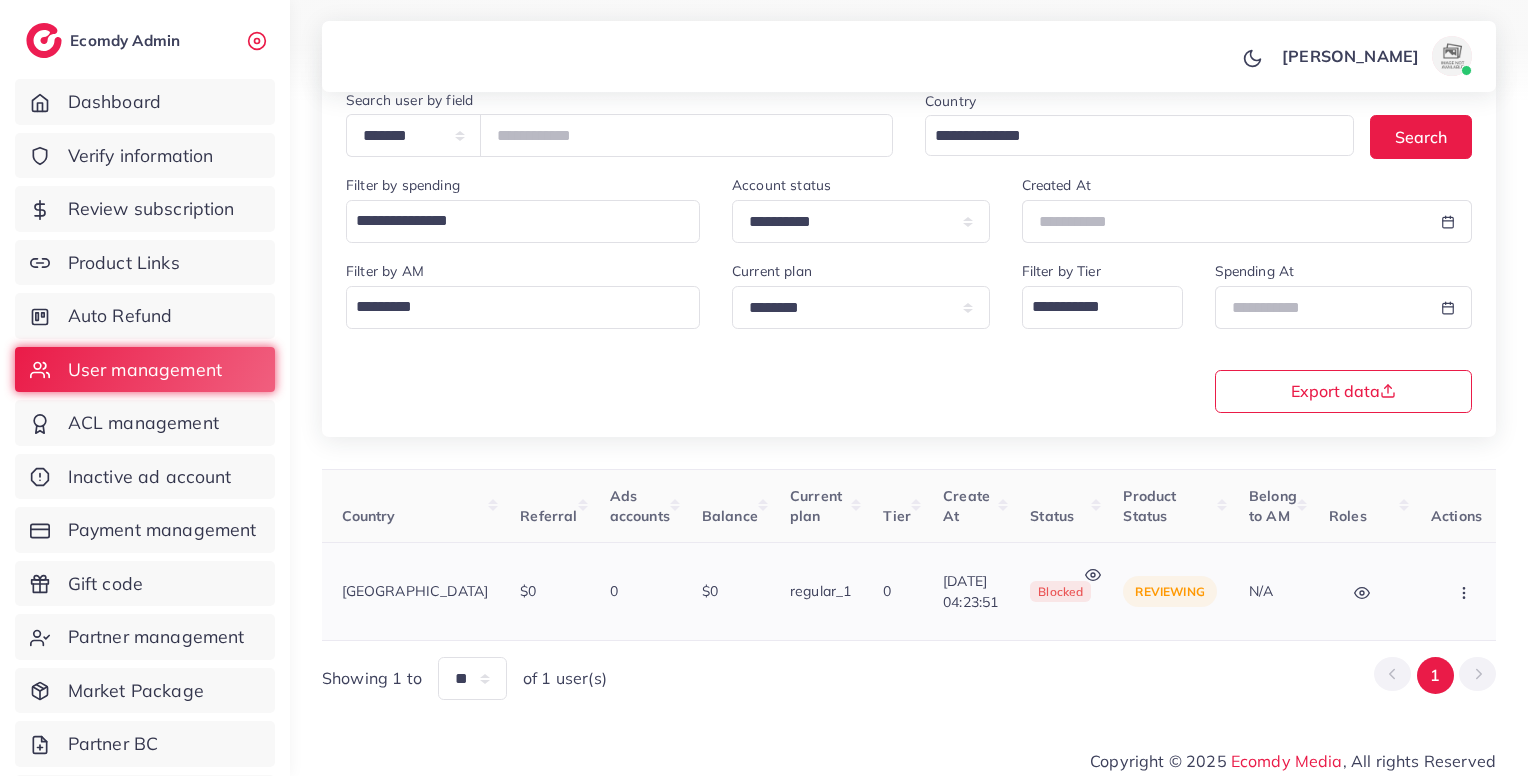 click 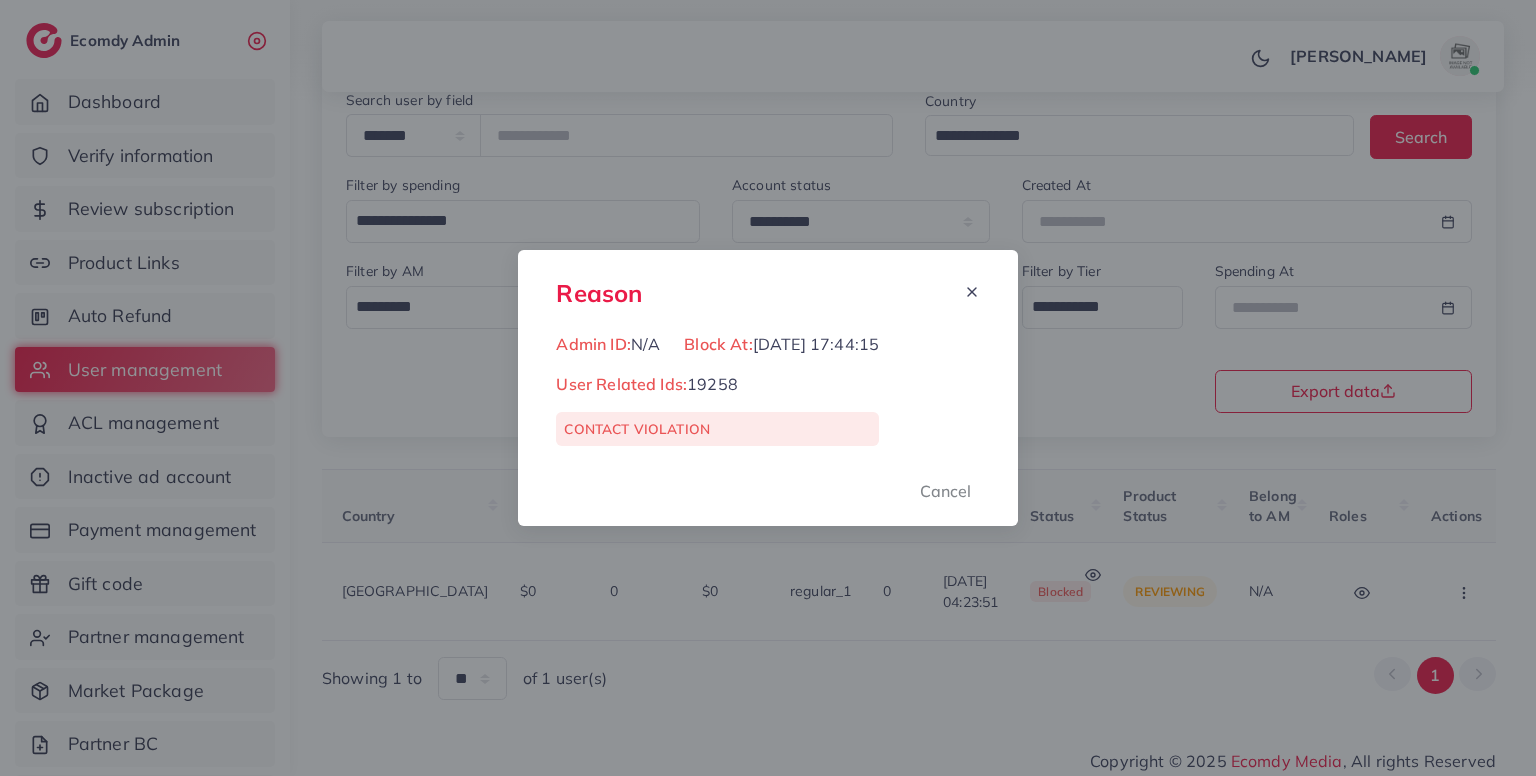 click on "Reason  Admin ID:  N/A  Block At:  30/06/2025, 17:44:15  User Related Ids:  19258   CONTACT VIOLATION   Cancel" at bounding box center (768, 388) 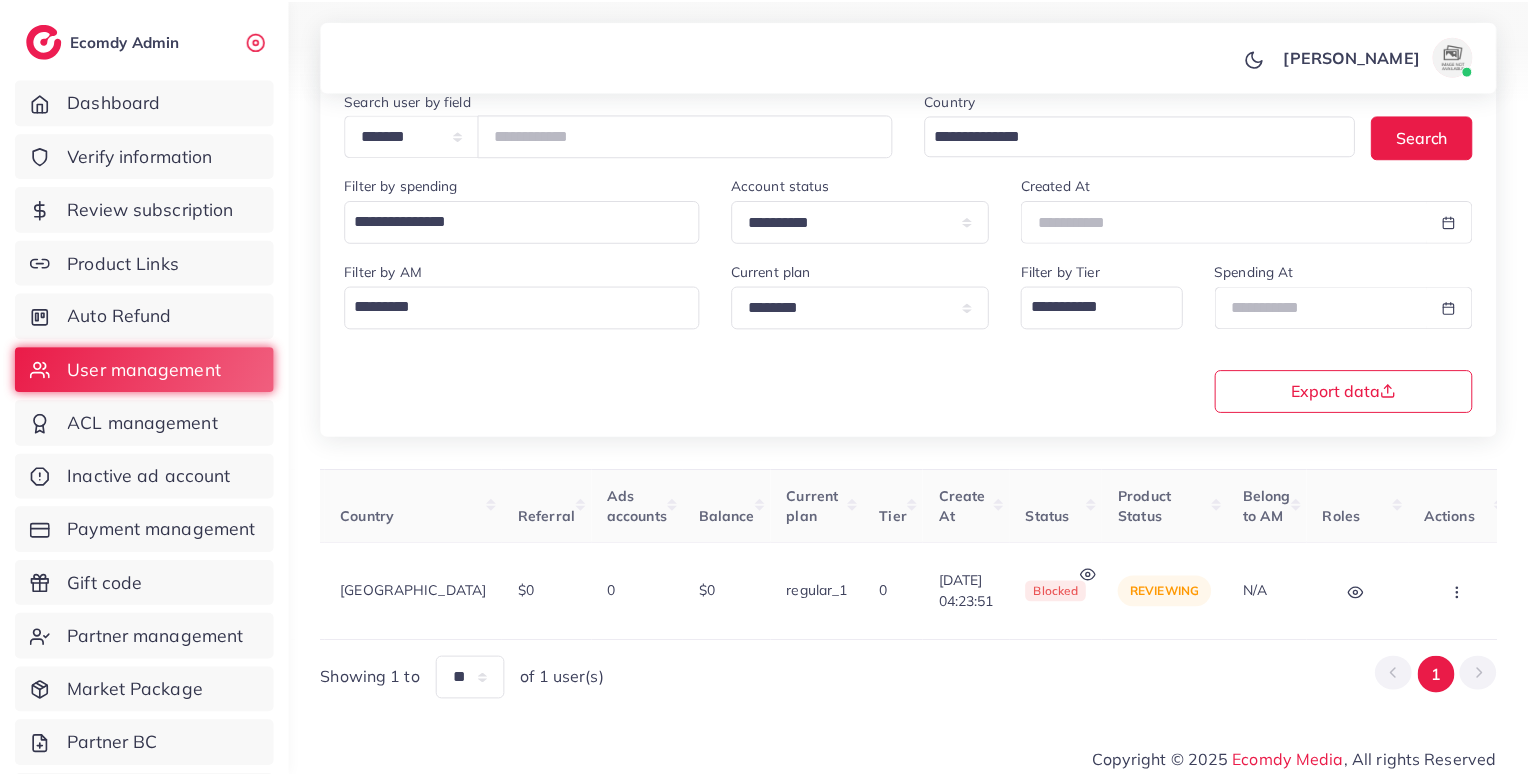 scroll, scrollTop: 0, scrollLeft: 417, axis: horizontal 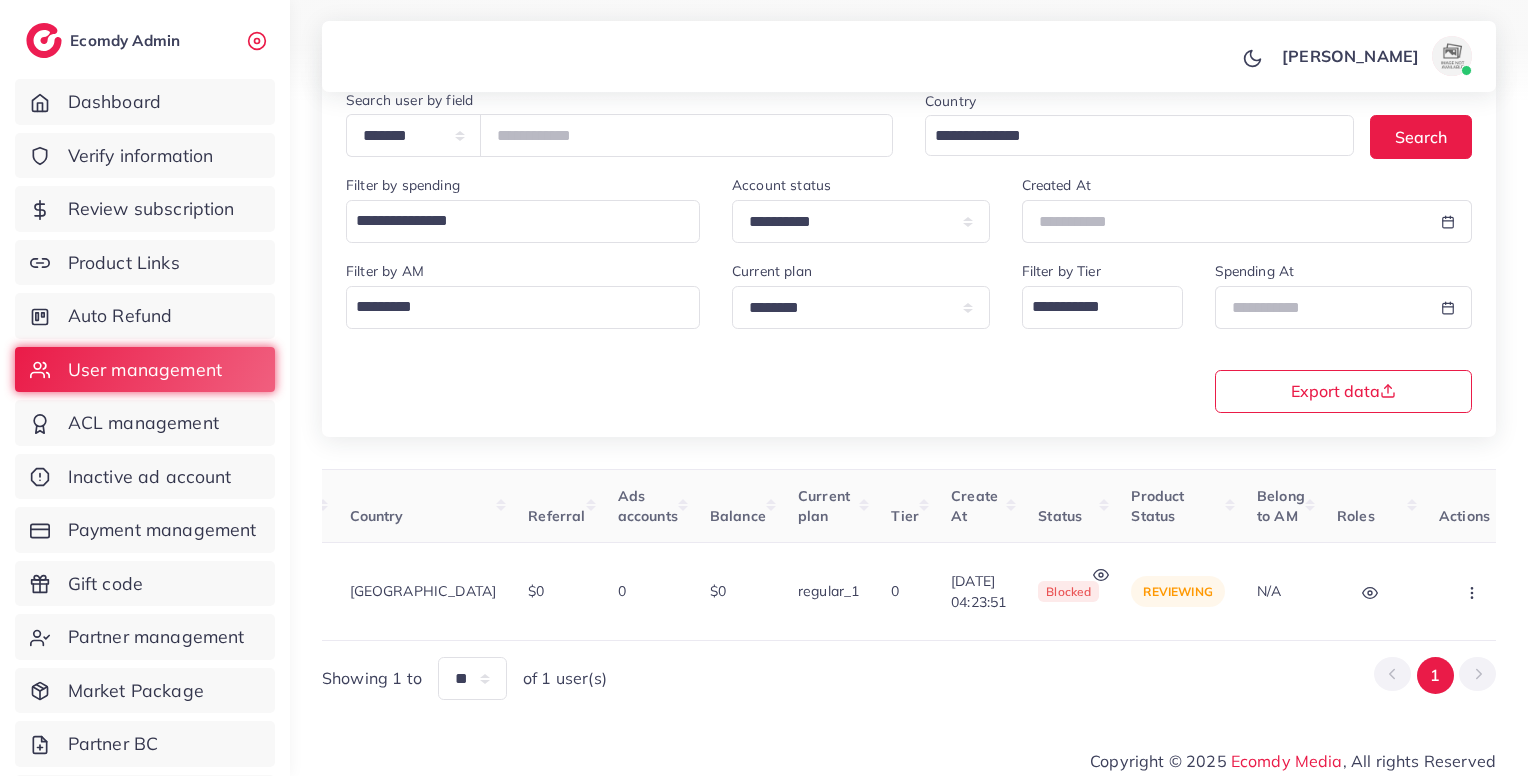 click 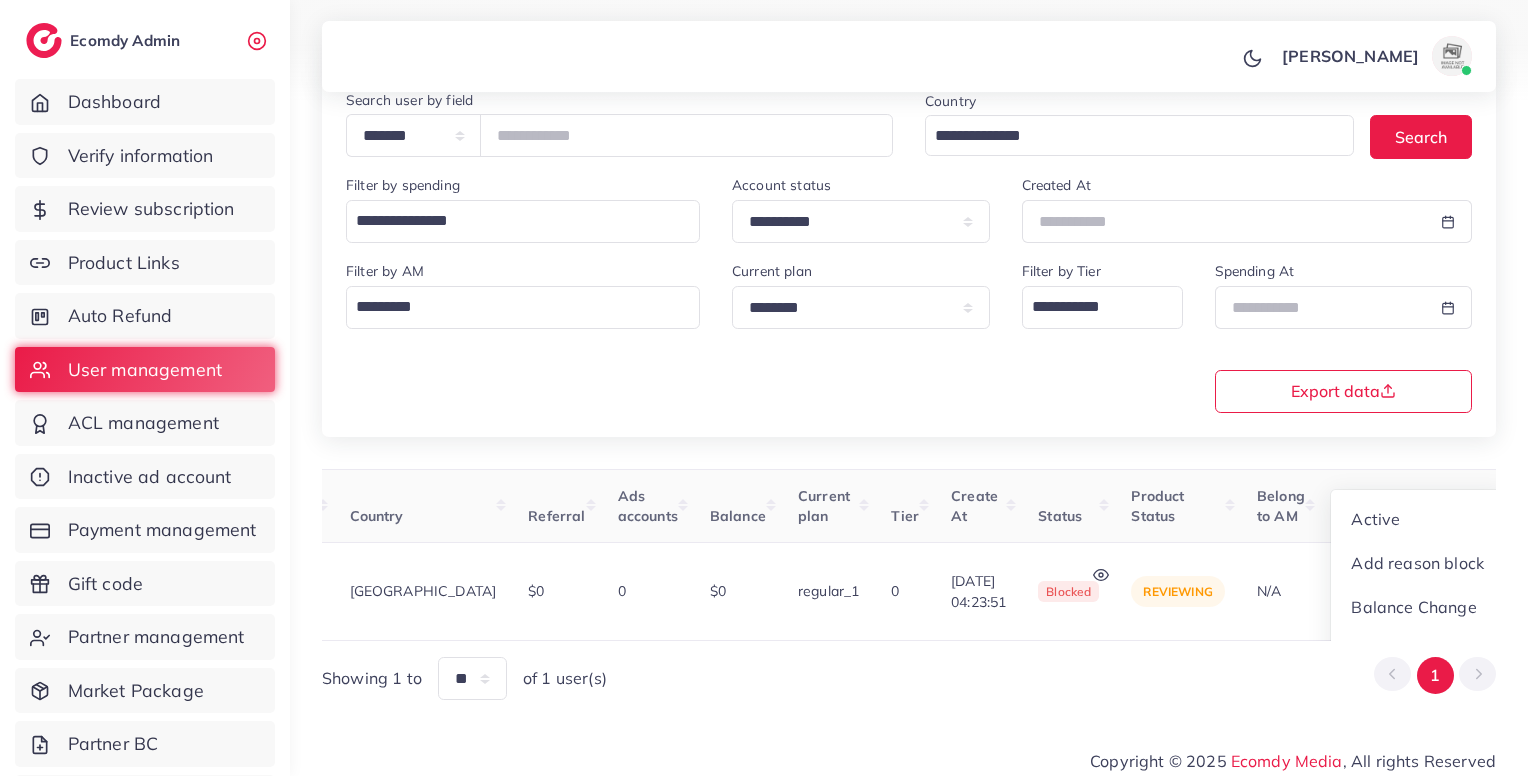 scroll, scrollTop: 5, scrollLeft: 417, axis: both 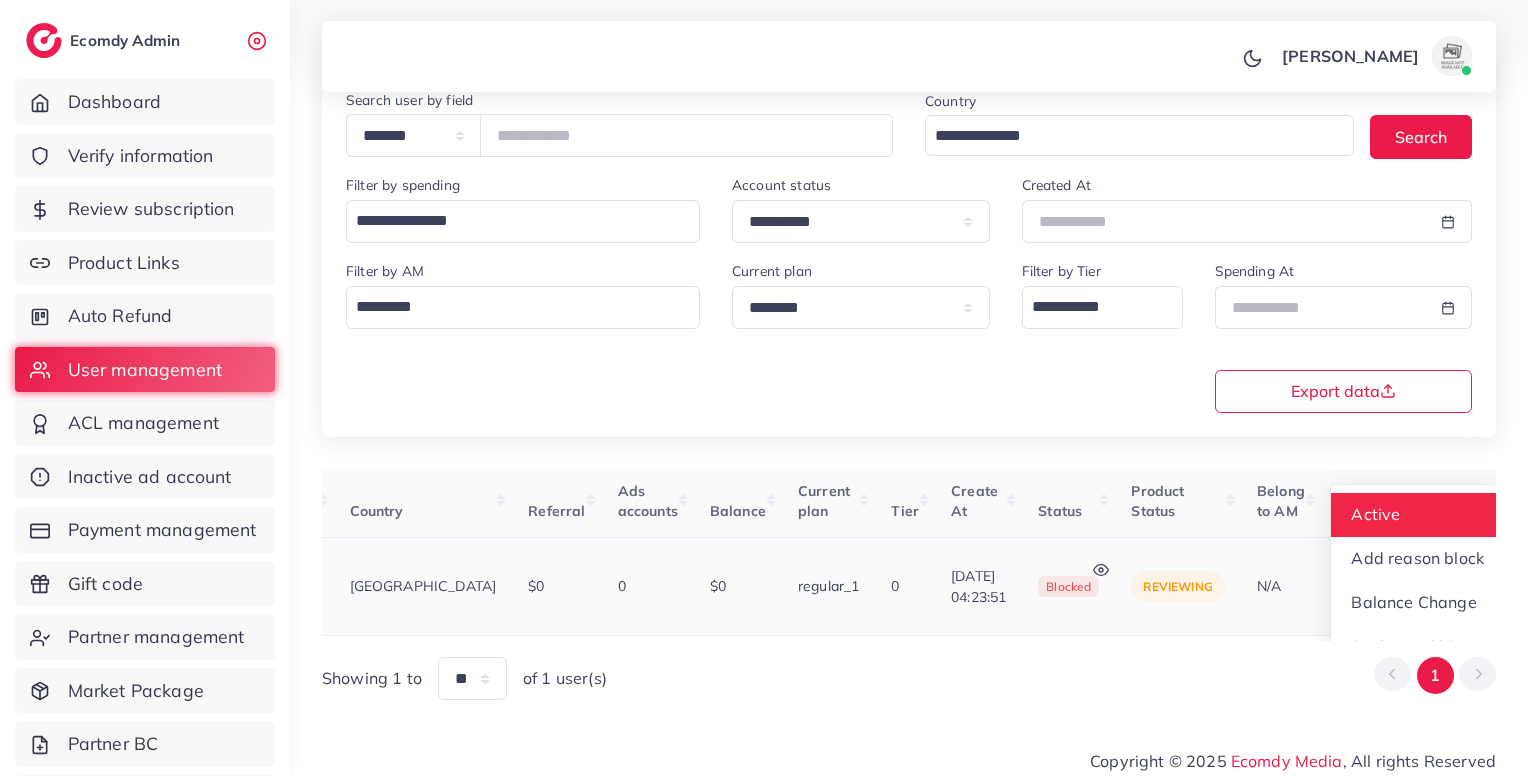 click on "Active" at bounding box center [1418, 515] 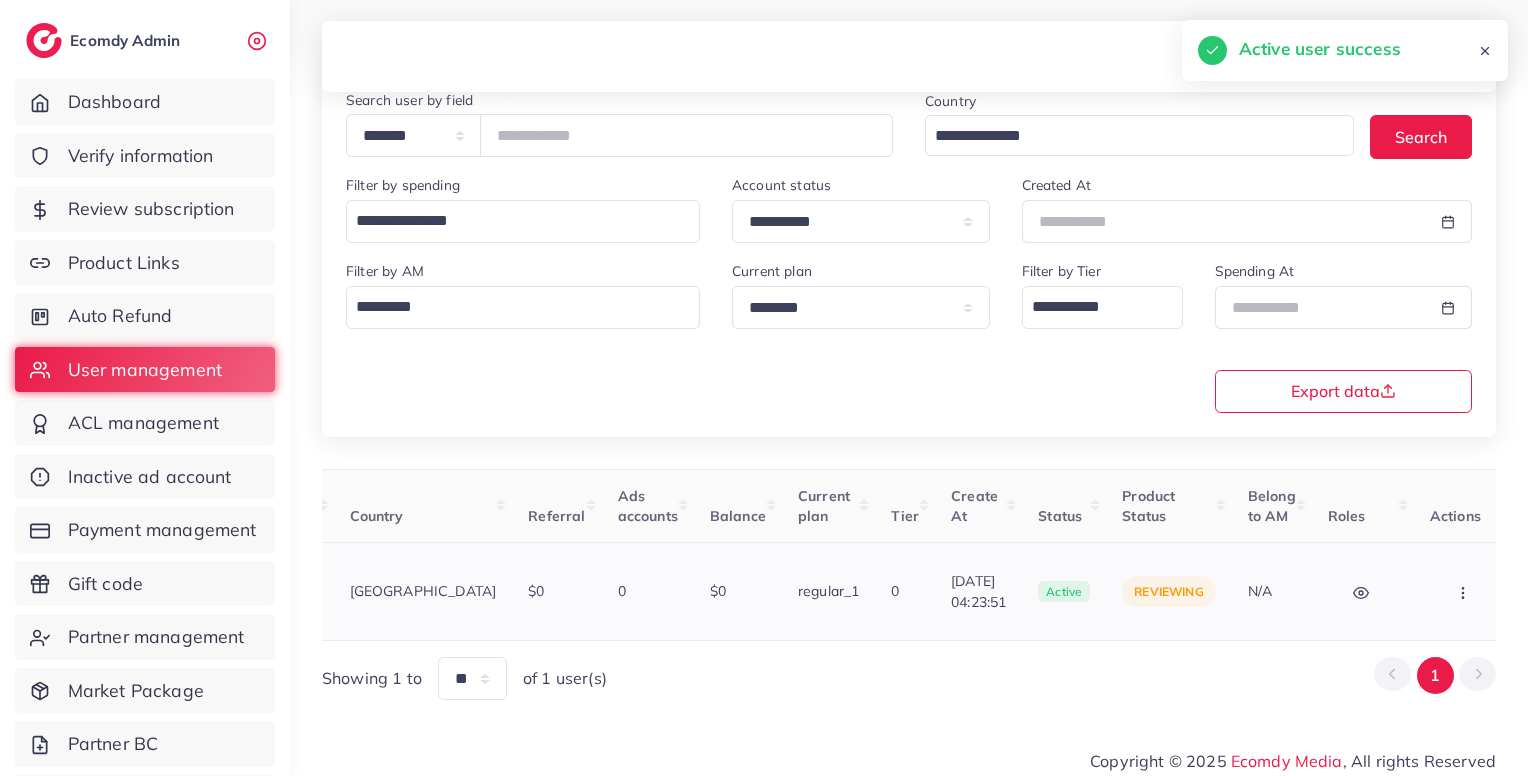 scroll, scrollTop: 0, scrollLeft: 416, axis: horizontal 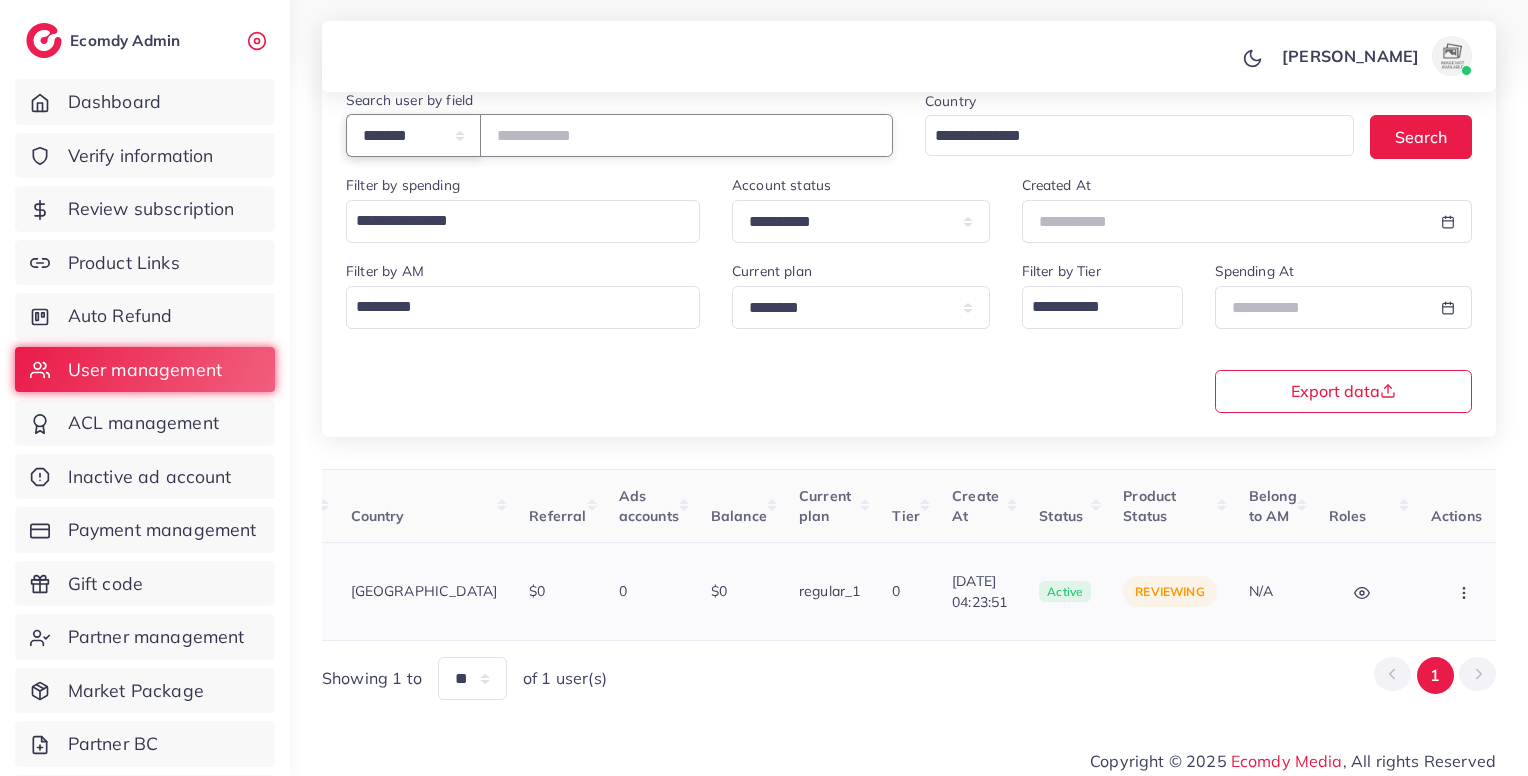 click on "**********" at bounding box center [413, 135] 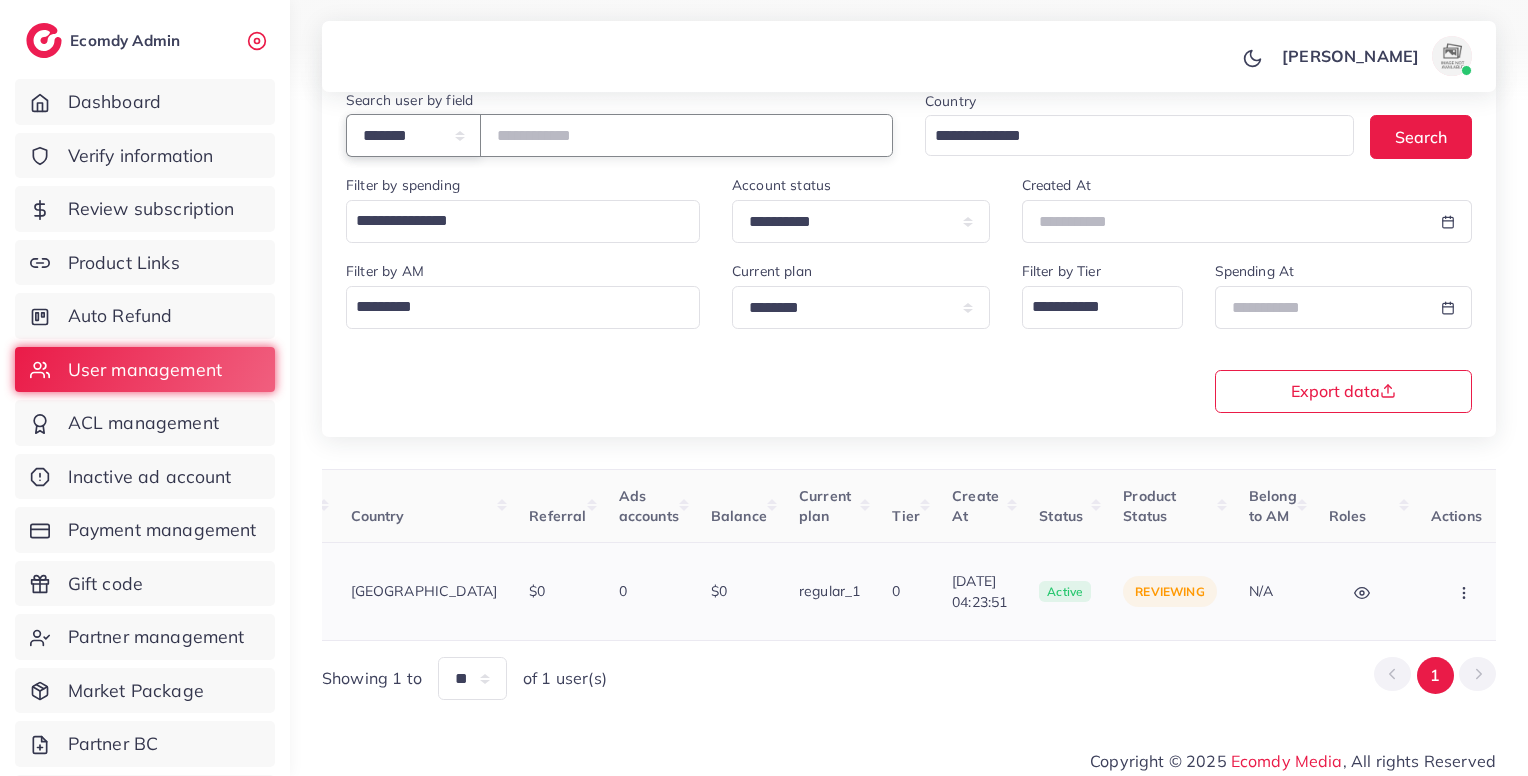 select on "*****" 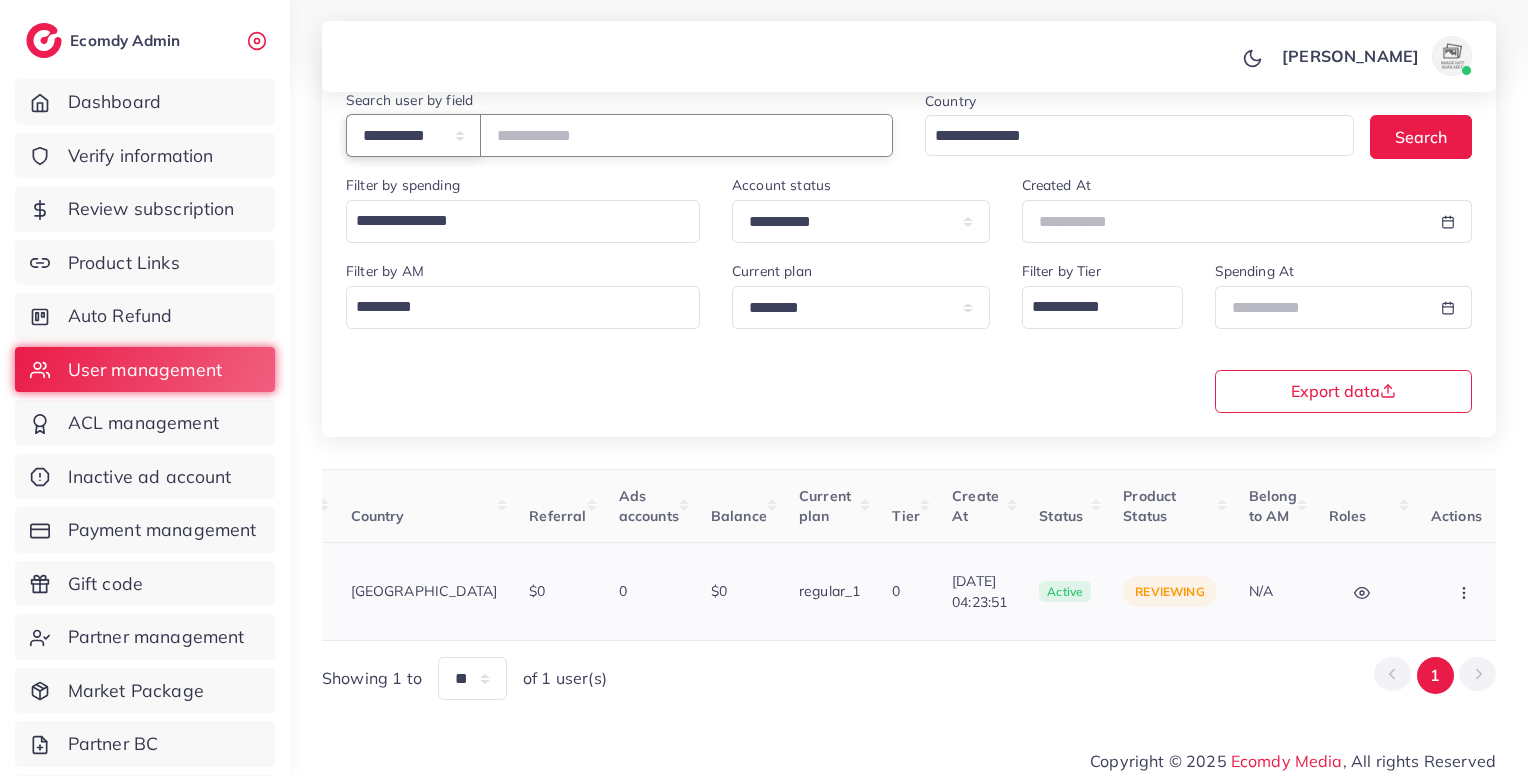 click on "**********" at bounding box center (413, 135) 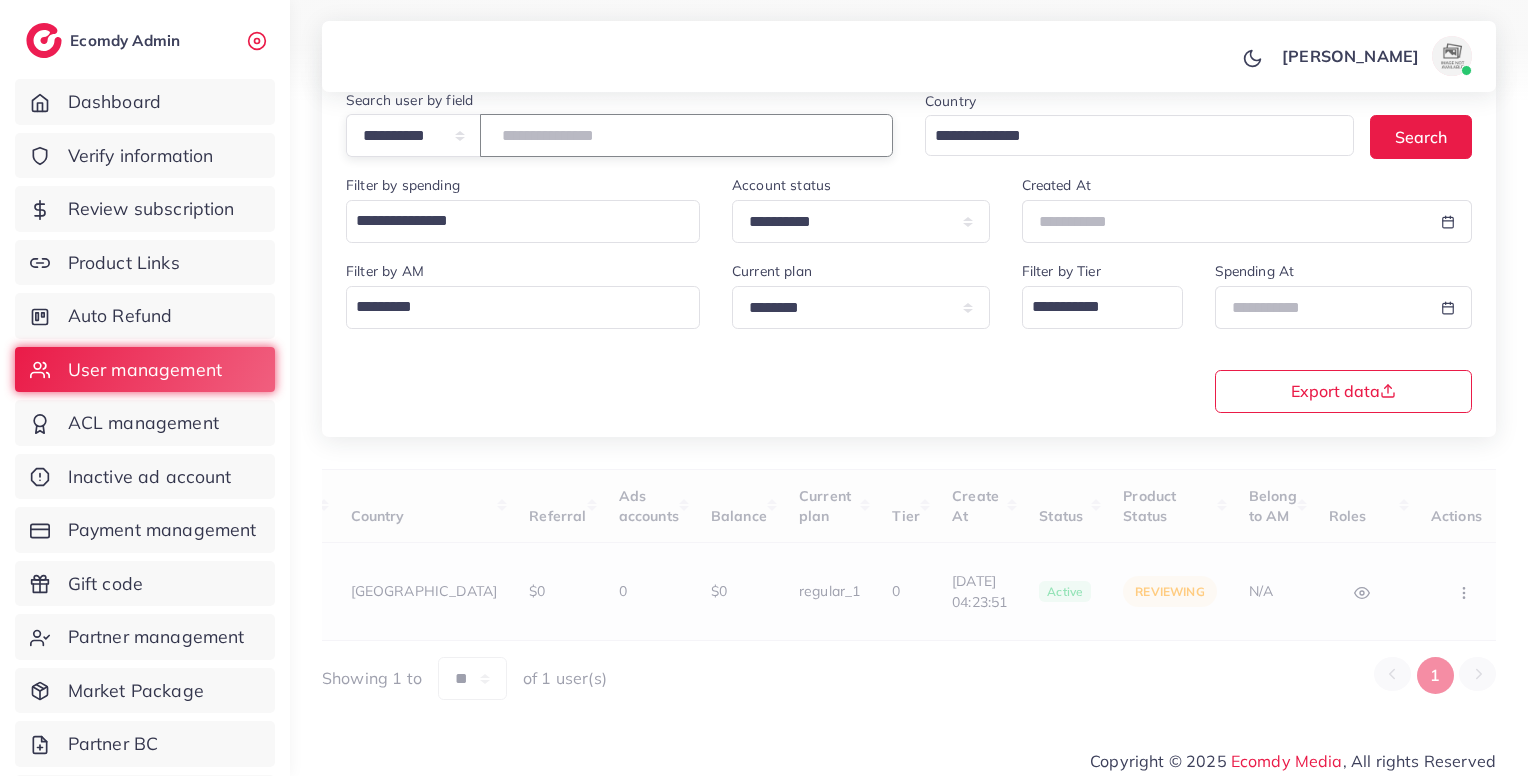 click at bounding box center (686, 135) 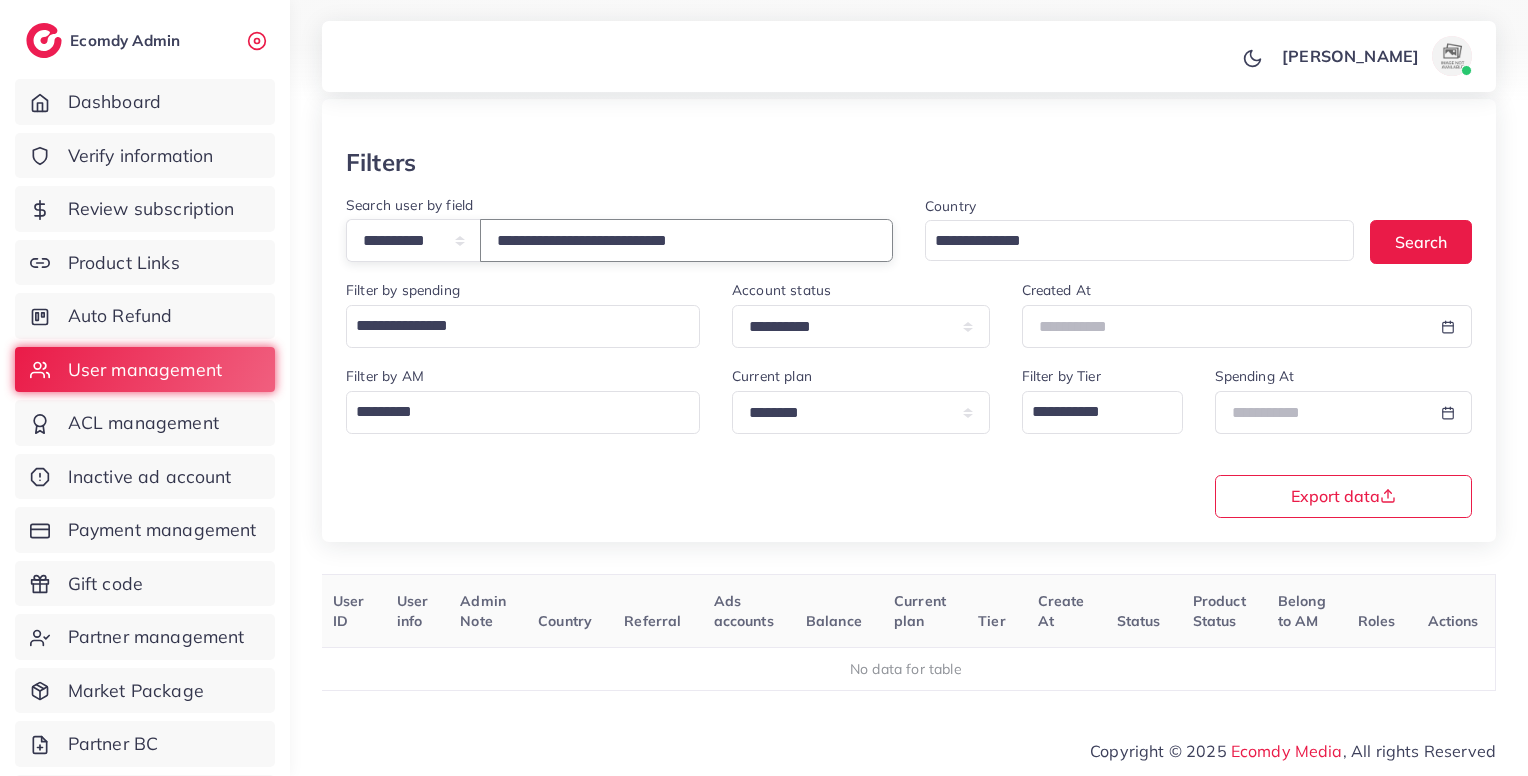 scroll, scrollTop: 80, scrollLeft: 0, axis: vertical 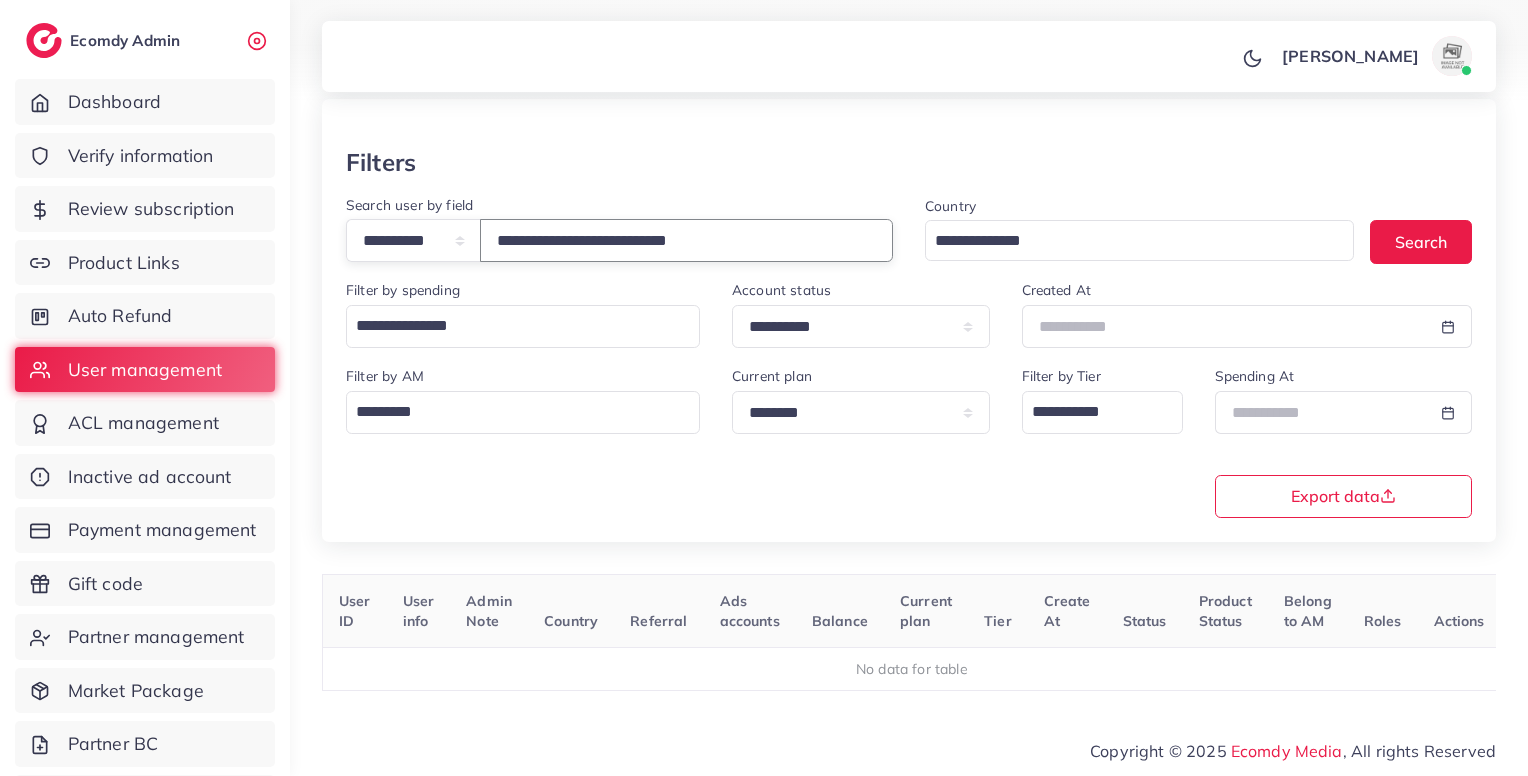 click on "**********" at bounding box center [686, 240] 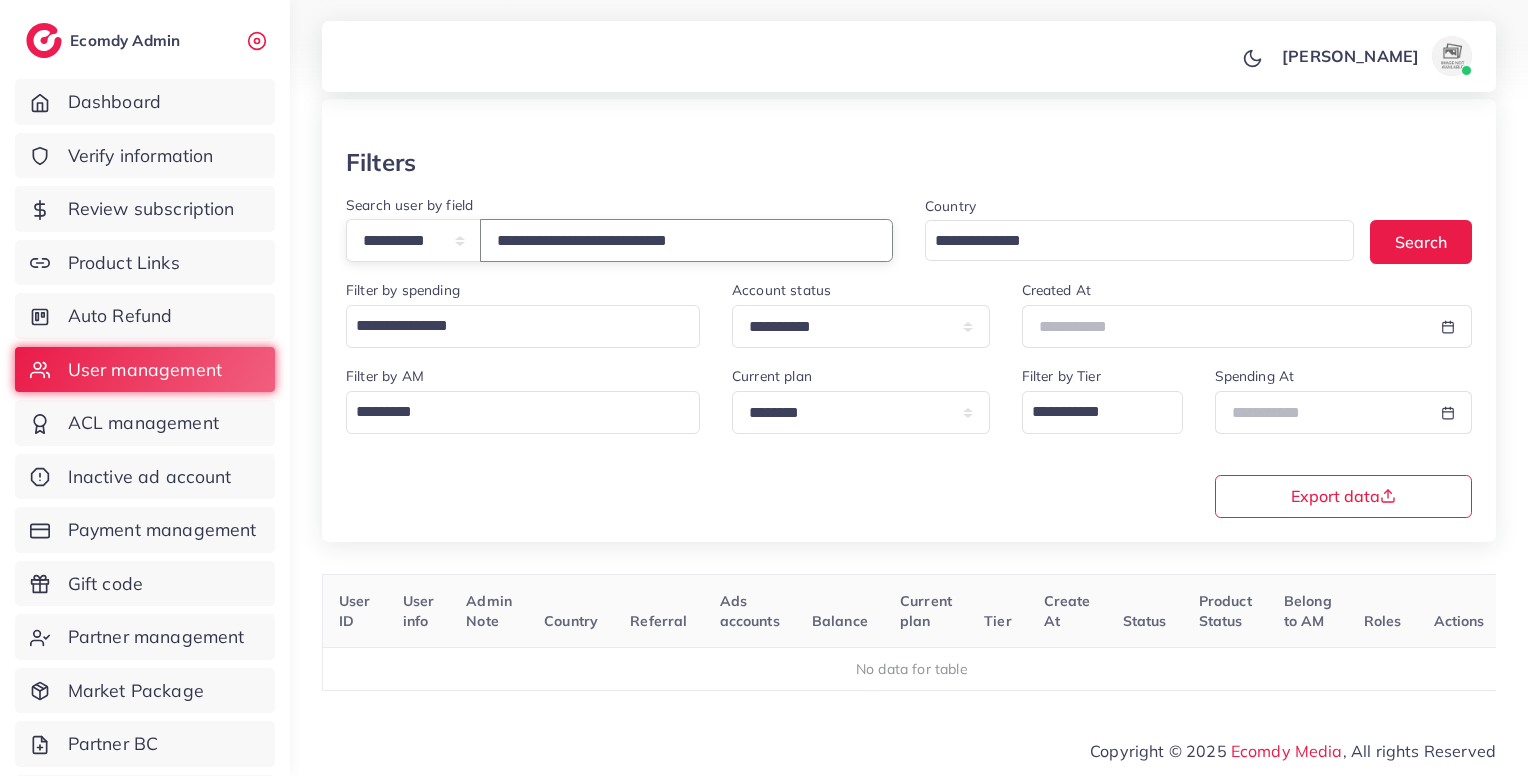 click on "**********" at bounding box center (686, 240) 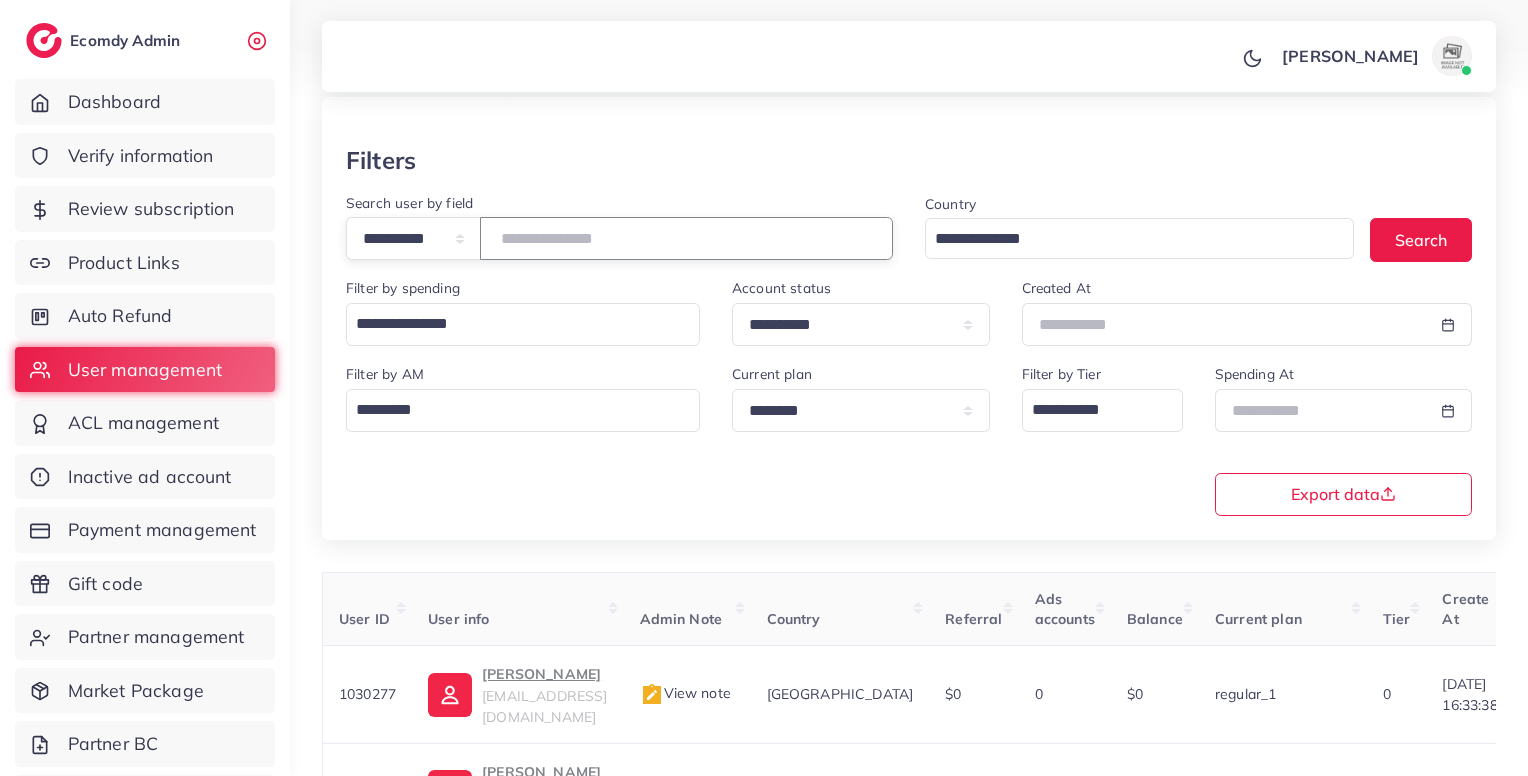 scroll, scrollTop: 183, scrollLeft: 0, axis: vertical 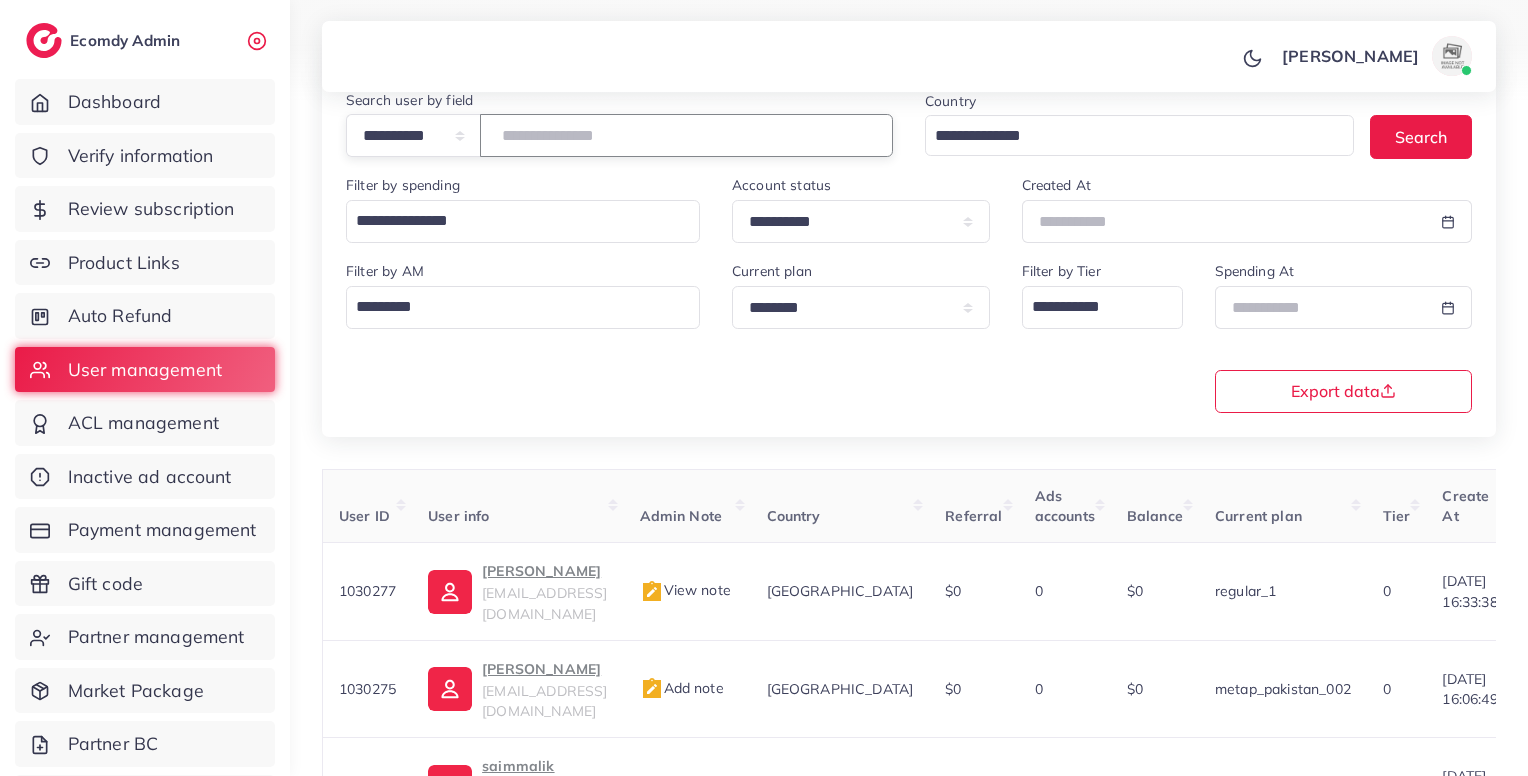 paste on "**********" 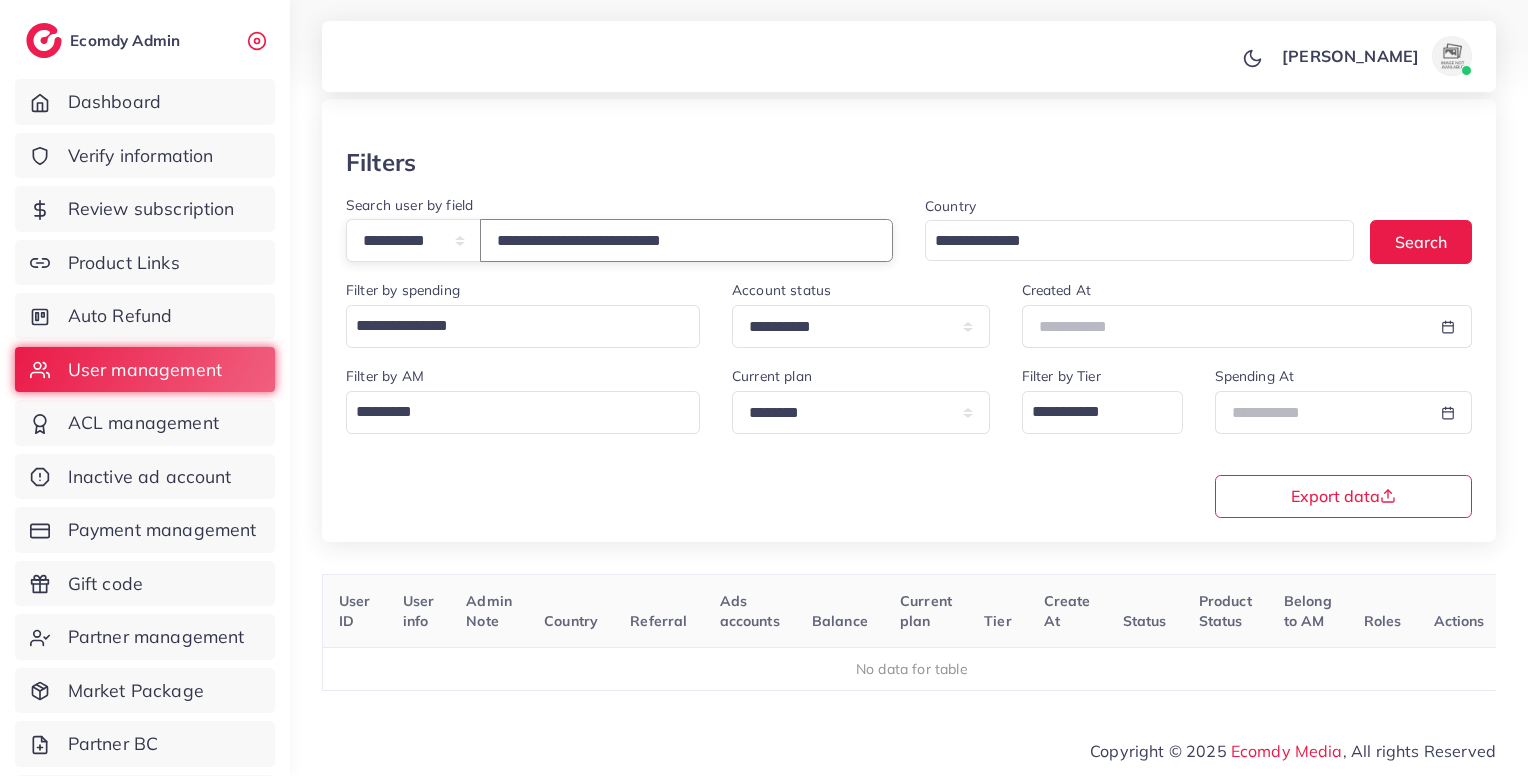scroll, scrollTop: 80, scrollLeft: 0, axis: vertical 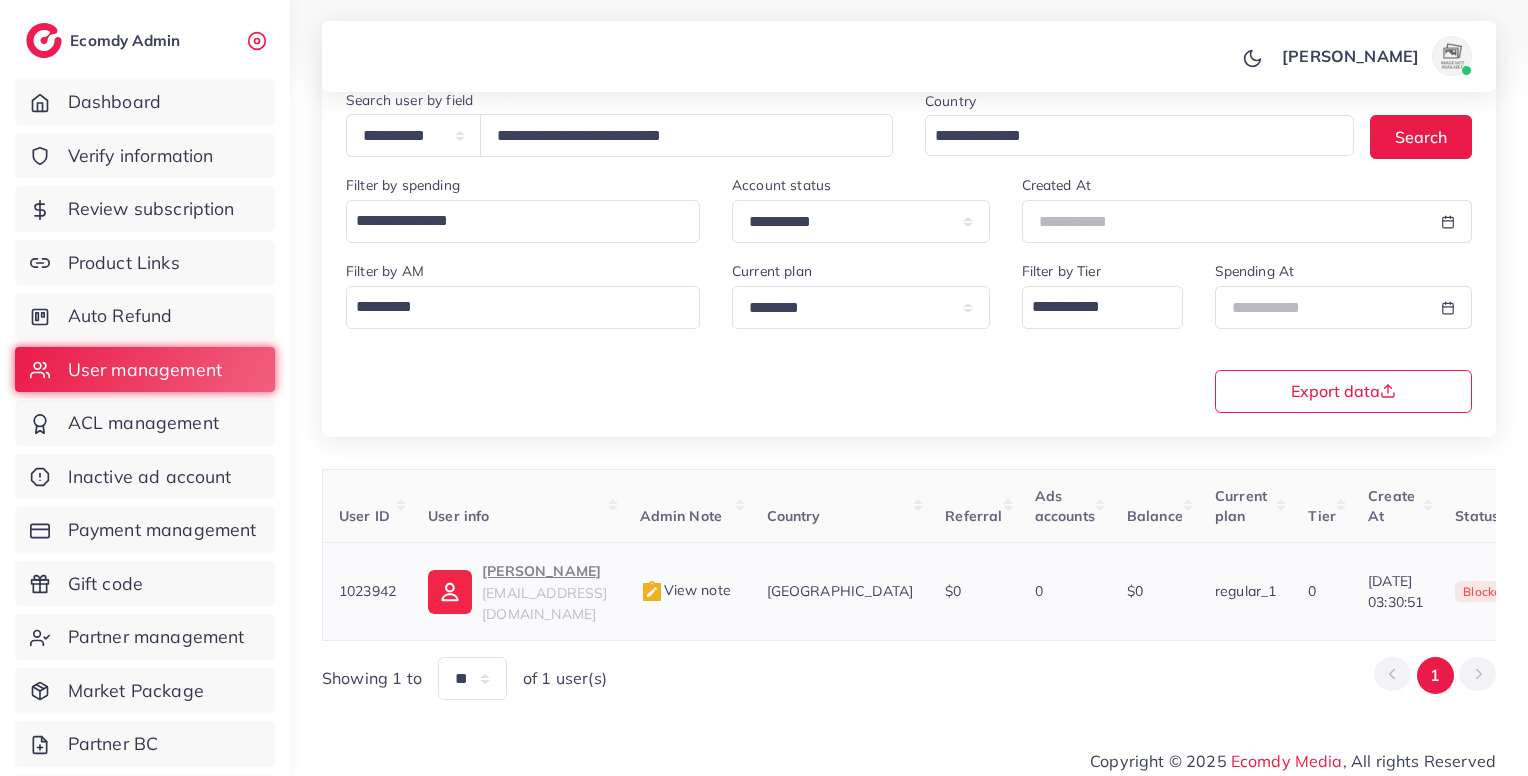 click on "View note" at bounding box center (685, 590) 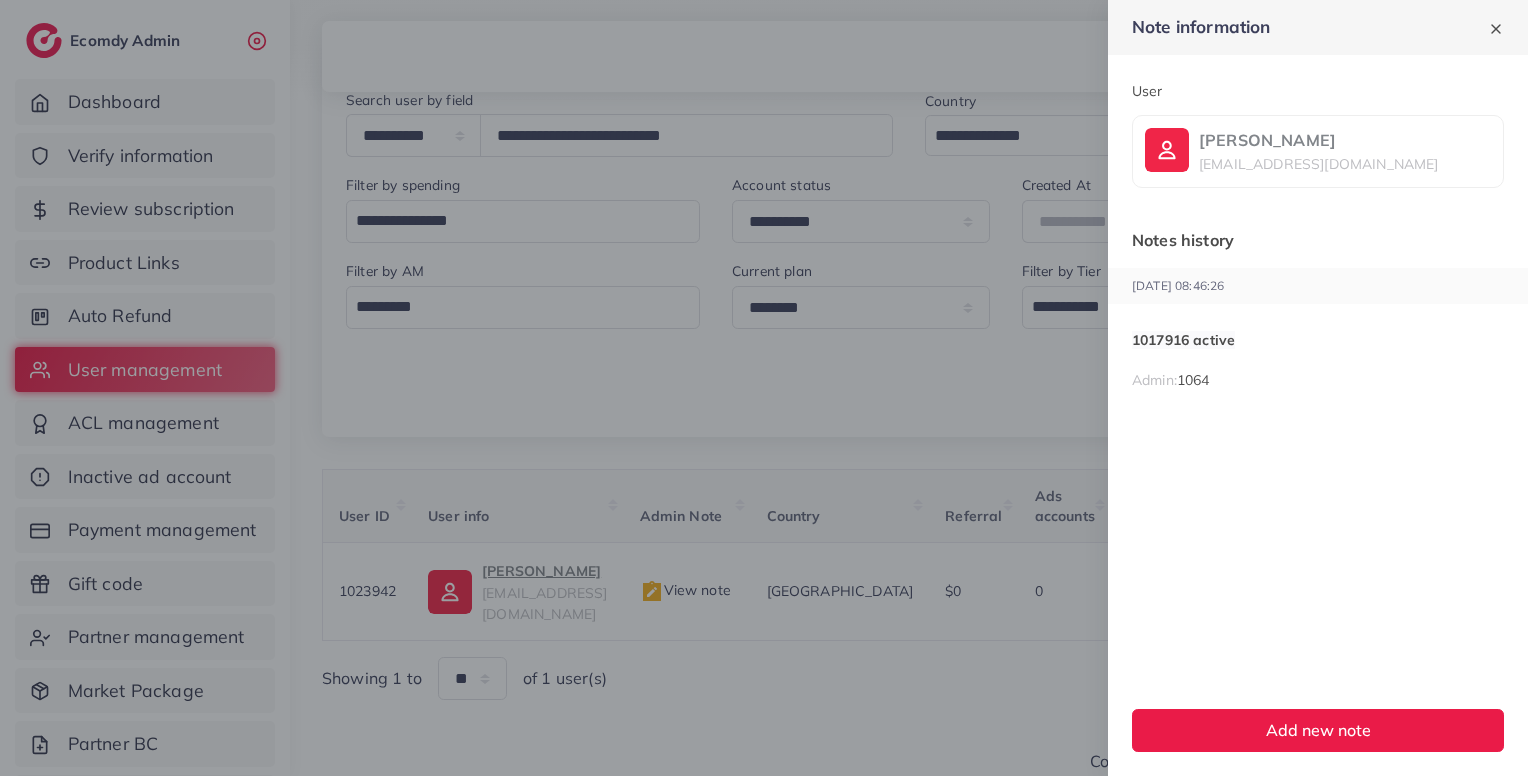 click on "1017916 active" at bounding box center [1183, 340] 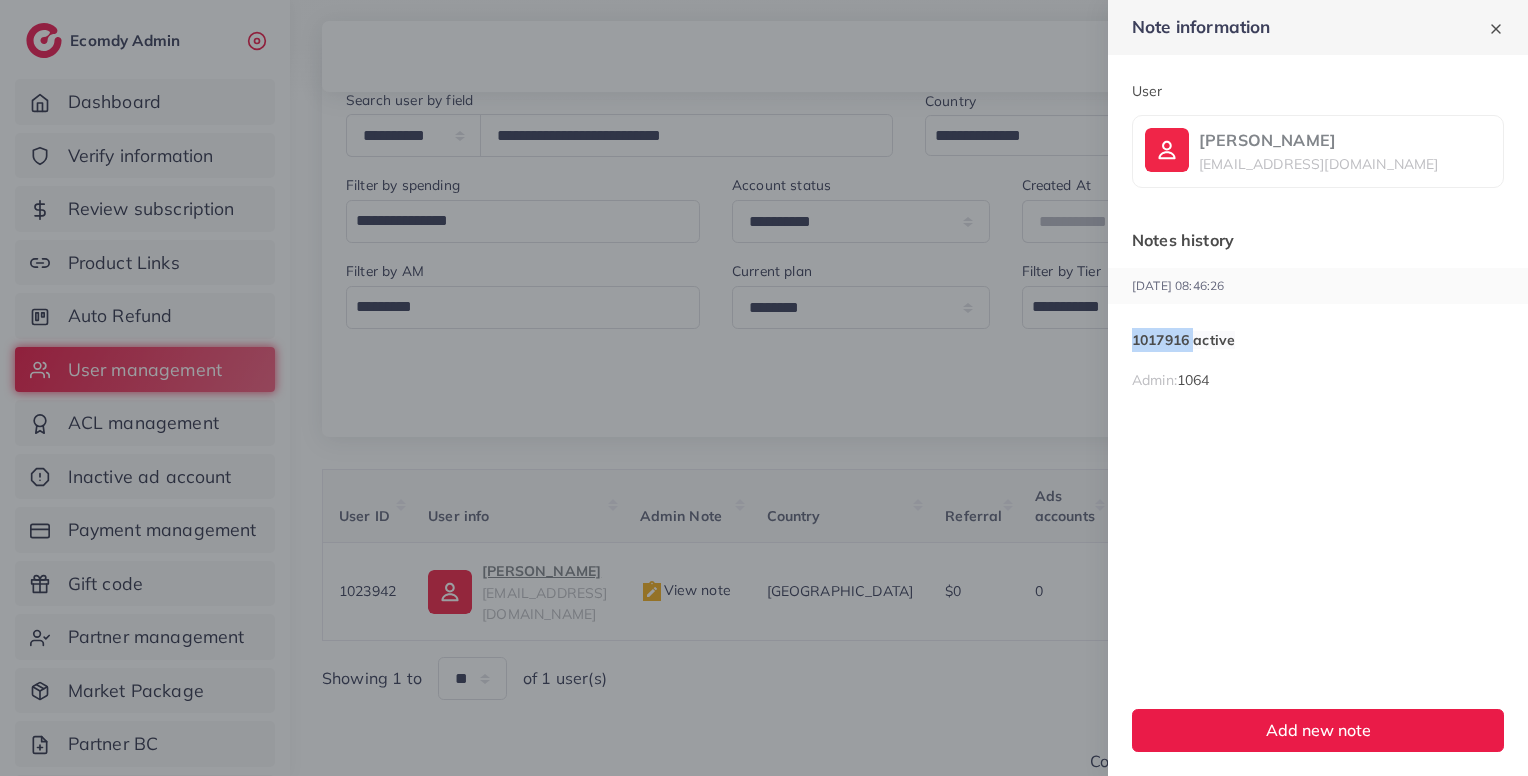 click on "1017916 active" at bounding box center [1183, 340] 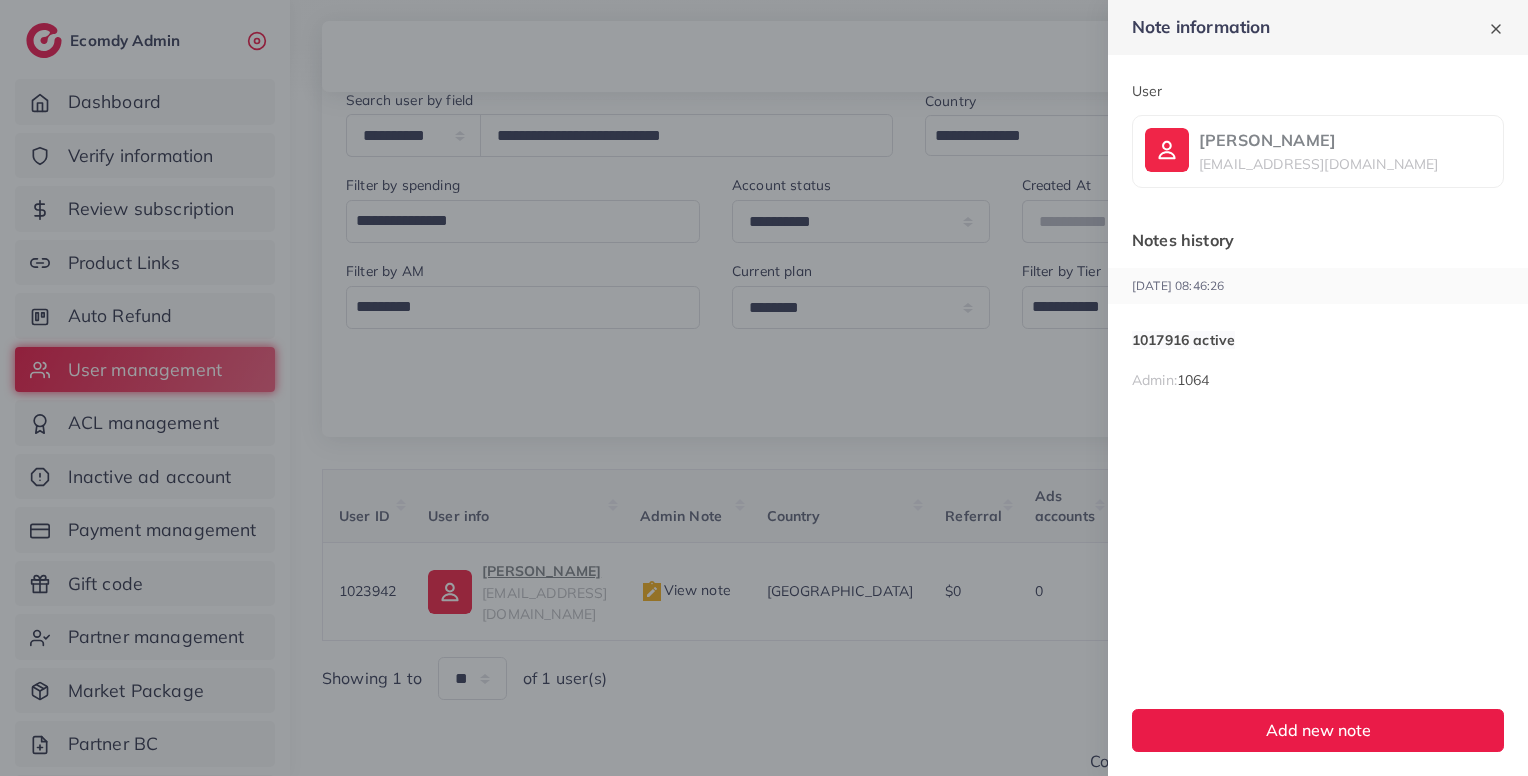 click at bounding box center (764, 388) 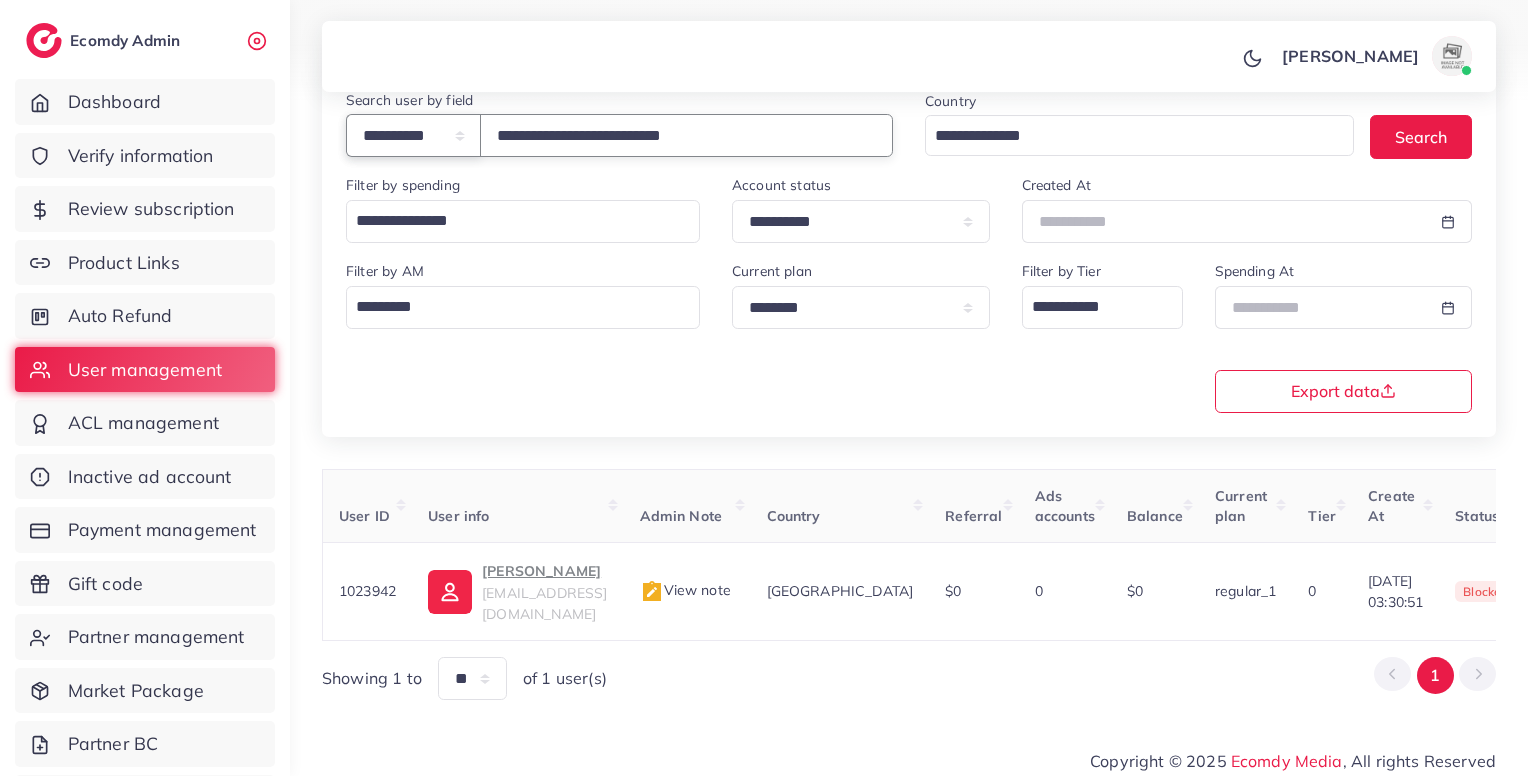 click on "**********" at bounding box center (413, 135) 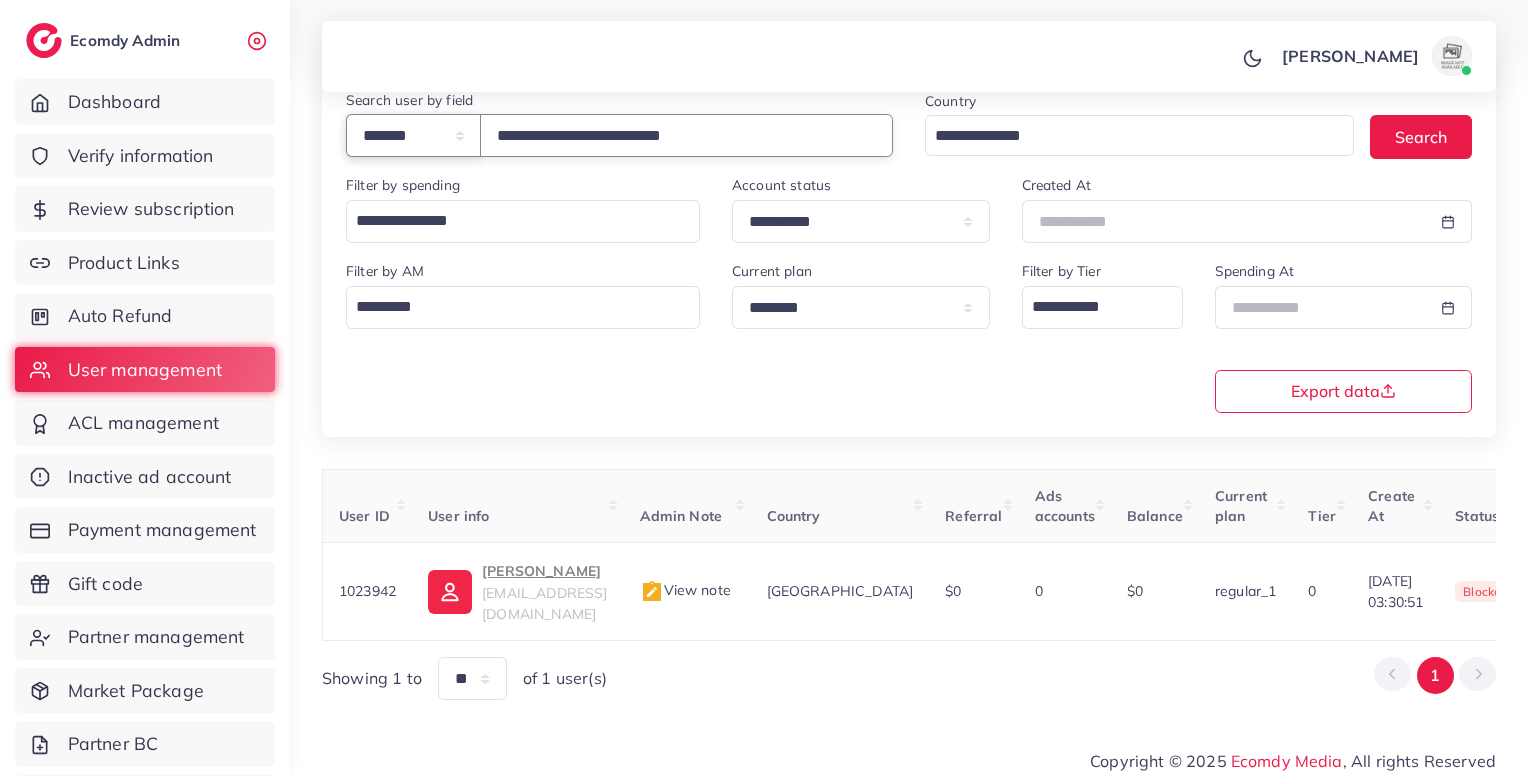 click on "**********" at bounding box center [413, 135] 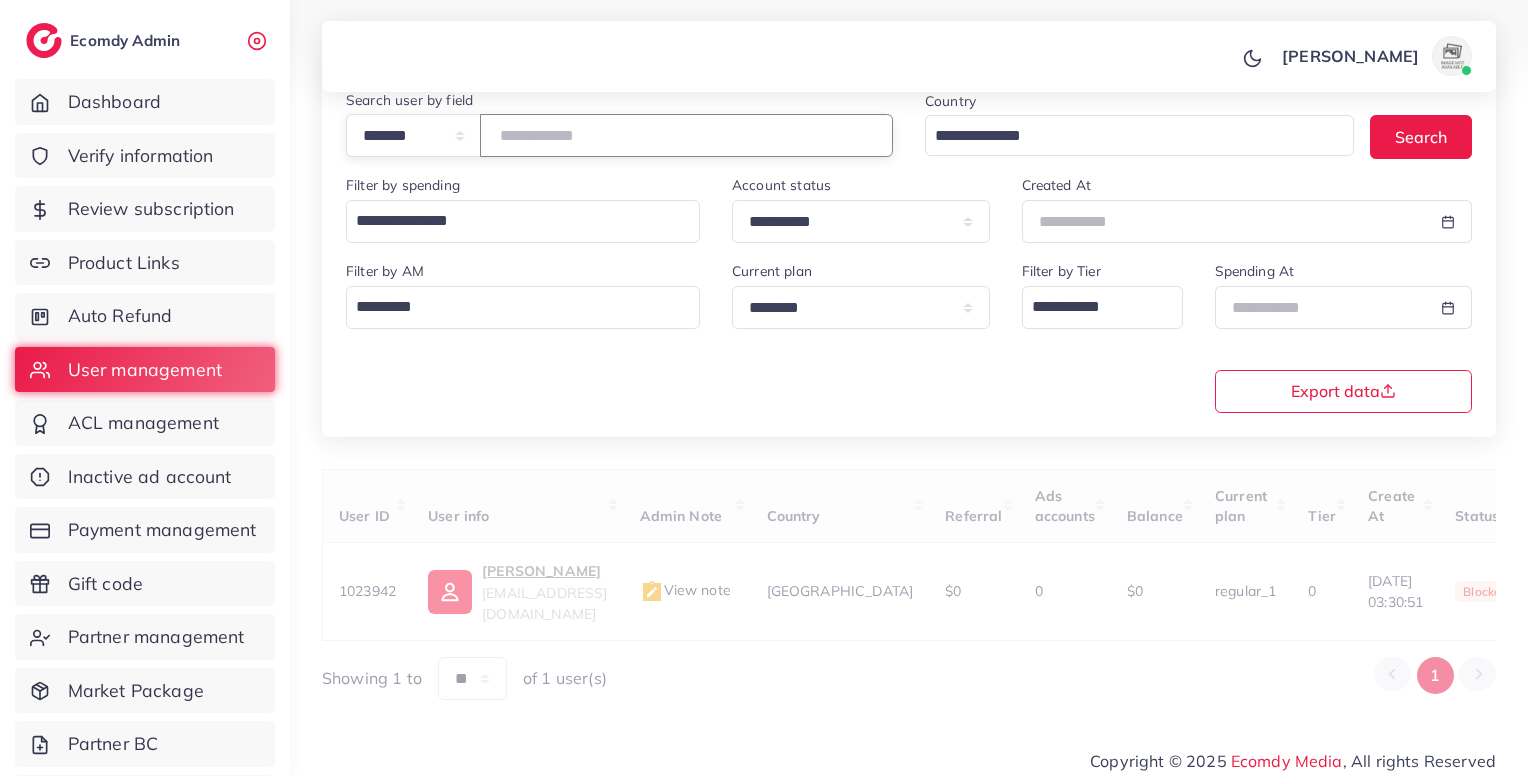 paste on "*******" 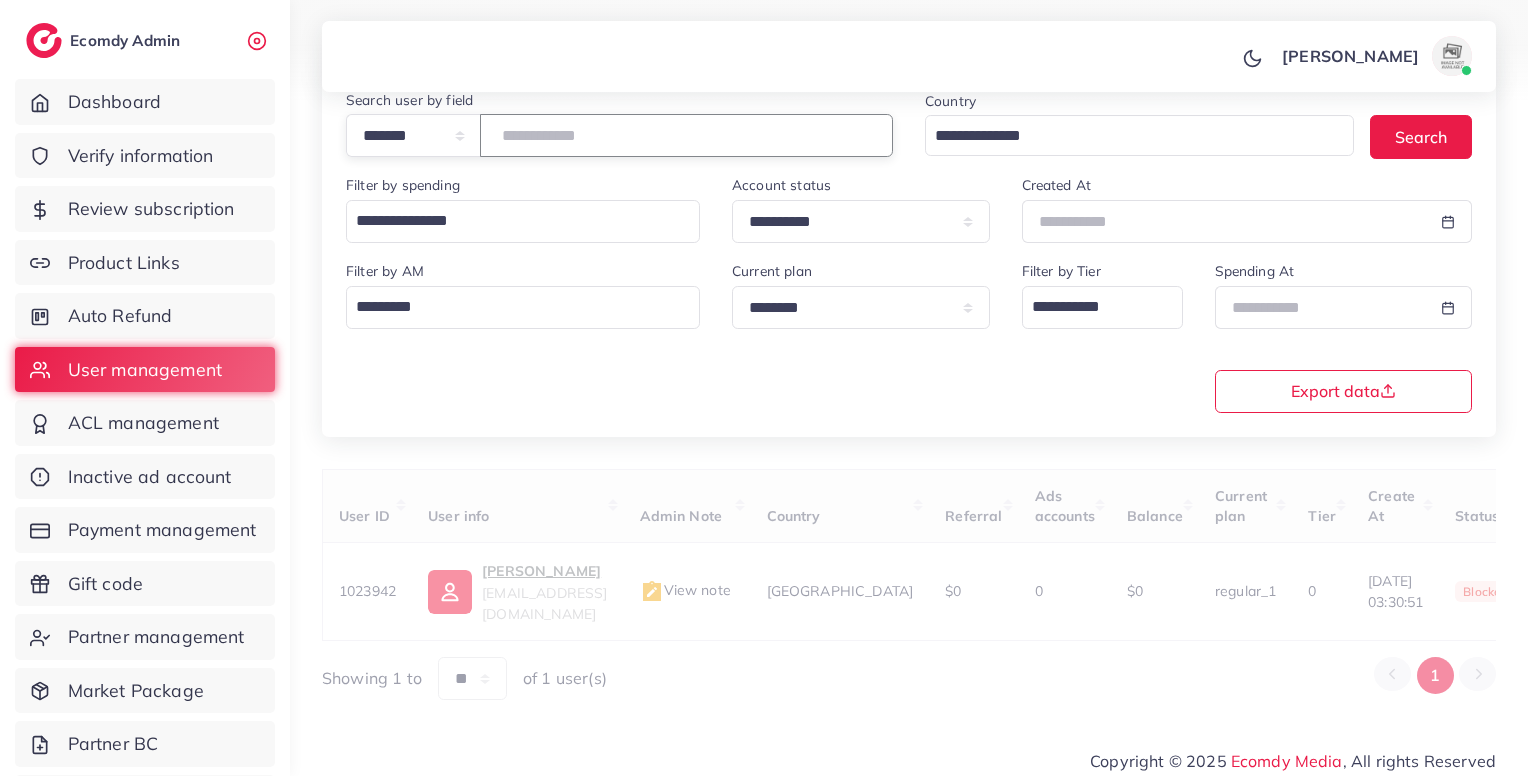 click on "*******" at bounding box center (686, 135) 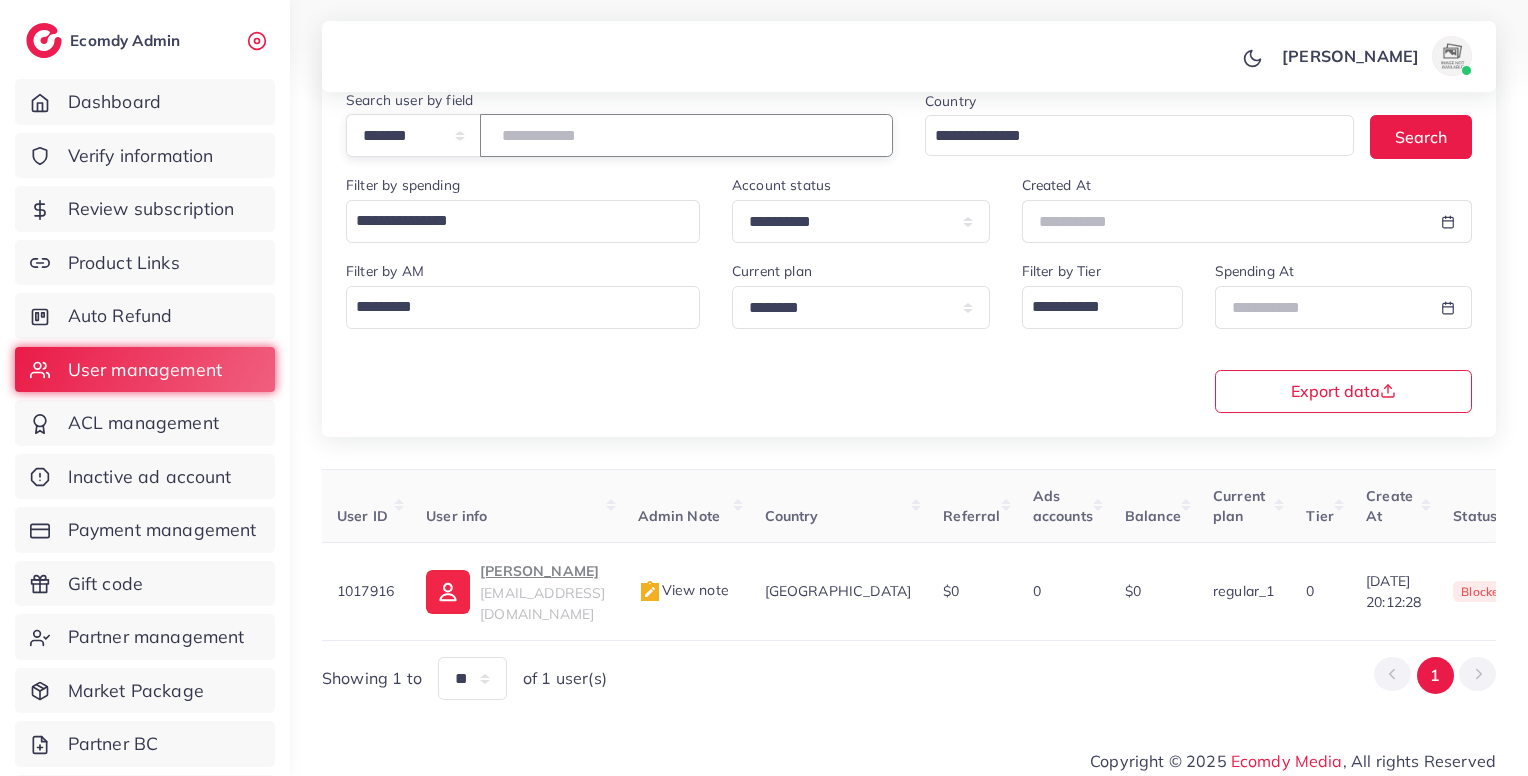 scroll, scrollTop: 0, scrollLeft: 0, axis: both 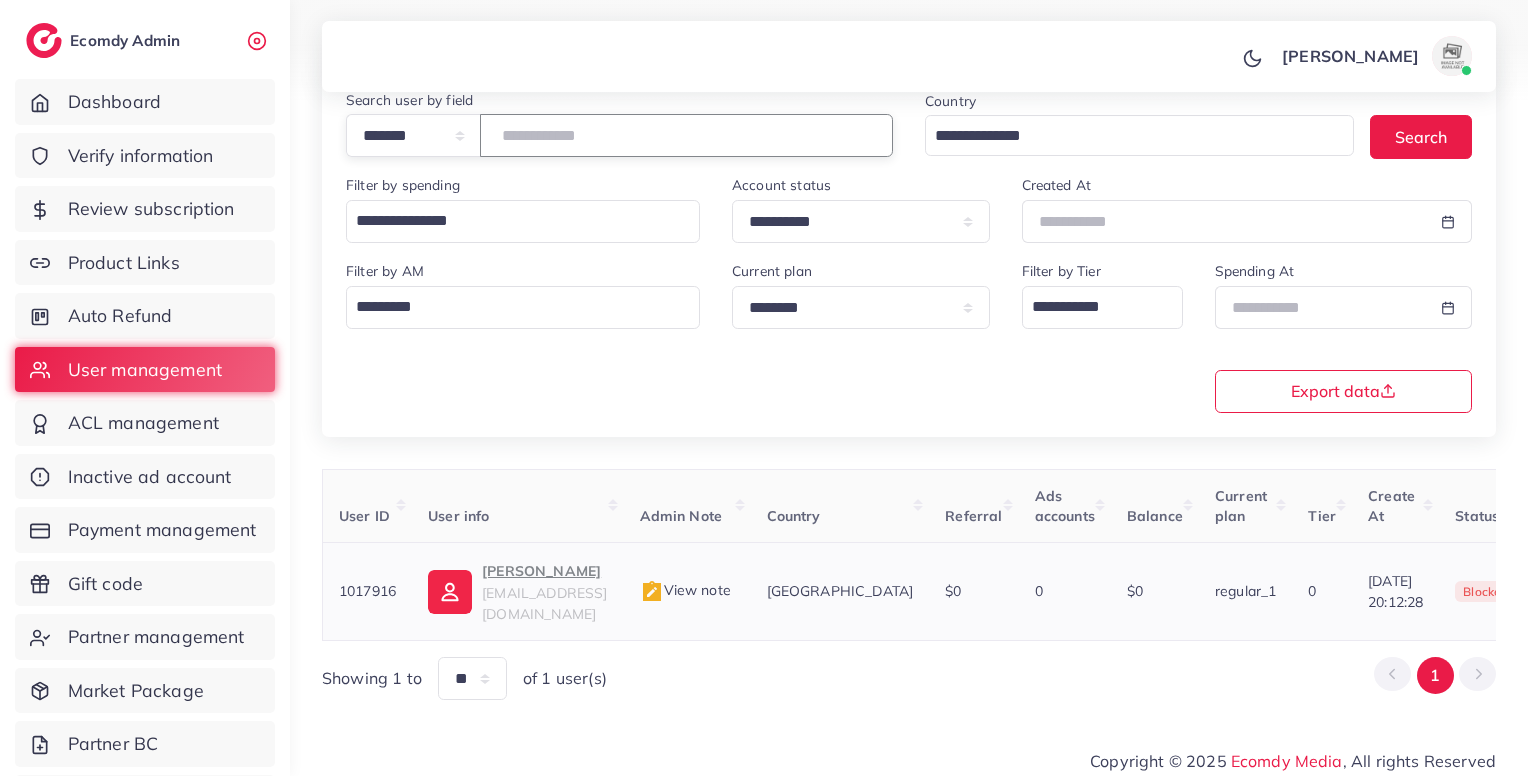 type on "*******" 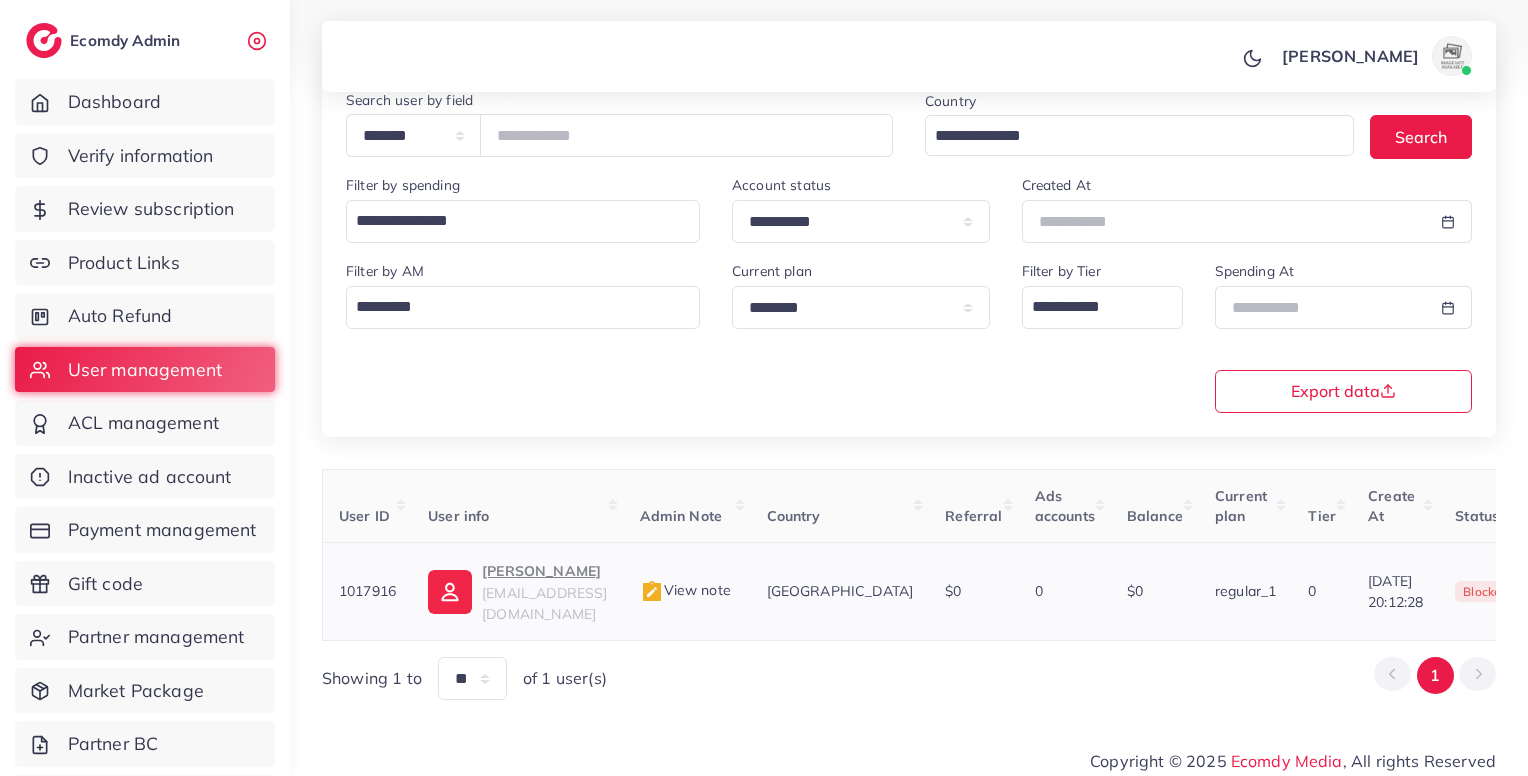 click on "View note" at bounding box center (685, 590) 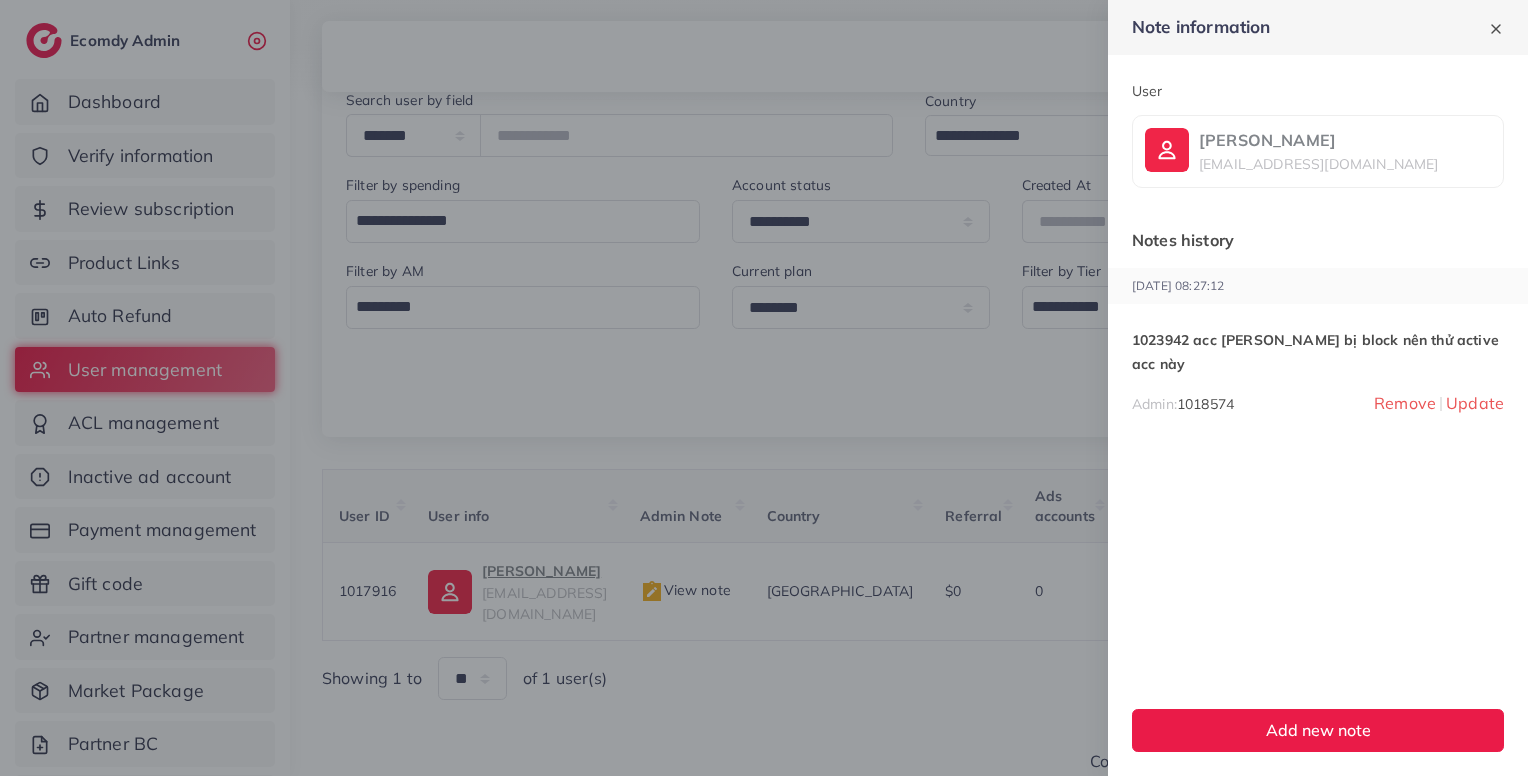 click at bounding box center [764, 388] 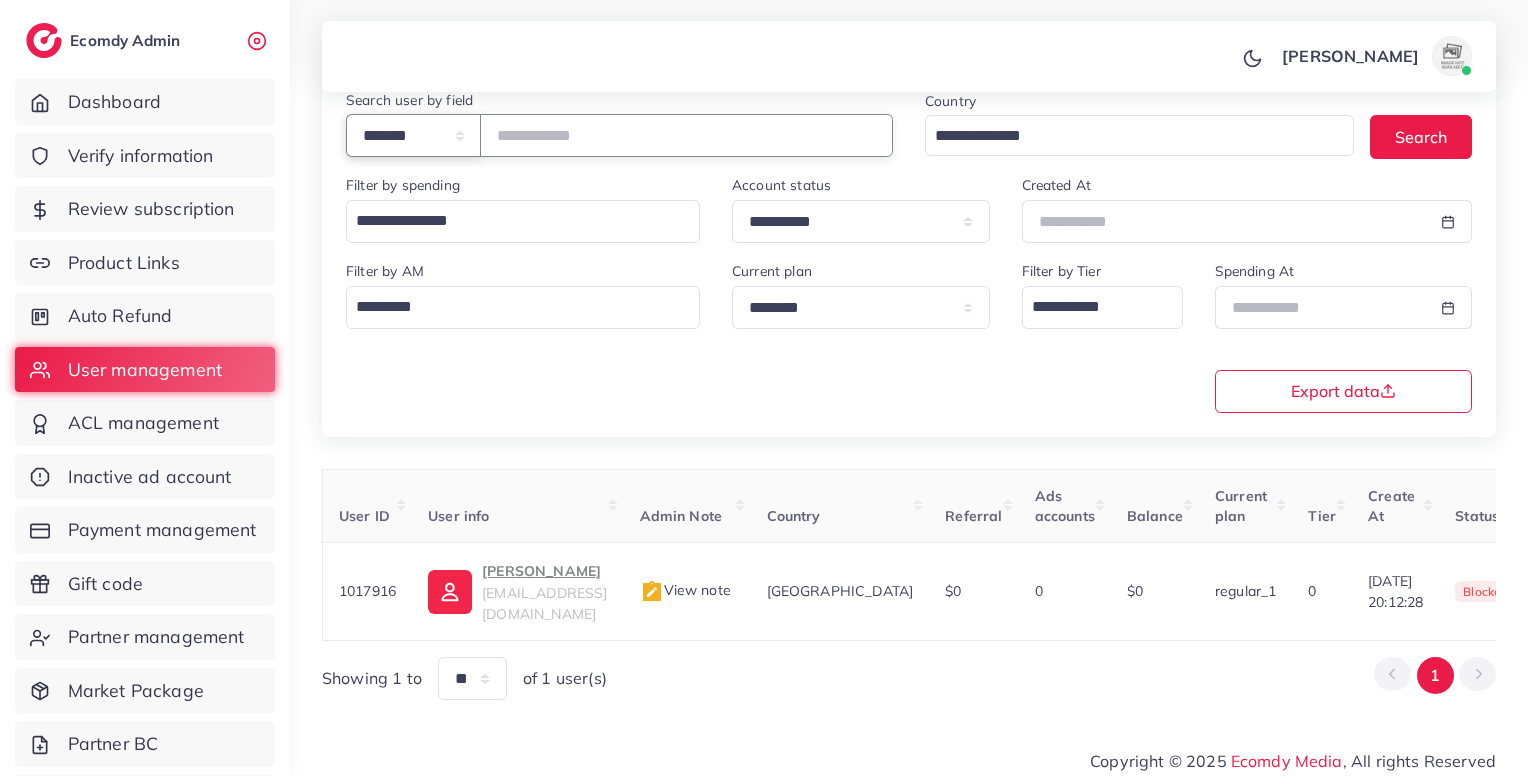 click on "**********" at bounding box center (413, 135) 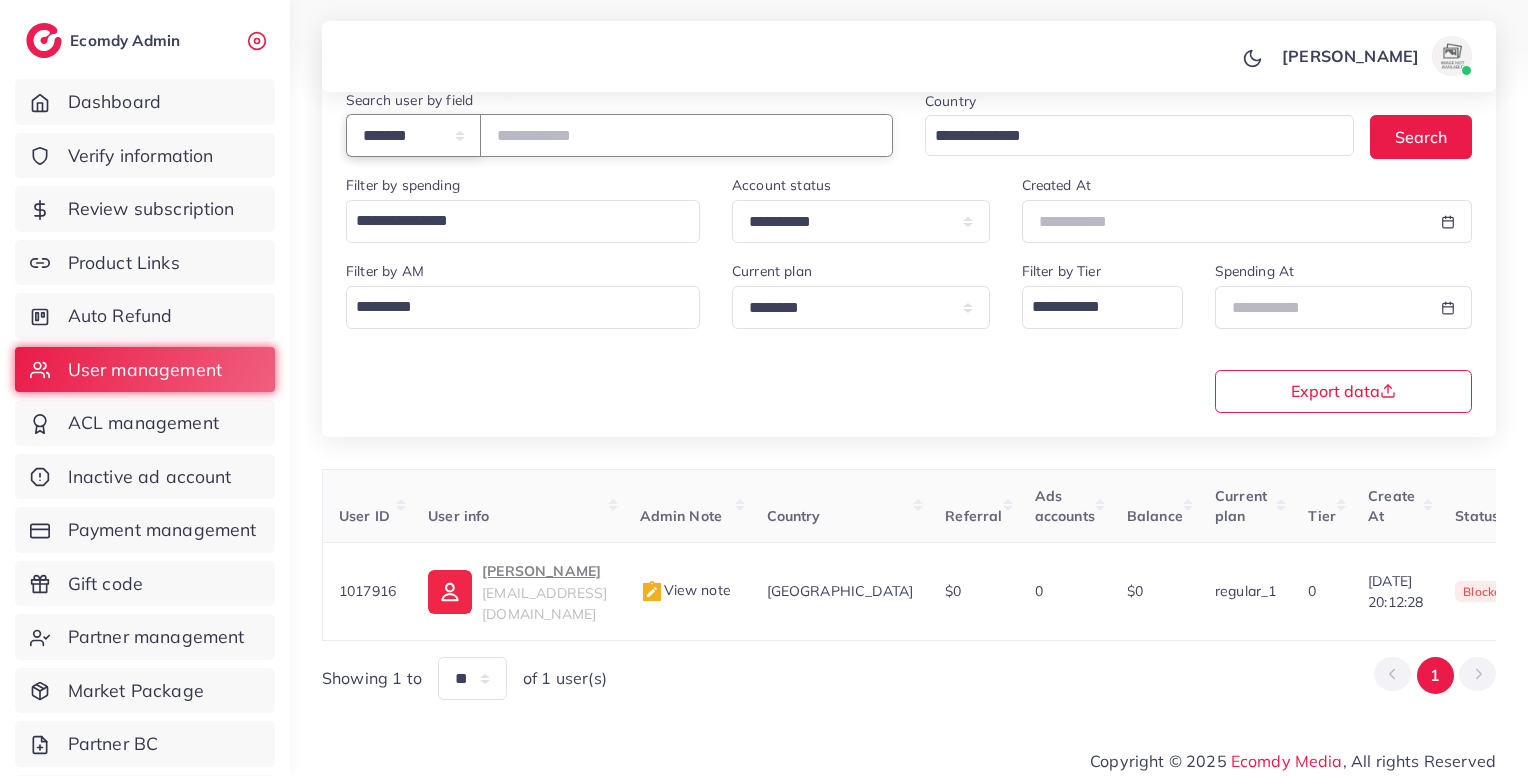 select on "*****" 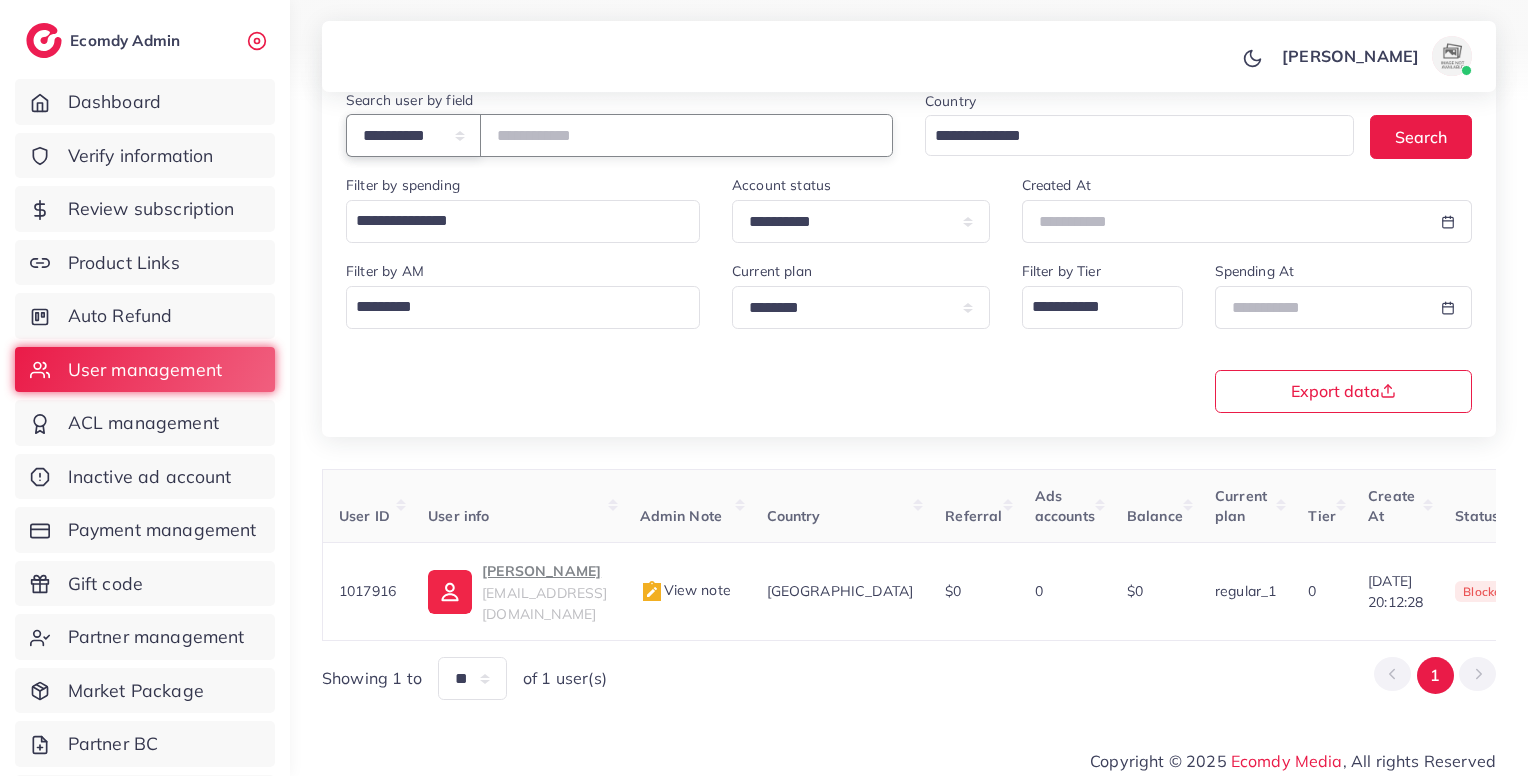 click on "**********" at bounding box center [413, 135] 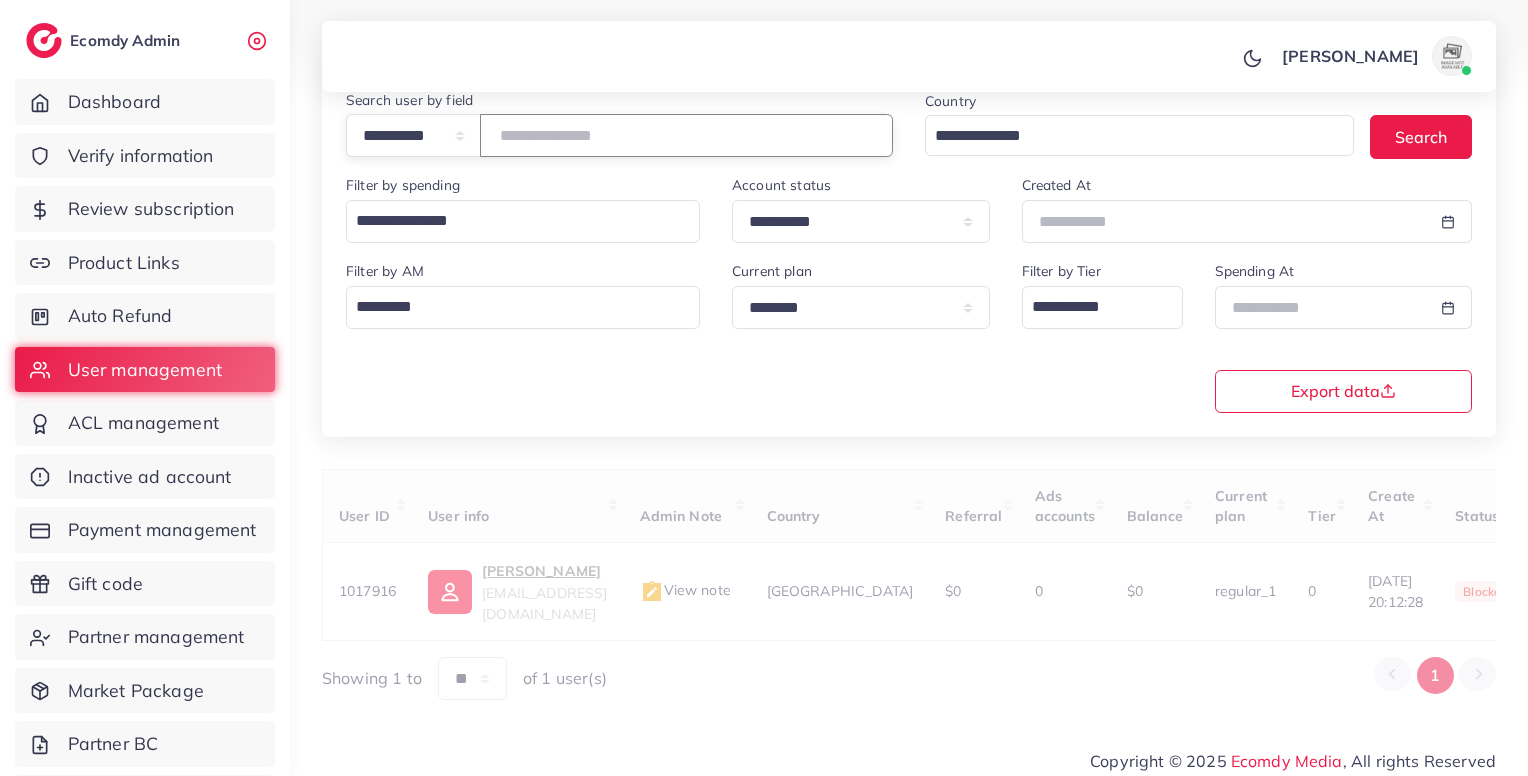 paste on "**********" 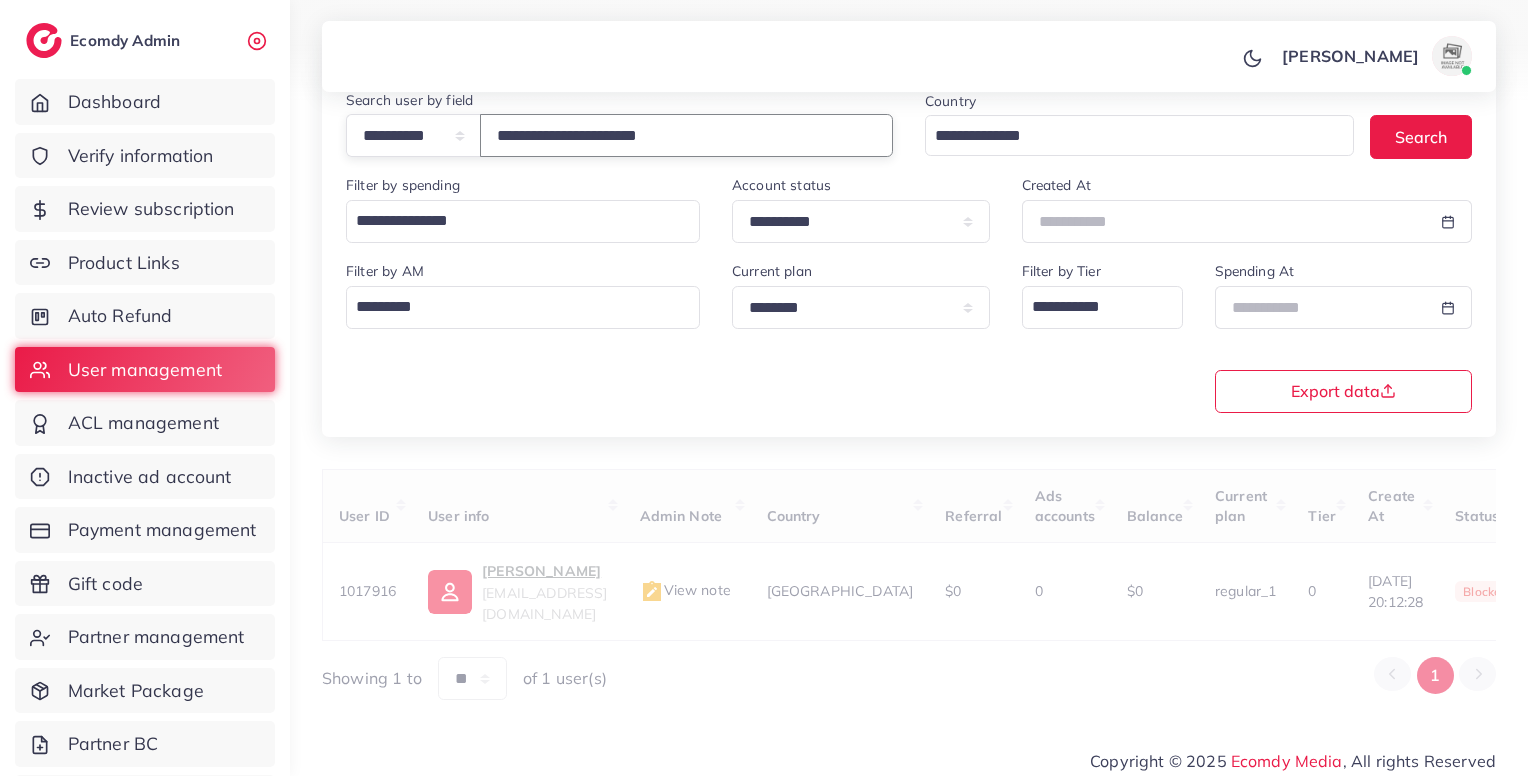 click on "**********" at bounding box center (686, 135) 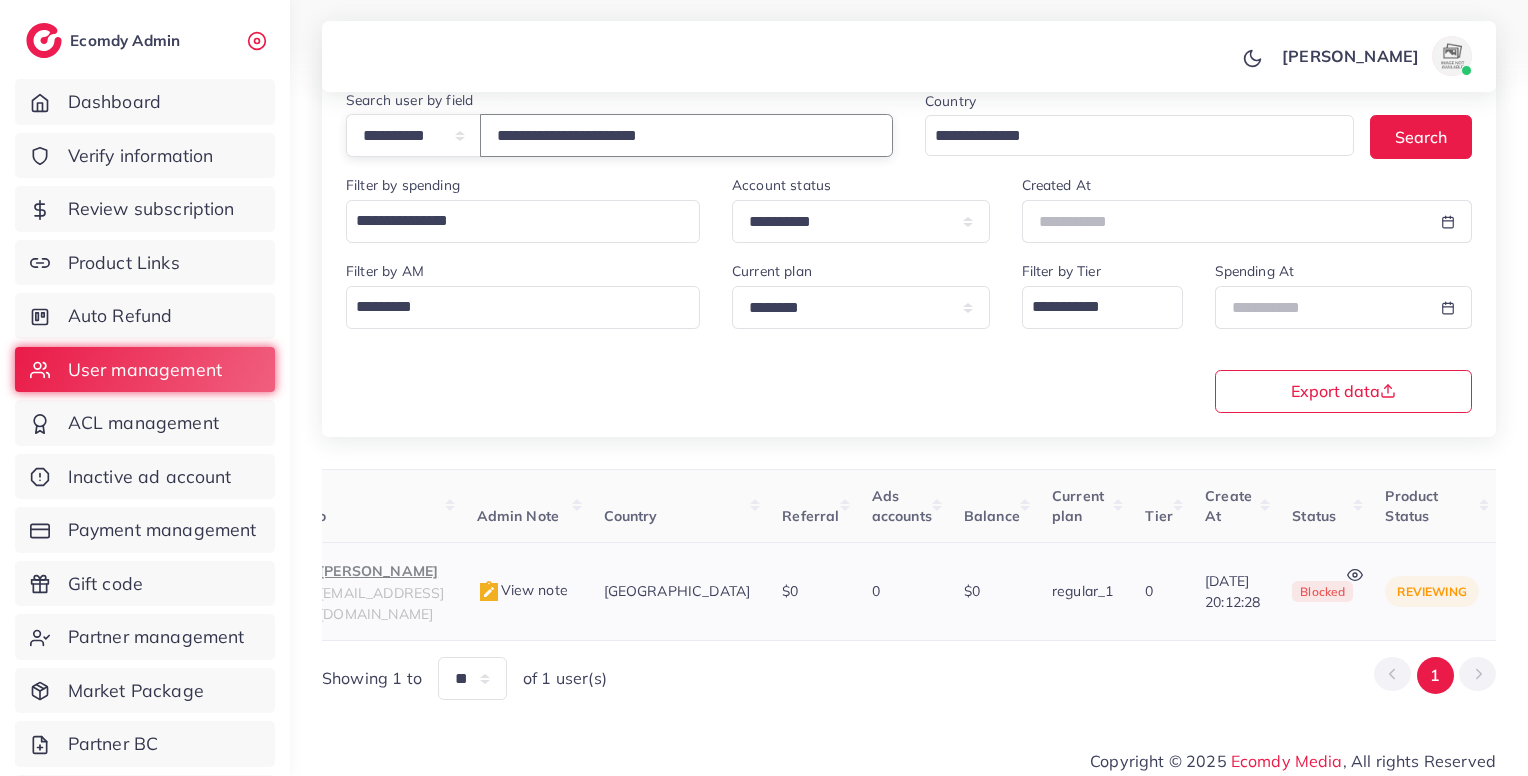 scroll, scrollTop: 0, scrollLeft: 0, axis: both 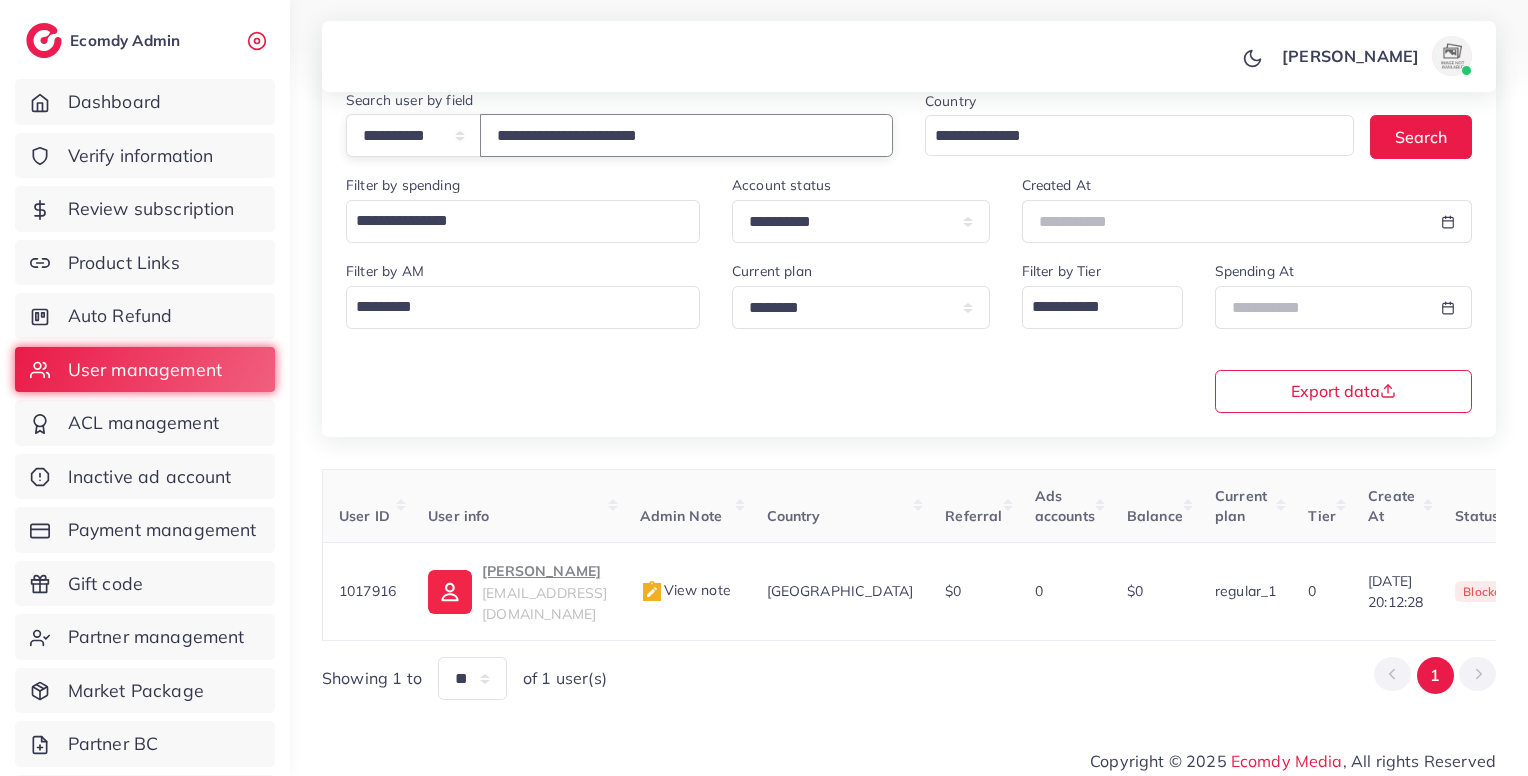 click on "**********" at bounding box center (686, 135) 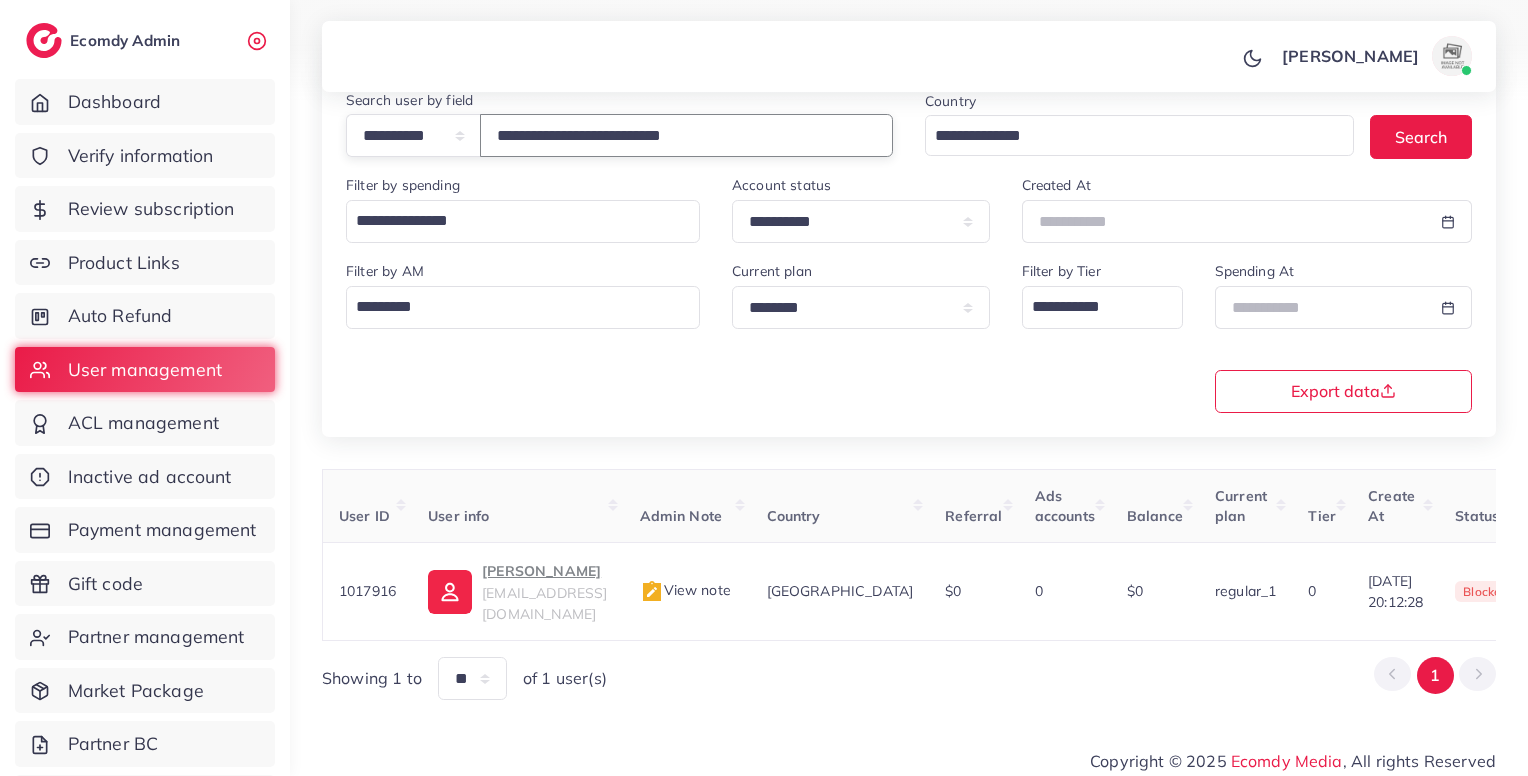 click on "**********" at bounding box center (686, 135) 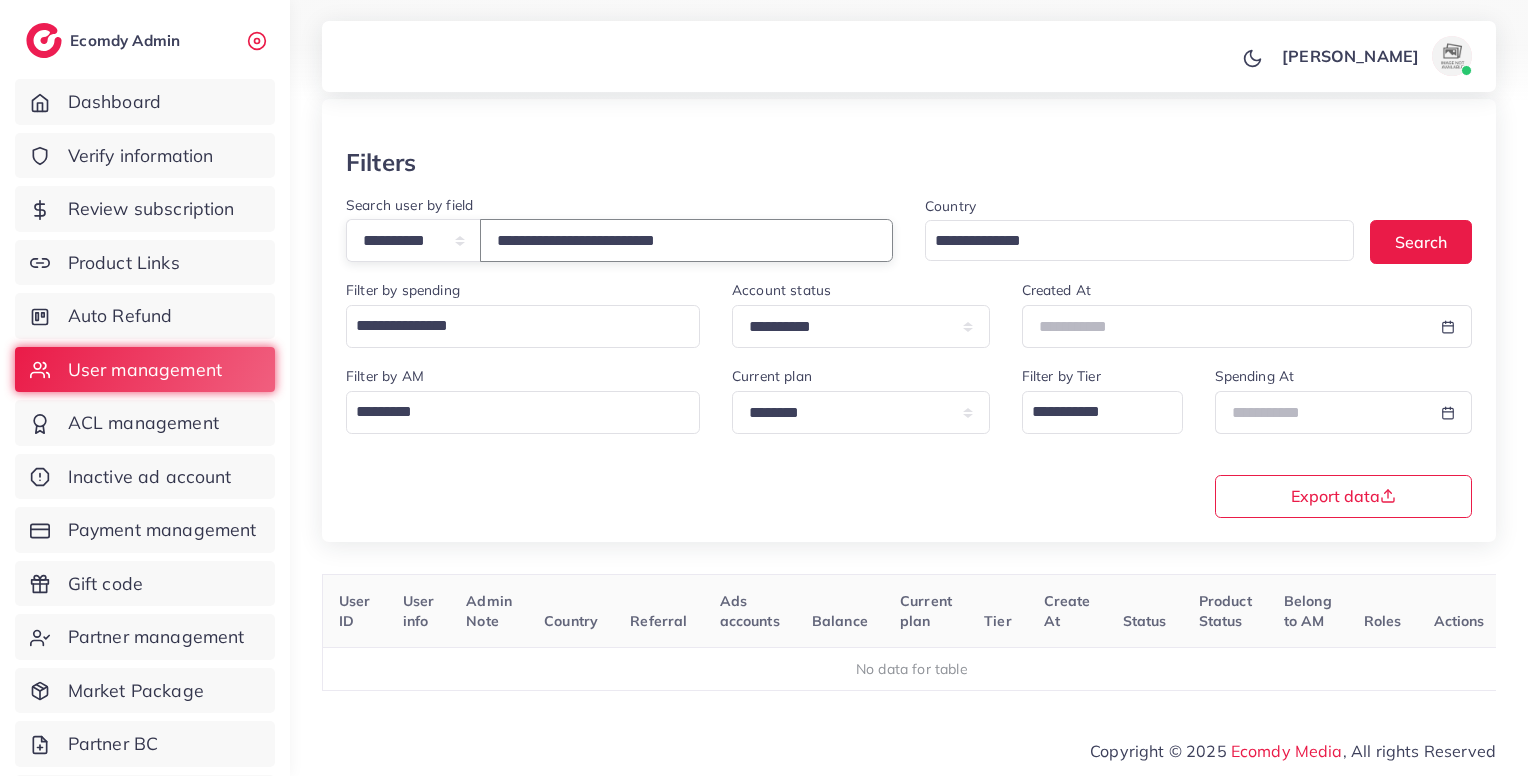 scroll, scrollTop: 80, scrollLeft: 0, axis: vertical 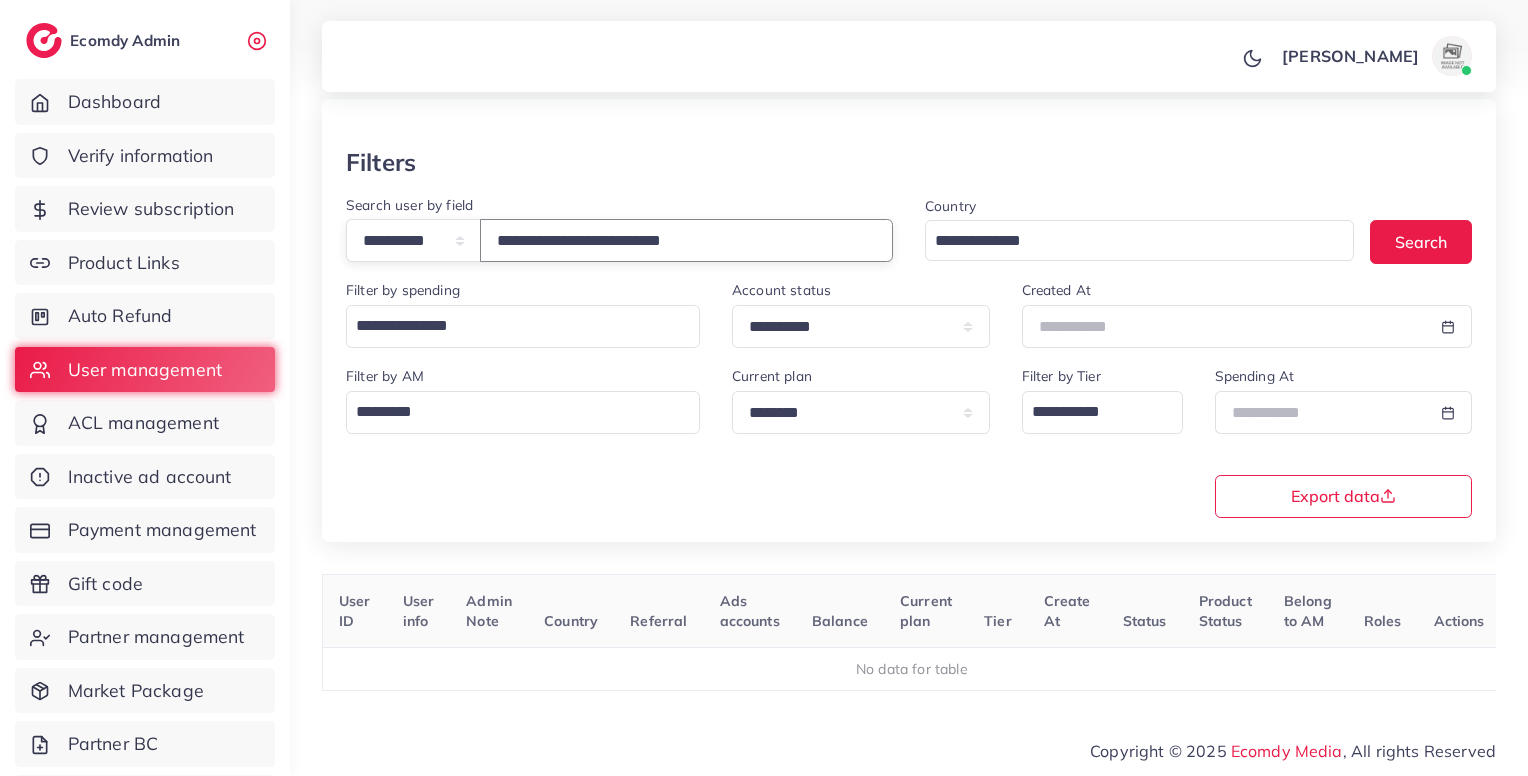 click on "**********" at bounding box center [686, 240] 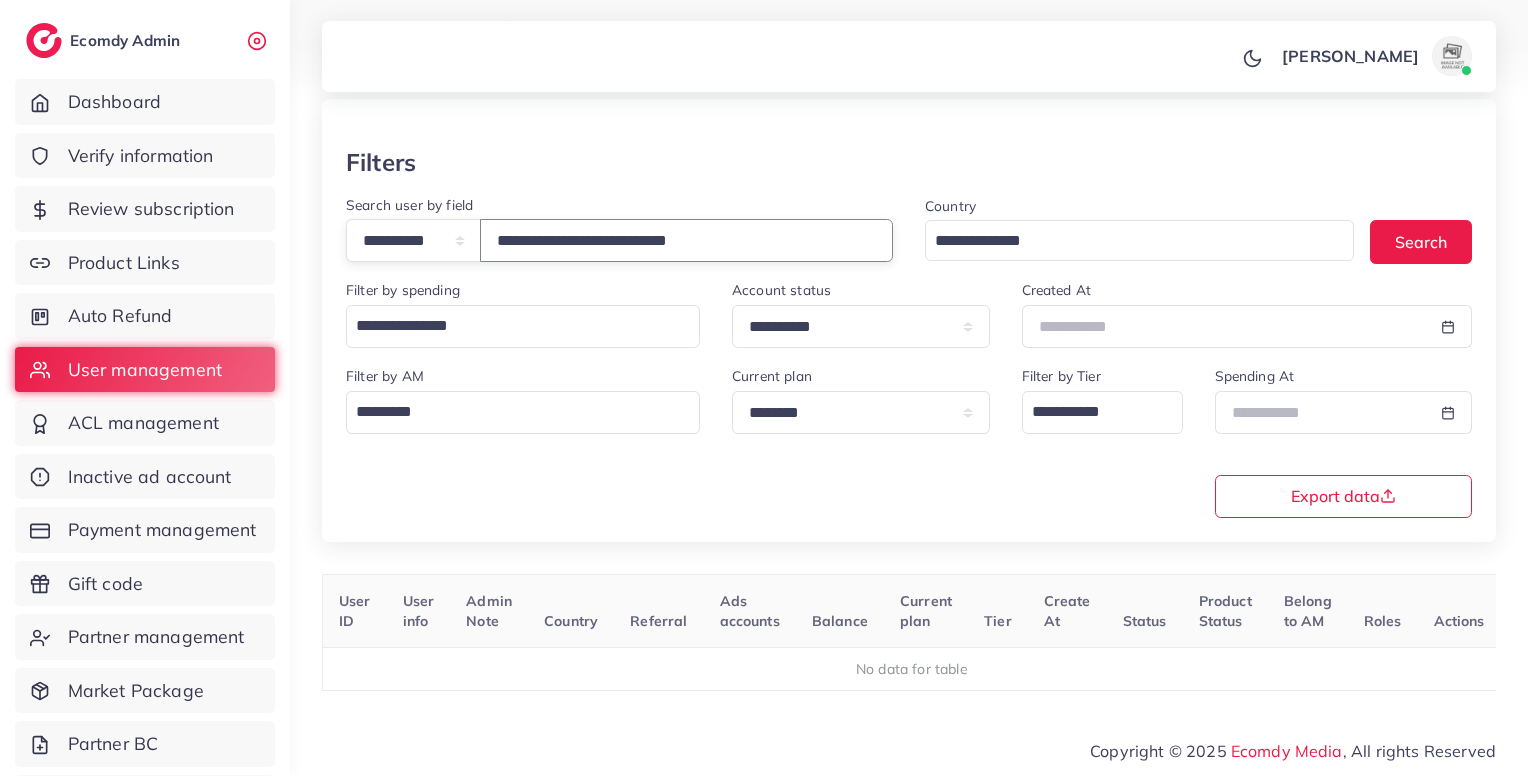 type on "**********" 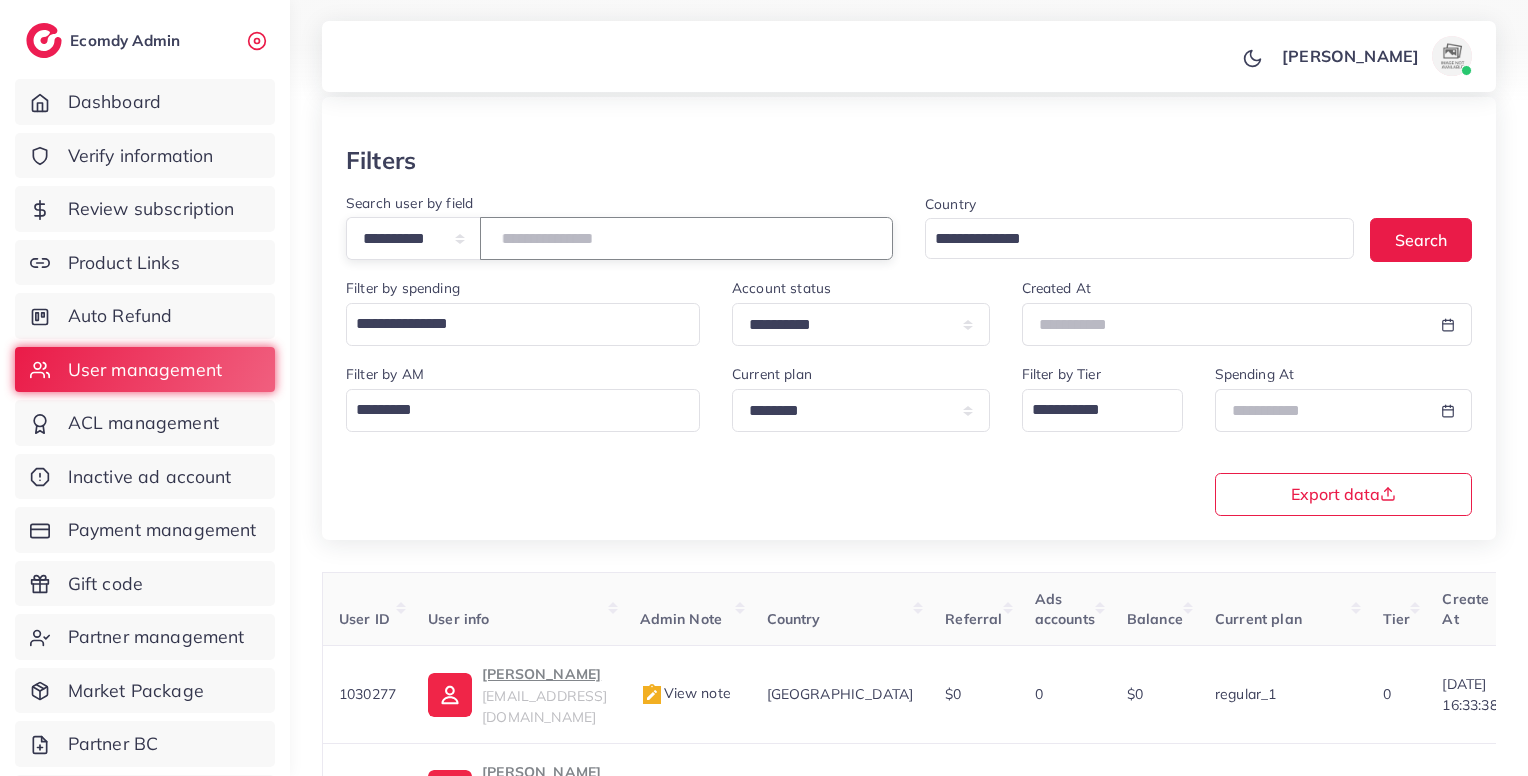 scroll, scrollTop: 183, scrollLeft: 0, axis: vertical 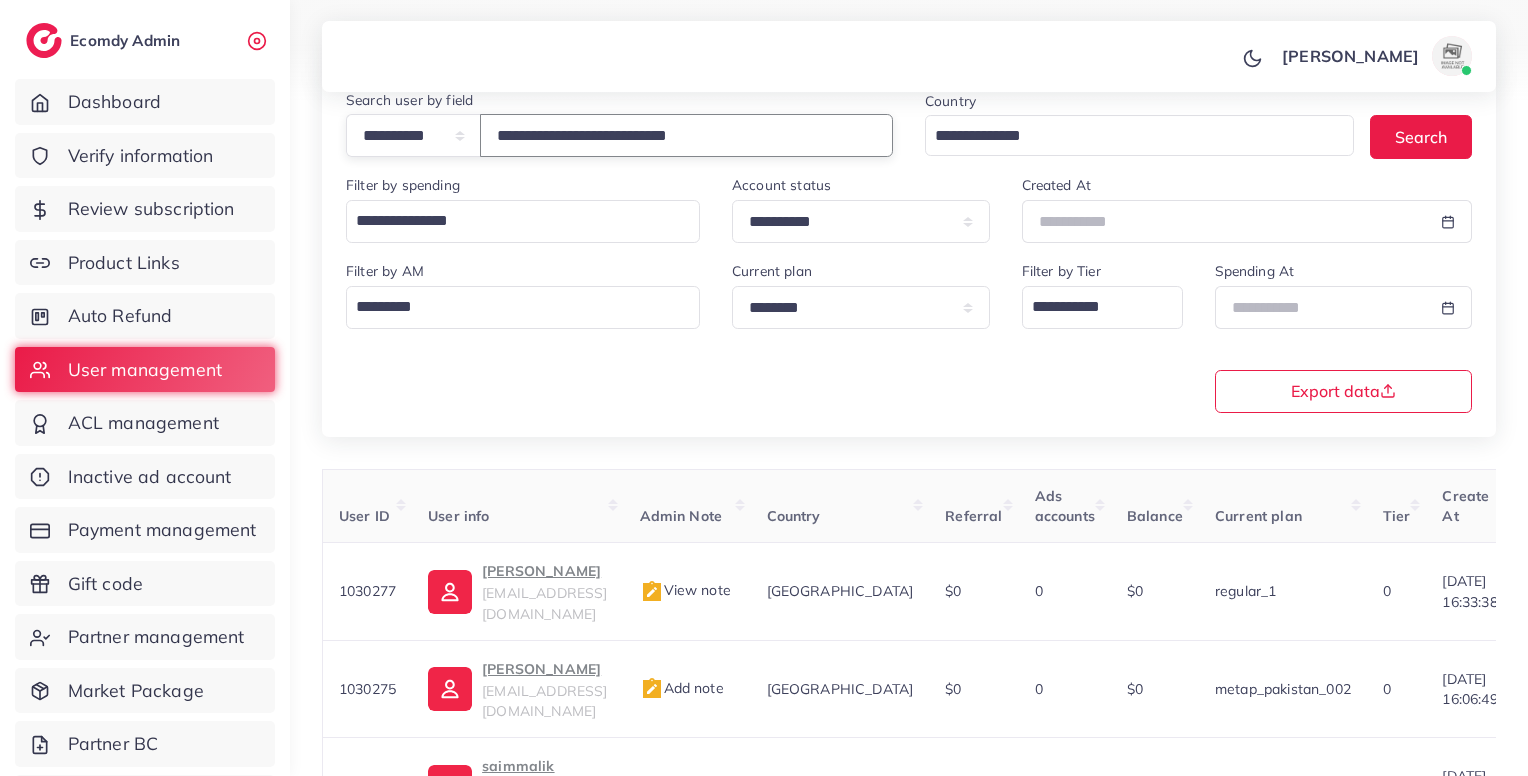 type on "**********" 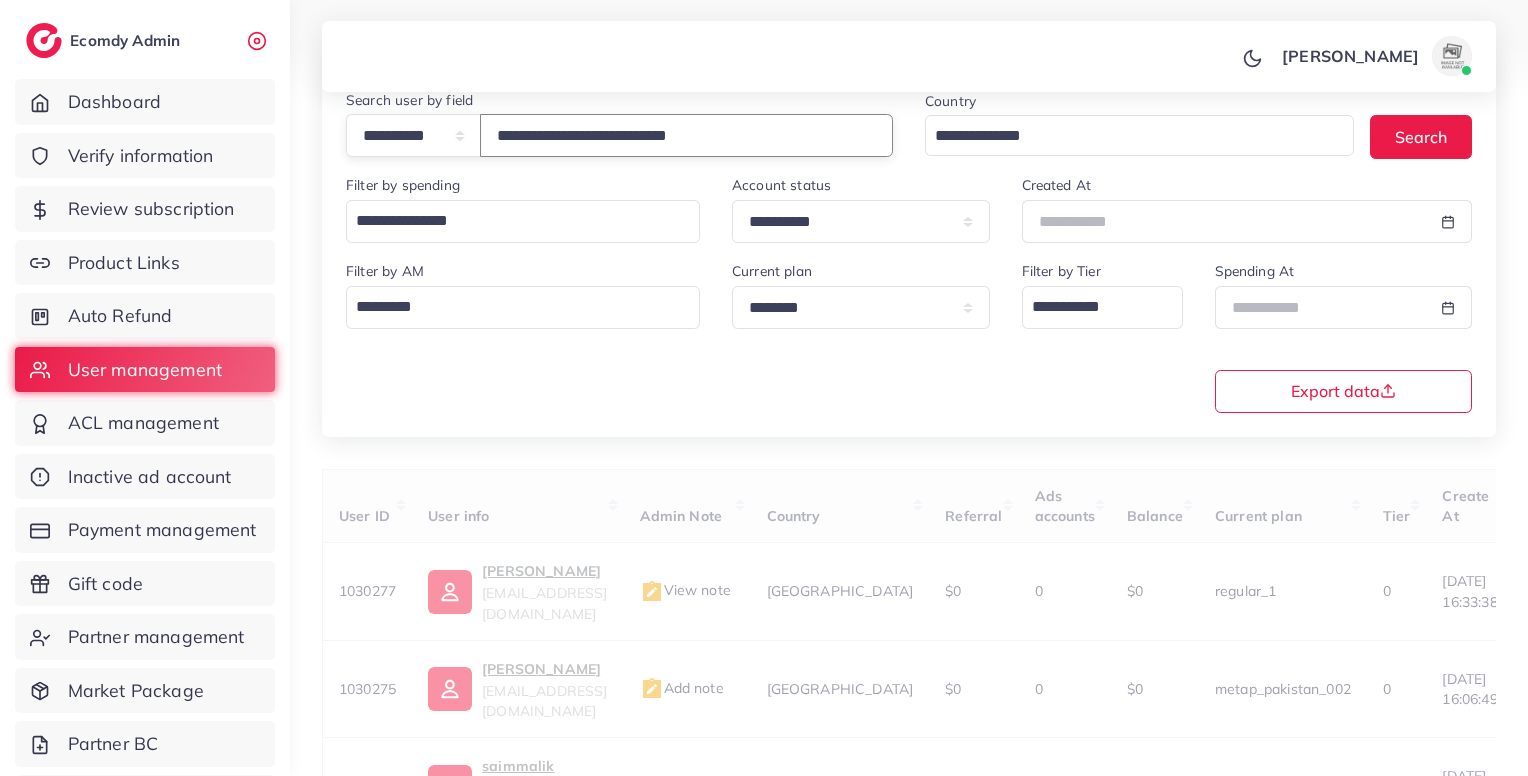 scroll, scrollTop: 80, scrollLeft: 0, axis: vertical 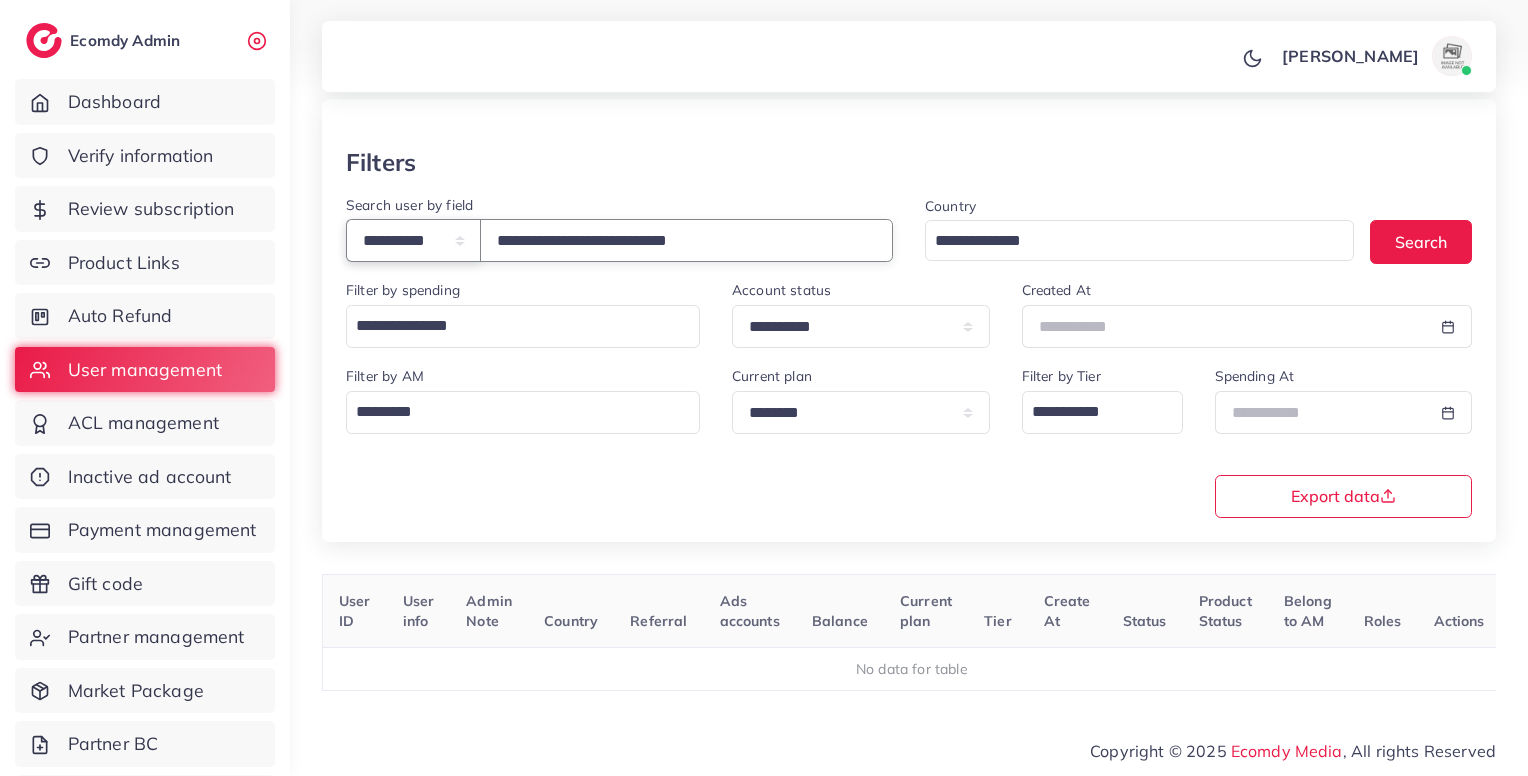 click on "**********" at bounding box center (413, 240) 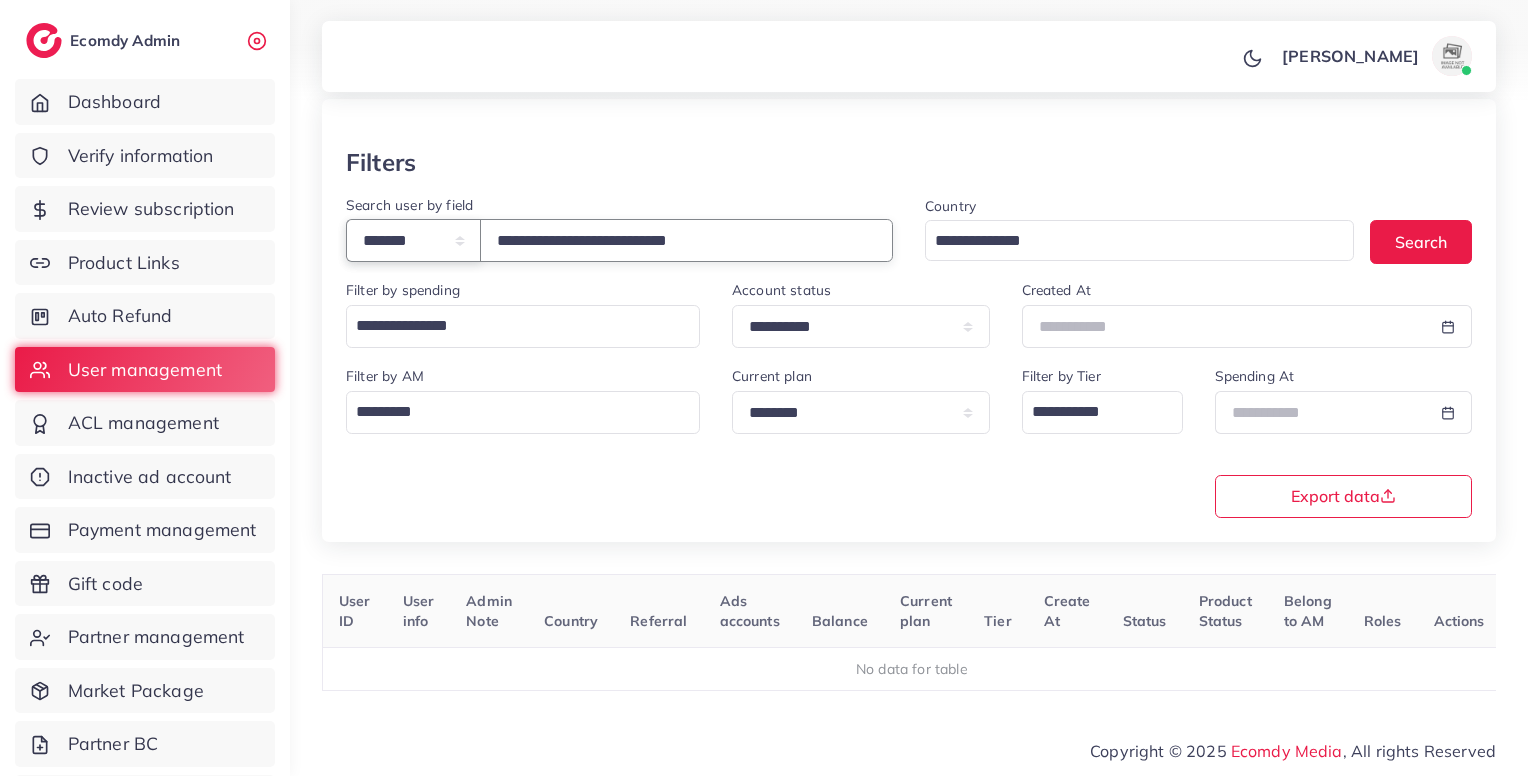 click on "**********" at bounding box center [413, 240] 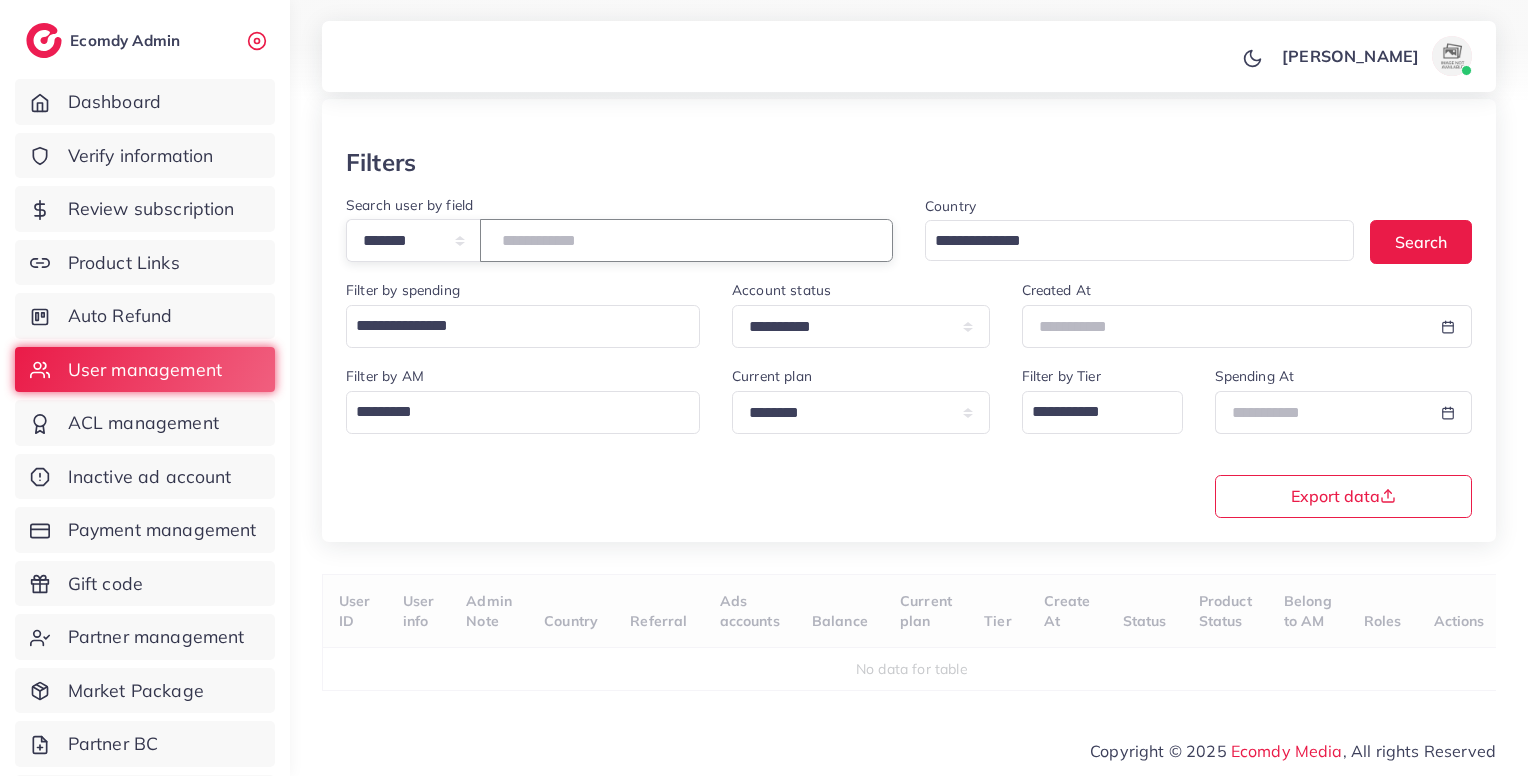 paste on "*******" 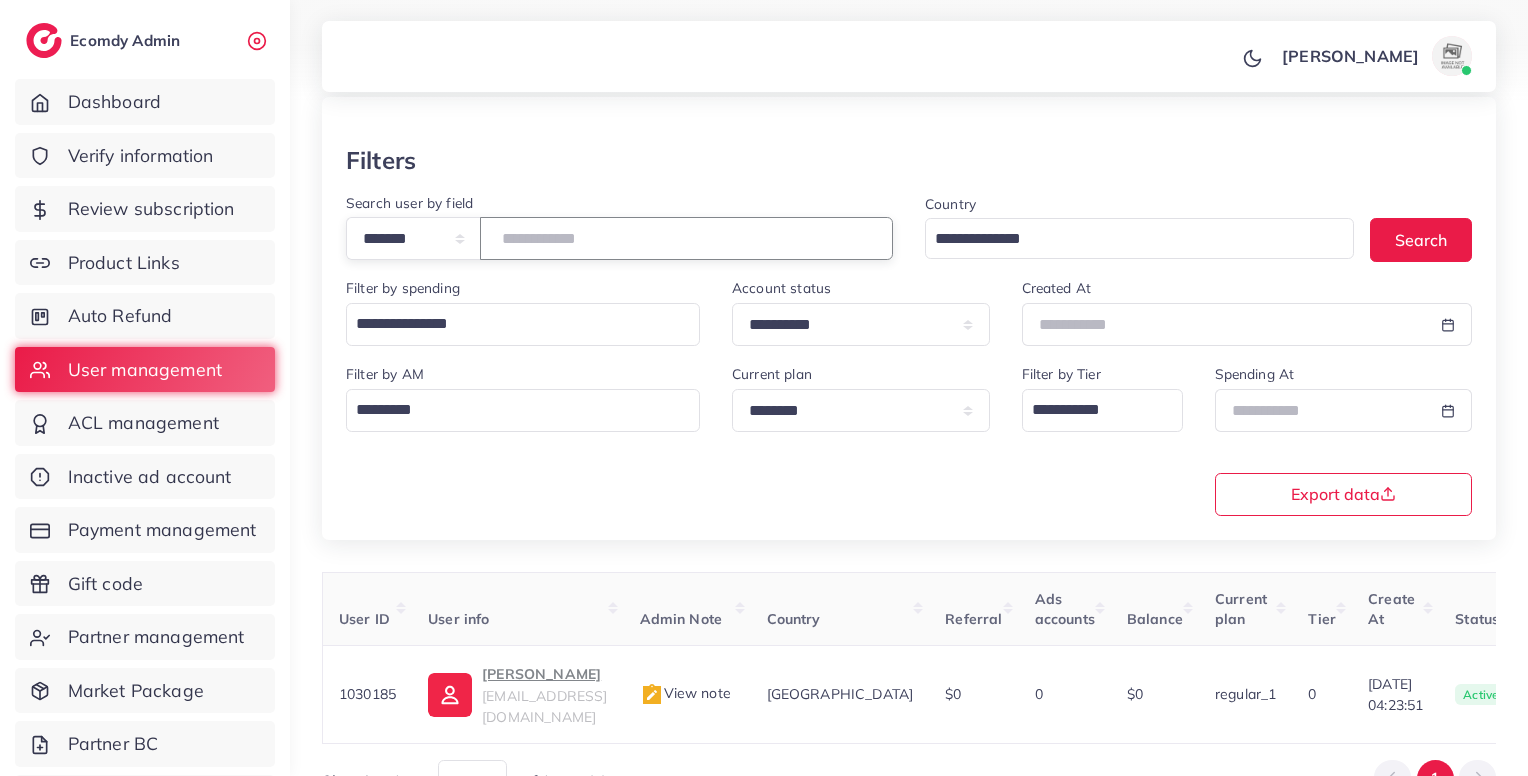 scroll, scrollTop: 183, scrollLeft: 0, axis: vertical 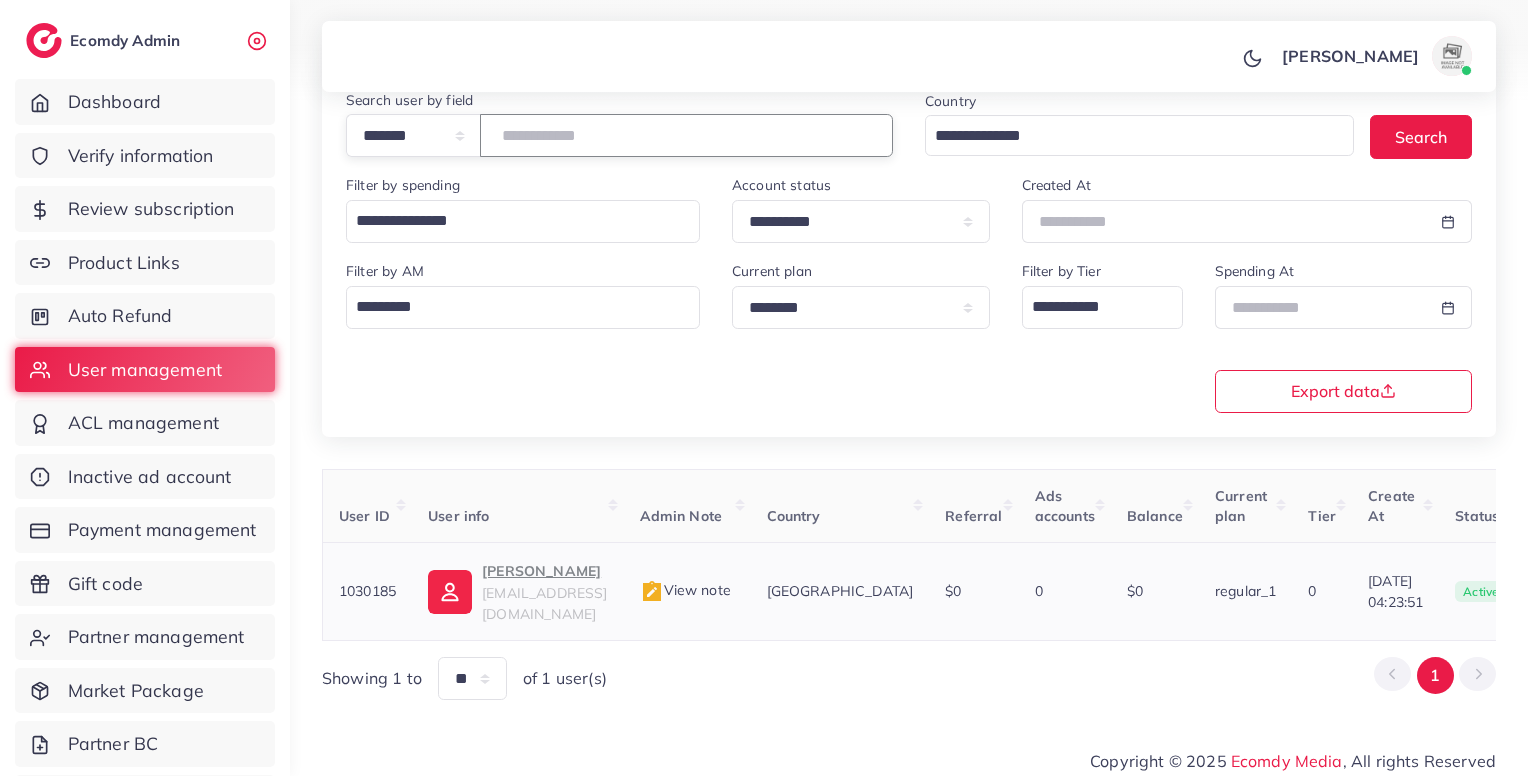type on "*******" 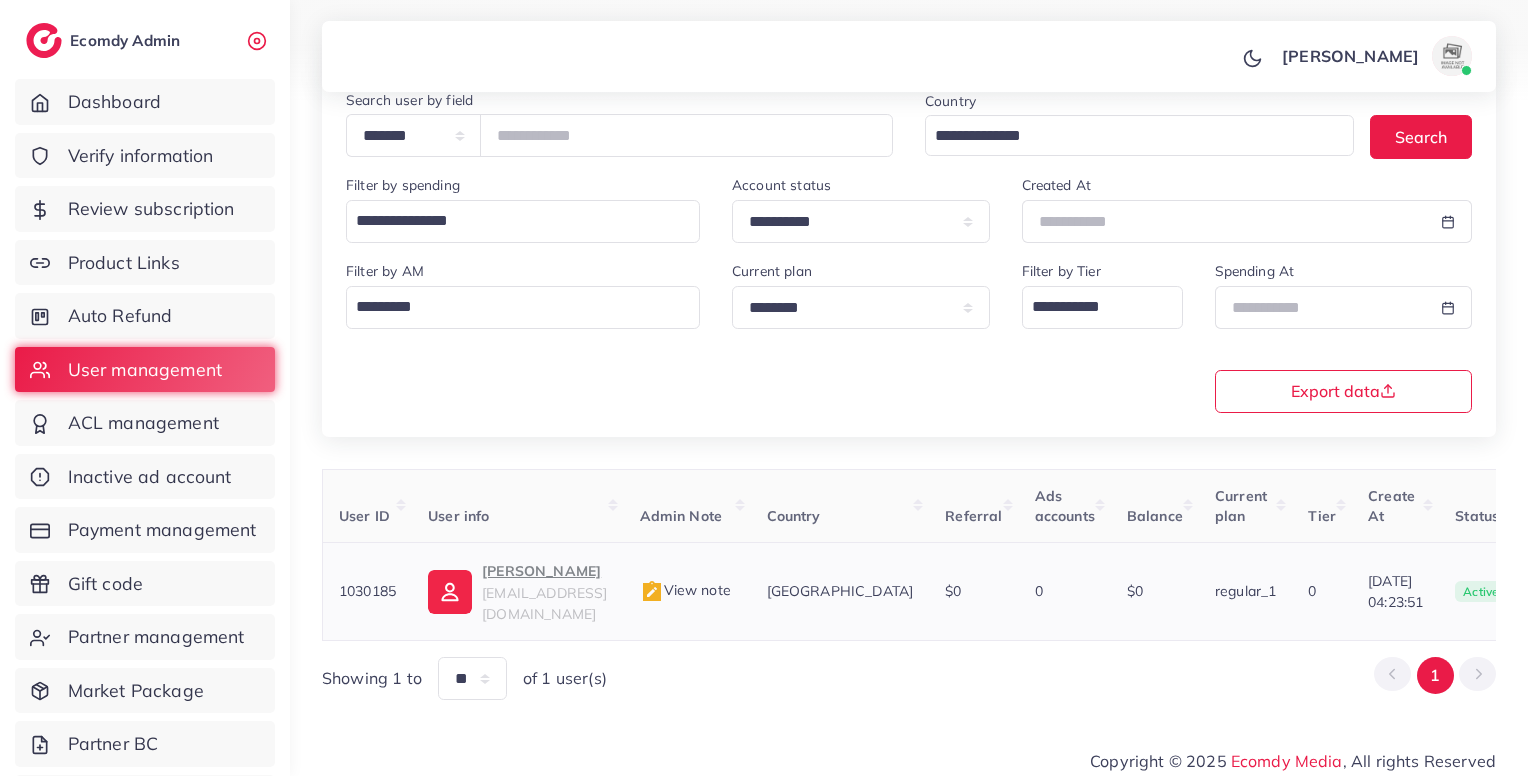 click on "View note" at bounding box center (687, 592) 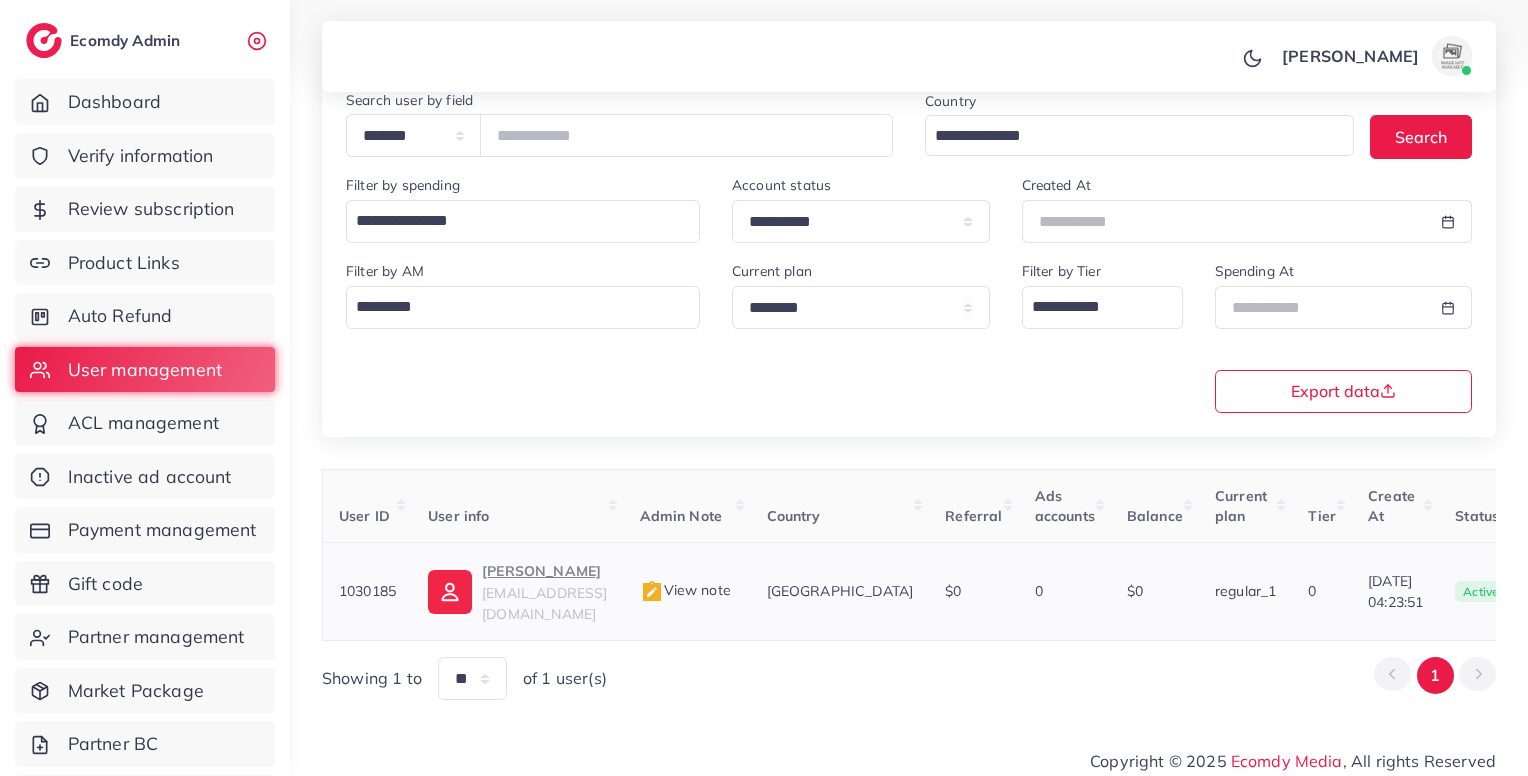 click on "View note" at bounding box center [685, 590] 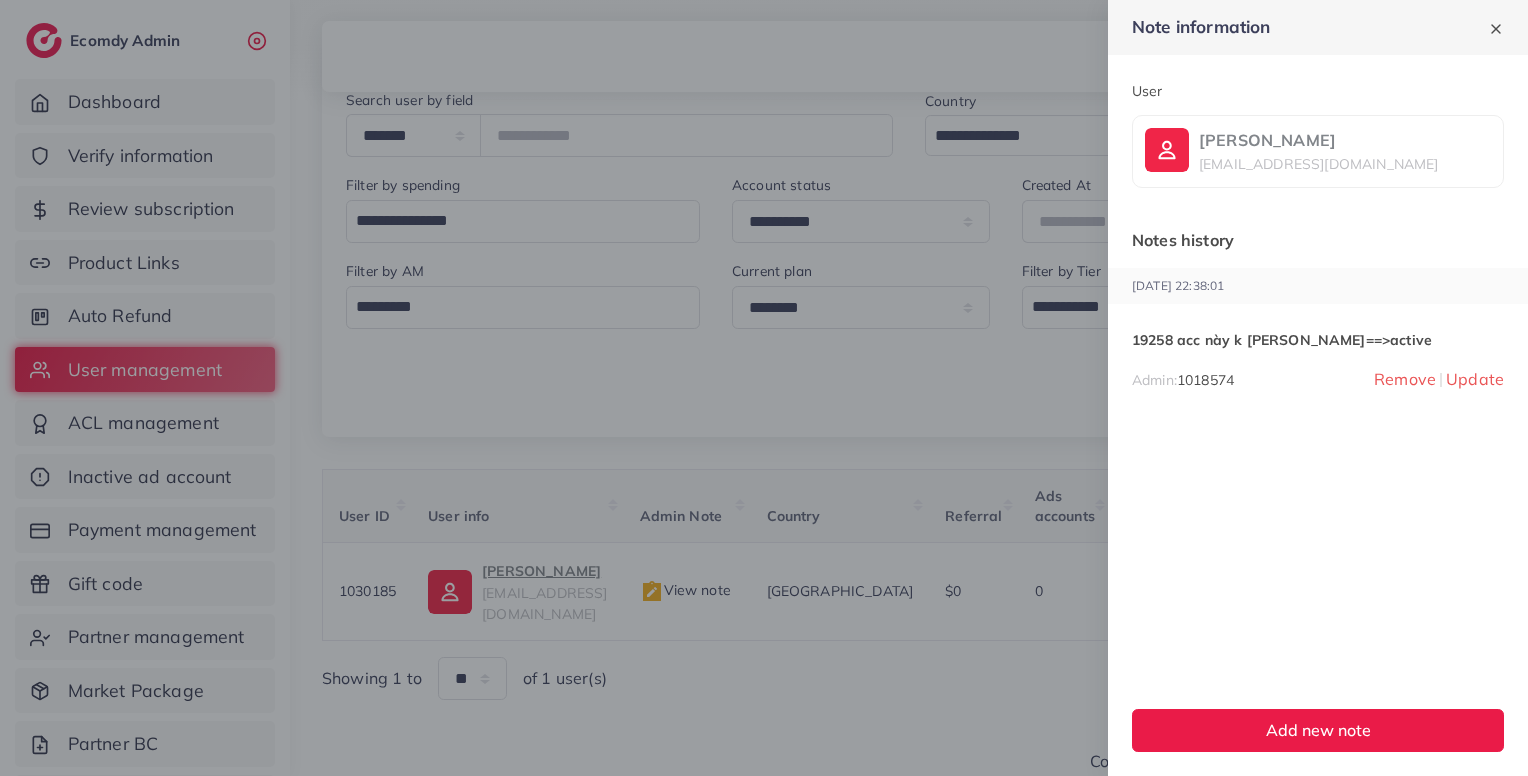 click at bounding box center [764, 388] 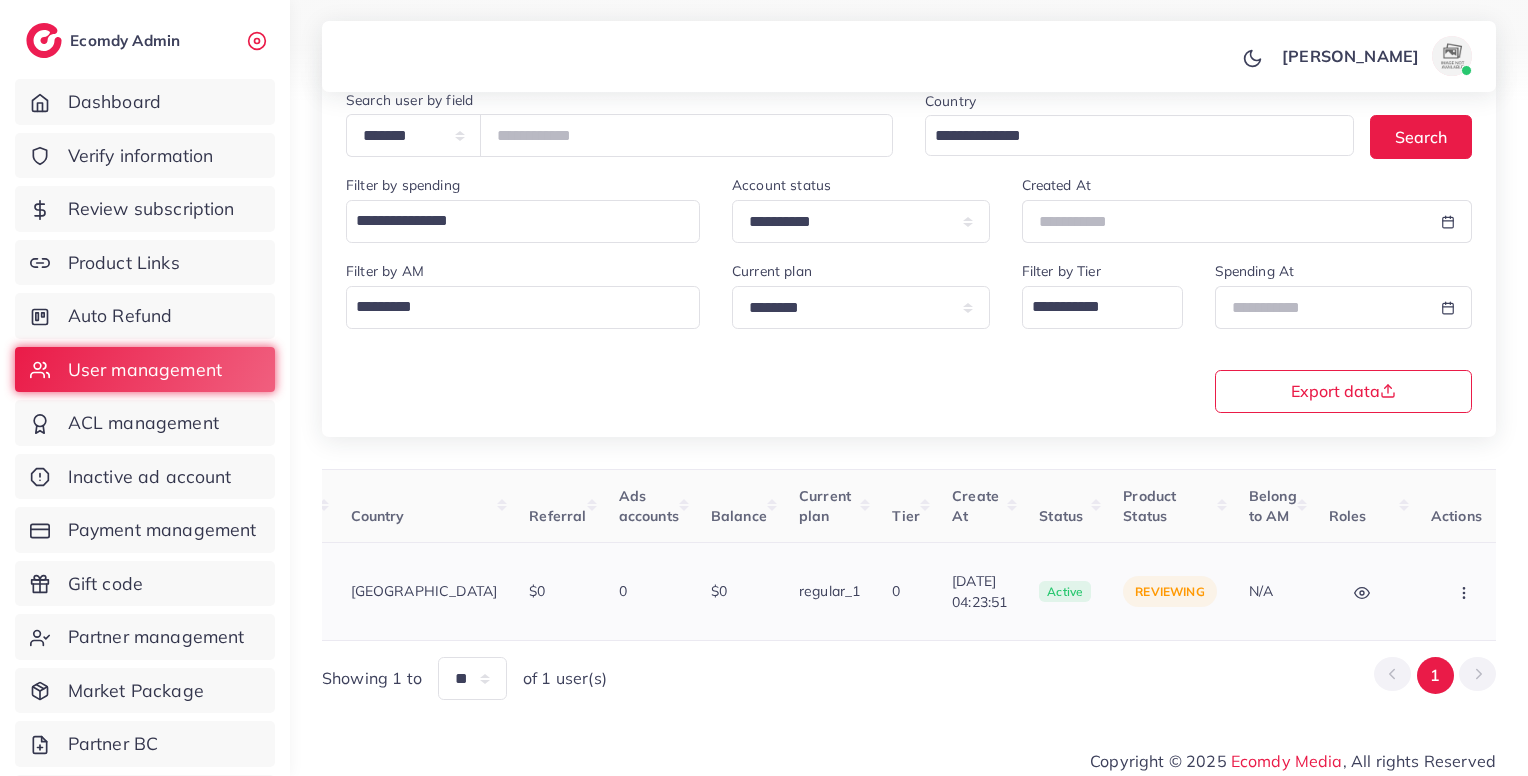 scroll, scrollTop: 0, scrollLeft: 0, axis: both 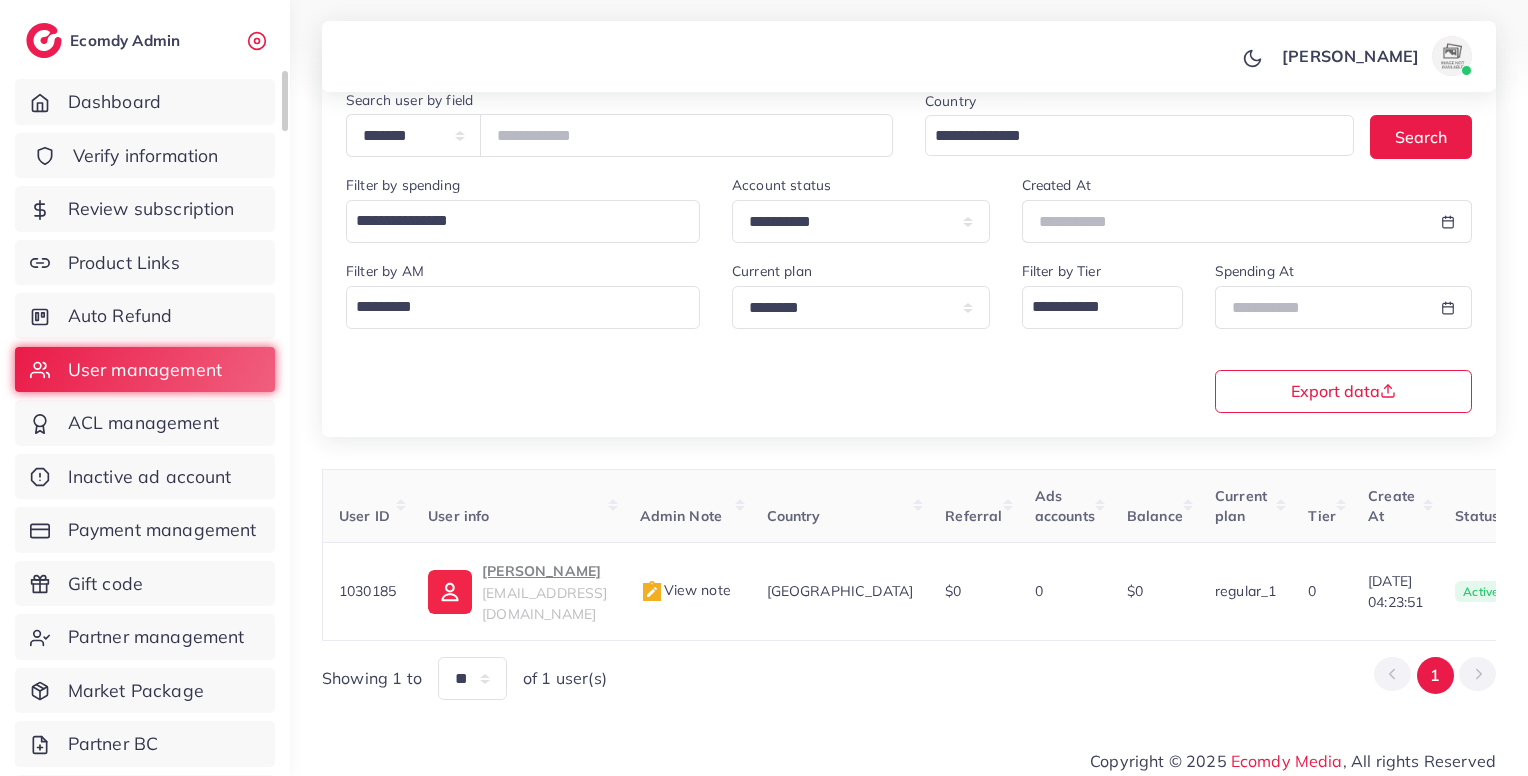 click on "Verify information" at bounding box center [145, 156] 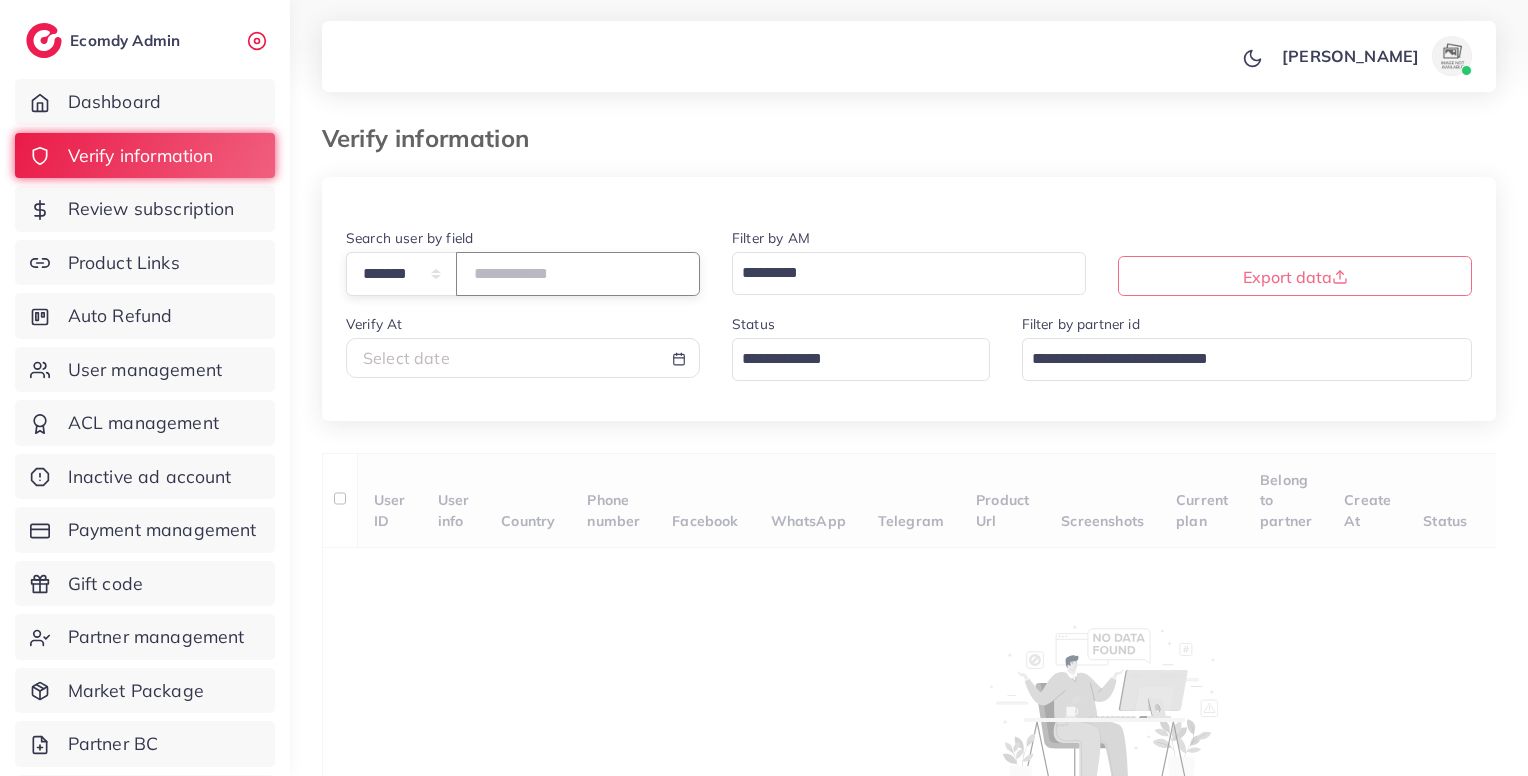 paste on "*******" 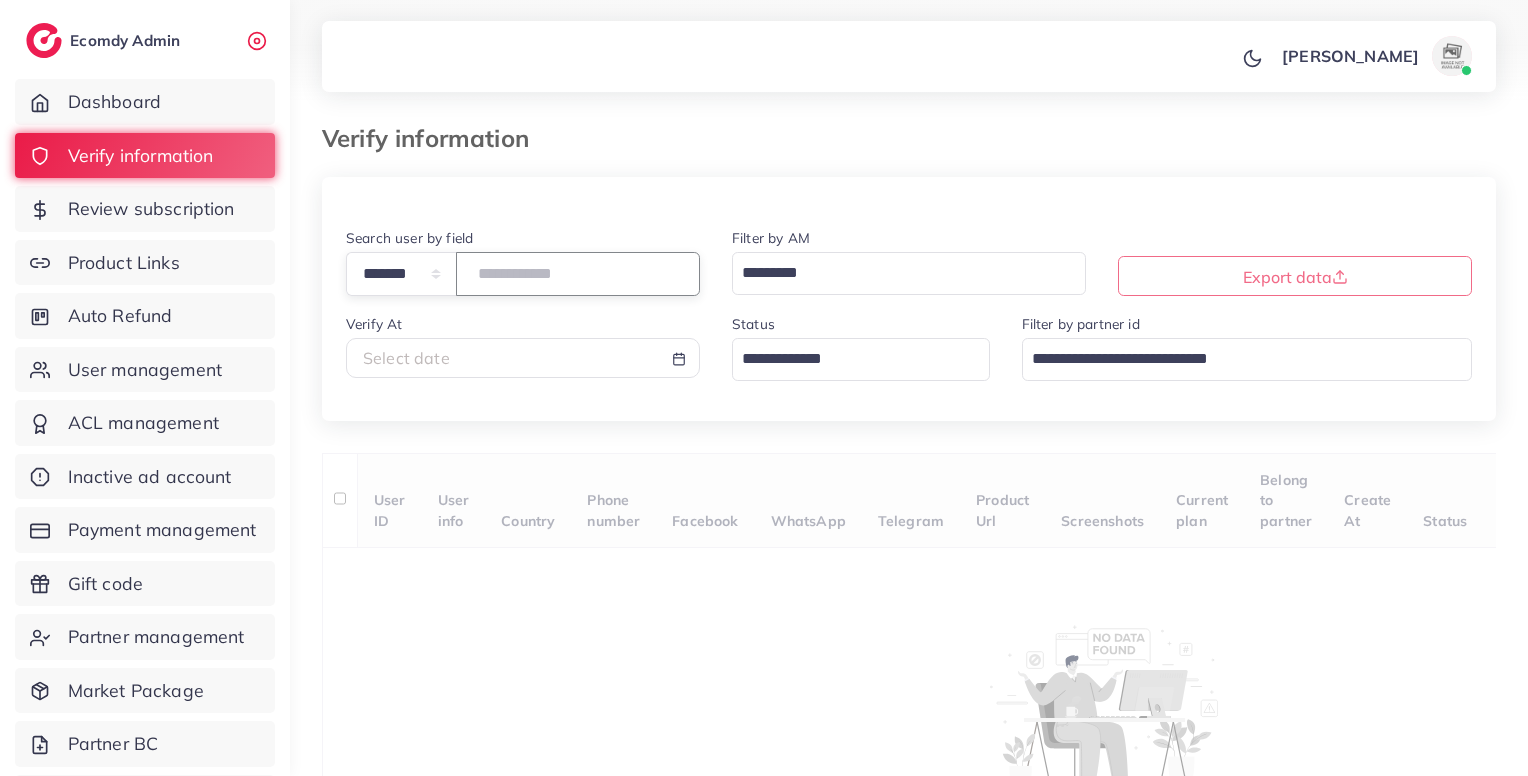 click on "*******" at bounding box center [578, 273] 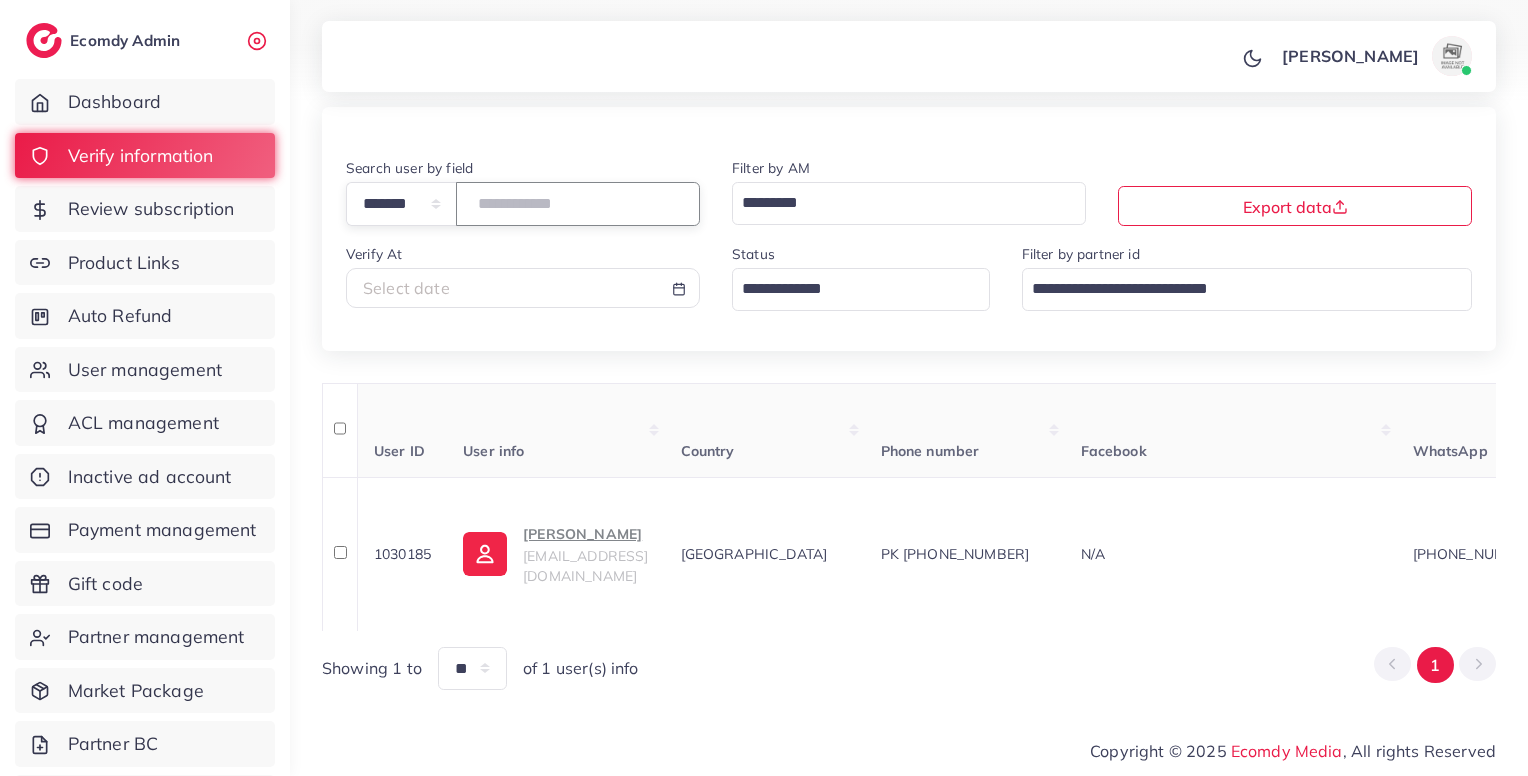 scroll, scrollTop: 79, scrollLeft: 0, axis: vertical 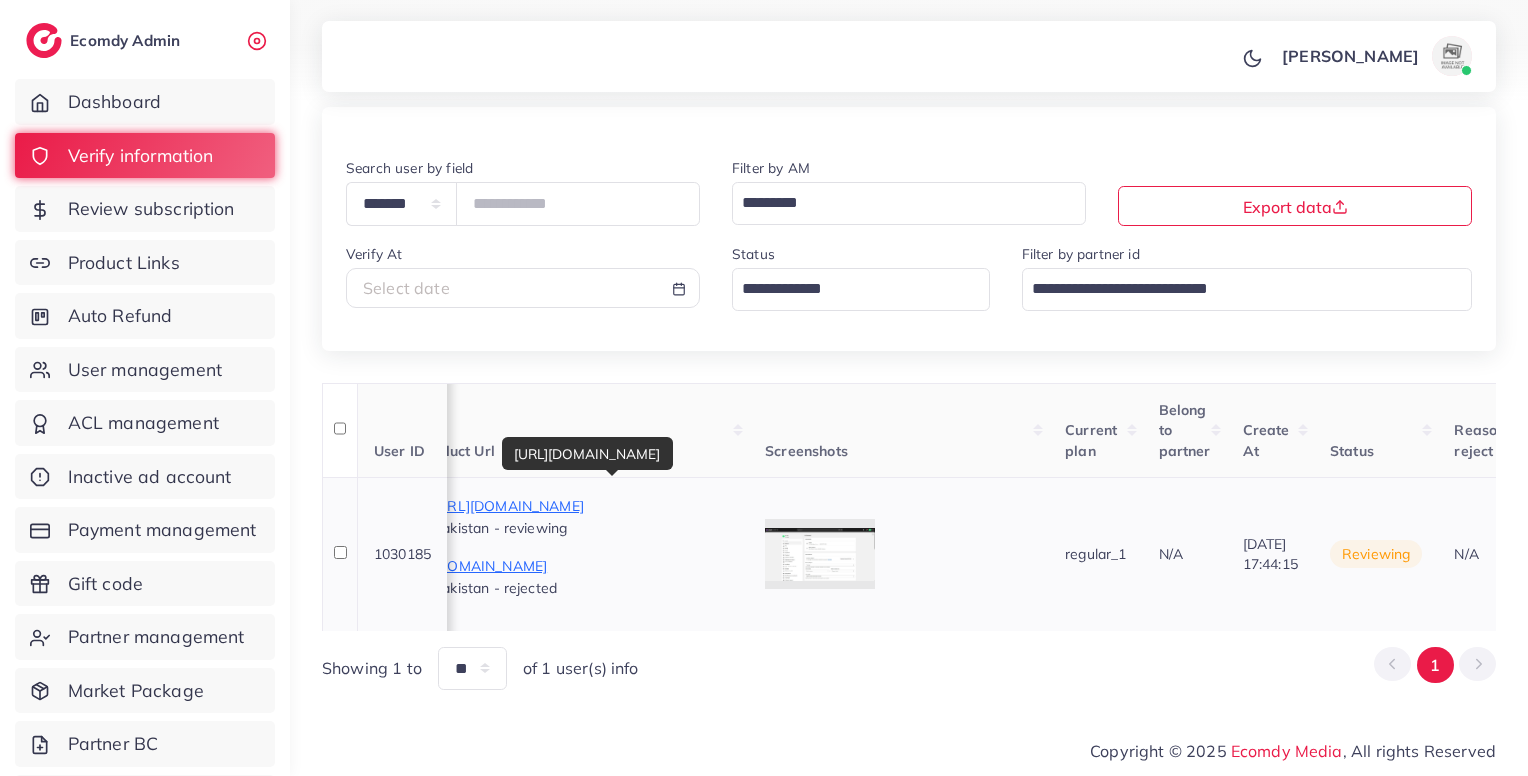 click on "https://huntly.pk/products/multifunctional-fridge-lock" at bounding box center (583, 506) 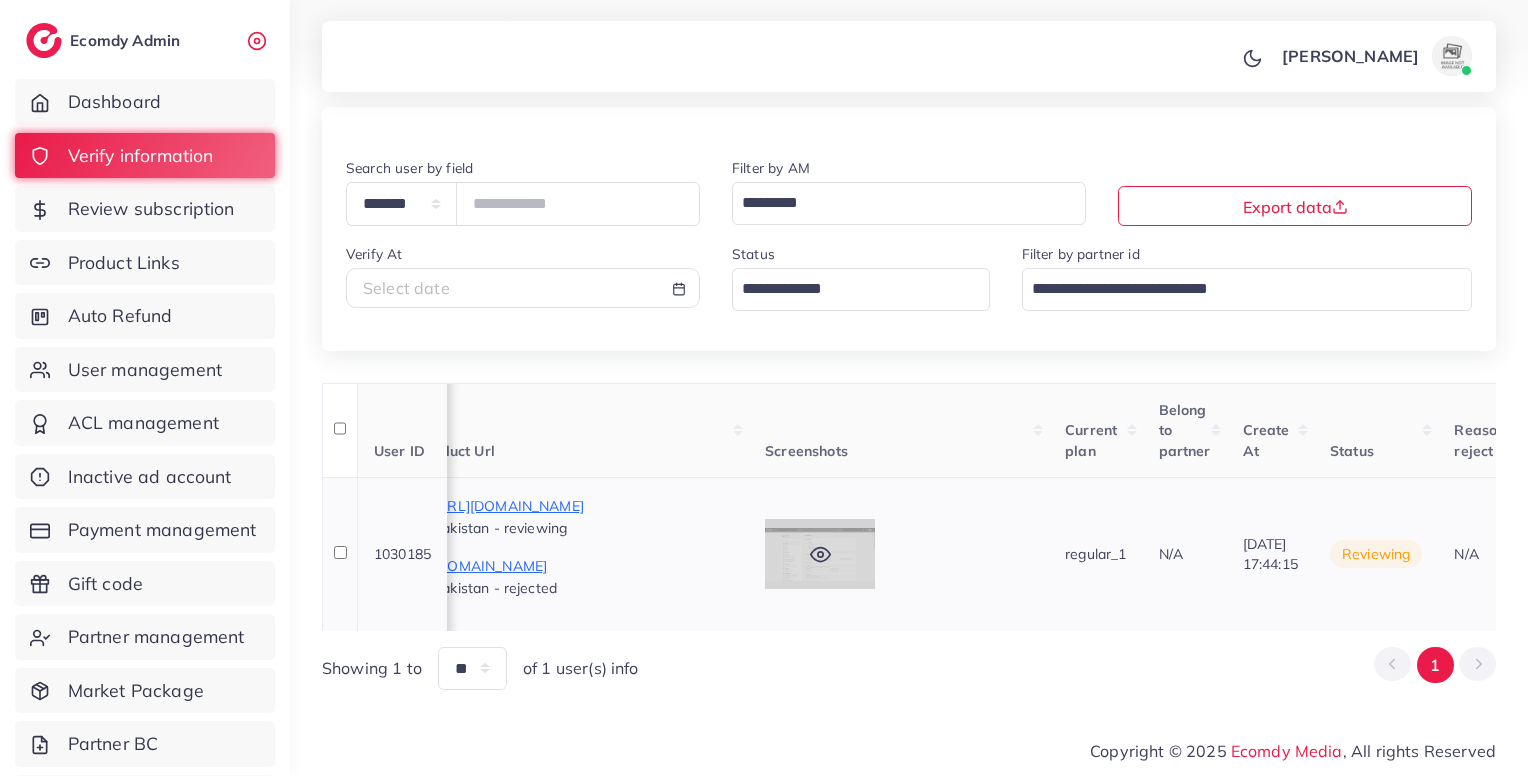 click at bounding box center (820, 554) 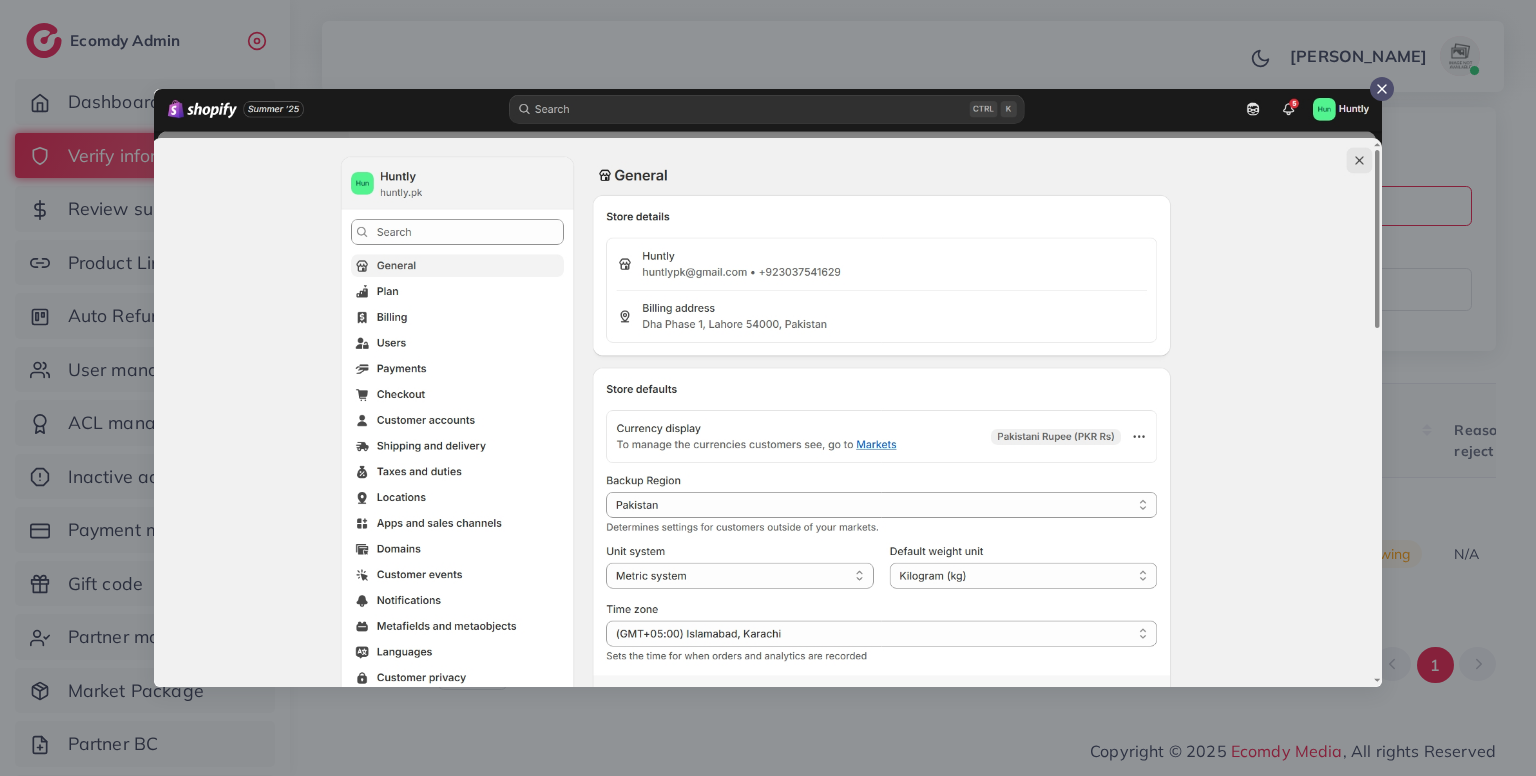 drag, startPoint x: 1417, startPoint y: 468, endPoint x: 704, endPoint y: 82, distance: 810.7805 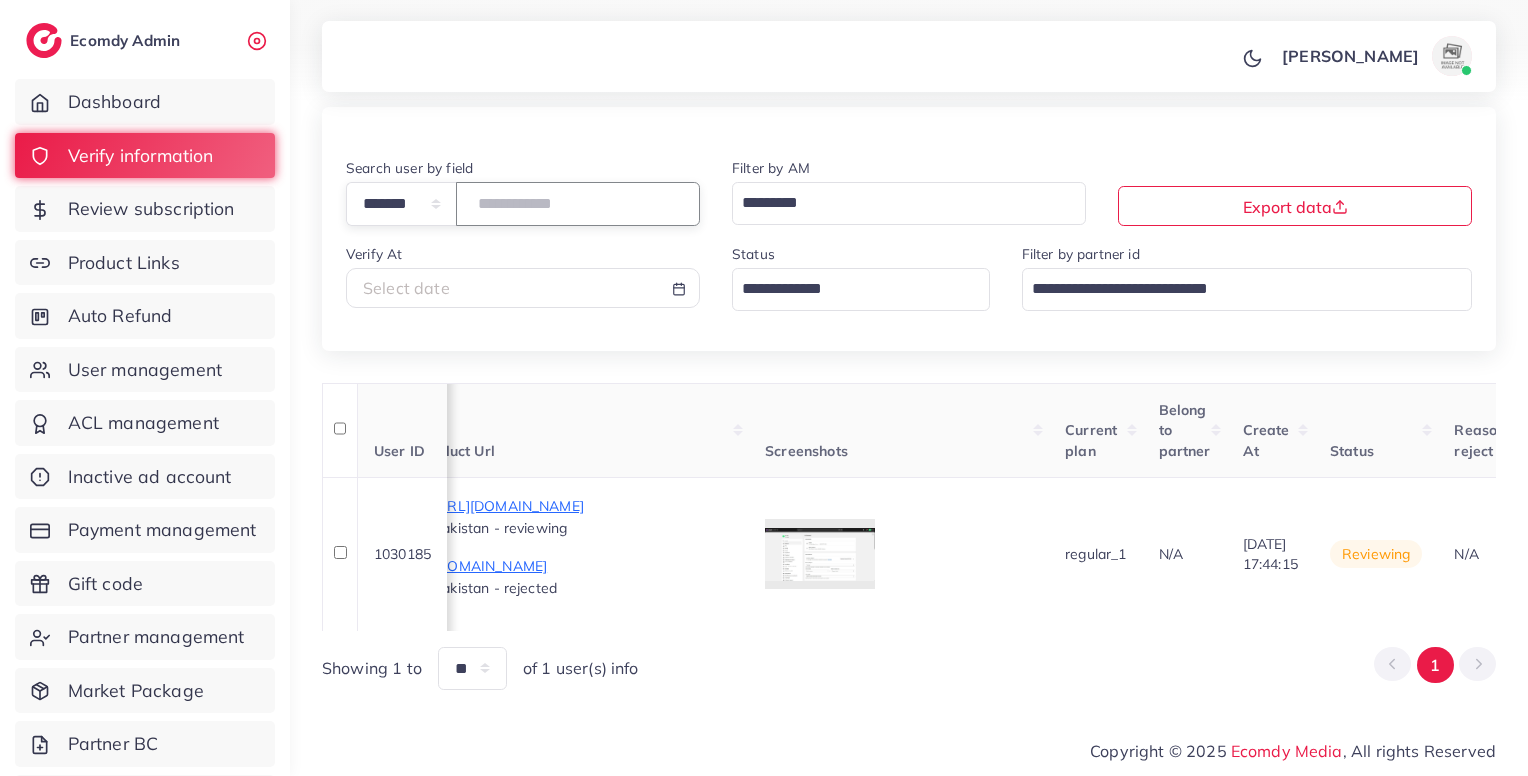 click on "*******" at bounding box center [578, 203] 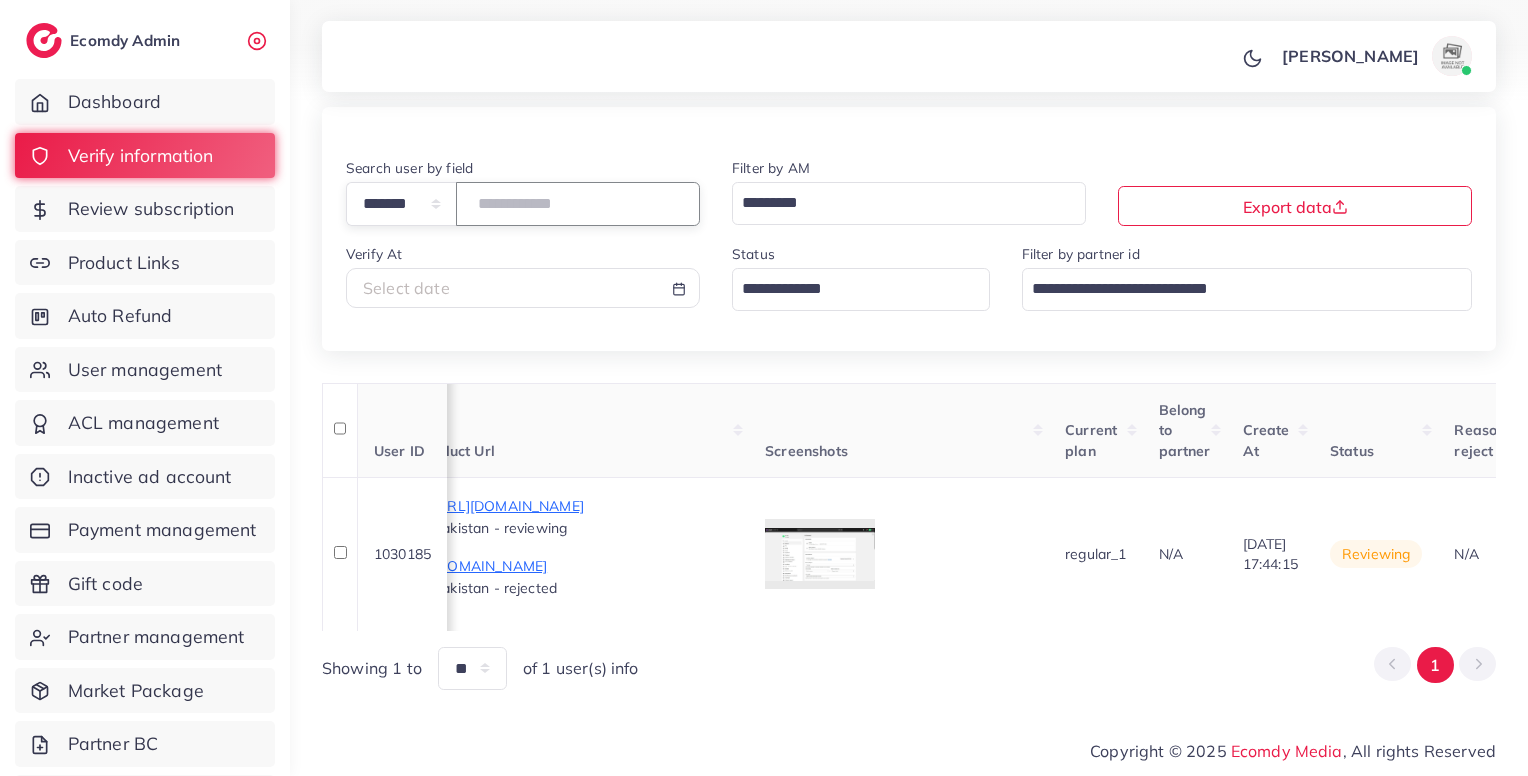 type on "*******" 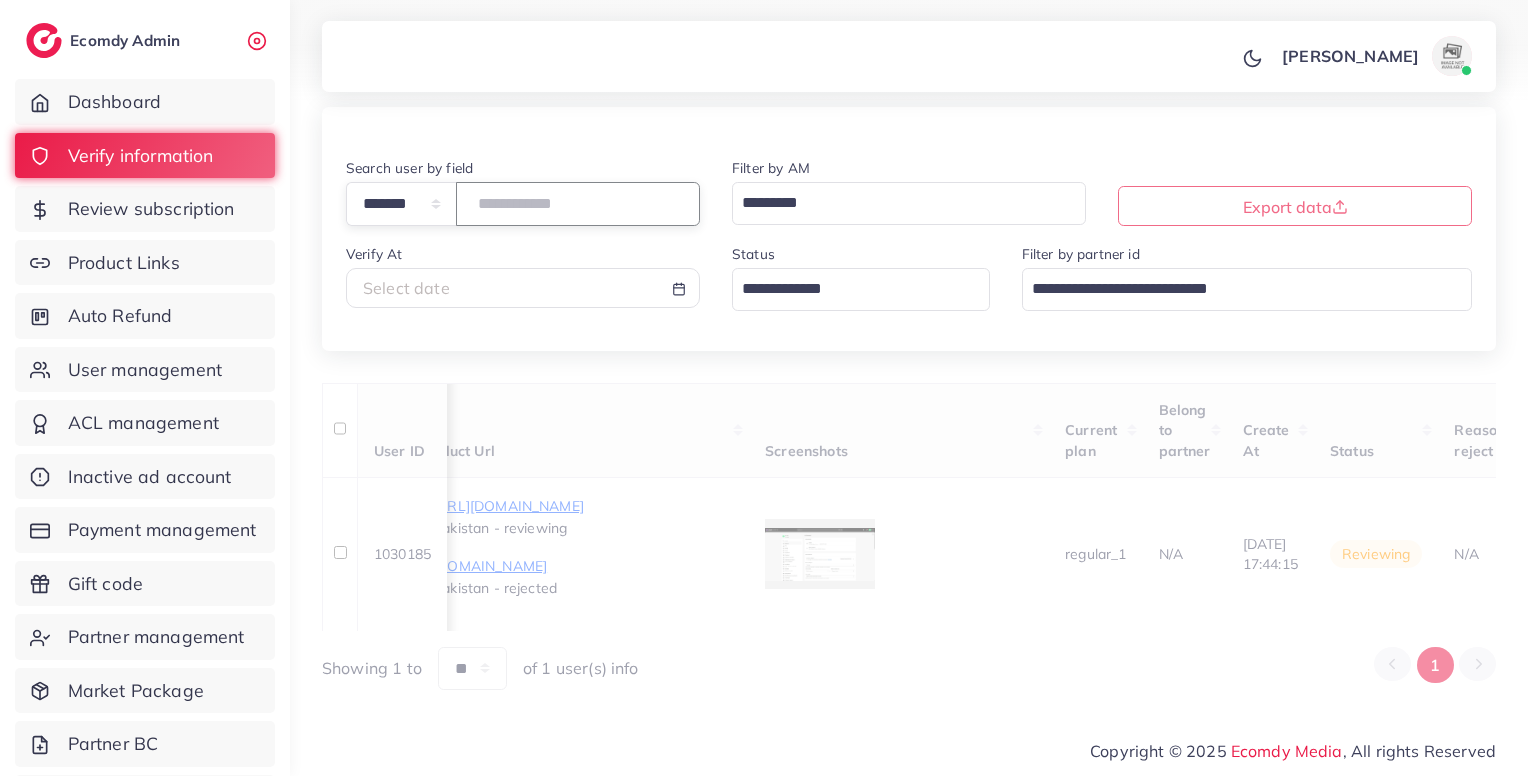 scroll, scrollTop: 0, scrollLeft: 0, axis: both 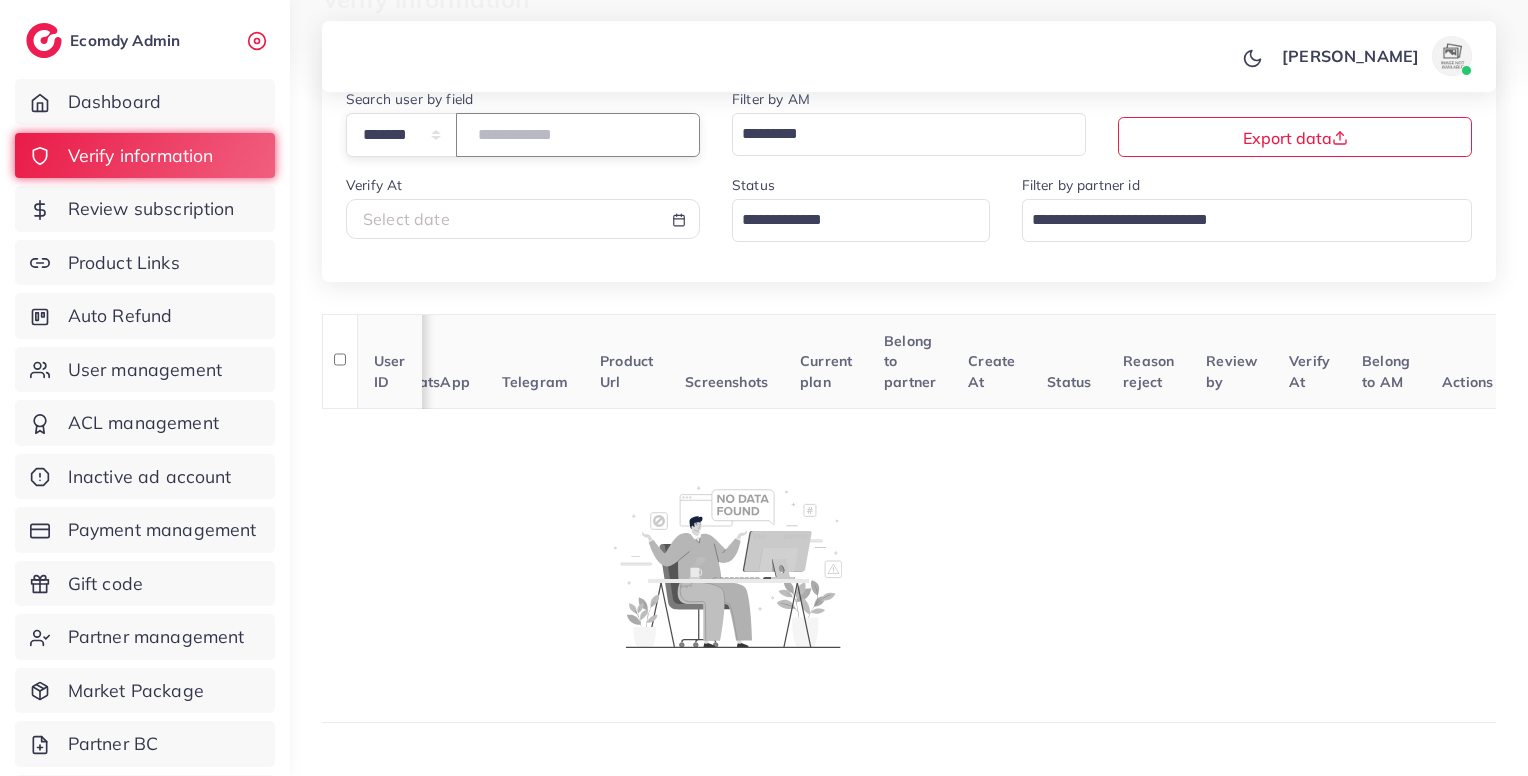 click on "*******" at bounding box center (578, 134) 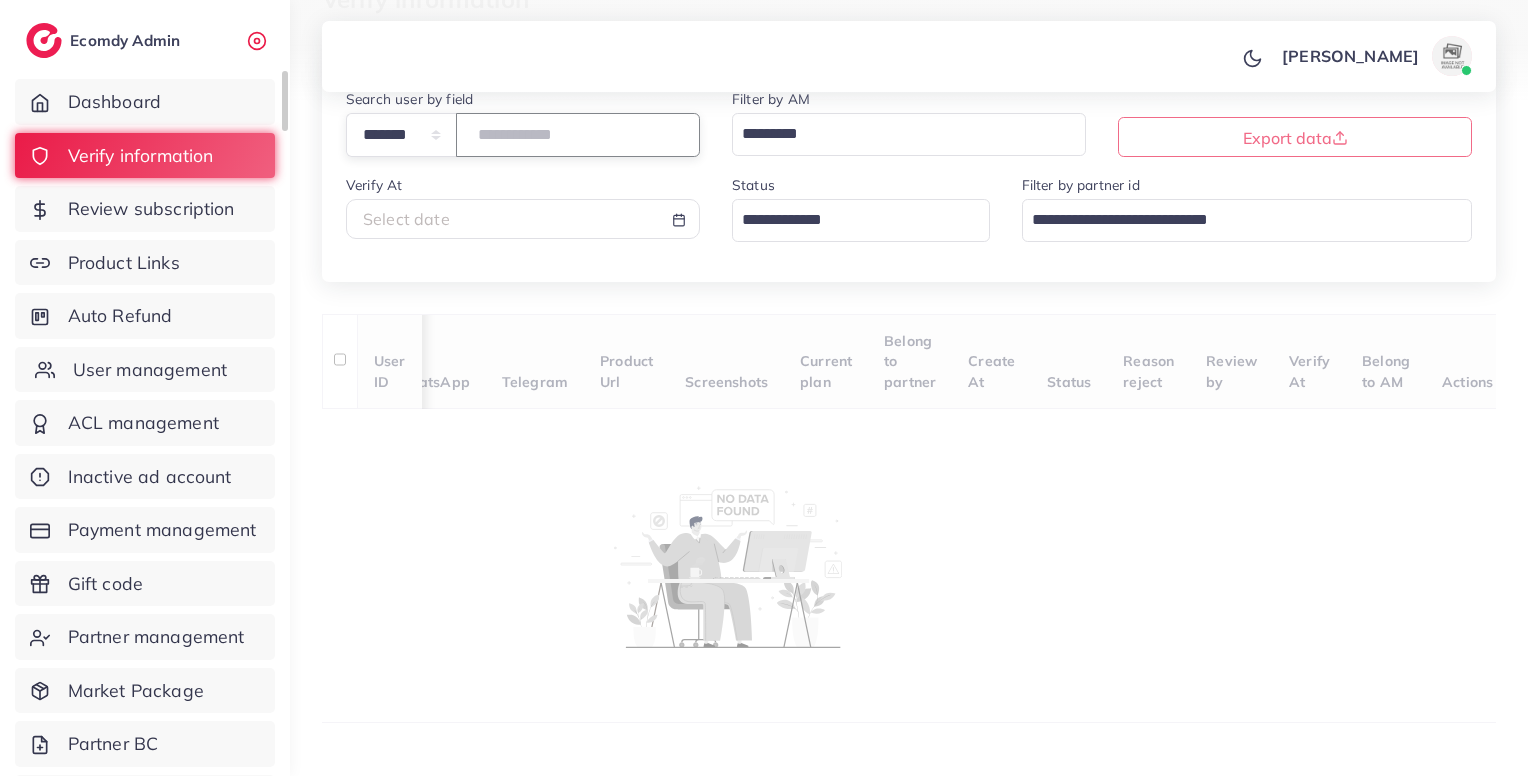 type 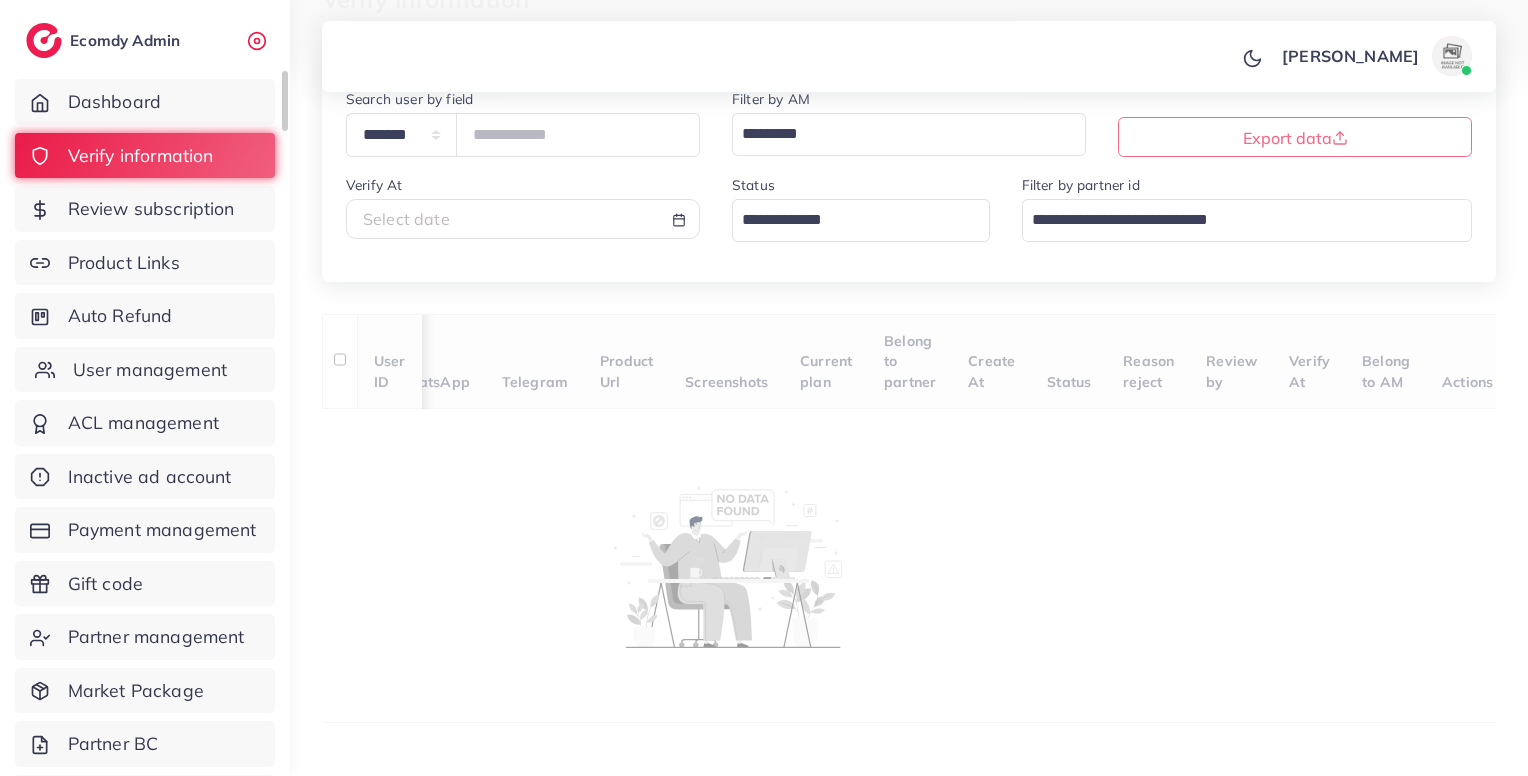 click on "User management" at bounding box center (145, 370) 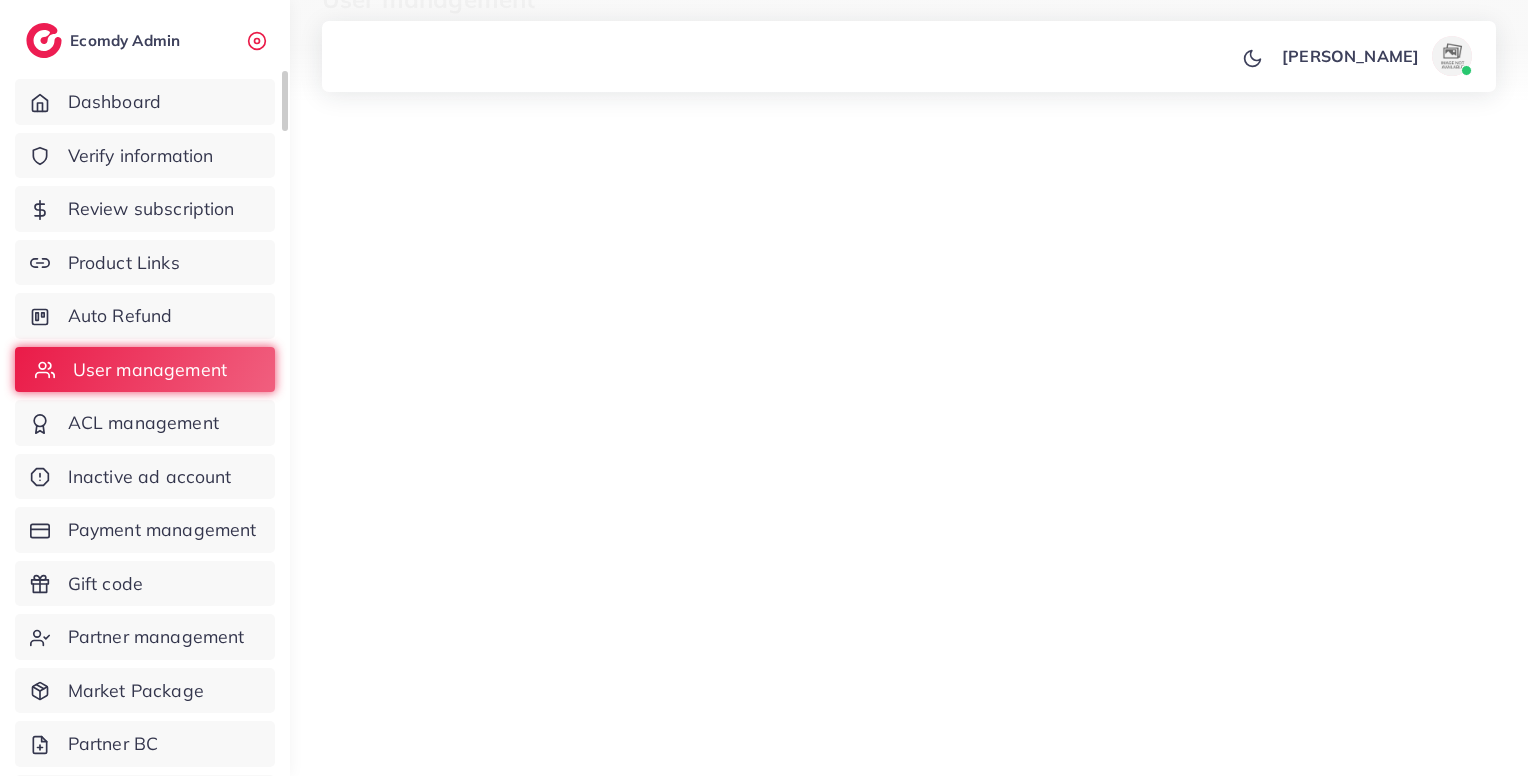 scroll, scrollTop: 0, scrollLeft: 0, axis: both 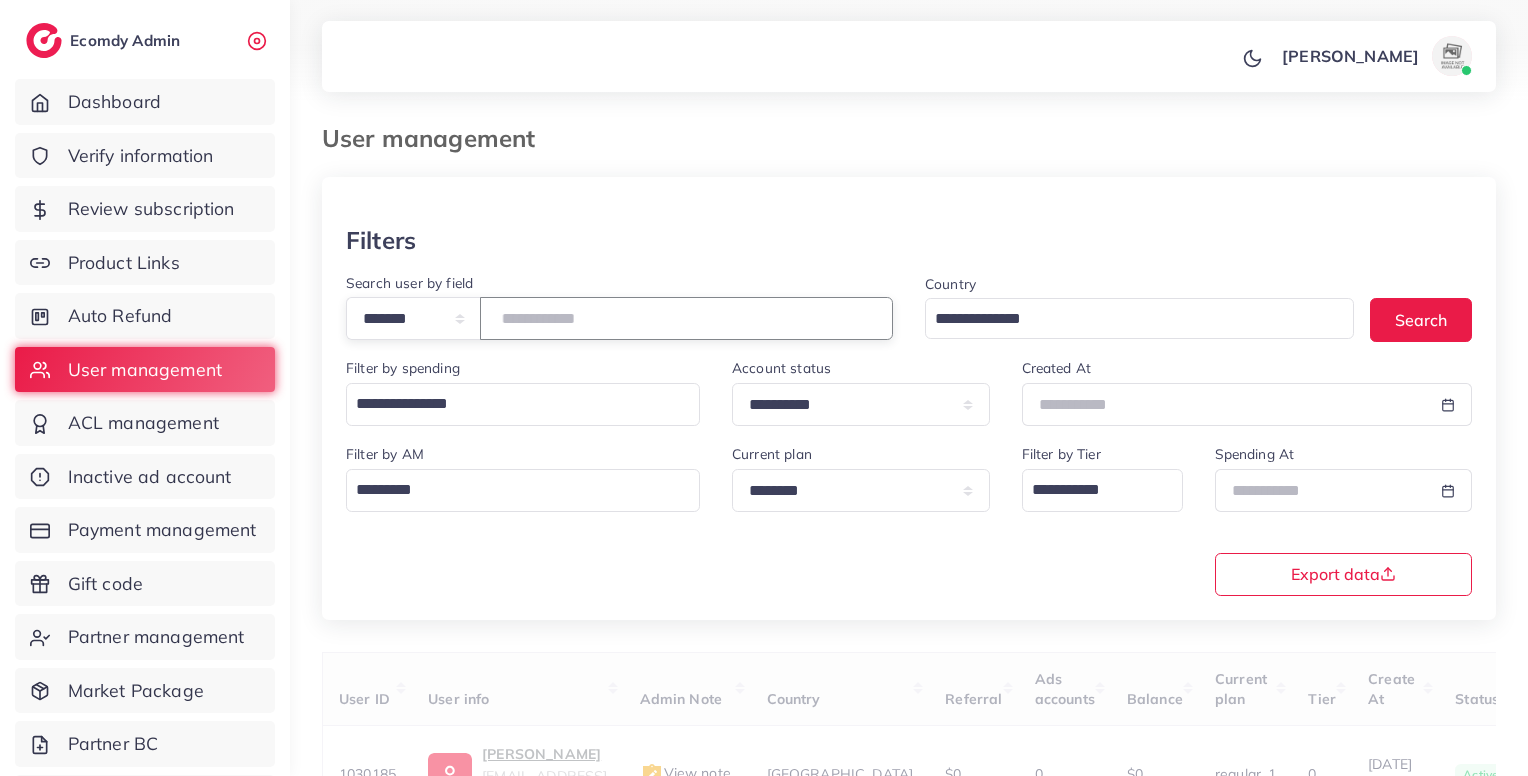 paste on "*******" 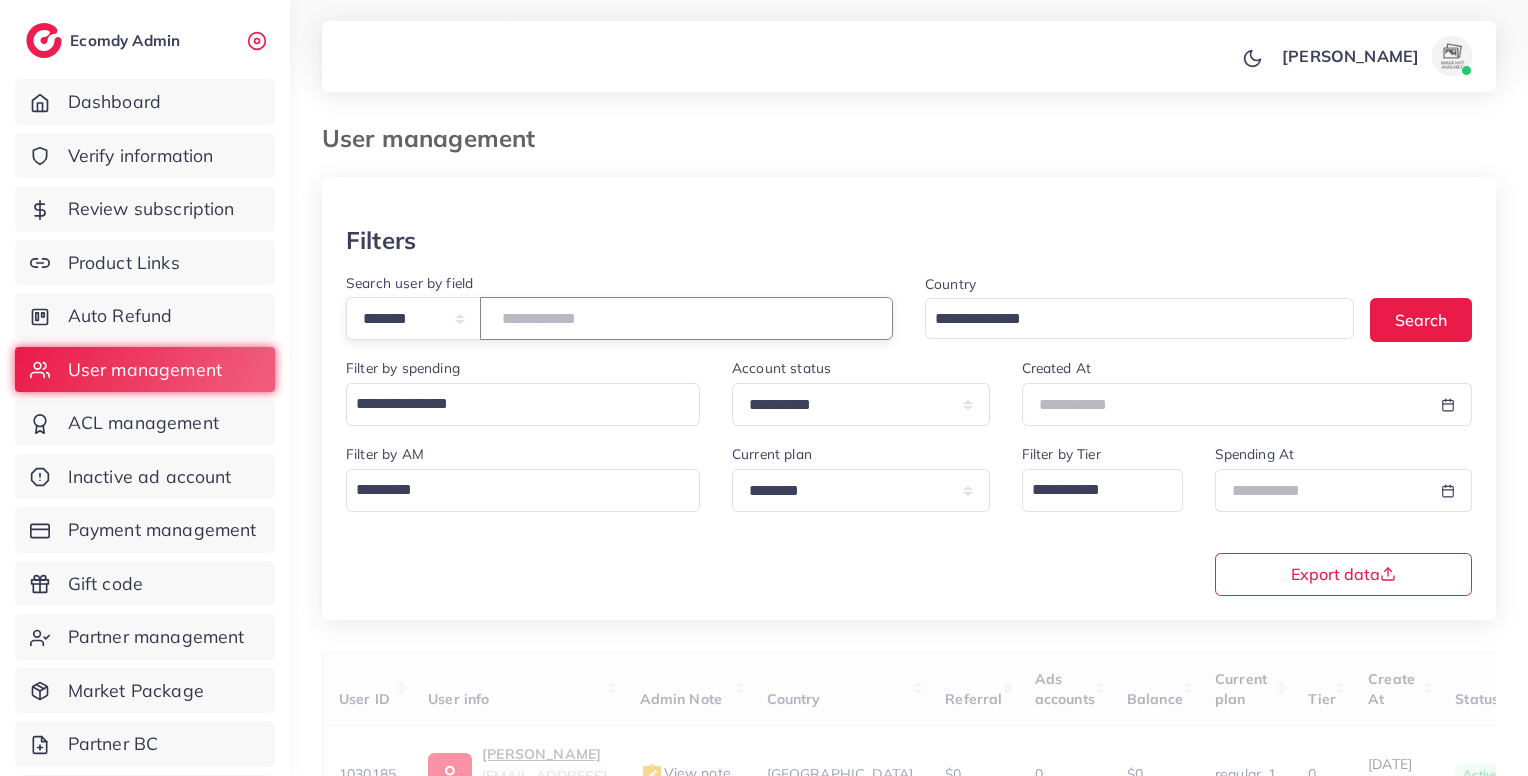 click on "*******" at bounding box center (686, 318) 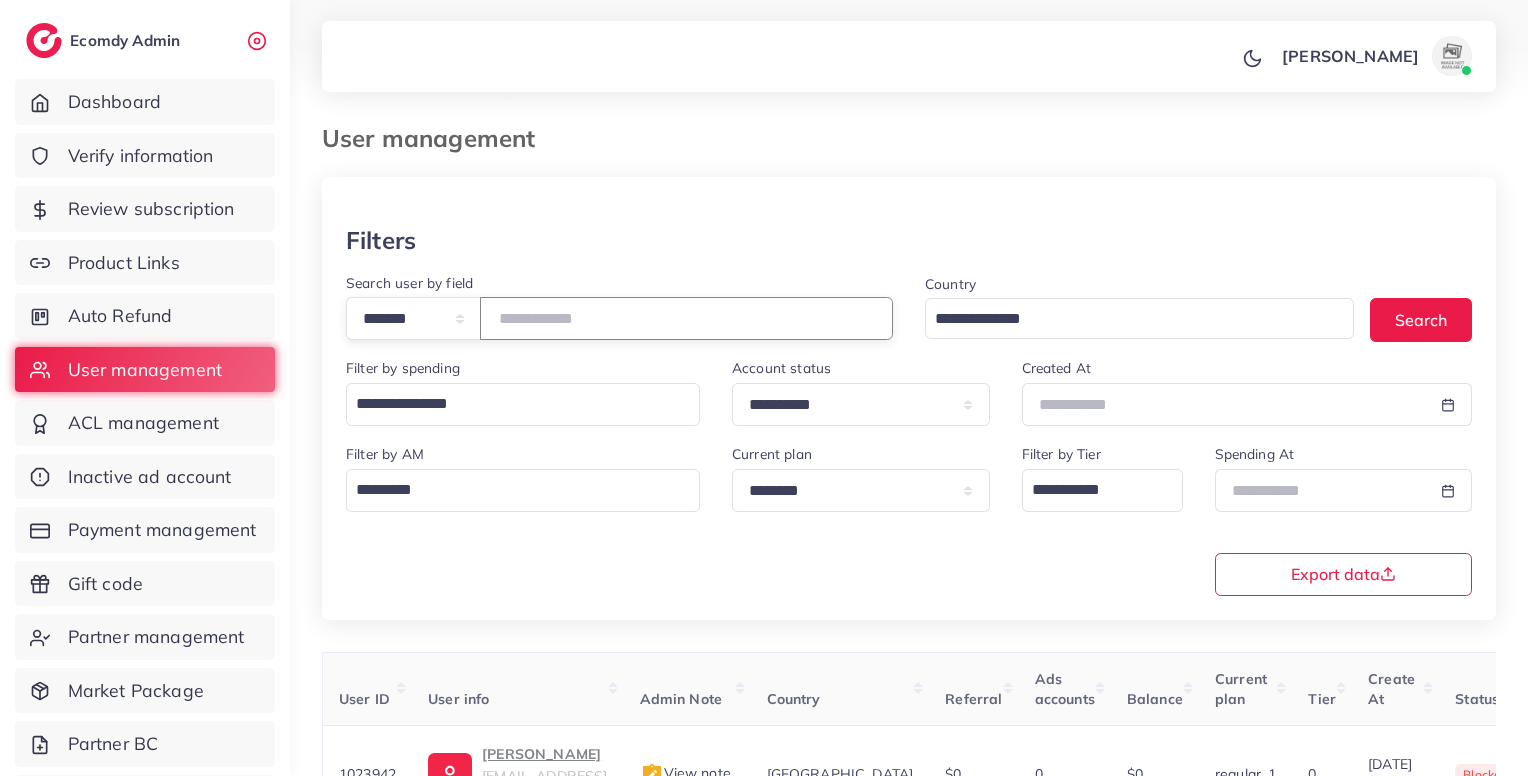 scroll, scrollTop: 183, scrollLeft: 0, axis: vertical 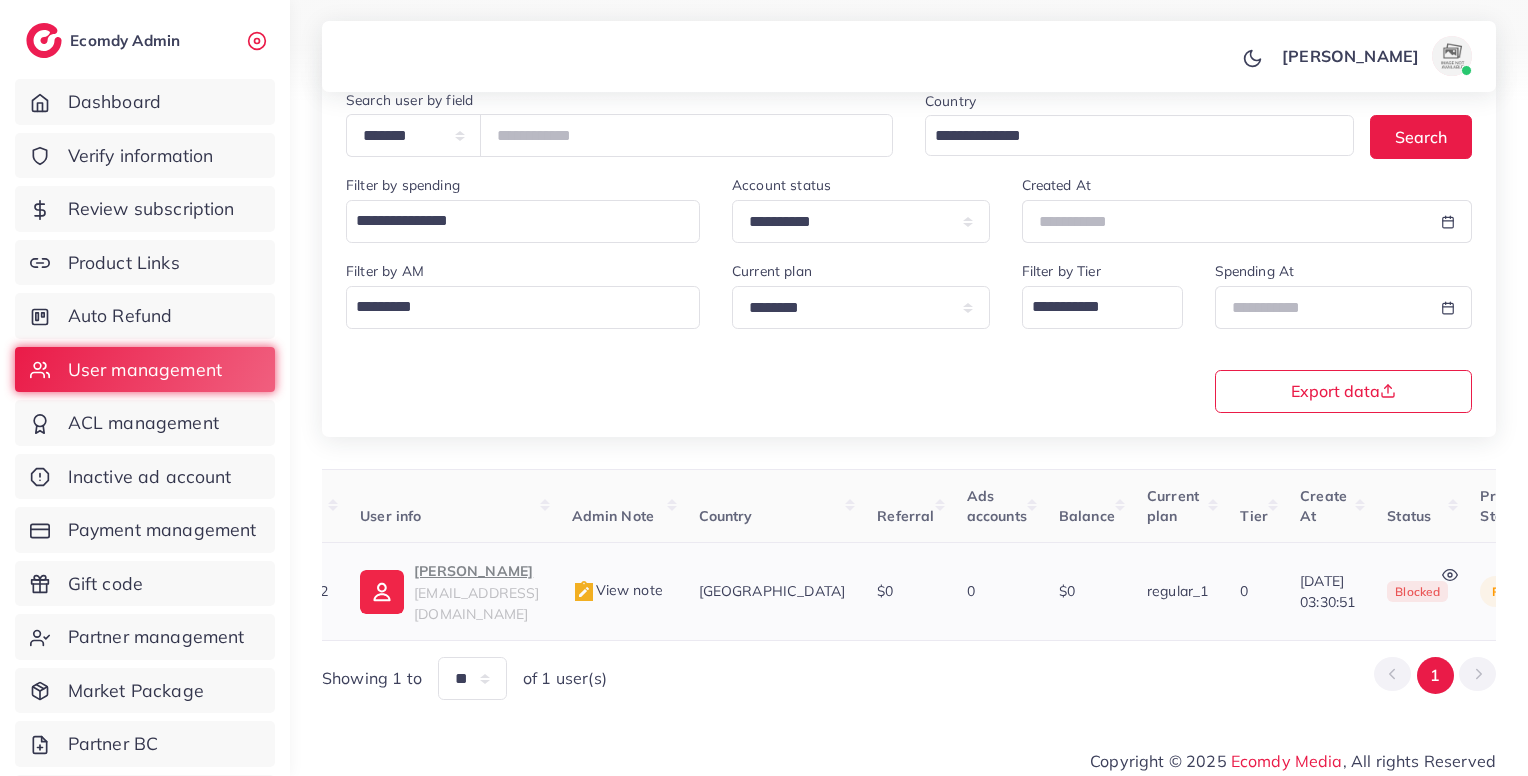 click on "View note" at bounding box center [619, 592] 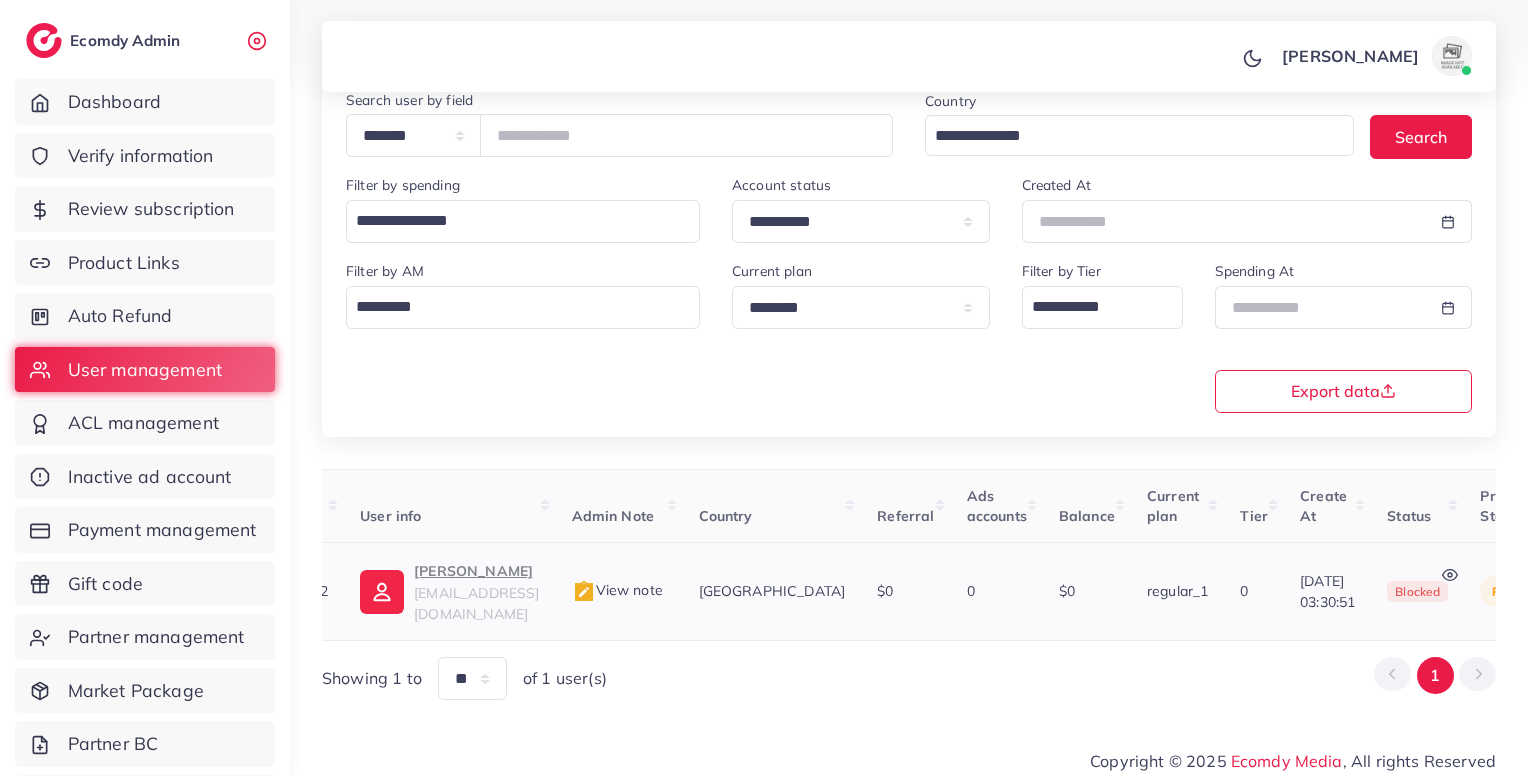 click on "View note" at bounding box center [617, 590] 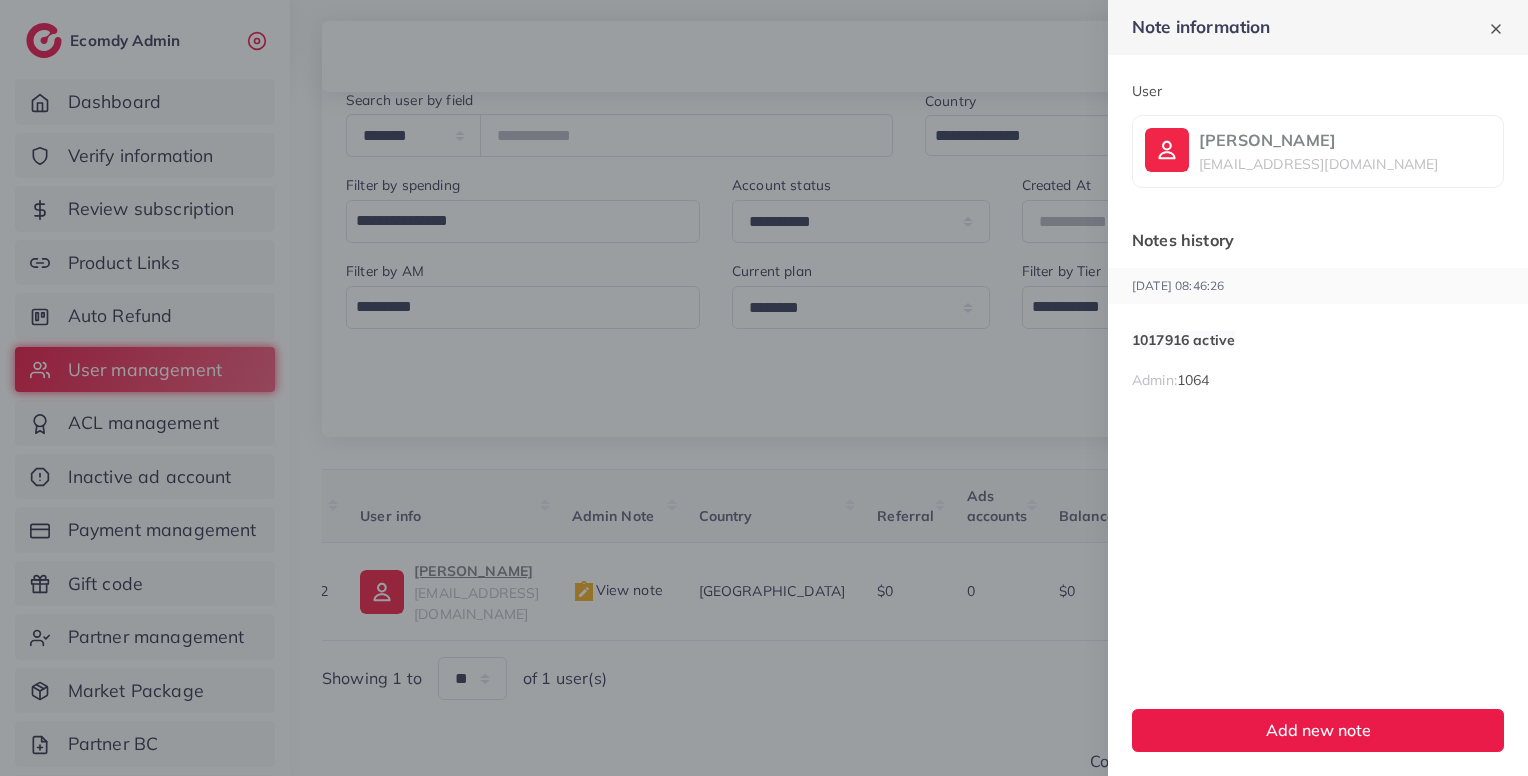 click at bounding box center [764, 388] 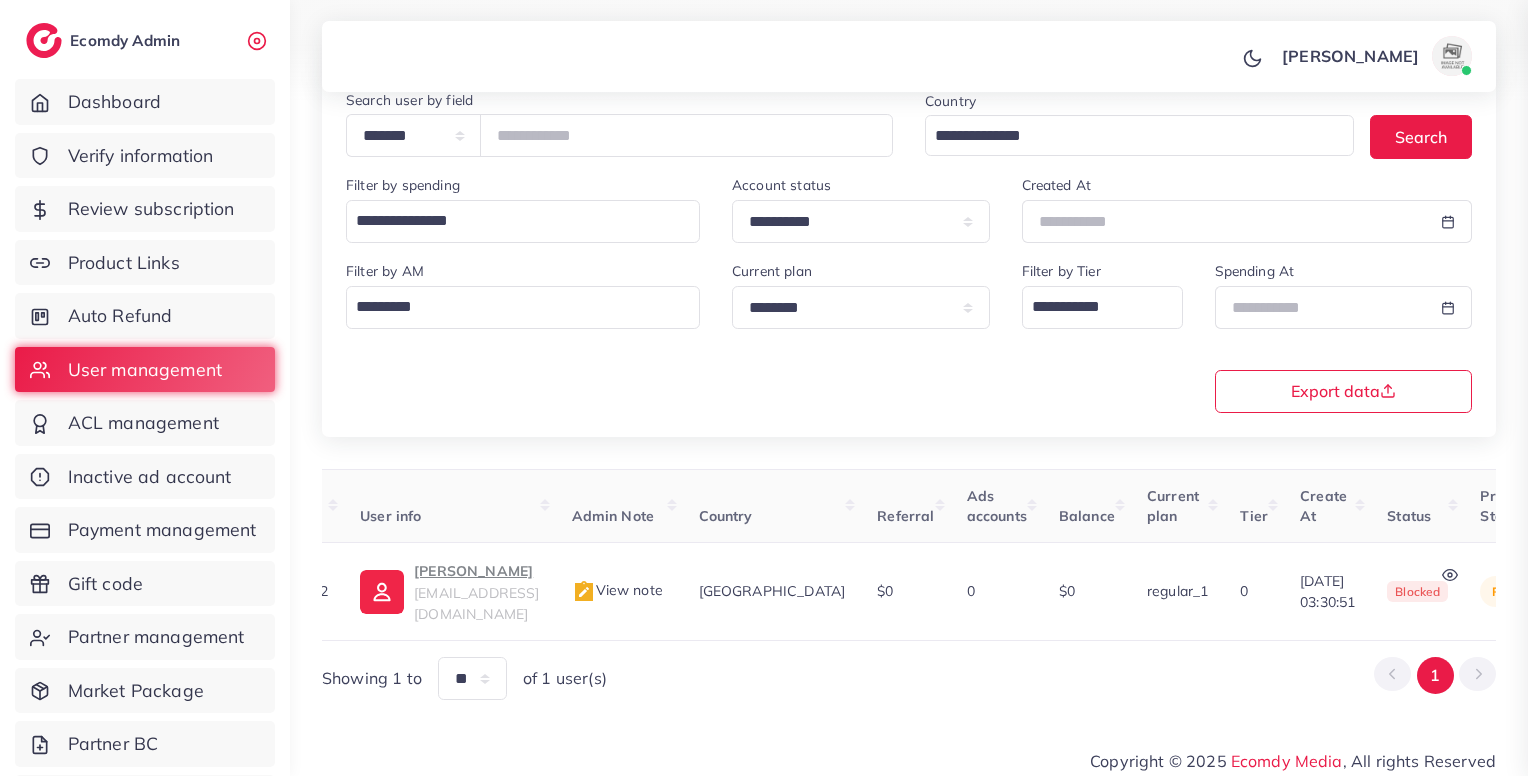 scroll, scrollTop: 0, scrollLeft: 0, axis: both 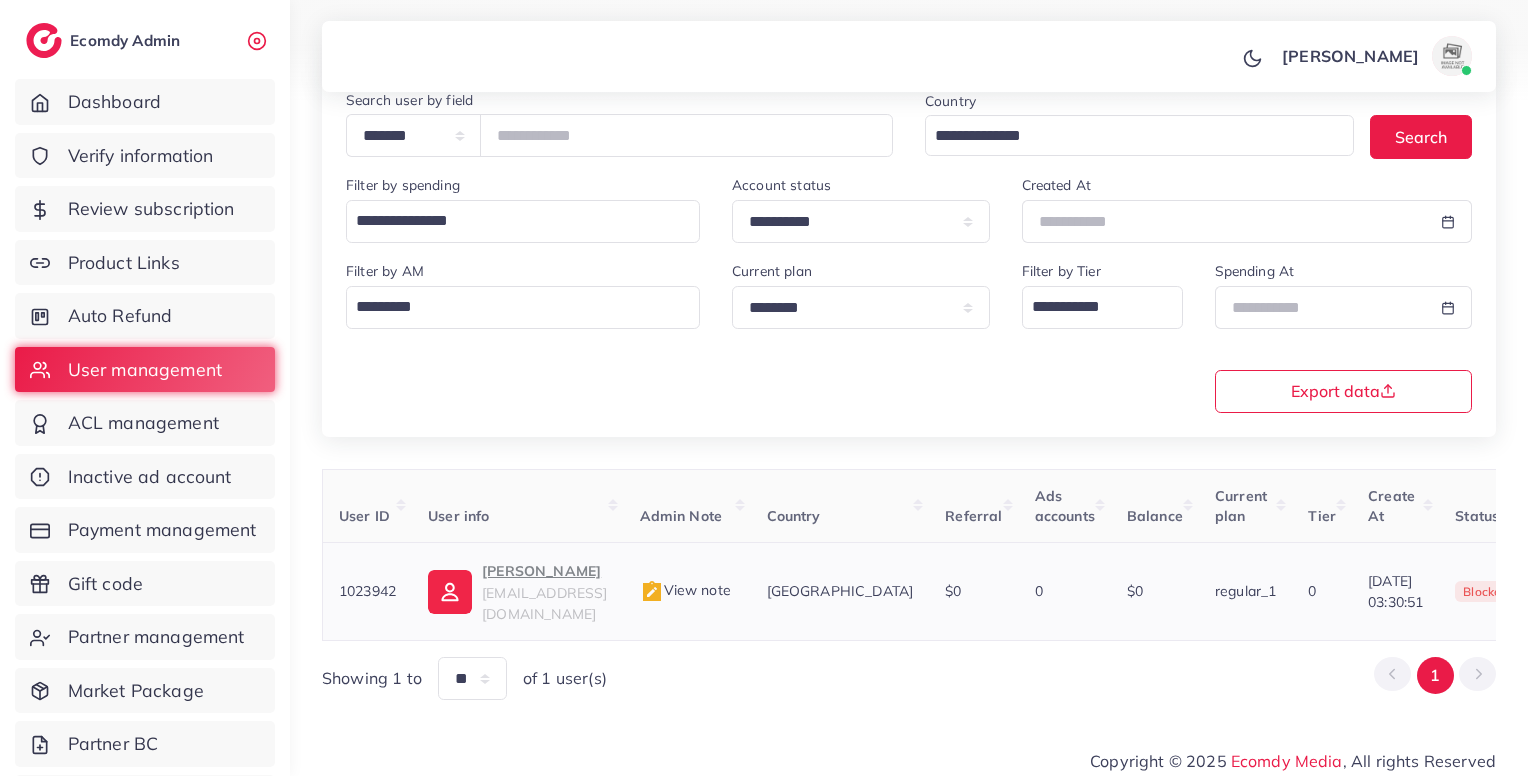 click on "sarmad amjad" at bounding box center [544, 571] 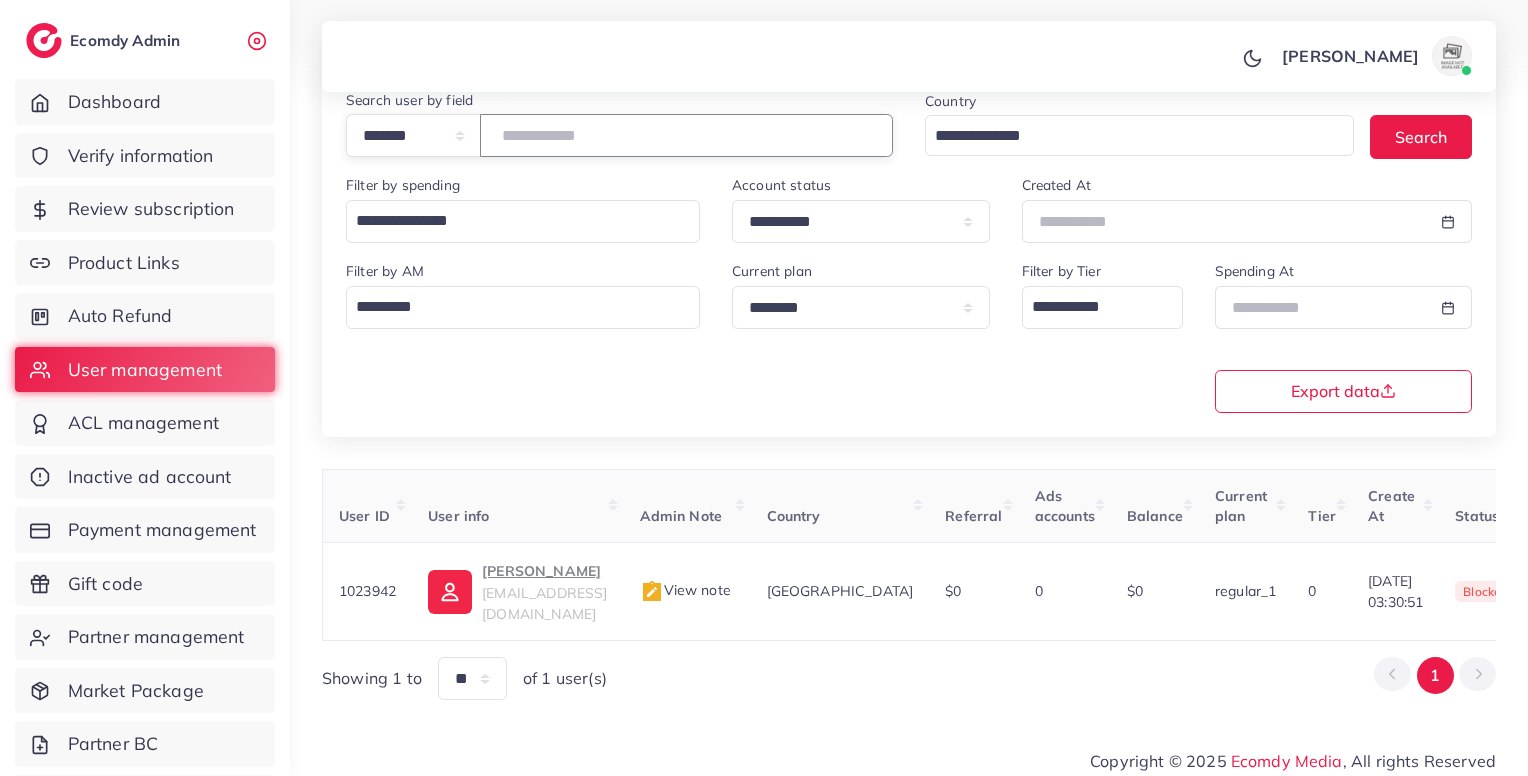 click on "*******" at bounding box center (686, 135) 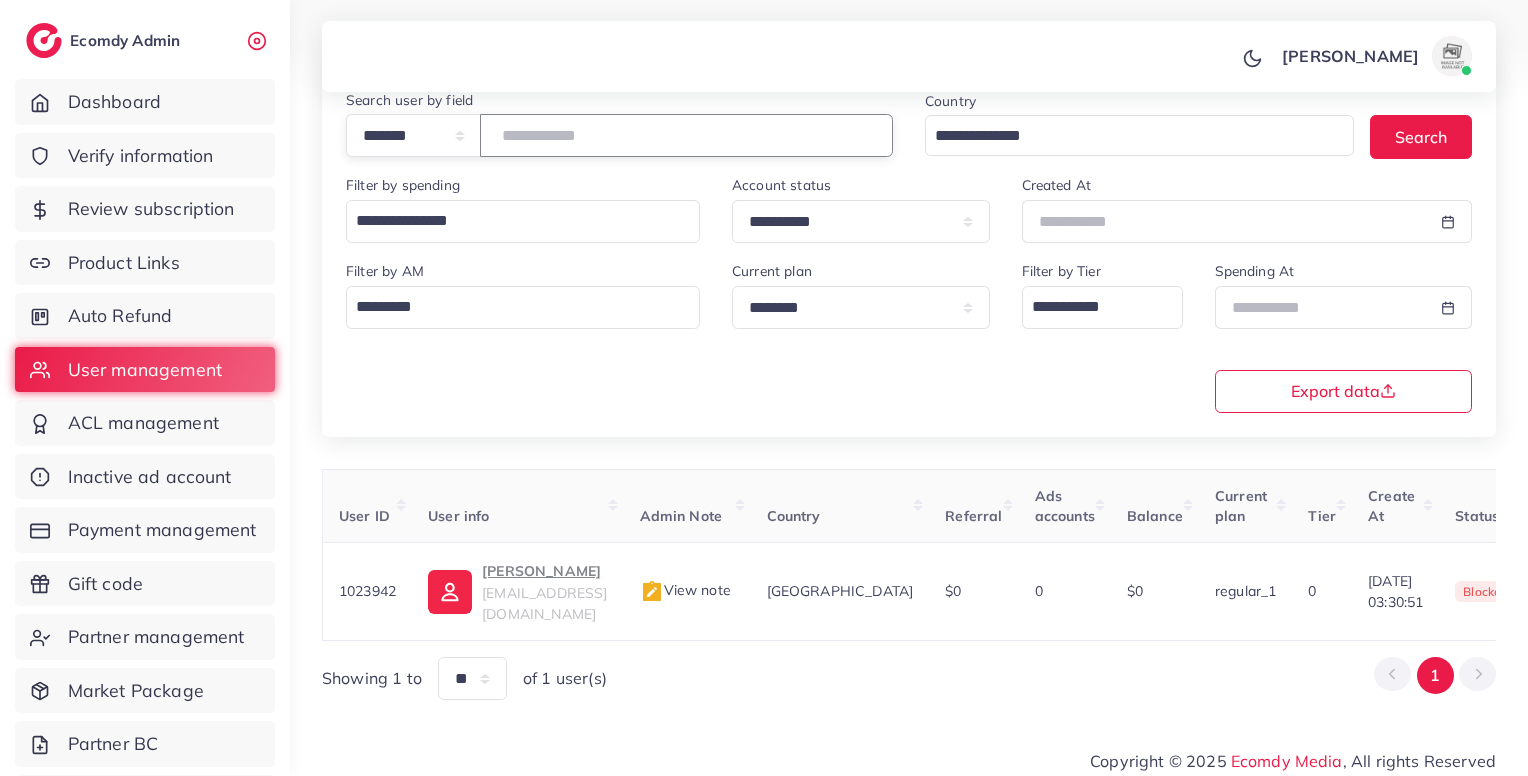 paste 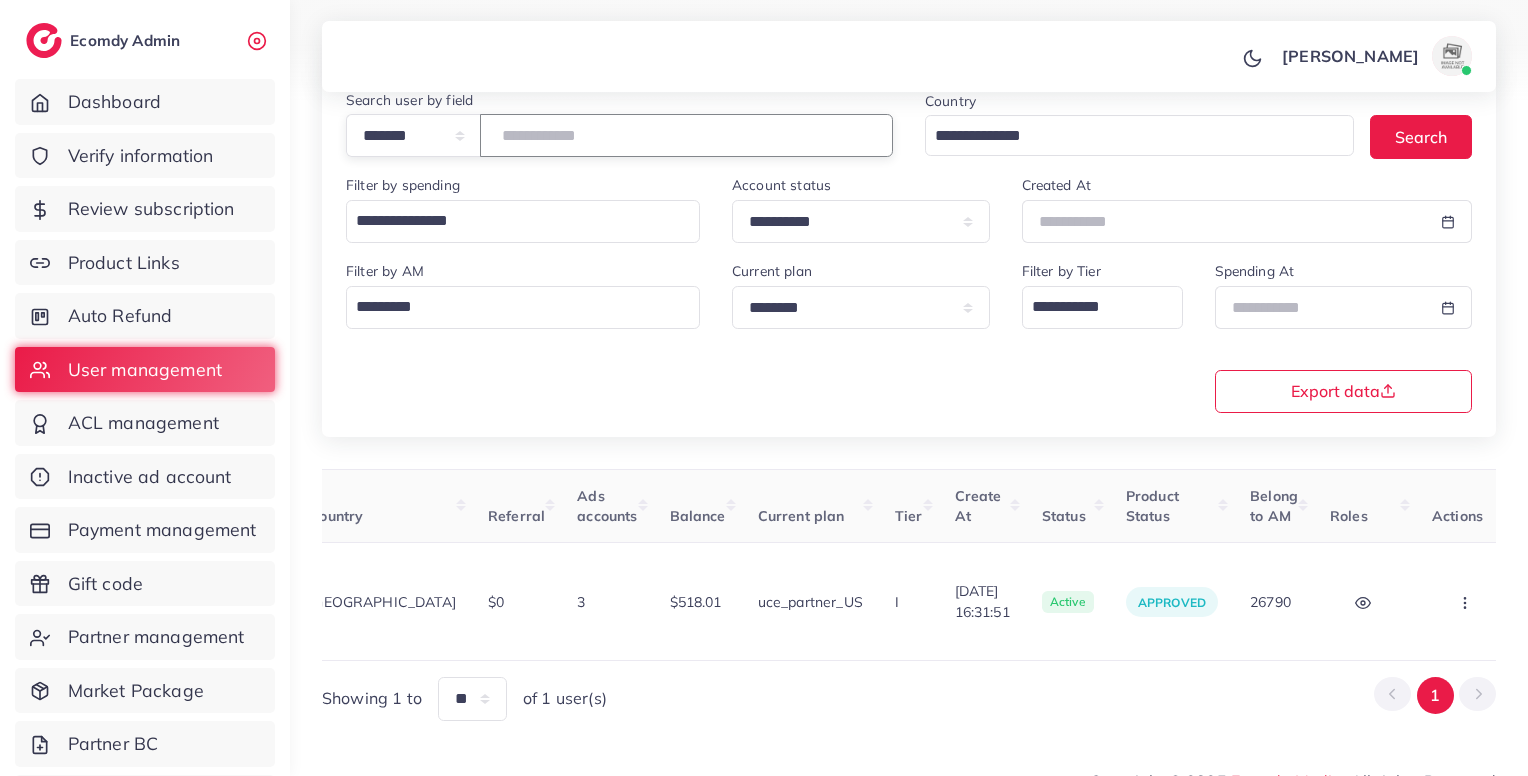 scroll, scrollTop: 0, scrollLeft: 0, axis: both 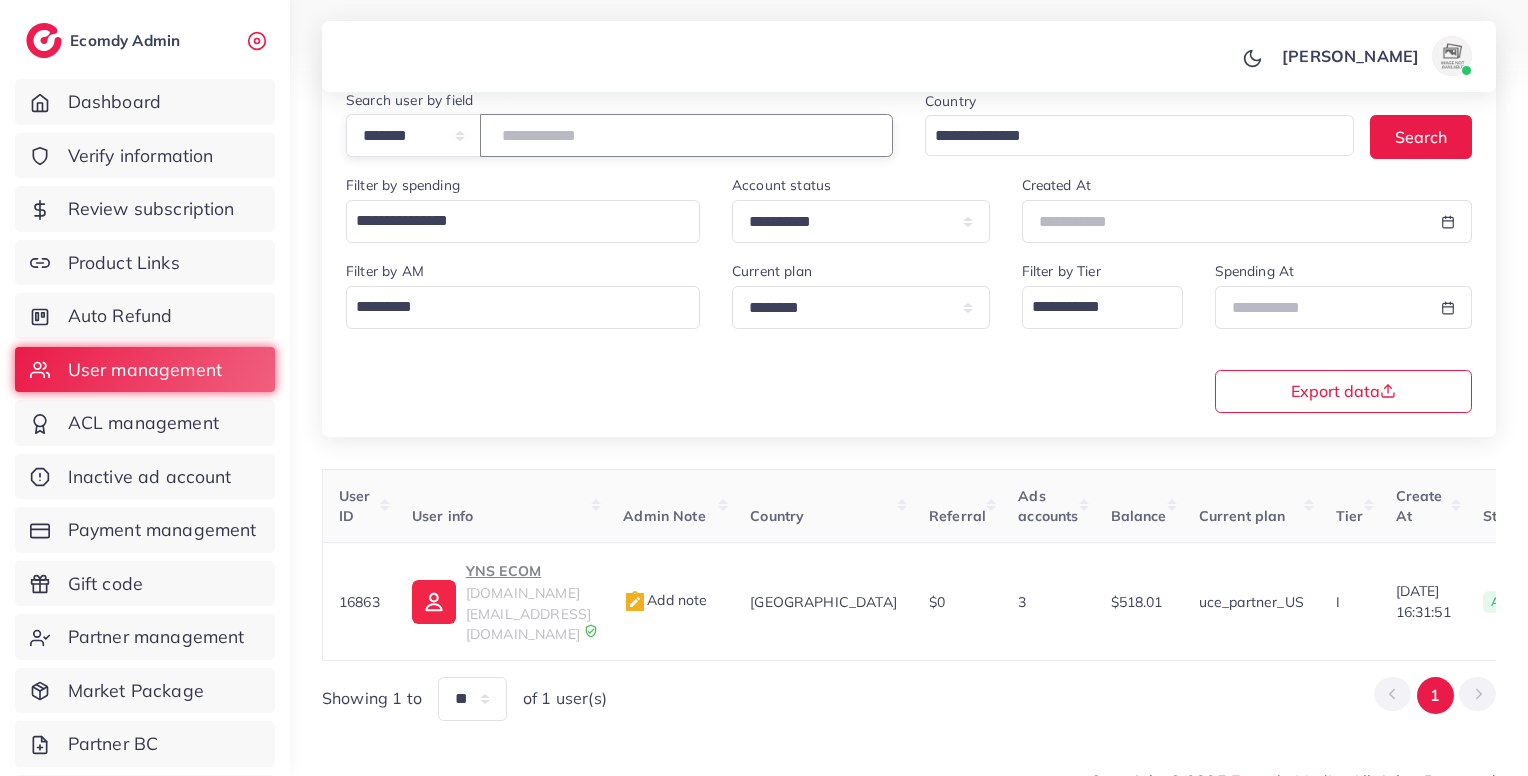 type on "*****" 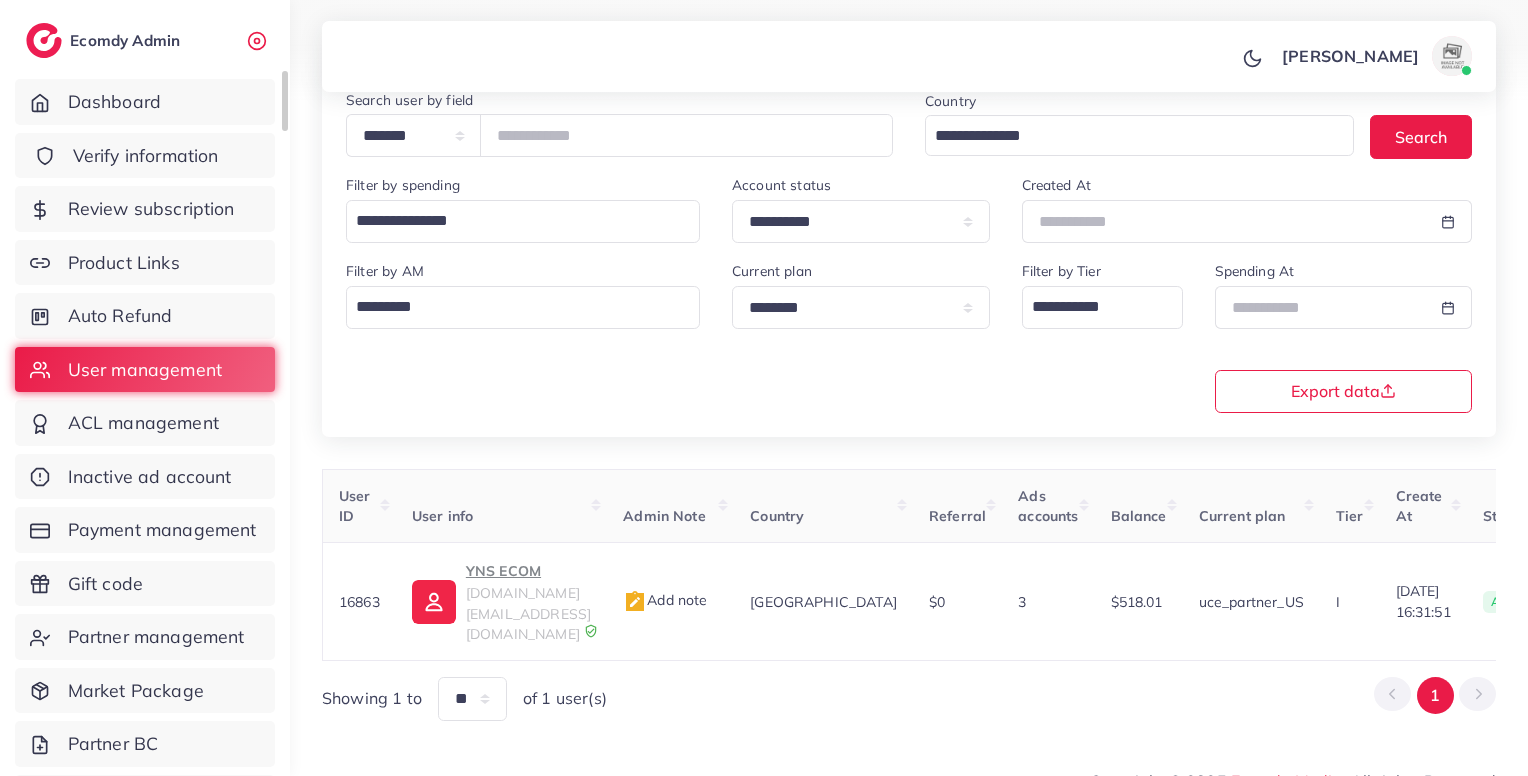 click on "Verify information" at bounding box center [146, 156] 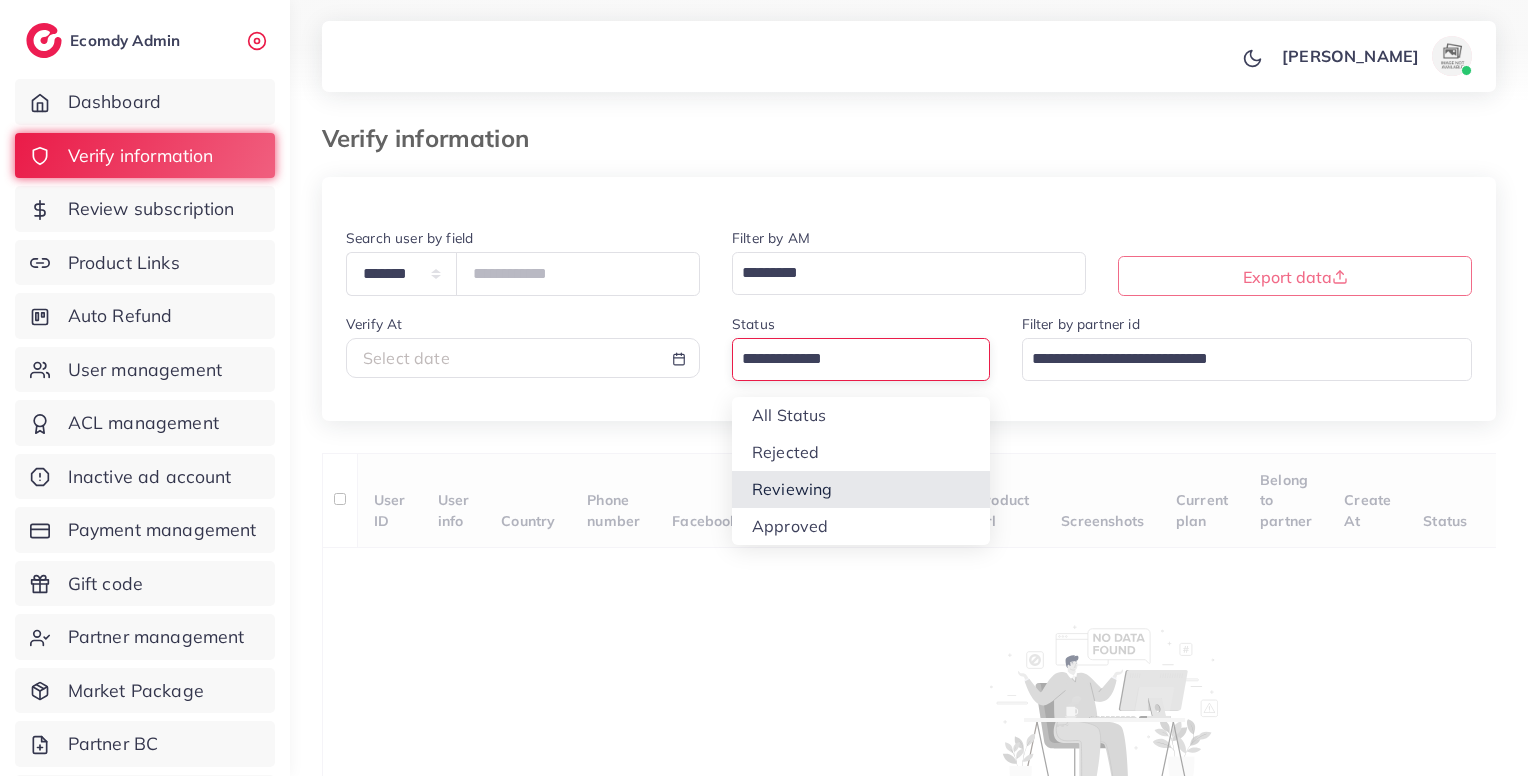 drag, startPoint x: 928, startPoint y: 380, endPoint x: 870, endPoint y: 486, distance: 120.83046 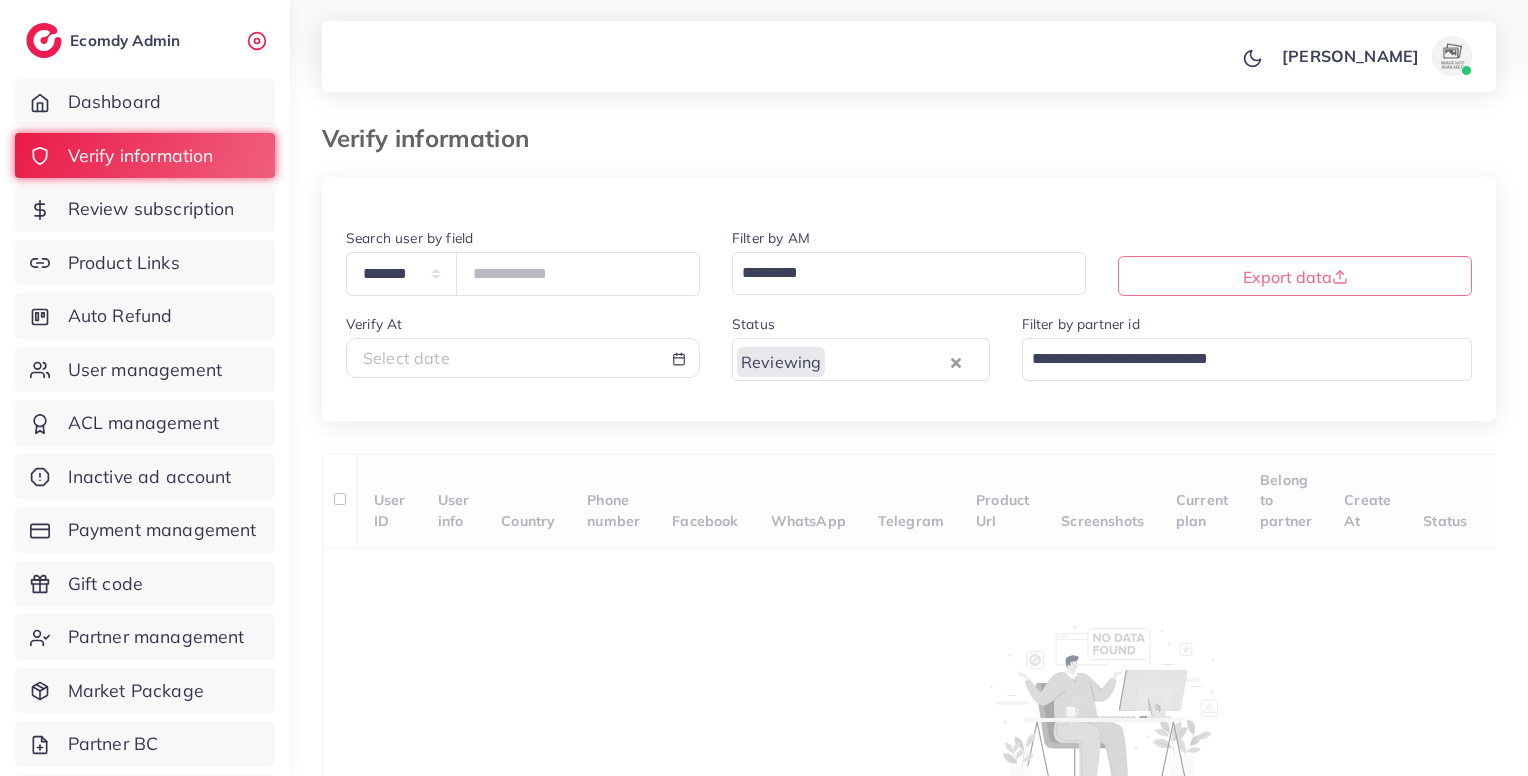click on "**********" at bounding box center [909, 519] 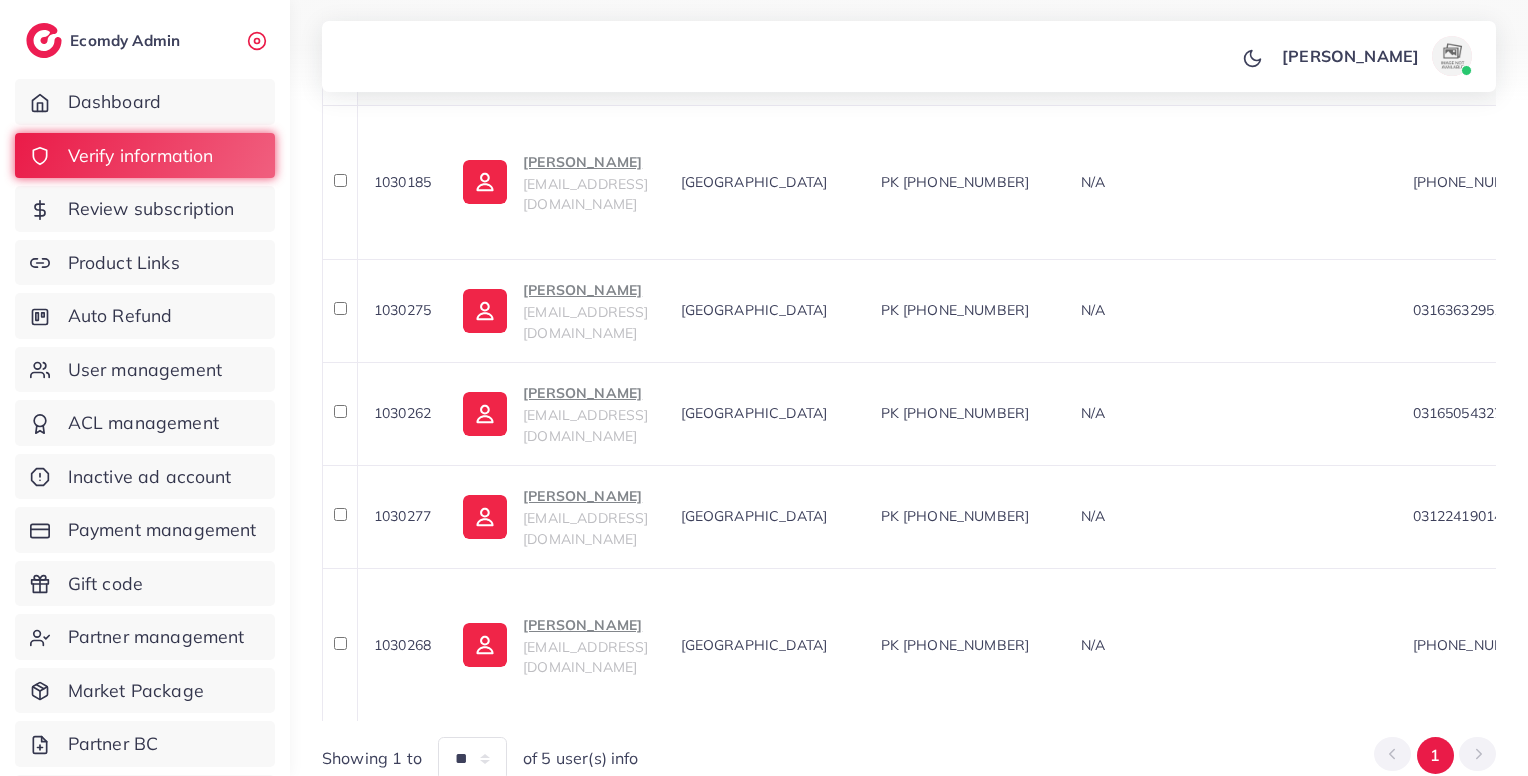 scroll, scrollTop: 447, scrollLeft: 0, axis: vertical 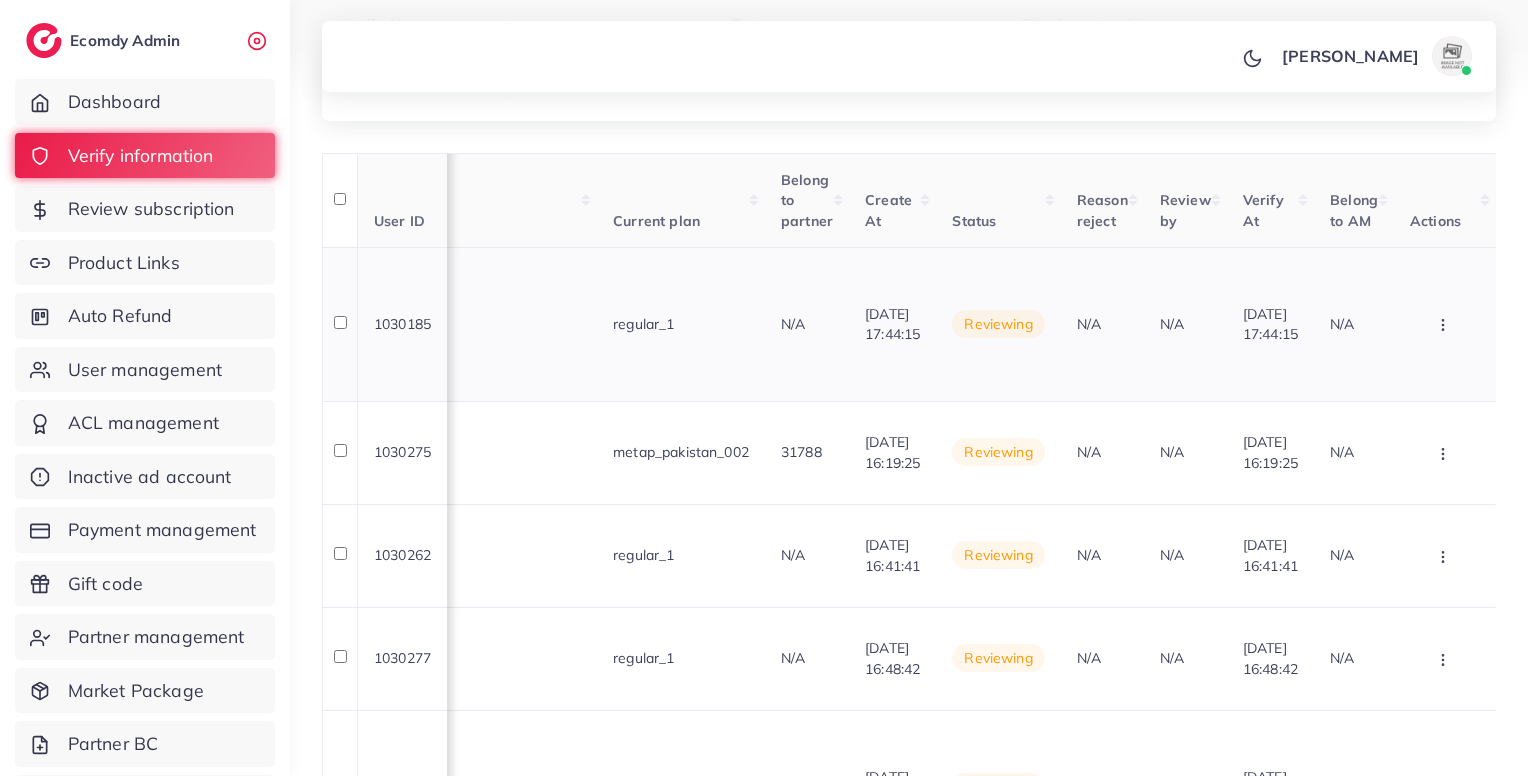 click at bounding box center (1445, 324) 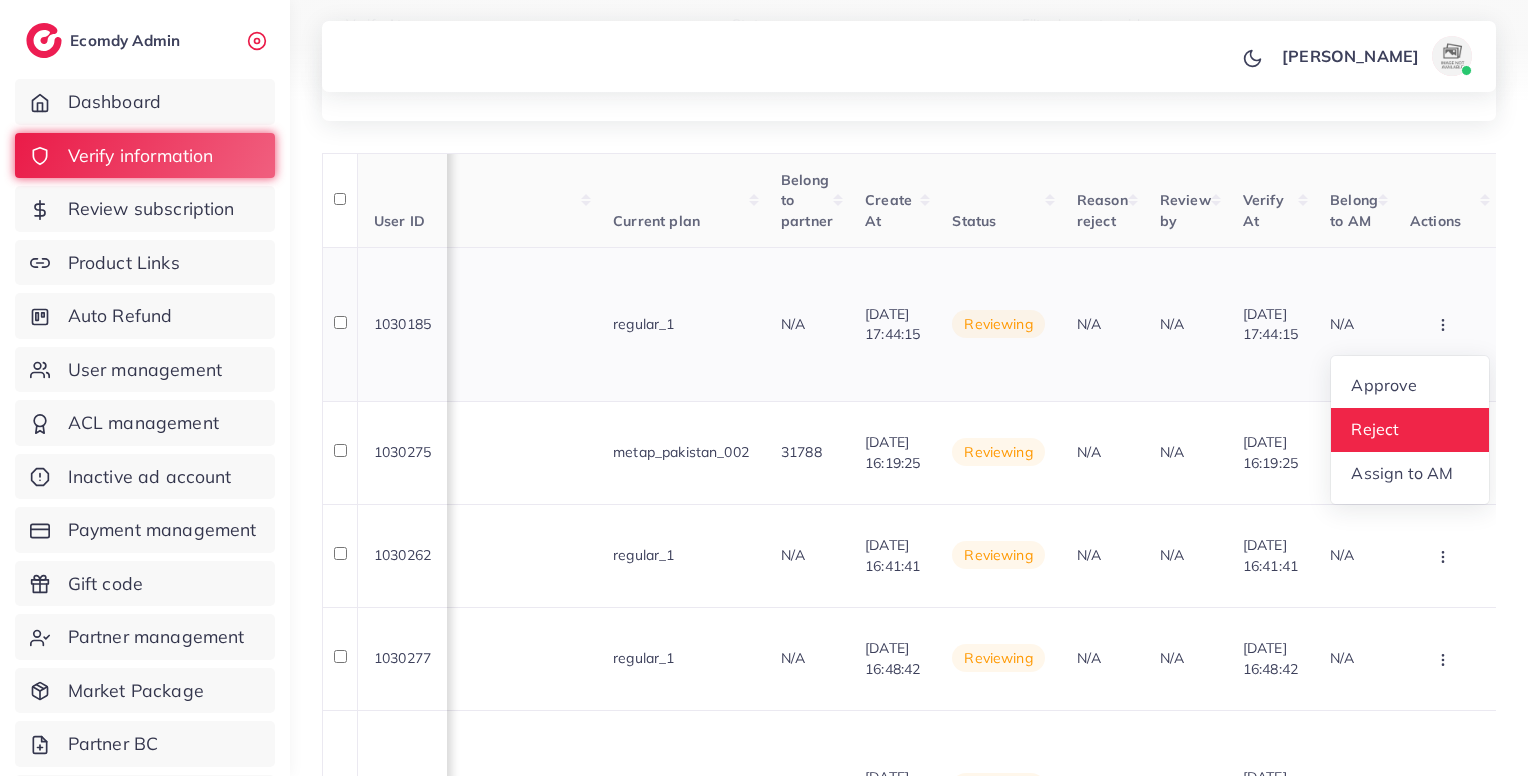 click on "Reject" at bounding box center [1410, 430] 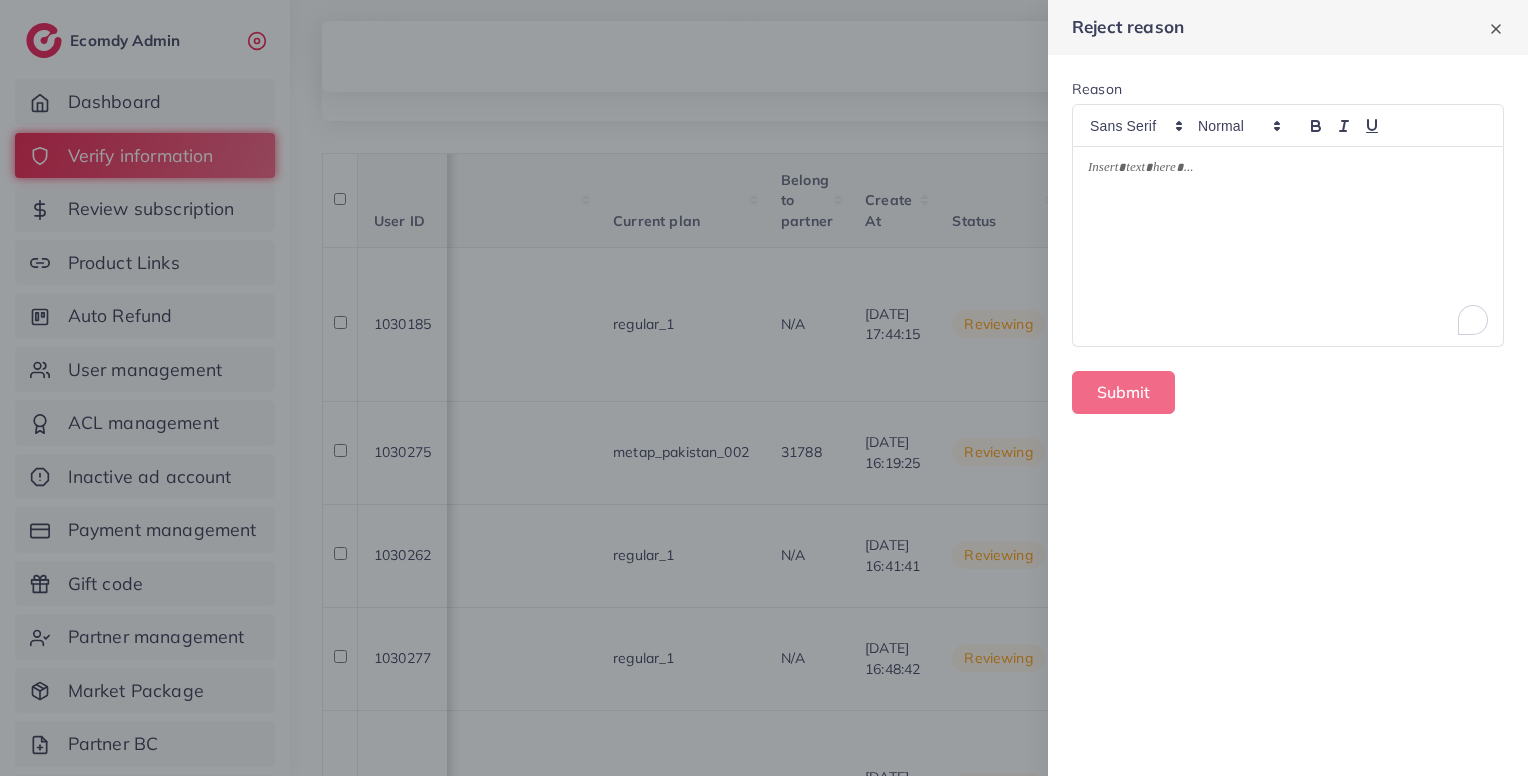 click at bounding box center [1288, 247] 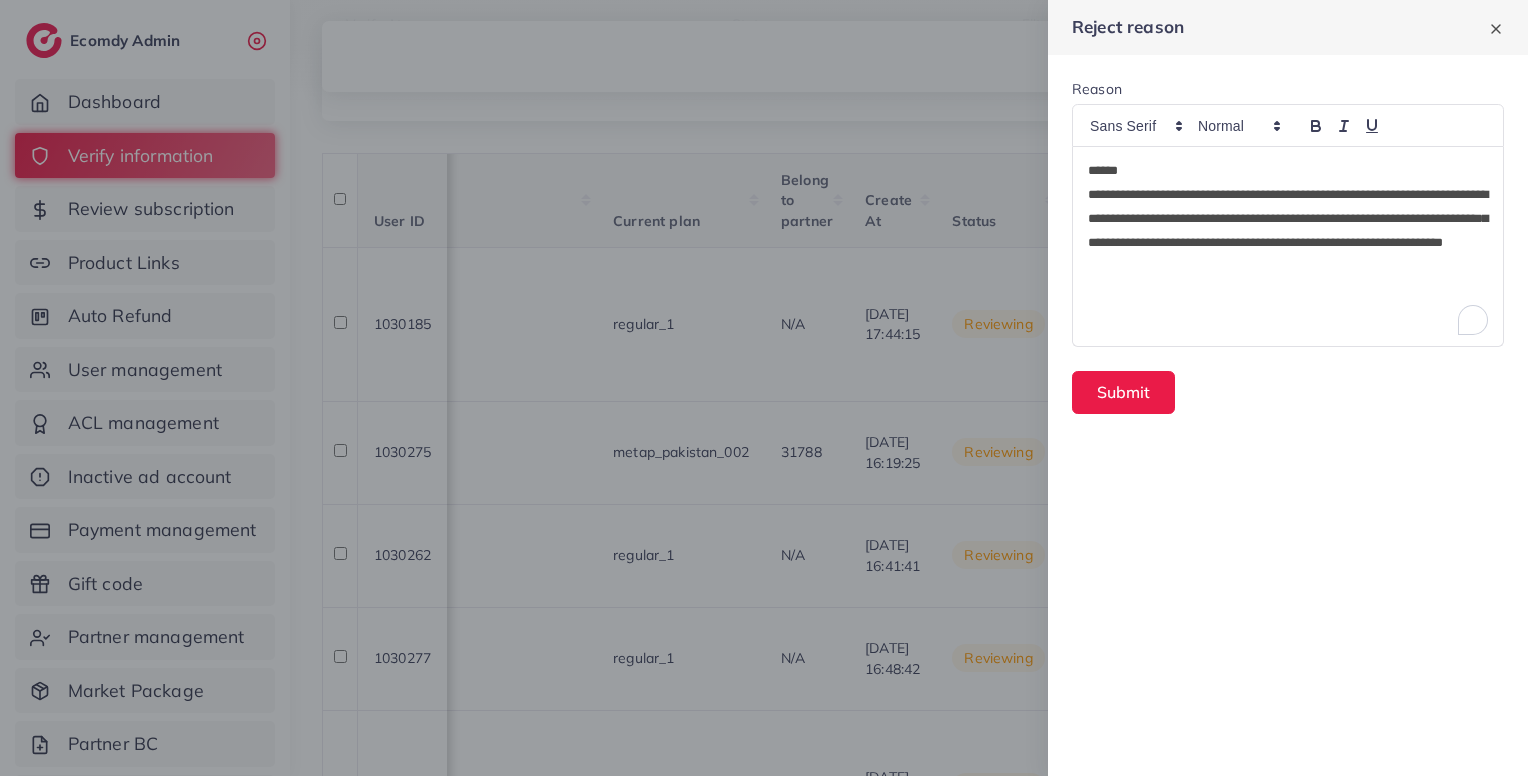 scroll, scrollTop: 0, scrollLeft: 0, axis: both 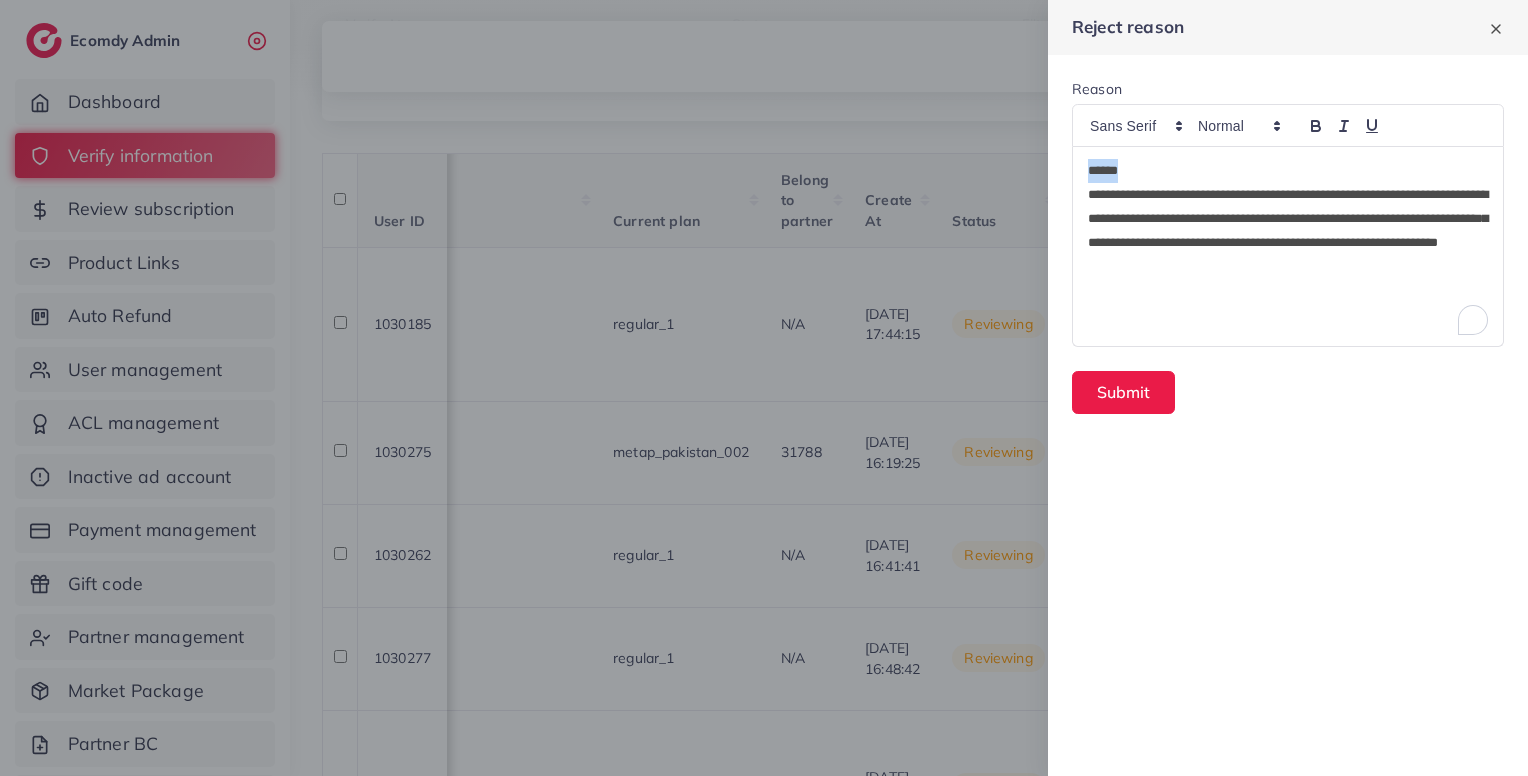 drag, startPoint x: 1148, startPoint y: 169, endPoint x: 1021, endPoint y: 165, distance: 127.06297 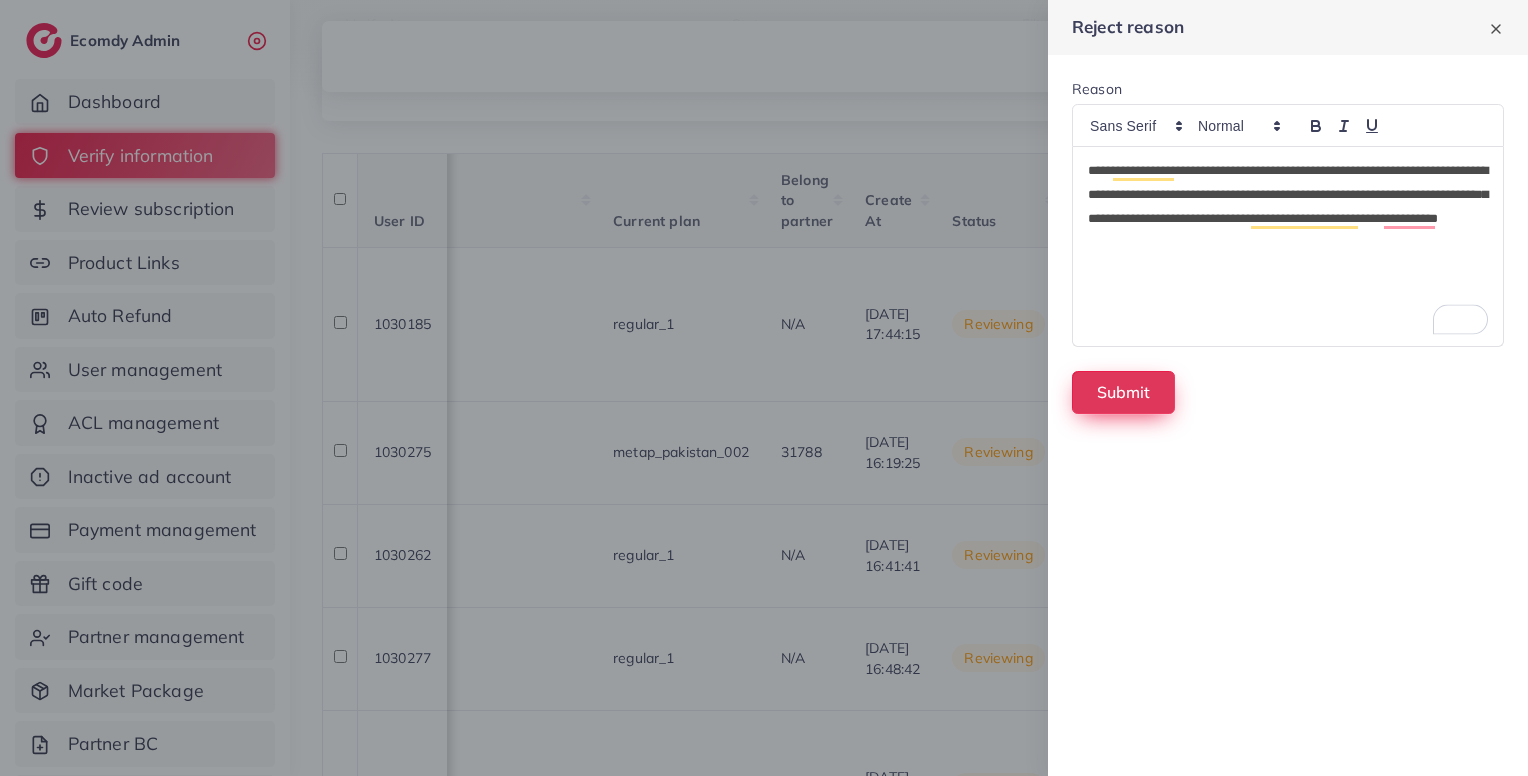 click on "Submit" at bounding box center (1123, 392) 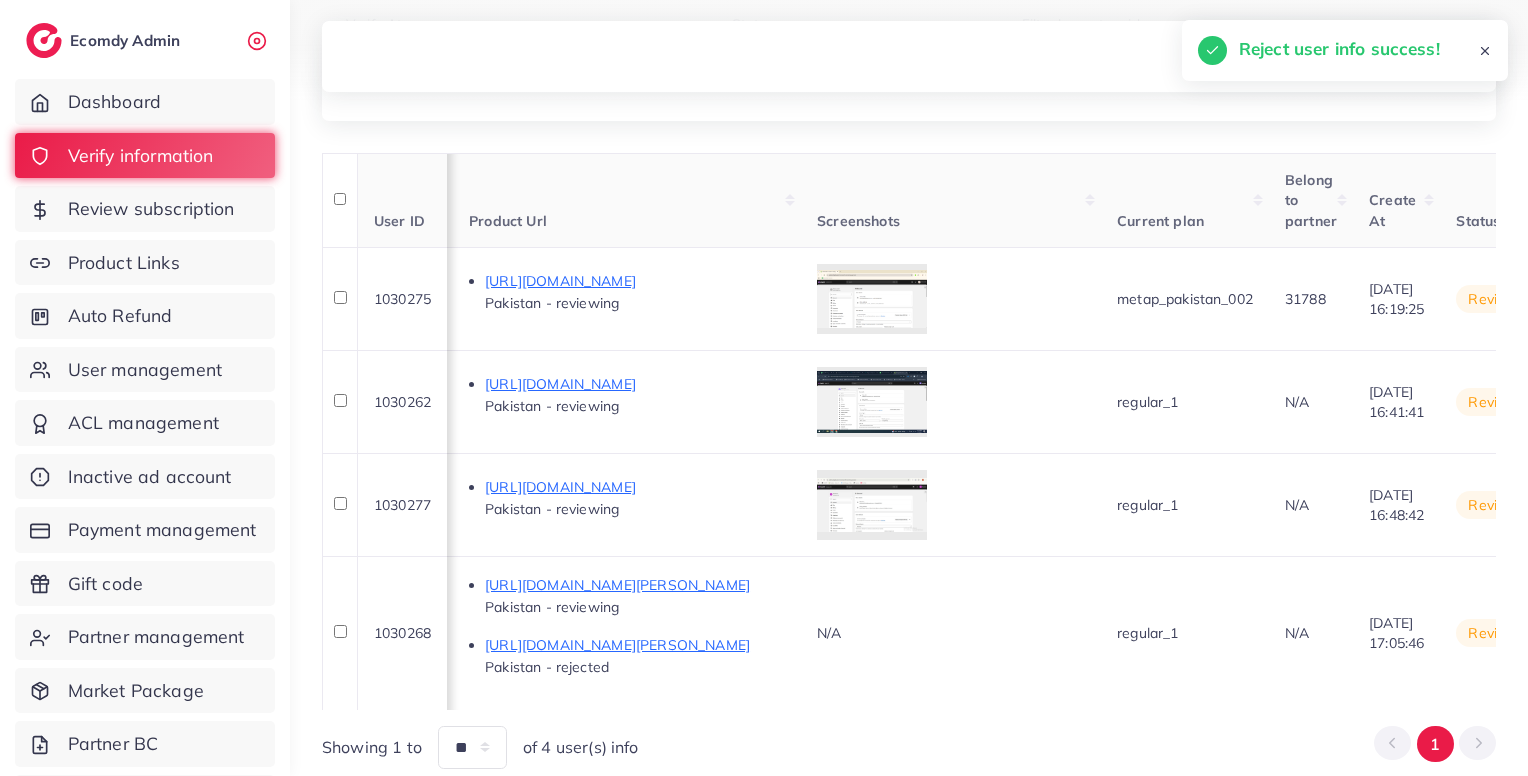 scroll, scrollTop: 0, scrollLeft: 1200, axis: horizontal 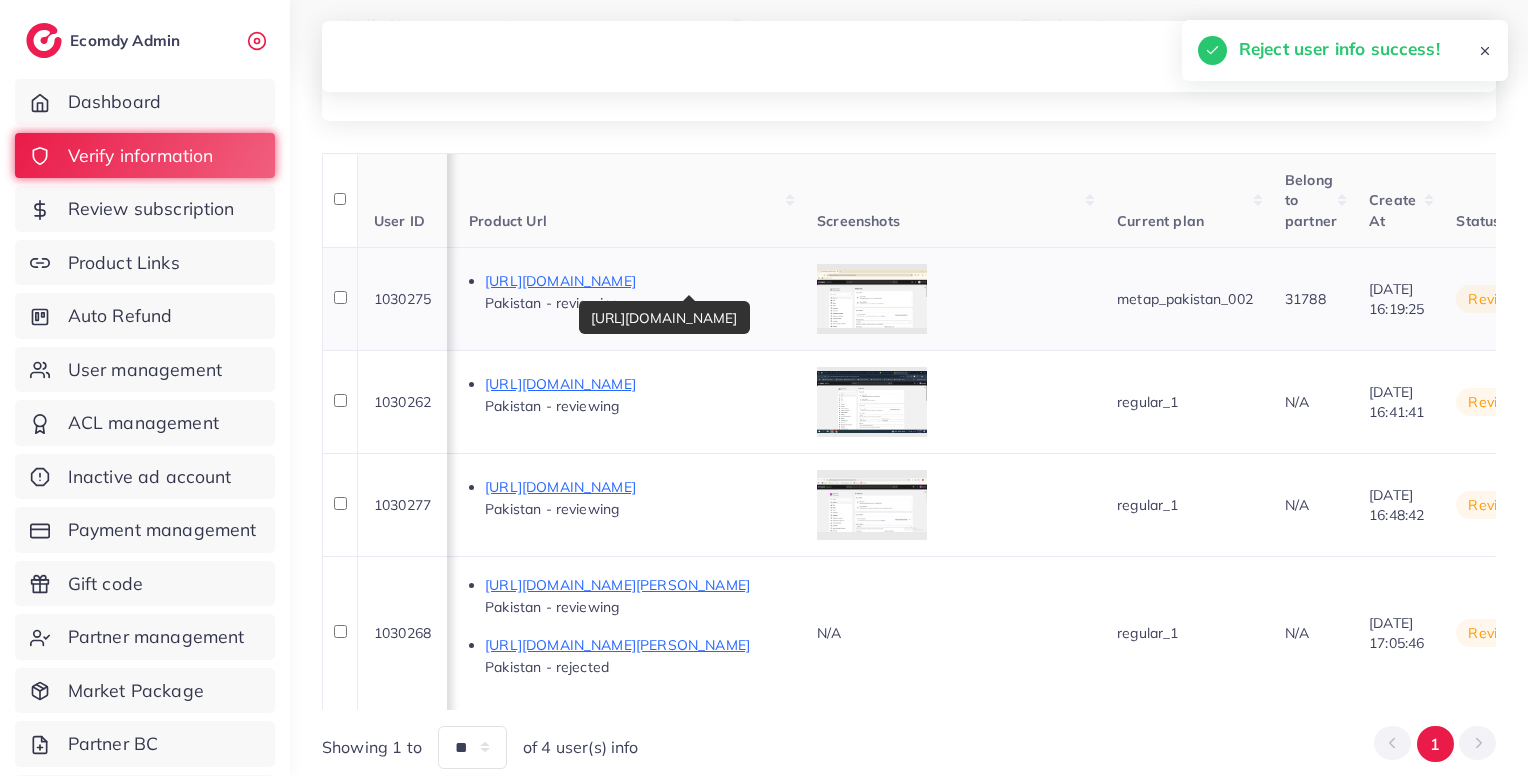 click on "https://onlinehatti.store/collections/all-products/products/a9-mini-security-surveillance-camera-wifi-recorder-hd-video-home-camcorder-night-vision" at bounding box center [635, 281] 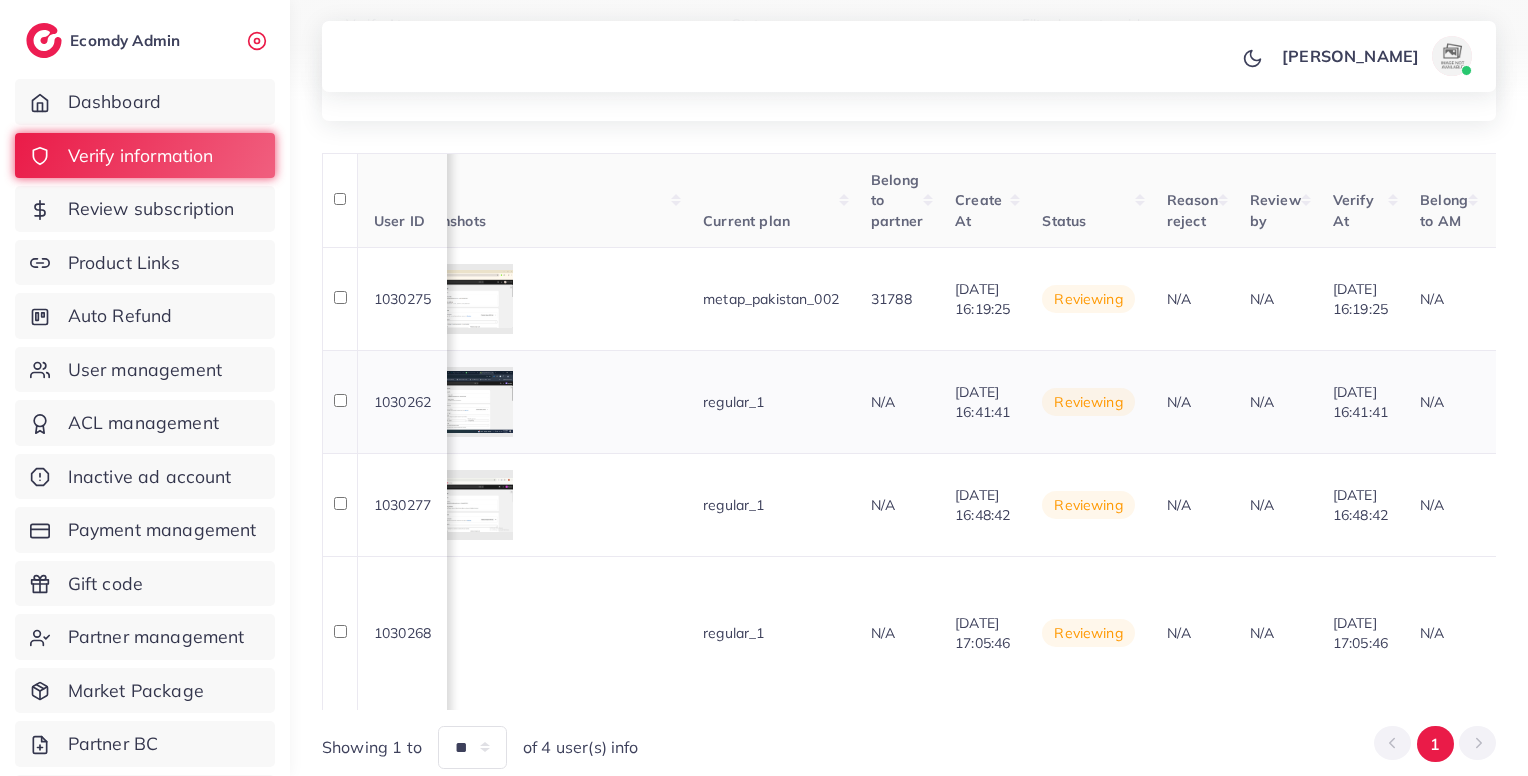 scroll, scrollTop: 0, scrollLeft: 1808, axis: horizontal 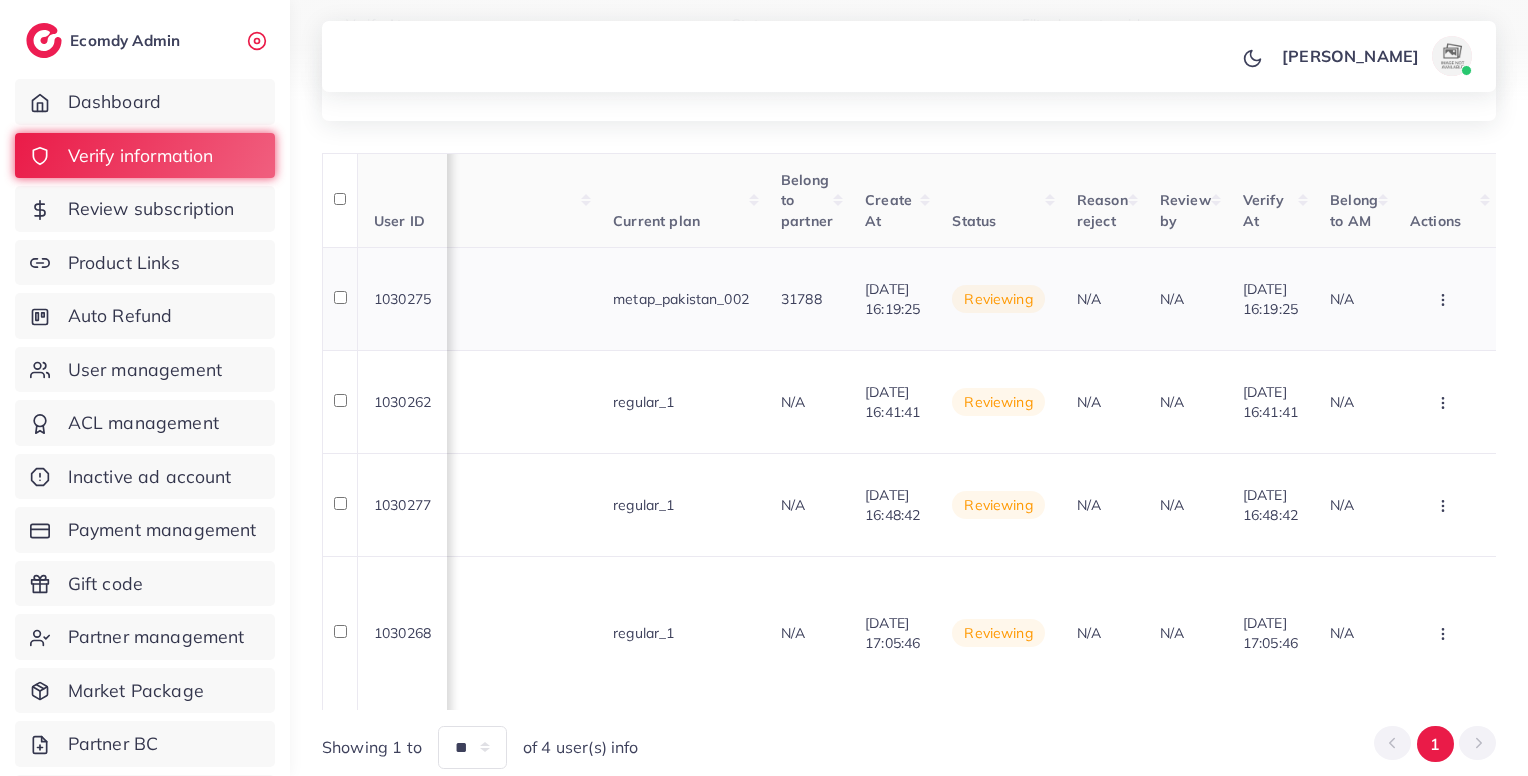 click at bounding box center [1445, 298] 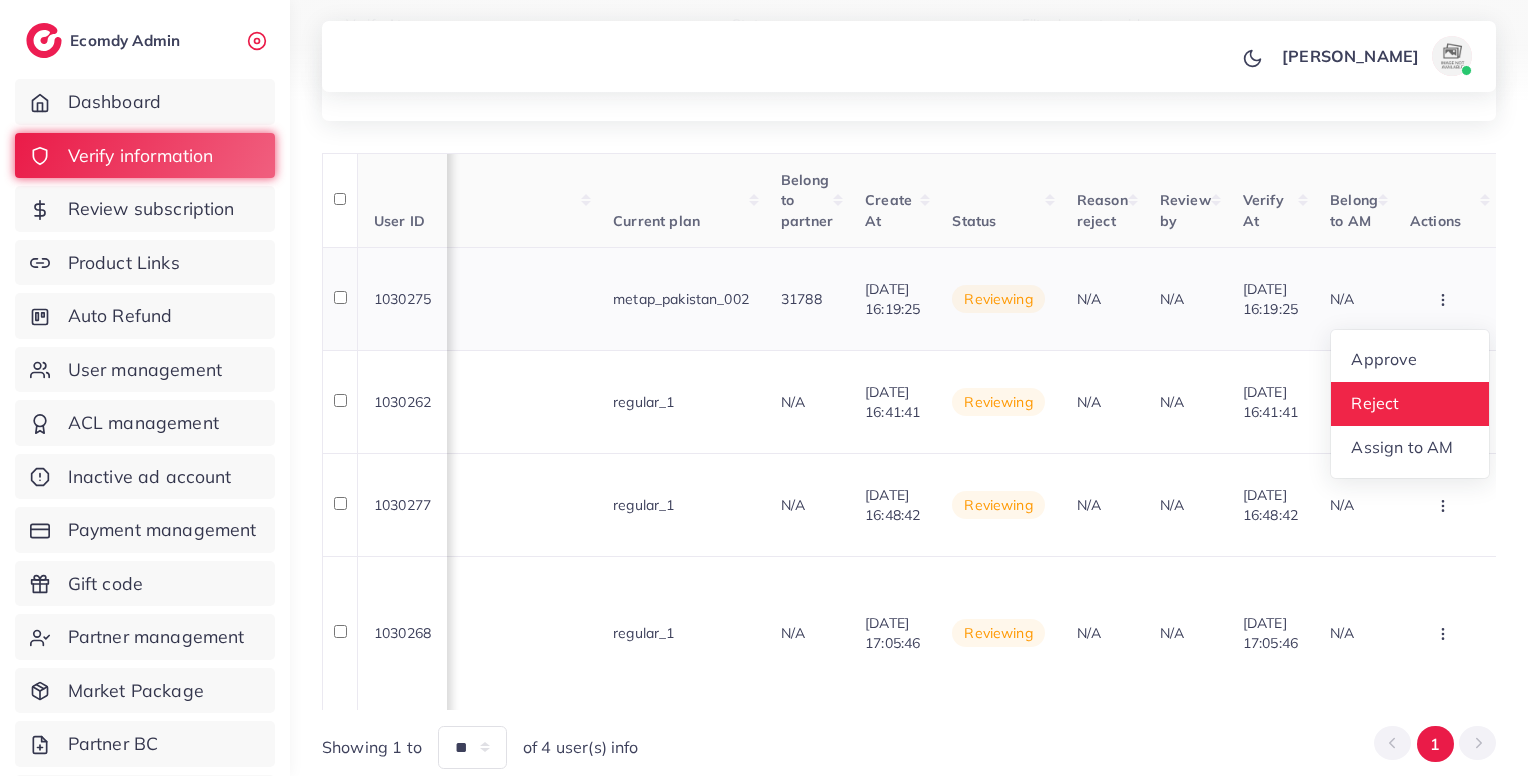 click on "Reject" at bounding box center [1410, 404] 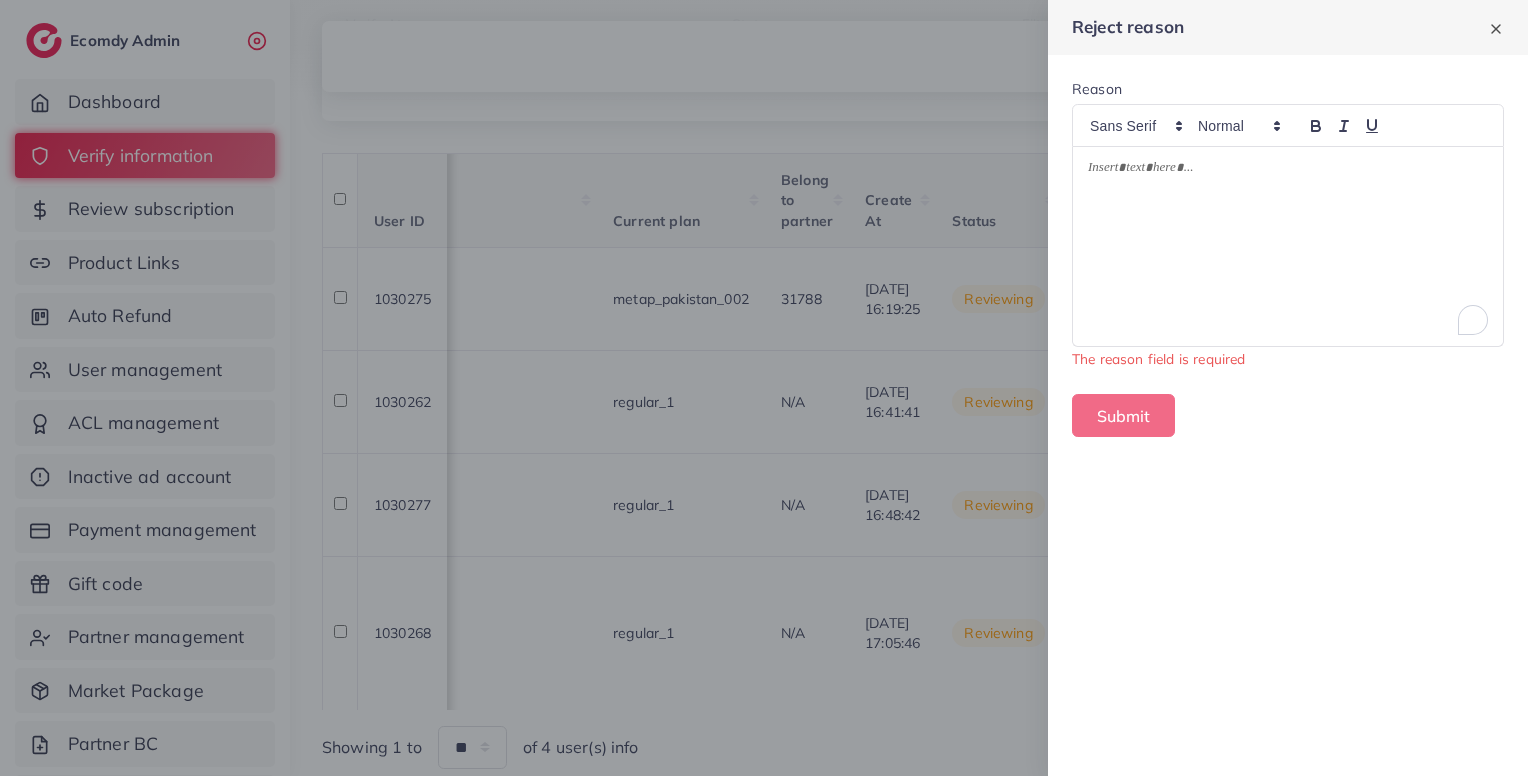 click at bounding box center [1288, 247] 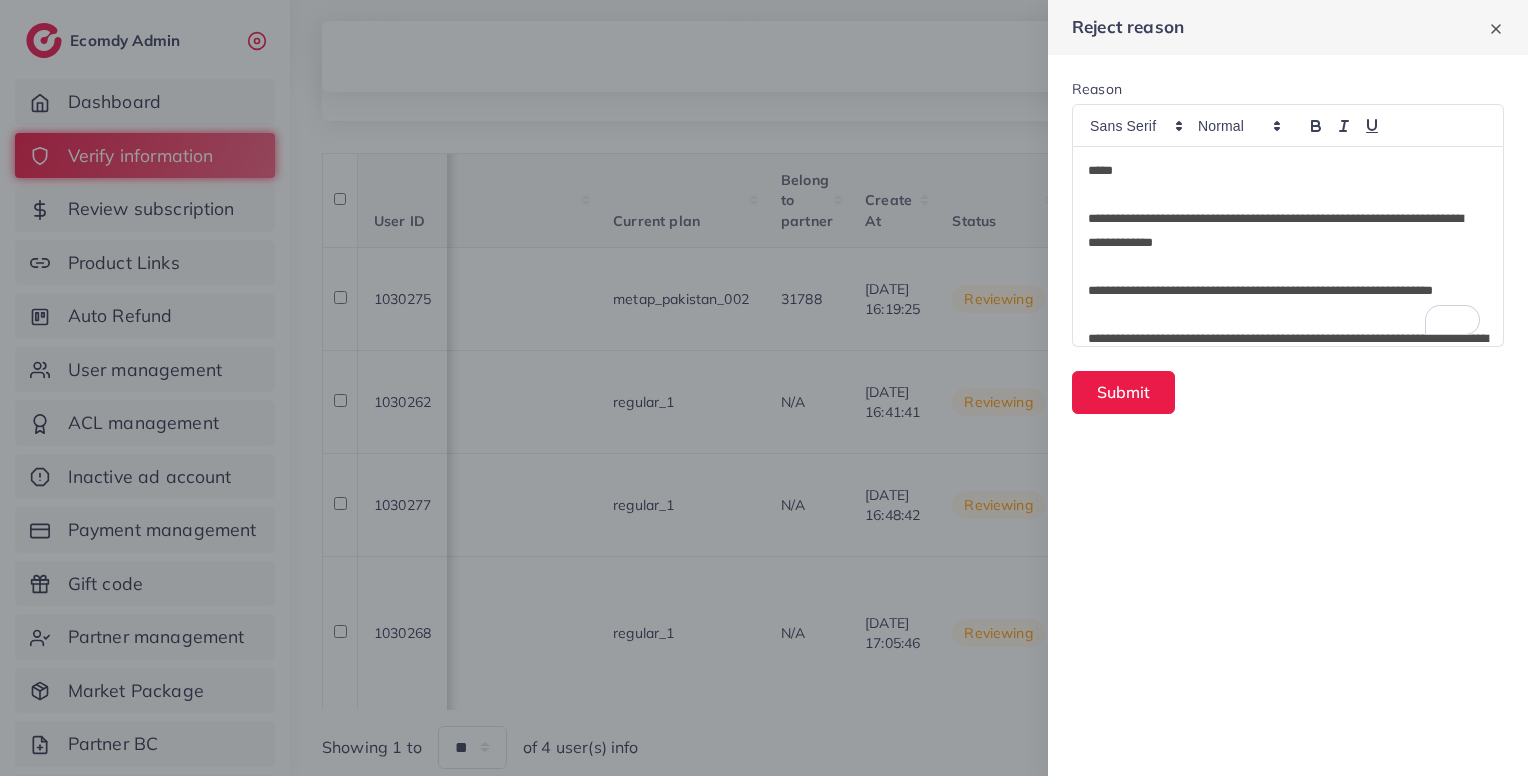 scroll, scrollTop: 0, scrollLeft: 0, axis: both 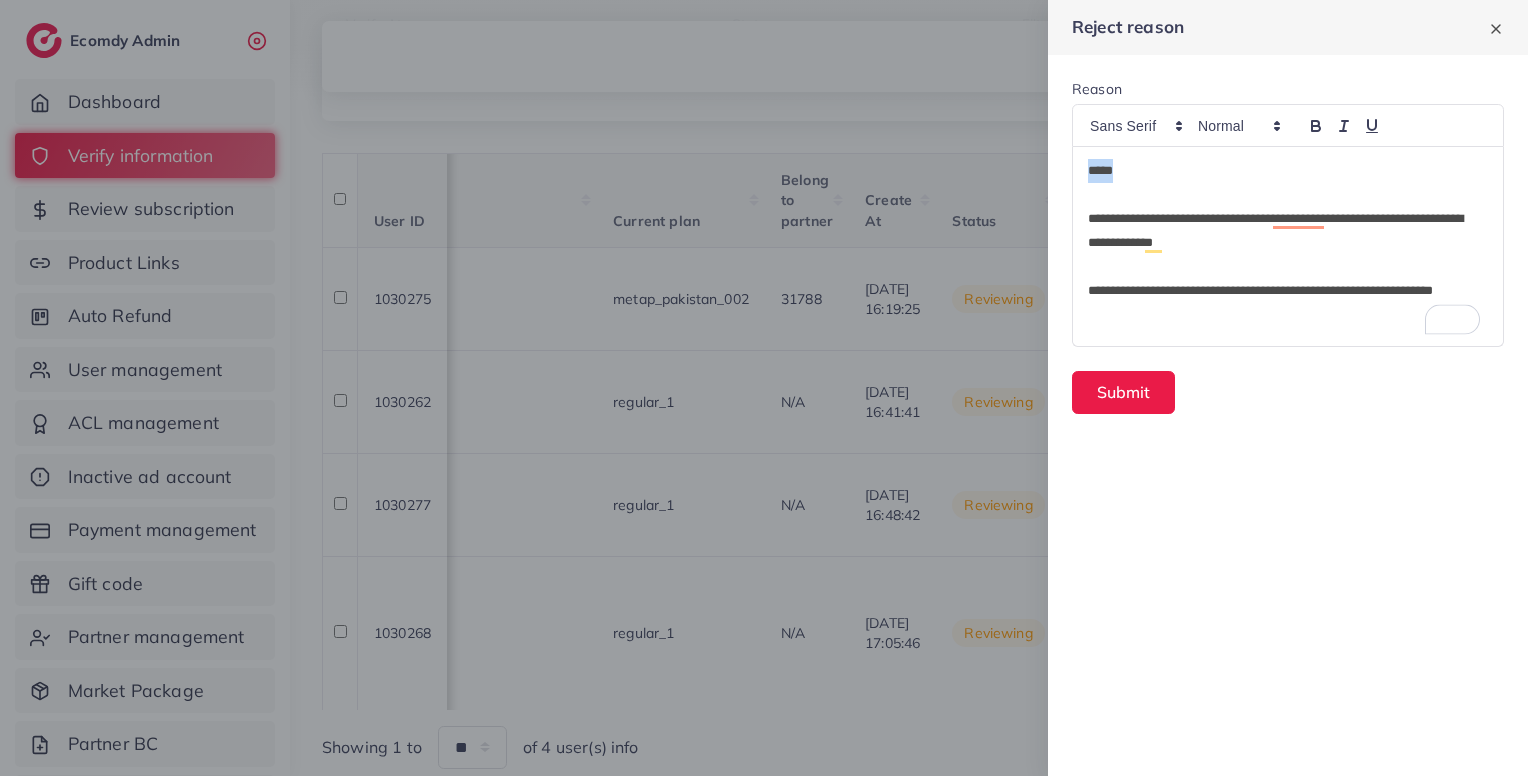 drag, startPoint x: 1202, startPoint y: 177, endPoint x: 1035, endPoint y: 160, distance: 167.86304 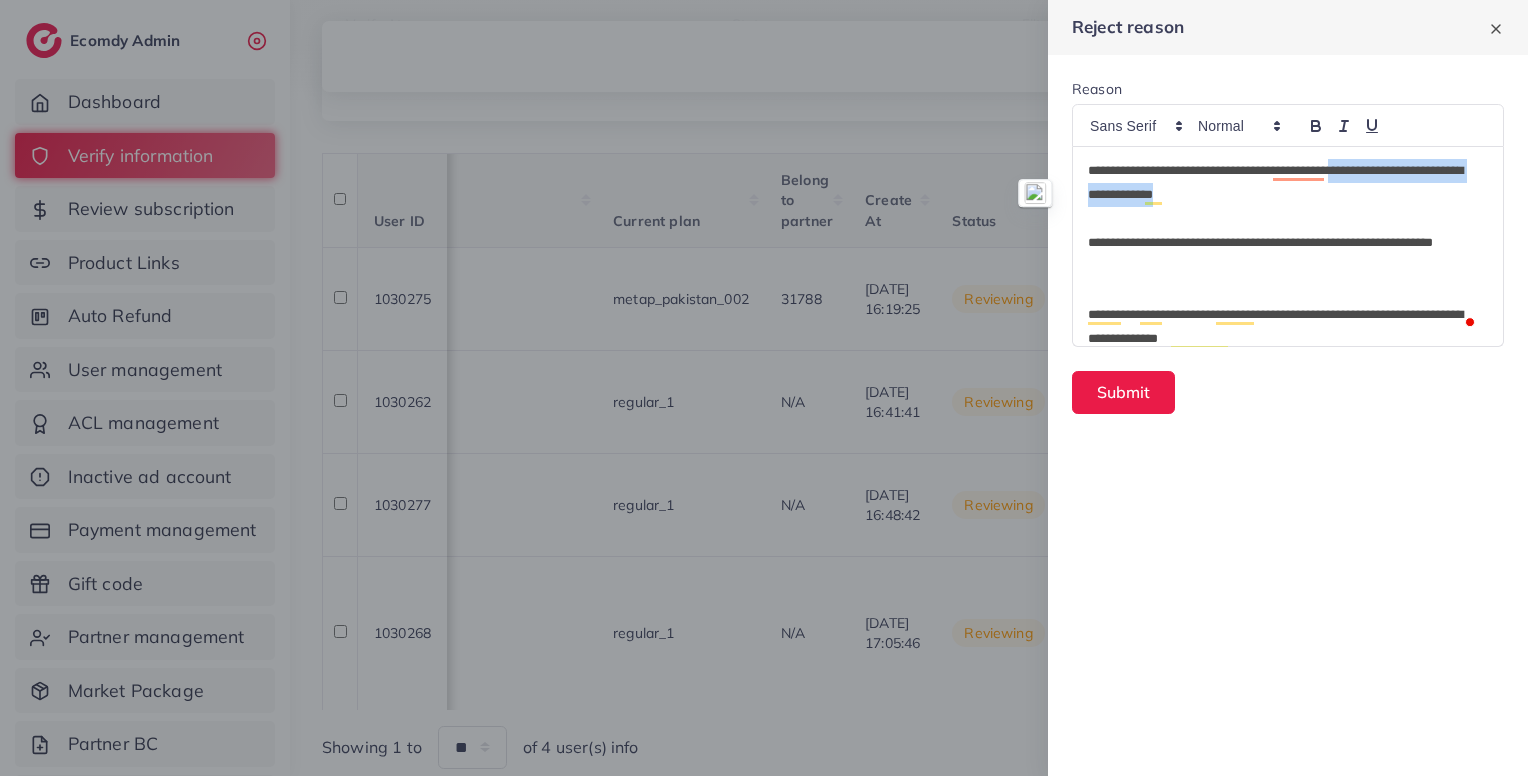 drag, startPoint x: 1387, startPoint y: 167, endPoint x: 1436, endPoint y: 205, distance: 62.008064 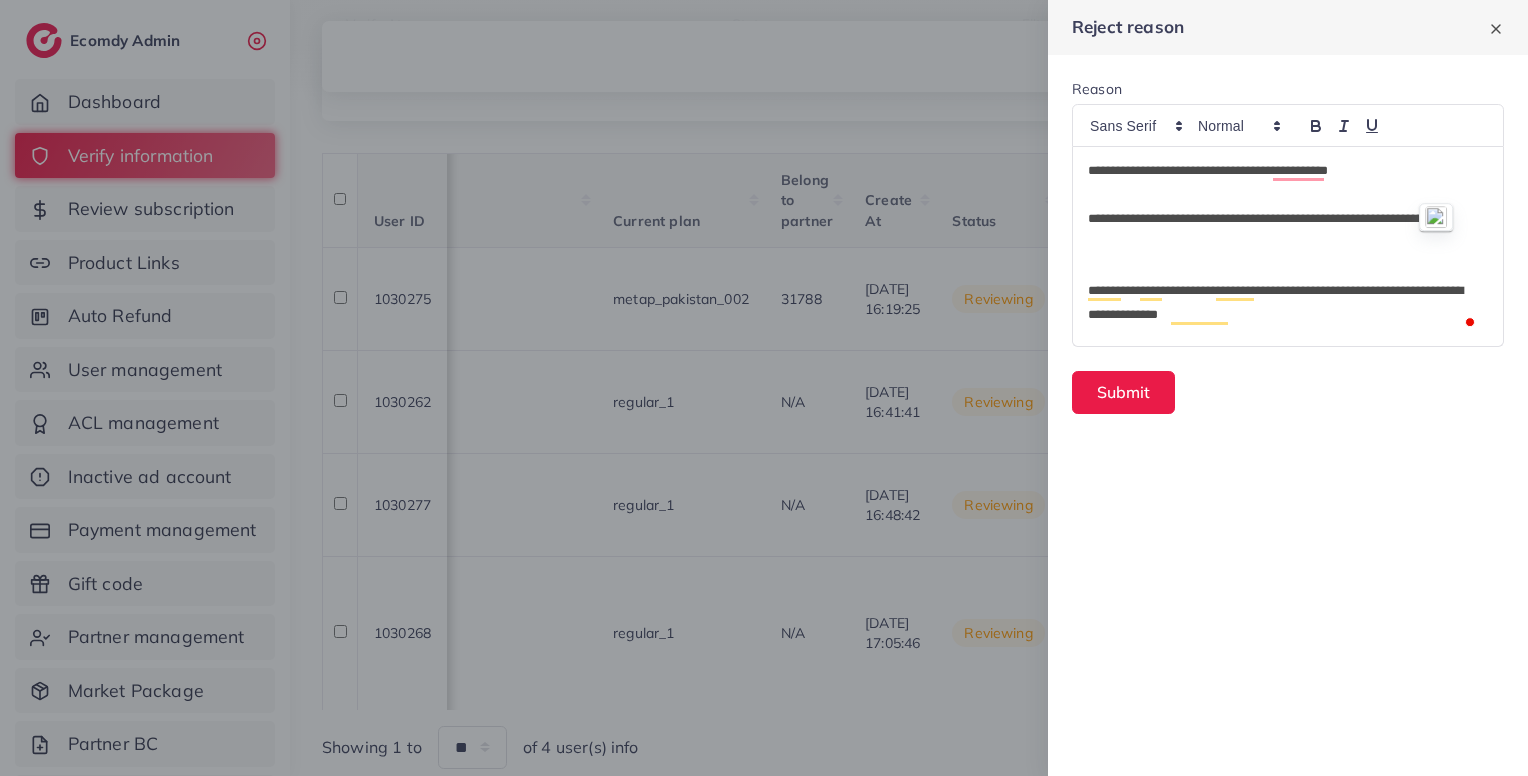 type 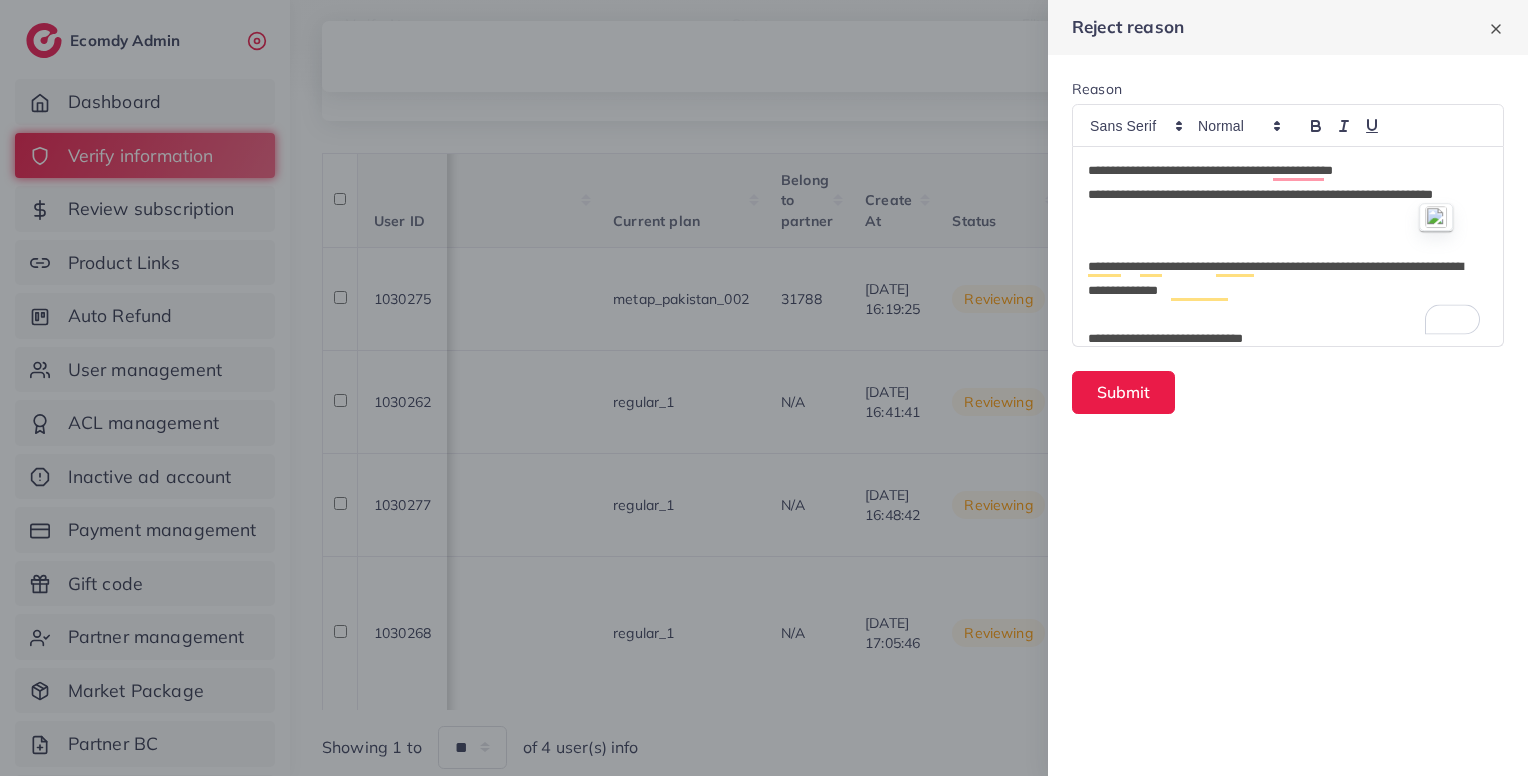 click on "**********" at bounding box center [1284, 207] 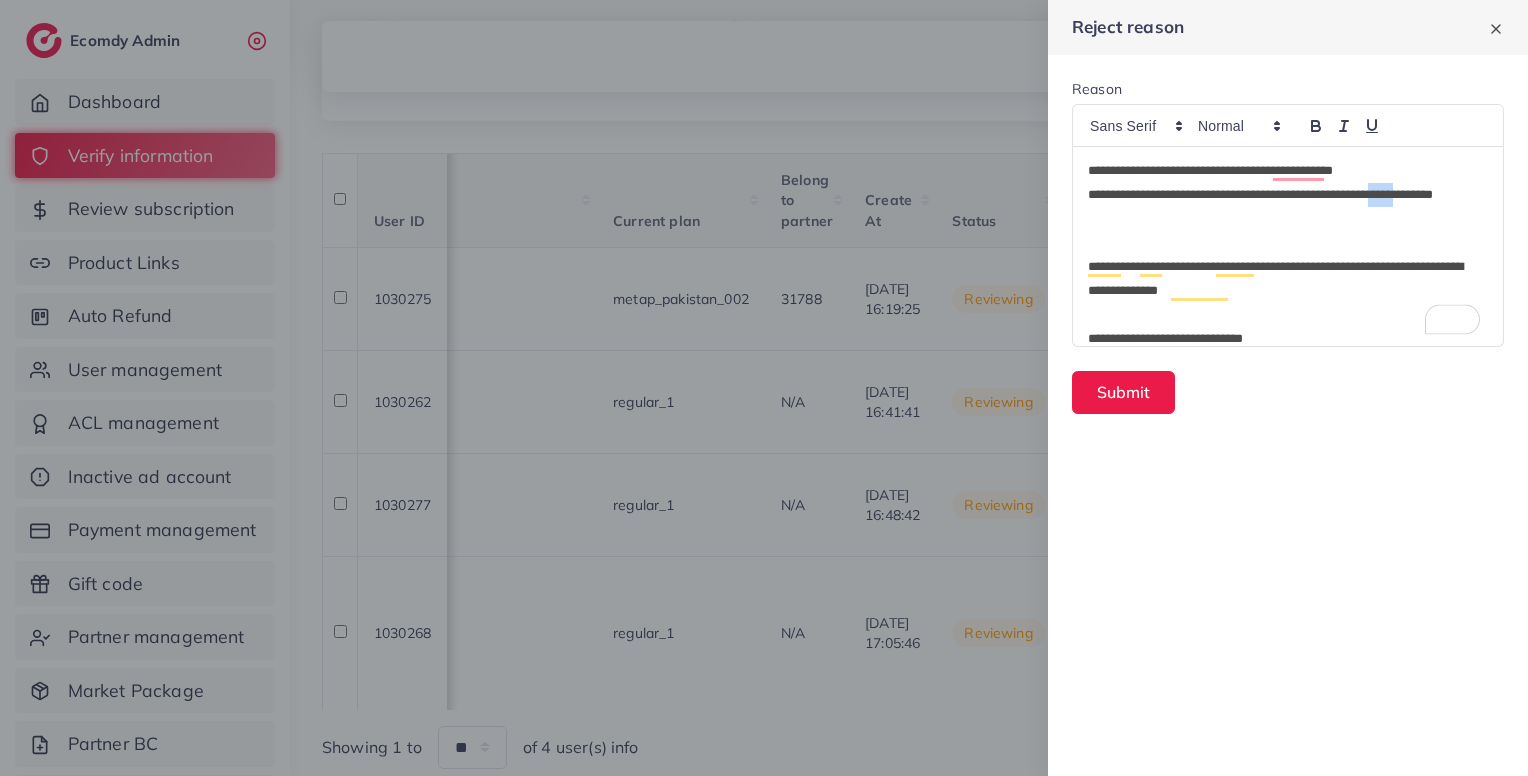 click on "**********" at bounding box center [1284, 207] 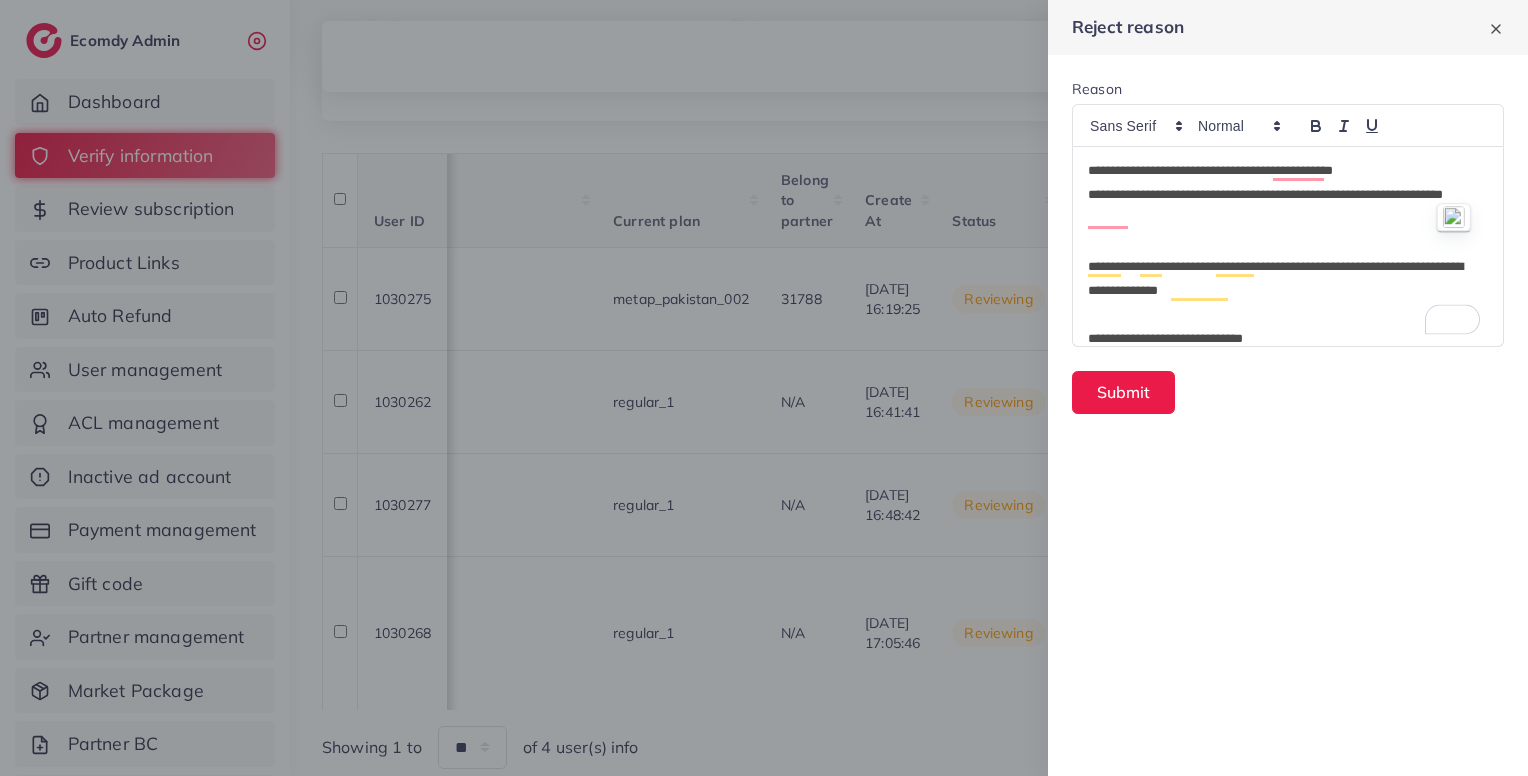 click at bounding box center (1288, 243) 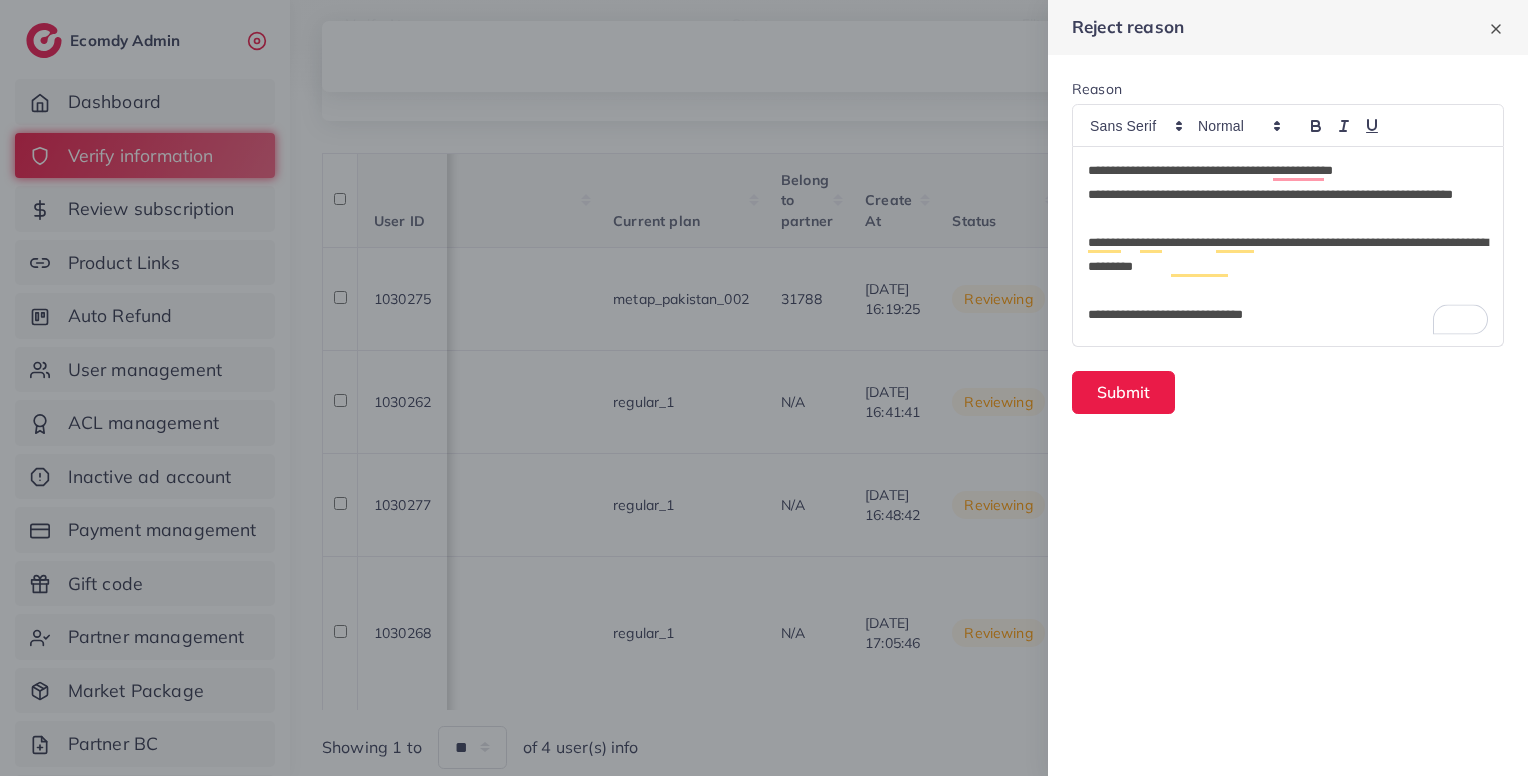 click at bounding box center (1288, 291) 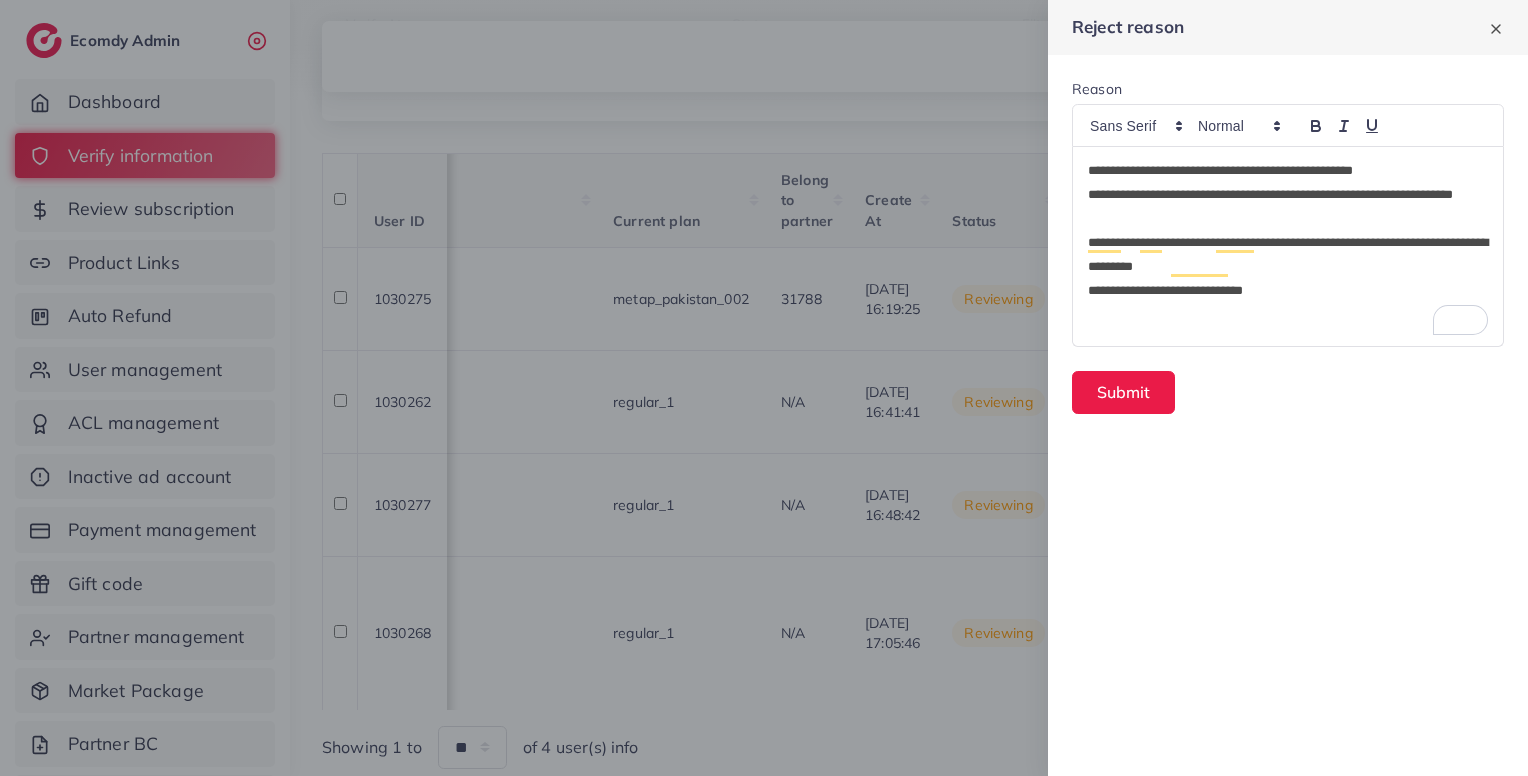 click on "**********" at bounding box center [1288, 291] 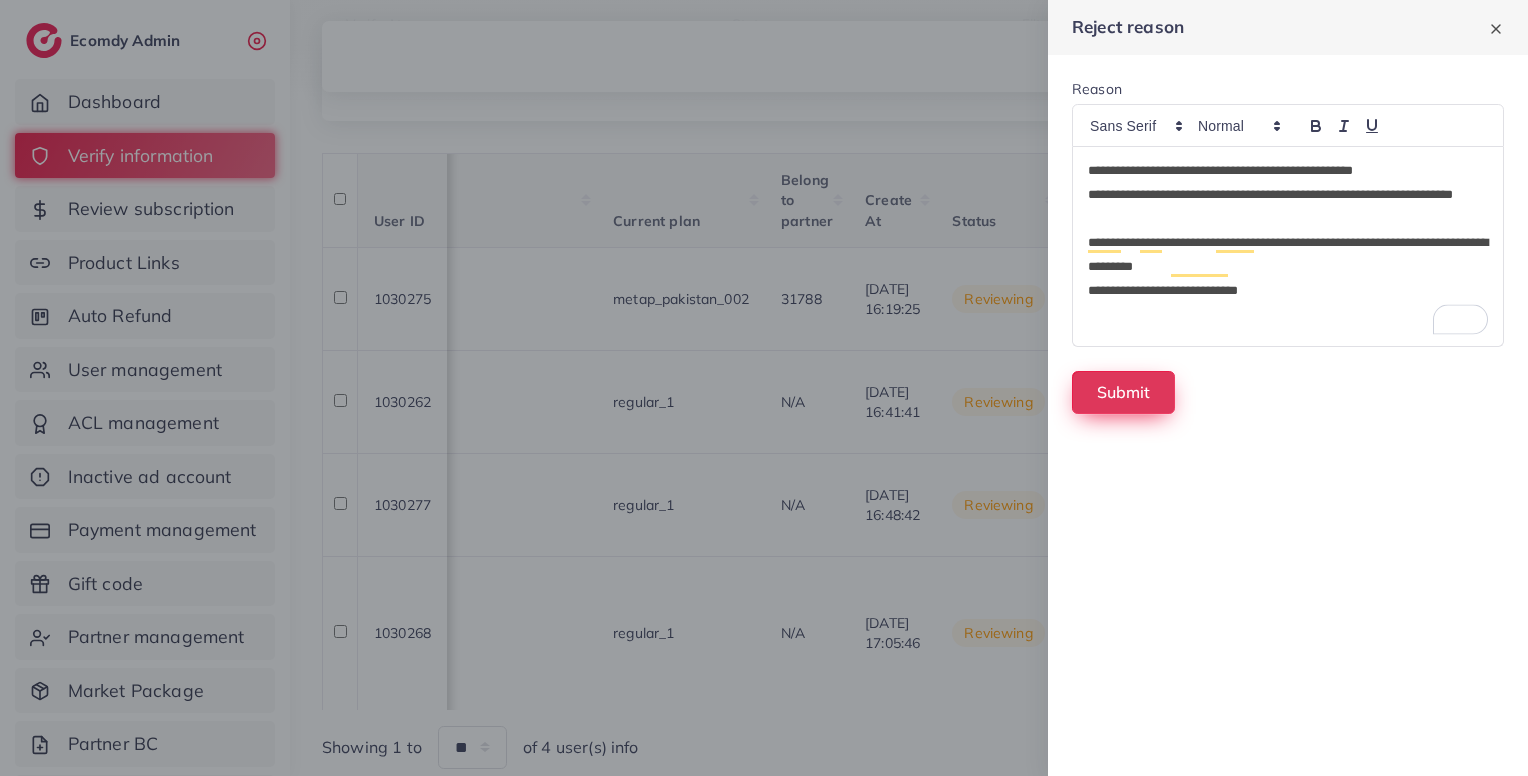 click on "Submit" at bounding box center [1123, 392] 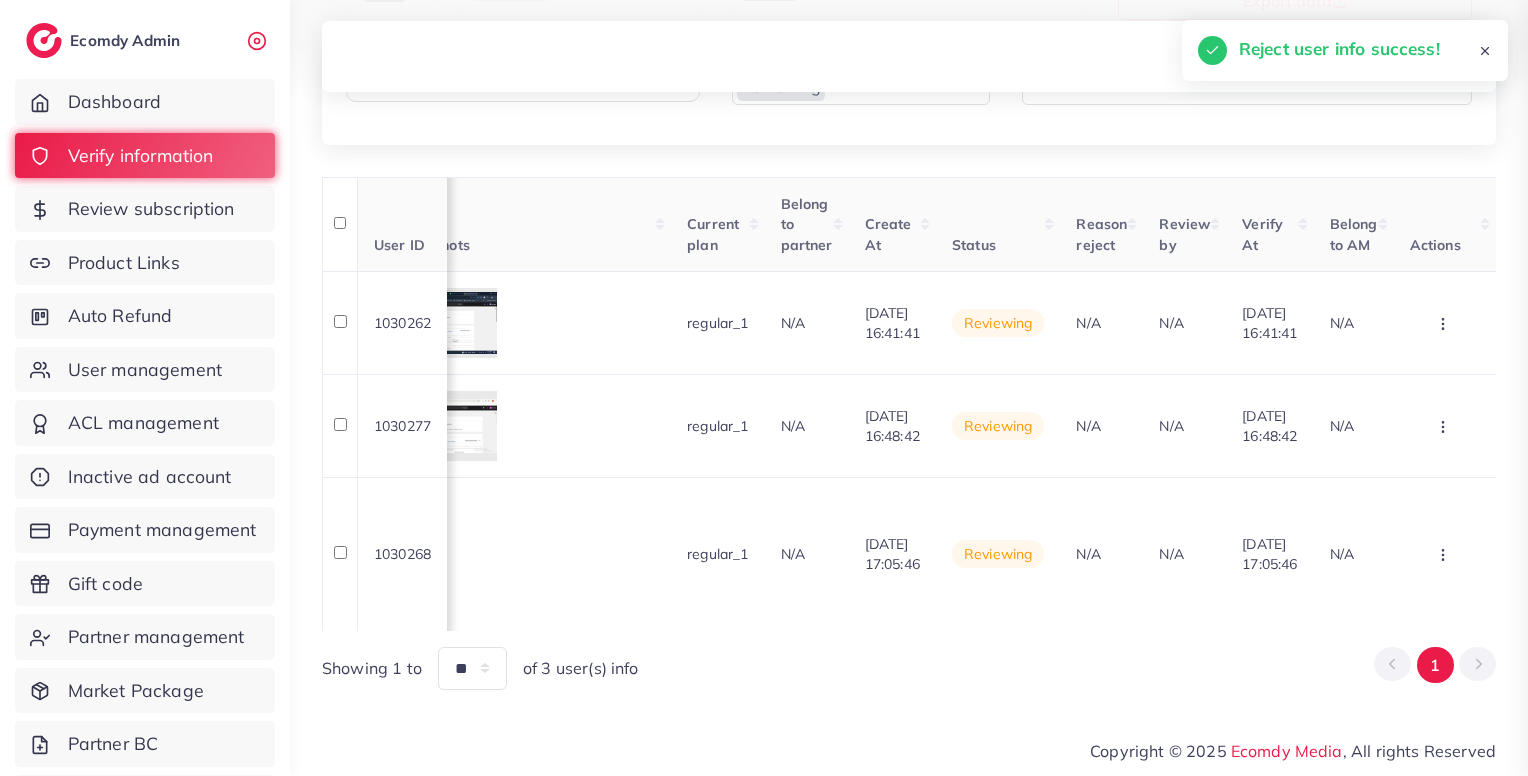 scroll, scrollTop: 284, scrollLeft: 0, axis: vertical 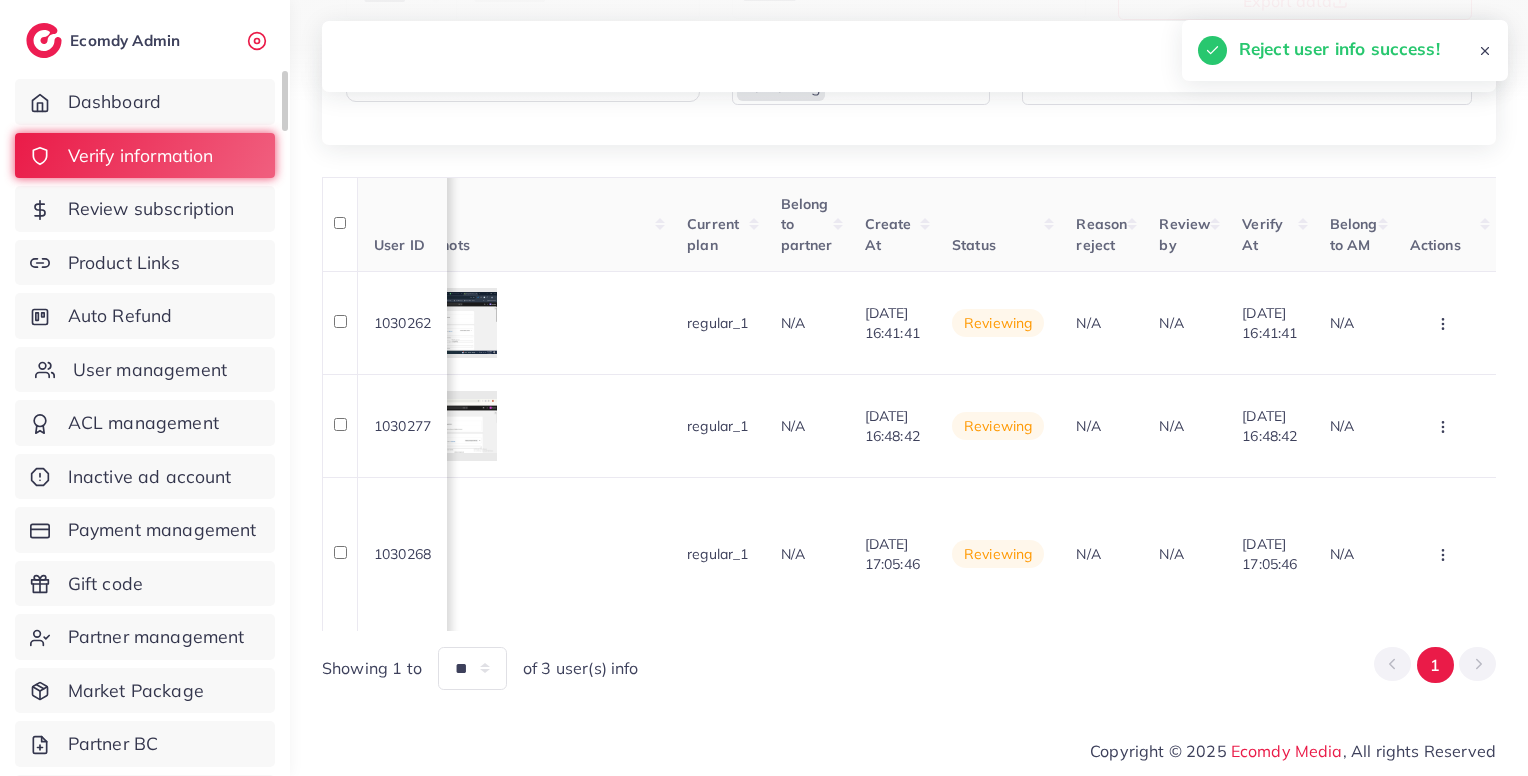 click on "User management" at bounding box center (150, 370) 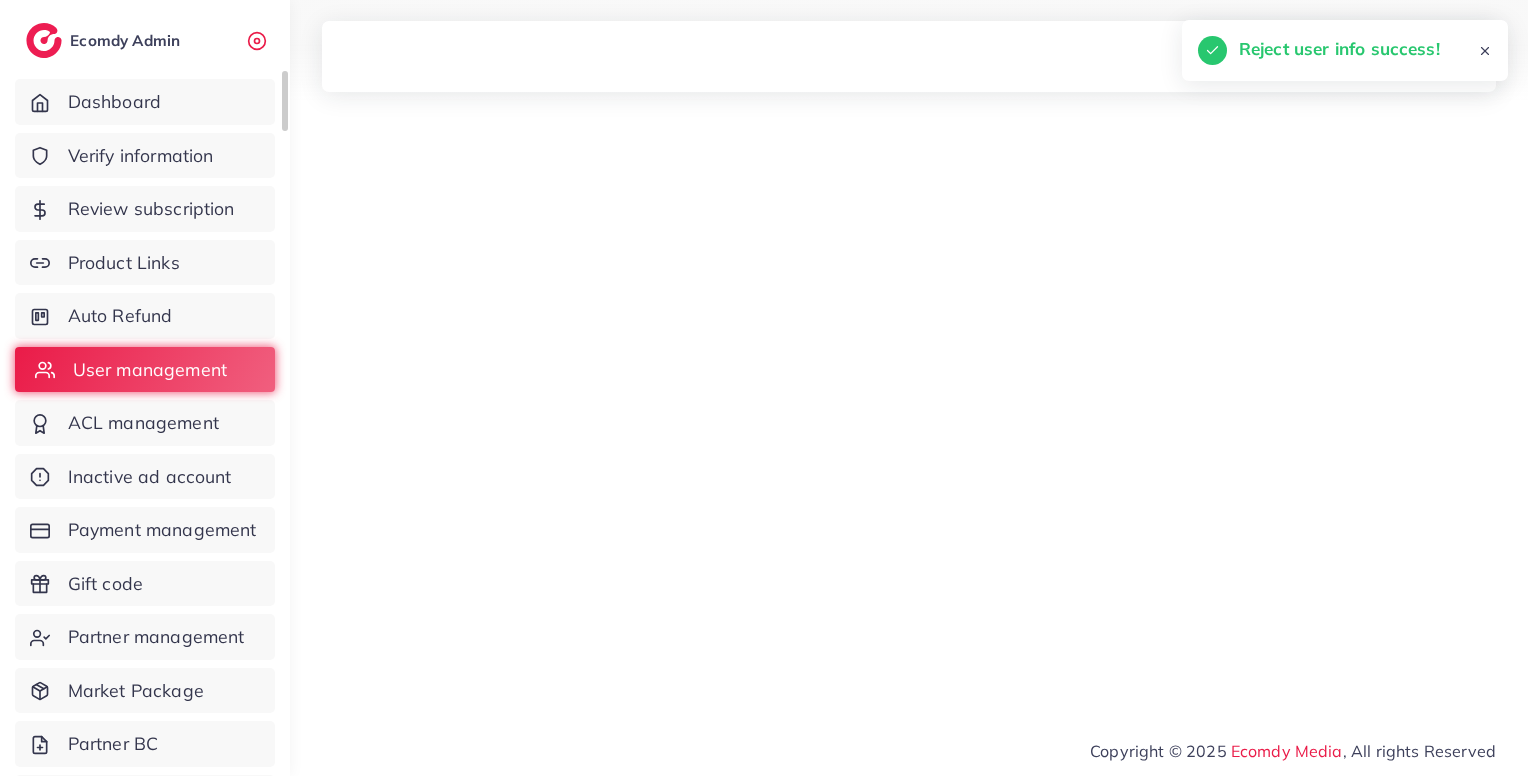 scroll, scrollTop: 0, scrollLeft: 0, axis: both 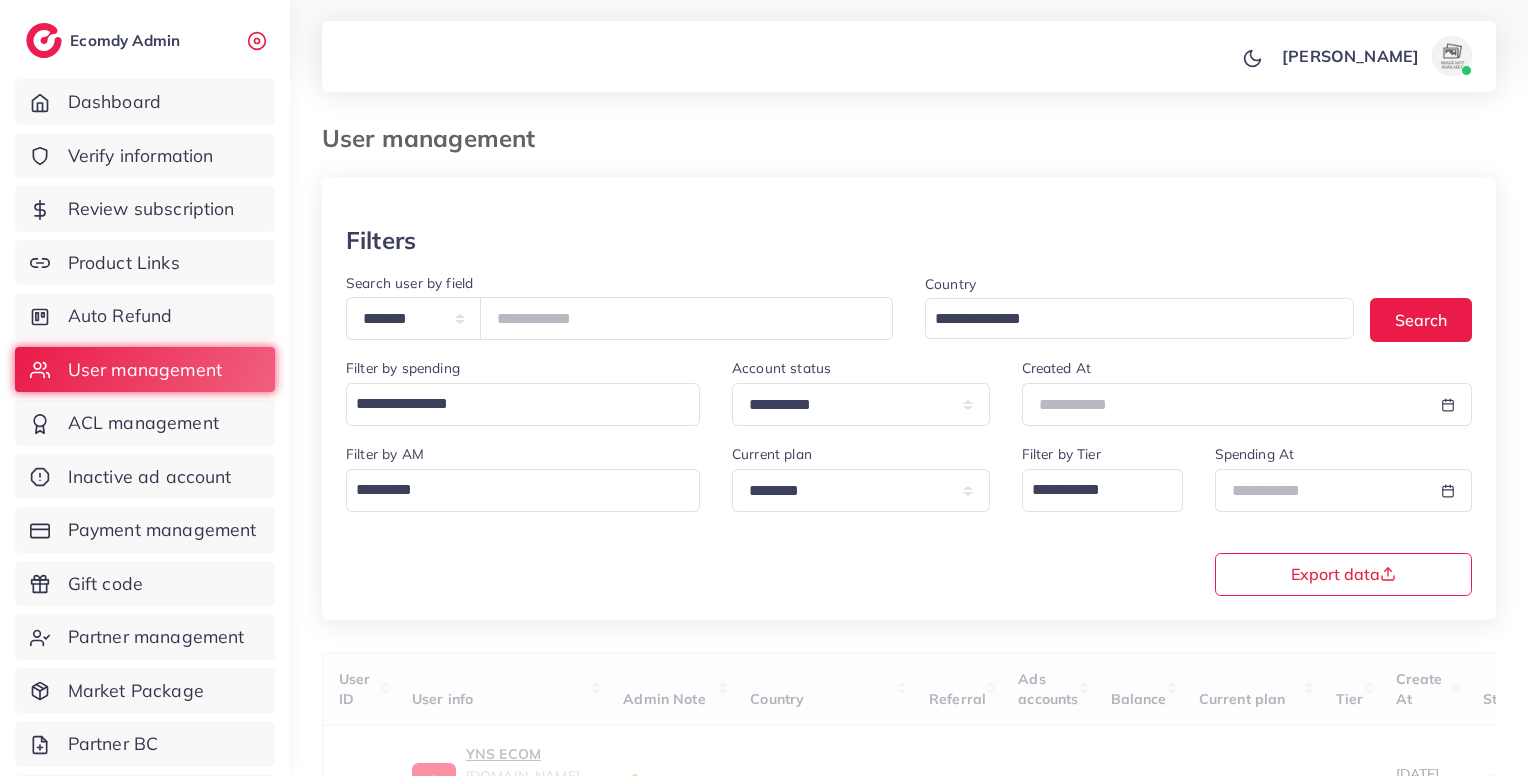 click on "**********" at bounding box center [619, 314] 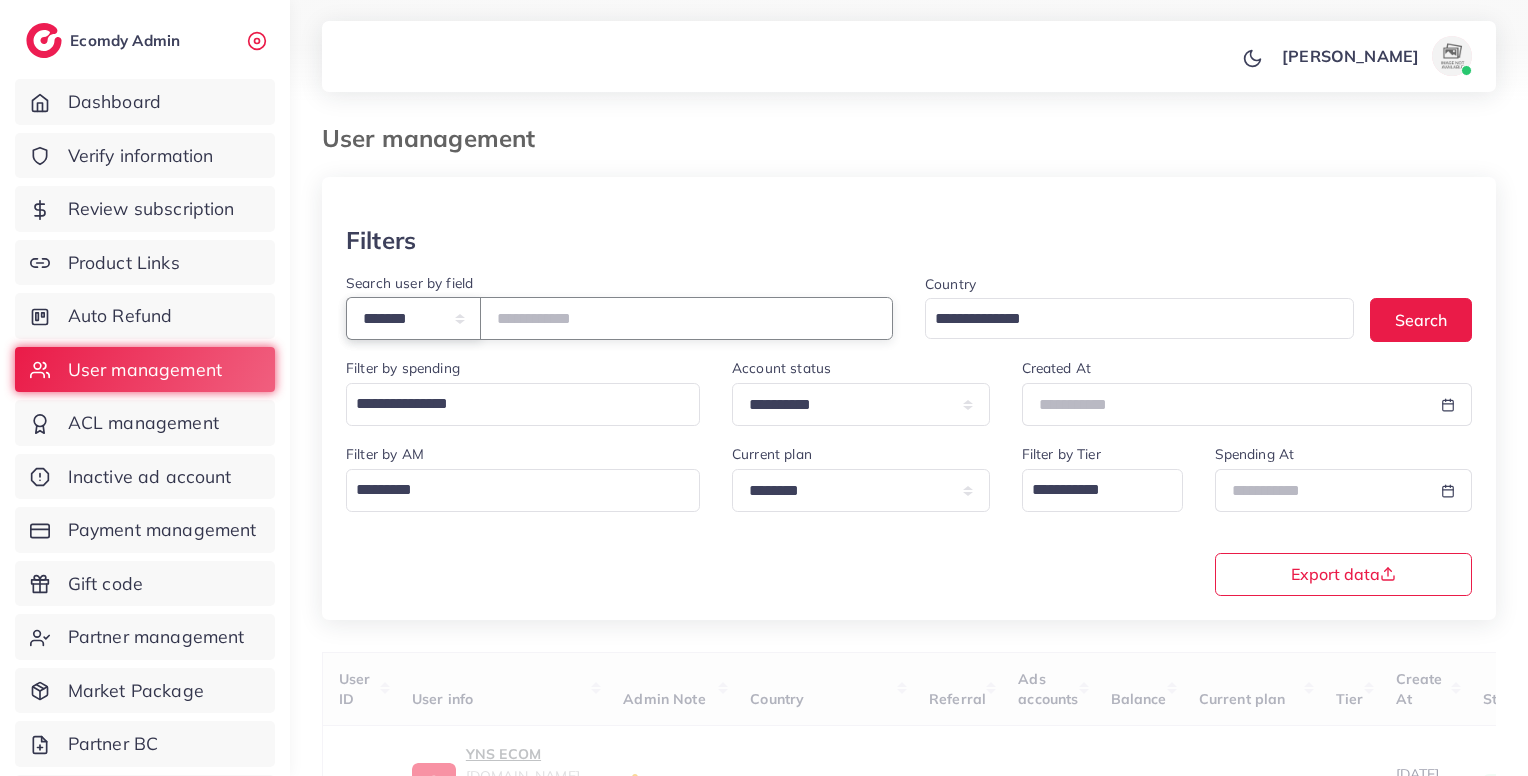 drag, startPoint x: 452, startPoint y: 330, endPoint x: 420, endPoint y: 422, distance: 97.406364 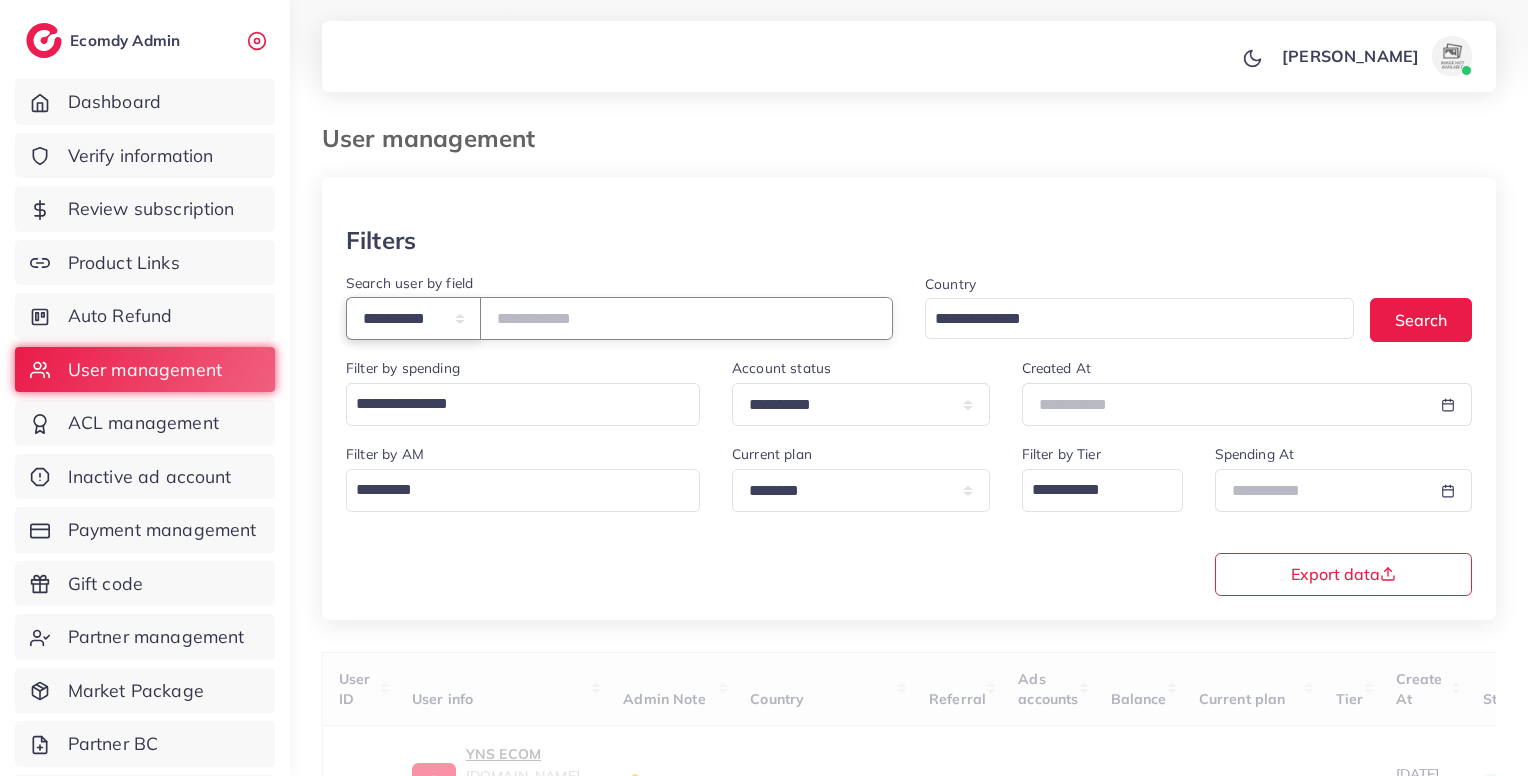 click on "**********" at bounding box center (413, 318) 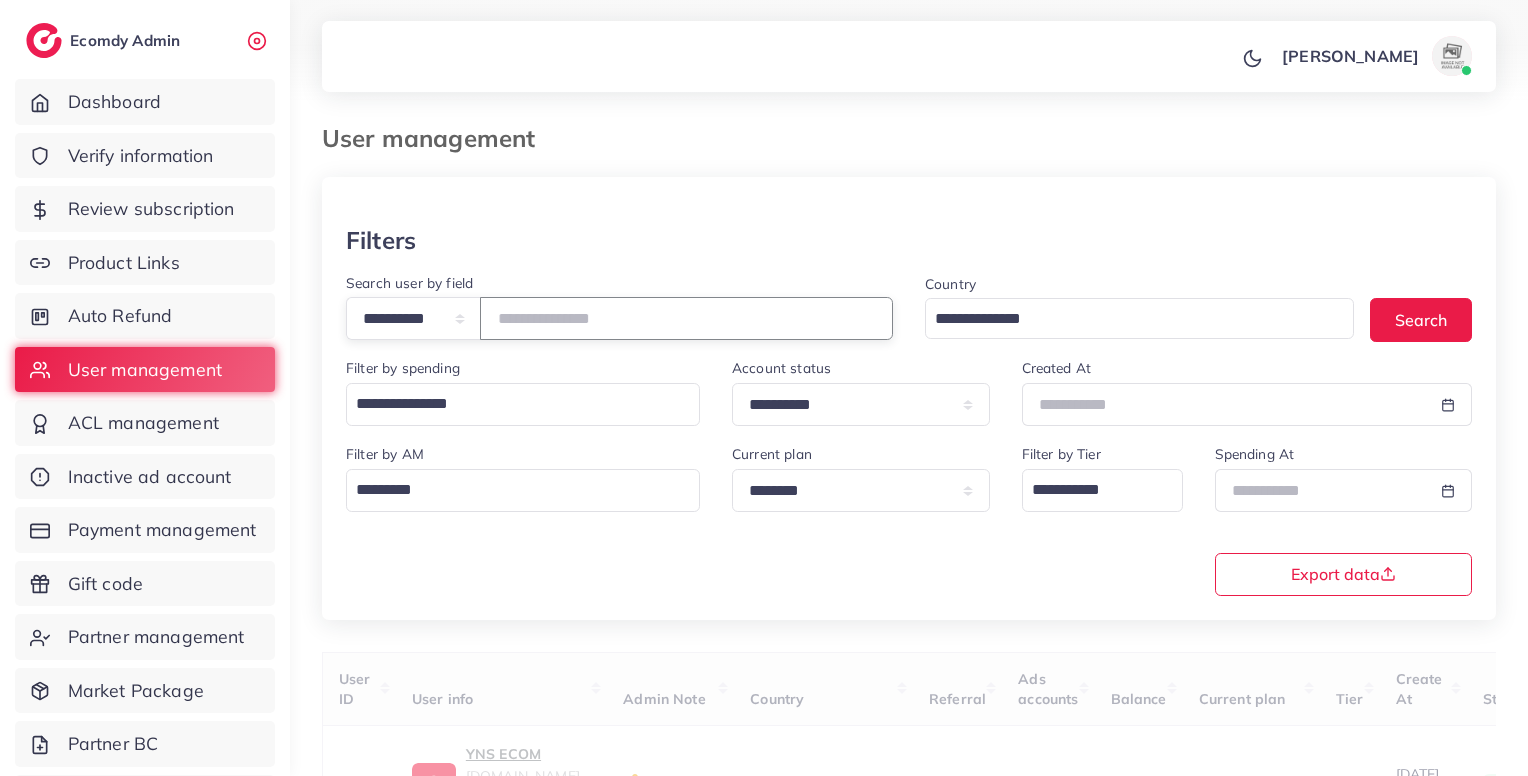 paste on "**********" 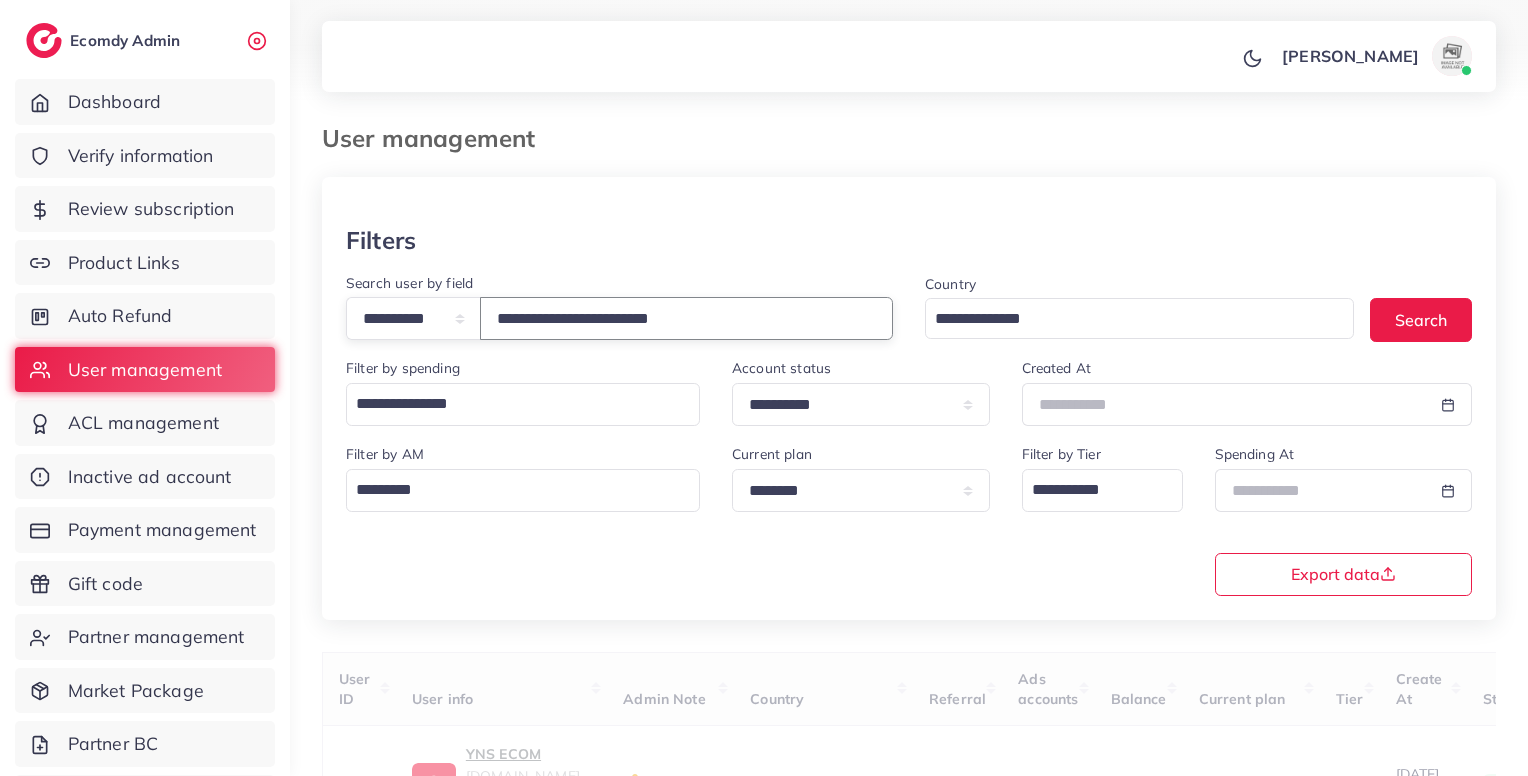 click on "**********" at bounding box center (686, 318) 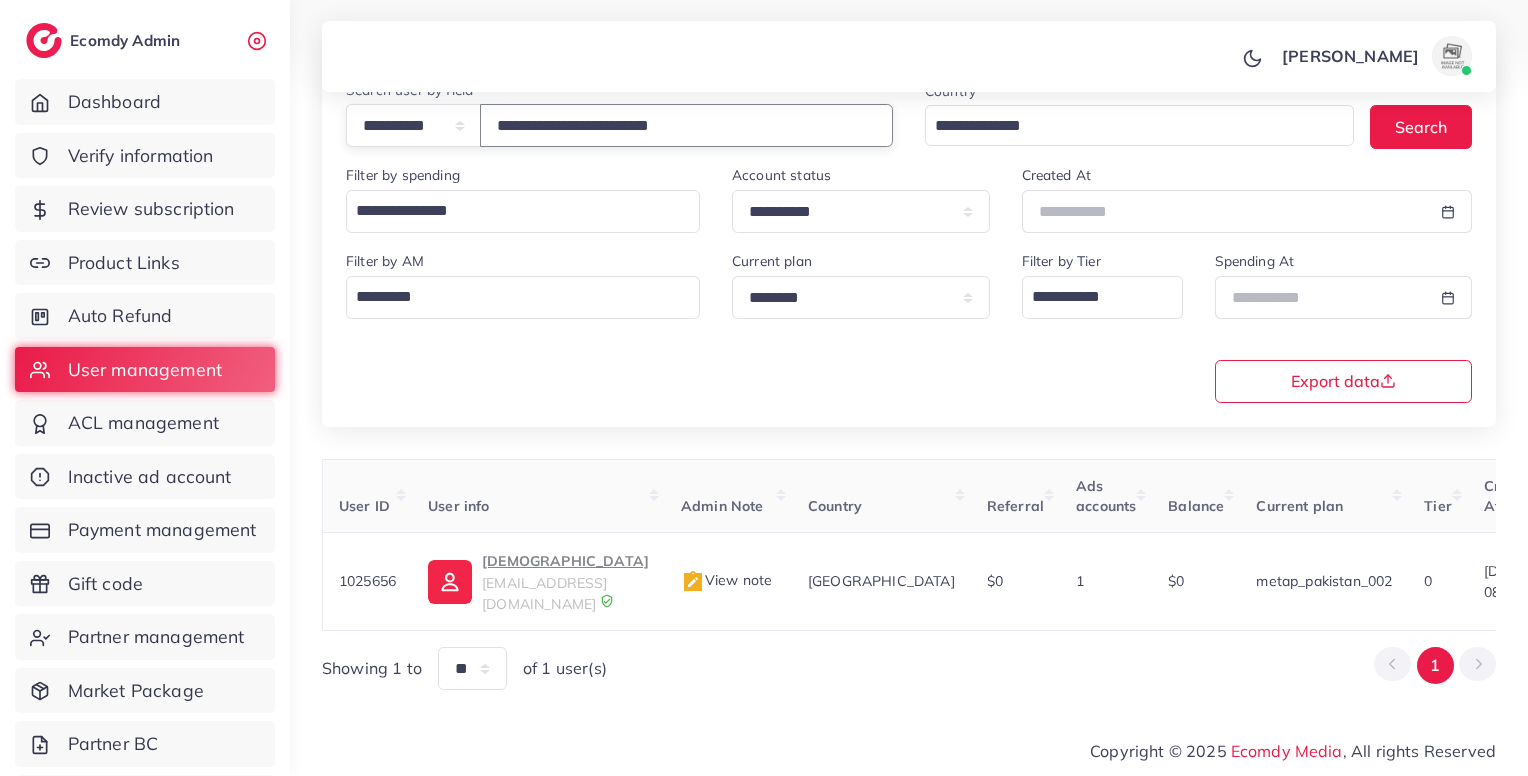 scroll, scrollTop: 183, scrollLeft: 0, axis: vertical 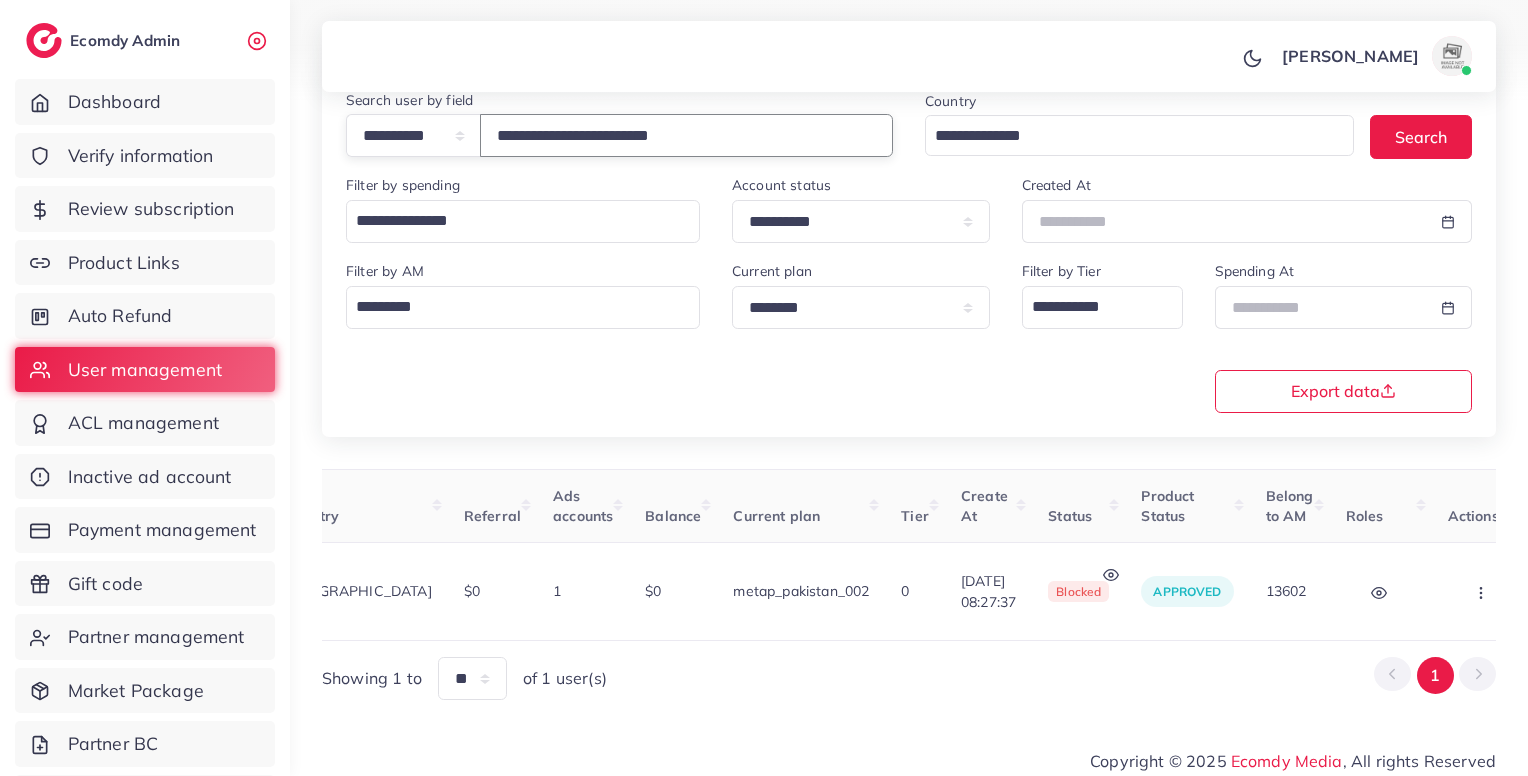 type on "**********" 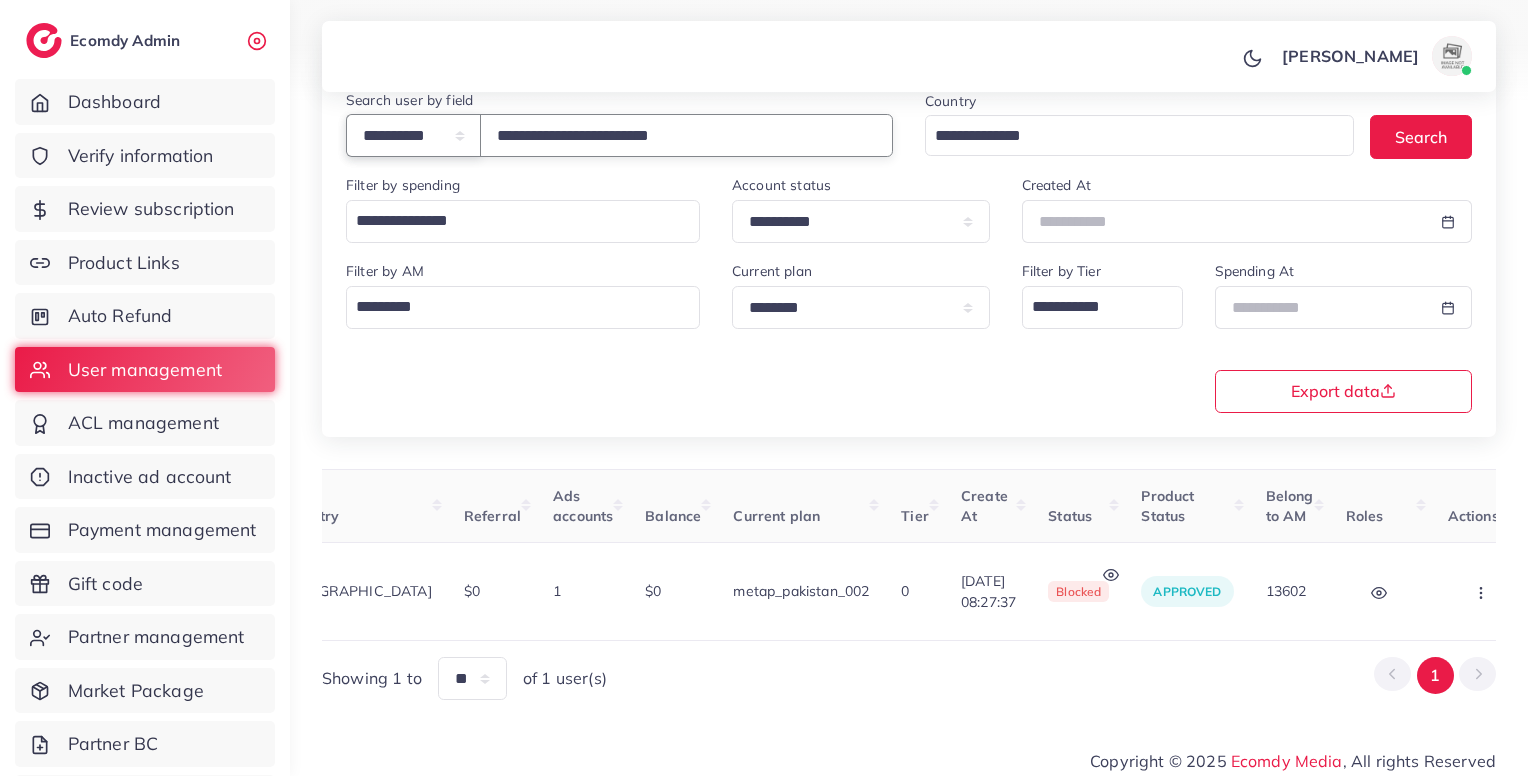 click on "**********" at bounding box center (413, 135) 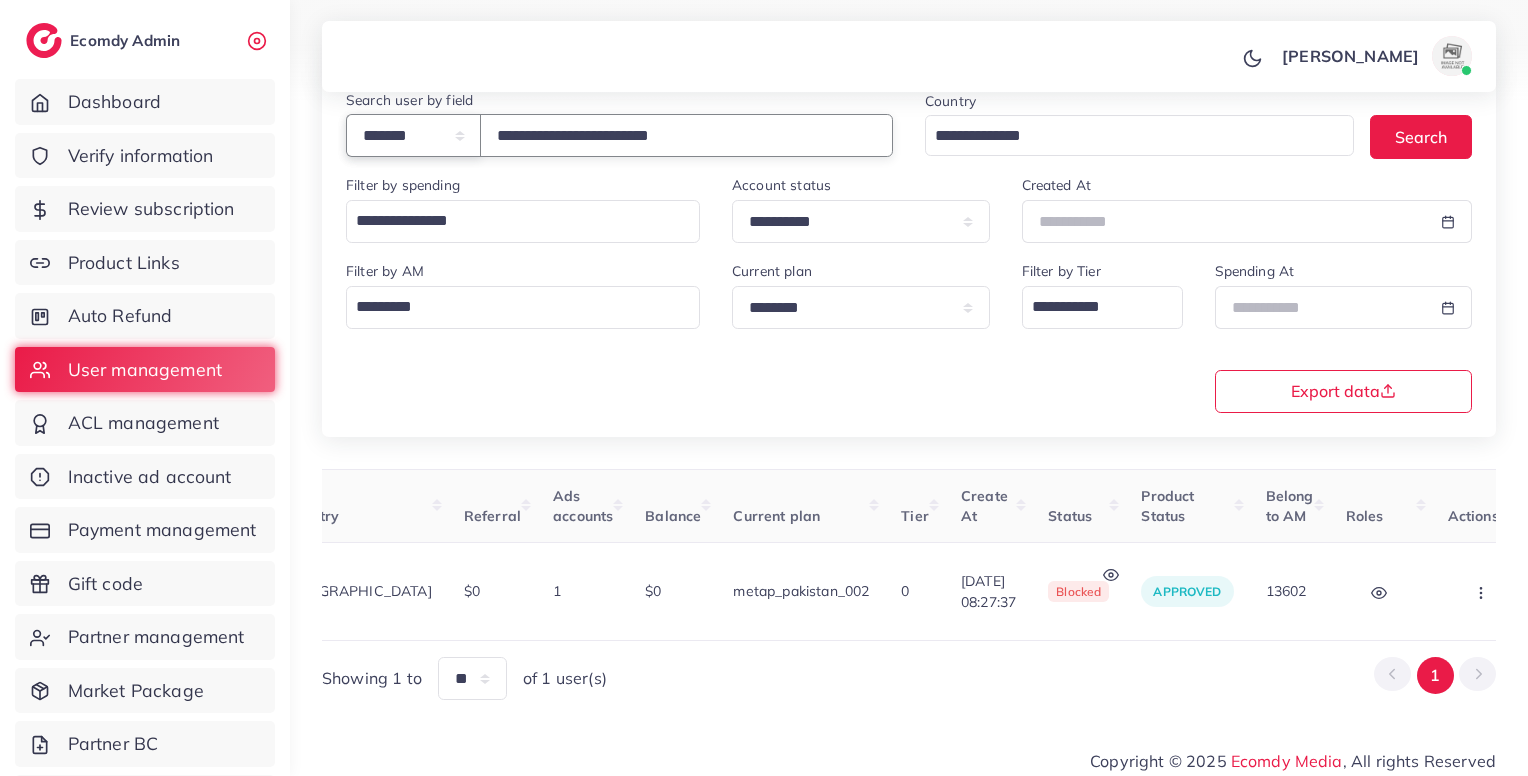 click on "**********" at bounding box center (413, 135) 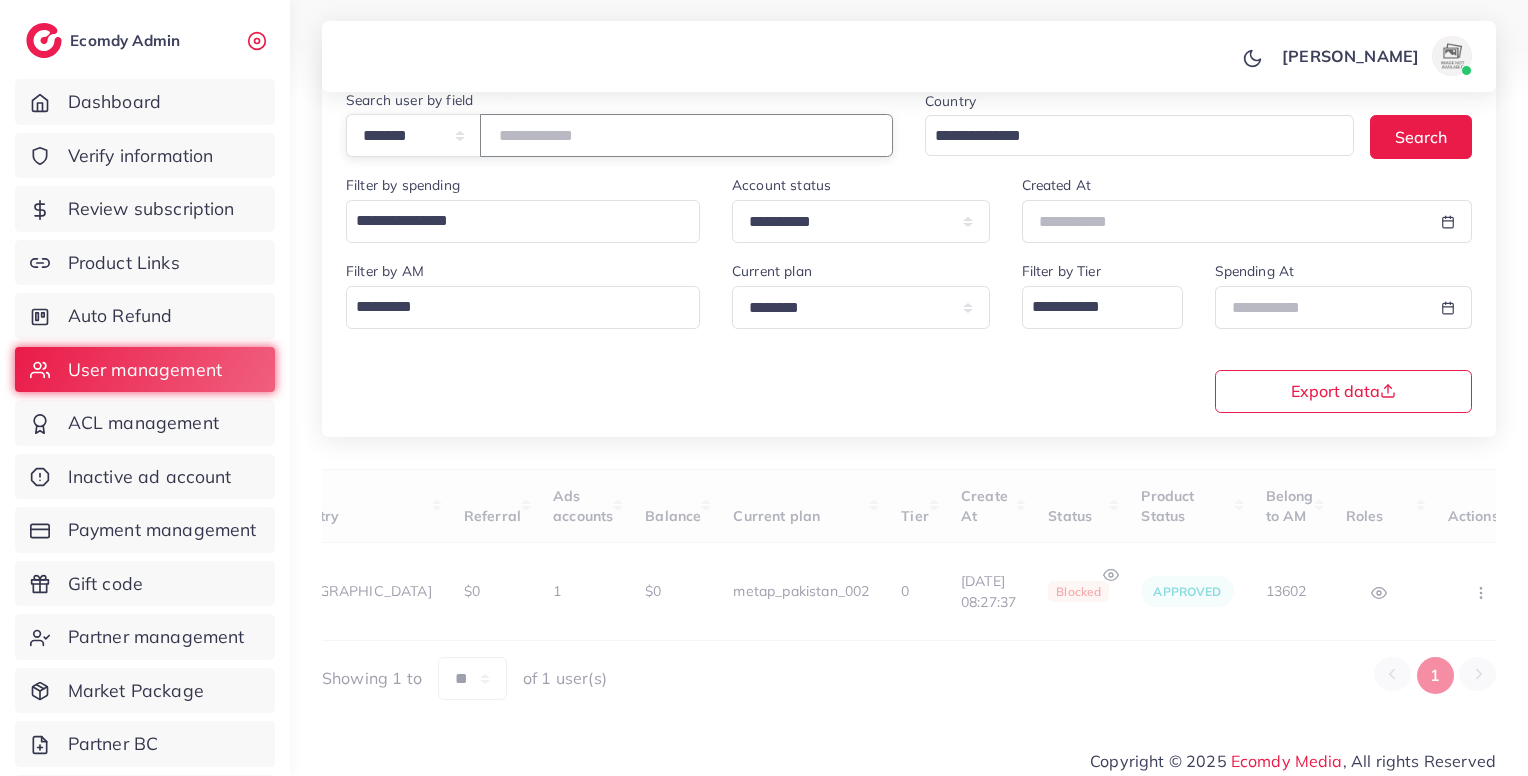 paste on "*****" 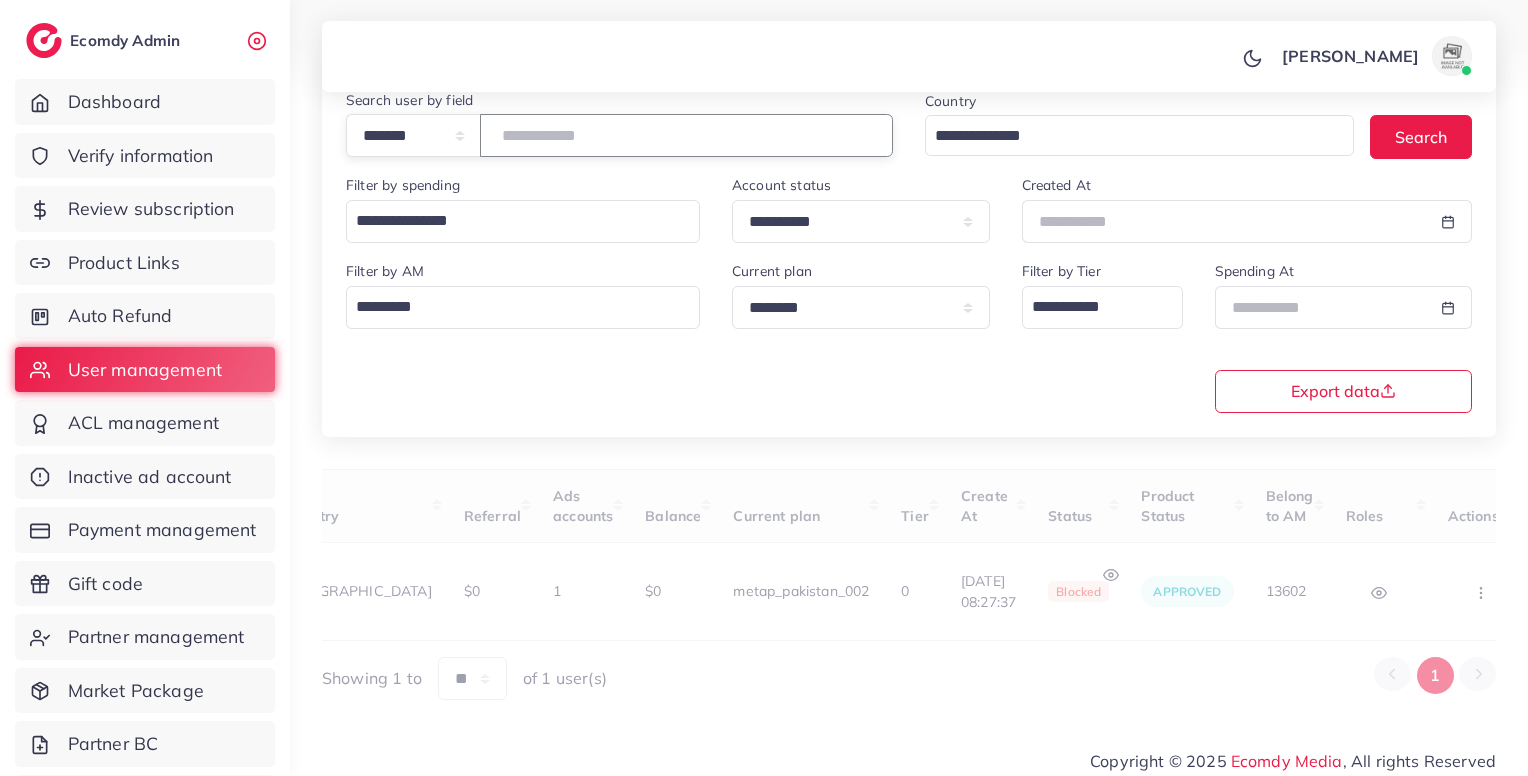 click on "*****" at bounding box center (686, 135) 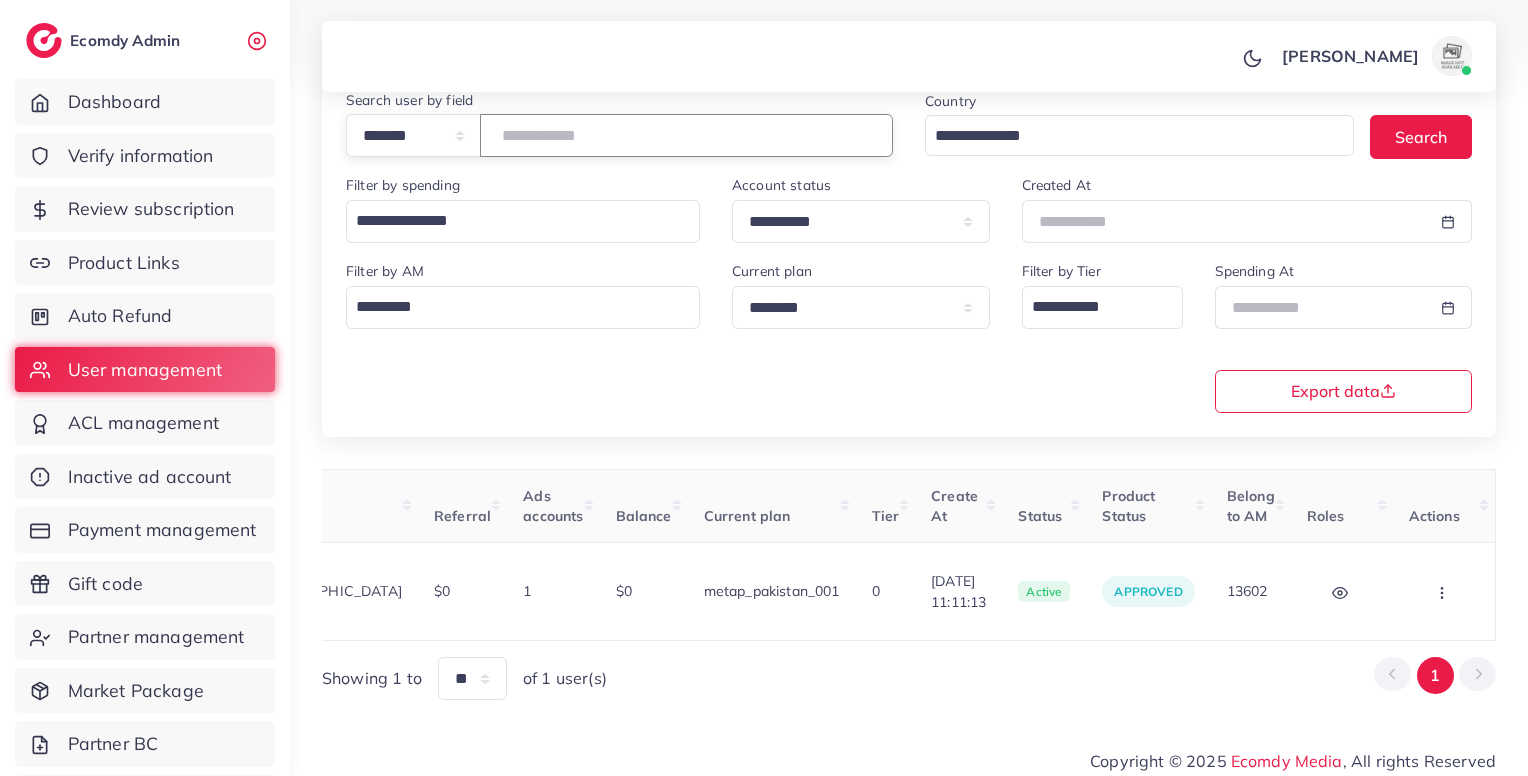 scroll, scrollTop: 0, scrollLeft: 488, axis: horizontal 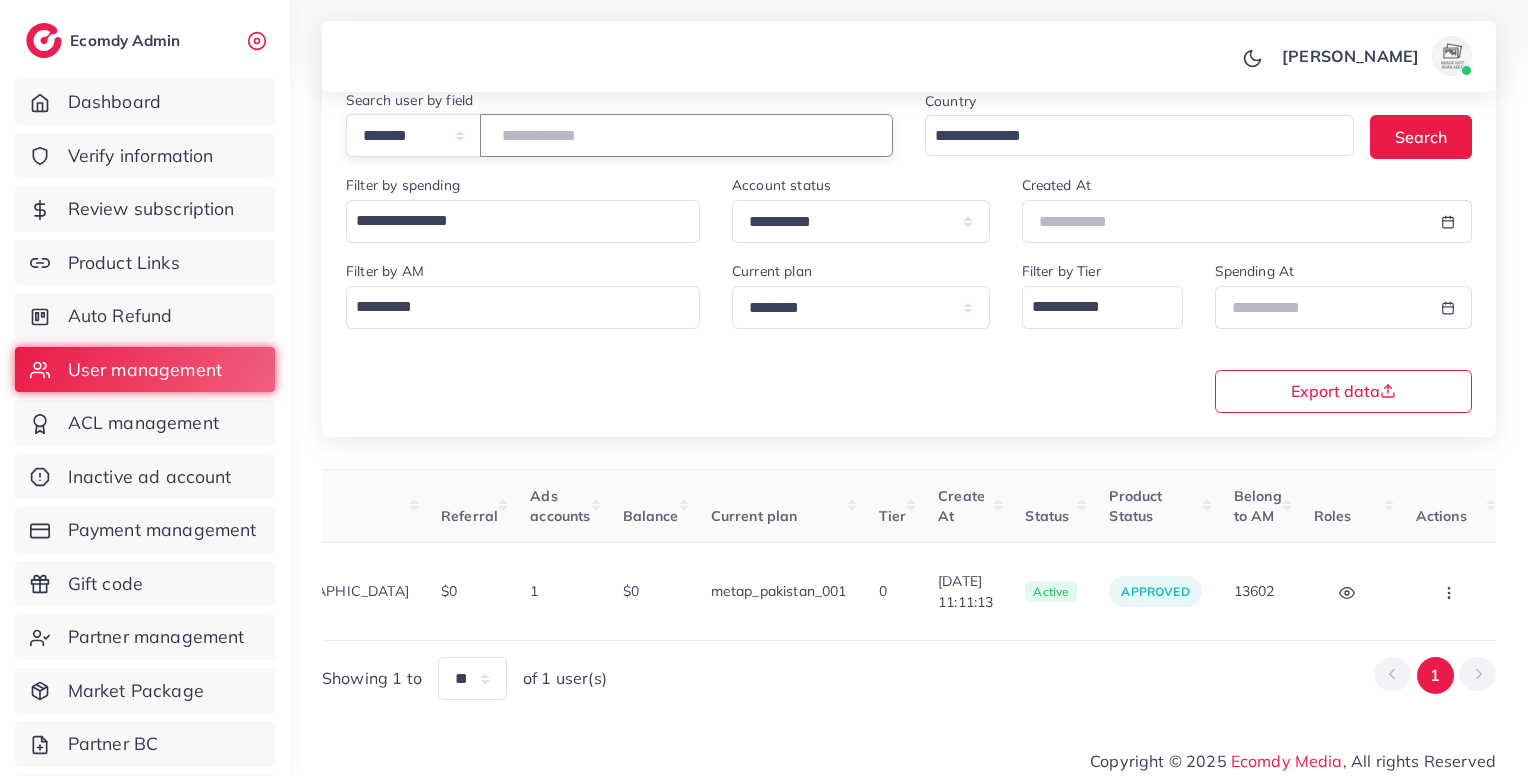 type on "*****" 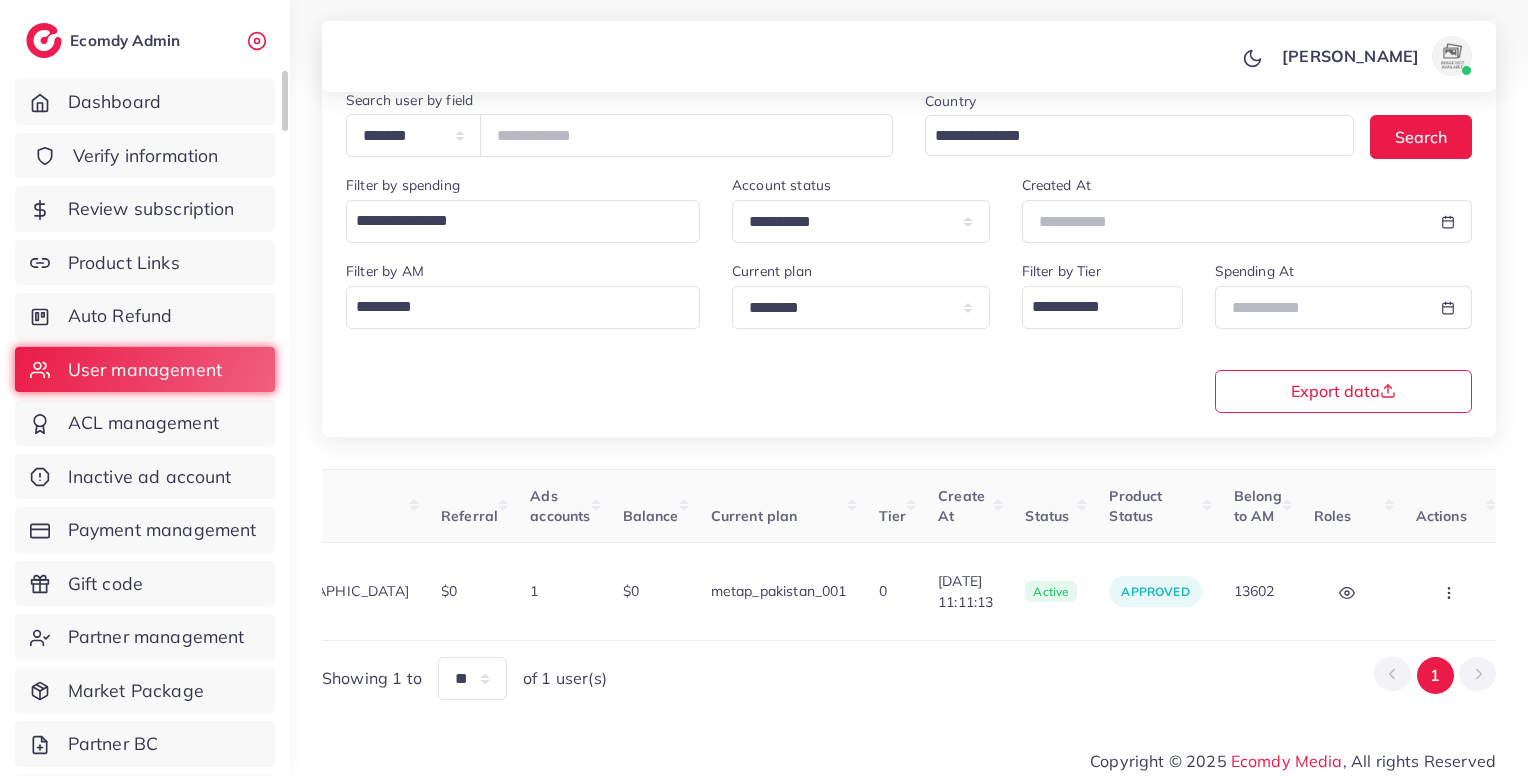 click on "Verify information" at bounding box center [146, 156] 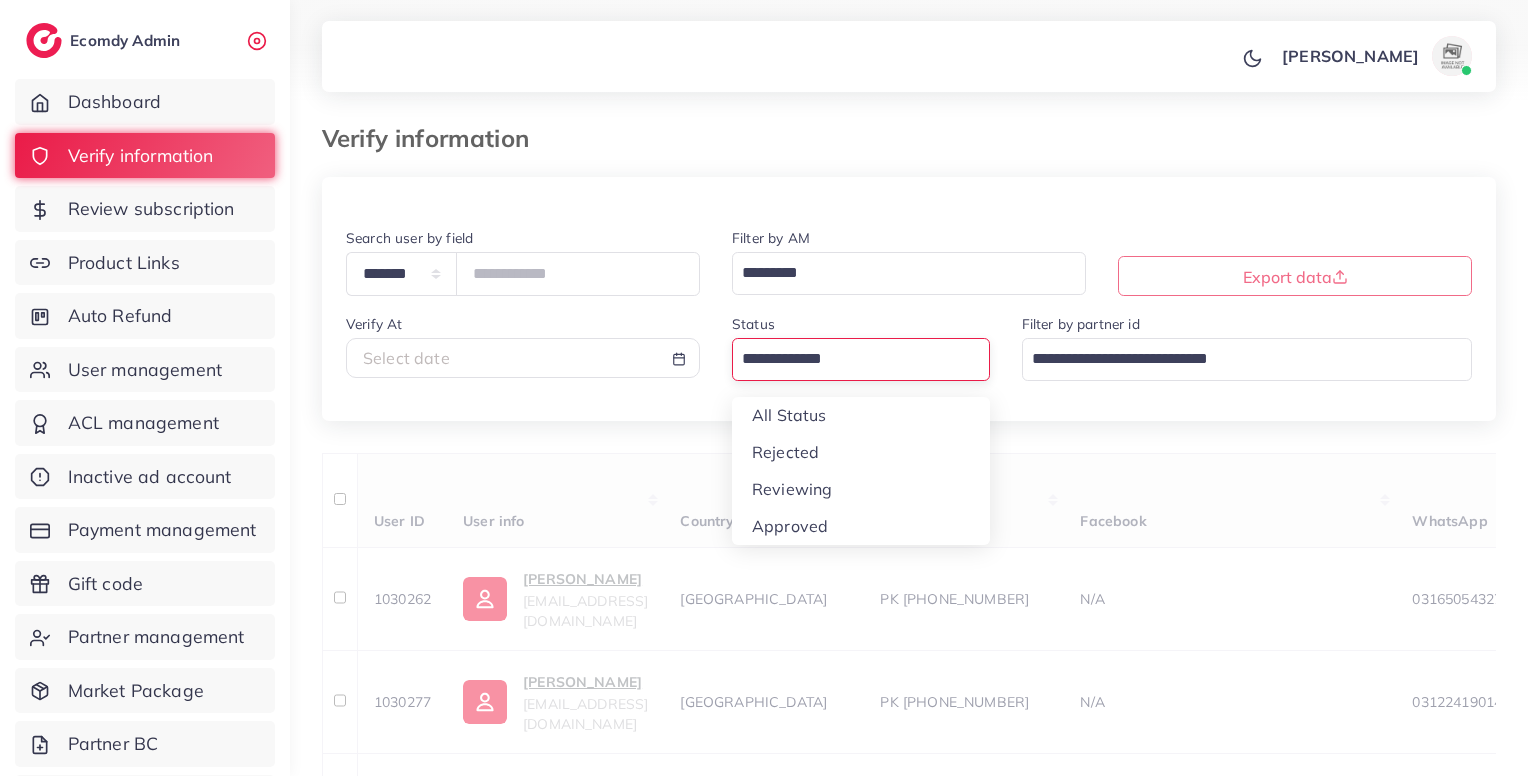 click at bounding box center [849, 359] 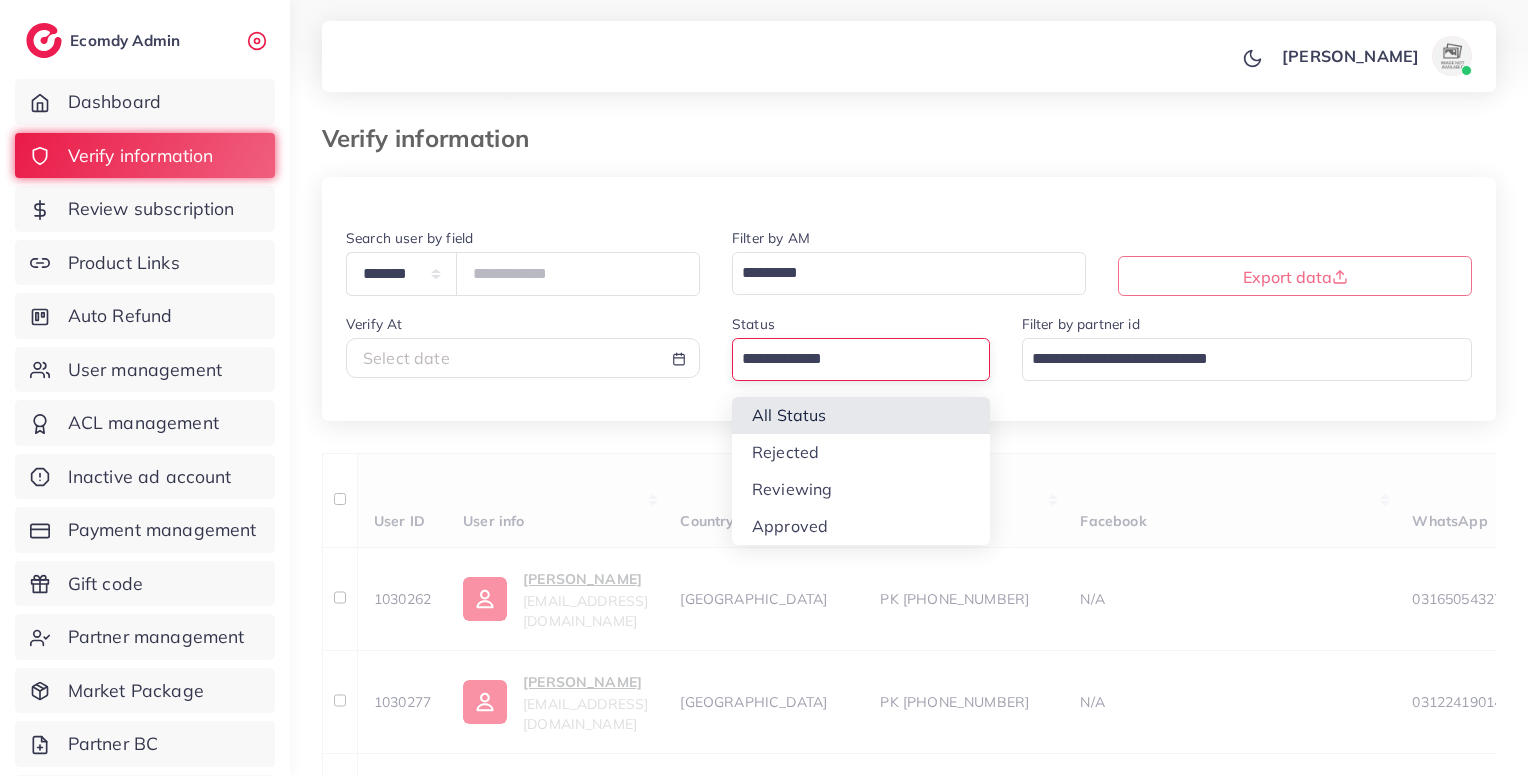 click on "**********" at bounding box center [909, 323] 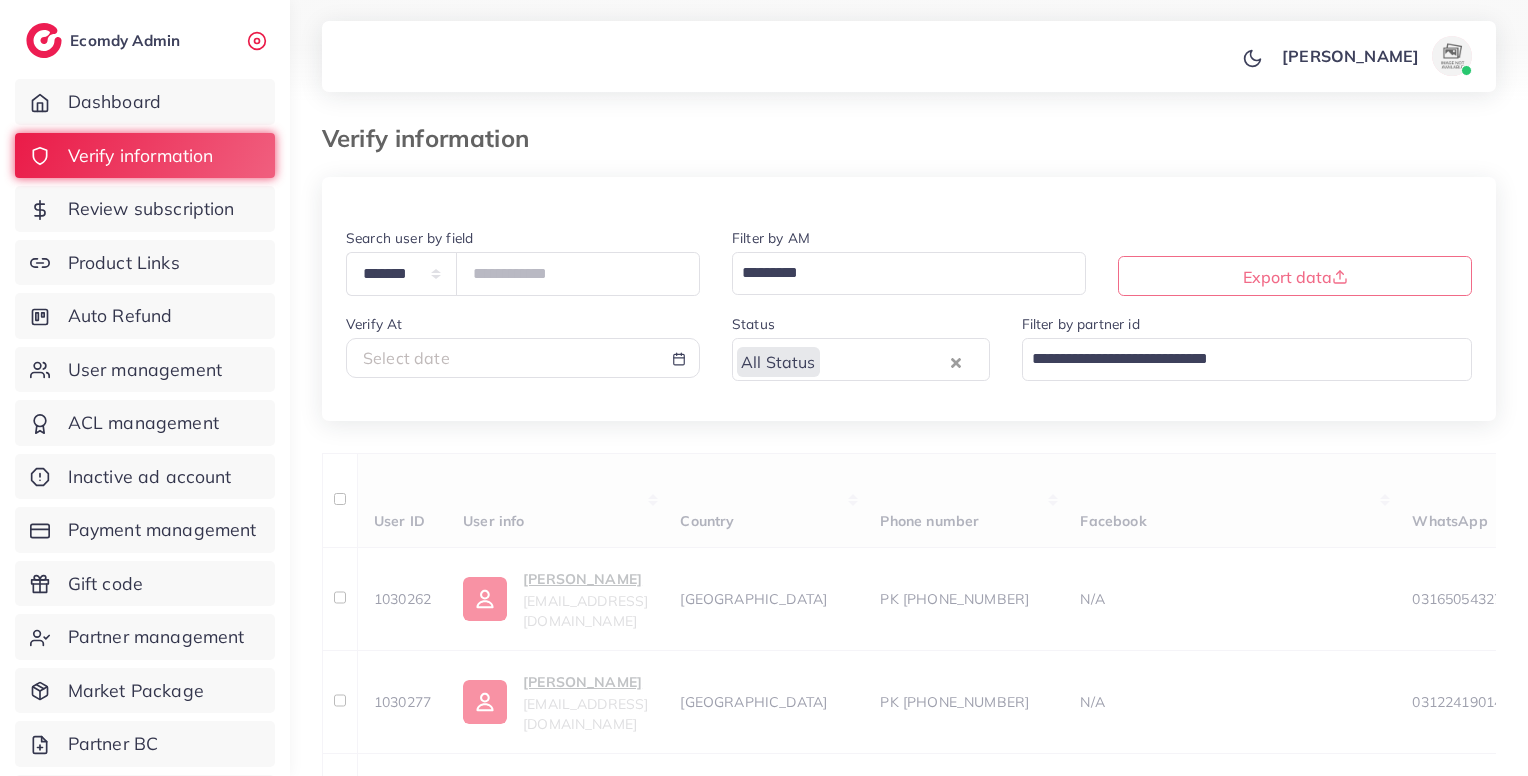 click on "Select date" at bounding box center [523, 358] 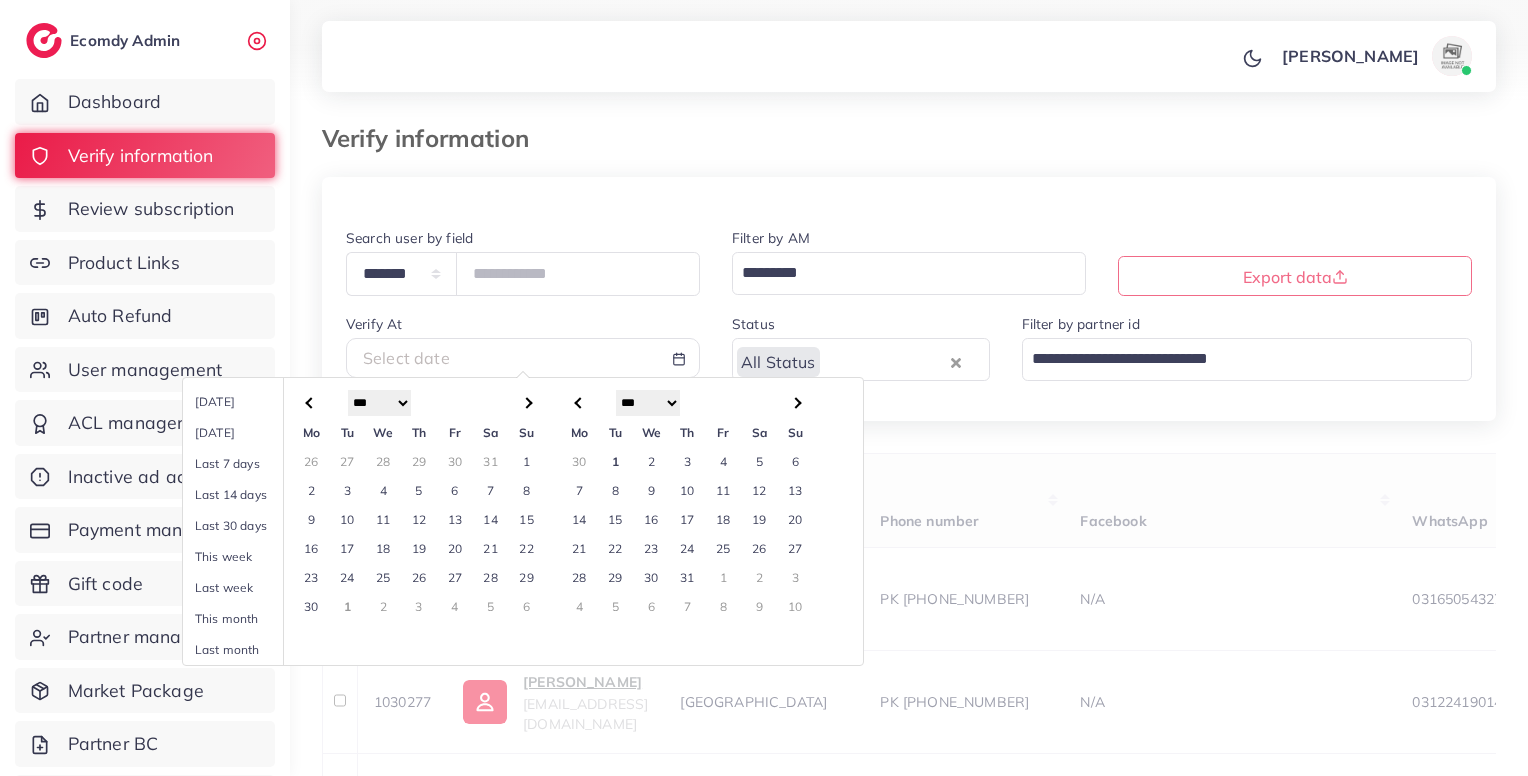 click on "User ID User info Country Phone number Facebook WhatsApp Telegram Product Url Screenshots Current plan Belong to partner Create At Status Reason reject Review by Verify At Belong to AM Actions            1030262   Muhammad Nihal  twistymart@gmail.com  Pakistan   PK +923165054327   N/A   03165054327   N/A   https://www.twistymart.store/products/motion-sensor-holder   Pakistan - reviewing   regular_1   N/A   01/07/2025, 16:41:41   reviewing   N/A  N/A 01/07/2025, 16:41:41   N/A  Approve Reject Assign to AM      1030277   Ali Usman  creswinofficial@gmail.com  Pakistan   PK +923122419014   N/A   03122419014   N/A   https://opulenix.site/products/samsung-galaxy-buds-3-pro-anc-40h-battery-premium-quality   Pakistan - reviewing   regular_1   N/A   01/07/2025, 16:48:42   reviewing   N/A  N/A 01/07/2025, 16:48:42   N/A  Approve Reject Assign to AM      1030268   Bemisal Hussain Aasman  khansky18@gmail.com  Pakistan   PK +923124089808   N/A   +923124089808   N/A   Pakistan - reviewing   N/A   regular_1" at bounding box center [909, 709] 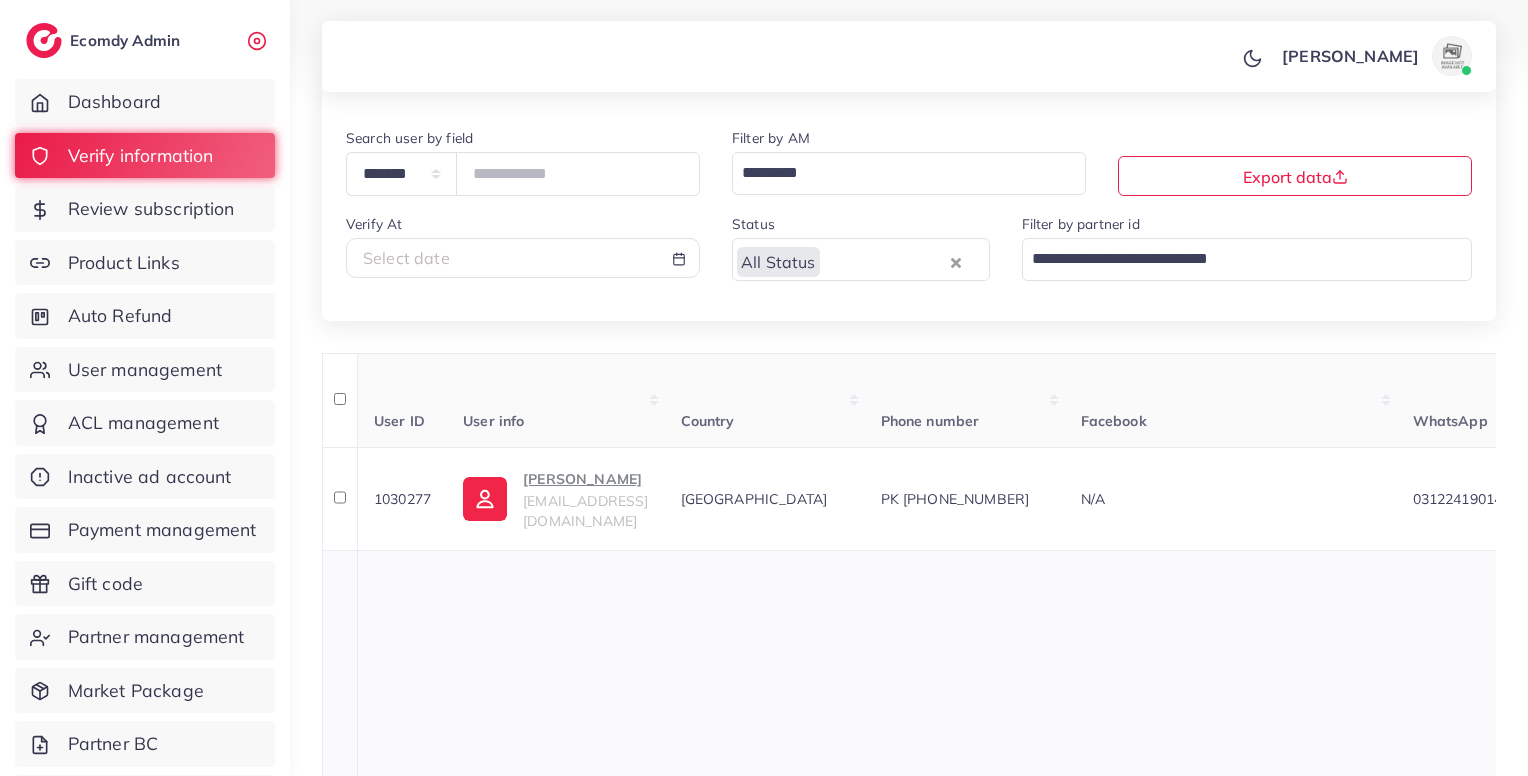scroll, scrollTop: 0, scrollLeft: 0, axis: both 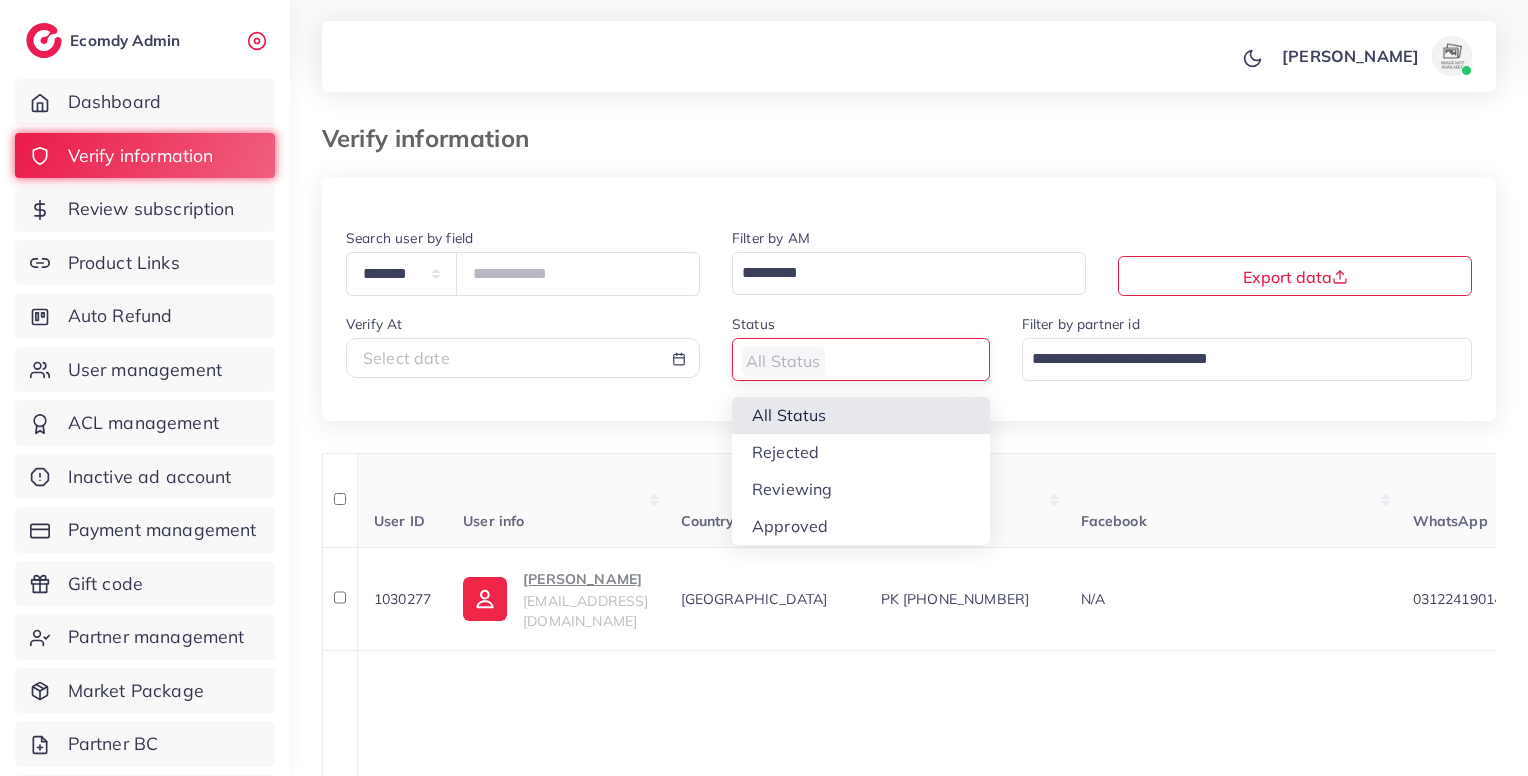 click on "All Status" at bounding box center [849, 359] 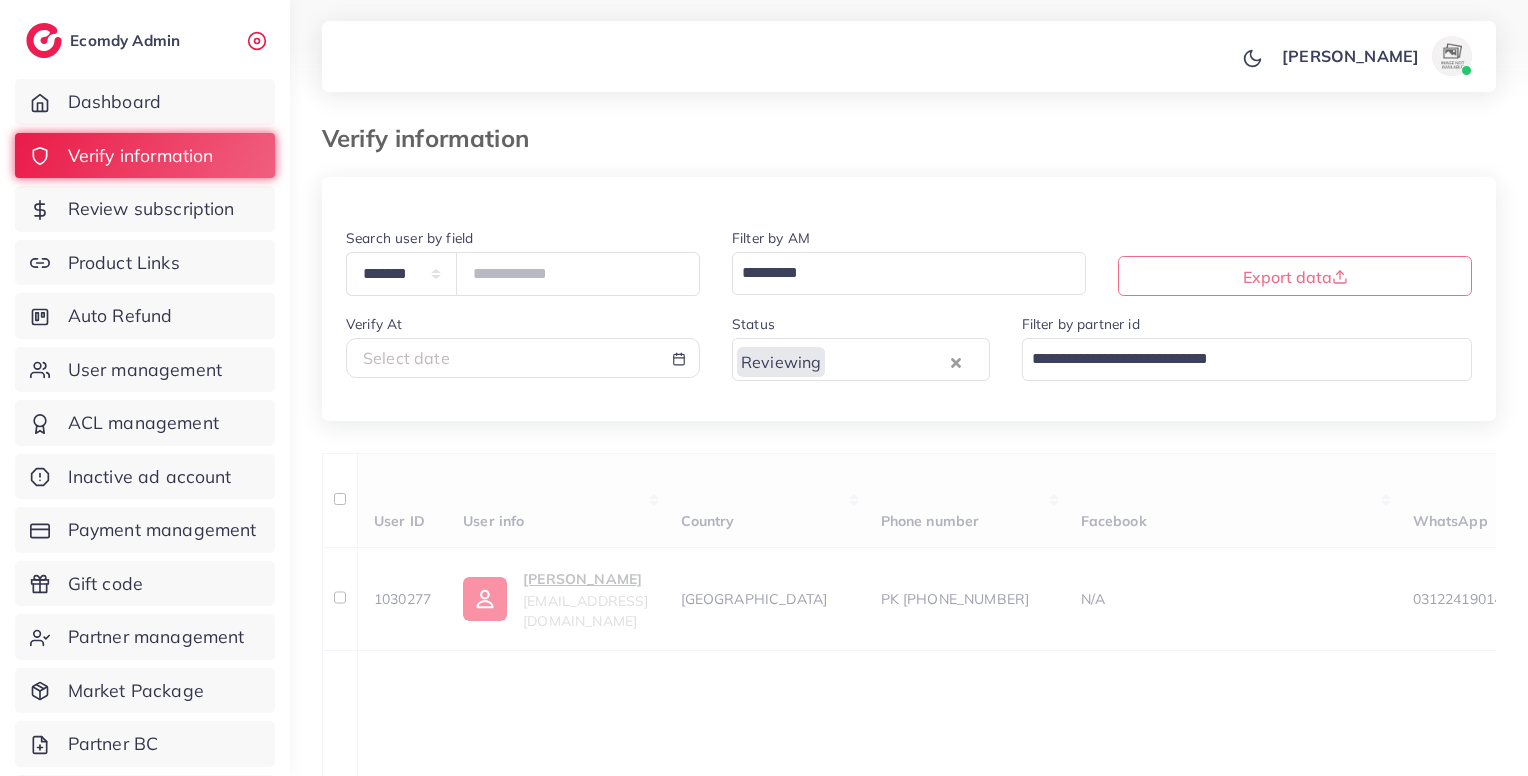 click on "**********" at bounding box center (909, 1543) 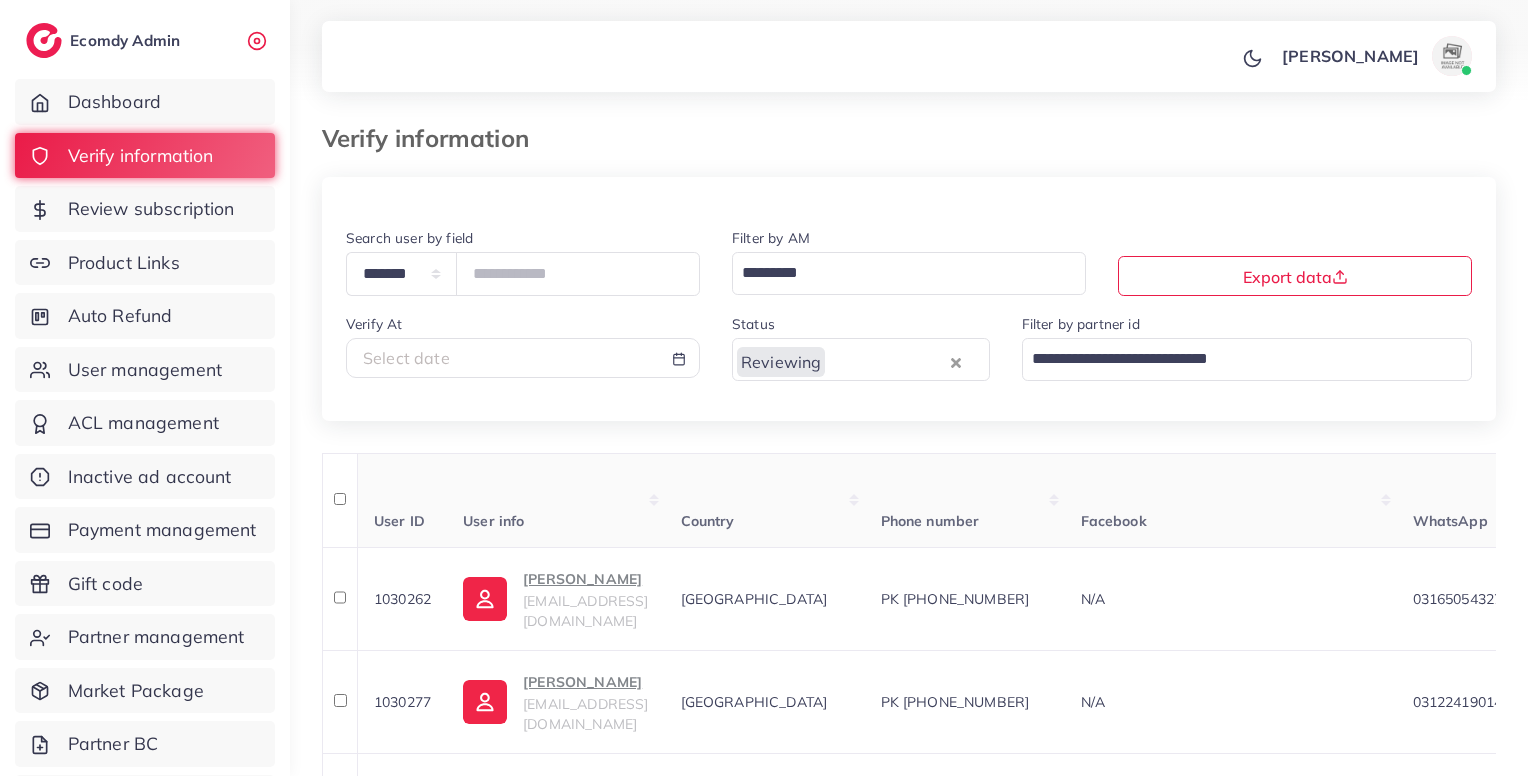 scroll, scrollTop: 284, scrollLeft: 0, axis: vertical 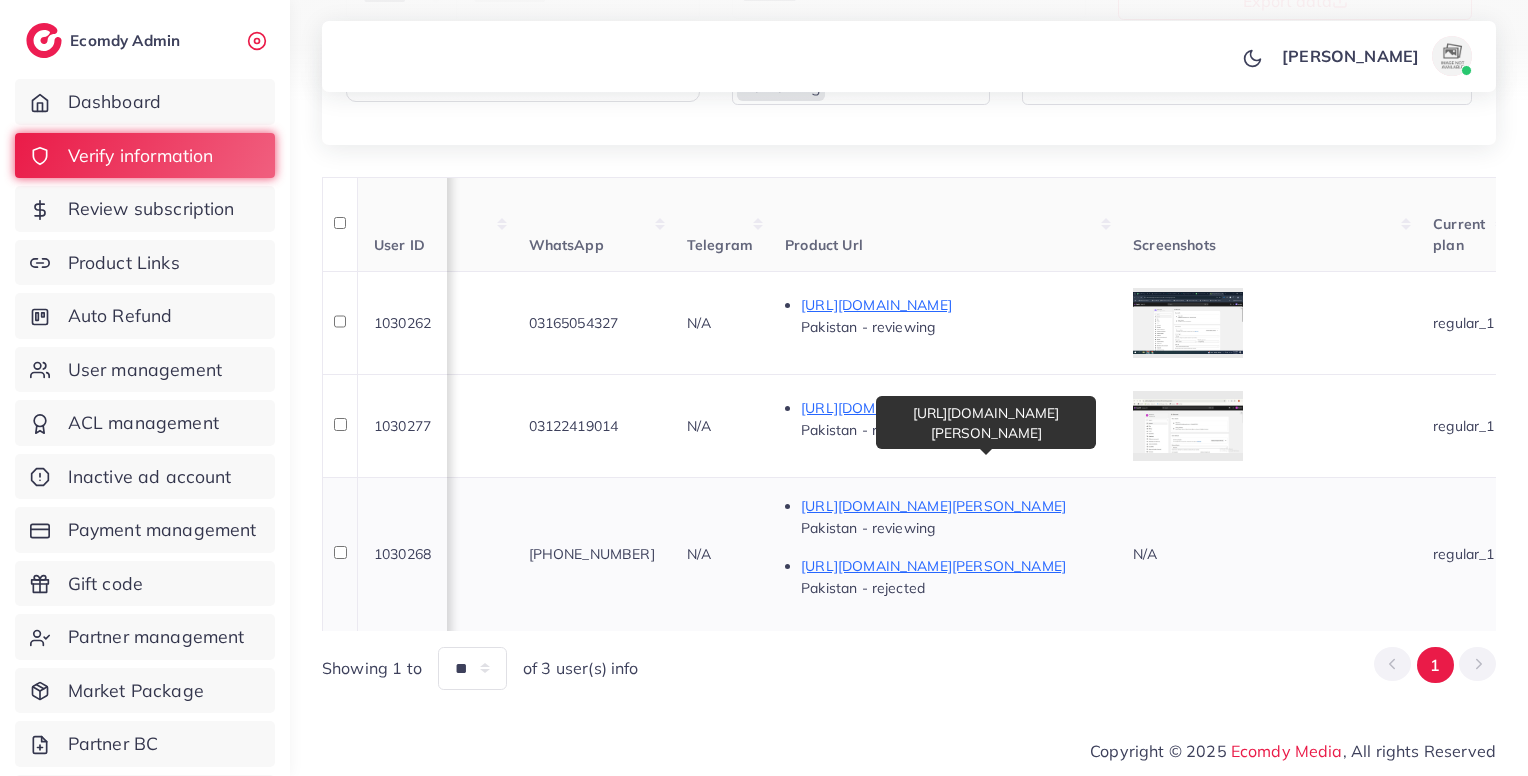 click on "[URL][DOMAIN_NAME][PERSON_NAME]" at bounding box center (951, 506) 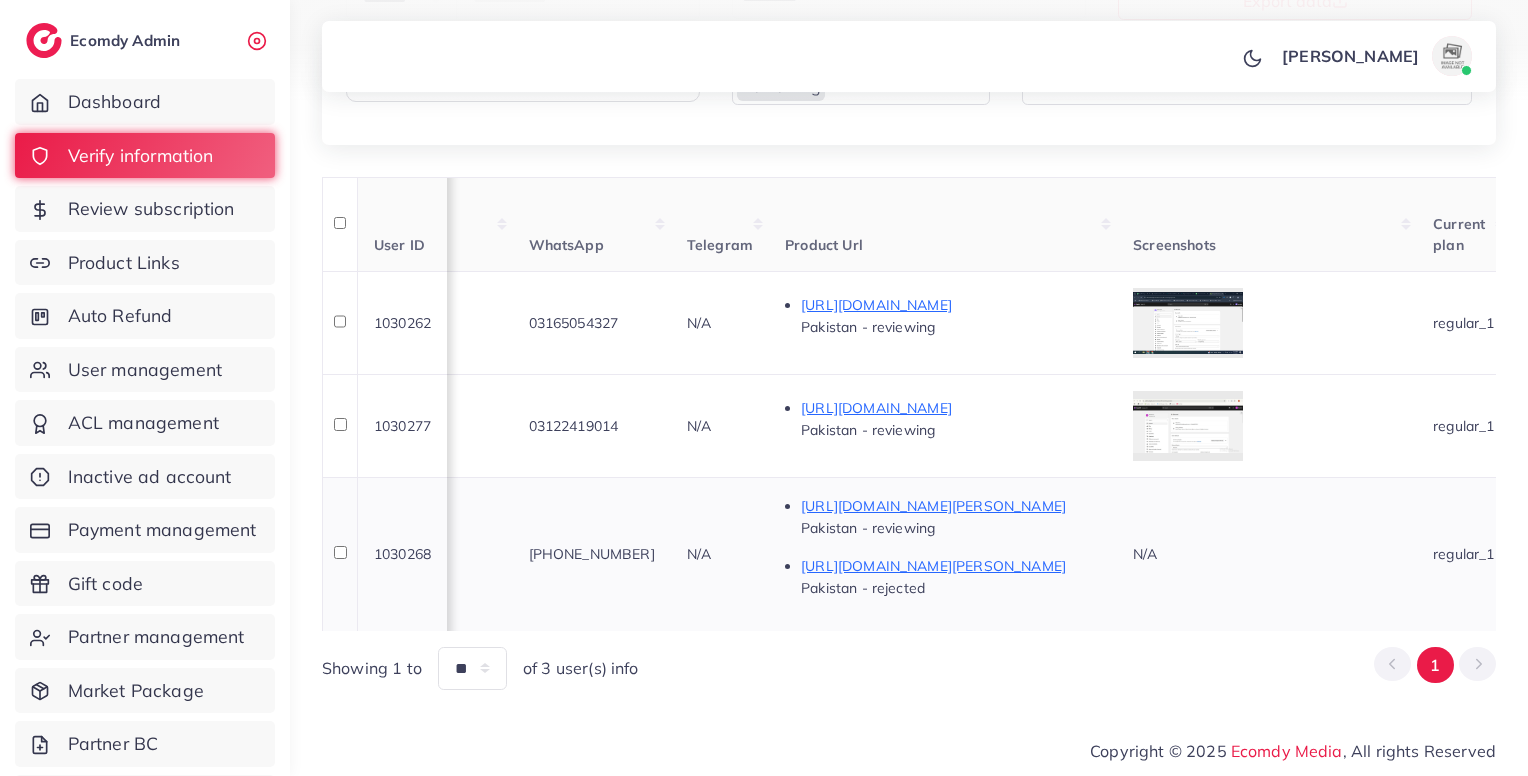 scroll, scrollTop: 0, scrollLeft: 0, axis: both 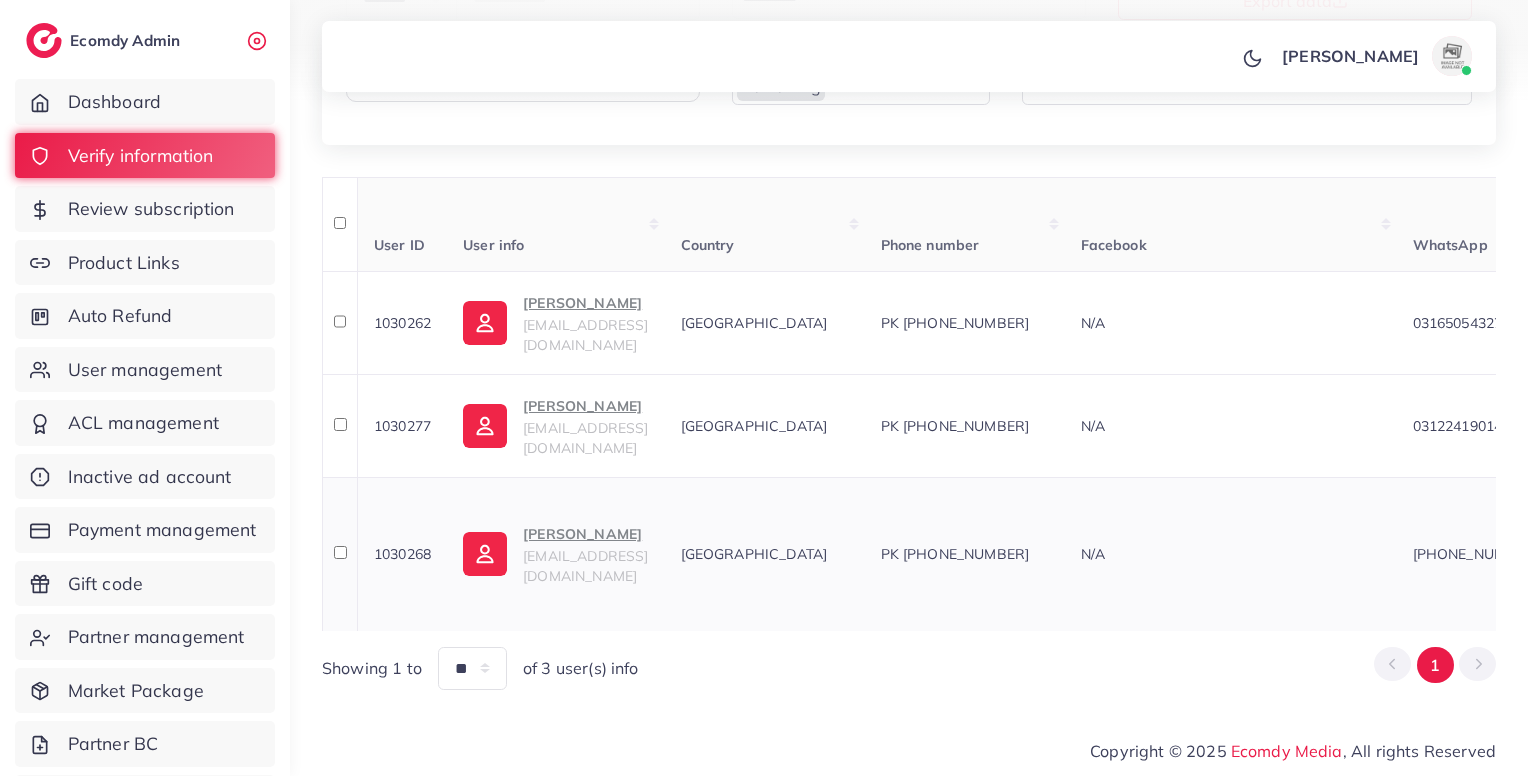 click on "Bemisal Hussain Aasman  khansky18@gmail.com" at bounding box center [555, 554] 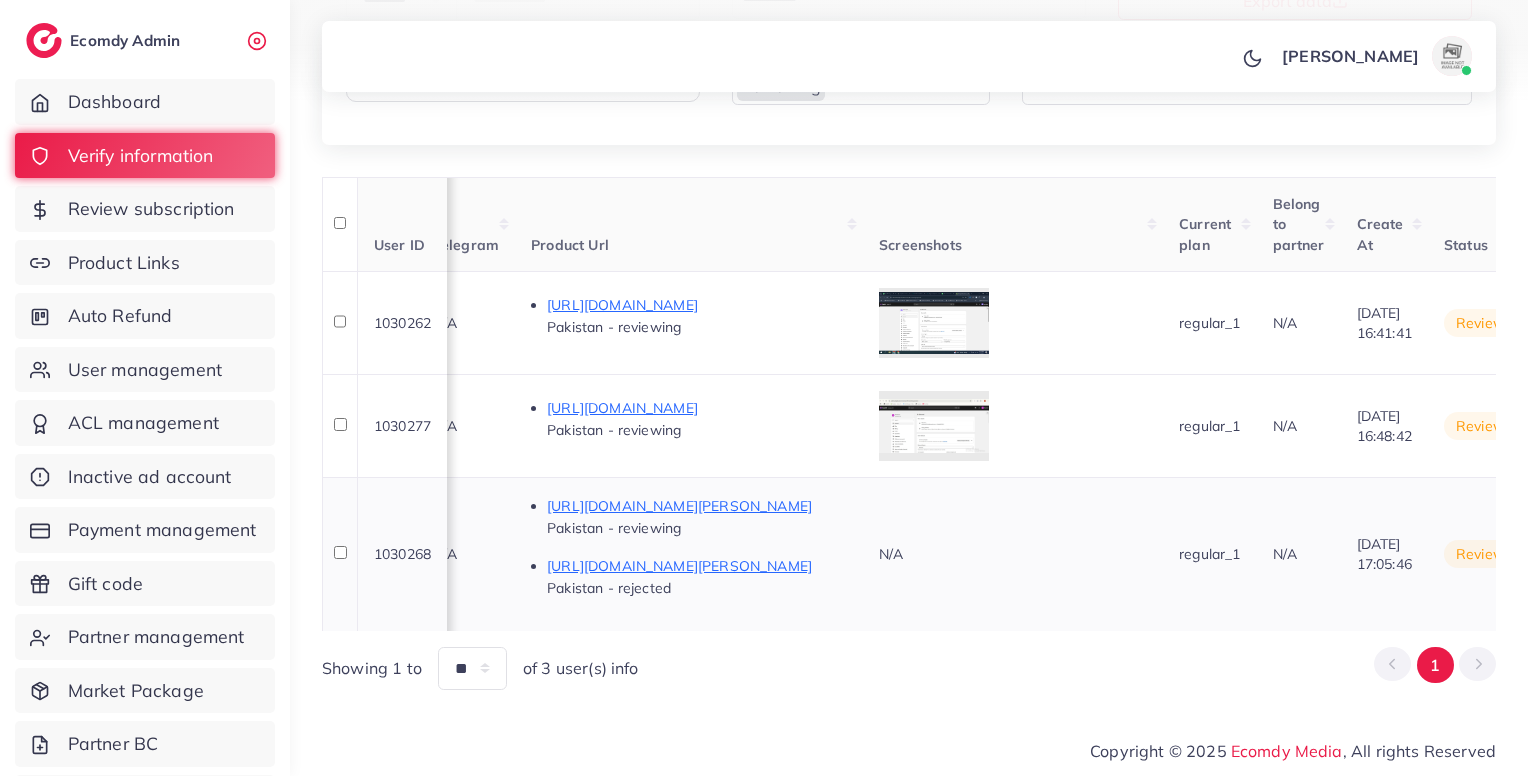 scroll, scrollTop: 0, scrollLeft: 1712, axis: horizontal 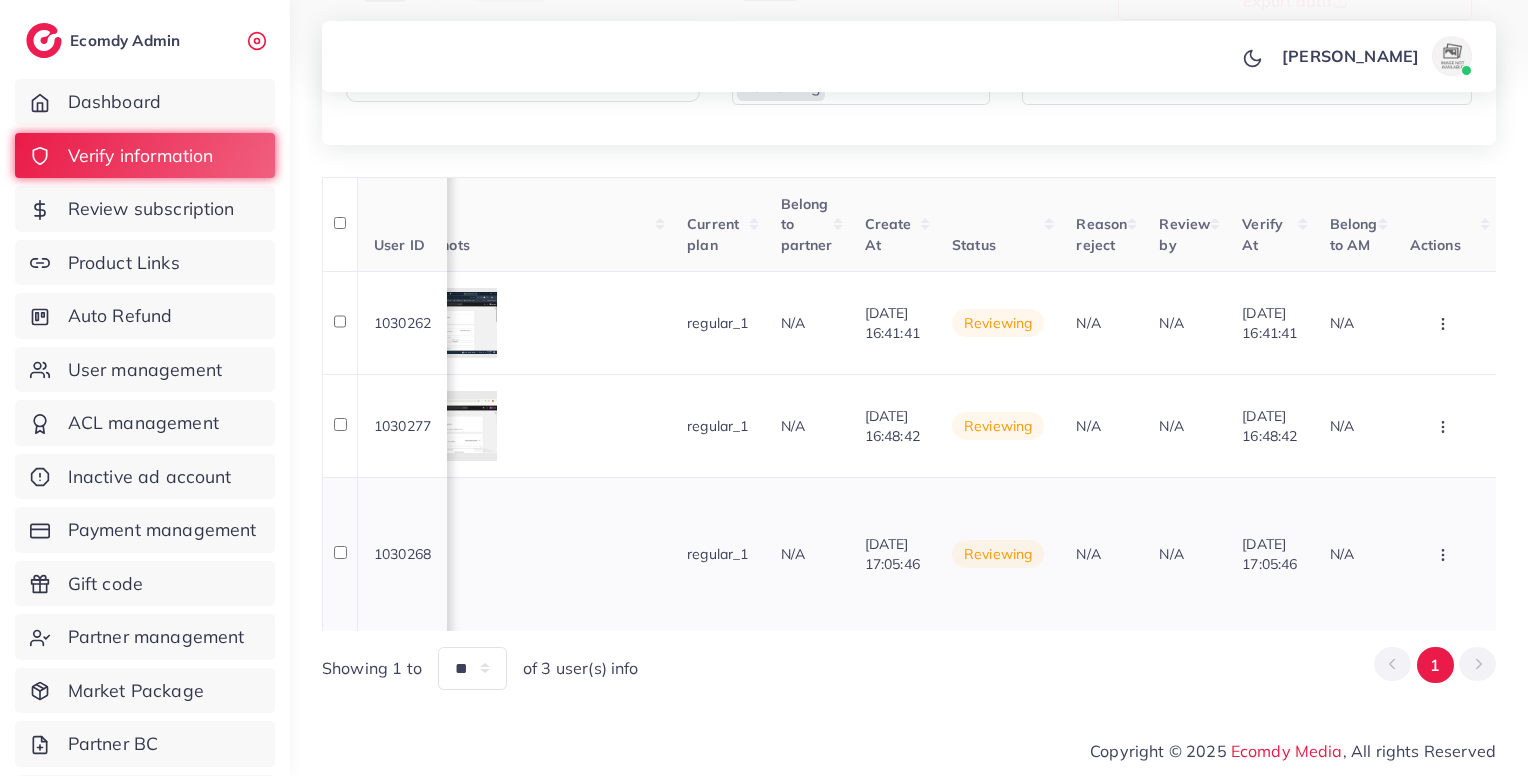 click at bounding box center [1445, 322] 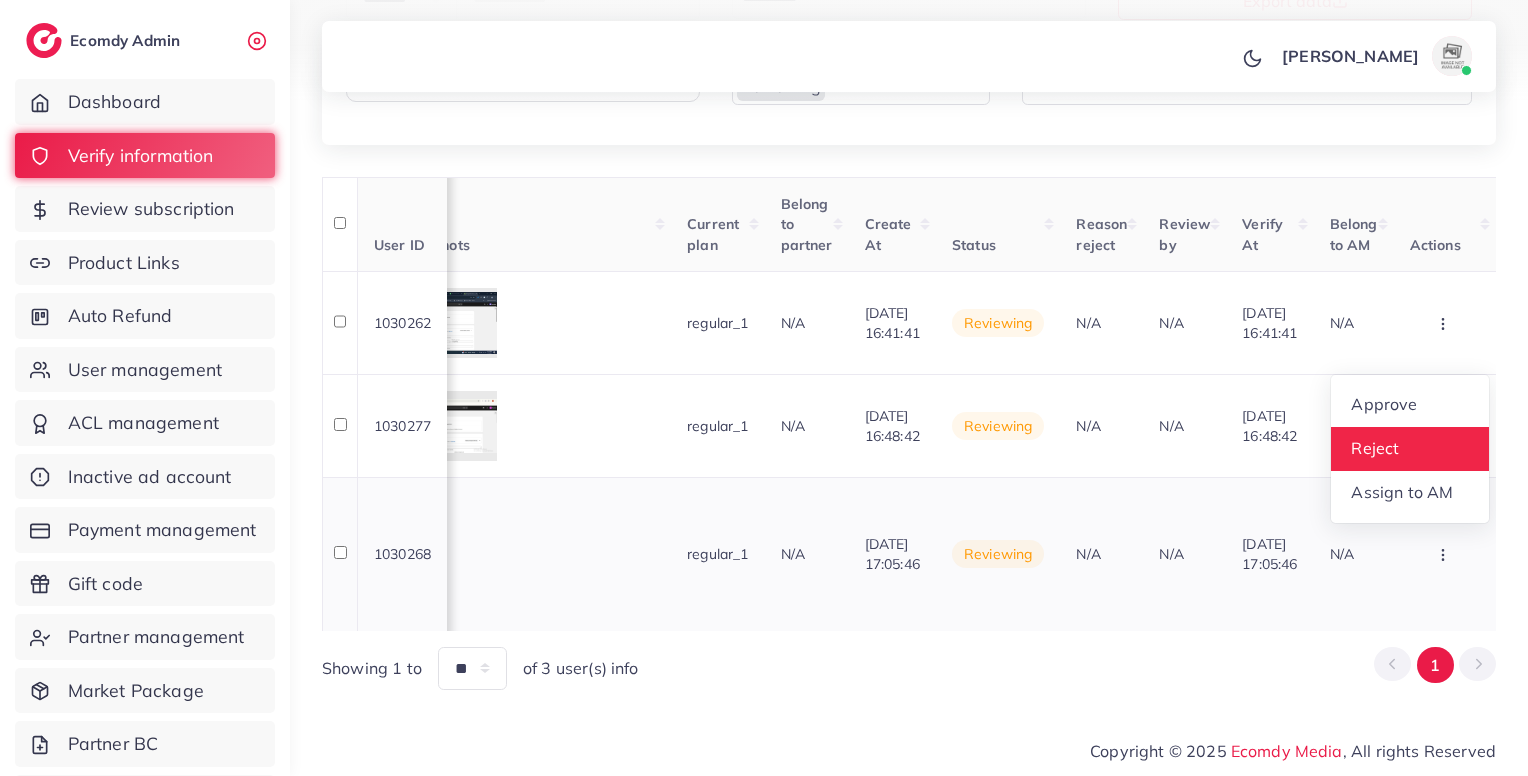 click on "Reject" at bounding box center (1375, 448) 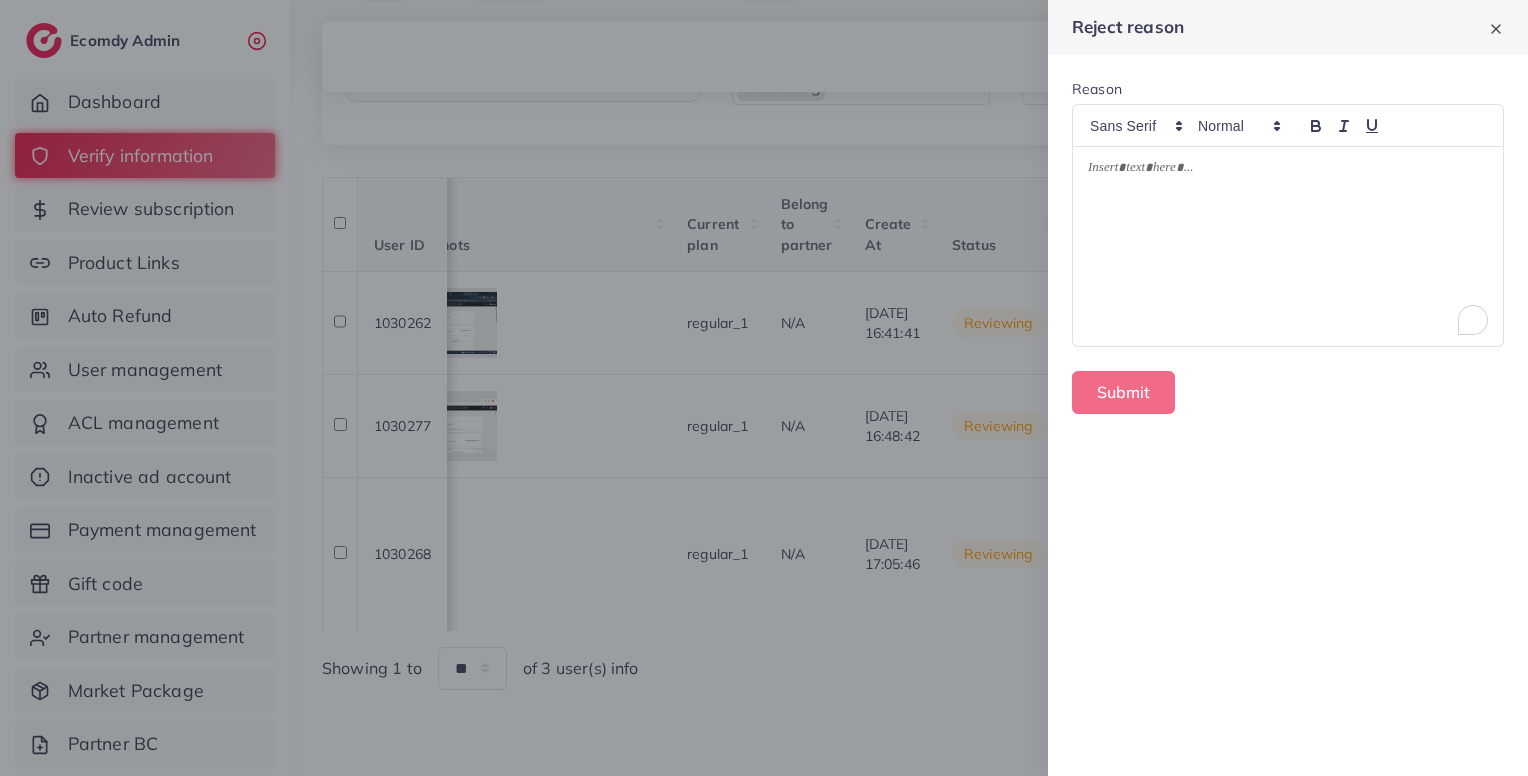 click at bounding box center [1288, 247] 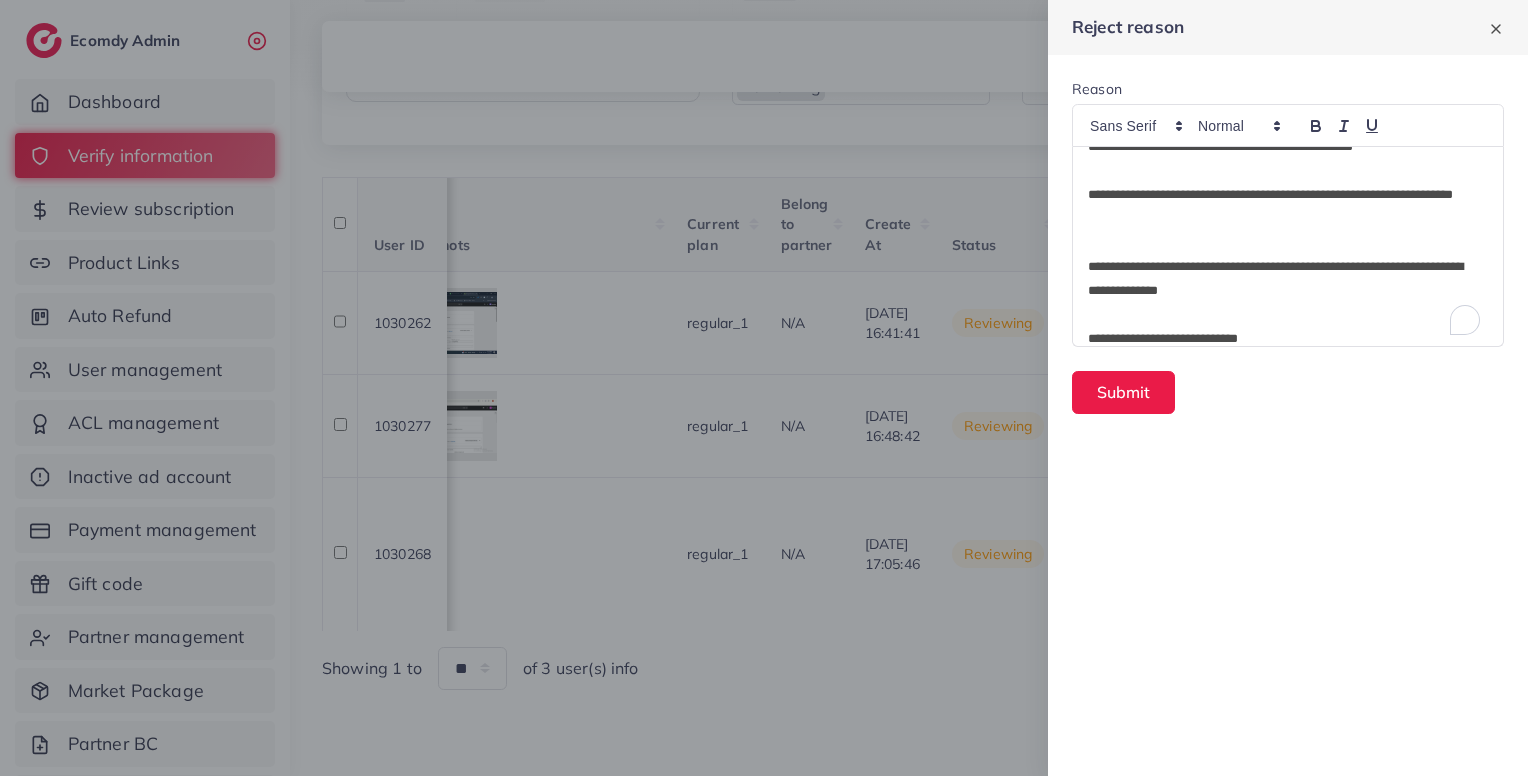 scroll, scrollTop: 0, scrollLeft: 0, axis: both 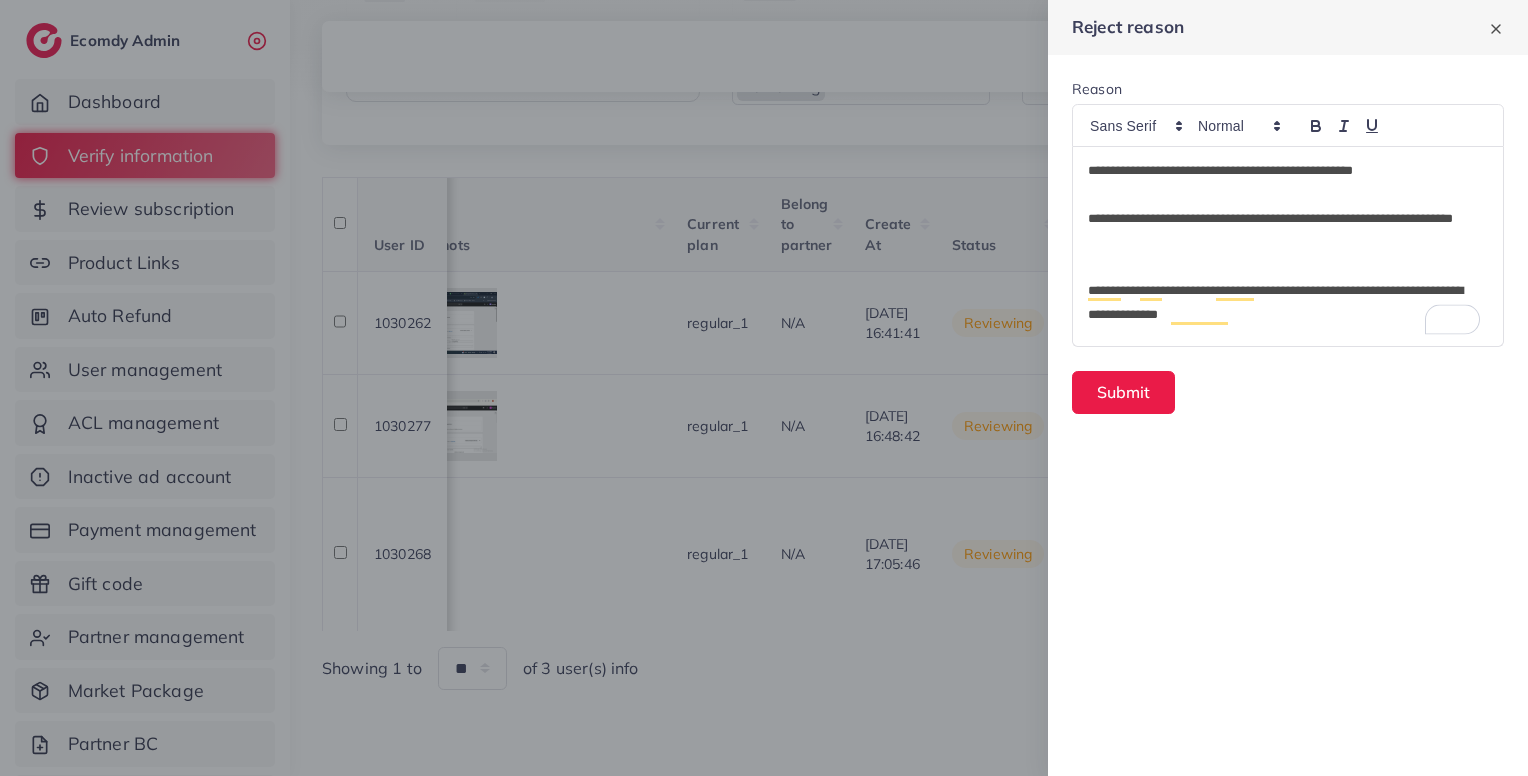 click at bounding box center [1288, 195] 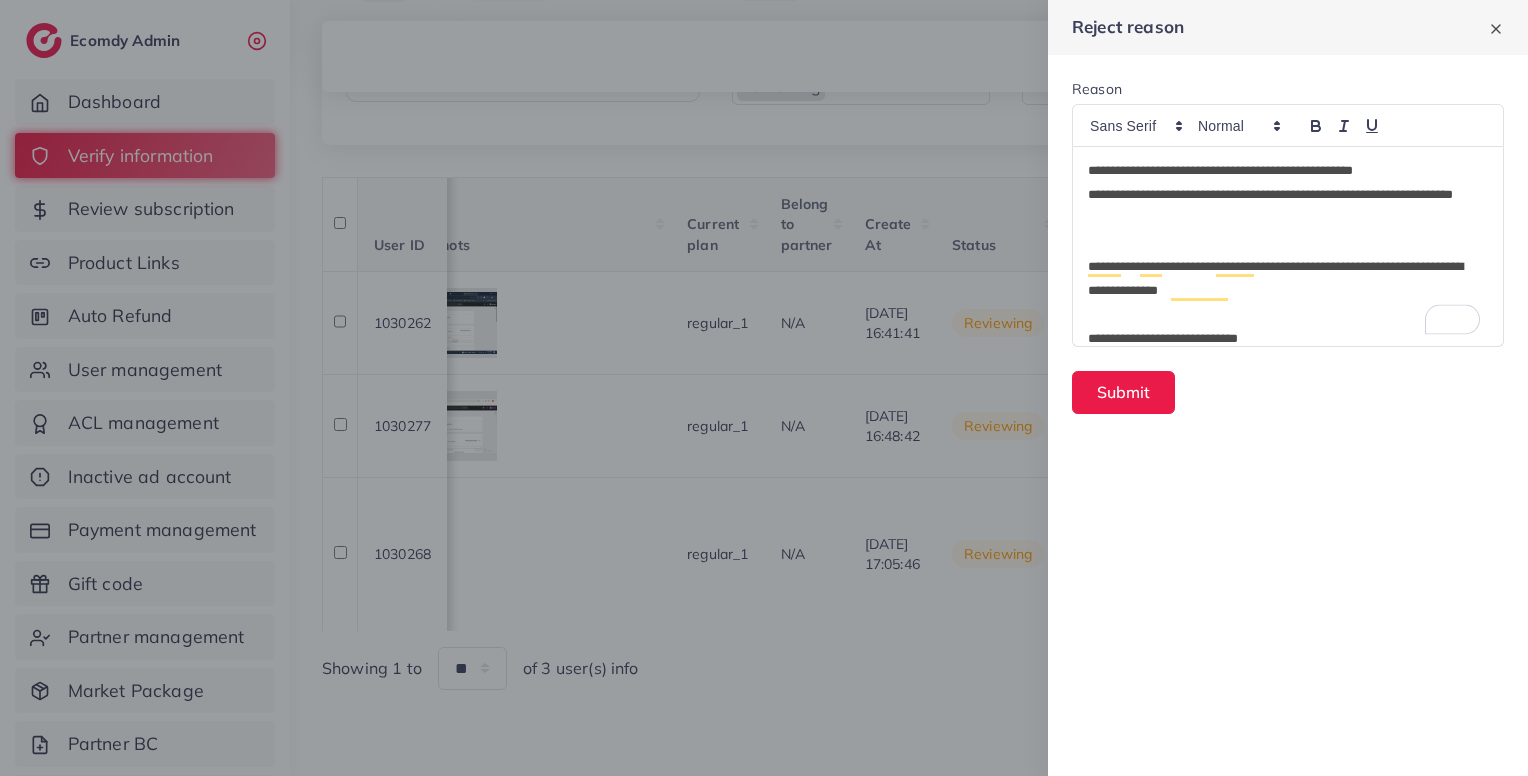 click at bounding box center (1288, 243) 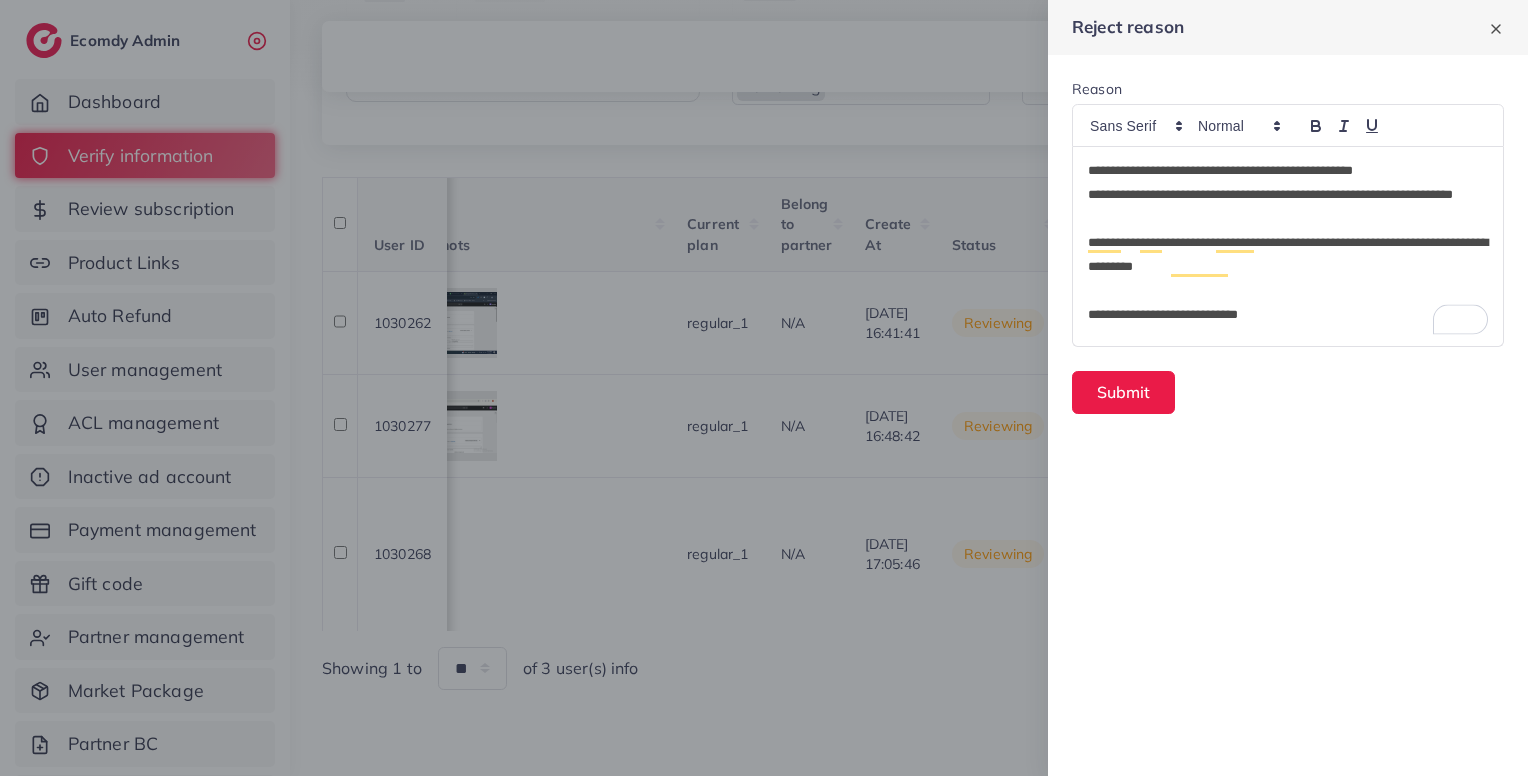 click at bounding box center (1288, 291) 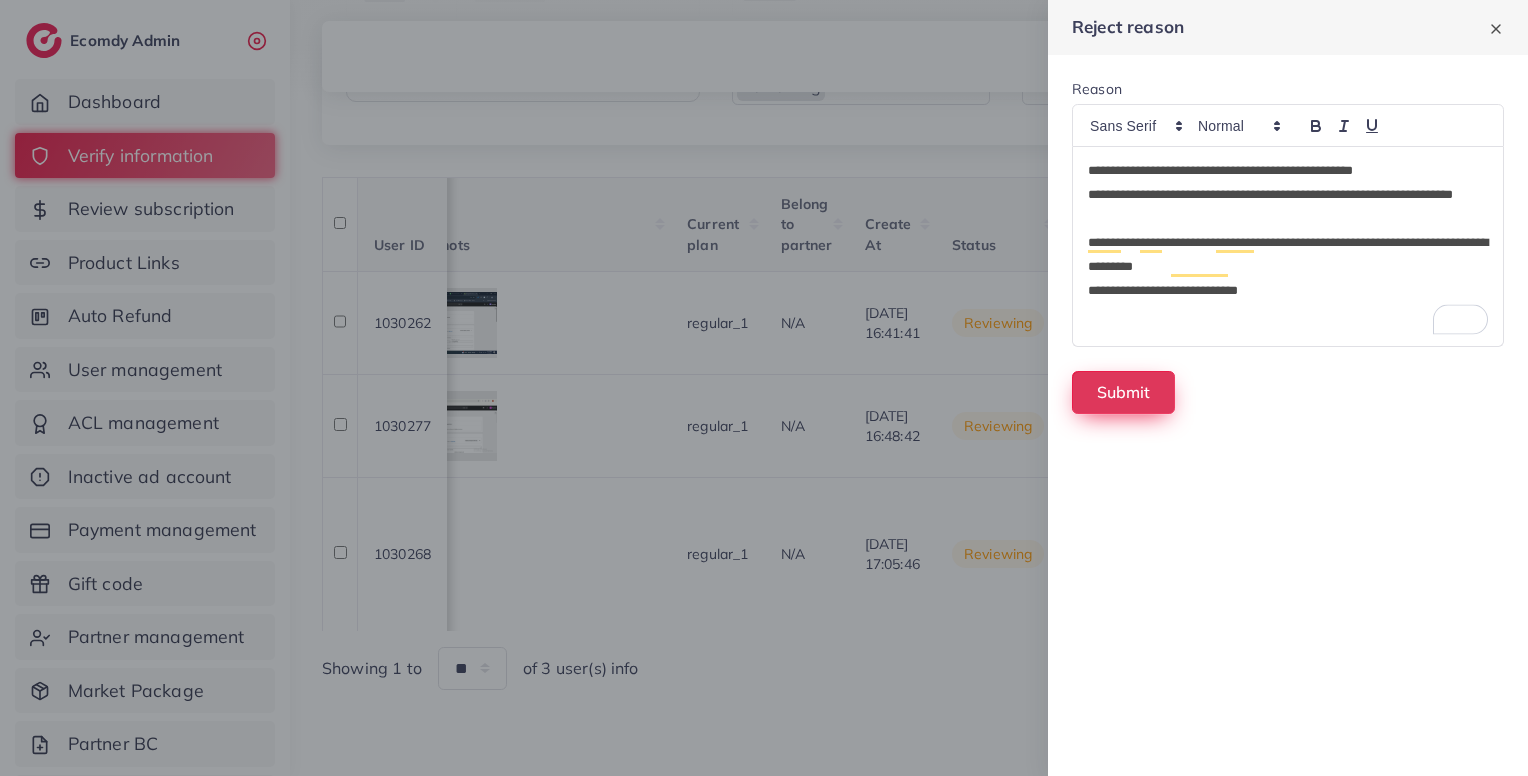 click on "Submit" at bounding box center [1123, 392] 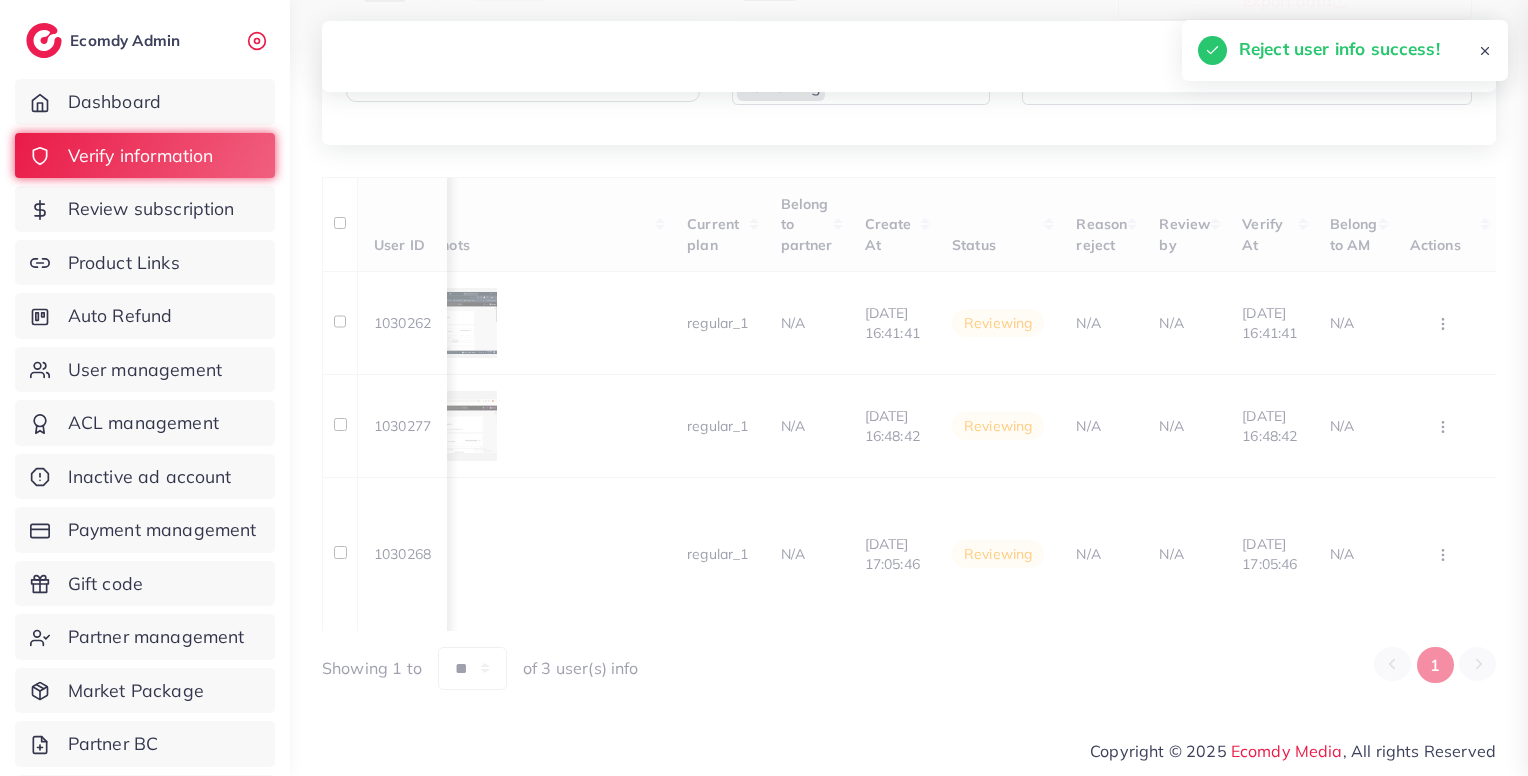 scroll, scrollTop: 132, scrollLeft: 0, axis: vertical 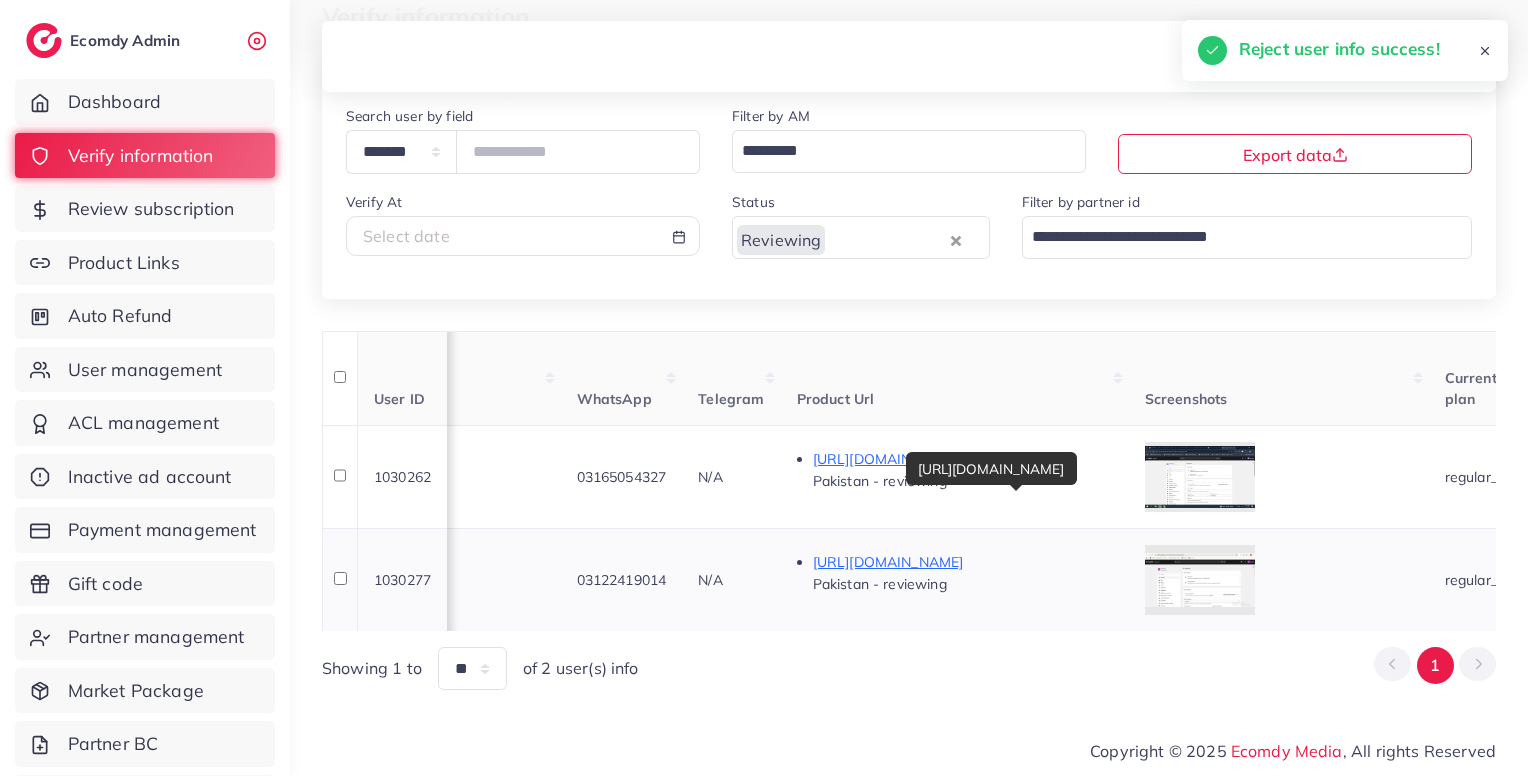 click on "https://opulenix.site/products/samsung-galaxy-buds-3-pro-anc-40h-battery-premium-quality" at bounding box center [963, 562] 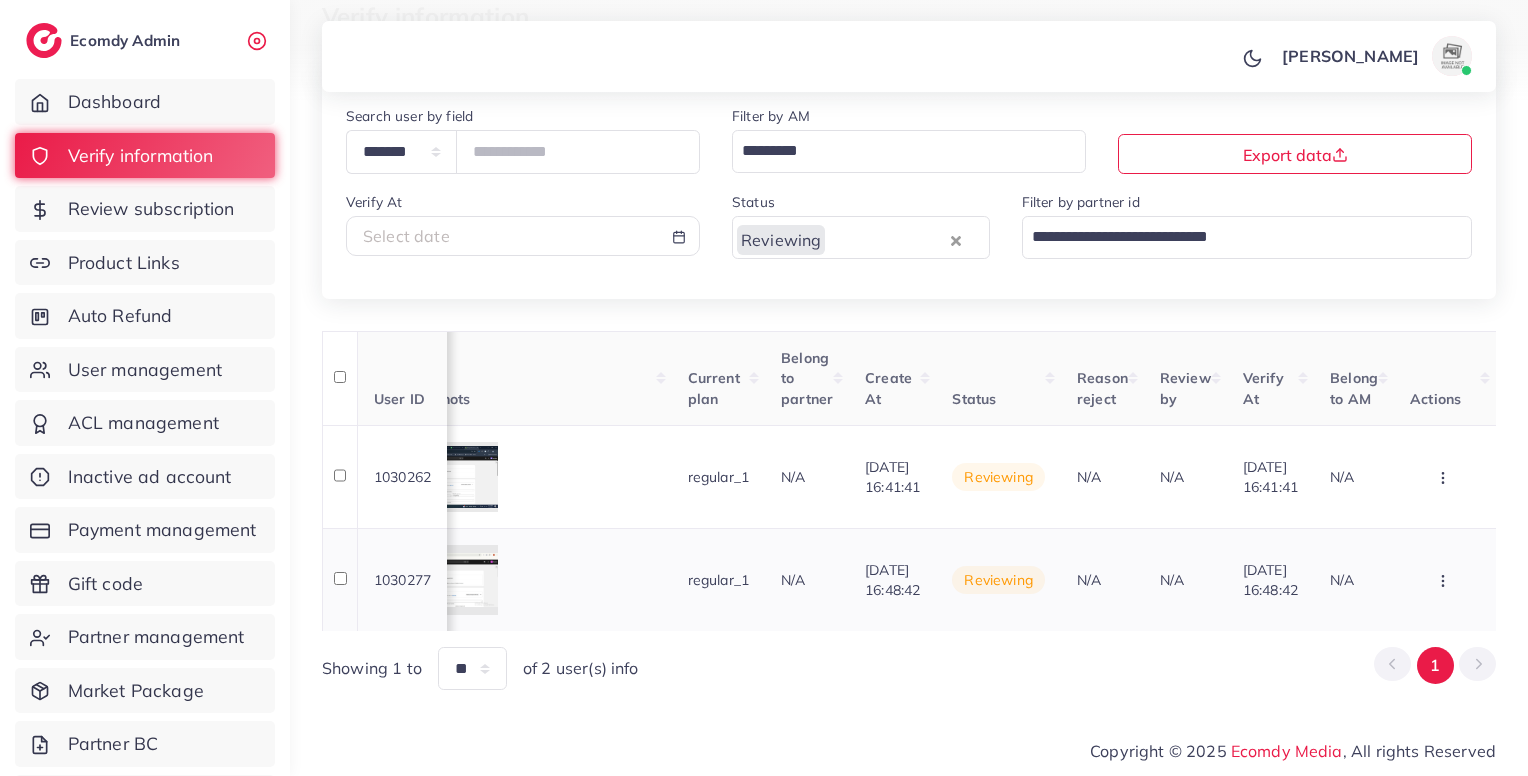 scroll, scrollTop: 0, scrollLeft: 1694, axis: horizontal 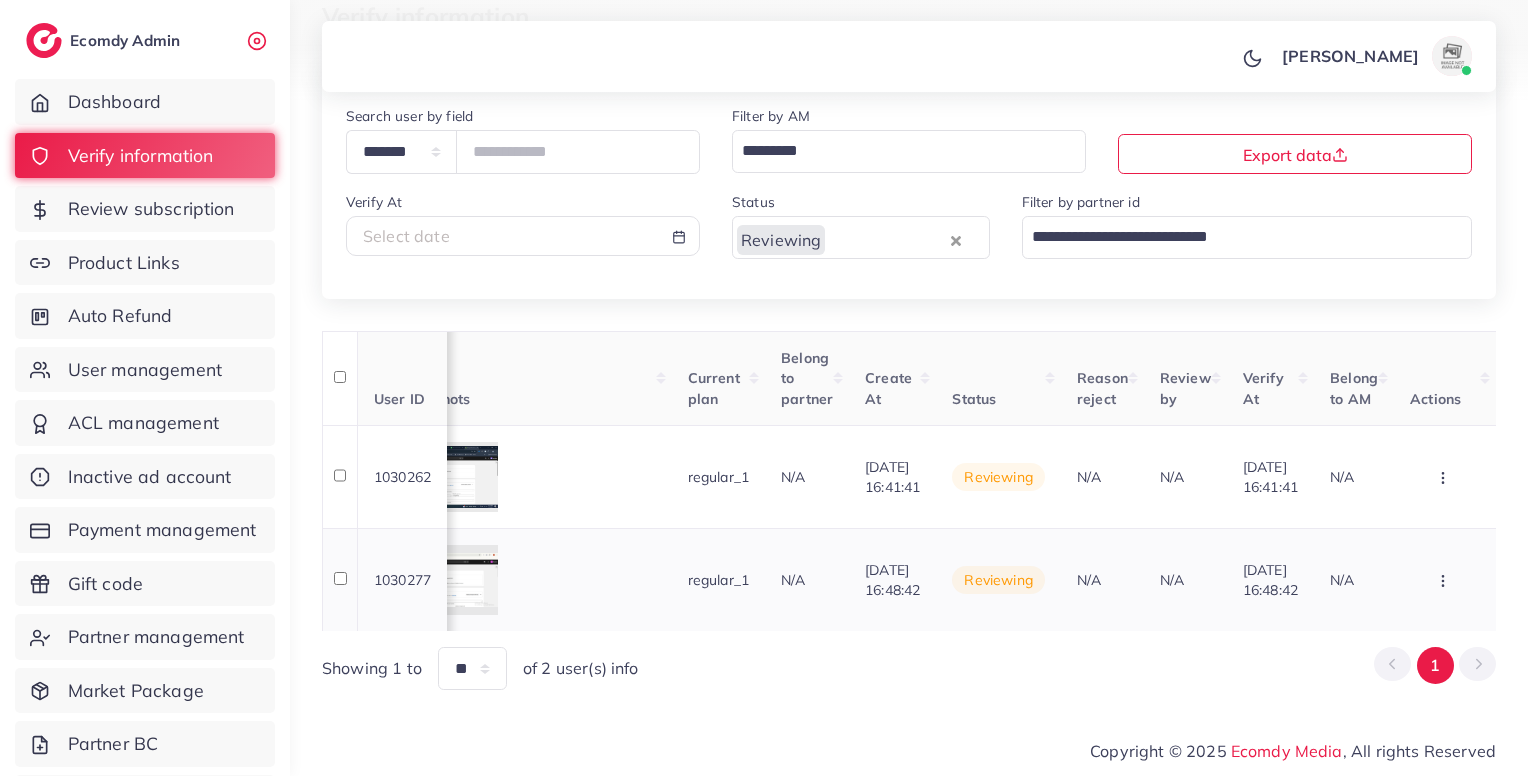 click 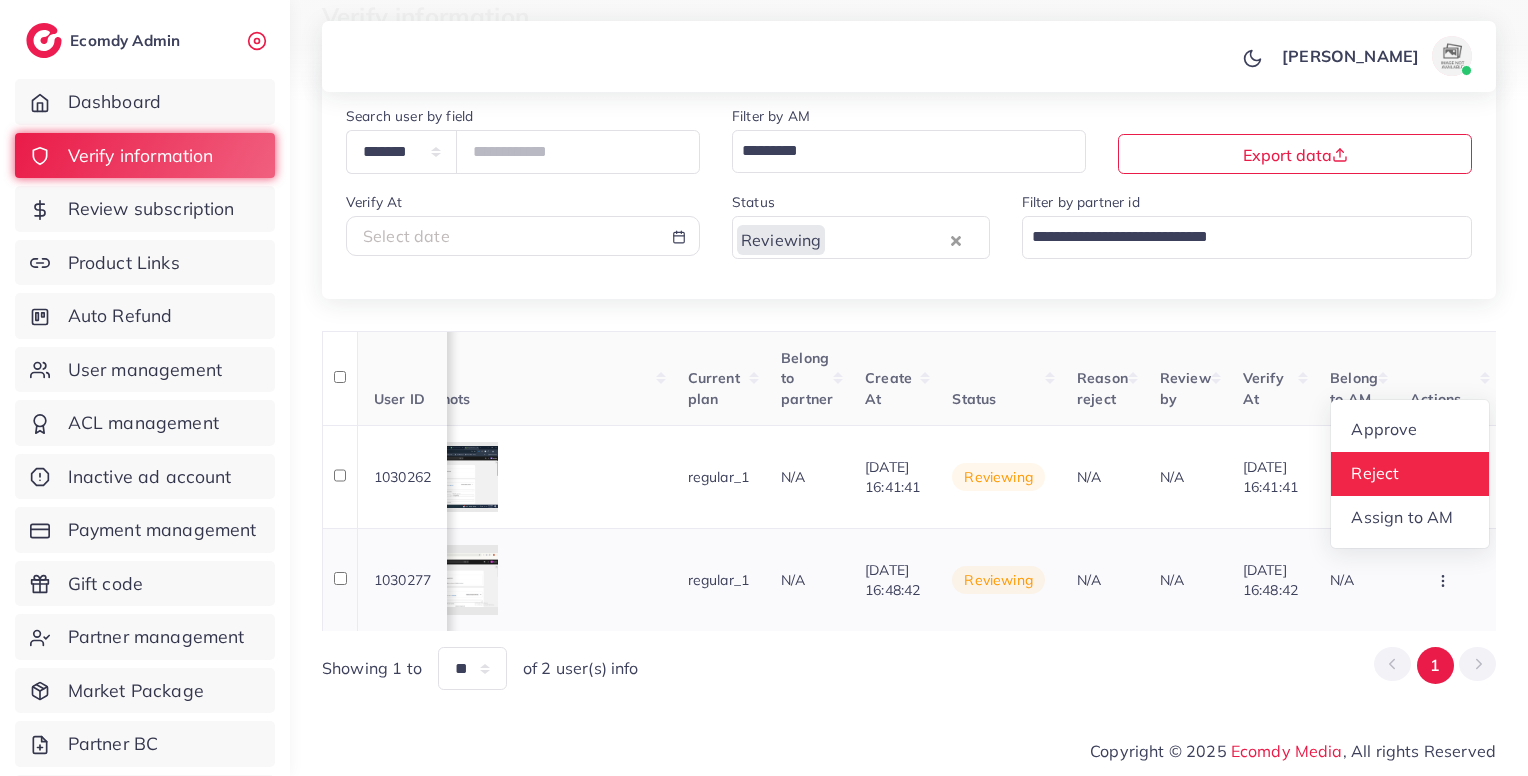 click on "Reject" at bounding box center (1376, 474) 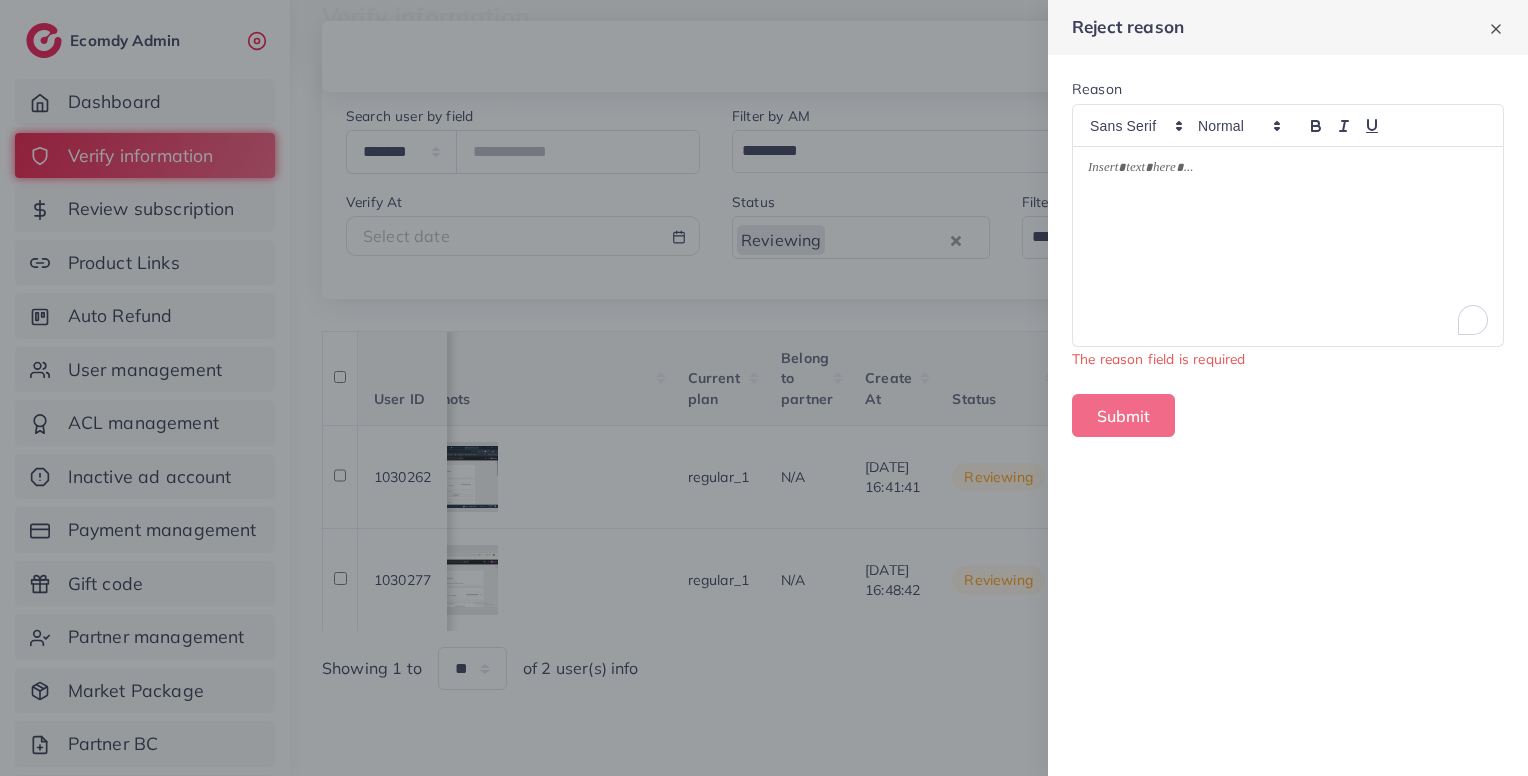click at bounding box center (1288, 247) 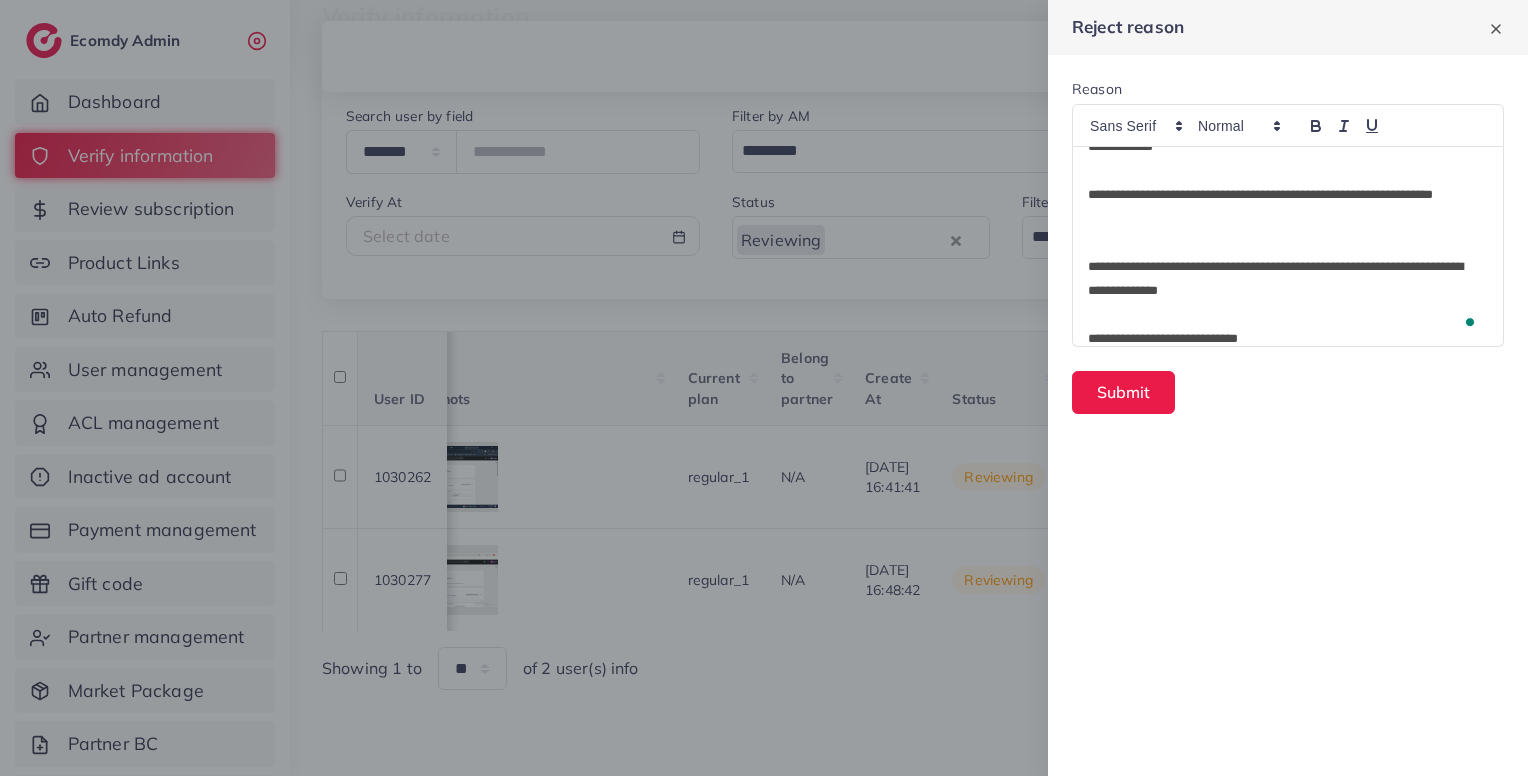 type 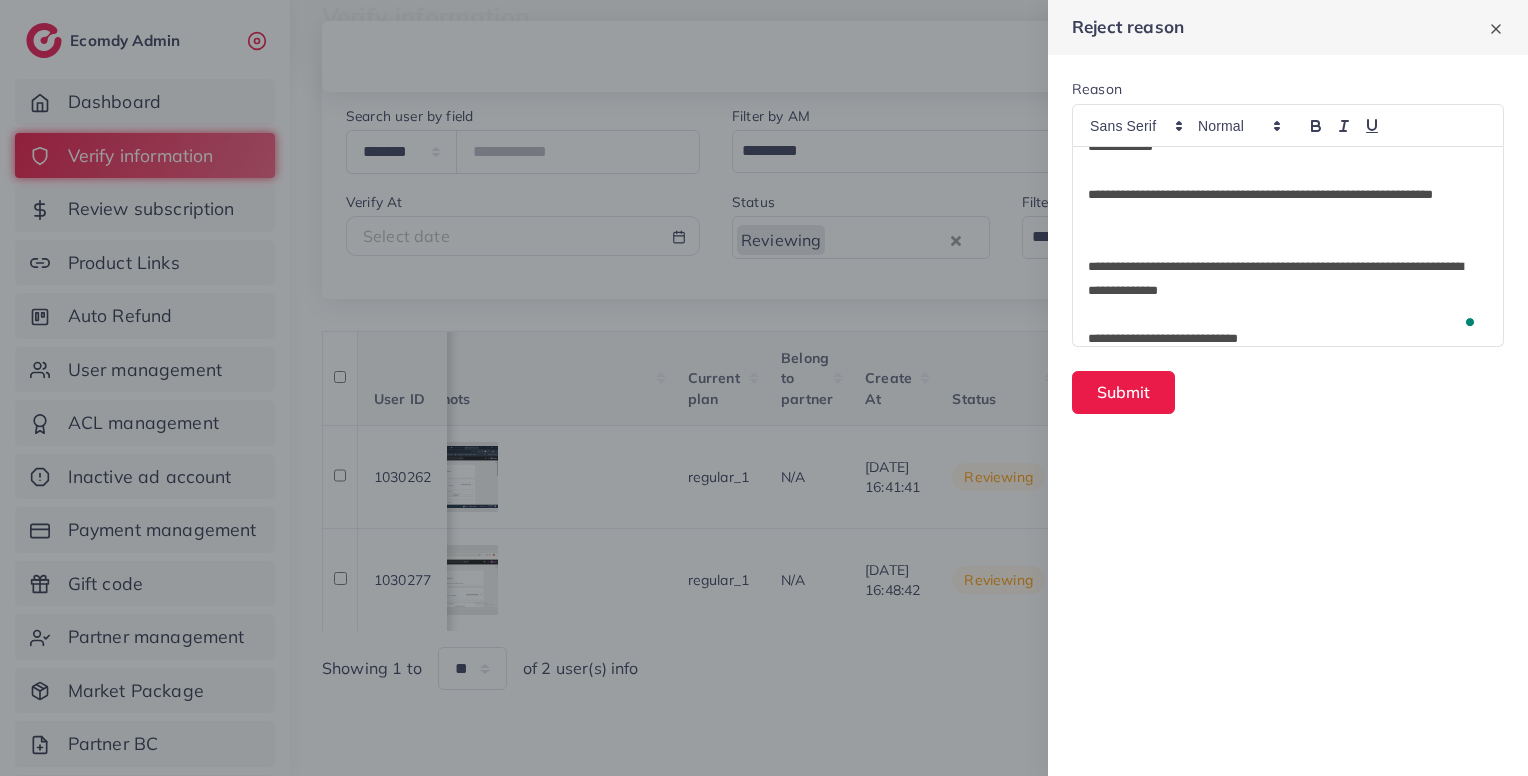 scroll, scrollTop: 0, scrollLeft: 0, axis: both 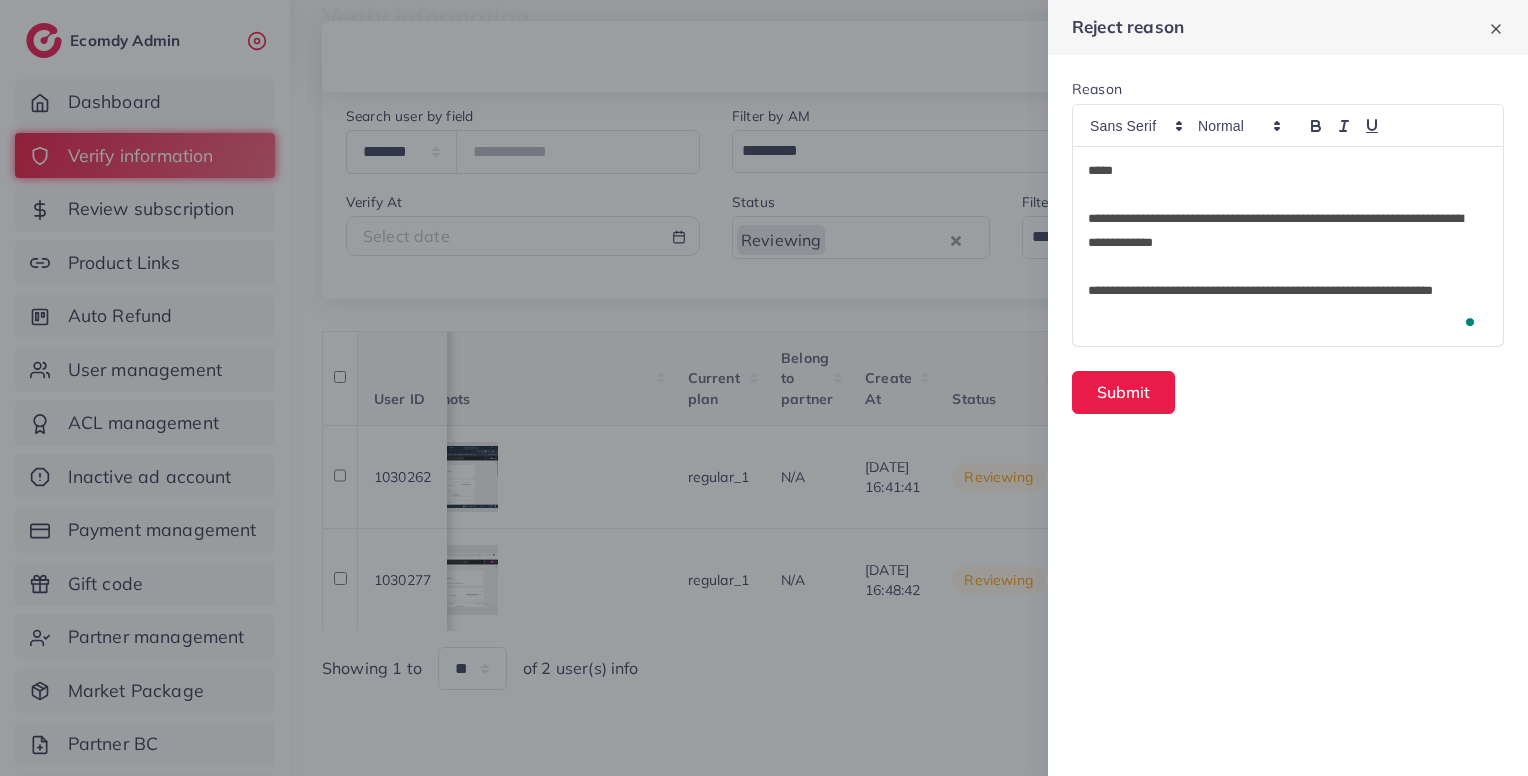 click at bounding box center (1288, 125) 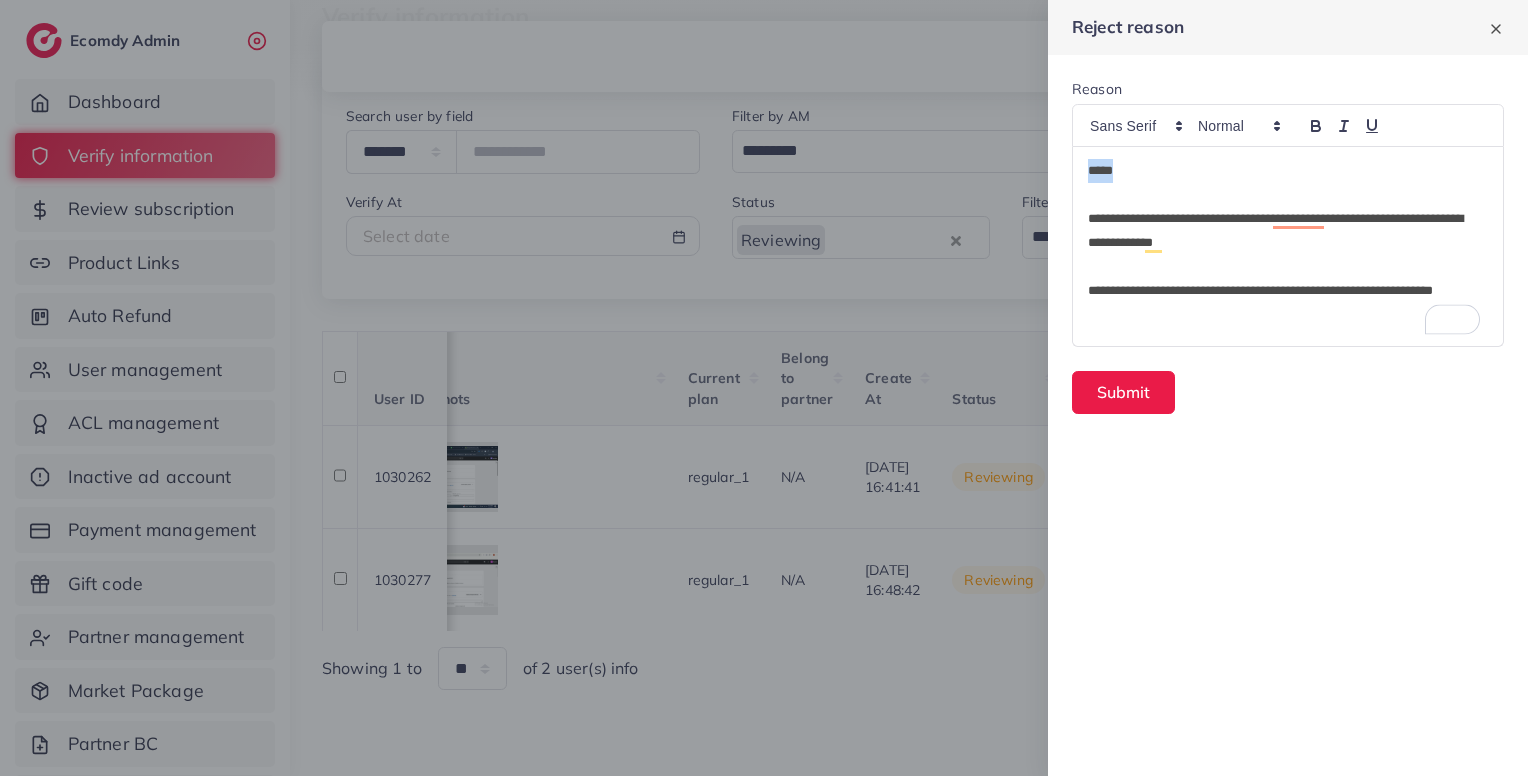 drag, startPoint x: 1131, startPoint y: 170, endPoint x: 1063, endPoint y: 144, distance: 72.8011 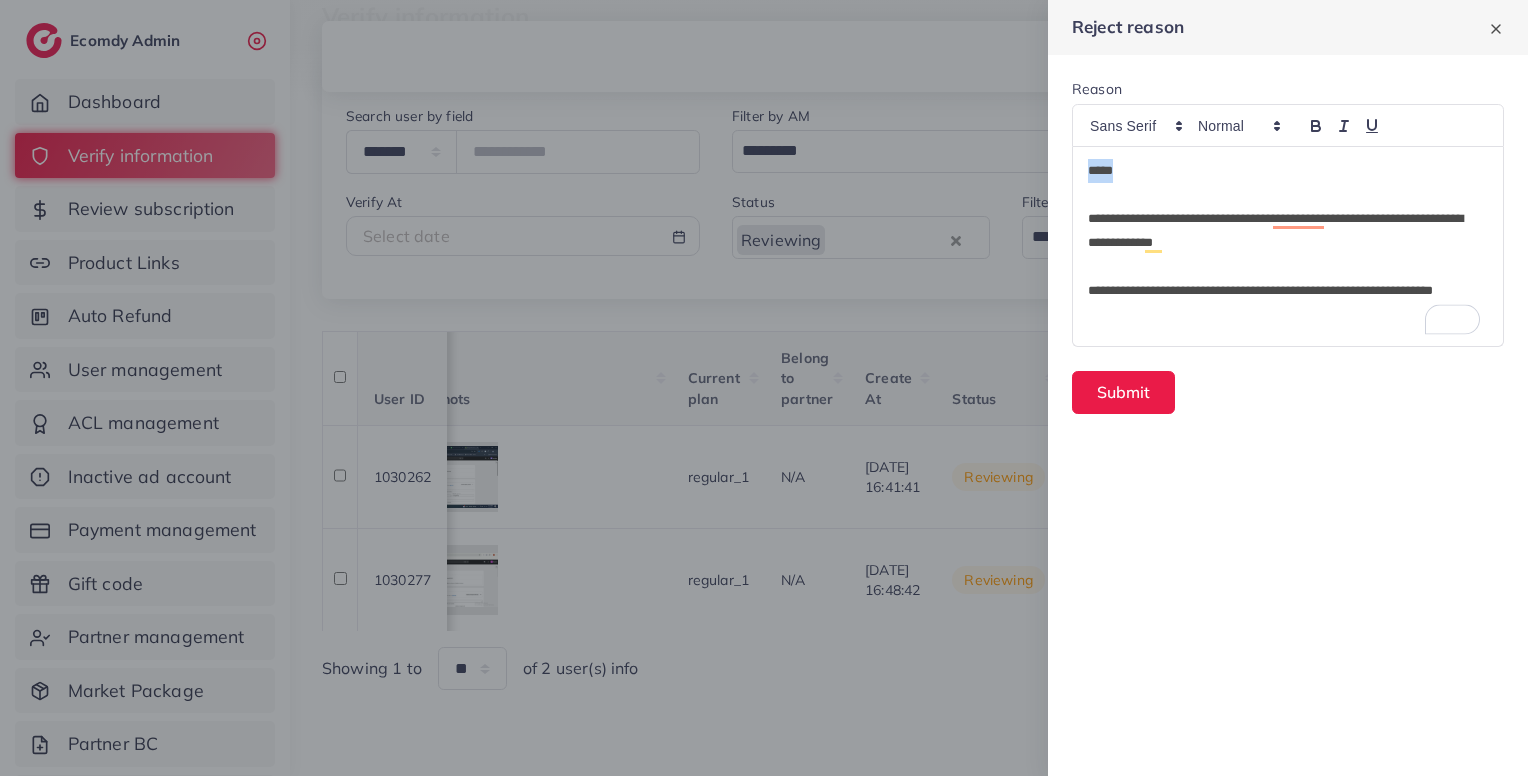 click on "**********" at bounding box center (1288, 246) 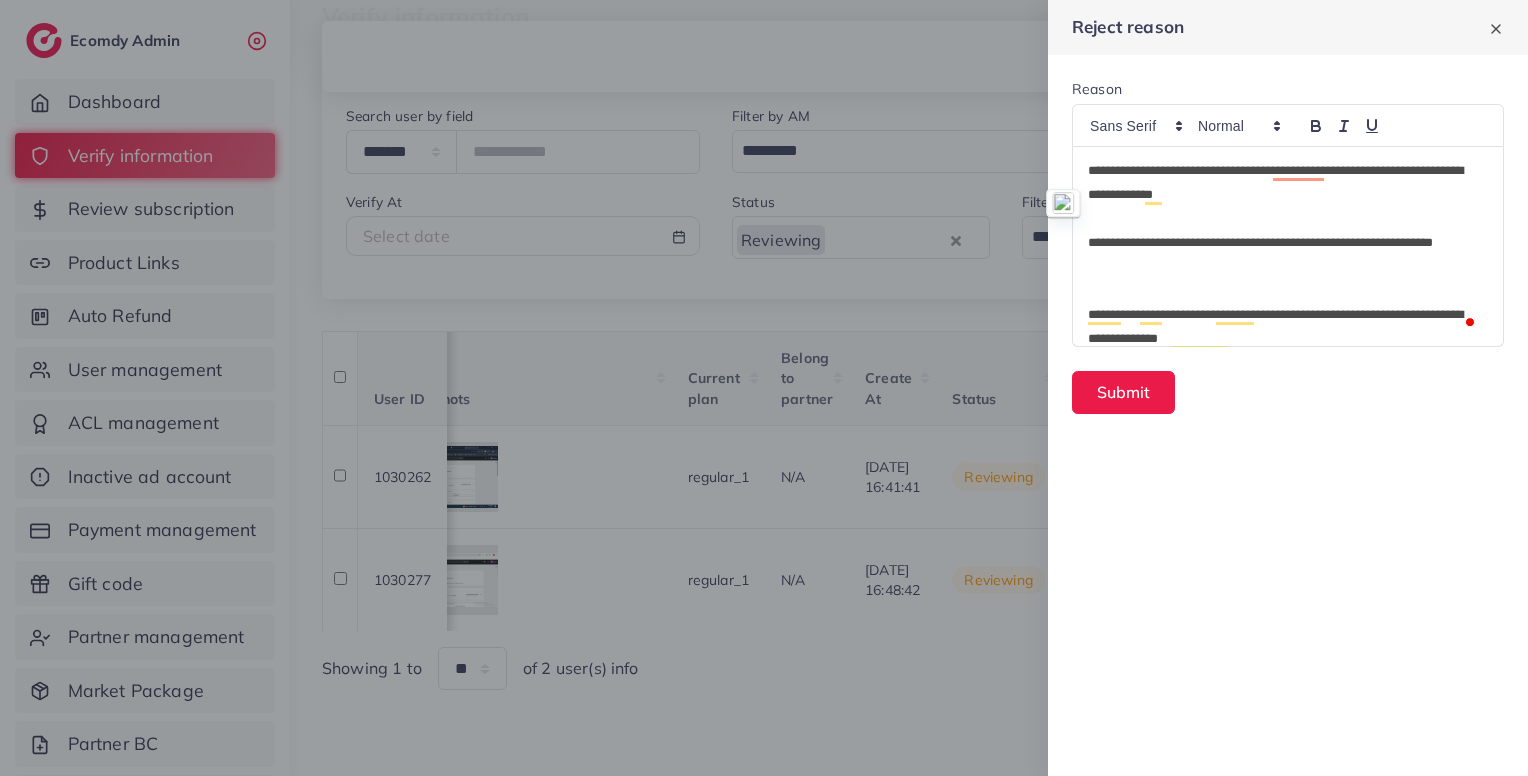 click at bounding box center (1288, 219) 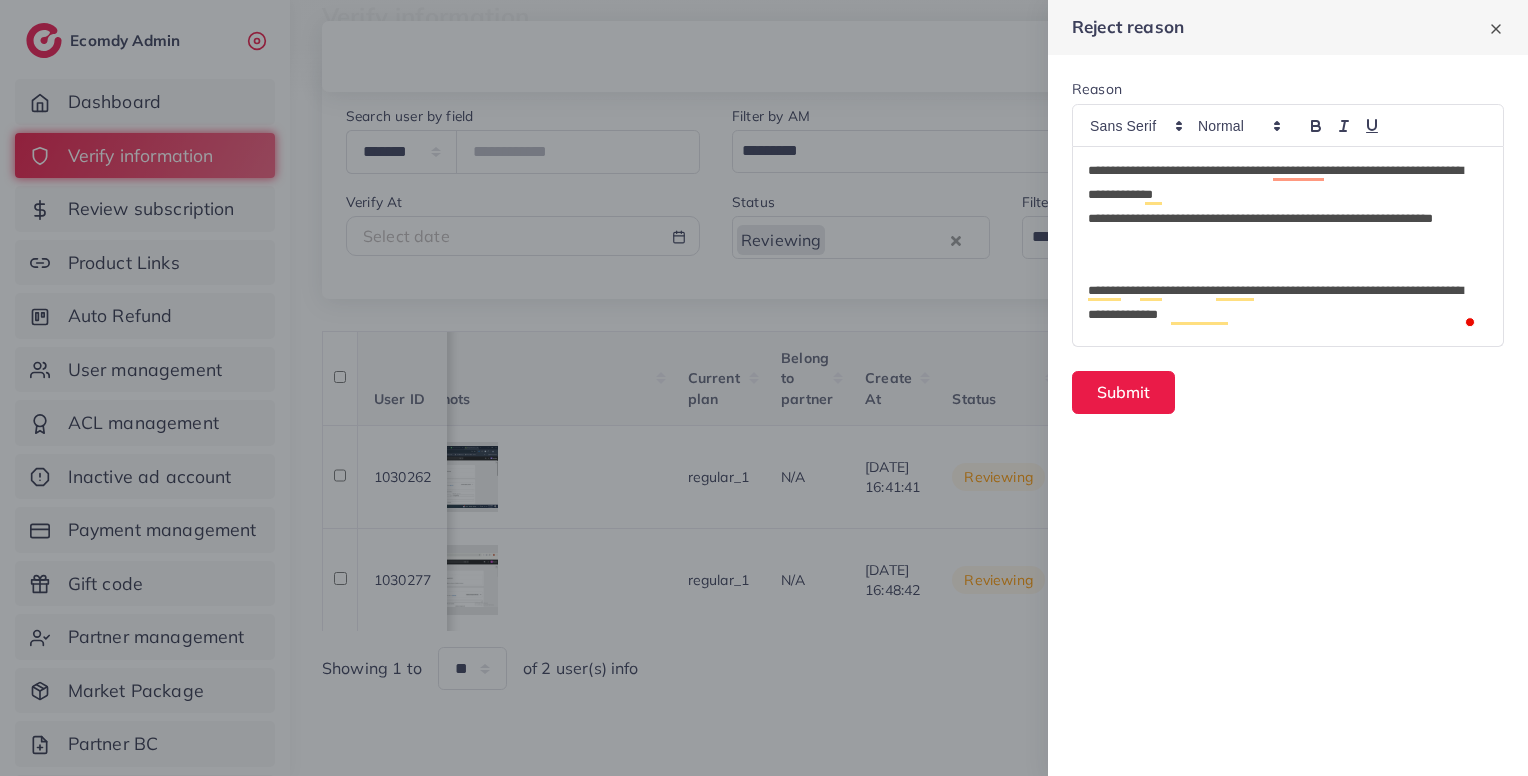 click at bounding box center [1288, 267] 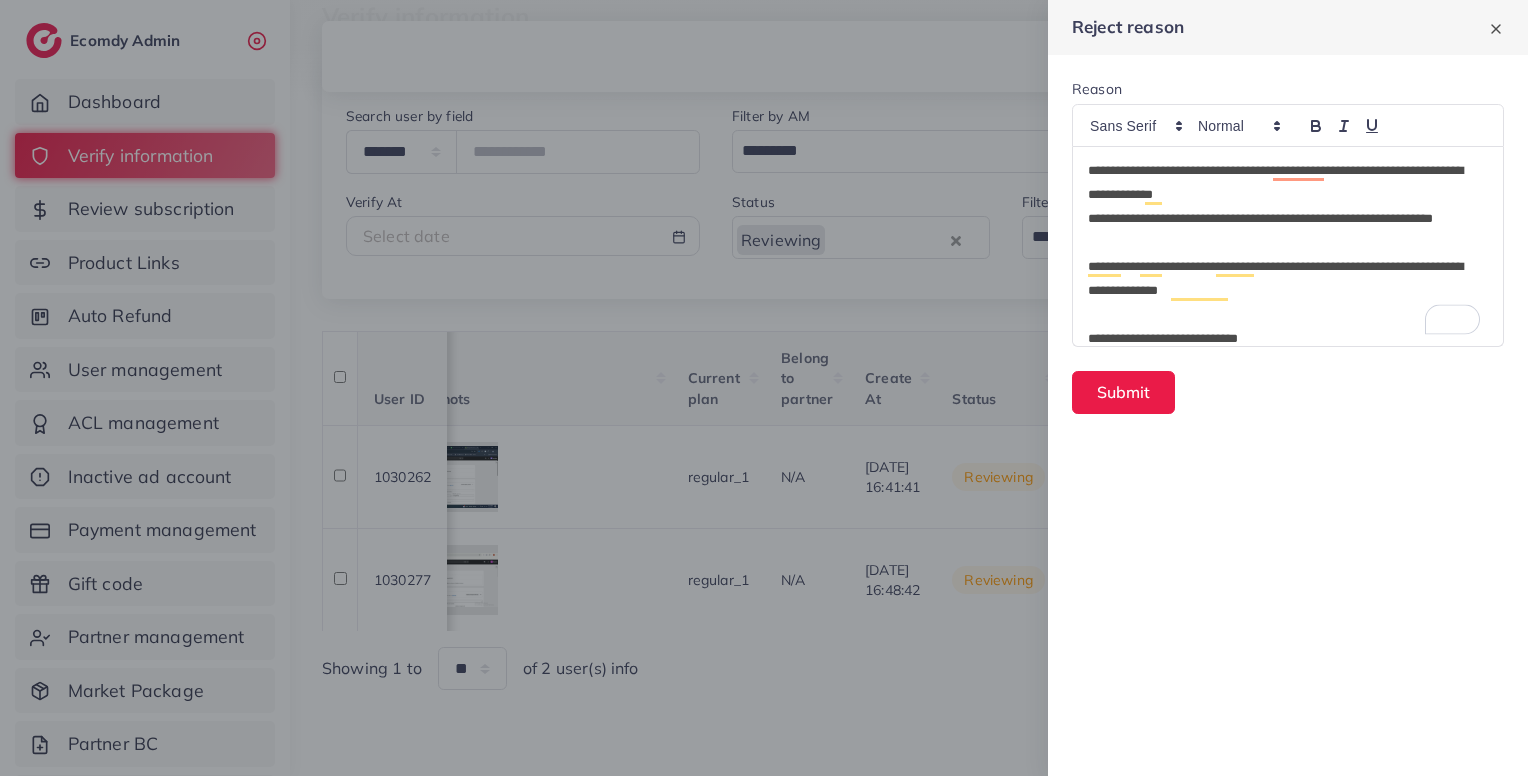 click on "**********" at bounding box center (1284, 279) 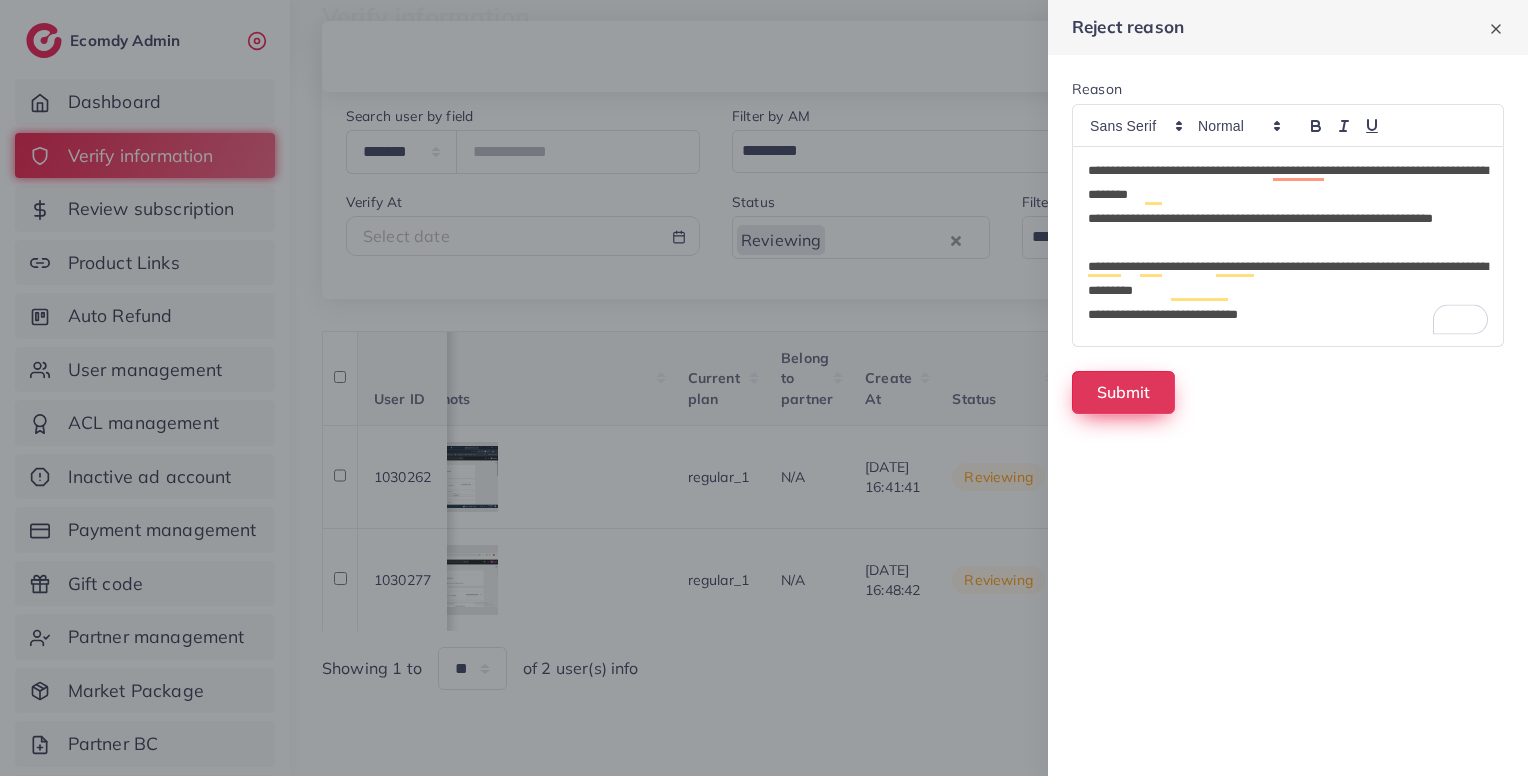 click on "Submit" at bounding box center (1123, 392) 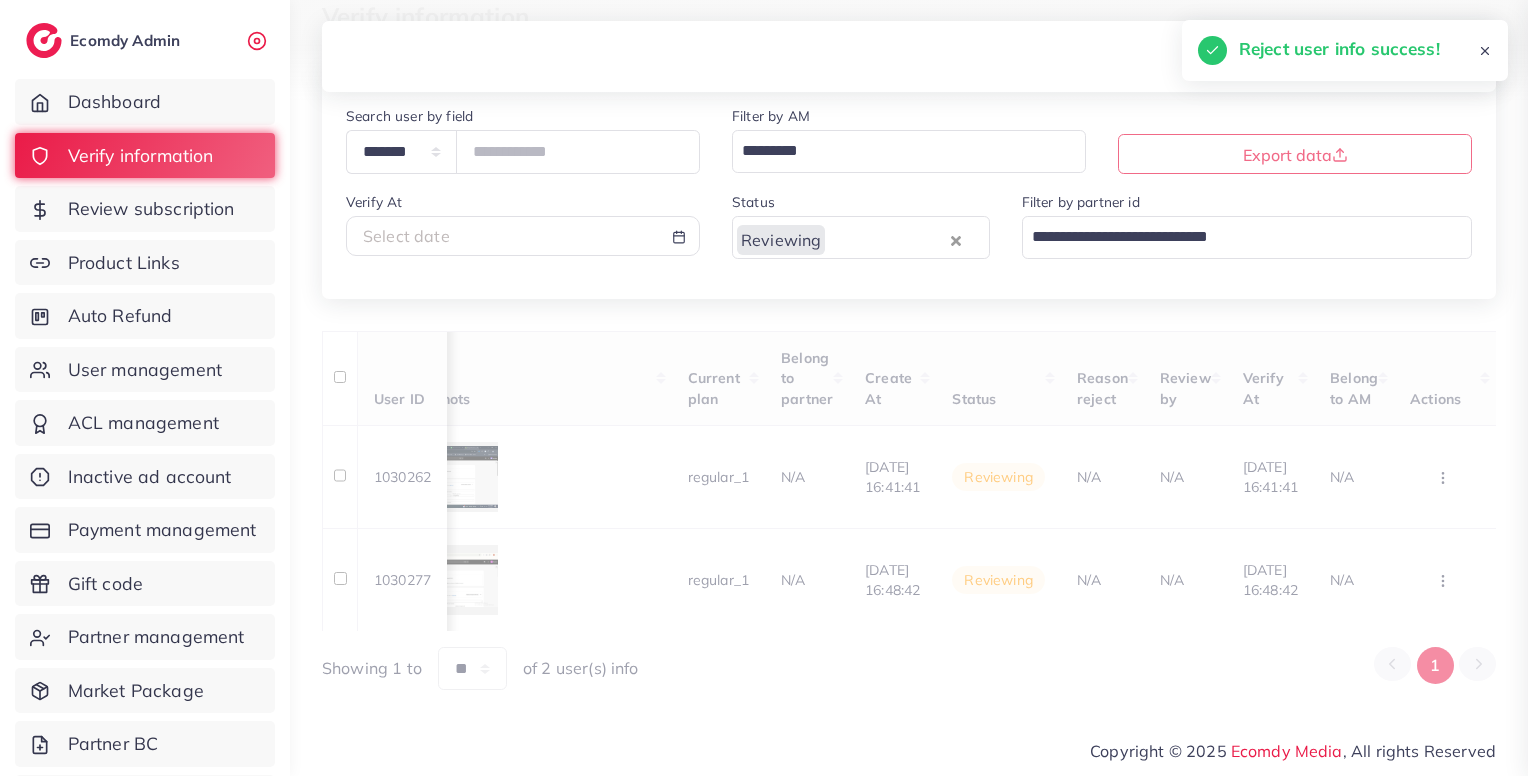 scroll, scrollTop: 0, scrollLeft: 1672, axis: horizontal 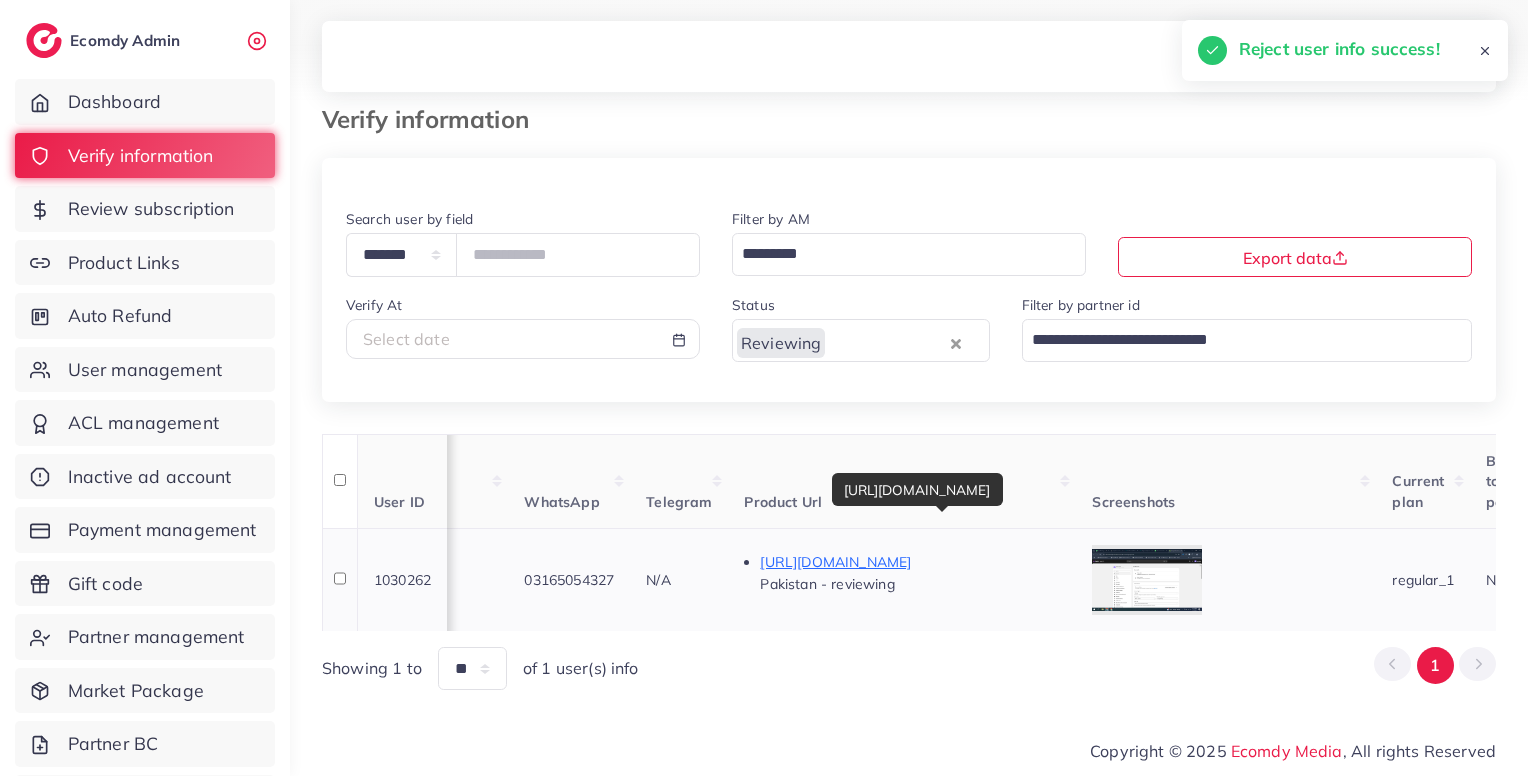 click on "https://www.twistymart.store/products/motion-sensor-holder" at bounding box center (910, 562) 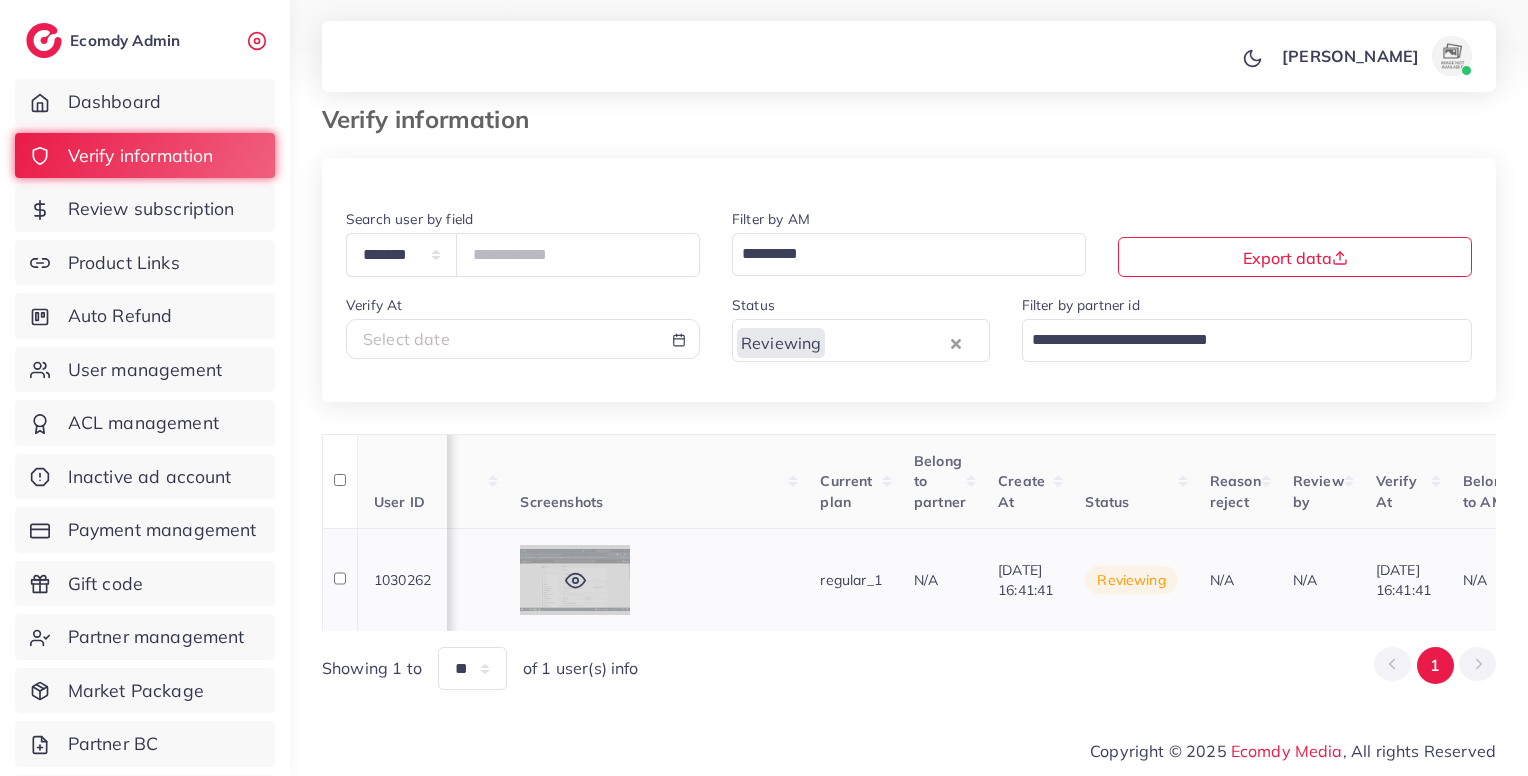 scroll, scrollTop: 0, scrollLeft: 1672, axis: horizontal 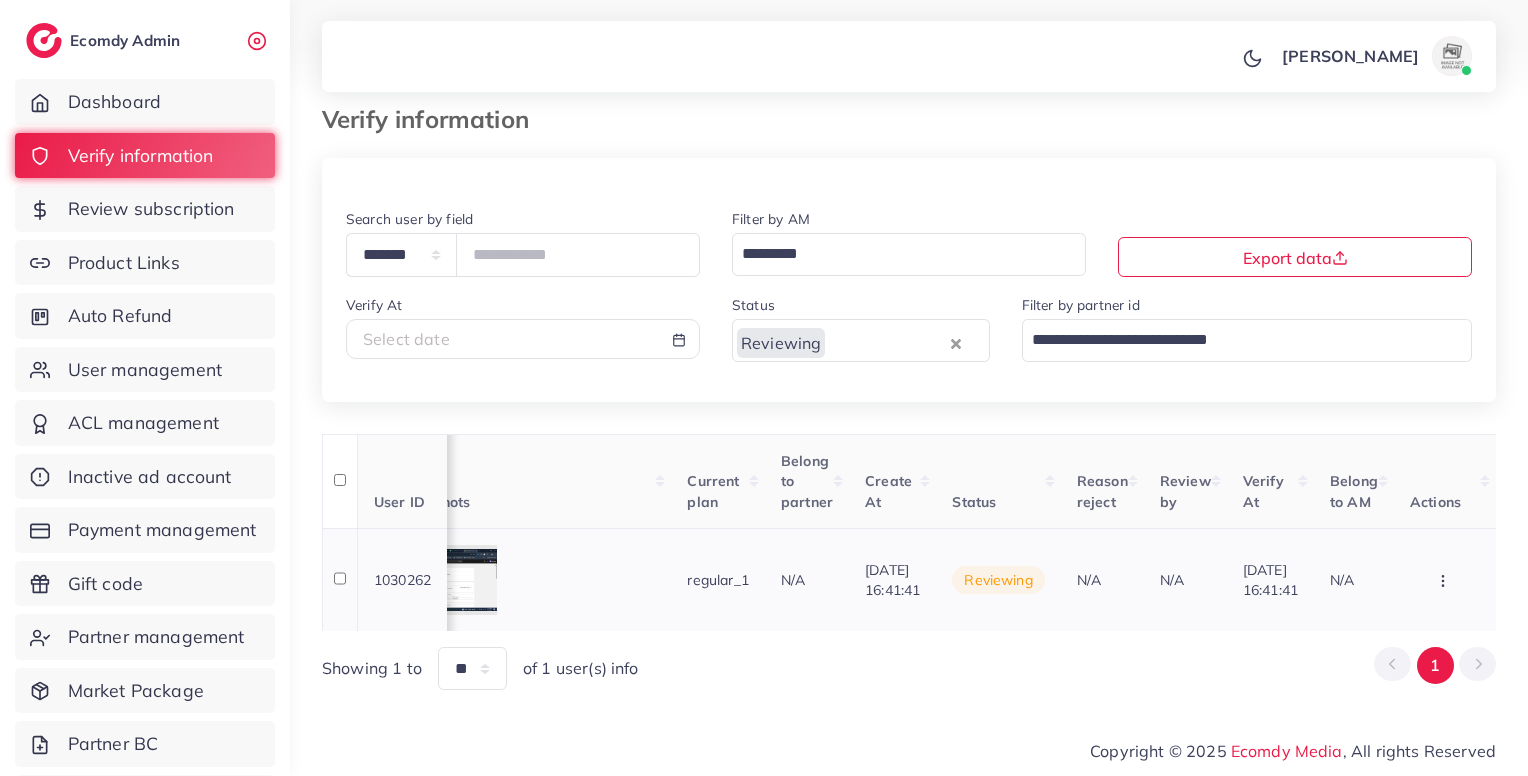 click 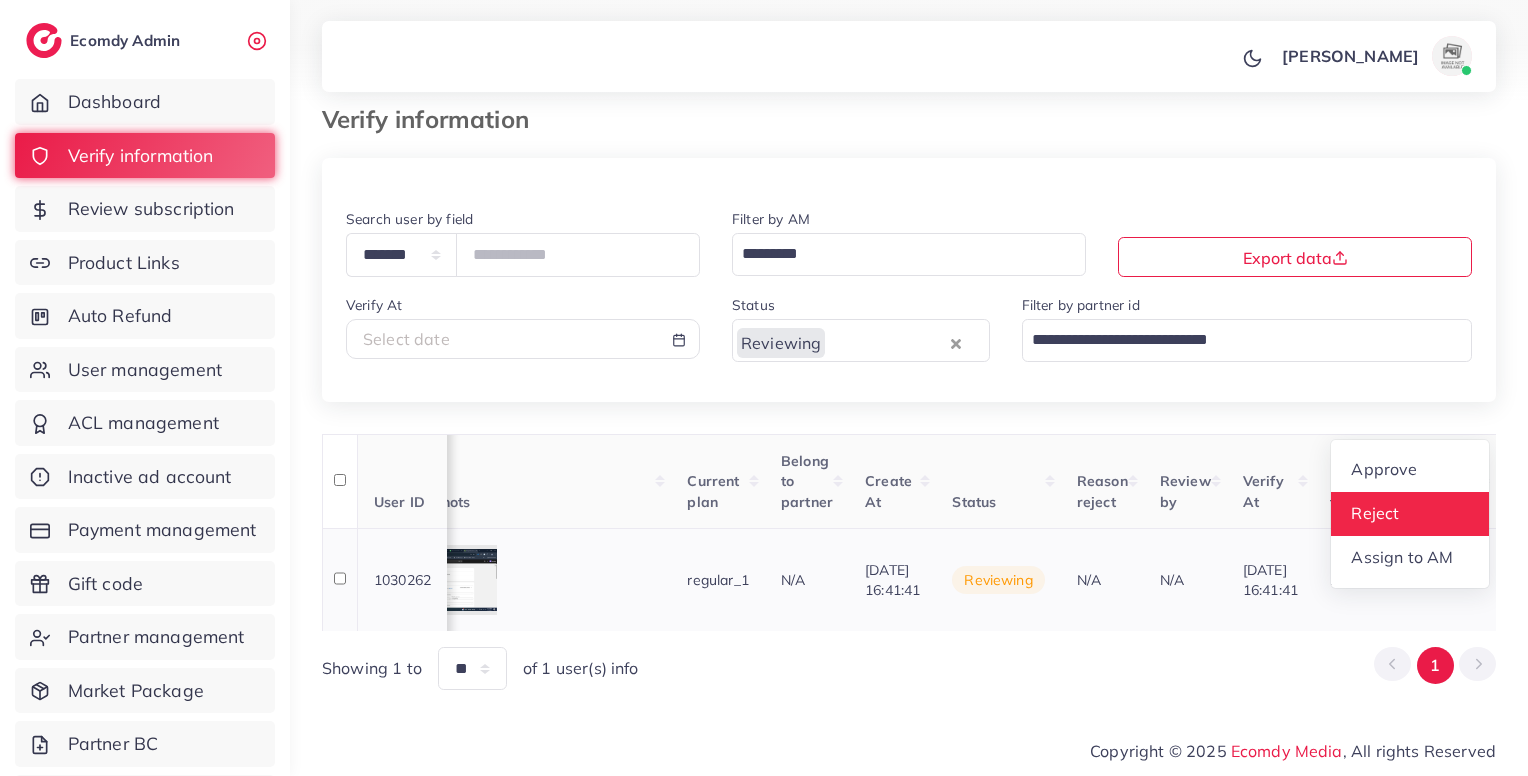 click on "Reject" at bounding box center [1375, 514] 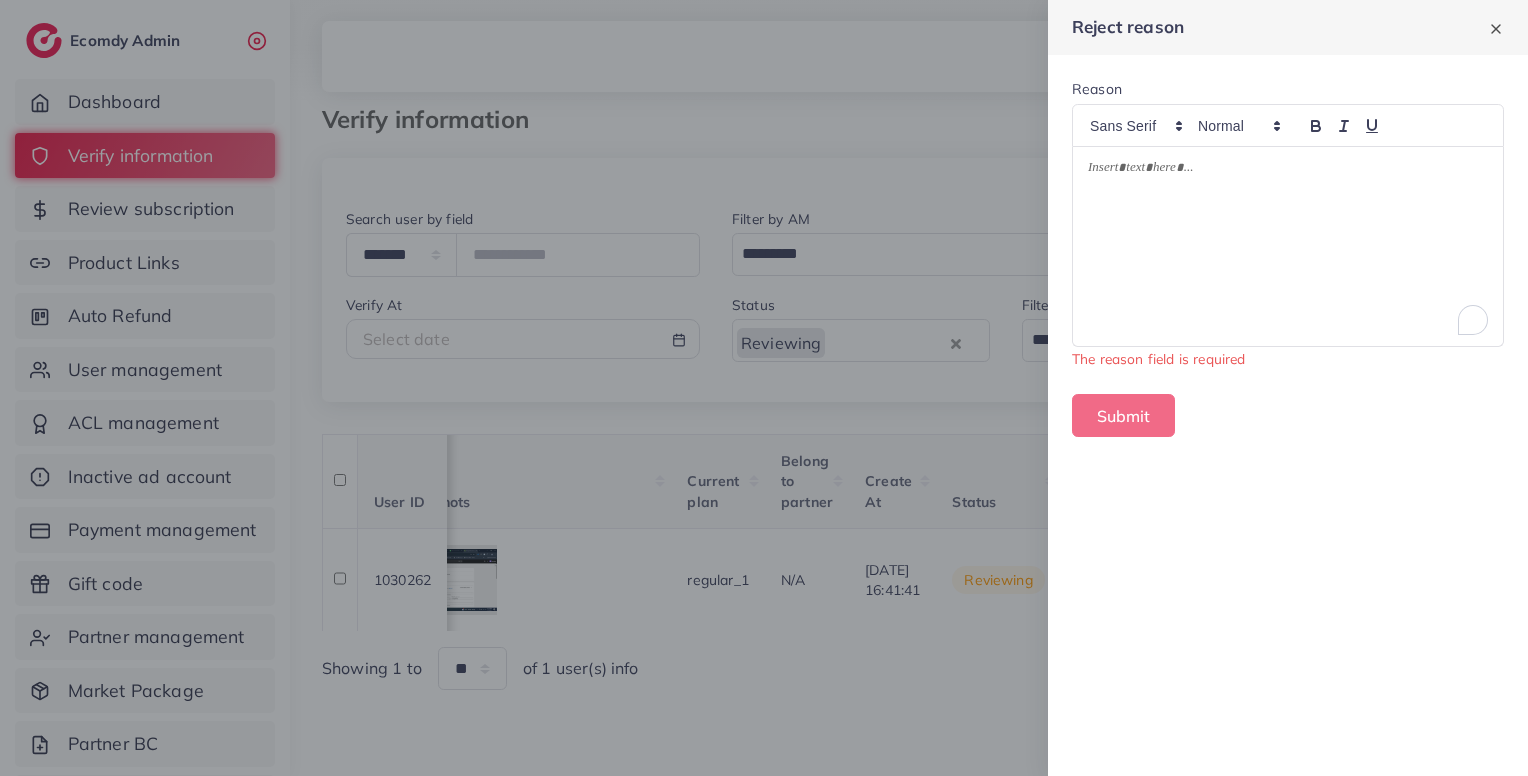 click at bounding box center [1288, 247] 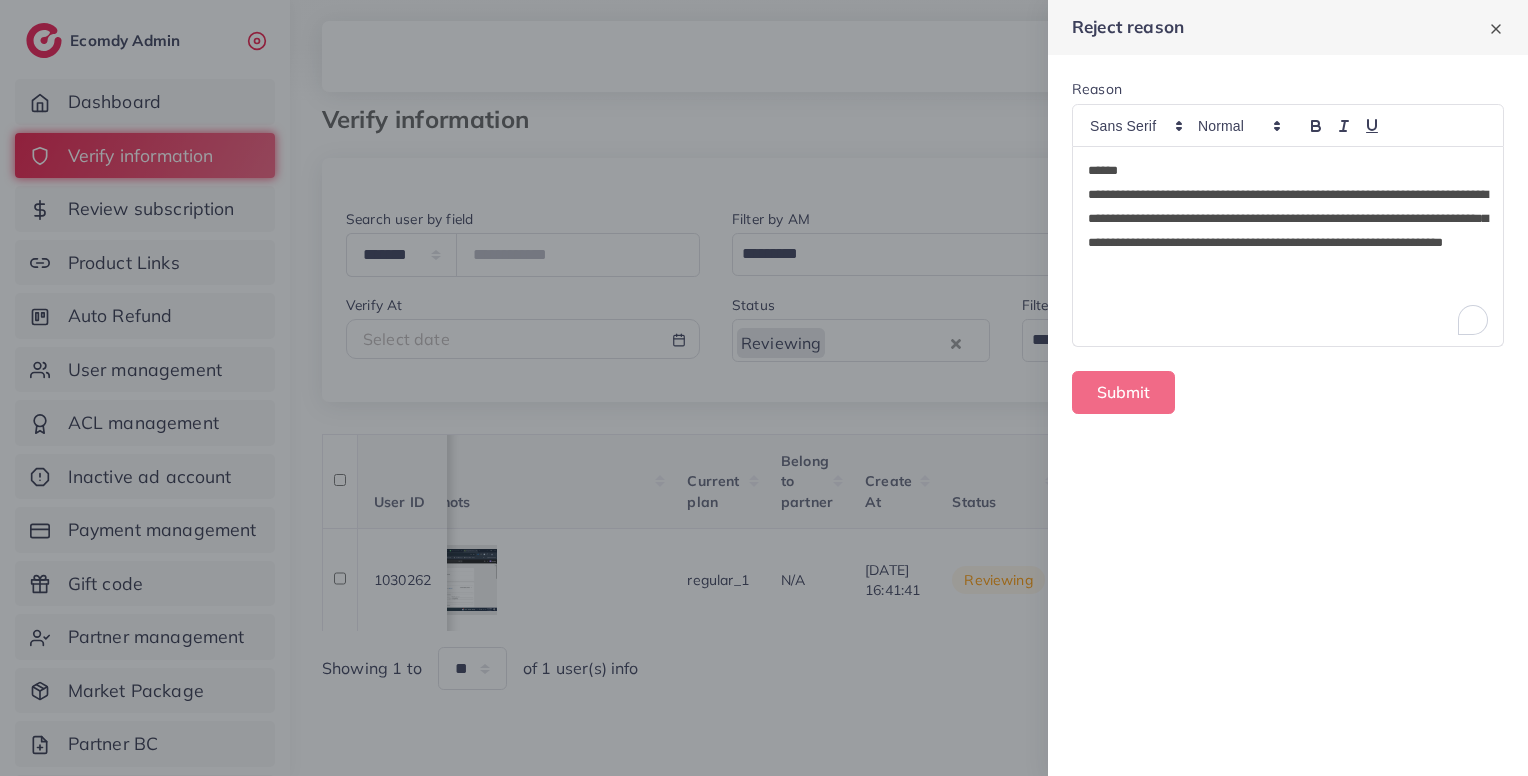 scroll, scrollTop: 0, scrollLeft: 0, axis: both 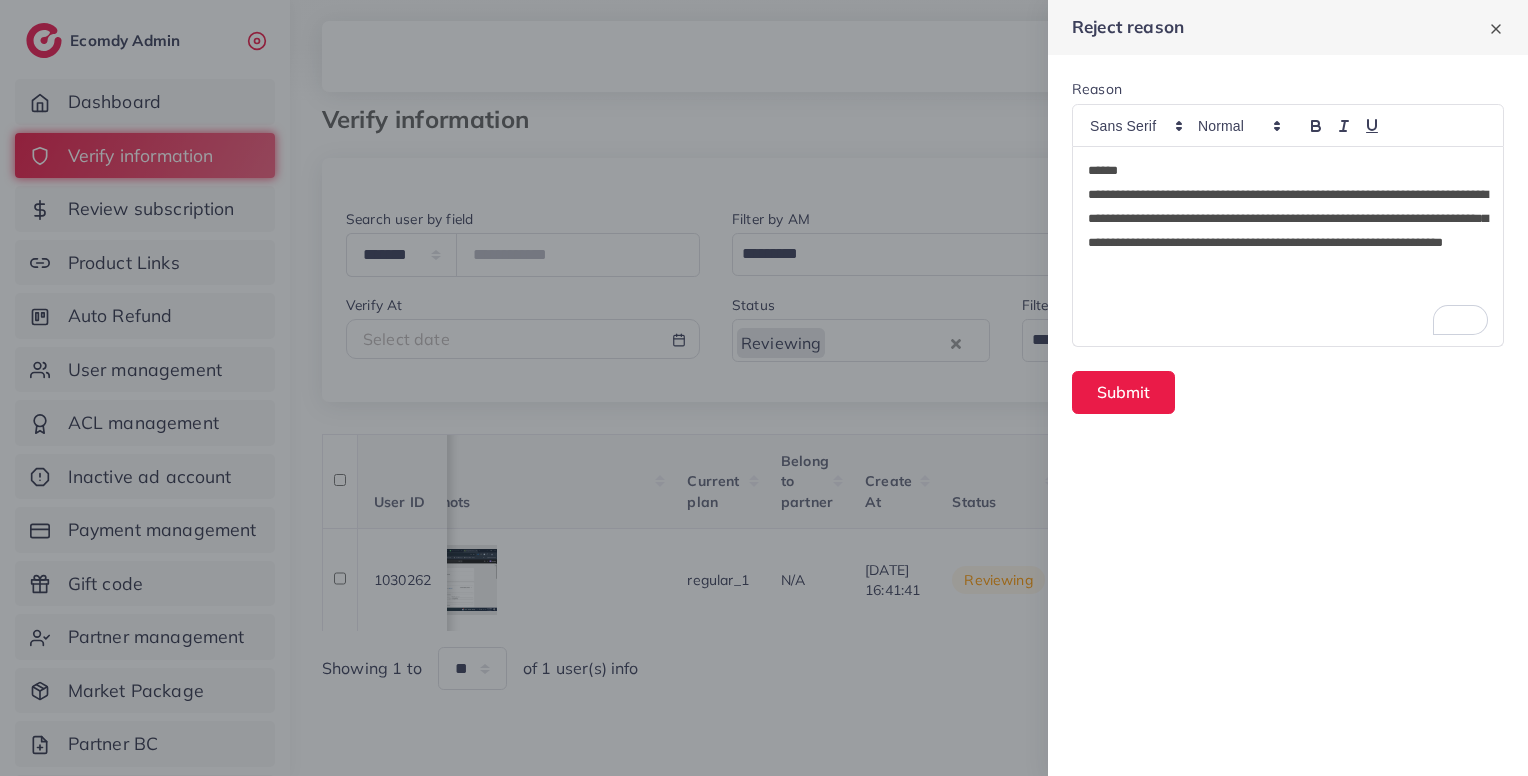 type 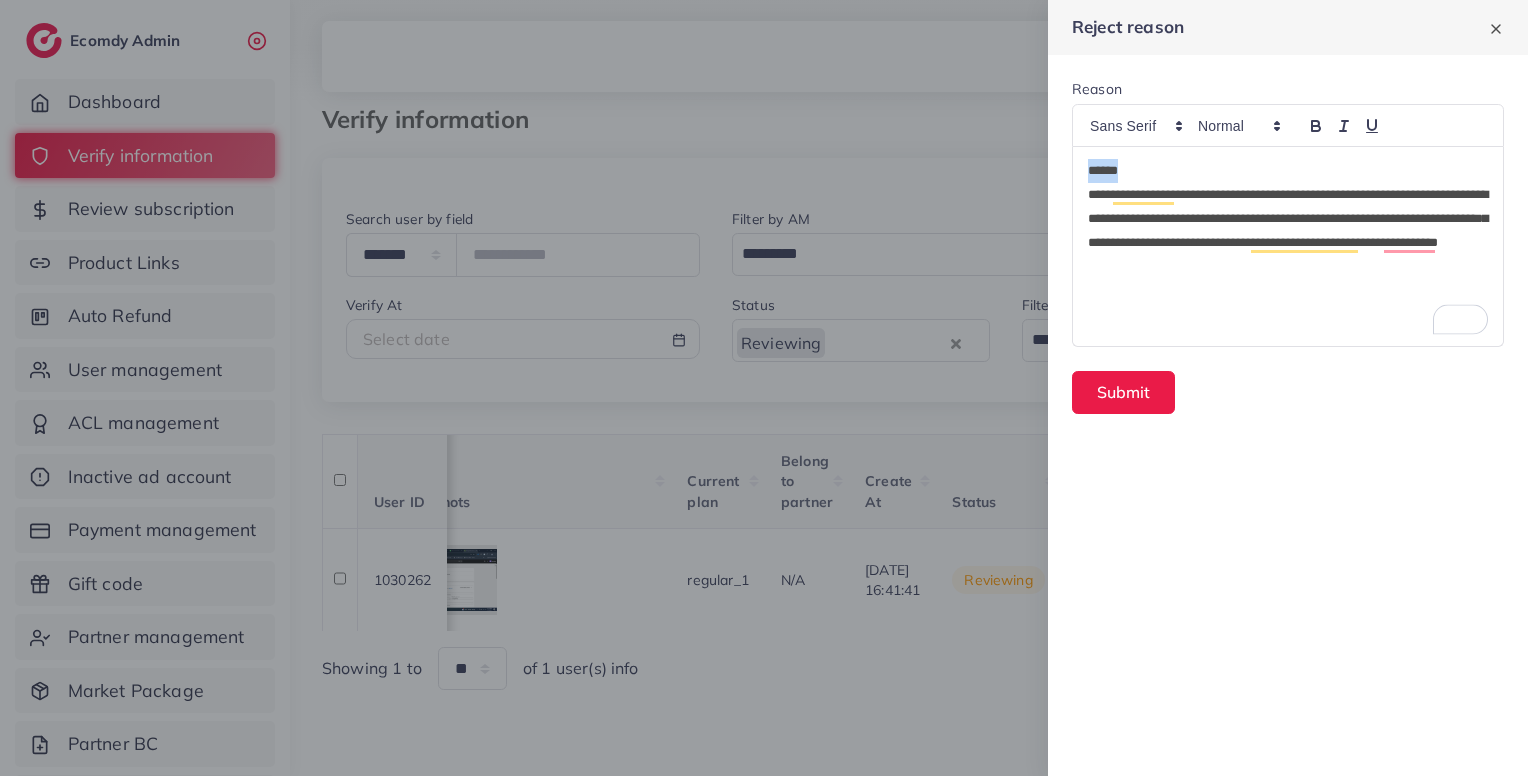 drag, startPoint x: 1142, startPoint y: 173, endPoint x: 996, endPoint y: 167, distance: 146.12323 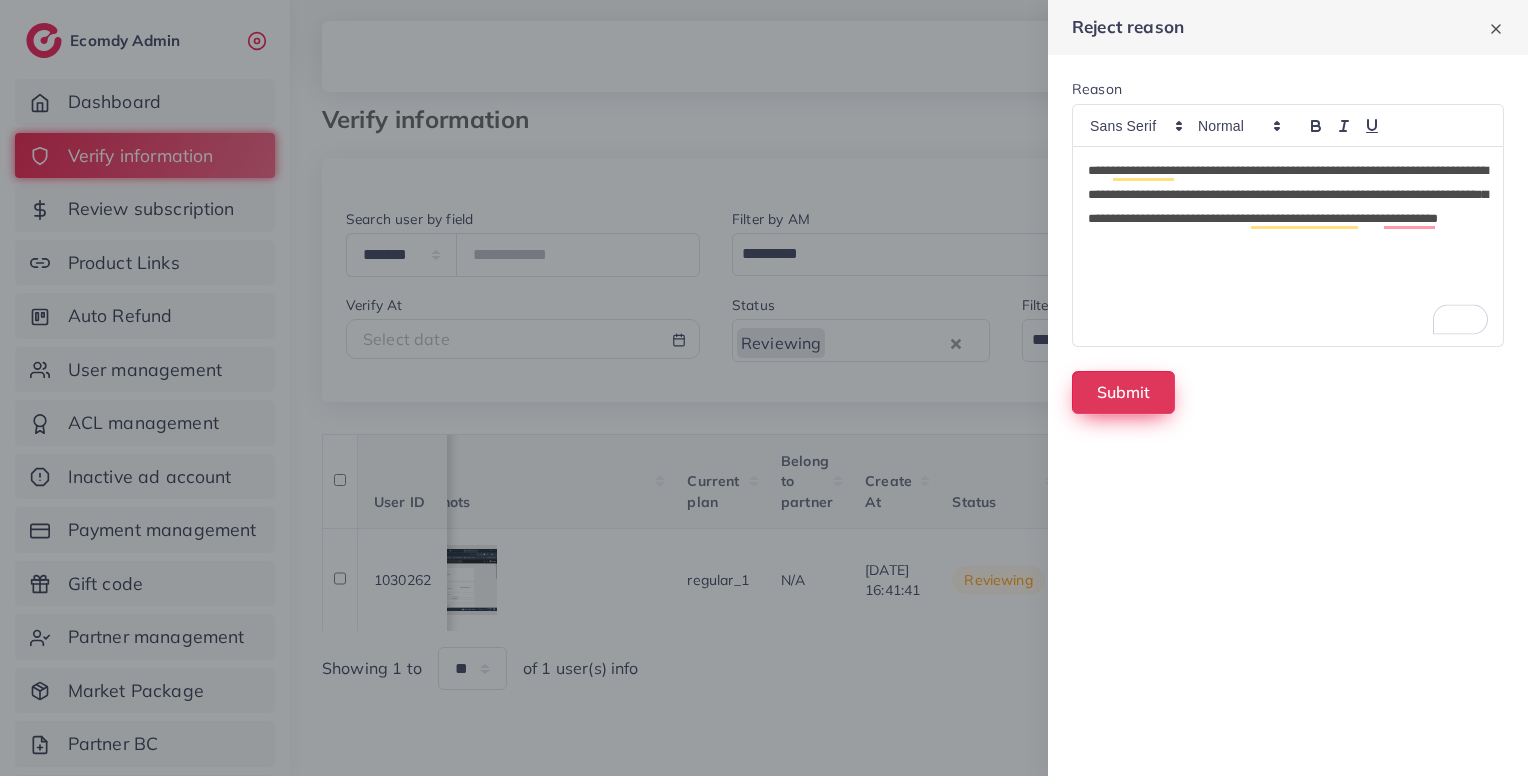 click on "Submit" at bounding box center [1123, 392] 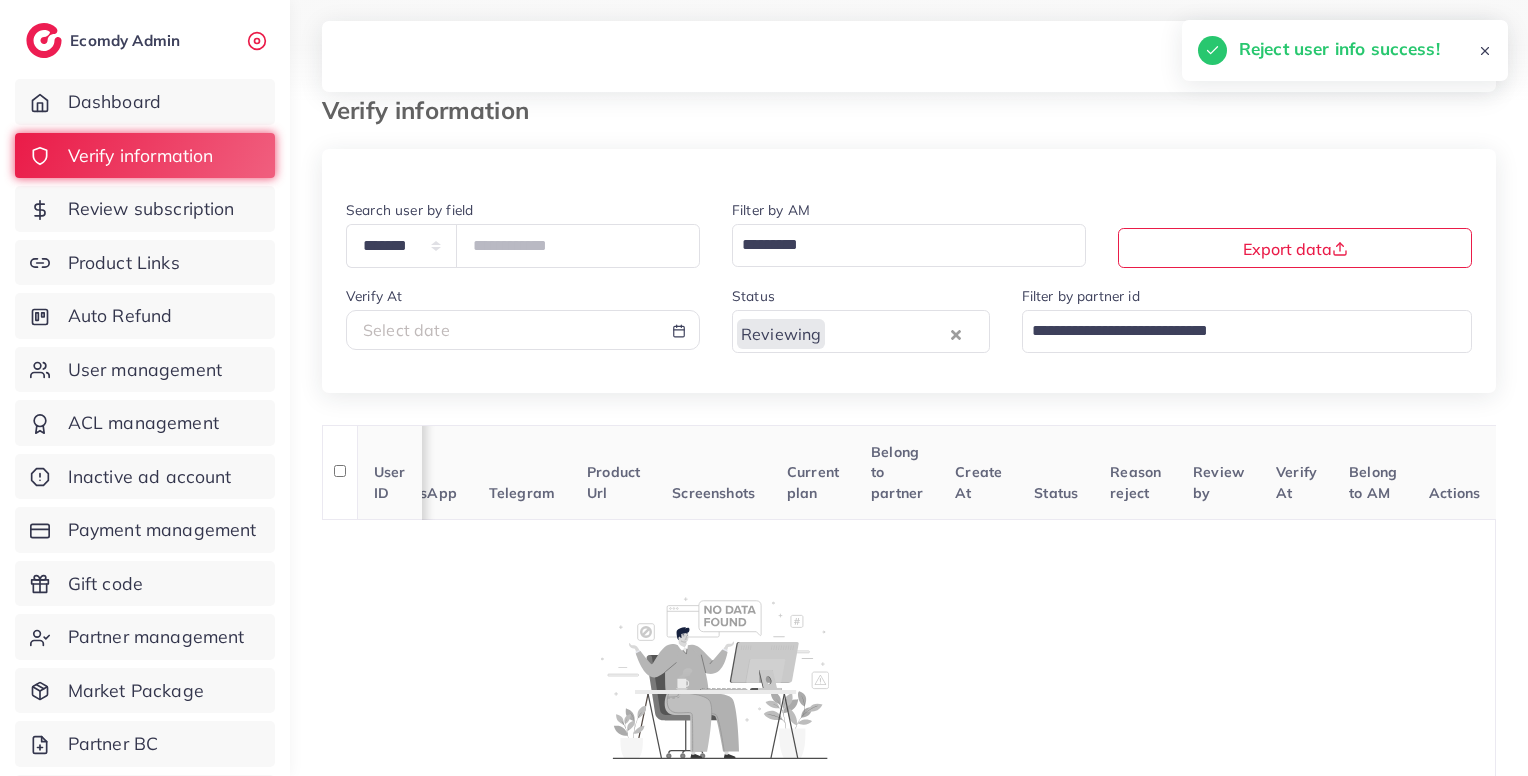 scroll, scrollTop: 0, scrollLeft: 376, axis: horizontal 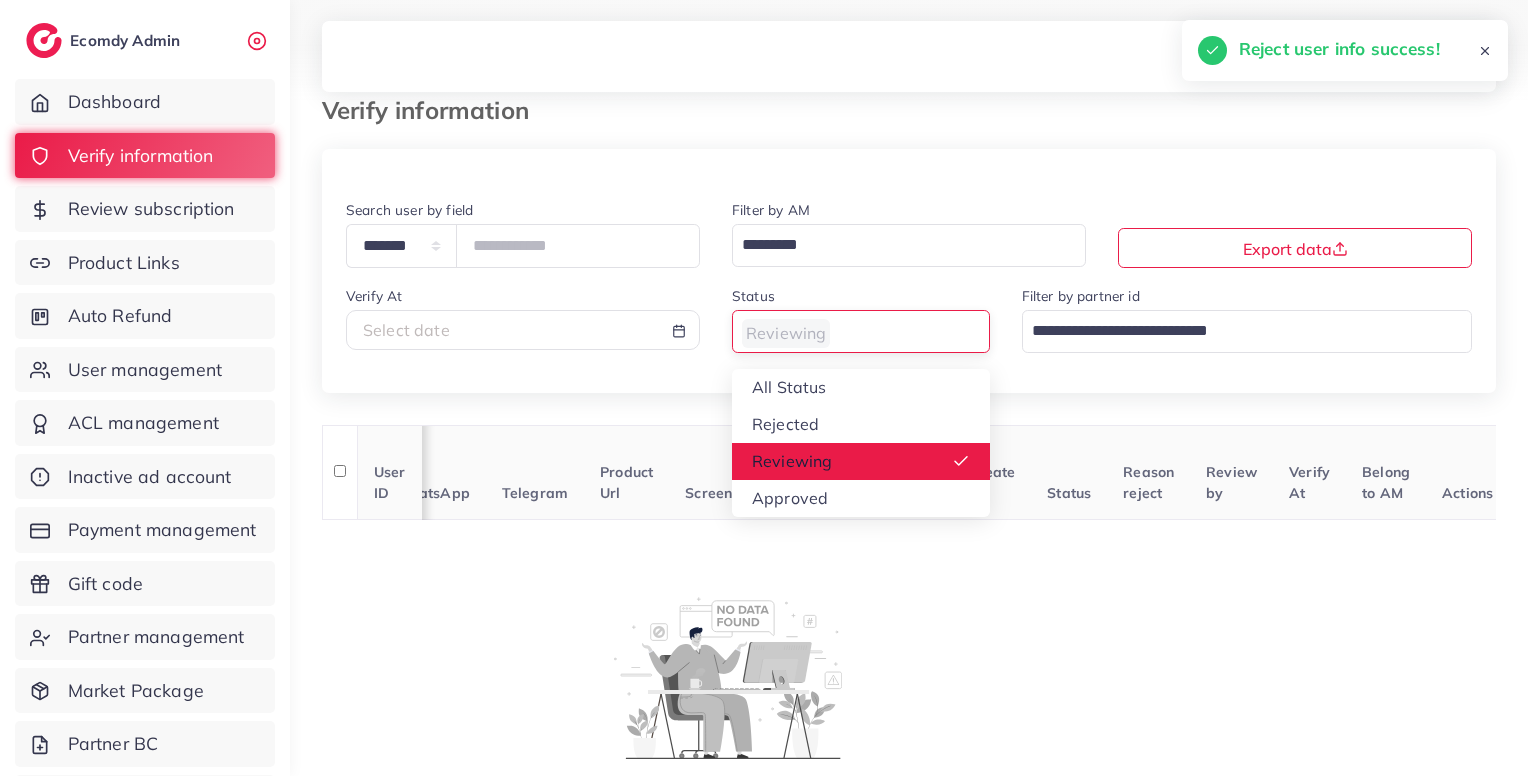 click on "Reviewing
Loading..." at bounding box center (861, 331) 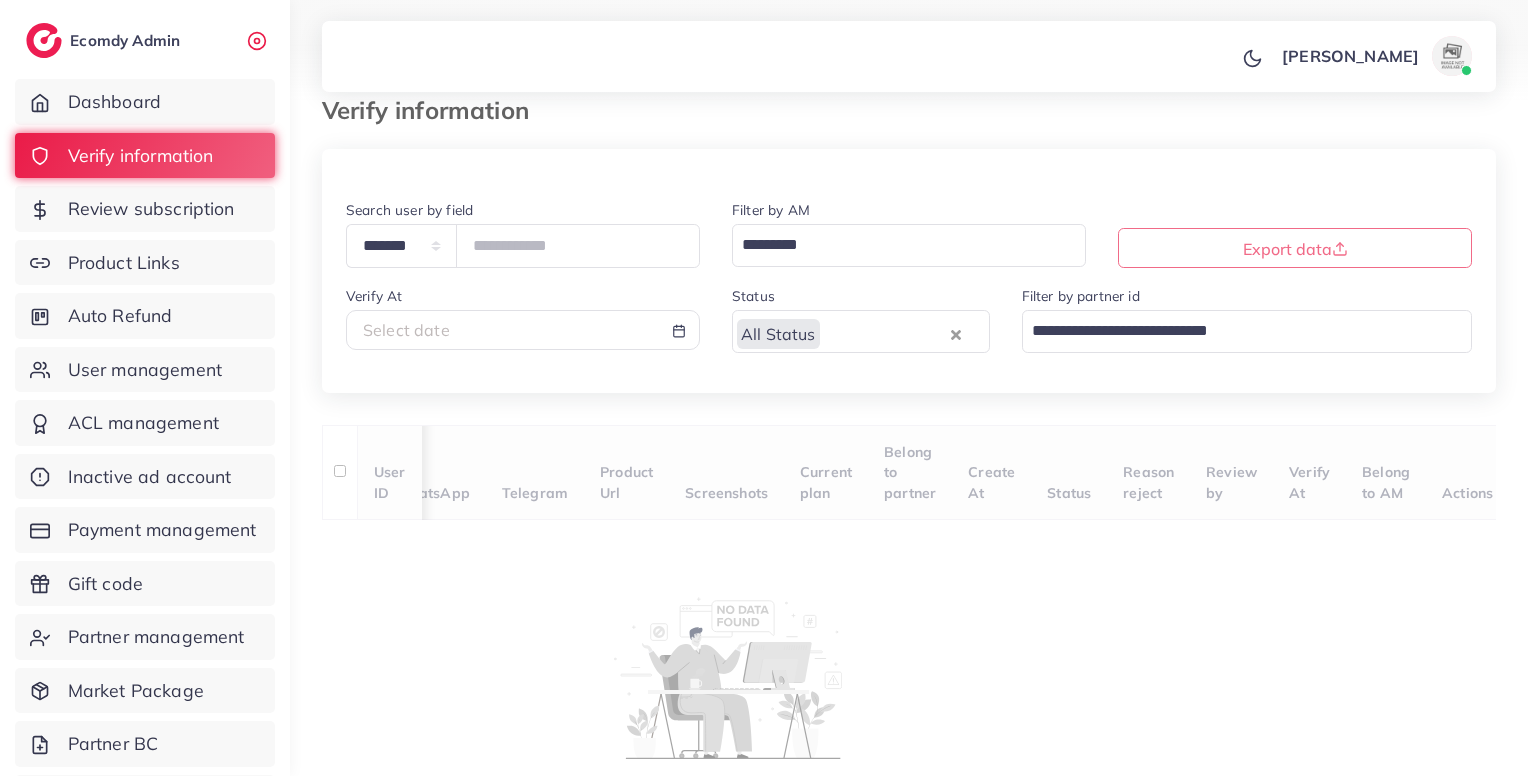 scroll, scrollTop: 0, scrollLeft: 0, axis: both 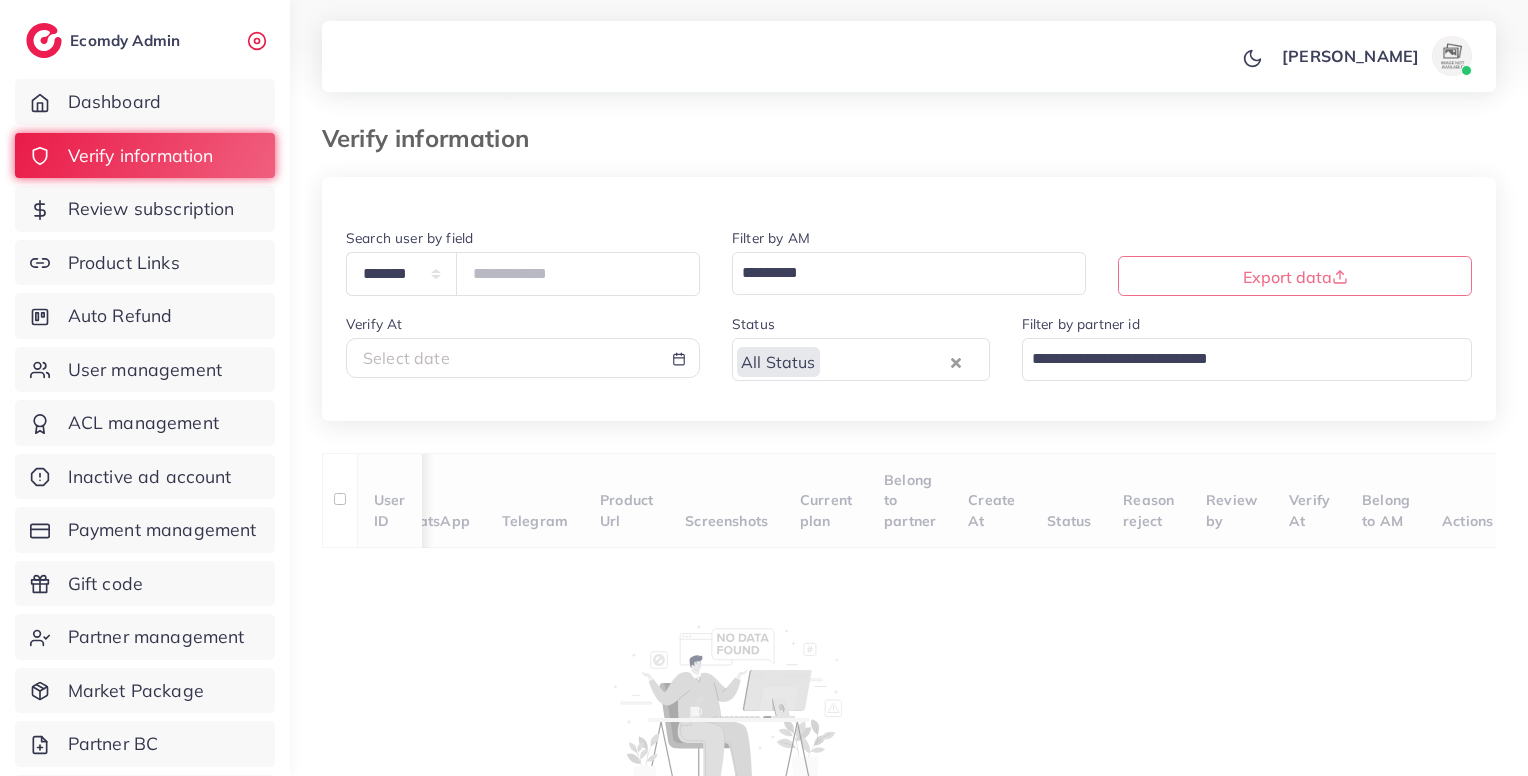 click on "Select date" at bounding box center (523, 358) 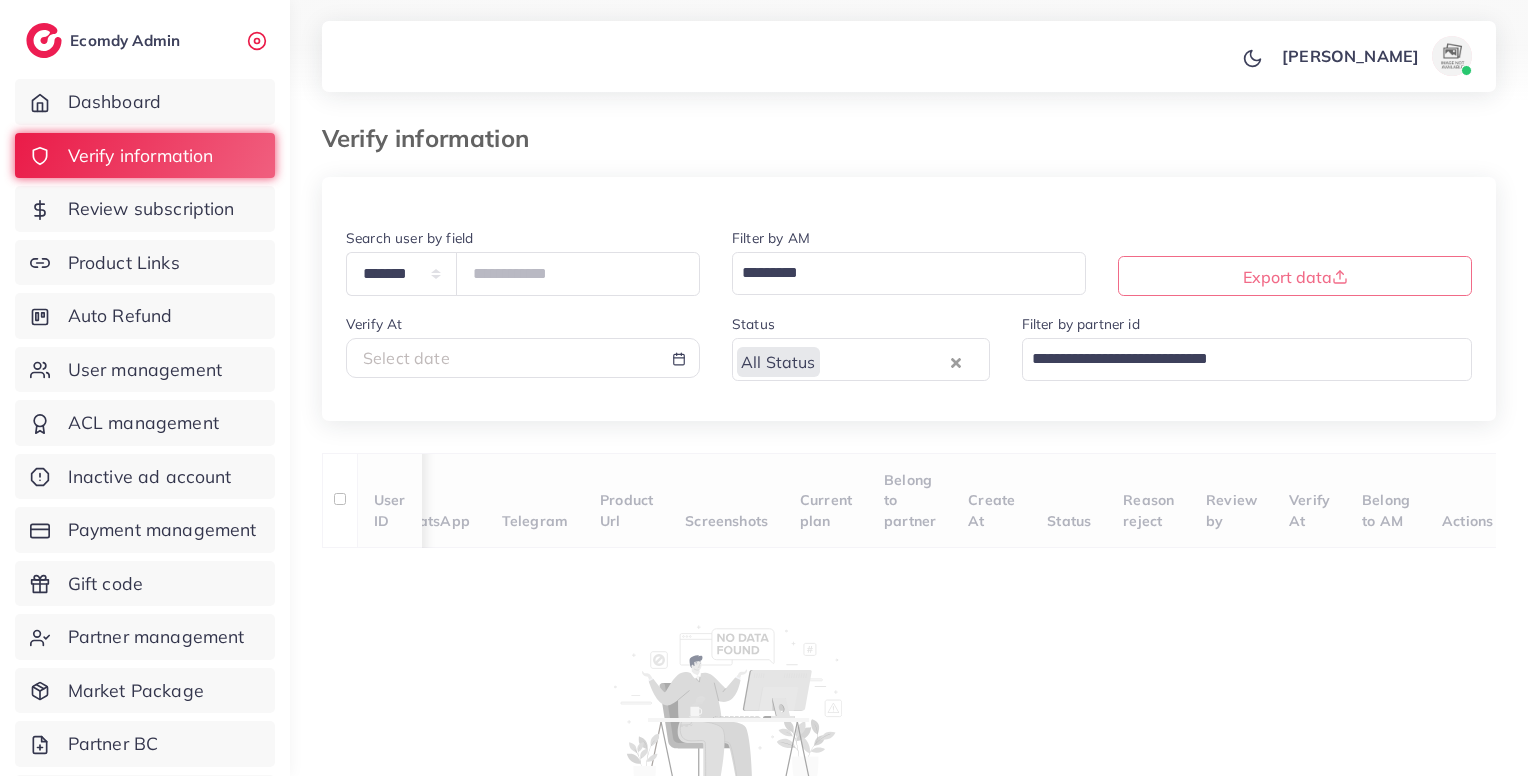 select on "*" 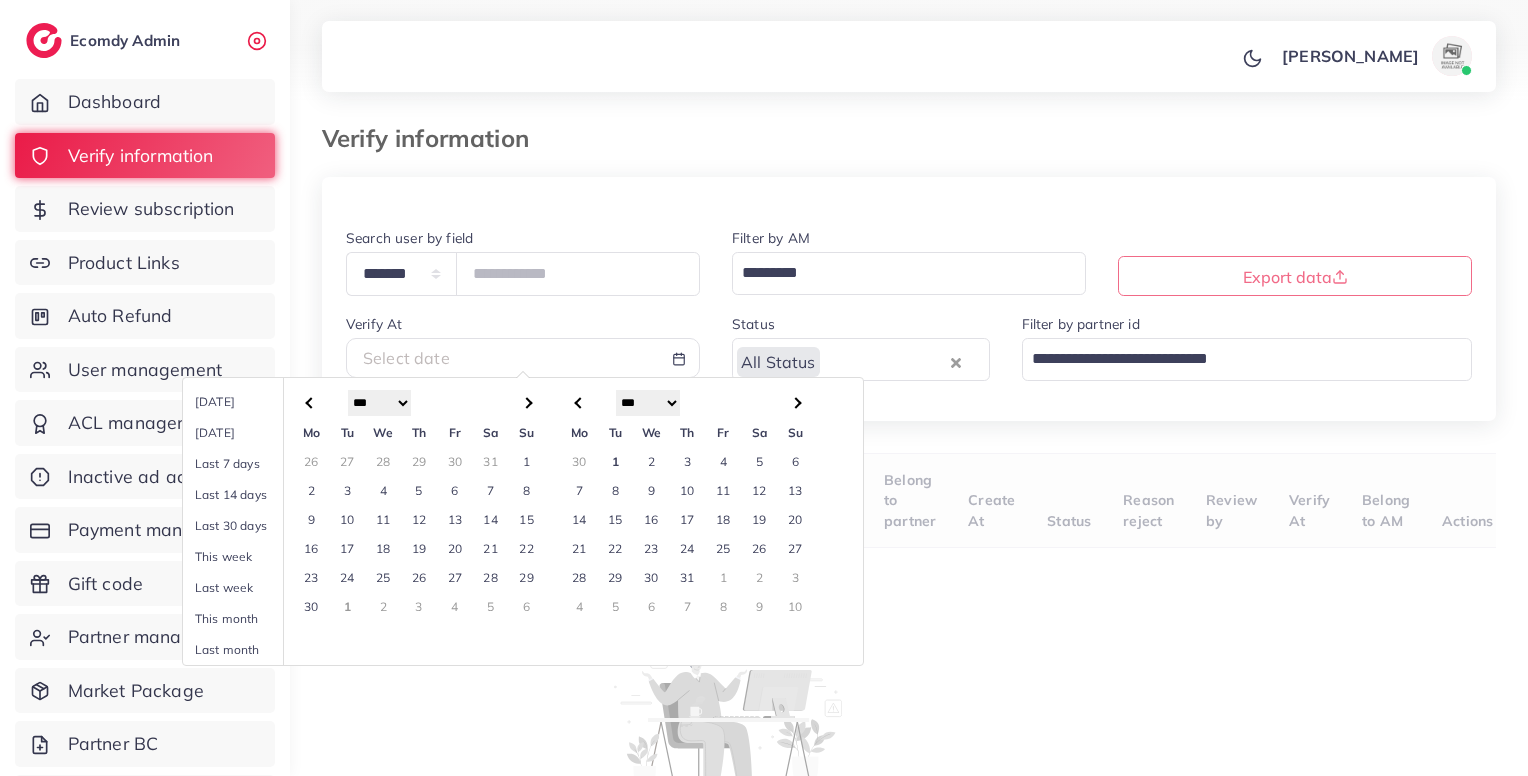 click on "1" at bounding box center (616, 461) 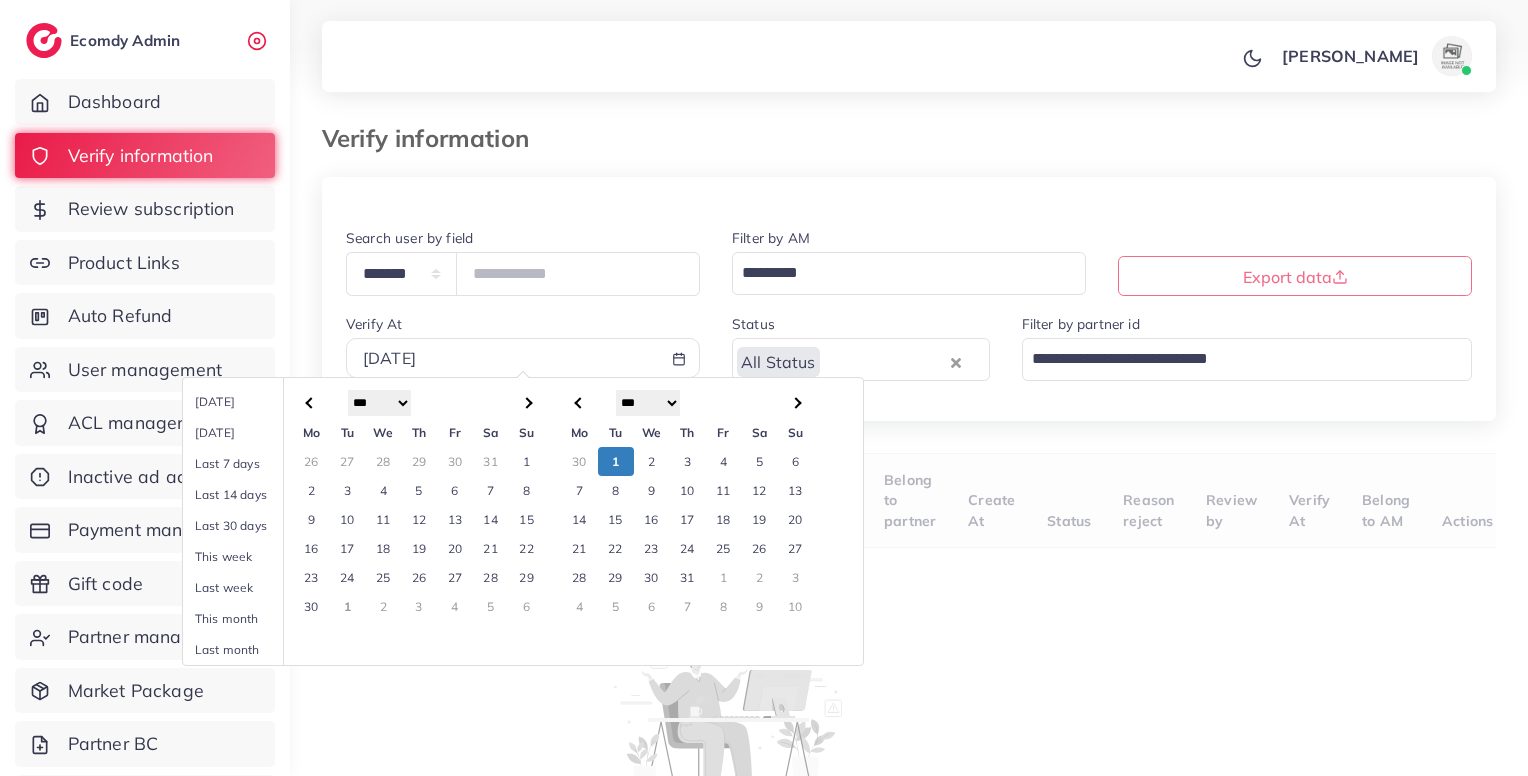 click on "1" at bounding box center [616, 461] 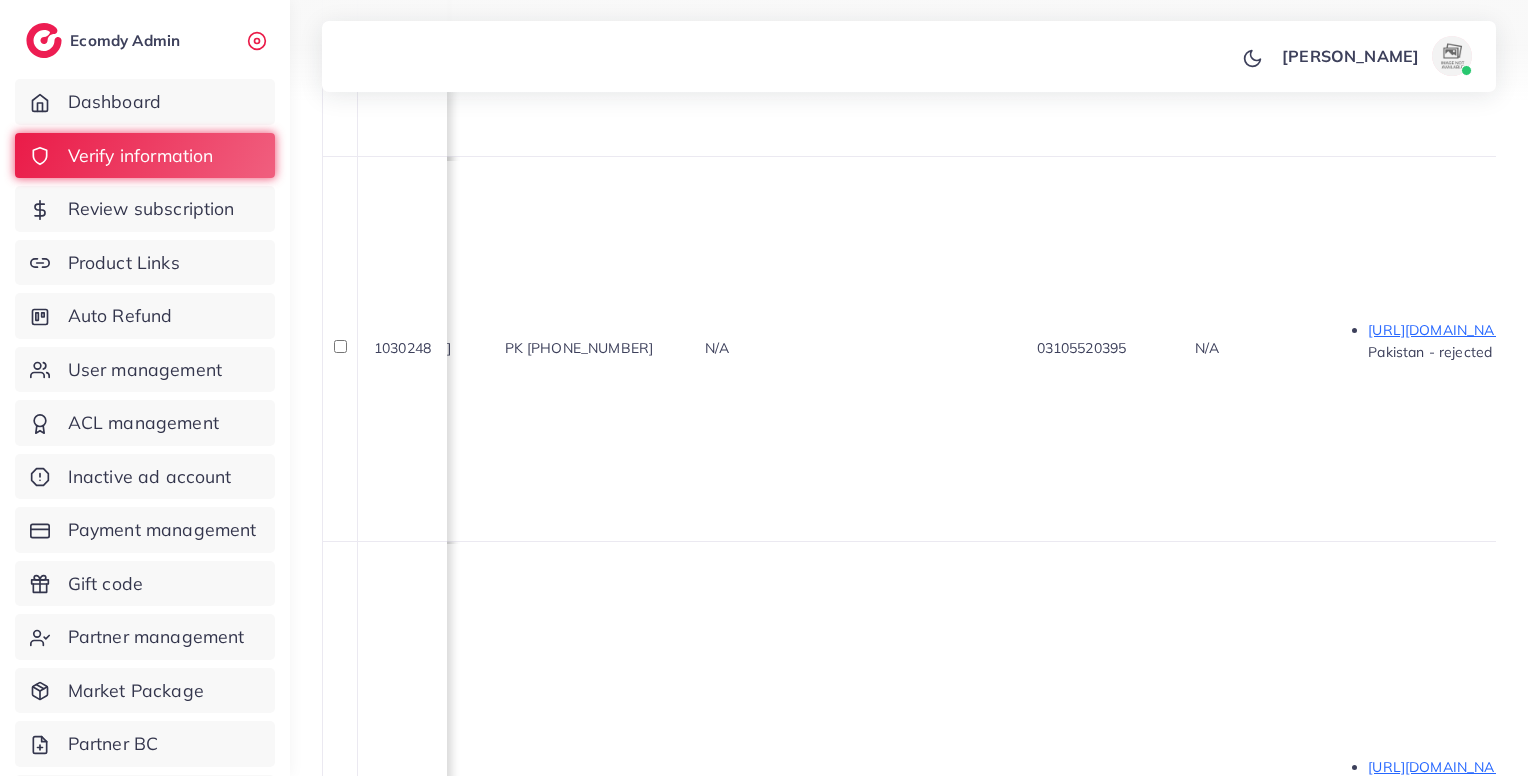 scroll, scrollTop: 3848, scrollLeft: 0, axis: vertical 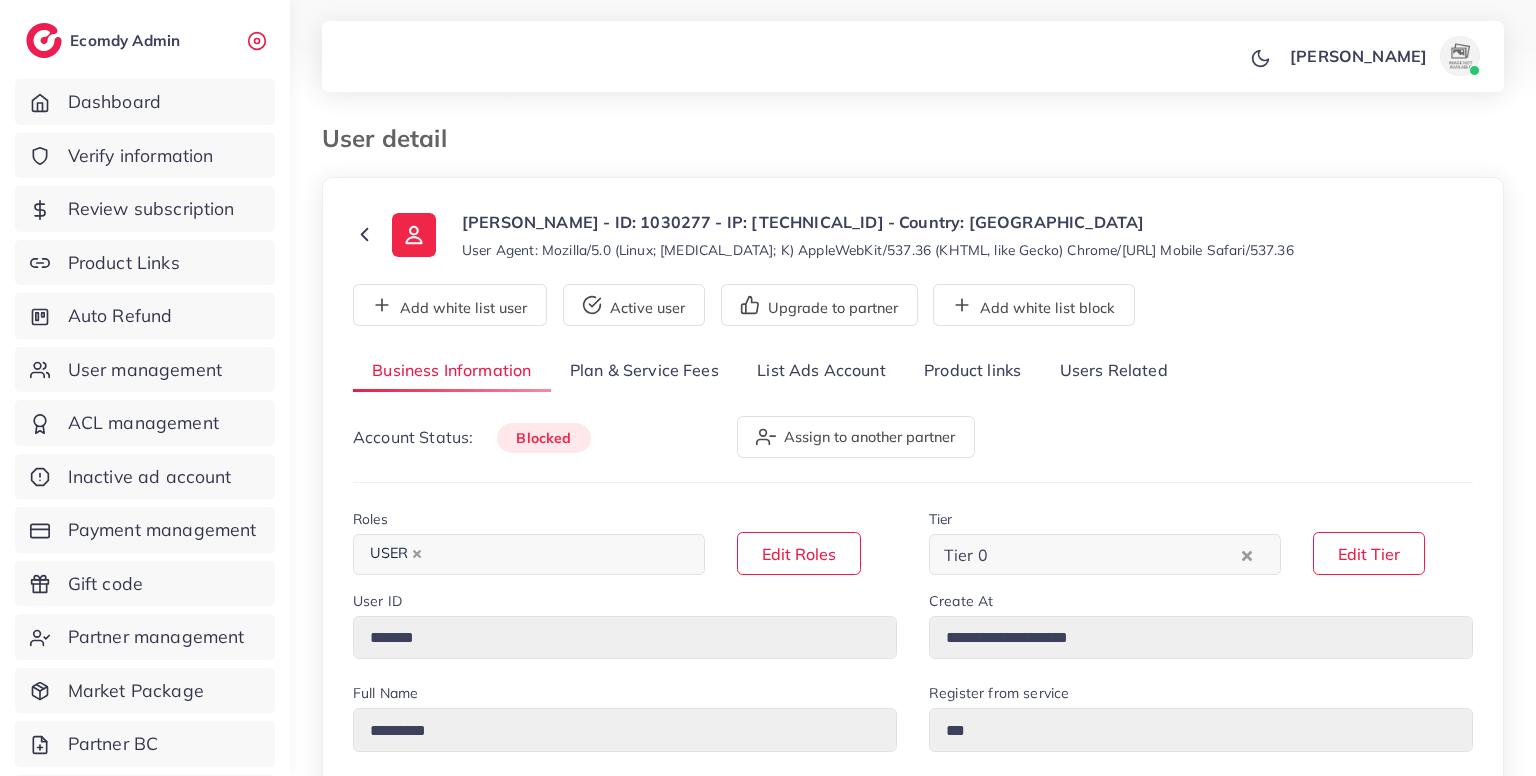 select on "********" 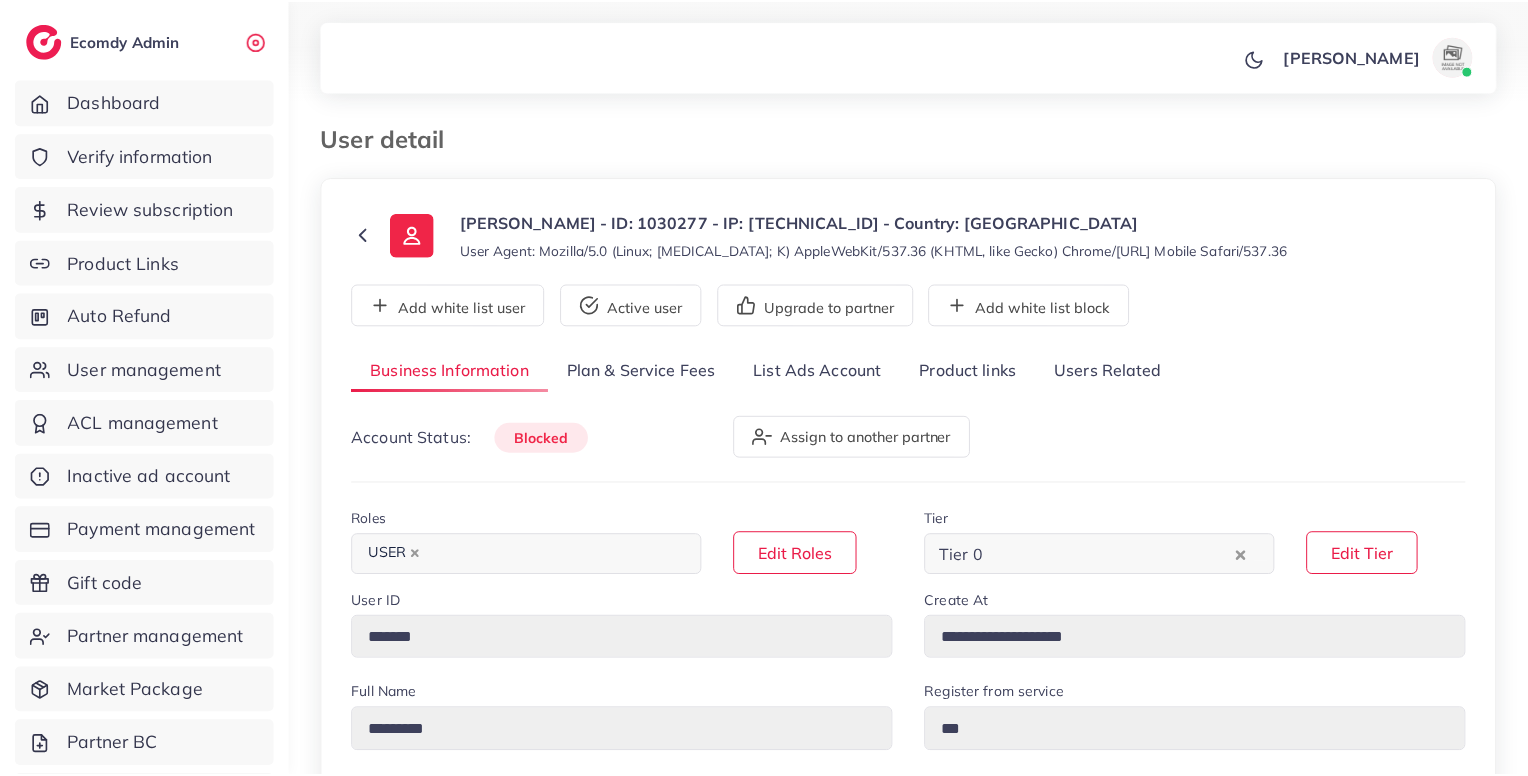scroll, scrollTop: 0, scrollLeft: 0, axis: both 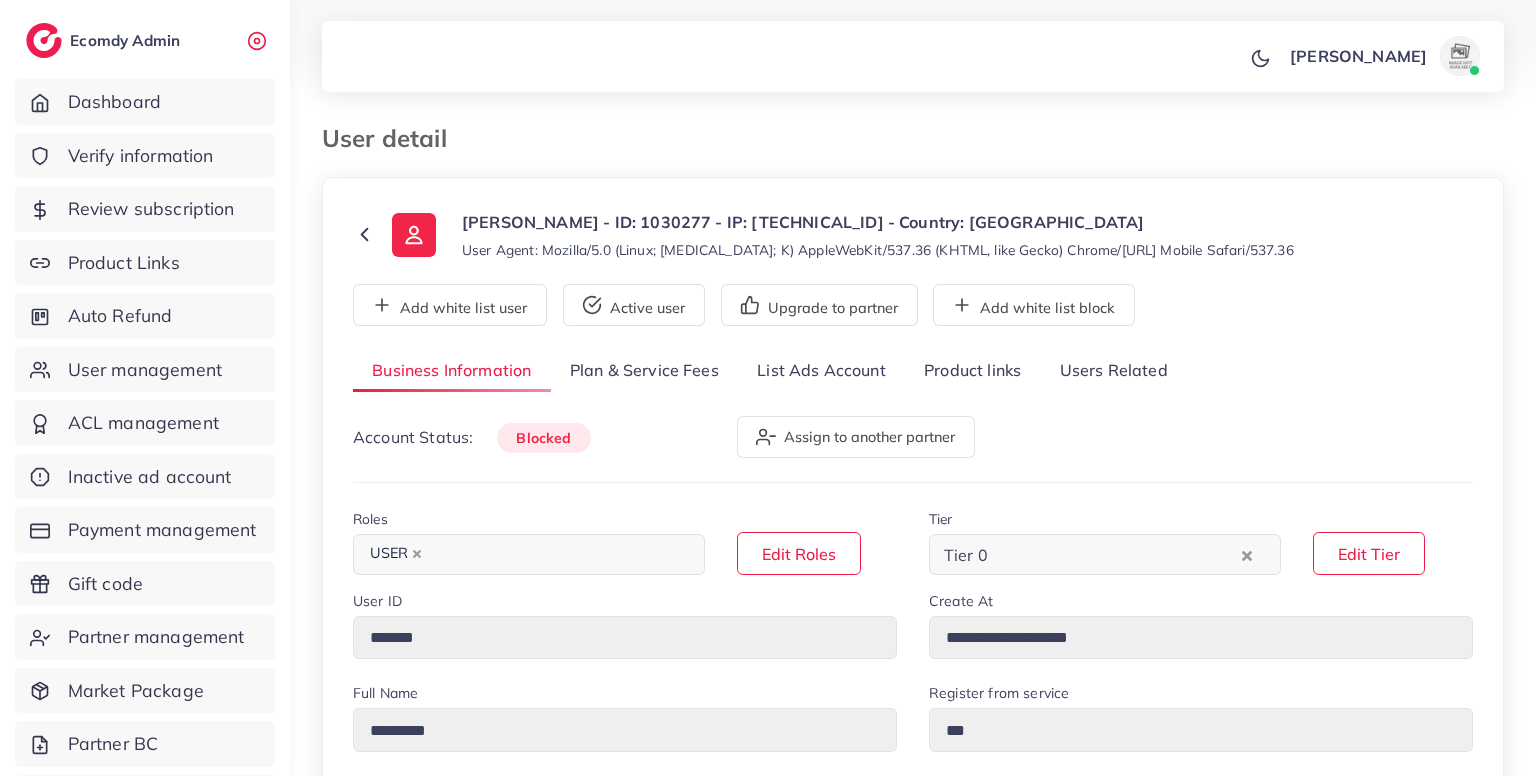 click on "Users Related" at bounding box center [1113, 371] 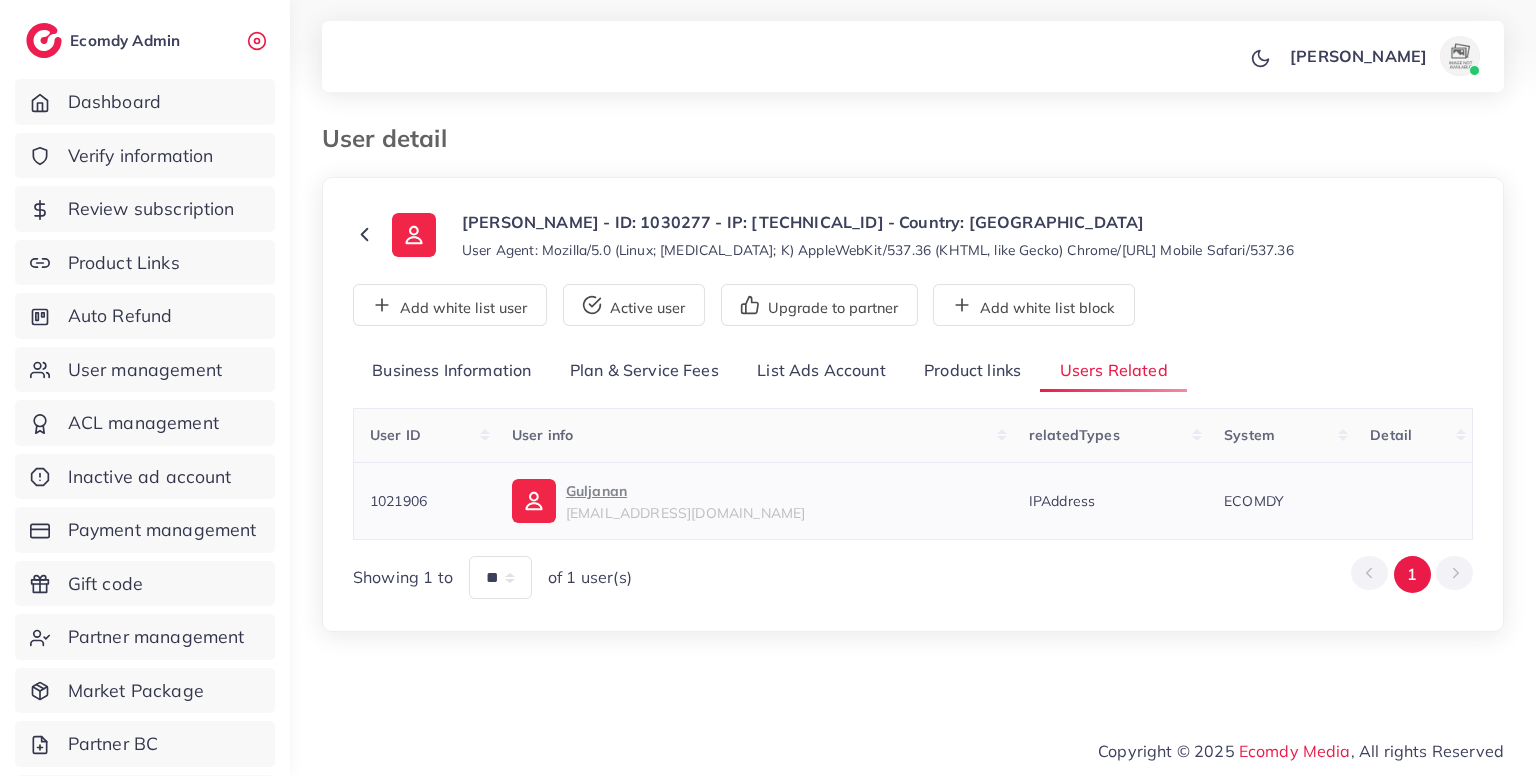 click on "1021906" at bounding box center (398, 501) 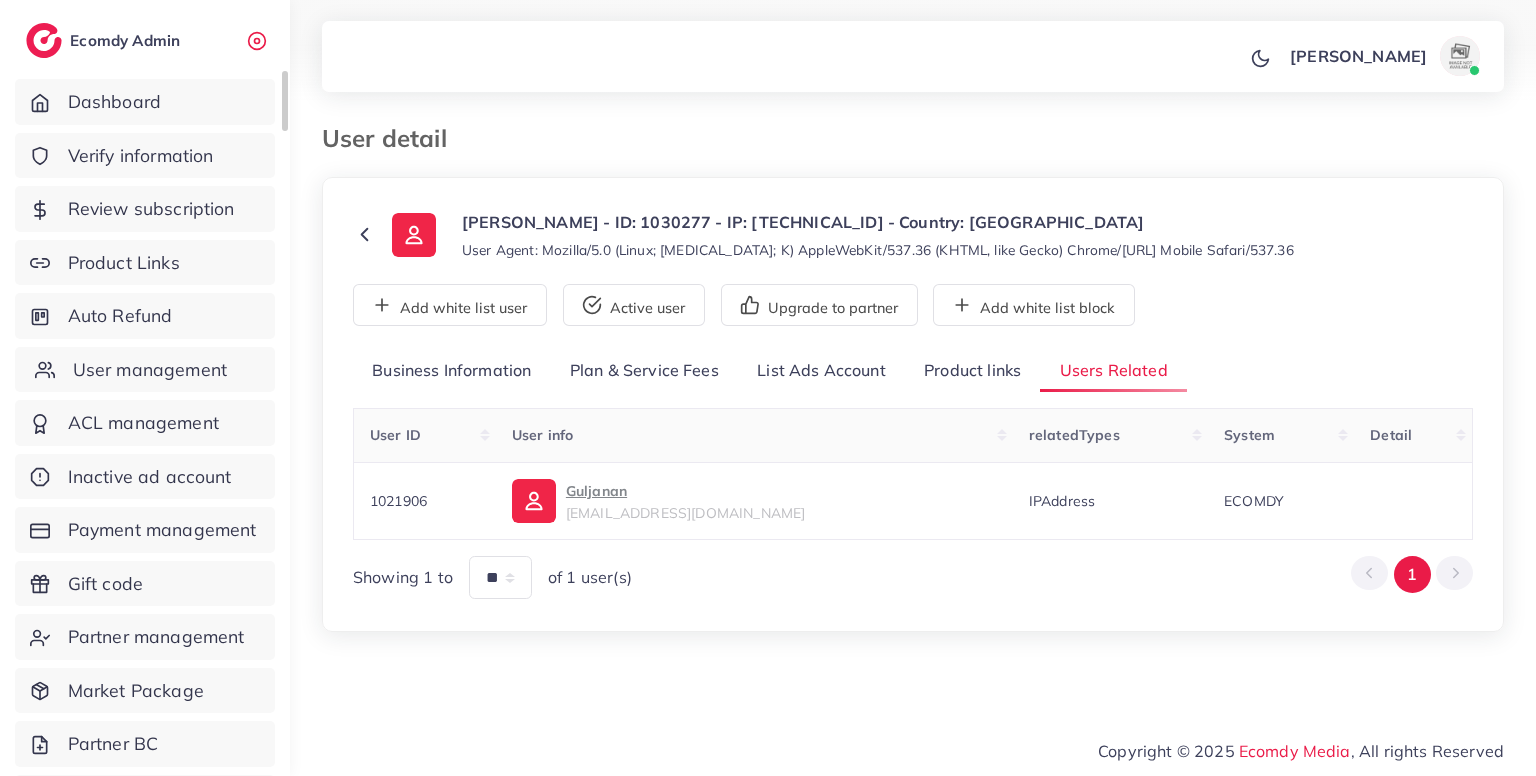 click on "User management" at bounding box center (145, 370) 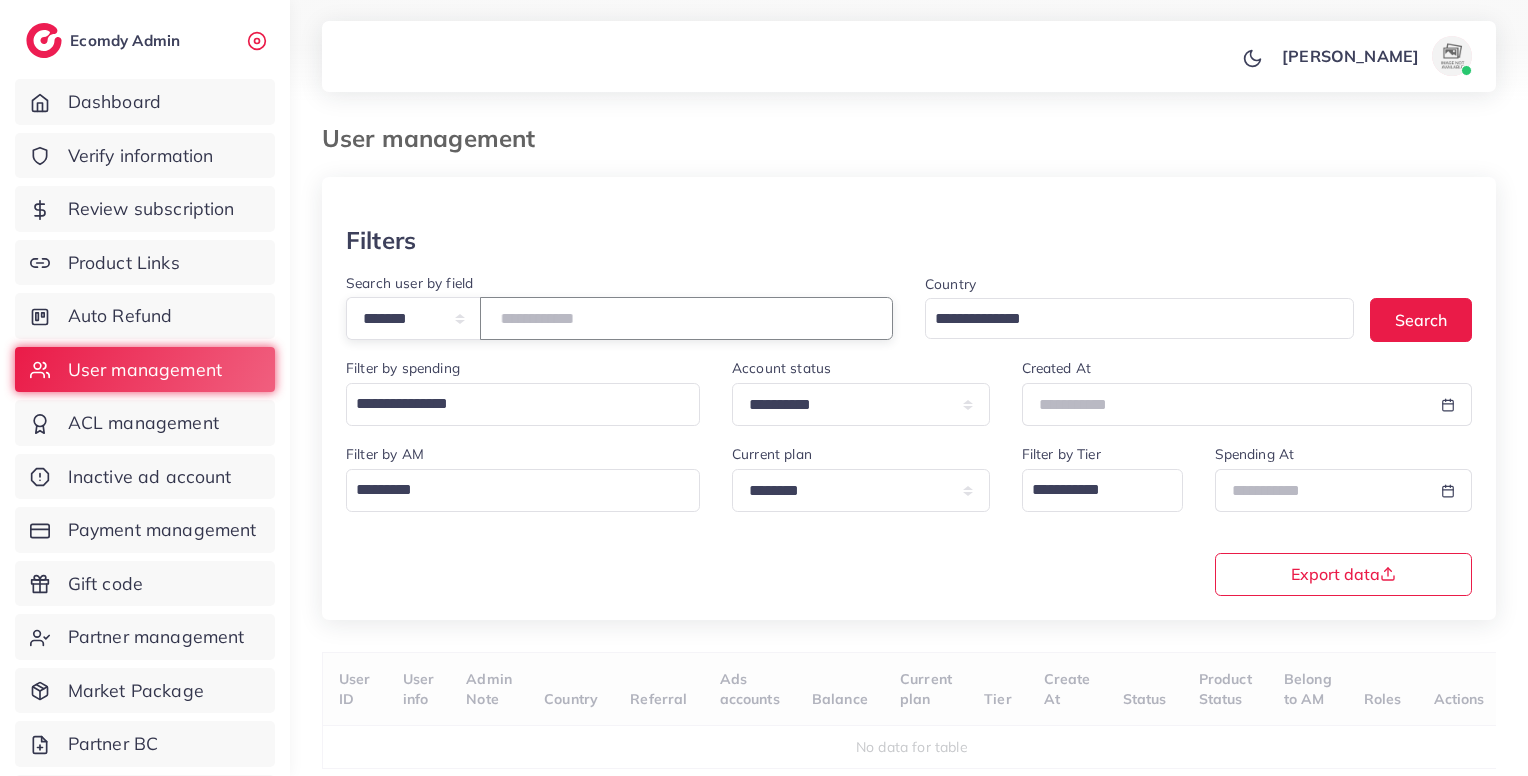 paste on "*******" 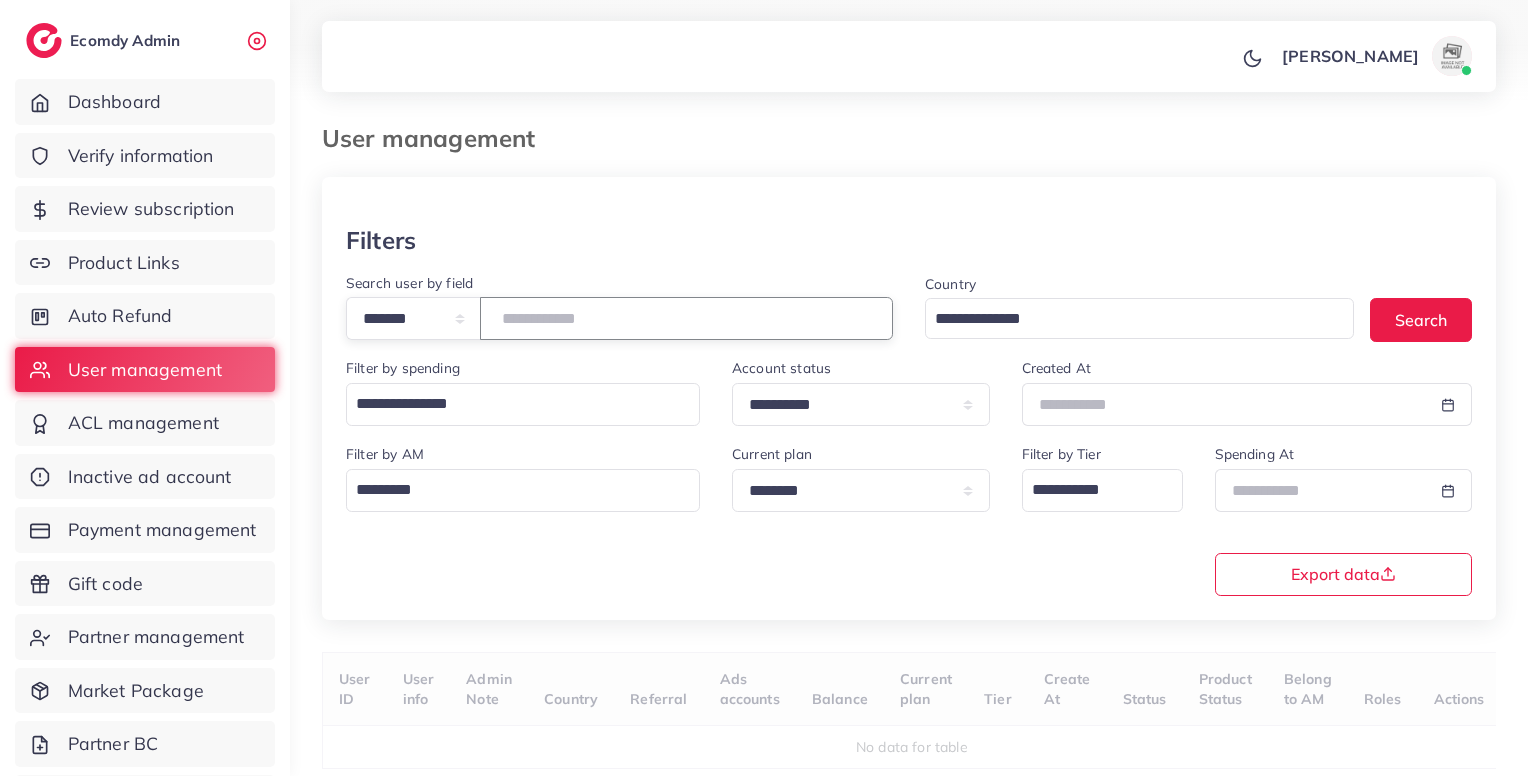 click on "*******" at bounding box center [686, 318] 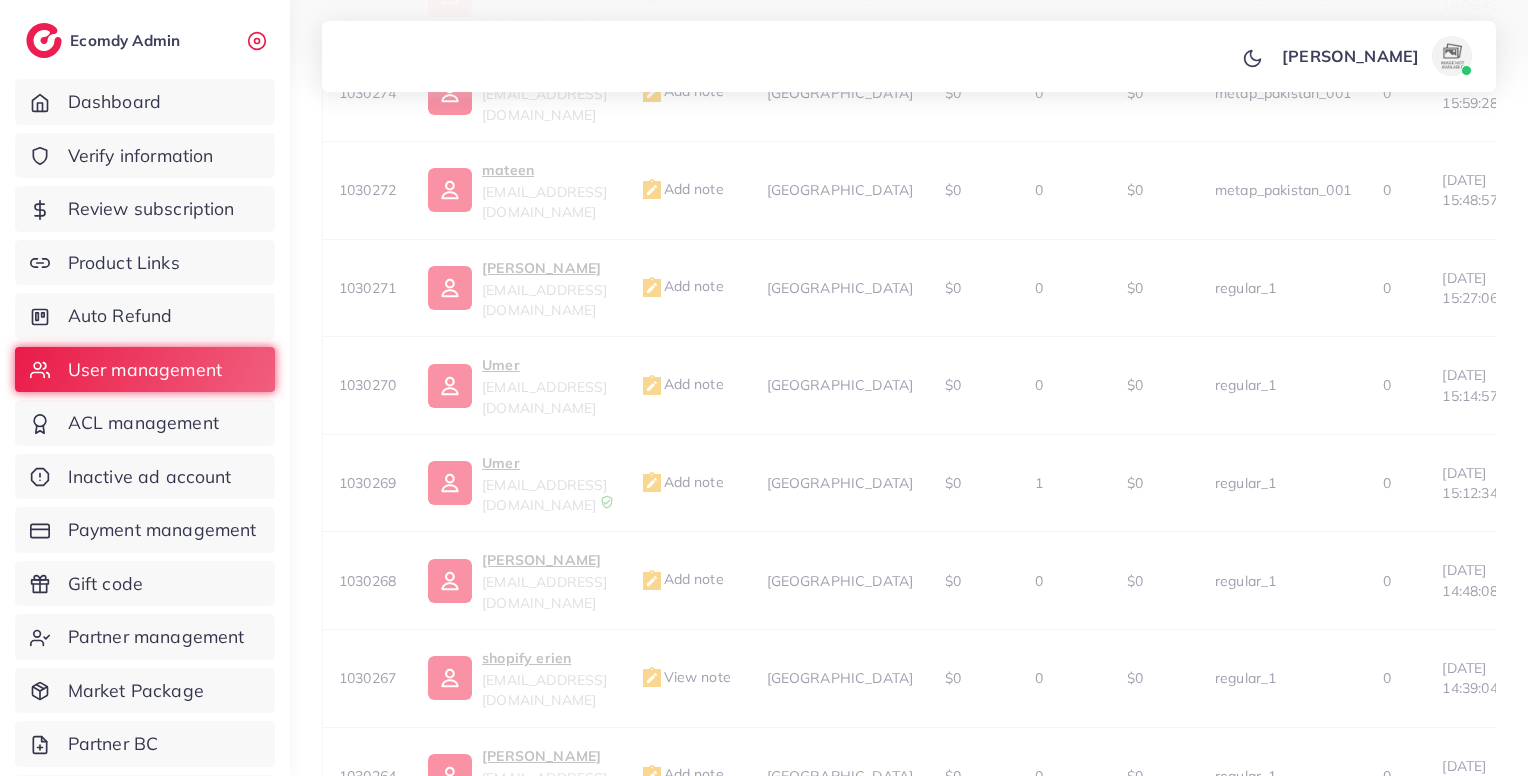 scroll, scrollTop: 183, scrollLeft: 0, axis: vertical 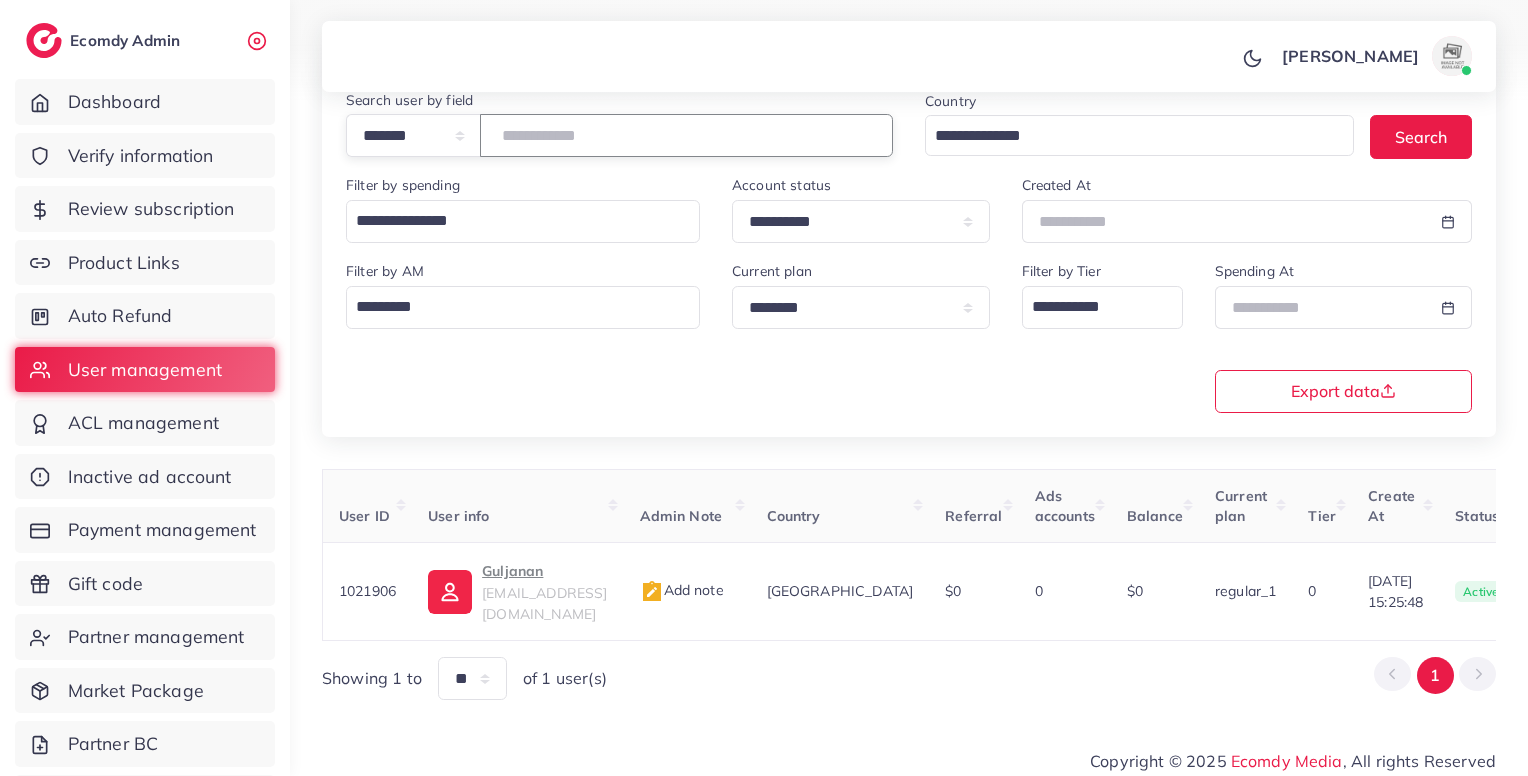 type on "*******" 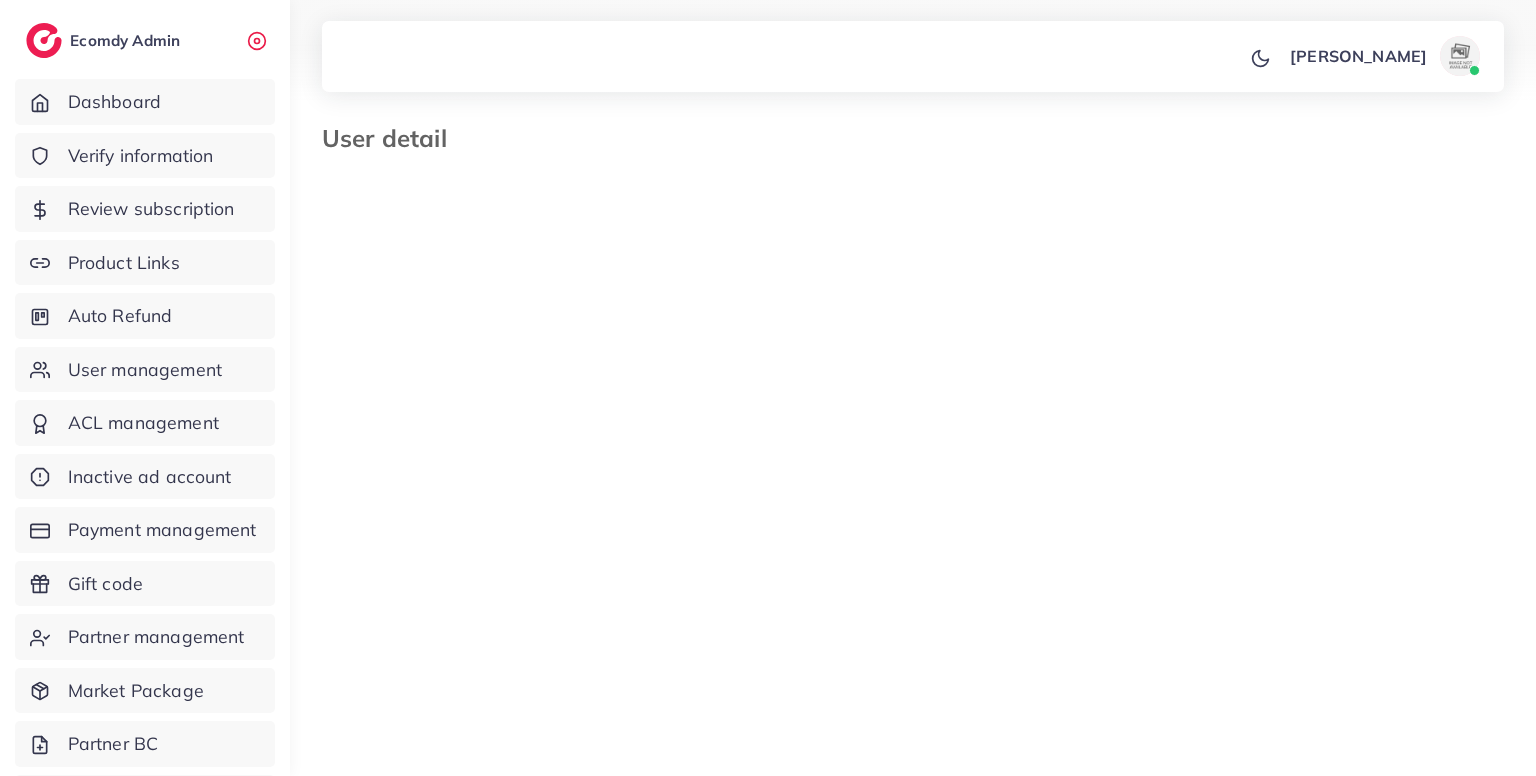 select on "********" 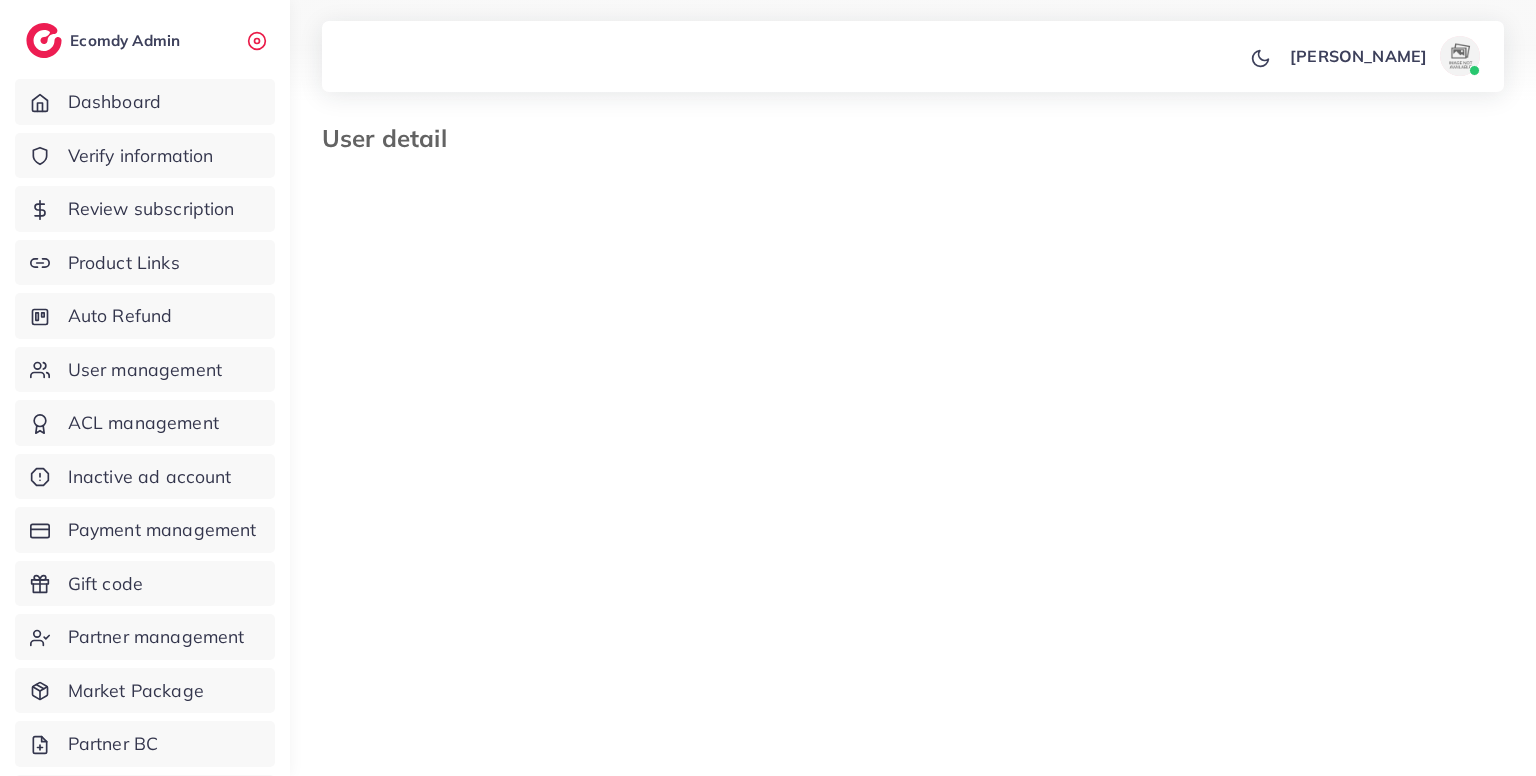 scroll, scrollTop: 0, scrollLeft: 0, axis: both 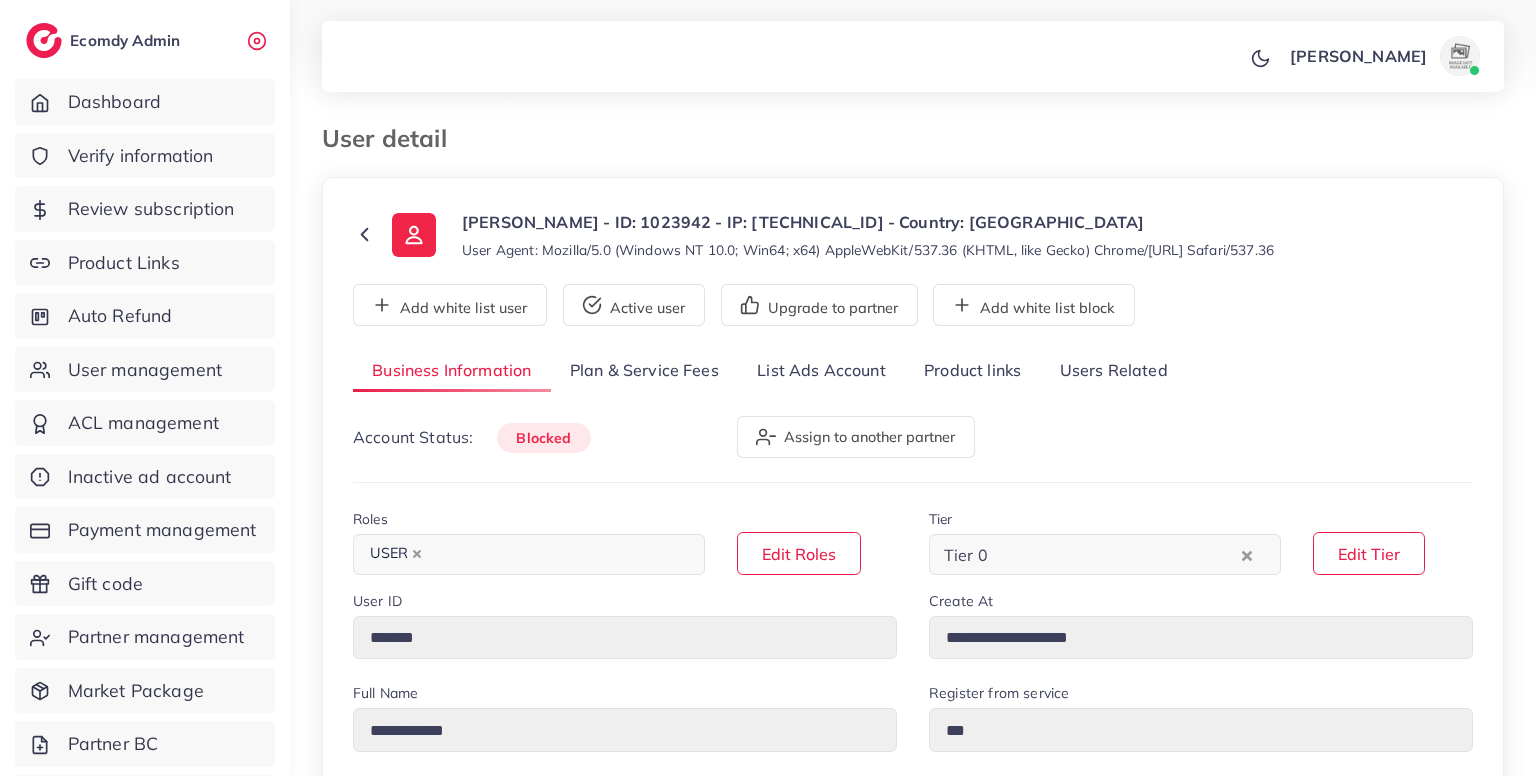 click on "Users Related" at bounding box center [1113, 371] 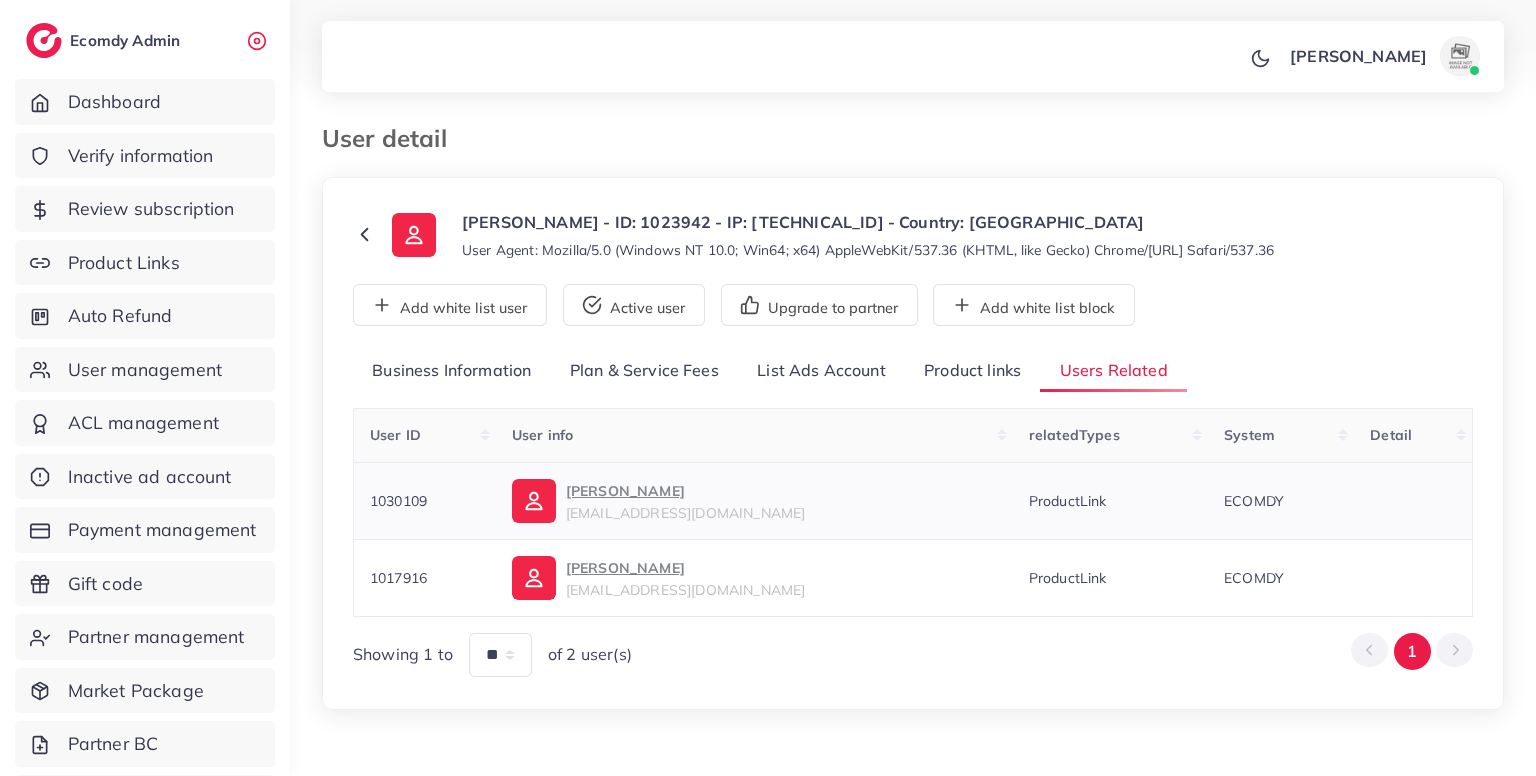 scroll, scrollTop: 49, scrollLeft: 0, axis: vertical 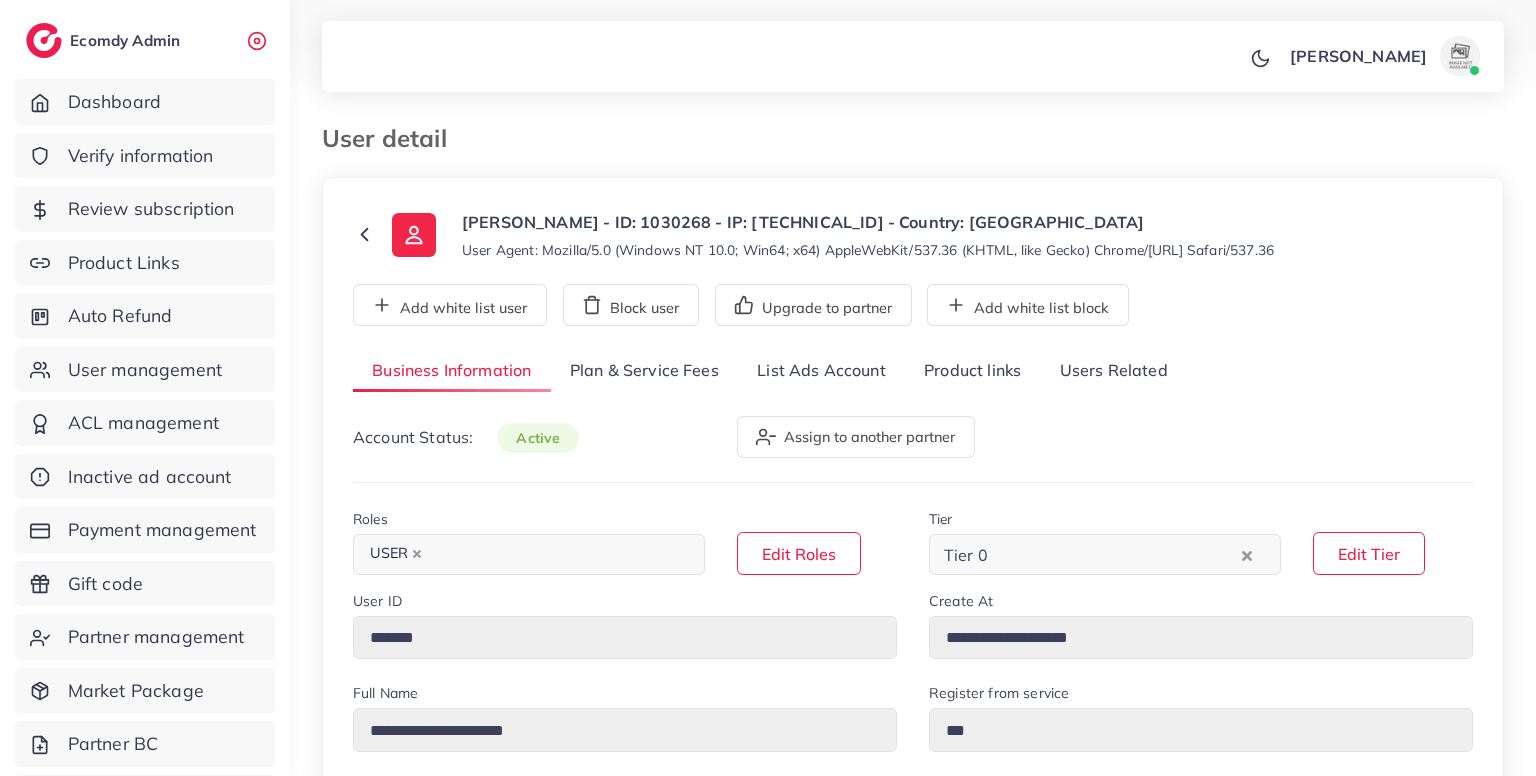 select on "********" 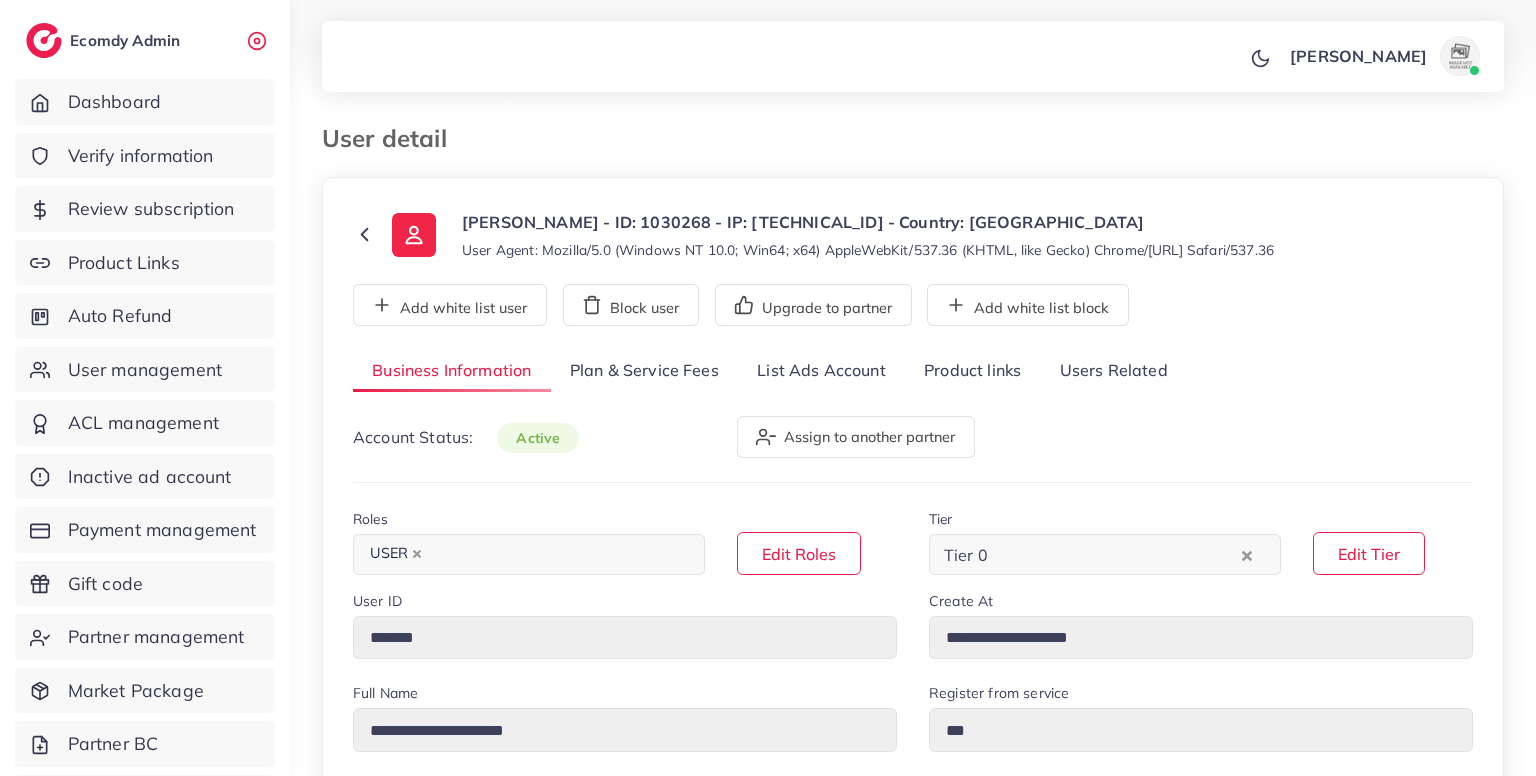 click on "Product links" at bounding box center [972, 371] 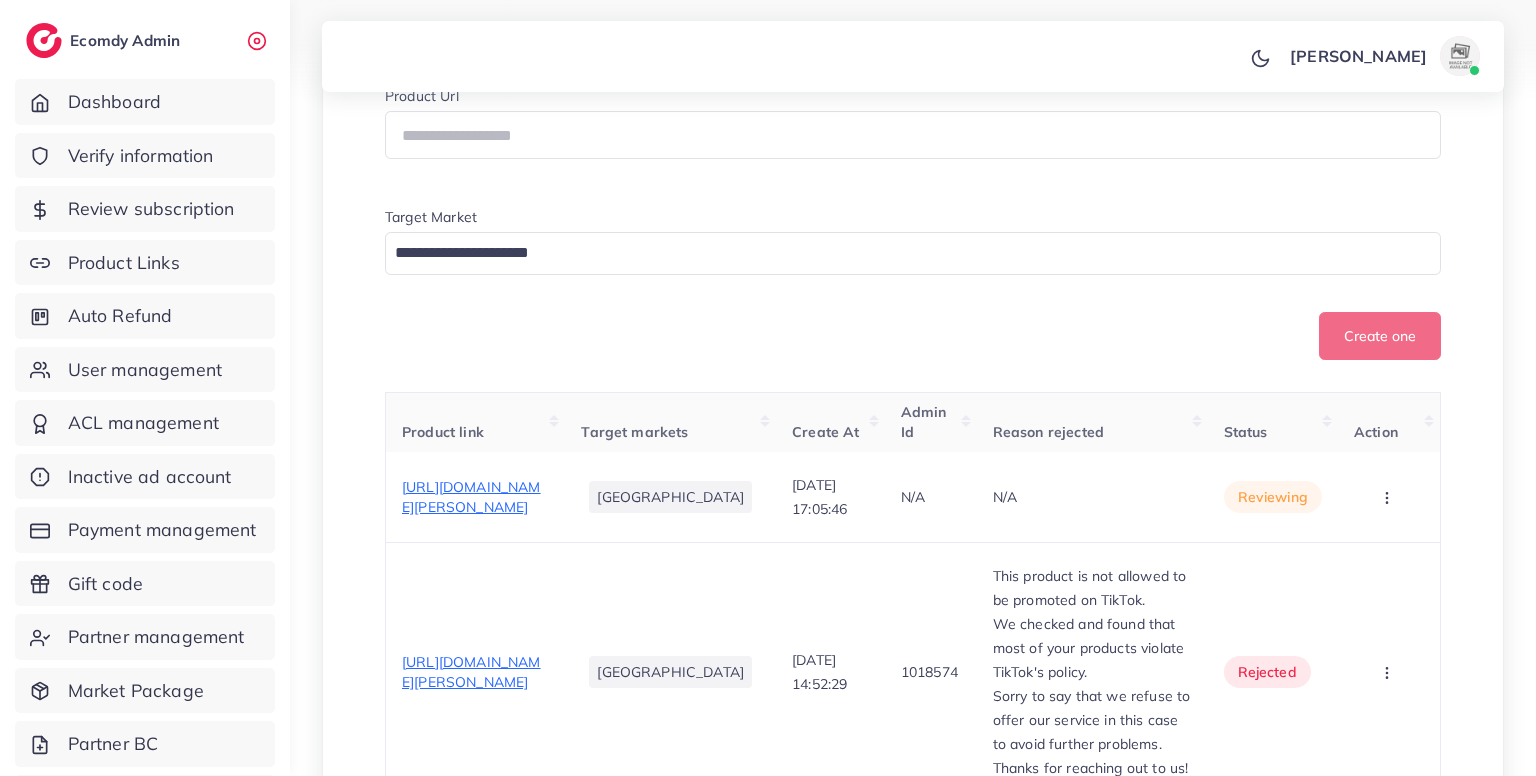 scroll, scrollTop: 693, scrollLeft: 0, axis: vertical 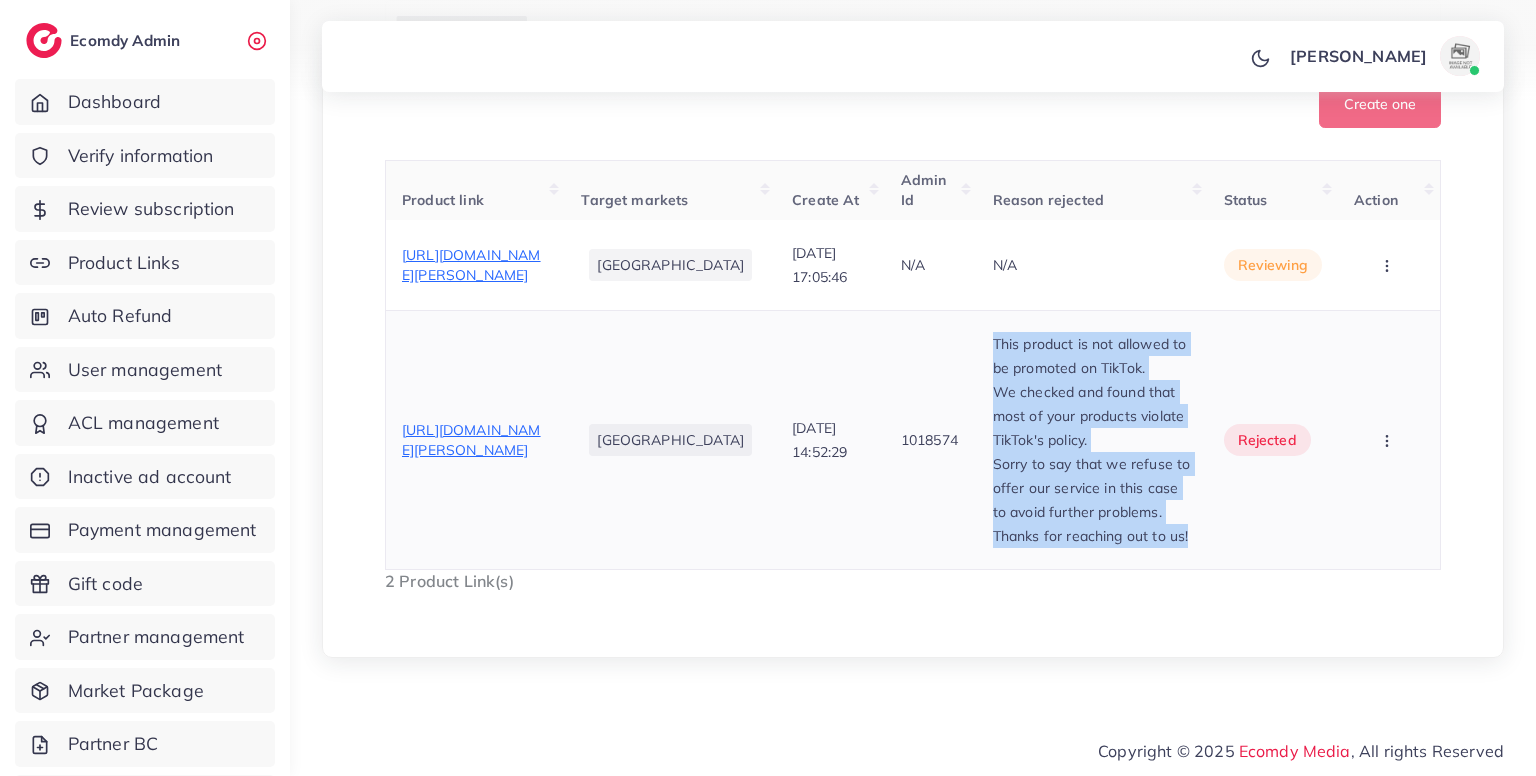 drag, startPoint x: 965, startPoint y: 343, endPoint x: 1183, endPoint y: 530, distance: 287.21594 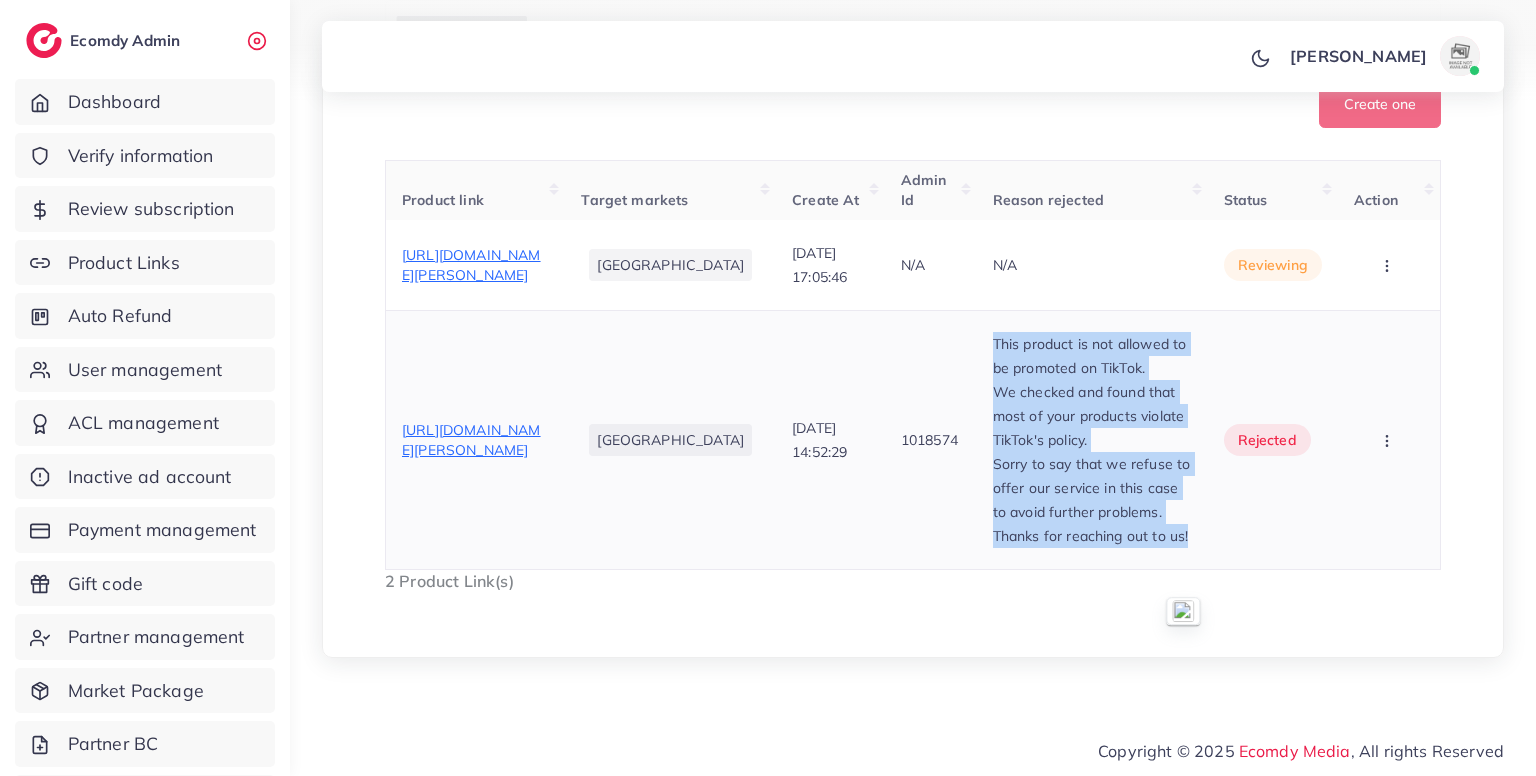 copy on "This product is not allowed to be promoted on TikTok. We checked and found that most of your products violate TikTok's policy.  Sorry to say that we refuse to offer our service in this case to avoid further problems.  Thanks for reaching out to us!" 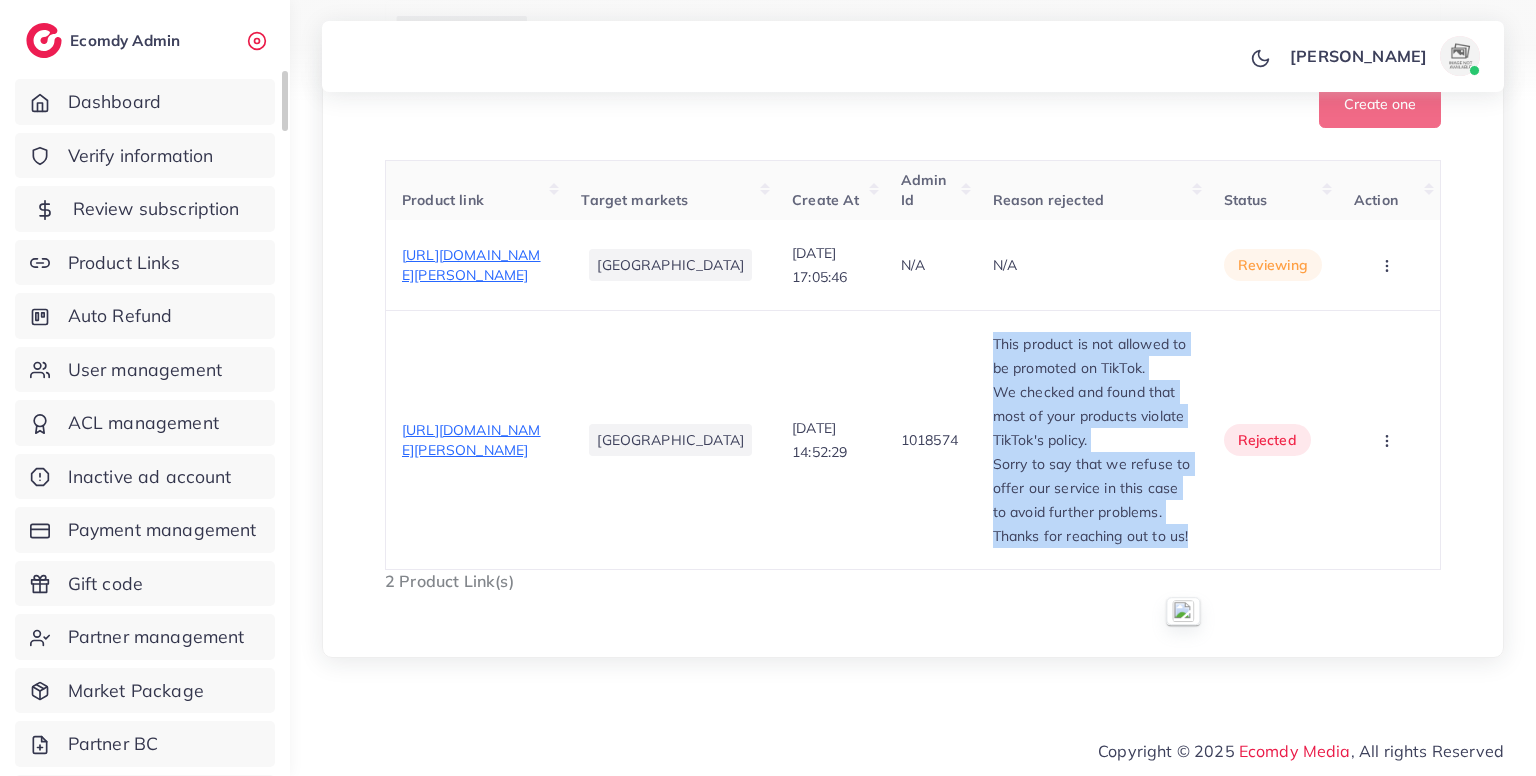 click on "Review subscription" at bounding box center [156, 209] 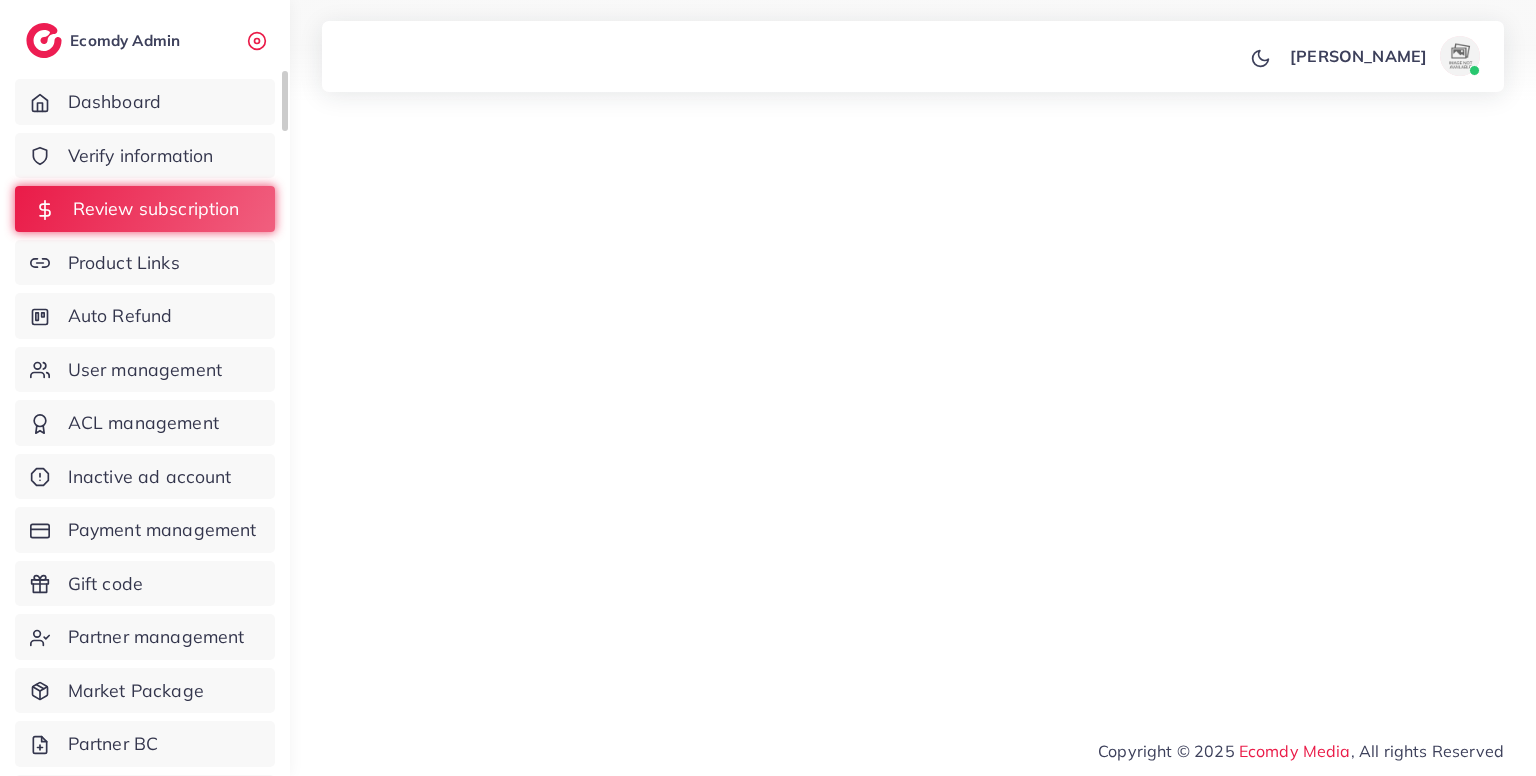 scroll, scrollTop: 0, scrollLeft: 0, axis: both 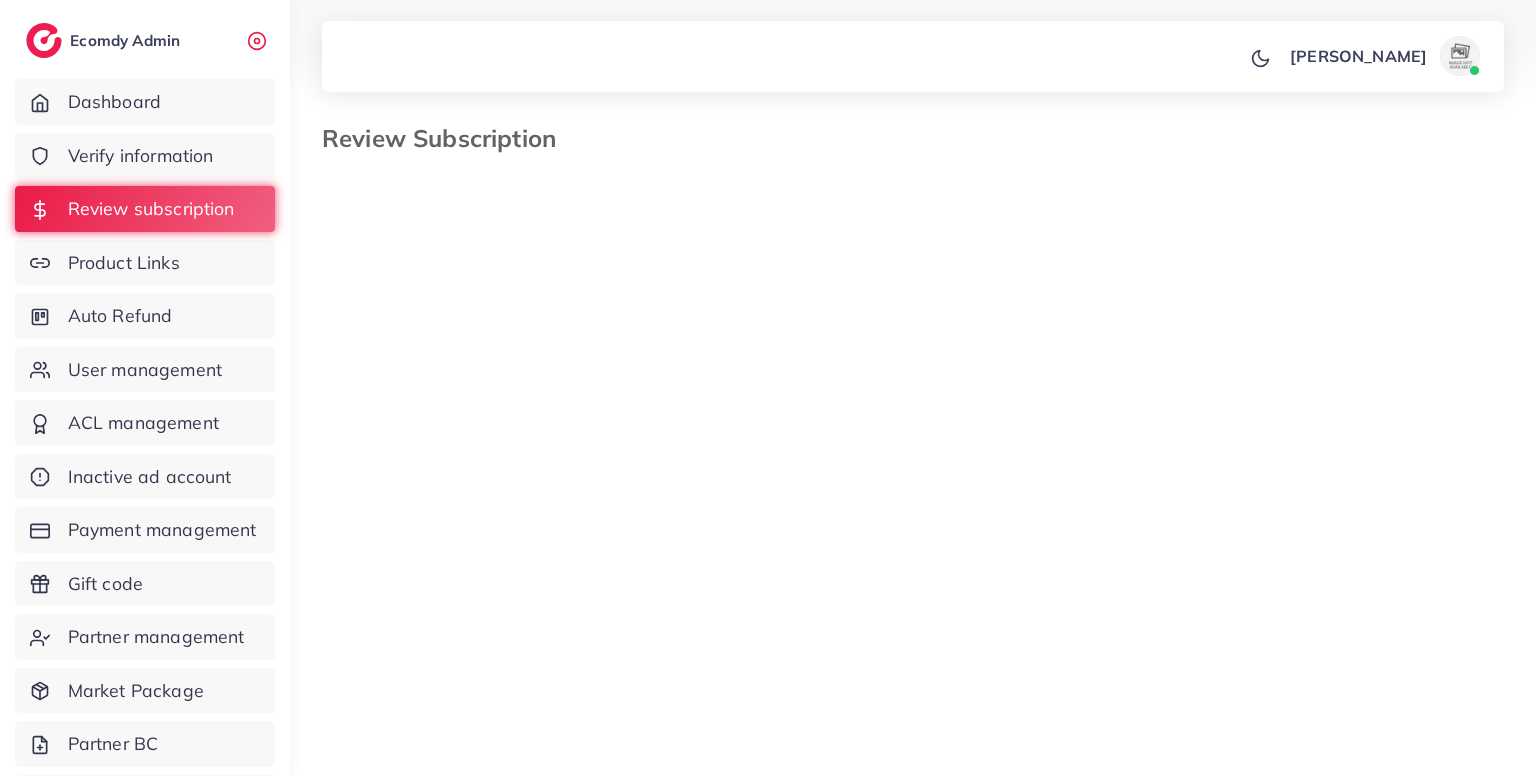 select on "*******" 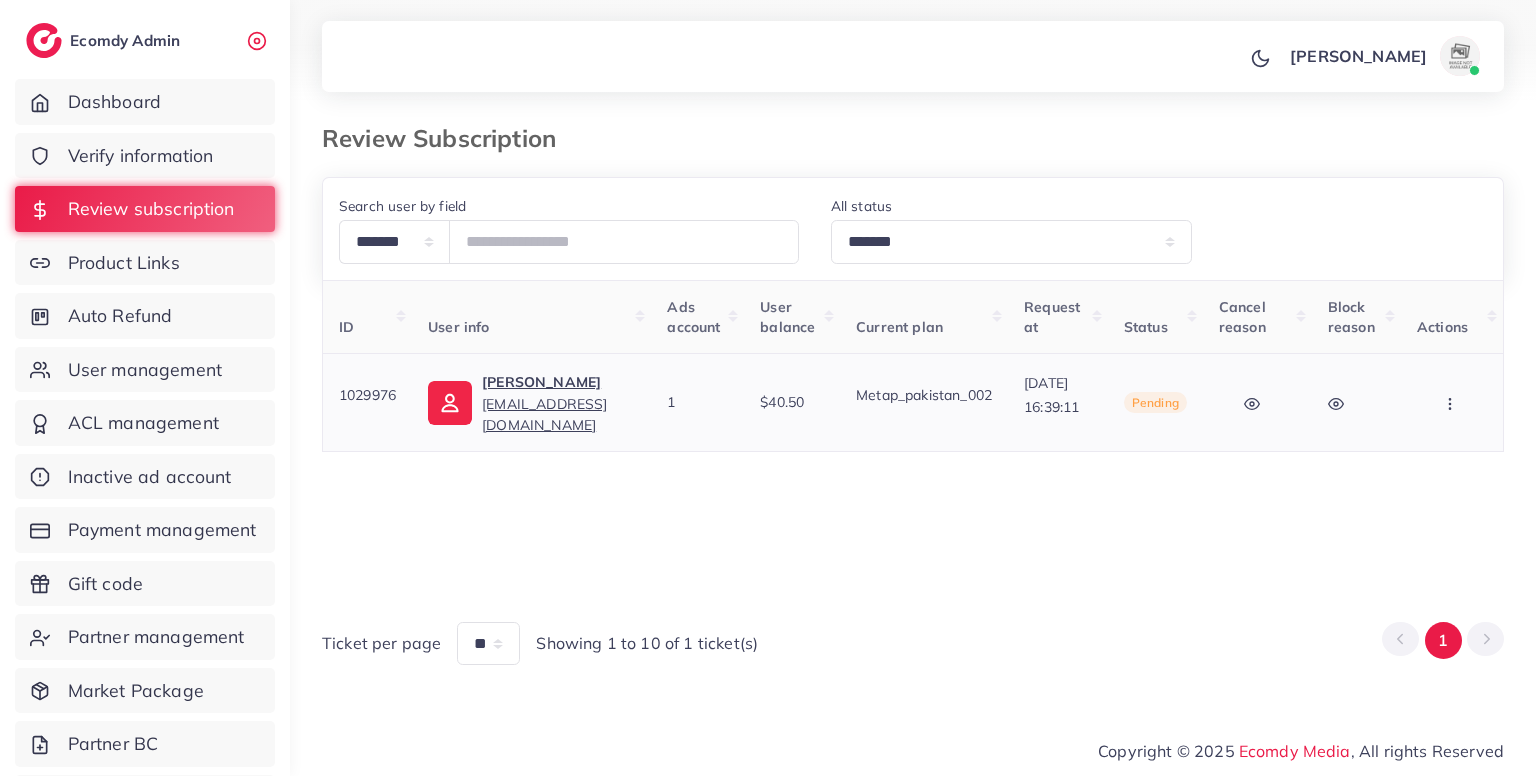 click at bounding box center (1452, 402) 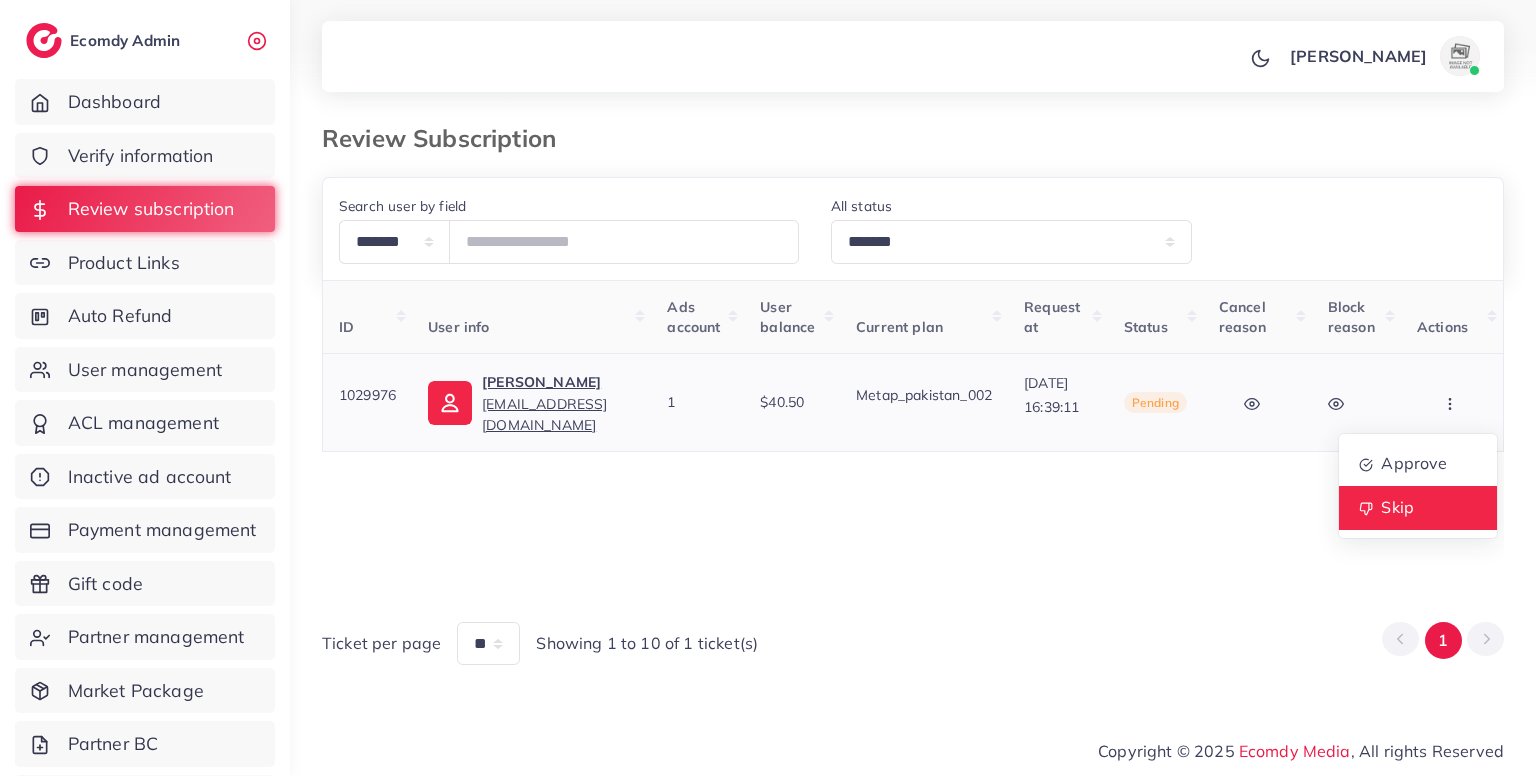 click on "Skip" at bounding box center (1397, 507) 